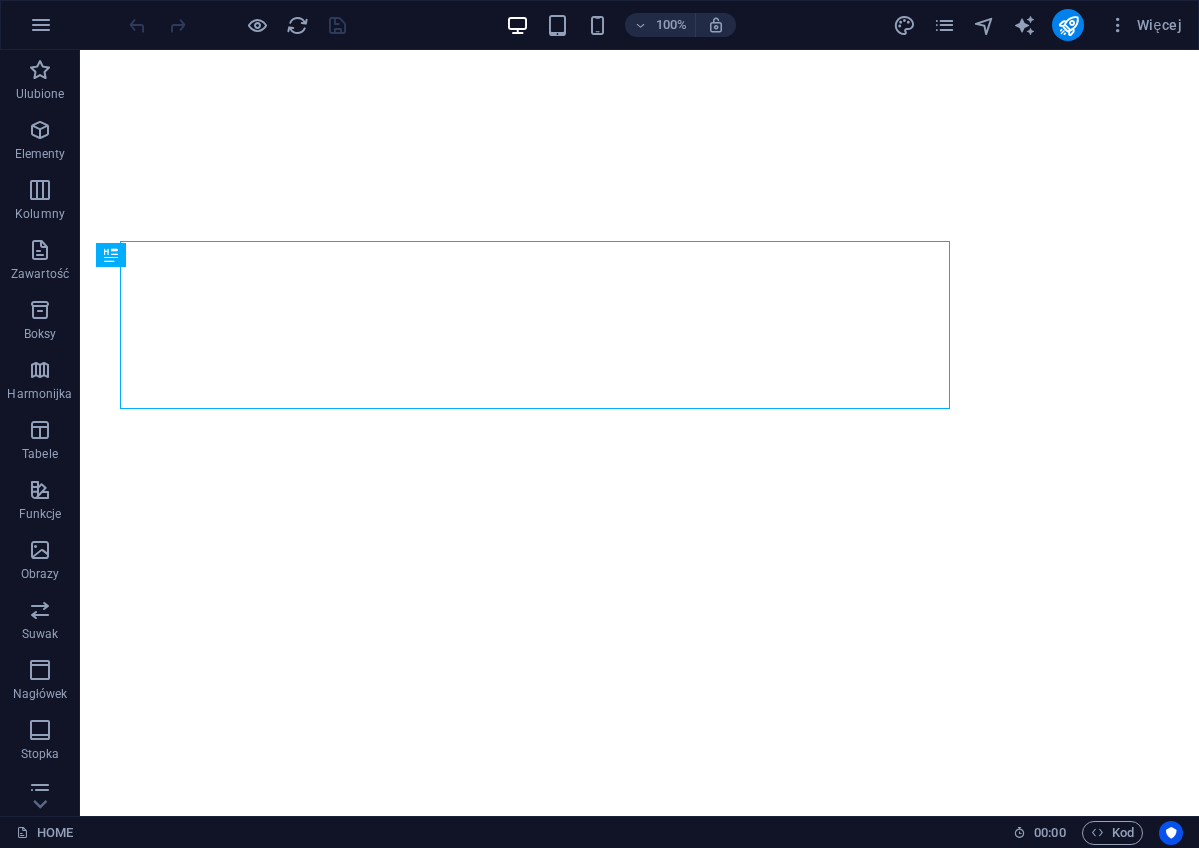 scroll, scrollTop: 0, scrollLeft: 0, axis: both 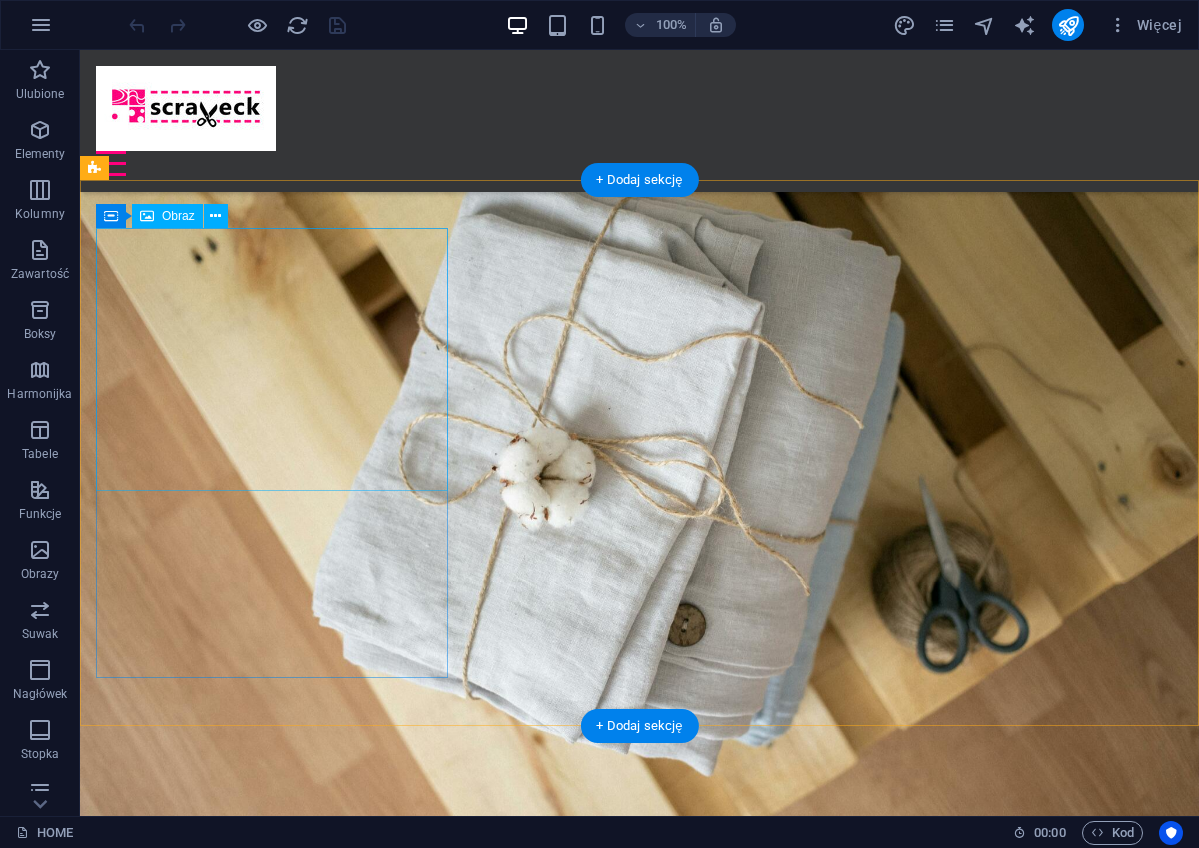 click at bounding box center [639, 1916] 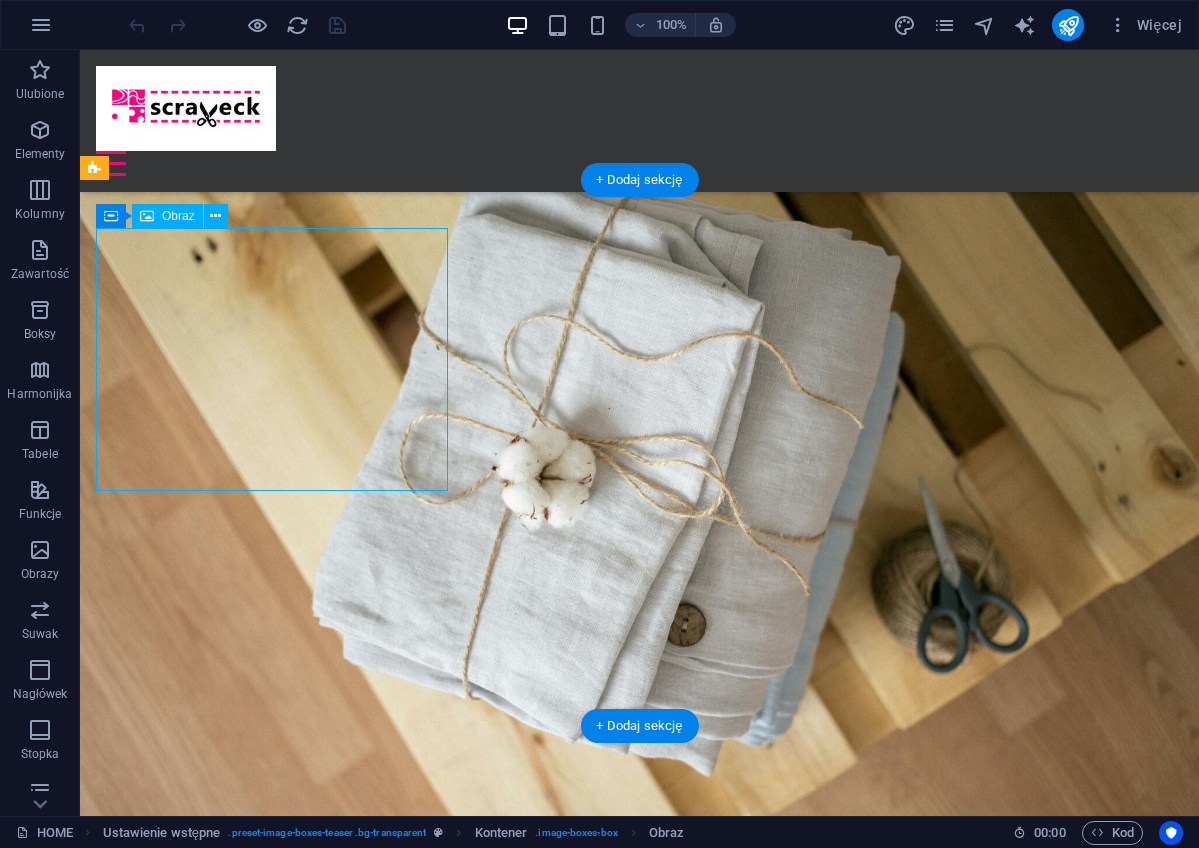click at bounding box center (639, 1916) 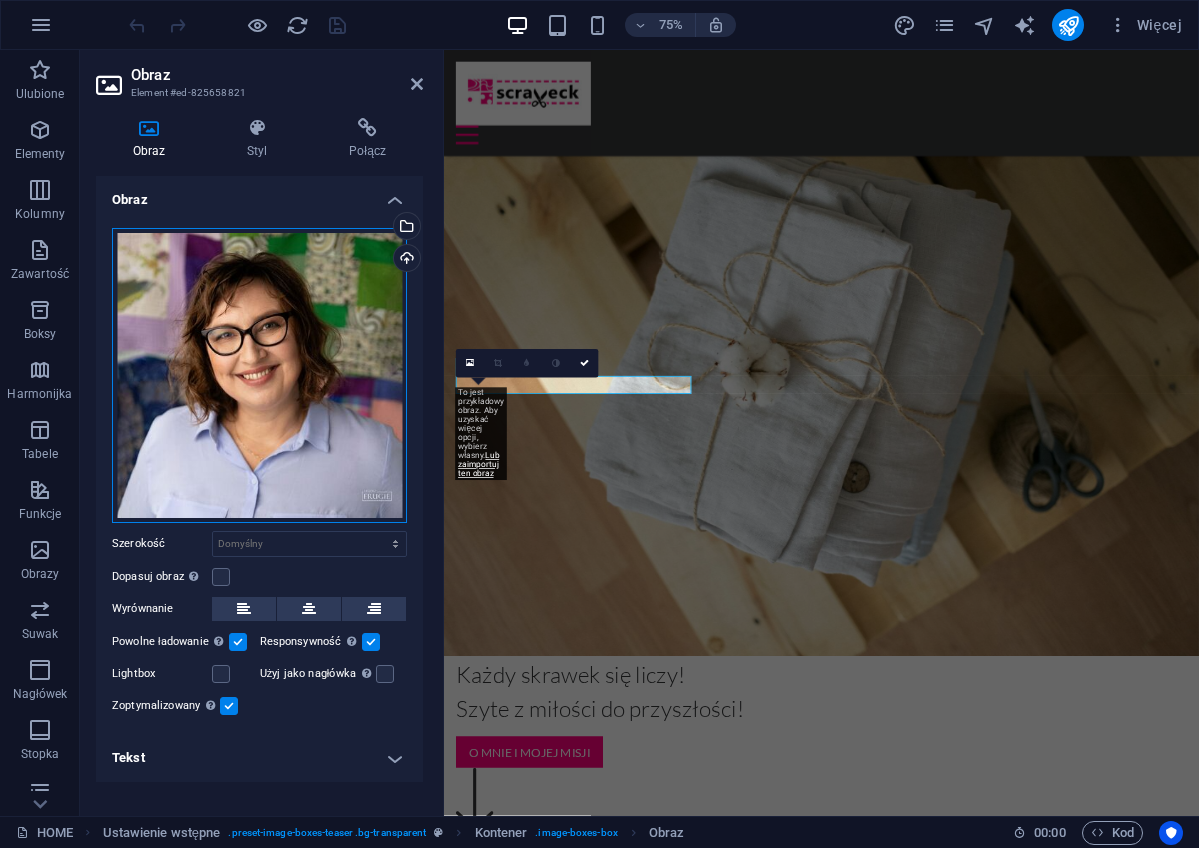 click on "Przeciągnij pliki tutaj, kliknij, aby wybrać pliki lub wybierz pliki z Plików lub naszych bezpłatnych zdjęć i filmów" at bounding box center [259, 375] 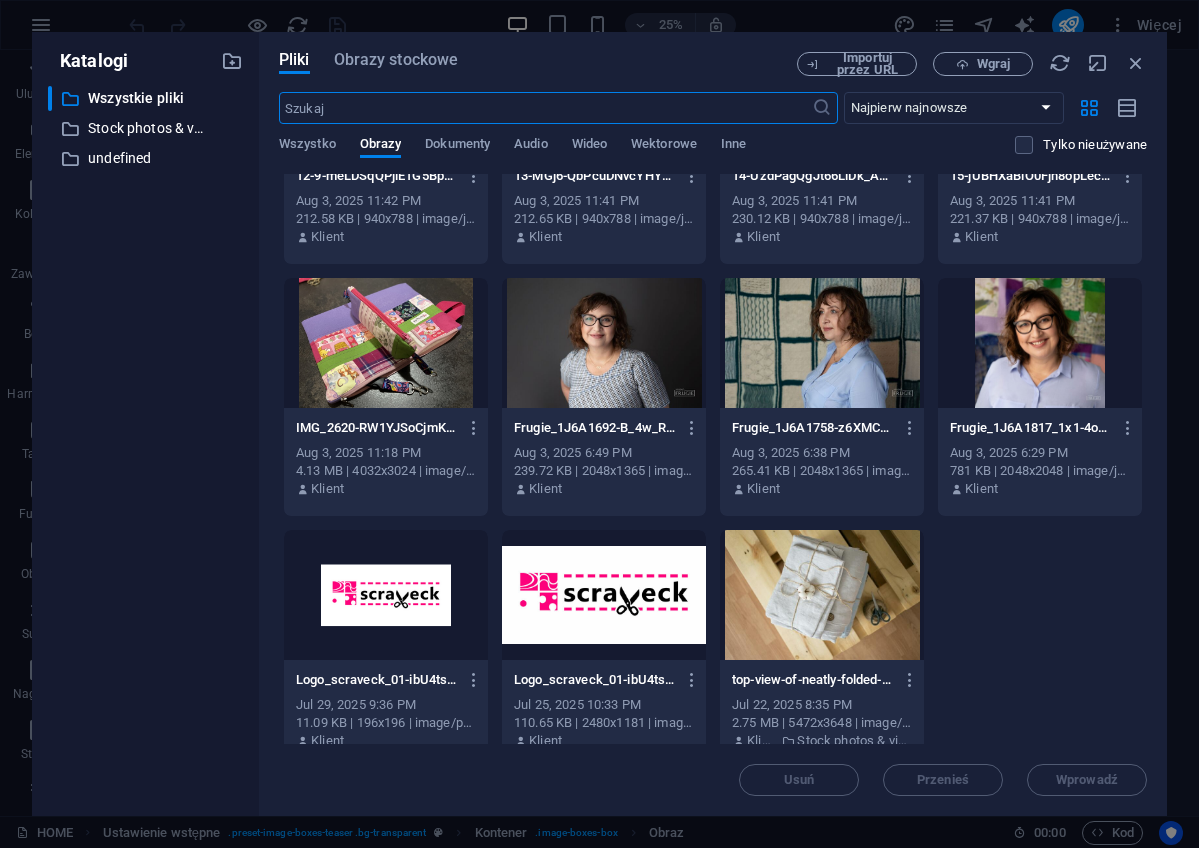 scroll, scrollTop: 2425, scrollLeft: 0, axis: vertical 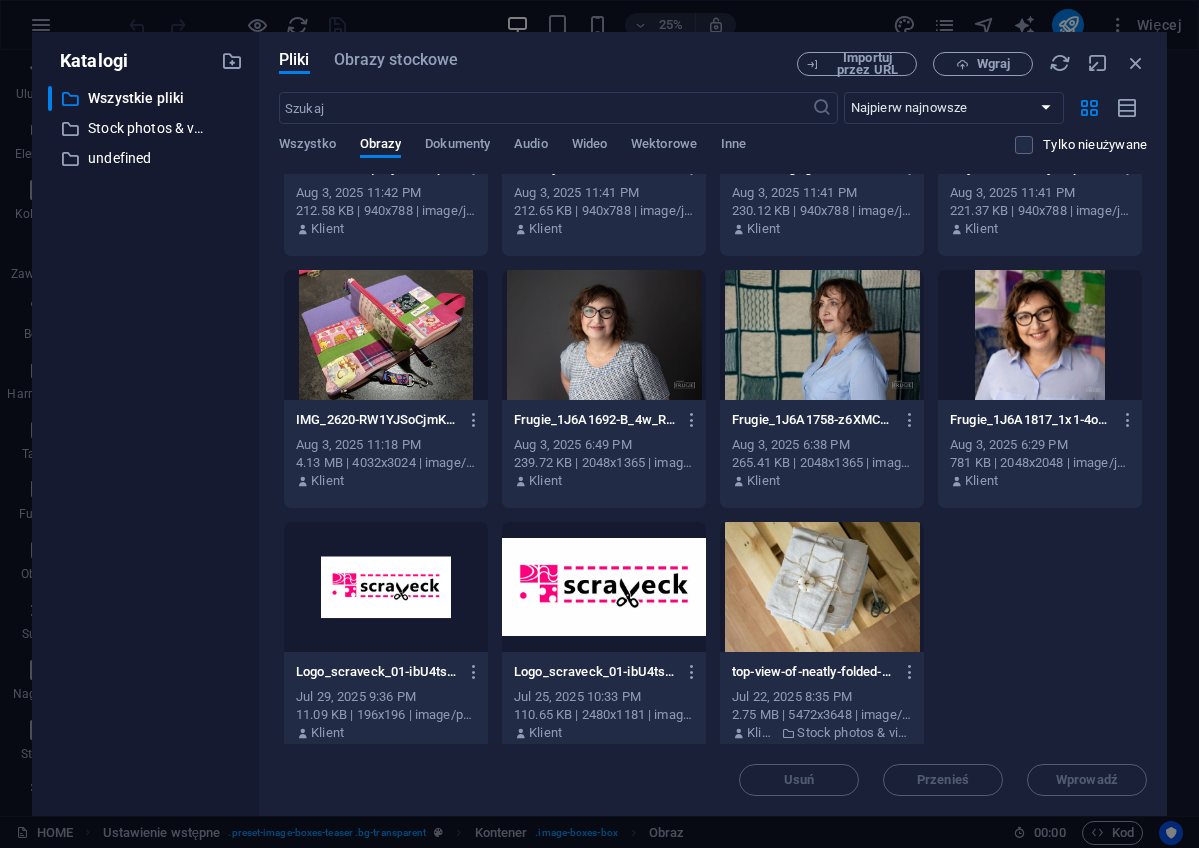 click at bounding box center [1040, 335] 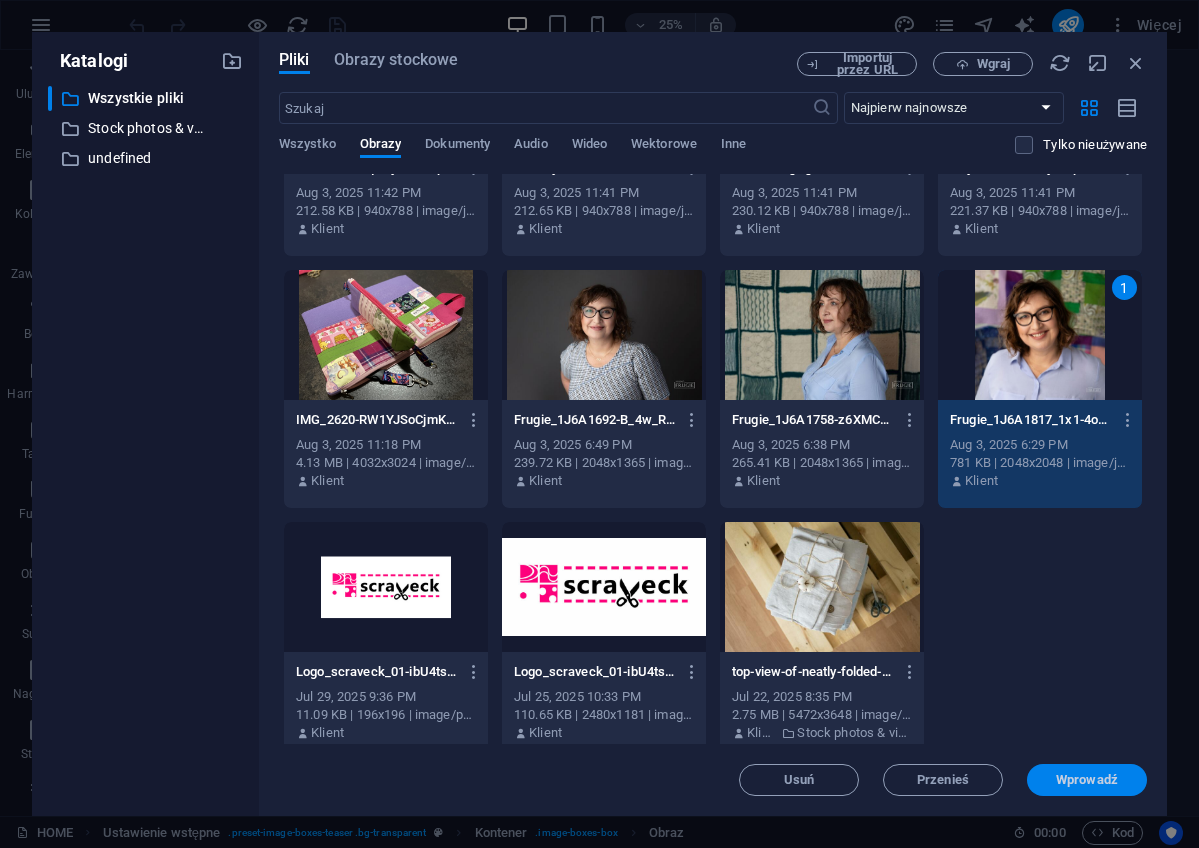click on "Wprowadź" at bounding box center (1087, 780) 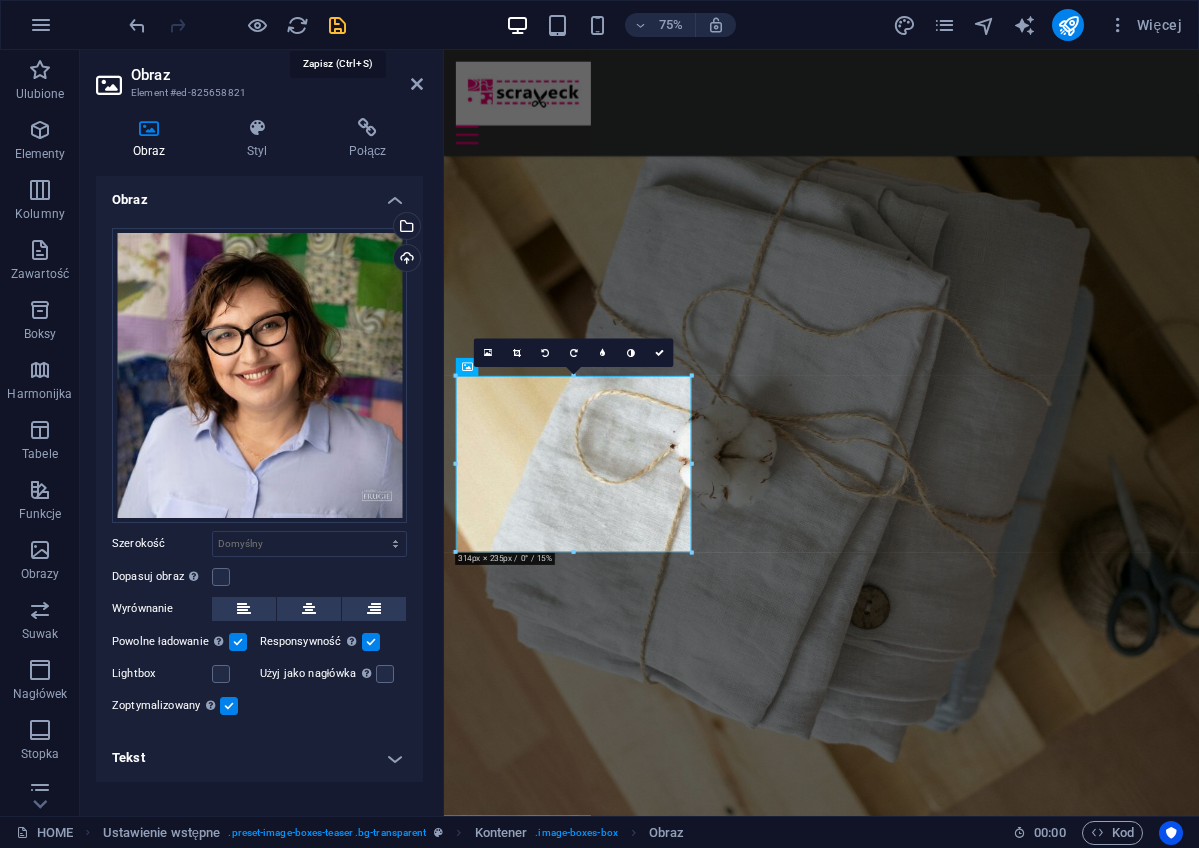 click at bounding box center (337, 25) 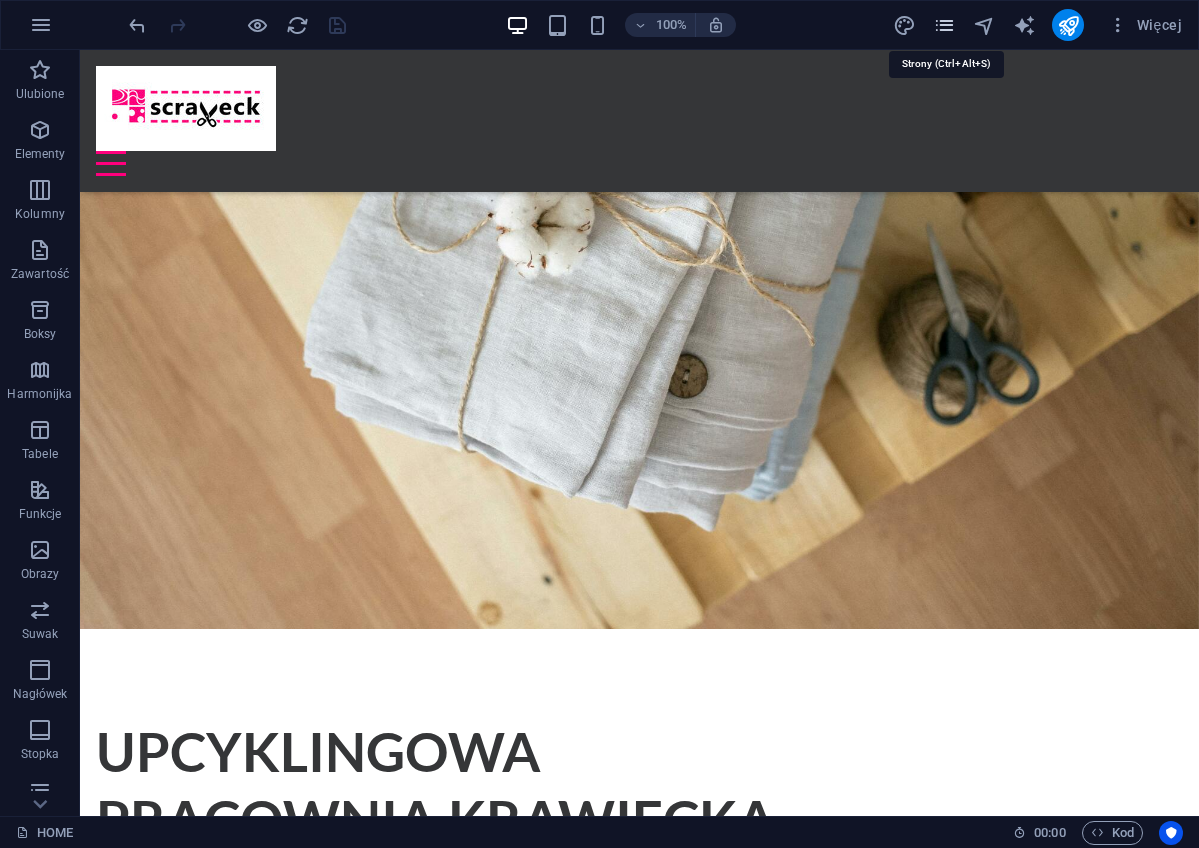 click at bounding box center [944, 25] 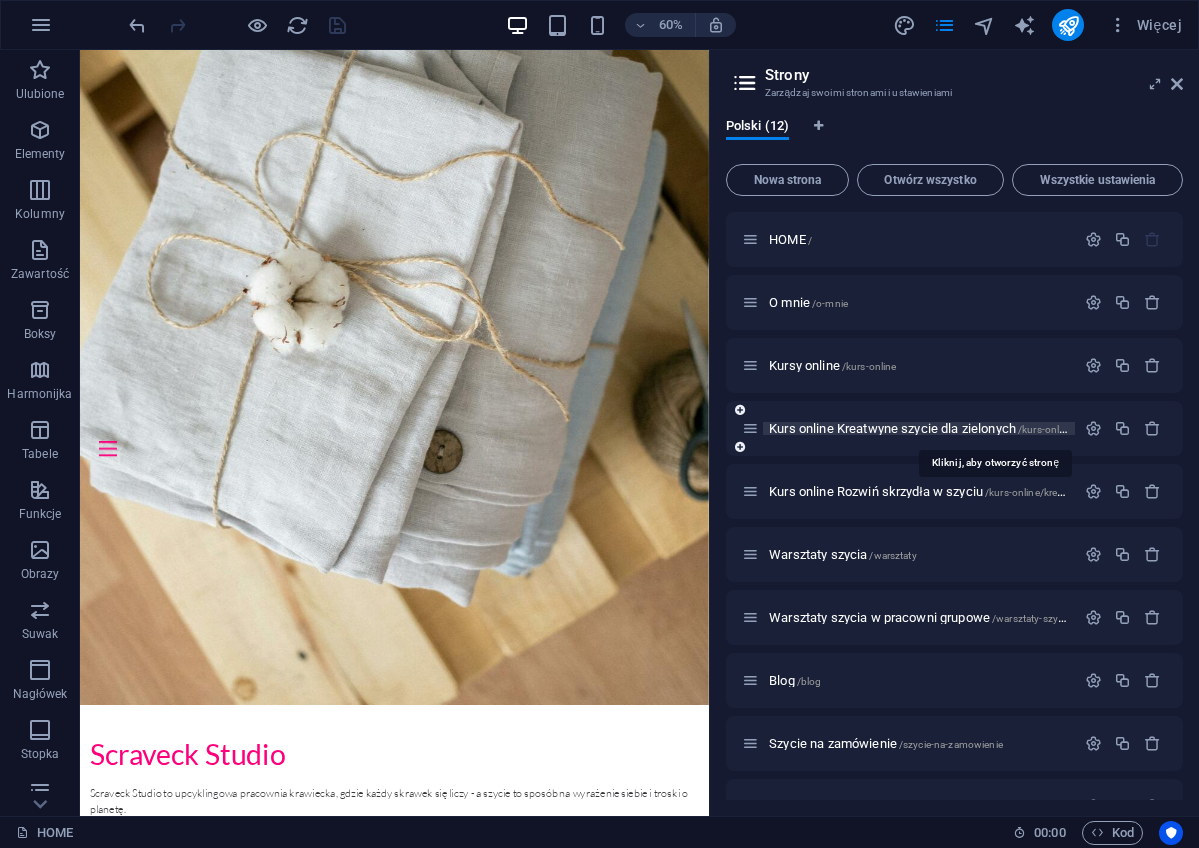 click on "Kurs online Kreatwyne szycie dla zielonych /kurs-online/kreatywne-szycie-dla-zielonych" at bounding box center (993, 428) 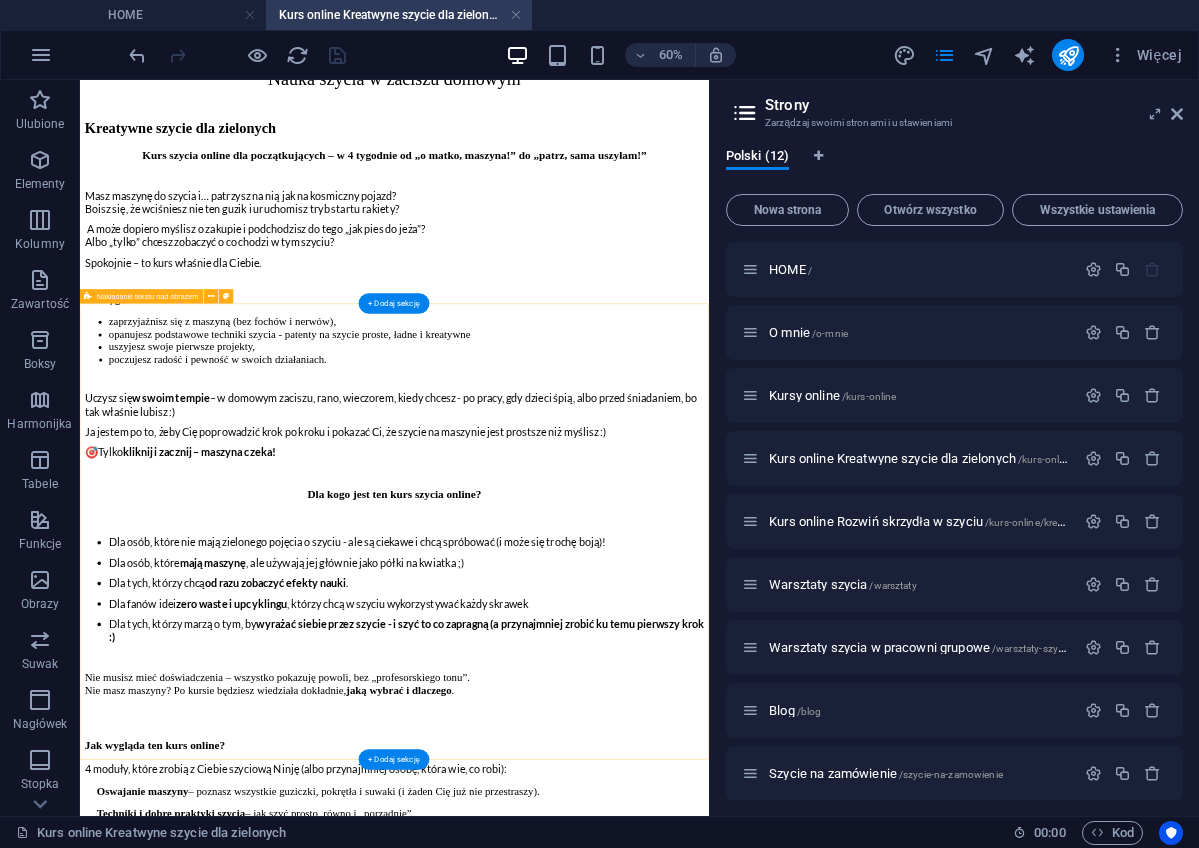 scroll, scrollTop: 1206, scrollLeft: 0, axis: vertical 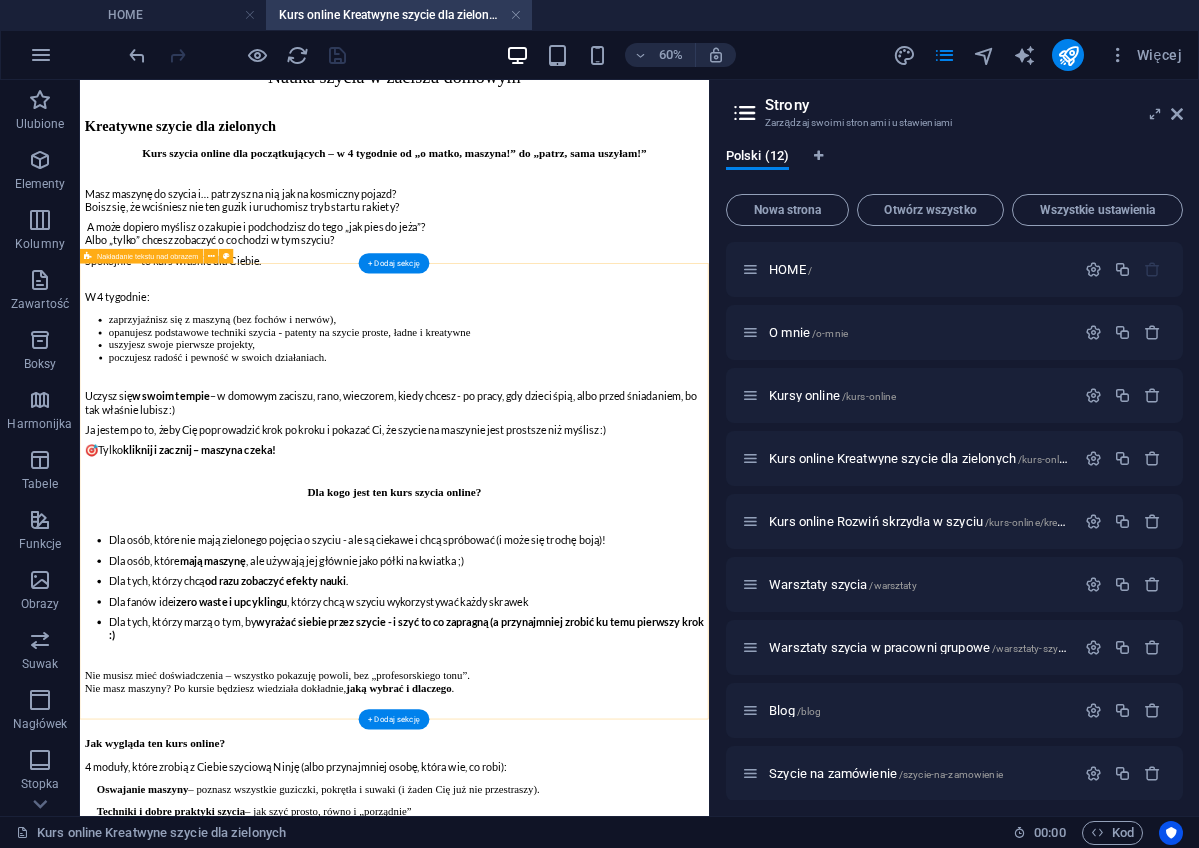 click on "Jak wygląda ten kurs online? 4 moduły, które zrobią z Ciebie szyciową Ninję (albo przynajmniej osobę, która wie, co robi): Oswajanie maszyny  – poznasz wszystkie guziczki, pokrętła i suwaki (i żaden Cię już nie przestraszy). Techniki i dobre praktyki szycia  – jak szyć prosto, równo i „porządnie”  Praca z materiałami i wykrojami  – jak ciąć, mierzyć i nie pogubić się w tym wszystkim. 3 kreatywne projekty  – od razu zobaczysz efekty i będziesz z dumą mogła się pochwalić: „sama uszyłam!”. Co dostajesz w pakiecie kursowym? 4  moduły, w tempie 1 moduł na tydzień - podzielone na lekcje krok po kroku, aby się nie pogubić :) Filmy instruktażowe pokazujące wszystko tak, jakbym szyła razem z Tobą. Nagrania z sesji Q&A (czyli odpowiedzi na pytania, które bałaś się zadać, a ktoś zadał ;) Grupa na Facebooku – tu masz moje pełne wsparcie, odpowiedzi na wszelkie pytania, szyciowe inspiracje i wzajemną motywację od Kursantek." at bounding box center [604, 1800] 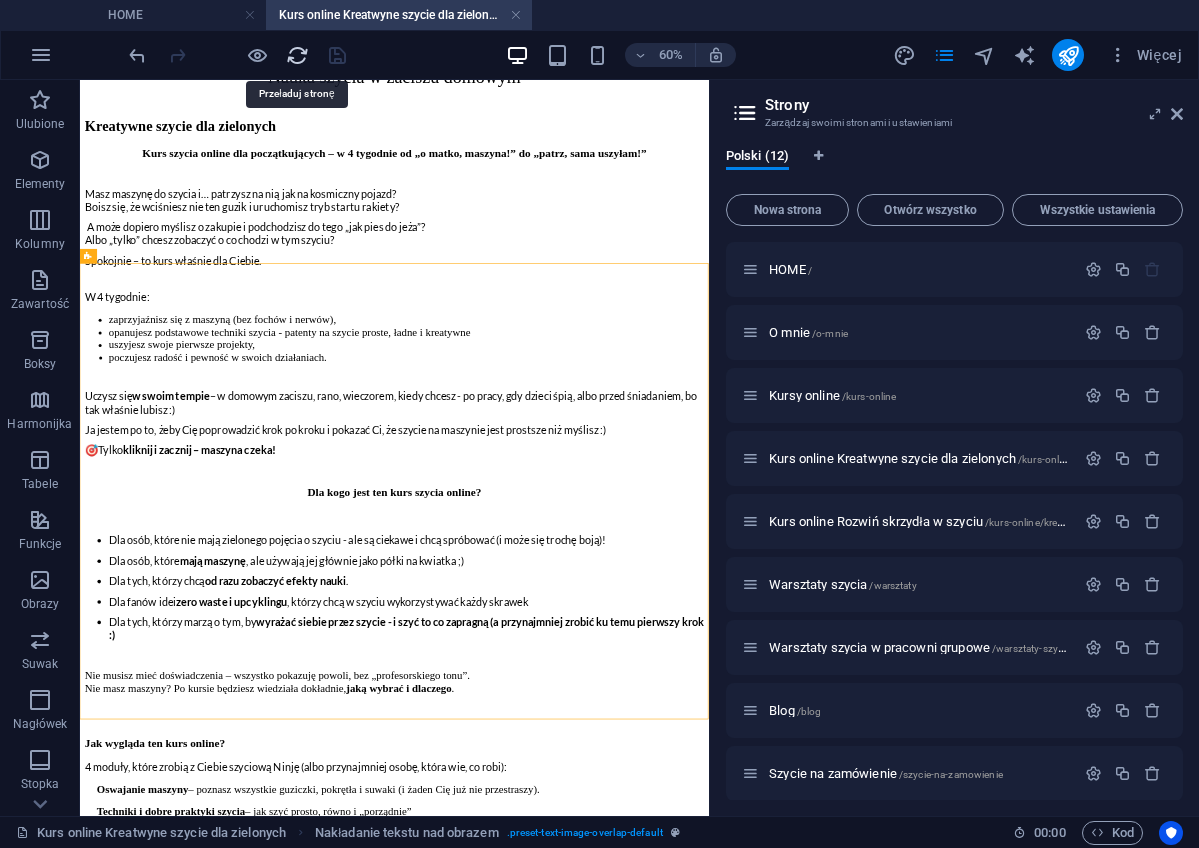 click at bounding box center (297, 55) 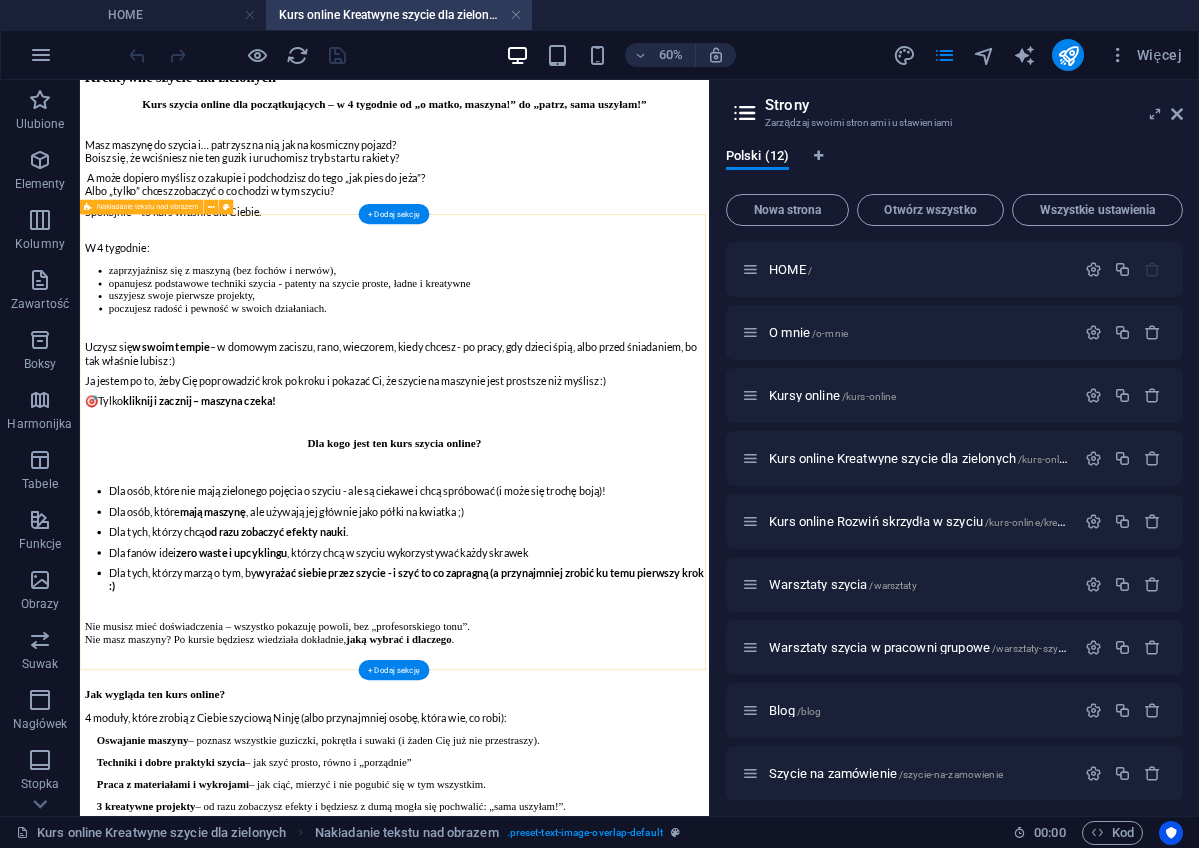 scroll, scrollTop: 1352, scrollLeft: 0, axis: vertical 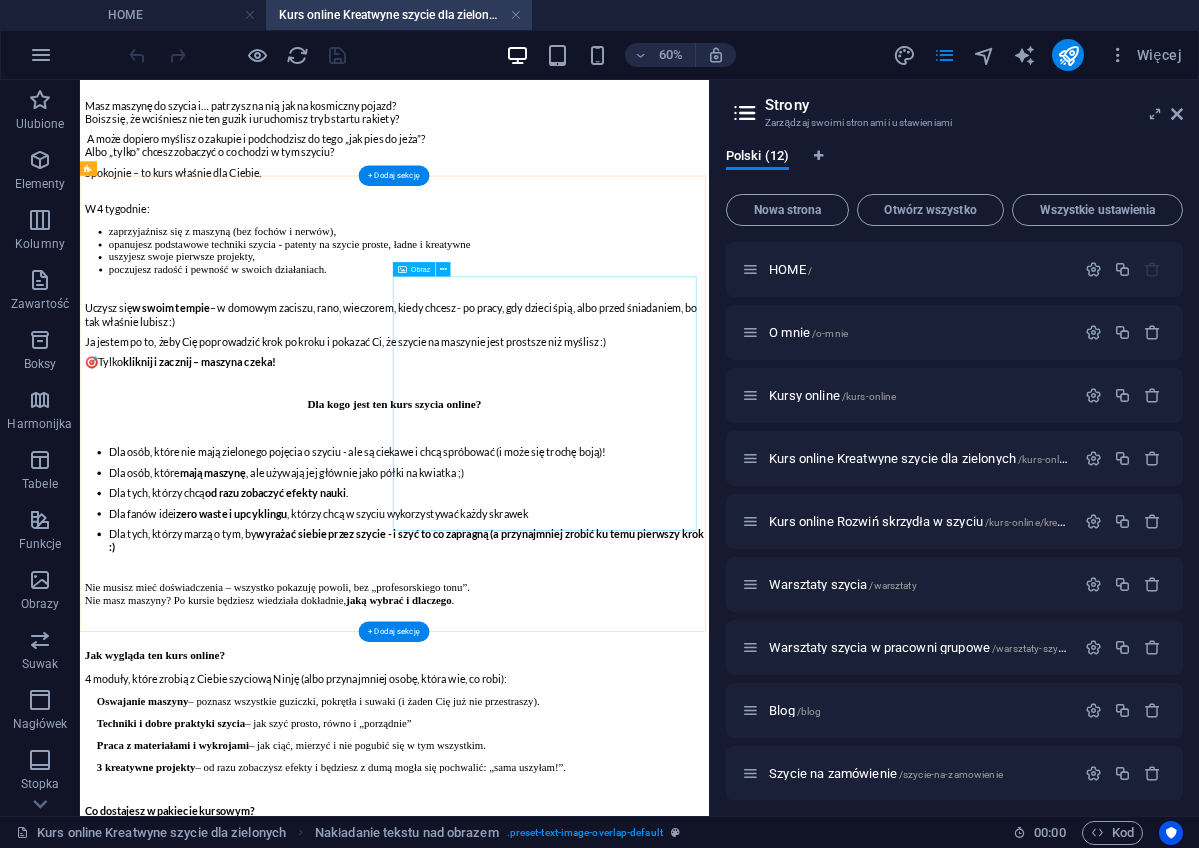 click at bounding box center [604, 1865] 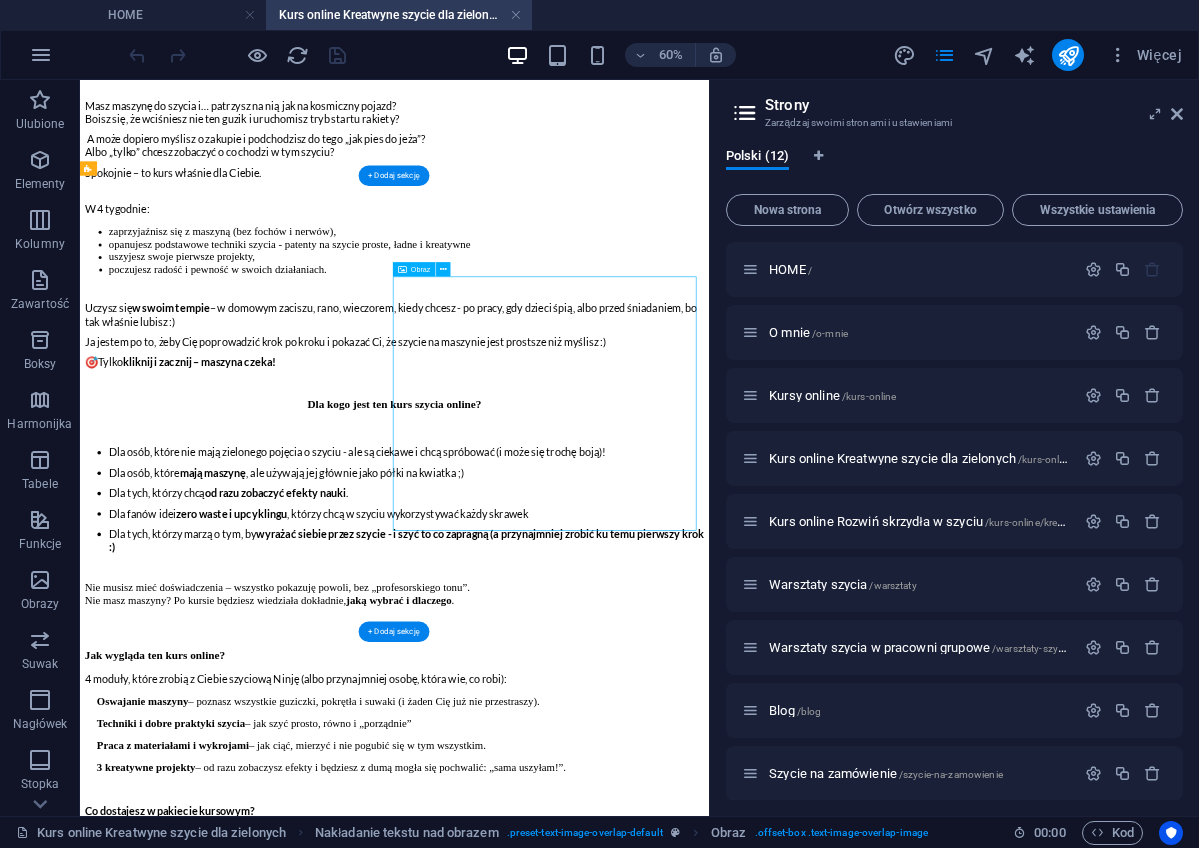 click at bounding box center (604, 1865) 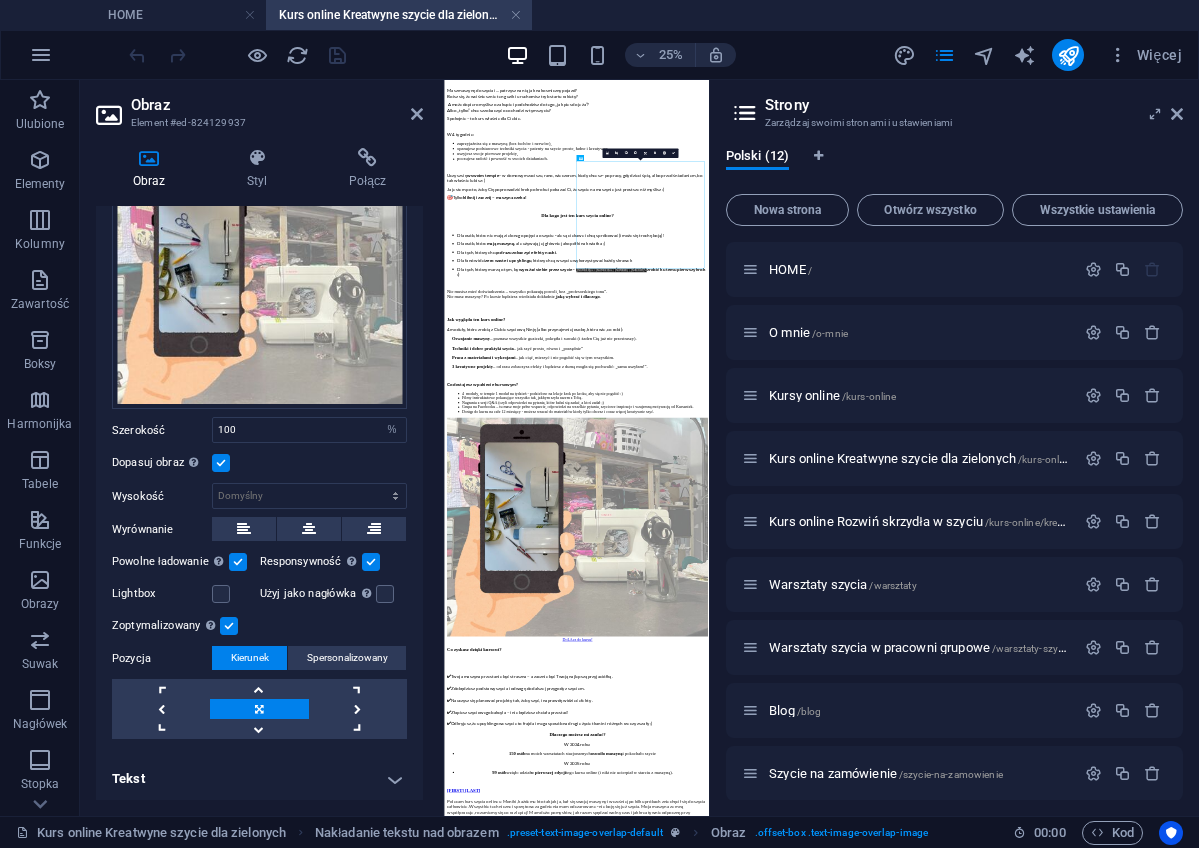 scroll, scrollTop: 96, scrollLeft: 0, axis: vertical 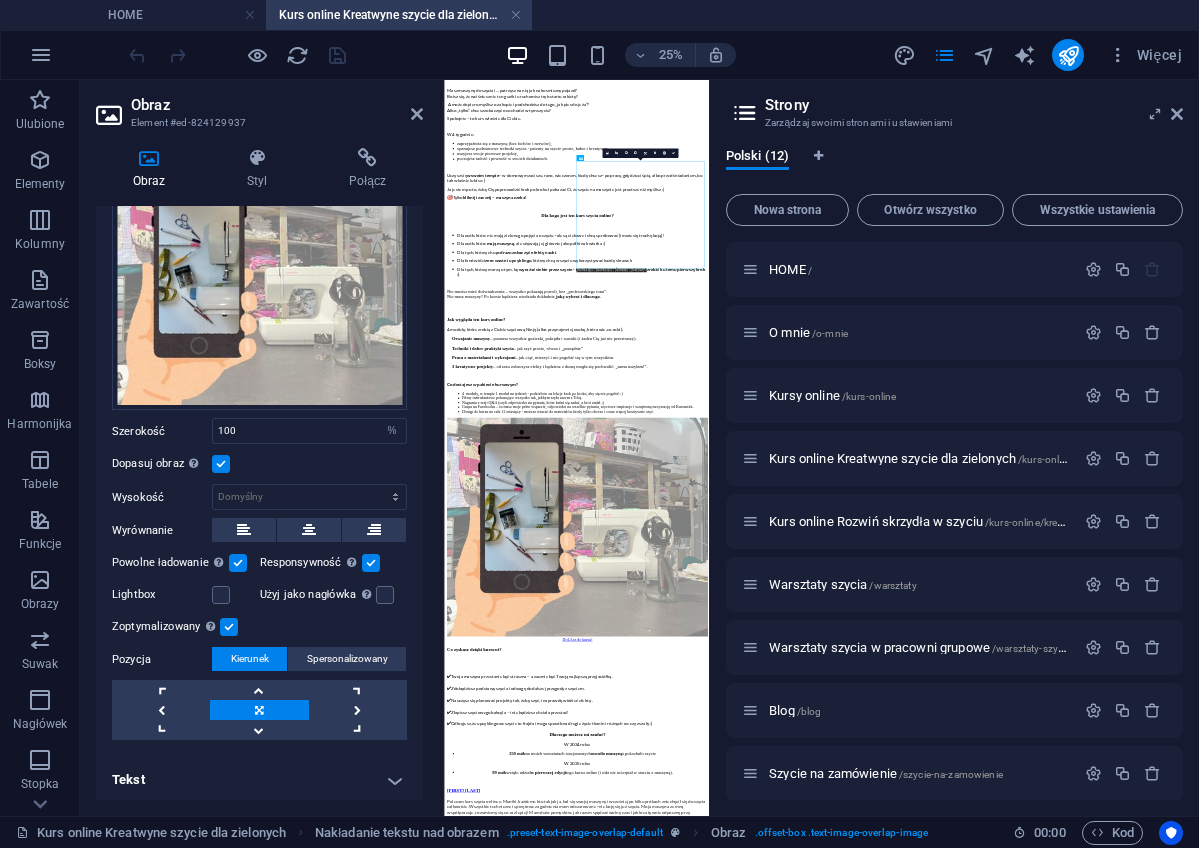click on "Tekst" at bounding box center [259, 780] 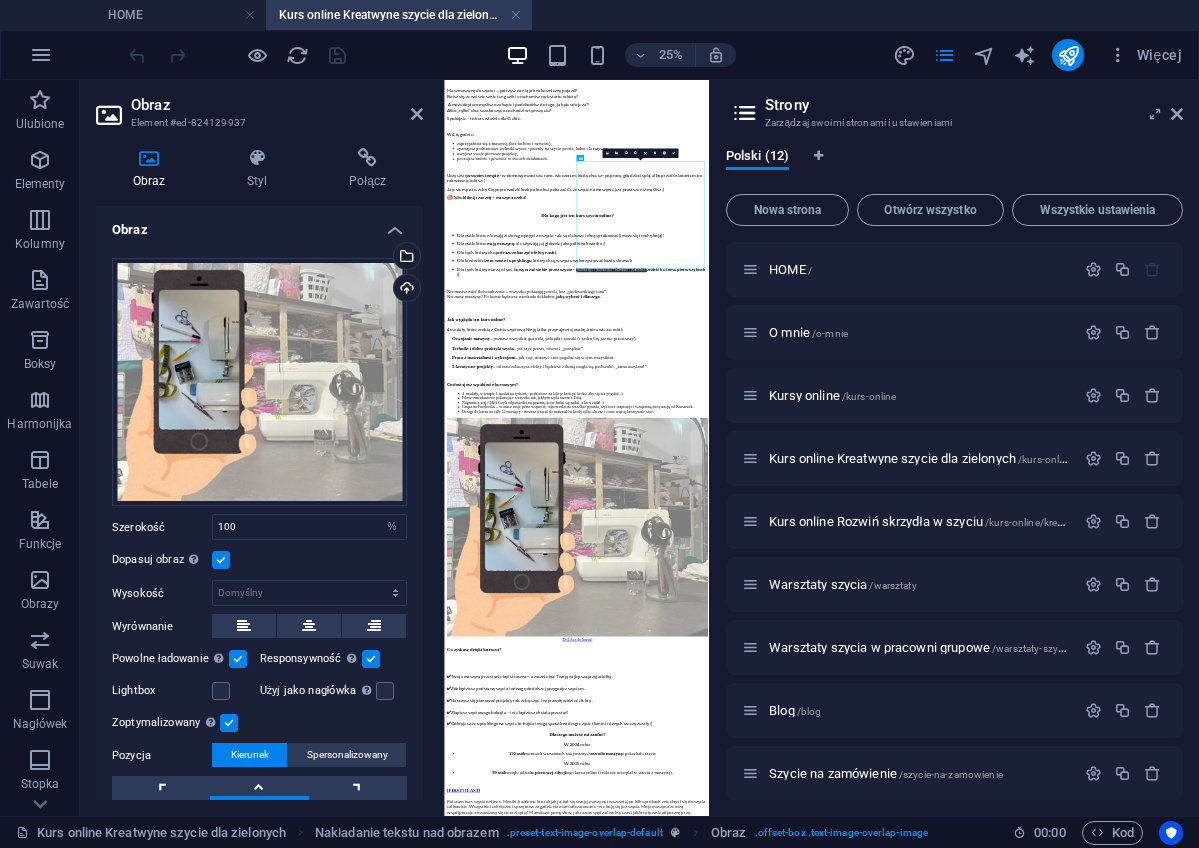 scroll, scrollTop: 0, scrollLeft: 0, axis: both 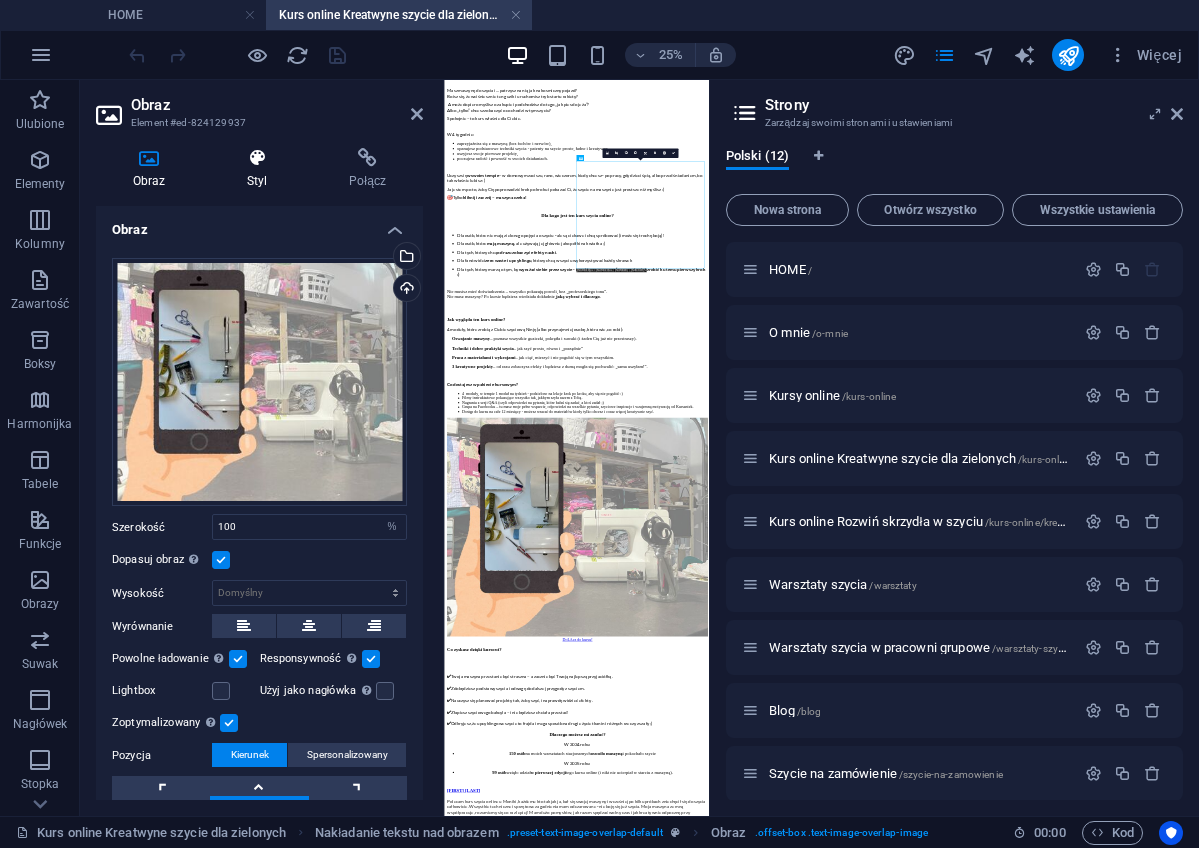 click on "Styl" at bounding box center (261, 169) 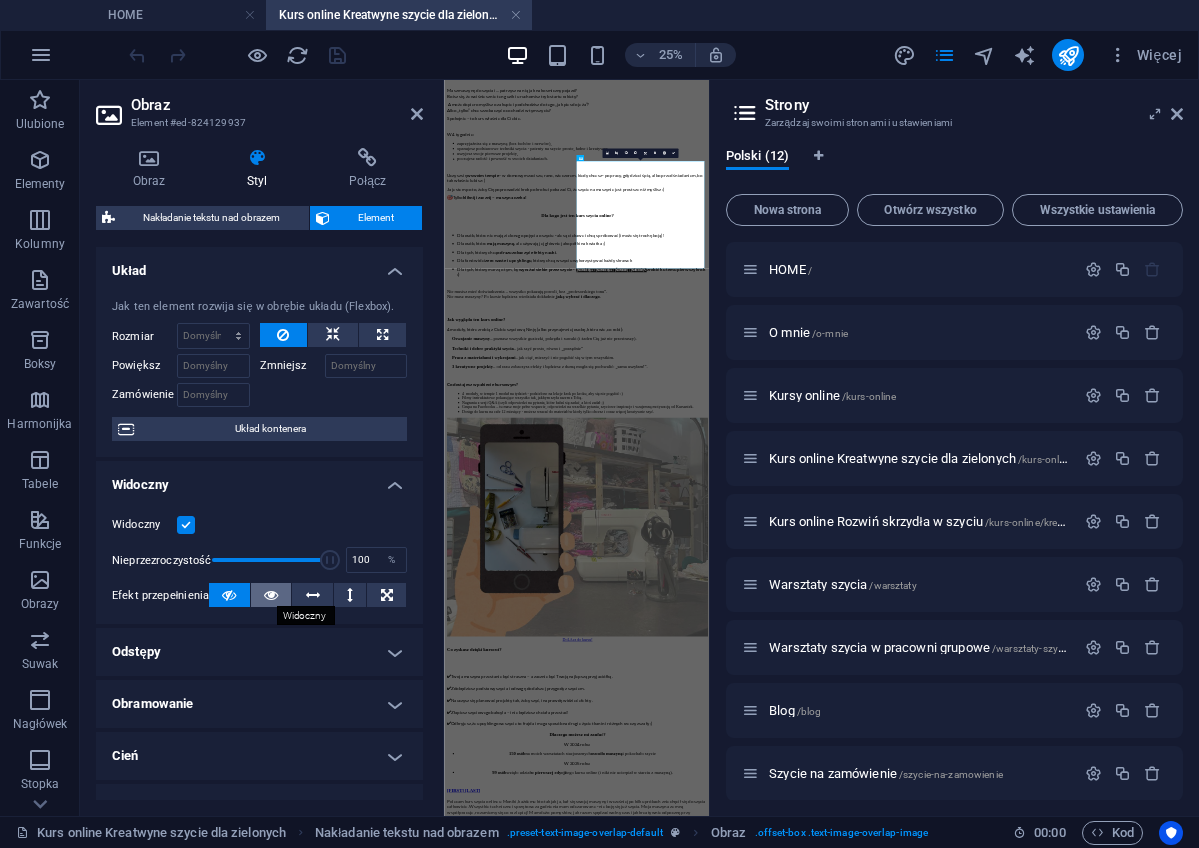 click at bounding box center [271, 595] 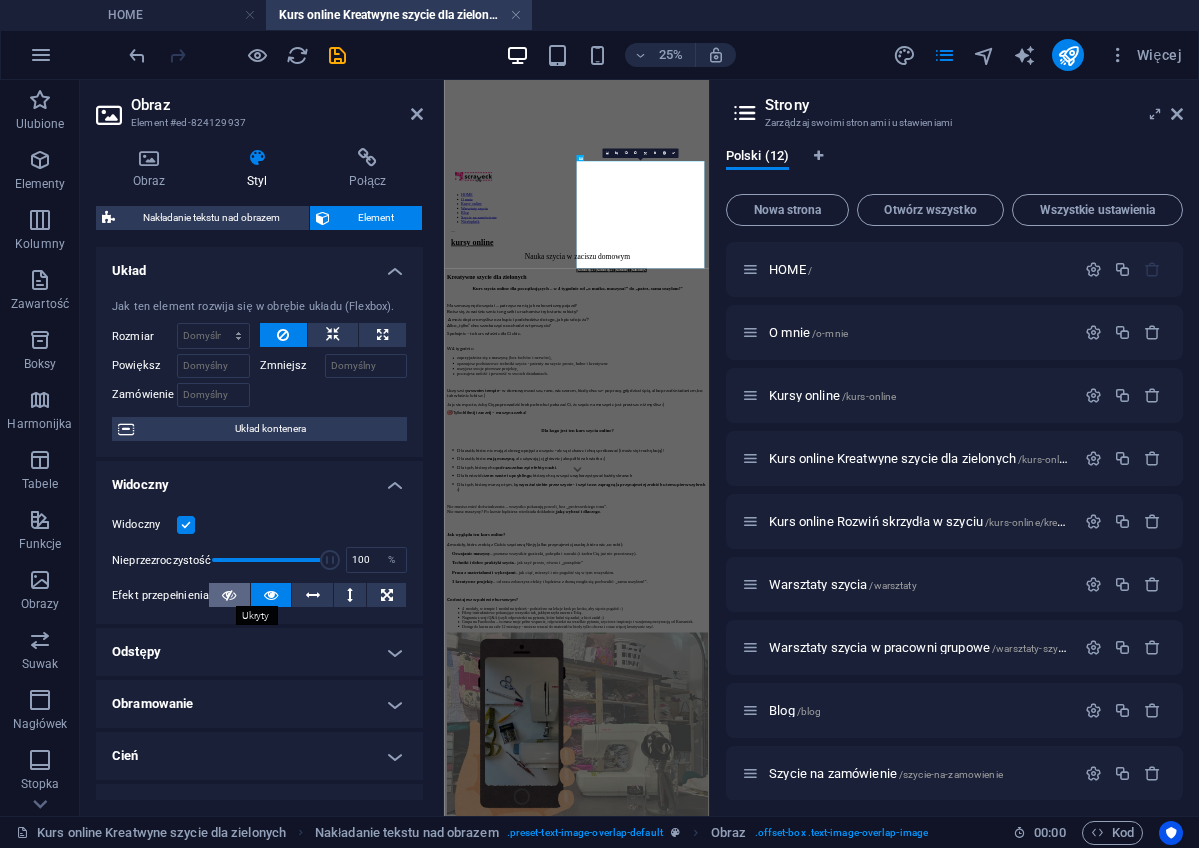 click at bounding box center [229, 595] 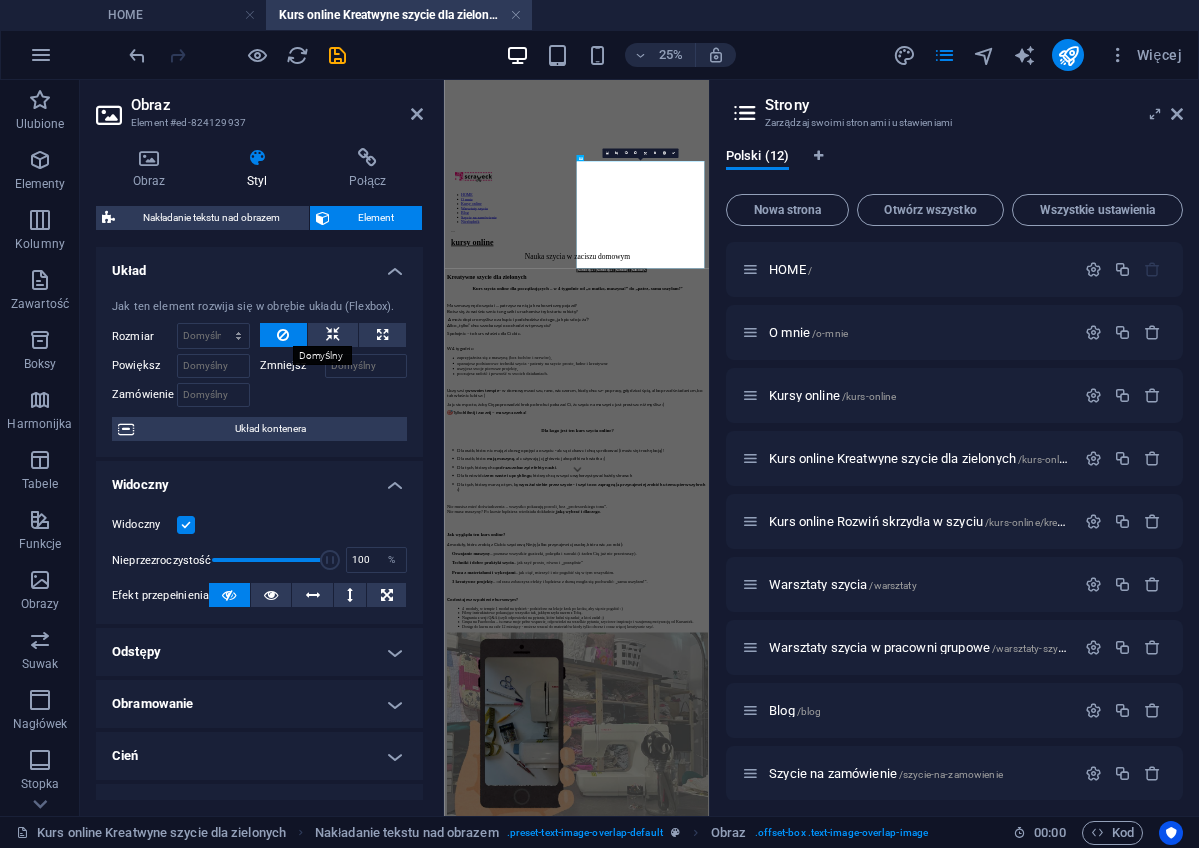 click at bounding box center (283, 335) 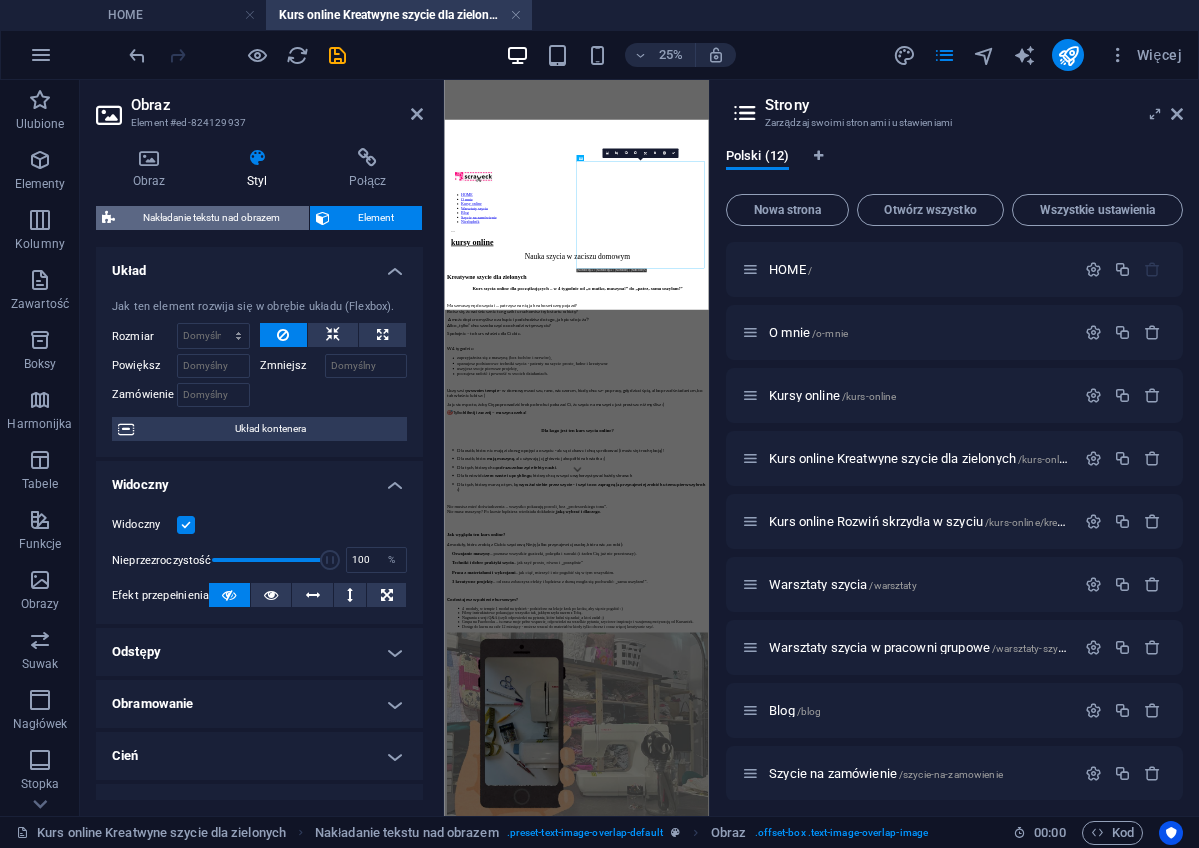 click on "Nakładanie tekstu nad obrazem" at bounding box center [212, 218] 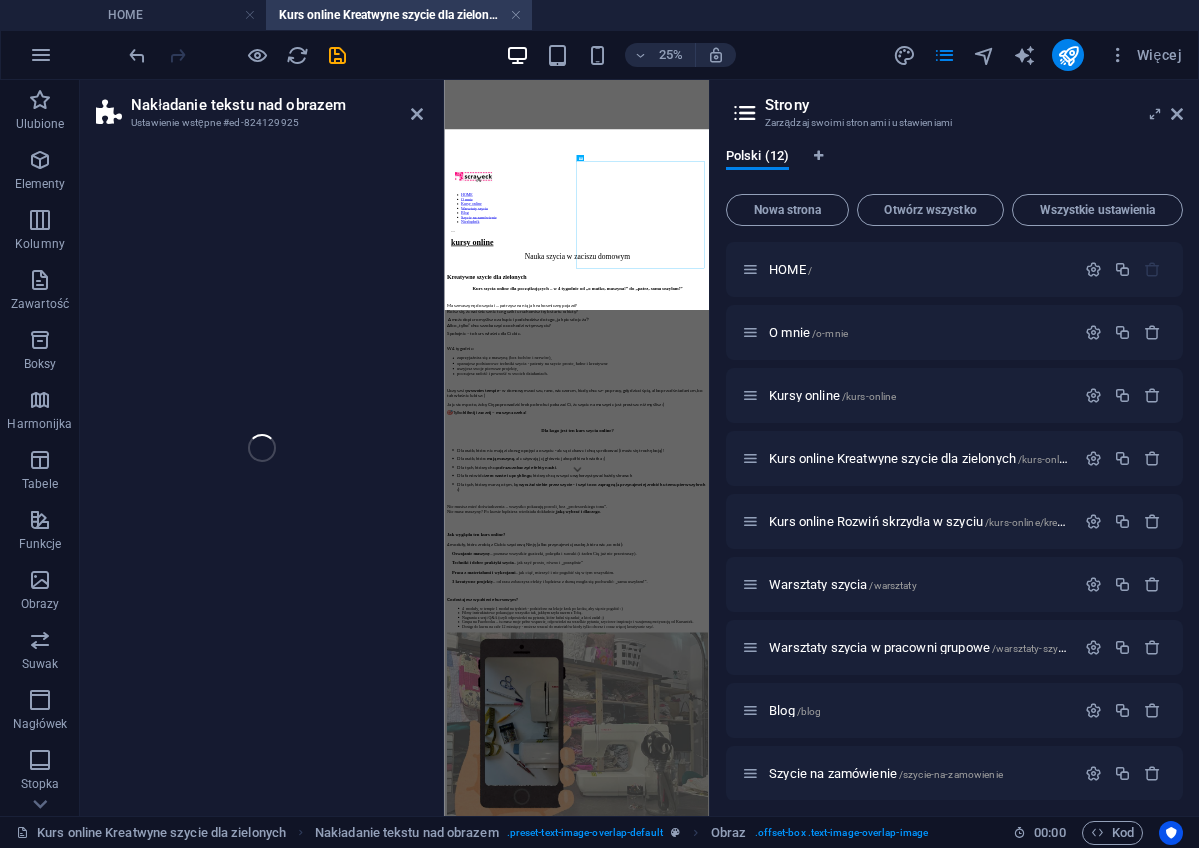 select on "rem" 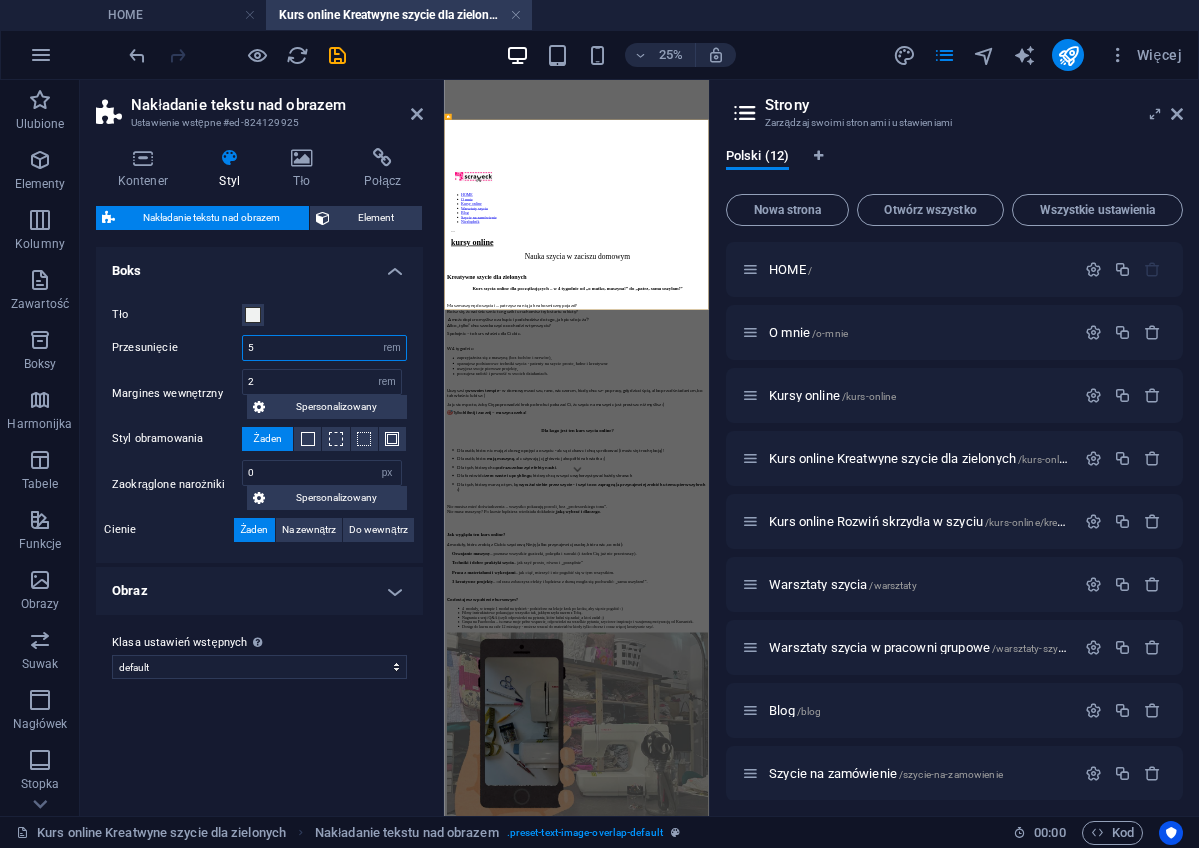 click on "5" at bounding box center [324, 348] 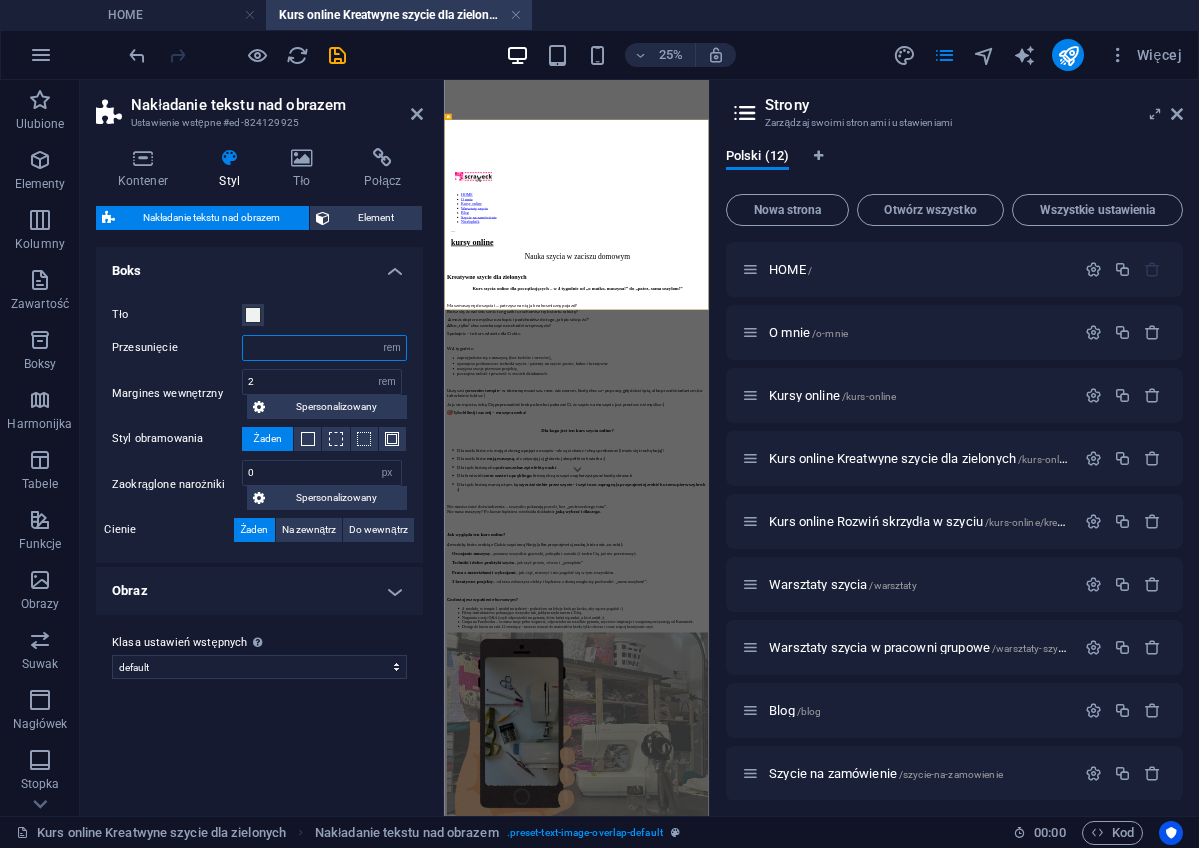 type on "7" 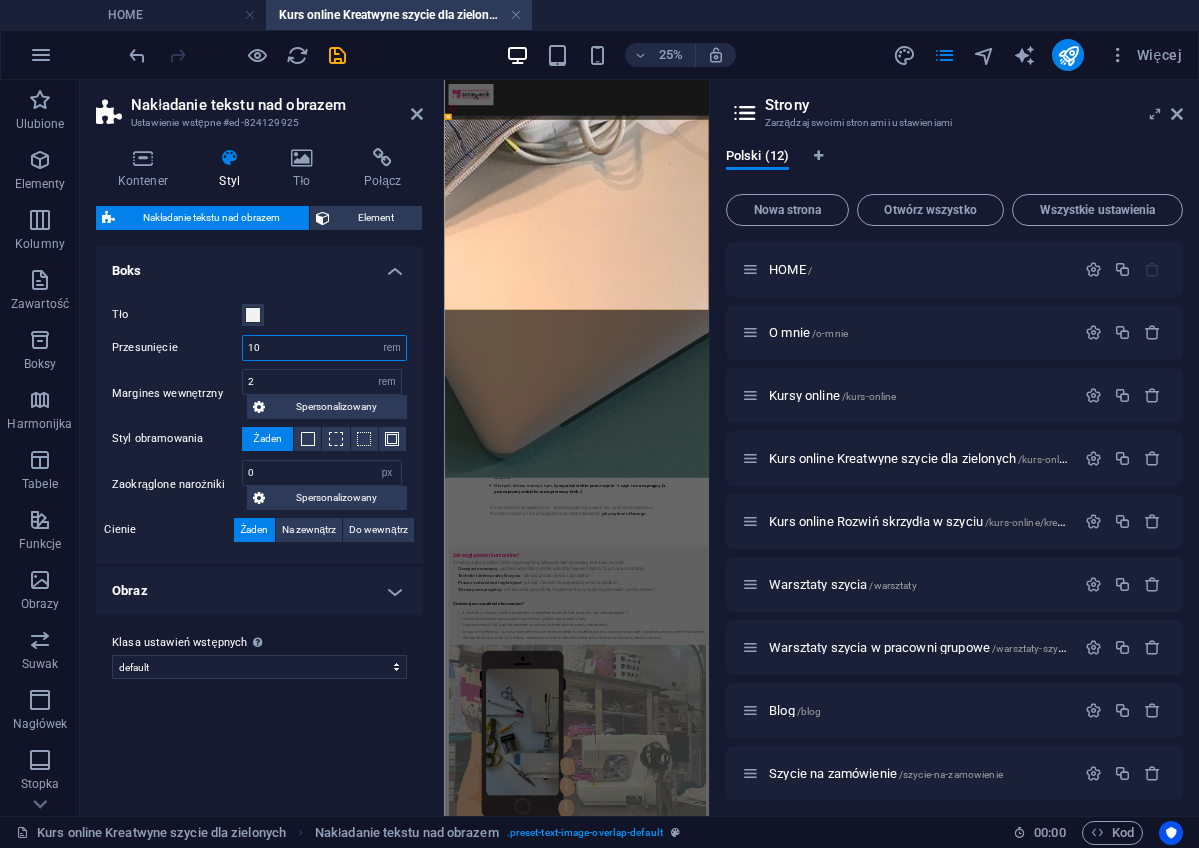 type on "10" 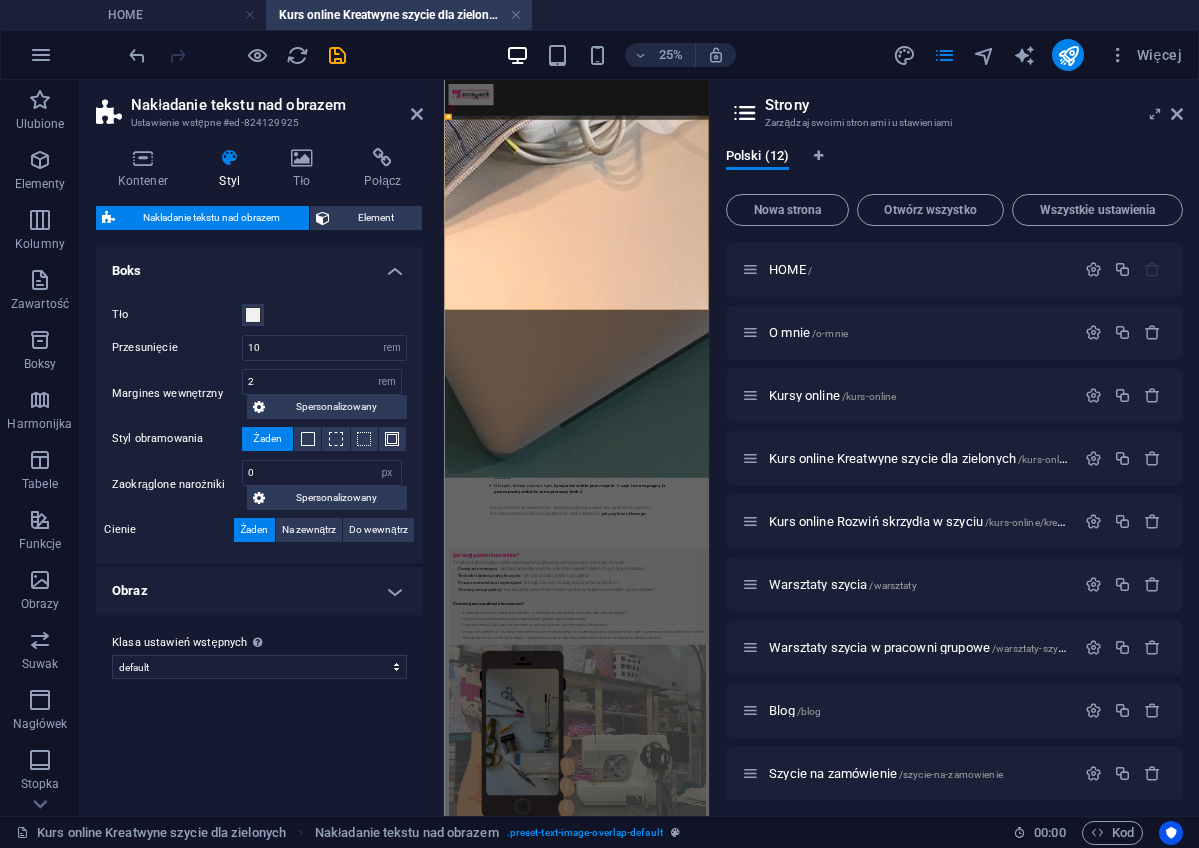 click on "Tło" at bounding box center [259, 315] 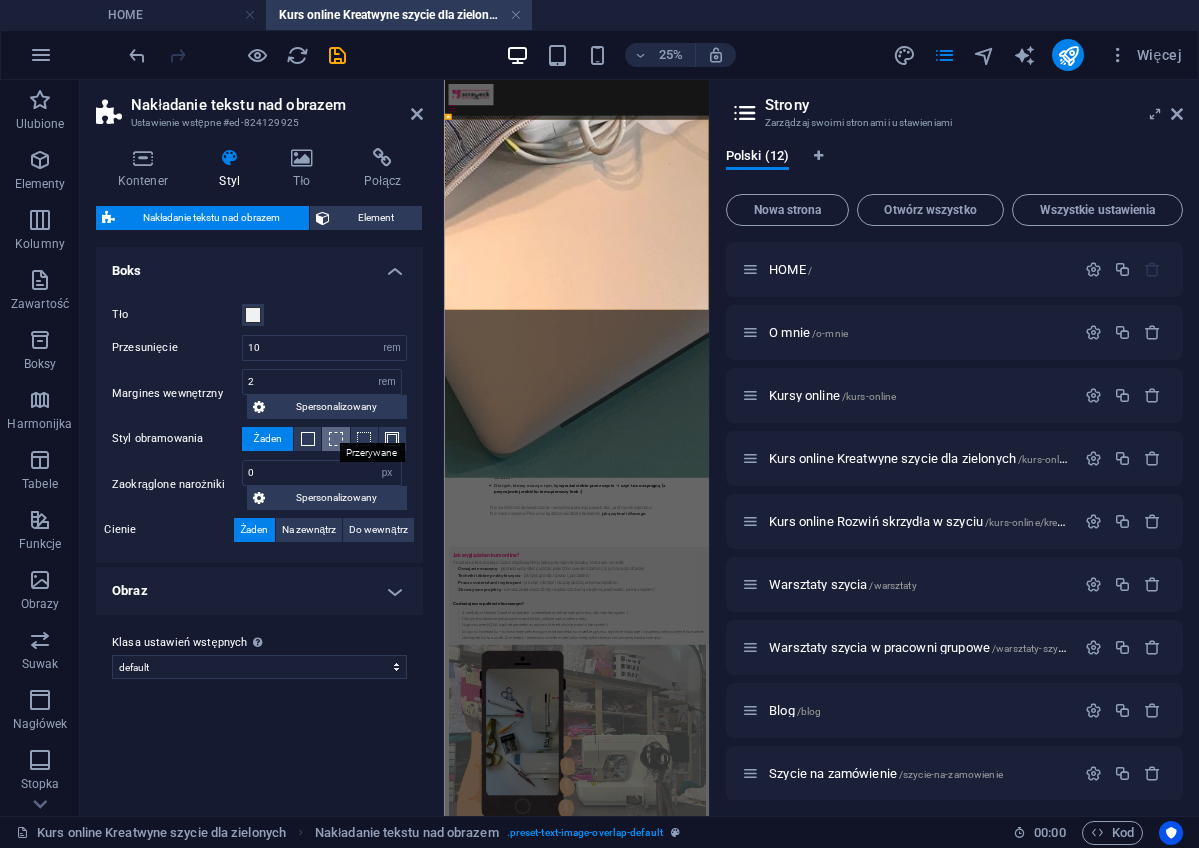 click at bounding box center [336, 439] 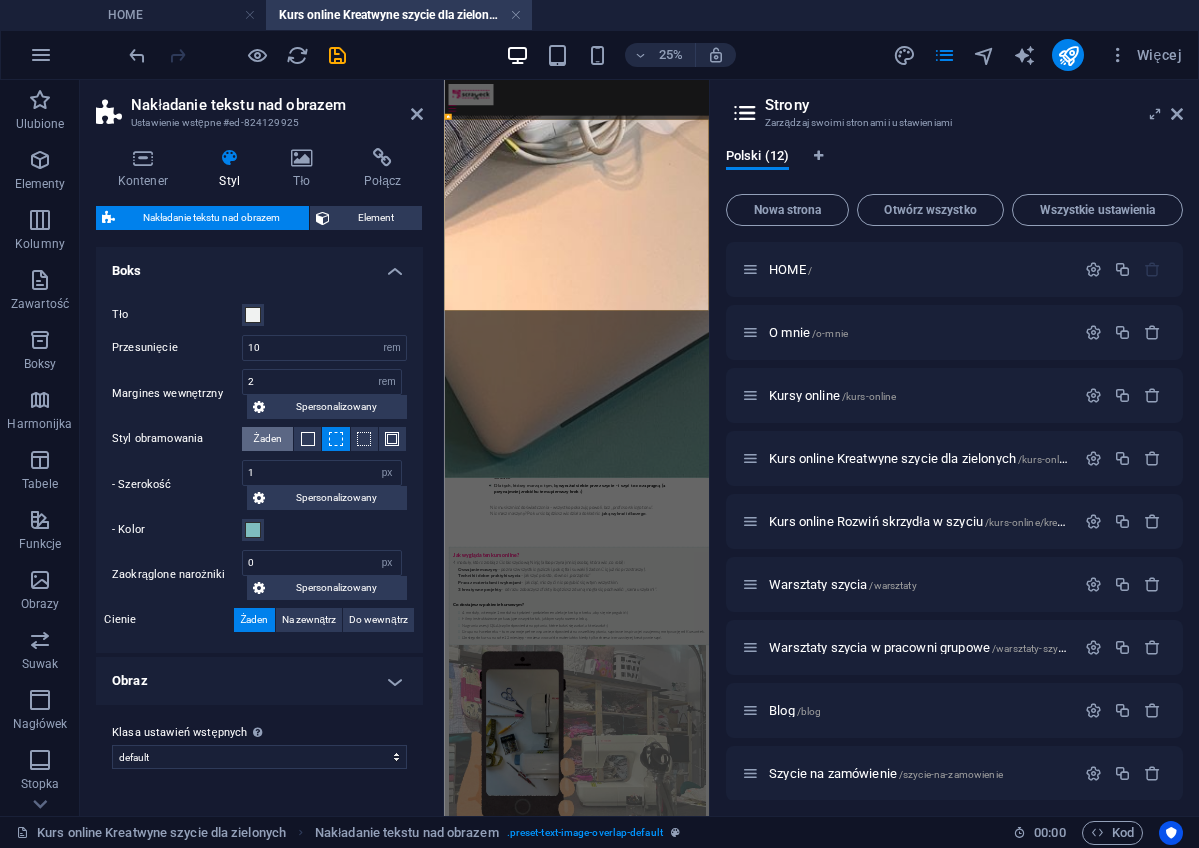 click on "Żaden" at bounding box center (268, 439) 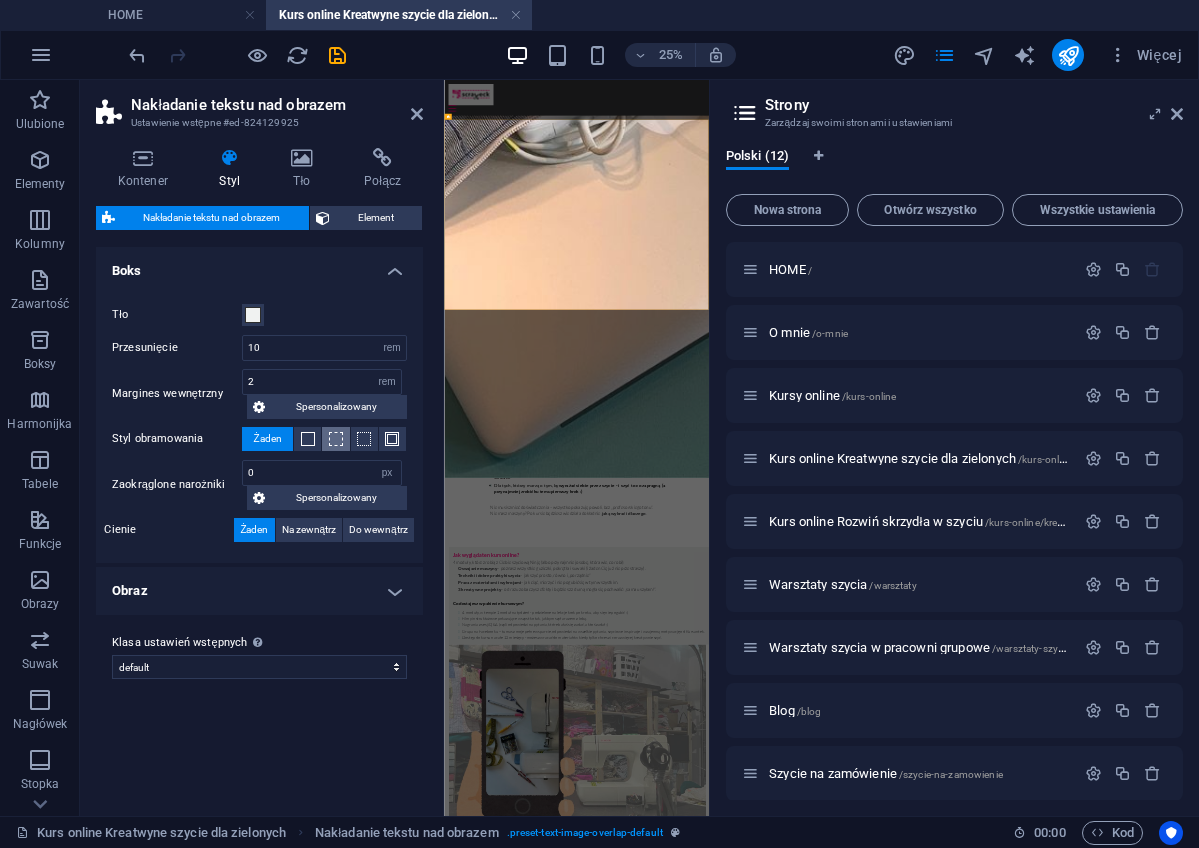 click at bounding box center (336, 439) 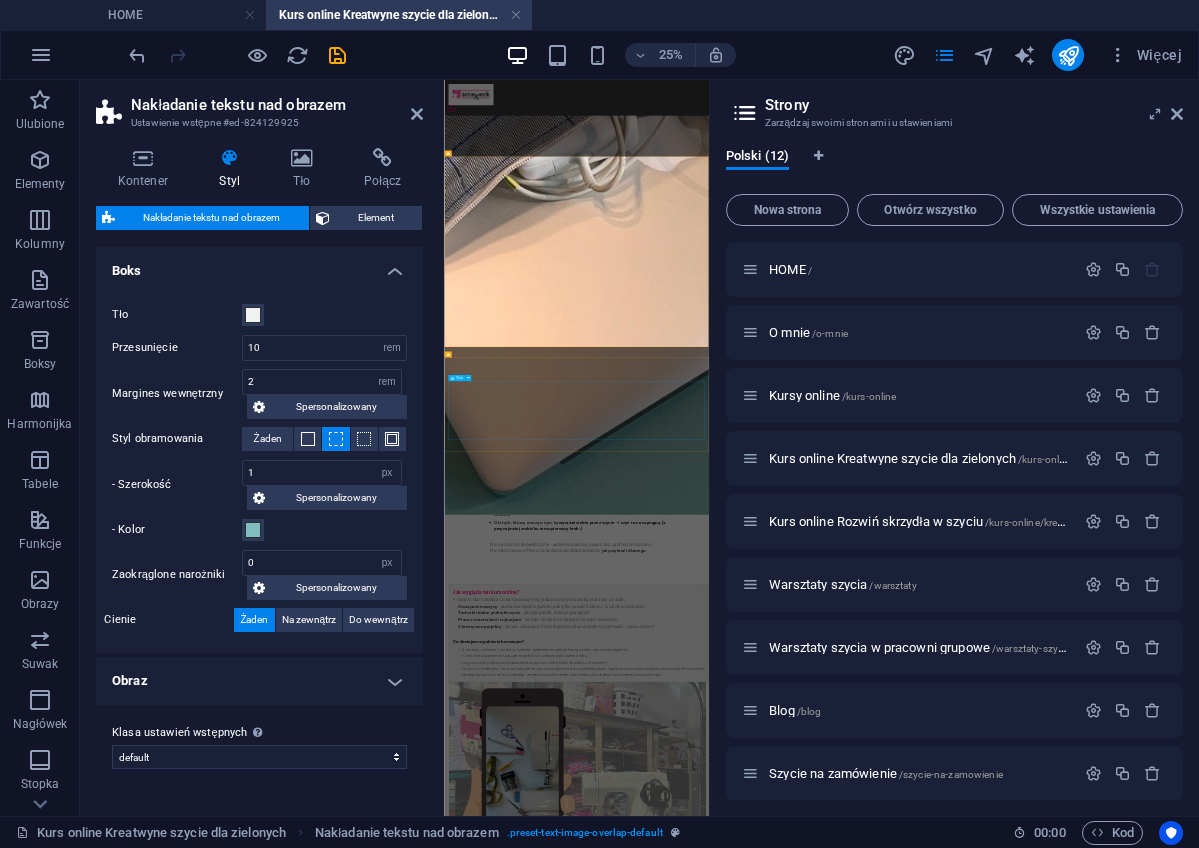 scroll, scrollTop: 1203, scrollLeft: 0, axis: vertical 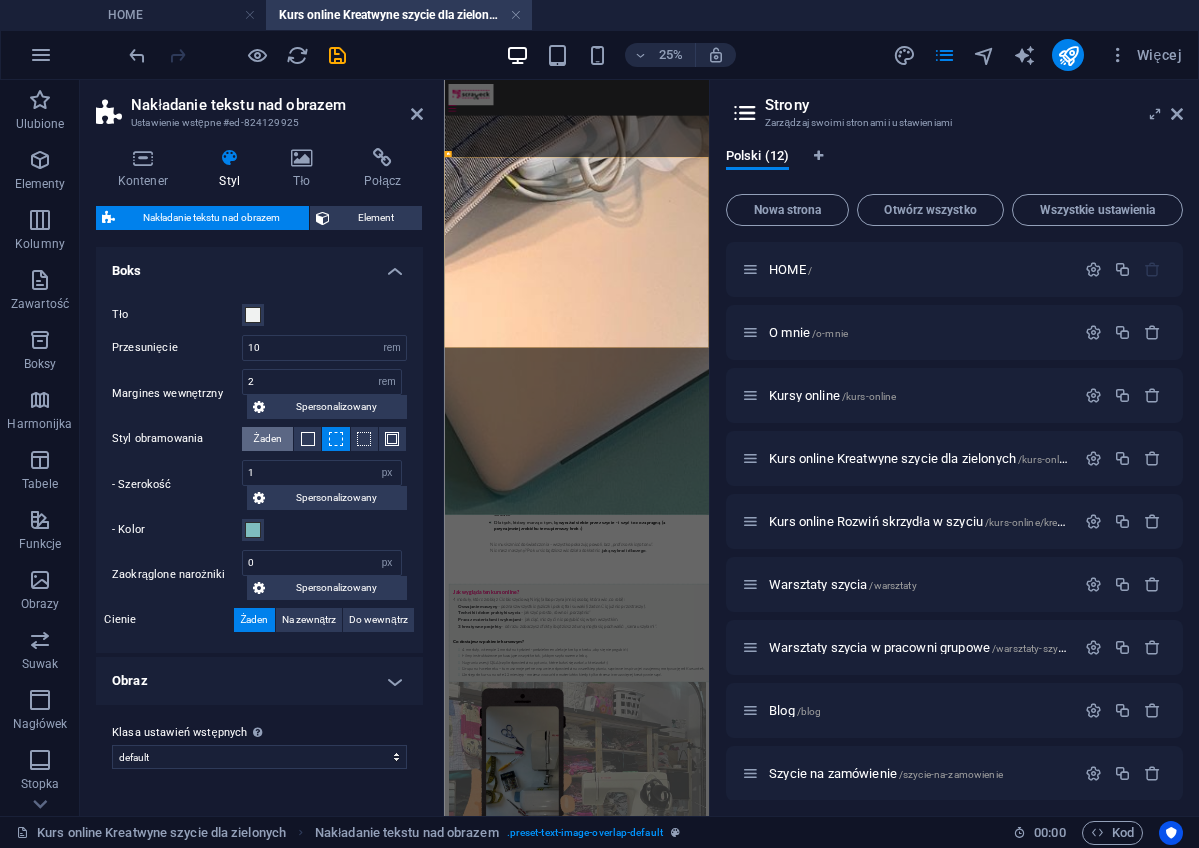 click on "Żaden" at bounding box center (268, 439) 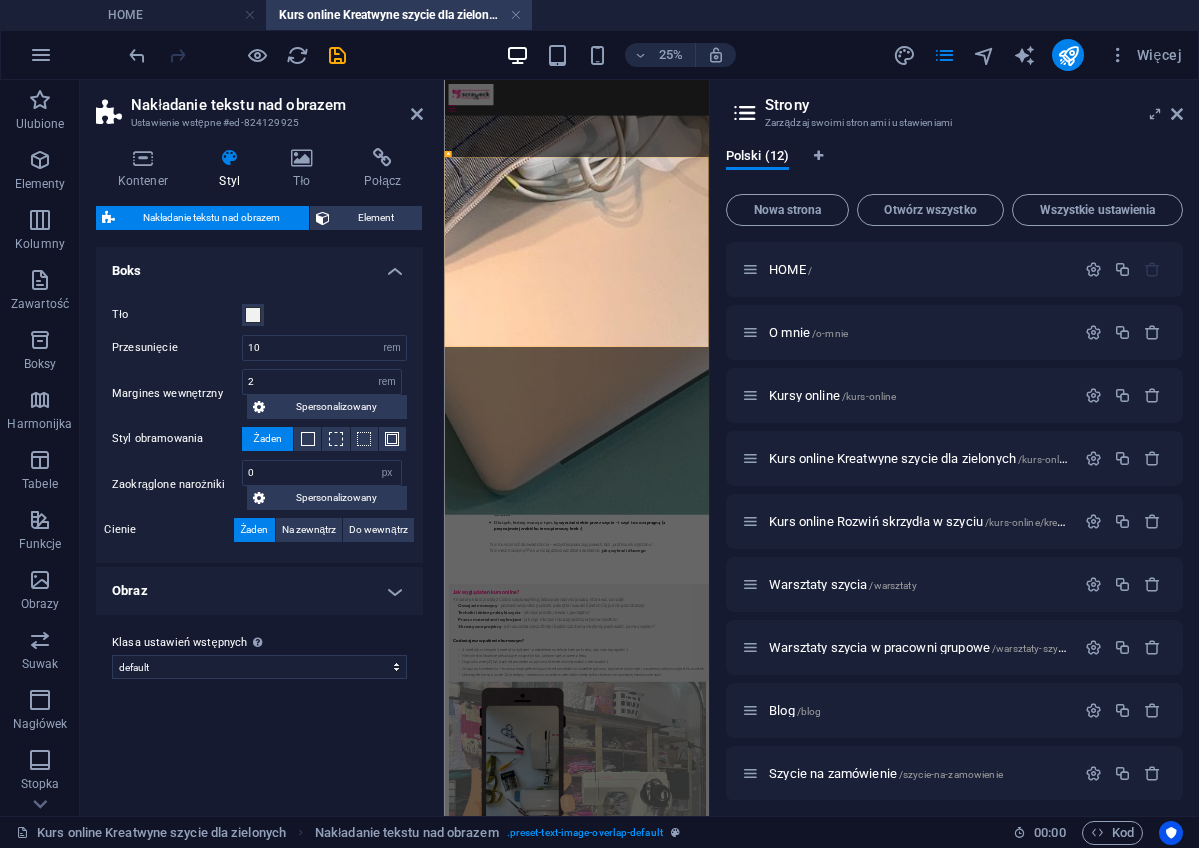 click on "Obraz" at bounding box center [259, 591] 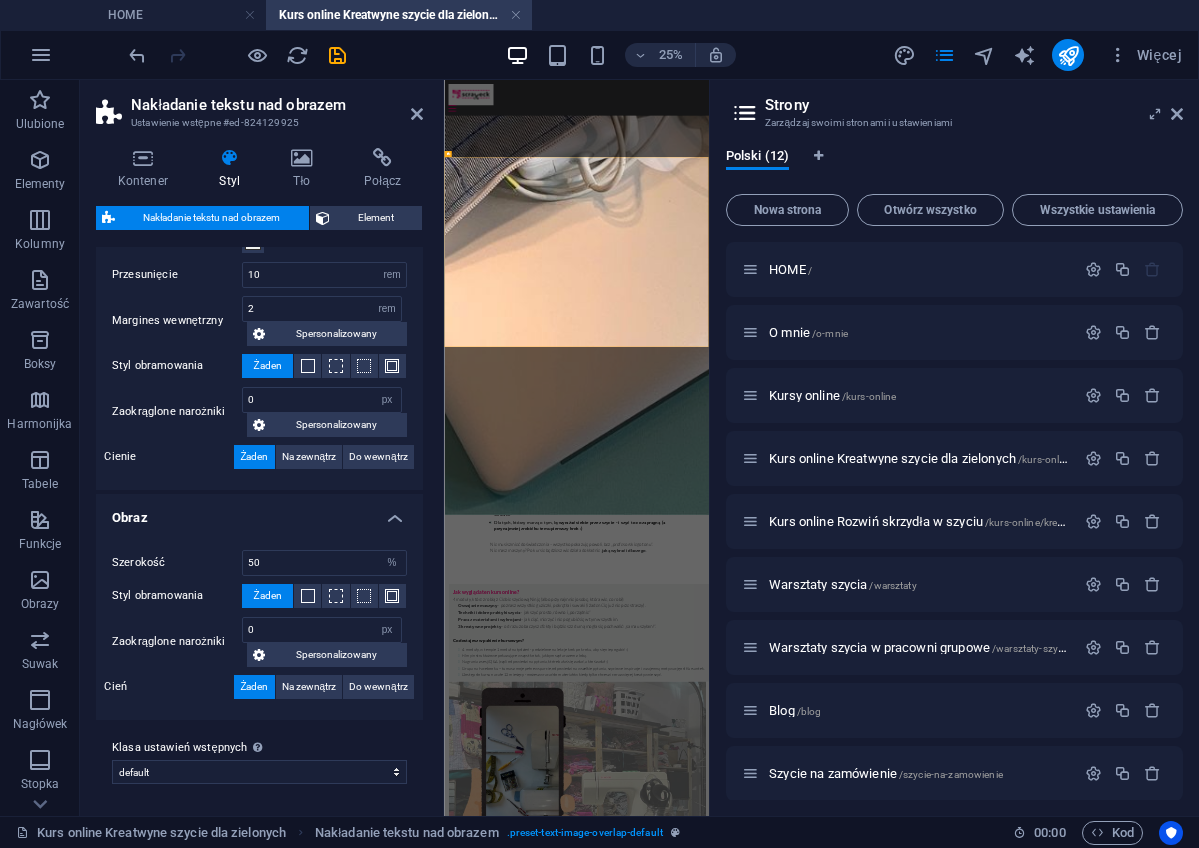 scroll, scrollTop: 72, scrollLeft: 0, axis: vertical 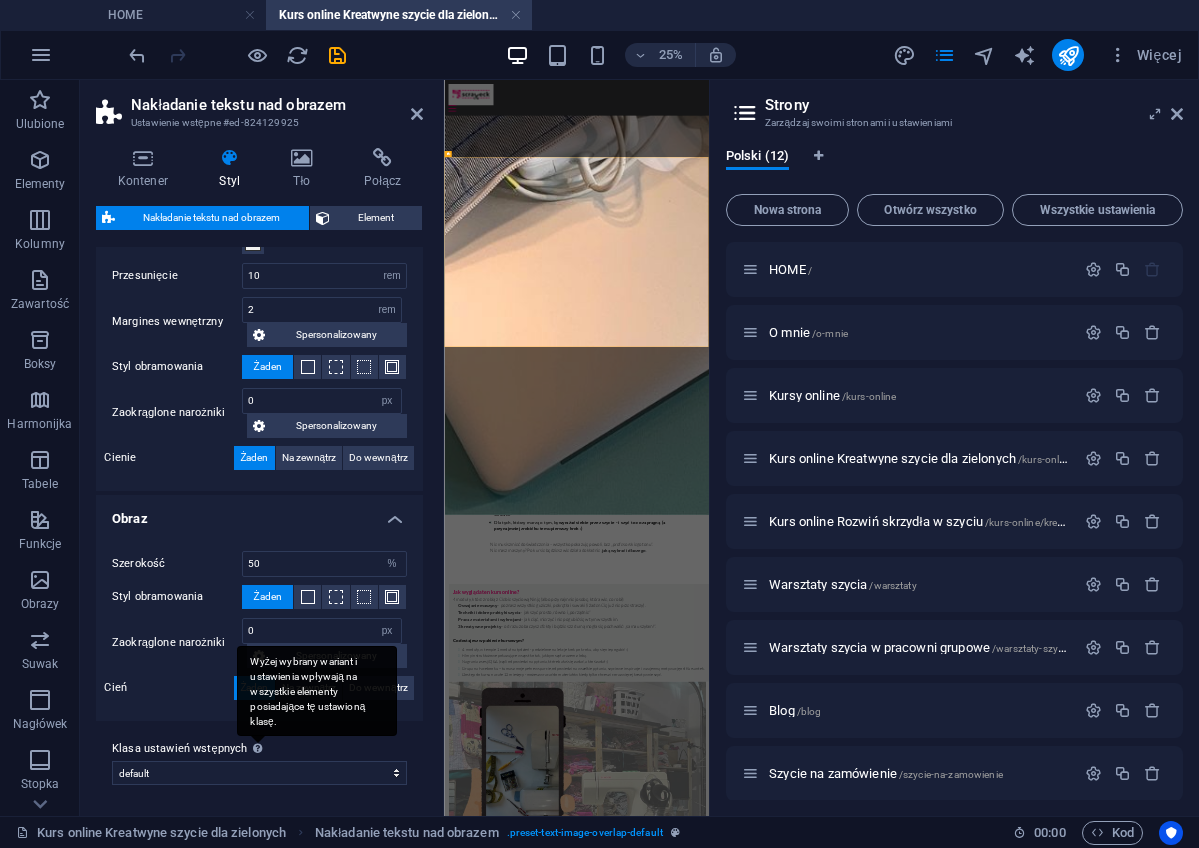 click on "Wyżej wybrany wariant i ustawienia wpływają na wszystkie elementy posiadające tę ustawioną klasę." at bounding box center [317, 691] 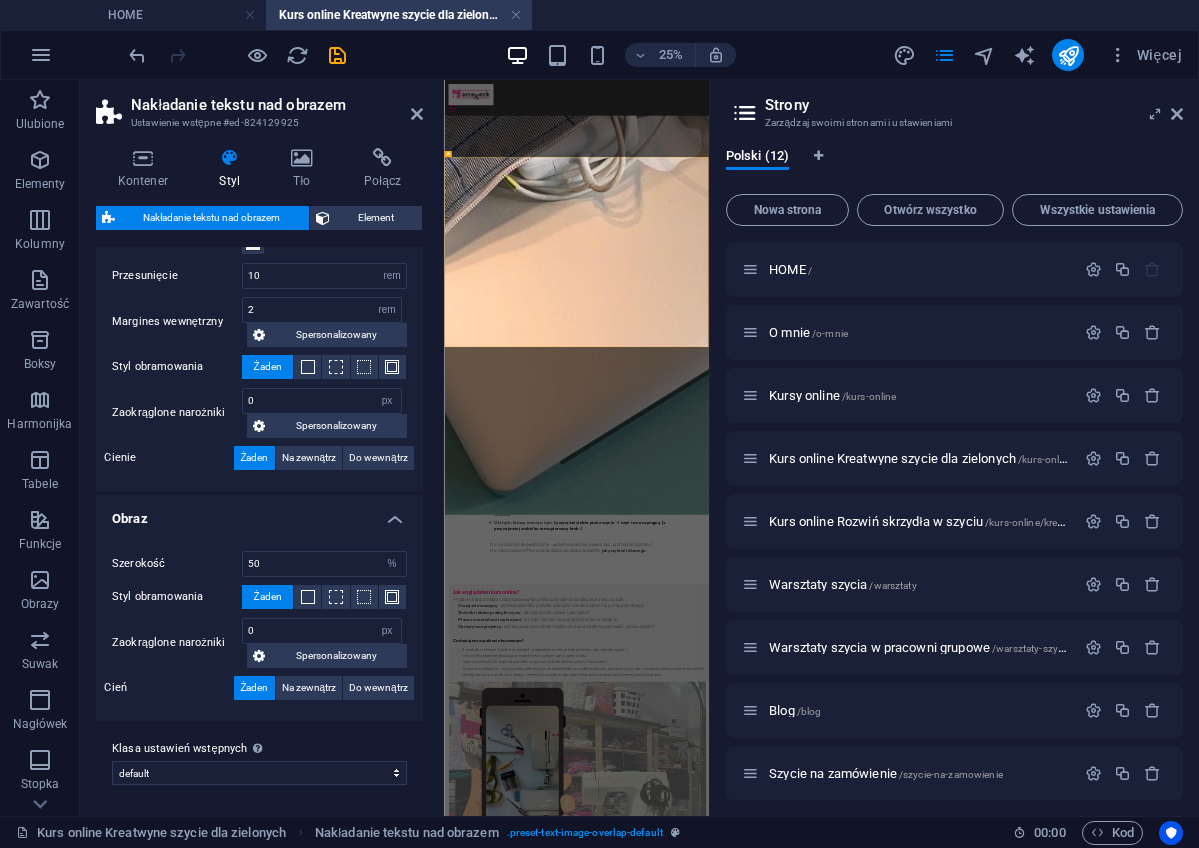 click on "Cień" at bounding box center [169, 688] 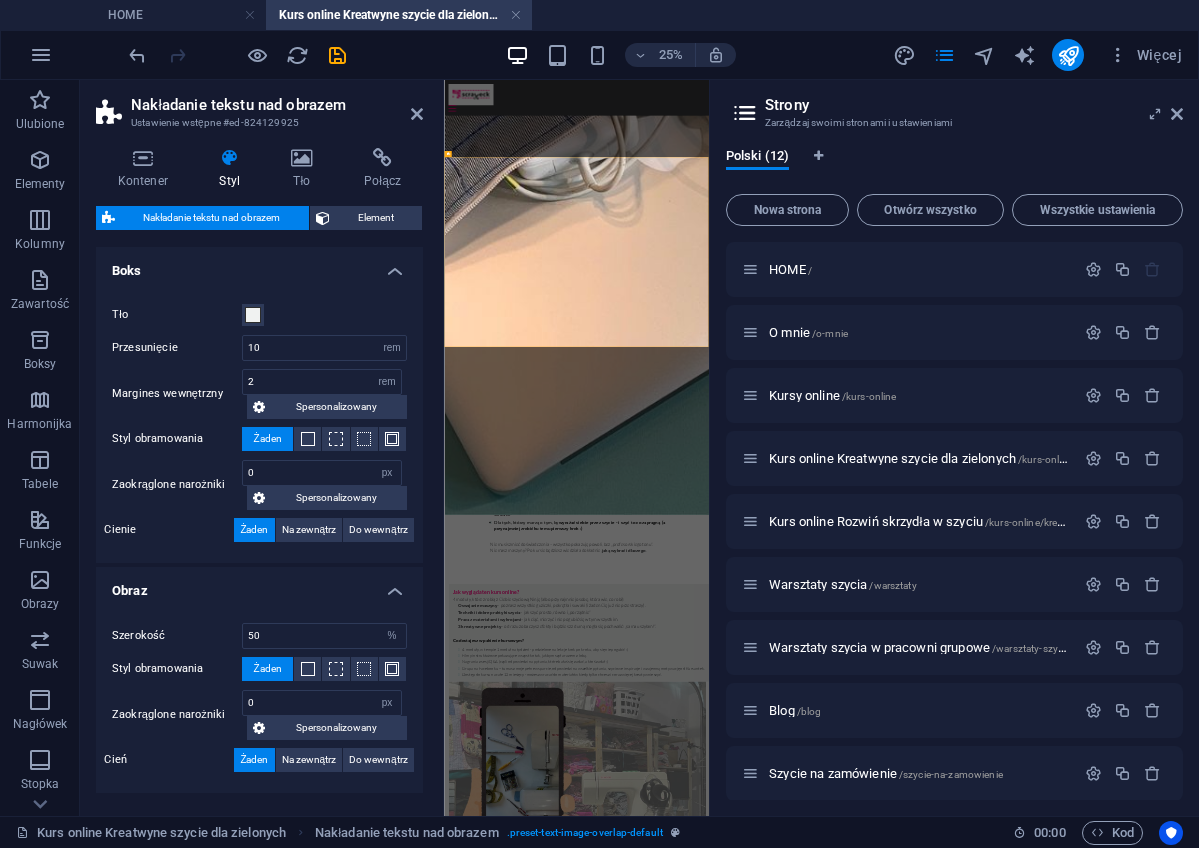 scroll, scrollTop: 0, scrollLeft: 0, axis: both 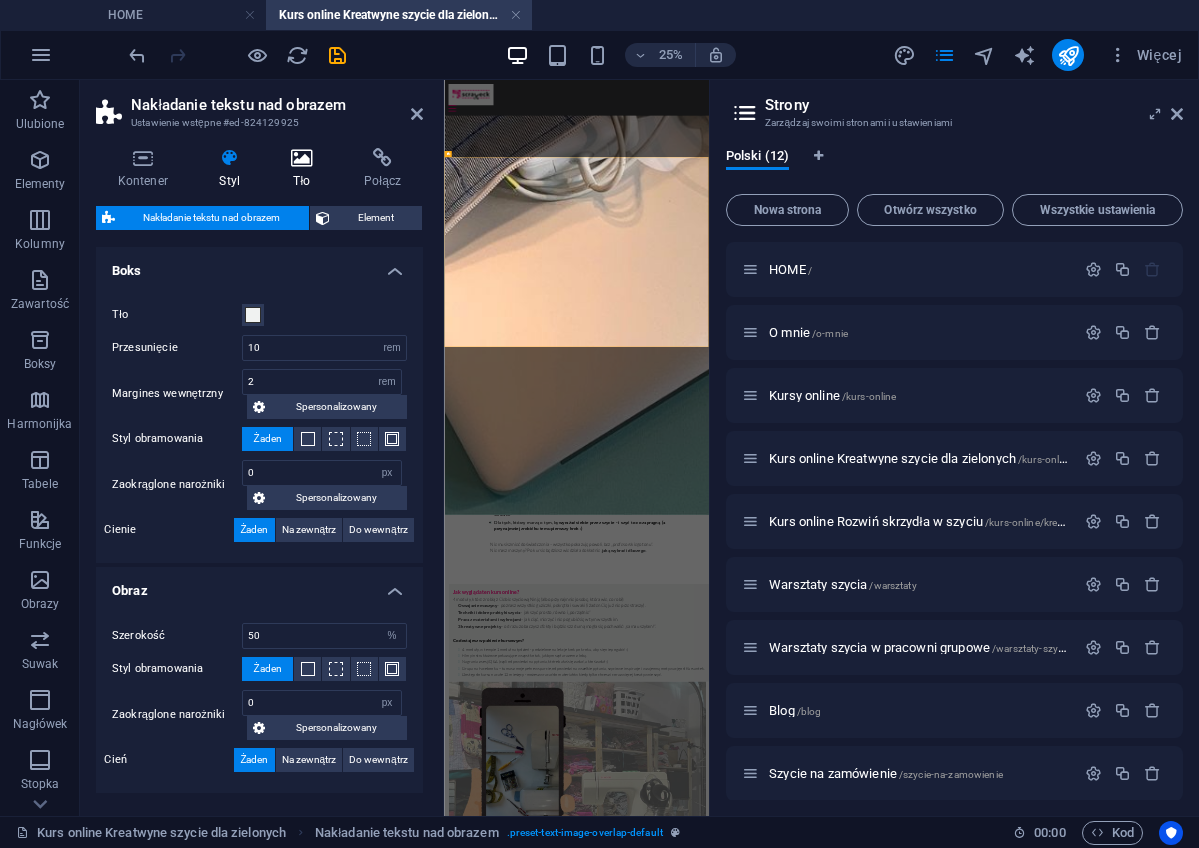 click at bounding box center [302, 158] 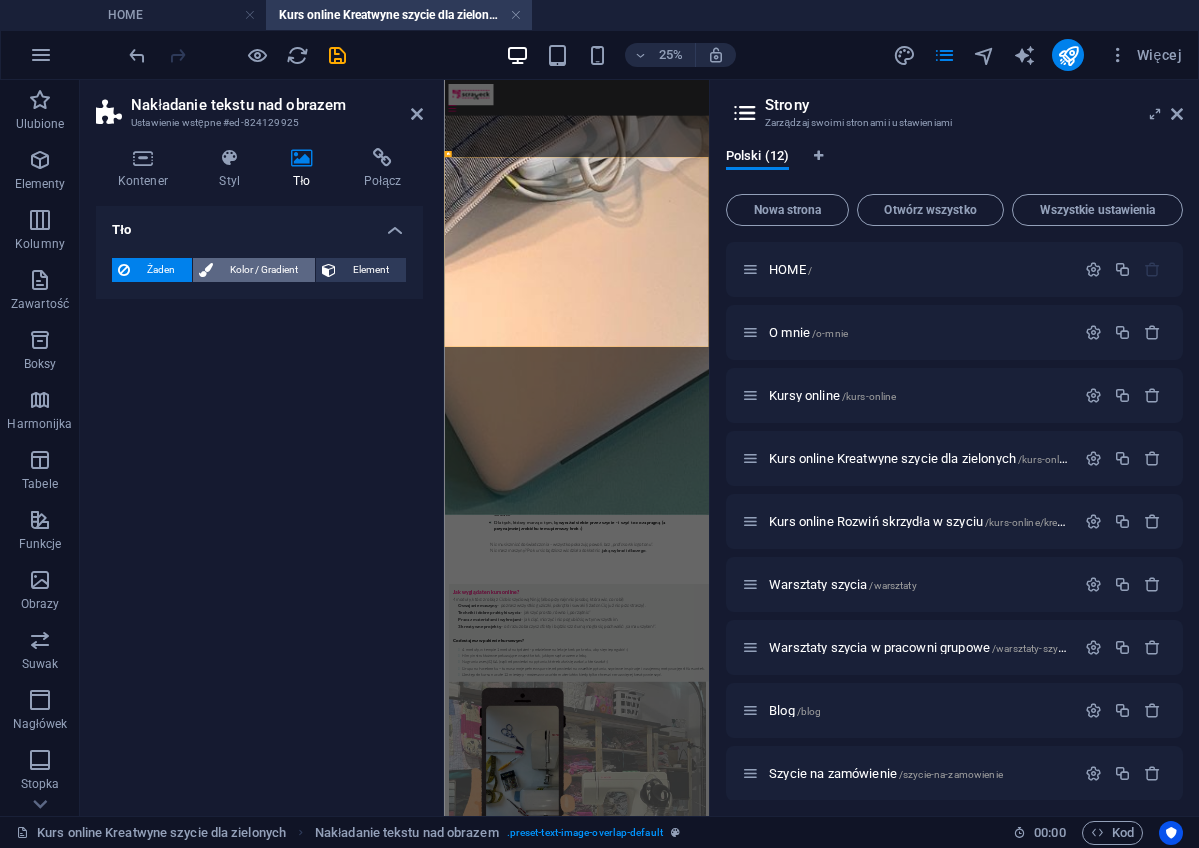 click on "Kolor / Gradient" at bounding box center [264, 270] 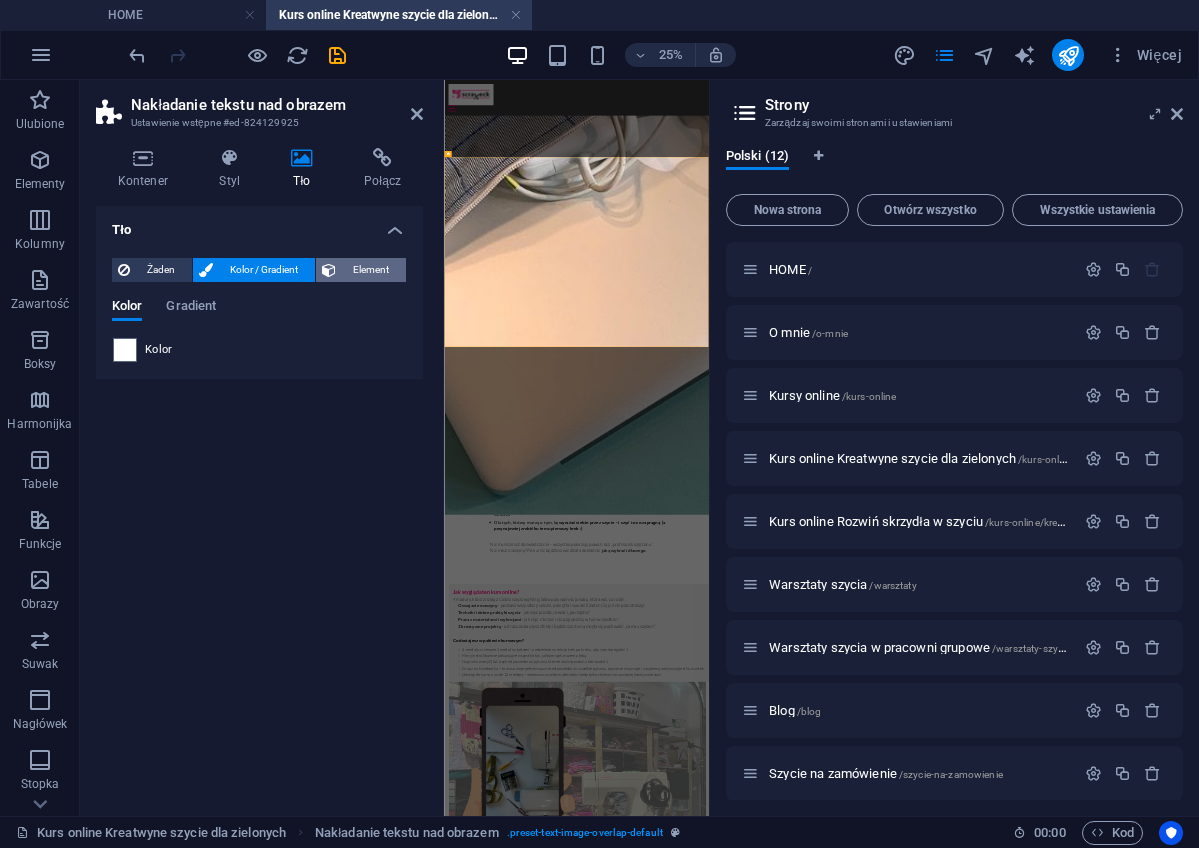 click on "Element" at bounding box center [371, 270] 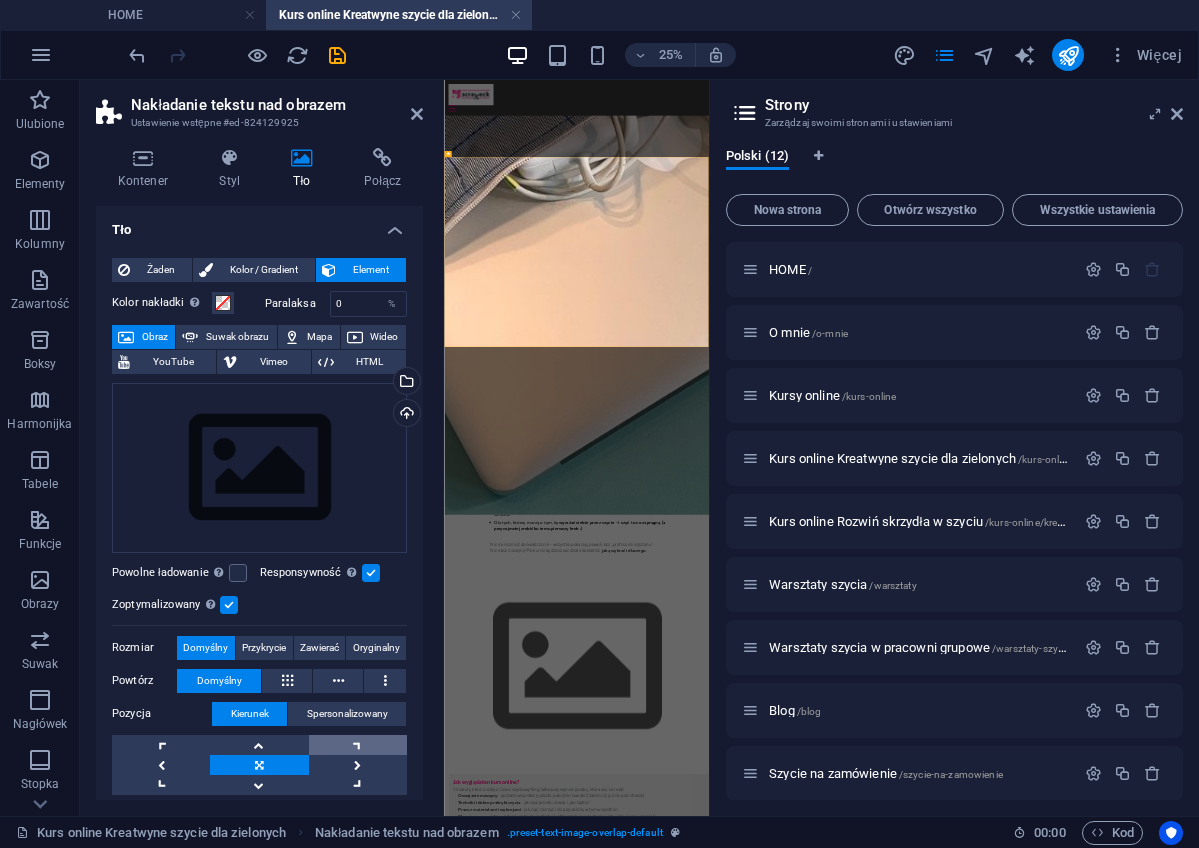 scroll, scrollTop: 0, scrollLeft: 0, axis: both 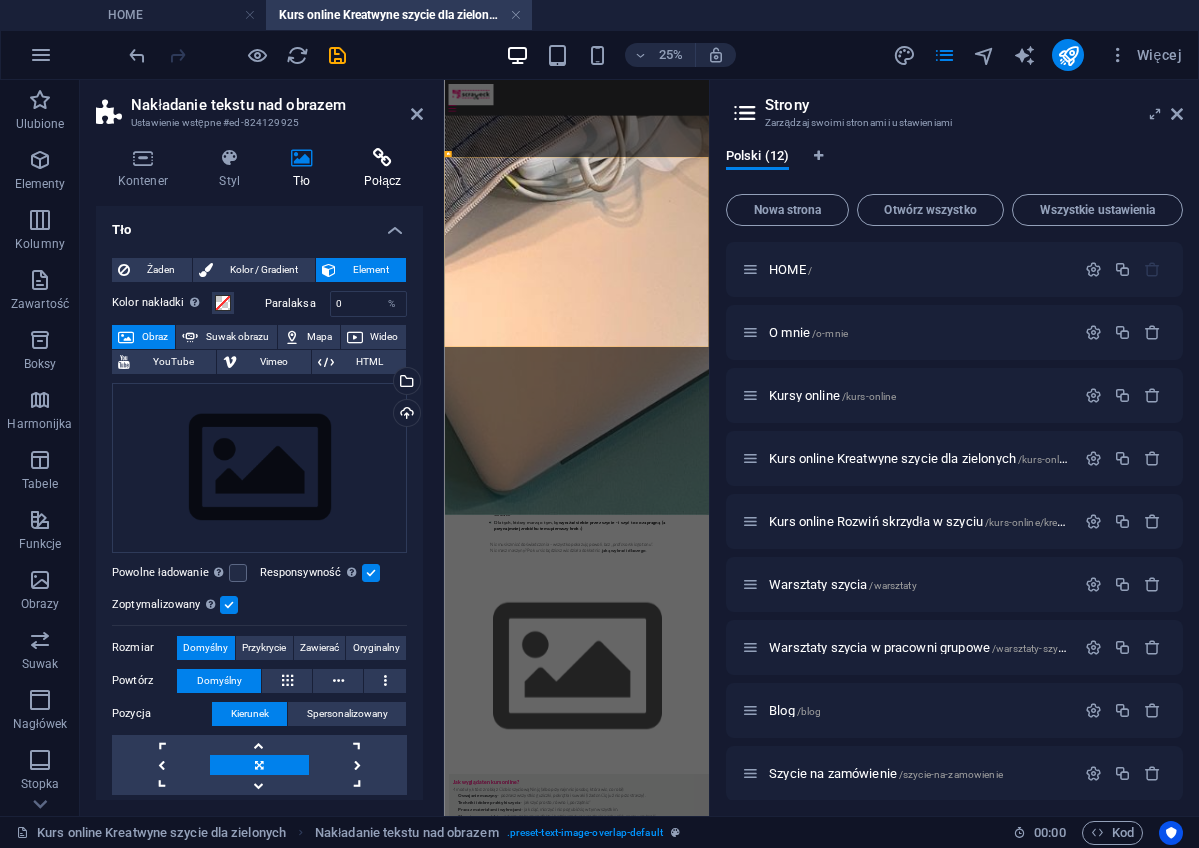 click on "Połącz" at bounding box center [382, 169] 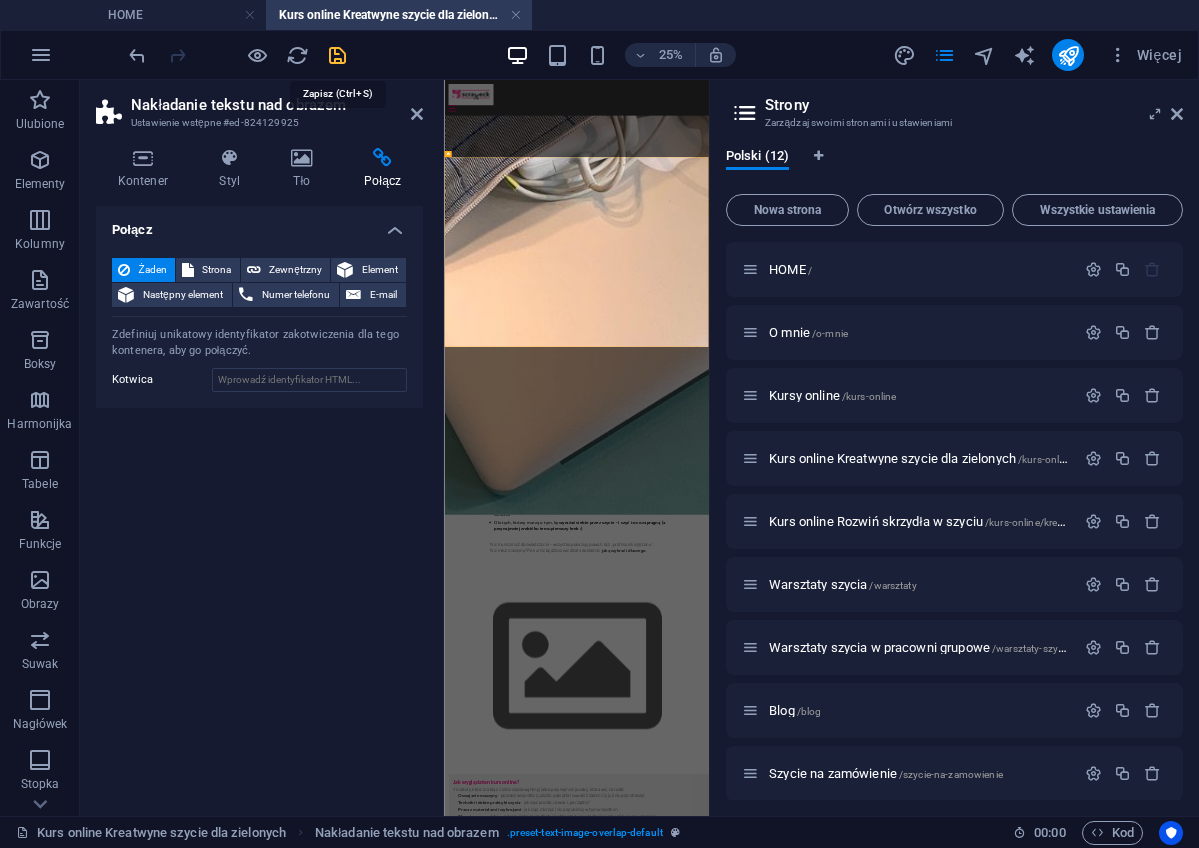 click at bounding box center [337, 55] 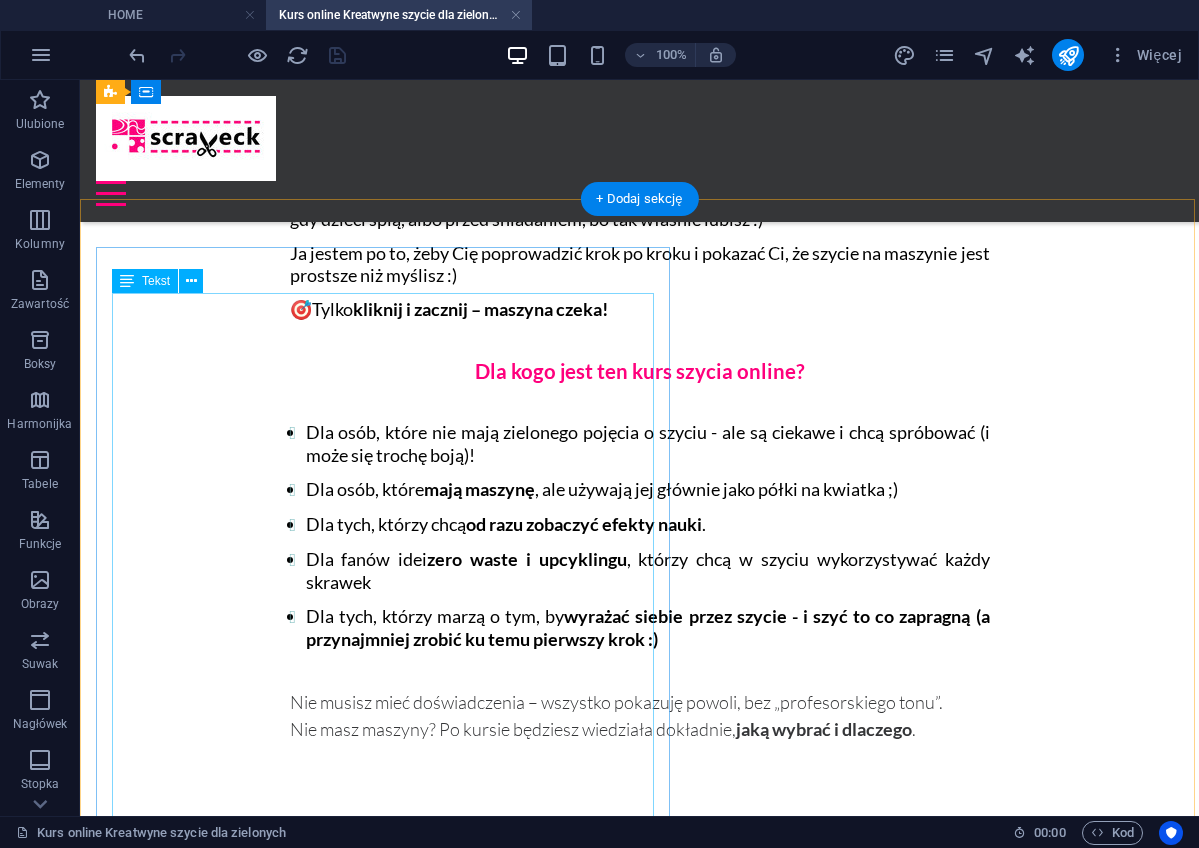scroll, scrollTop: 1304, scrollLeft: 0, axis: vertical 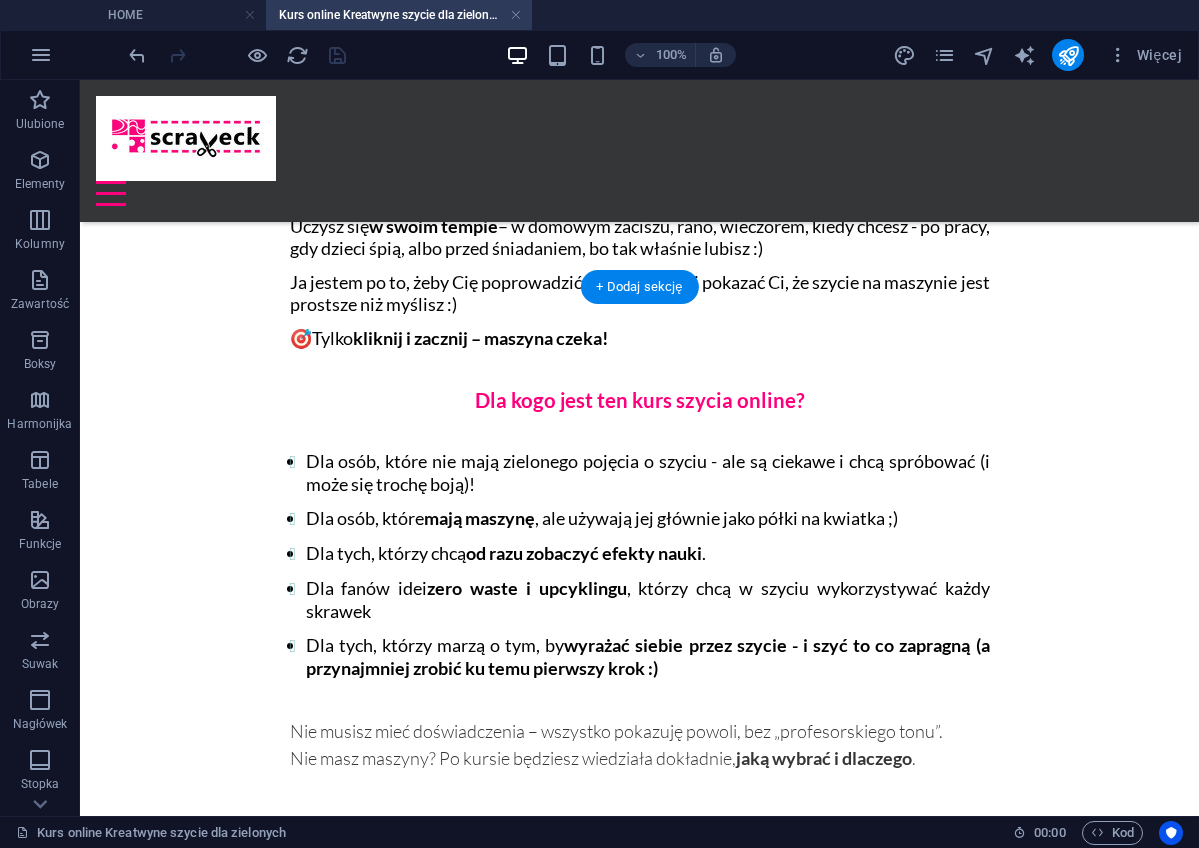 click at bounding box center (639, 1200) 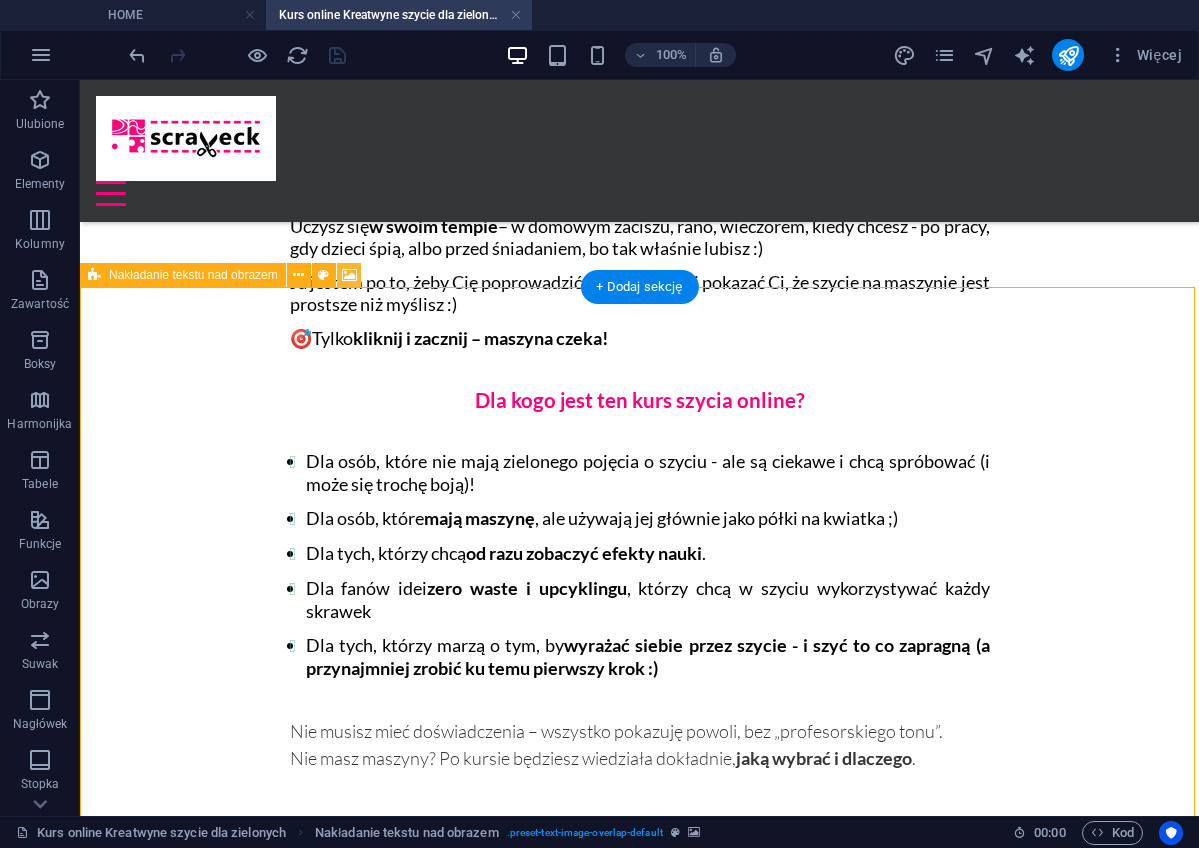 click at bounding box center (349, 275) 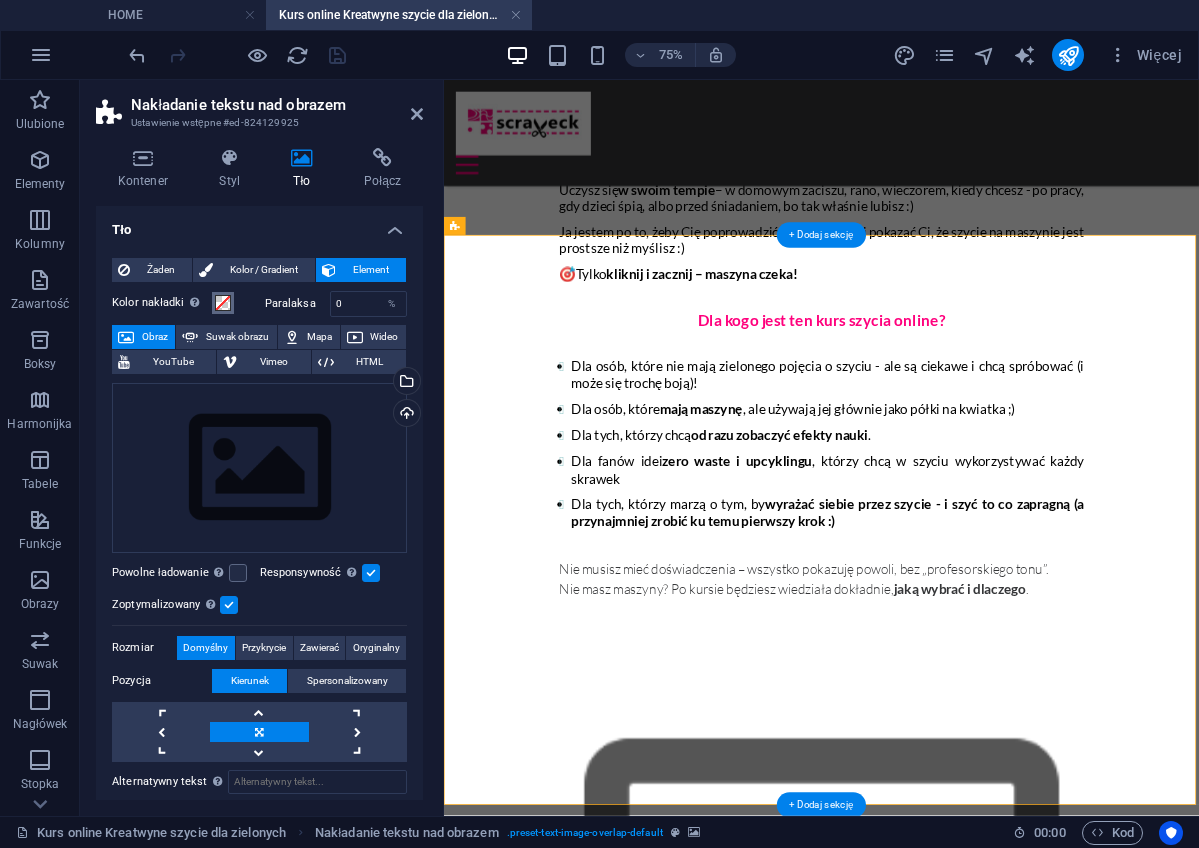 click at bounding box center (223, 303) 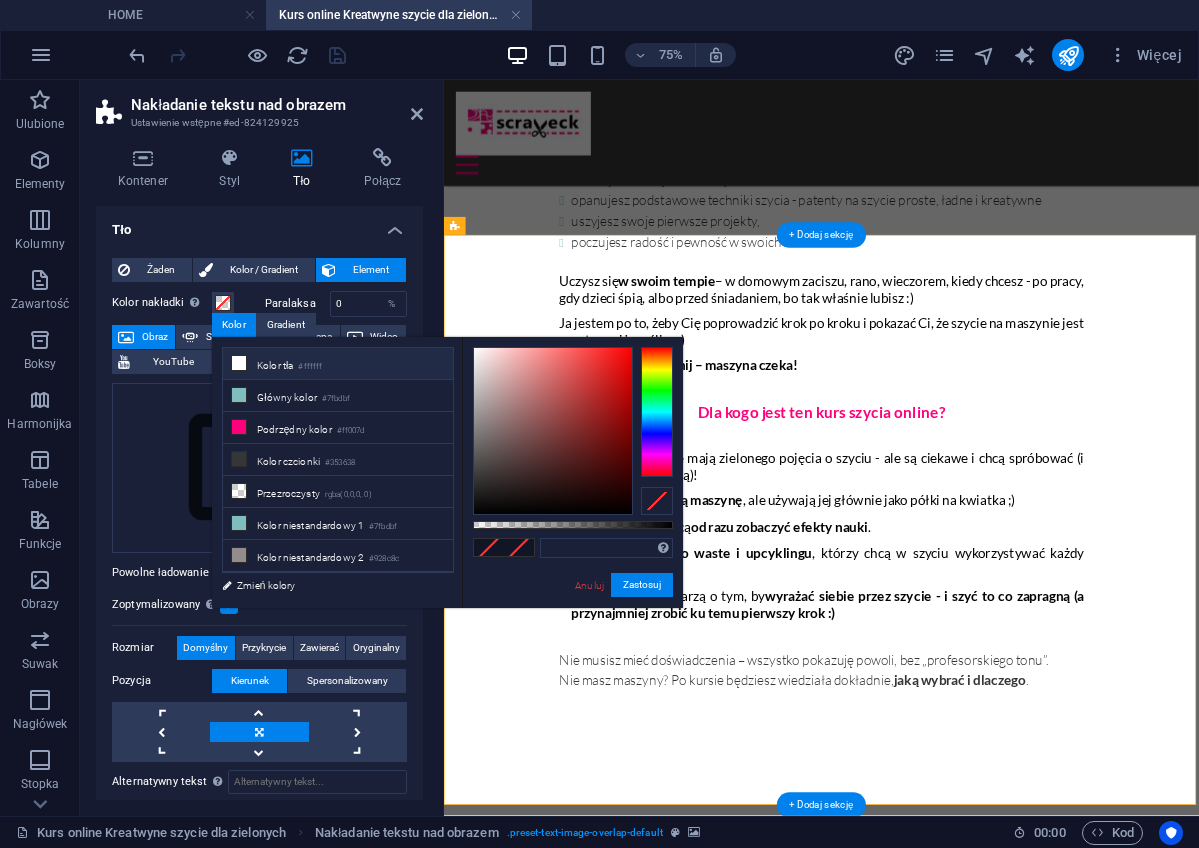 click at bounding box center [239, 363] 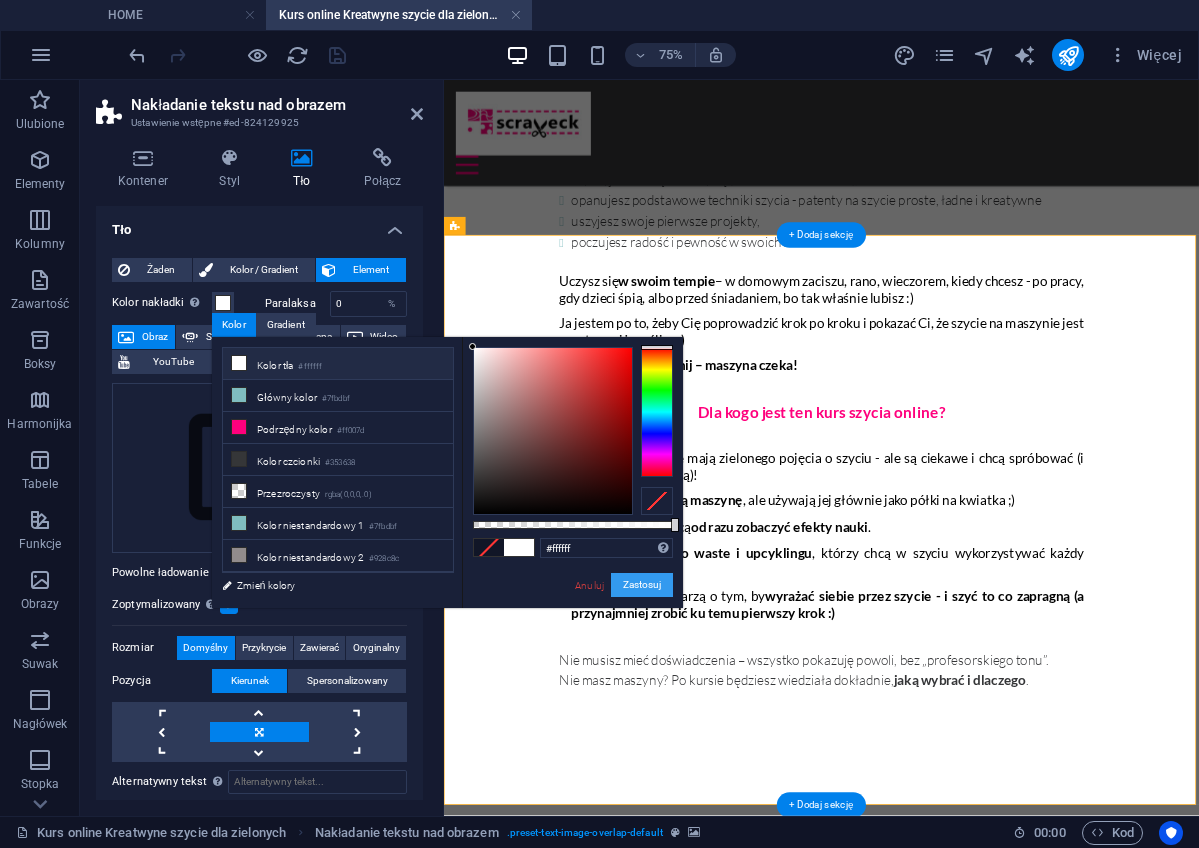 click on "Zastosuj" at bounding box center (642, 585) 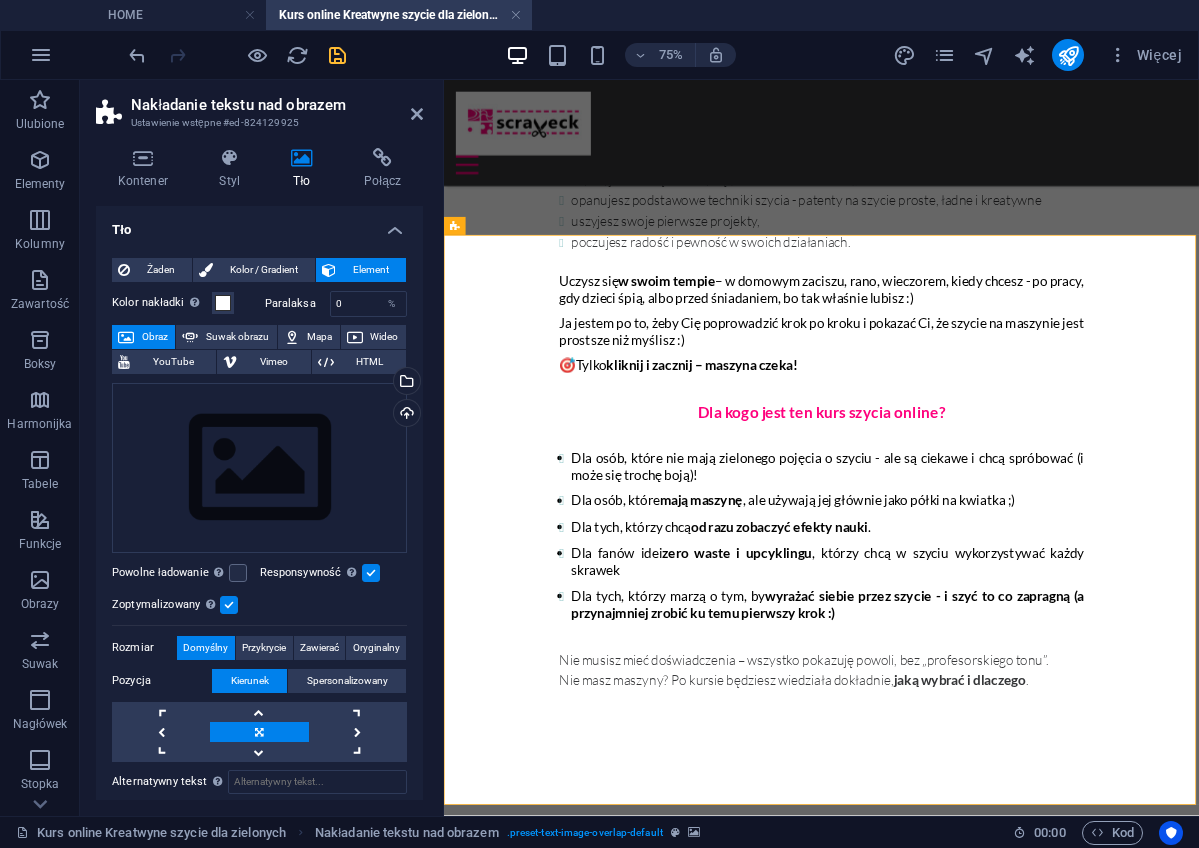 click at bounding box center [237, 55] 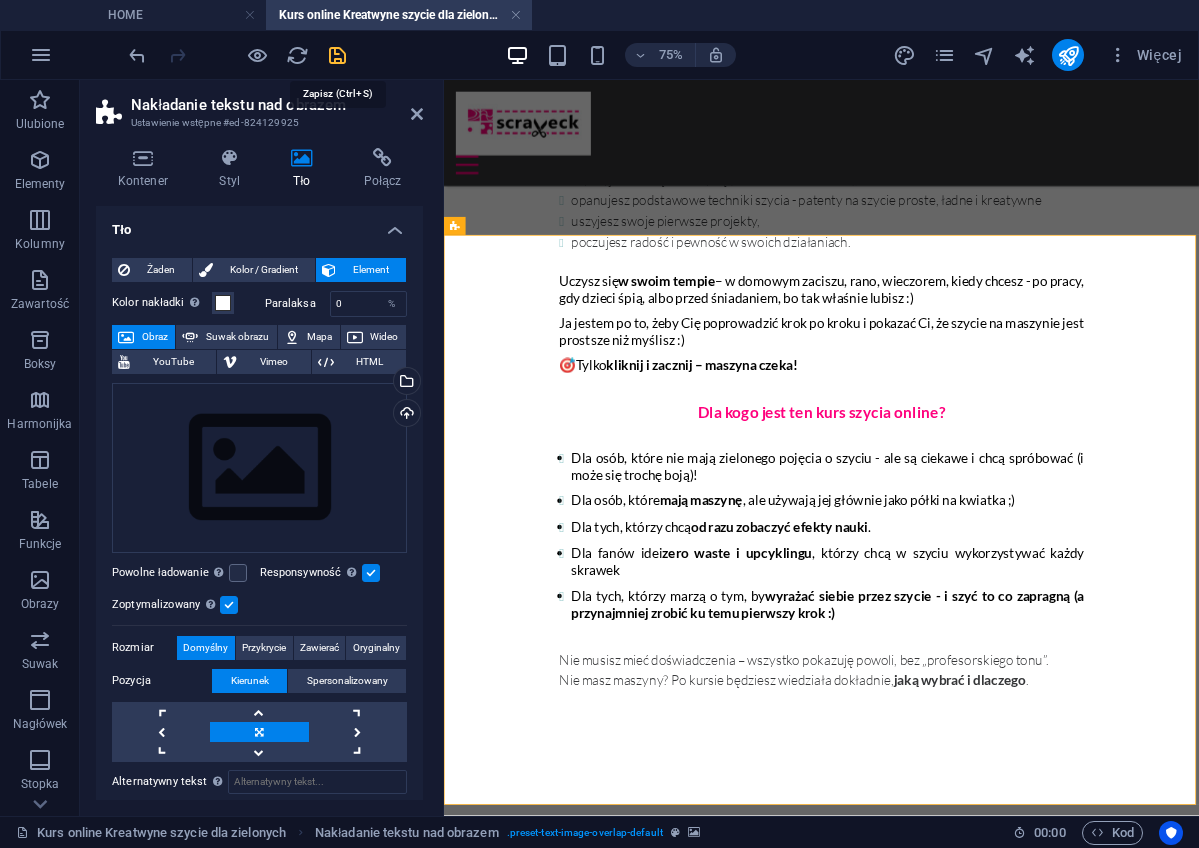 click at bounding box center (337, 55) 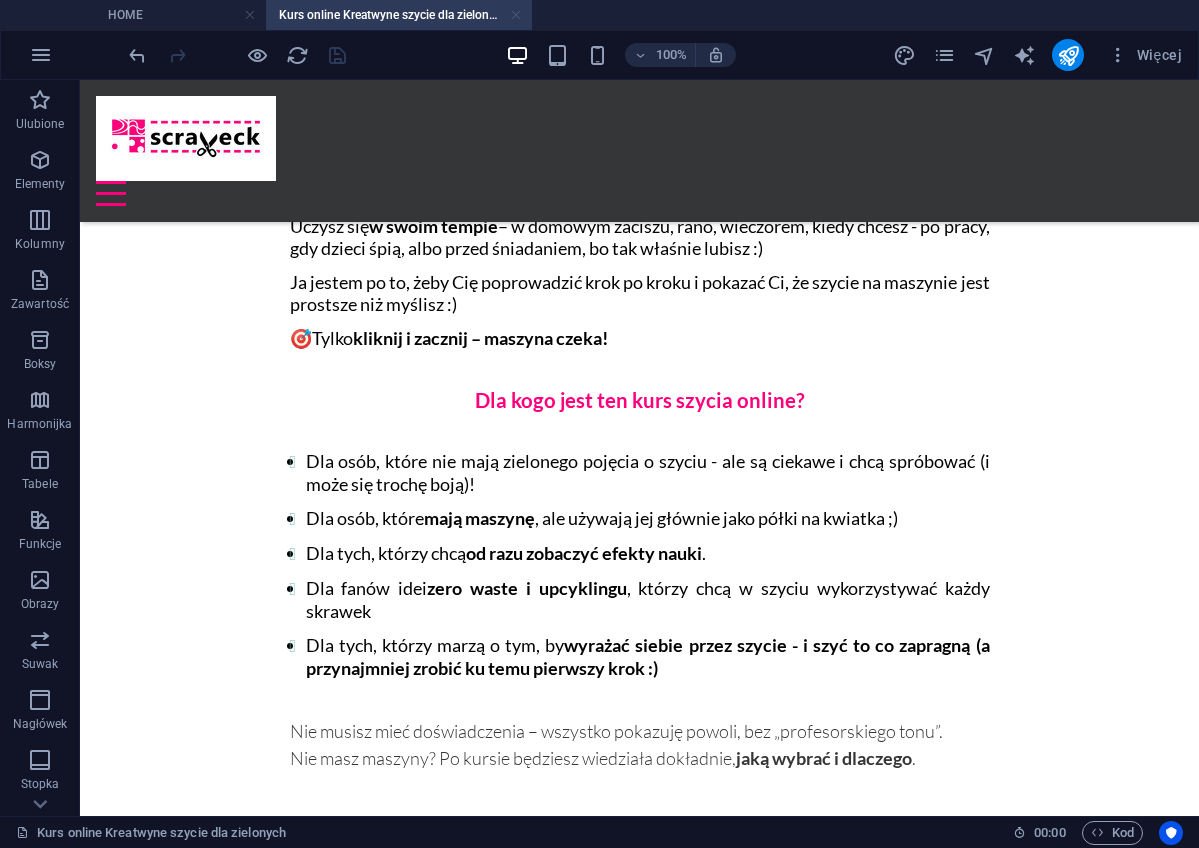 click at bounding box center [516, 15] 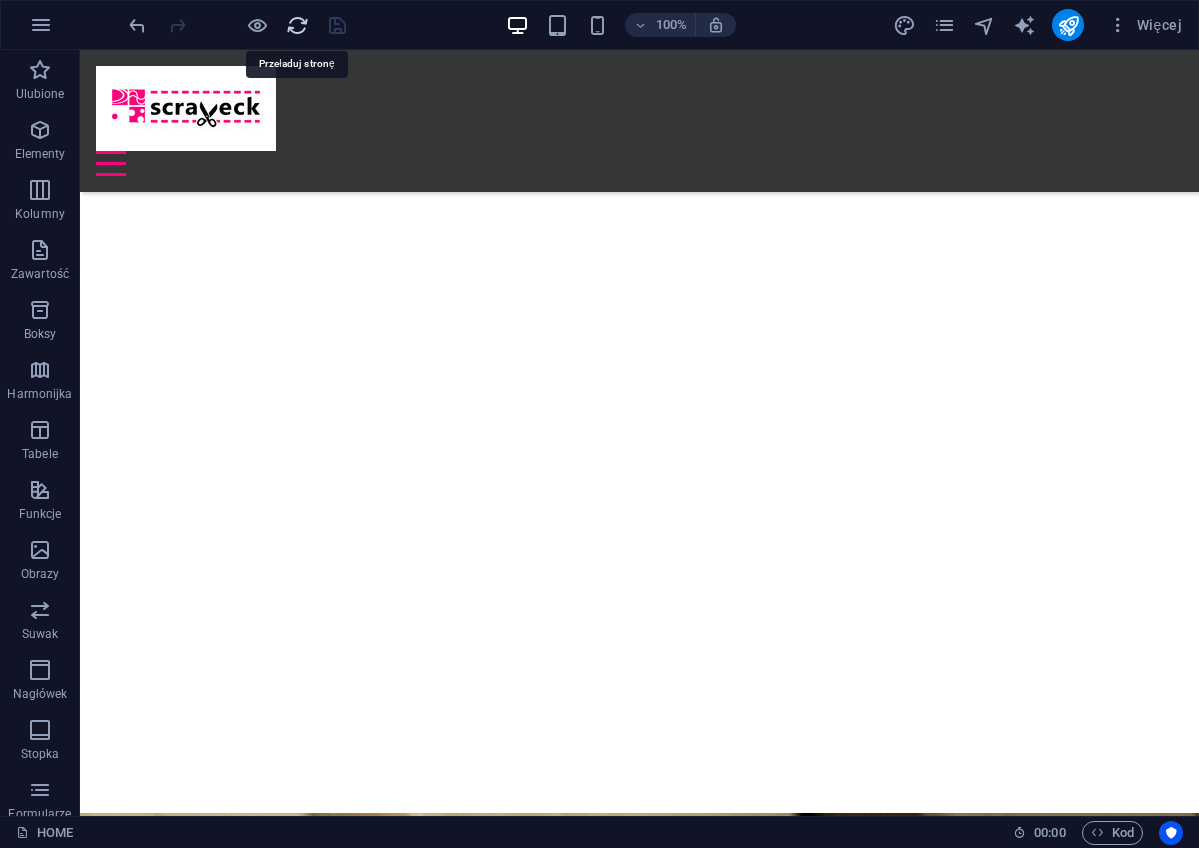 click at bounding box center [297, 25] 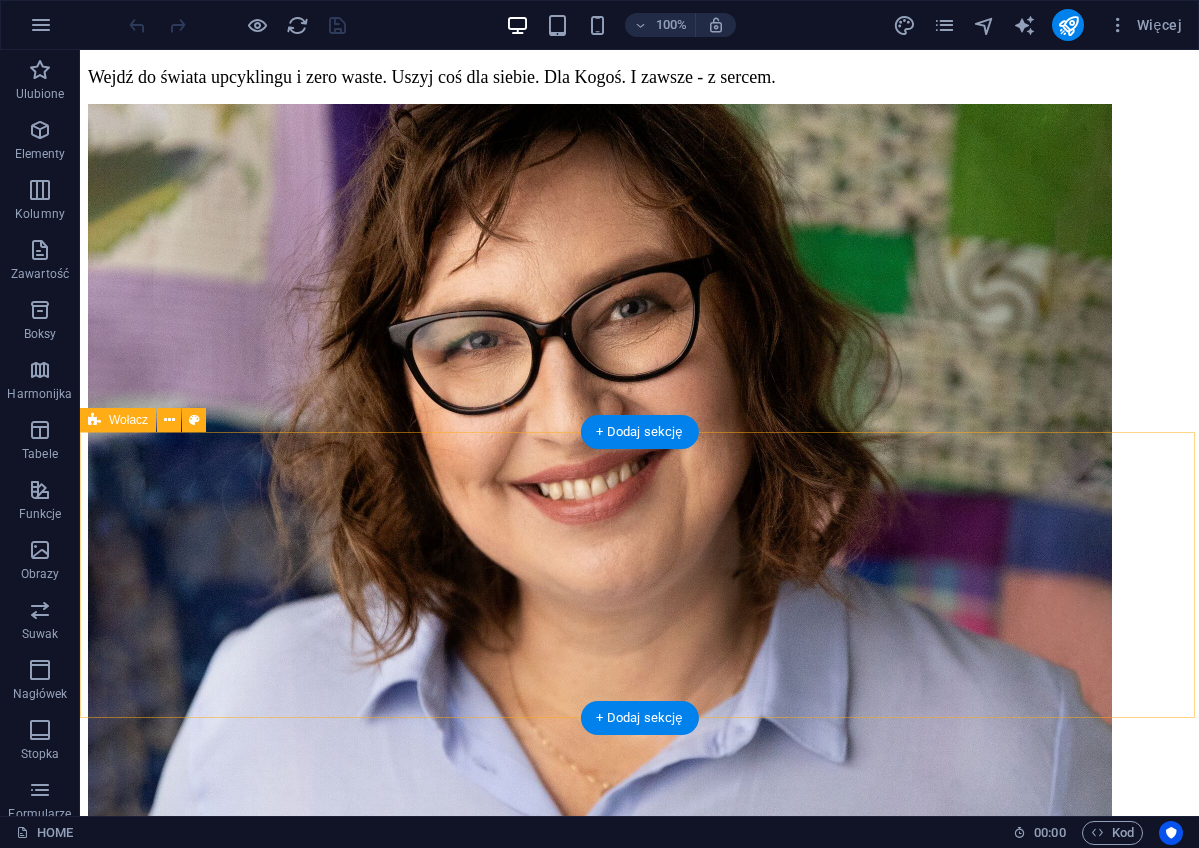 scroll, scrollTop: 2415, scrollLeft: 0, axis: vertical 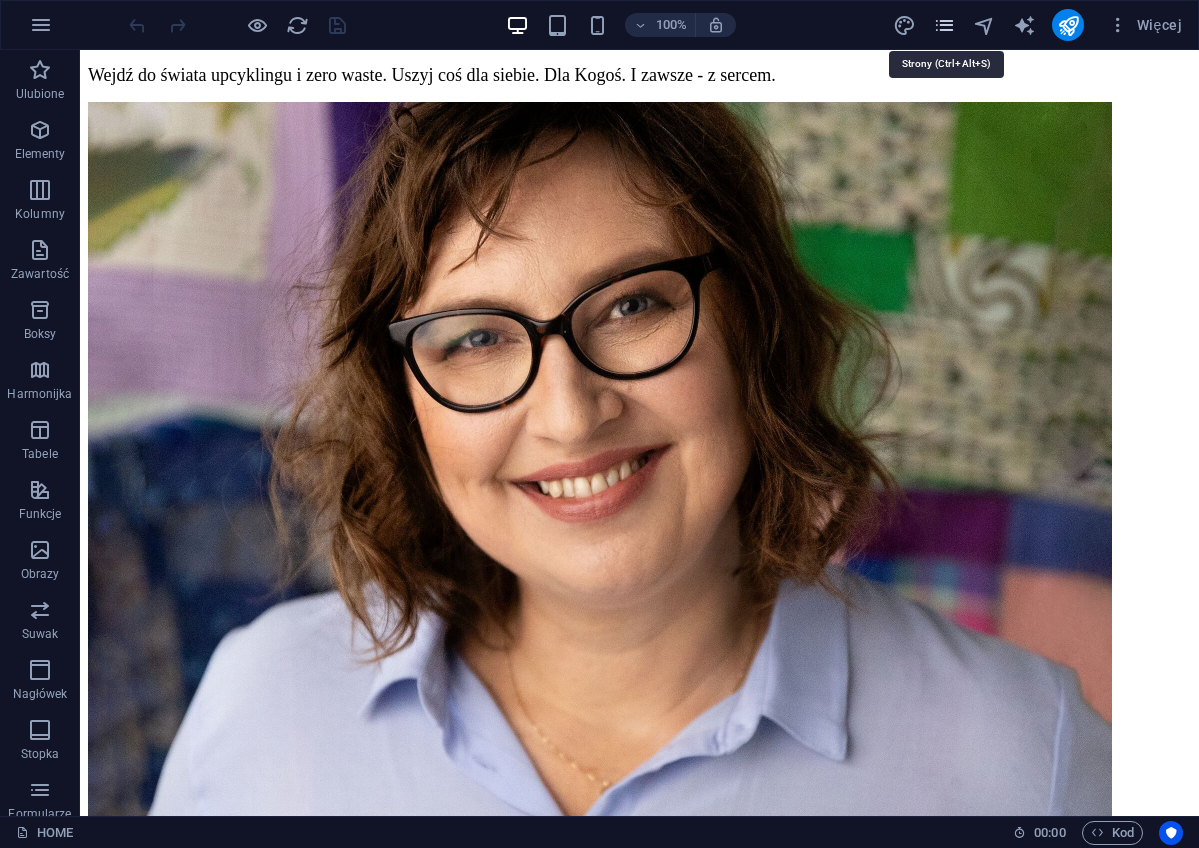 click at bounding box center (944, 25) 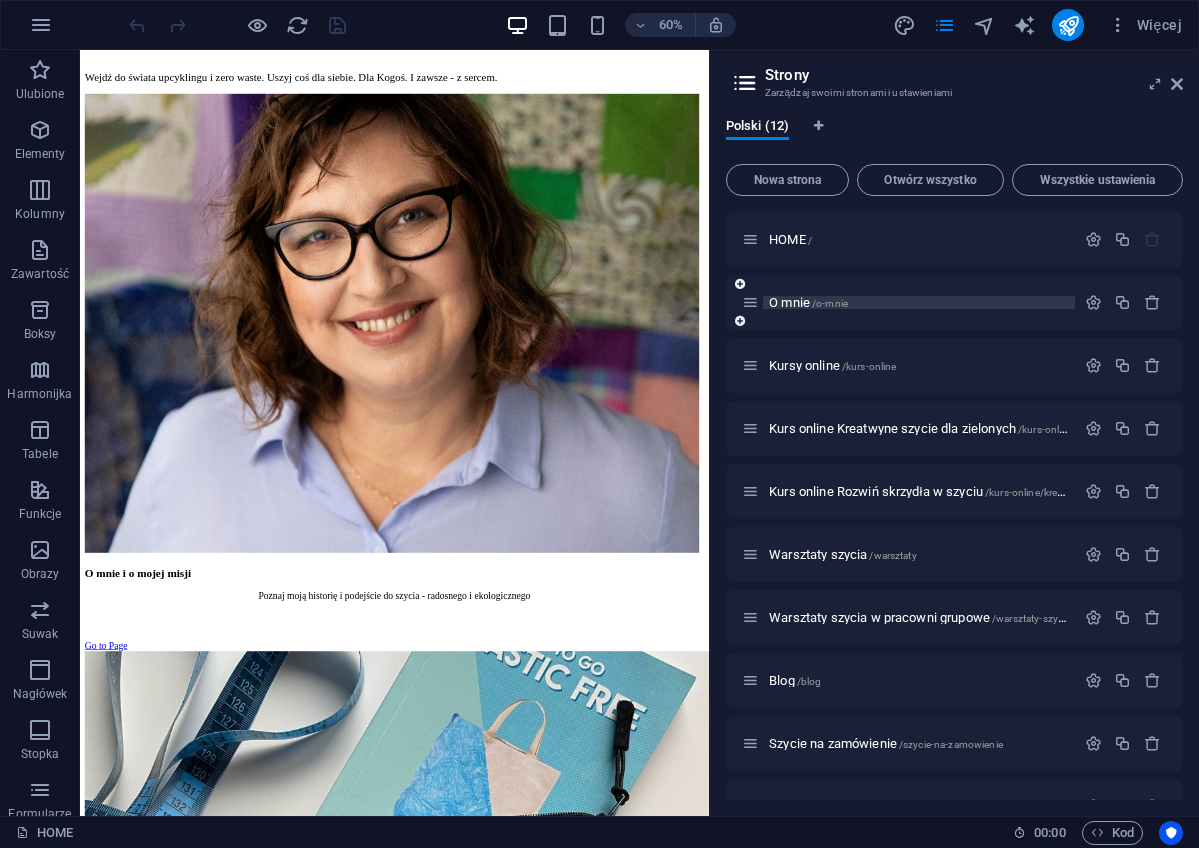click on "O mnie /o-mnie" at bounding box center [808, 302] 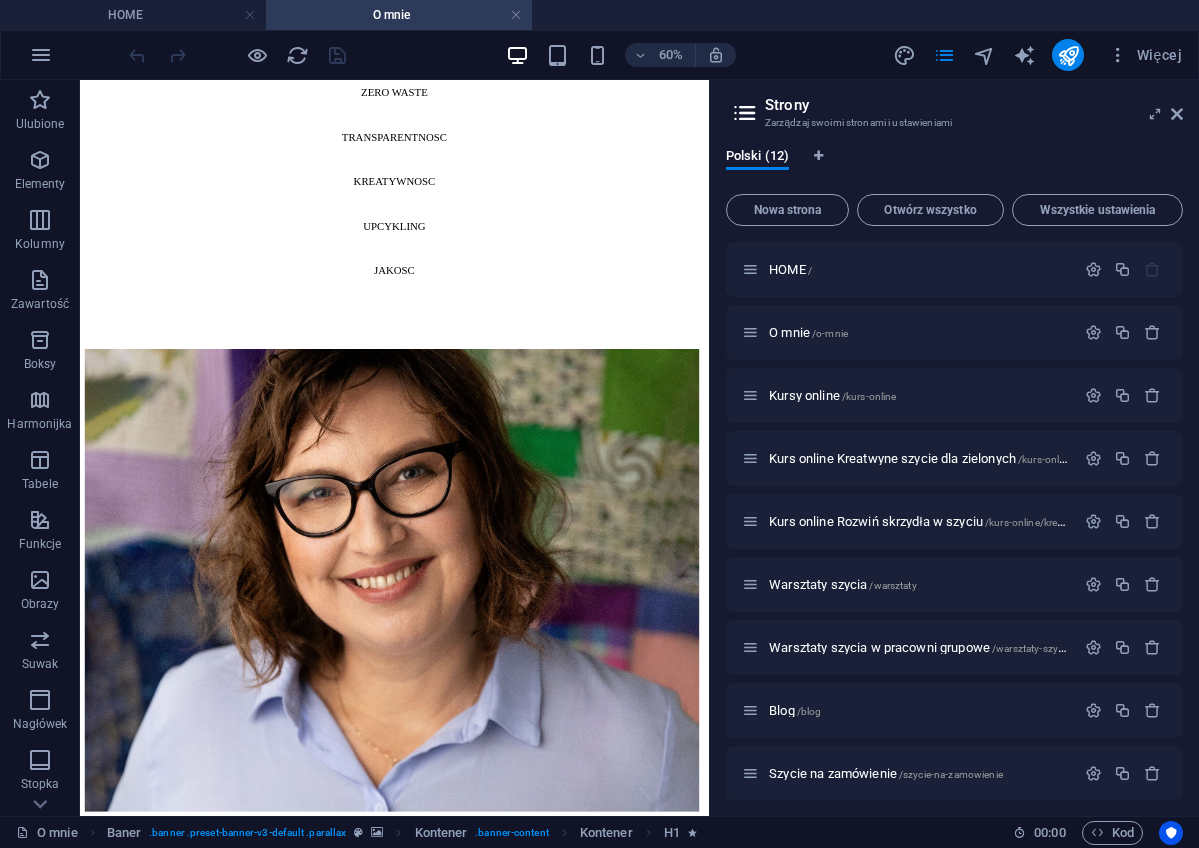 scroll, scrollTop: 1570, scrollLeft: 0, axis: vertical 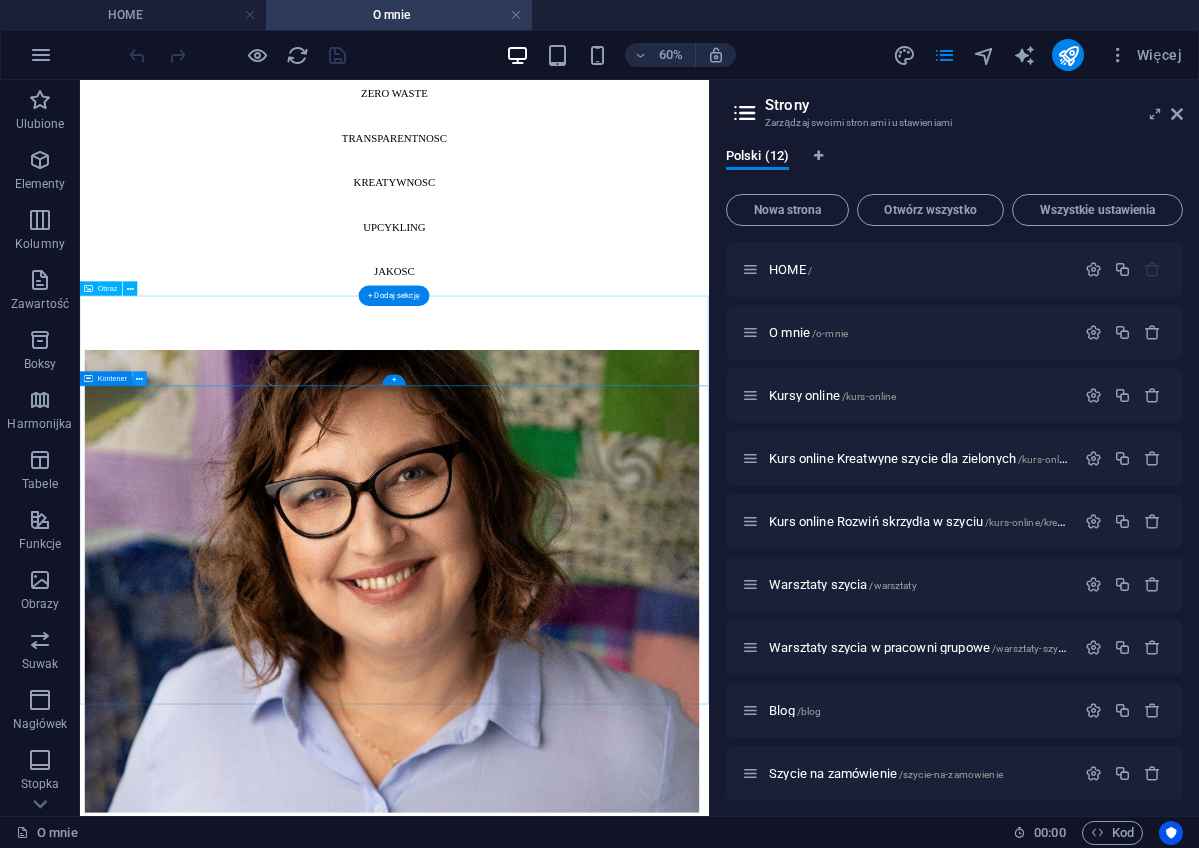 click at bounding box center (140, 378) 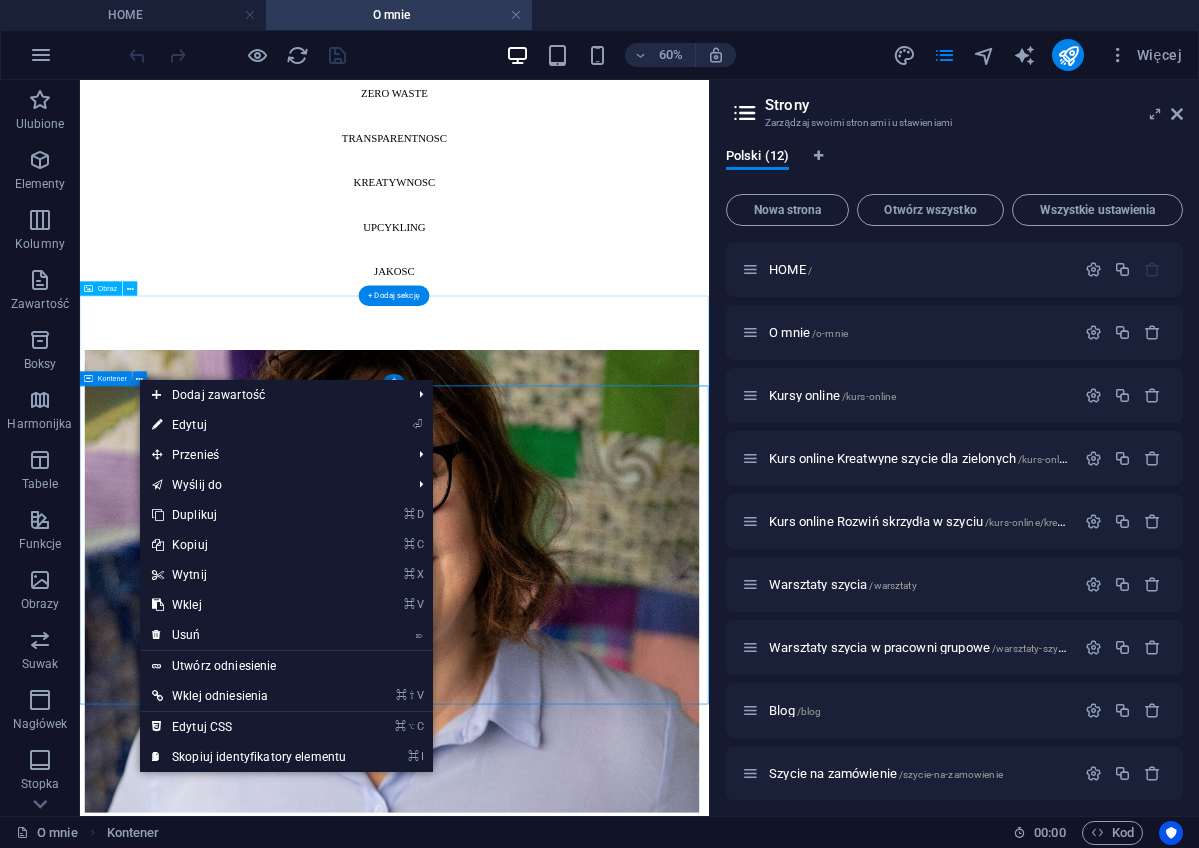 click on "Kontener" at bounding box center [112, 378] 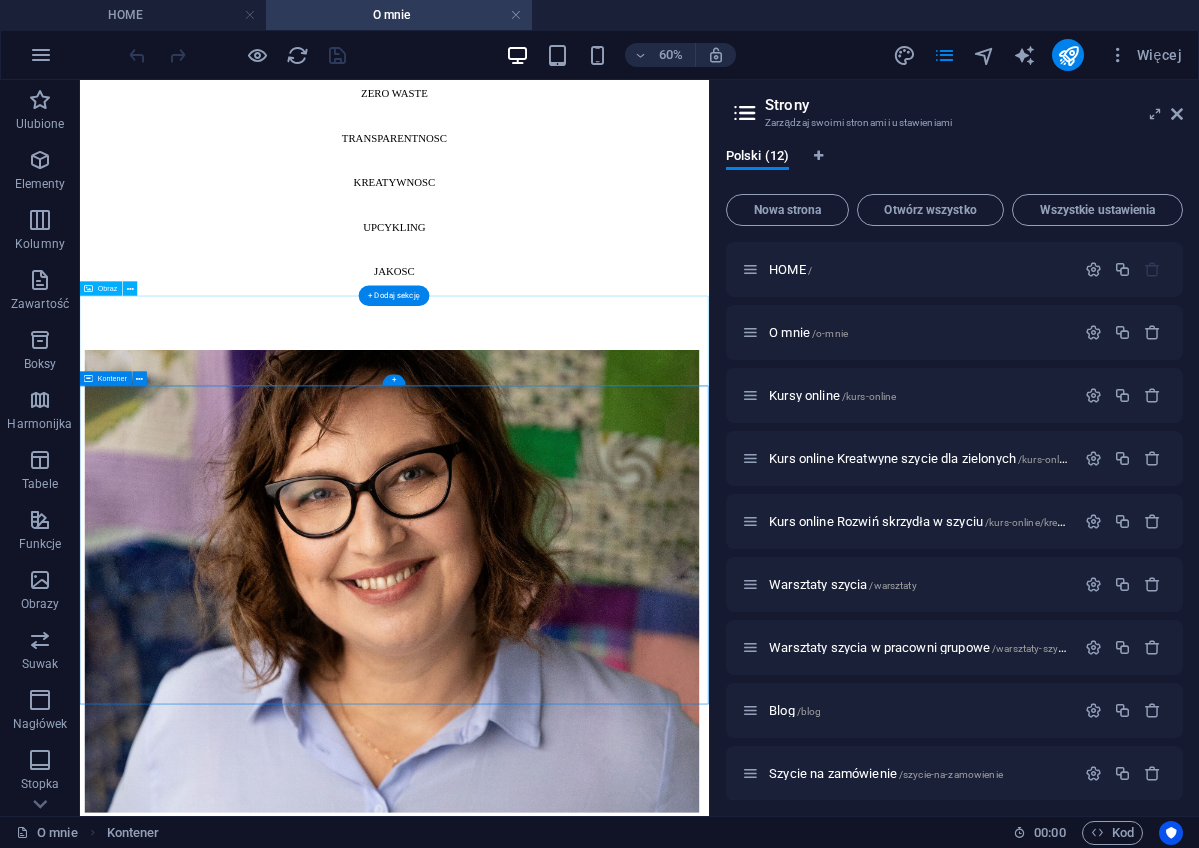 click on "Kontener" at bounding box center (112, 378) 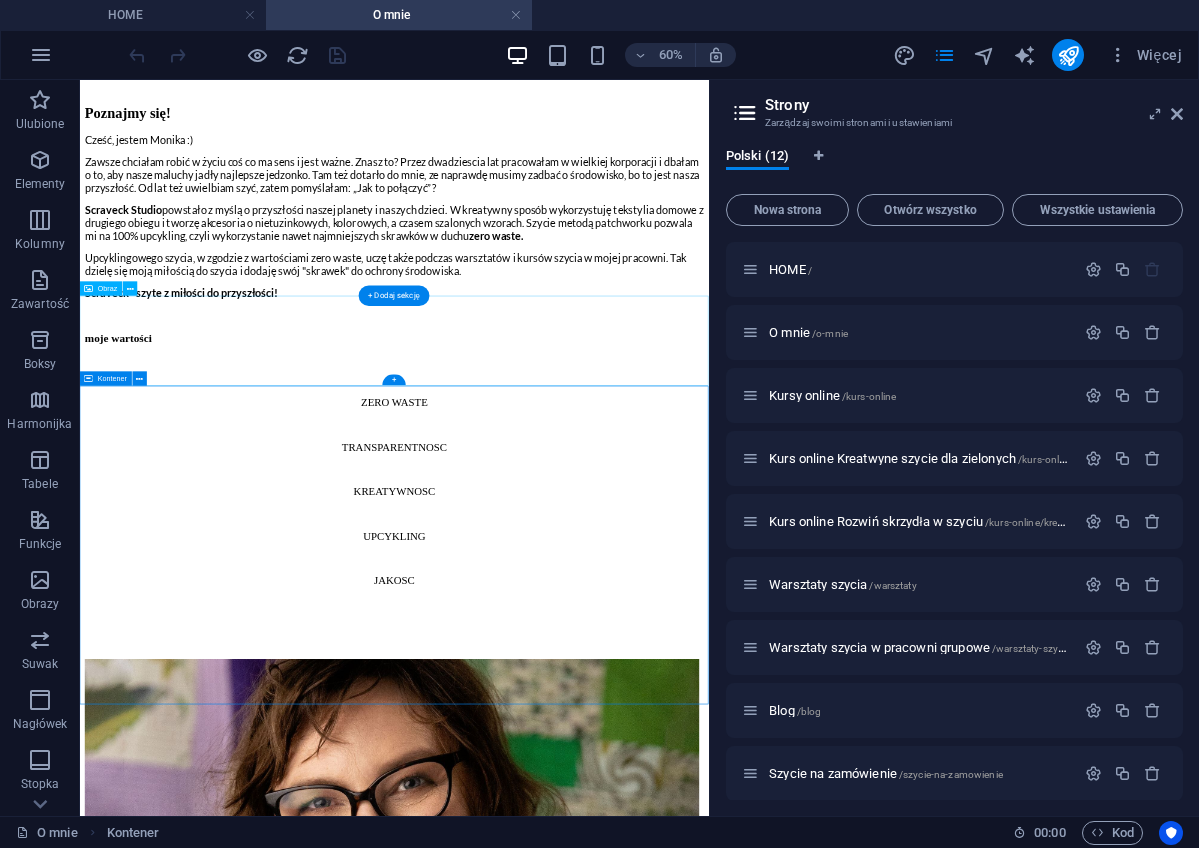 scroll, scrollTop: 539, scrollLeft: 0, axis: vertical 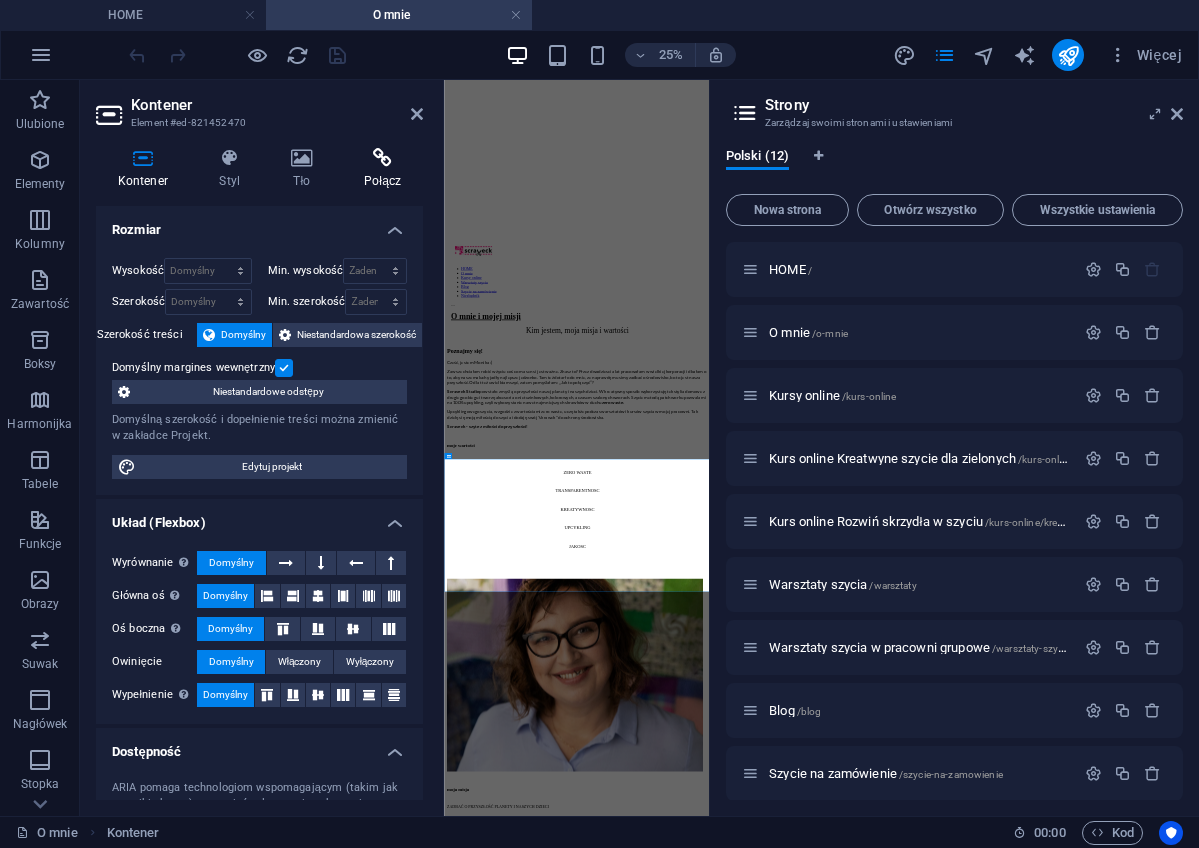click at bounding box center [382, 158] 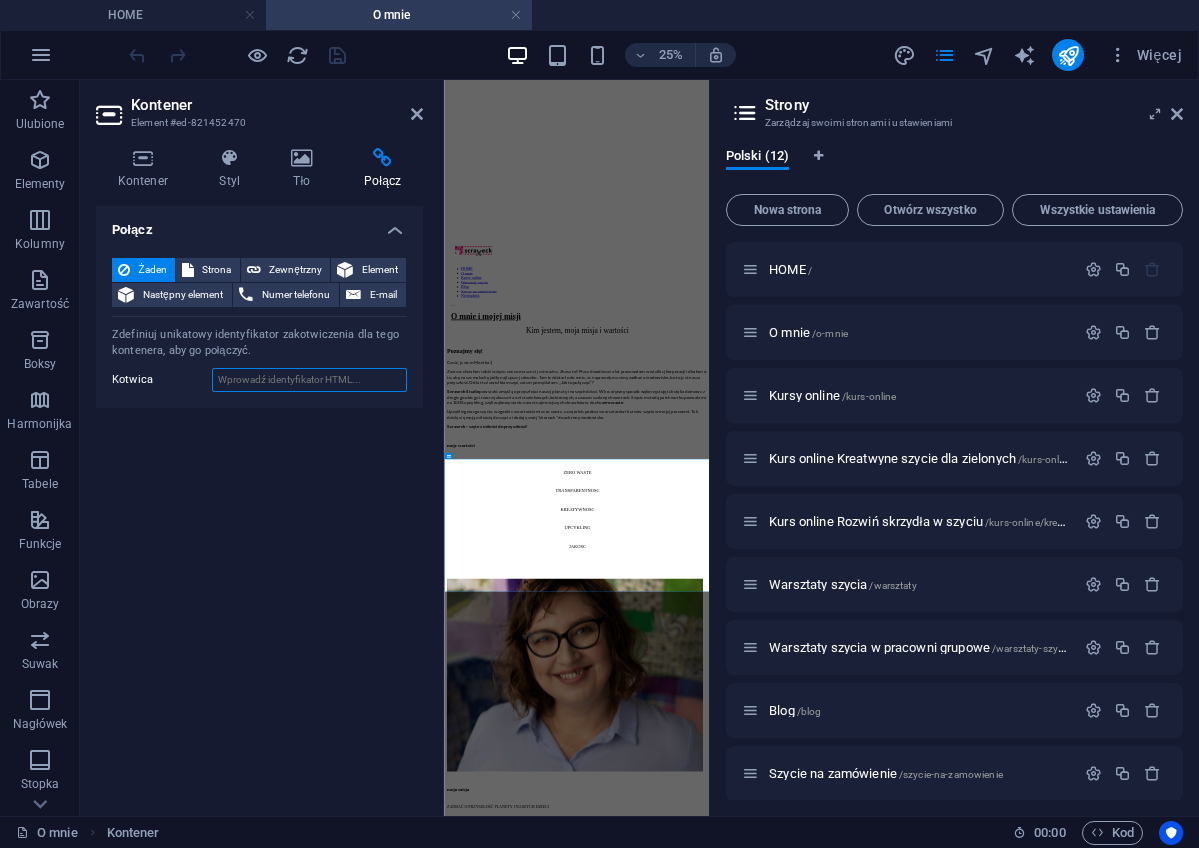 click on "Kotwica" at bounding box center [309, 380] 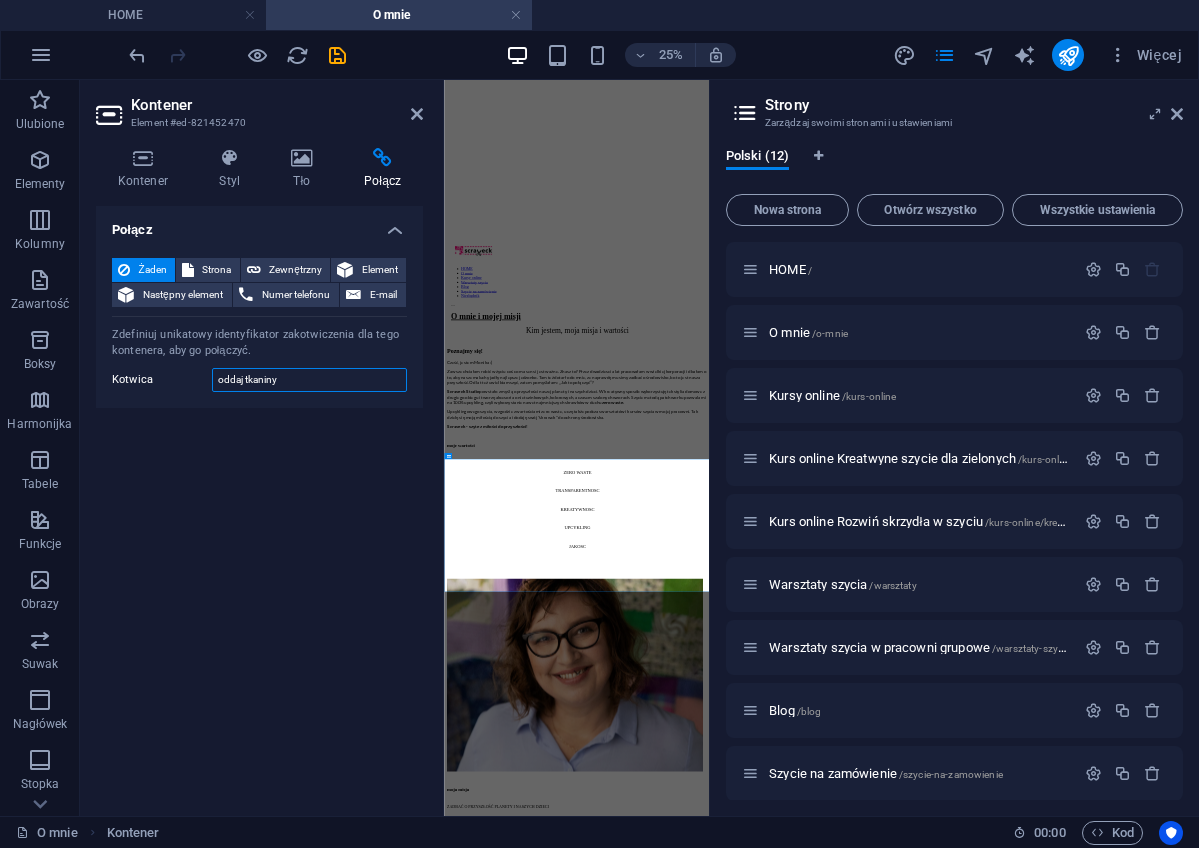 type on "oddaj tkaniny" 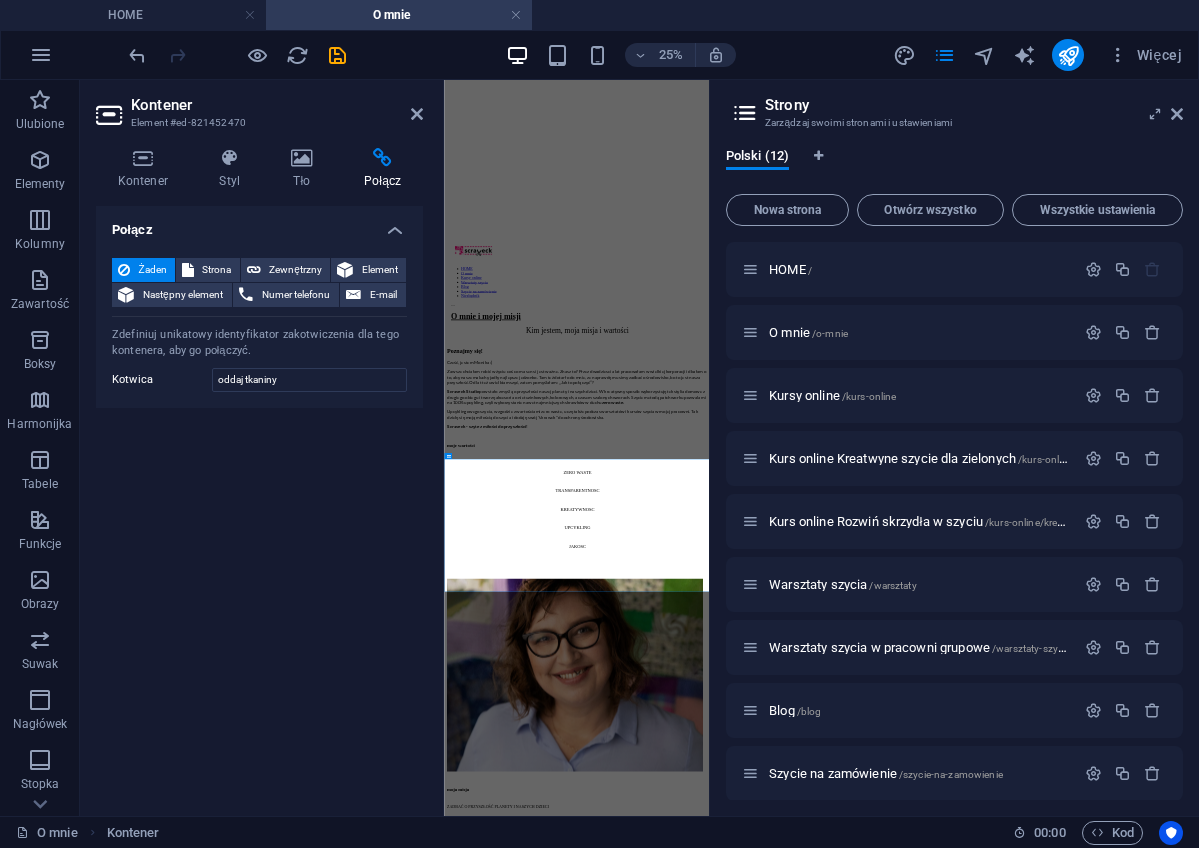 click on "Połącz Żaden Strona Zewnętrzny Element Następny element Numer telefonu E-mail Strona HOME O mnie Kursy online Kurs online Kreatwyne szycie dla zielonych Kurs online Rozwiń skrzydła w szyciu Warsztaty szycia Warsztaty szycia w pracowni grupowe  Blog Szycie na zamówienie Niezbędnik Regulamin Polityka prywatności Element
URL Numer telefonu E-mail Cel łącza Nowa karta Ta sama karta Nakładka Tytuł Dodatkowy opis linku nie powinien być taki sam jak treść linku. Tytuł jest najczęściej wyświetlany jako tekst podpowiedzi po najechaniu myszką nad element. Jeśli nie jesteś pewien, pozostaw puste. Relacja Ustawia  powiązanie tego łącza z celem łącza . Na przykład wartość „nofollow” instruuje wyszukiwarki, aby nie podążały za linkiem. Można pozostawić puste. alternate author bookmark external help license next nofollow noreferrer noopener prev search tag Zdefiniuj unikatowy identyfikator zakotwiczenia dla tego kontenera, aby go połączyć. Kotwica" at bounding box center [259, 503] 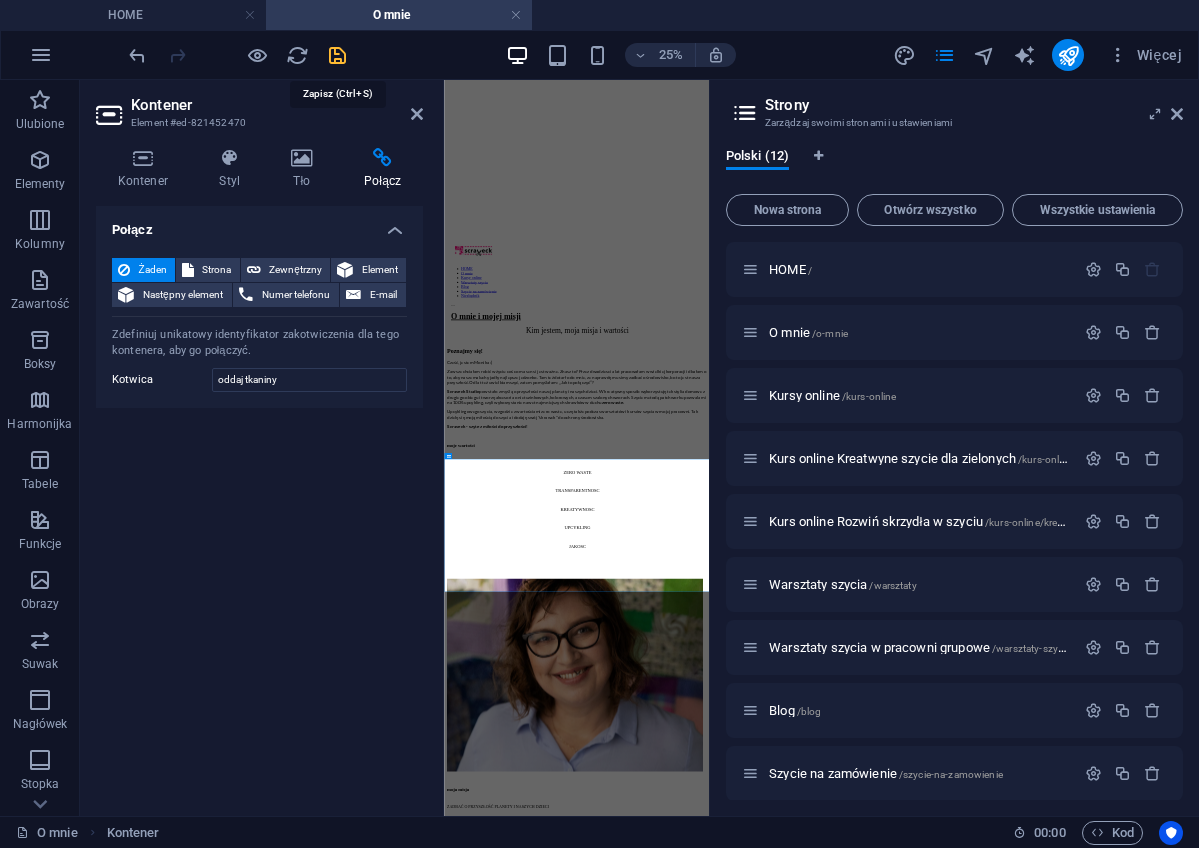 click at bounding box center (337, 55) 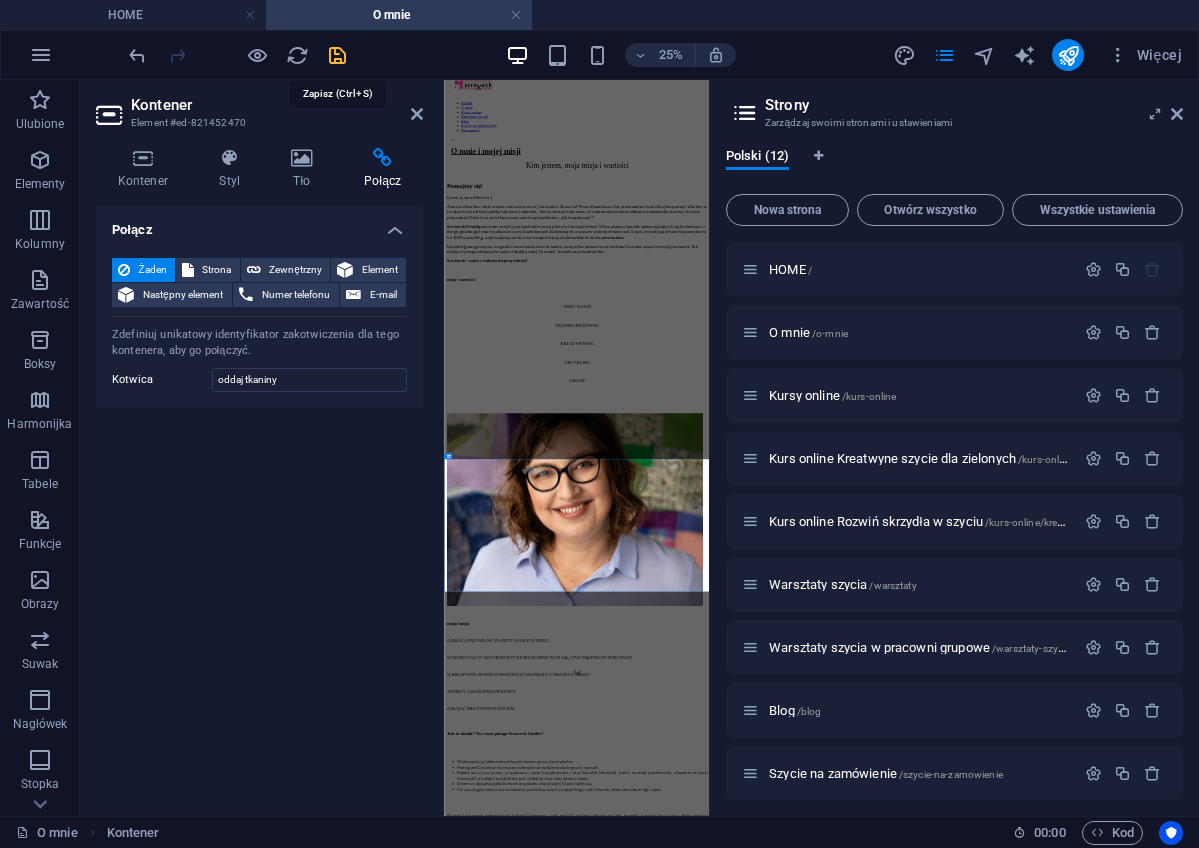 scroll, scrollTop: 1867, scrollLeft: 0, axis: vertical 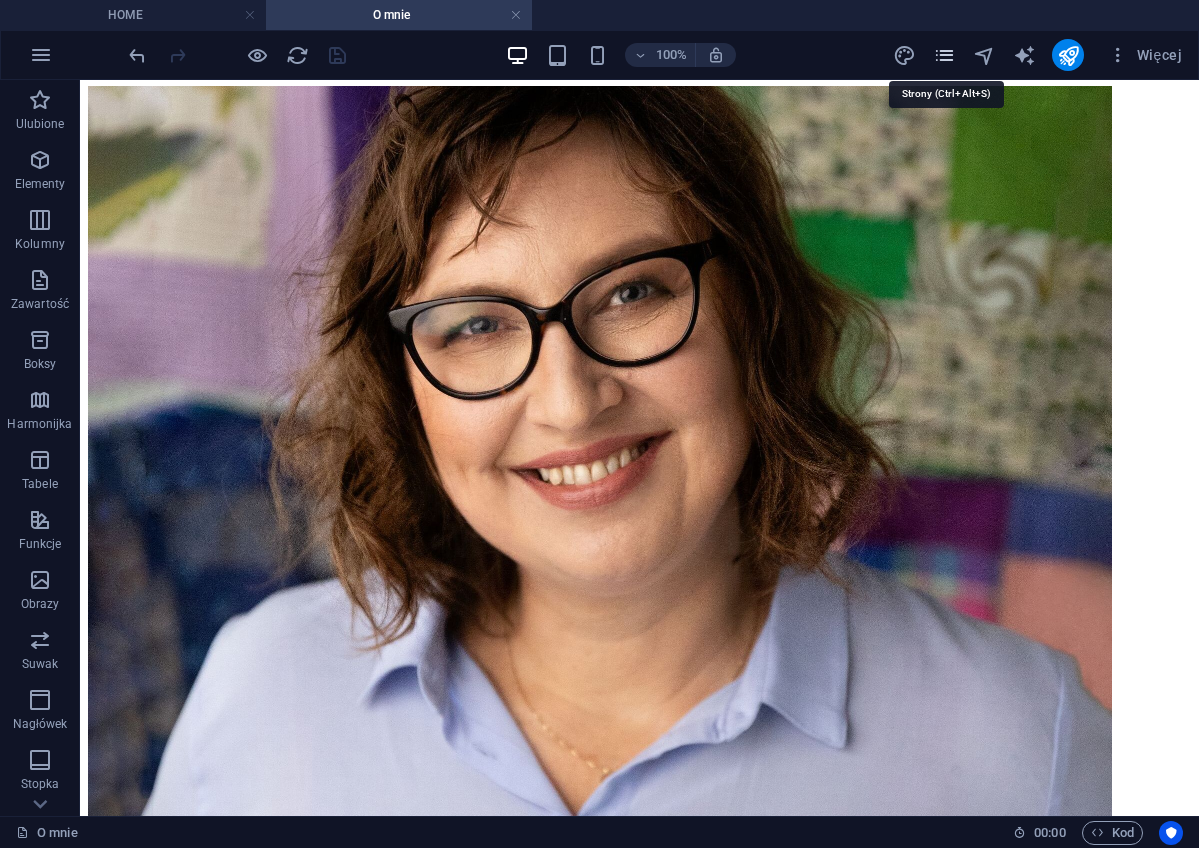 click at bounding box center (944, 55) 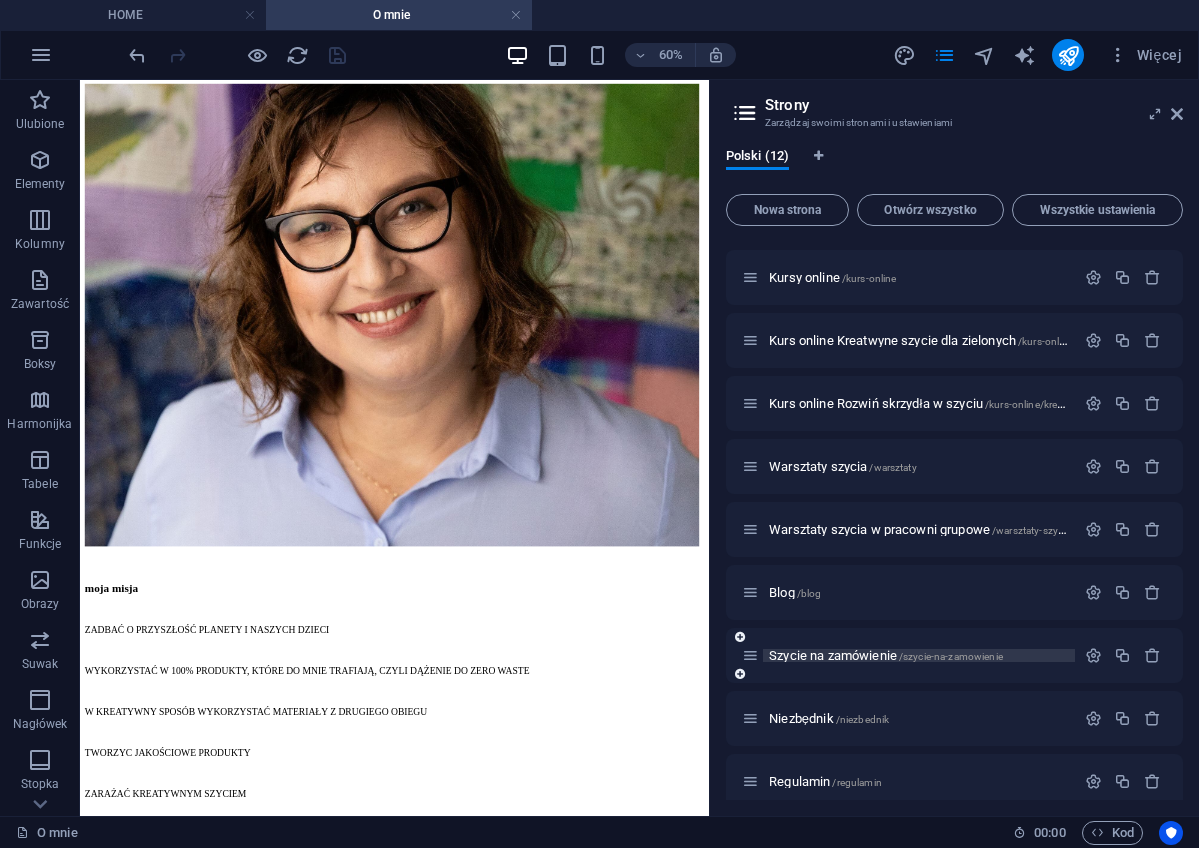 click on "Szycie na zamówienie /szycie-na-zamowienie" at bounding box center [886, 655] 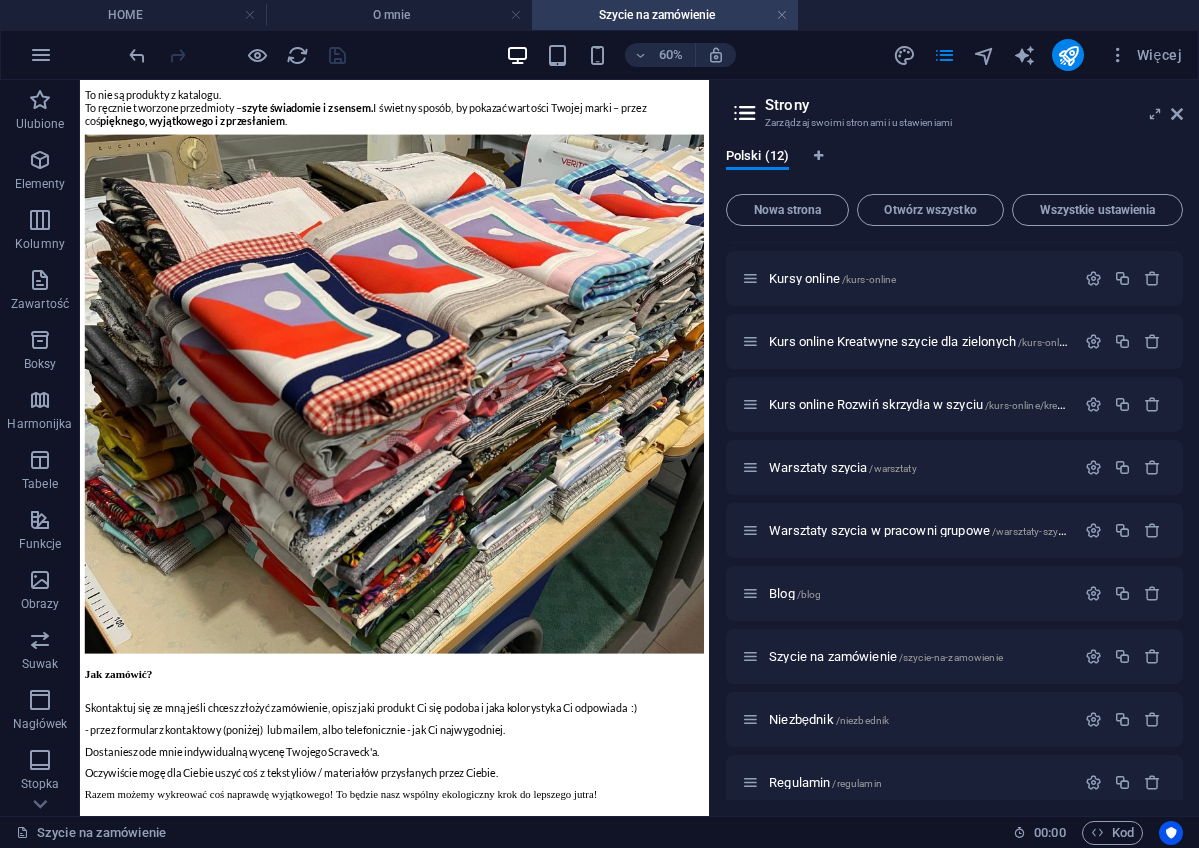 scroll, scrollTop: 1821, scrollLeft: 0, axis: vertical 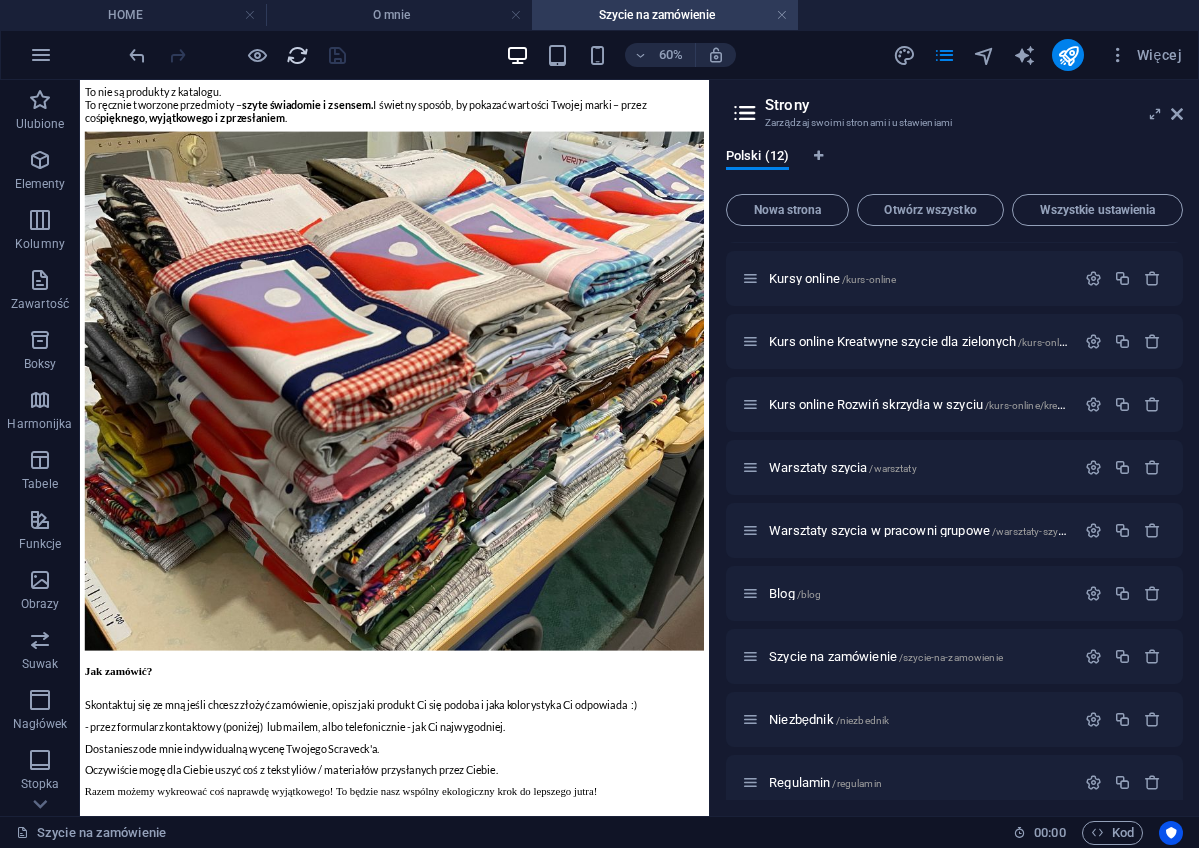 click at bounding box center (297, 55) 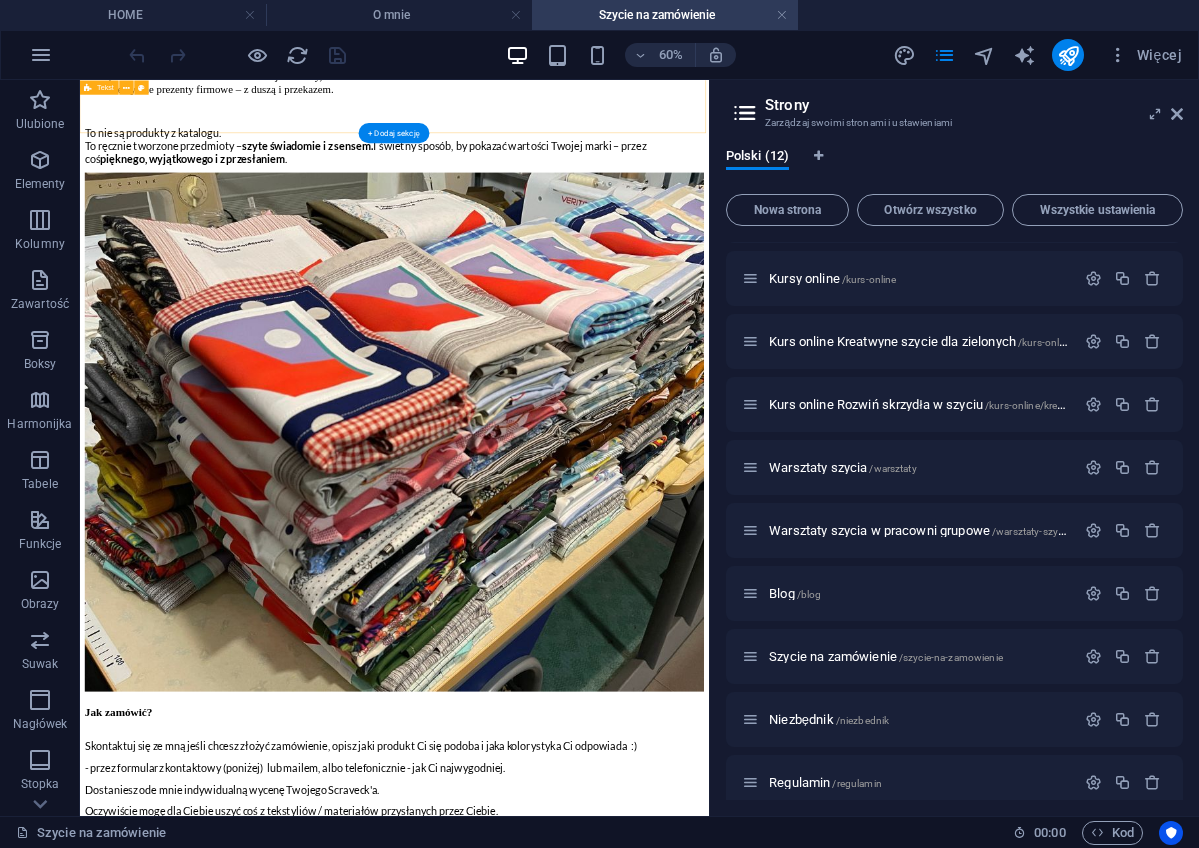 scroll, scrollTop: 1800, scrollLeft: 0, axis: vertical 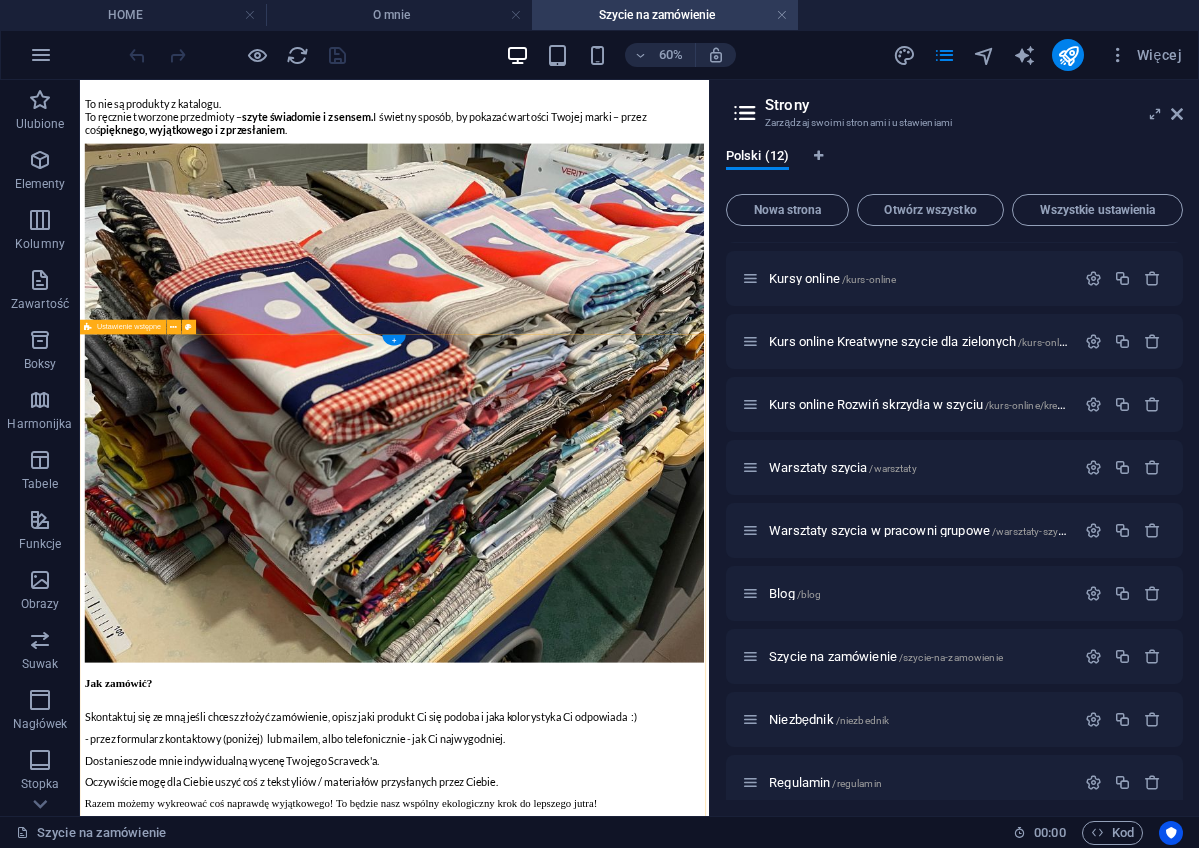 click on "Ustawienie wstępne" at bounding box center (129, 326) 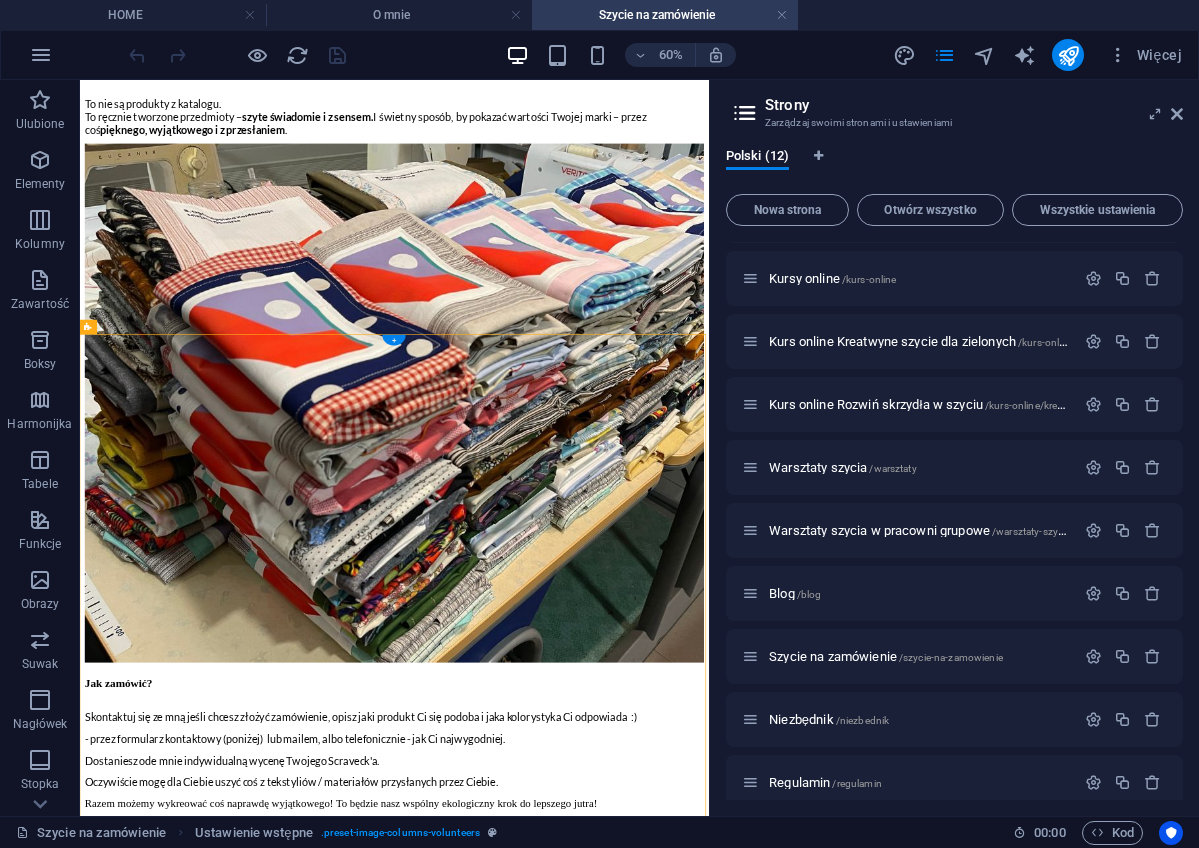 click on "Galeria Zobacz co szyją uczestnicy moich warsztatów; jak wygląda atmosfera w mojej pracowni oraz co ja sama szyję (na zamówienie). Zainspiruj się! Etui i kosmetyczki Kosmetyczki Torba dla fana autobusów Piórniczki Torby duże i małe Kosmetyczka z jeansów Patchworkowe torby Kosmetyczki i etui Patchworkowe torby" at bounding box center (604, 7925) 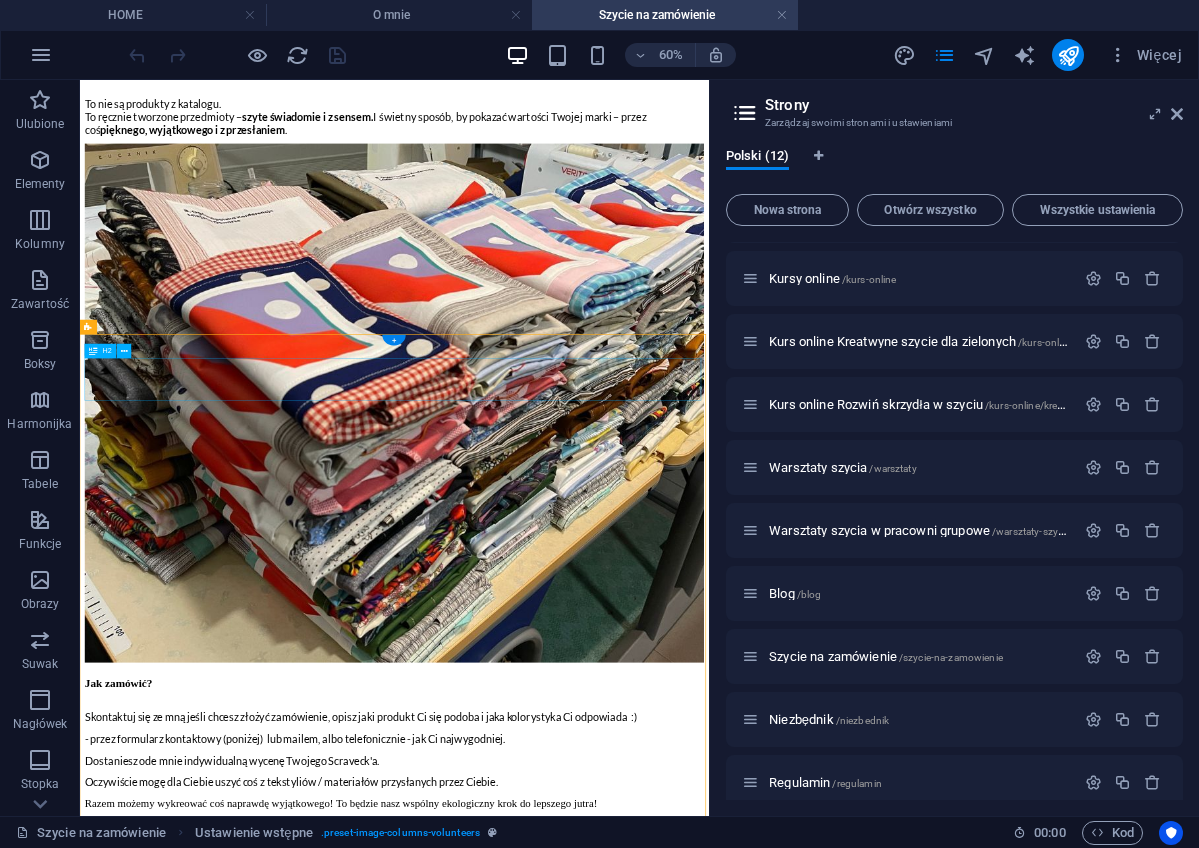 click on "Galeria" at bounding box center (604, 2222) 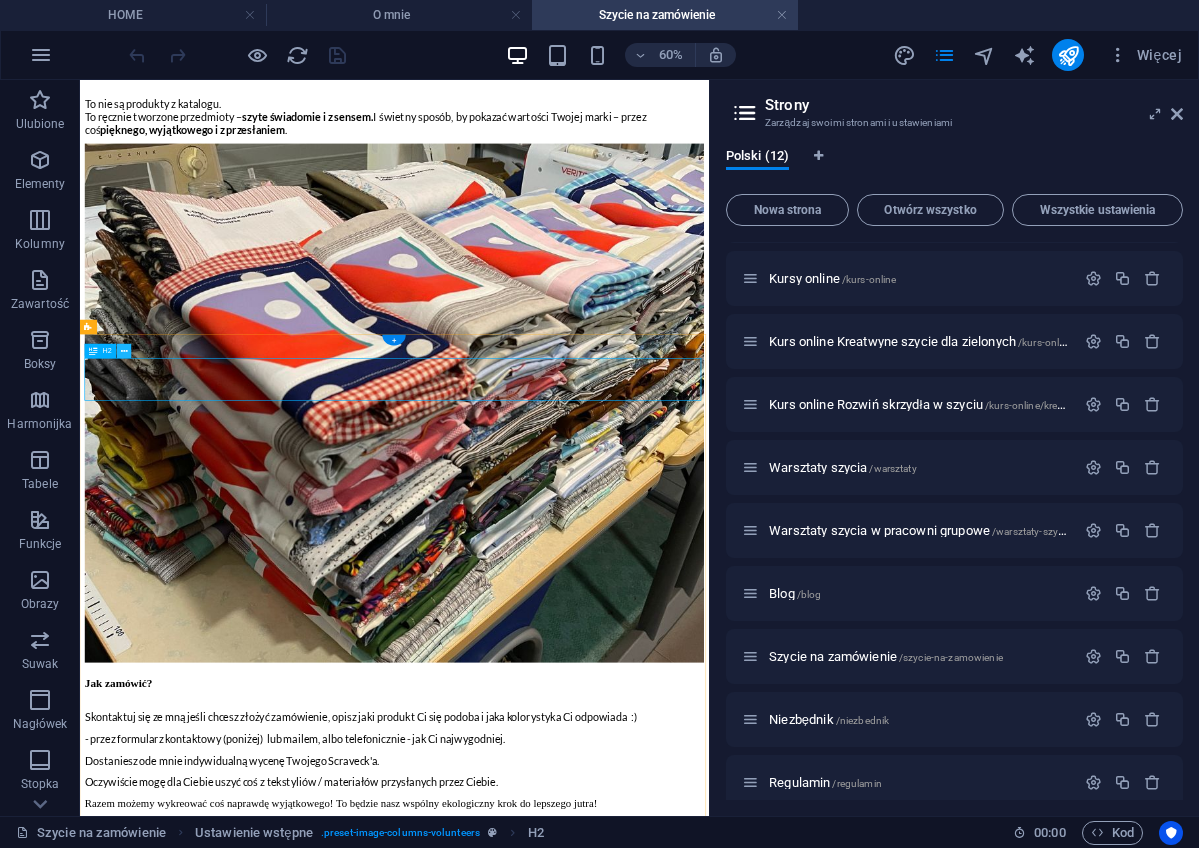 click at bounding box center (124, 350) 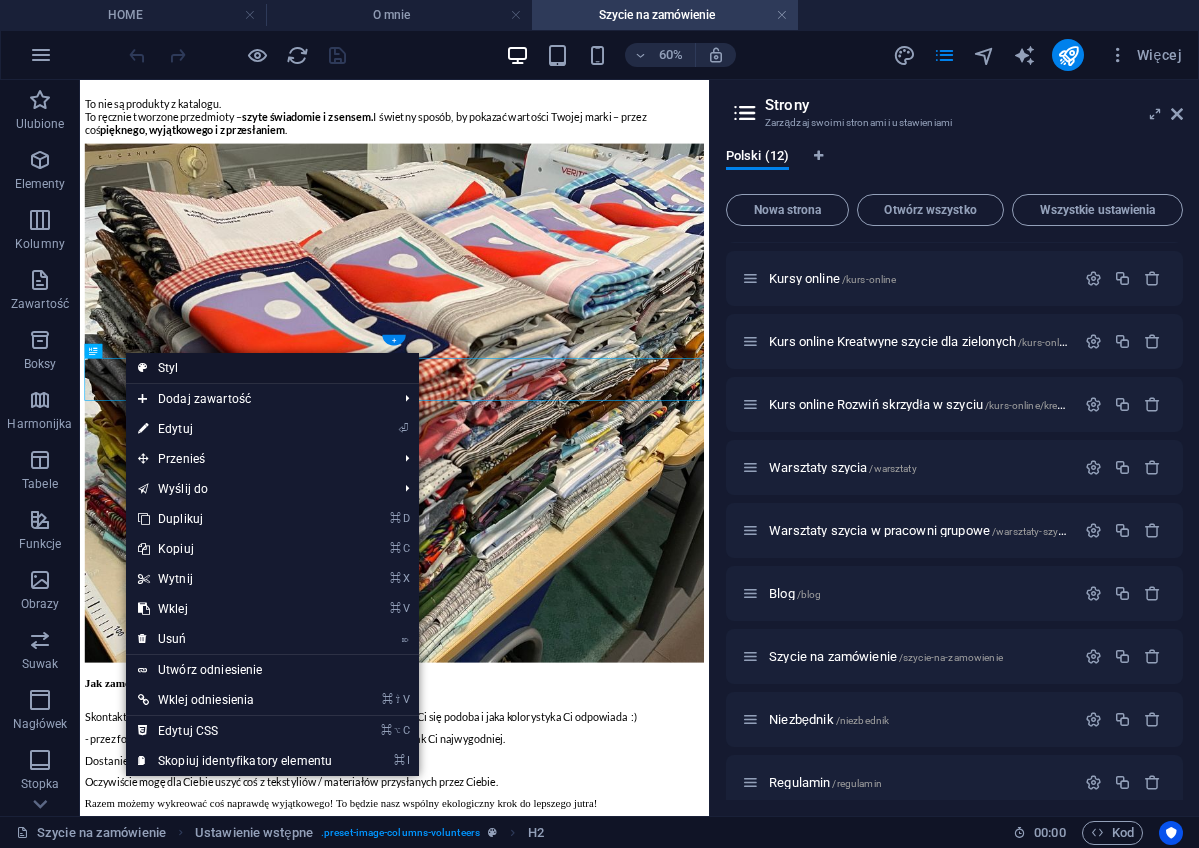 click on "Styl" at bounding box center (272, 368) 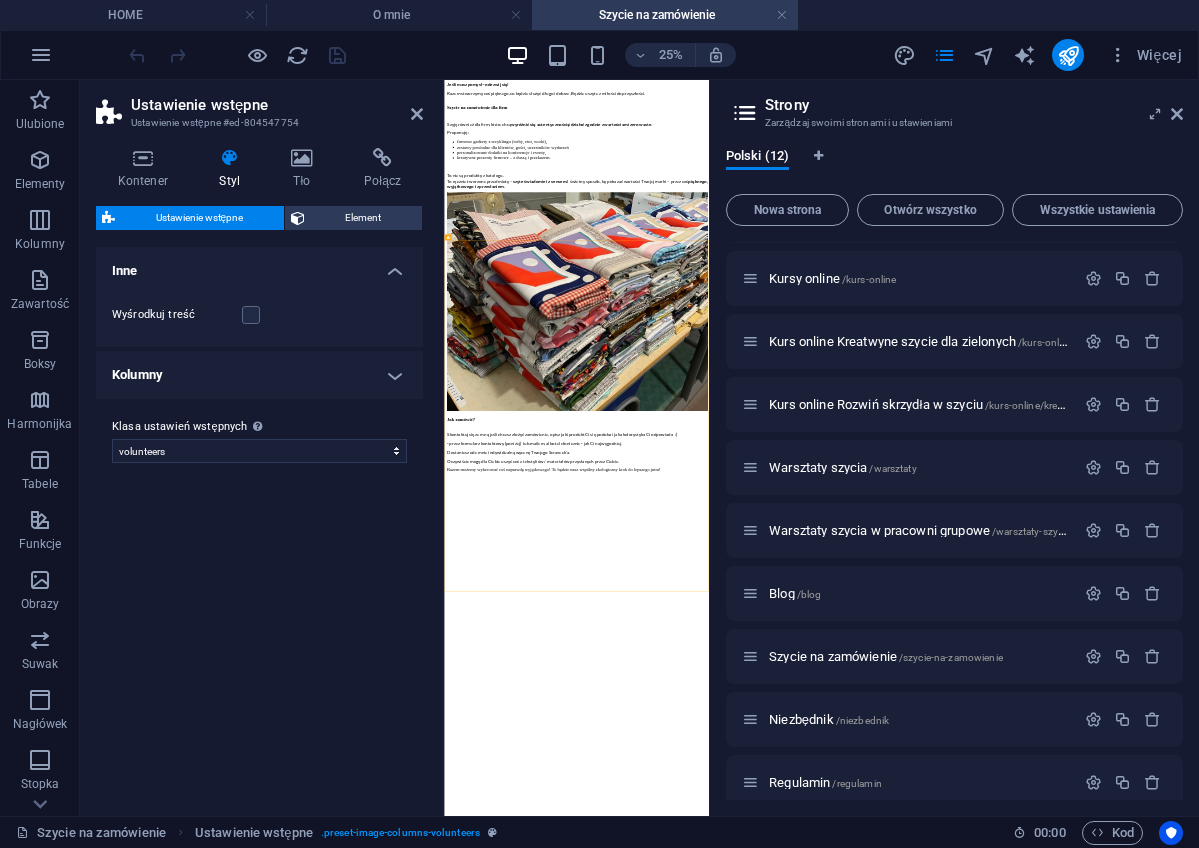 scroll, scrollTop: 1587, scrollLeft: 0, axis: vertical 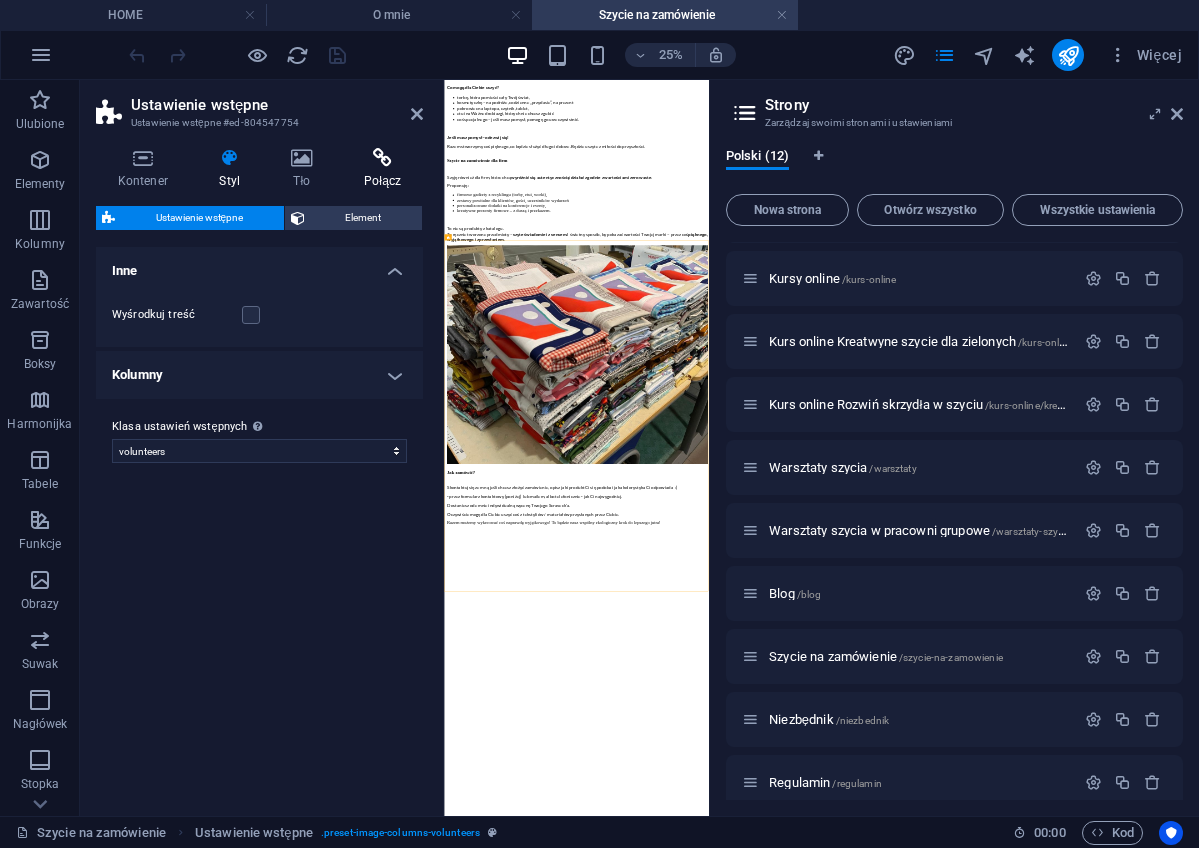 click on "Połącz" at bounding box center [382, 169] 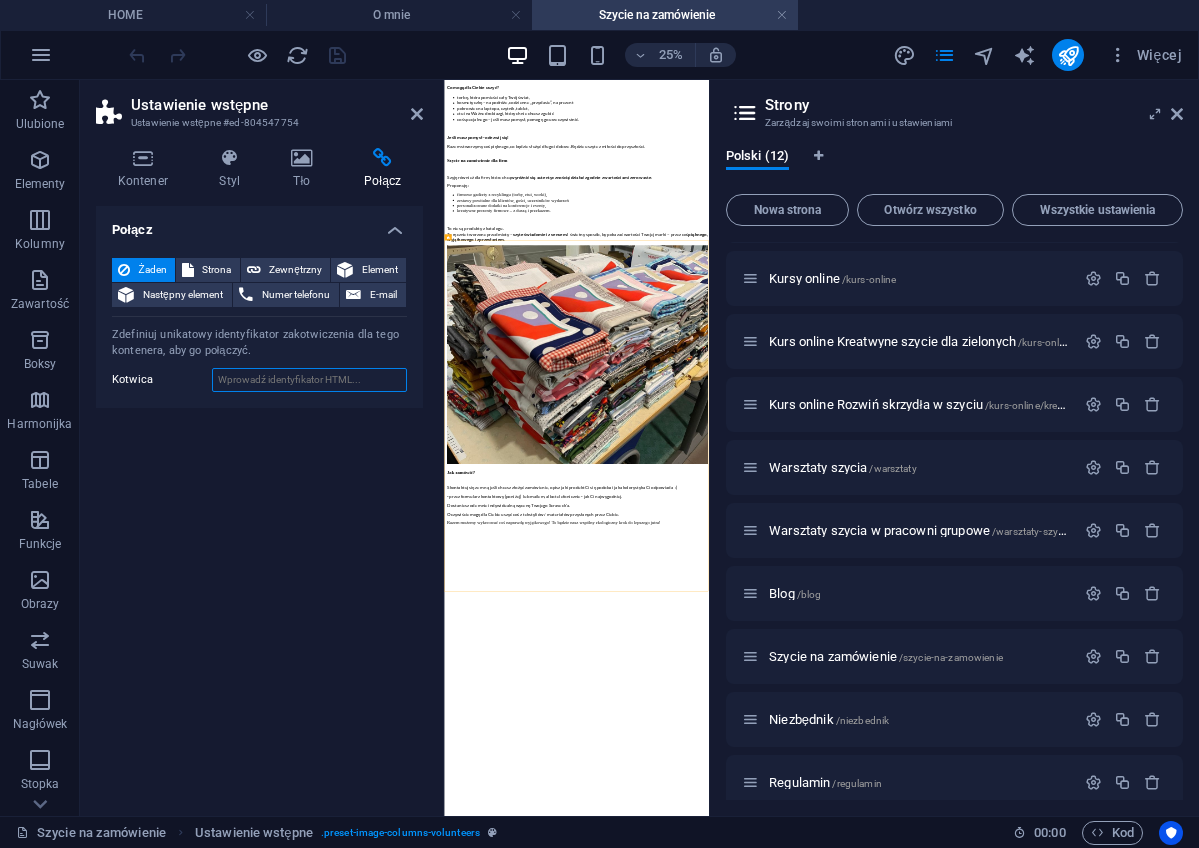 click on "Kotwica" at bounding box center (309, 380) 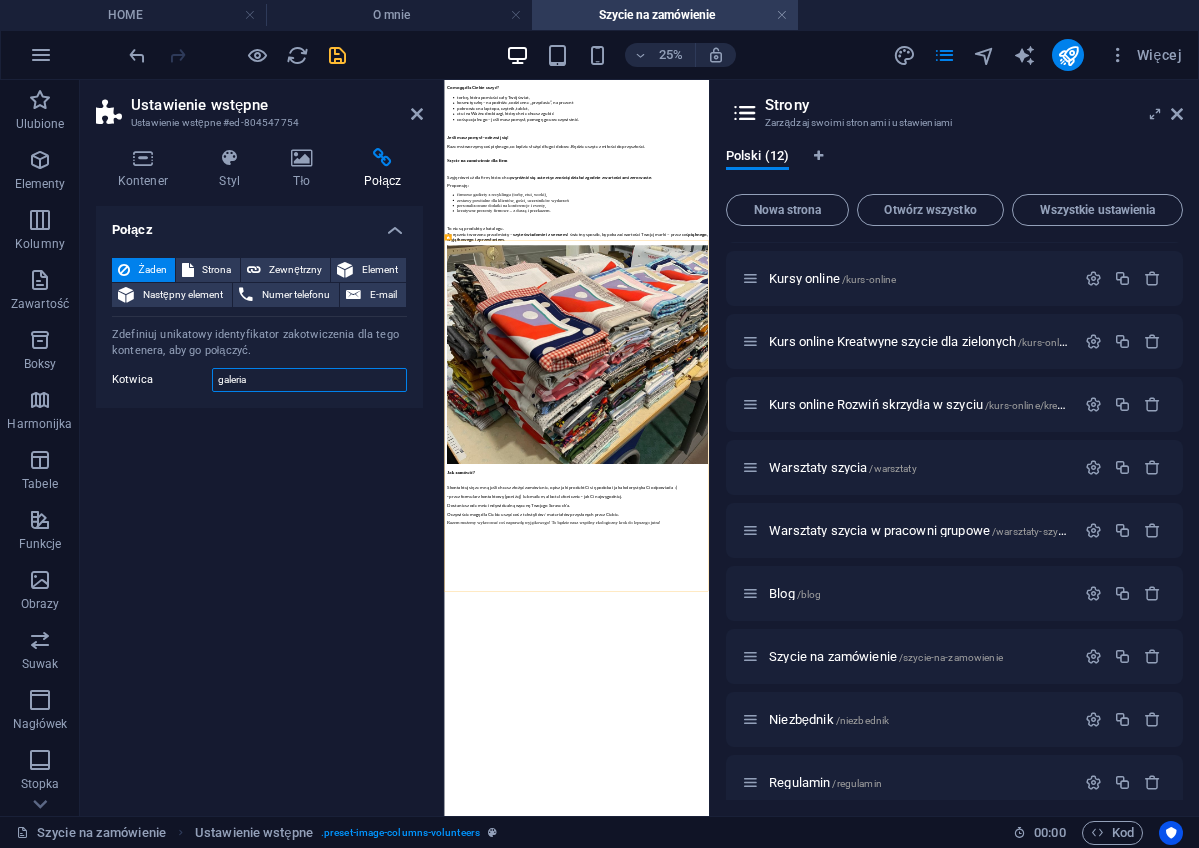 type on "galeria" 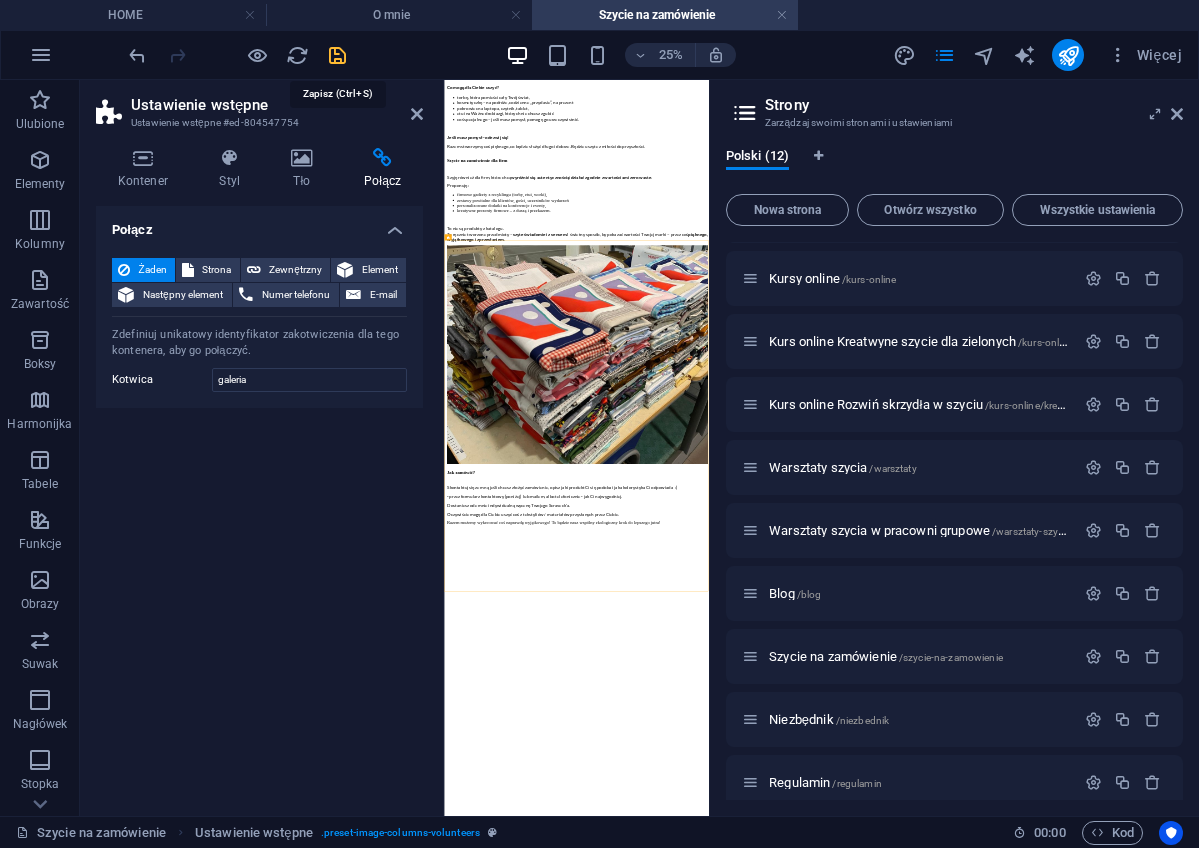 click at bounding box center (337, 55) 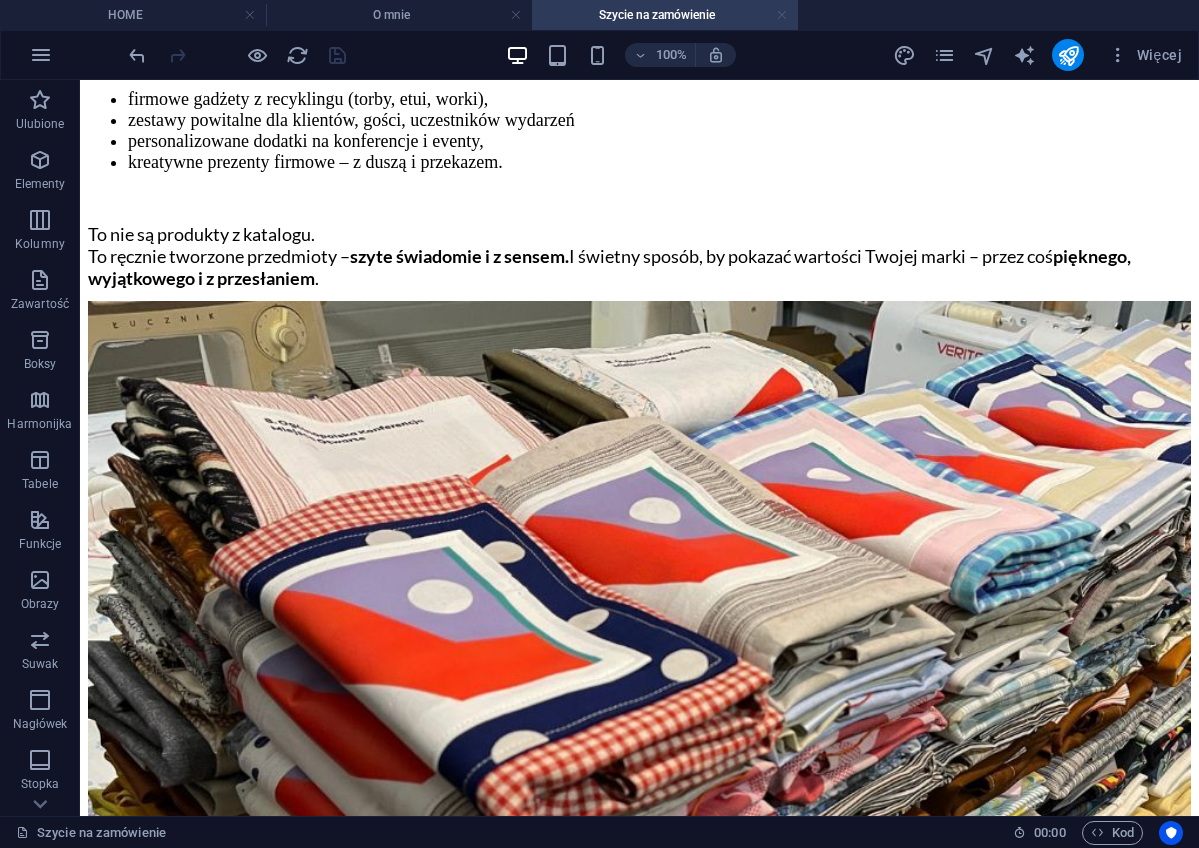 click at bounding box center [782, 15] 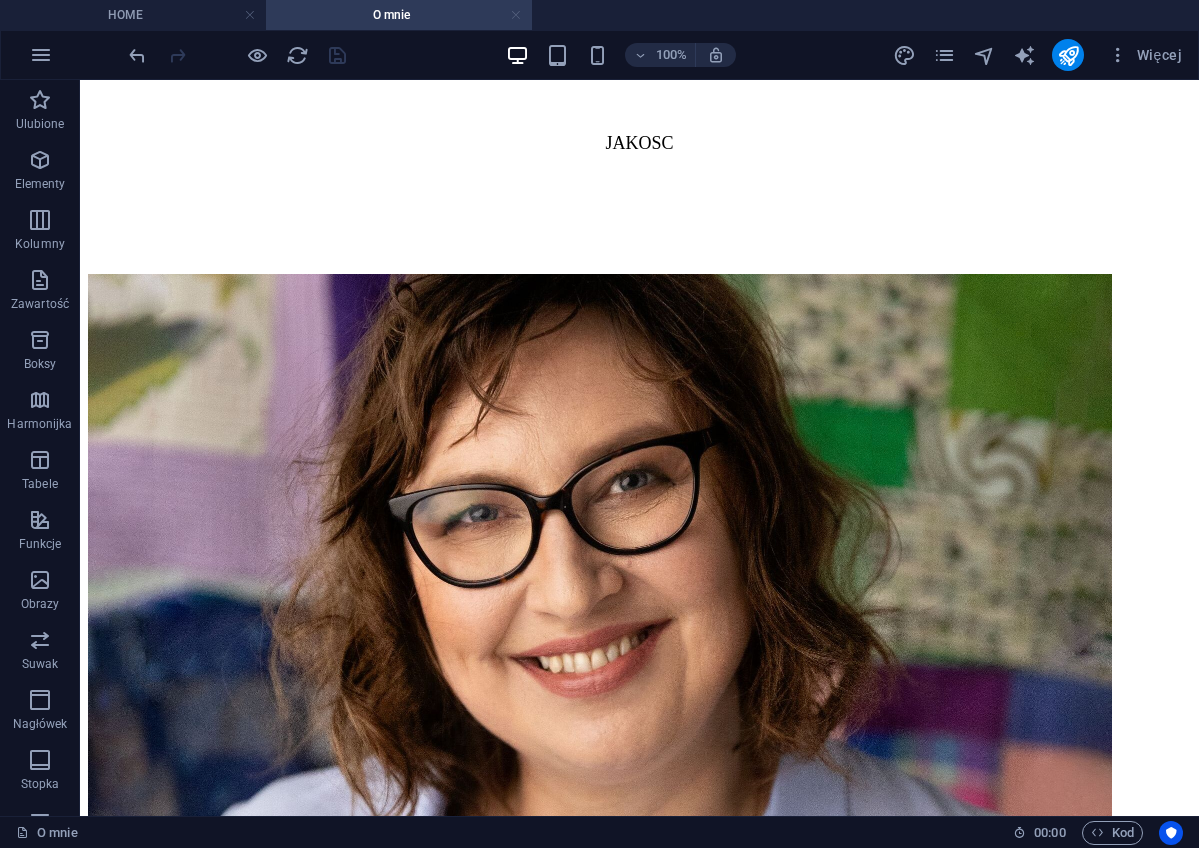 click at bounding box center (516, 15) 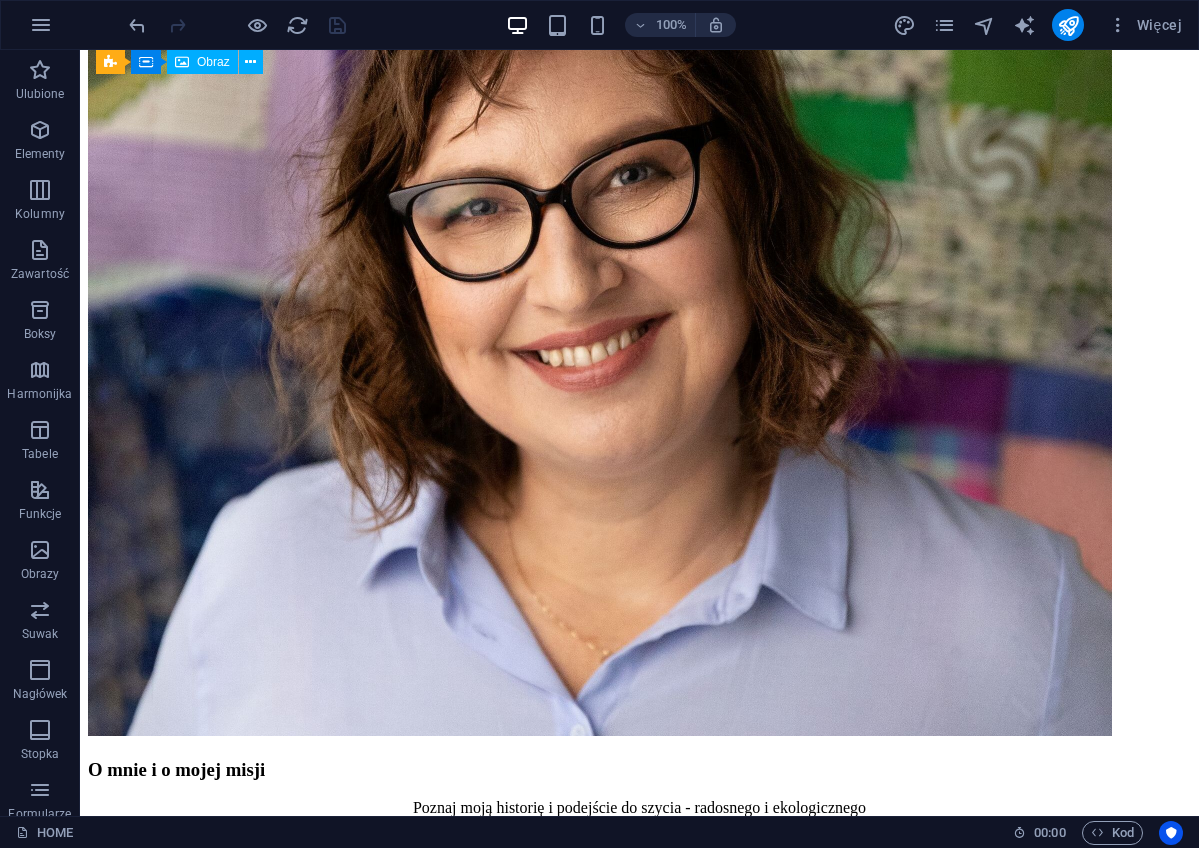 scroll, scrollTop: 2066, scrollLeft: 0, axis: vertical 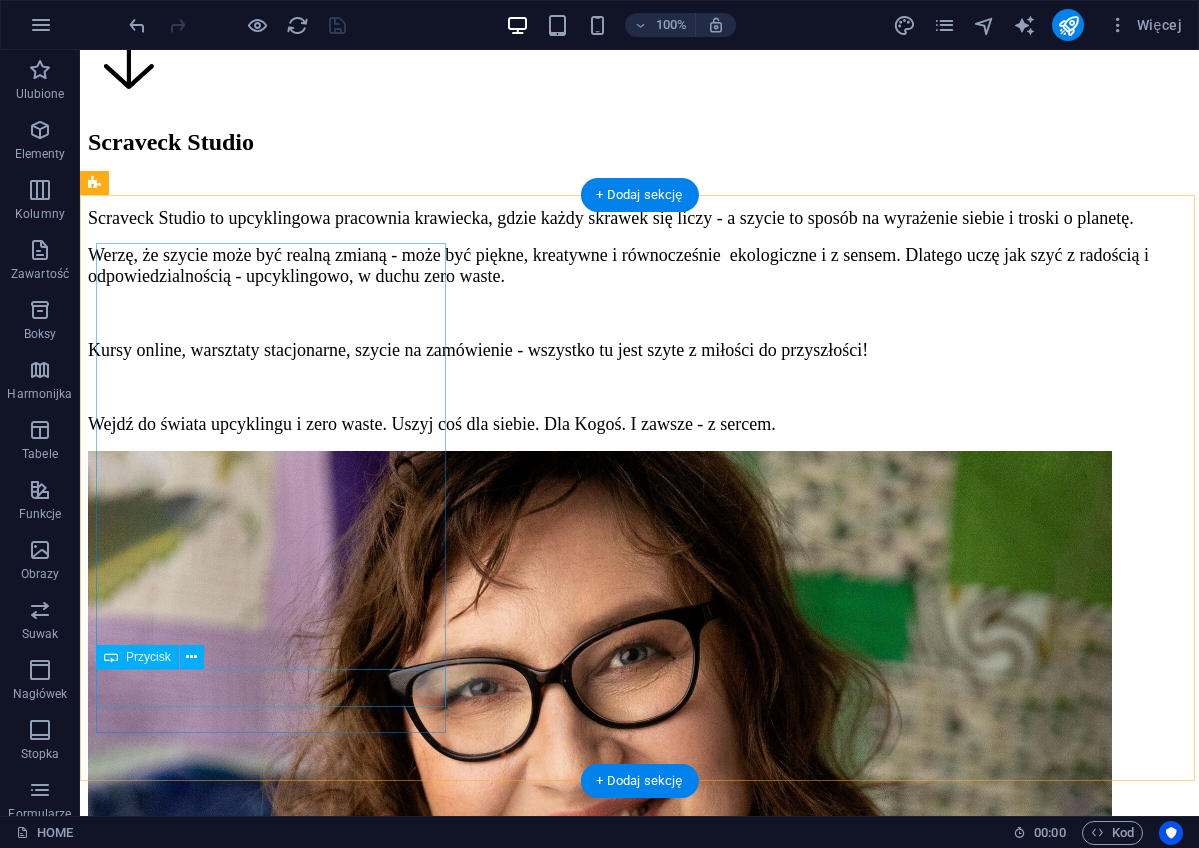 click on "Go to Page" at bounding box center [639, 7795] 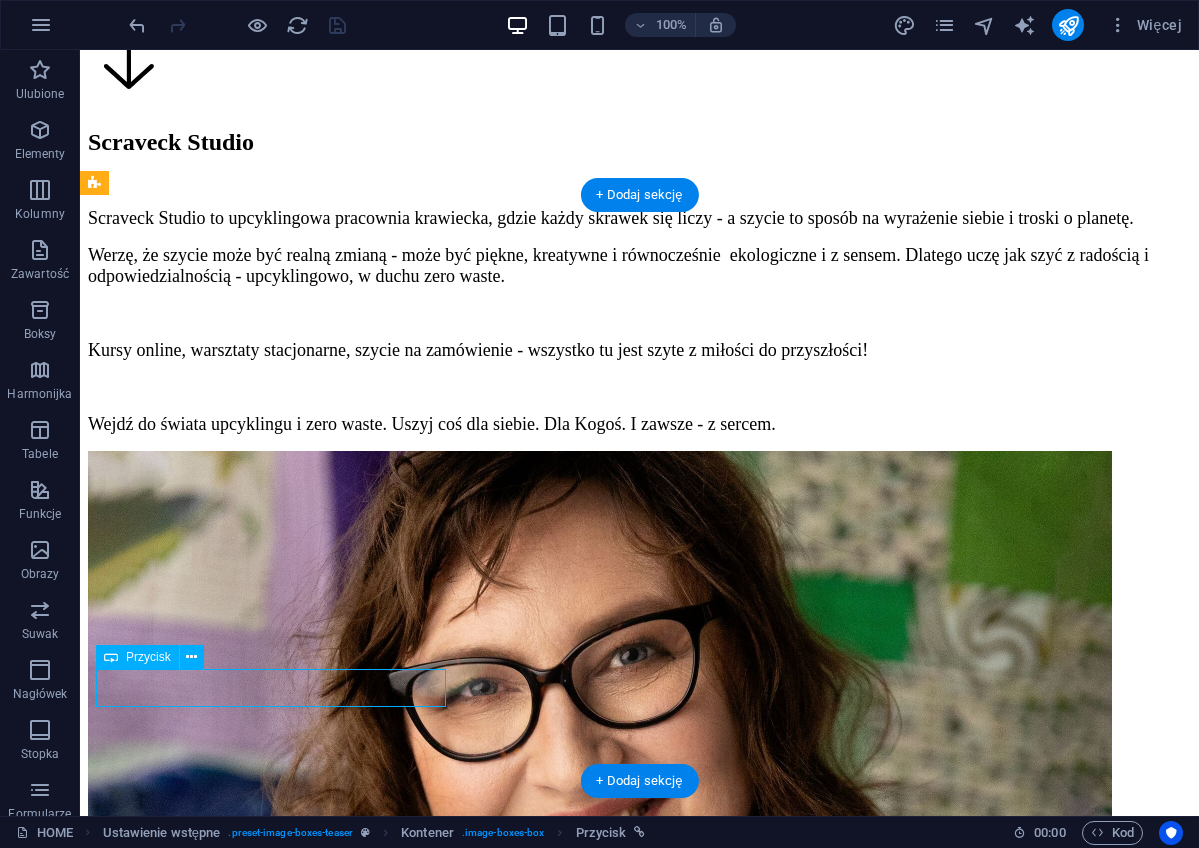 click on "Go to Page" at bounding box center (639, 7795) 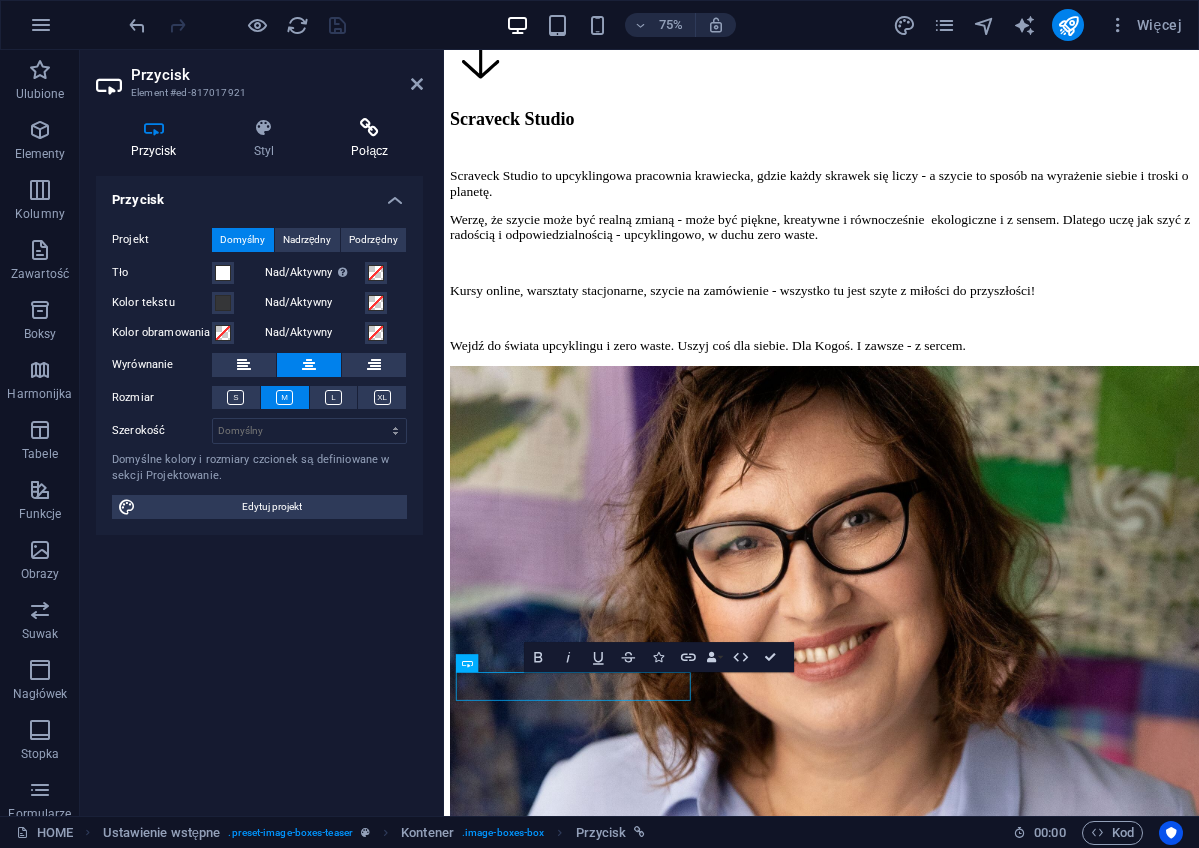 click on "Połącz" at bounding box center (370, 139) 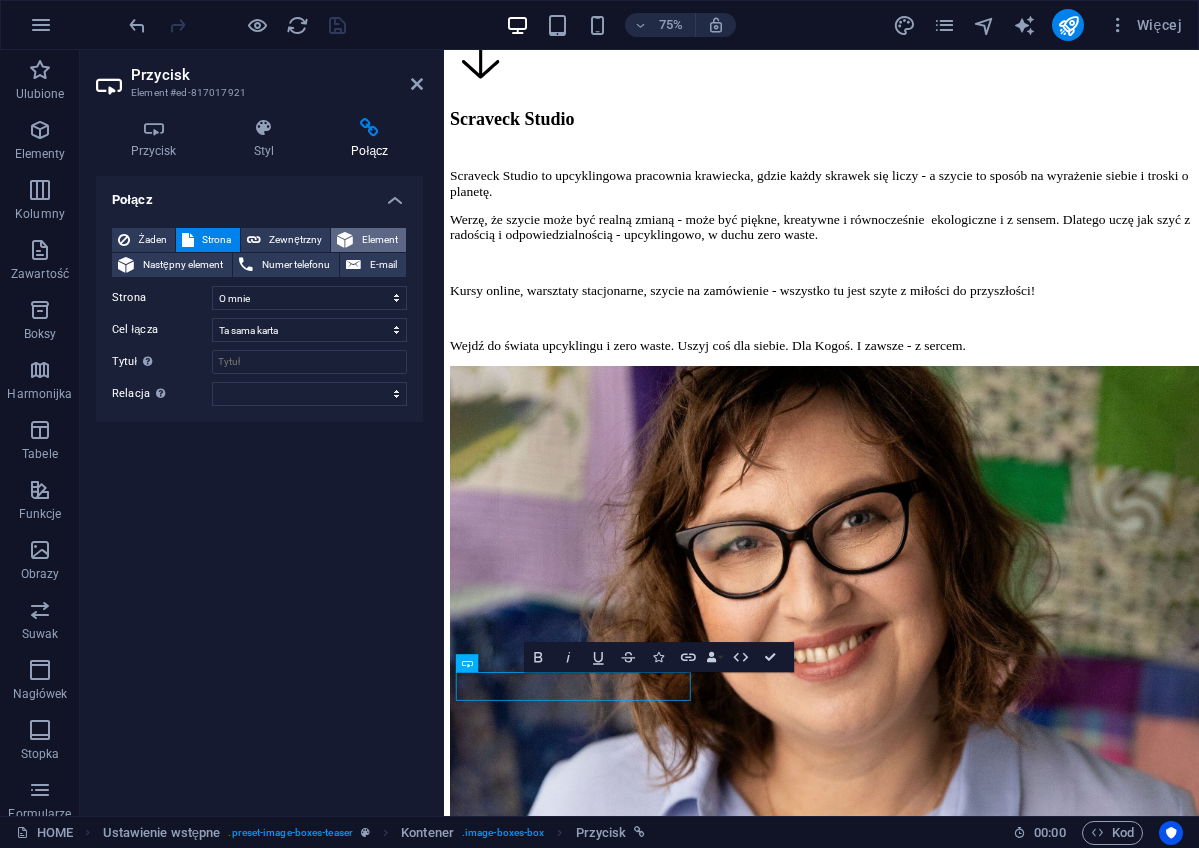 click on "Element" at bounding box center (368, 240) 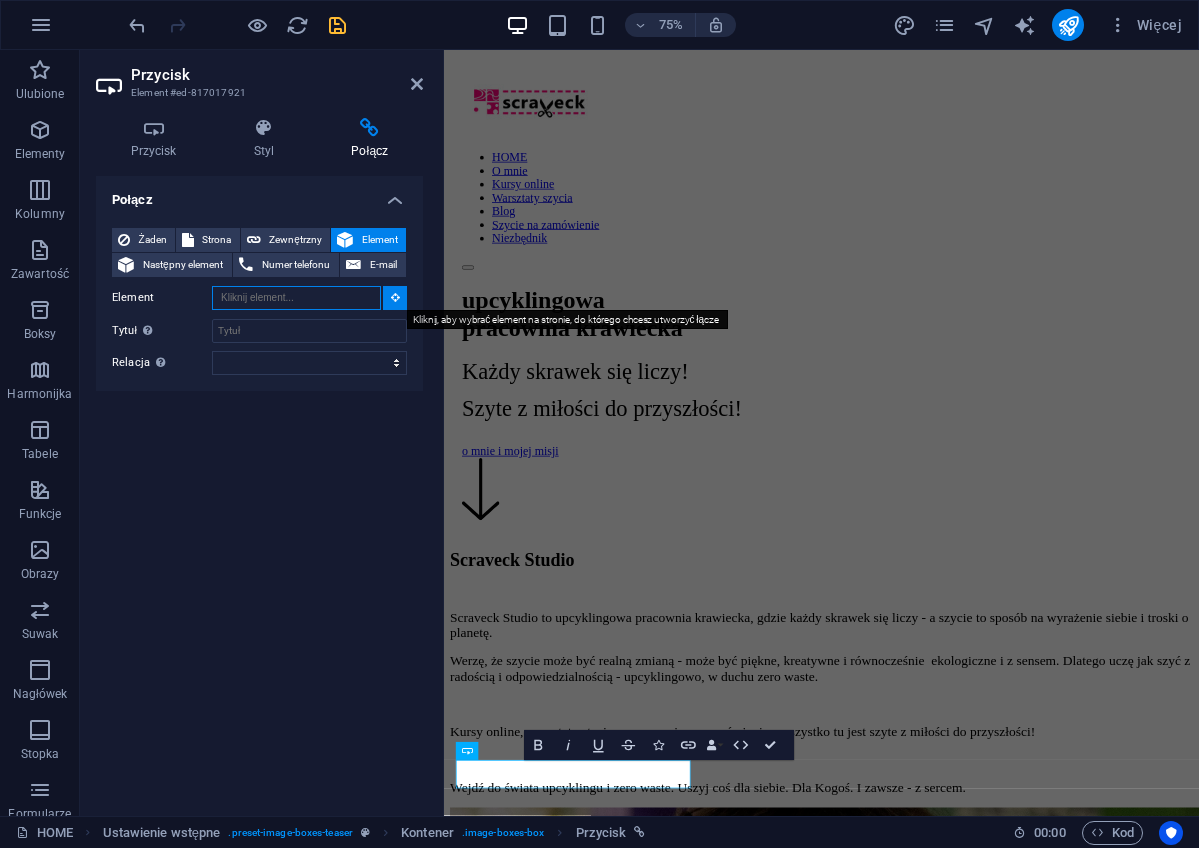 scroll, scrollTop: 1949, scrollLeft: 0, axis: vertical 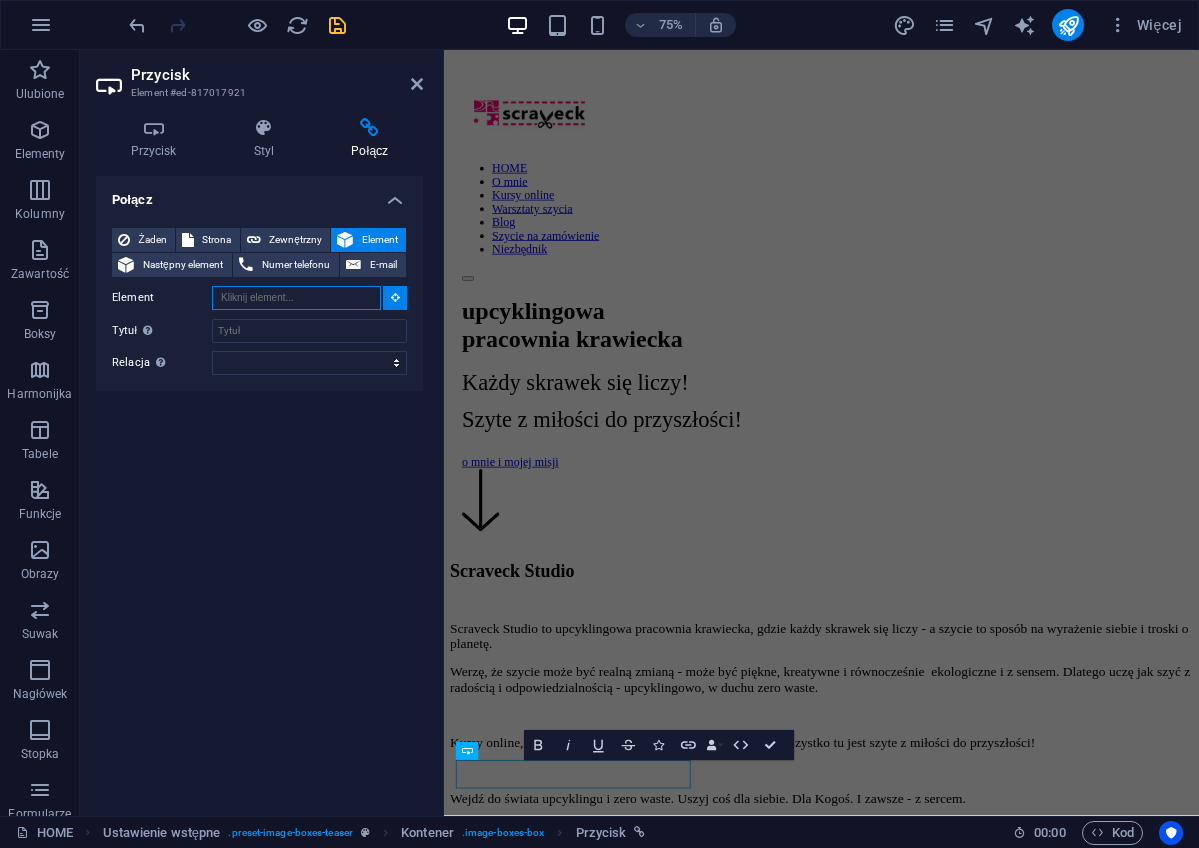 click on "Element" at bounding box center [296, 298] 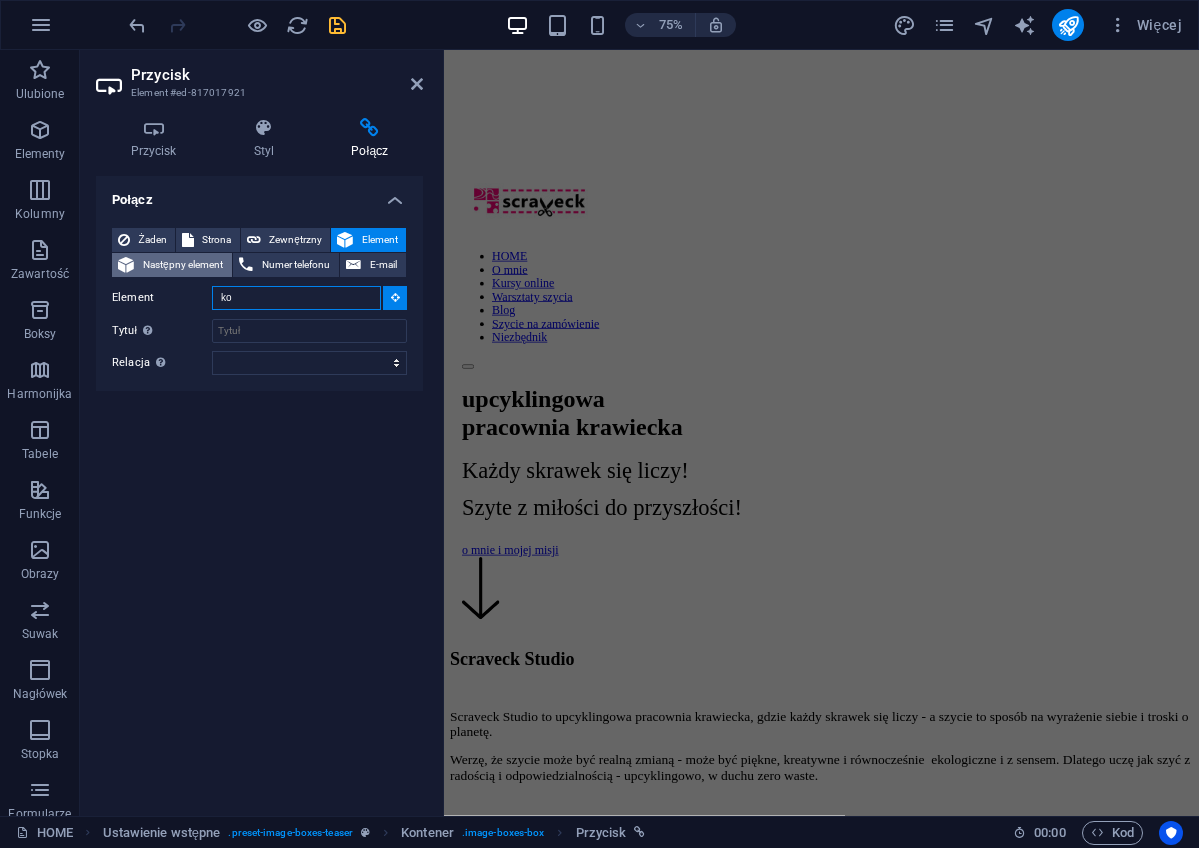 type on "ko" 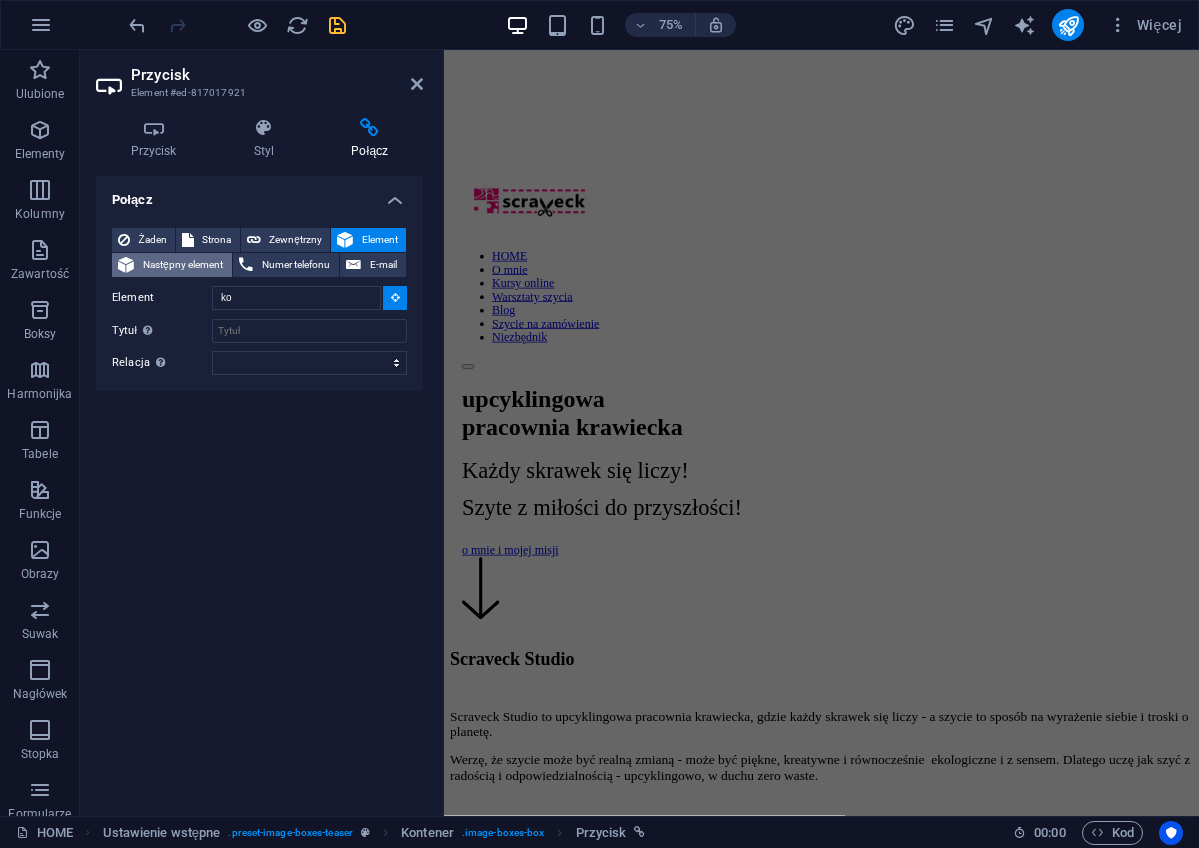 type 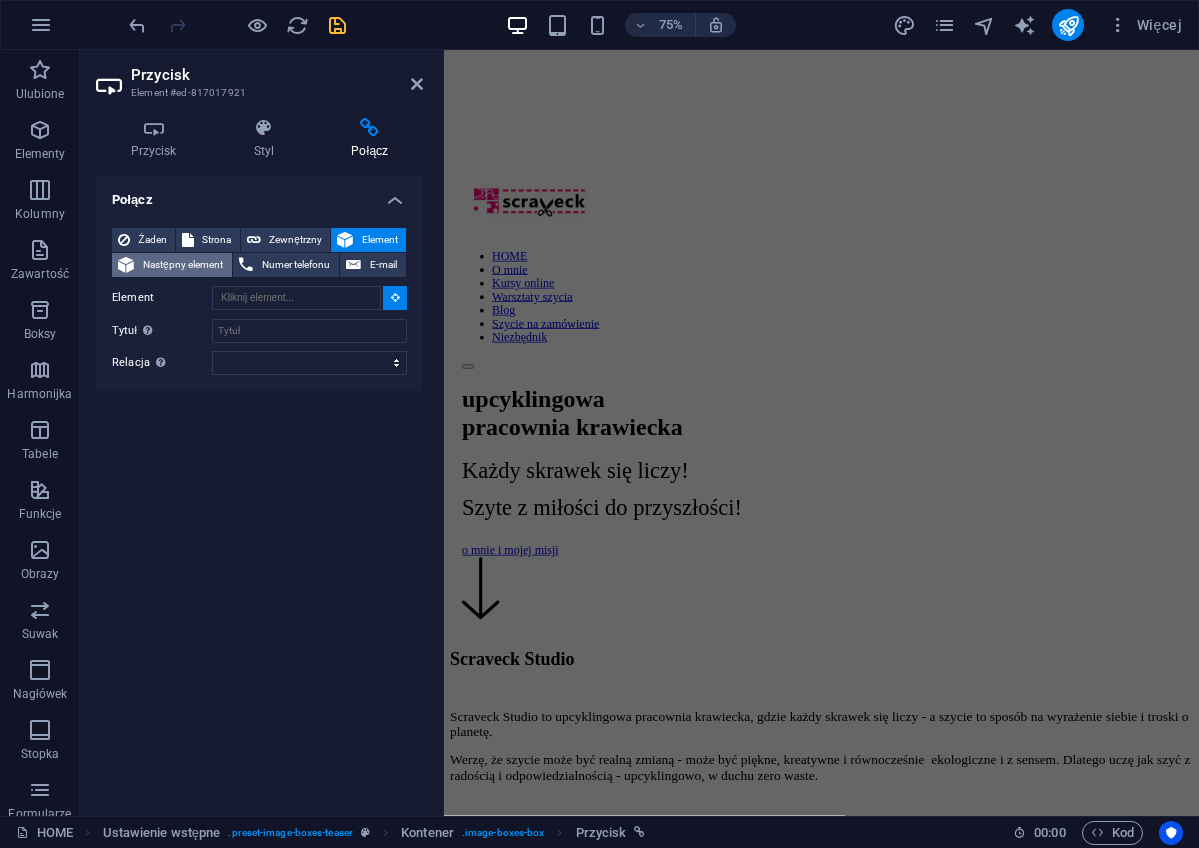 click on "Następny element" at bounding box center [183, 265] 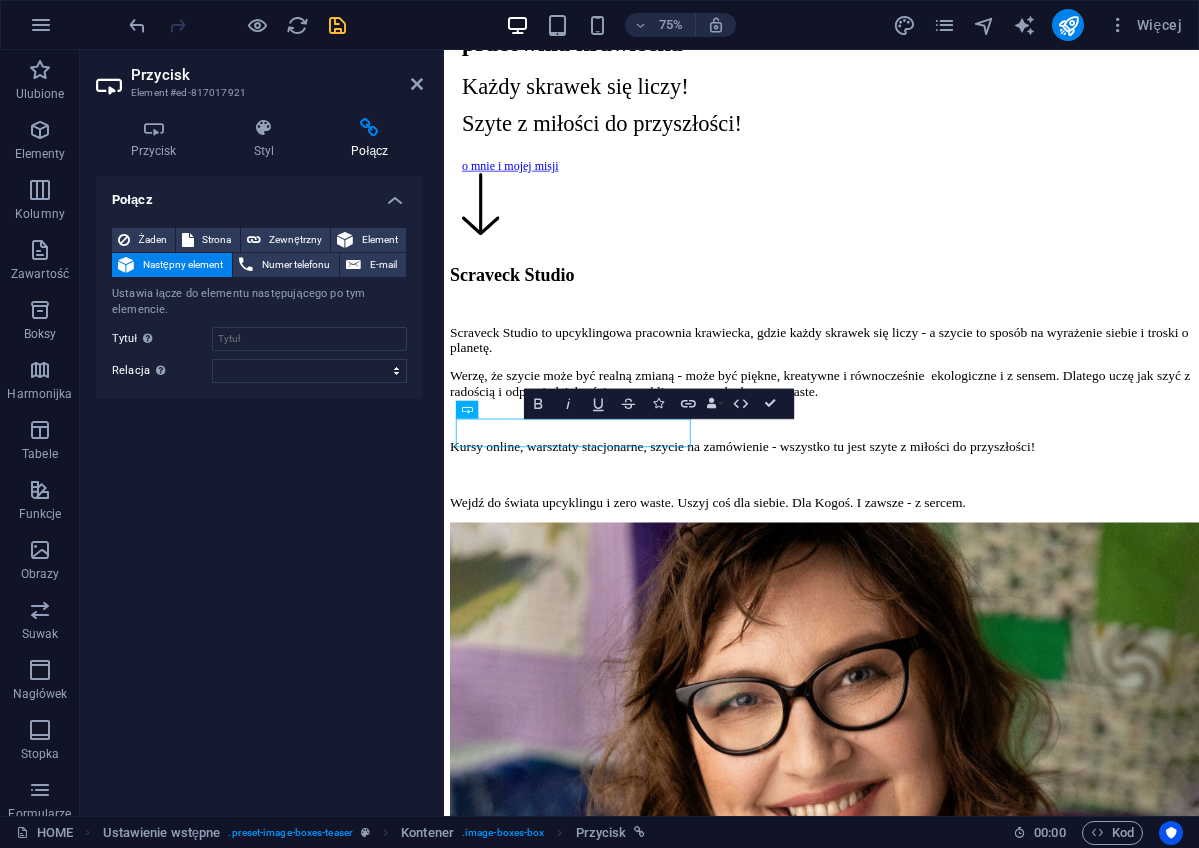 scroll, scrollTop: 2404, scrollLeft: 0, axis: vertical 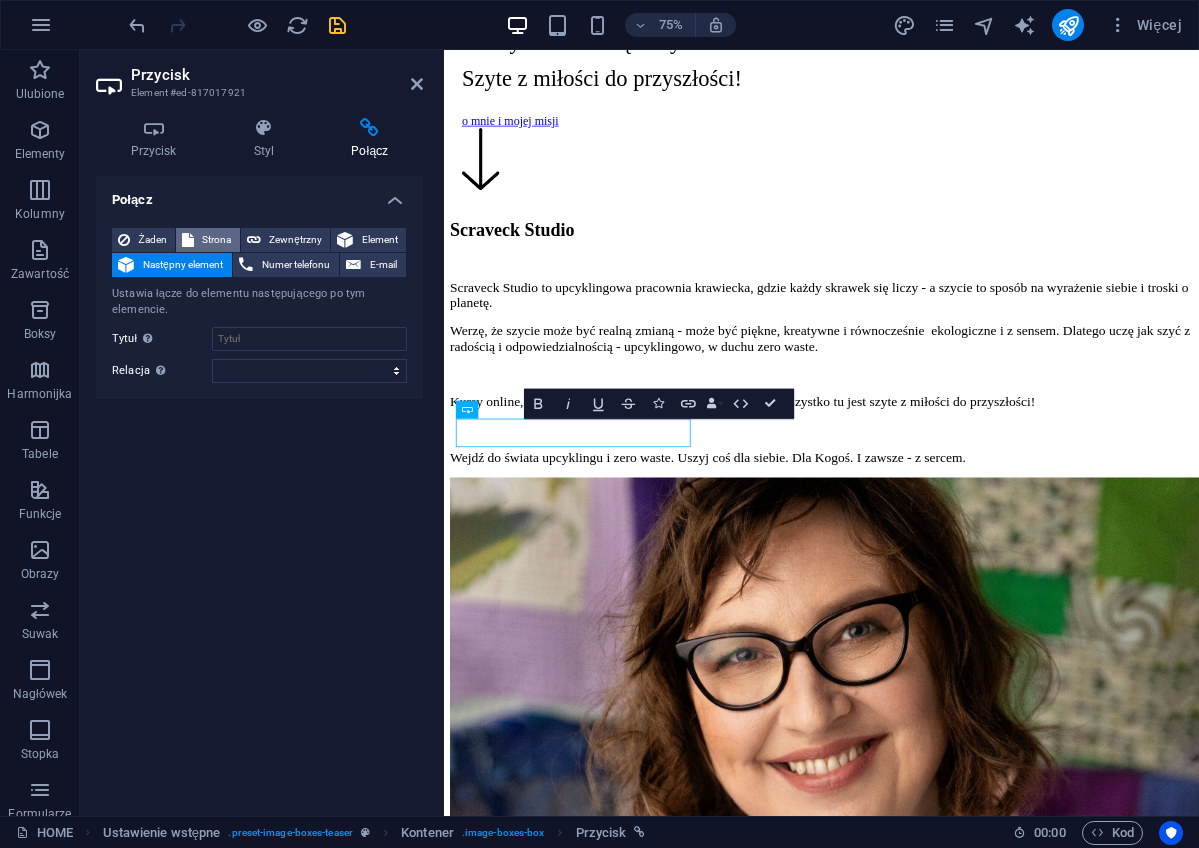click on "Strona" at bounding box center (217, 240) 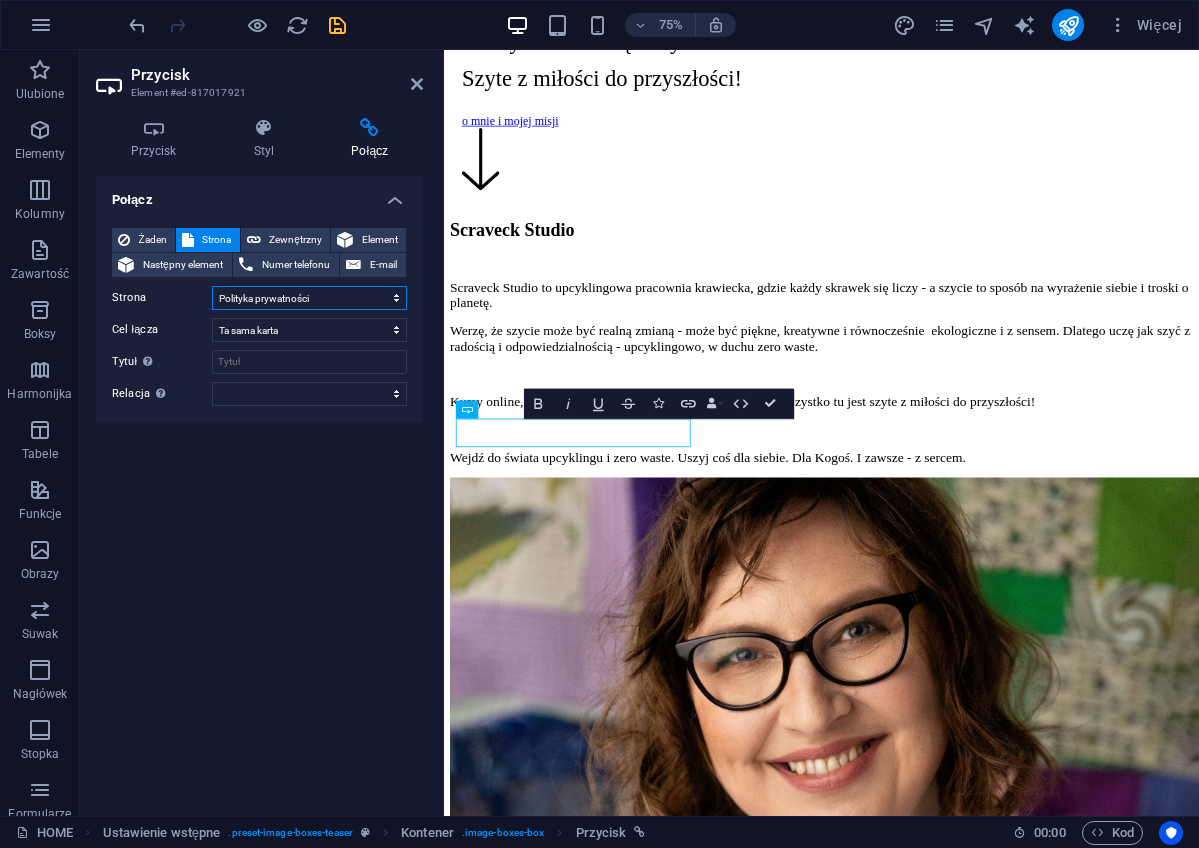 select on "1" 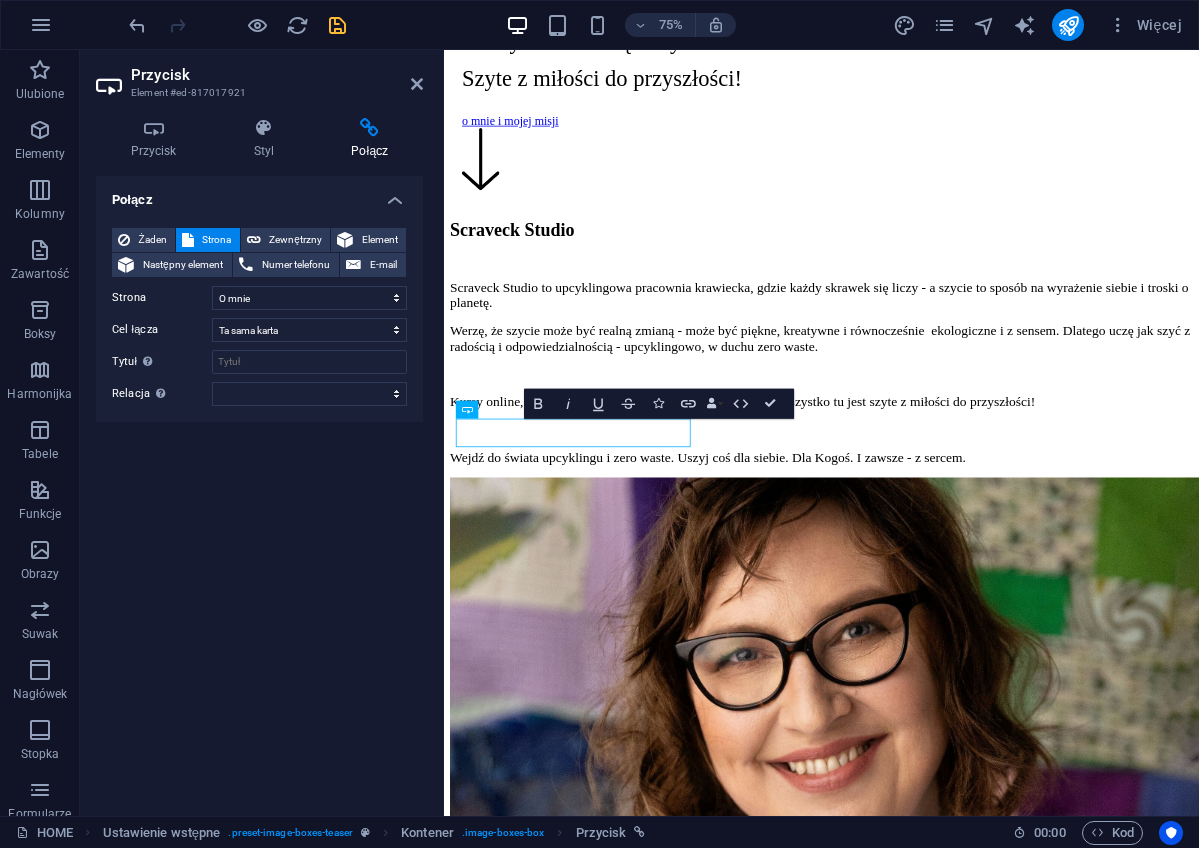 click on "Połącz Żaden Strona Zewnętrzny Element Następny element Numer telefonu E-mail Strona HOME O mnie Kursy online Kurs online Kreatwyne szycie dla zielonych Kurs online Rozwiń skrzydła w szyciu Warsztaty szycia Warsztaty szycia w pracowni grupowe Blog Szycie na zamówienie Niezbędnik Regulamin Polityka prywatności Element URL Numer telefonu E-mail Cel łącza Nowa karta Ta sama karta Nakładka Tytuł Dodatkowy opis linku nie powinien być taki sam jak treść linku. Tytuł jest najczęściej wyświetlany jako tekst podpowiedzi po najechaniu myszką nad element. Jeśli nie jesteś pewien, pozostaw puste. Relacja Ustawia powiązanie tego łącza z celem łącza. Na przykład wartość „nofollow” instruuje wyszukiwarki, aby nie podążały za linkiem. Można pozostawić puste. alternate author bookmark external help license next nofollow noreferrer noopener prev search tag" at bounding box center (259, 488) 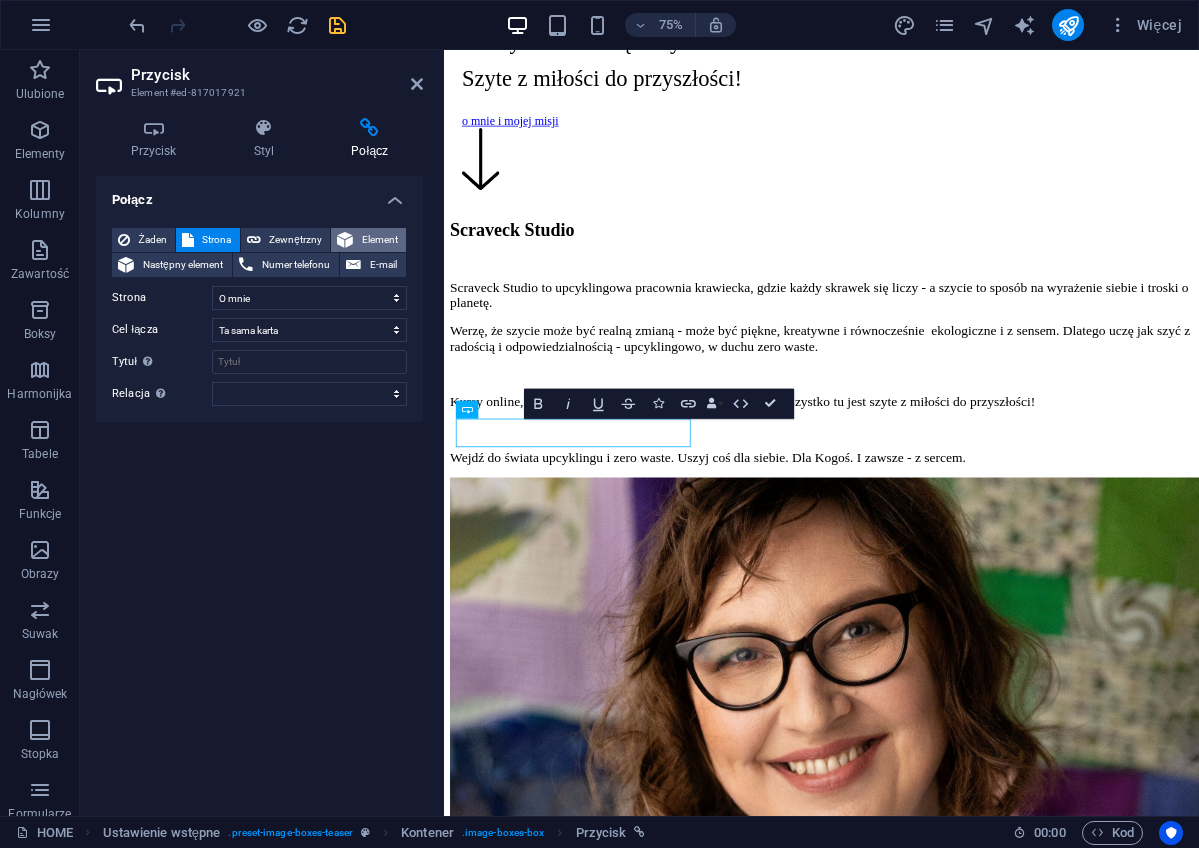 click on "Element" at bounding box center (379, 240) 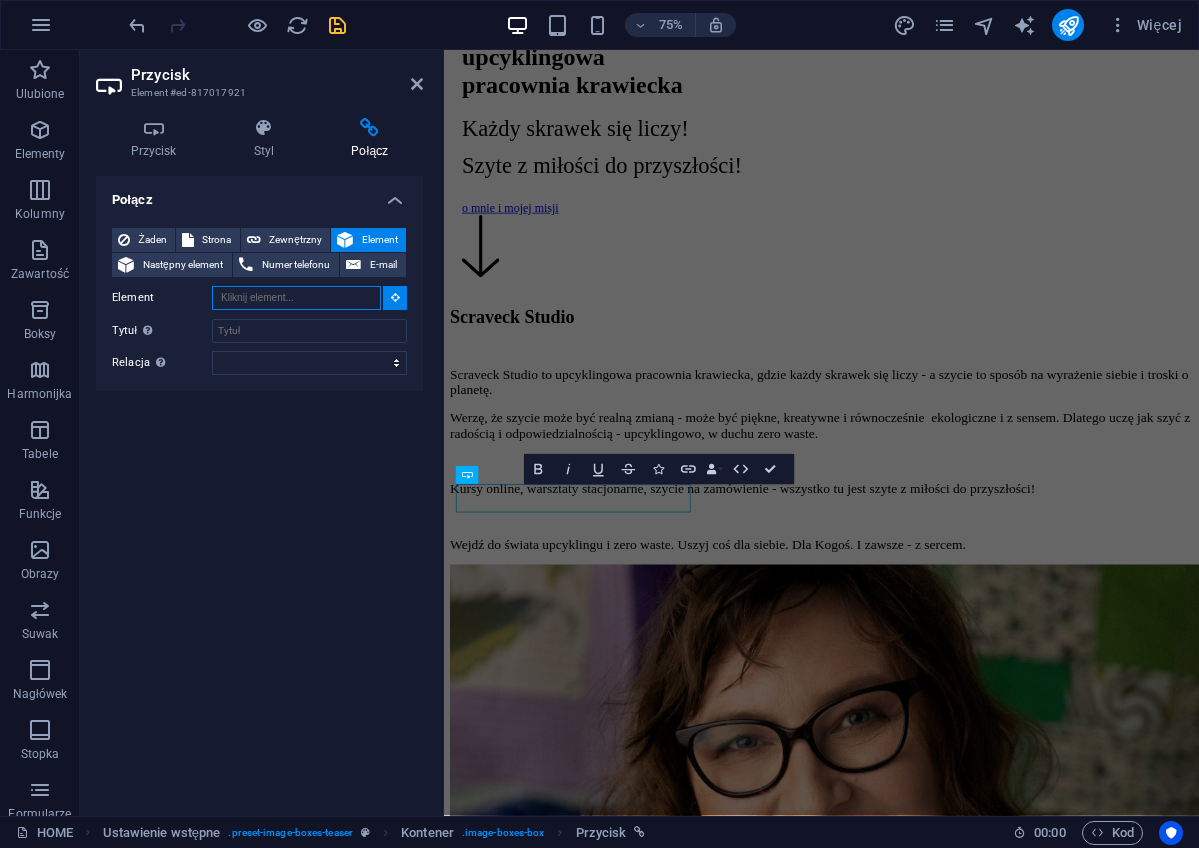 scroll, scrollTop: 2287, scrollLeft: 0, axis: vertical 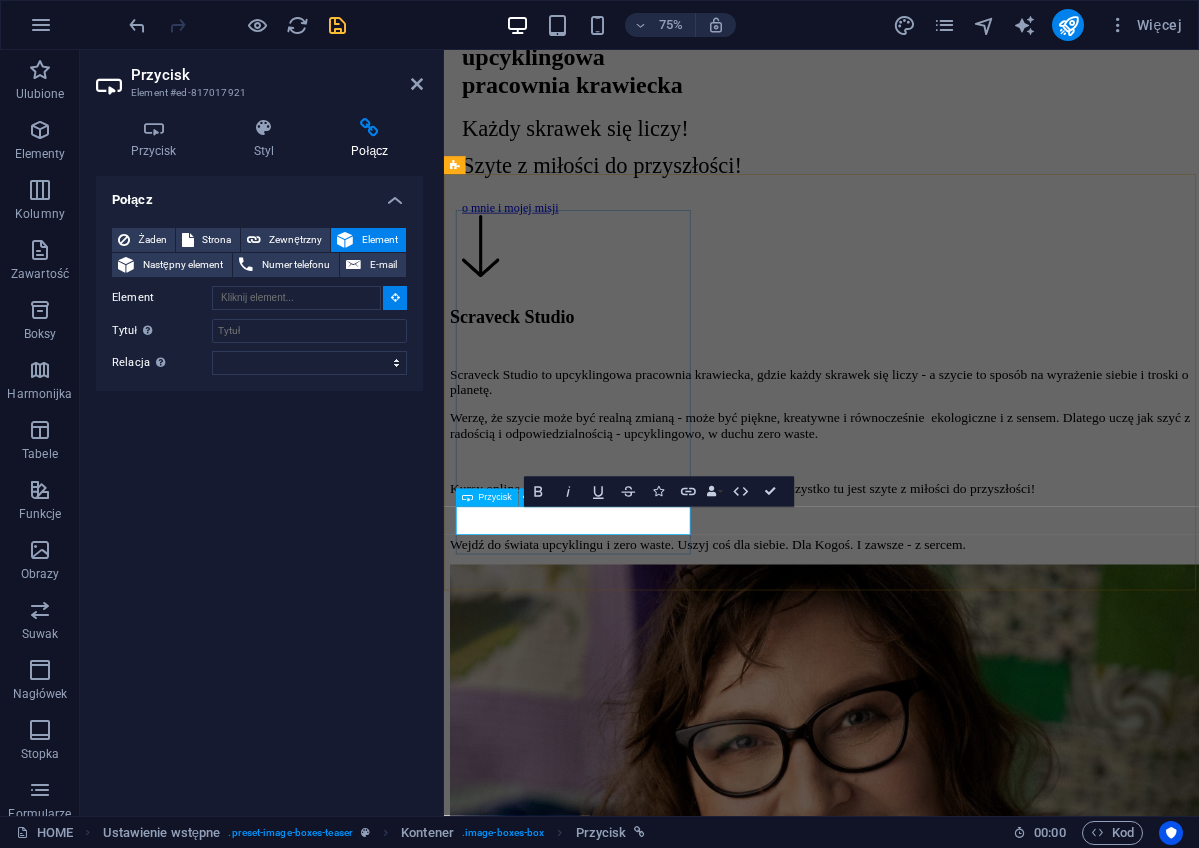 click on "Go to Page" at bounding box center (947, 7539) 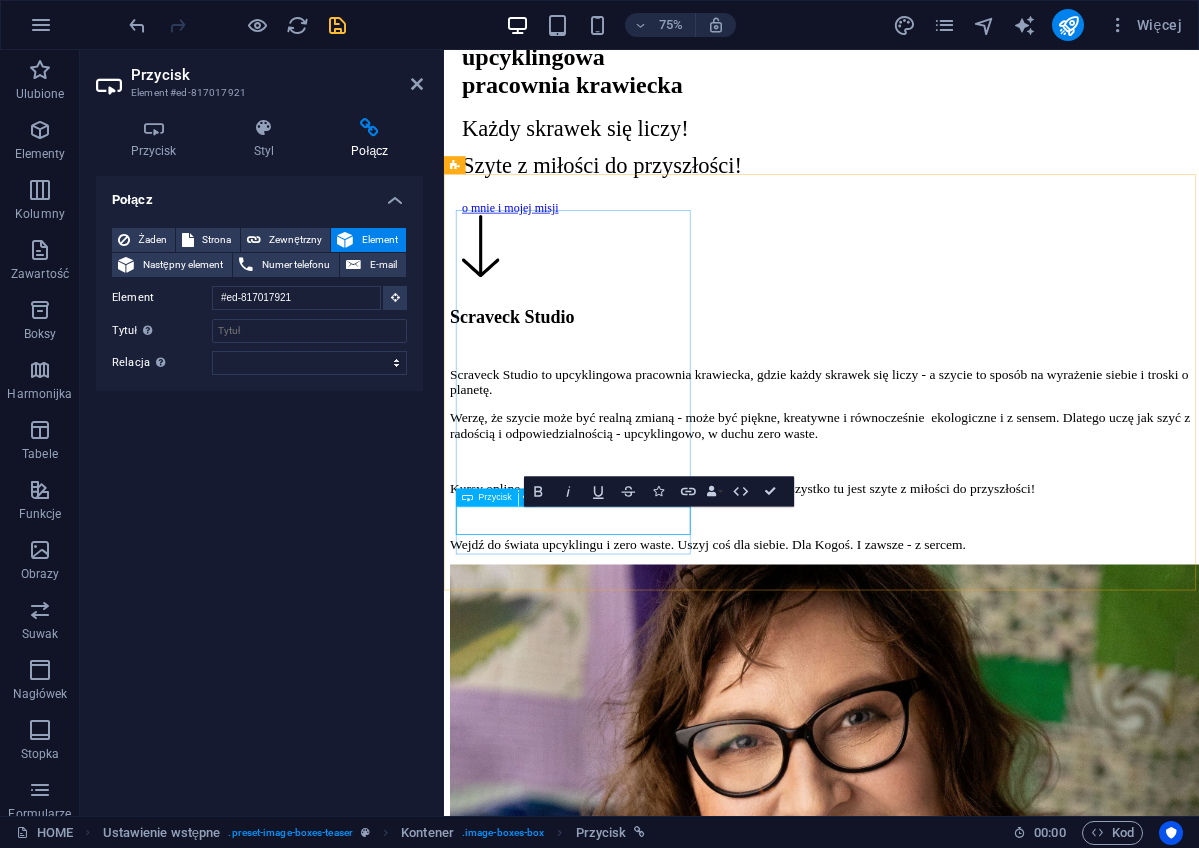 click on "Go to Page" at bounding box center [947, 7539] 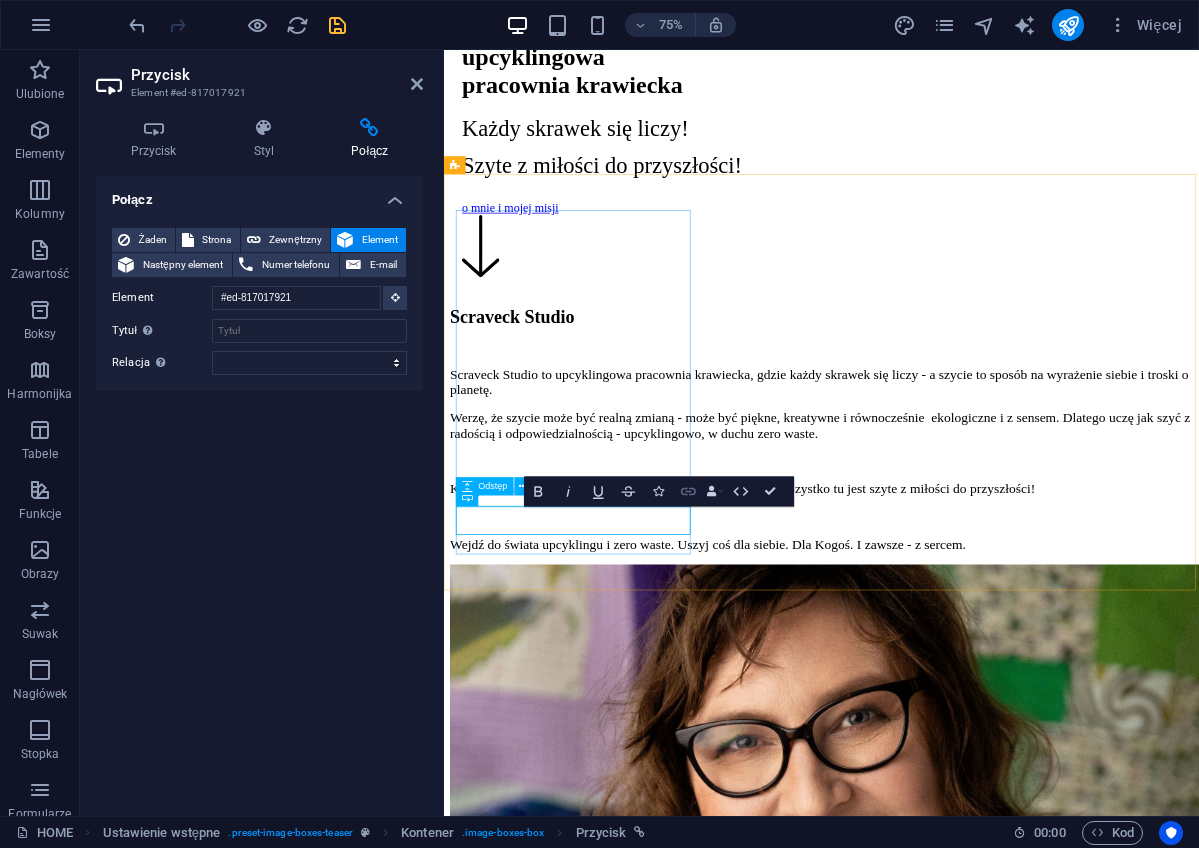 click 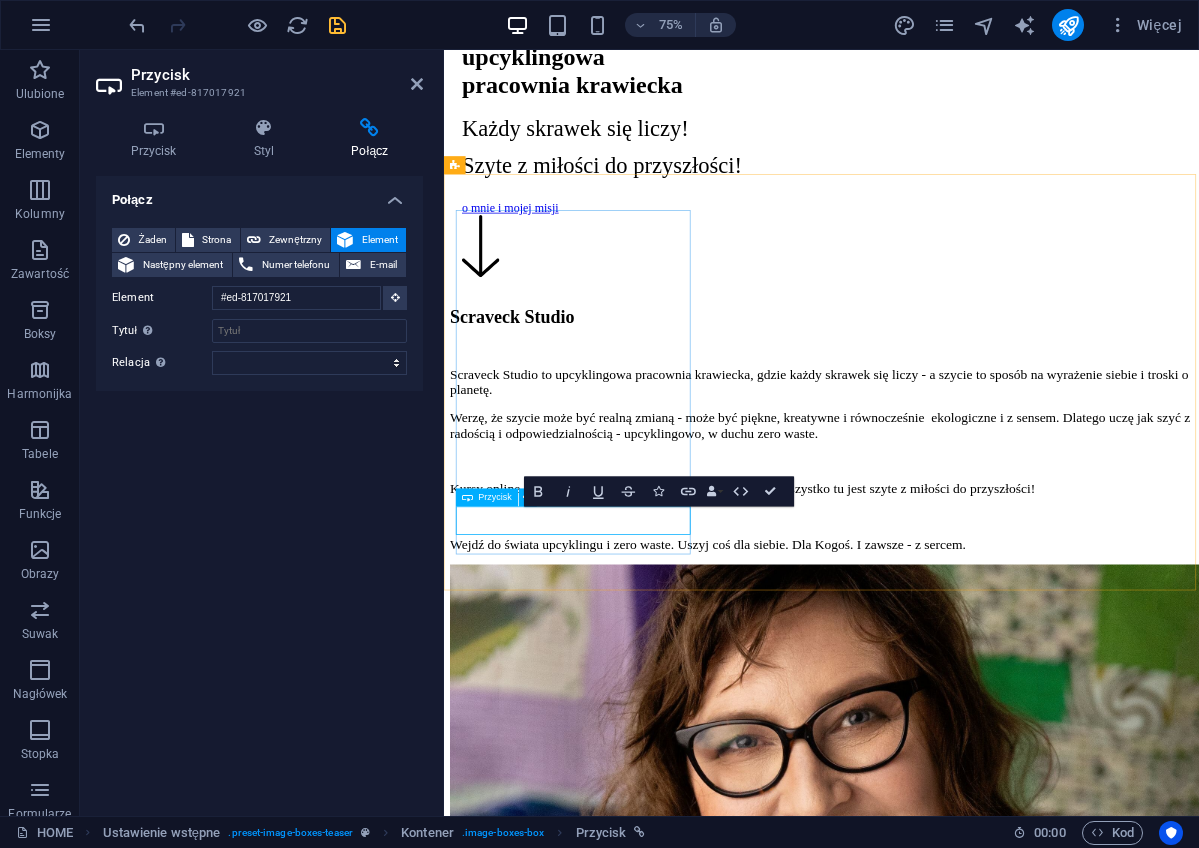 click on "Go to Page" at bounding box center (947, 7539) 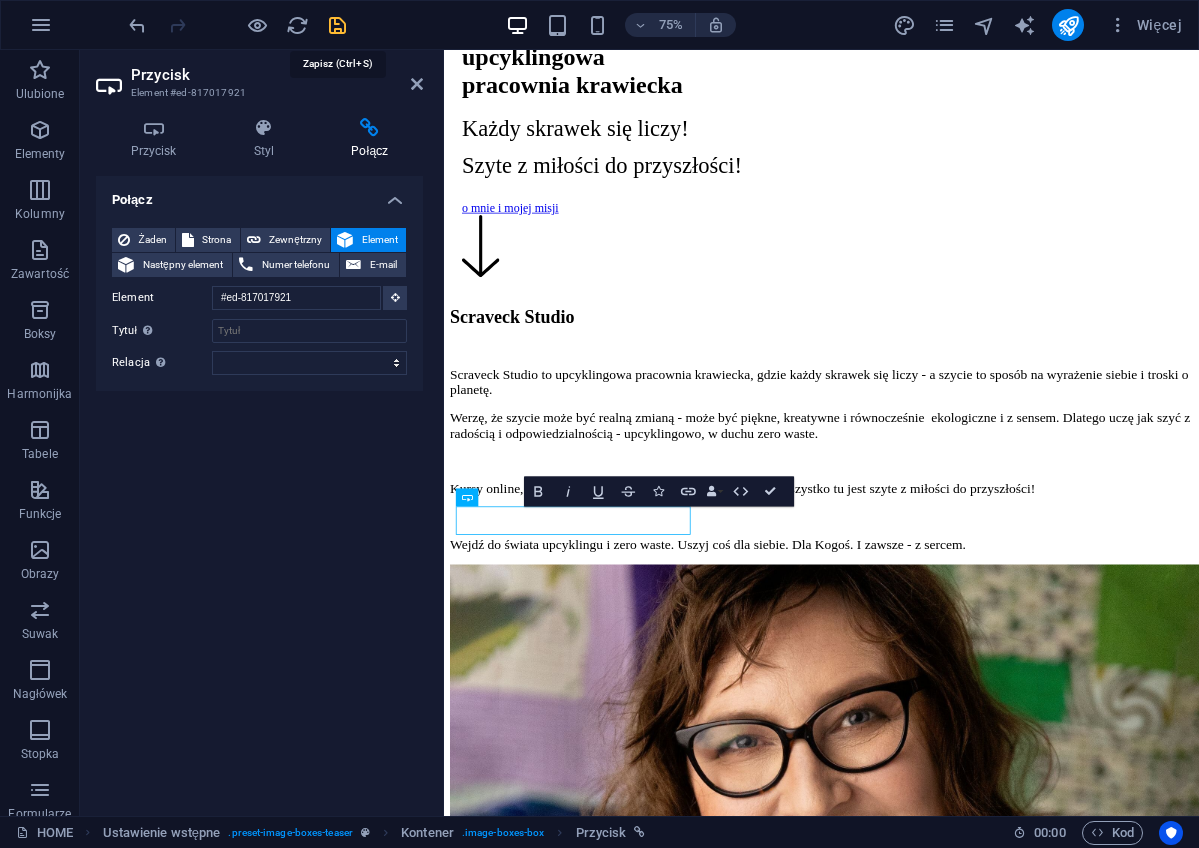 click at bounding box center [337, 25] 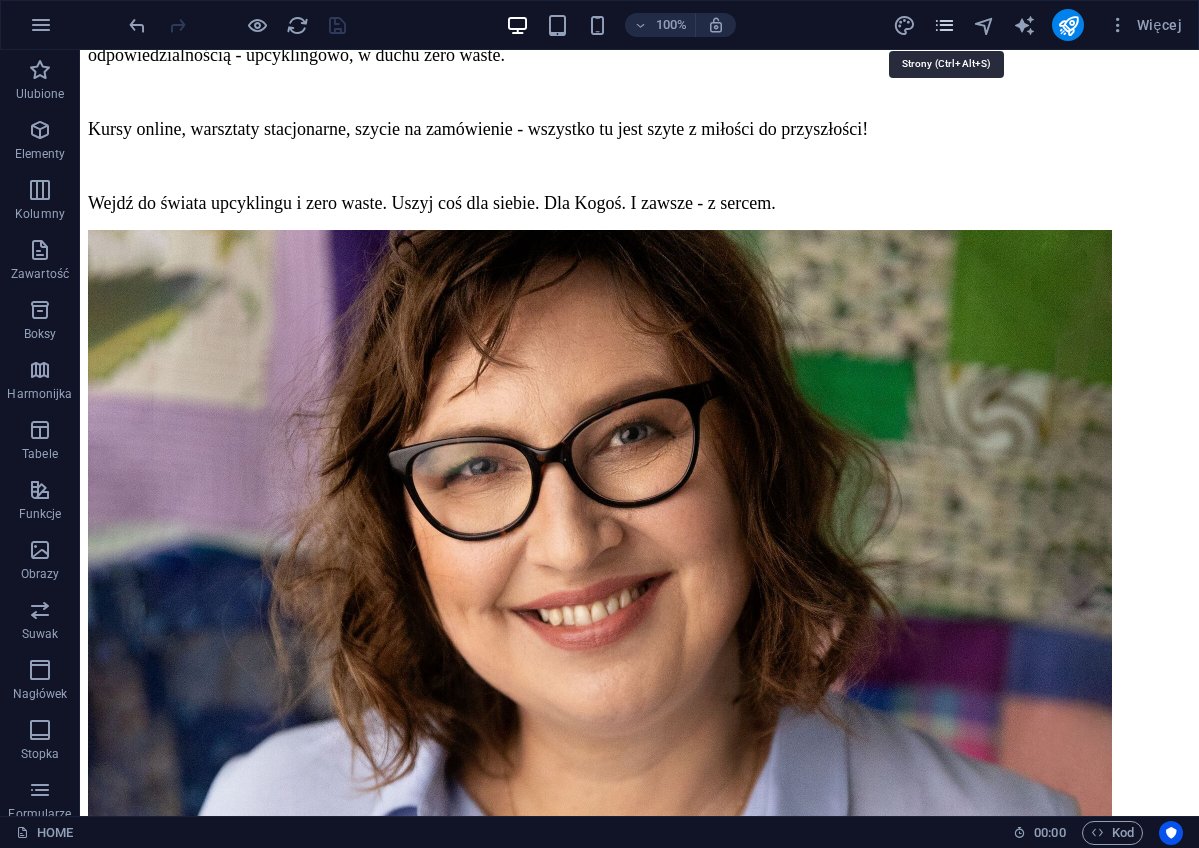 click at bounding box center [944, 25] 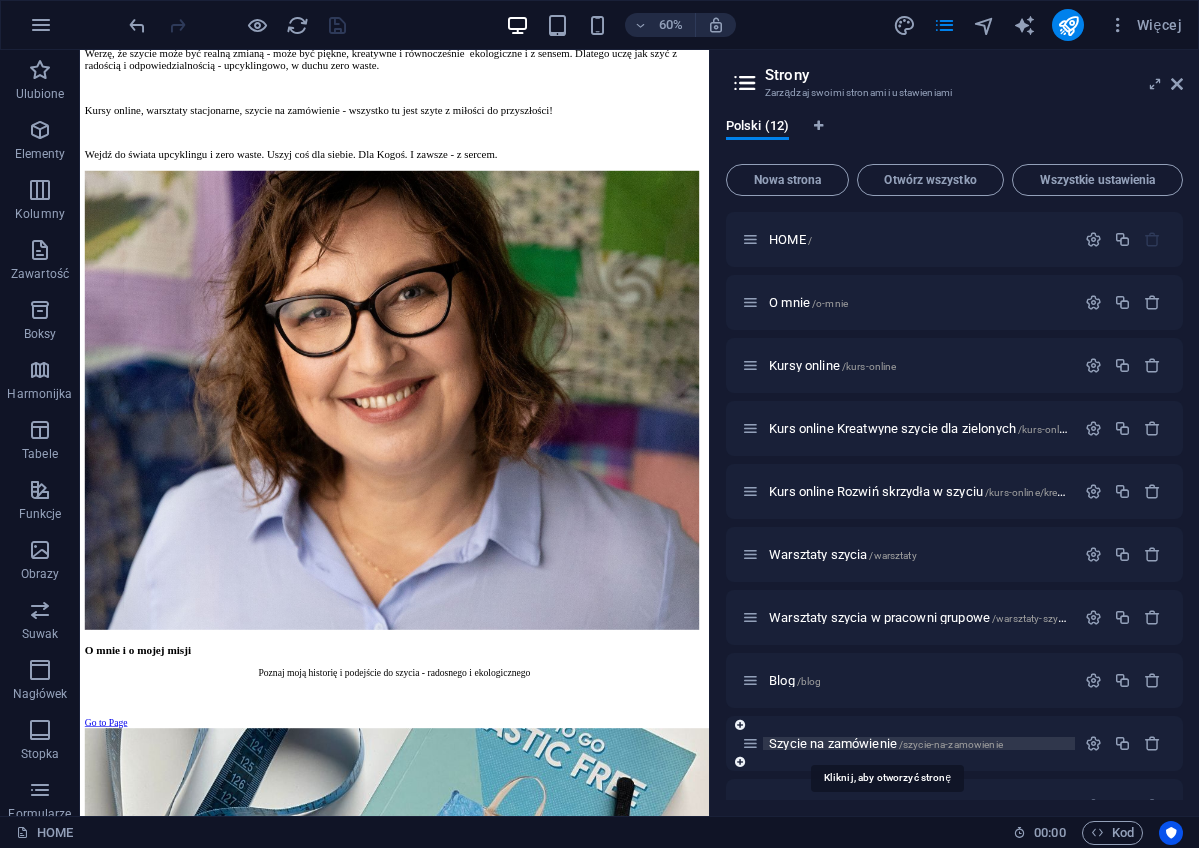 click on "Szycie na zamówienie /szycie-na-zamowienie" at bounding box center (886, 743) 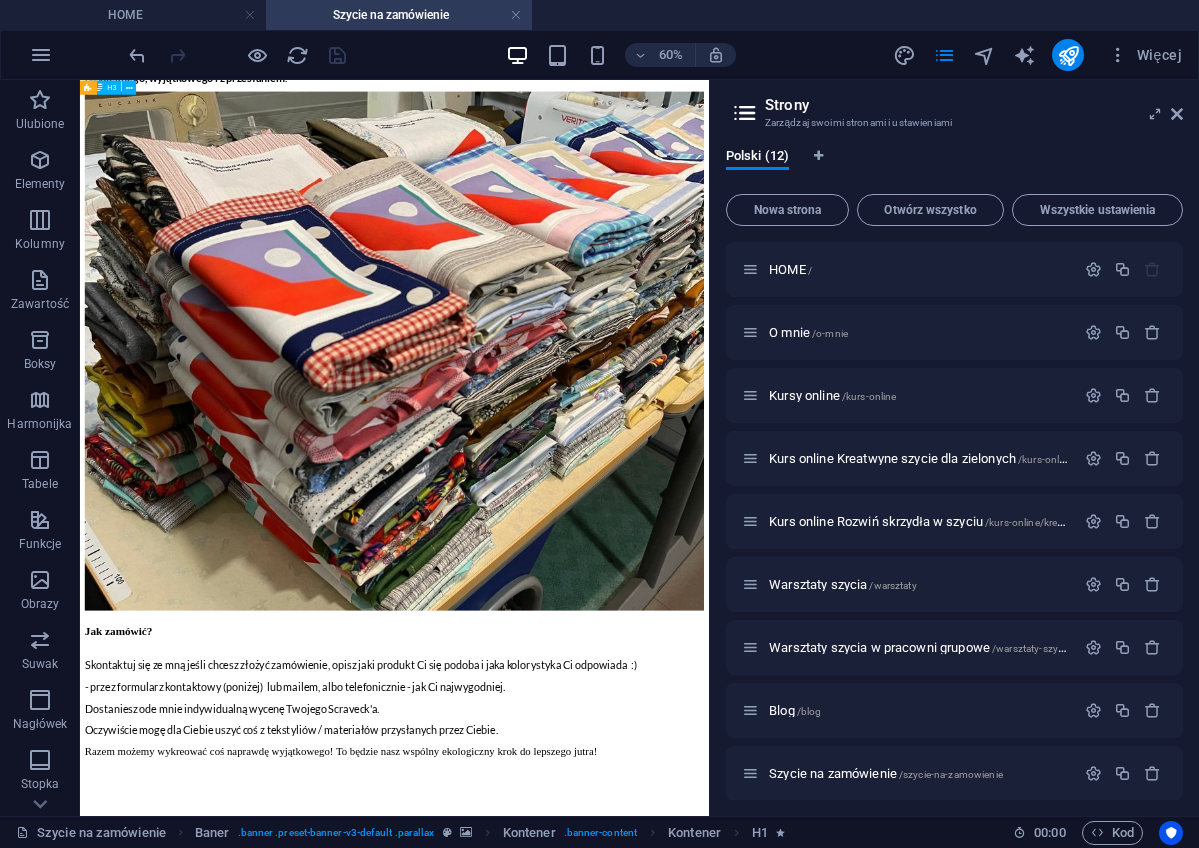 scroll, scrollTop: 1913, scrollLeft: 0, axis: vertical 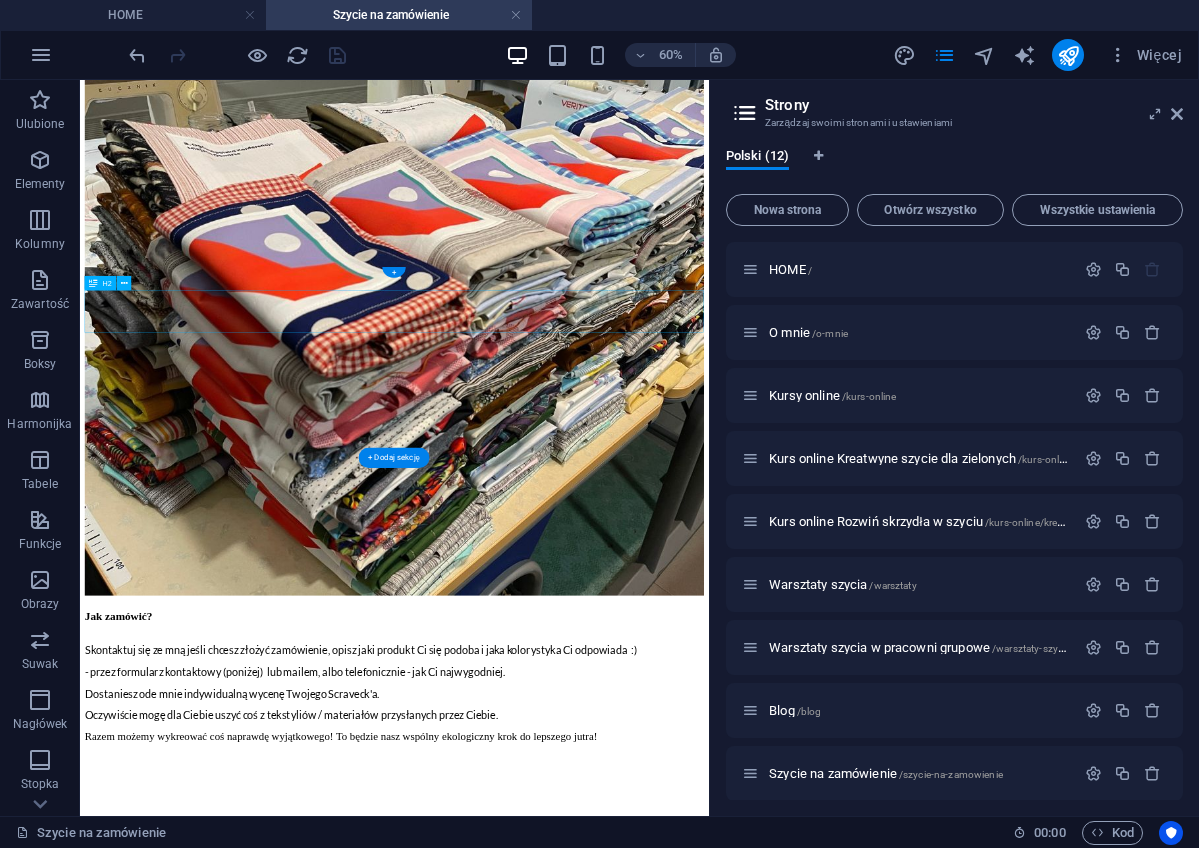 click on "Galeria" at bounding box center [604, 2117] 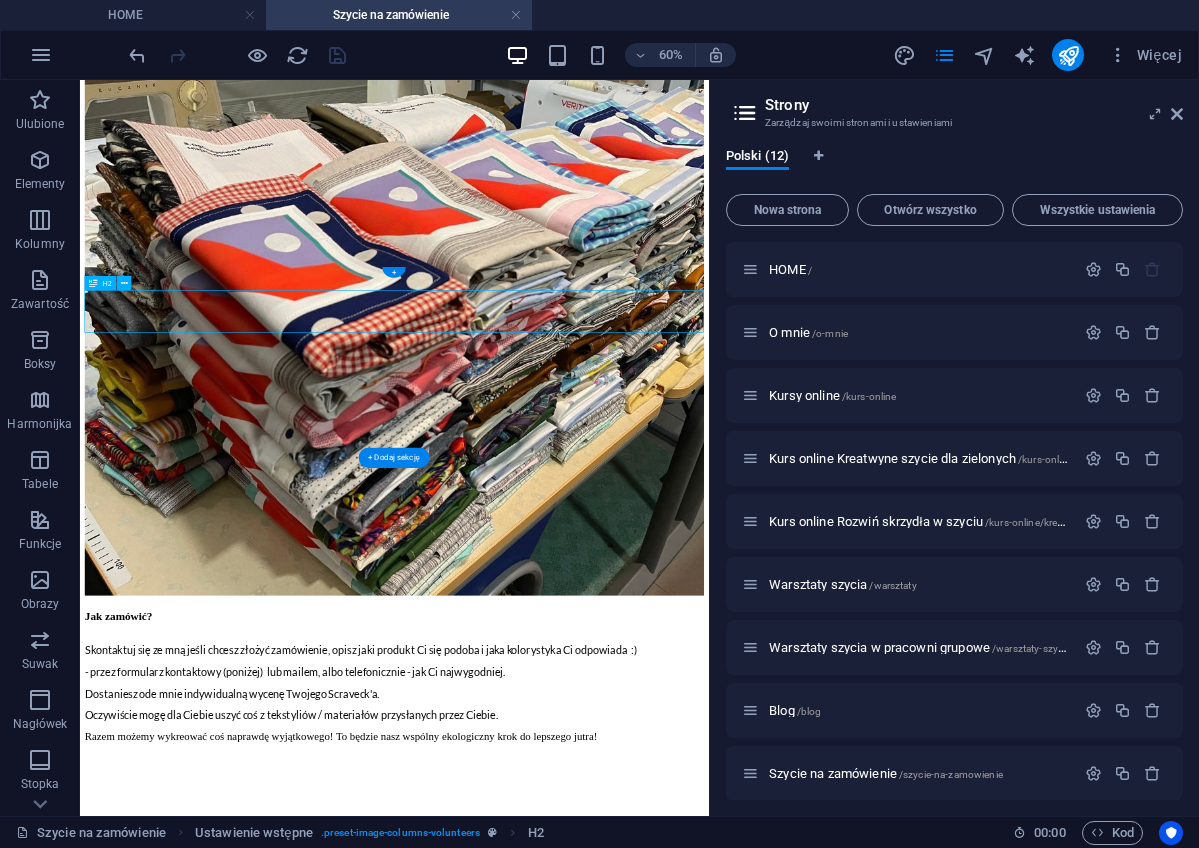 click on "Galeria" at bounding box center (604, 2117) 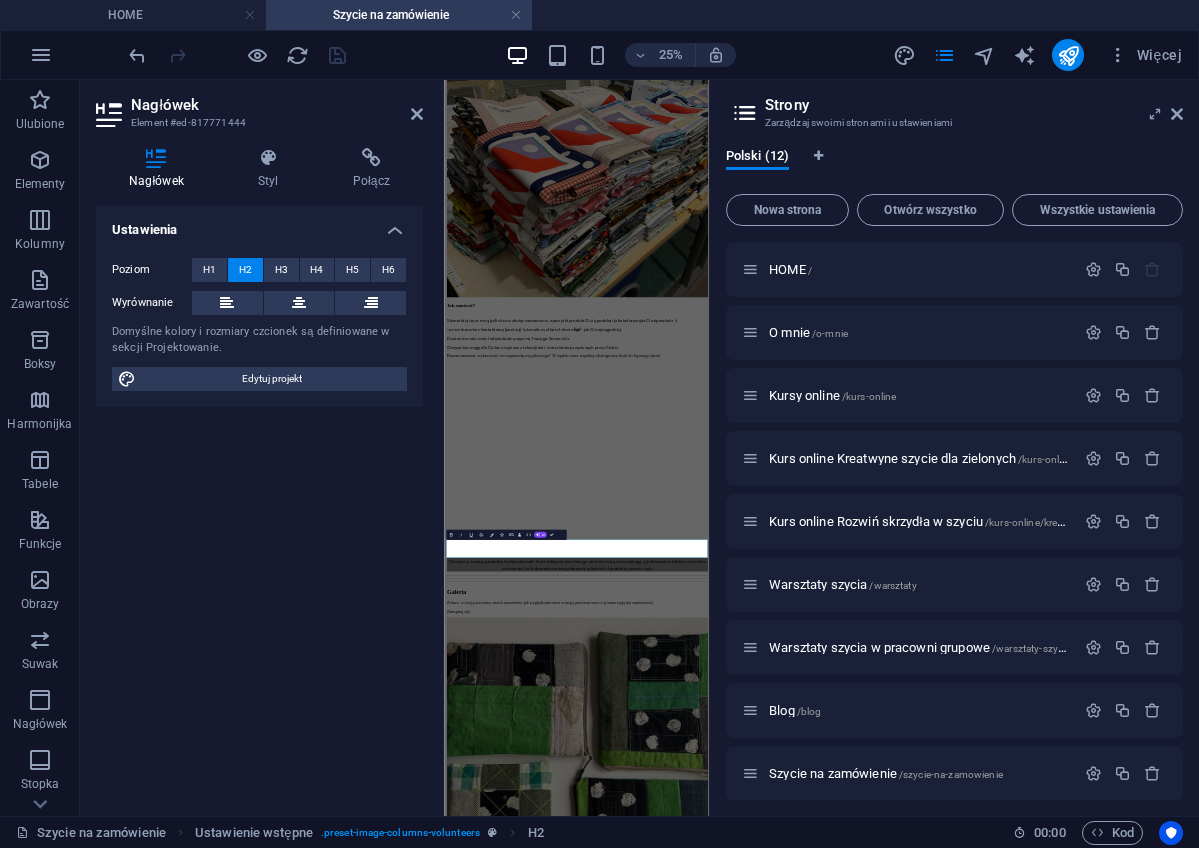 scroll, scrollTop: 424, scrollLeft: 0, axis: vertical 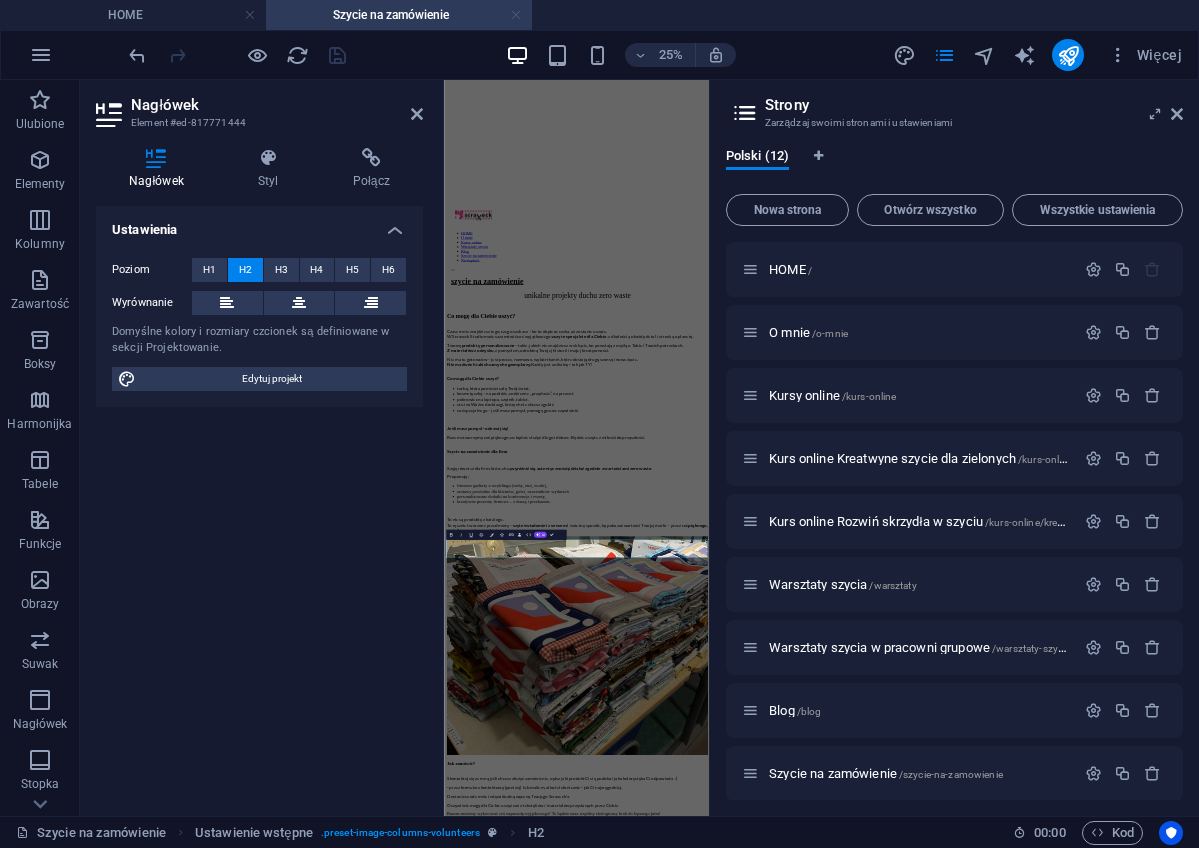 click at bounding box center (516, 15) 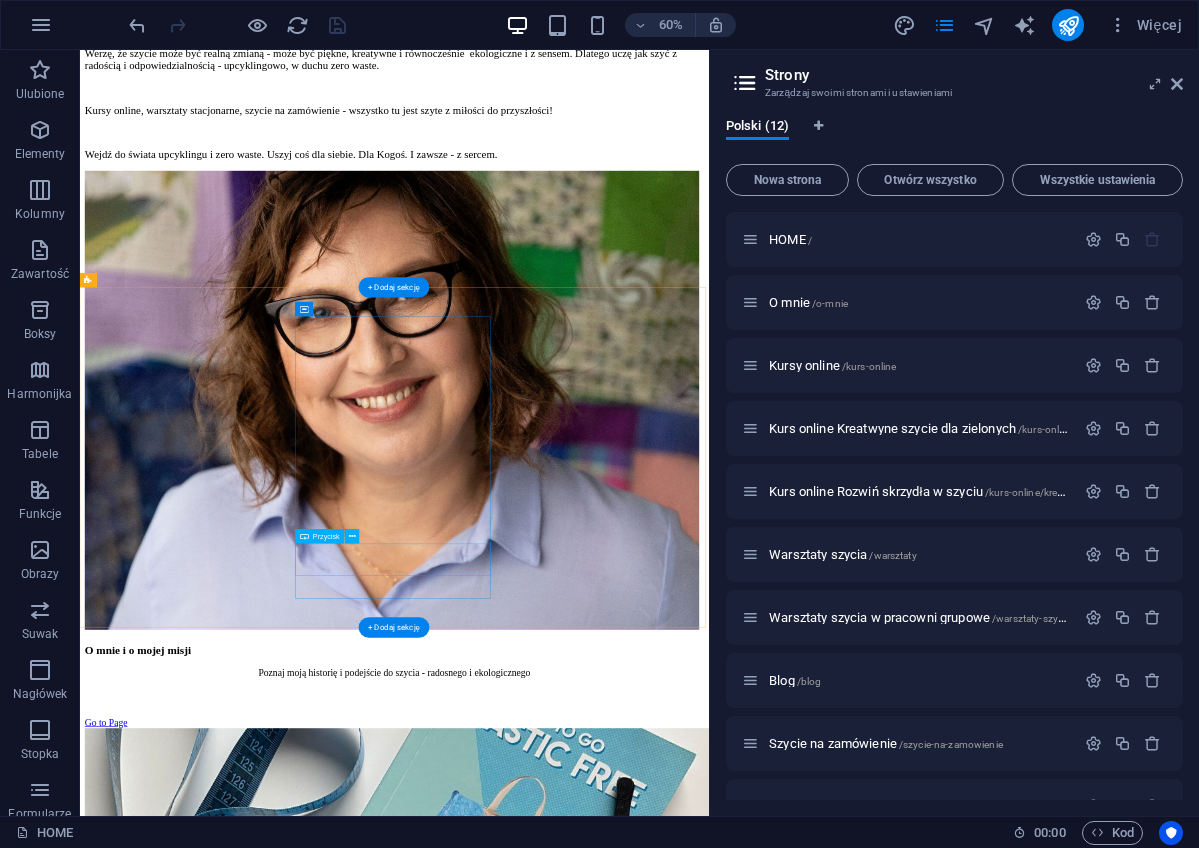 click on "Go to Page" at bounding box center (604, 8249) 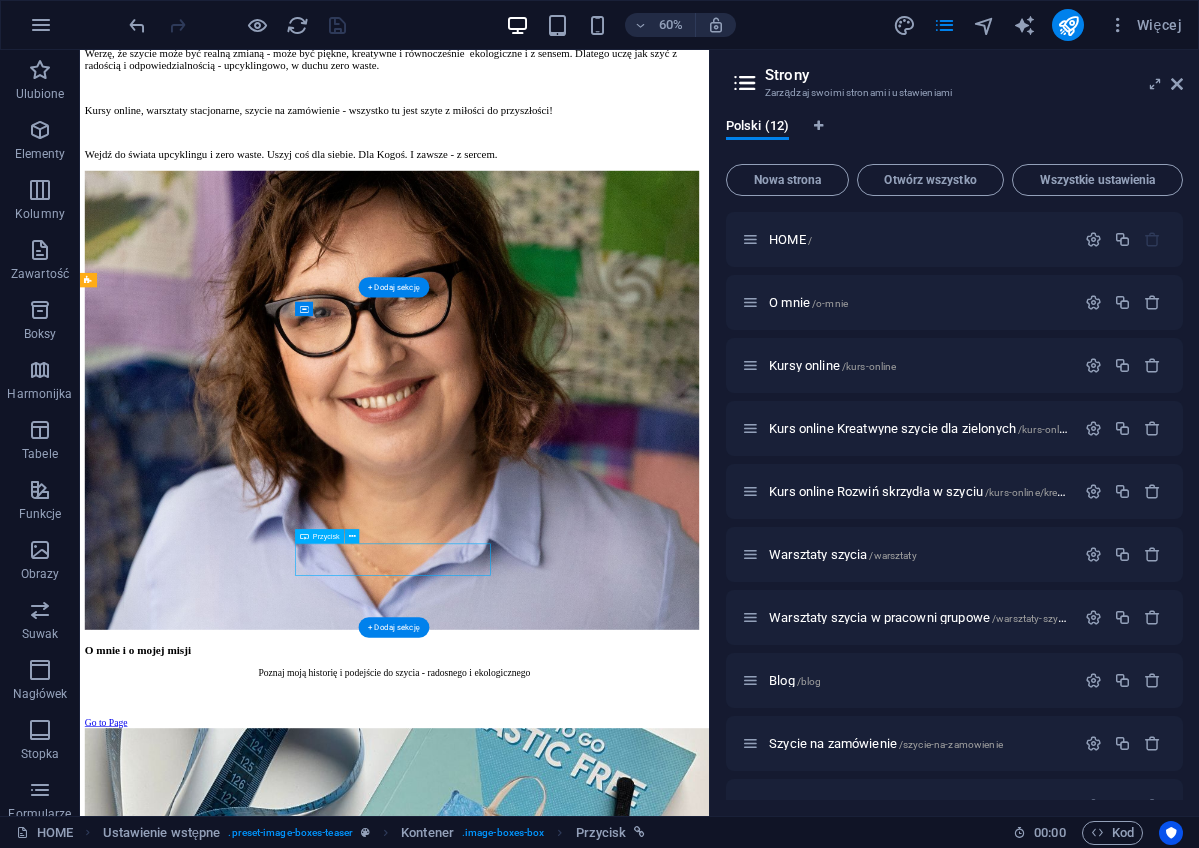 click on "Go to Page" at bounding box center [604, 8249] 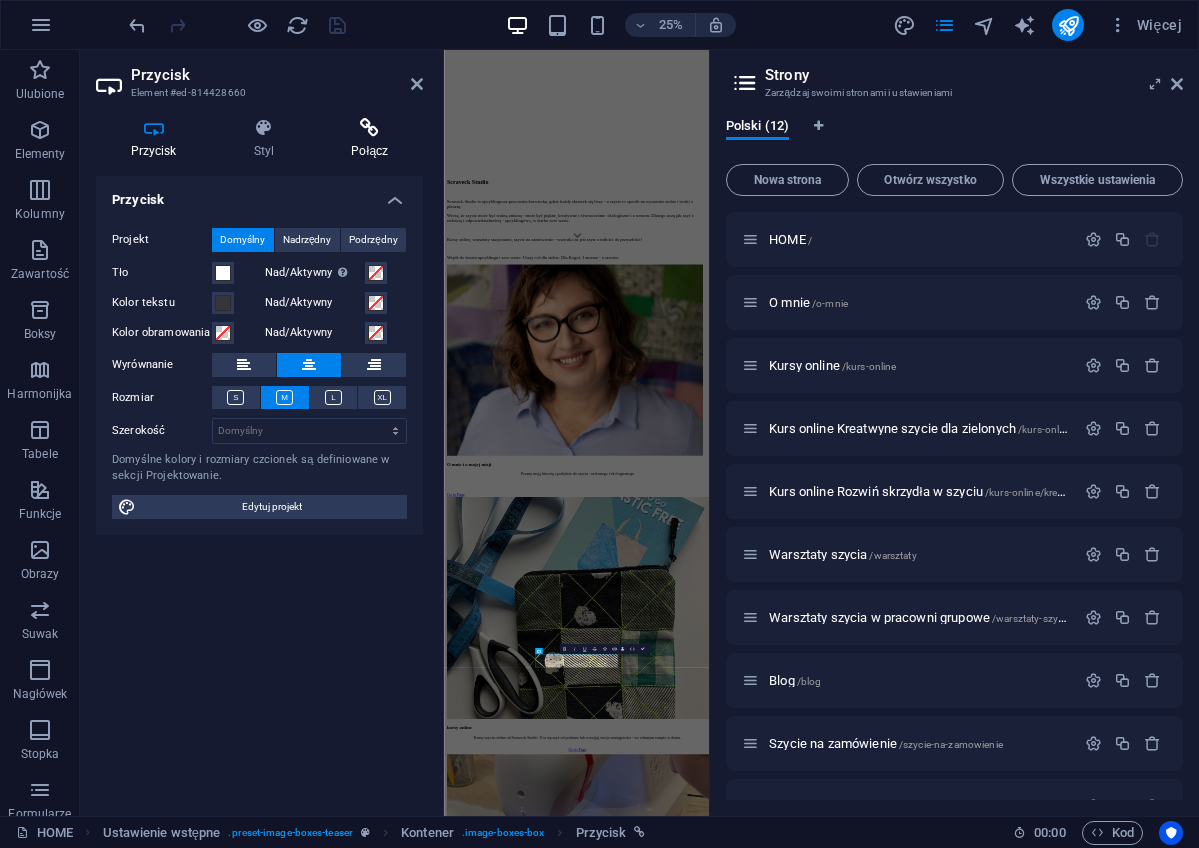 click at bounding box center [370, 128] 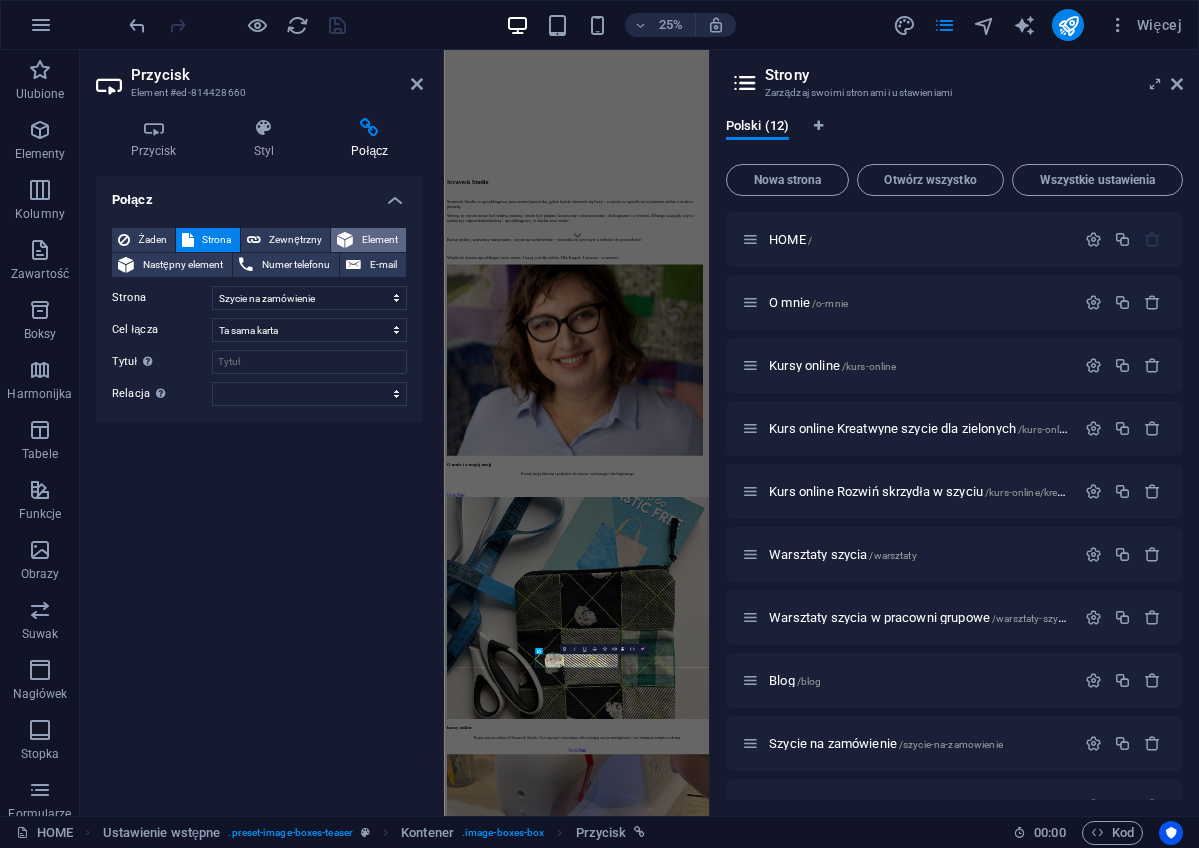 click on "Element" at bounding box center (379, 240) 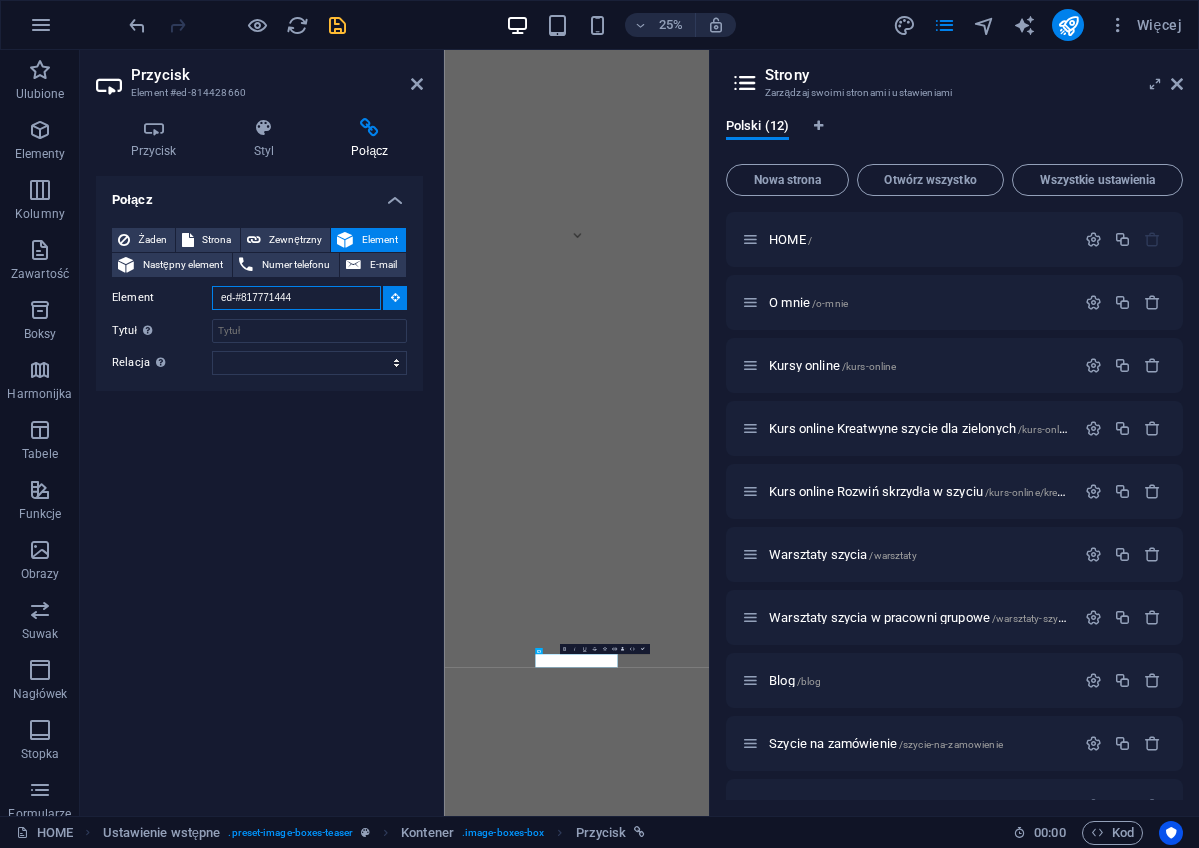type on "ed-#817771444" 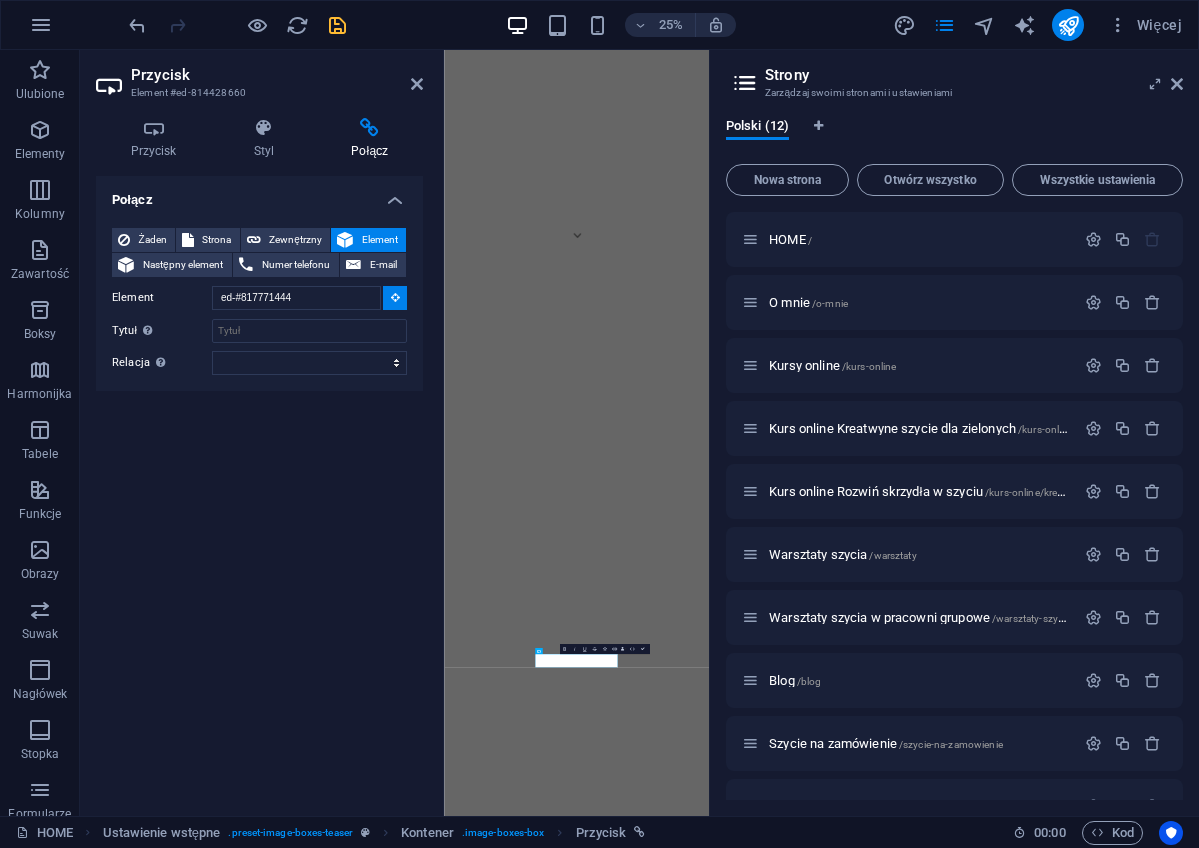 type 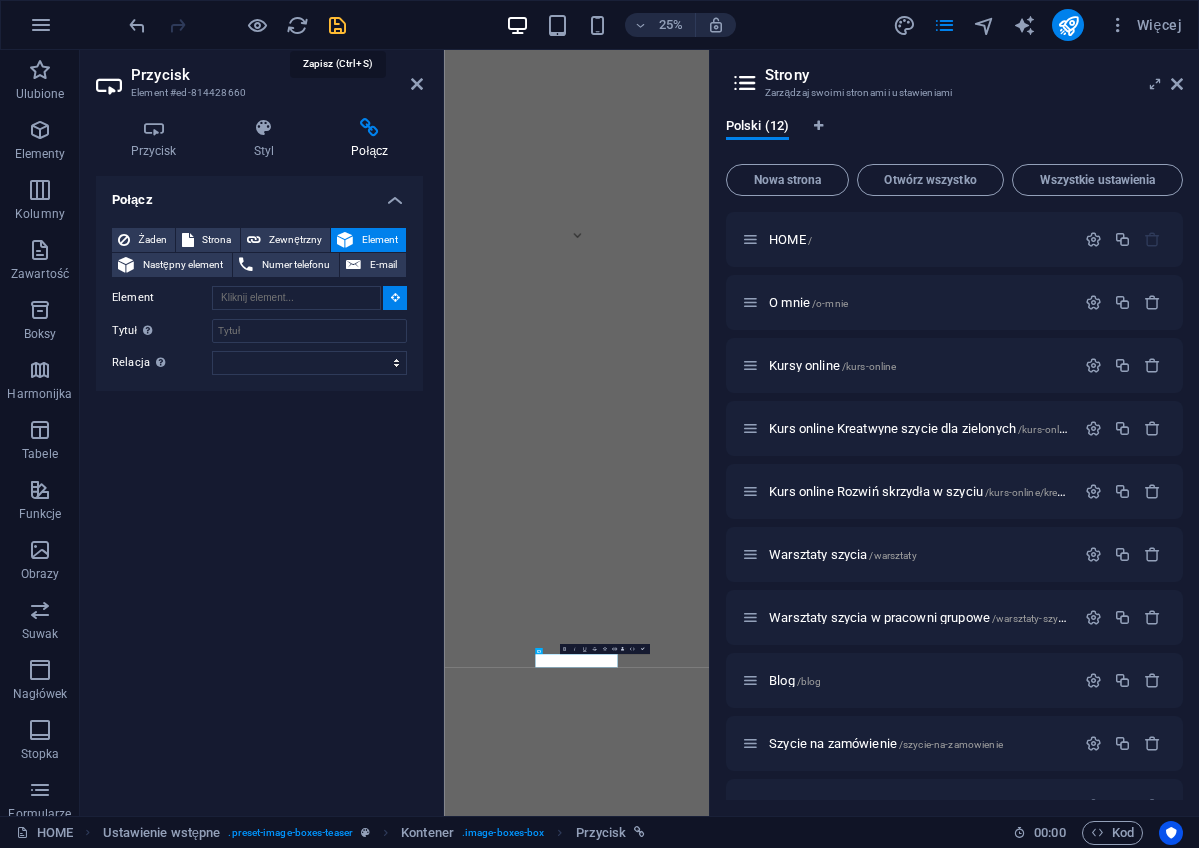 click at bounding box center (337, 25) 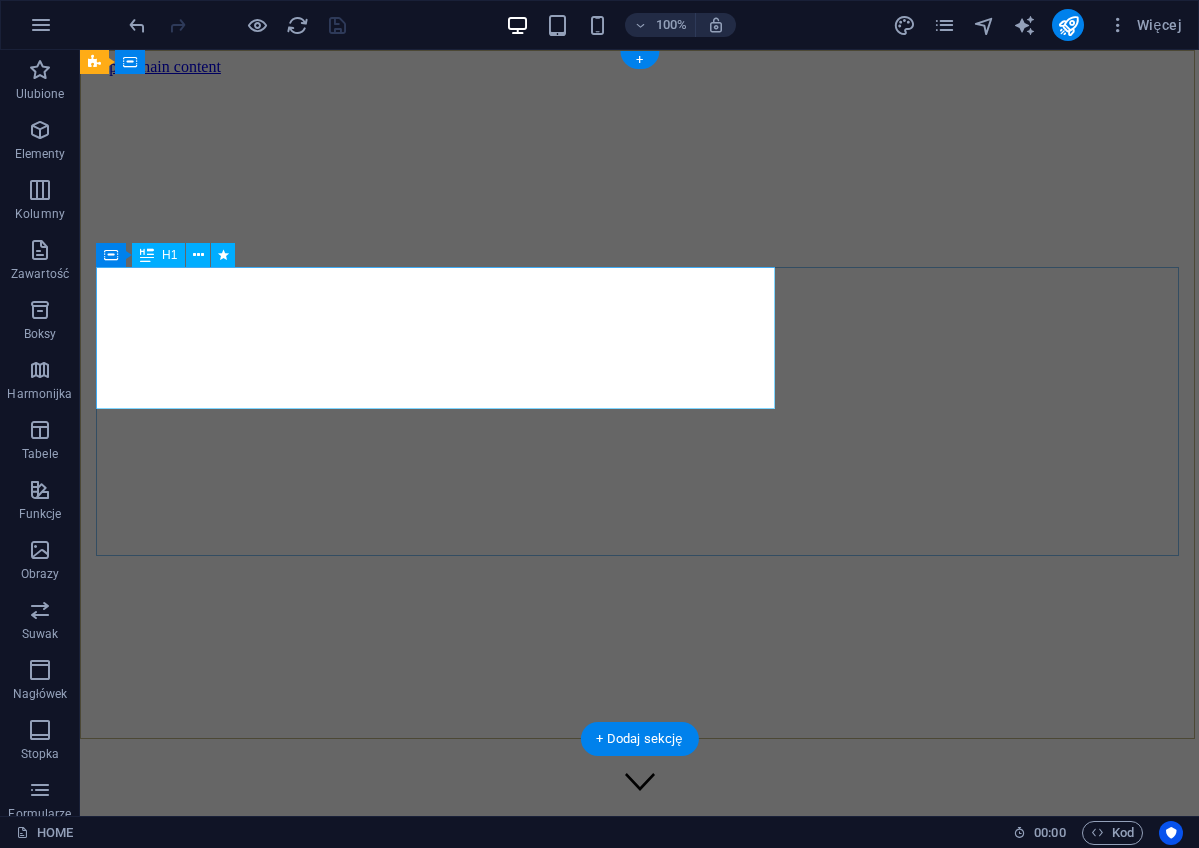 scroll, scrollTop: 0, scrollLeft: 0, axis: both 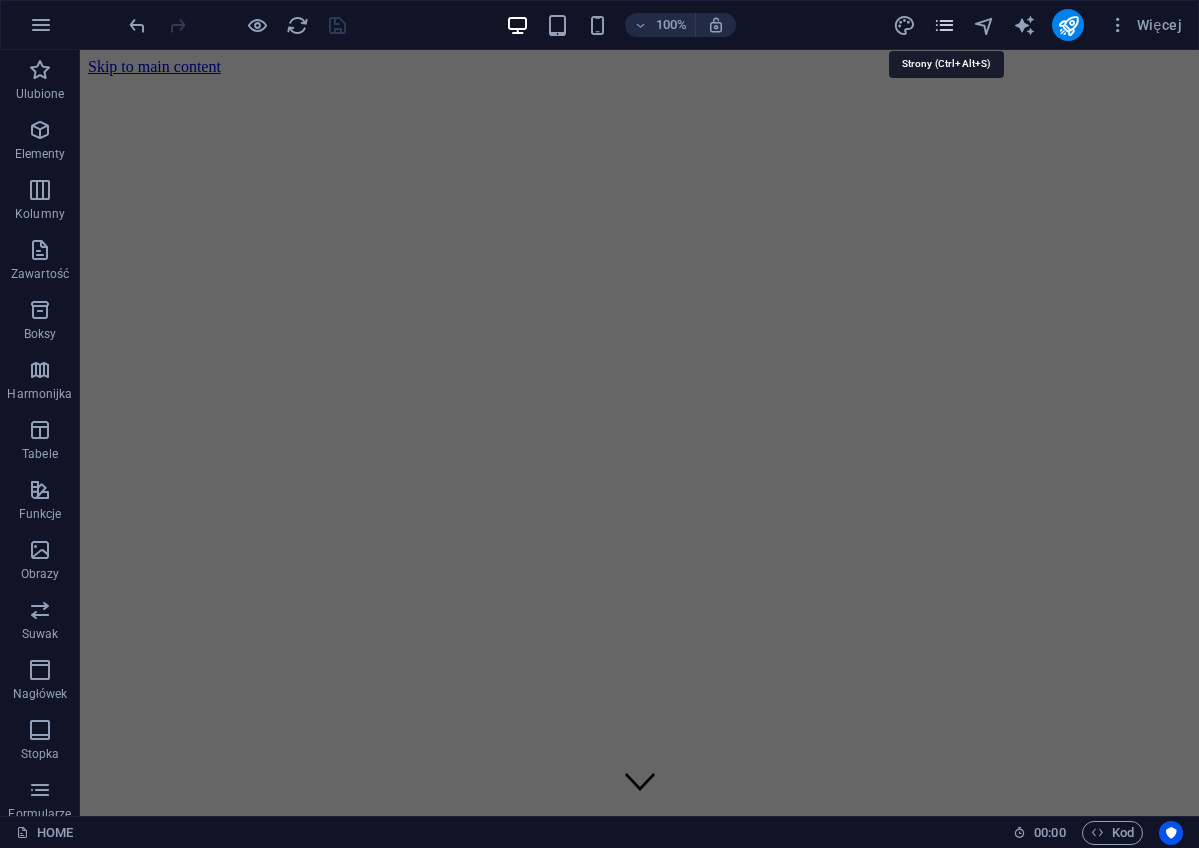 click at bounding box center [944, 25] 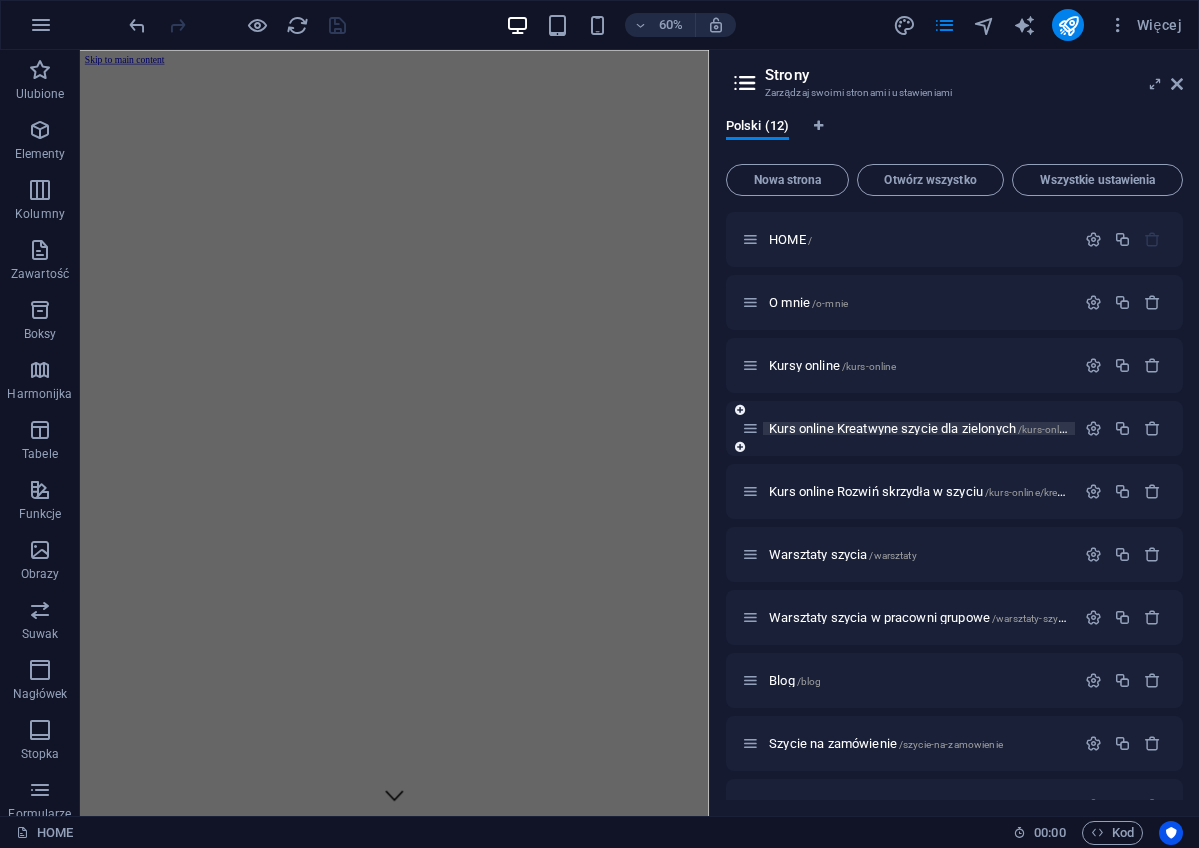 click on "Kurs online Kreatwyne szycie dla zielonych /kurs-online/kreatywne-szycie-dla-zielonych" at bounding box center [993, 428] 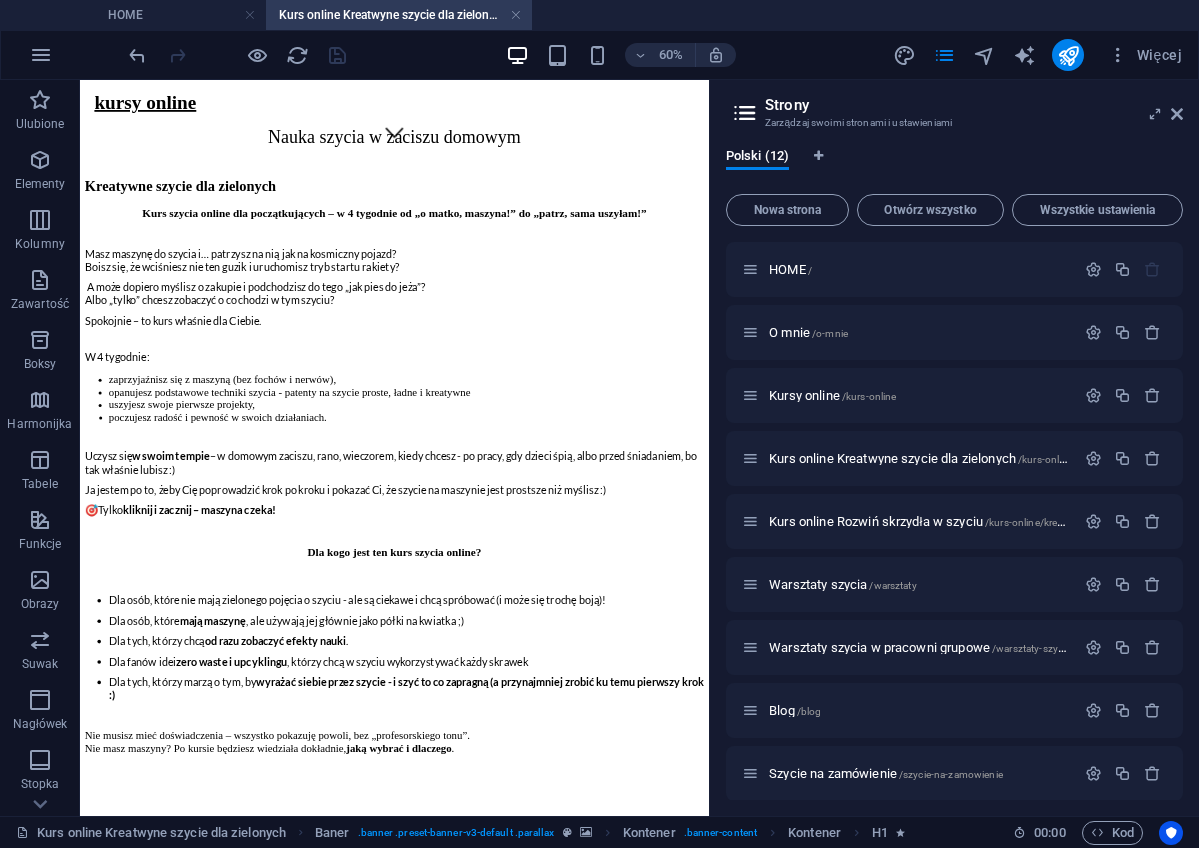 scroll, scrollTop: 1132, scrollLeft: 0, axis: vertical 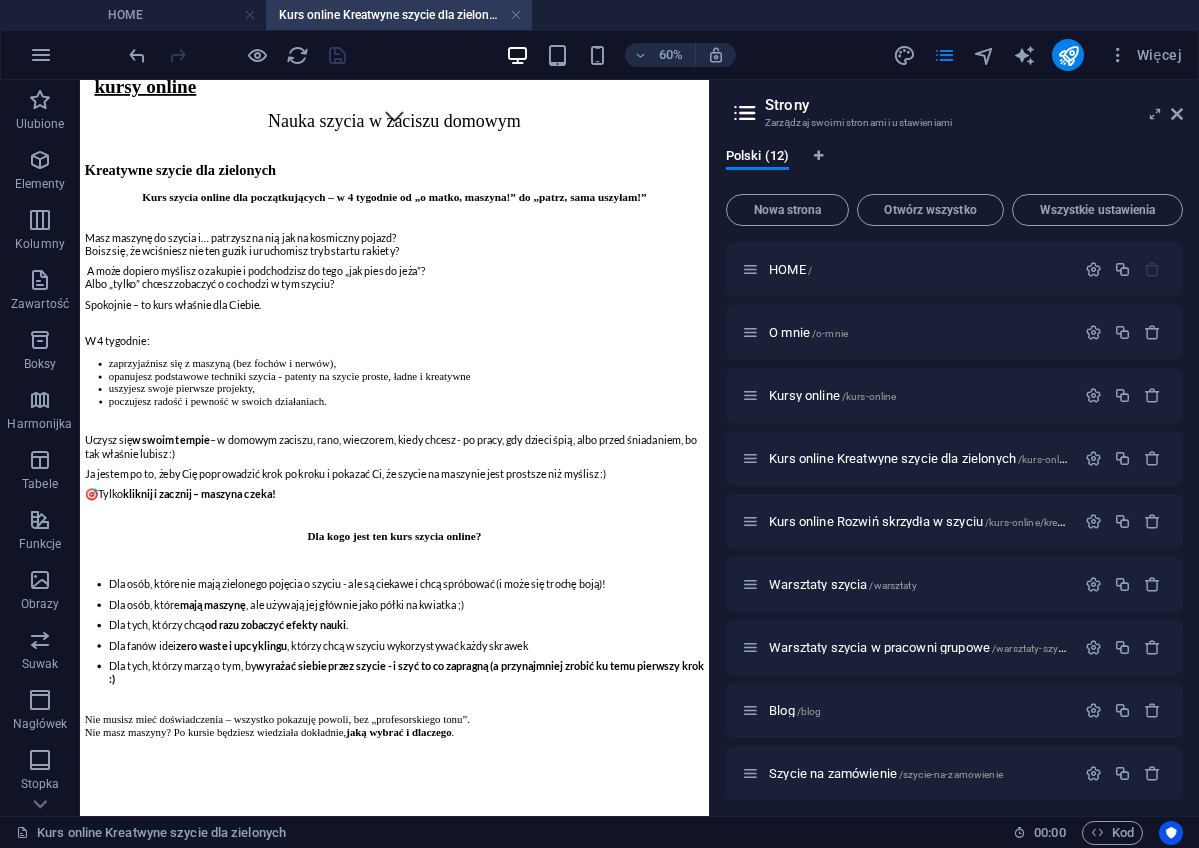 click at bounding box center [604, 1228] 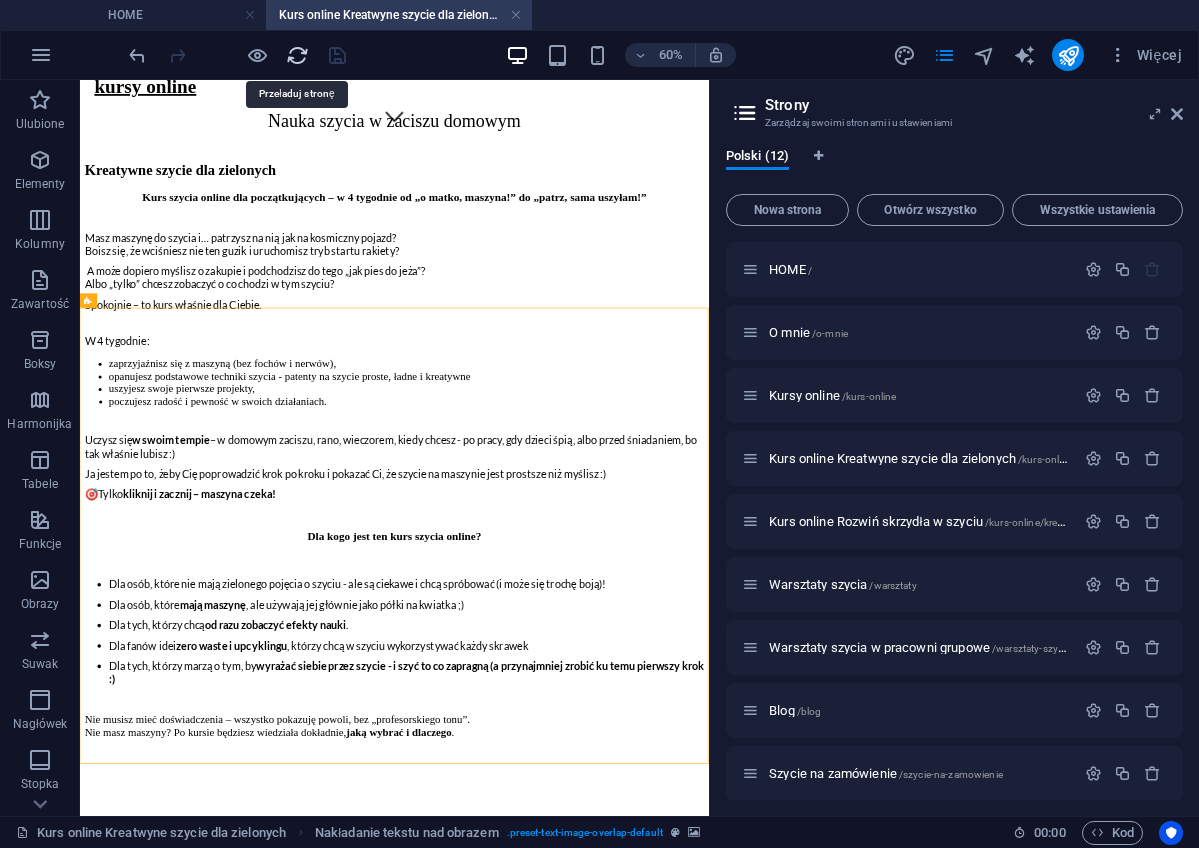 click at bounding box center [297, 55] 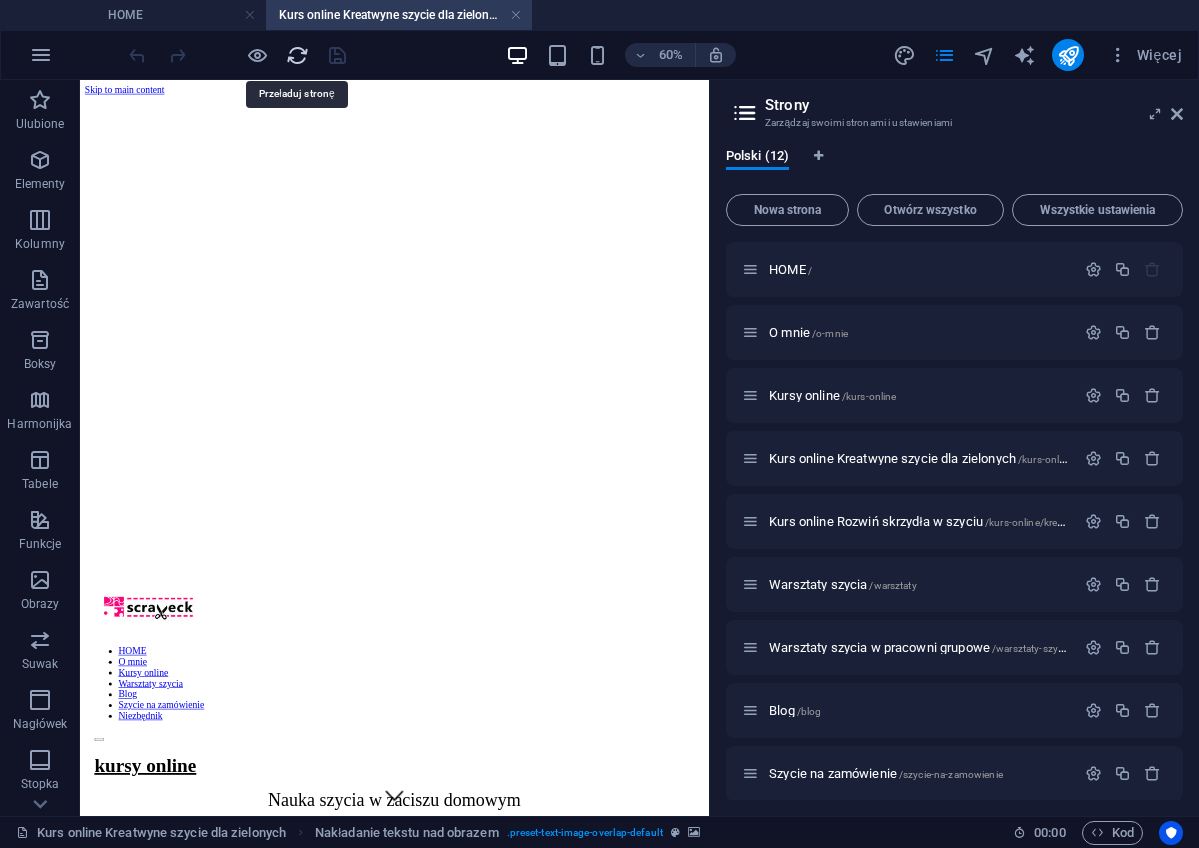 click at bounding box center [297, 55] 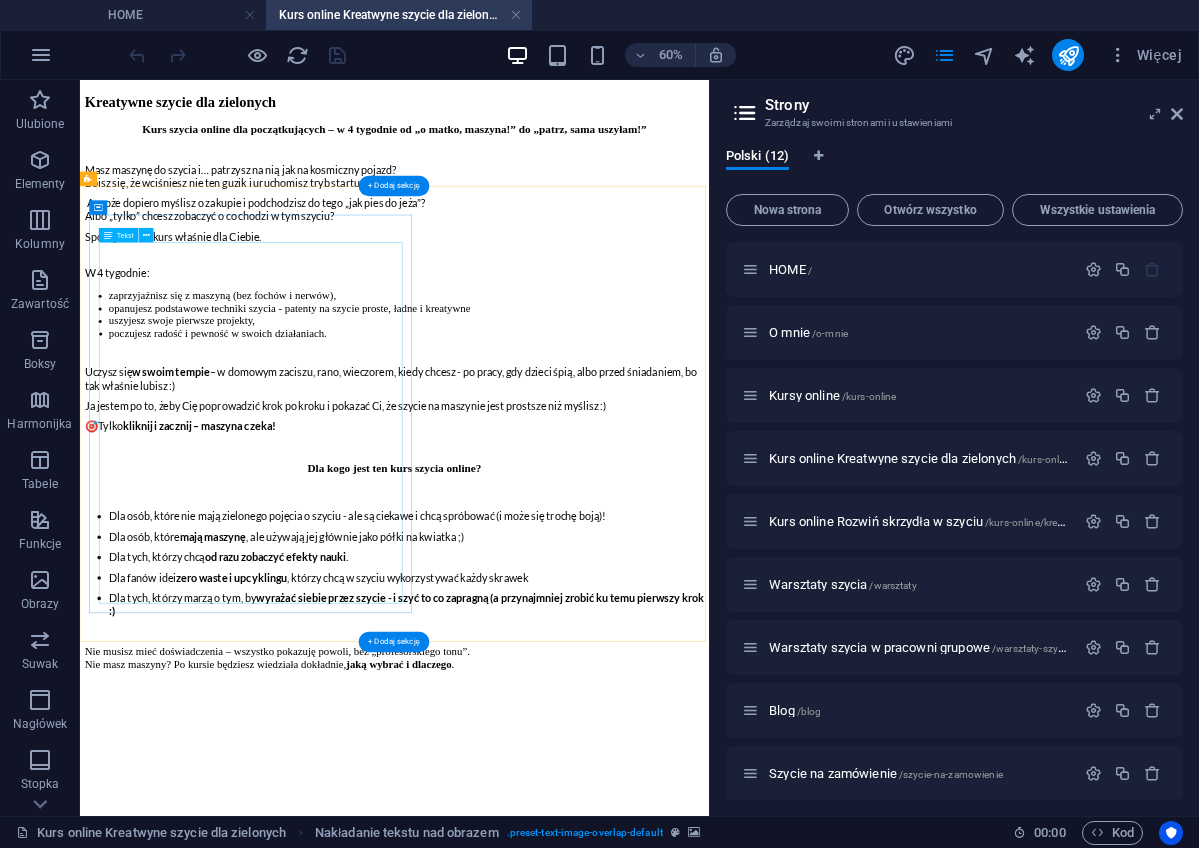 scroll, scrollTop: 1361, scrollLeft: 0, axis: vertical 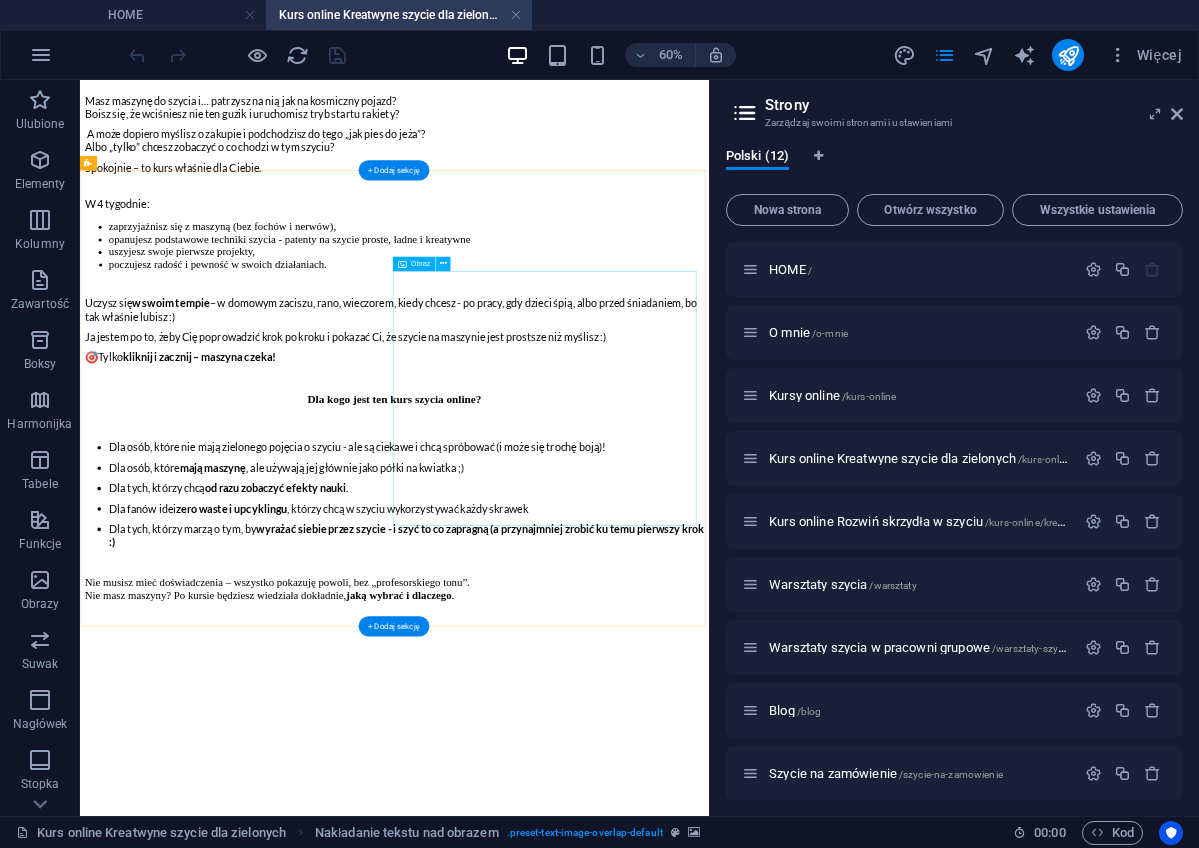 click at bounding box center [604, 2616] 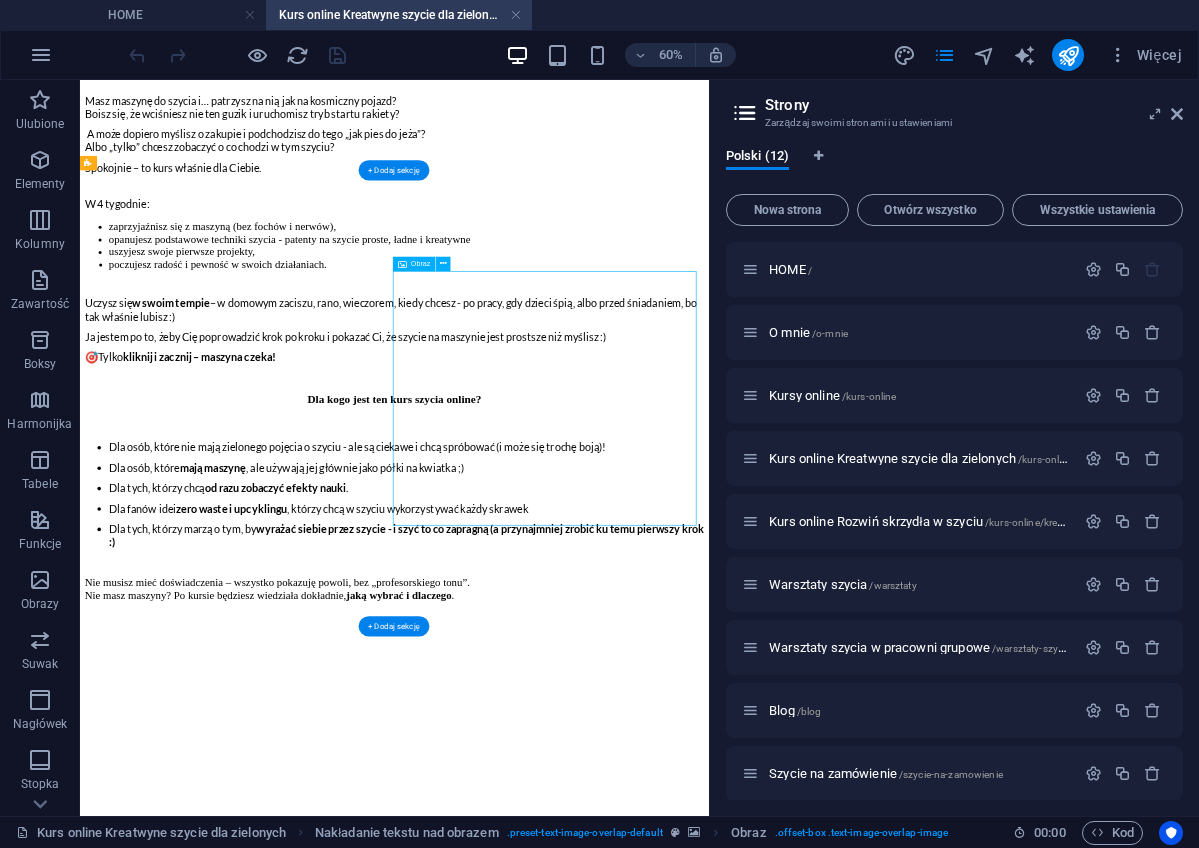 click at bounding box center [604, 2616] 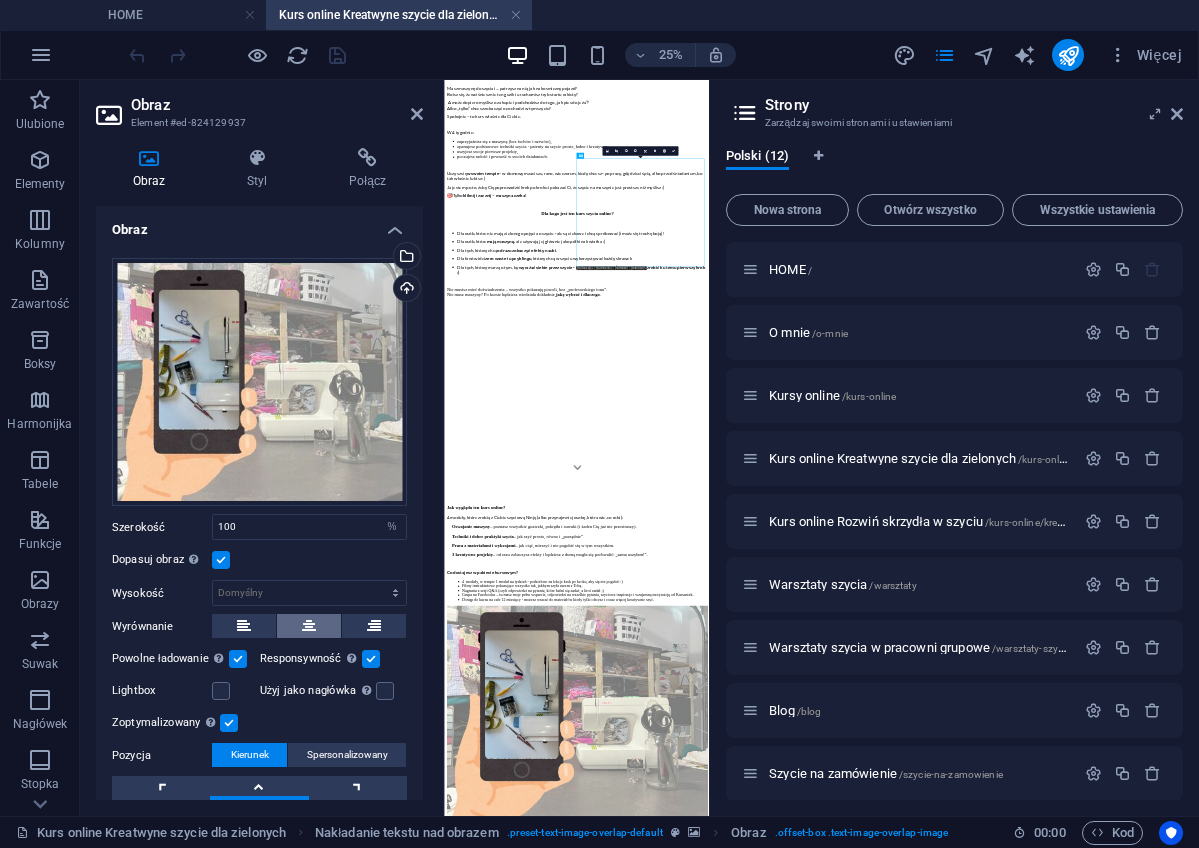 click at bounding box center [309, 626] 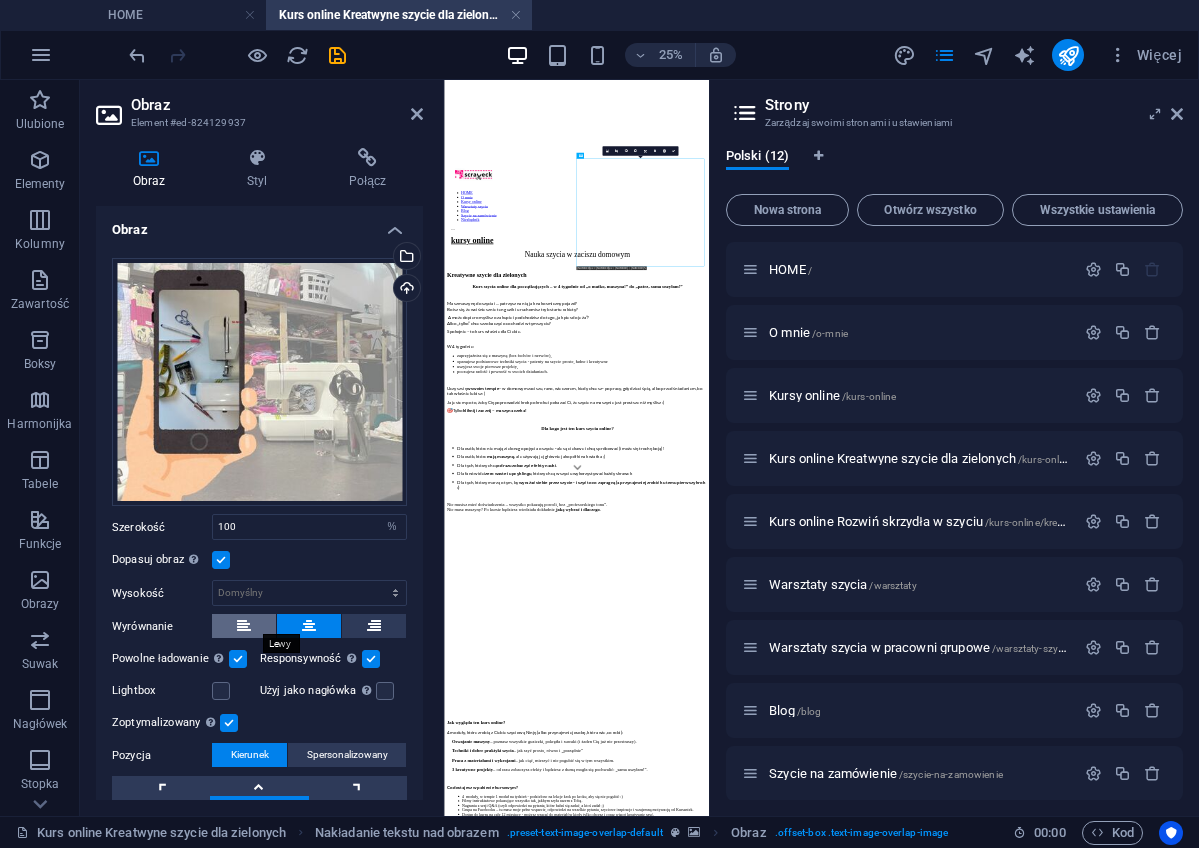 click at bounding box center (244, 626) 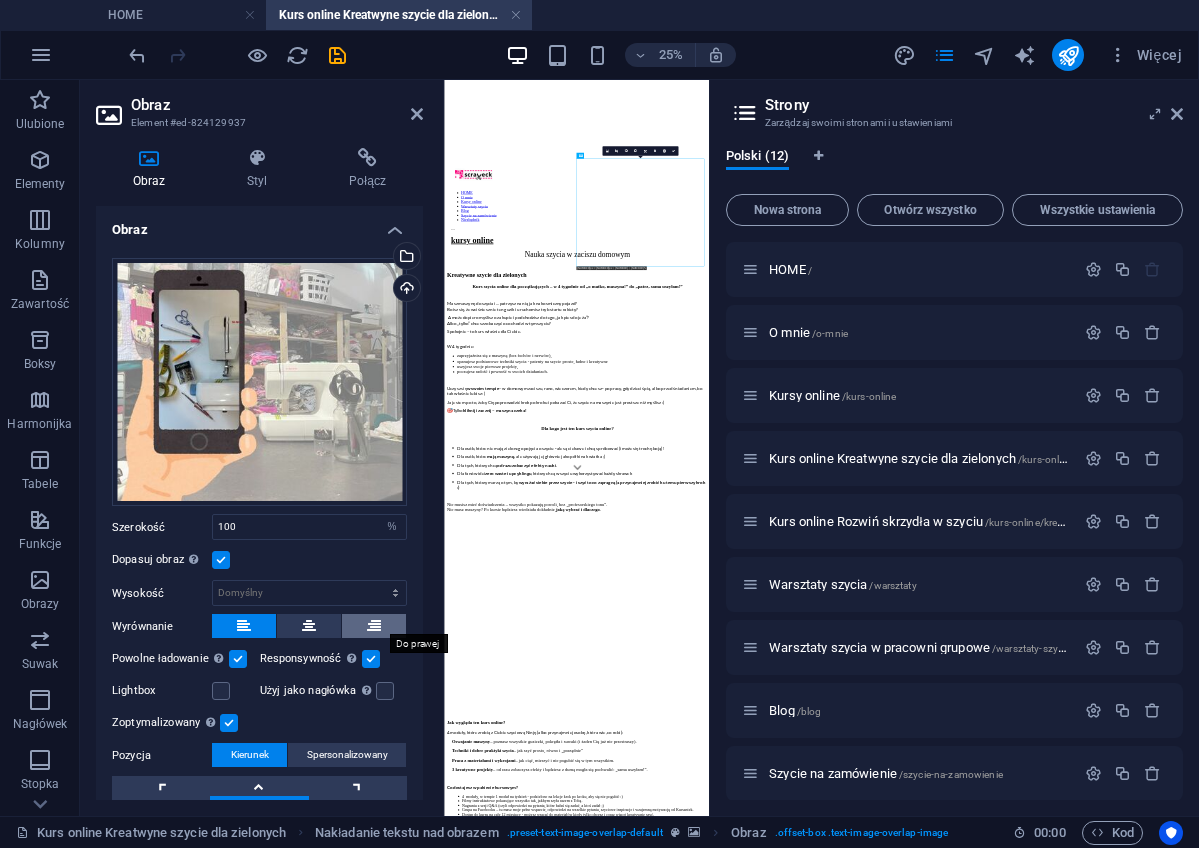 click at bounding box center [374, 626] 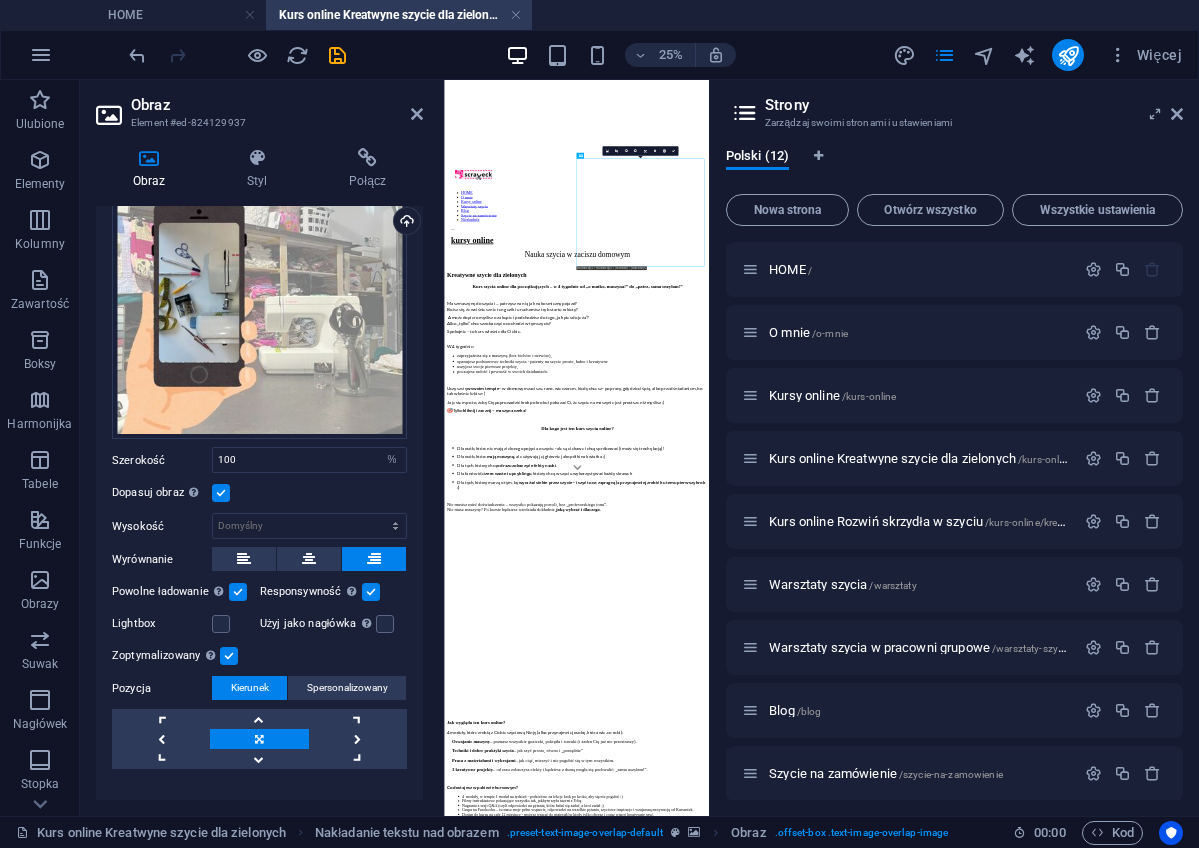 scroll, scrollTop: 74, scrollLeft: 0, axis: vertical 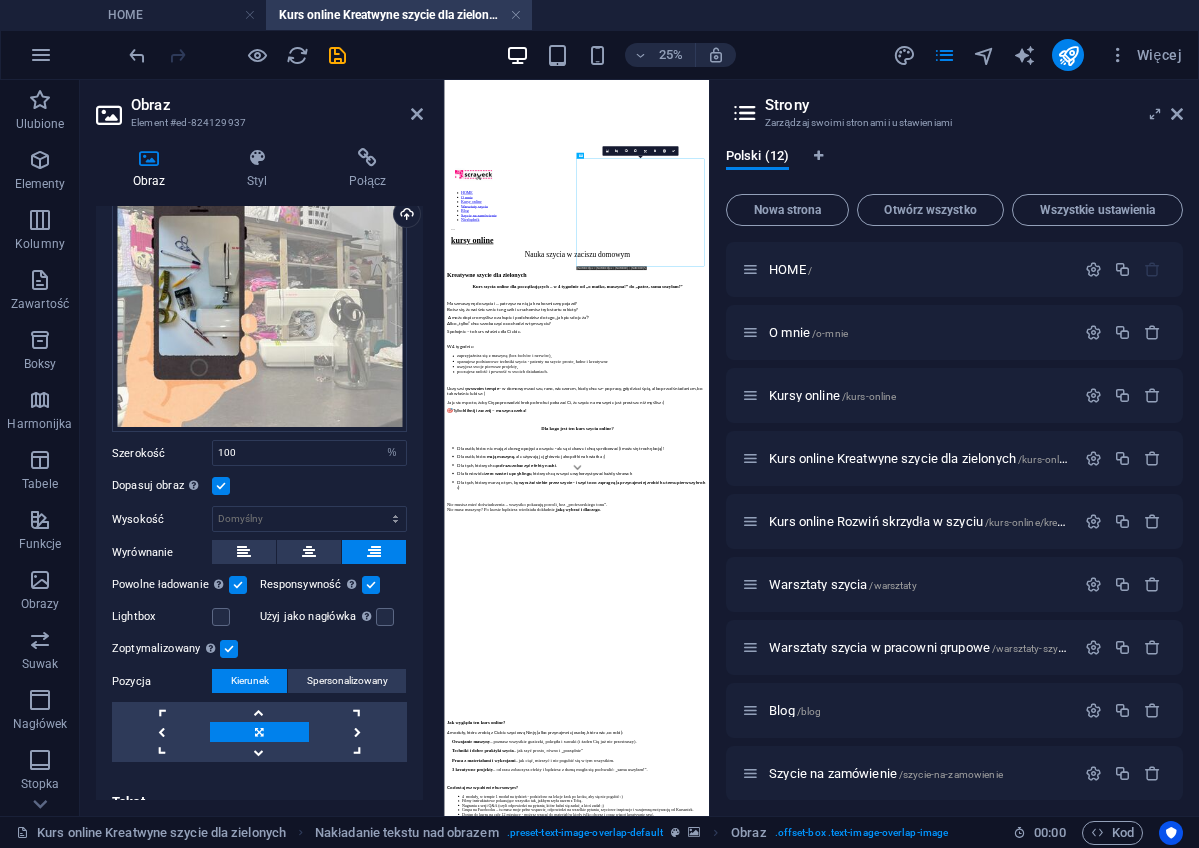click at bounding box center [221, 486] 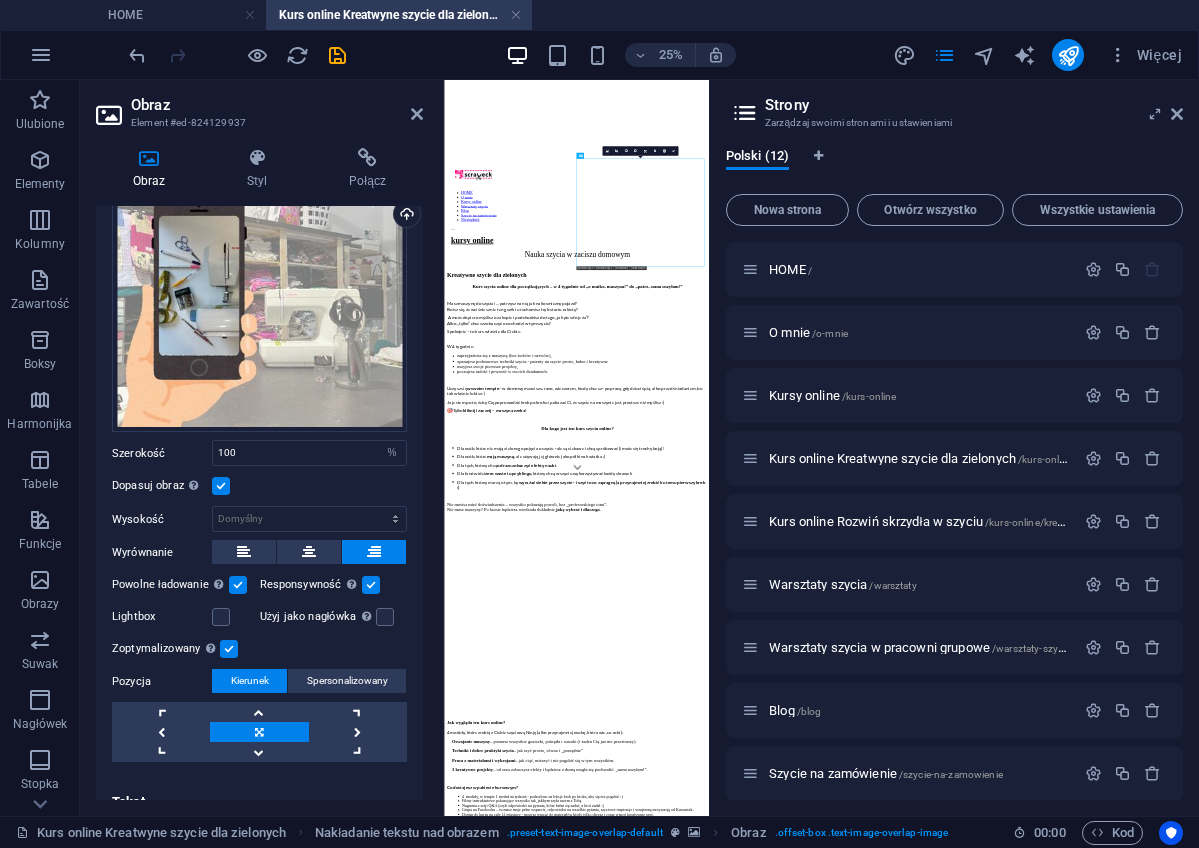 click on "Dopasuj obraz Automatycznie dopasuj obraz do stałej szerokości i wysokości" at bounding box center (0, 0) 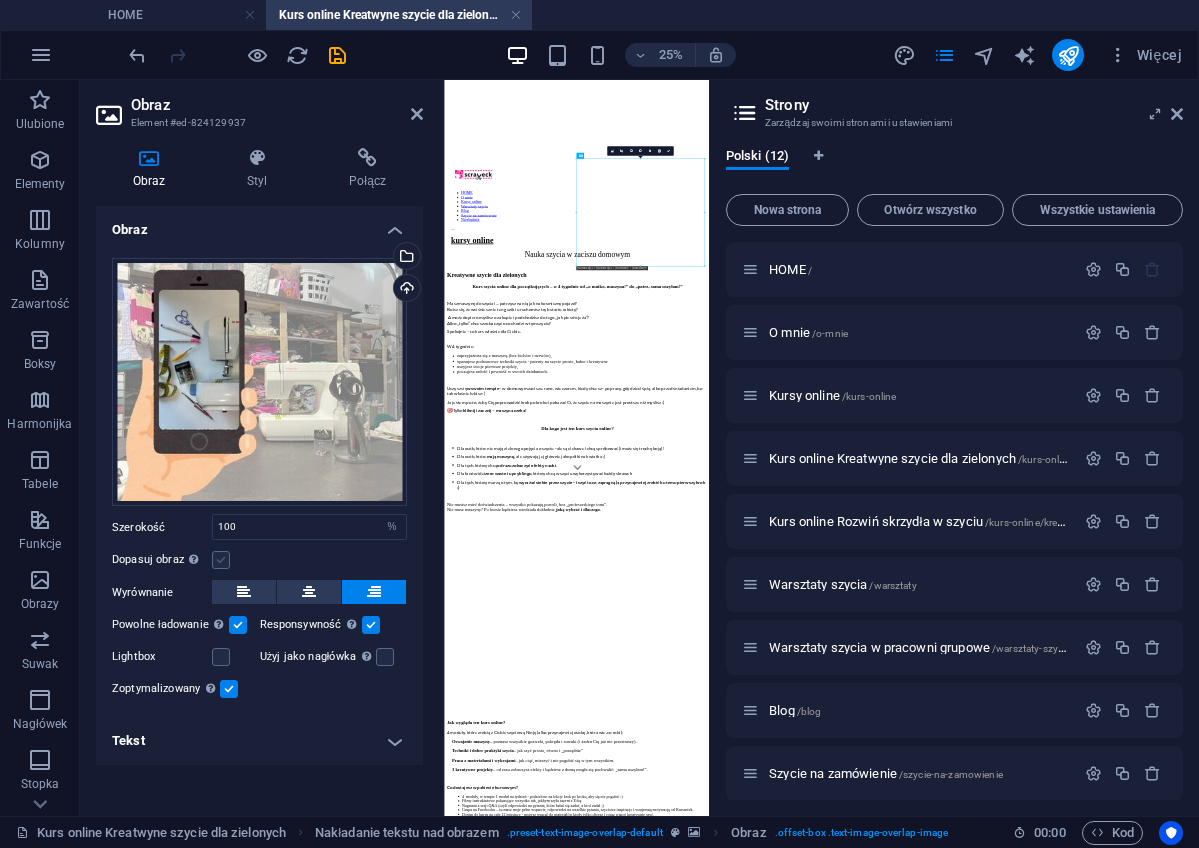 scroll, scrollTop: 0, scrollLeft: 0, axis: both 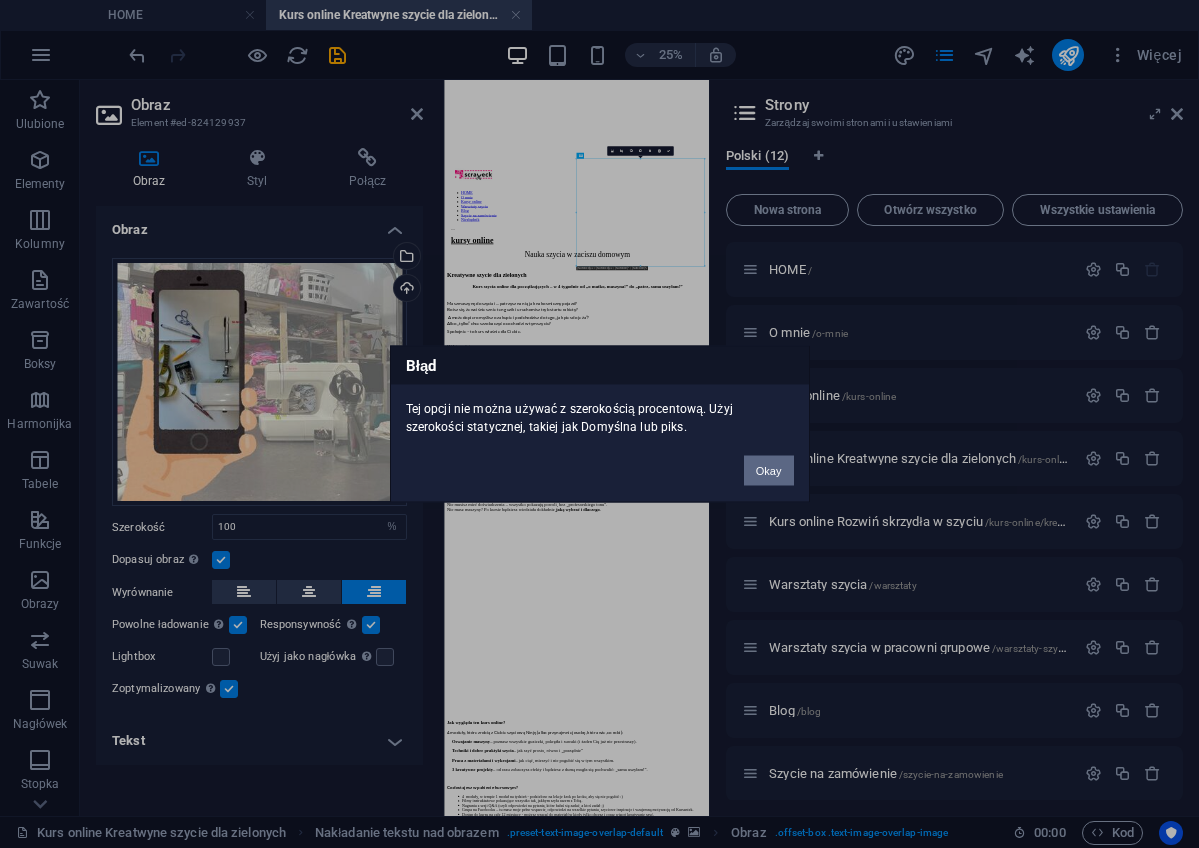 click on "Okay" at bounding box center [769, 471] 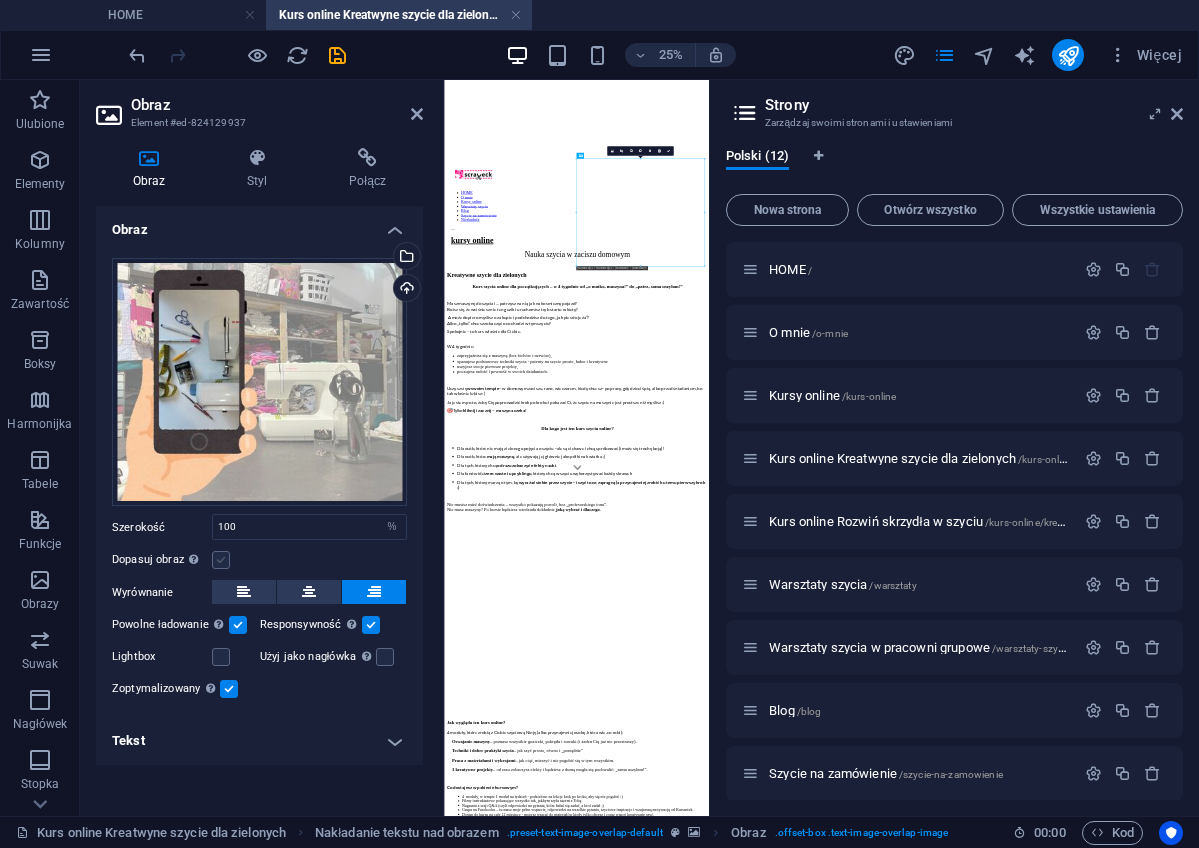 click at bounding box center (221, 560) 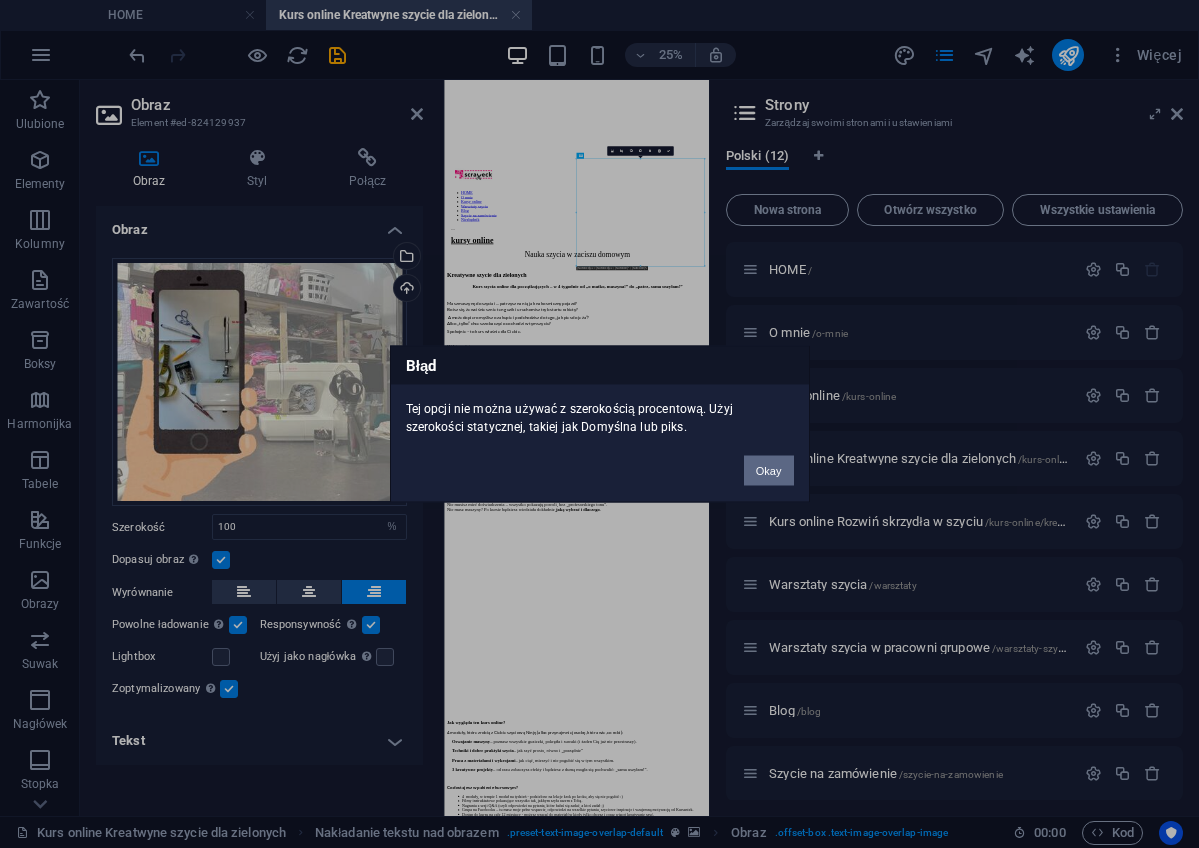 click on "Okay" at bounding box center (769, 471) 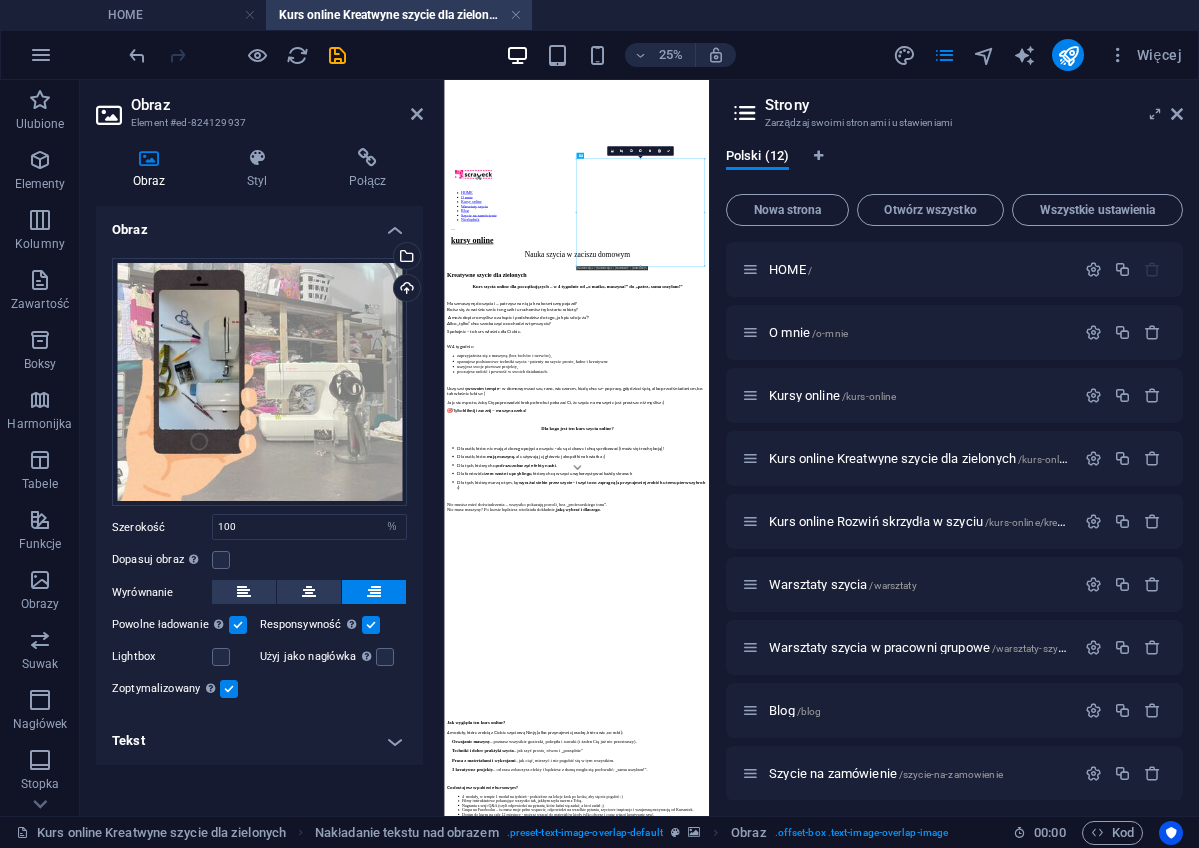 click on "Tekst" at bounding box center (259, 741) 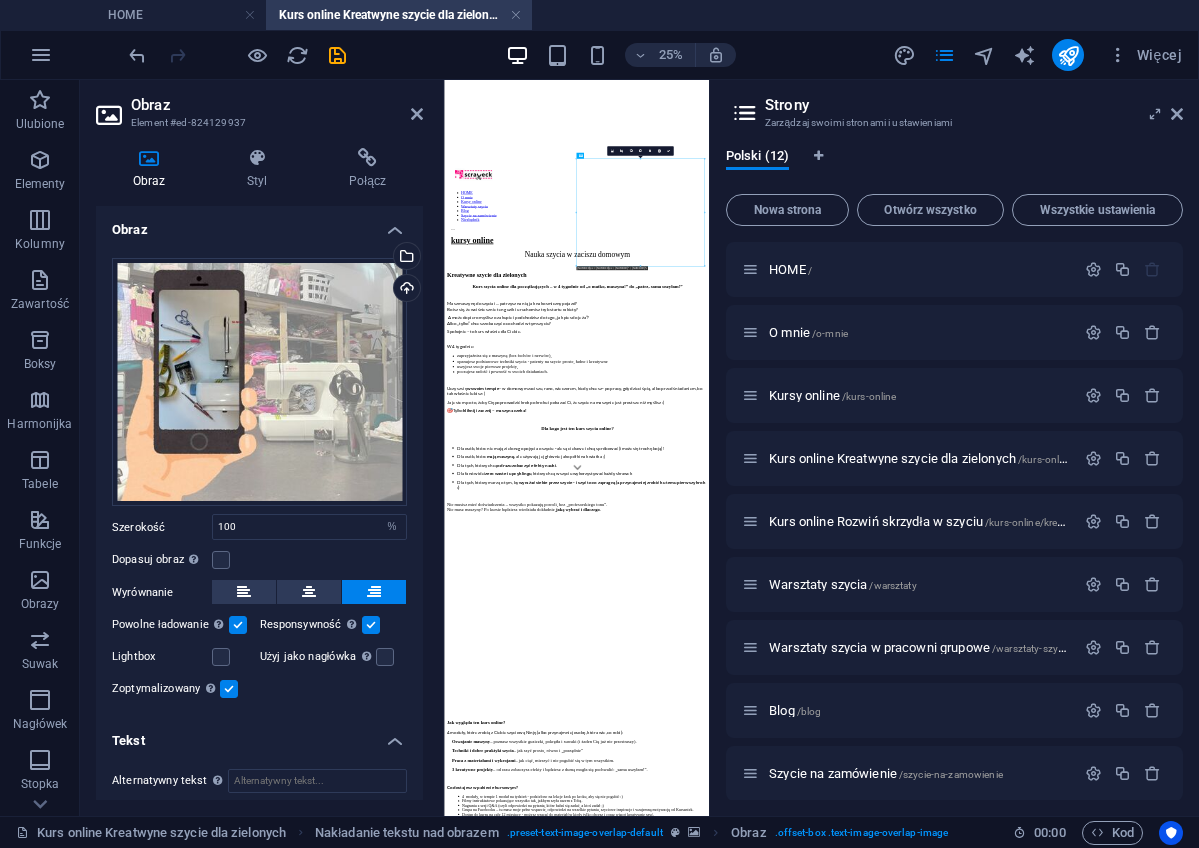 scroll, scrollTop: 0, scrollLeft: 0, axis: both 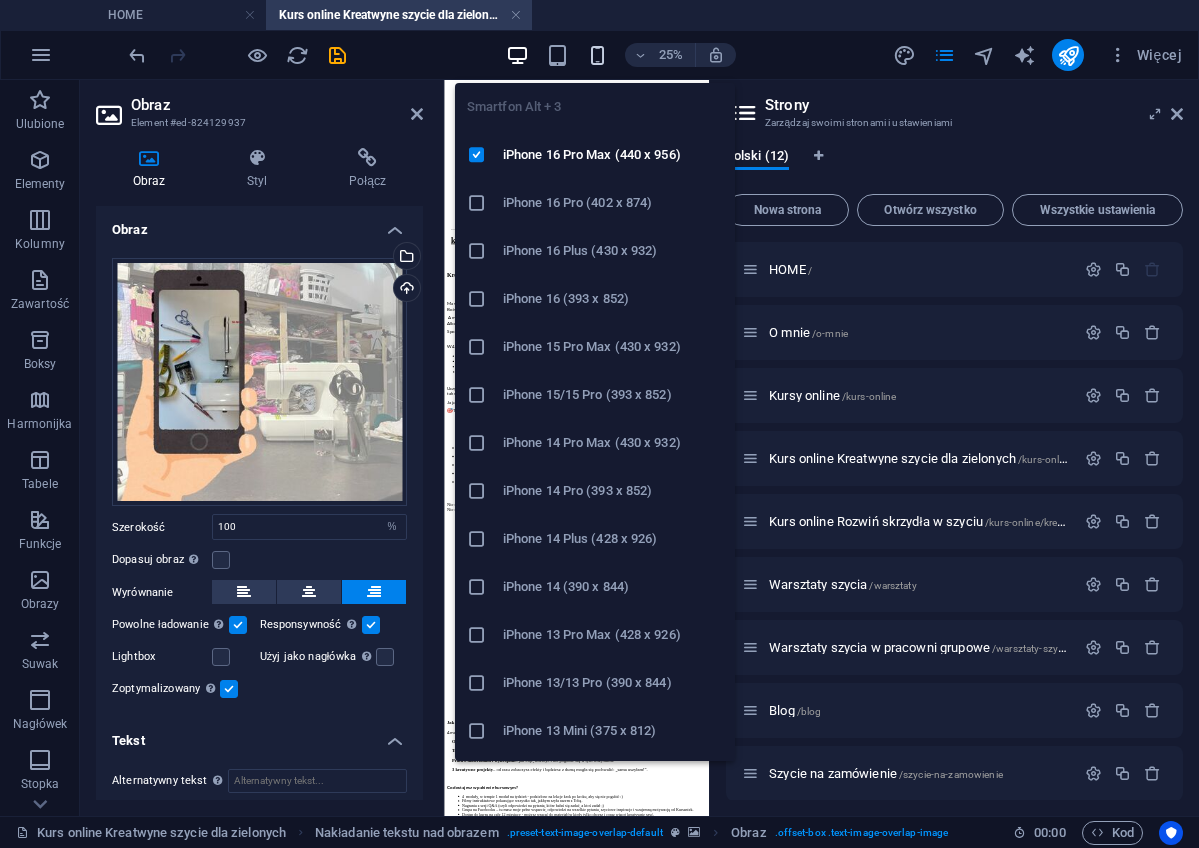 click at bounding box center [597, 55] 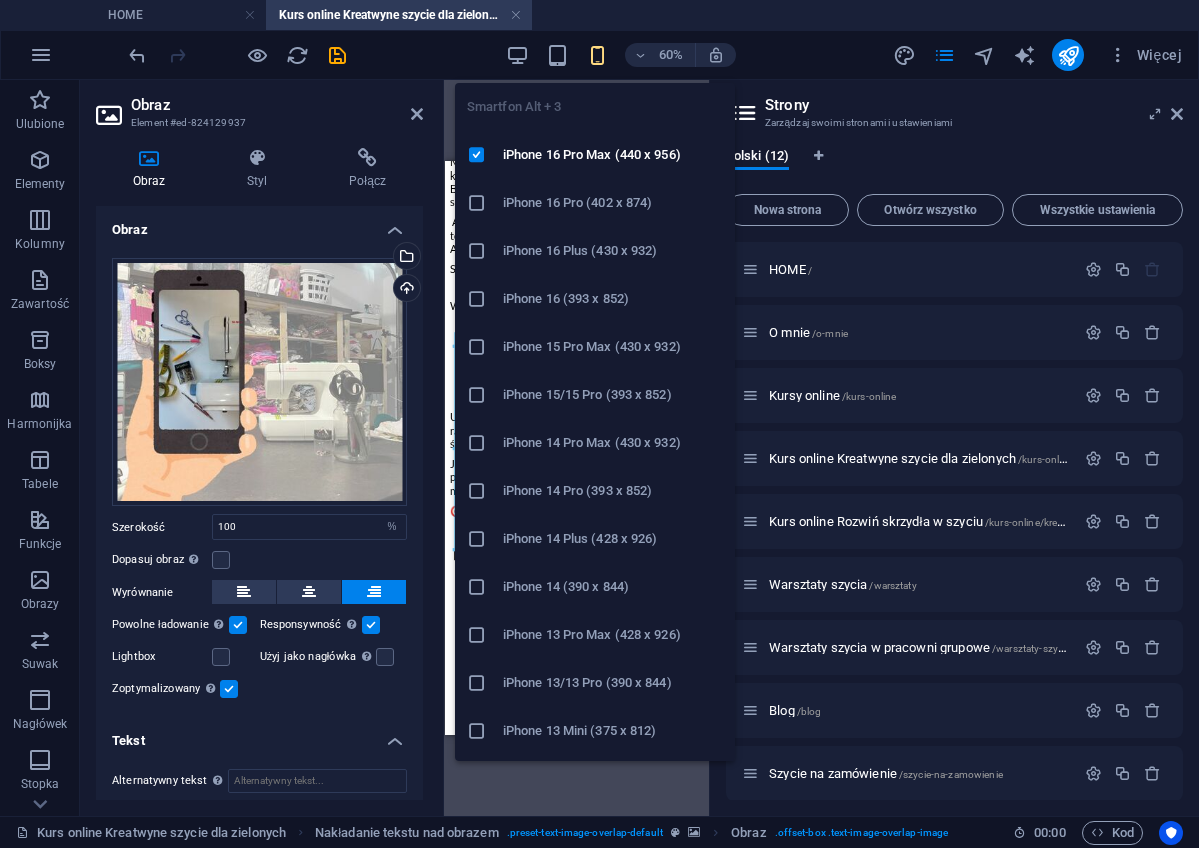 scroll, scrollTop: 2502, scrollLeft: 0, axis: vertical 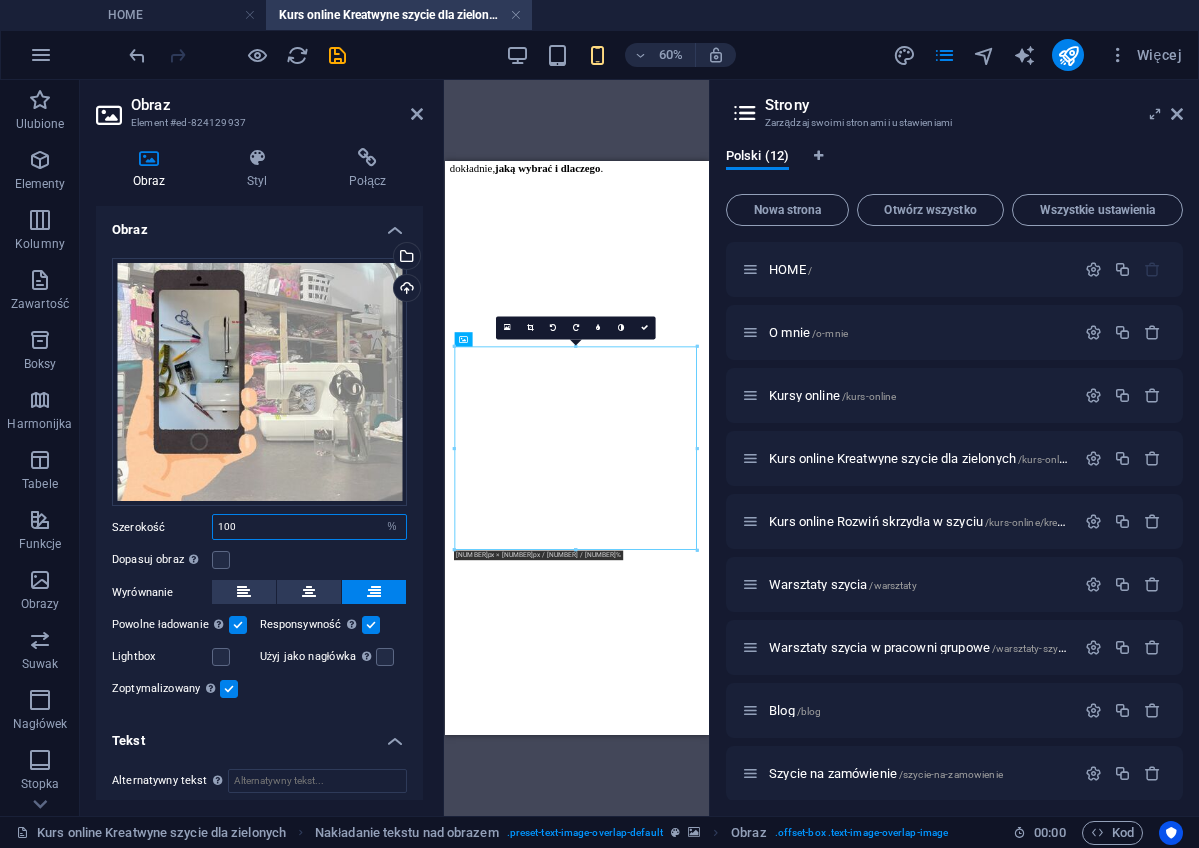 click on "100" at bounding box center [309, 527] 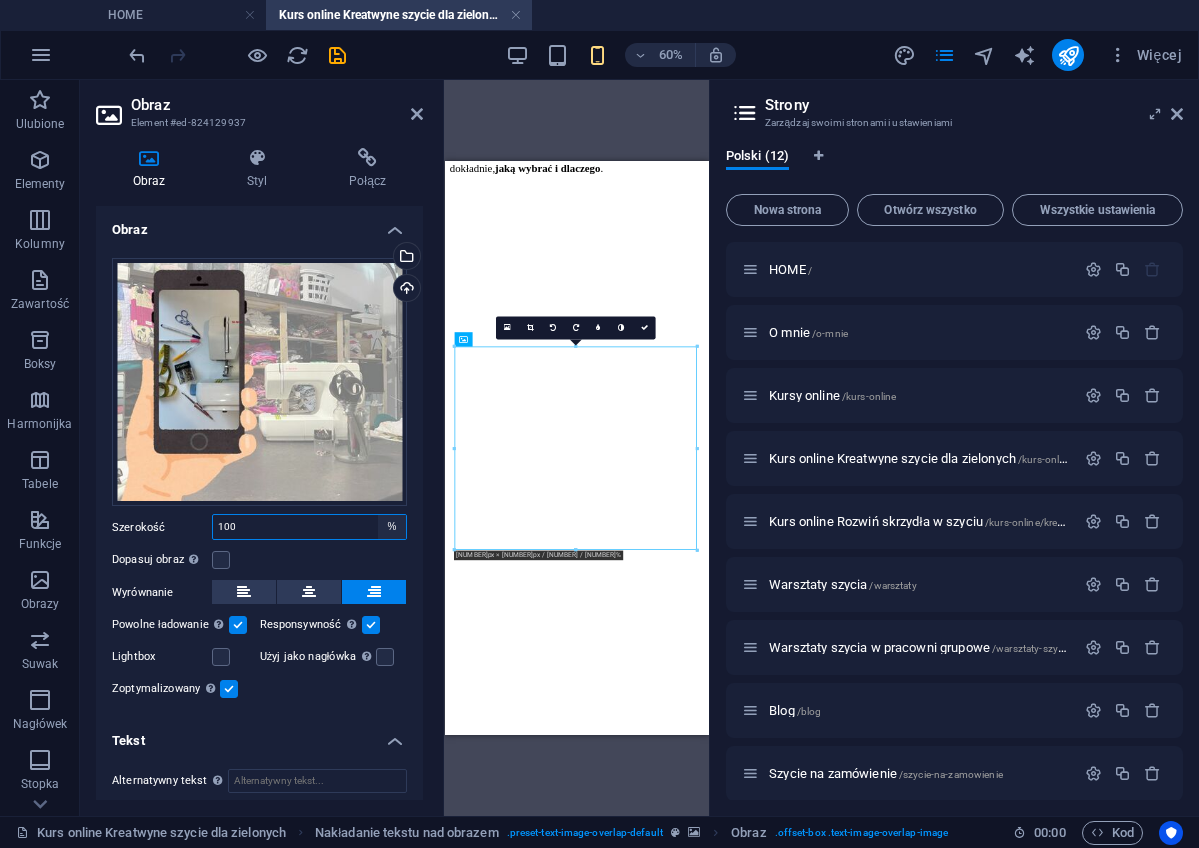 select on "auto" 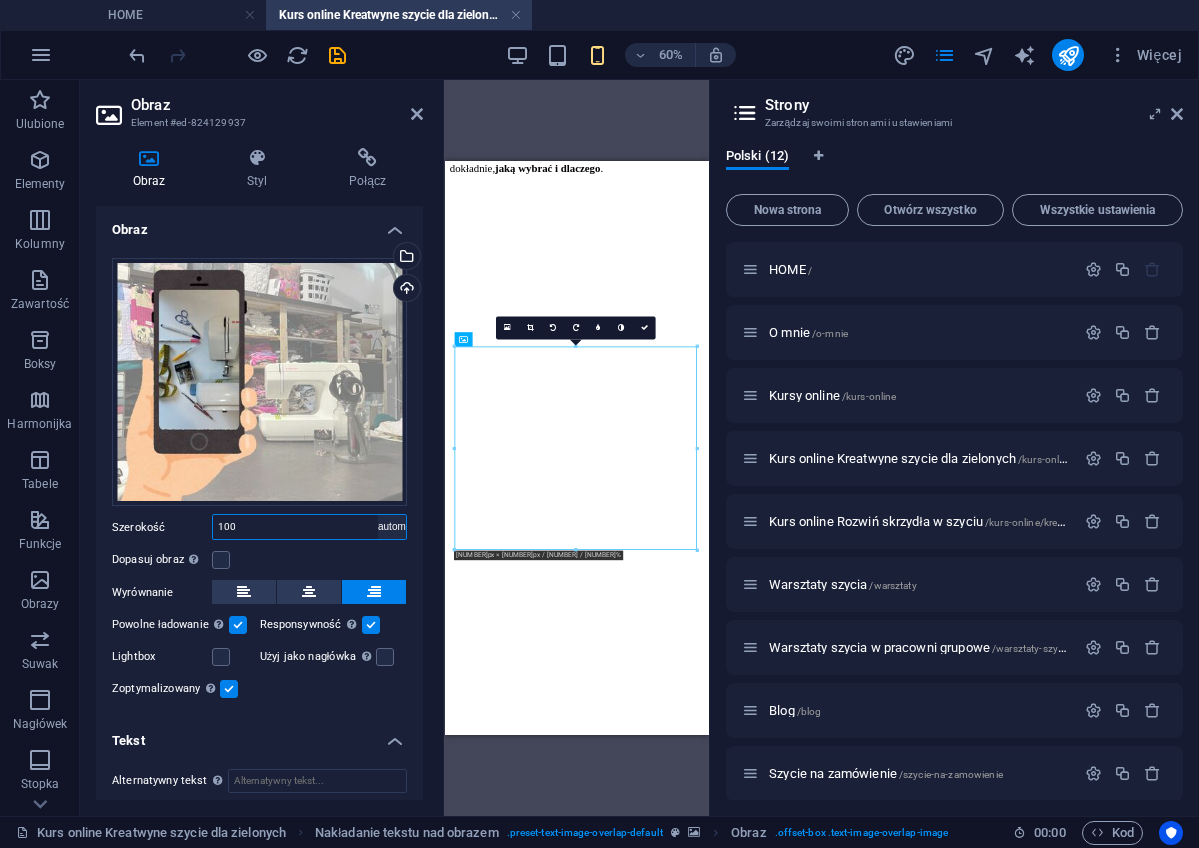 type 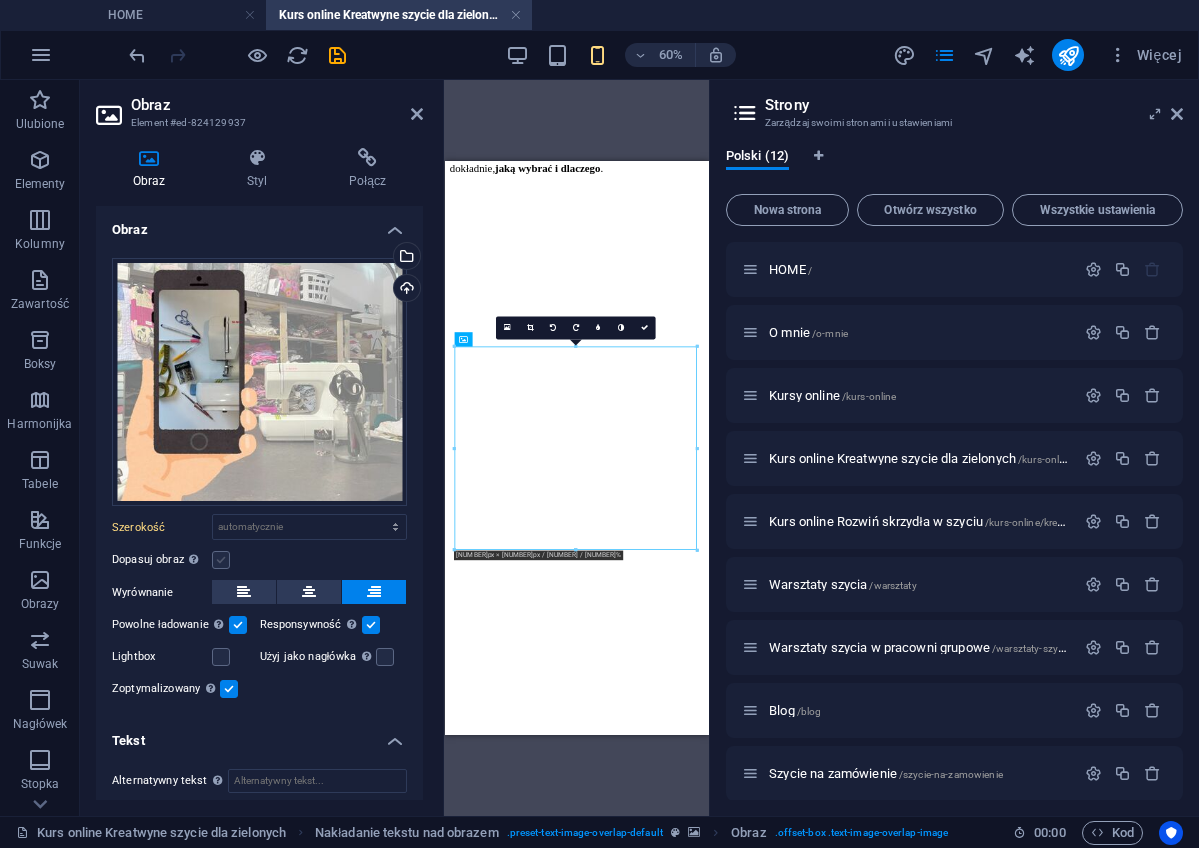 click at bounding box center [221, 560] 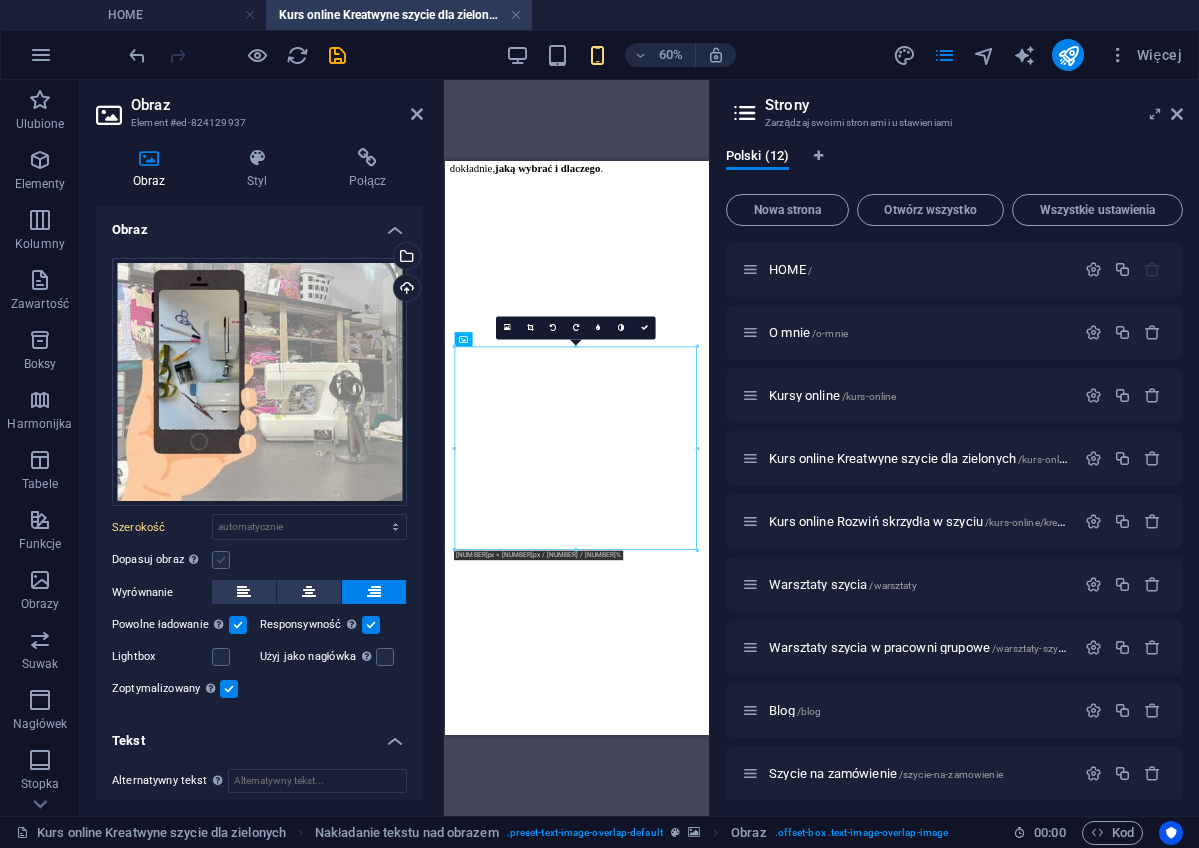 click on "Dopasuj obraz Automatycznie dopasuj obraz do stałej szerokości i wysokości" at bounding box center [0, 0] 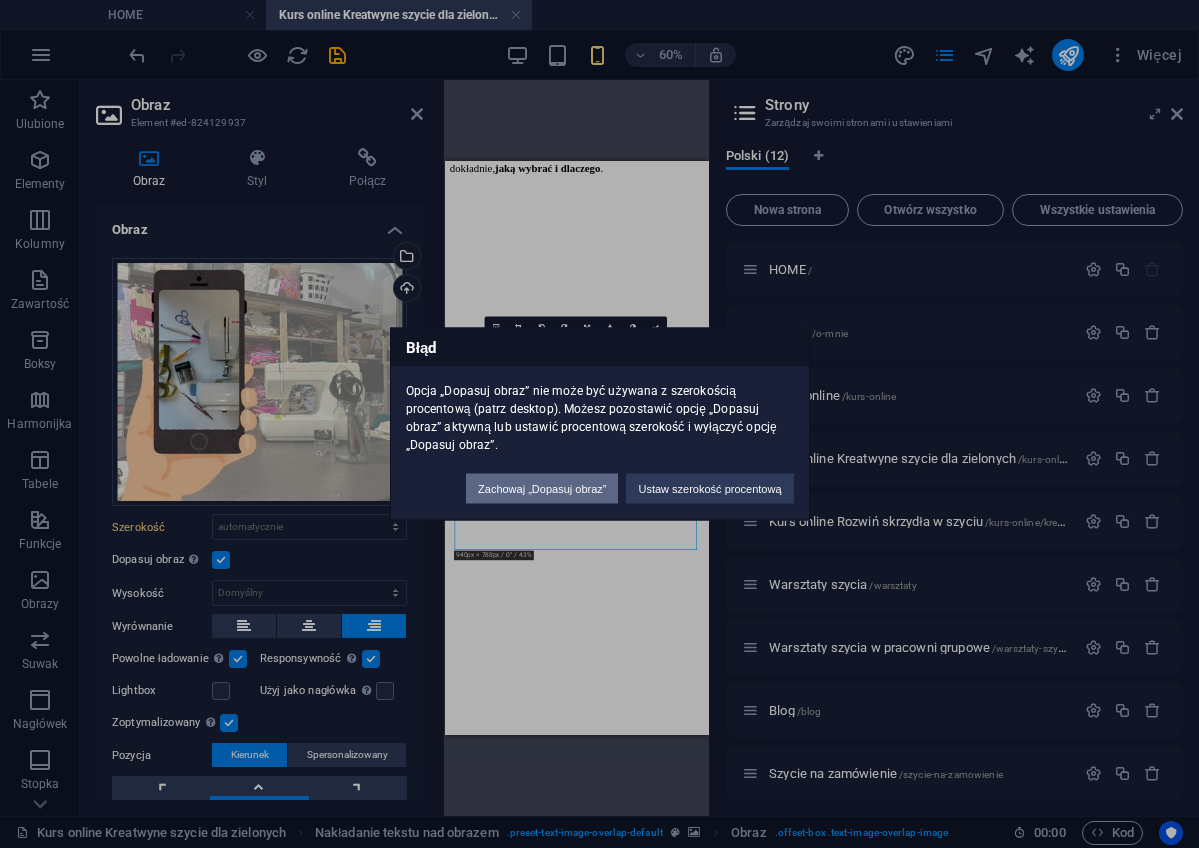 click on "Zachowaj „Dopasuj obraz”" at bounding box center (542, 489) 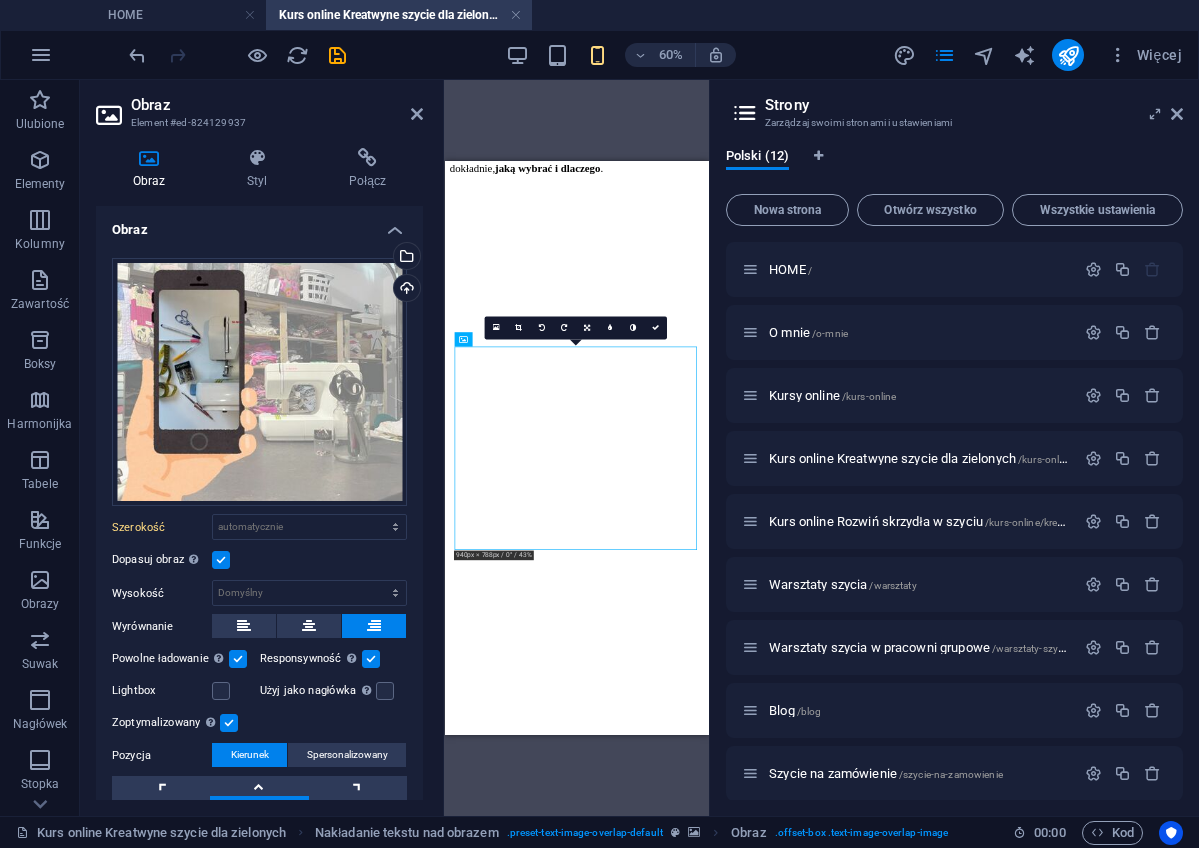 scroll, scrollTop: 46, scrollLeft: 0, axis: vertical 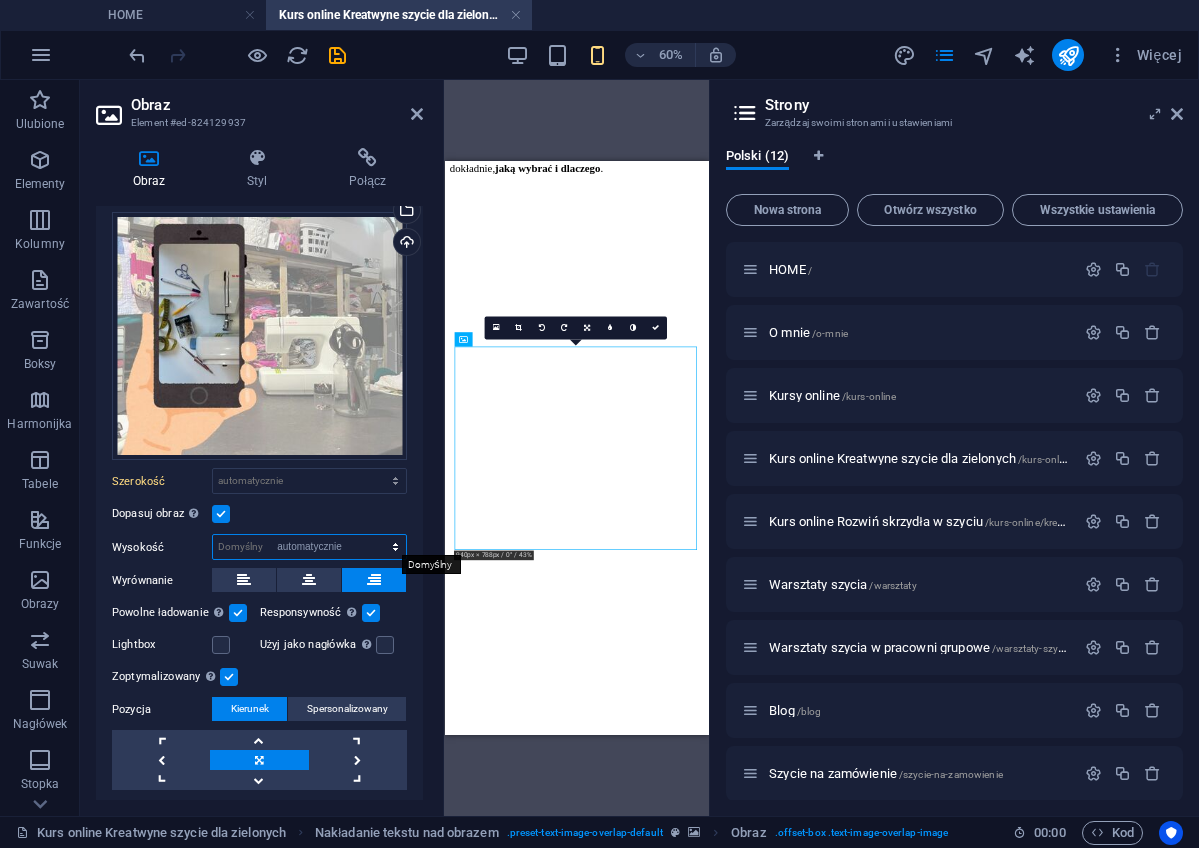 select on "DISABLED_OPTION_VALUE" 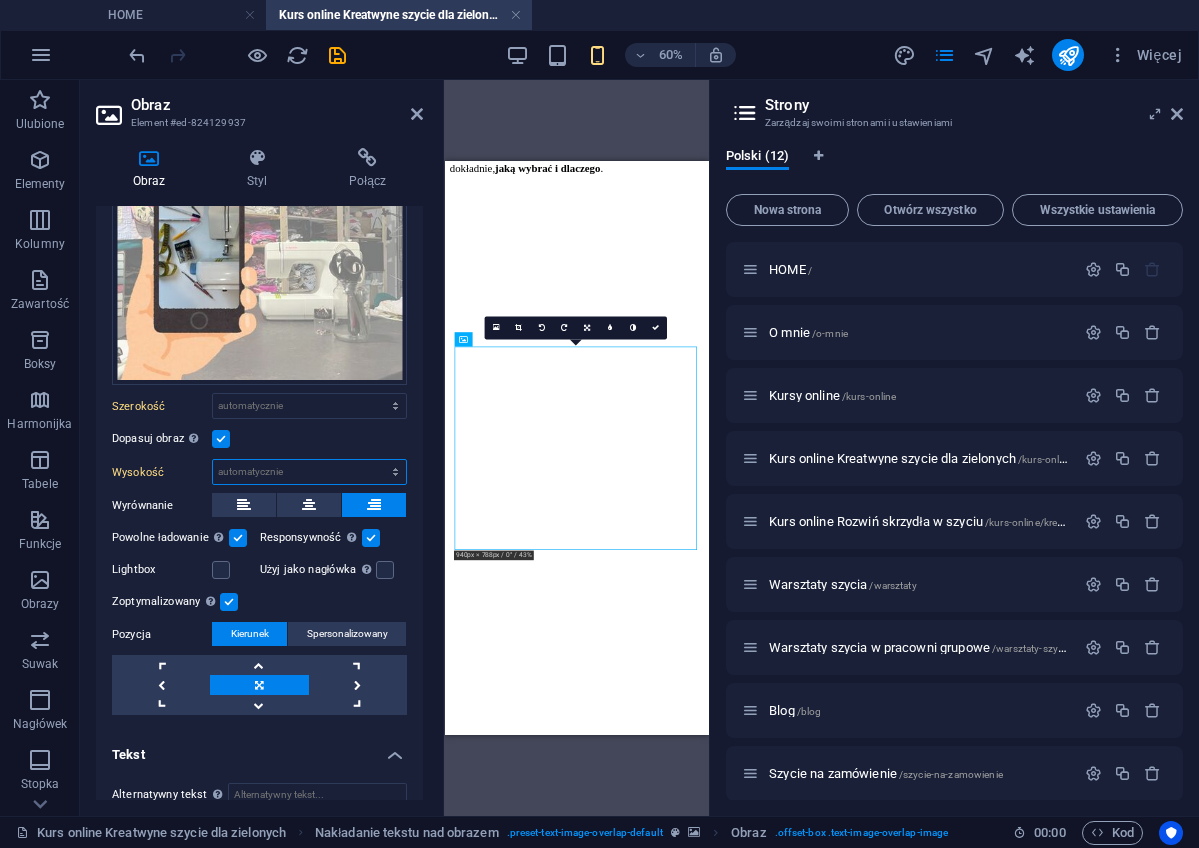 scroll, scrollTop: 123, scrollLeft: 0, axis: vertical 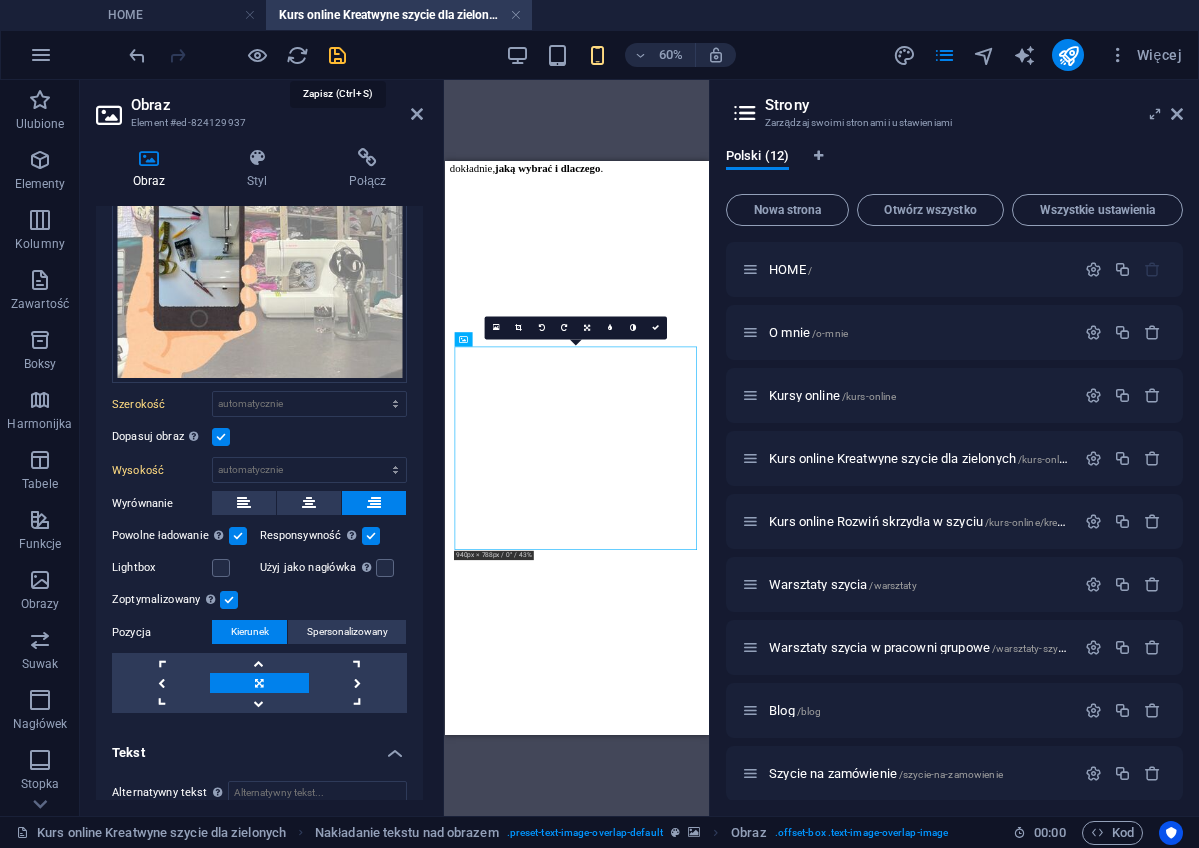 click at bounding box center [337, 55] 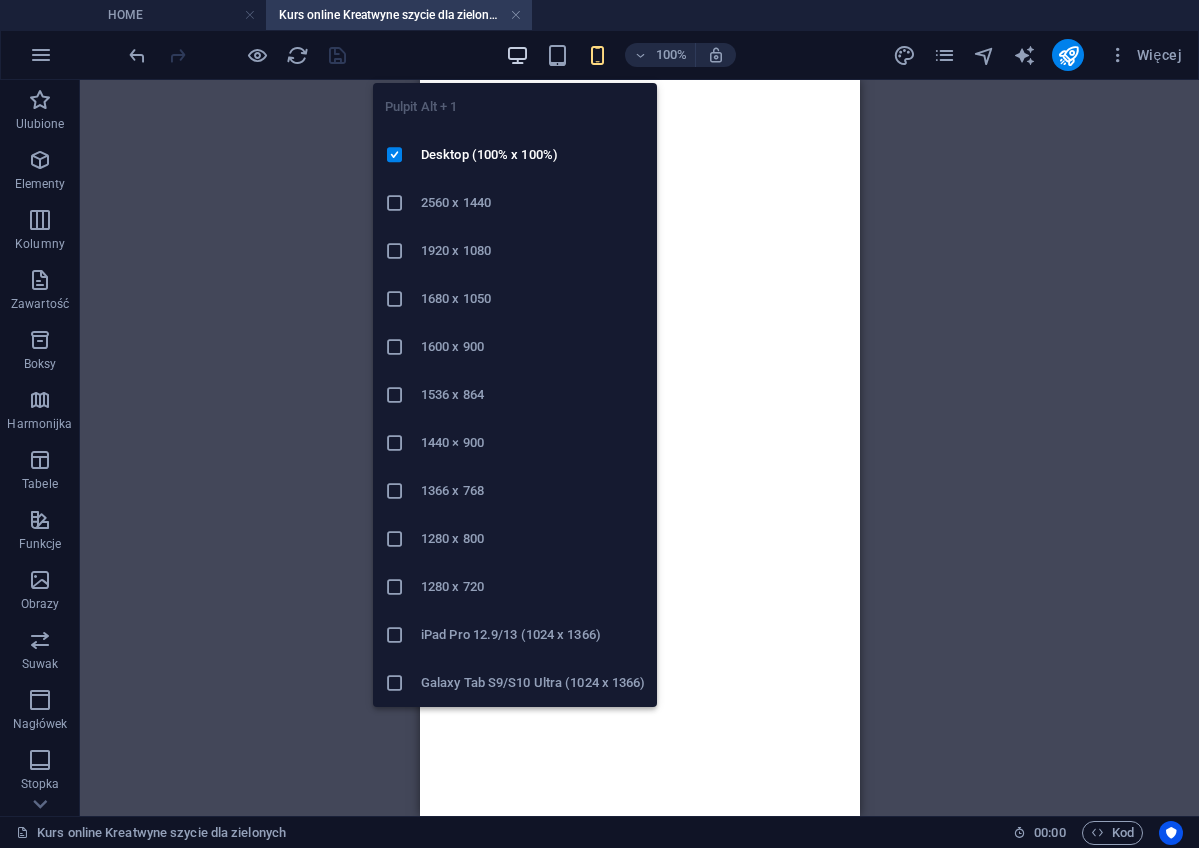 click at bounding box center [517, 55] 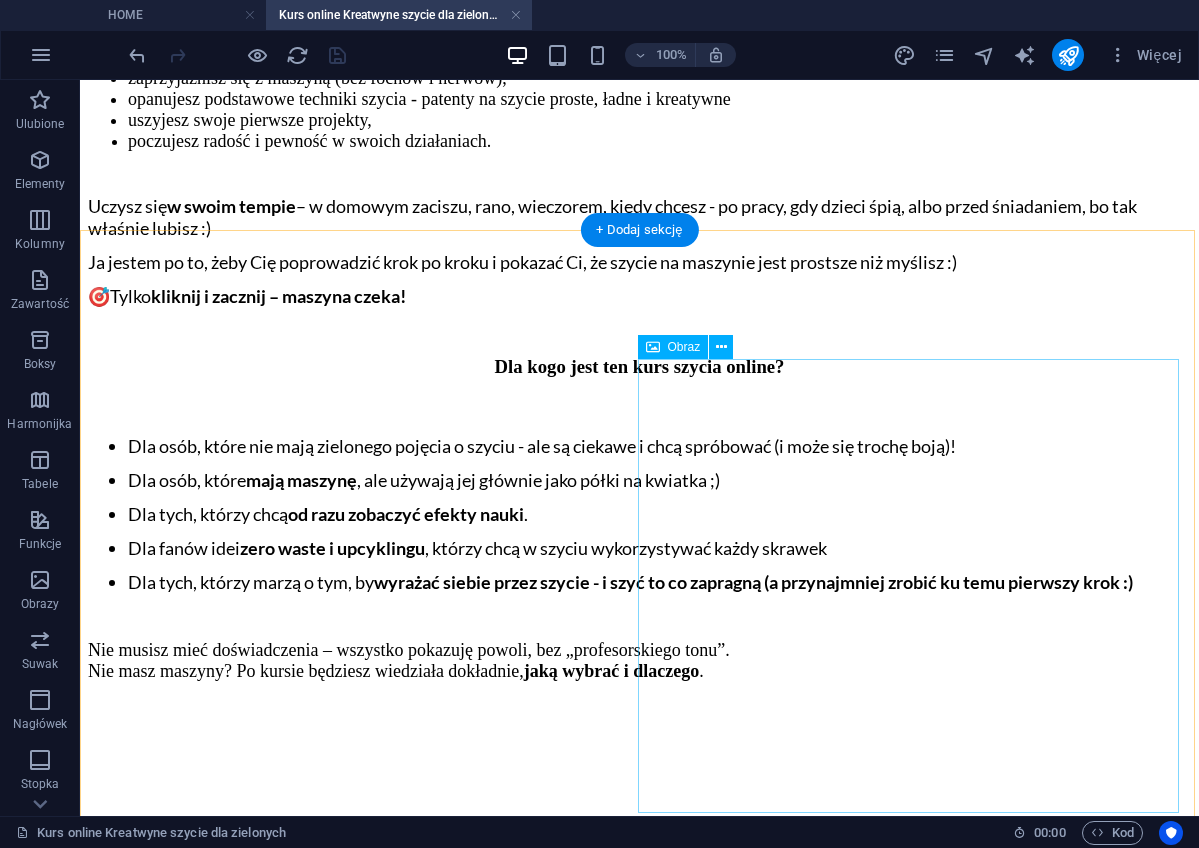 scroll, scrollTop: 1359, scrollLeft: 0, axis: vertical 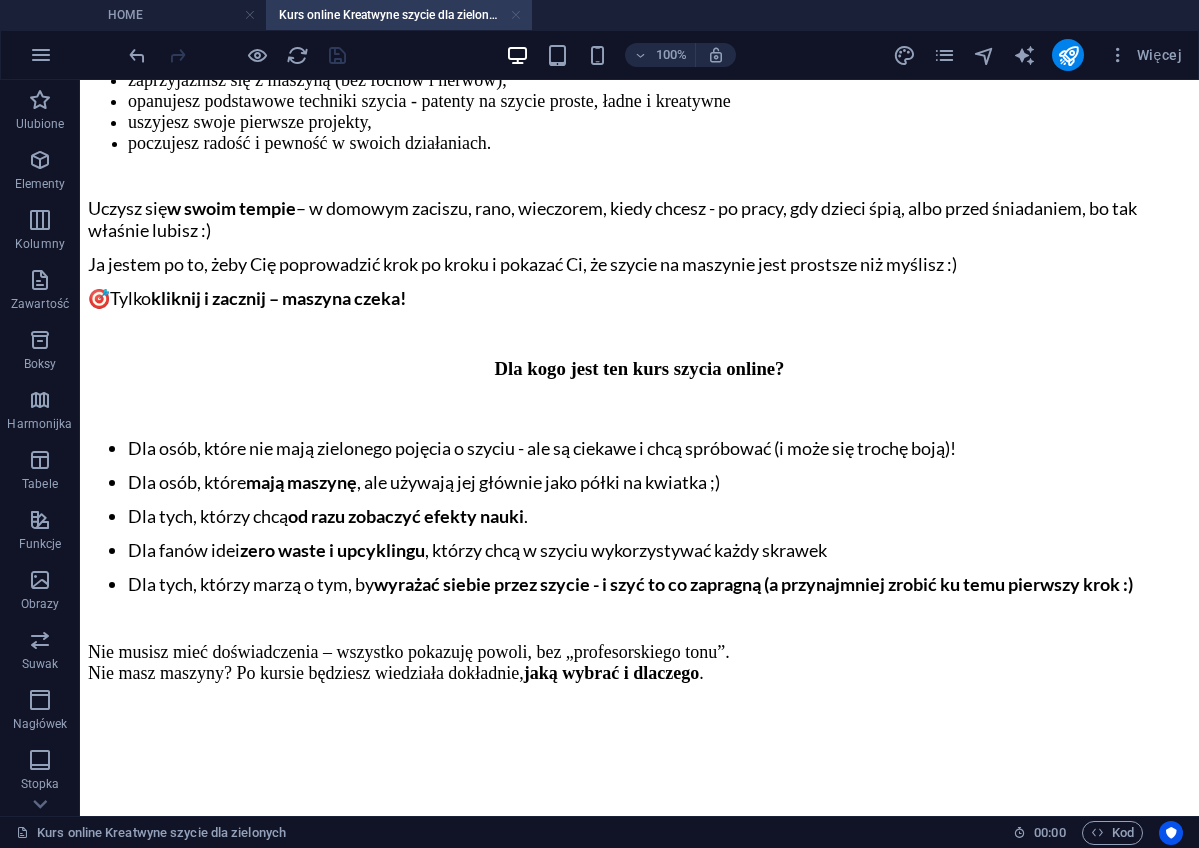 click at bounding box center (516, 15) 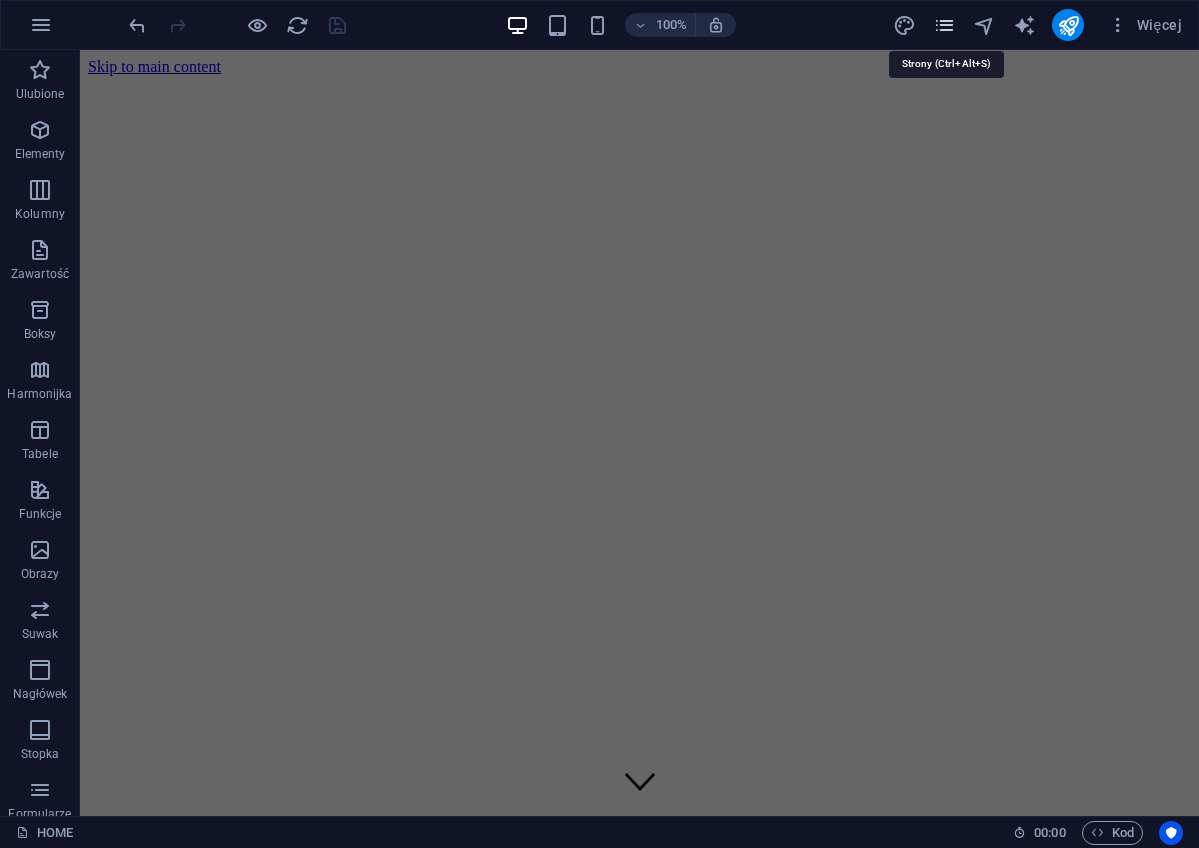click at bounding box center (944, 25) 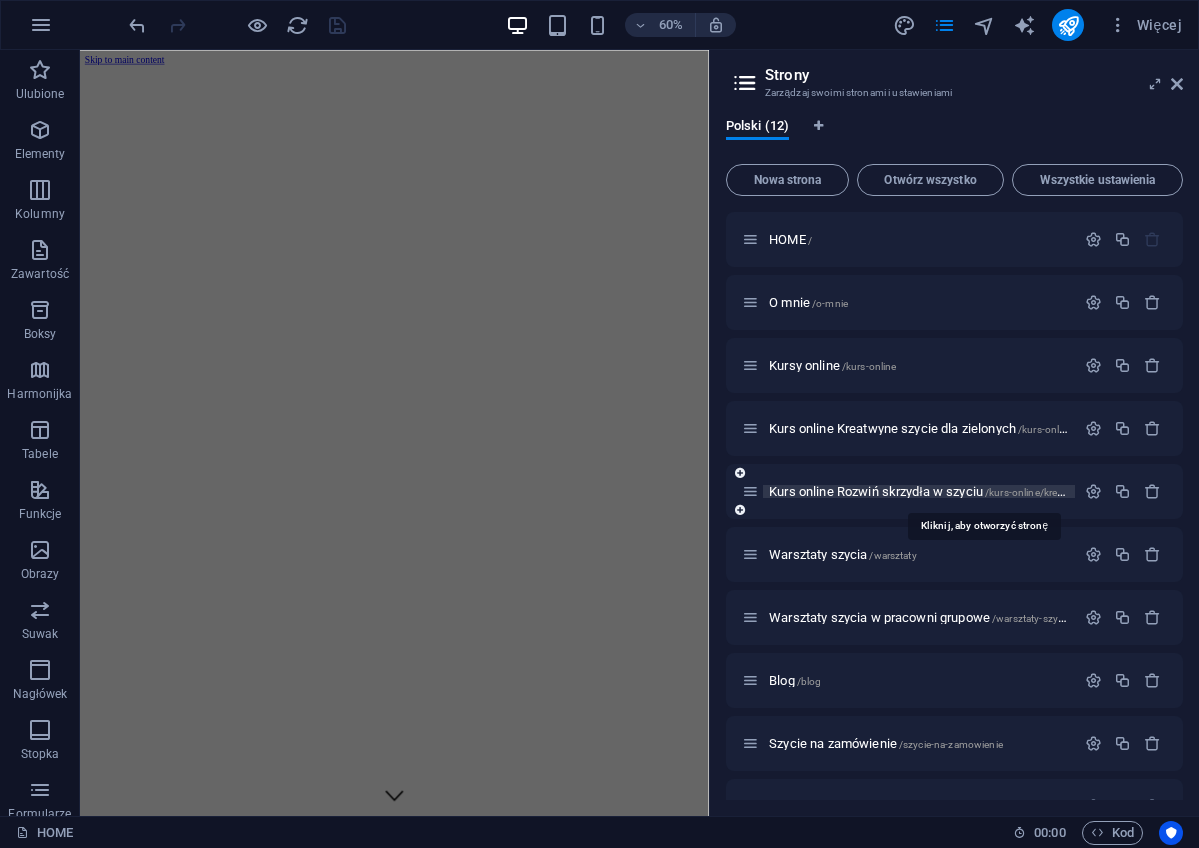 click on "Kurs online Rozwiń skrzydła w szyciu /kurs-online/kreatwyne-szycie-rozwin-skrzydla" at bounding box center (982, 491) 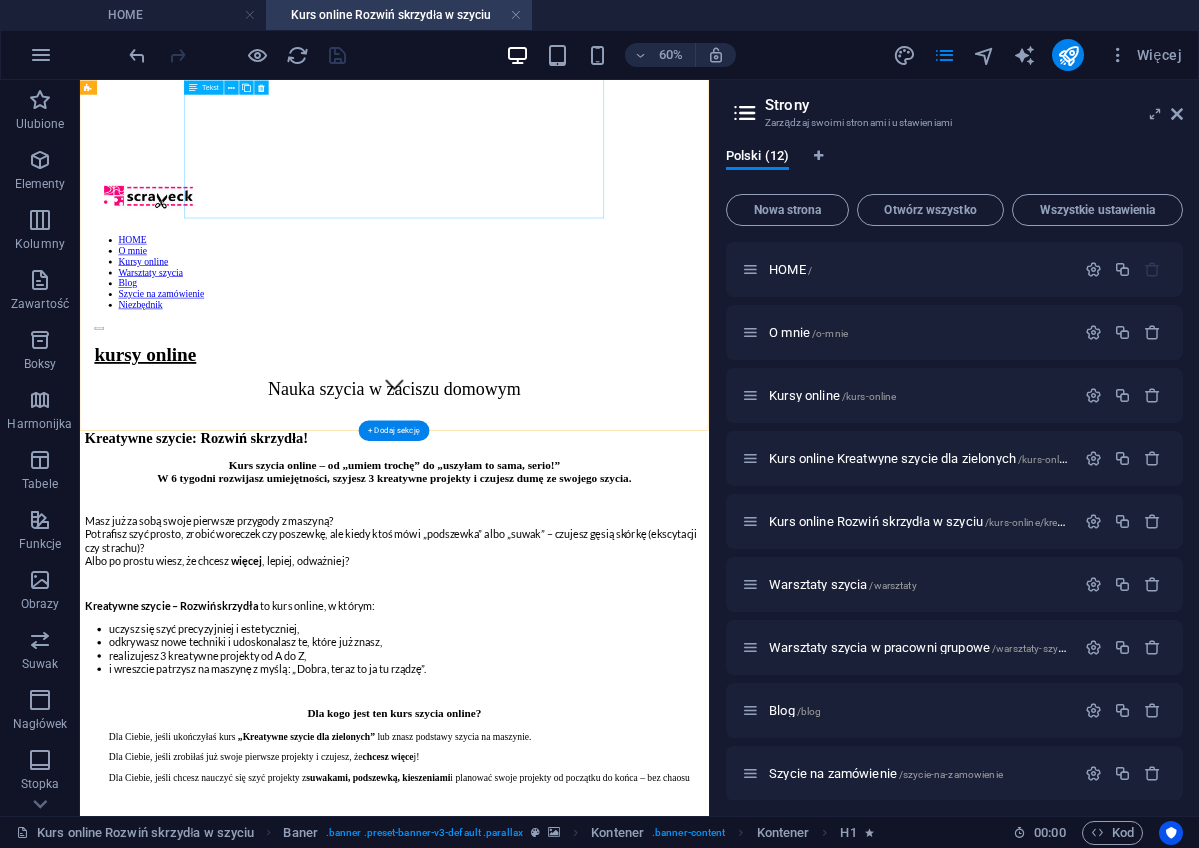 scroll, scrollTop: 688, scrollLeft: 0, axis: vertical 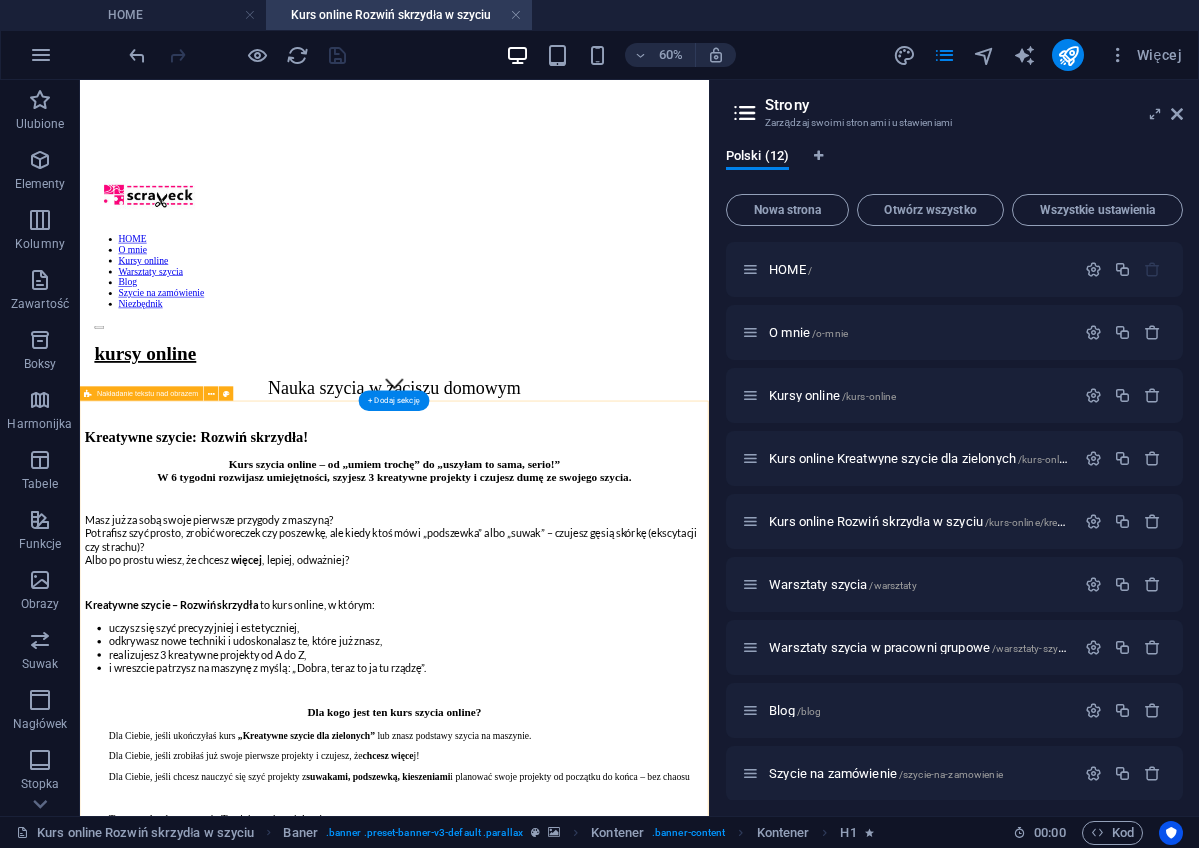 click on "Jak wygląda ten kurs online? *   3 moduły  z praktycznymi i kreatywnymi projektami * Nowy moduł co 2 tygodnie – oglądasz materiały i  szyjesz bez spiny  - kiedy chcesz, w jakim tempie chcesz * Dostęp do platformy  z filmami instruktażowymi  – na pełne 12 miesięcy, abyś mogła  wracać do materiałów  kiedy tylko potrzebujesz *  Grupa  wsparcia na Facebooku – miejsce do pytań, inspiracji i wymiany pomysłów  Co uszyjesz w tym kursie?            Kosmetyczka z zamkiem i podszewką nauczysz się wszywać zamek, wszyć podszewke i tworzyć estetyczne wykończenia. Torba z kieszenią na suwak i podszewką zaprojektujesz torbę miejską lub plażową, nauczysz się szyć kieszenie z suwakiem i wzmacniać konstrukcję. Dekoracyjna poszewka z 2 rodzajami zapięcia połączysz tkaniny w artystyczny patchworkowy wzór, nauczysz się wykorzystać skrawki (zero waste!), zrobisz zapięcie na guziki lub klasyczną zakładkę" at bounding box center [604, 2232] 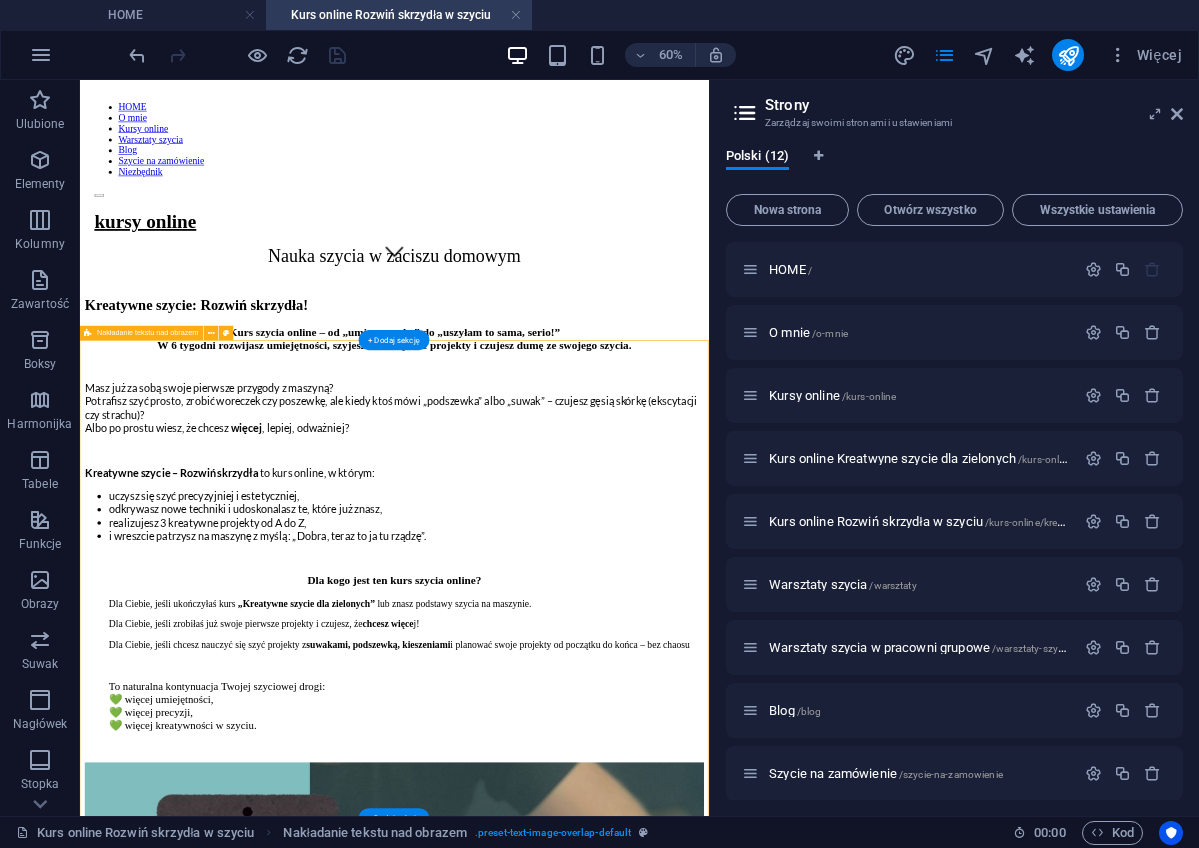 scroll, scrollTop: 923, scrollLeft: 0, axis: vertical 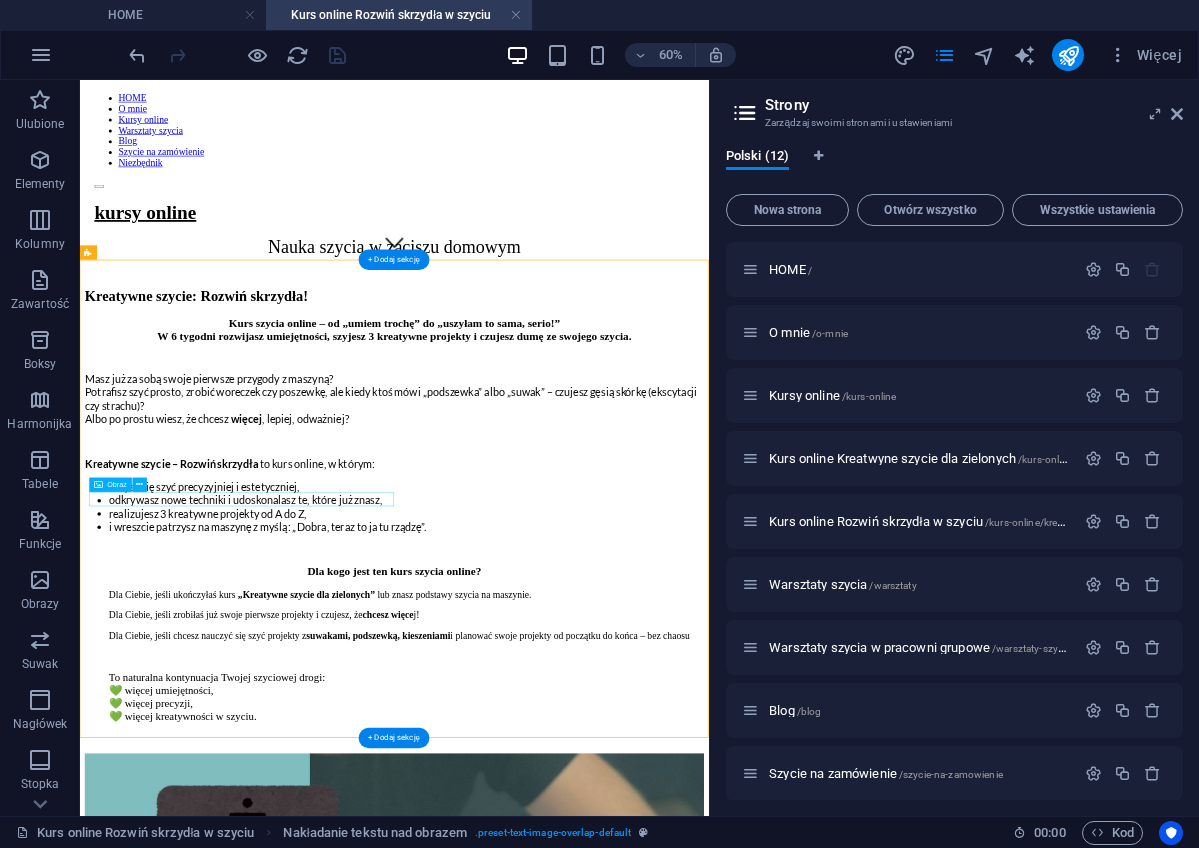 click at bounding box center [604, 1635] 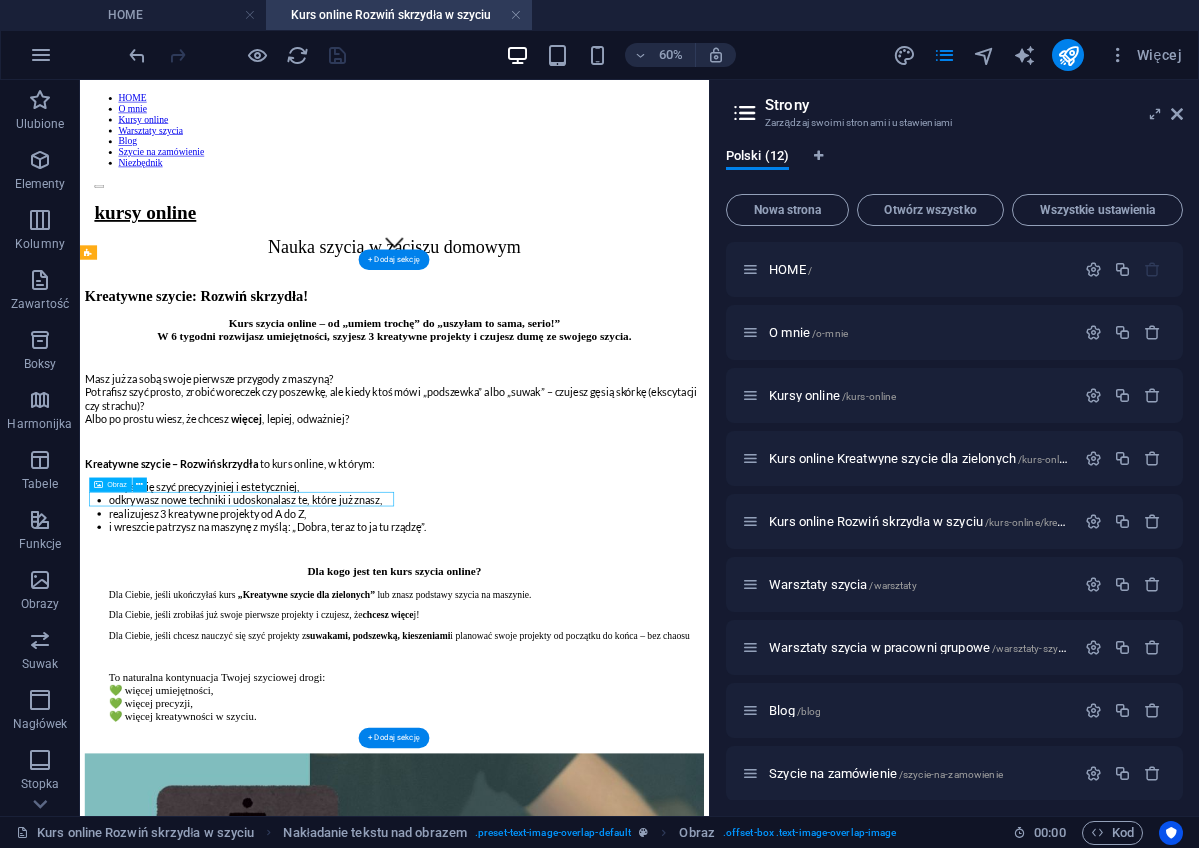 click at bounding box center (604, 1635) 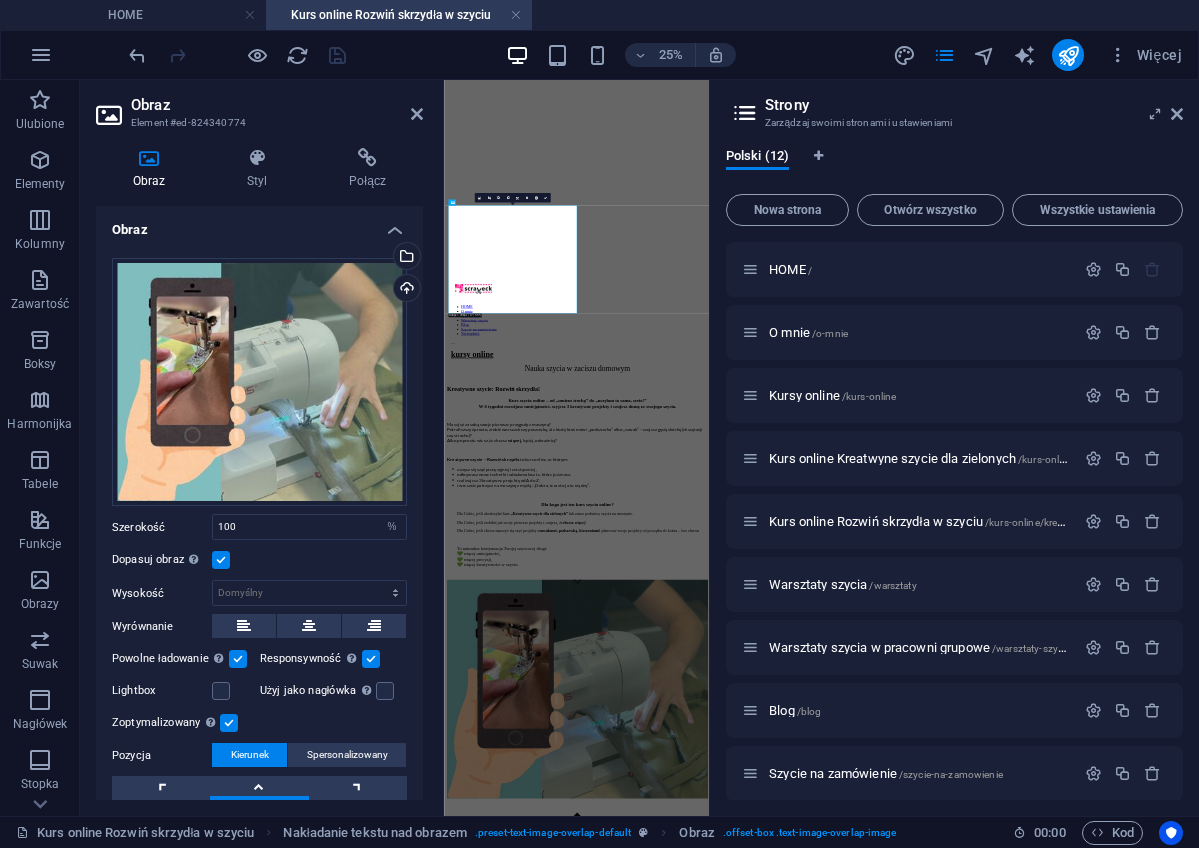click at bounding box center [221, 560] 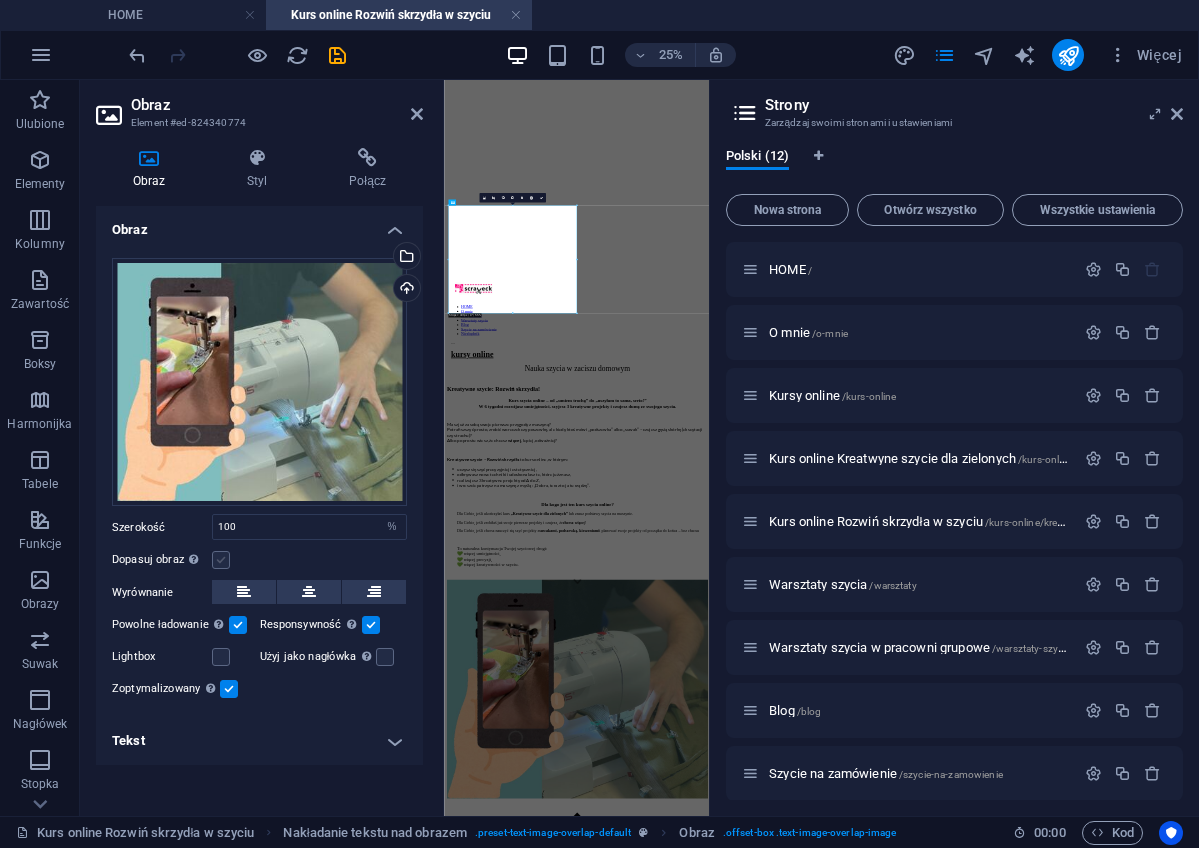 click at bounding box center (221, 560) 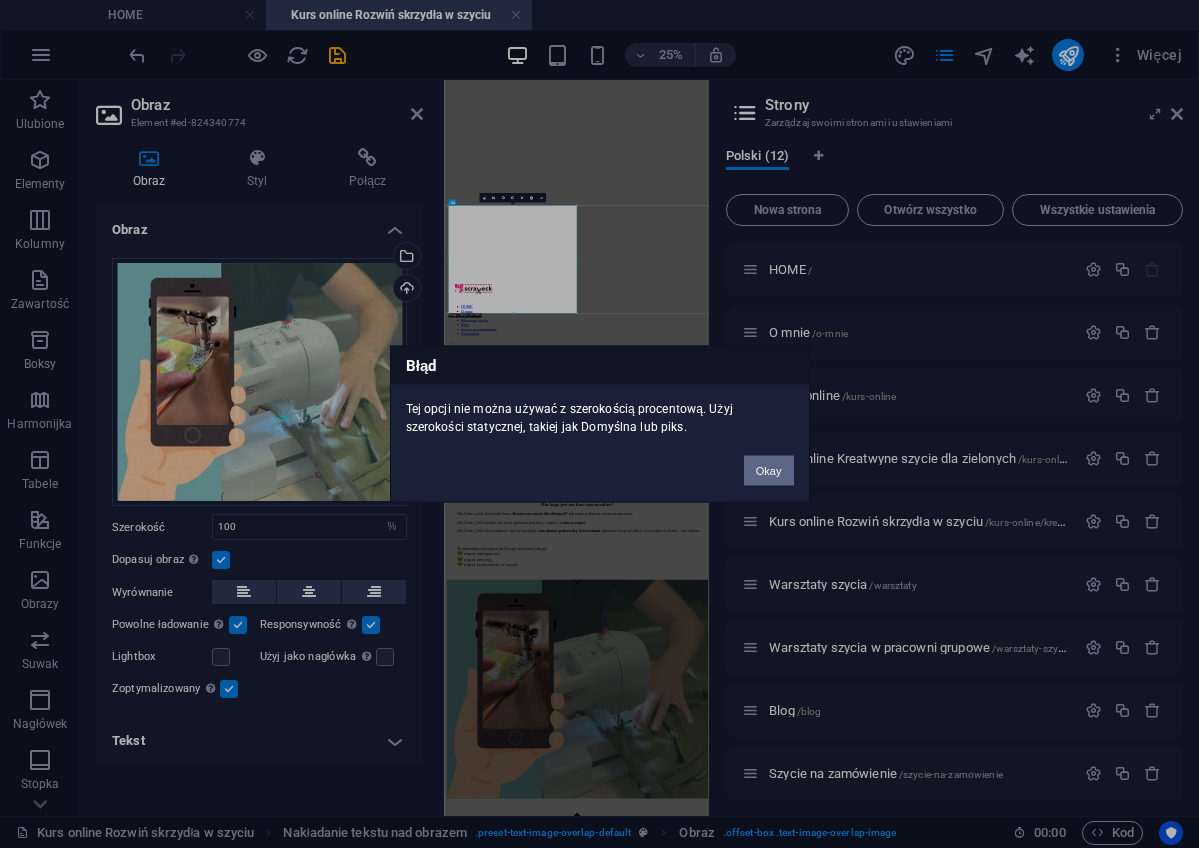 click on "Okay" at bounding box center (769, 471) 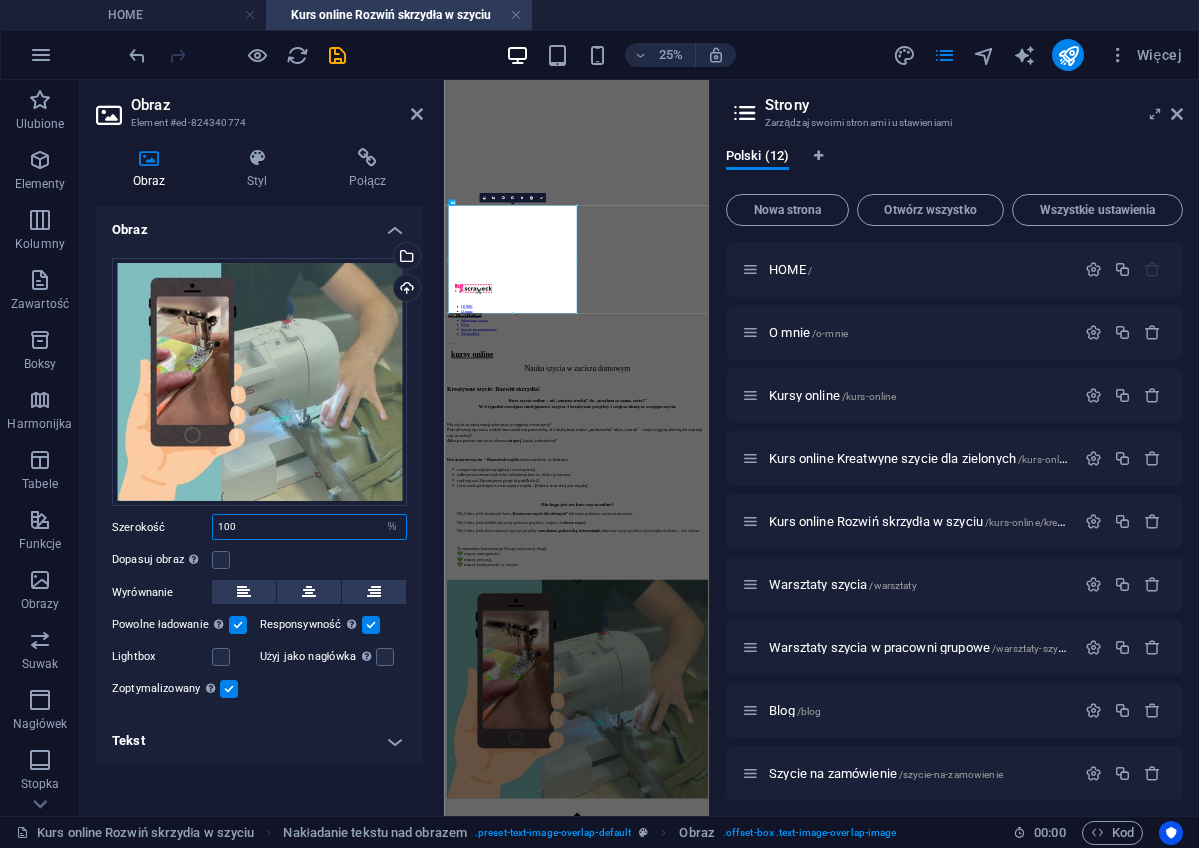 click on "100" at bounding box center (309, 527) 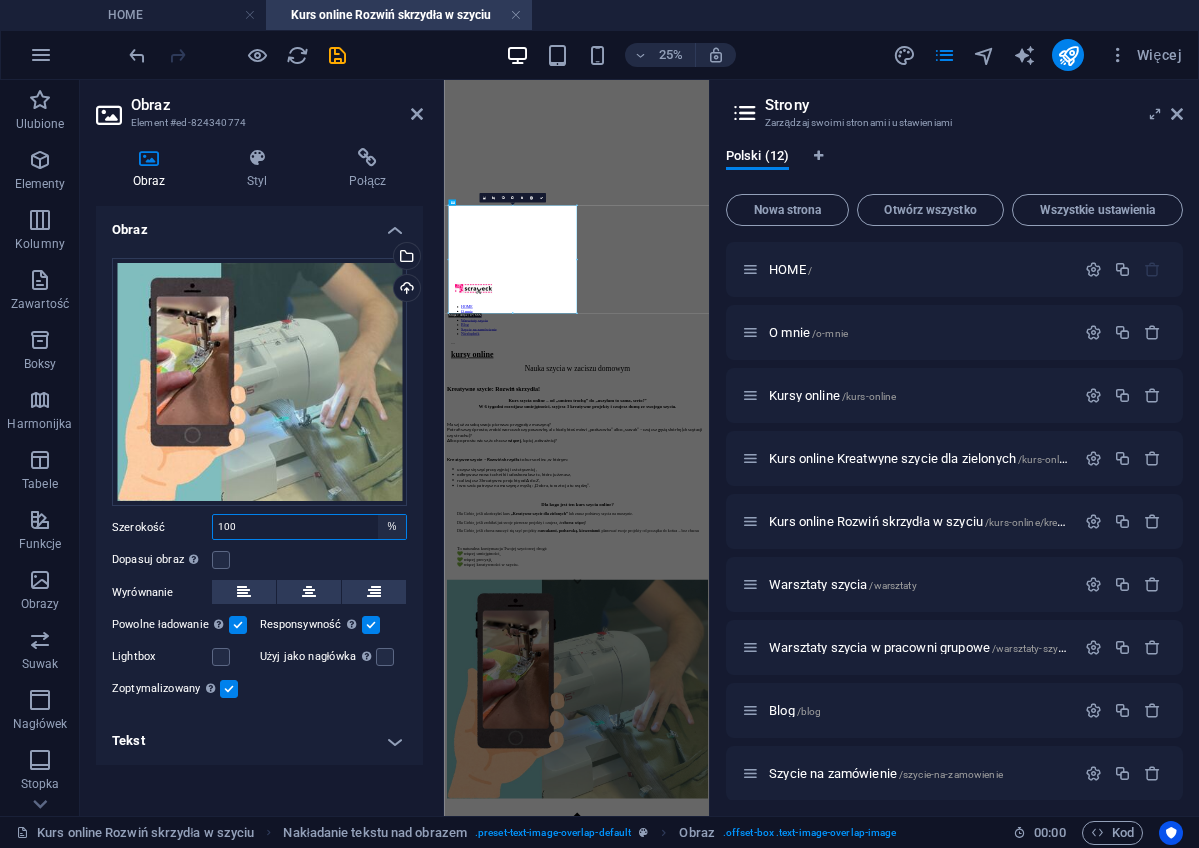 select on "auto" 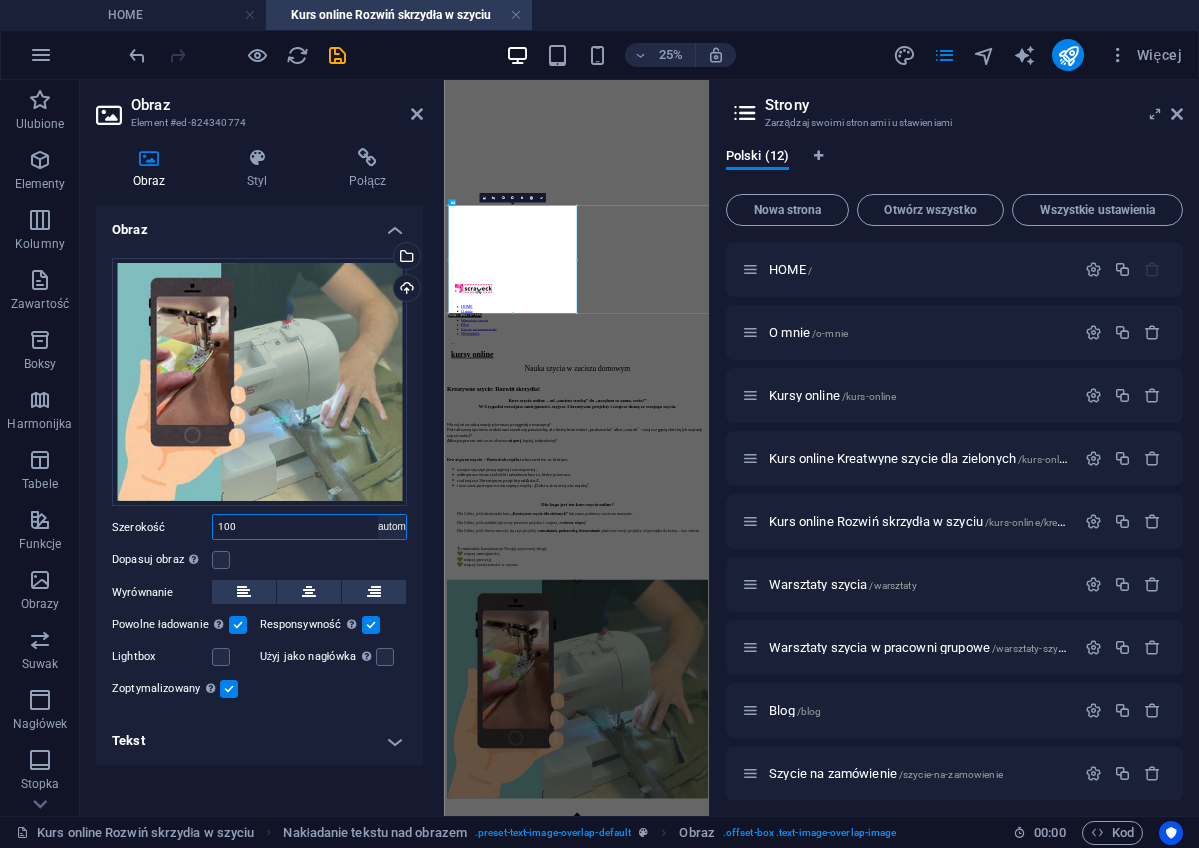 type 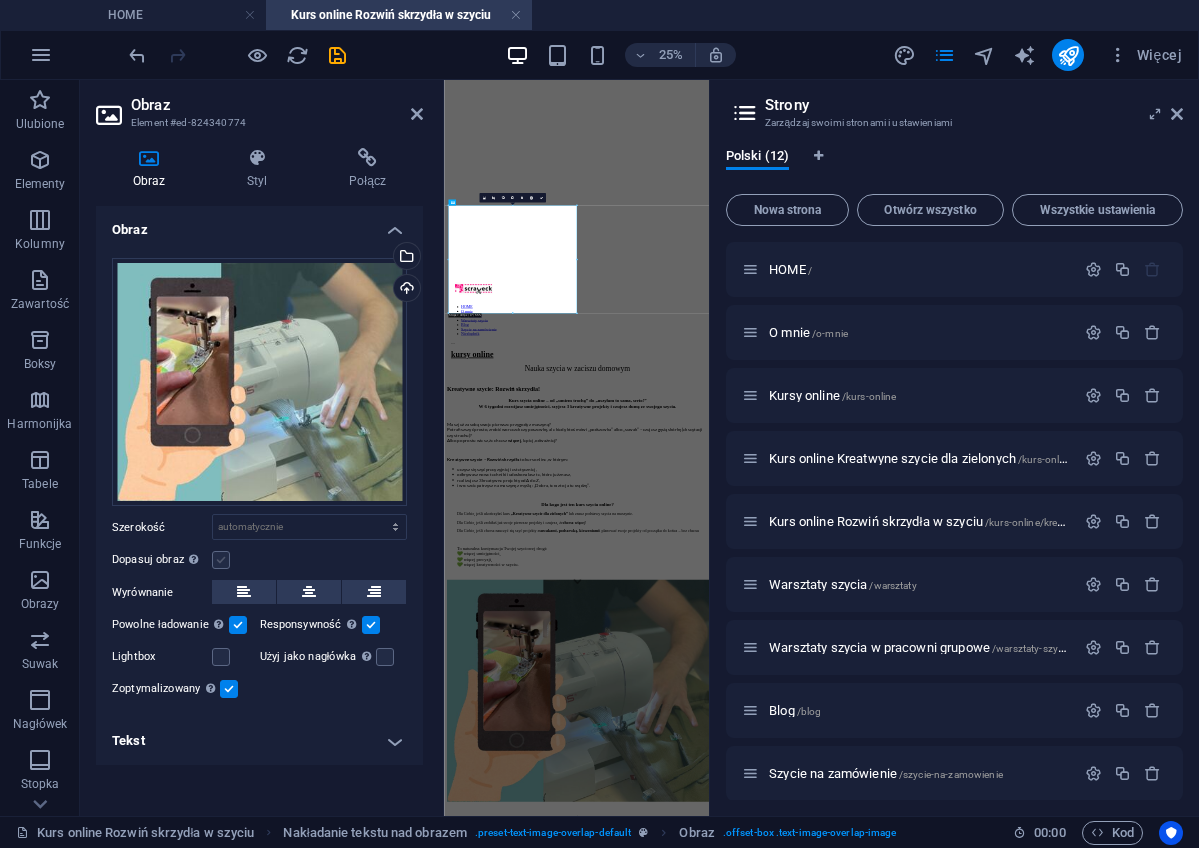 click at bounding box center (221, 560) 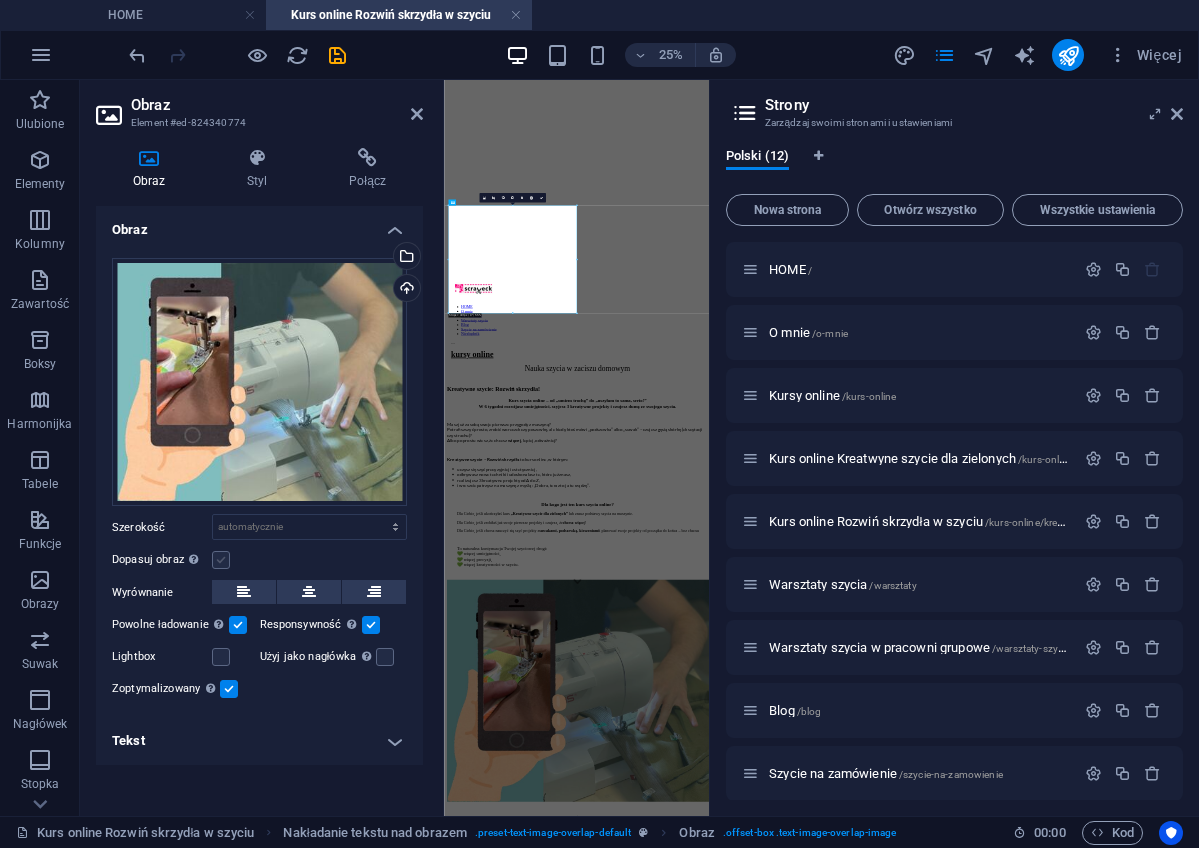 click on "Dopasuj obraz Automatycznie dopasuj obraz do stałej szerokości i wysokości" at bounding box center [0, 0] 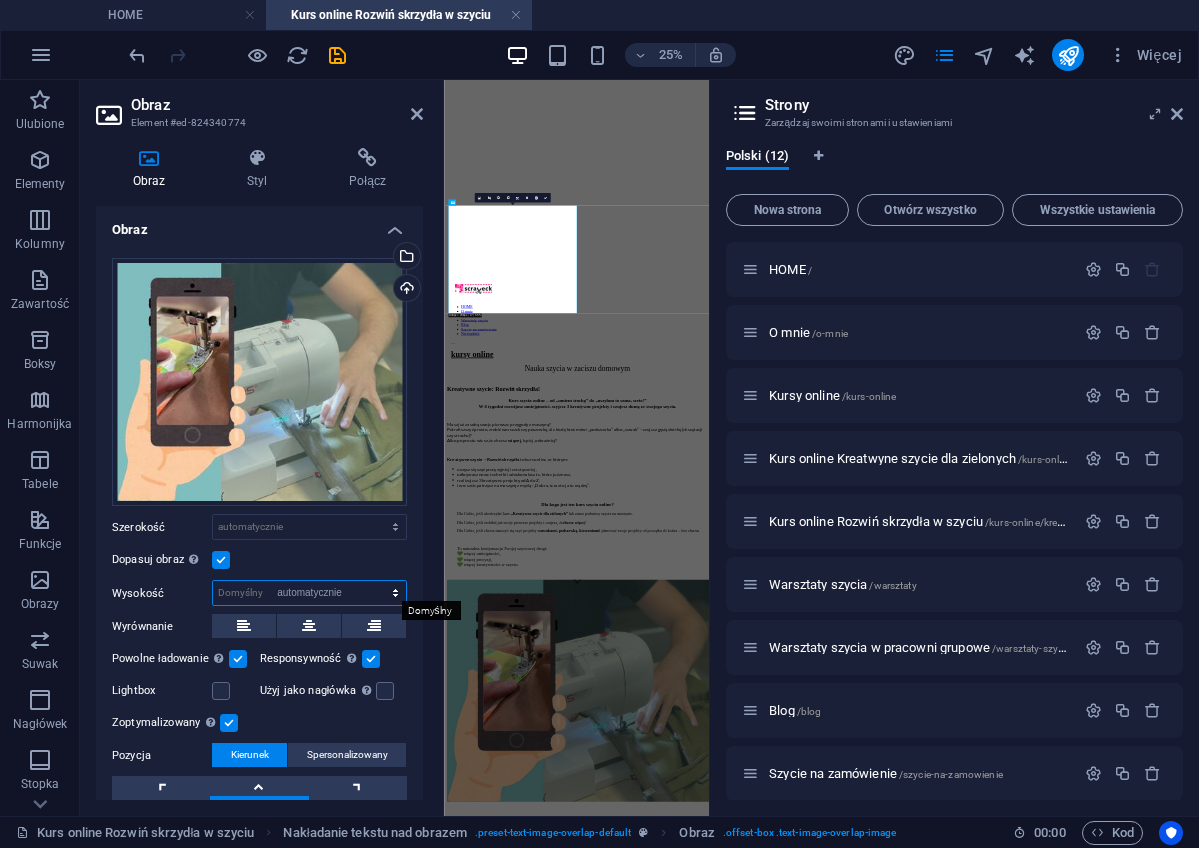 select on "DISABLED_OPTION_VALUE" 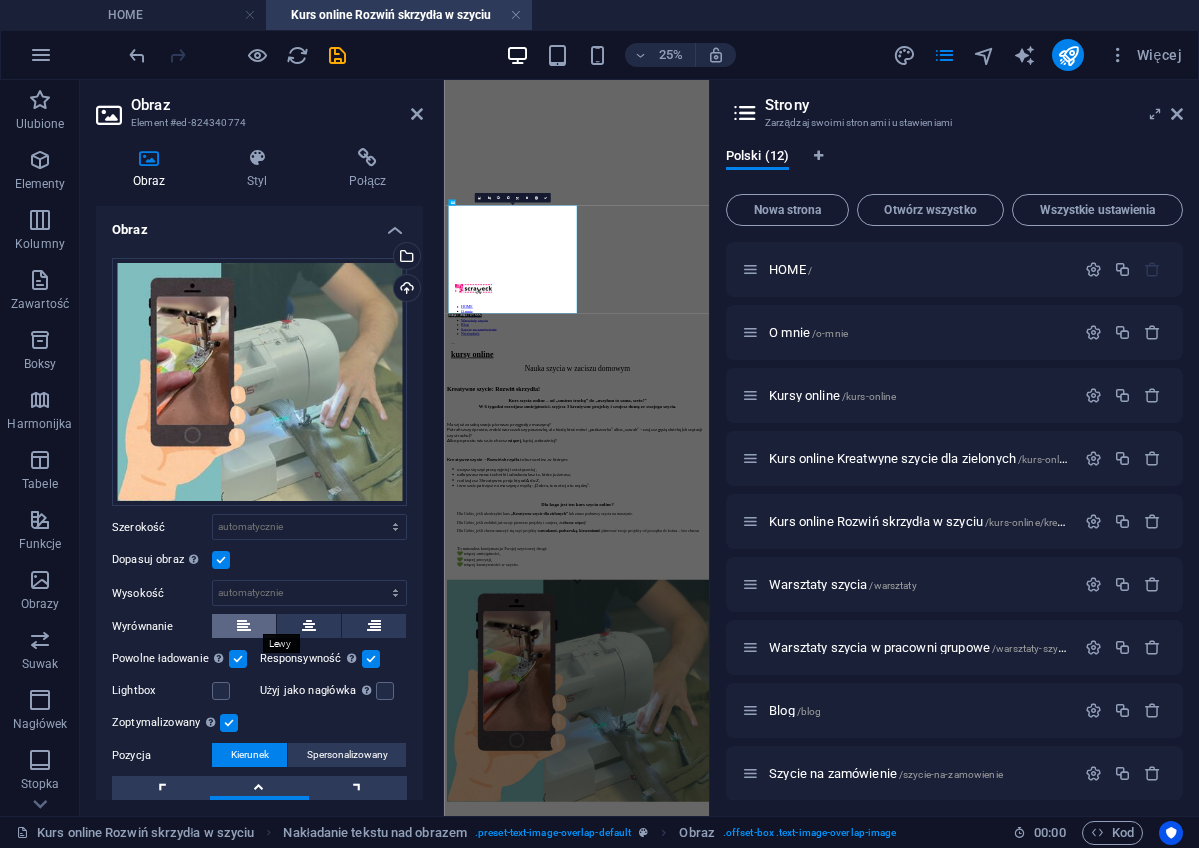 click at bounding box center (244, 626) 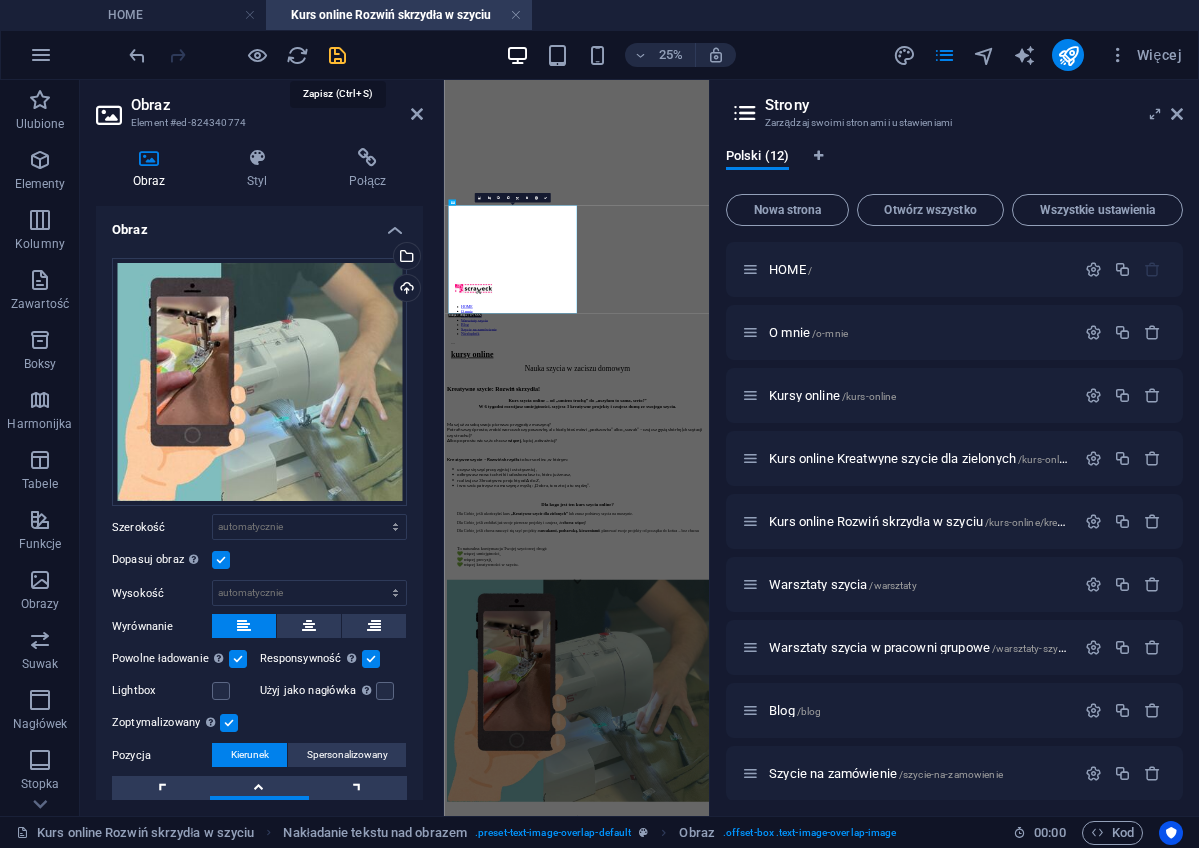 click at bounding box center [337, 55] 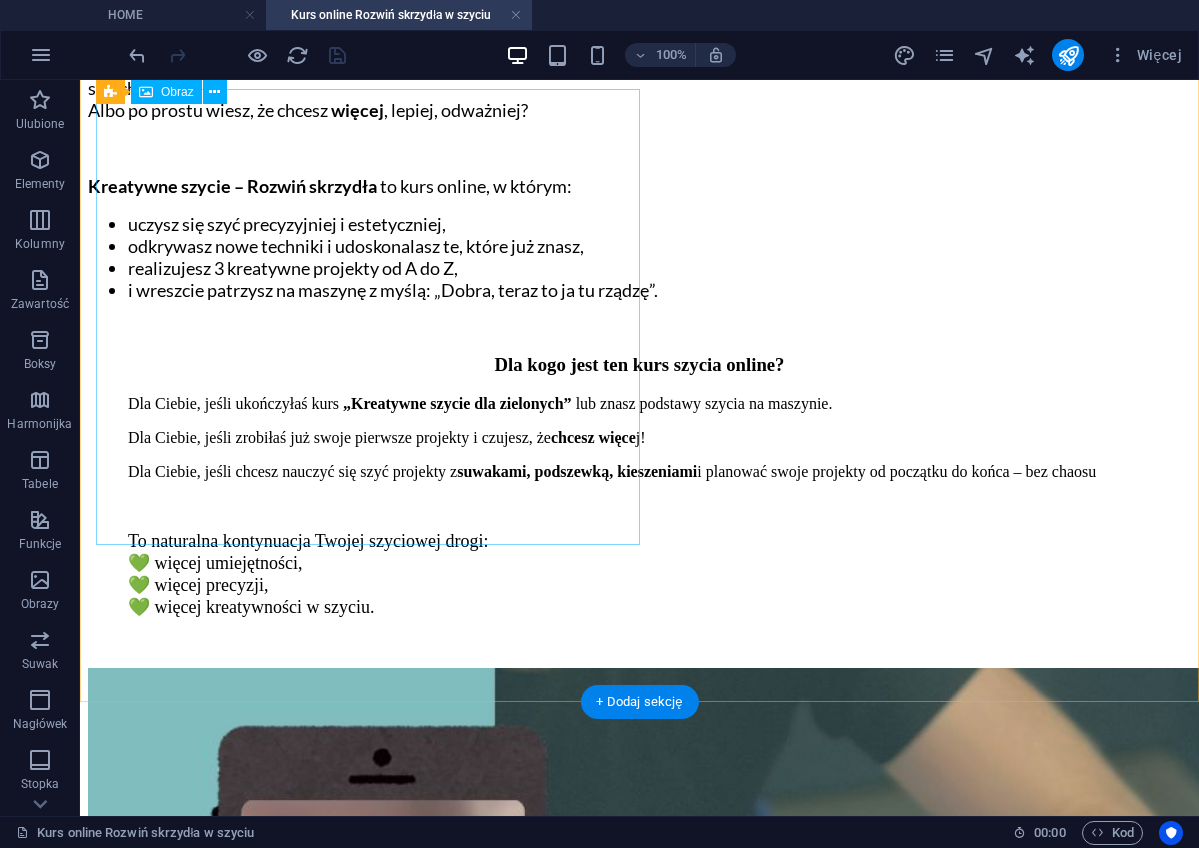 scroll, scrollTop: 1198, scrollLeft: 0, axis: vertical 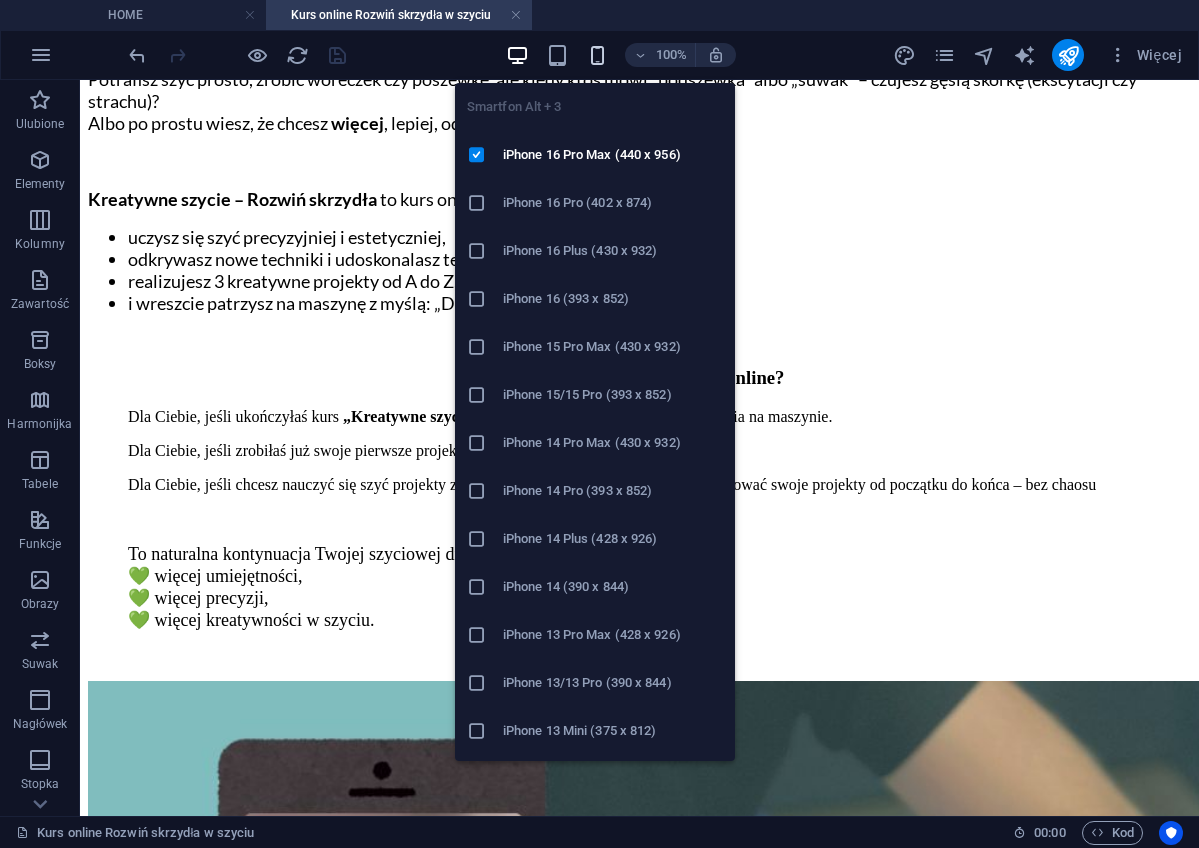 click at bounding box center [597, 55] 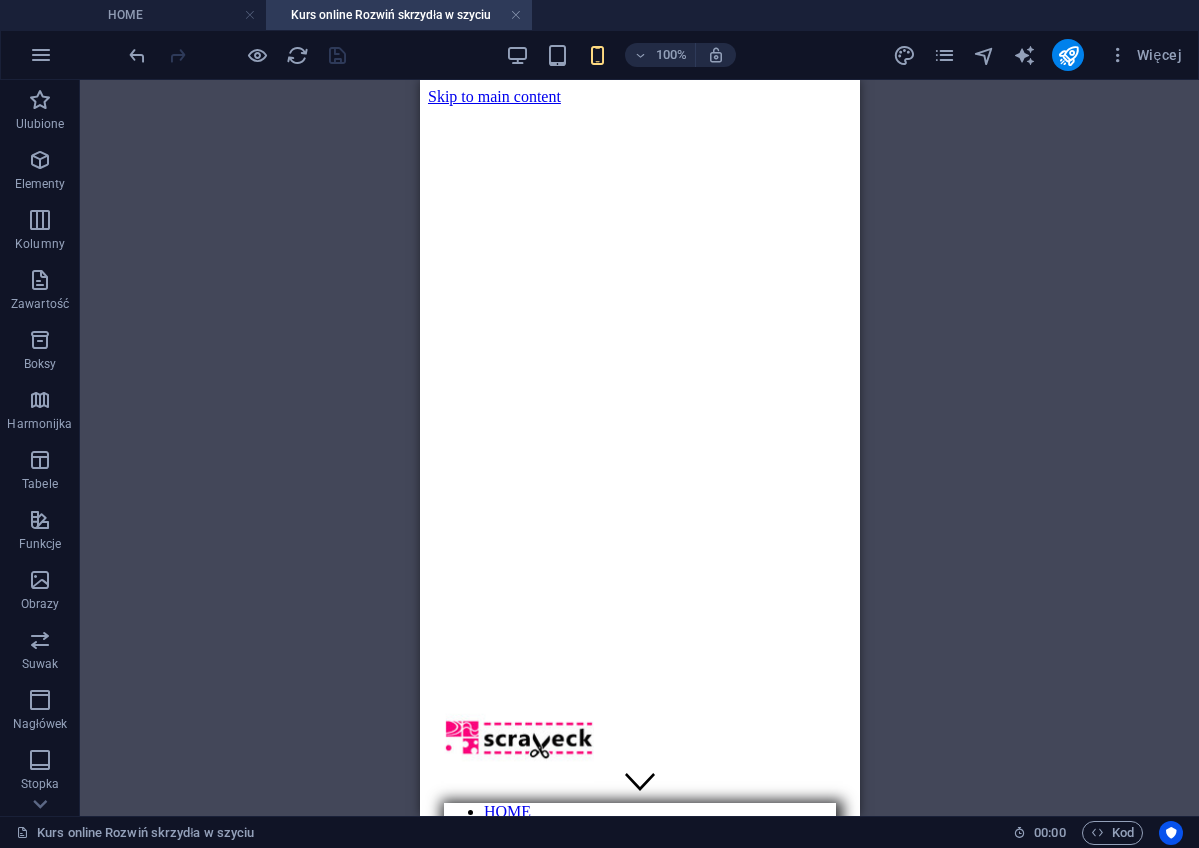 scroll, scrollTop: 0, scrollLeft: 0, axis: both 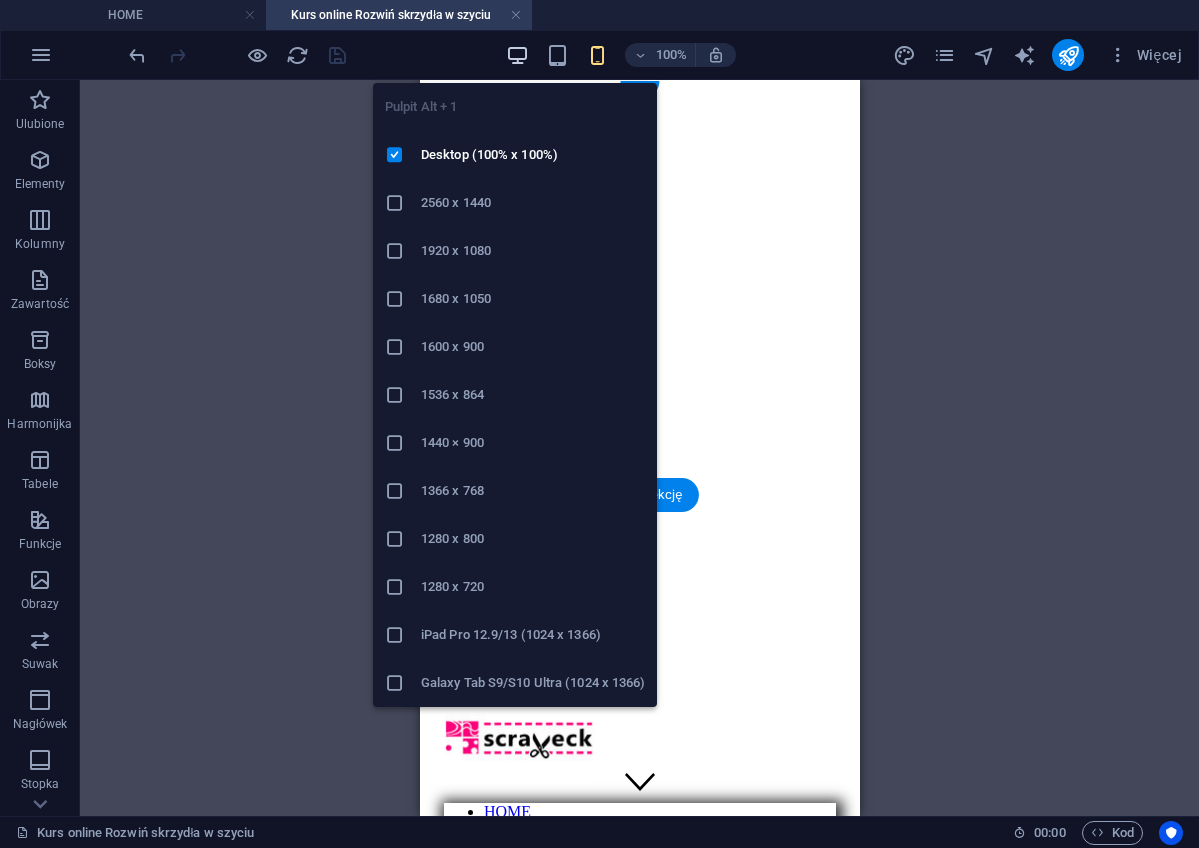 click at bounding box center (517, 55) 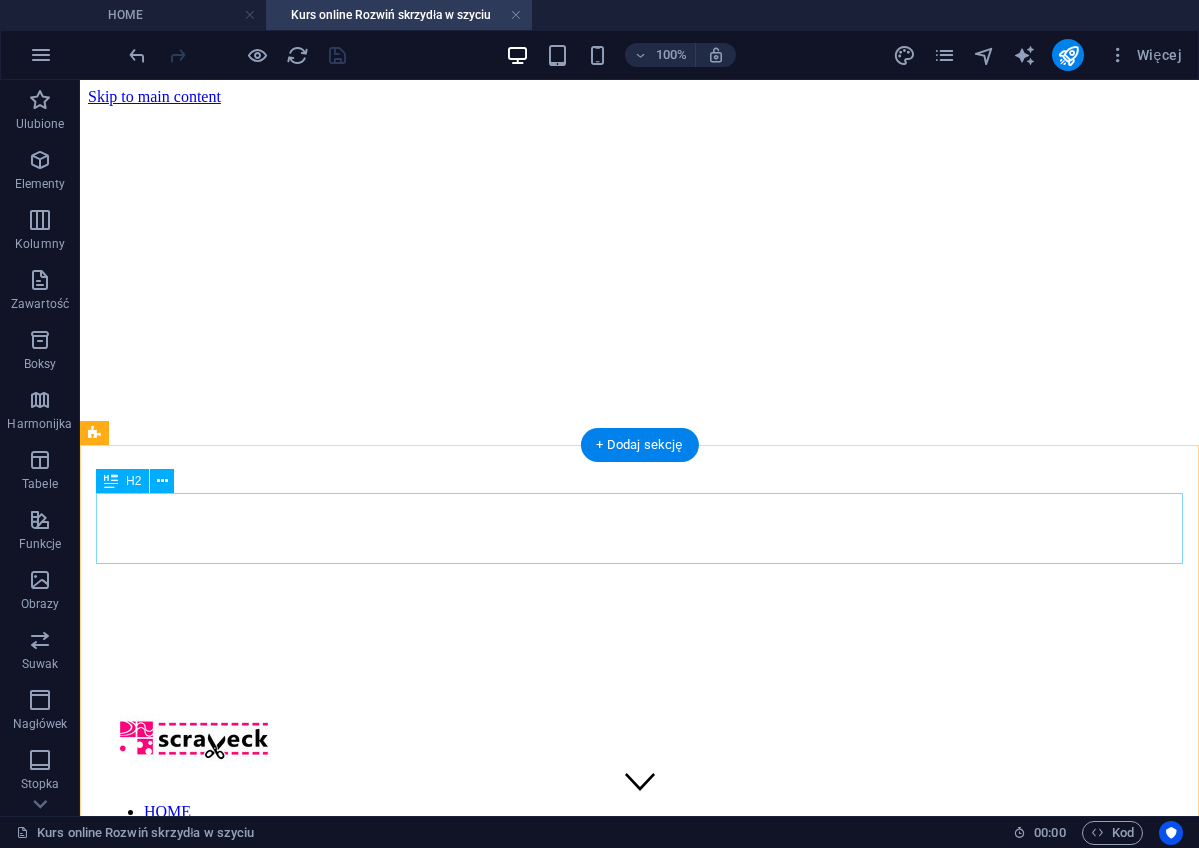 click on "Kreatywne szycie: Rozwiń skrzydła!" at bounding box center [639, 1142] 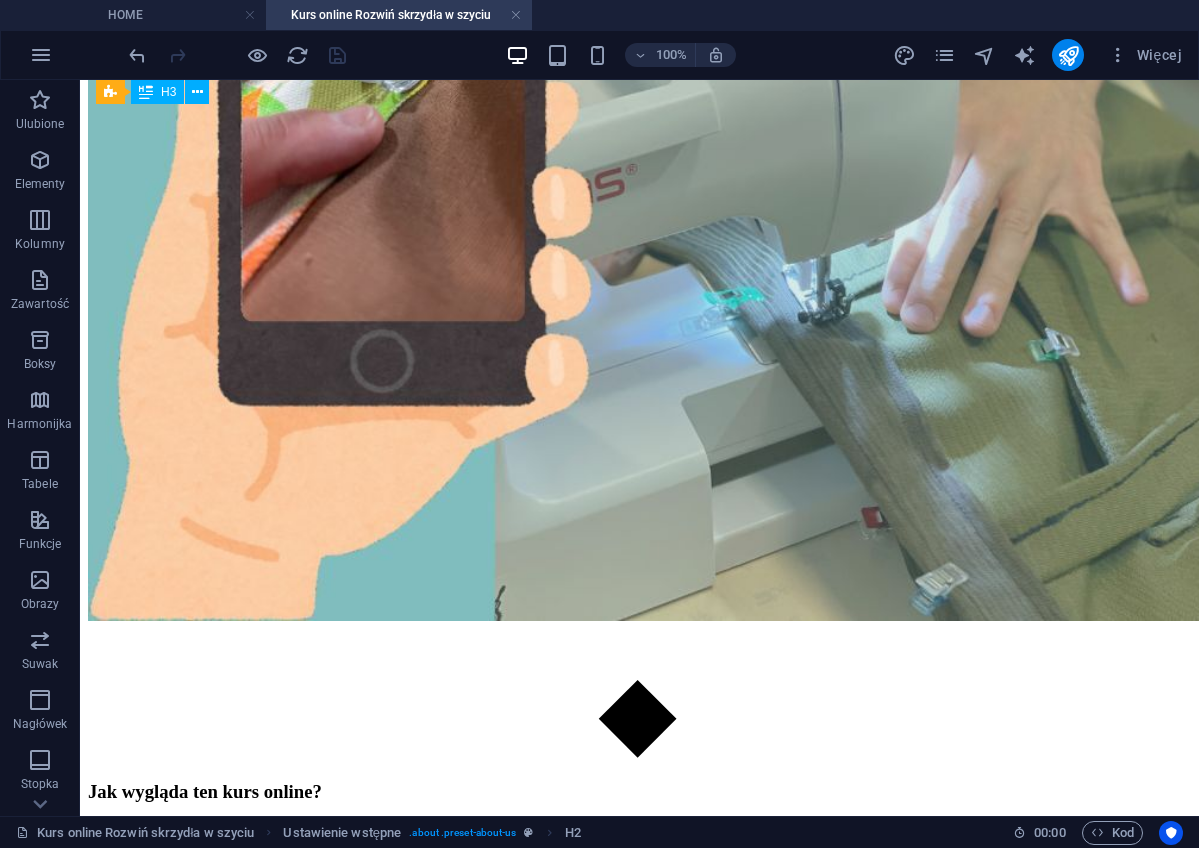 scroll, scrollTop: 2227, scrollLeft: 0, axis: vertical 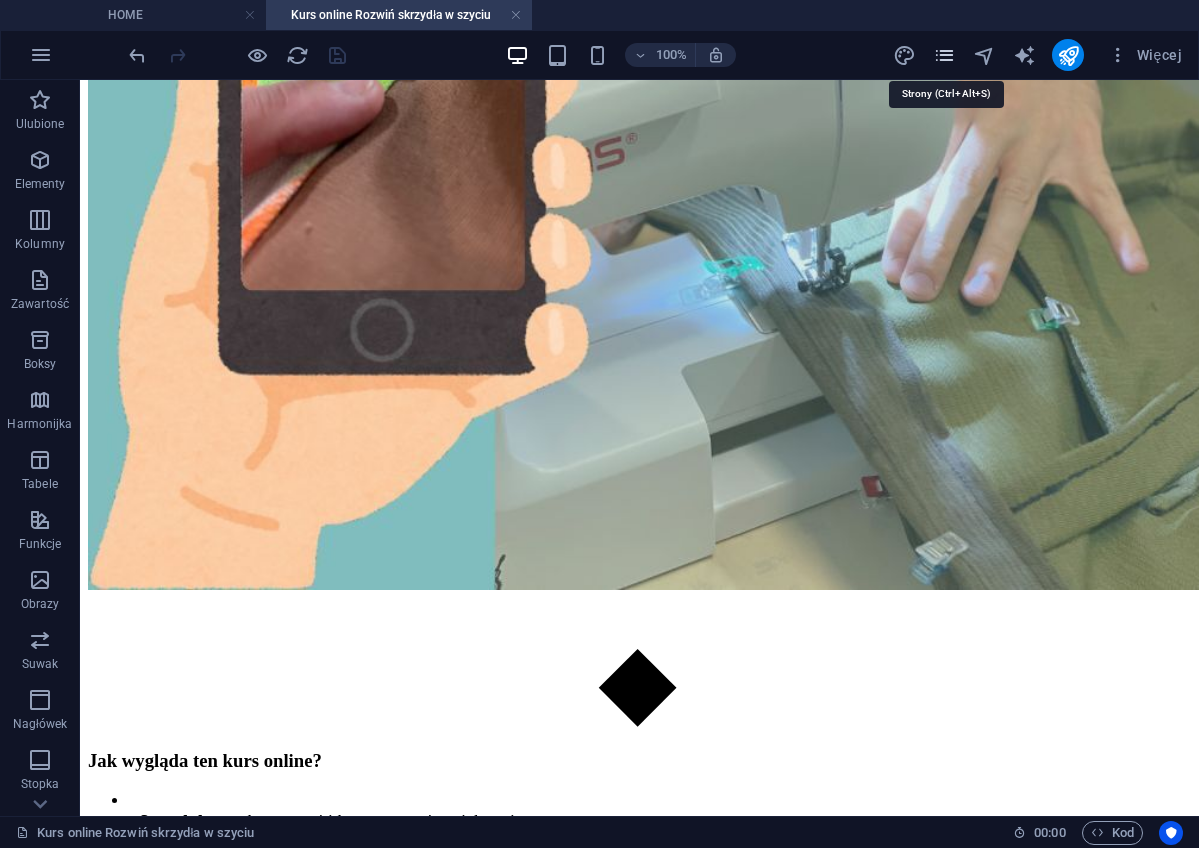 click at bounding box center (944, 55) 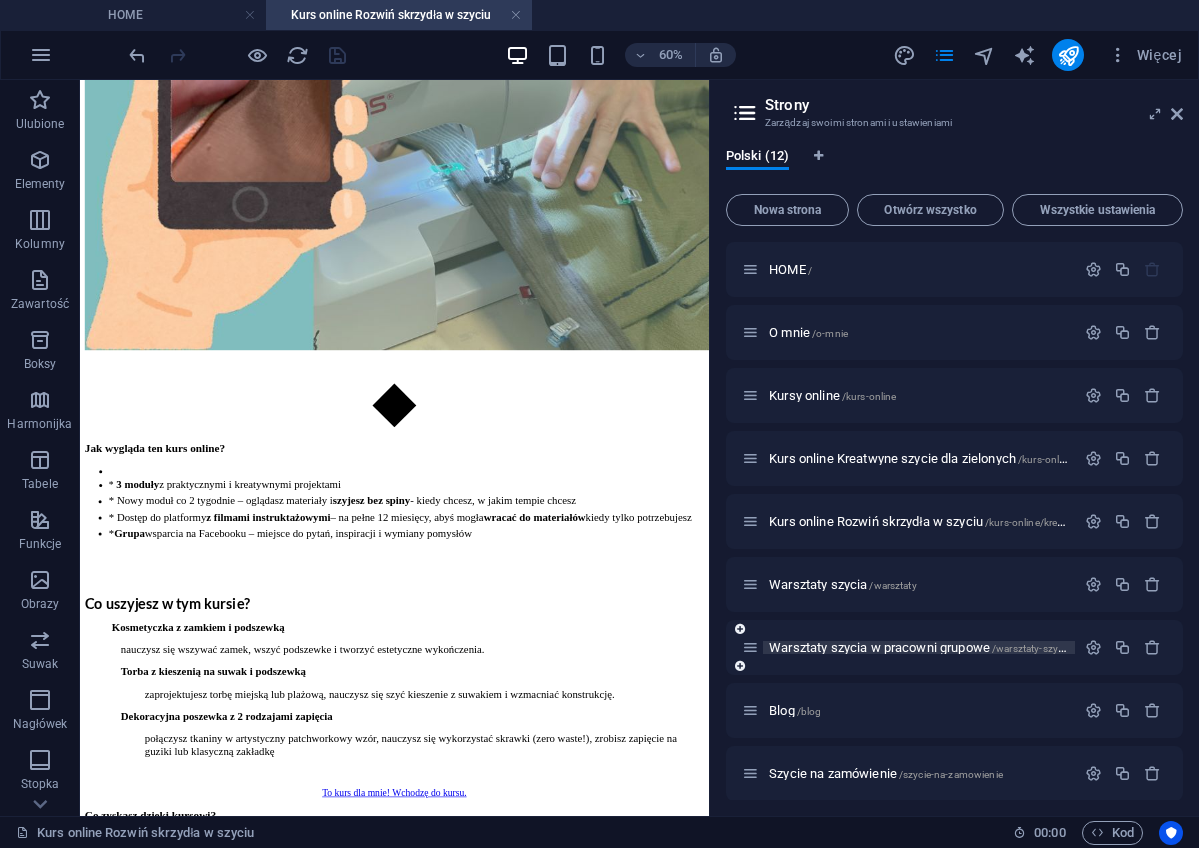 click on "Warsztaty szycia w pracowni grupowe  /warsztaty-szycia/grupowe" at bounding box center (942, 647) 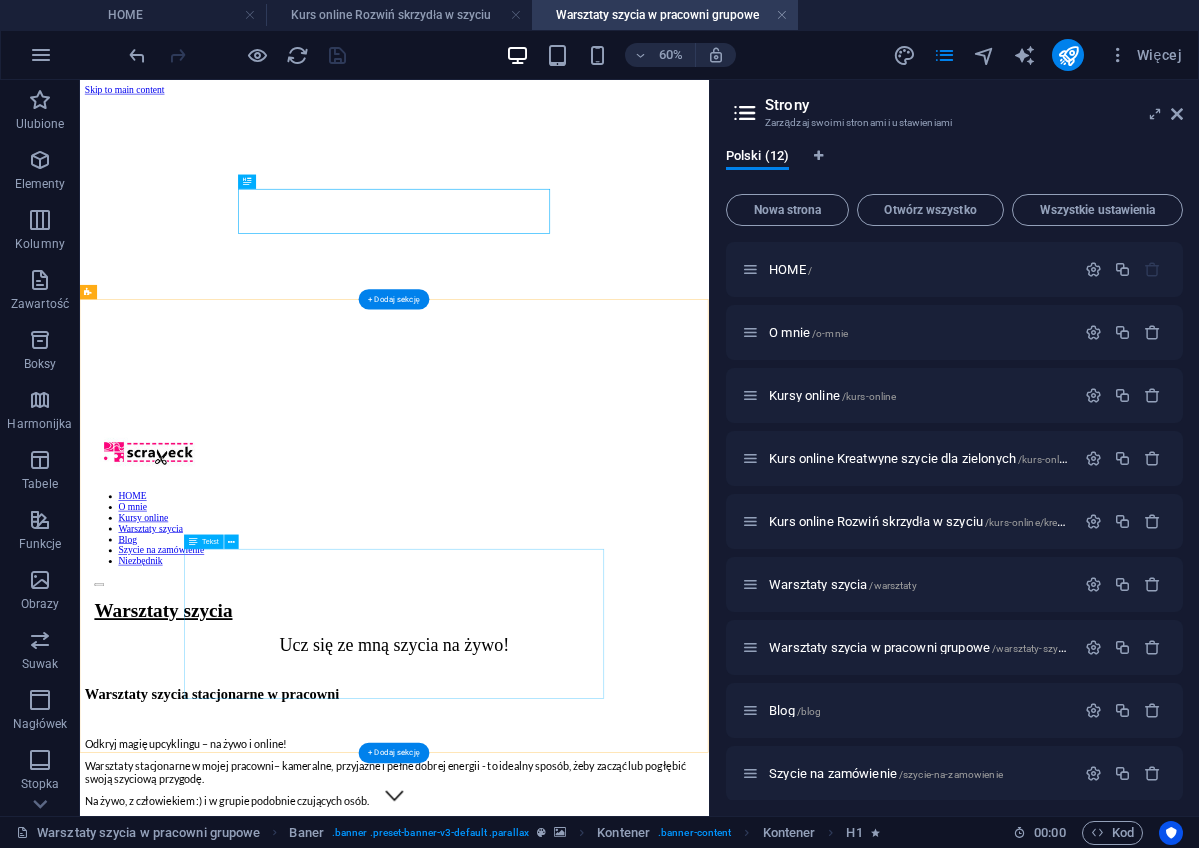 scroll, scrollTop: 10, scrollLeft: 0, axis: vertical 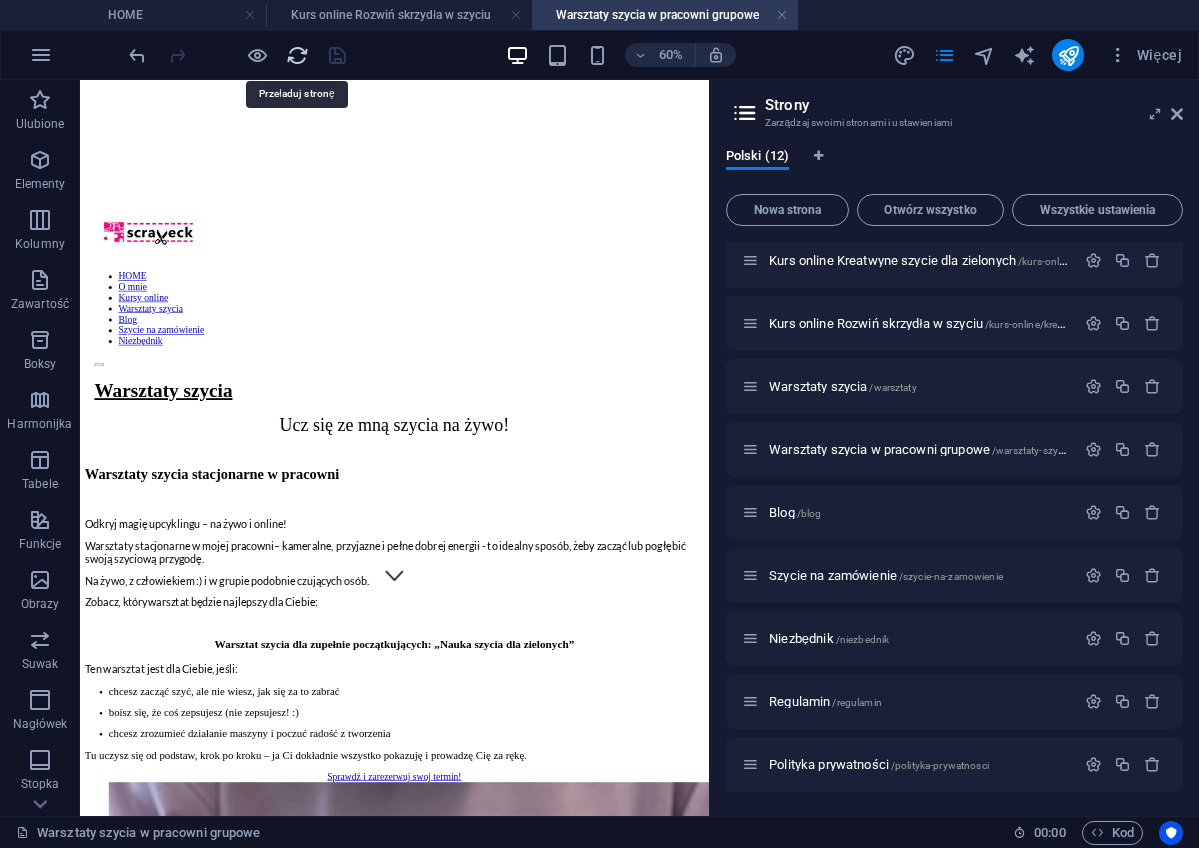 click at bounding box center [297, 55] 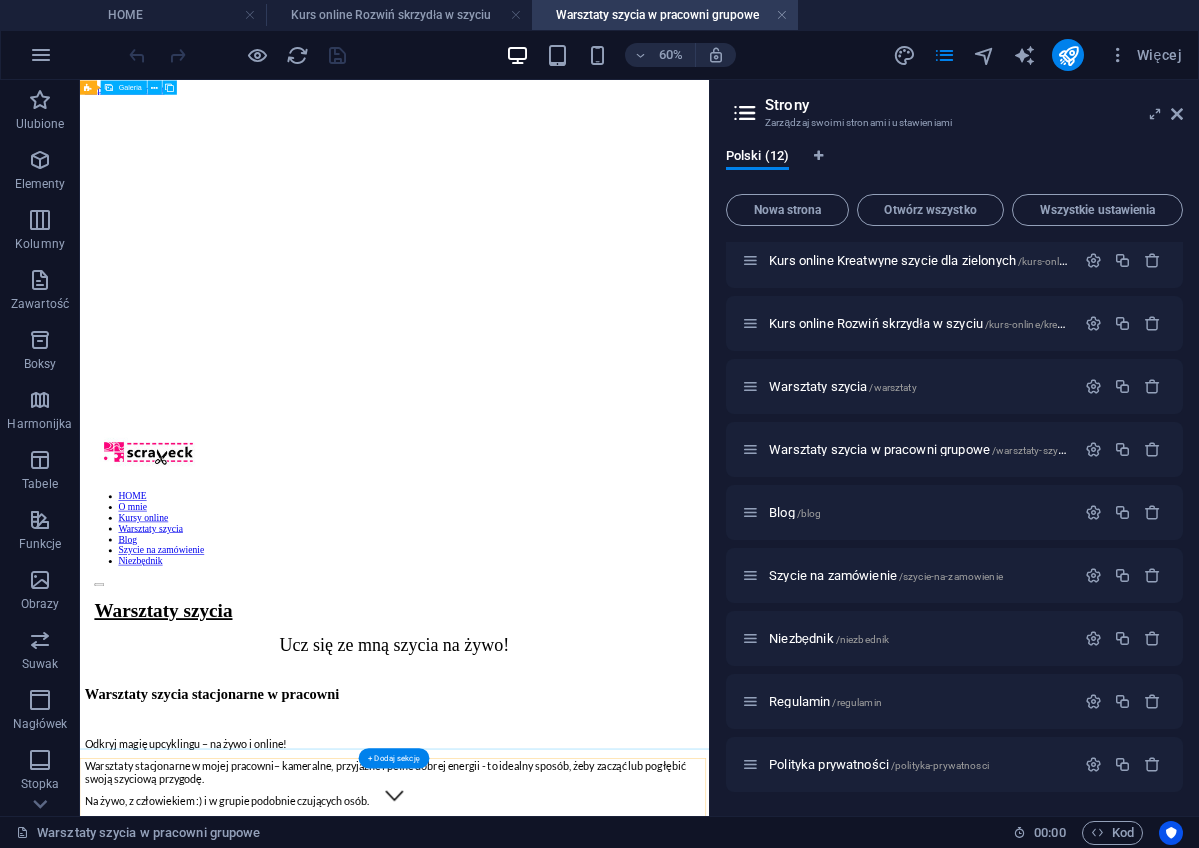 scroll, scrollTop: 0, scrollLeft: 0, axis: both 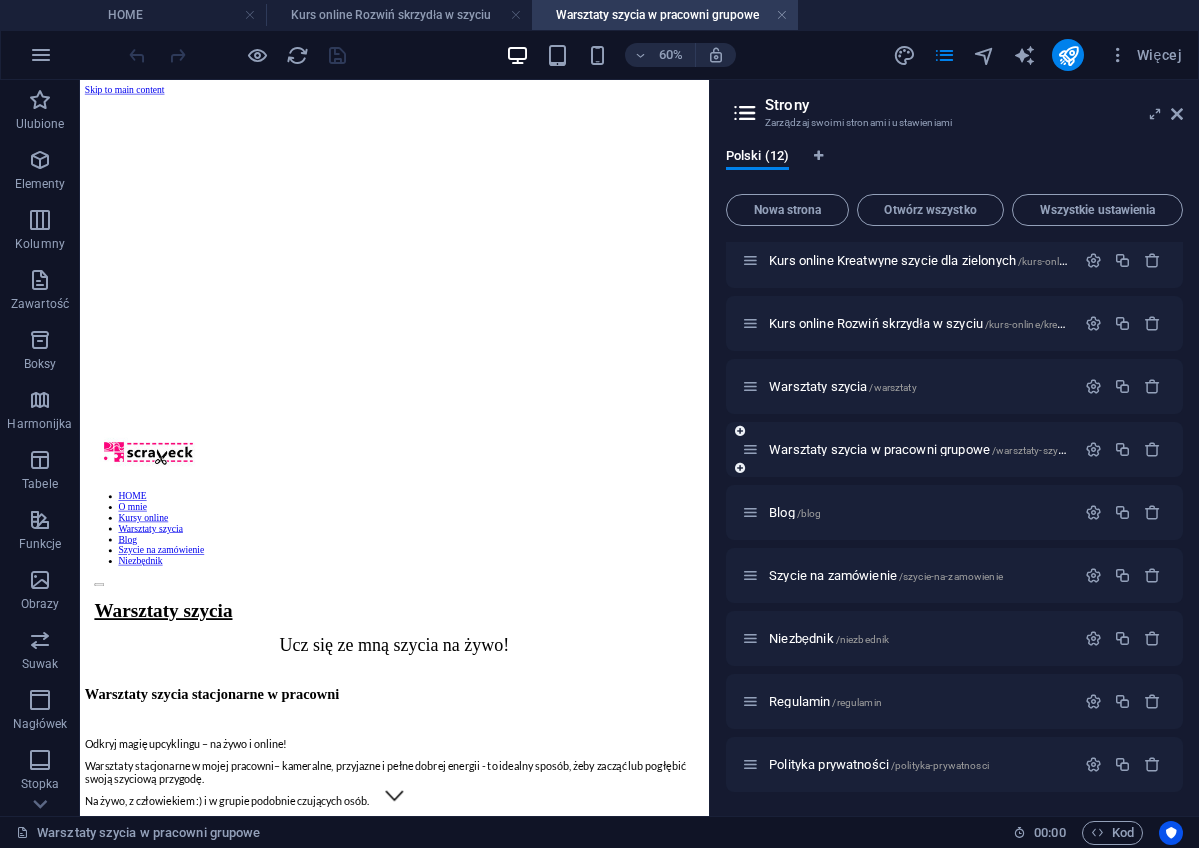click at bounding box center [740, 468] 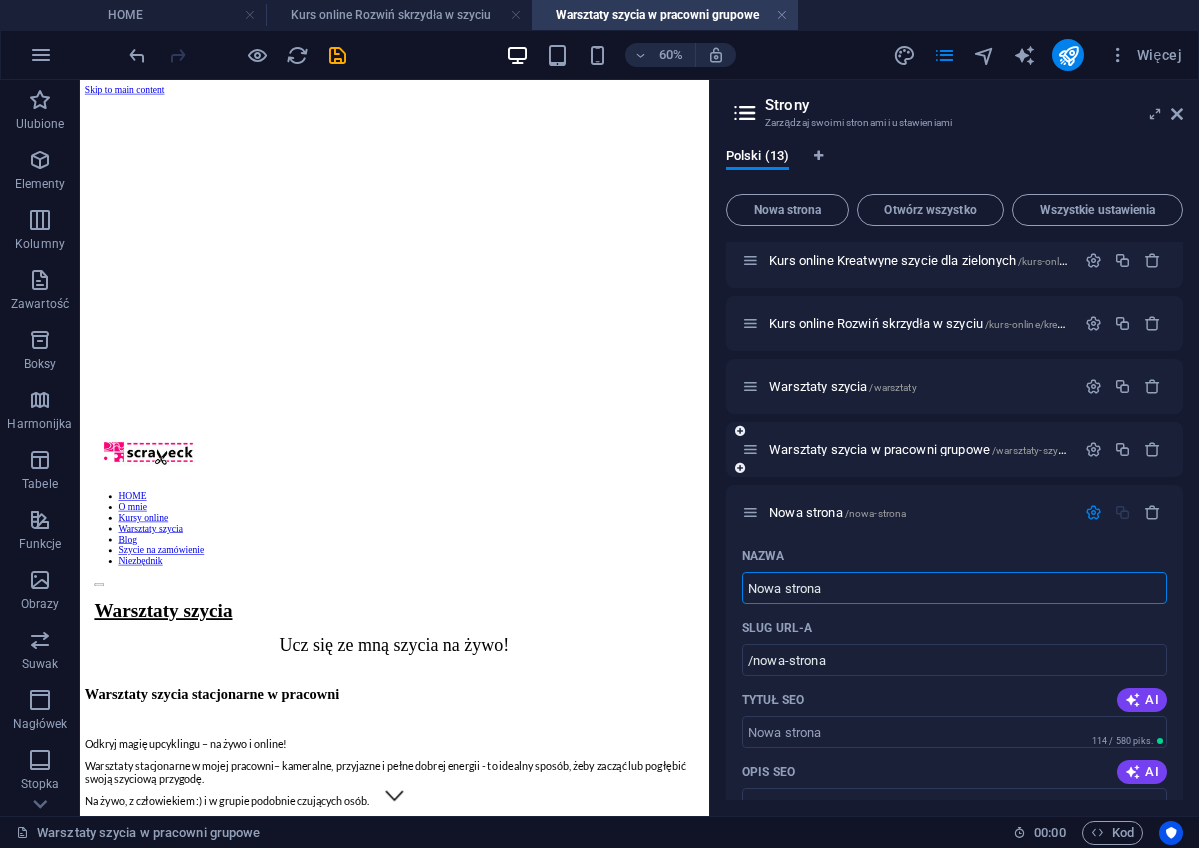 click at bounding box center [740, 468] 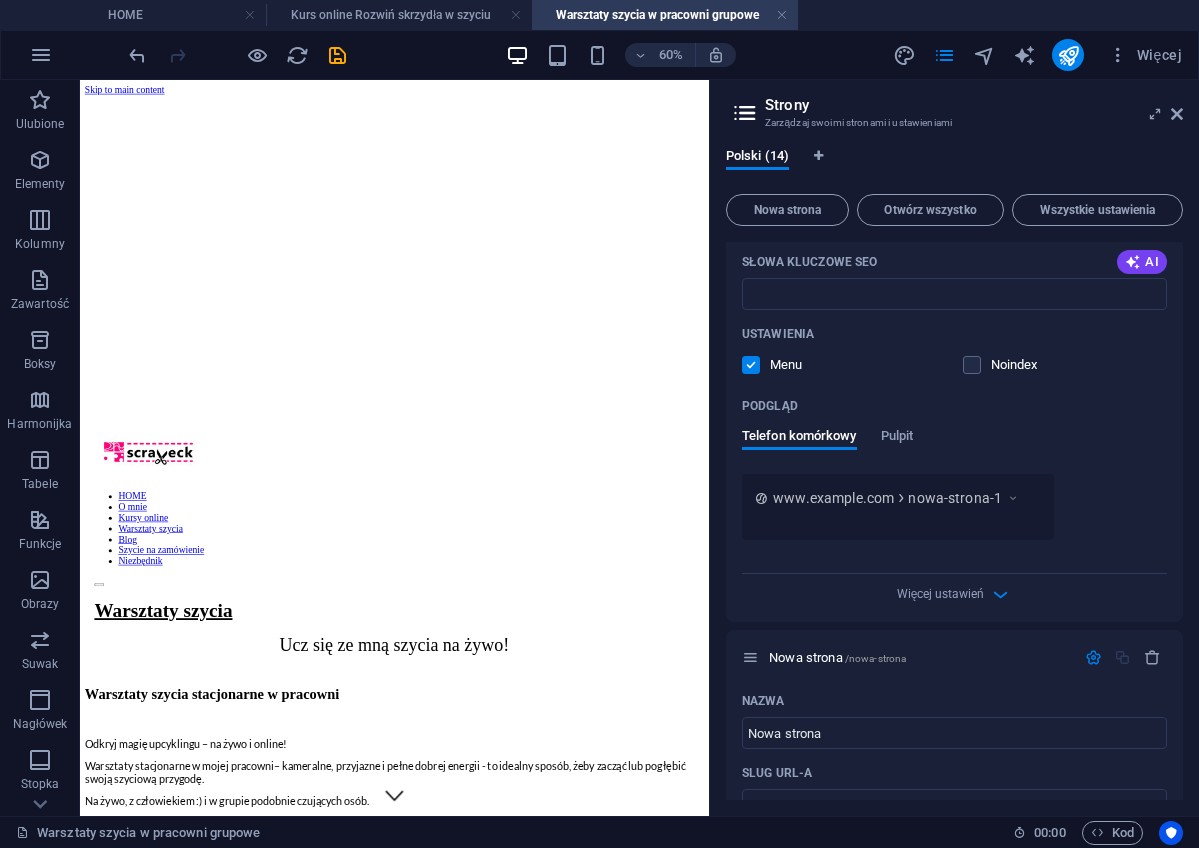 scroll, scrollTop: 832, scrollLeft: 0, axis: vertical 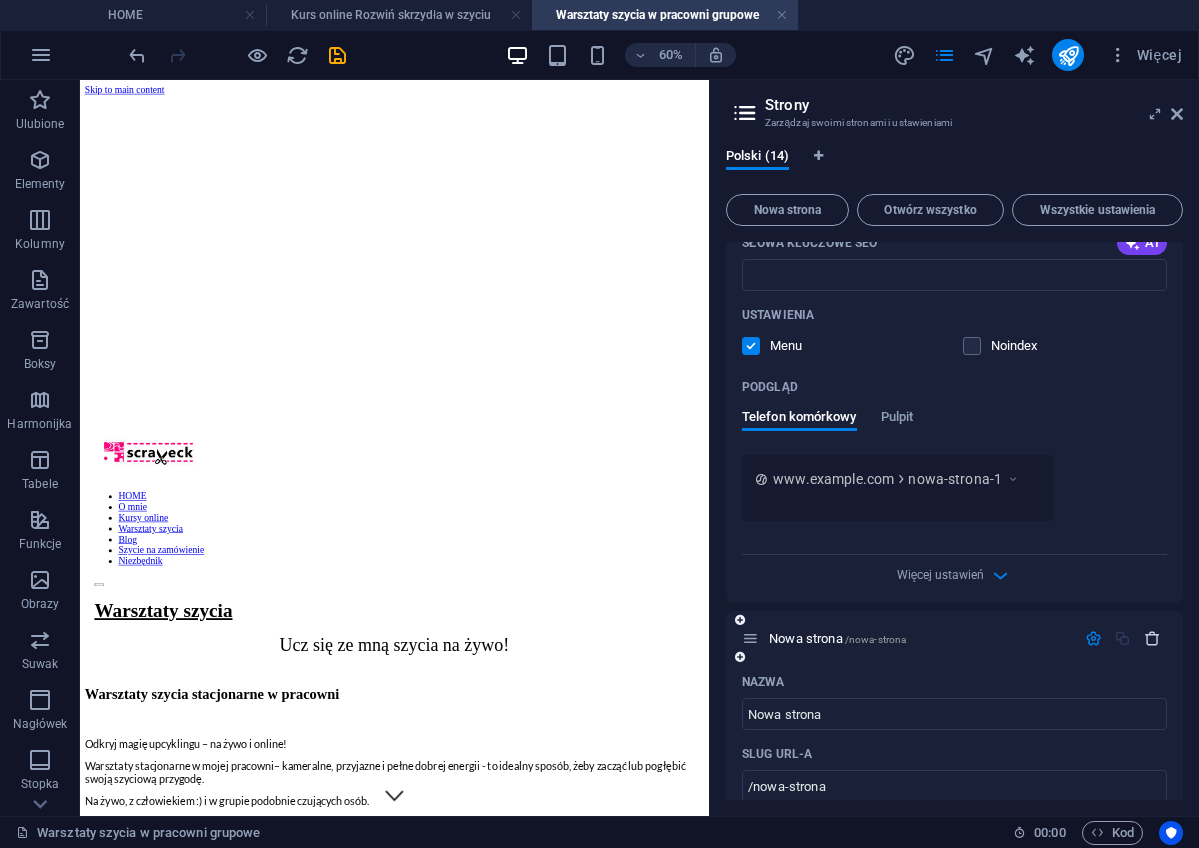 click at bounding box center [1152, 638] 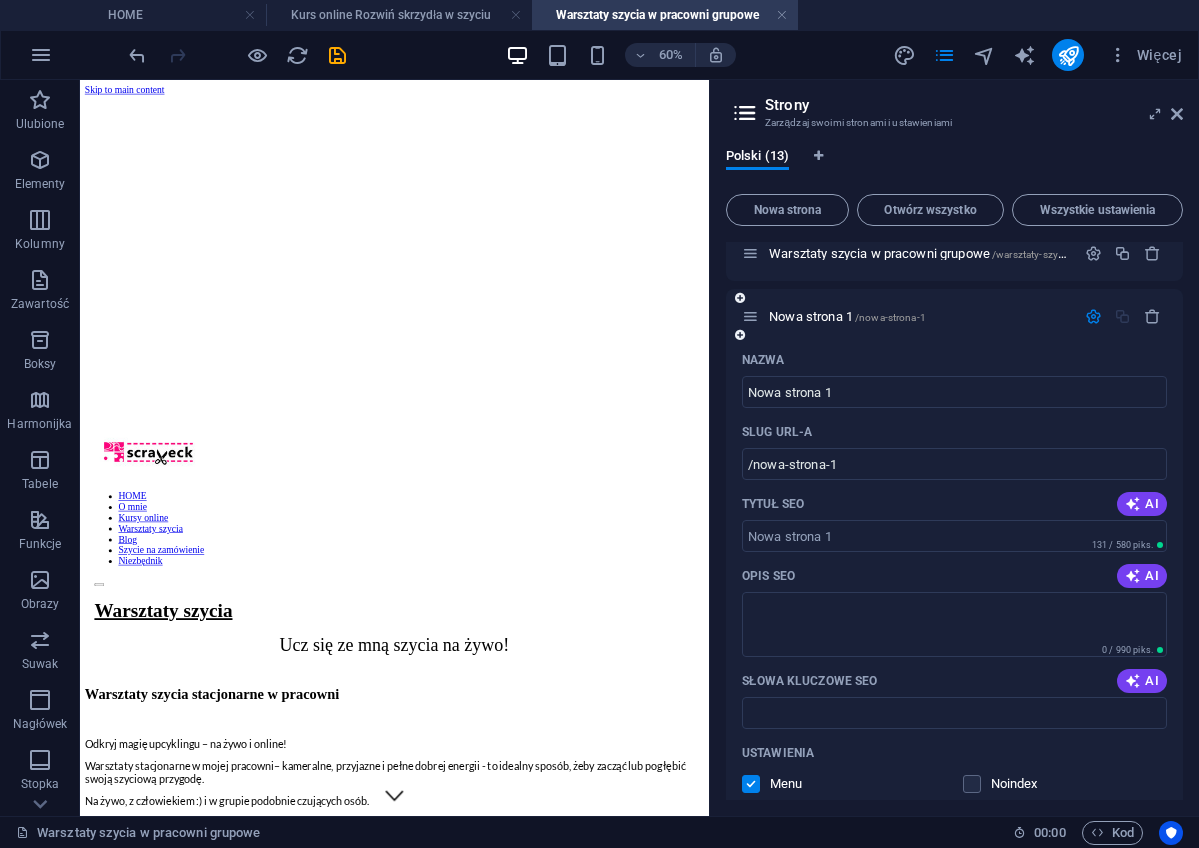 scroll, scrollTop: 240, scrollLeft: 0, axis: vertical 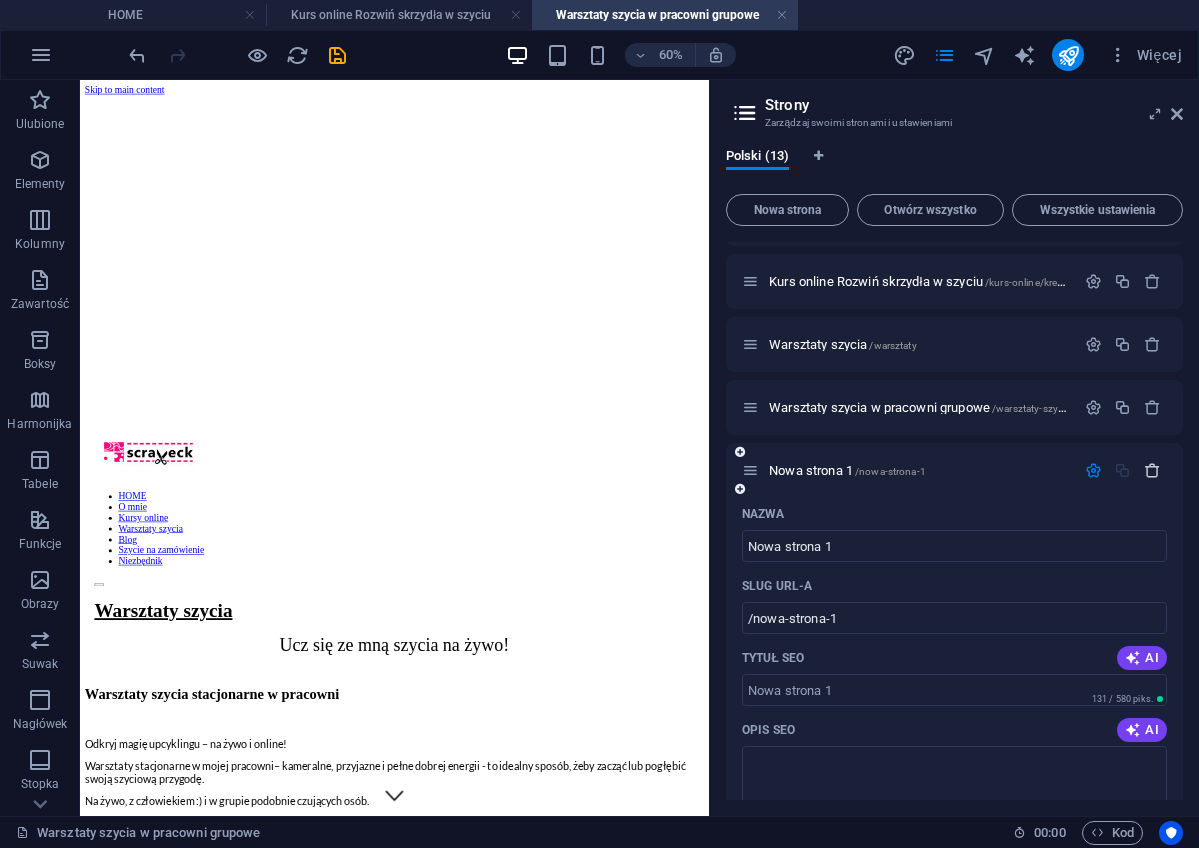 click at bounding box center (1152, 470) 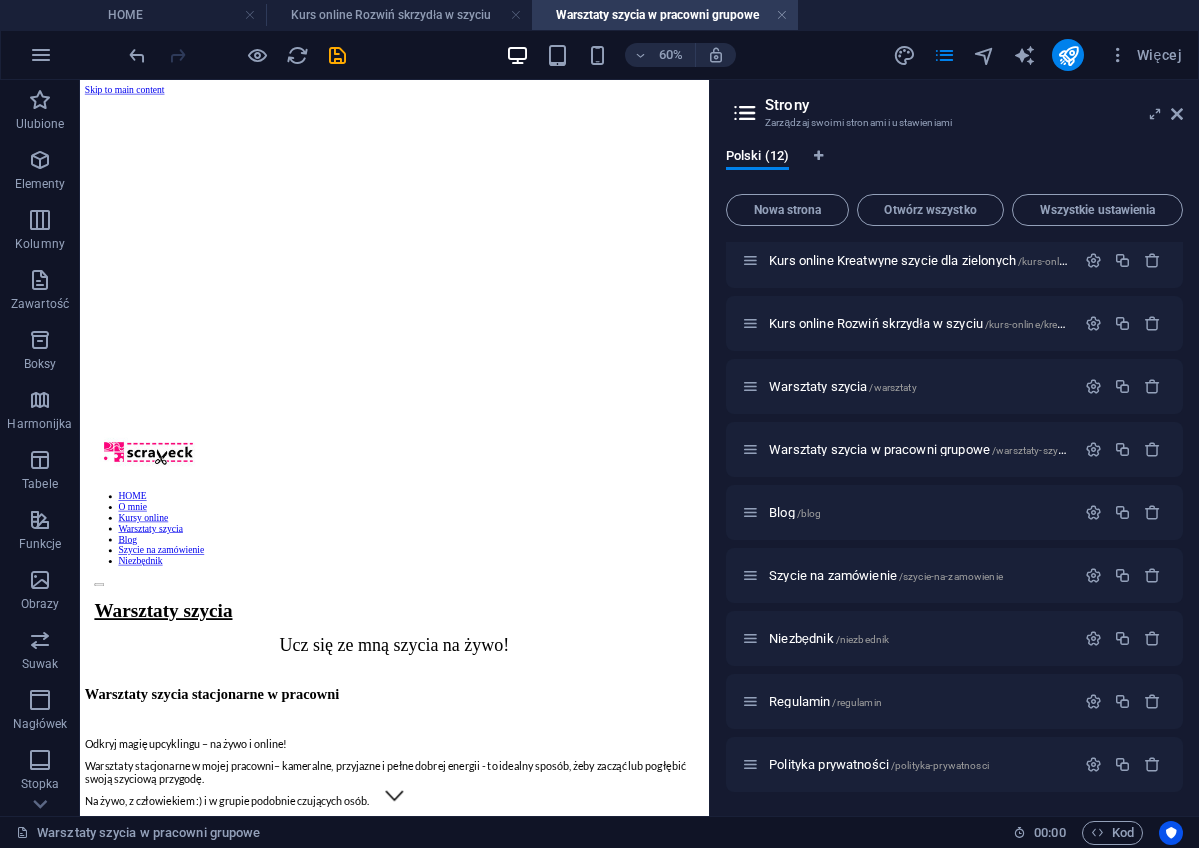 scroll, scrollTop: 198, scrollLeft: 0, axis: vertical 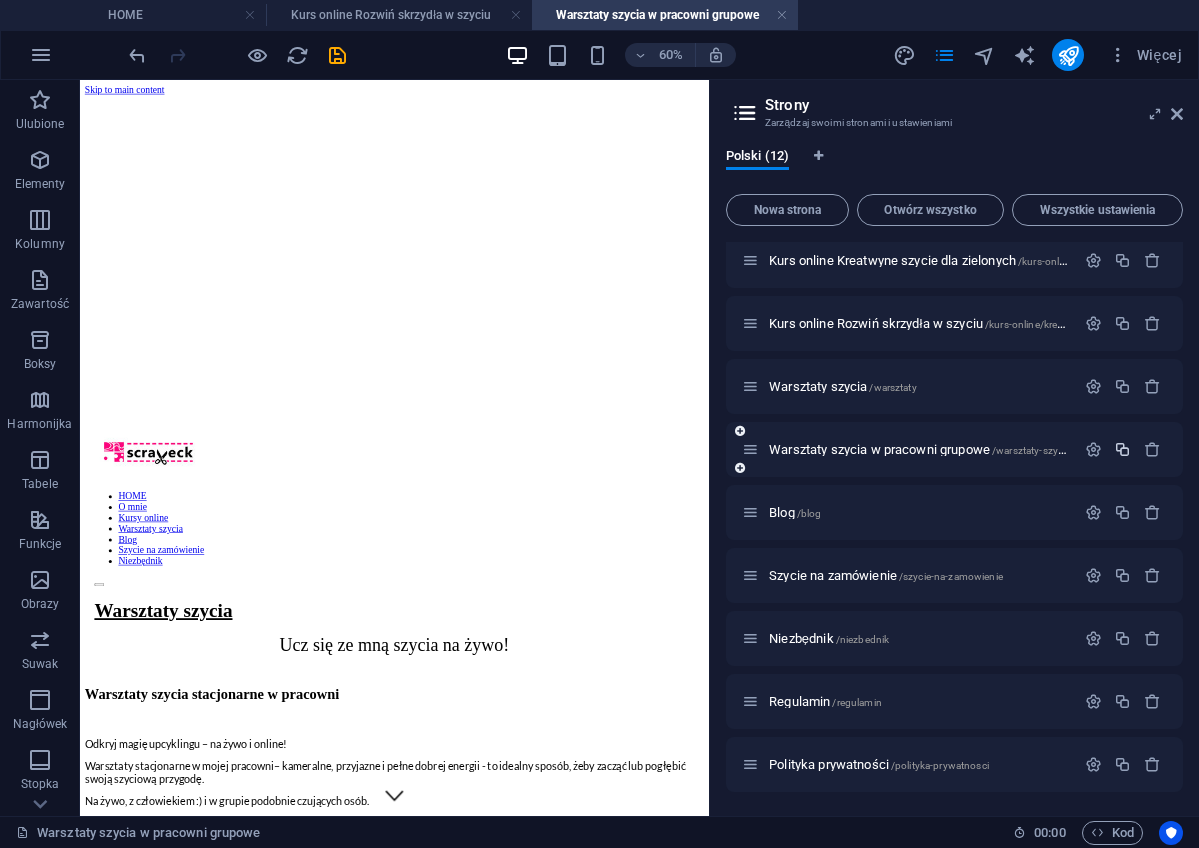 click at bounding box center (1122, 449) 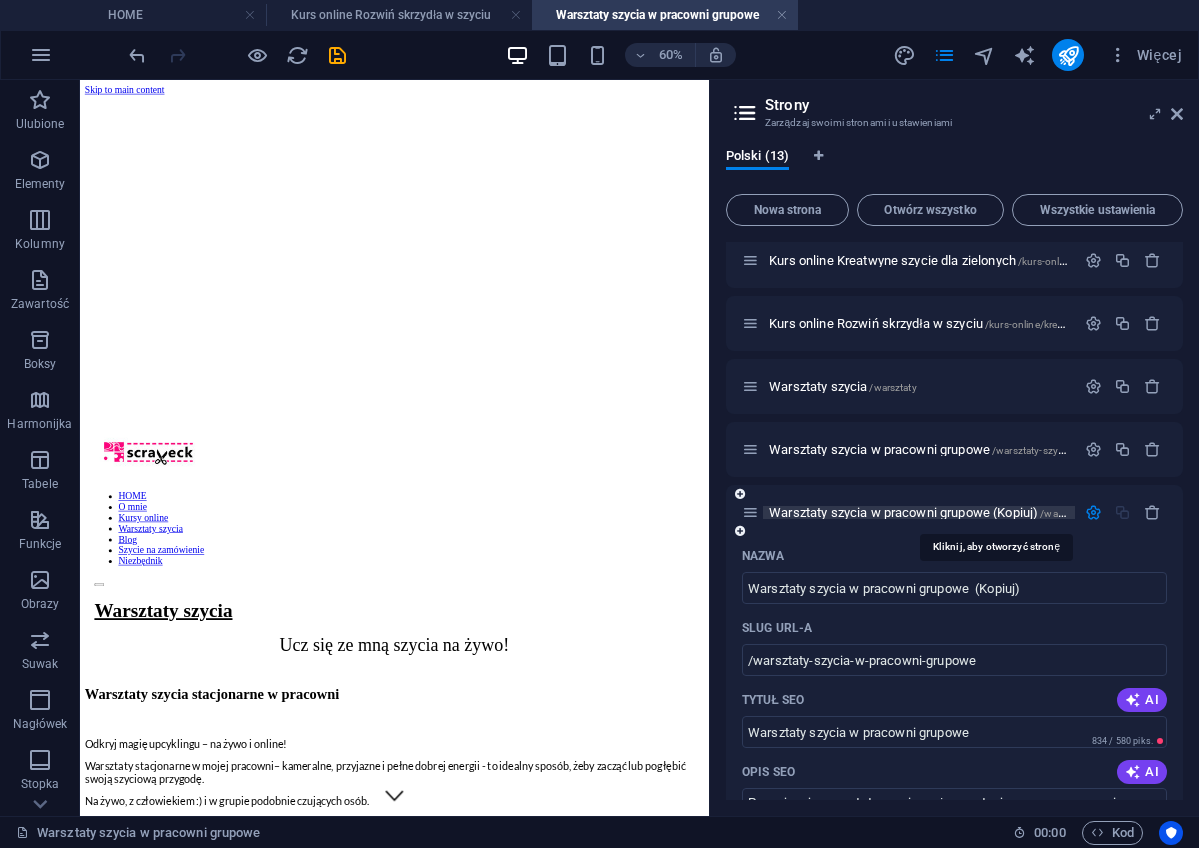 click on "Warsztaty szycia w pracowni grupowe  (Kopiuj) /warsztaty-szycia-w-pracowni-grupowe" at bounding box center [994, 512] 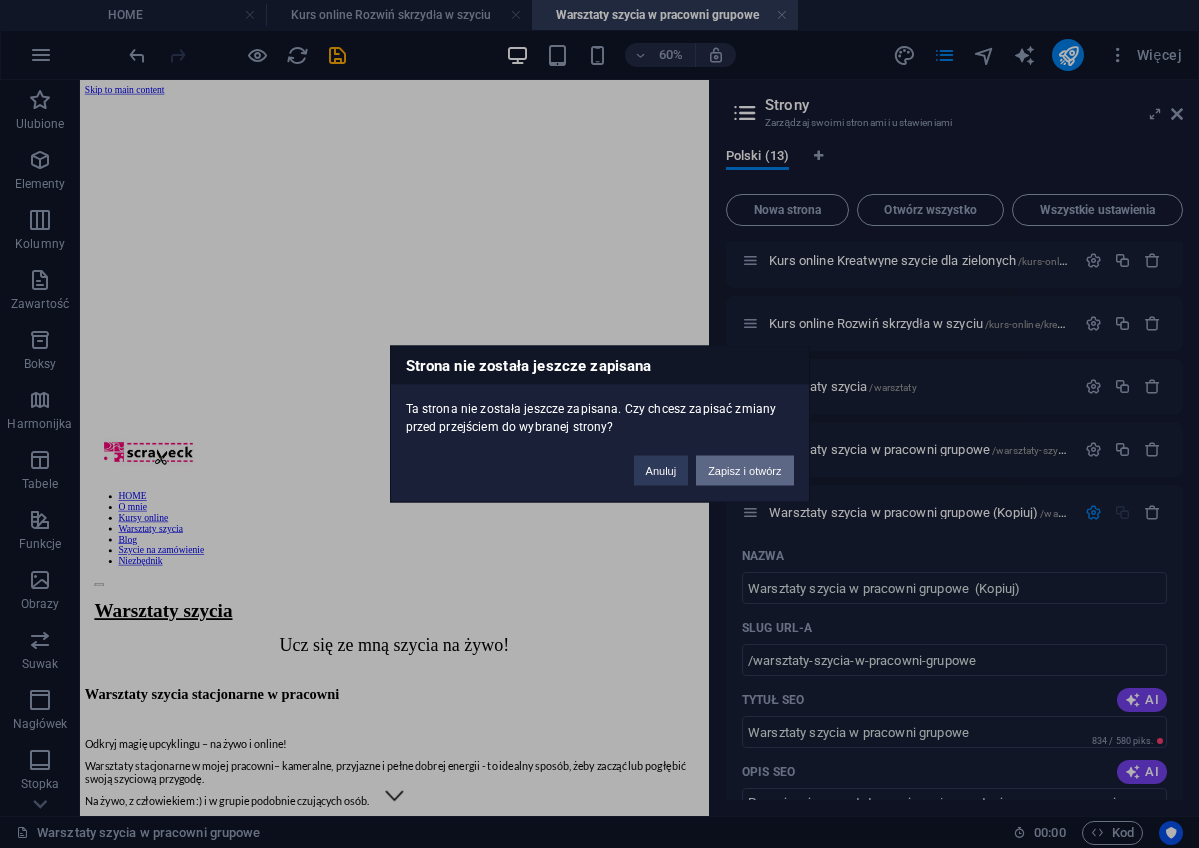 click on "Zapisz i otwórz" at bounding box center [744, 471] 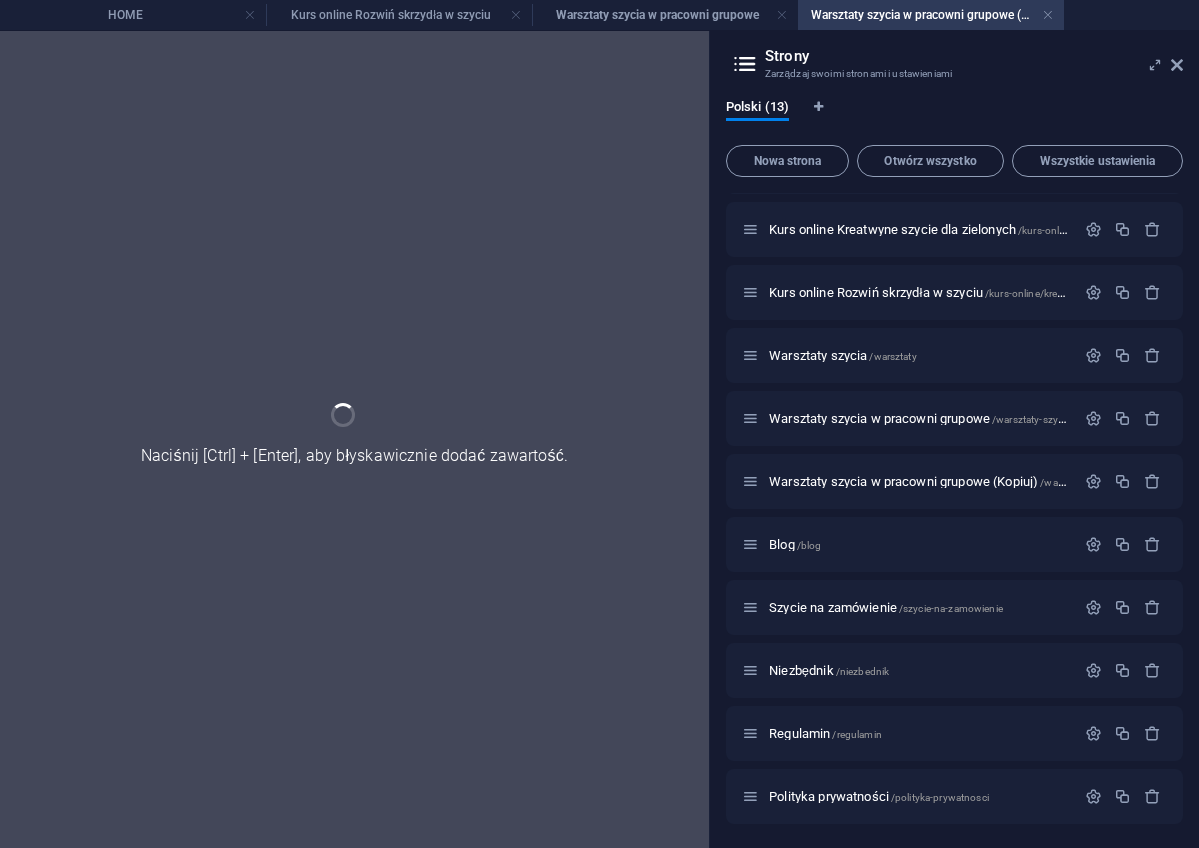 scroll, scrollTop: 180, scrollLeft: 0, axis: vertical 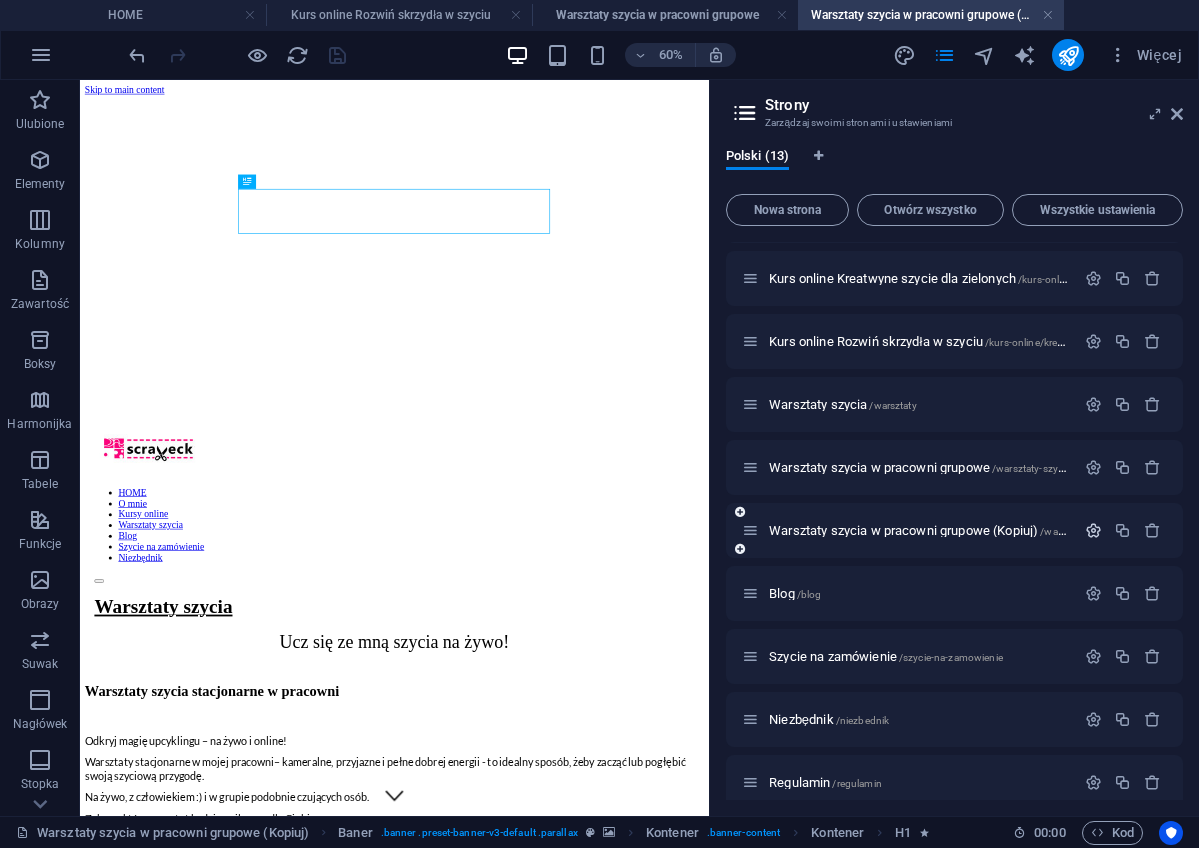 click at bounding box center [1093, 530] 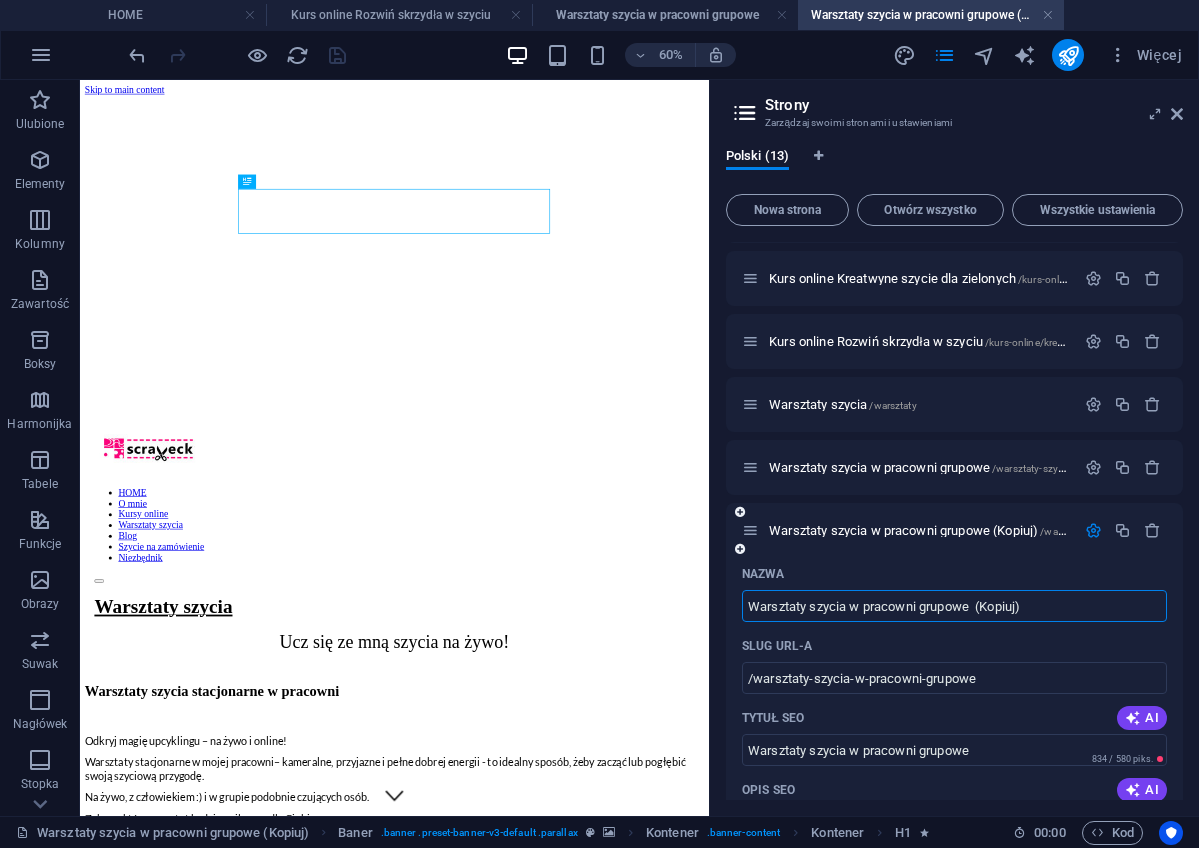 drag, startPoint x: 922, startPoint y: 608, endPoint x: 1068, endPoint y: 600, distance: 146.21901 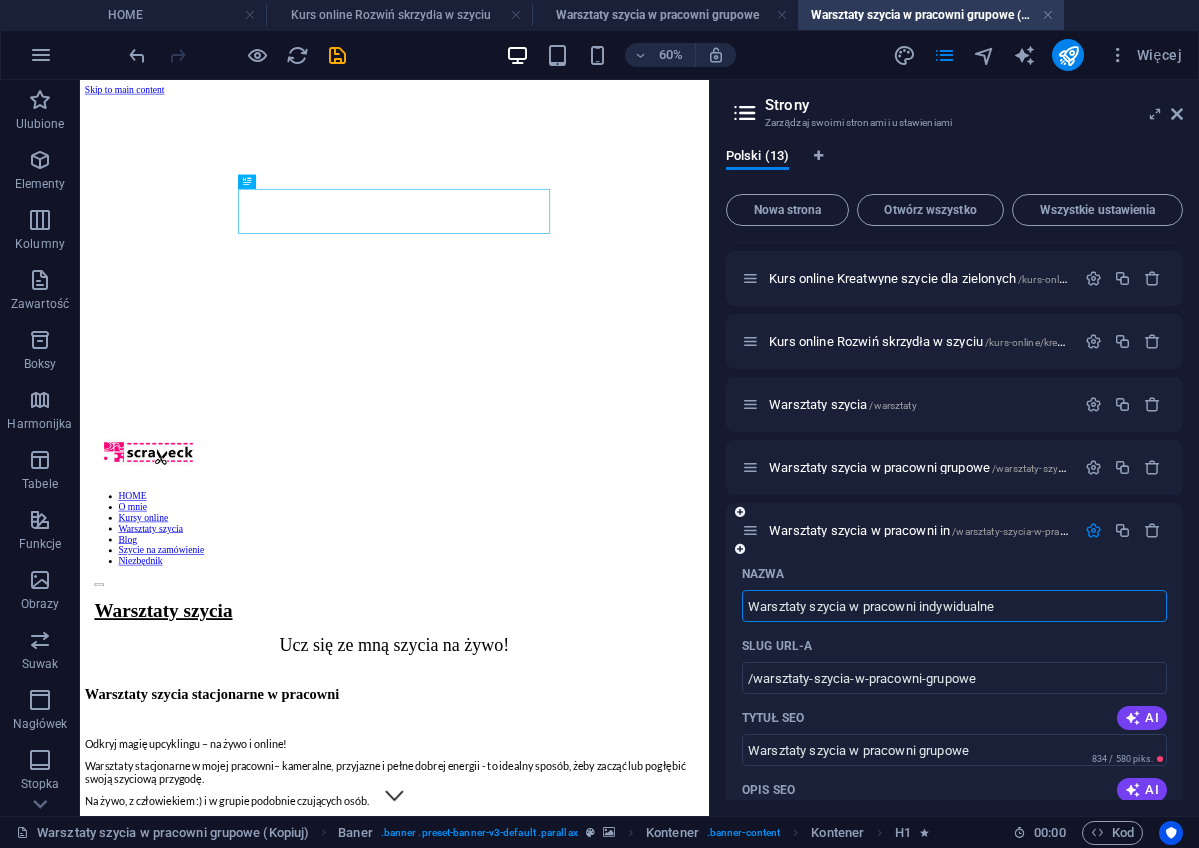 type on "Warsztaty szycia w pracowni indywidualne" 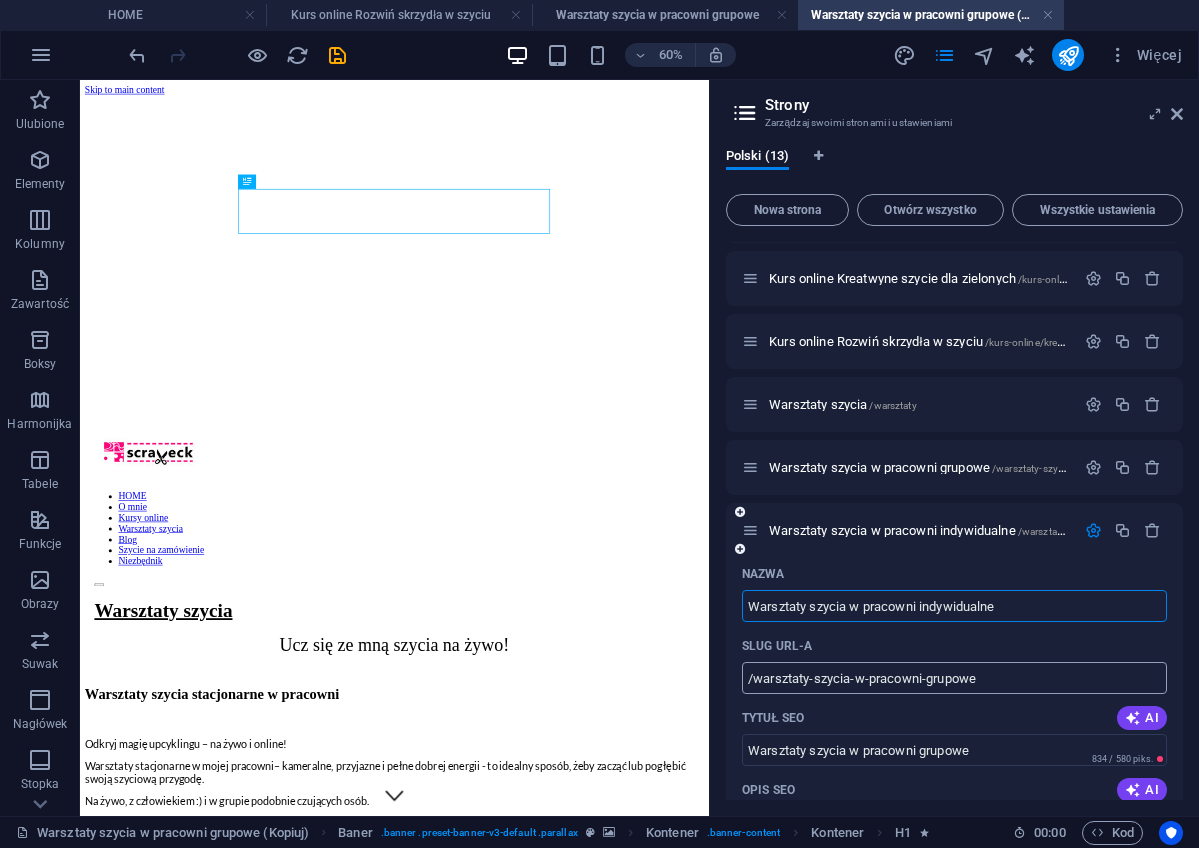 click on "/warsztaty-szycia-w-pracowni-grupowe" at bounding box center (954, 678) 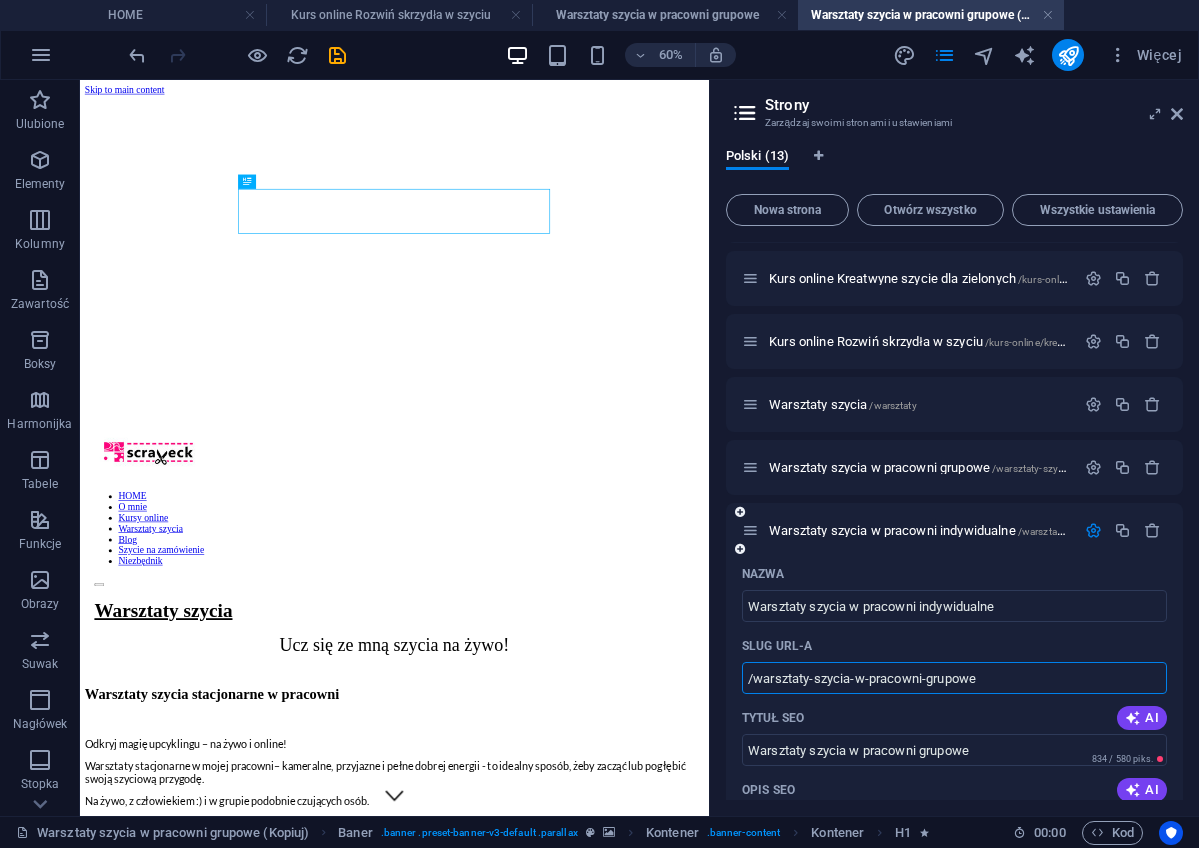 drag, startPoint x: 1015, startPoint y: 683, endPoint x: 929, endPoint y: 678, distance: 86.145226 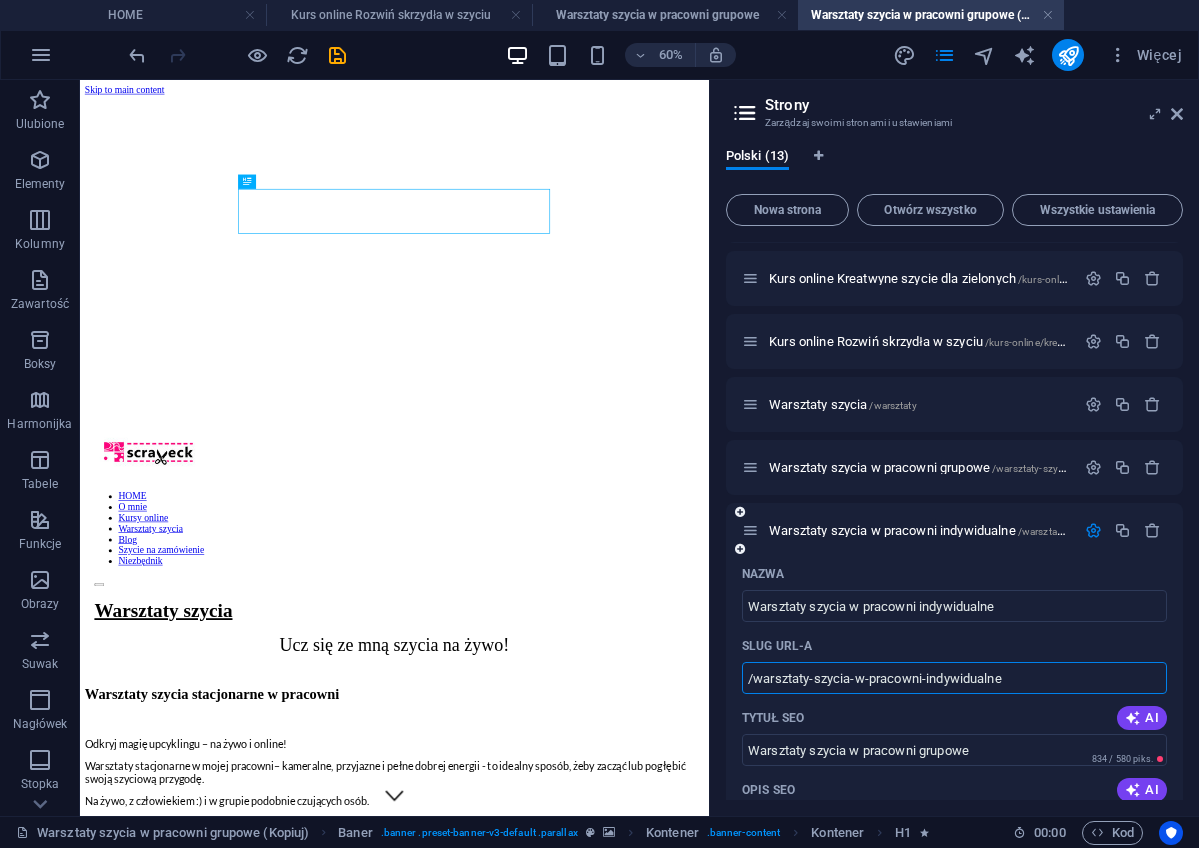 type on "/warsztaty-szycia-w-pracowni-indywidualne" 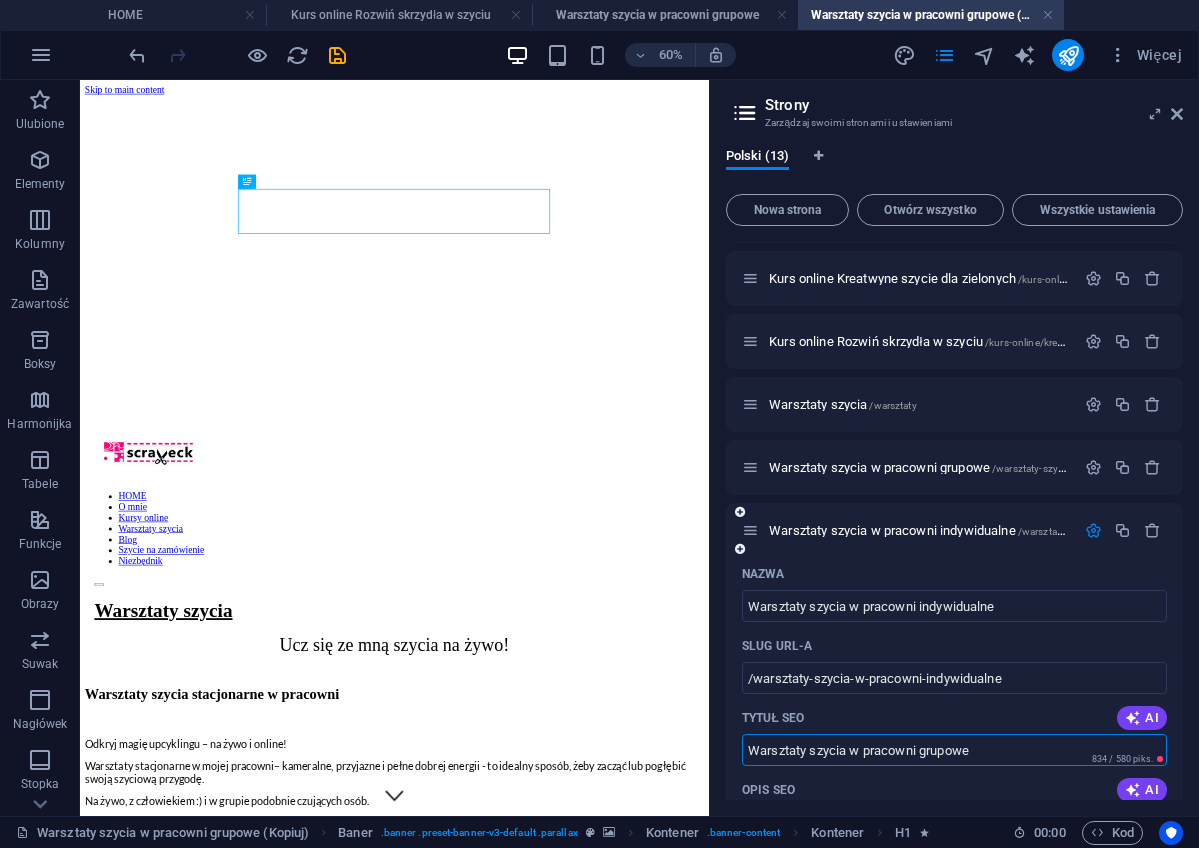 drag, startPoint x: 922, startPoint y: 749, endPoint x: 983, endPoint y: 752, distance: 61.073727 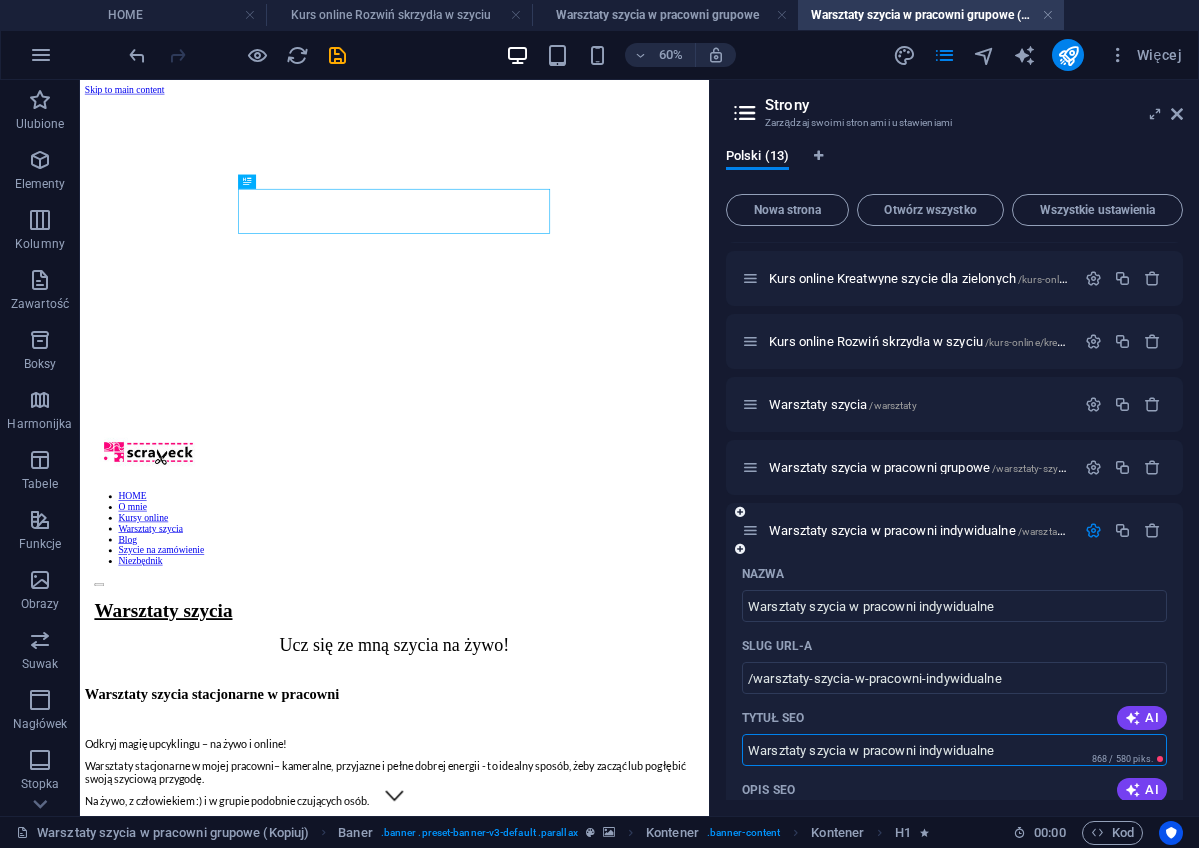 type on "Warsztaty szycia w pracowni indywidualne" 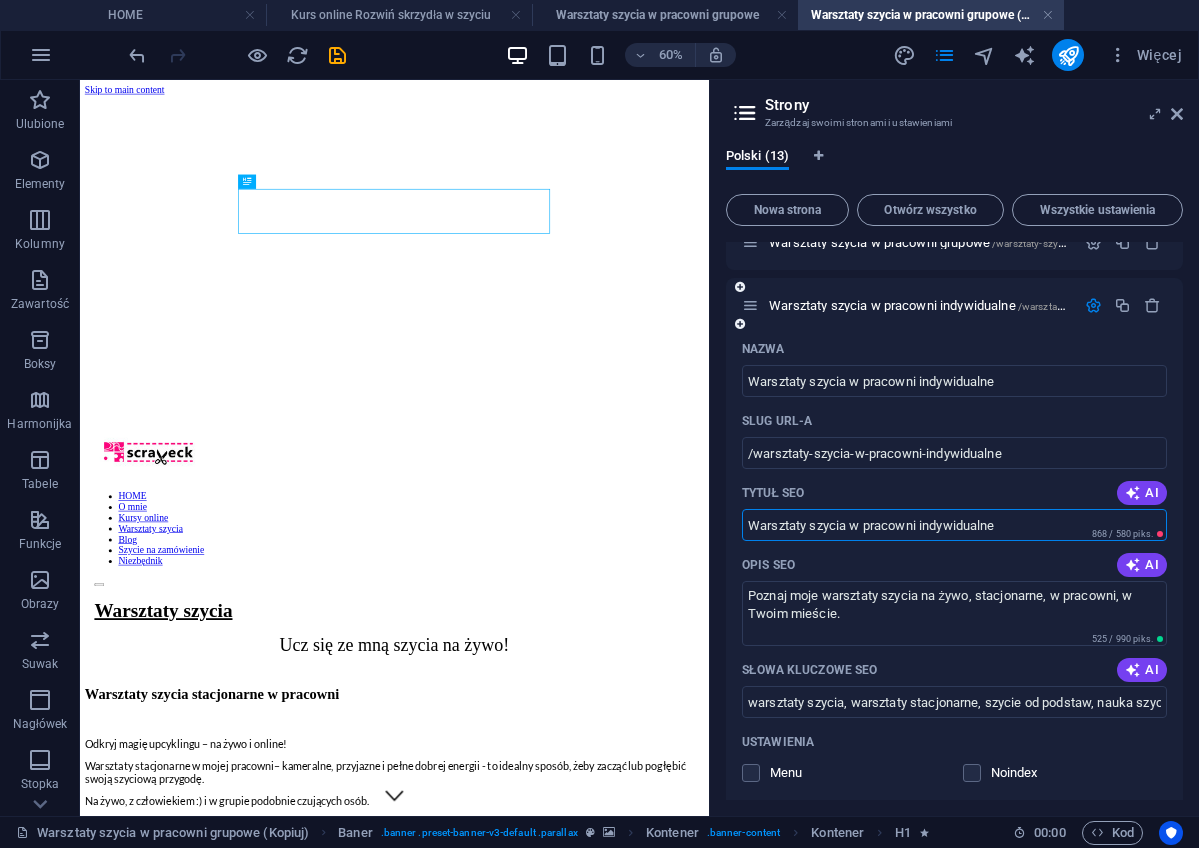 scroll, scrollTop: 409, scrollLeft: 0, axis: vertical 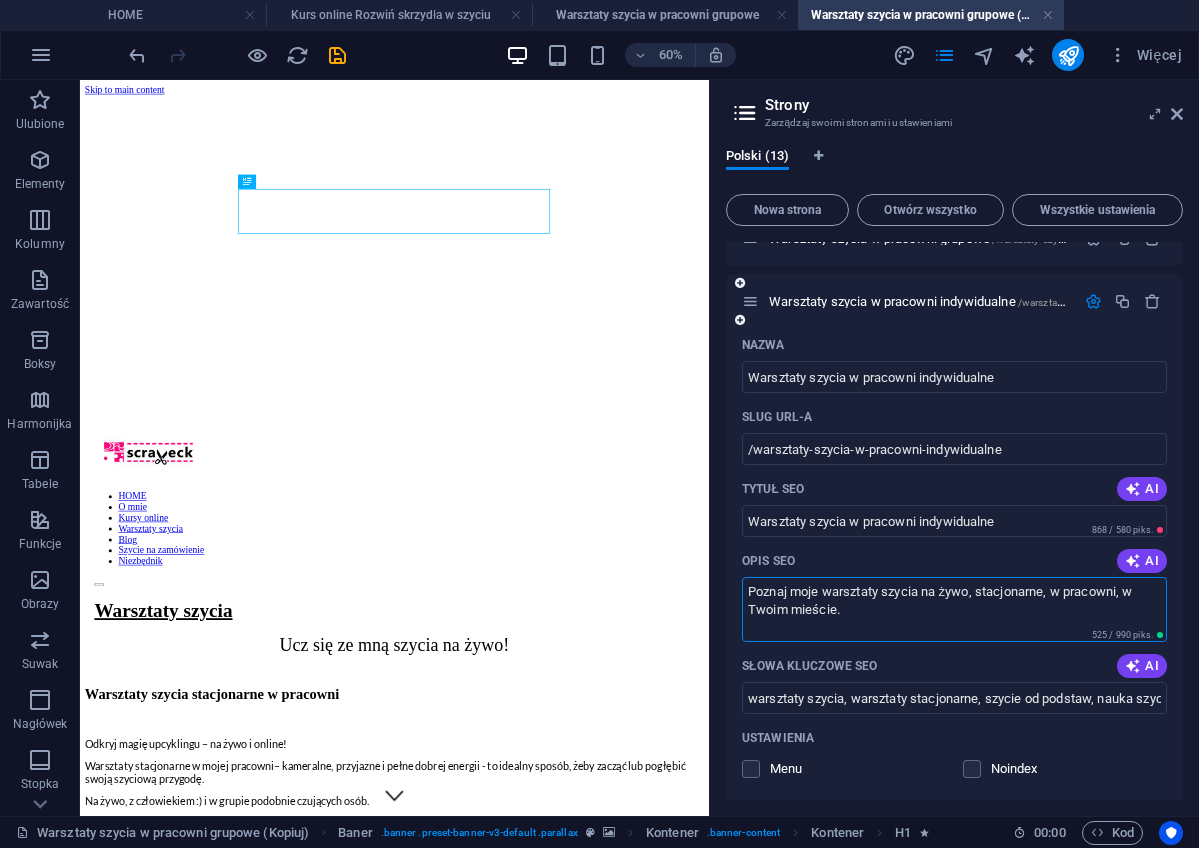 click on "Poznaj moje warsztaty szycia na żywo, stacjonarne, w pracowni, w Twoim mieście." at bounding box center [954, 609] 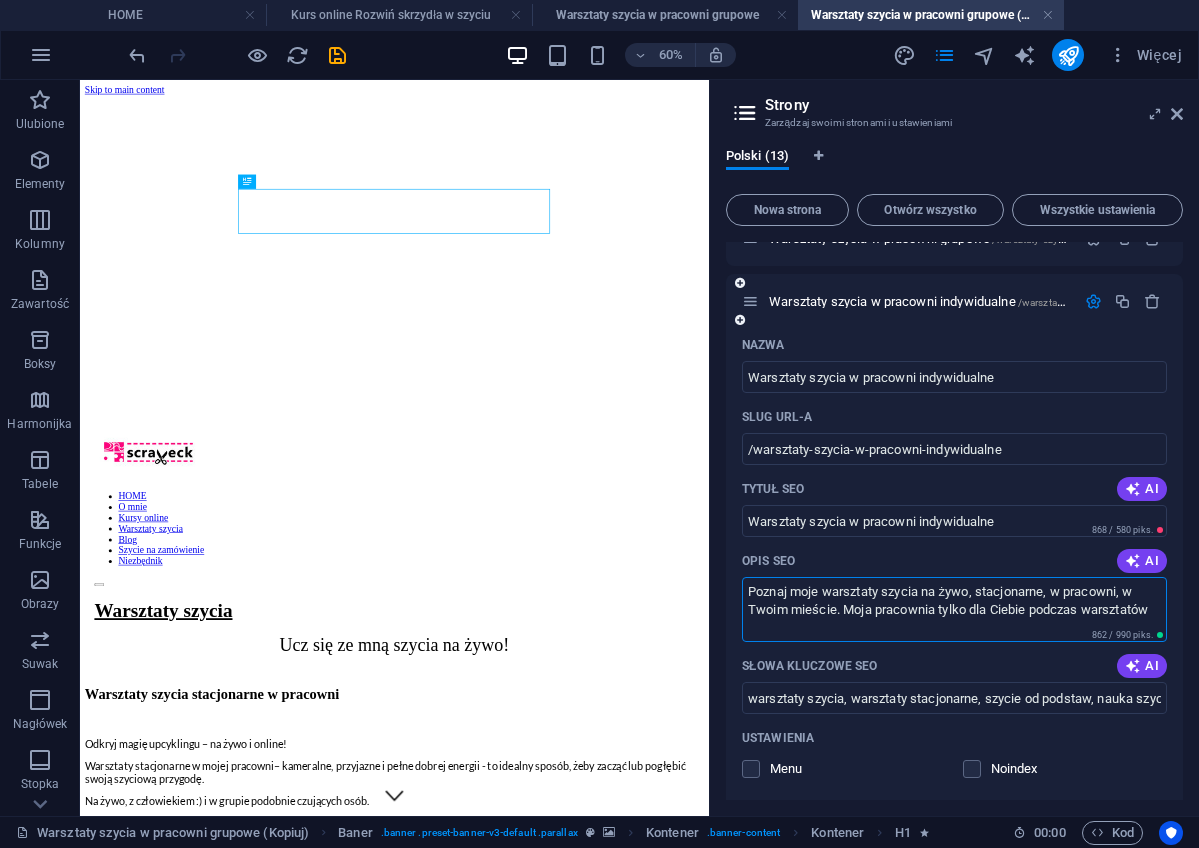 click on "Poznaj moje warsztaty szycia na żywo, stacjonarne, w pracowni, w Twoim mieście. Moja pracownia tylko dla Ciebie podczas warsztatów" at bounding box center (954, 609) 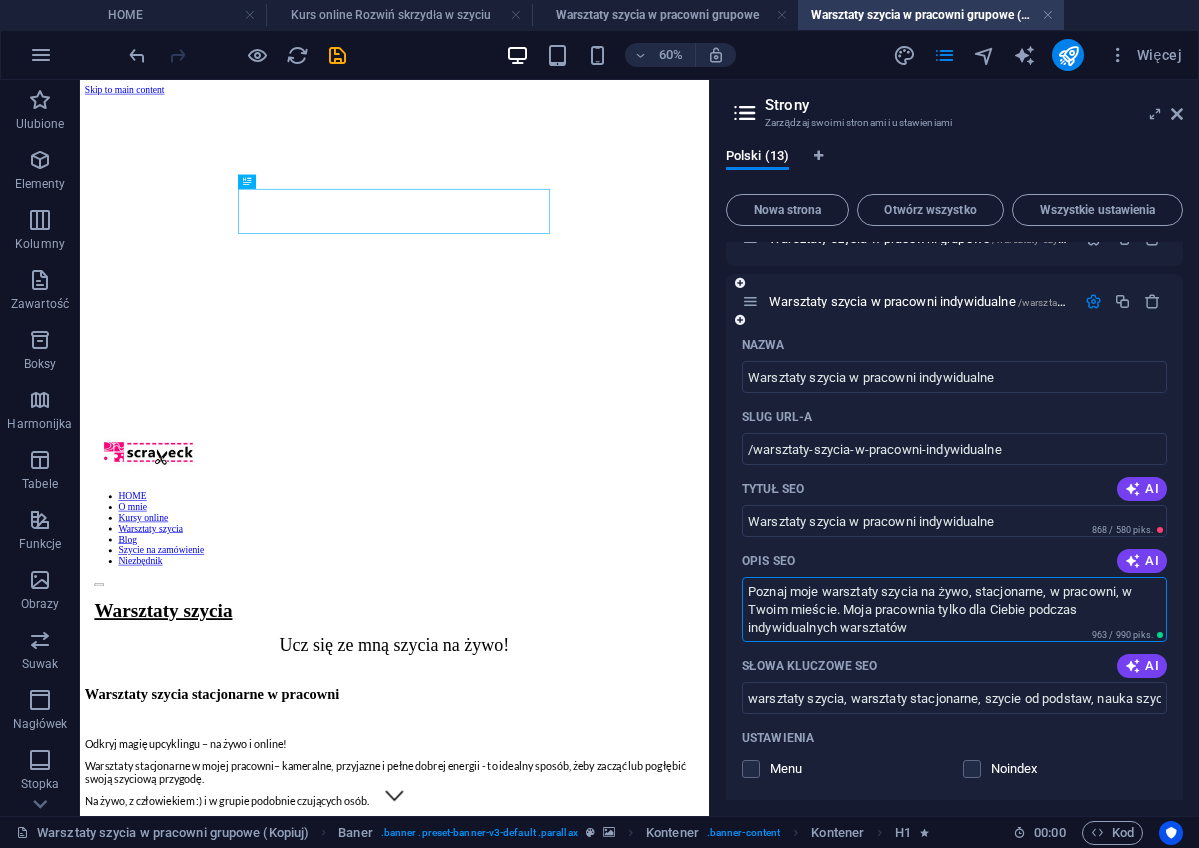 click on "Poznaj moje warsztaty szycia na żywo, stacjonarne, w pracowni, w Twoim mieście. Moja pracownia tylko dla Ciebie podczas indywidualnych warsztatów" at bounding box center (954, 609) 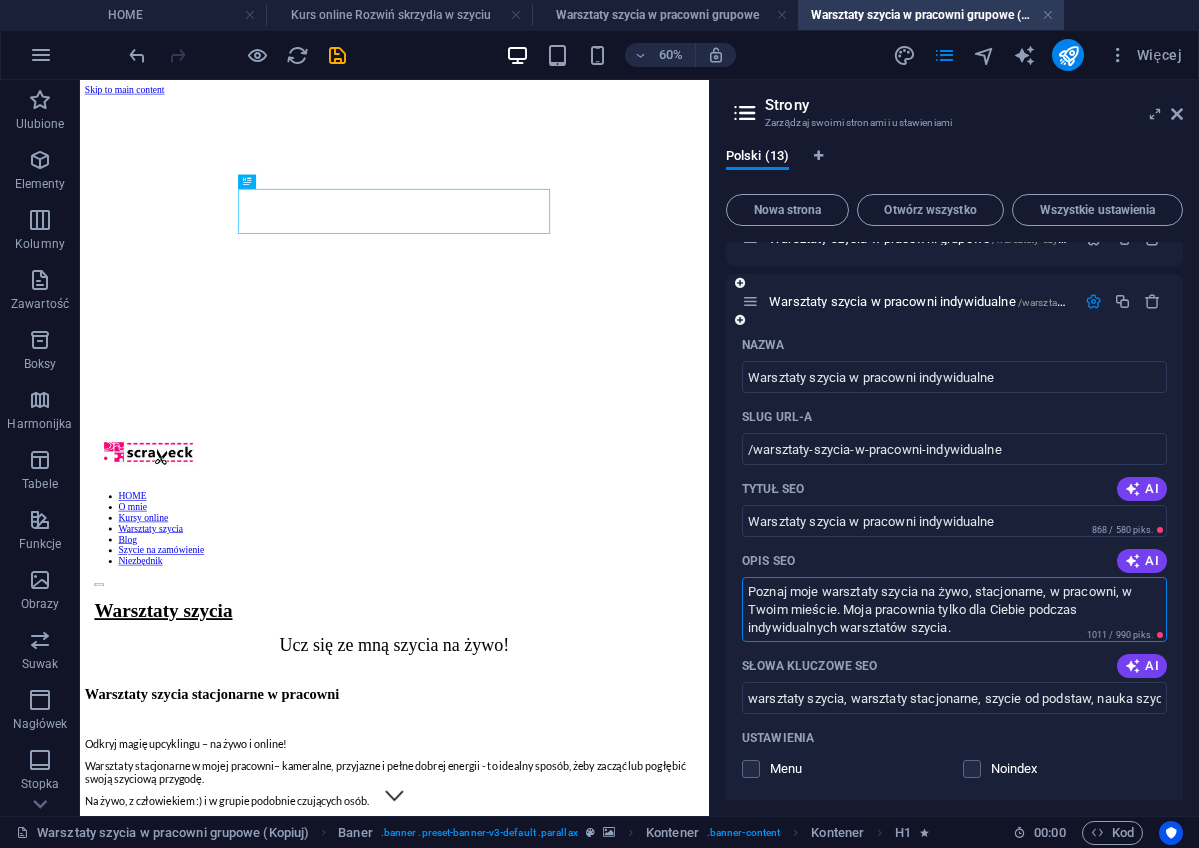 type on "Poznaj moje warsztaty szycia na żywo, stacjonarne, w pracowni, w Twoim mieście. Moja pracownia tylko dla Ciebie podczas indywidualnych warsztatów szycia." 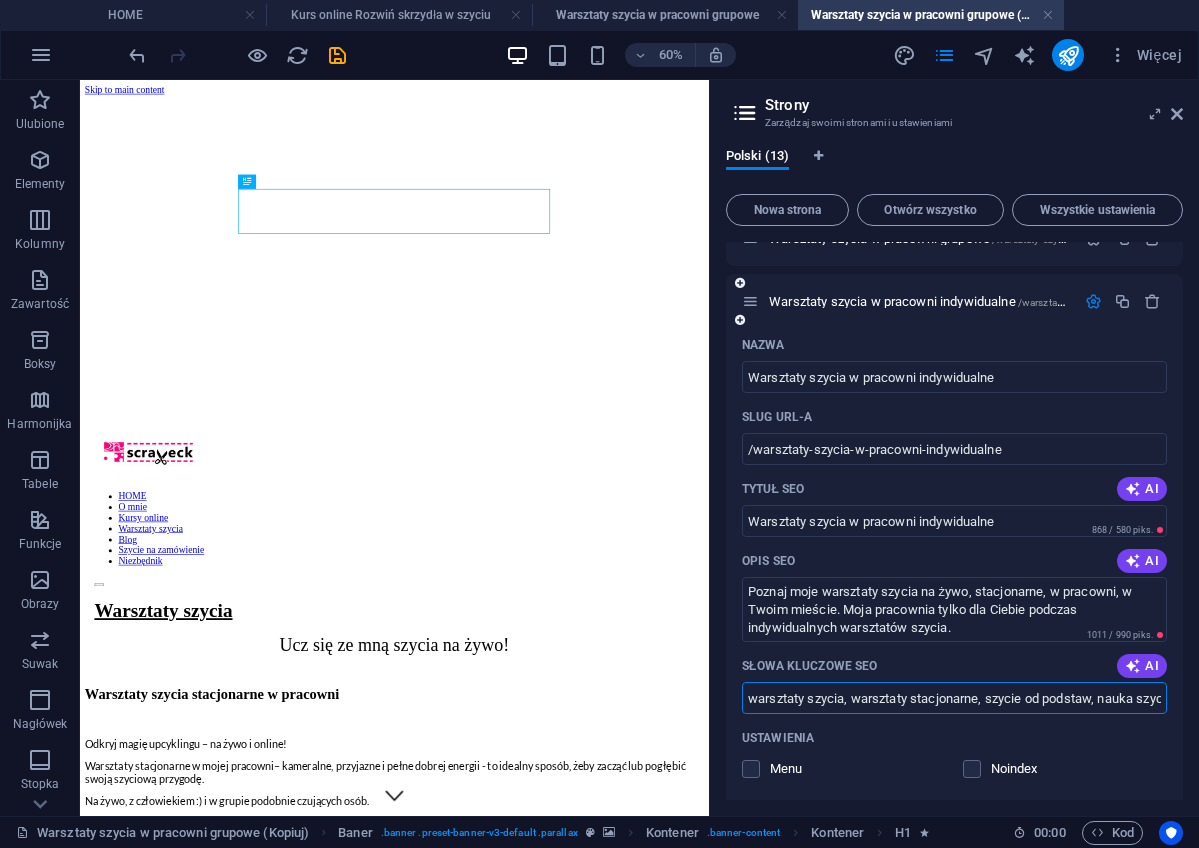 click on "warsztaty szycia, warsztaty stacjonarne, szycie od podstaw, nauka szycia, szycie dla początkujących, jak rozpocząć naukę szycia, jak nauczyć się szyć, nauka szycia na maszynie, szycie dla początkujących, jak szyć na maszynie krok po kroku, nauka obsługi maszyny do szycia" at bounding box center [954, 698] 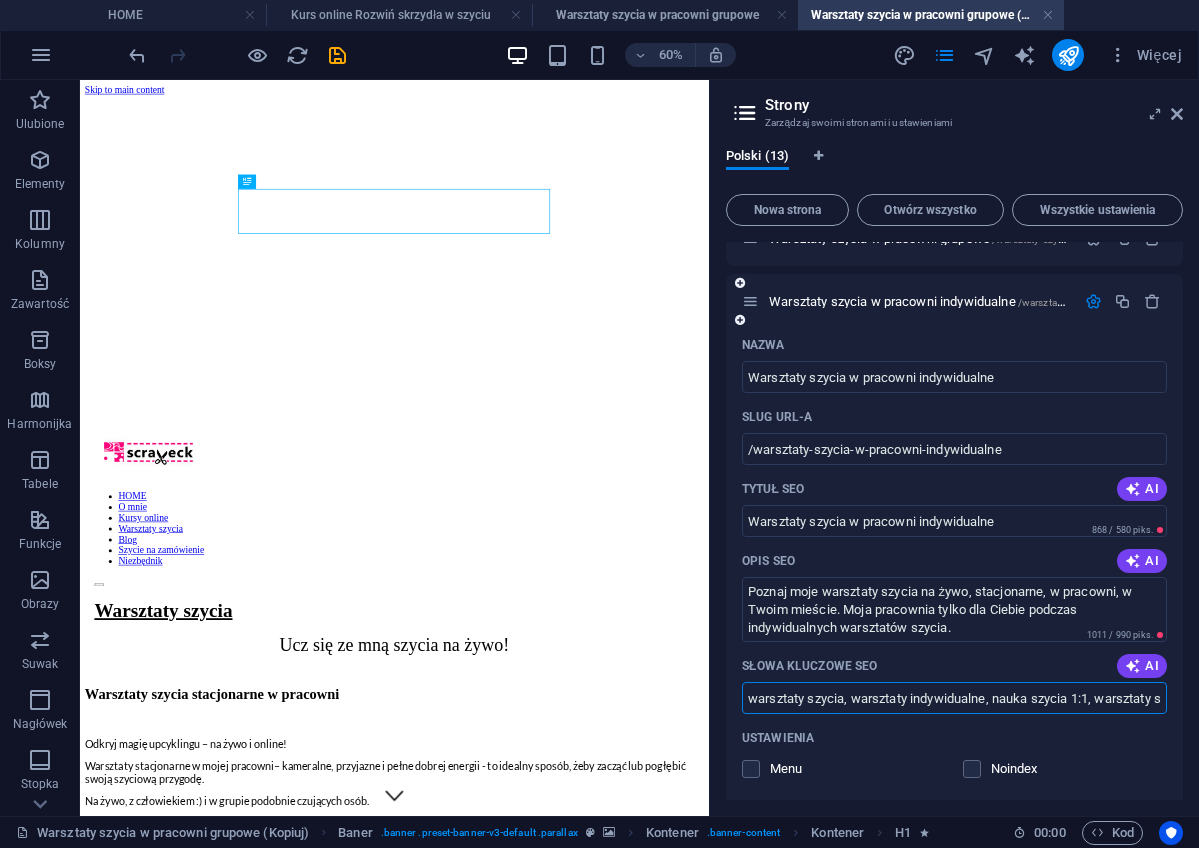 type on "warsztaty szycia, warsztaty indywidualne, nauka szycia 1:1, warsztaty stacjonarne, szycie od podstaw, nauka szycia, szycie dla początkujących, jak rozpocząć naukę szycia, jak nauczyć się szyć, nauka szycia na maszynie, szycie dla początkujących, jak szyć na maszynie krok po kroku, nauka obsługi maszyny do szycia" 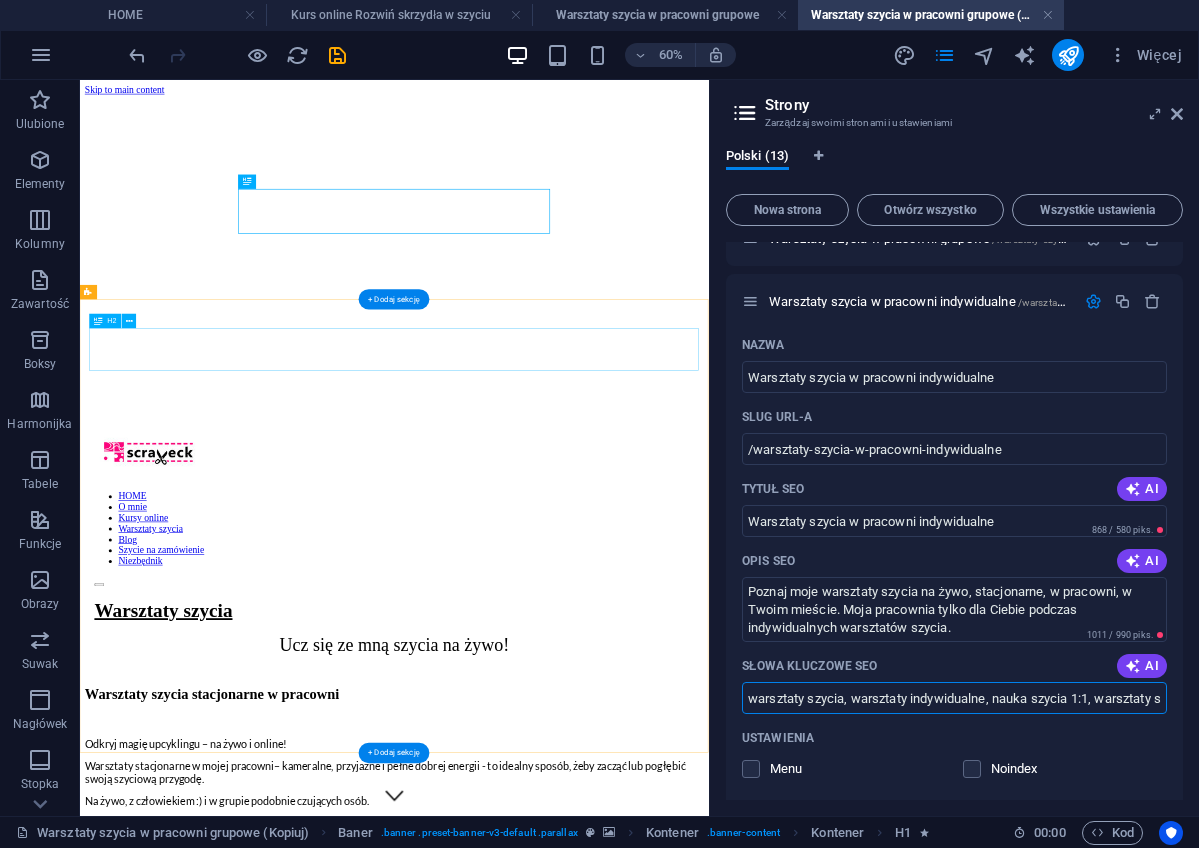 click on "Warsztaty szycia stacjonarne w pracowni" at bounding box center (604, 1104) 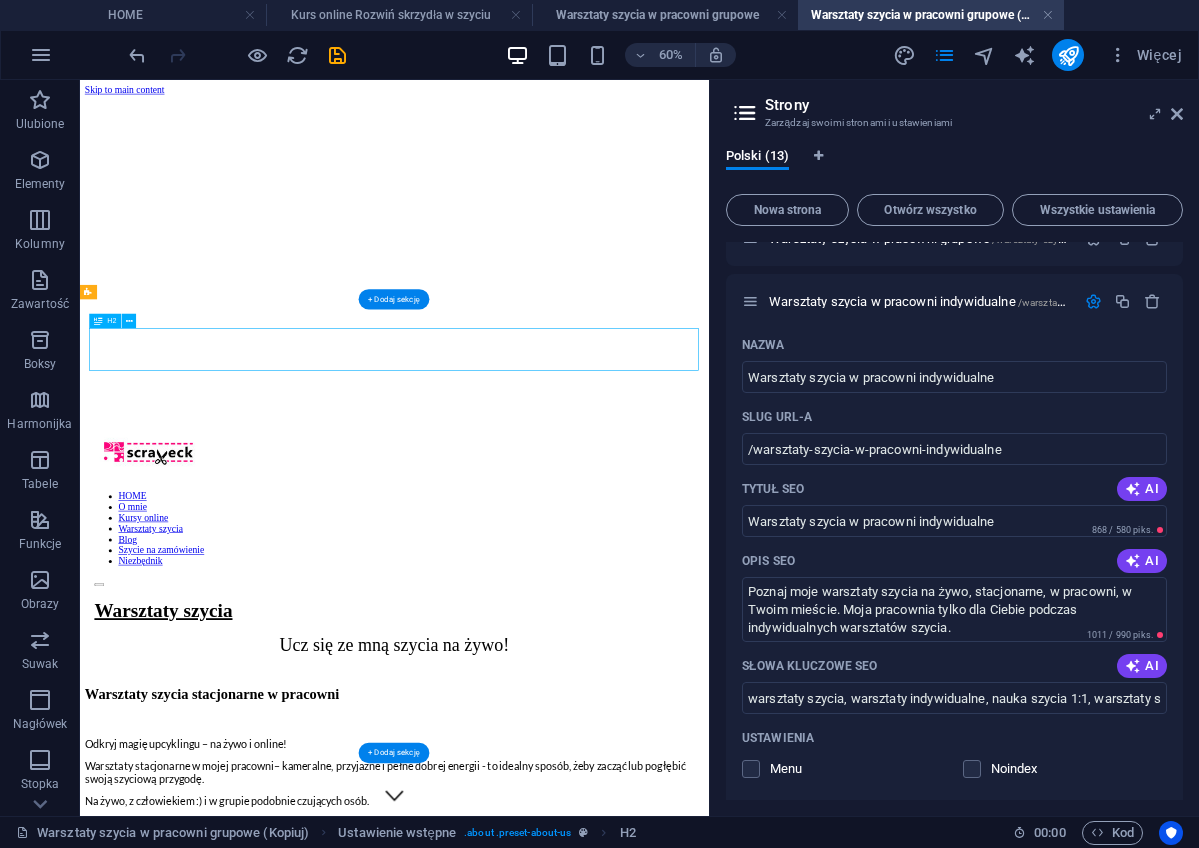 click on "Warsztaty szycia stacjonarne w pracowni" at bounding box center [604, 1104] 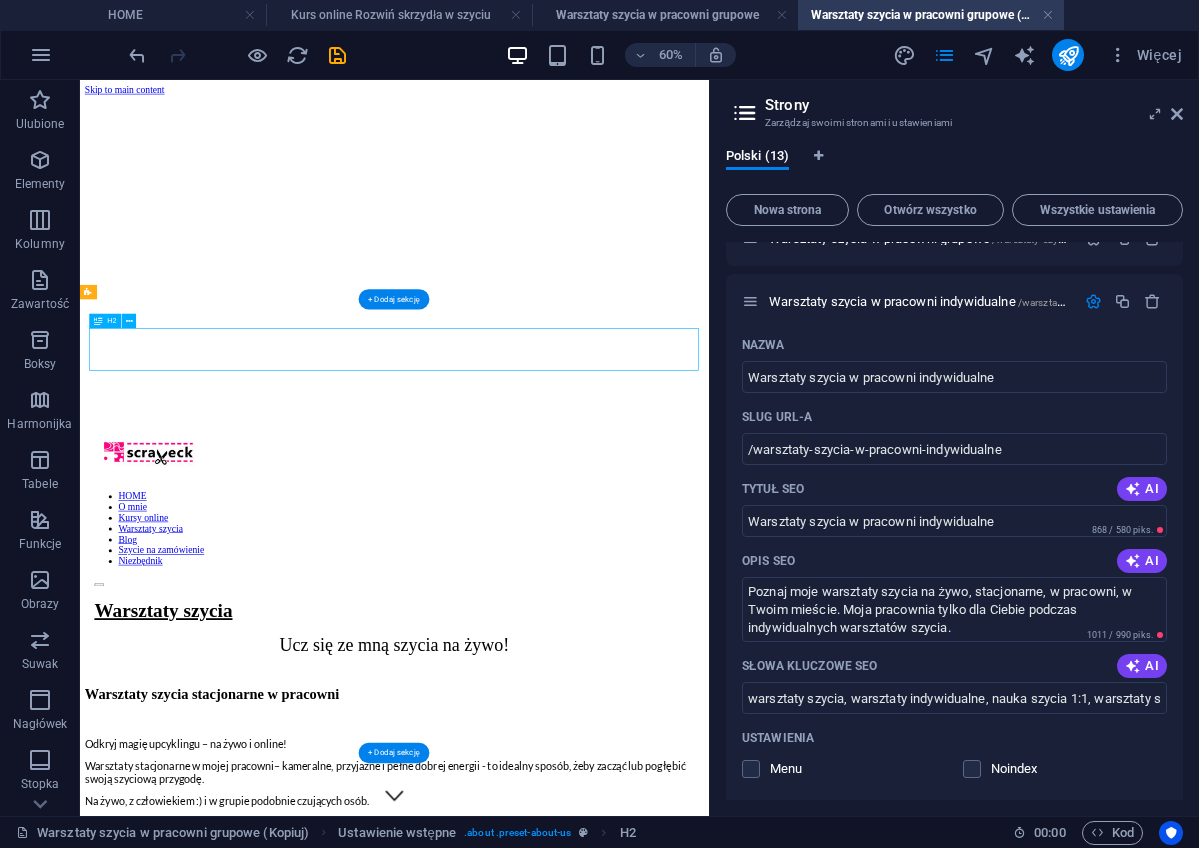 click on "Warsztaty szycia stacjonarne w pracowni" at bounding box center [604, 1104] 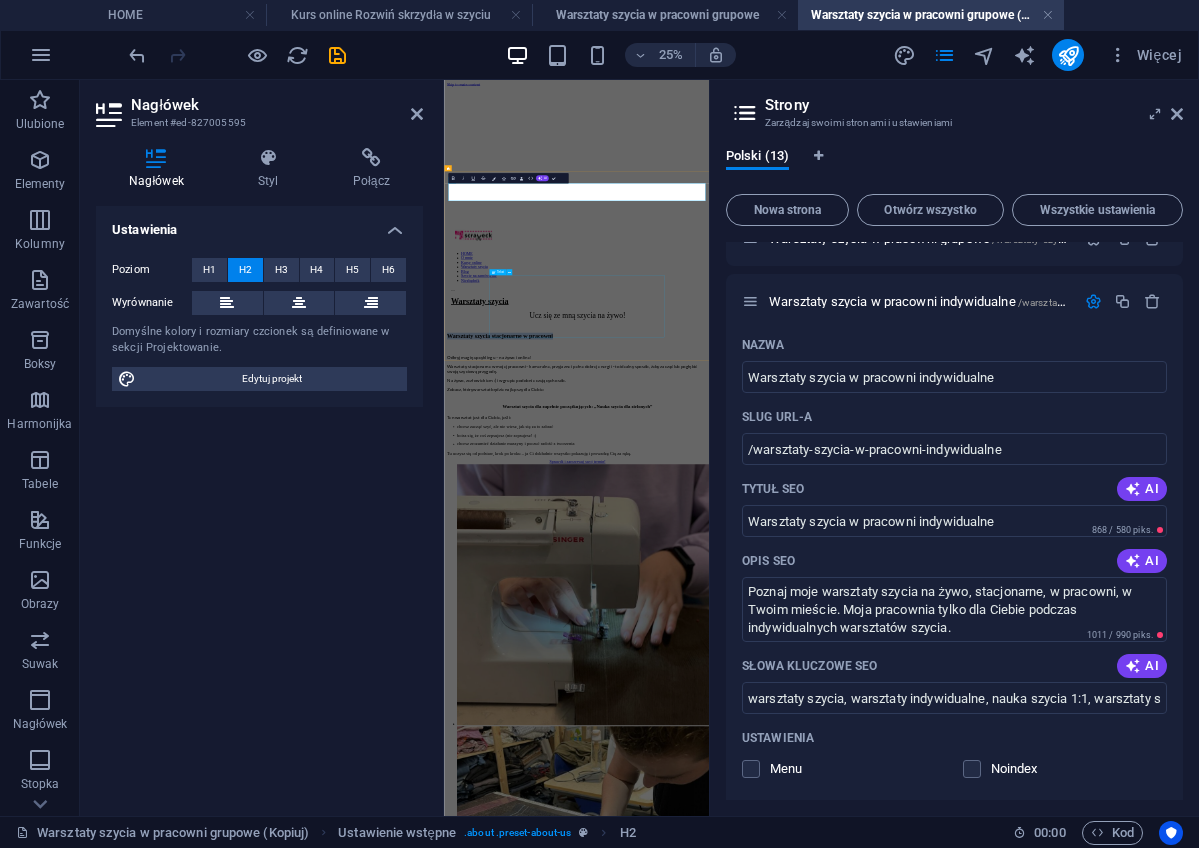 click on "Warsztaty szycia stacjonarne w pracowni" at bounding box center (974, 1104) 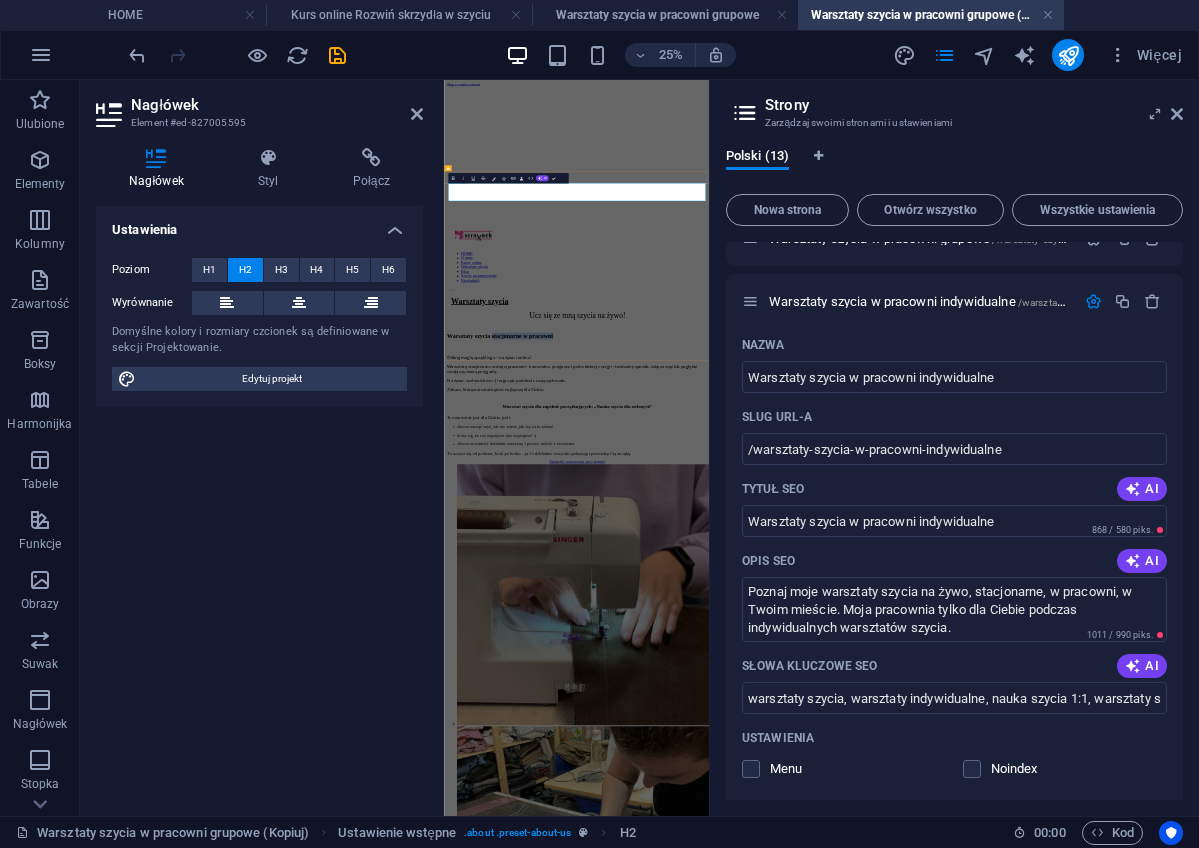drag, startPoint x: 908, startPoint y: 532, endPoint x: 1400, endPoint y: 544, distance: 492.14633 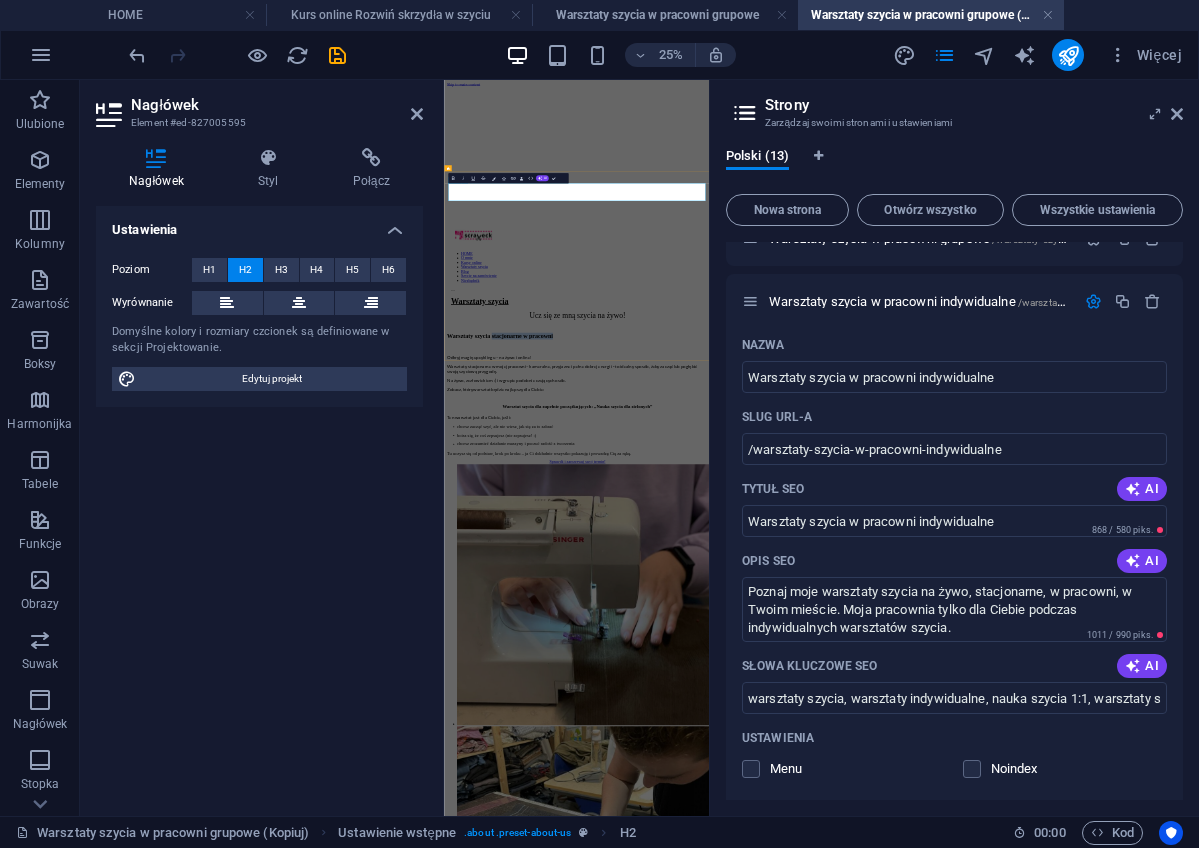 click on "Warsztaty szycia stacjonarne w pracowni" at bounding box center (974, 1104) 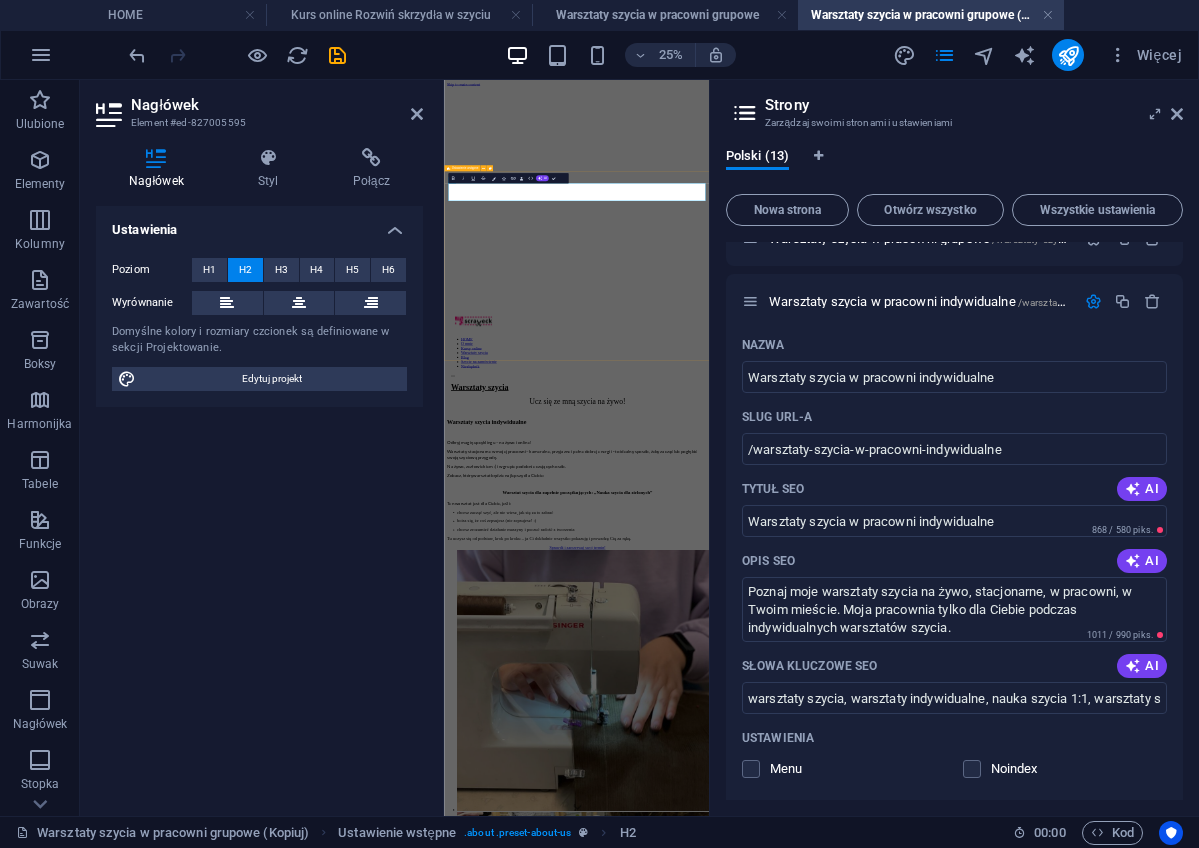 click on "Warsztaty szycia indywidualne Odkryj magię upcyklingu – na żywo i online! Warsztaty stacjonarne w mojej pracowni  – kameralne, przyjazne i pełne dobrej energii - to idealny sposób, żeby zacząć lub pogłębić swoją szyciową przygodę.  Na żywo, z człowiekiem :) i w grupie podobnie czujących osób. Zobacz, który  warsztat będzie najlepszy dla Ciebie: Warsztat szycia dla zupełnie początkujących: „Nauka szycia dla zielonych” Ten warsztat jest dla Ciebie, jeśli: chcesz zacząć szyć, ale nie wiesz, jak się za to zabrać boisz się, że coś zepsujesz (nie zepsujesz! :) chcesz zrozumieć działanie maszyny i poczuć radość z tworzenia Tu uczysz się od podstaw, krok po kroku – ja Ci dokładnie wszystko pokazuję i prowadzę Cię za rękę. Sprawdź i zarezerwuj swoj termin!" at bounding box center (974, 1697) 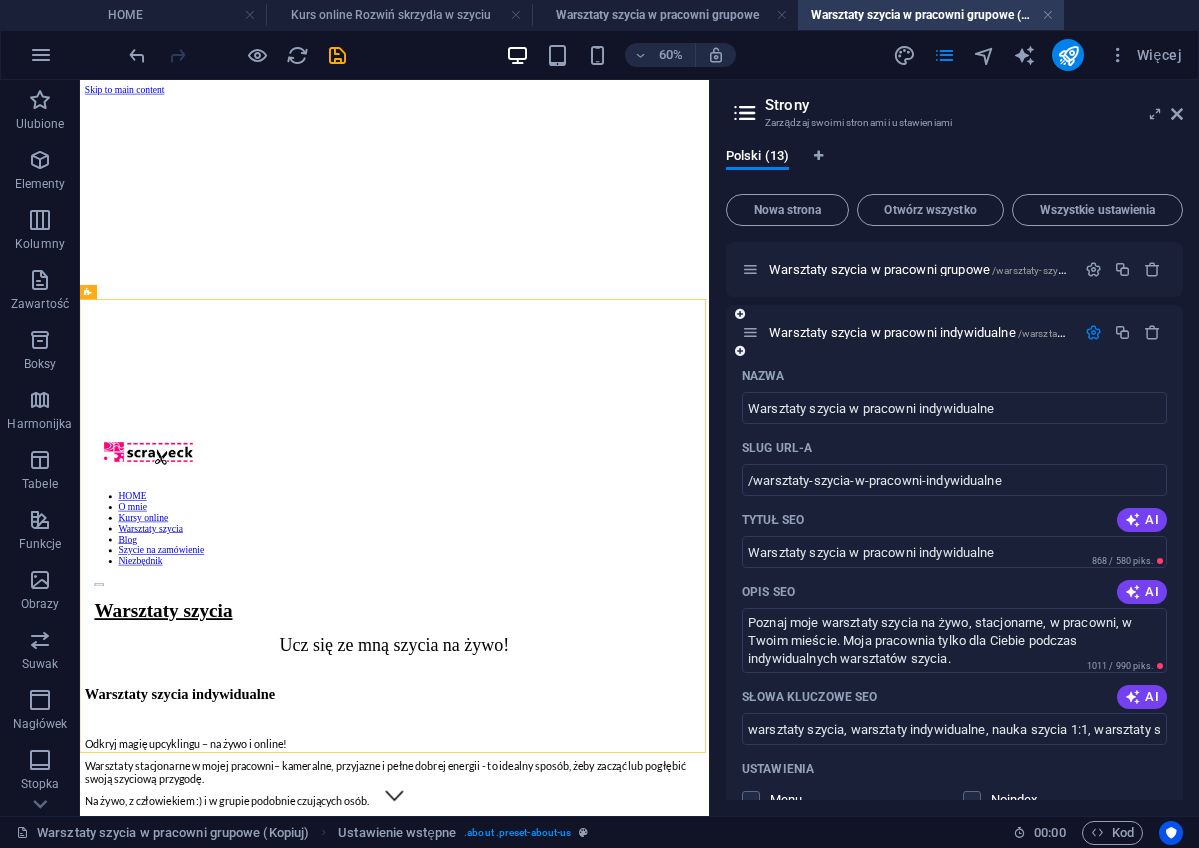 scroll, scrollTop: 382, scrollLeft: 0, axis: vertical 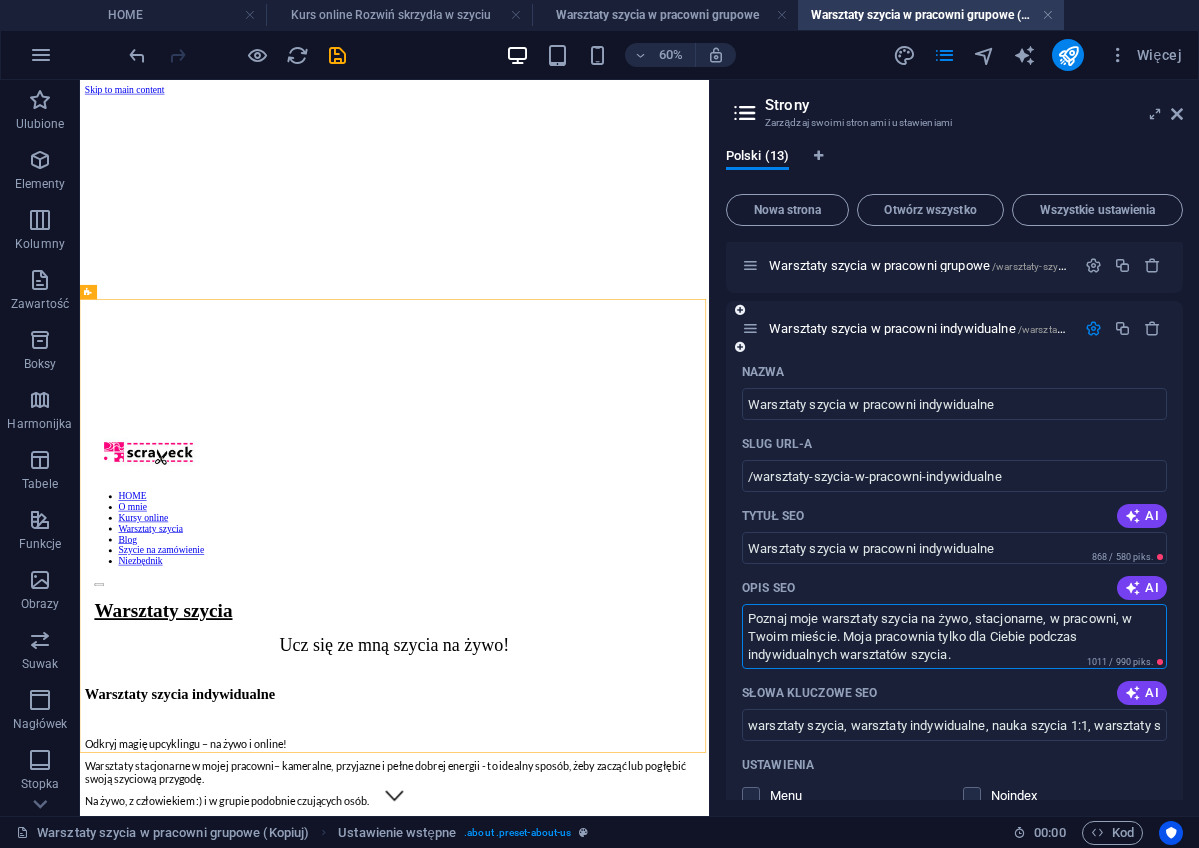 drag, startPoint x: 1130, startPoint y: 620, endPoint x: 847, endPoint y: 632, distance: 283.2543 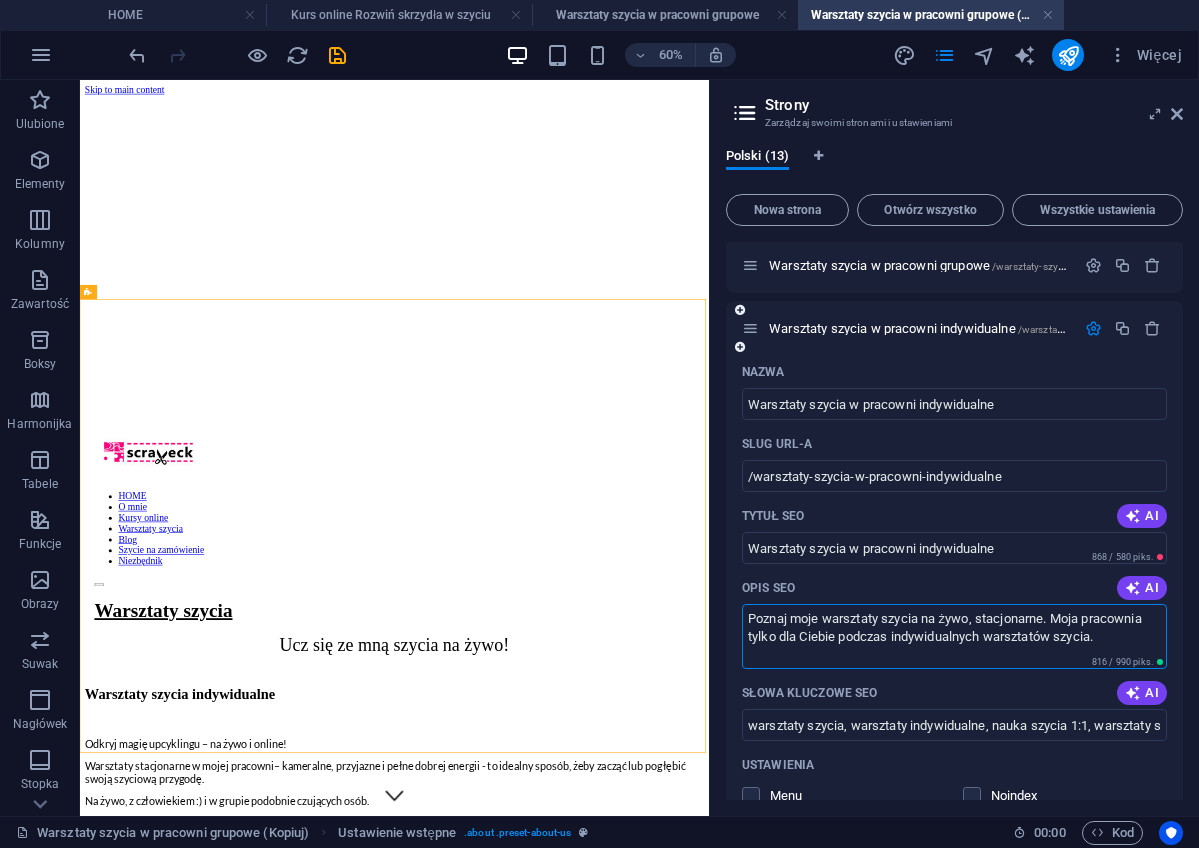 type on "Poznaj moje warsztaty szycia na żywo, stacjonarne. Moja pracownia tylko dla Ciebie podczas indywidualnych warsztatów szycia." 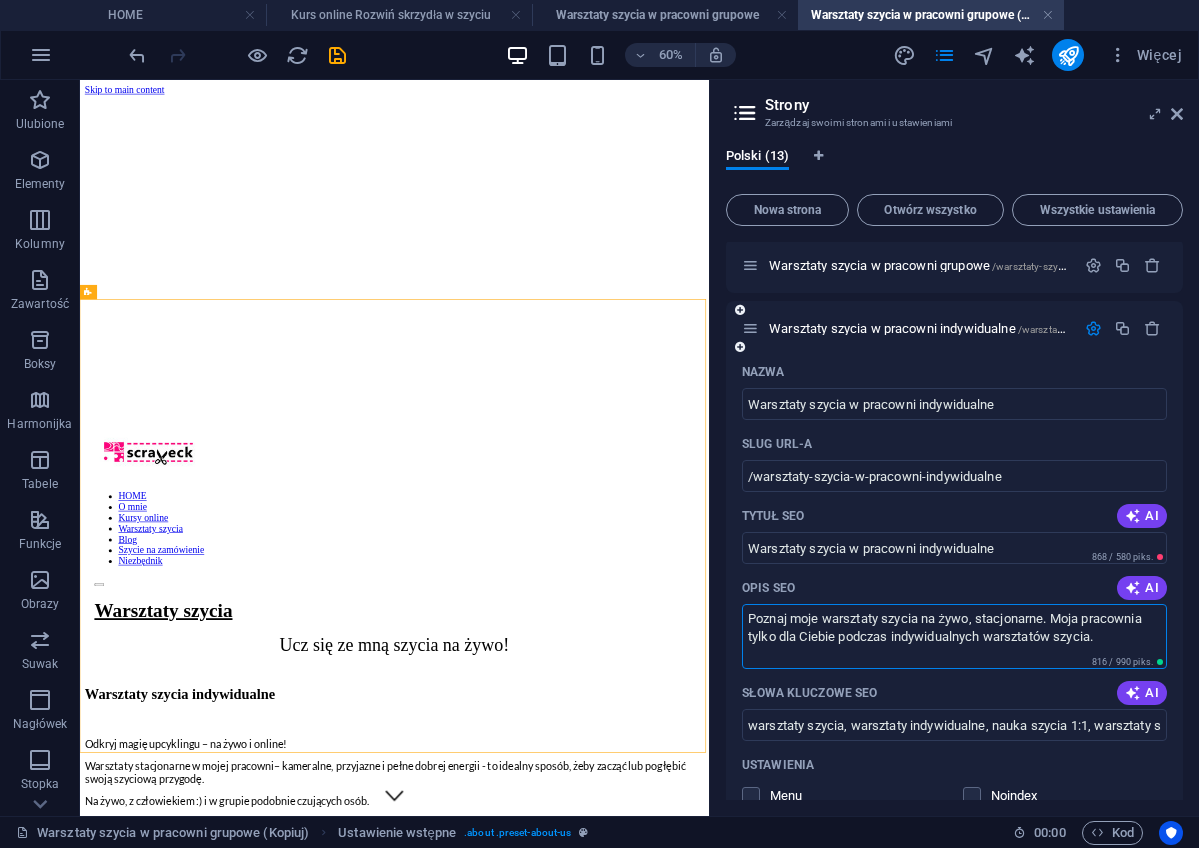 click on "Poznaj moje warsztaty szycia na żywo, stacjonarne. Moja pracownia tylko dla Ciebie podczas indywidualnych warsztatów szycia." at bounding box center [954, 636] 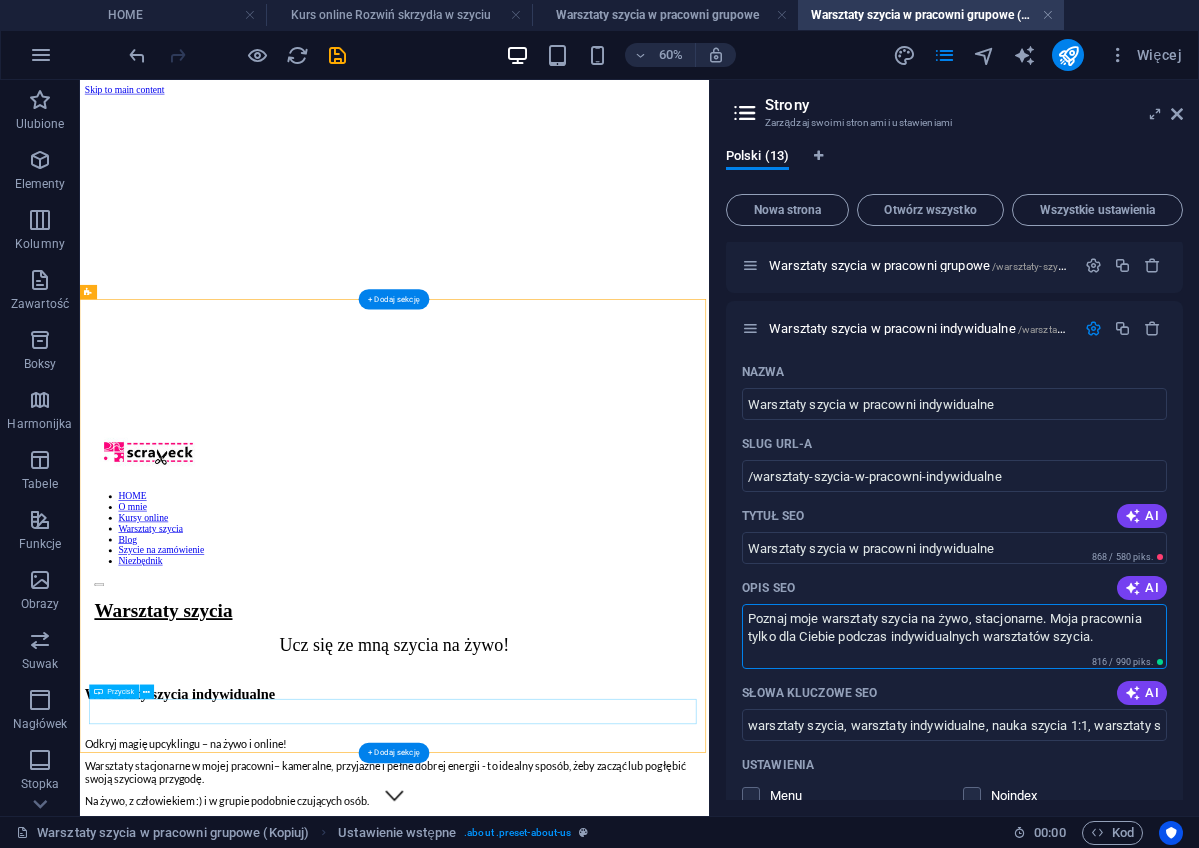 click on "Sprawdź i zarezerwuj swoj termin!" at bounding box center (604, 1608) 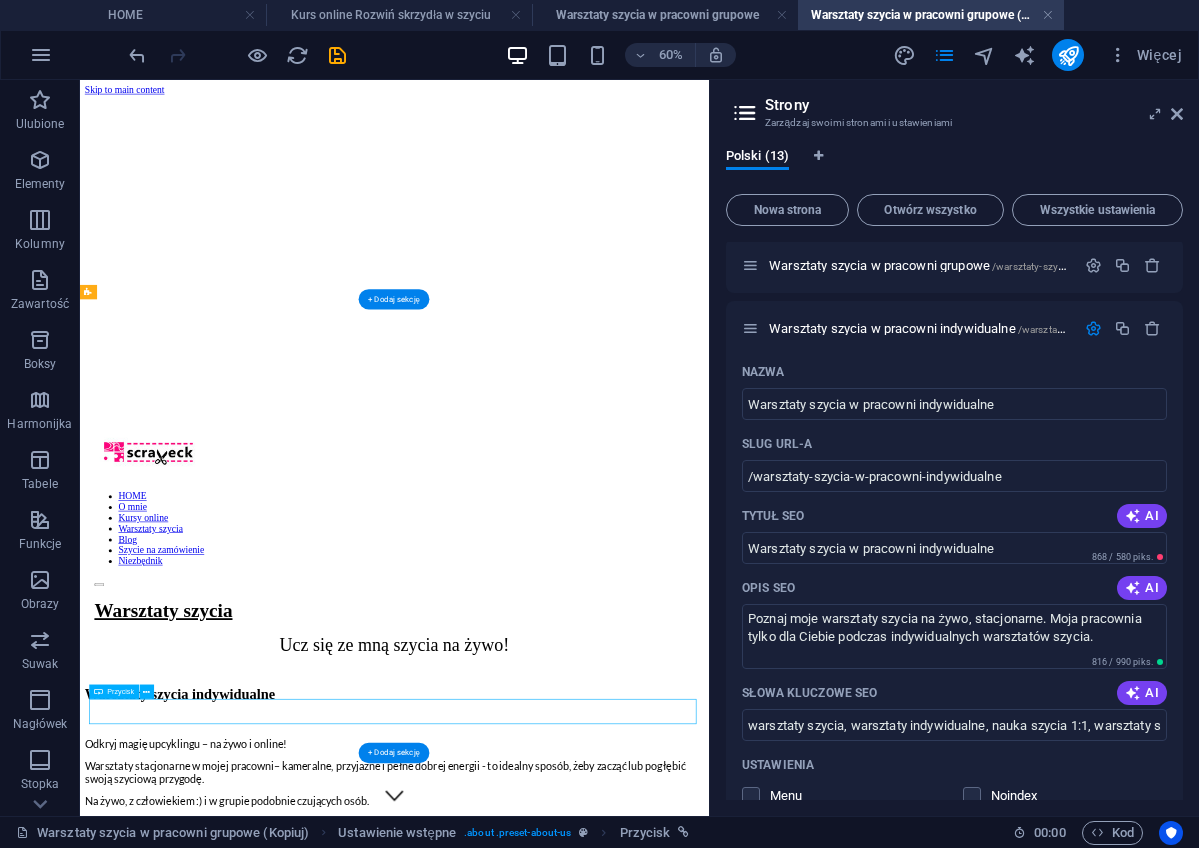 click on "Sprawdź i zarezerwuj swoj termin!" at bounding box center (604, 1608) 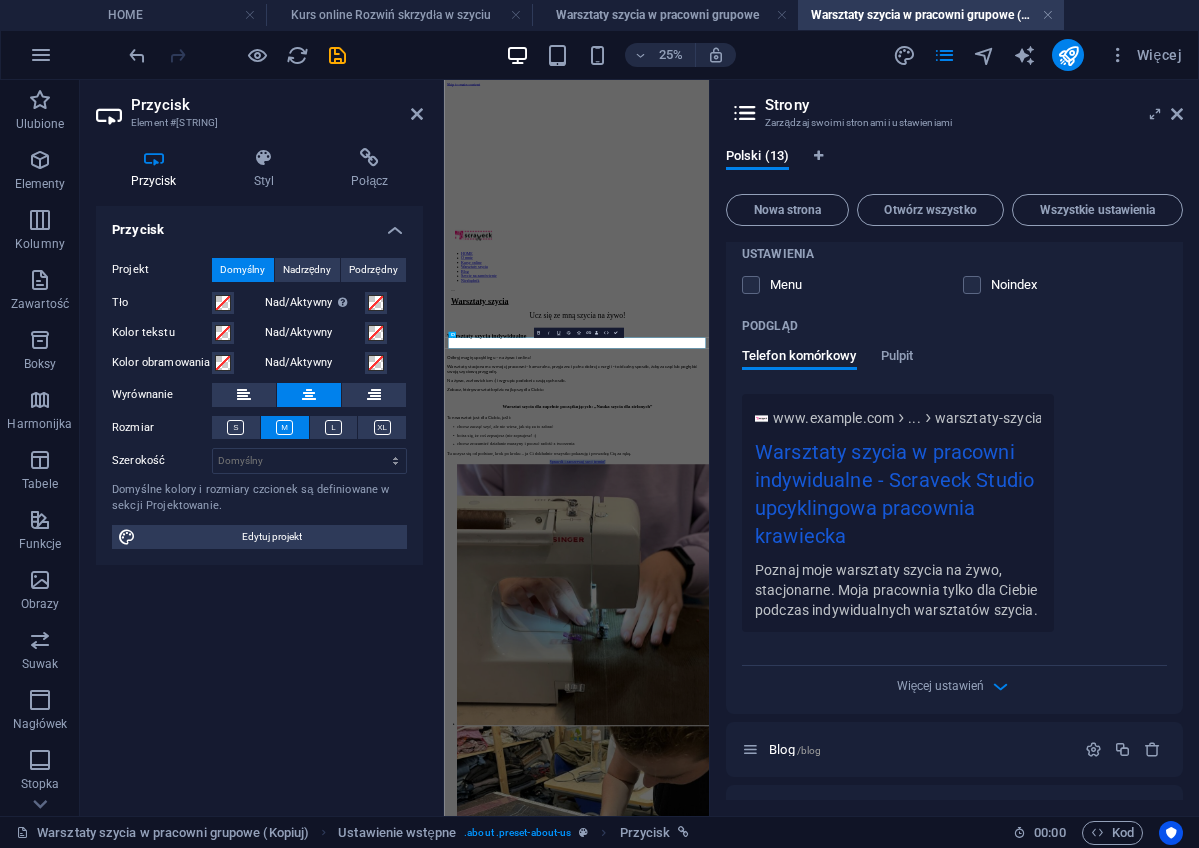 scroll, scrollTop: 894, scrollLeft: 0, axis: vertical 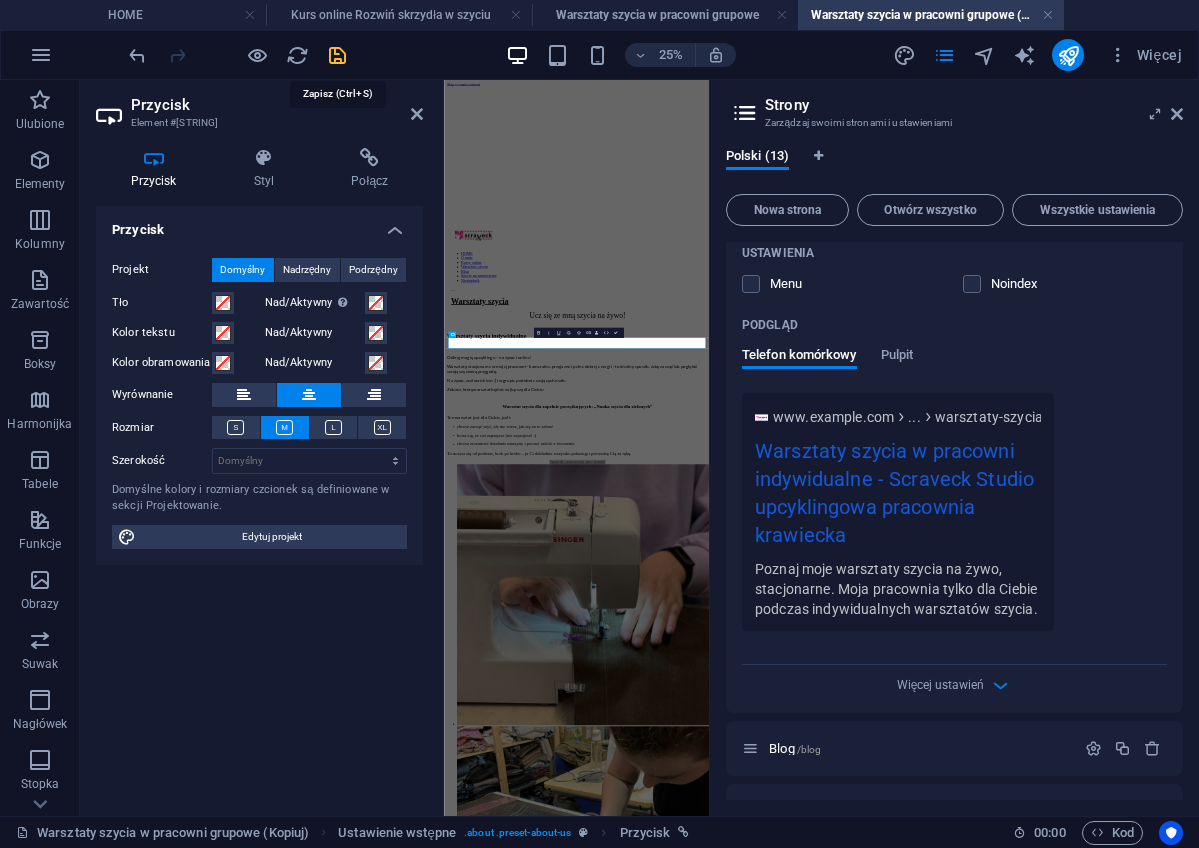 click at bounding box center (337, 55) 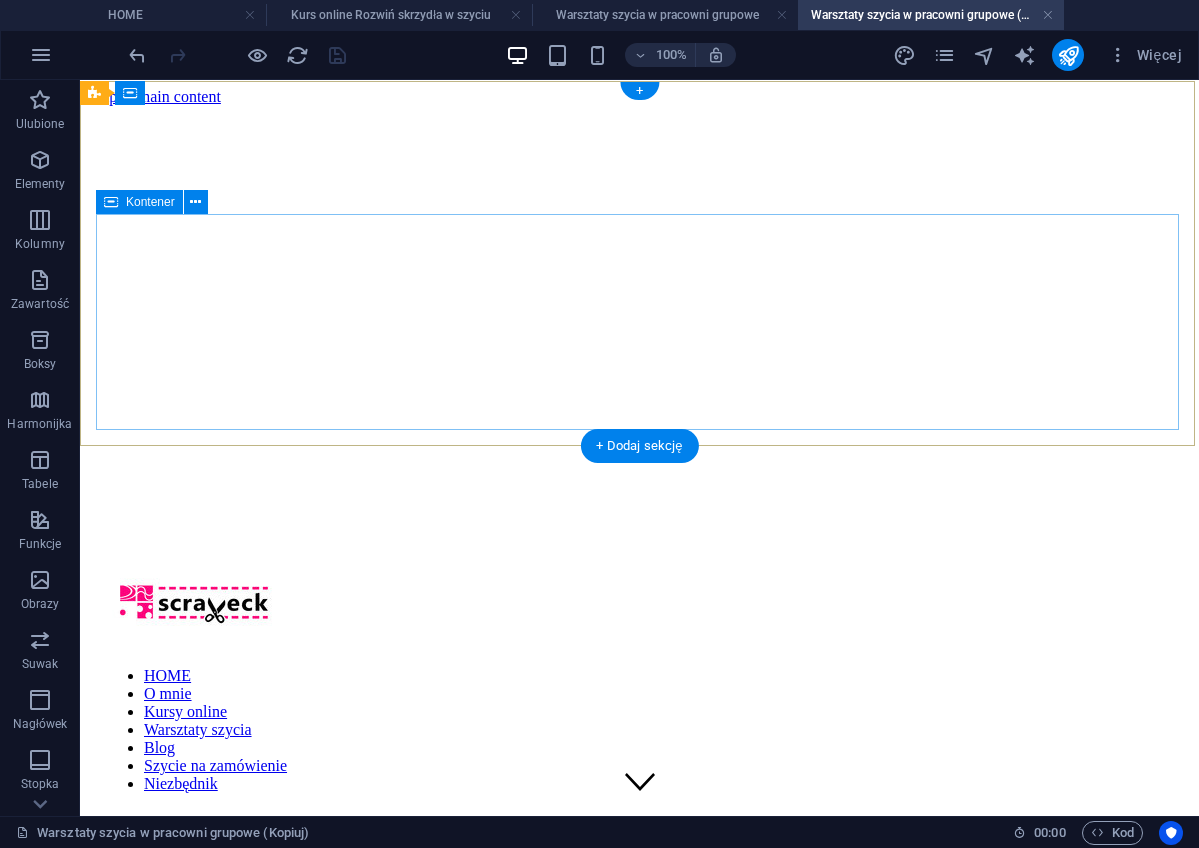 scroll, scrollTop: 0, scrollLeft: 0, axis: both 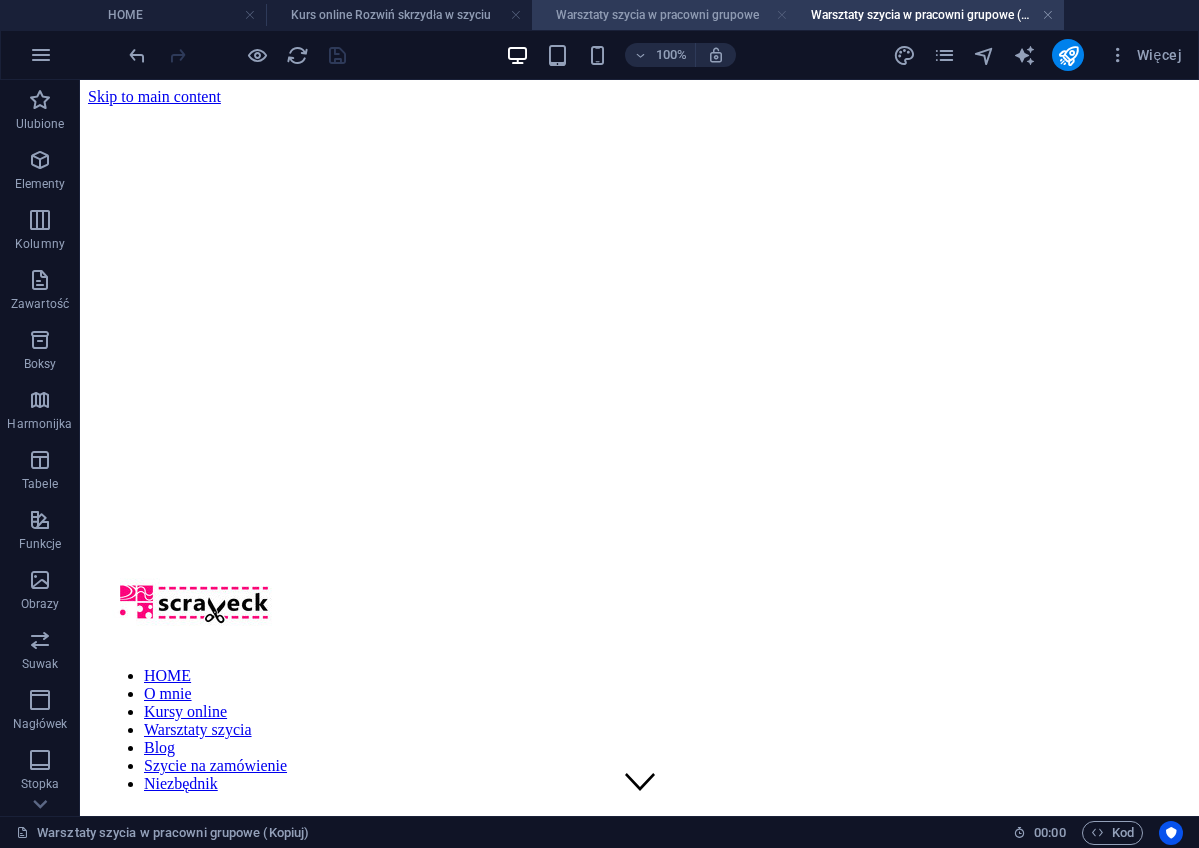 click at bounding box center (782, 15) 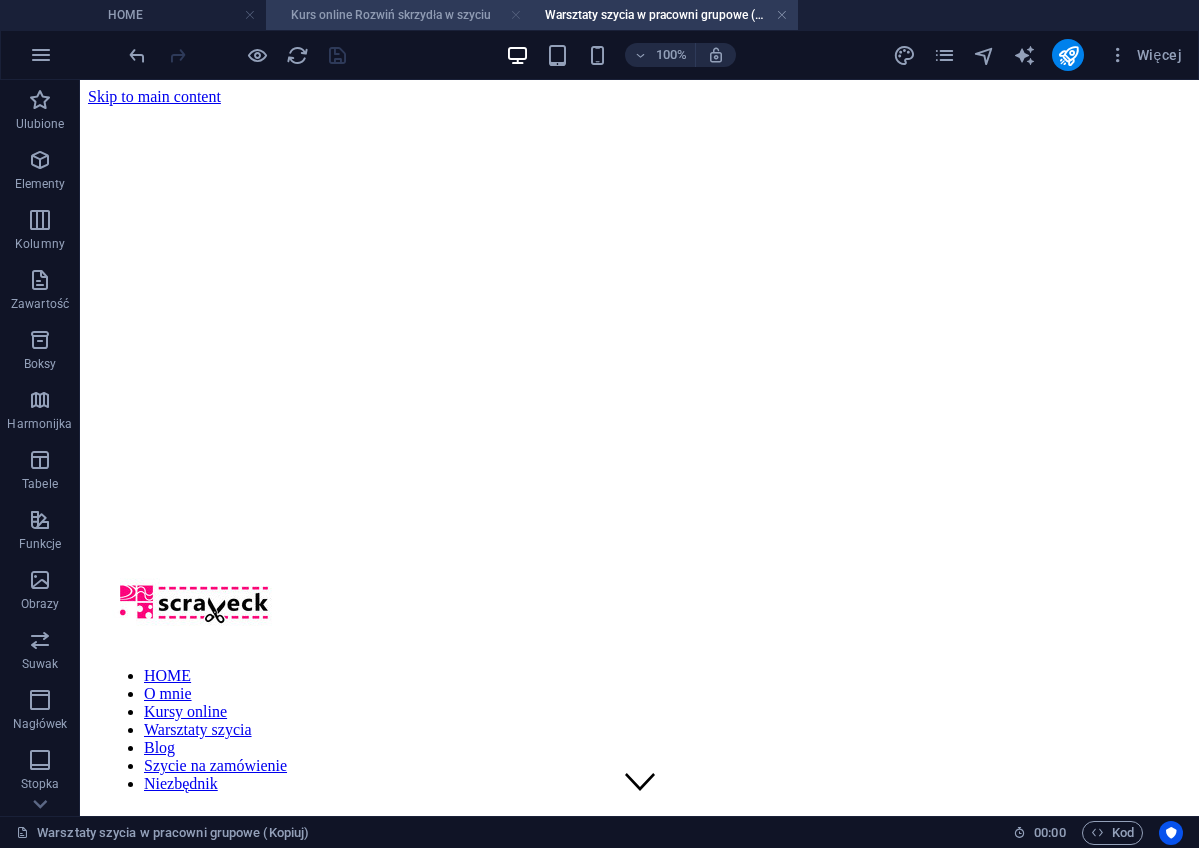 click at bounding box center [516, 15] 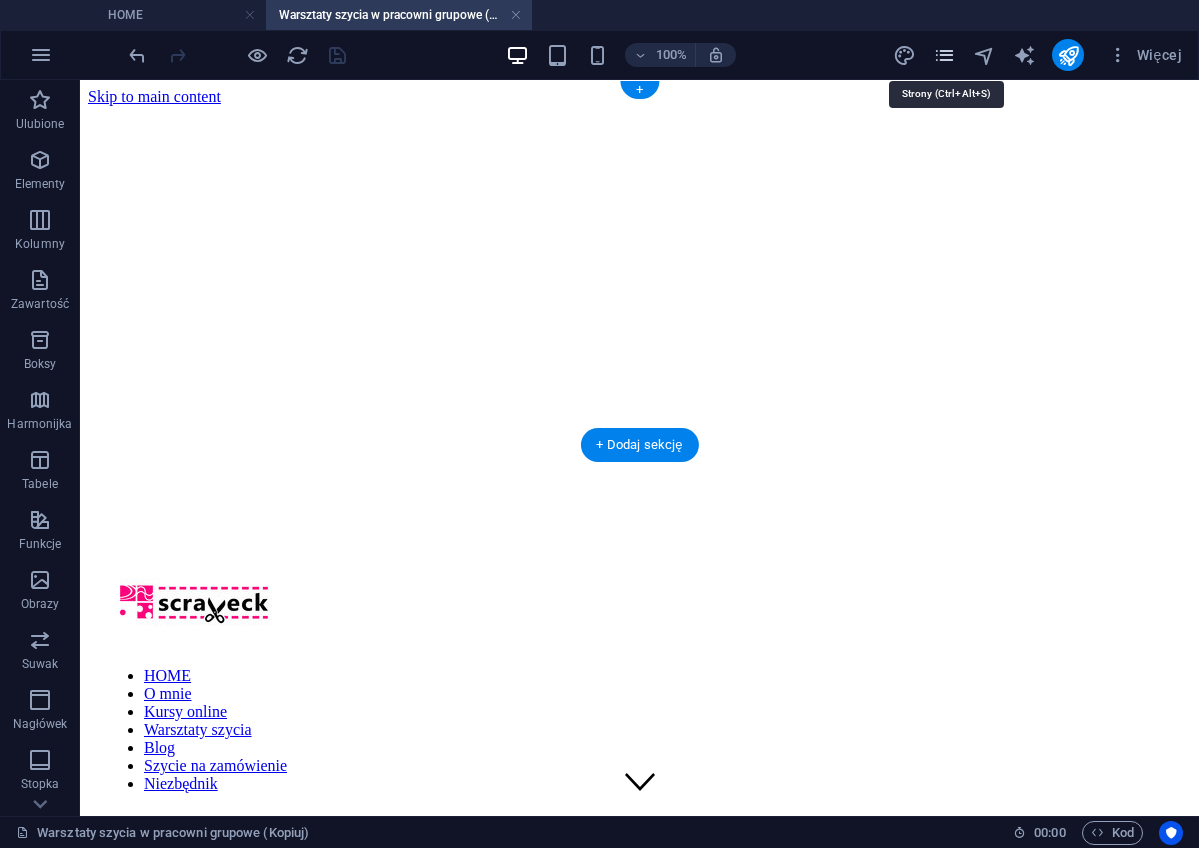 click at bounding box center [944, 55] 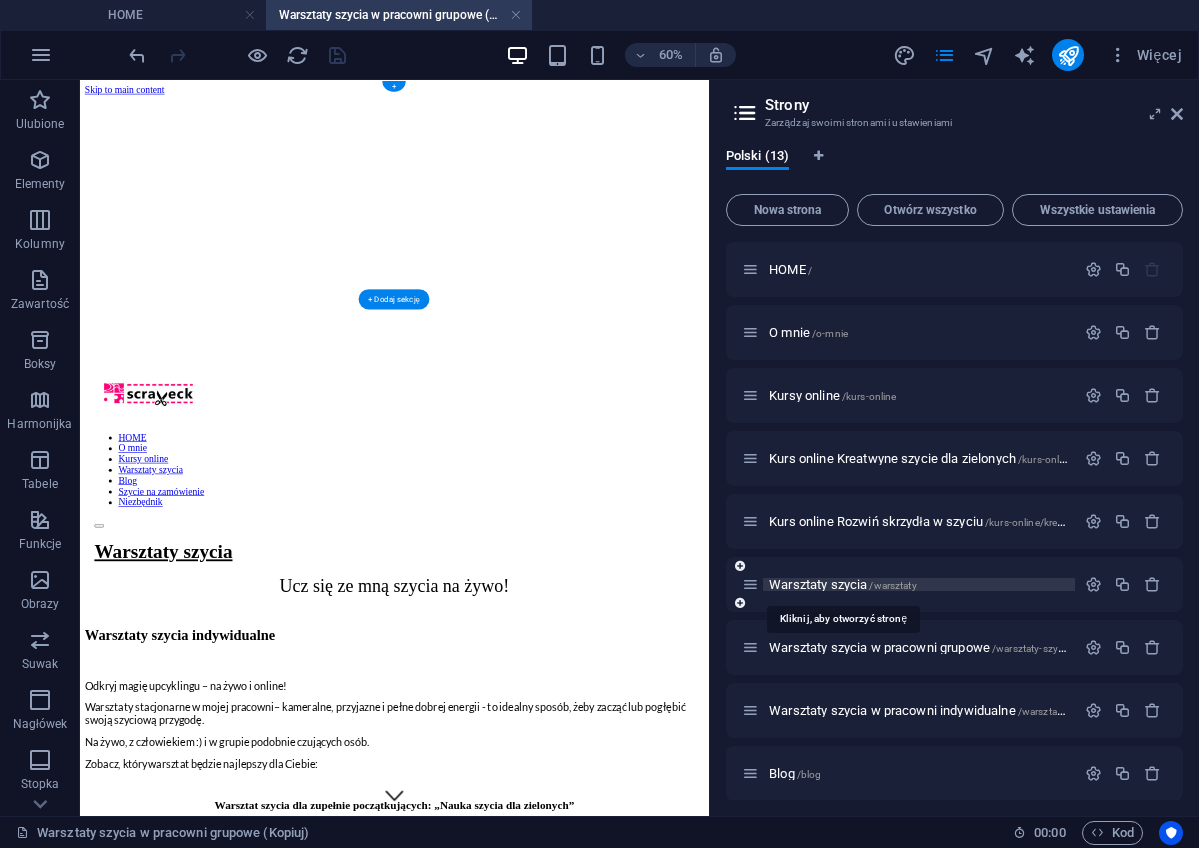 click on "Warsztaty szycia /warsztaty" at bounding box center [843, 584] 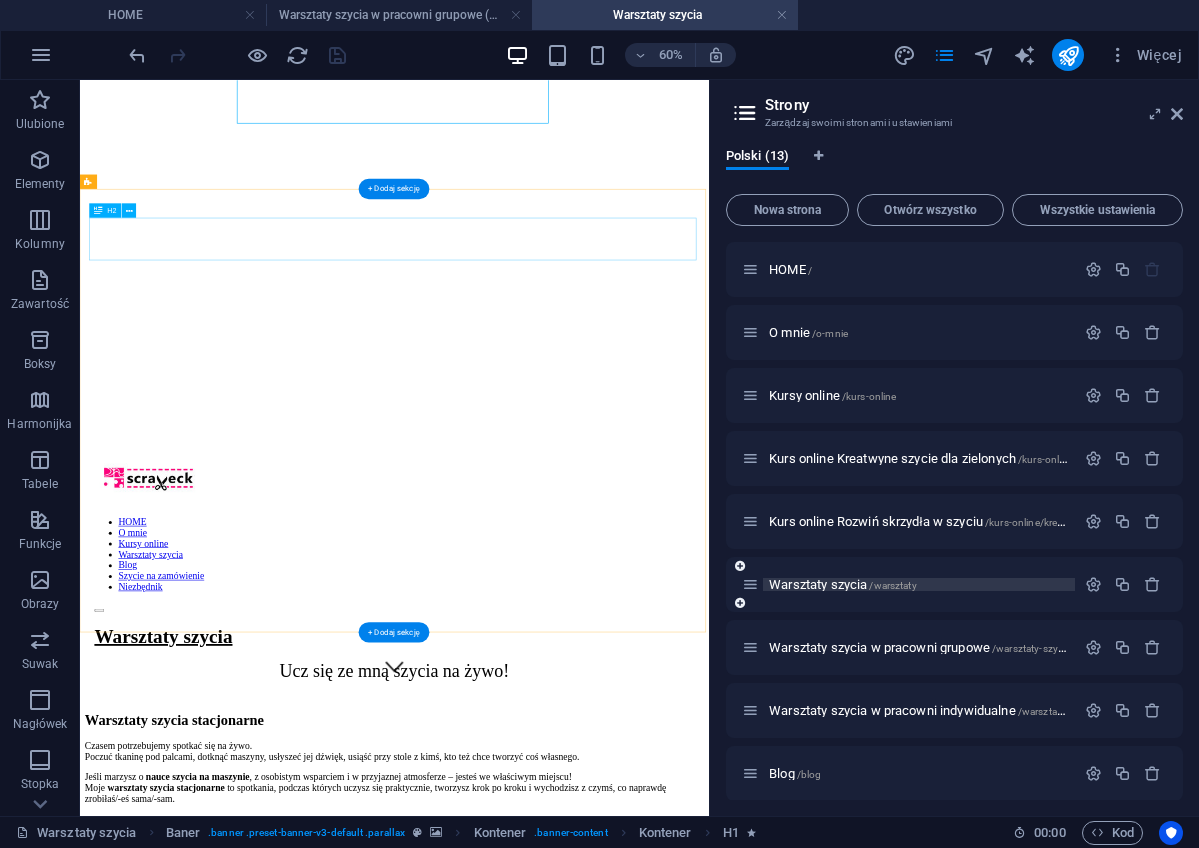 scroll, scrollTop: 219, scrollLeft: 0, axis: vertical 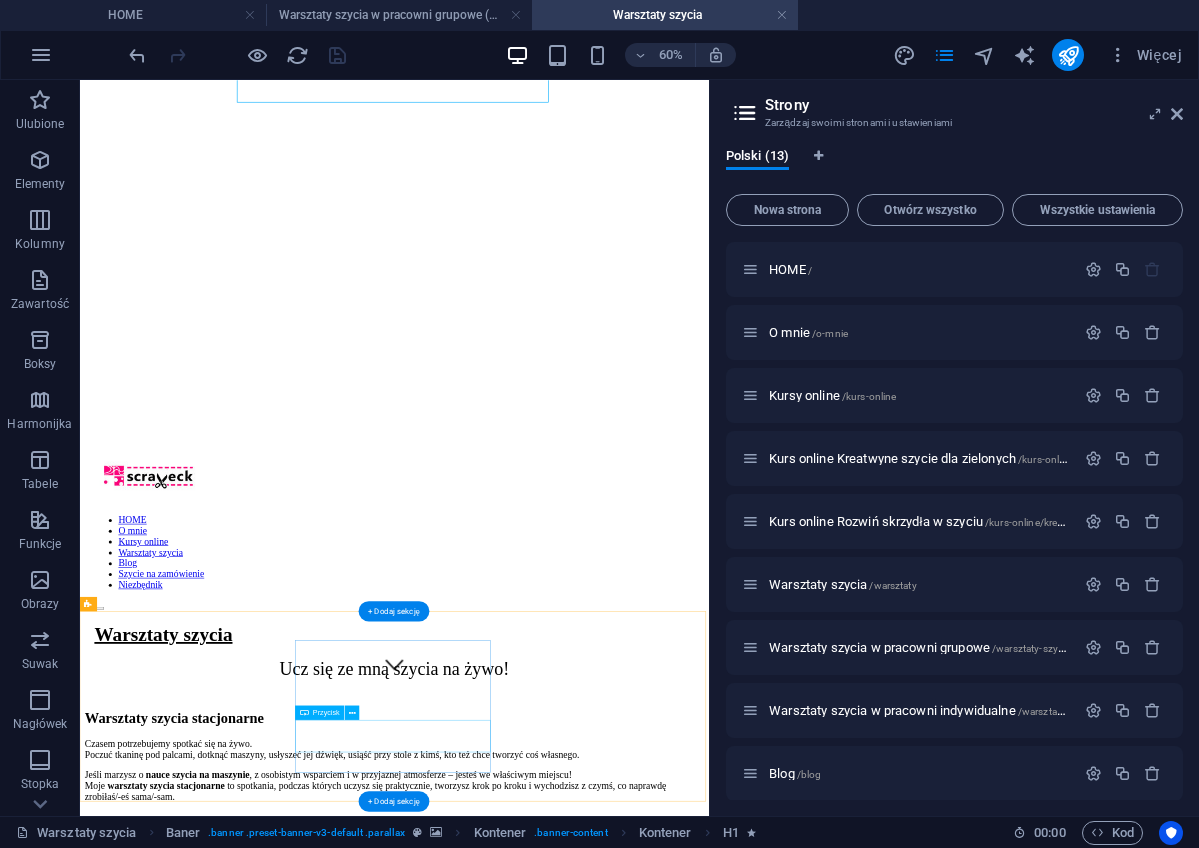 click on "Go to Page" at bounding box center [604, 3576] 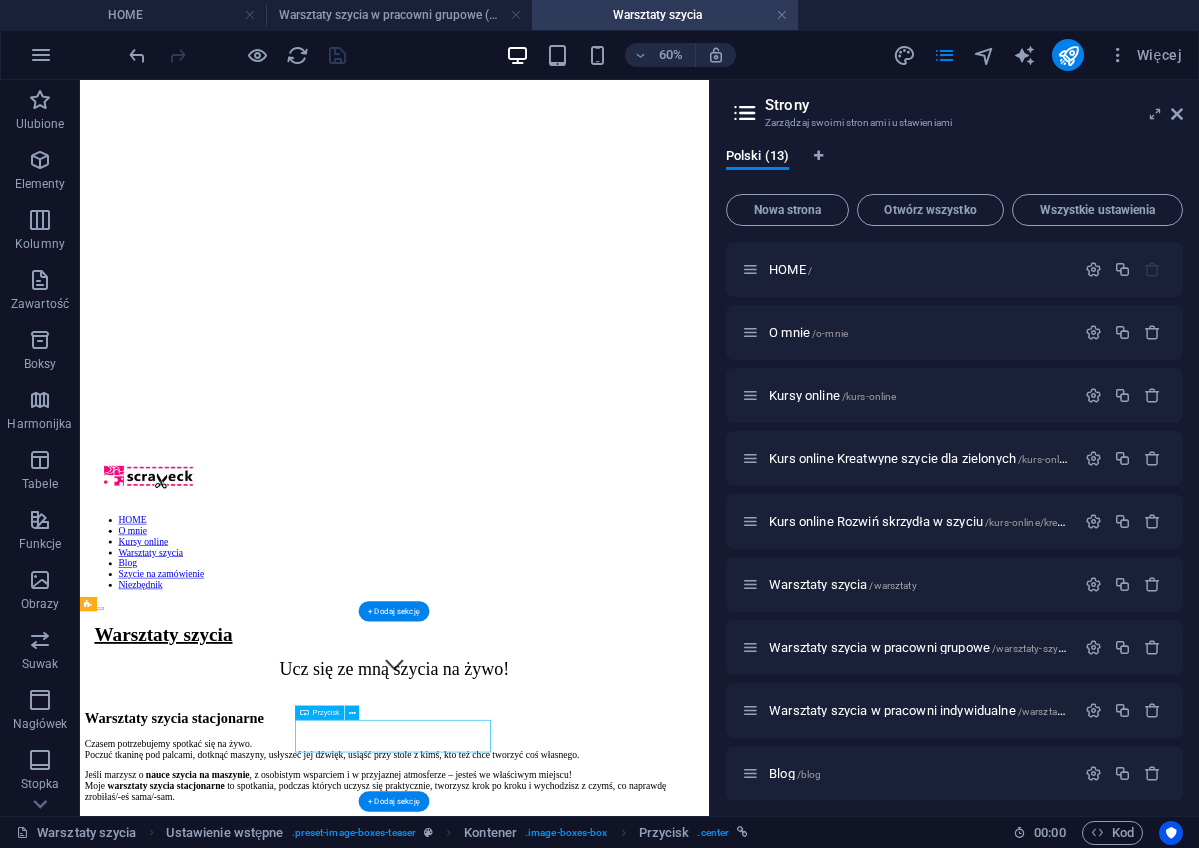 click on "Go to Page" at bounding box center [604, 3576] 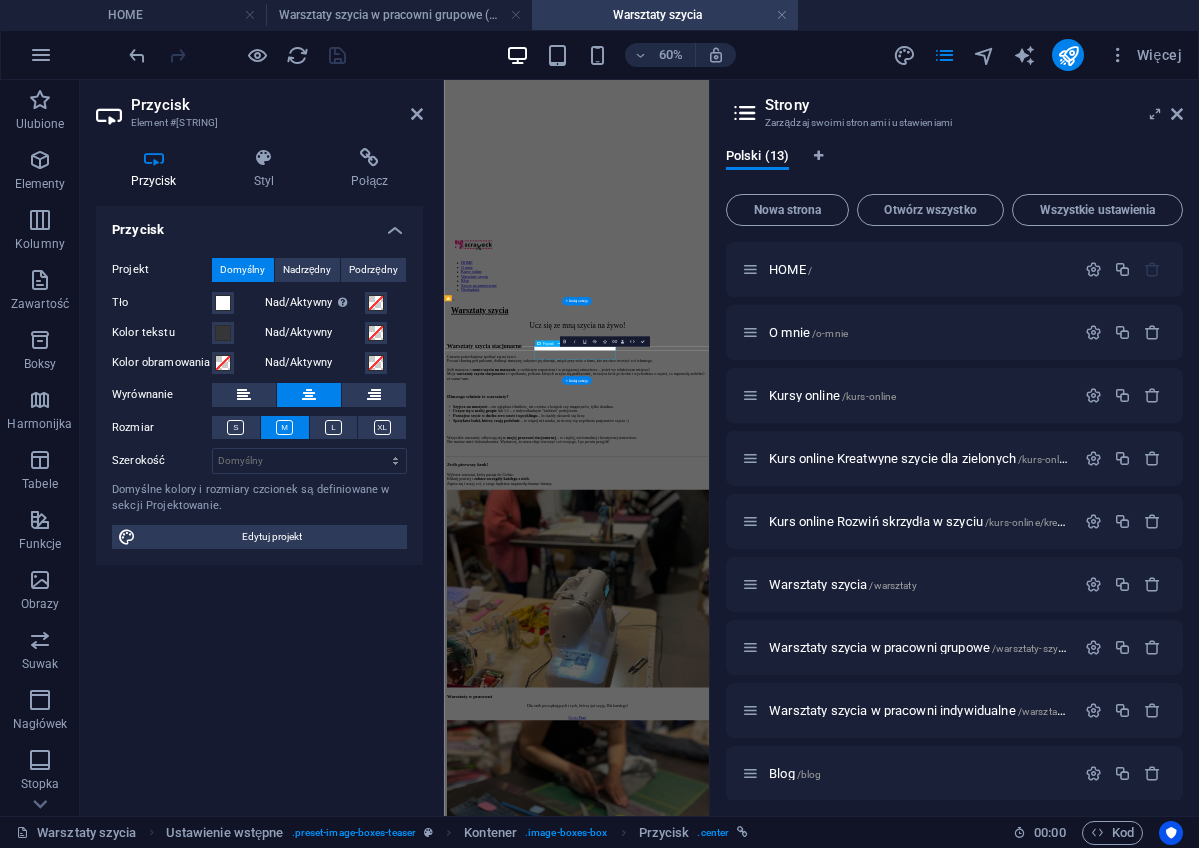 click on "Przycisk Projekt Domyślny Nadrzędny Podrzędny Tło Nad/Aktywny Przejdź do trybu podglądu, aby przetestować stan aktywny/nad Kolor tekstu Nad/Aktywny Kolor obramowania Nad/Aktywny Wyrównanie Rozmiar Szerokość Domyślny px rem % em vh vw Domyślne kolory i rozmiary czcionek są definiowane w sekcji Projektowanie. Edytuj projekt" at bounding box center [259, 503] 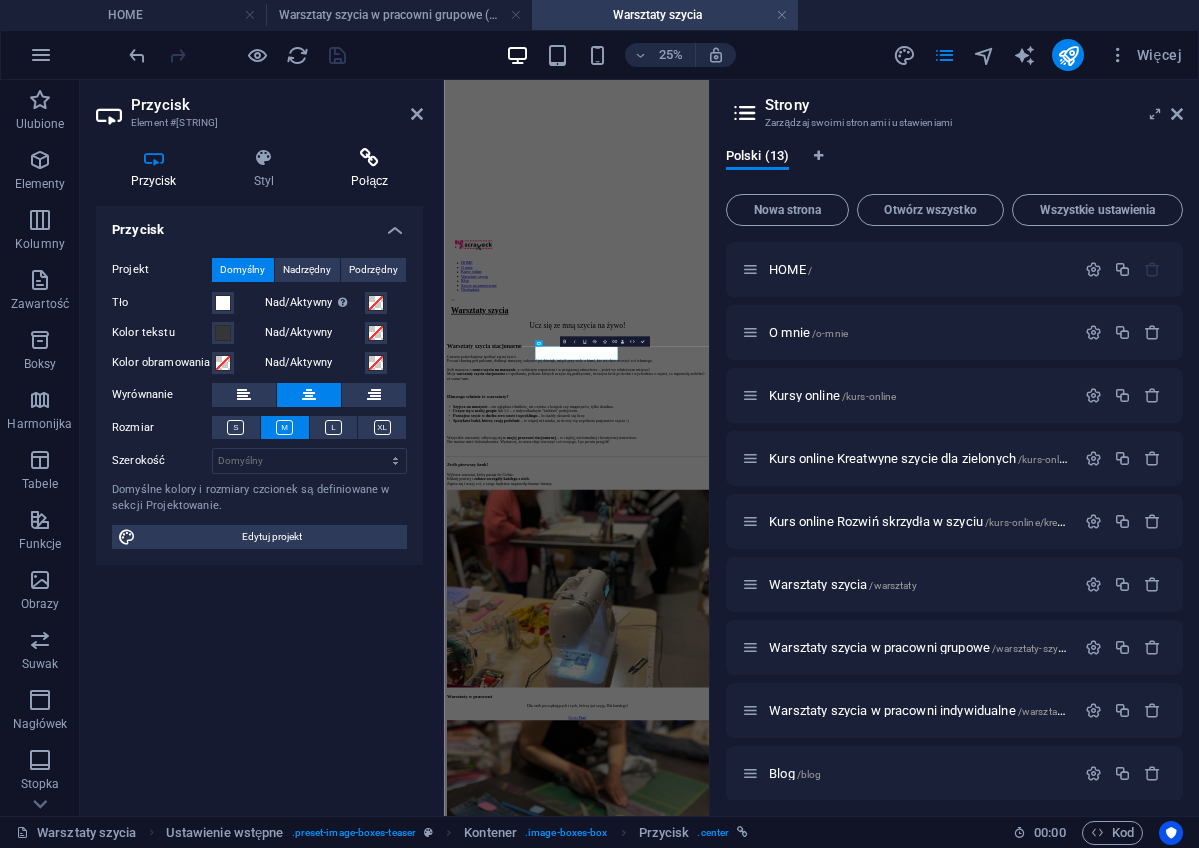click at bounding box center (370, 158) 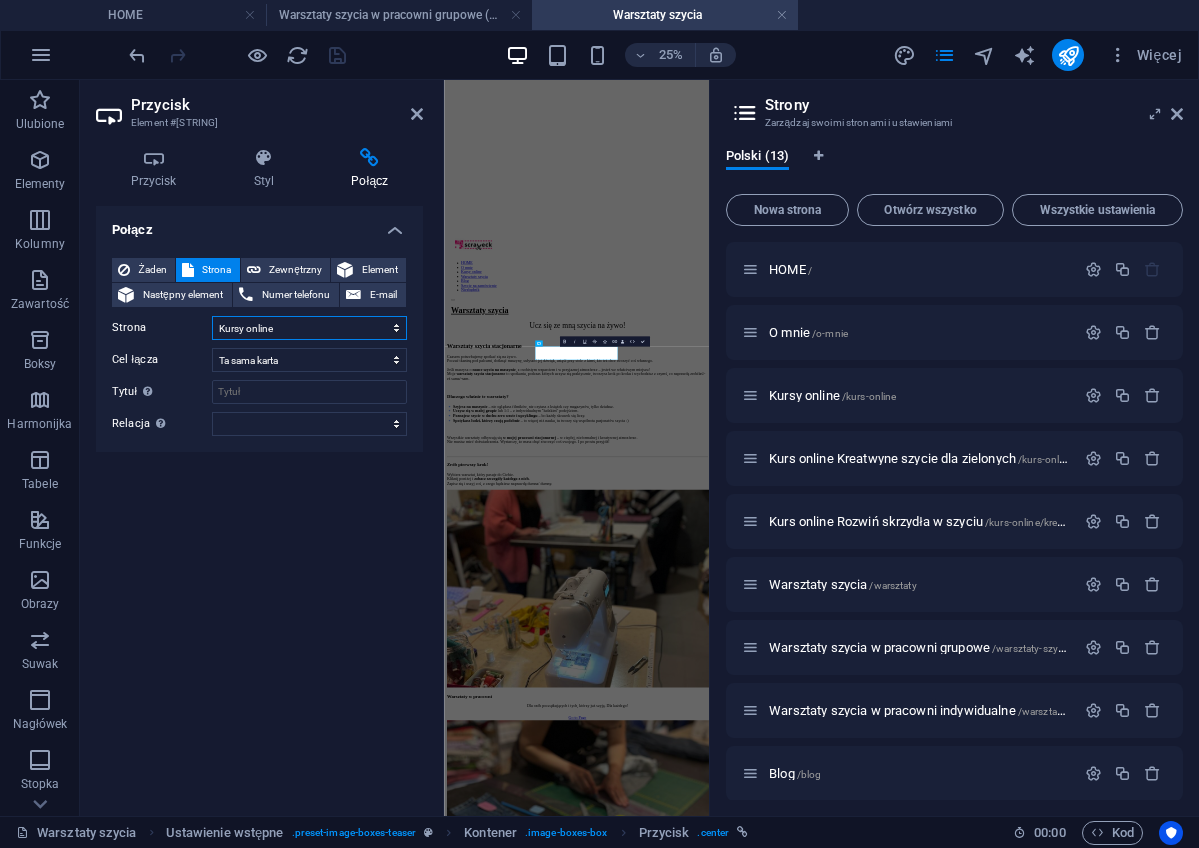 select on "7" 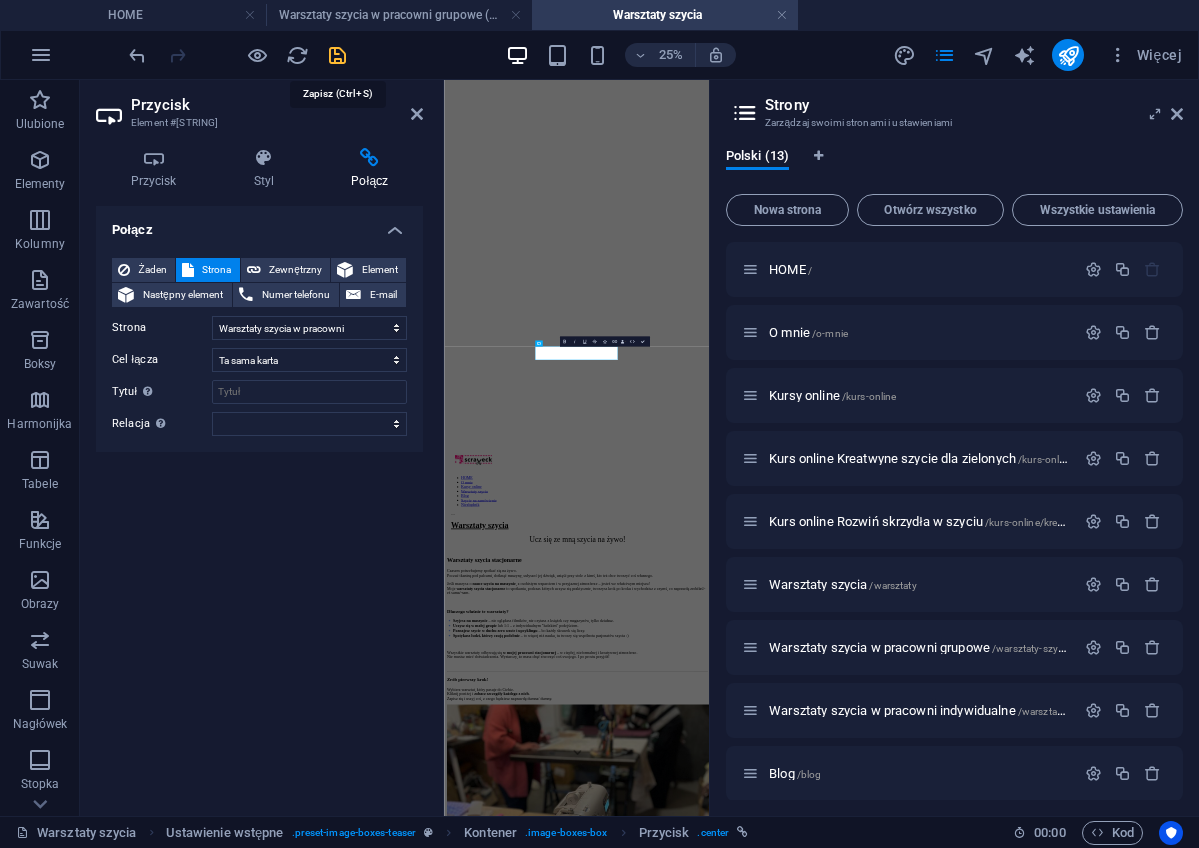 click at bounding box center (337, 55) 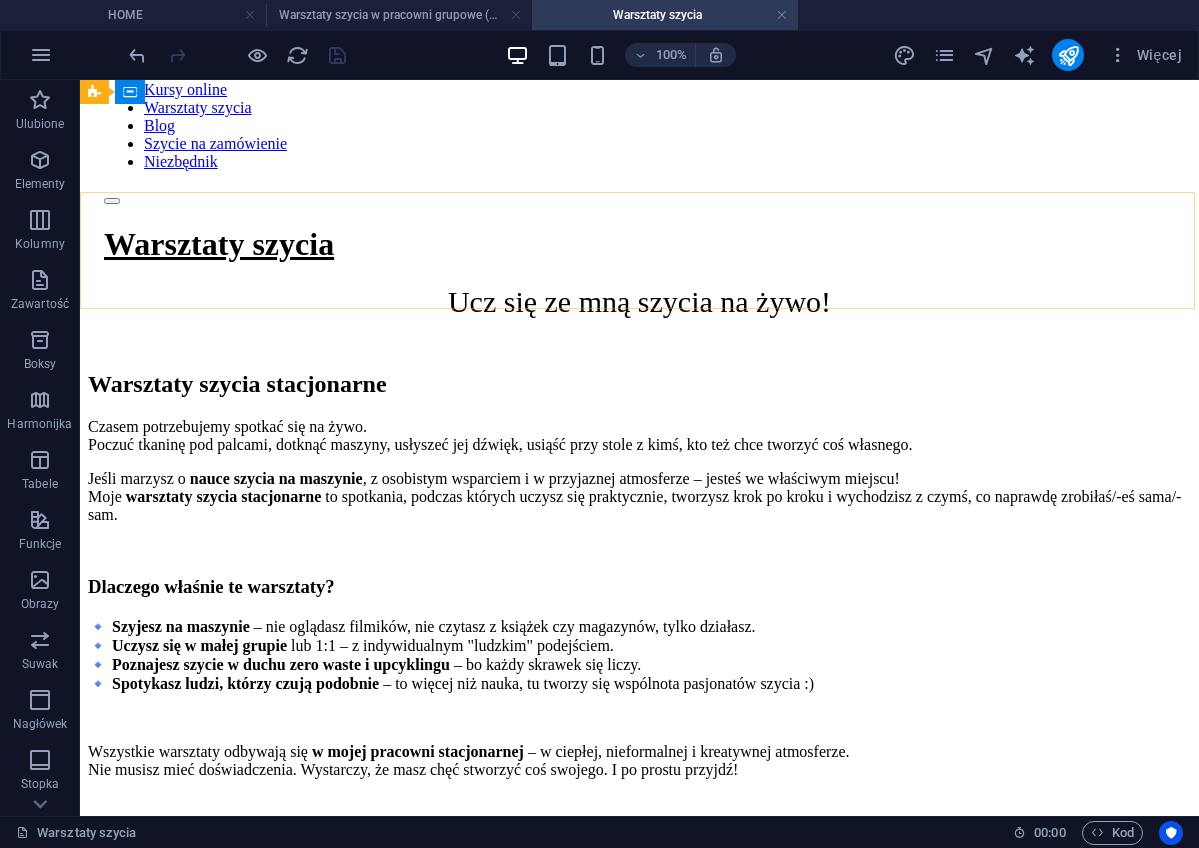 scroll, scrollTop: 731, scrollLeft: 0, axis: vertical 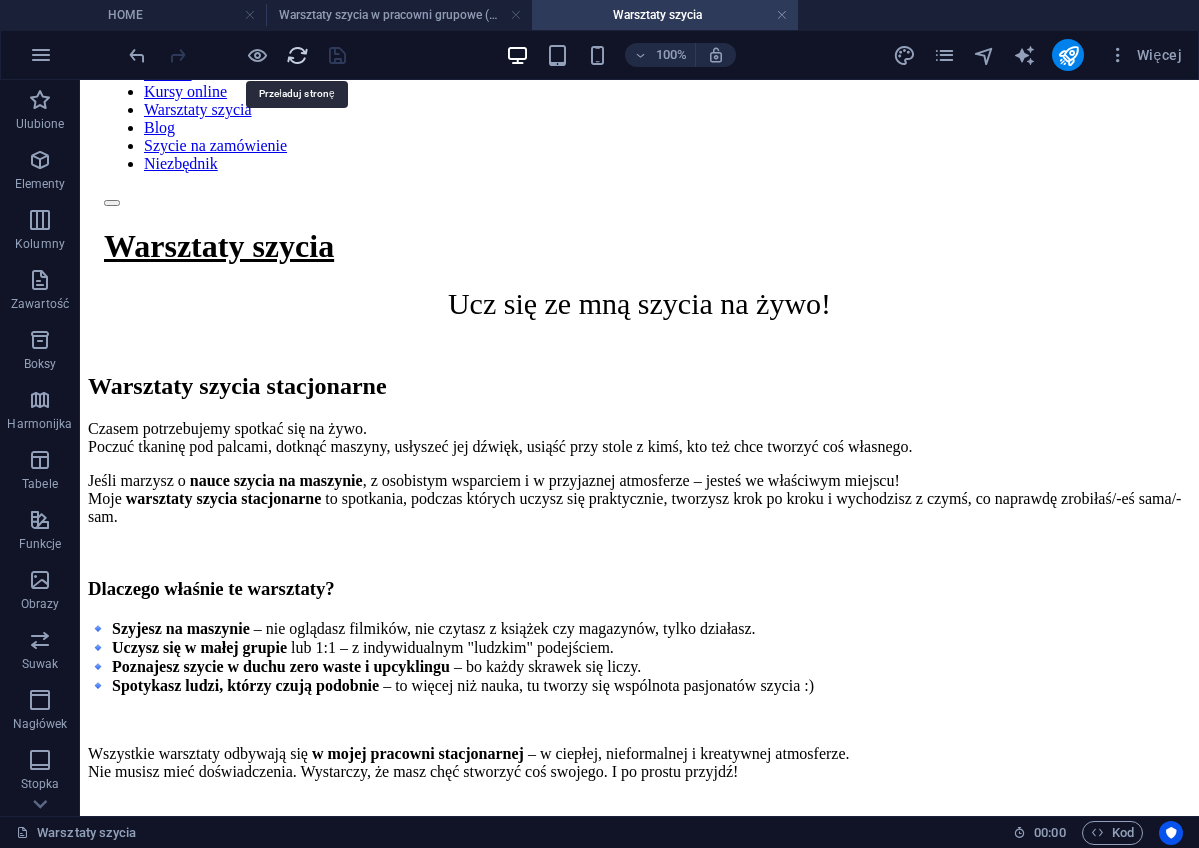 click at bounding box center (297, 55) 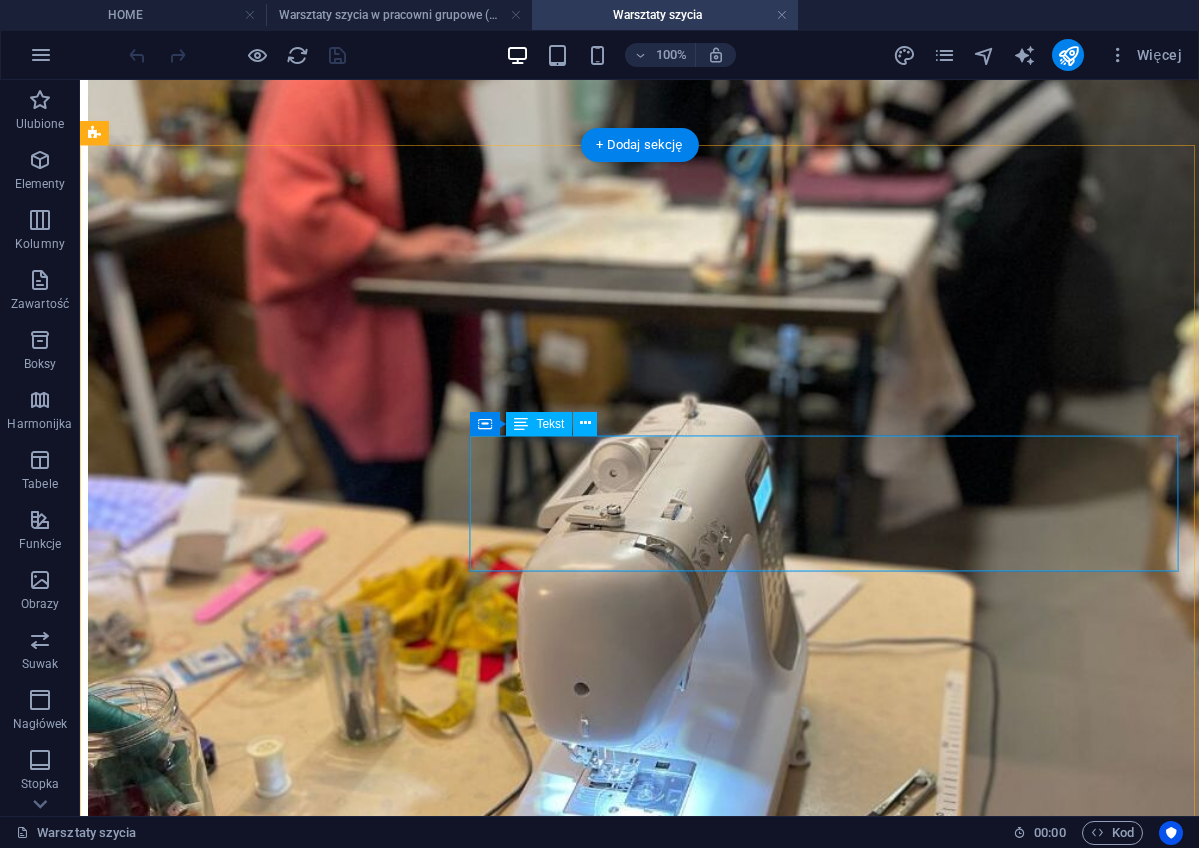 scroll, scrollTop: 1612, scrollLeft: 0, axis: vertical 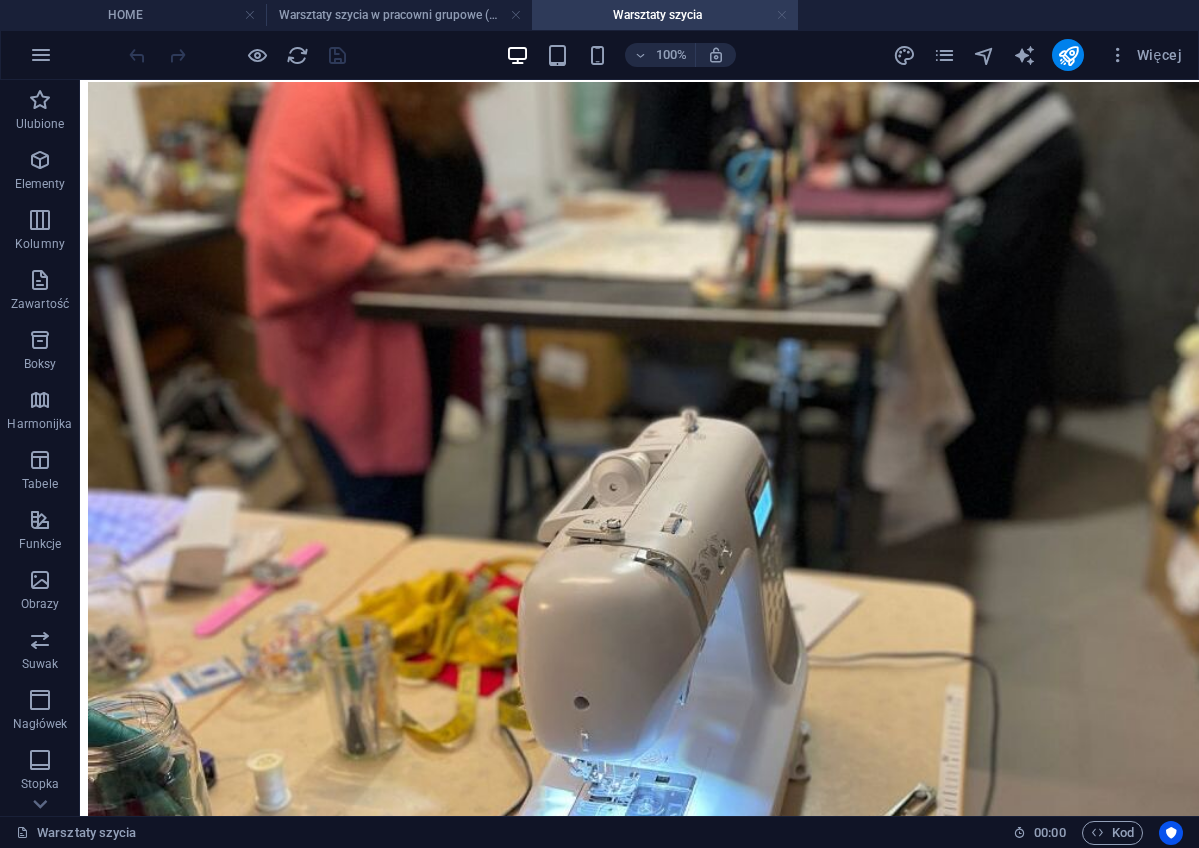 click at bounding box center (782, 15) 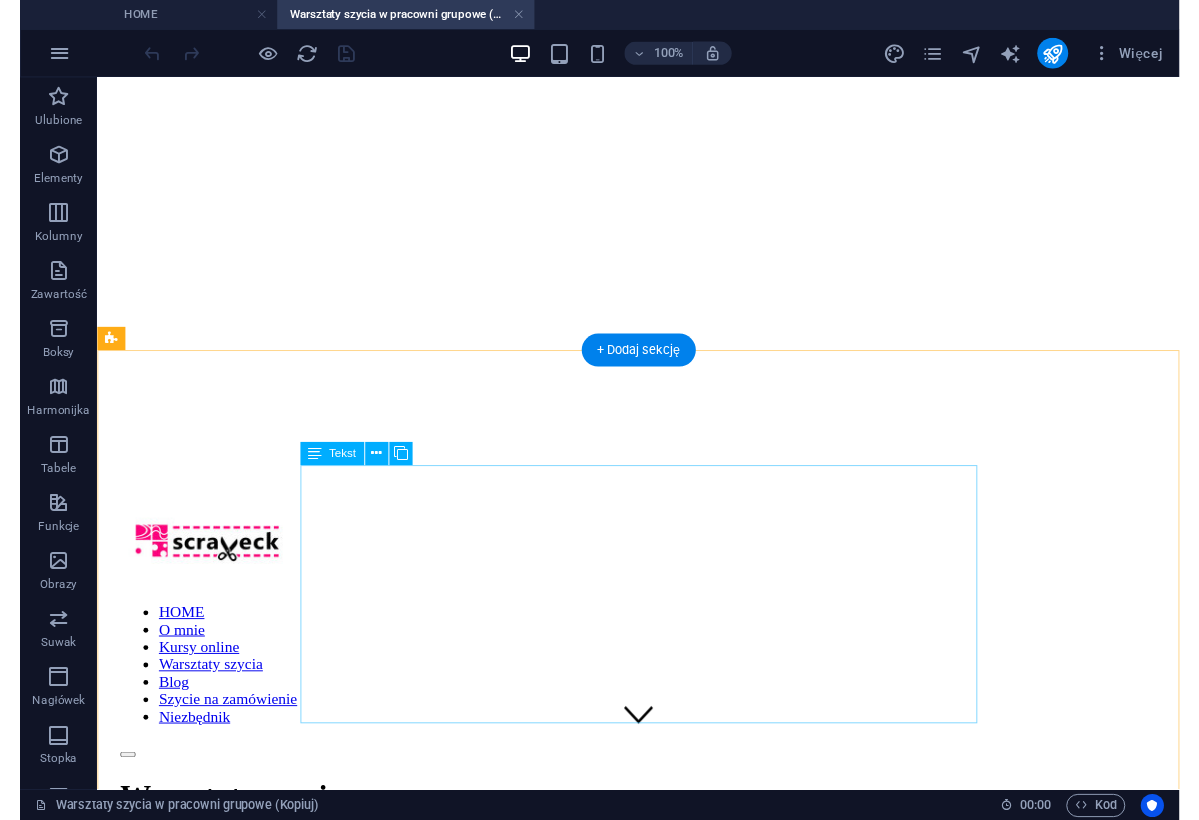scroll, scrollTop: 88, scrollLeft: 0, axis: vertical 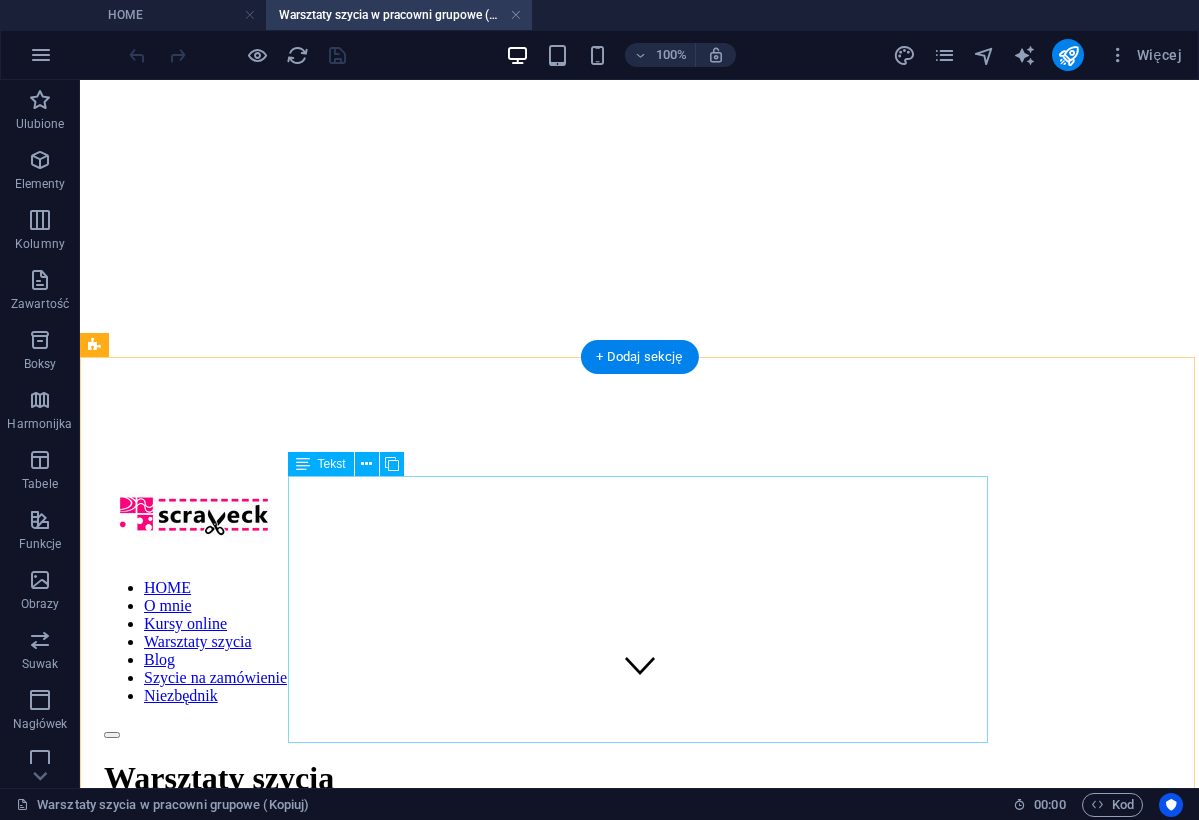 click on "Odkryj magię upcyklingu – na żywo i online! Warsztaty stacjonarne w mojej pracowni – kameralne, przyjazne i pełne dobrej energii - to idealny sposób, żeby zacząć lub pogłębić swoją szyciową przygodę. Na żywo, z człowiekiem :) i w grupie podobnie czujących osób. Zobacz, który warsztat będzie najlepszy dla Ciebie:" at bounding box center [639, 1062] 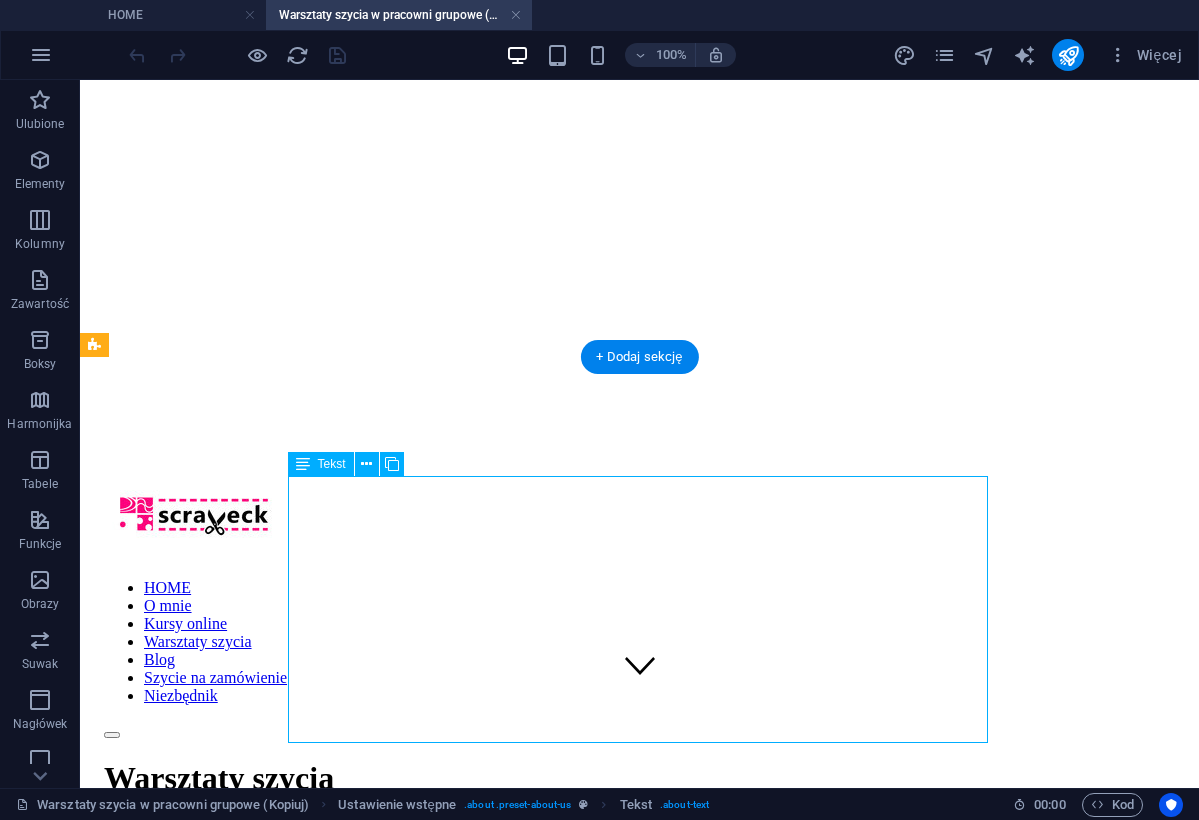 click on "Odkryj magię upcyklingu – na żywo i online! Warsztaty stacjonarne w mojej pracowni – kameralne, przyjazne i pełne dobrej energii - to idealny sposób, żeby zacząć lub pogłębić swoją szyciową przygodę. Na żywo, z człowiekiem :) i w grupie podobnie czujących osób. Zobacz, który warsztat będzie najlepszy dla Ciebie:" at bounding box center (639, 1062) 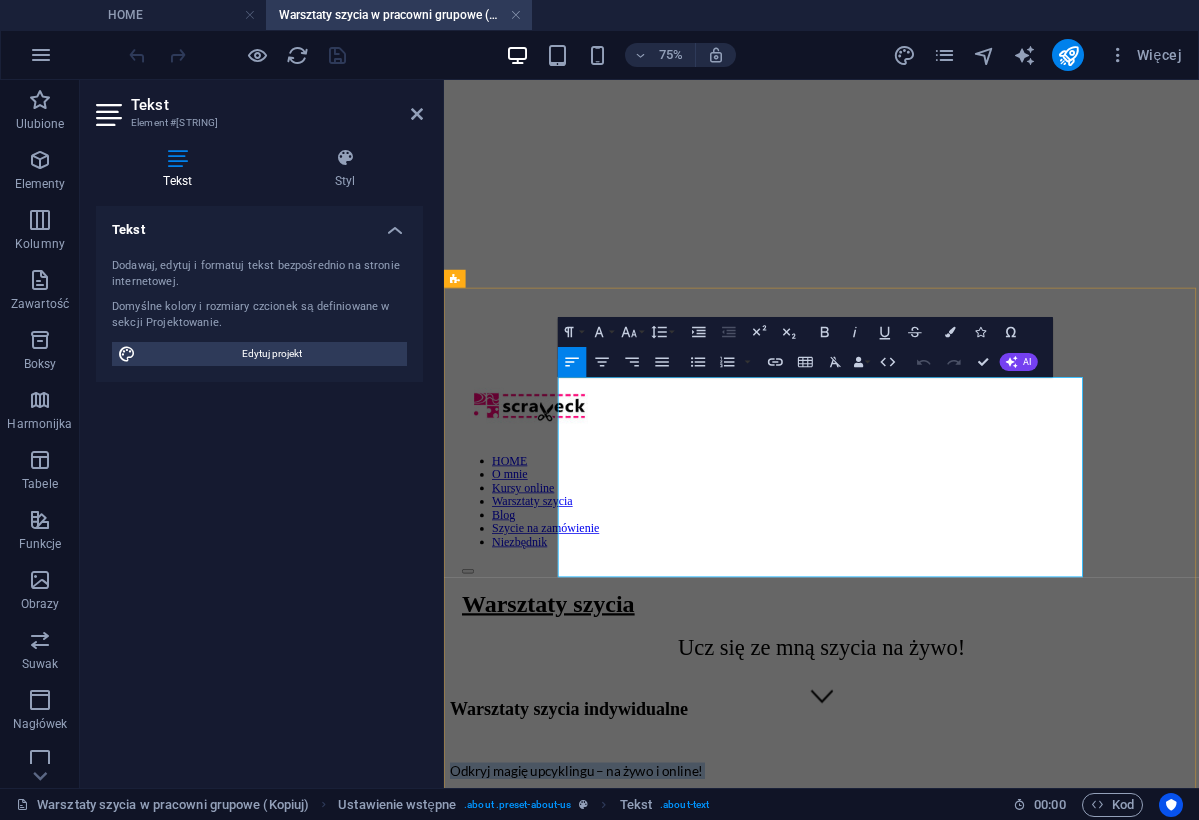 drag, startPoint x: 597, startPoint y: 528, endPoint x: 704, endPoint y: 736, distance: 233.9081 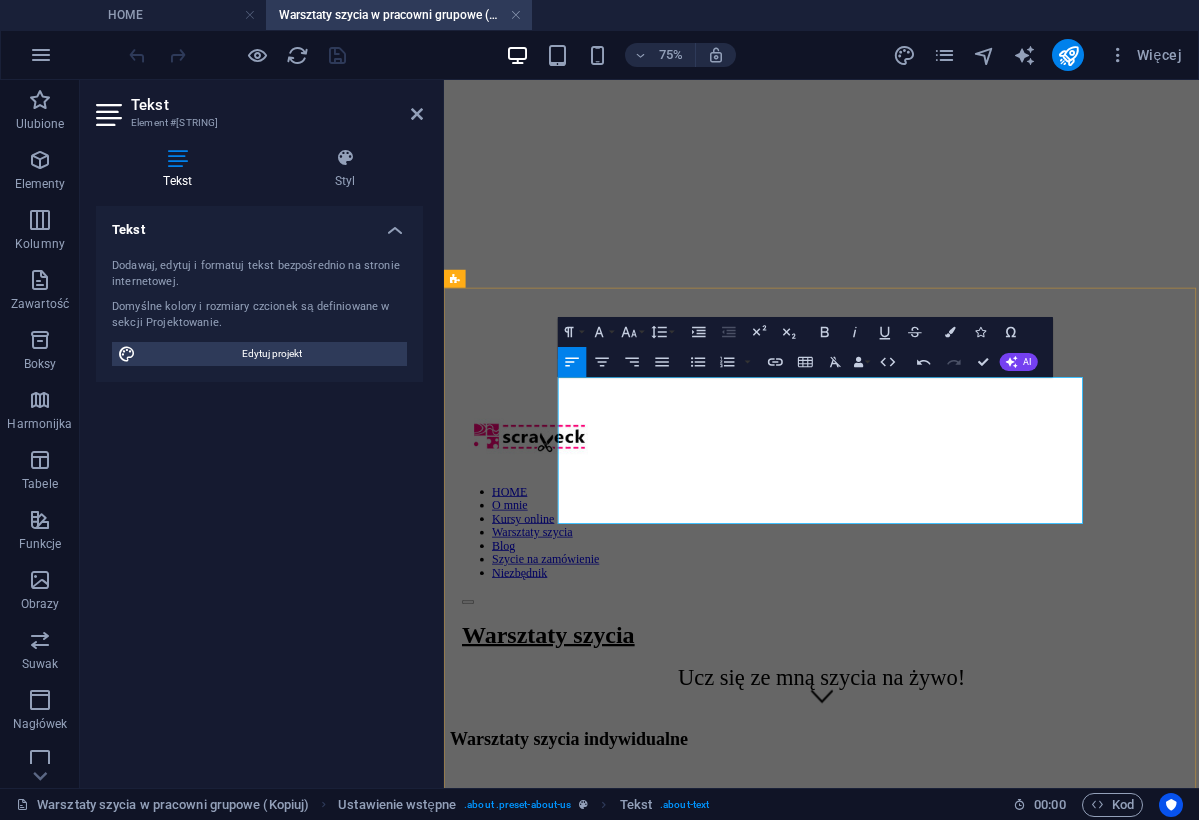 click on "👋 Indywidualne warsztaty szycia w Scraveck Studio to spotkanie 1:1 – tylko Ty, maszyna i temat, który naprawdę Cię interesuje. Bez scenariusza. Bez presji. W Twoim tempie, na Twoich zasadach." at bounding box center (947, 1101) 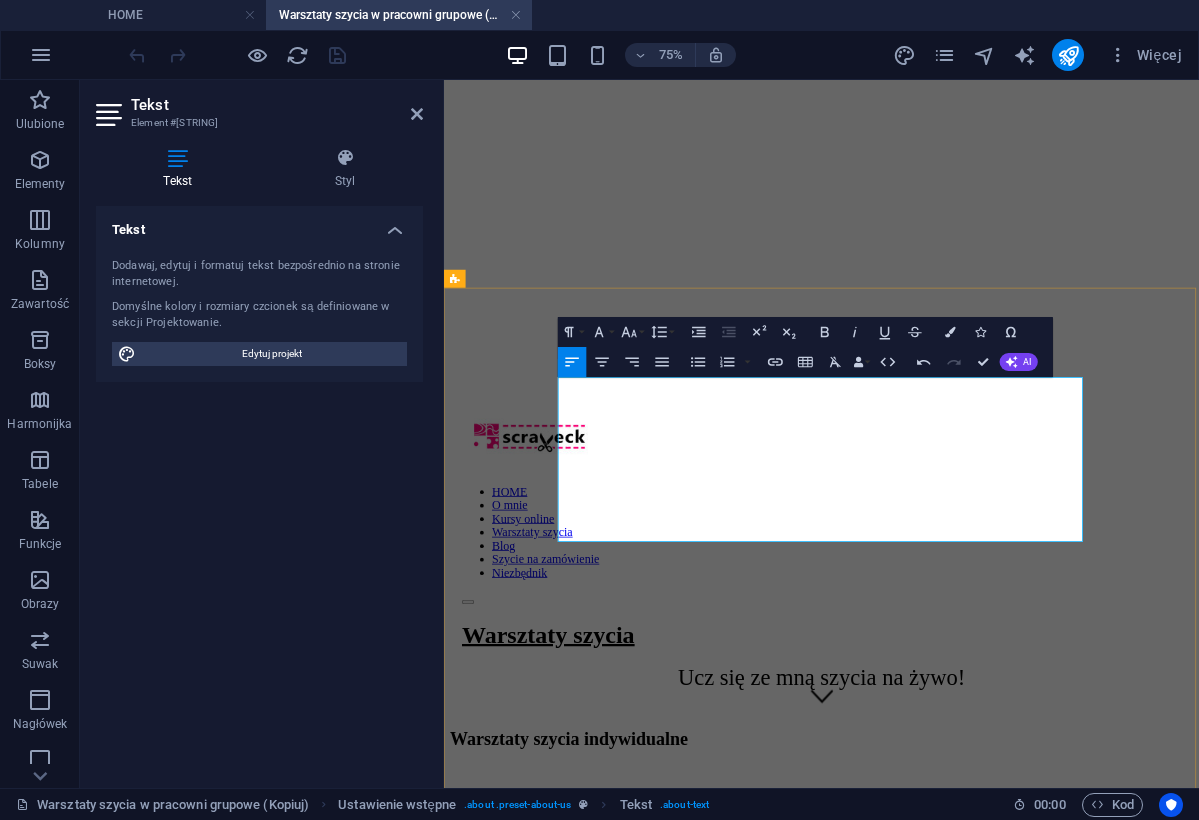 click on "Indywidualne warsztaty szycia w Scraveck Studio to spotkanie 1:1 – tylko Ty, maszyna i temat, który naprawdę Cię interesuje. Bez scenariusza. Bez presji. W Twoim tempie, na Twoich zasadach." at bounding box center [947, 1135] 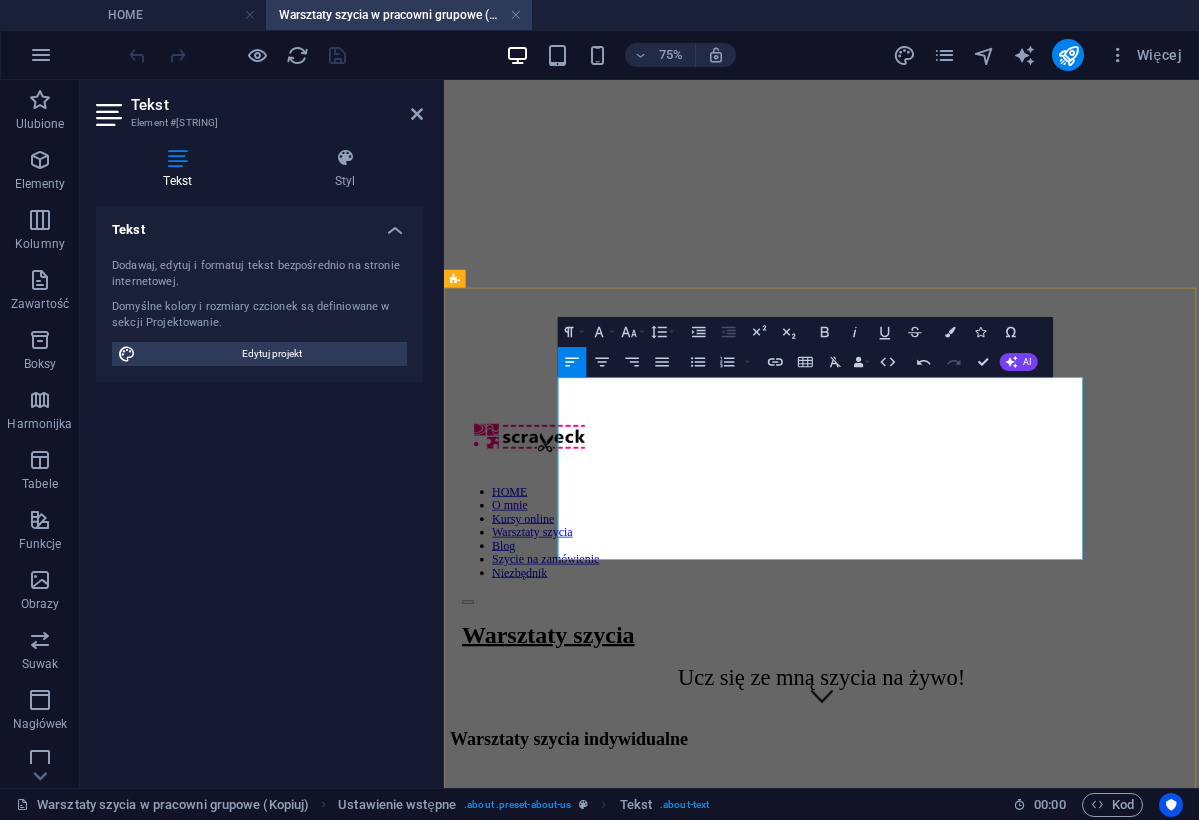 drag, startPoint x: 788, startPoint y: 660, endPoint x: 715, endPoint y: 663, distance: 73.061615 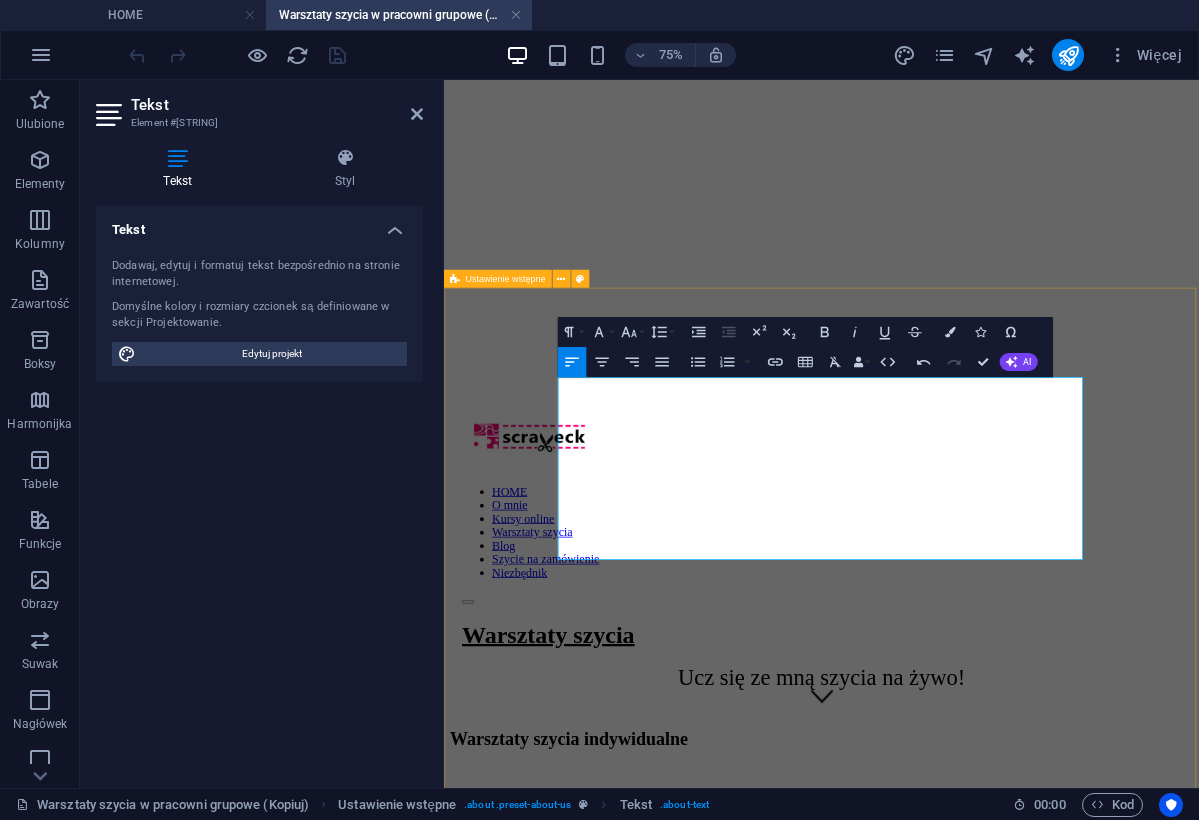 click on "Warsztaty szycia w pracowni indy - Scraveck Studio upcyklingowa pracownia krawiecka
Warsztaty szycia w pracowni indywi - Scraveck Studio upcyklingowa pracownia krawiecka
Co zyskujesz?
Warsztaty szycia, warsztaty indywidualne,warsztaty stacjonarne, szycie od podstaw, nauka szycia, szycie dla początkujących, jak rozpocząć naukę szycia, jak nauczyć się szyć, nauka szycia na maszynie, szycie dla początkujących, jak szyć na maszynie krok po kroku, nauka obsługi maszyny do szycia
Połącz Żaden Strona Zewnętrzny Element Następny element Numer telefonu E-mail Strona HOME O mnie Kursy online Kurs online Kreatwyne szycie dla zielonych Kurs online Rozwiń skrzydła w szyciu Warsztaty szycia Warsztaty szycia w pracowni grupowe  Blog Szycie na zamówienie Niezbędnik Regulamin Polityka prywatności Element
URL Numer telefonu E-mail Cel łącza Nowa karta Ta sama karta Nakładka Tytuł Dodatkowy opis linku nie powinien być taki sam jak treść linku. Tytuł jest najczęściej wyświetlany jako tekst podpowiedzi po najechaniu myszką nad element. Jeśli nie jesteś pewien, pozostaw puste. Relacja Ustawia  powiązanie tego łącza z celem łącza . Na przykład wartość „nofollow” instruuje wyszukiwarki, aby nie podążały za linkiem. Można pozostawić puste. alternate author bookmark external help license next nofollow noreferrer noopener prev search tag Zdefiniuj unikatowy identyfikator zakotwiczenia dla tego kontenera, aby go połączyć. Kotwica" at bounding box center [947, 1212] 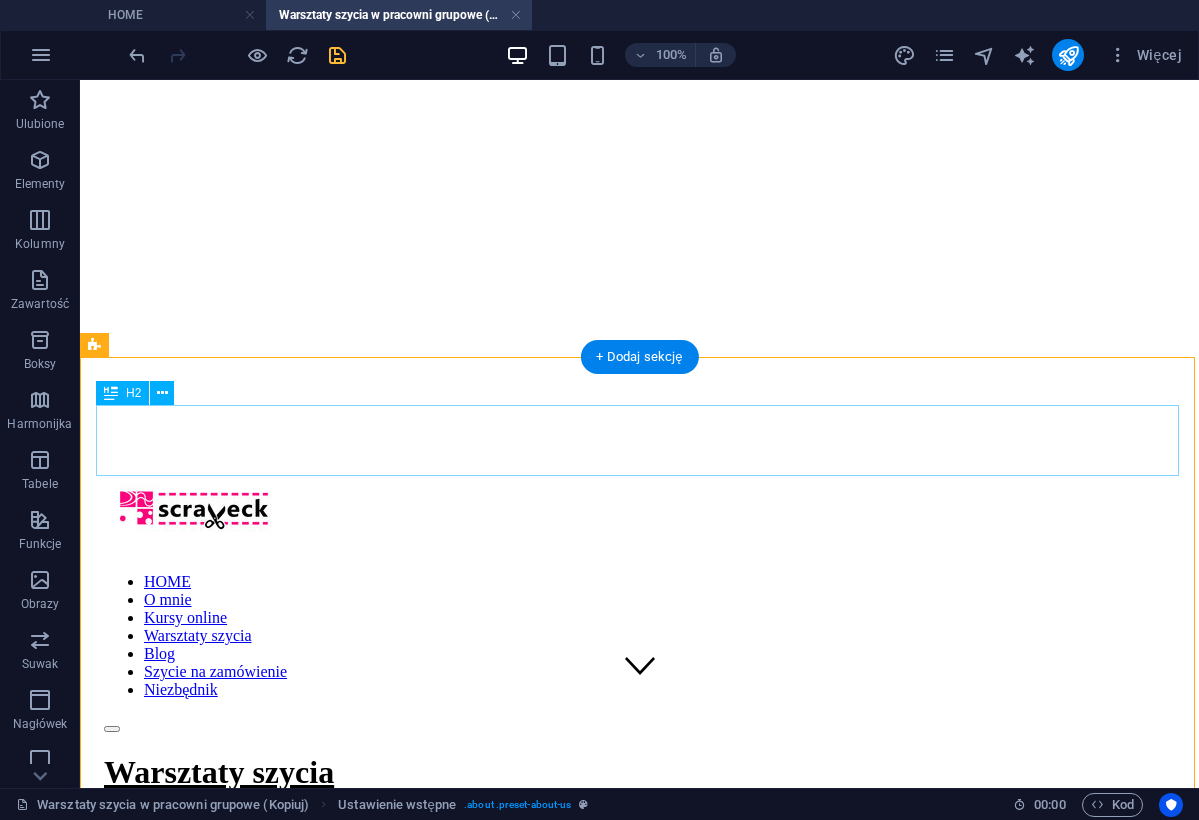 click on "Warsztaty szycia indywidualne" at bounding box center (639, 912) 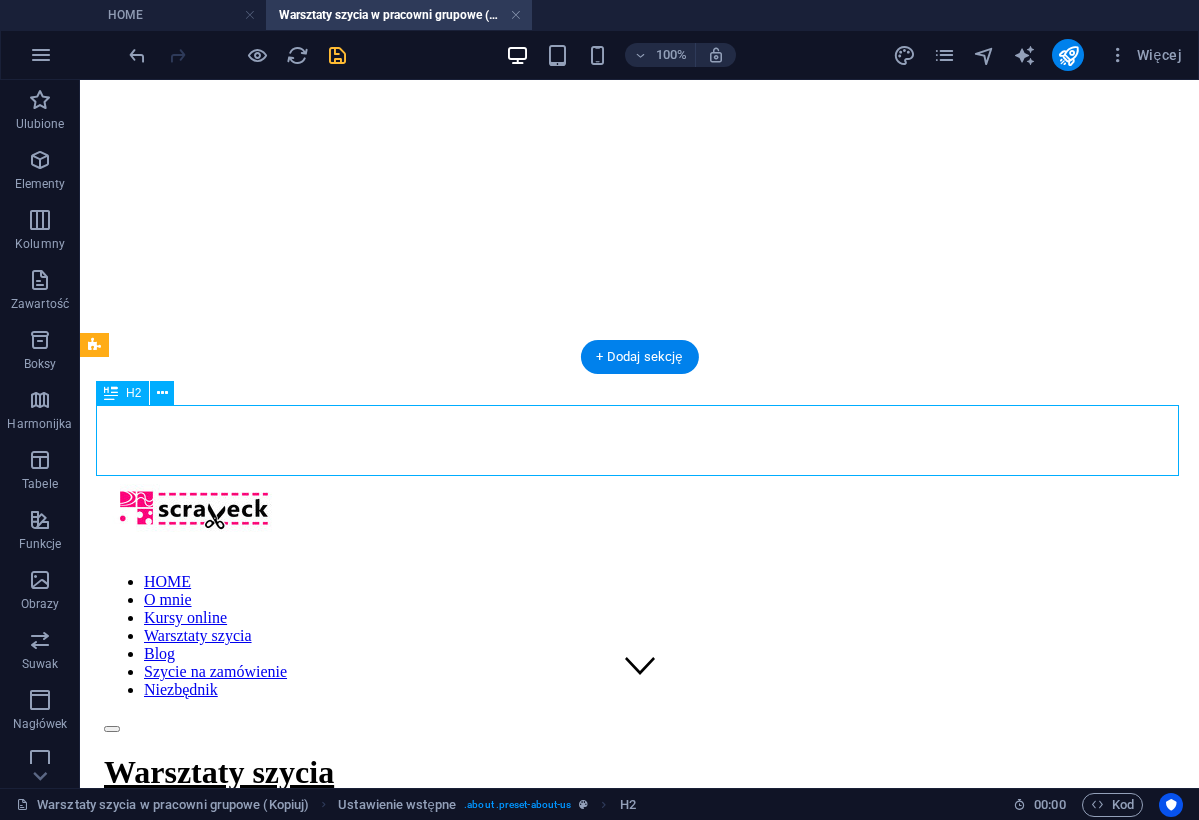 click on "Warsztaty szycia indywidualne" at bounding box center (639, 912) 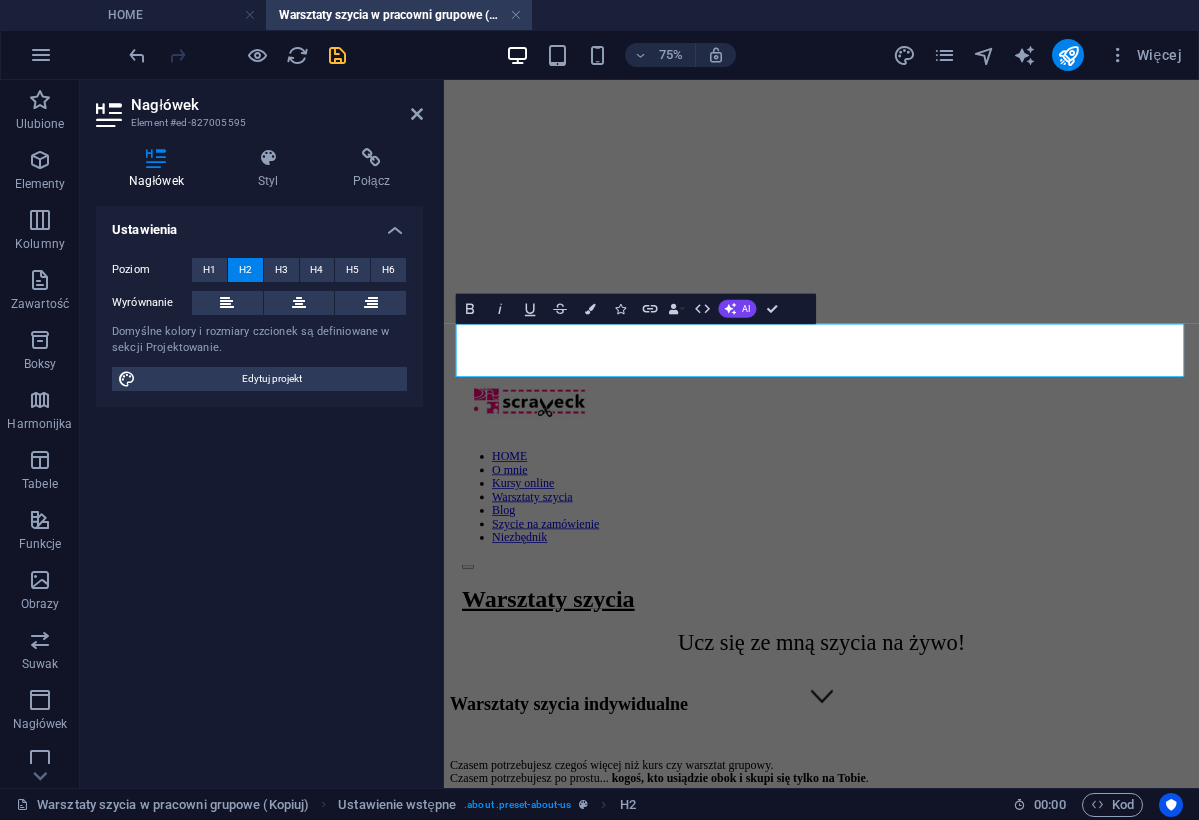 click on "Warsztaty szycia indywidualne" at bounding box center (947, 912) 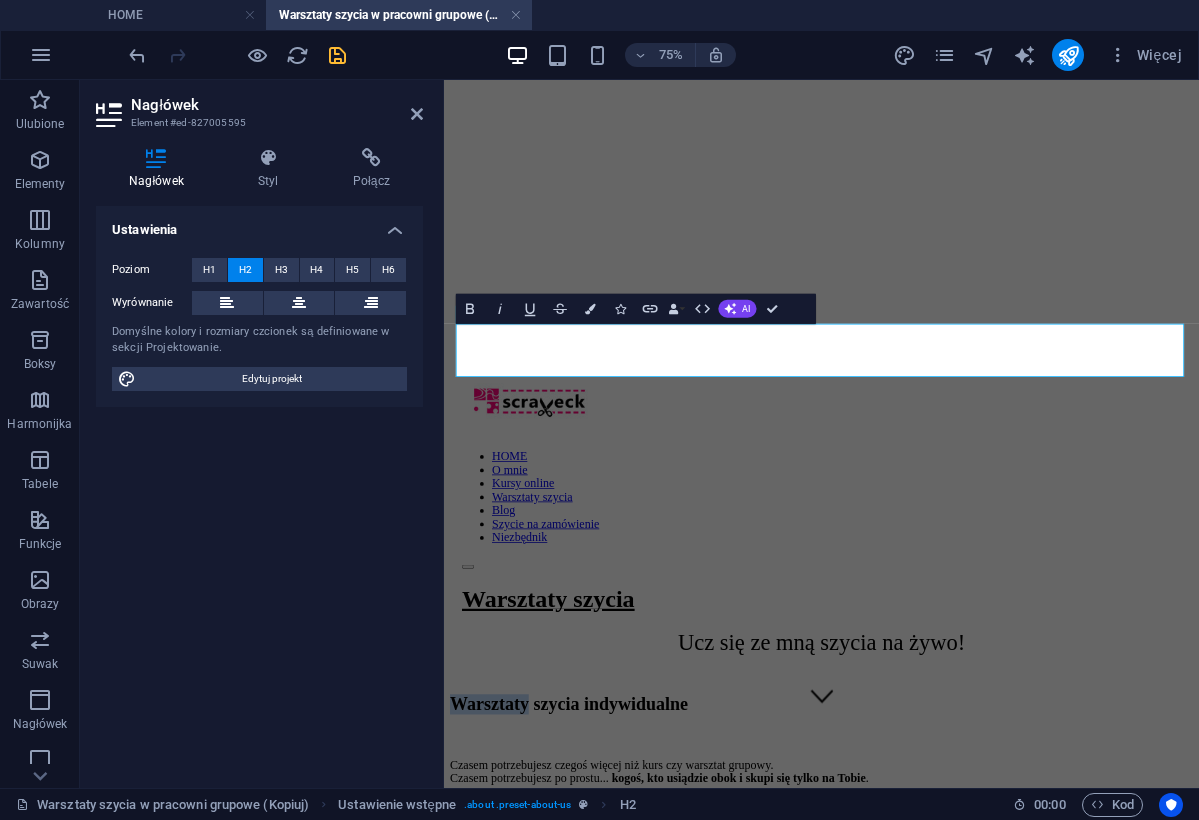 click on "Warsztaty szycia indywidualne" at bounding box center (947, 912) 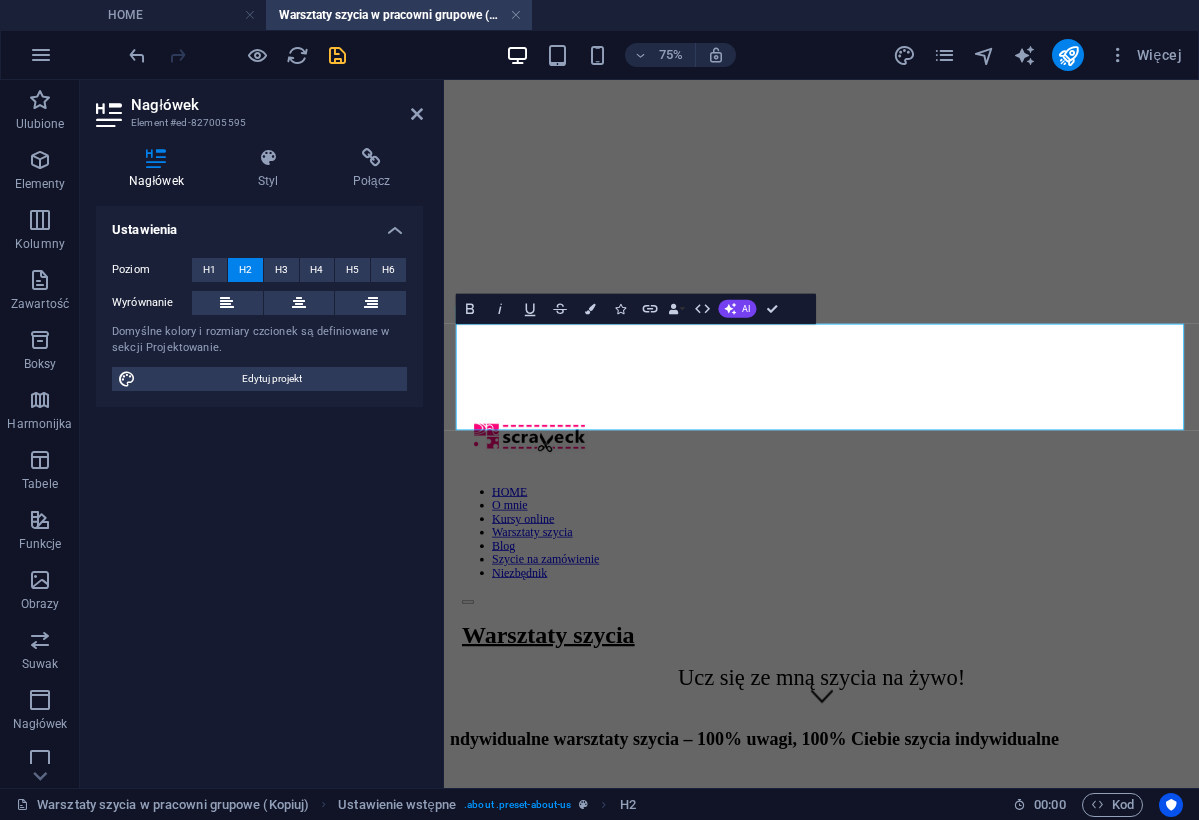 click on "ndywidualne warsztaty szycia – 100% uwagi, 100% Ciebie szycia indywidualne" at bounding box center [947, 959] 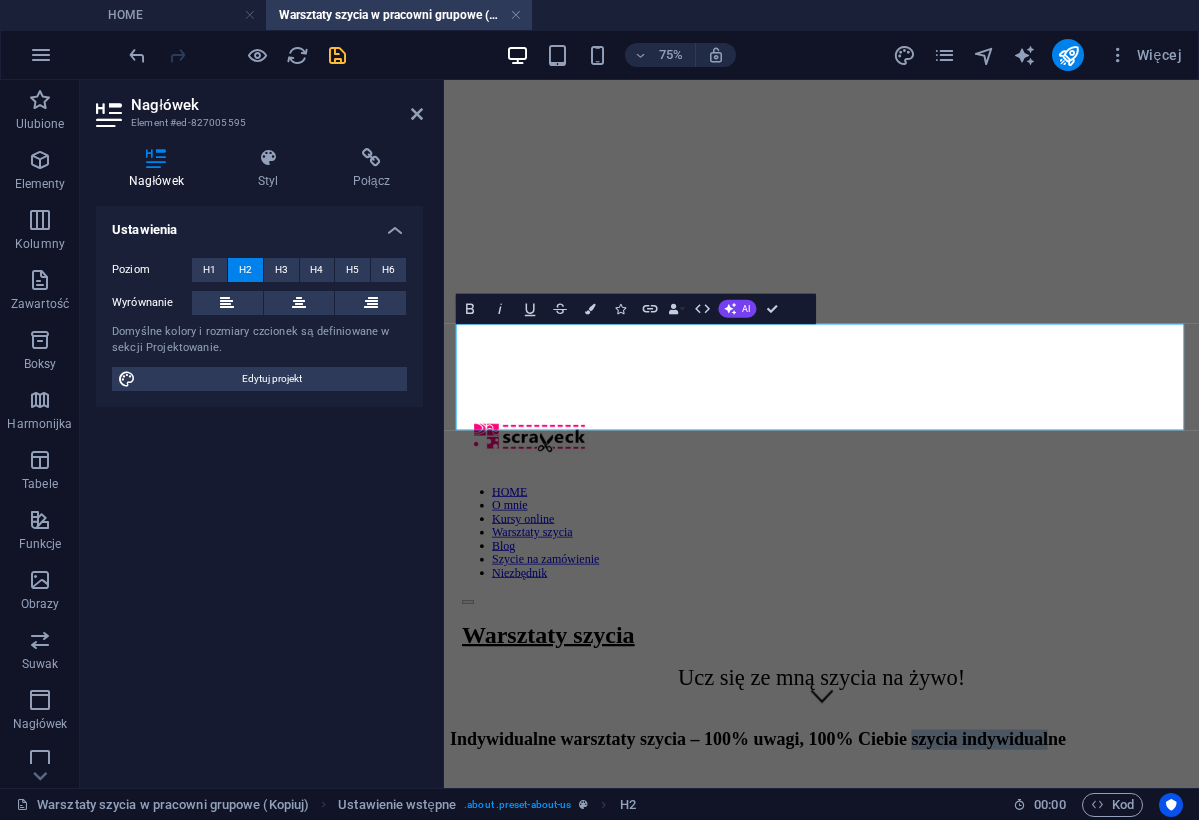 drag, startPoint x: 872, startPoint y: 513, endPoint x: 1235, endPoint y: 512, distance: 363.00137 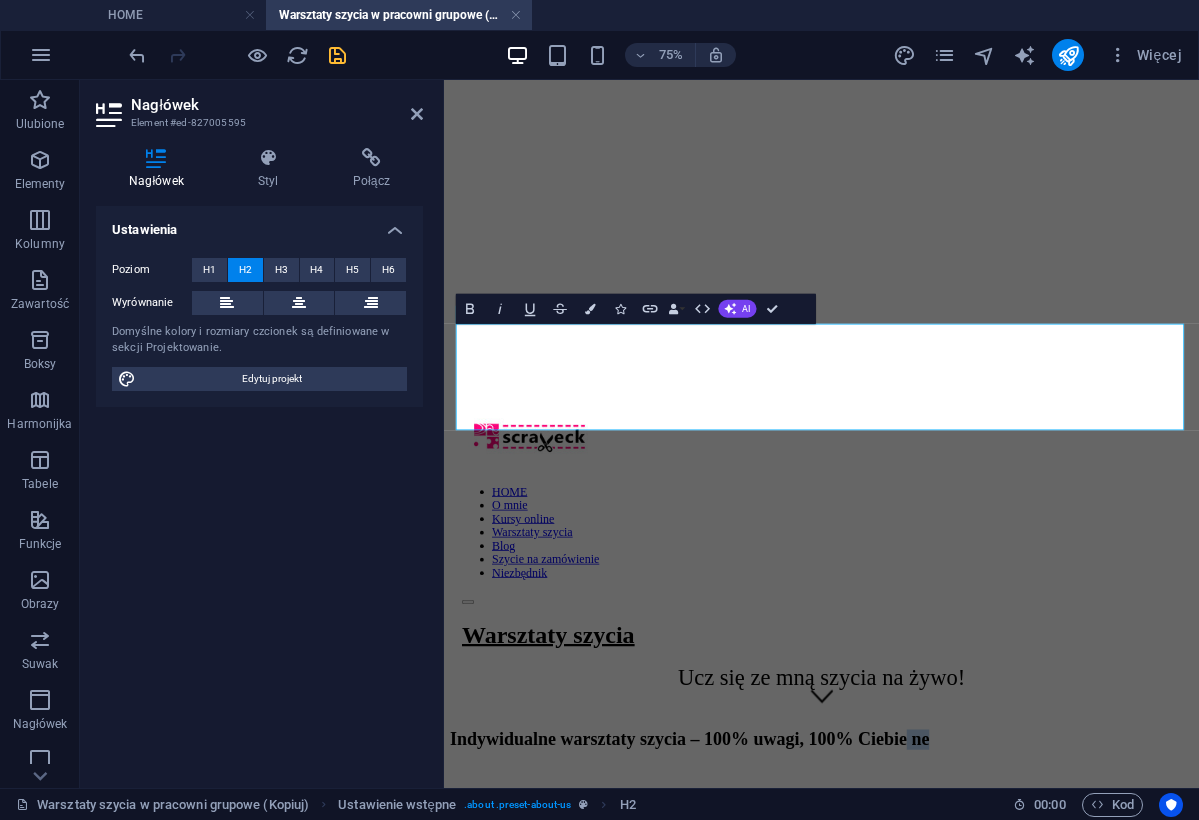 drag, startPoint x: 1129, startPoint y: 517, endPoint x: 1049, endPoint y: 520, distance: 80.05623 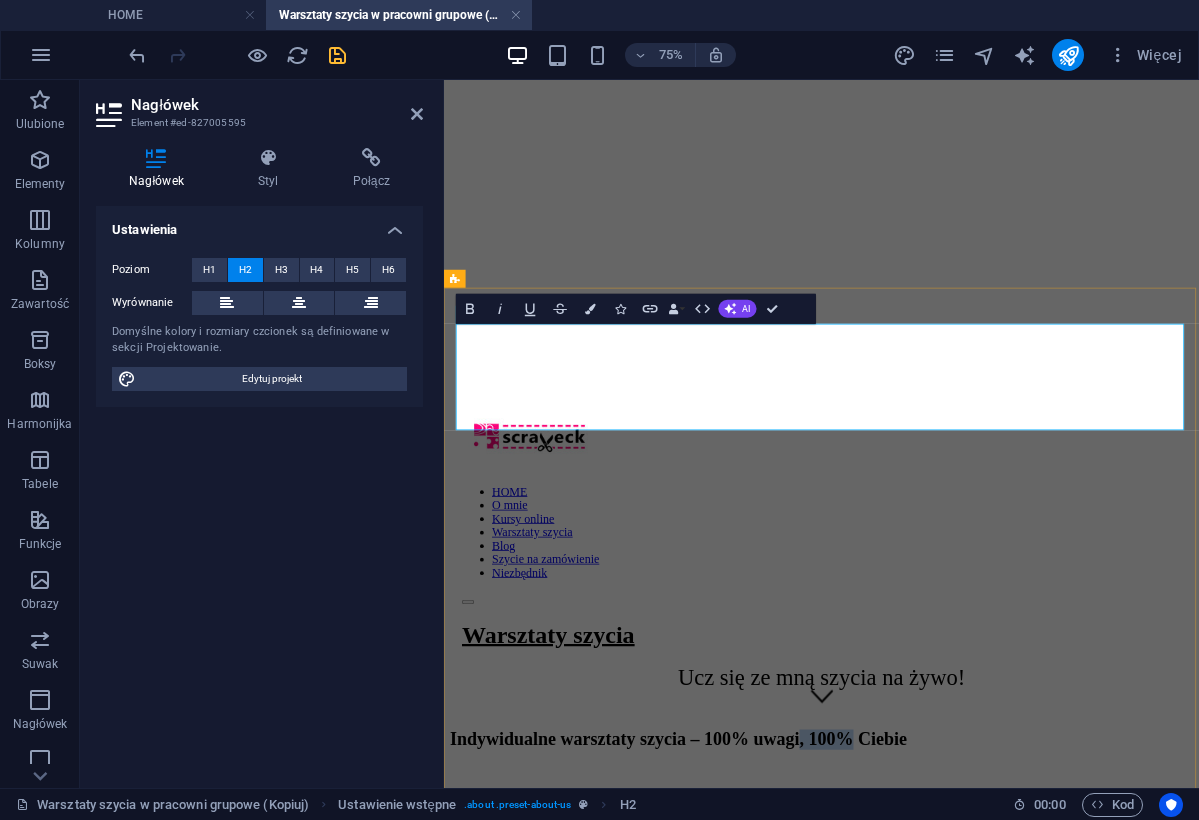 drag, startPoint x: 925, startPoint y: 519, endPoint x: 1397, endPoint y: 455, distance: 476.3192 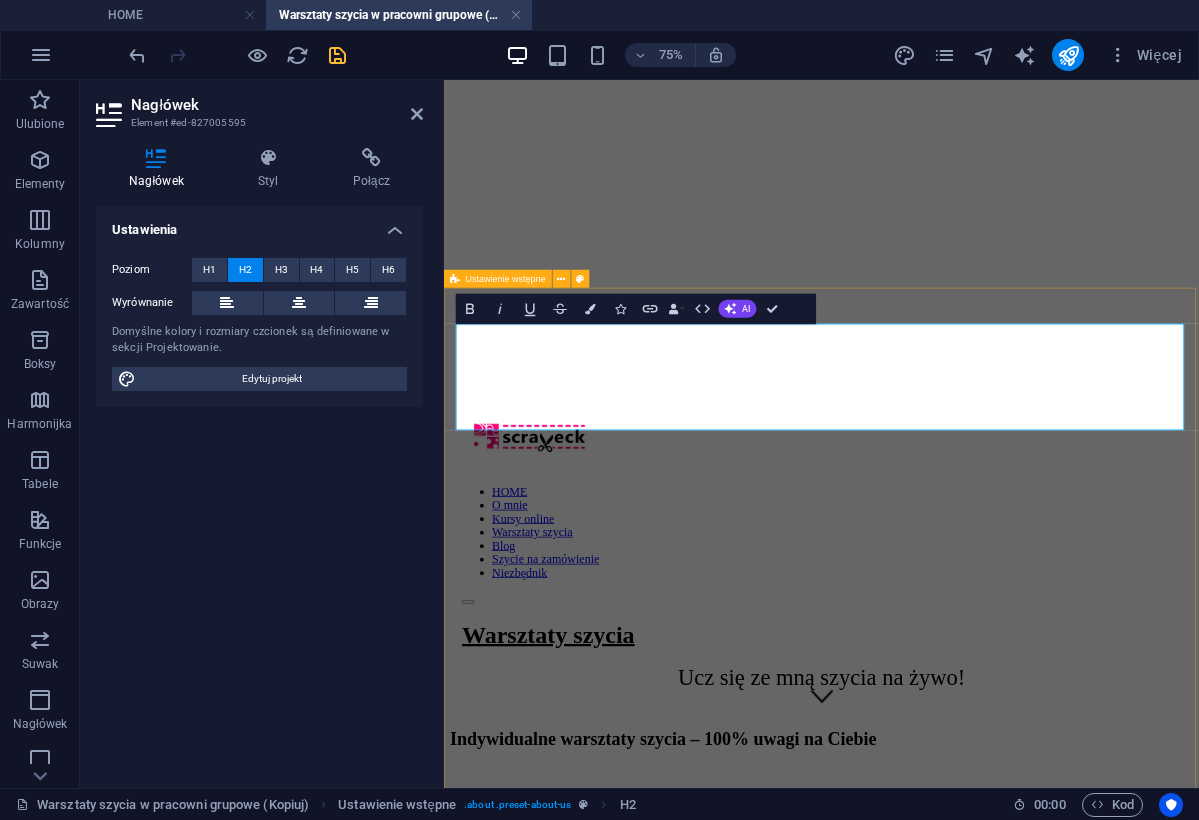 click on "Indywidualne warsztaty szycia – 100% uwagi na Ciebie Czasem potrzebujesz czegoś więcej niż kurs czy warsztat grupowy. Czasem potrzebujesz po prostu...   kogoś, kto usiądzie obok i skupi się tylko na Tobie . Indywidualne warsztaty szycia w Scraveck Studio to spotkanie 1:1 – tylko Ty, maszyna i temat, który naprawdę Cię interesuje. Bez scenariusza. W Twoim tempie, na Twoich zasadach. Warsztat szycia dla zupełnie początkujących: „Nauka szycia dla zielonych” Ten warsztat jest dla Ciebie, jeśli: chcesz zacząć szyć, ale nie wiesz, jak się za to zabrać boisz się, że coś zepsujesz (nie zepsujesz! :) chcesz zrozumieć działanie maszyny i poczuć radość z tworzenia Tu uczysz się od podstaw, krok po kroku – ja Ci dokładnie wszystko pokazuję i prowadzę Cię za rękę. Sprawdź i zarezerwuj swoj termin!" at bounding box center [947, 1212] 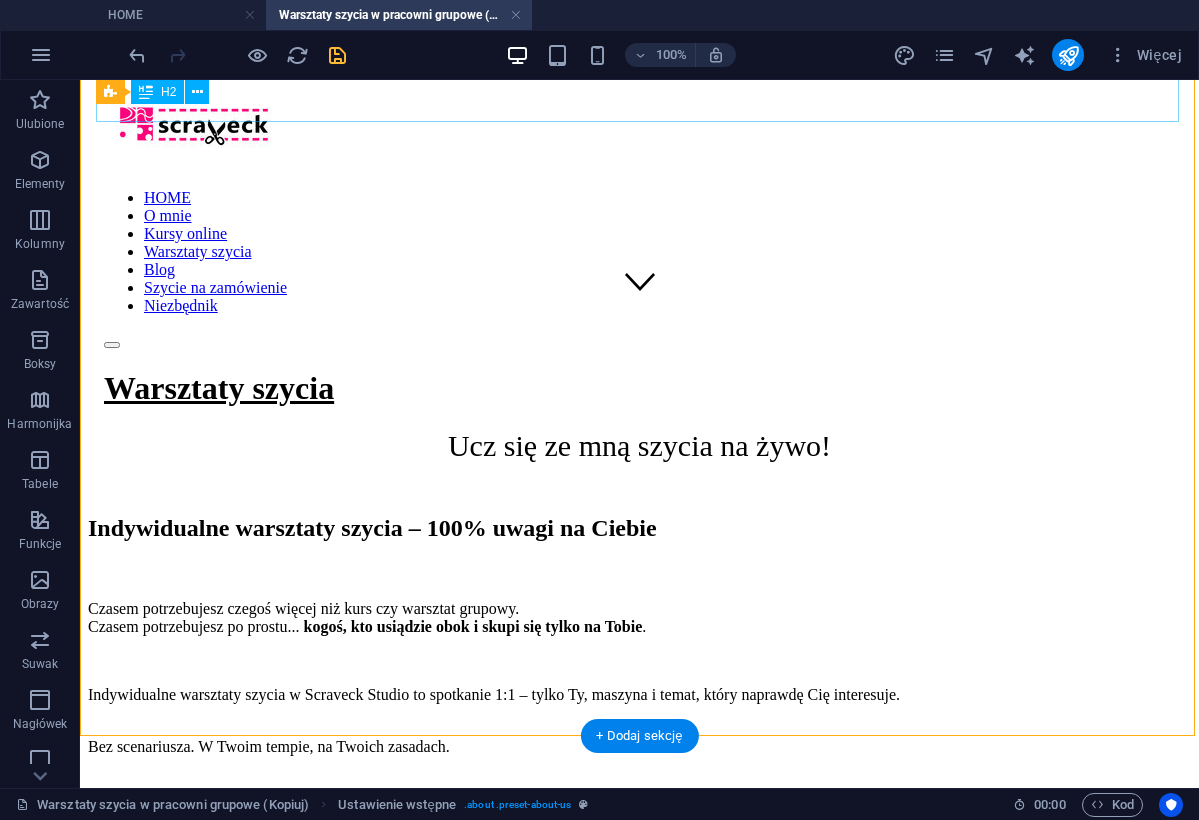 scroll, scrollTop: 556, scrollLeft: 0, axis: vertical 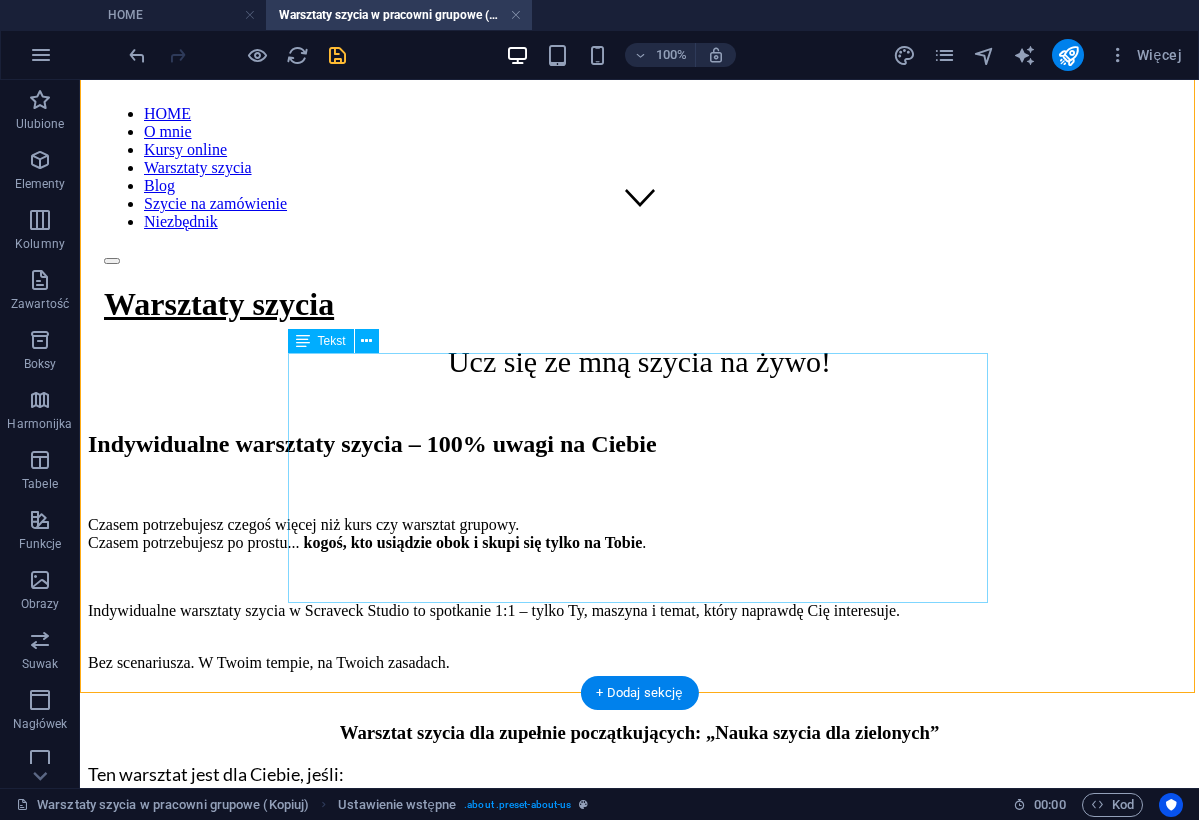 click on "Ten warsztat jest dla Ciebie, jeśli: chcesz zacząć szyć, ale nie wiesz, jak się za to zabrać boisz się, że coś zepsujesz (nie zepsujesz! :) chcesz zrozumieć działanie maszyny i poczuć radość z tworzenia Tu uczysz się od podstaw, krok po kroku – ja Ci dokładnie wszystko pokazuję i prowadzę Cię za rękę." at bounding box center (639, 846) 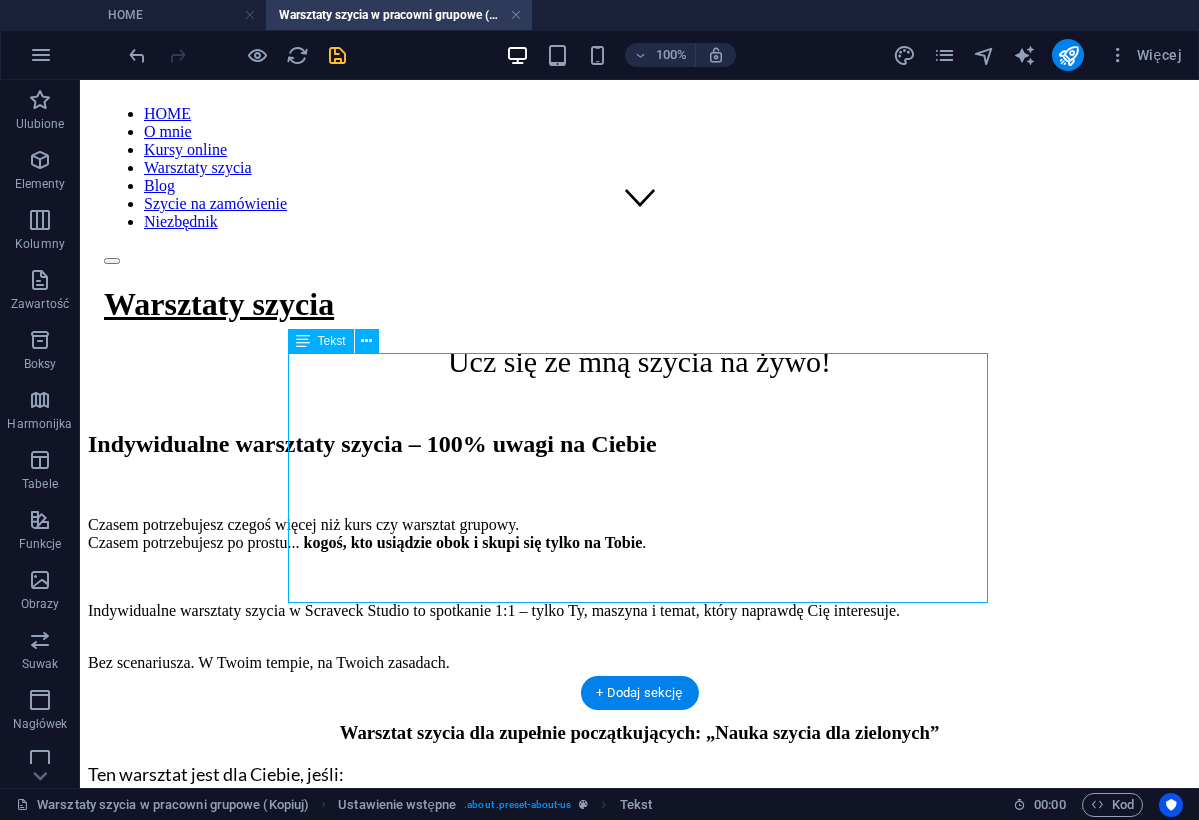 click on "Ten warsztat jest dla Ciebie, jeśli: chcesz zacząć szyć, ale nie wiesz, jak się za to zabrać boisz się, że coś zepsujesz (nie zepsujesz! :) chcesz zrozumieć działanie maszyny i poczuć radość z tworzenia Tu uczysz się od podstaw, krok po kroku – ja Ci dokładnie wszystko pokazuję i prowadzę Cię za rękę." at bounding box center [639, 846] 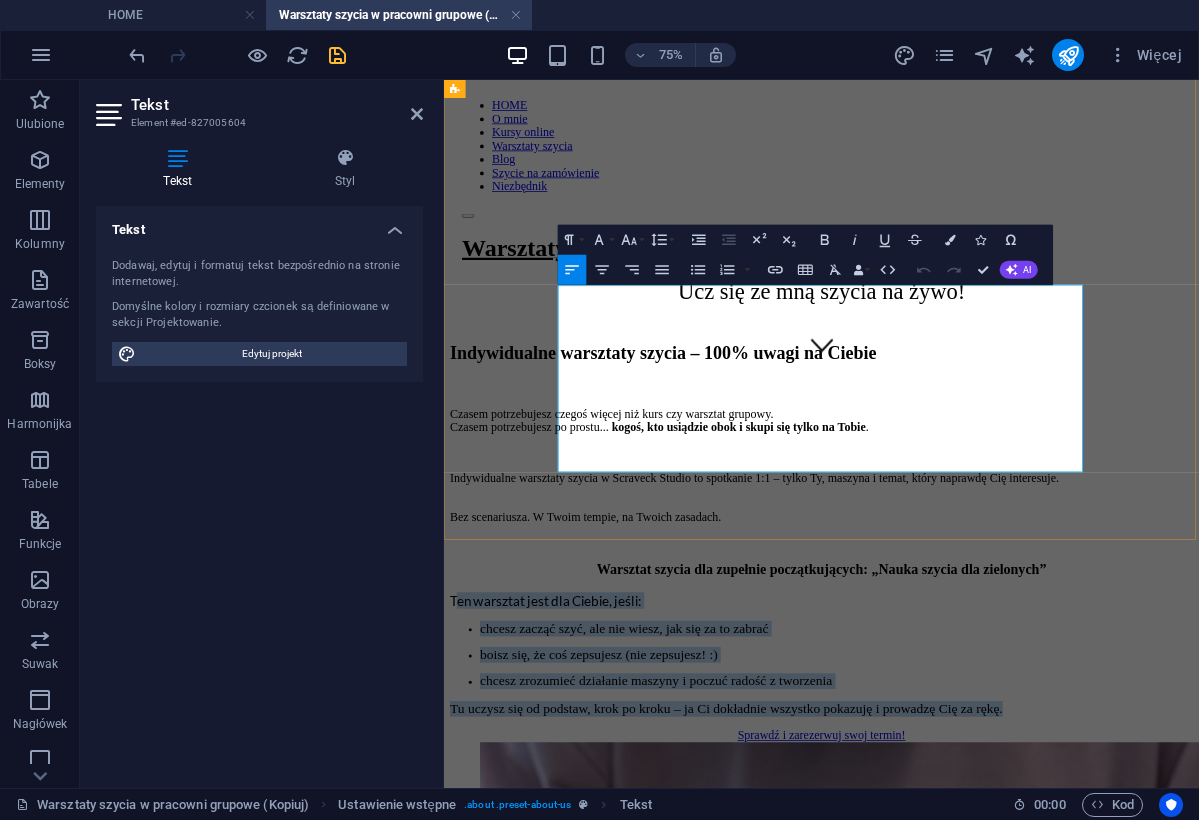 drag, startPoint x: 601, startPoint y: 383, endPoint x: 679, endPoint y: 575, distance: 207.239 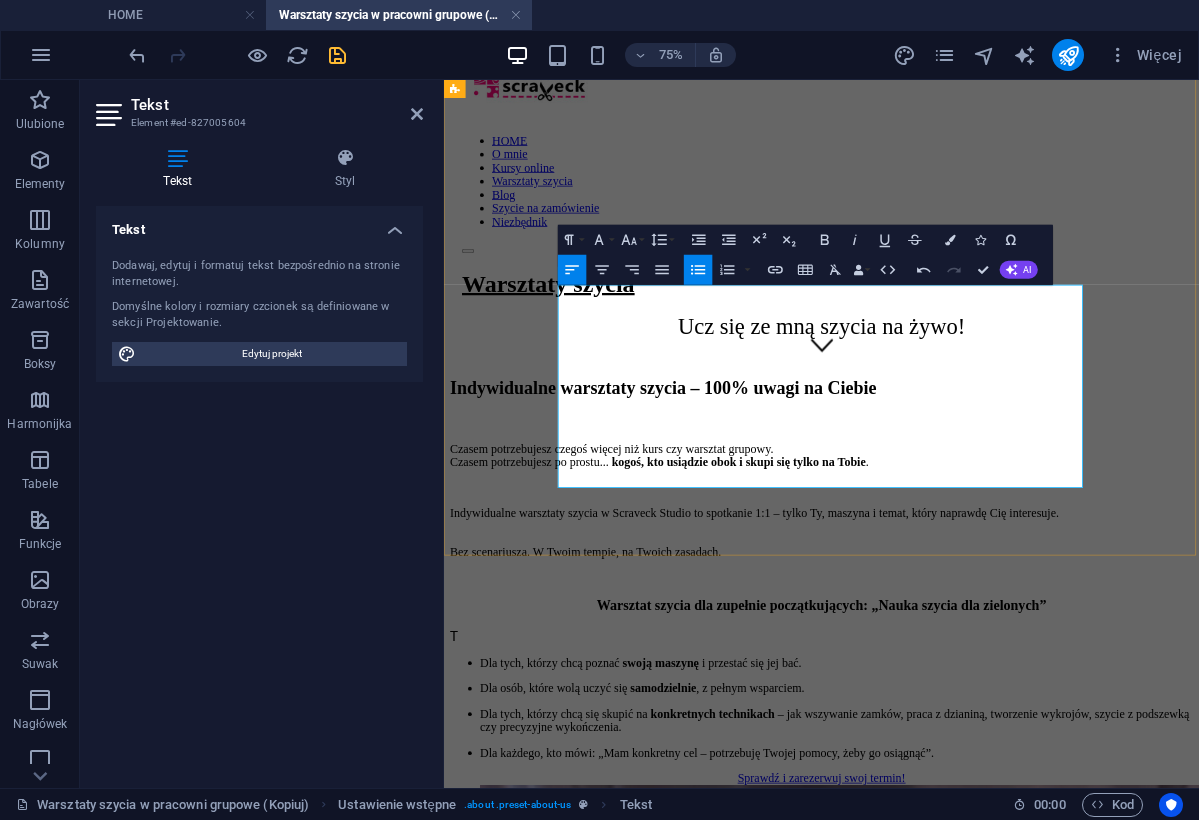click on "Dla tych, którzy chcą poznać   swoją maszynę   i przestać się jej bać." at bounding box center [967, 857] 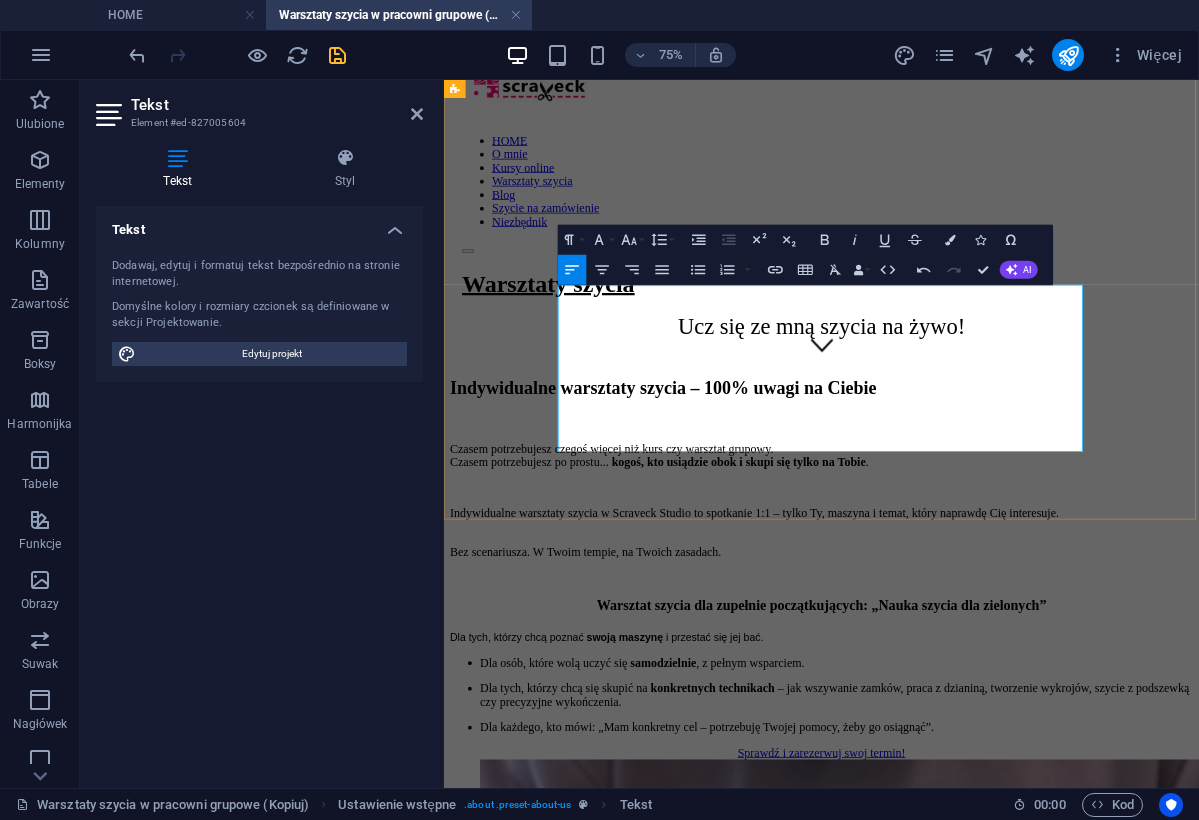 click on "Dla osób, które wolą uczyć się   samodzielnie , z pełnym wsparciem." at bounding box center (967, 857) 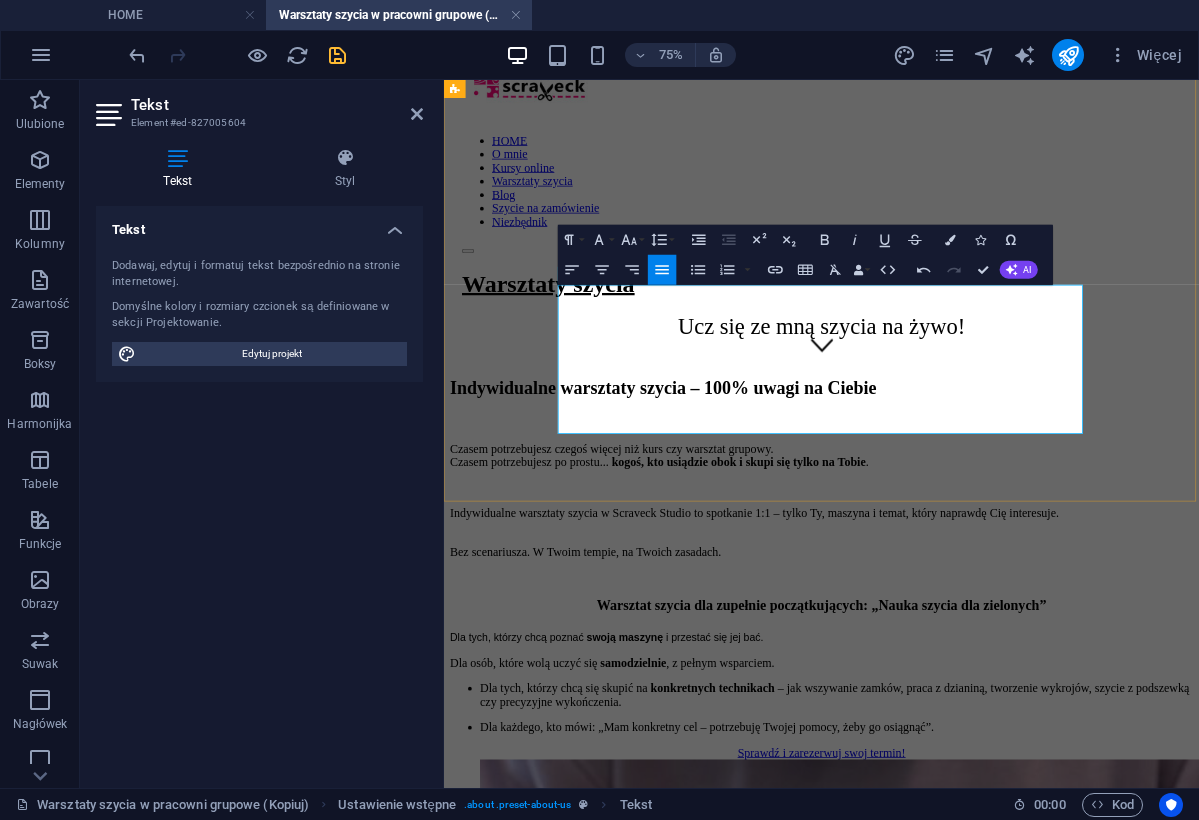 click on "Dla tych, którzy chcą się skupić na konkretnych technikach – jak wszywanie zamków, praca z dzianiną, tworzenie wykrojów, szycie z podszewką czy precyzyjne wykończenia." at bounding box center [967, 900] 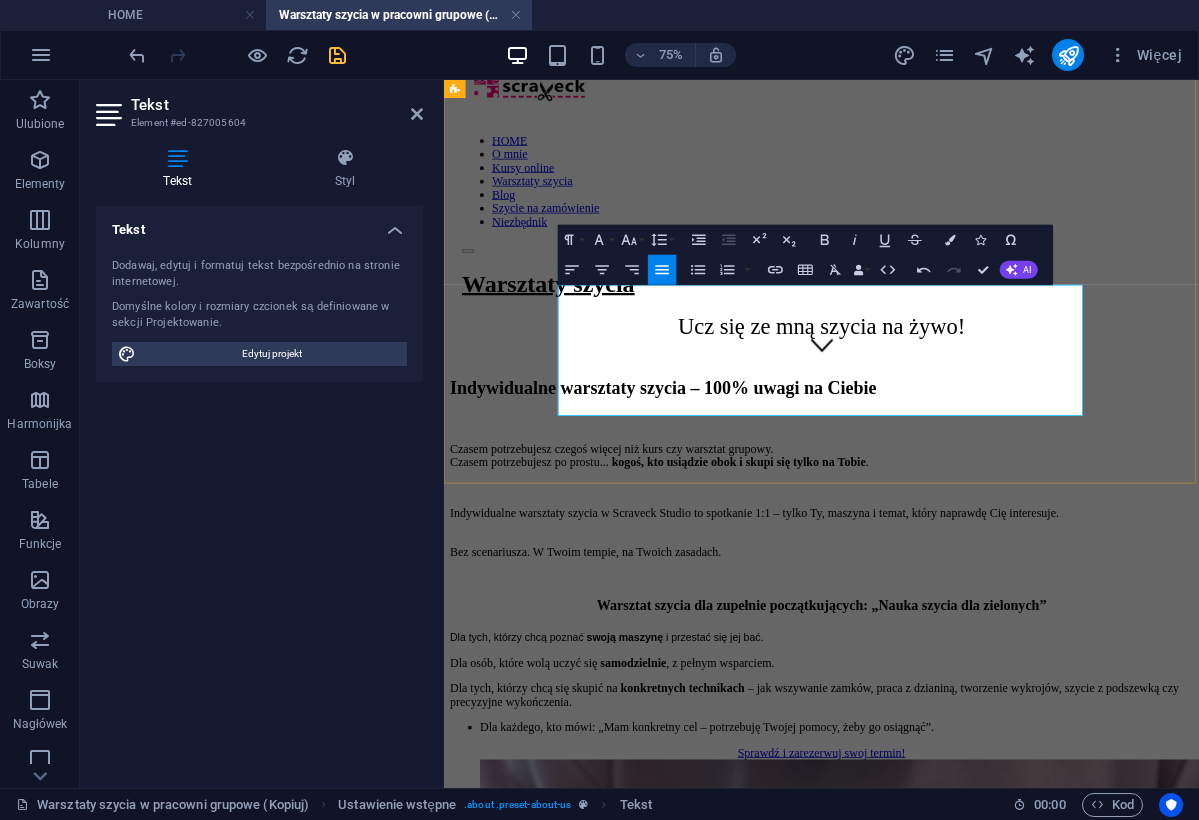 click on "Dla każdego, kto mówi: „Mam konkretny cel – potrzebuję Twojej pomocy, żeby go osiągnąć”." at bounding box center [967, 943] 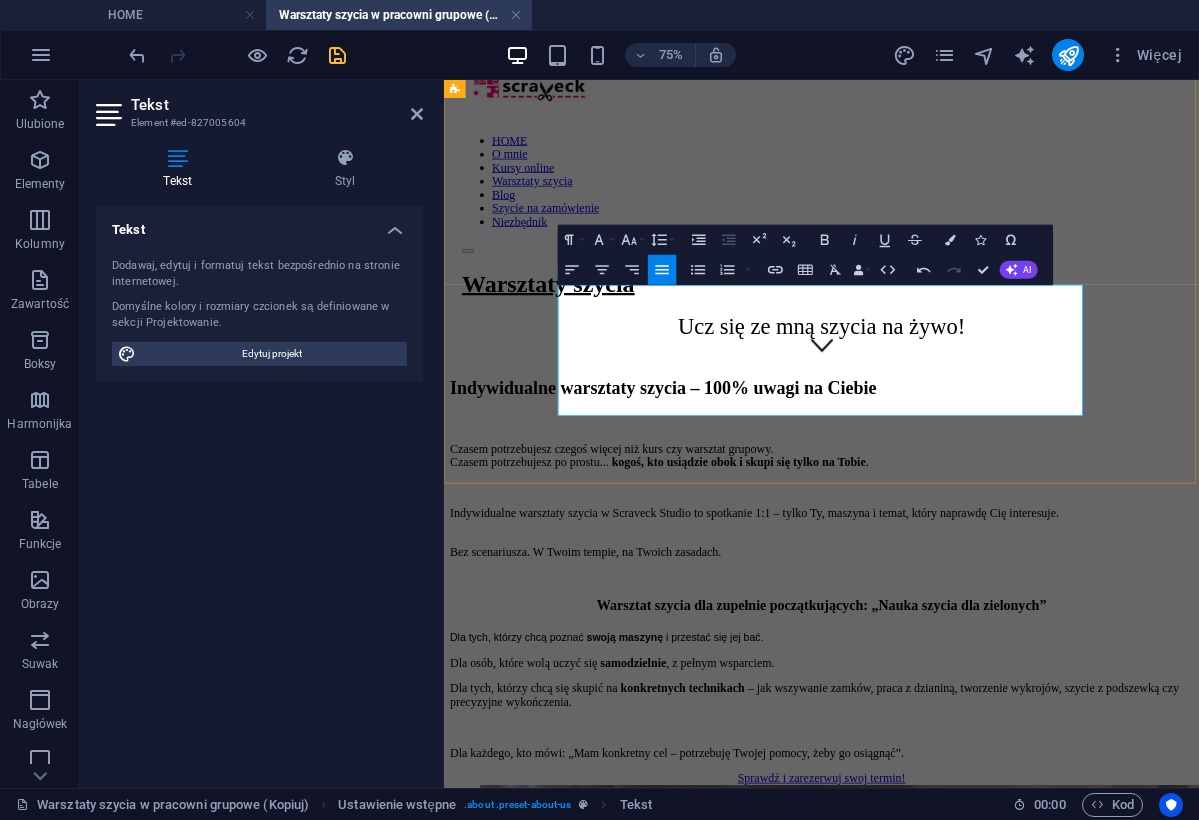click on "Dla tych, którzy chcą się skupić na konkretnych technikach – jak wszywanie zamków, praca z dzianiną, tworzenie wykrojów, szycie z podszewką czy precyzyjne wykończenia." at bounding box center [947, 900] 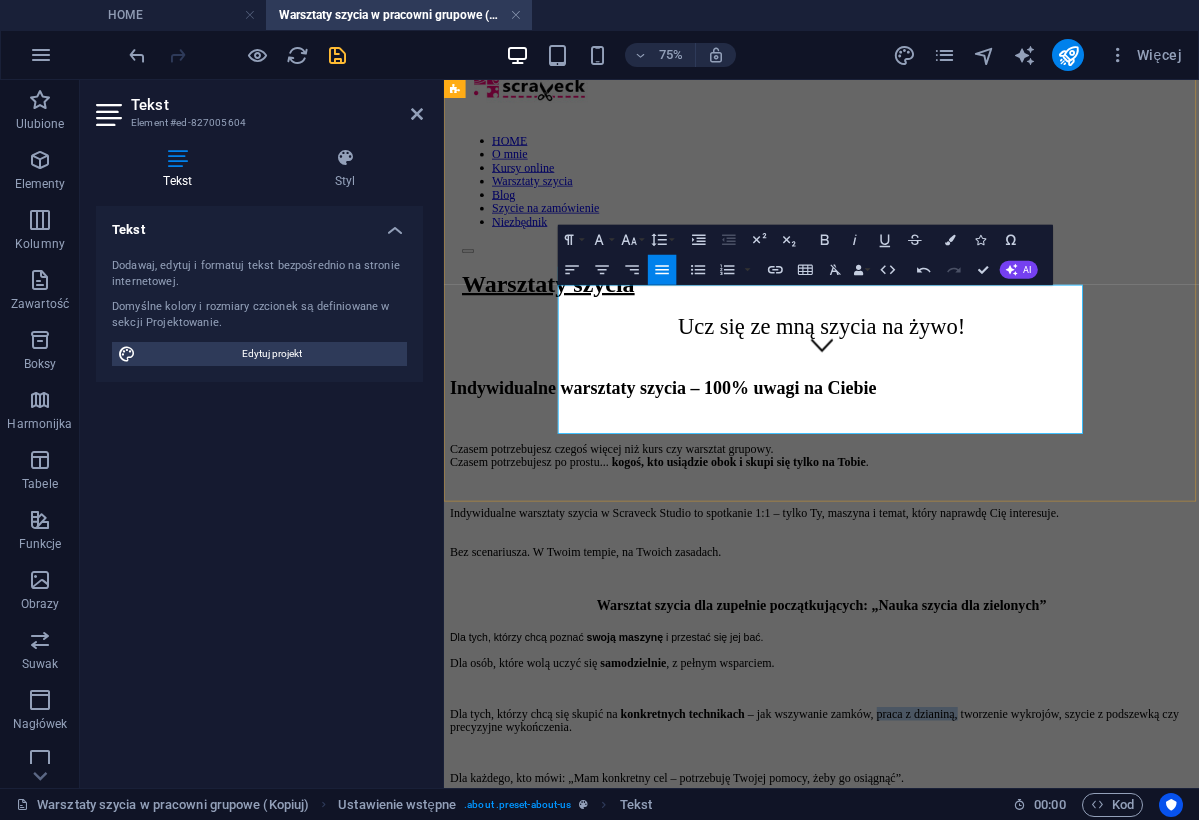 drag, startPoint x: 1183, startPoint y: 472, endPoint x: 1292, endPoint y: 472, distance: 109 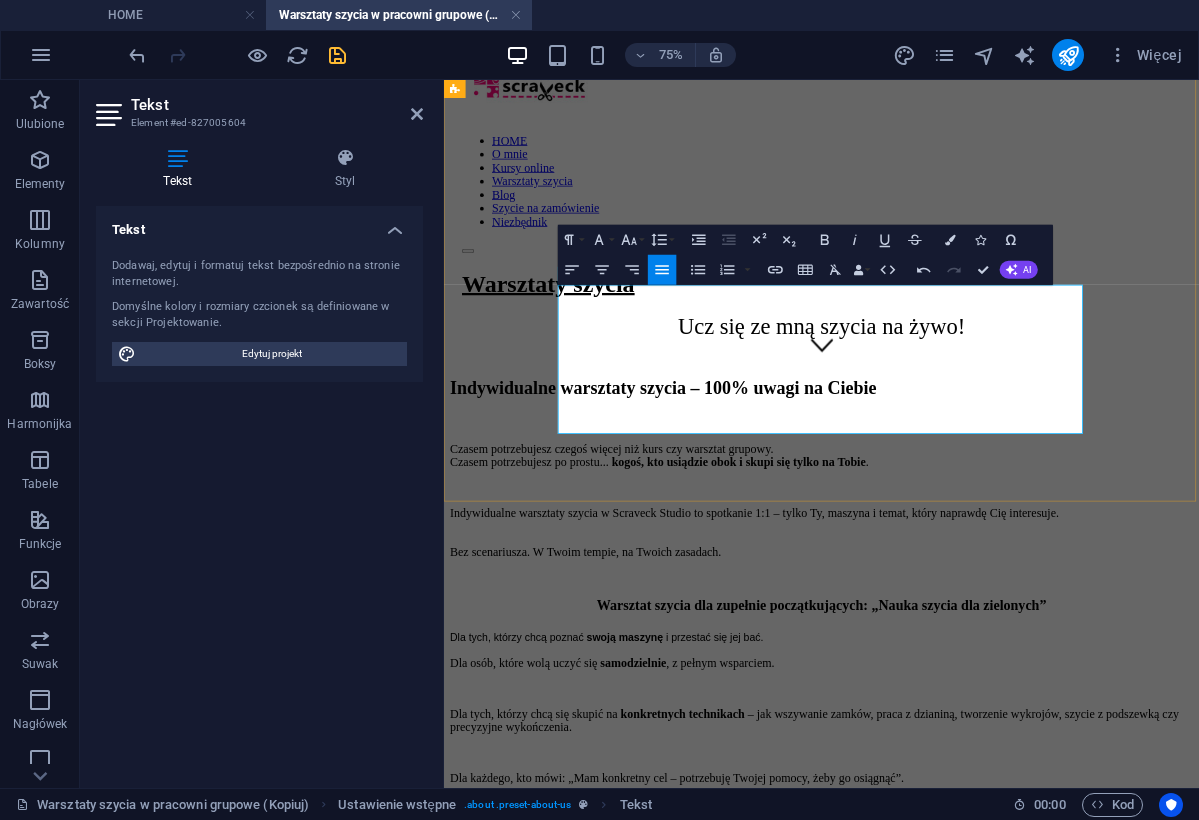 click on "Dla tych, którzy chcą się skupić na konkretnych technikach – jak wszywanie zamków, praca z dzianiną, tworzenie wykrojów, szycie z podszewką czy precyzyjne wykończenia." at bounding box center (947, 934) 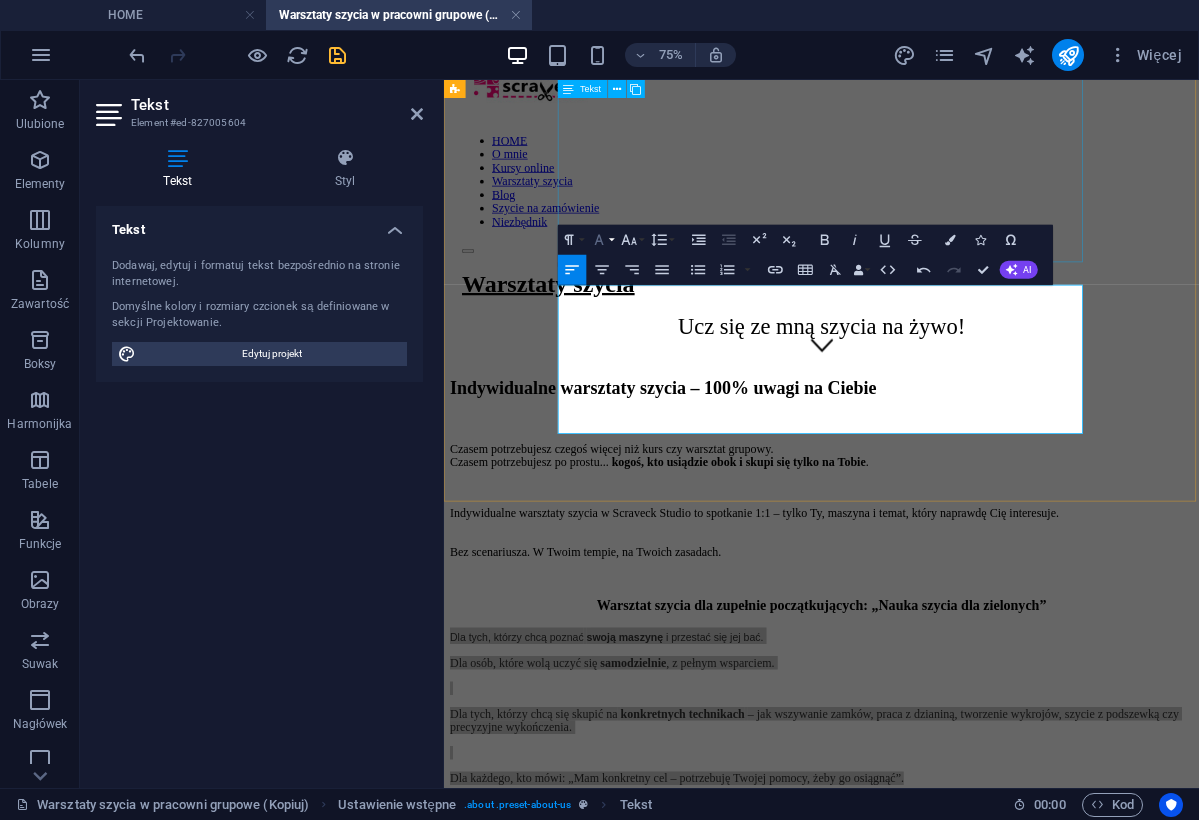 click 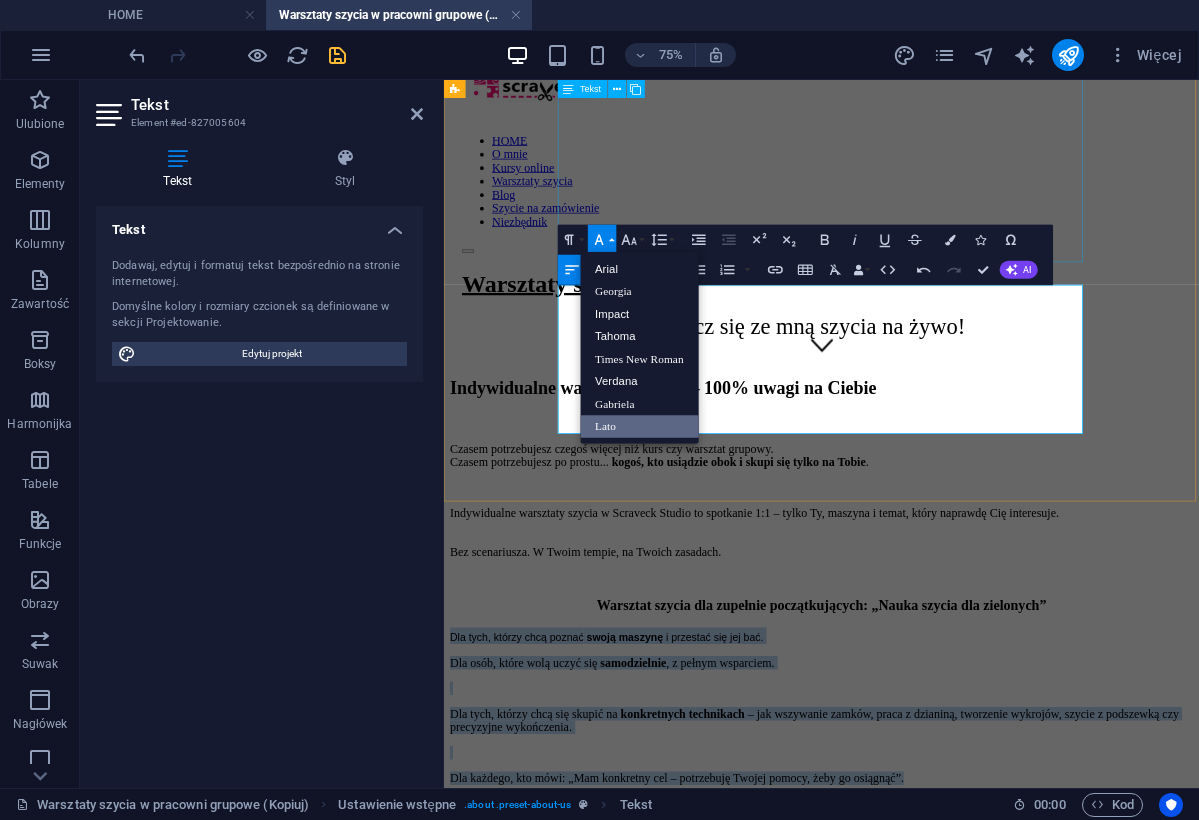 click on "Lato" at bounding box center [639, 426] 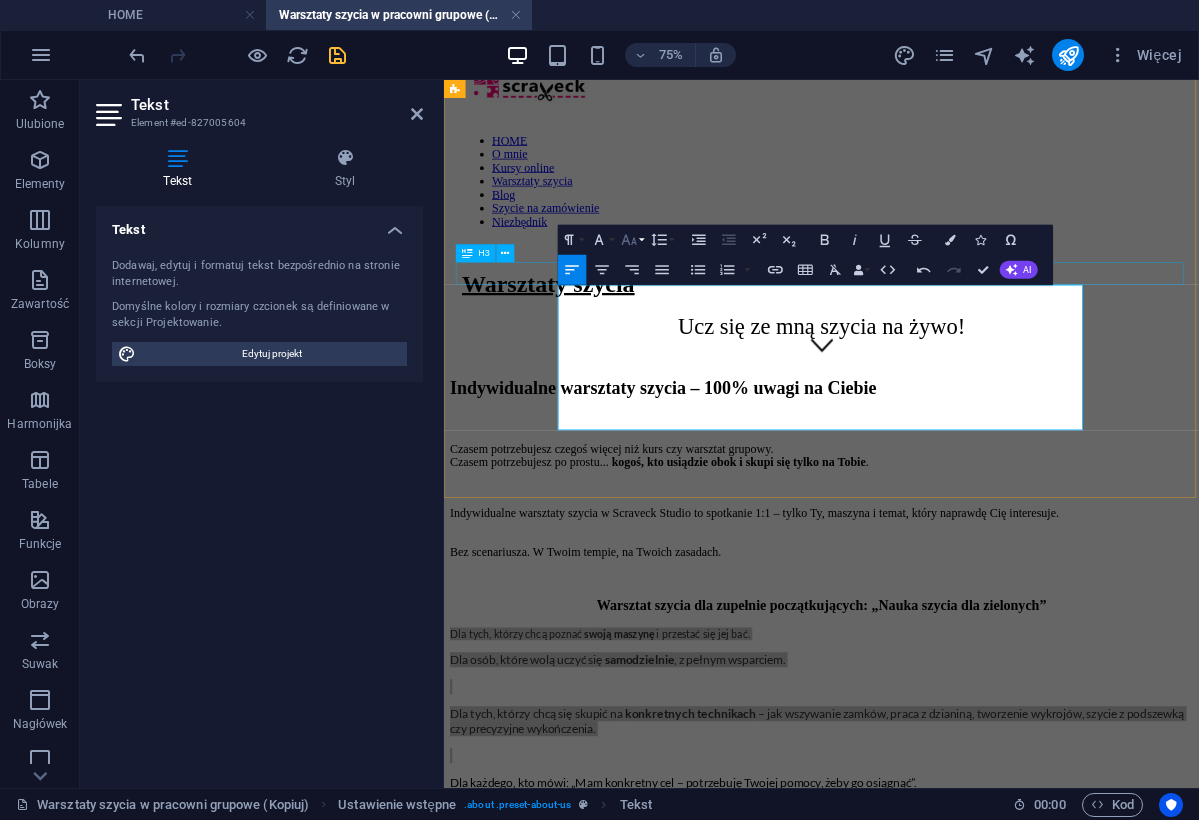 click 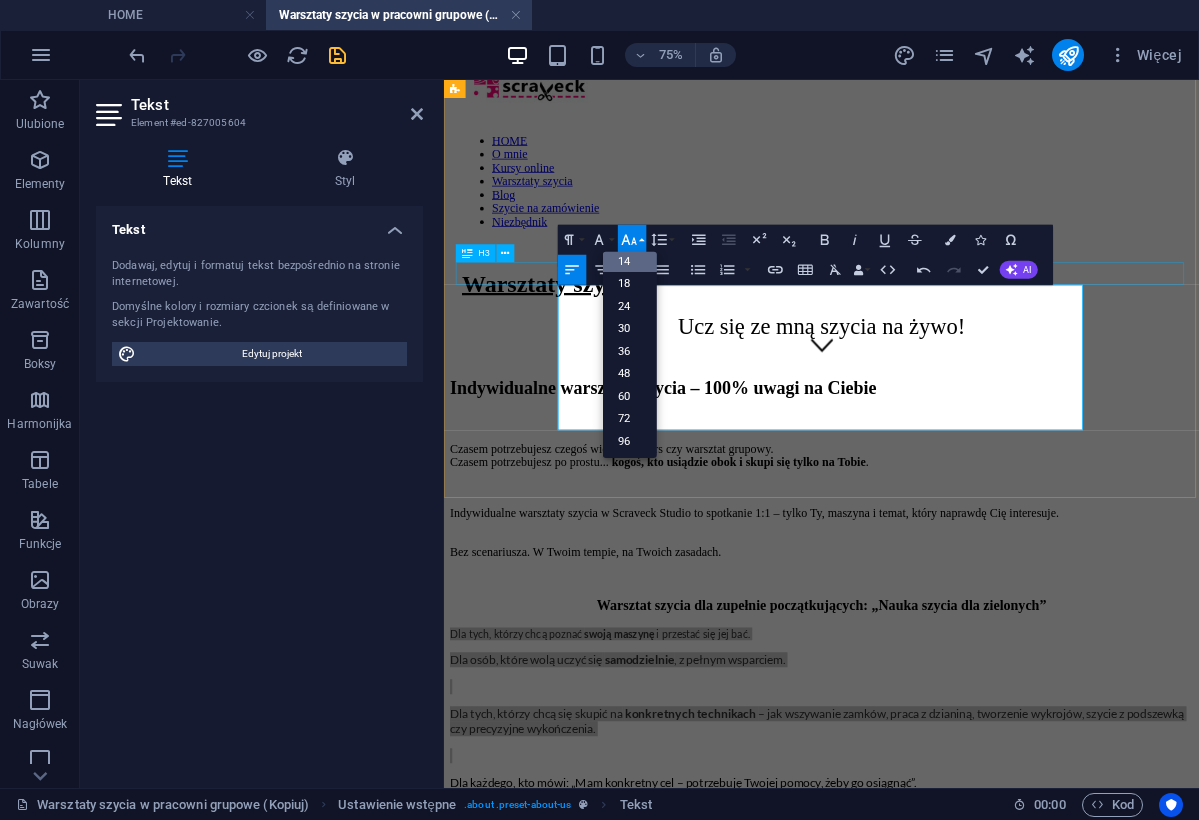 scroll, scrollTop: 161, scrollLeft: 0, axis: vertical 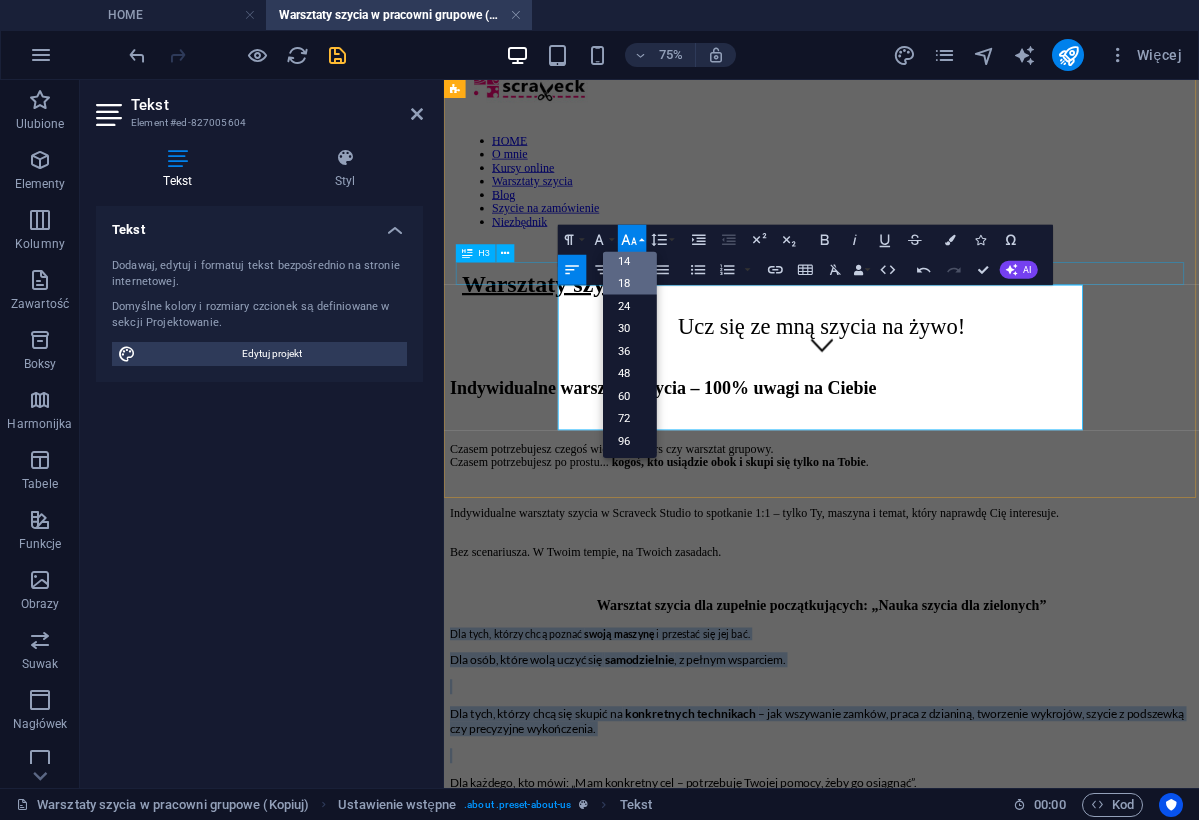 click on "18" at bounding box center [630, 283] 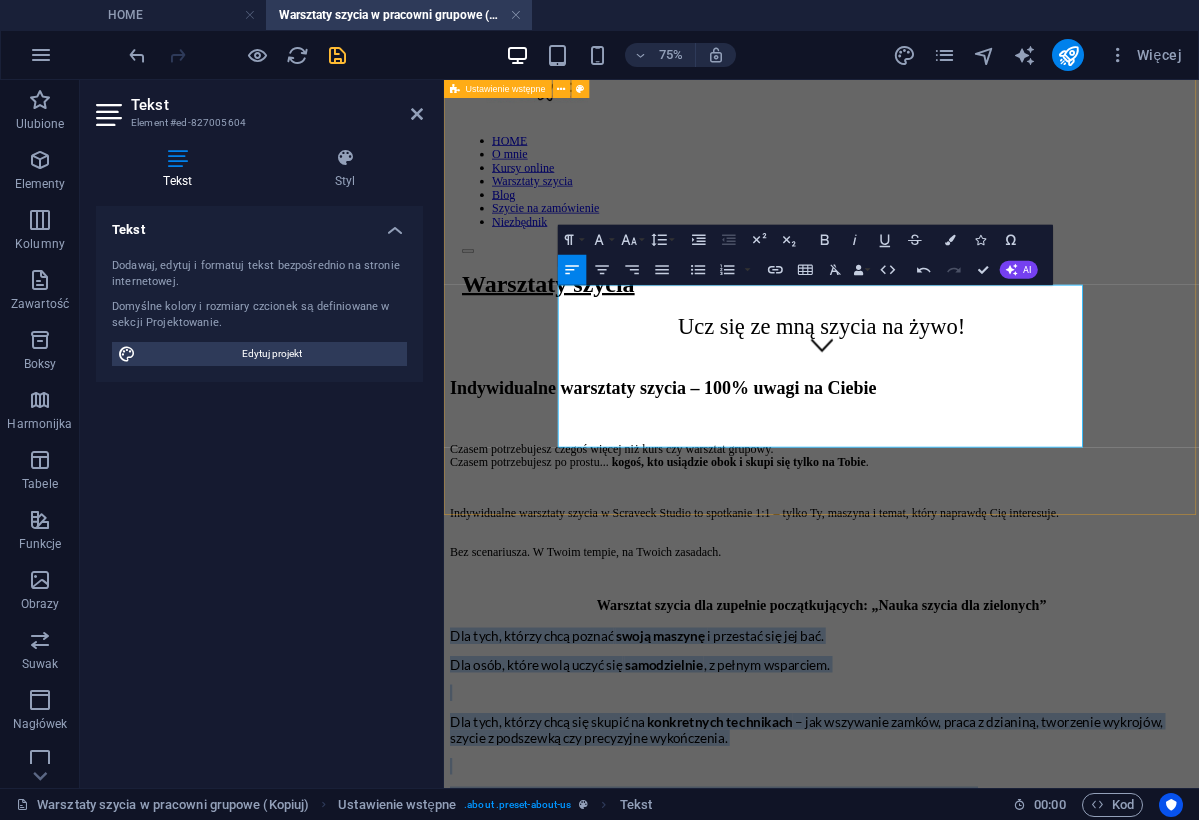 click on "Indywidualne warsztaty szycia – 100% uwagi na Ciebie Czasem potrzebujesz czegoś więcej niż kurs czy warsztat grupowy. Czasem potrzebujesz po prostu... kogoś, kto usiądzie obok i skupi się tylko na Tobie . Indywidualne warsztaty szycia w Scraveck Studio to spotkanie 1:1 – tylko Ty, maszyna i temat, który naprawdę Cię interesuje. Bez scenariusza. W Twoim tempie, na Twoich zasadach. Warsztat szycia dla zupełnie początkujących: „Nauka szycia dla zielonych” Dla tych, którzy chcą poznać swoją maszynę i przestać się jej bać. Dla osób, które wolą uczyć się samodzielnie , z pełnym wsparciem. Dla tych, którzy chcą się skupić na konkretnych technikach – jak wszywanie zamków, praca z dzianiną, tworzenie wykrojów, szycie z podszewką czy precyzyjne wykończenia. Dla każdego, kto mówi: „Mam konkretny cel – potrzebuję Twojej pomocy, żeby go osiągnąć”. Sprawdź i zarezerwuj swoj termin!" at bounding box center (947, 778) 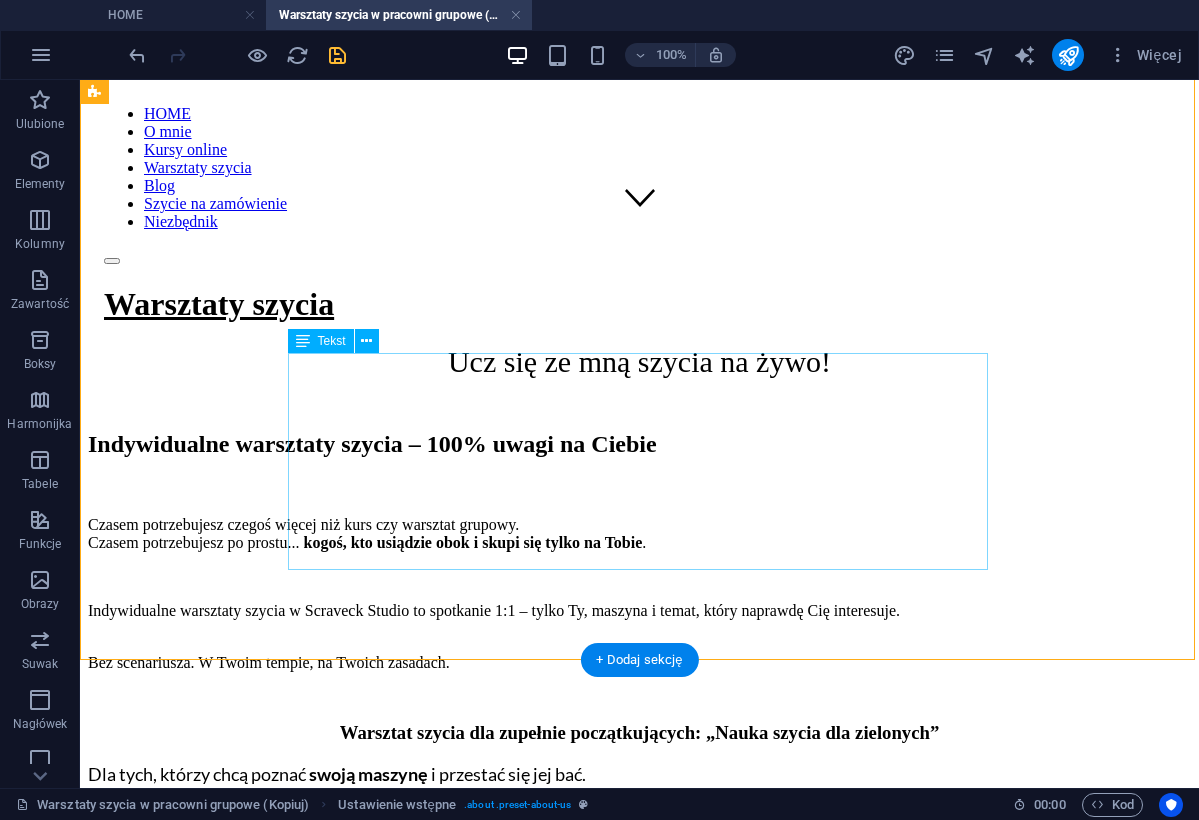 click on "Dla tych, którzy chcą poznać swoją maszynę i przestać się jej bać. Dla osób, które wolą uczyć się samodzielnie , z pełnym wsparciem. Dla tych, którzy chcą się skupić na konkretnych technikach – jak wszywanie zamków, praca z dzianiną, tworzenie wykrojów, szycie z podszewką czy precyzyjne wykończenia. Dla każdego, kto mówi: „Mam konkretny cel – potrzebuję Twojej pomocy, żeby go osiągnąć”." at bounding box center [639, 880] 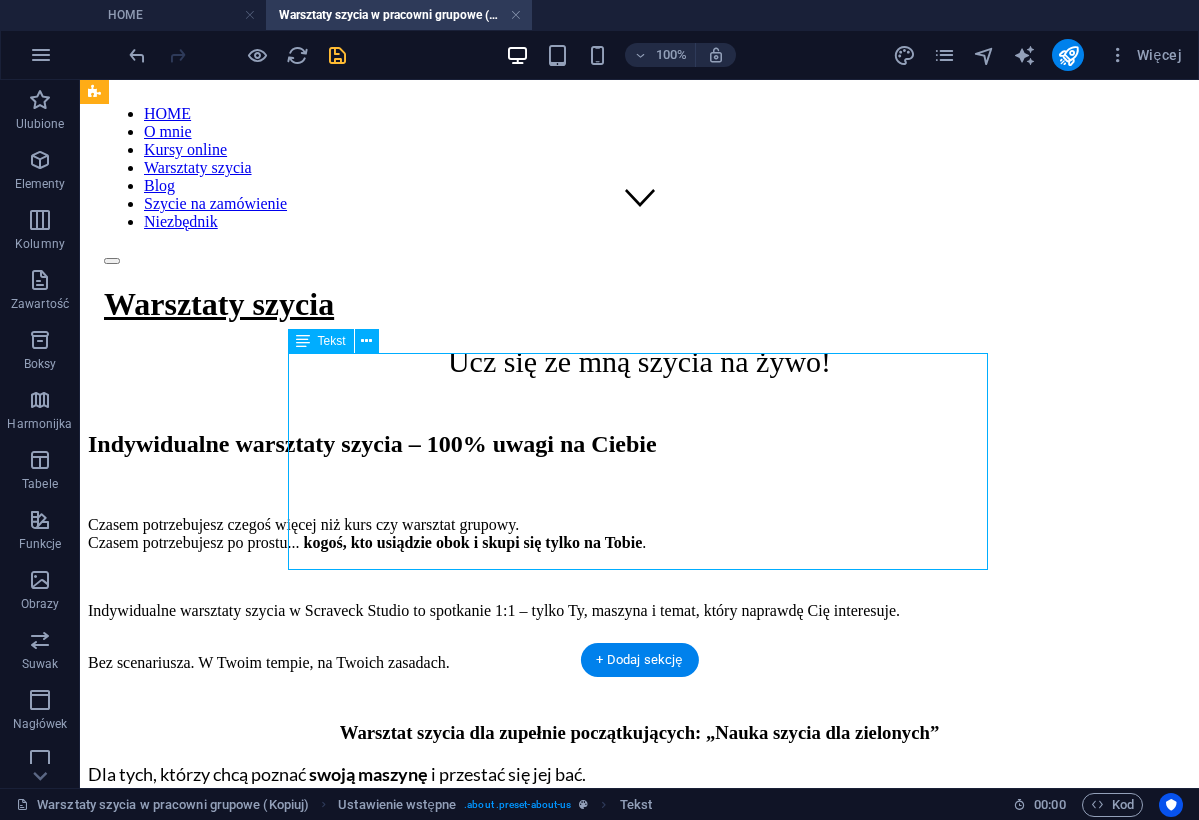 click on "Dla tych, którzy chcą poznać swoją maszynę i przestać się jej bać. Dla osób, które wolą uczyć się samodzielnie , z pełnym wsparciem. Dla tych, którzy chcą się skupić na konkretnych technikach – jak wszywanie zamków, praca z dzianiną, tworzenie wykrojów, szycie z podszewką czy precyzyjne wykończenia. Dla każdego, kto mówi: „Mam konkretny cel – potrzebuję Twojej pomocy, żeby go osiągnąć”." at bounding box center [639, 880] 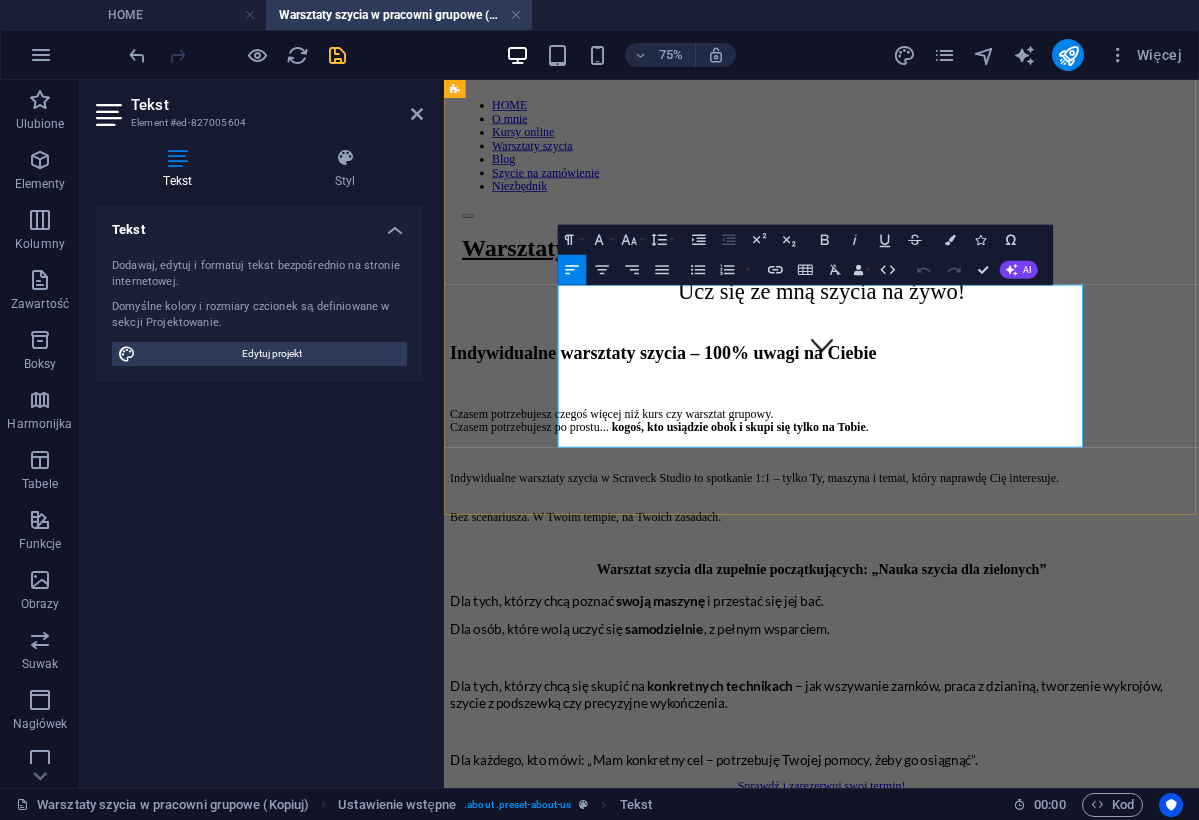 click on "Dla tych, którzy chcą poznać" at bounding box center [561, 774] 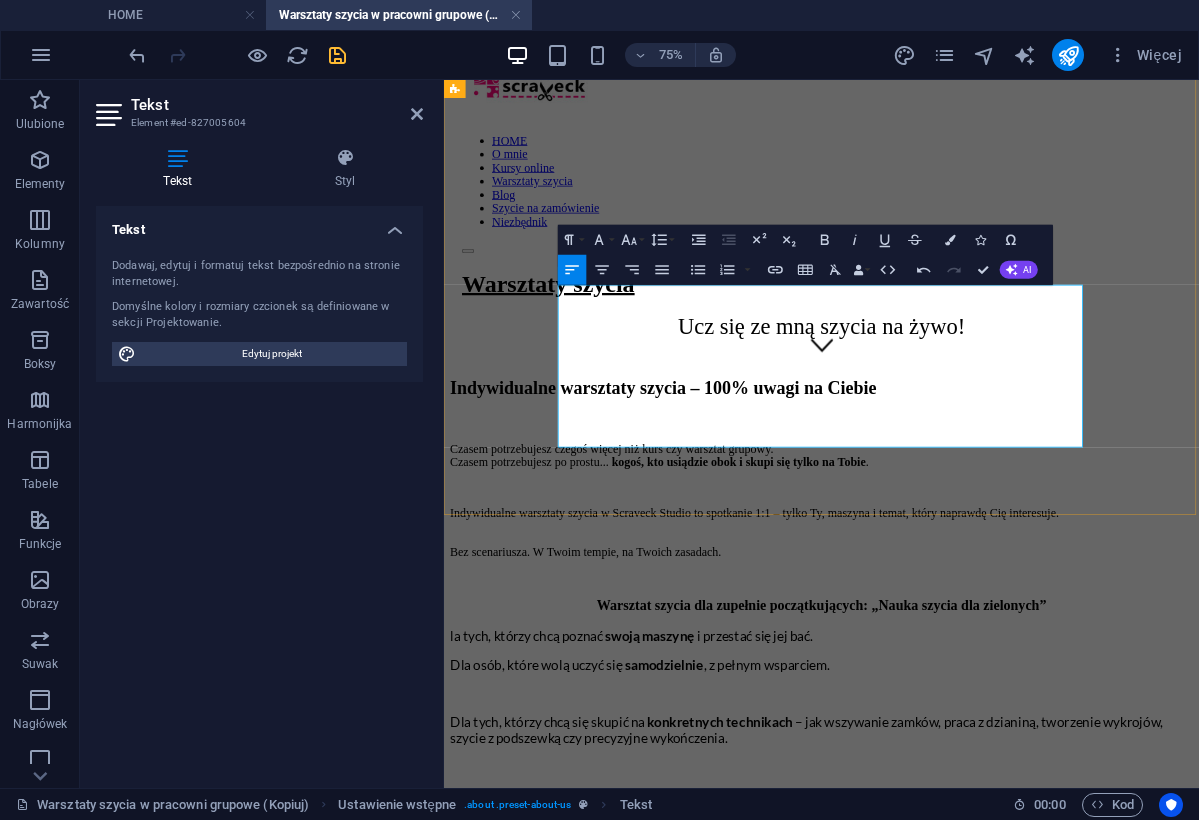type 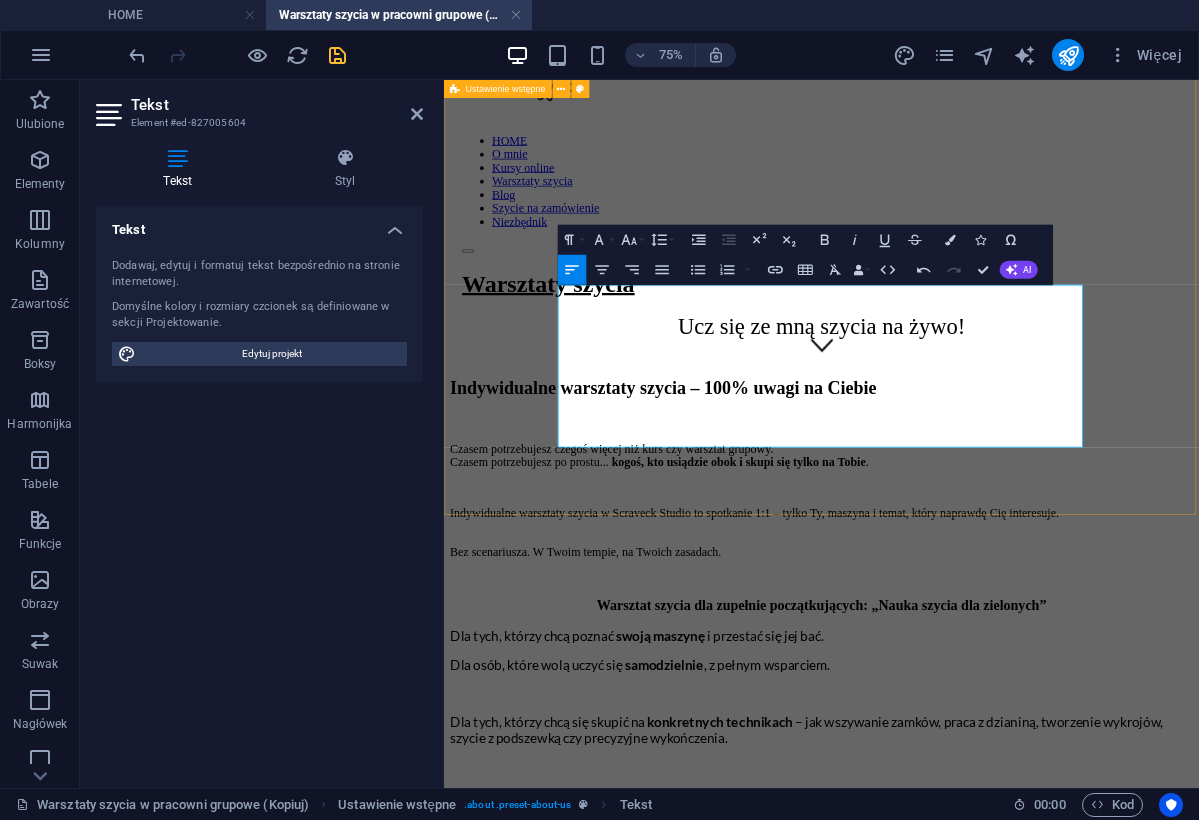 click on "Indywidualne warsztaty szycia – 100% uwagi na Ciebie Czasem potrzebujesz czegoś więcej niż kurs czy warsztat grupowy. Czasem potrzebujesz po prostu... kogoś, kto usiądzie obok i skupi się tylko na Tobie . Indywidualne warsztaty szycia w Scraveck Studio to spotkanie 1:1 – tylko Ty, maszyna i temat, który naprawdę Cię interesuje. Bez scenariusza. W Twoim tempie, na Twoich zasadach. Warsztat szycia dla zupełnie początkujących: „Nauka szycia dla zielonych” Dla tych, którzy chcą poznać swoją maszynę i przestać się jej bać. Dla osób, które wolą uczyć się samodzielnie , z pełnym wsparciem. Dla tych, którzy chcą się skupić na konkretnych technikach – jak wszywanie zamków, praca z dzianiną, tworzenie wykrojów, szycie z podszewką czy precyzyjne wykończenia. Dla każdego, kto mówi: „Mam konkretny cel – potrzebuję Twojej pomocy, żeby go osiągnąć”. Sprawdź i zarezerwuj swoj termin!" at bounding box center (947, 778) 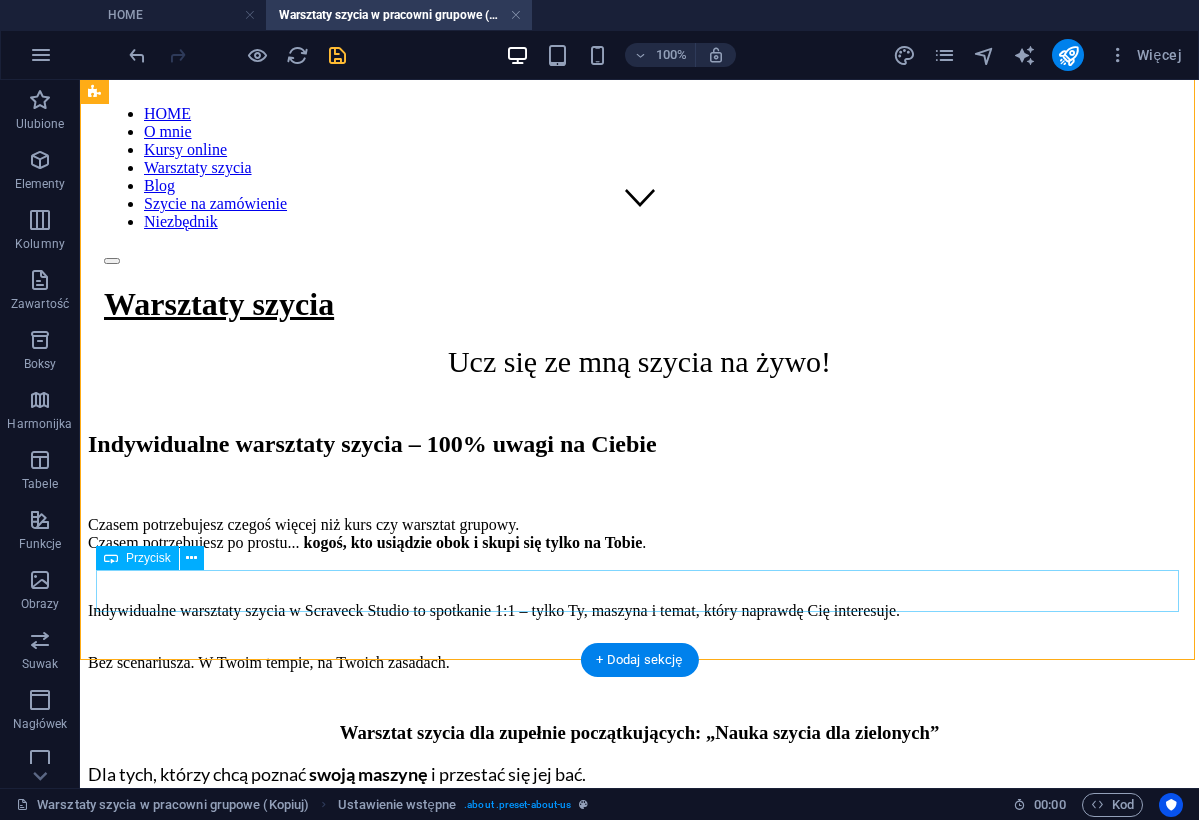 click on "Sprawdź i zarezerwuj swoj termin!" at bounding box center [639, 1022] 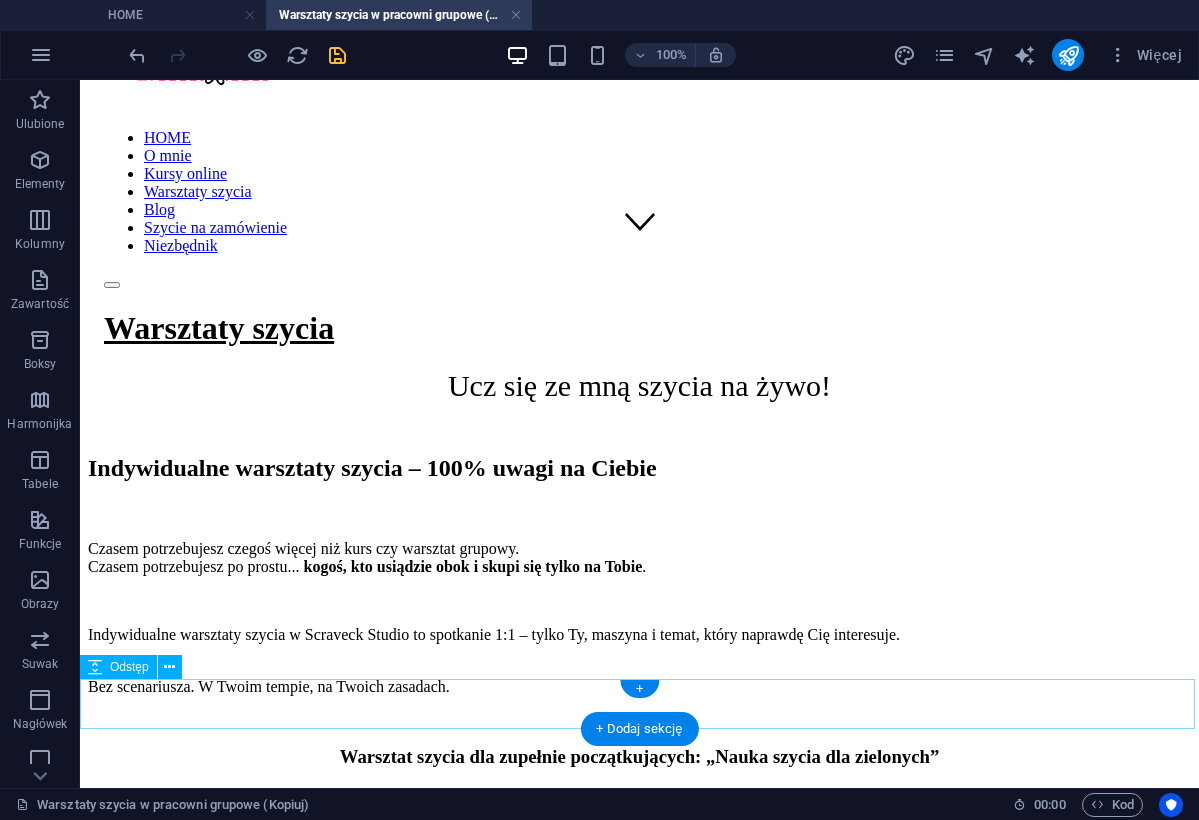 scroll, scrollTop: 531, scrollLeft: 0, axis: vertical 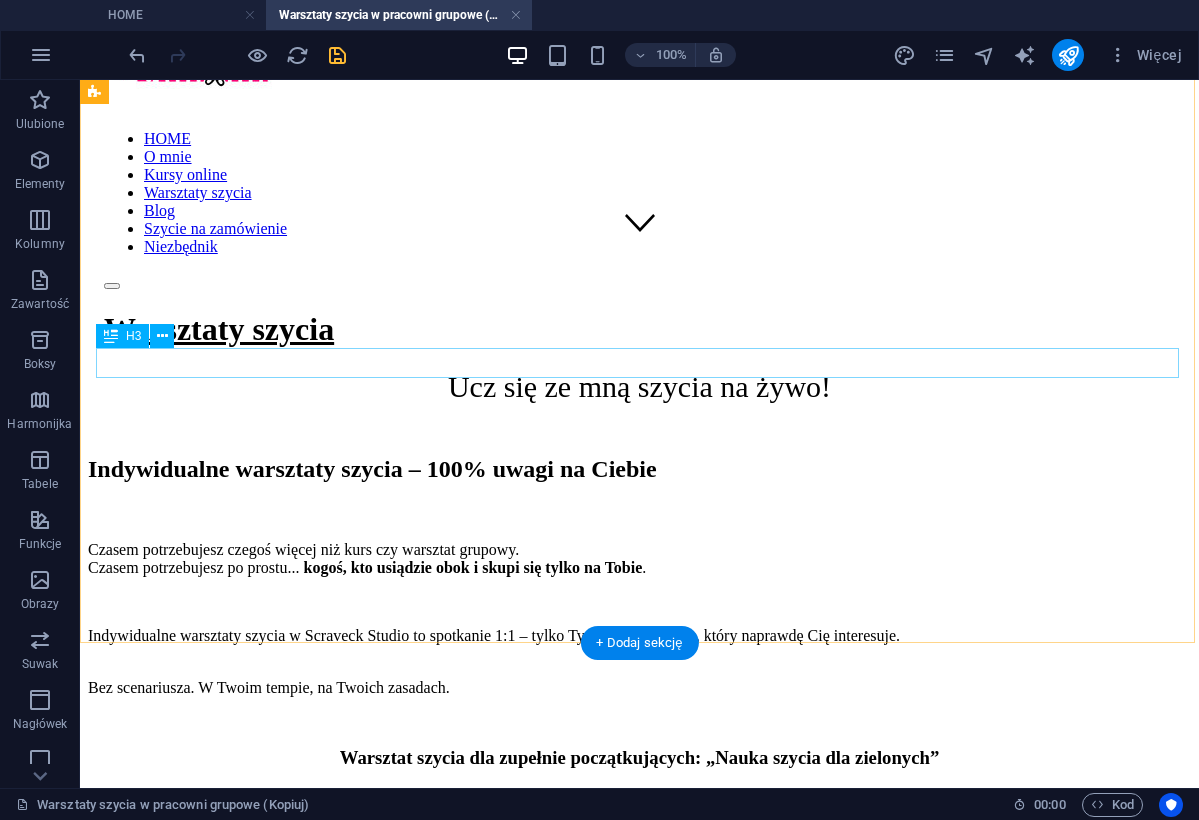 click on "Warsztat szycia dla zupełnie początkujących: „Nauka szycia dla zielonych”" at bounding box center [639, 758] 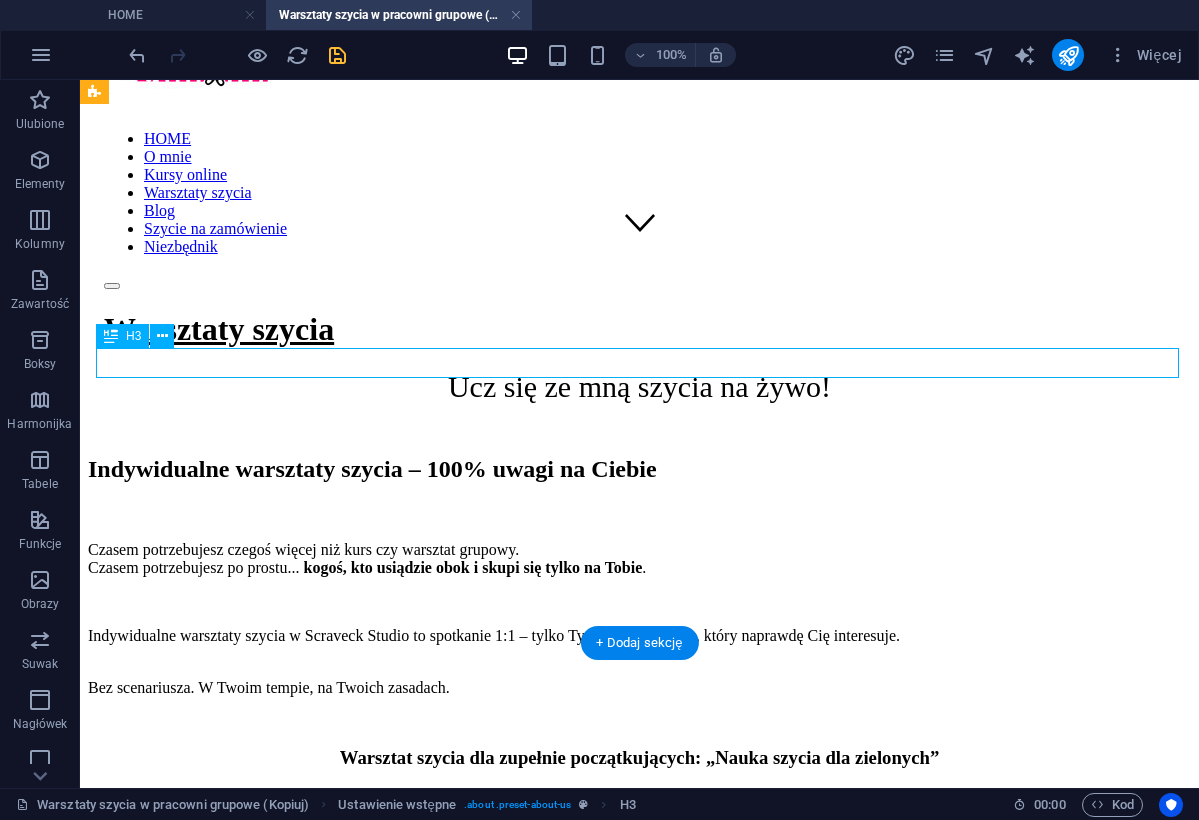click on "Warsztat szycia dla zupełnie początkujących: „Nauka szycia dla zielonych”" at bounding box center (639, 758) 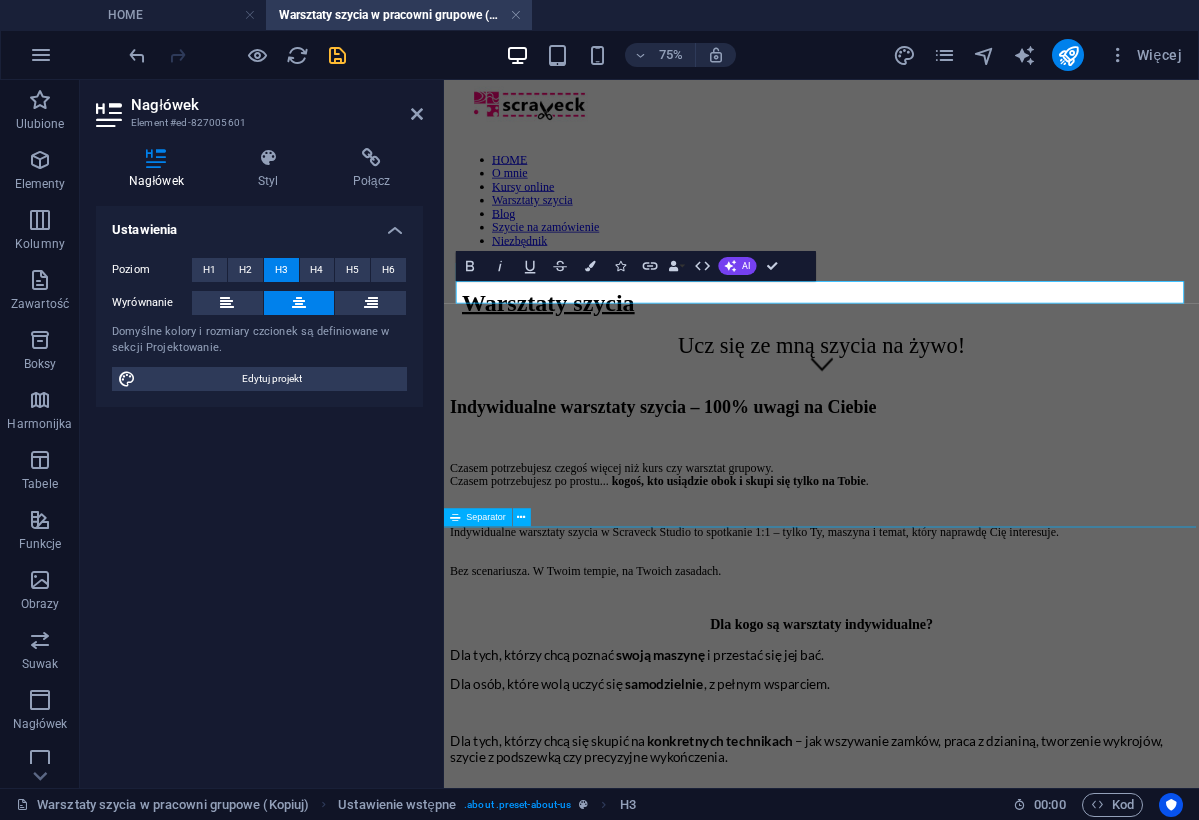 click at bounding box center (947, 6074) 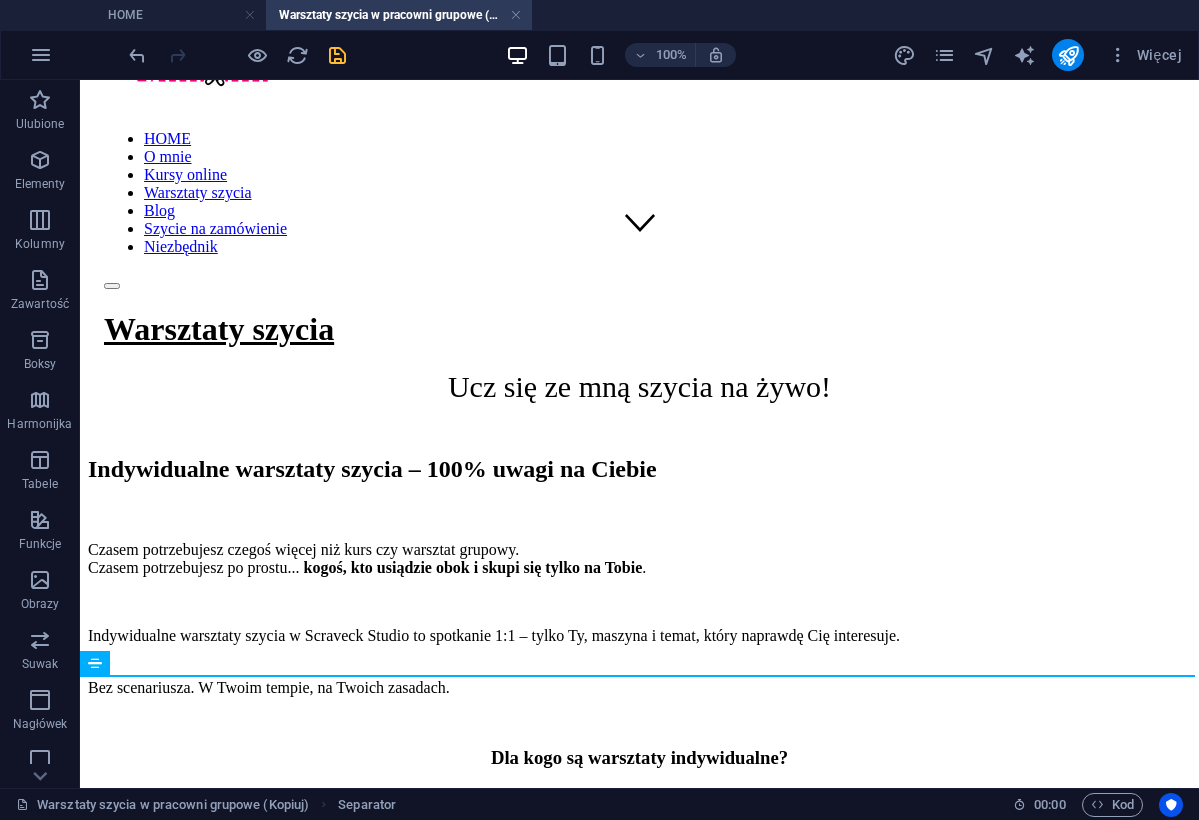 click on "HOME O mnie Kursy online Warsztaty szycia Blog Szycie na zamówienie Niezbędnik Warsztaty szycia Ucz się ze mną szycia na żywo! Indywidualne warsztaty szycia – 100% uwagi na Ciebie Czasem potrzebujesz czegoś więcej niż kurs czy warsztat grupowy. Czasem potrzebujesz po prostu... kogoś, kto usiądzie obok i skupi się tylko na Tobie. Indywidualne warsztaty szycia w Scraveck Studio to spotkanie 1:1 – tylko Ty, maszyna i temat, który naprawdę Cię interesuje. Bez scenariusza. W Twoim tempie, na Twoich zasadach. Dla kogo są warsztaty indywidualne? Dla tych, którzy chcą poznać swoją maszynę i przestać się jej bać. Dla osób, które wolą uczyć się samodzielnie, z pełnym wsparciem. Dla tych, którzy chcą się skupić na konkretnych technikach – jak wszywanie zamków, praca z dzianiną, tworzenie wykrojów, szycie z podszewką czy precyzyjne wykończenia. Dla każdego, kto mówi: „Mam konkretny cel – potrzebuję Twojej pomocy, żeby go osiągnąć”." at bounding box center [639, 7197] 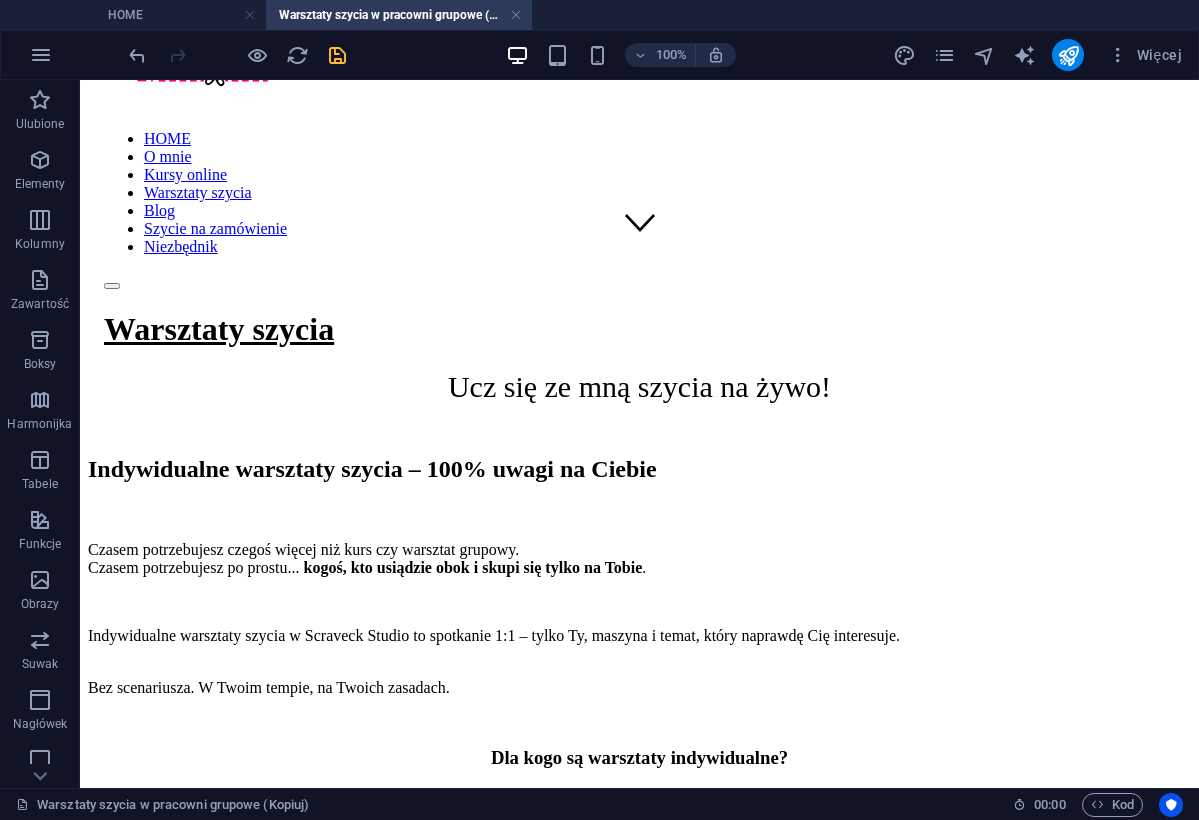 click on "HOME O mnie Kursy online Warsztaty szycia Blog Szycie na zamówienie Niezbędnik Warsztaty szycia Ucz się ze mną szycia na żywo! Indywidualne warsztaty szycia – 100% uwagi na Ciebie Czasem potrzebujesz czegoś więcej niż kurs czy warsztat grupowy. Czasem potrzebujesz po prostu... kogoś, kto usiądzie obok i skupi się tylko na Tobie. Indywidualne warsztaty szycia w Scraveck Studio to spotkanie 1:1 – tylko Ty, maszyna i temat, który naprawdę Cię interesuje. Bez scenariusza. W Twoim tempie, na Twoich zasadach. Dla kogo są warsztaty indywidualne? Dla tych, którzy chcą poznać swoją maszynę i przestać się jej bać. Dla osób, które wolą uczyć się samodzielnie, z pełnym wsparciem. Dla tych, którzy chcą się skupić na konkretnych technikach – jak wszywanie zamków, praca z dzianiną, tworzenie wykrojów, szycie z podszewką czy precyzyjne wykończenia. Dla każdego, kto mówi: „Mam konkretny cel – potrzebuję Twojej pomocy, żeby go osiągnąć”." at bounding box center [639, 7197] 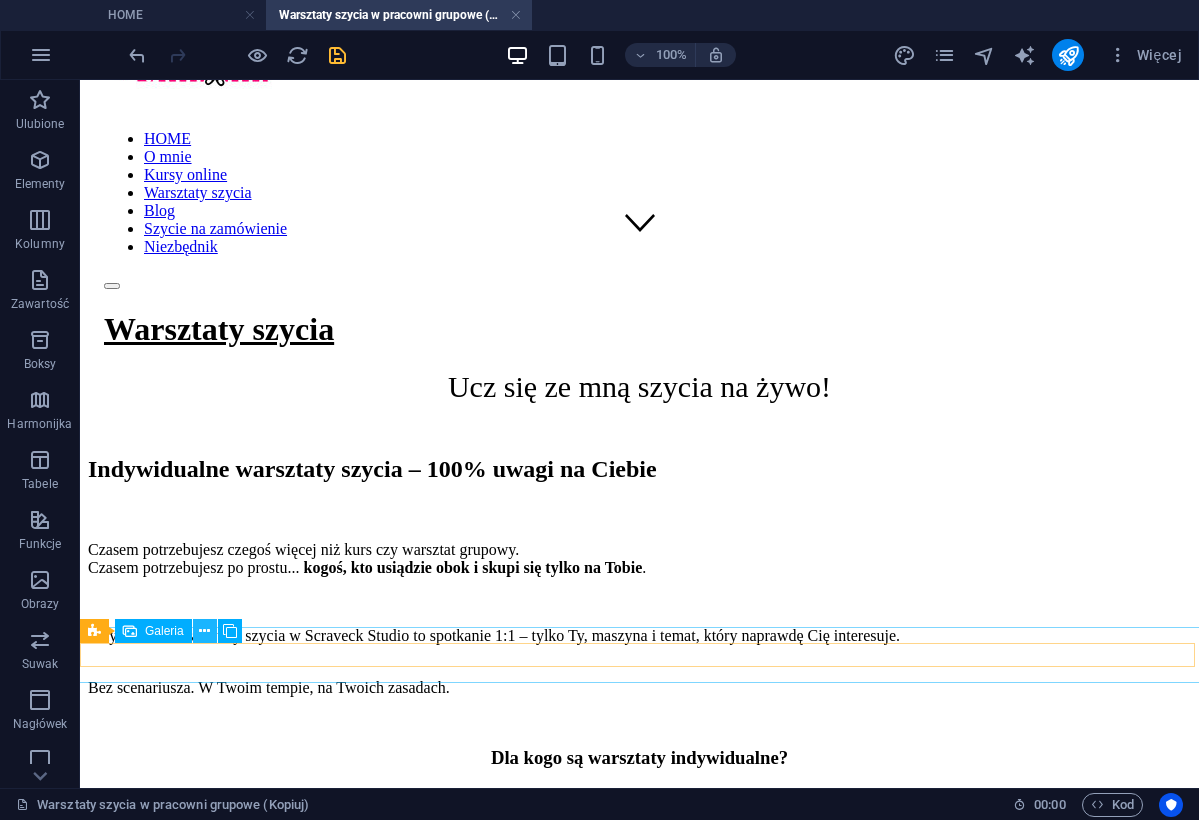click at bounding box center [204, 631] 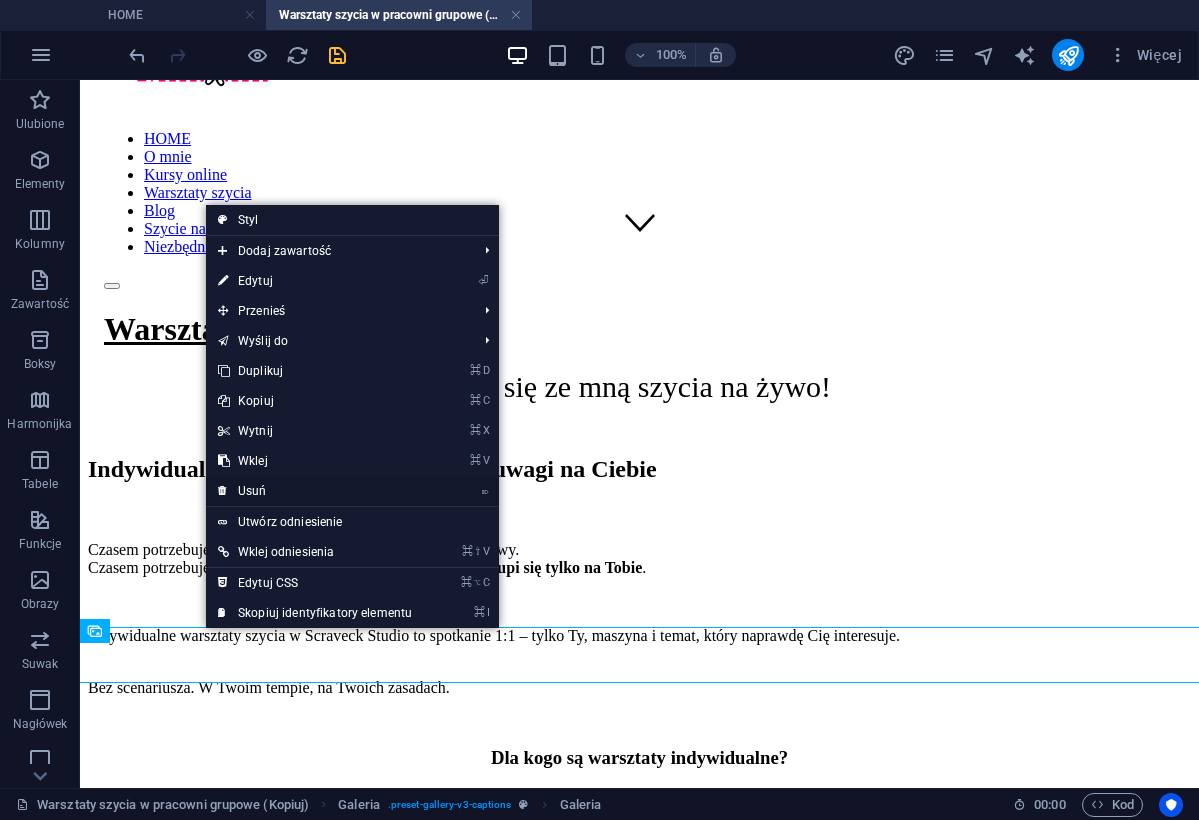 click on "⌦  Usuń" at bounding box center (315, 491) 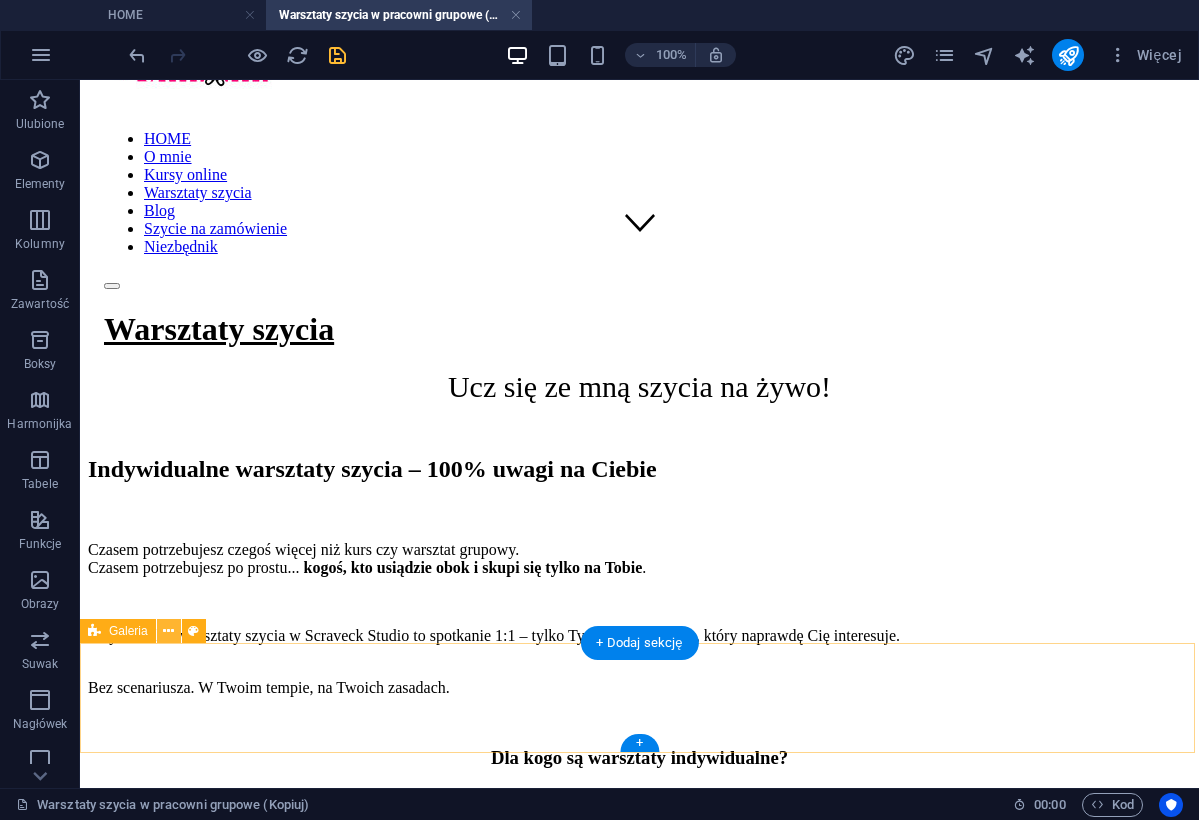 click at bounding box center [169, 631] 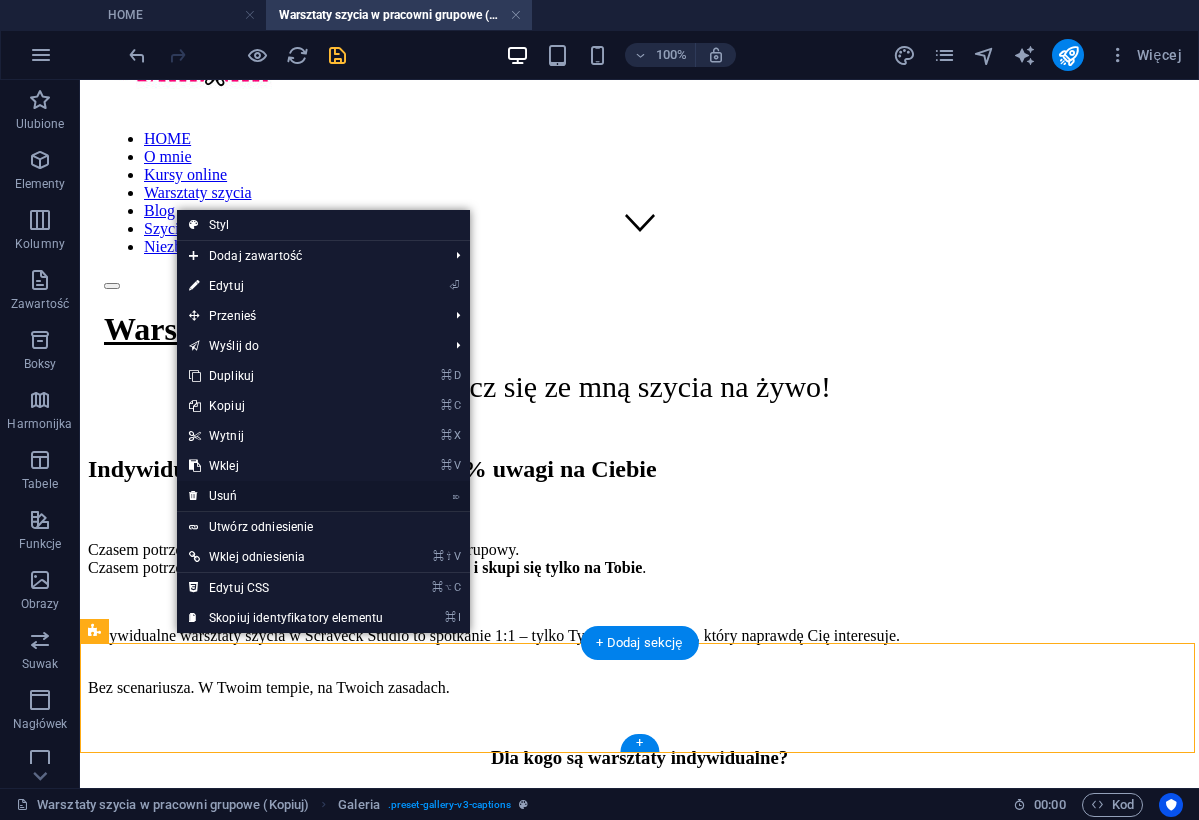 click on "⌦  Usuń" at bounding box center (286, 496) 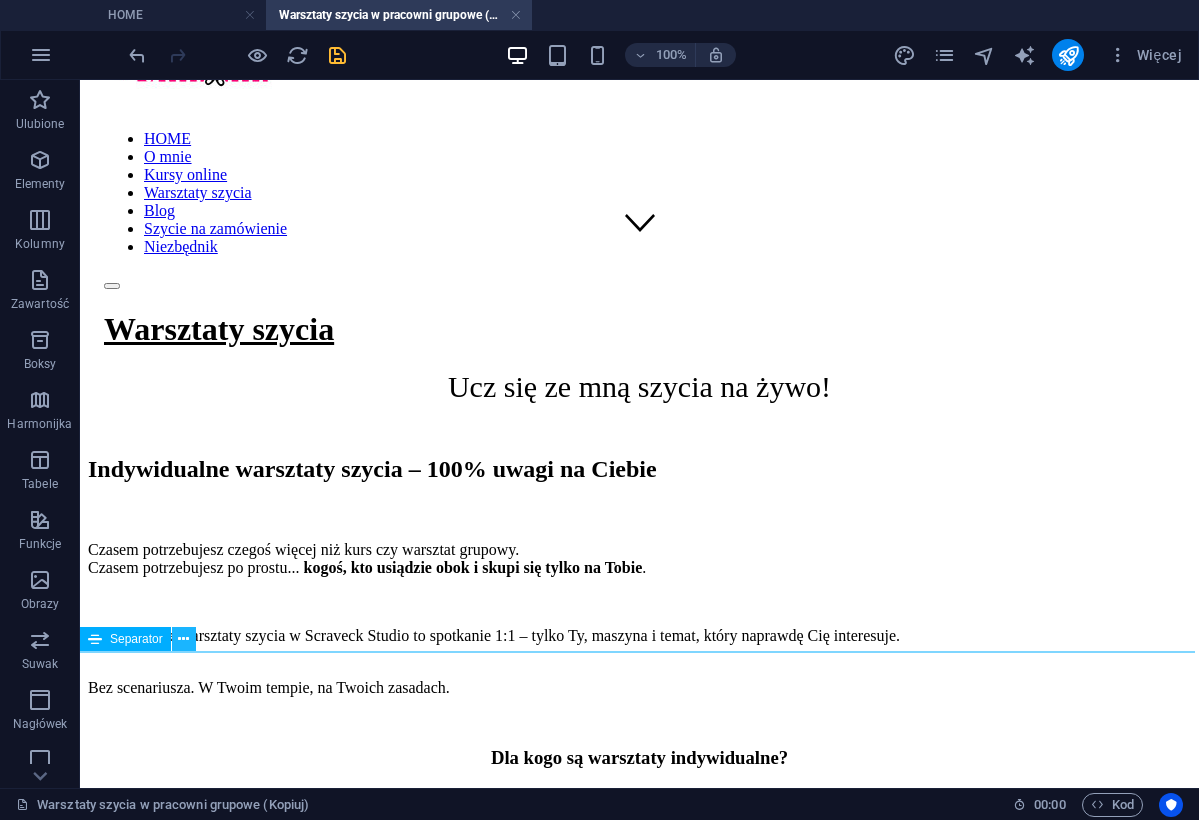 click at bounding box center [183, 639] 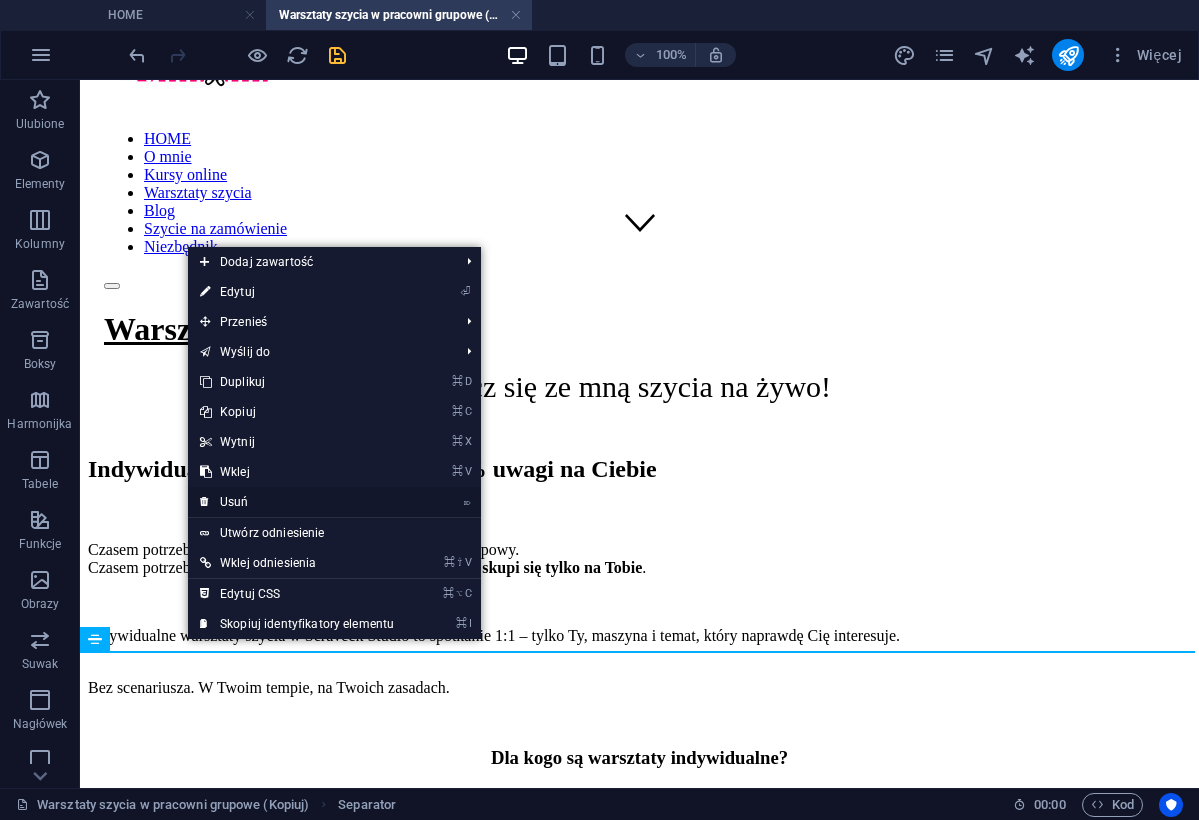 click on "⌦  Usuń" at bounding box center (297, 502) 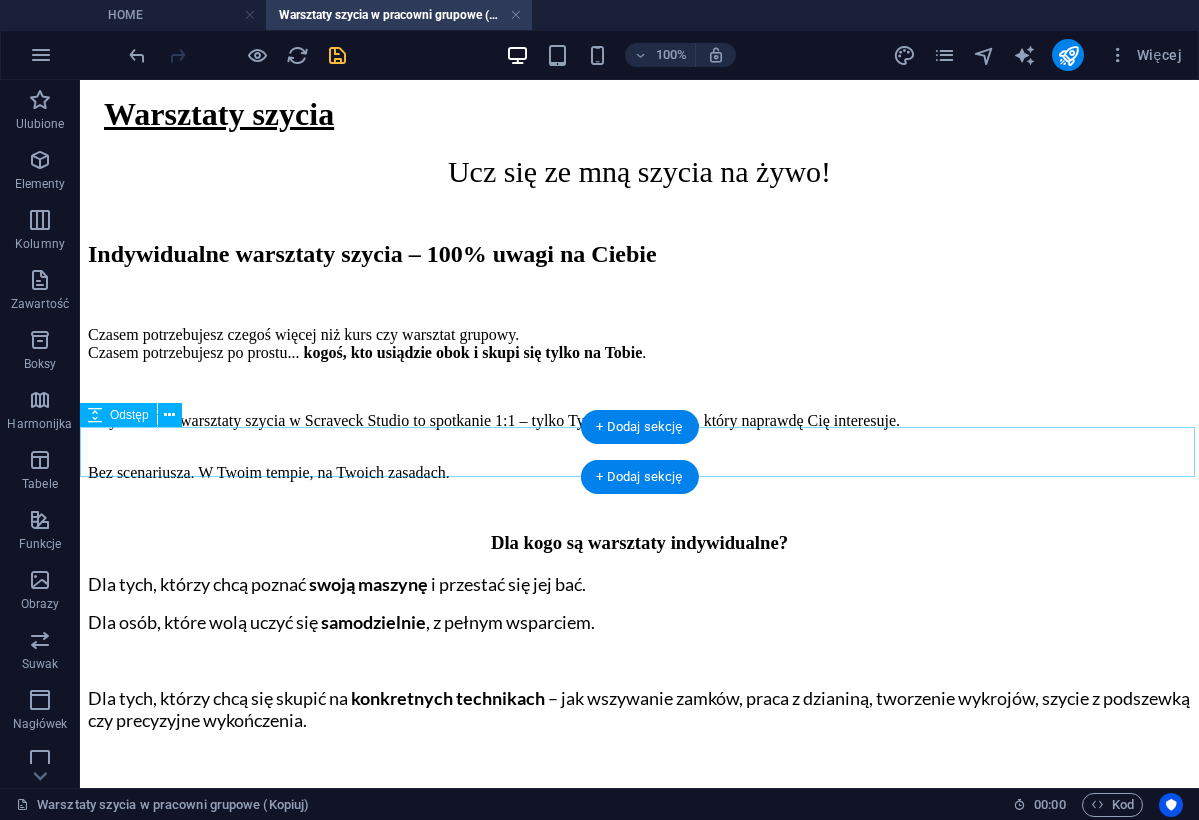 scroll, scrollTop: 747, scrollLeft: 0, axis: vertical 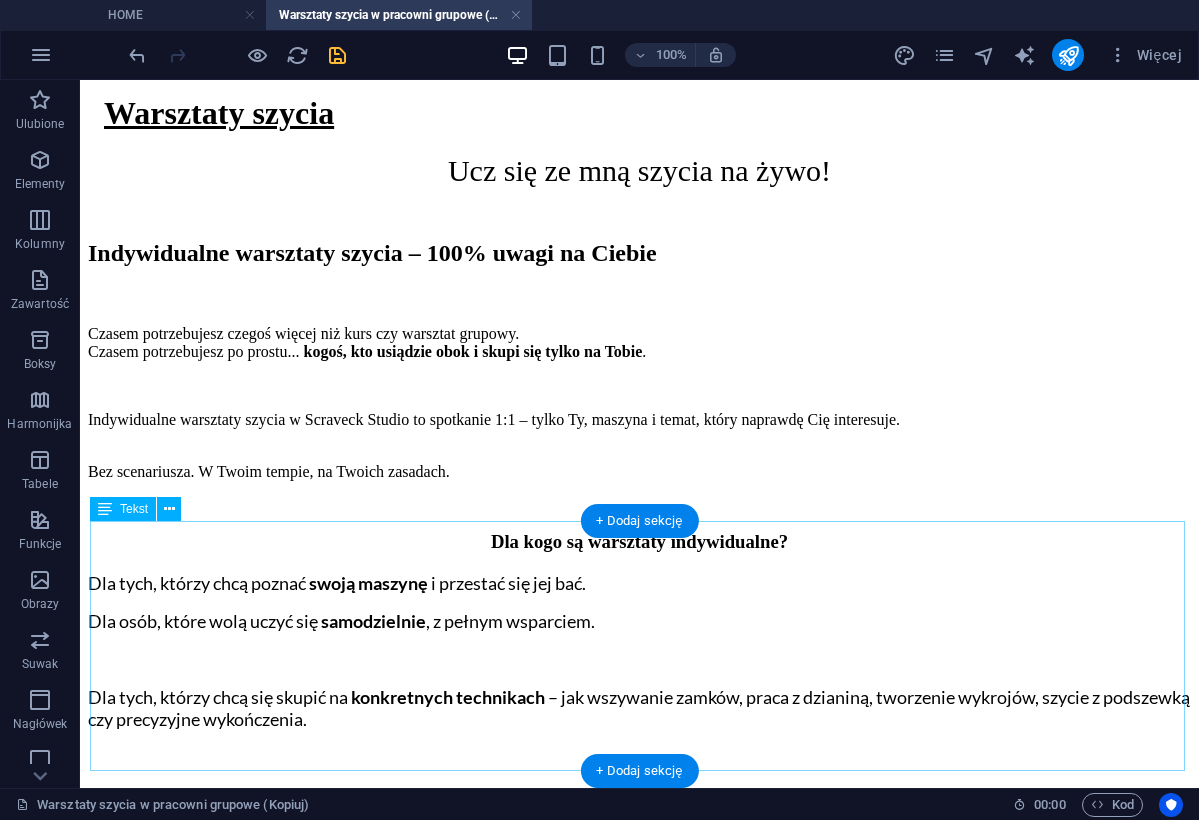 click on "Ten warsztat jest dla Ciebie, jeśli: Umiesz już szyć, ale chcesz podnieść swoje umiejętności, nabrać odwagi i stworzyć coś naprawdę swojego! Na tym warsztacie wybierzesz własny projekt - torbę, kosmetyczkę, poduszkę - to co Ci w duszy gra! Zrealizujesz Twój pomysł od projektu do wykończenia. Tu będzie współgrać Twoja kreatywność i chęć działania z moim wsparciem i wiedzą Czeka na Ciebie kreatywność, zero presji i 100% dobrej energii." at bounding box center (639, 1074) 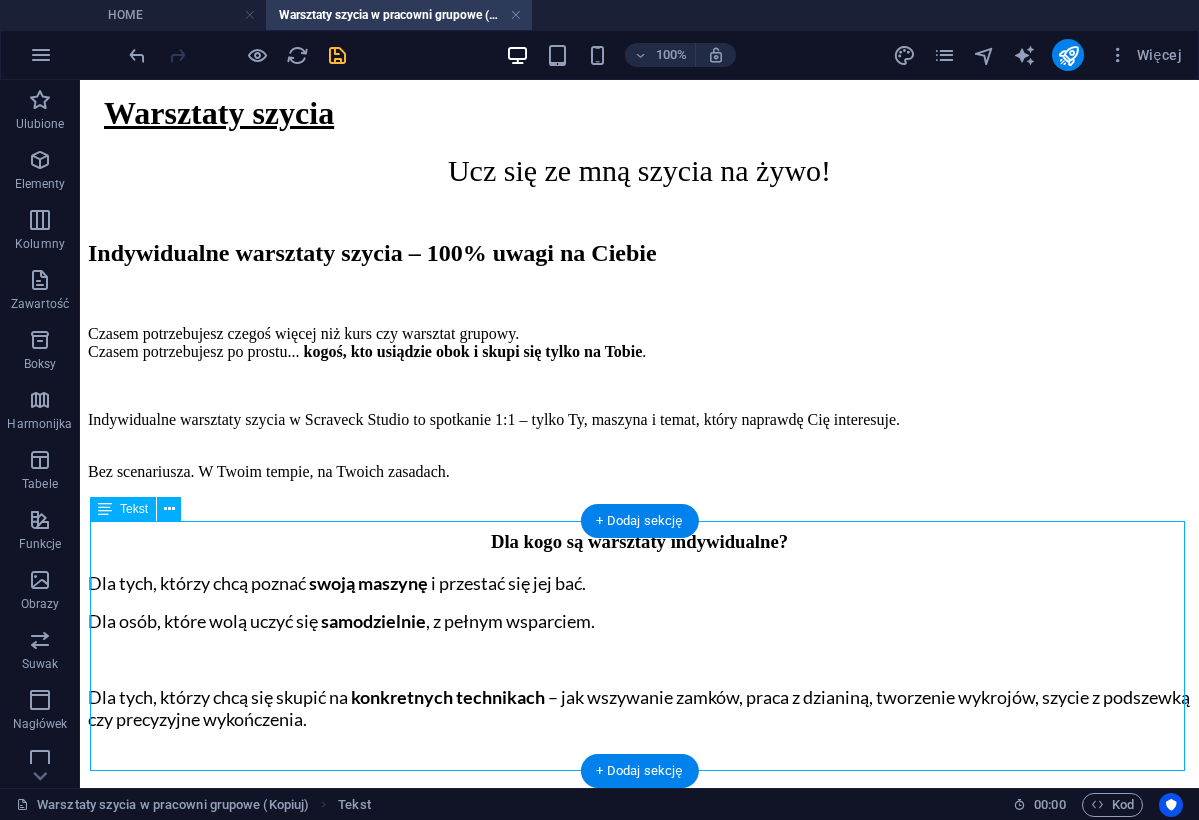 click on "Ten warsztat jest dla Ciebie, jeśli: Umiesz już szyć, ale chcesz podnieść swoje umiejętności, nabrać odwagi i stworzyć coś naprawdę swojego! Na tym warsztacie wybierzesz własny projekt - torbę, kosmetyczkę, poduszkę - to co Ci w duszy gra! Zrealizujesz Twój pomysł od projektu do wykończenia. Tu będzie współgrać Twoja kreatywność i chęć działania z moim wsparciem i wiedzą Czeka na Ciebie kreatywność, zero presji i 100% dobrej energii." at bounding box center [639, 1074] 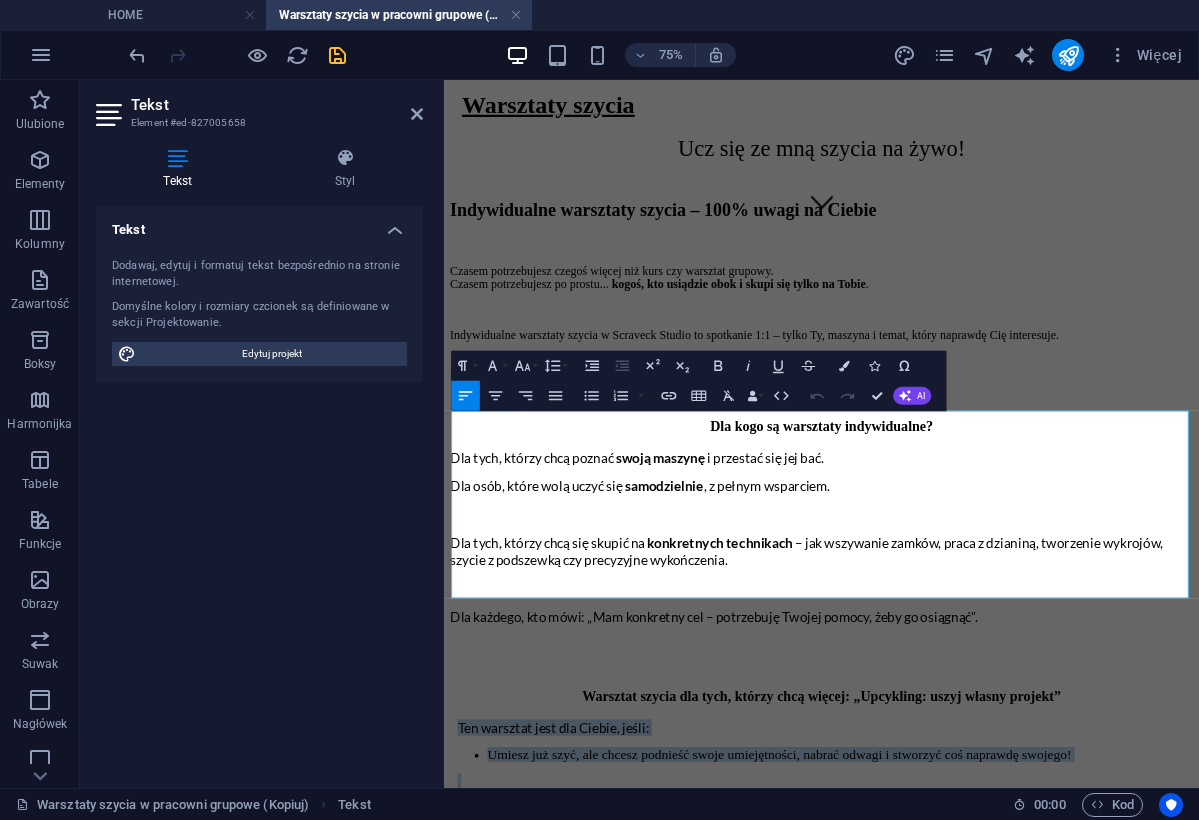 drag, startPoint x: 457, startPoint y: 536, endPoint x: 992, endPoint y: 753, distance: 577.3335 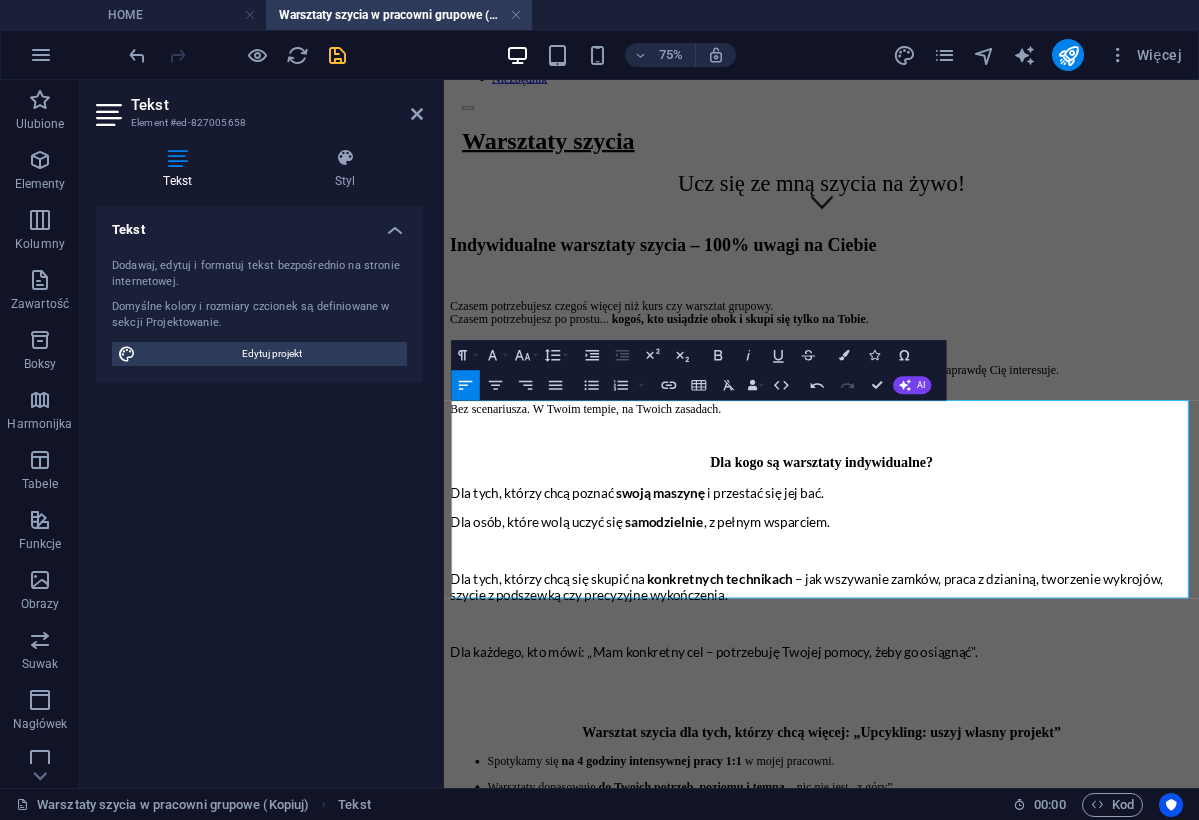 click on "Spotykamy się na [NUMBER] godziny intensywnej pracy 1:1 w mojej pracowni." at bounding box center (967, 988) 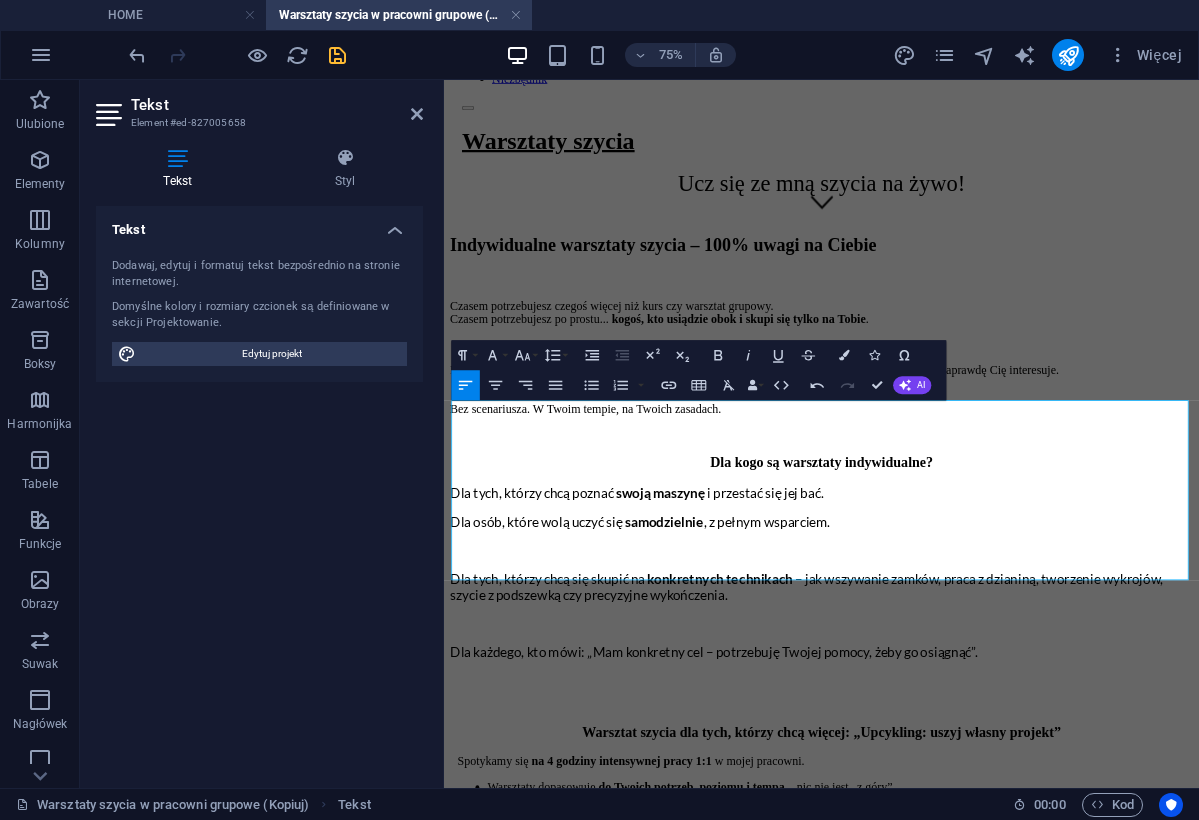 click on "Warsztaty dopasowuję do Twoich potrzeb, poziomu i tempa – nic nie jest „z góry”." at bounding box center [967, 1022] 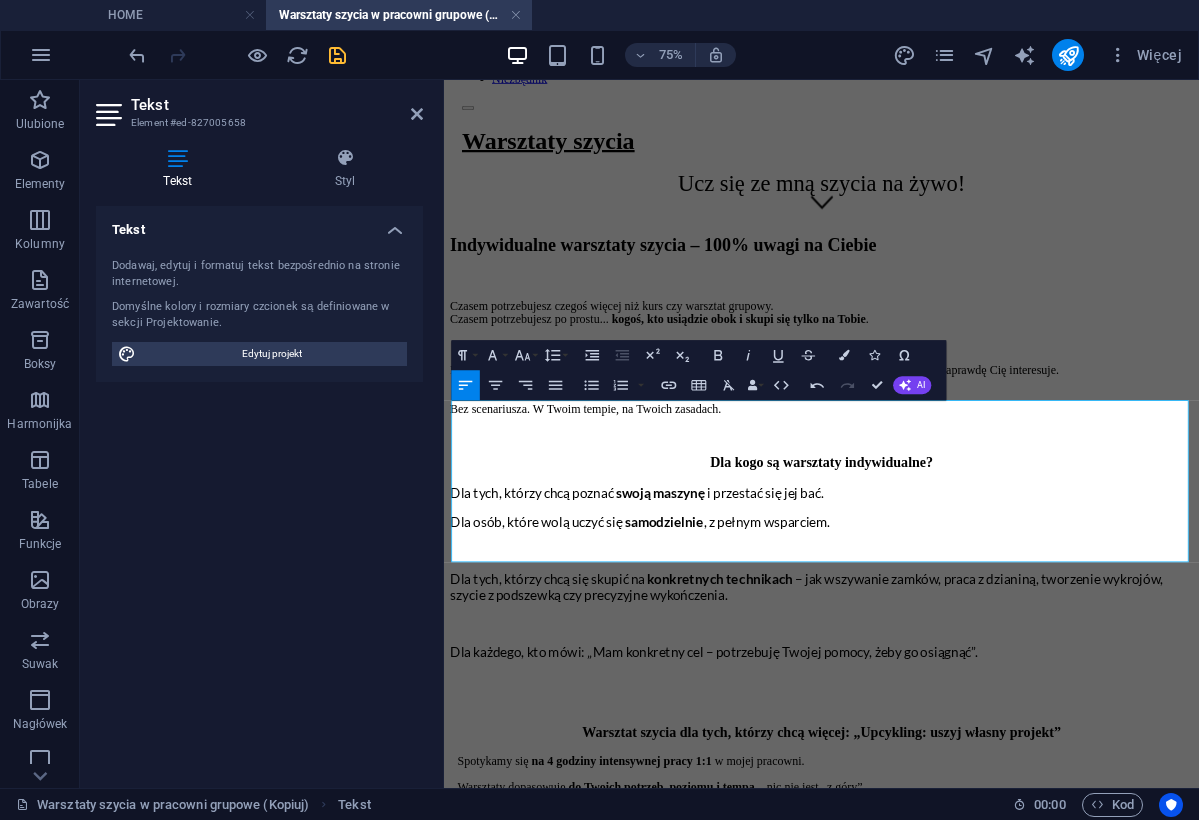 click on "Możemy pracować na Twojej maszynie lub mojej – jak wolisz." at bounding box center [967, 1056] 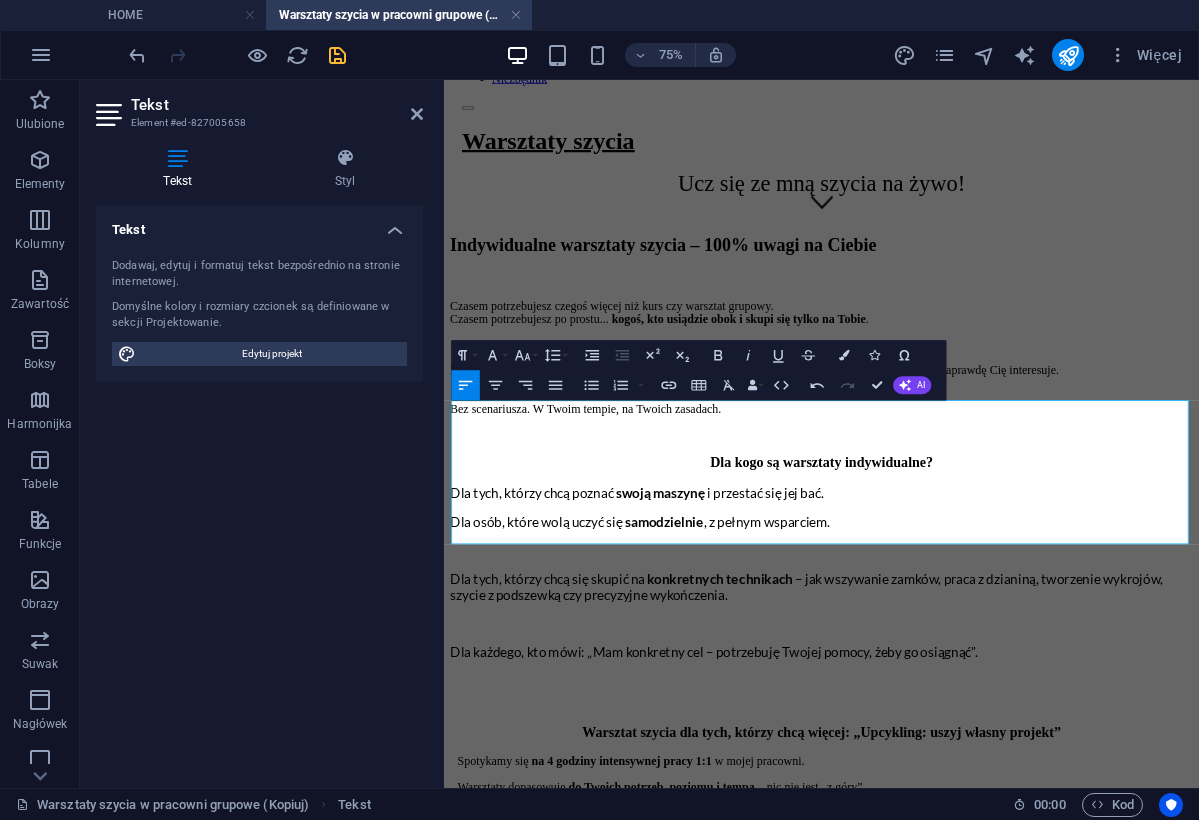 click on "Po opłaceniu warsztatu rezerwujesz termin – możesz też najpierw do mnie napisać, żeby ustalić, co i kiedy." at bounding box center [967, 1090] 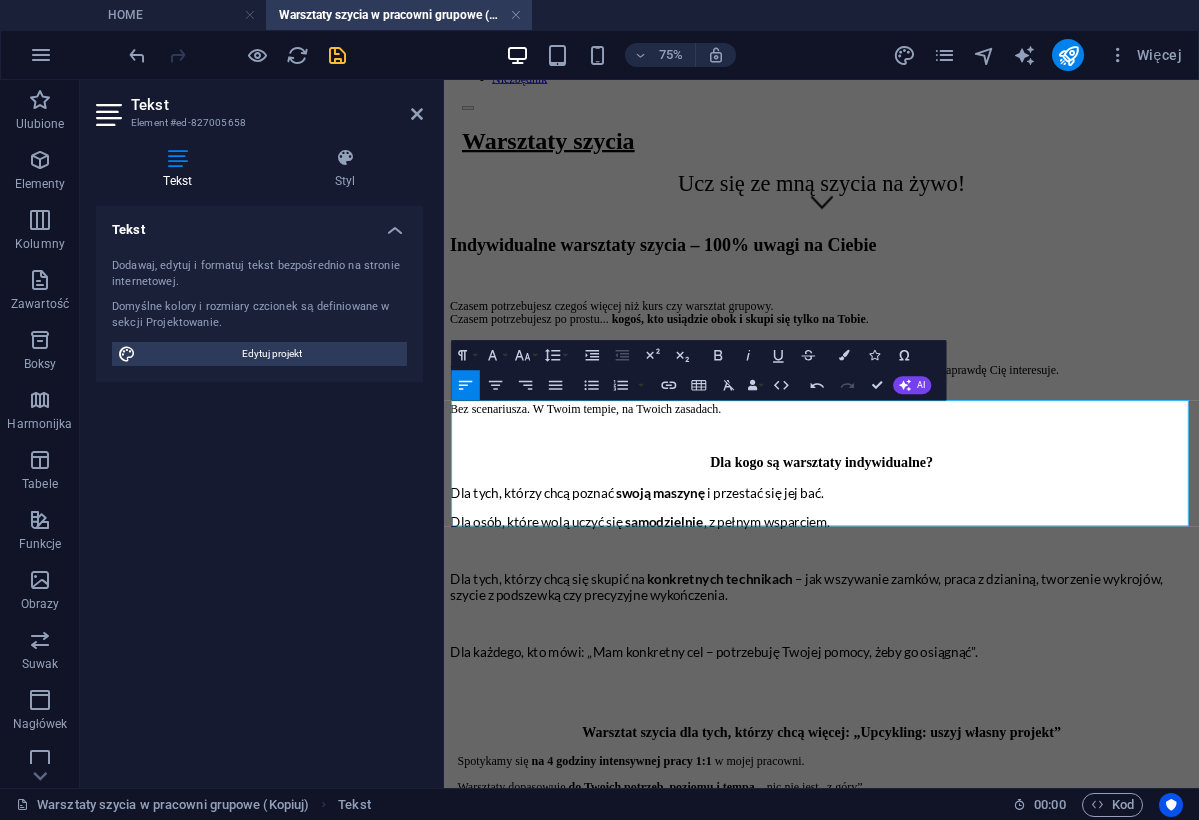 click on "Po opłaceniu warsztatu rezerwujesz termin – możesz też najpierw do mnie napisać, żeby ustalić, co i kiedy." at bounding box center [947, 1090] 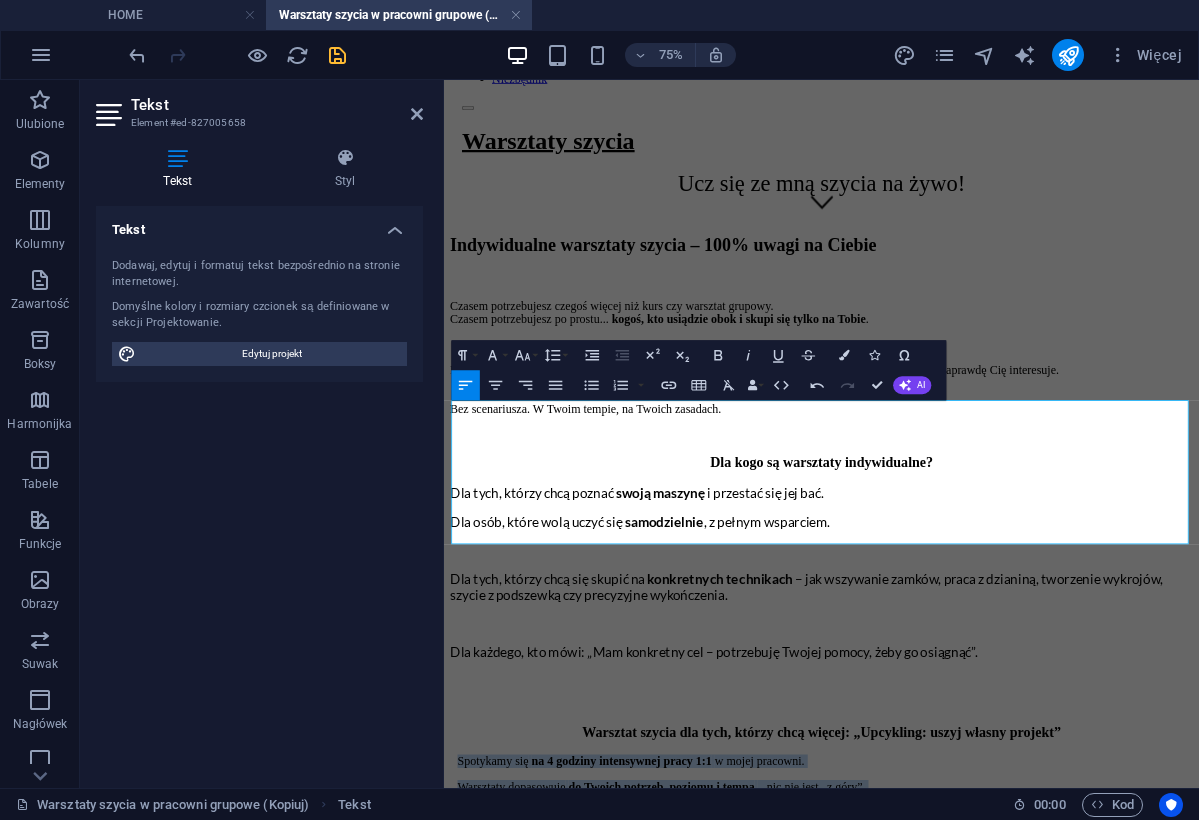 drag, startPoint x: 457, startPoint y: 521, endPoint x: 500, endPoint y: 612, distance: 100.6479 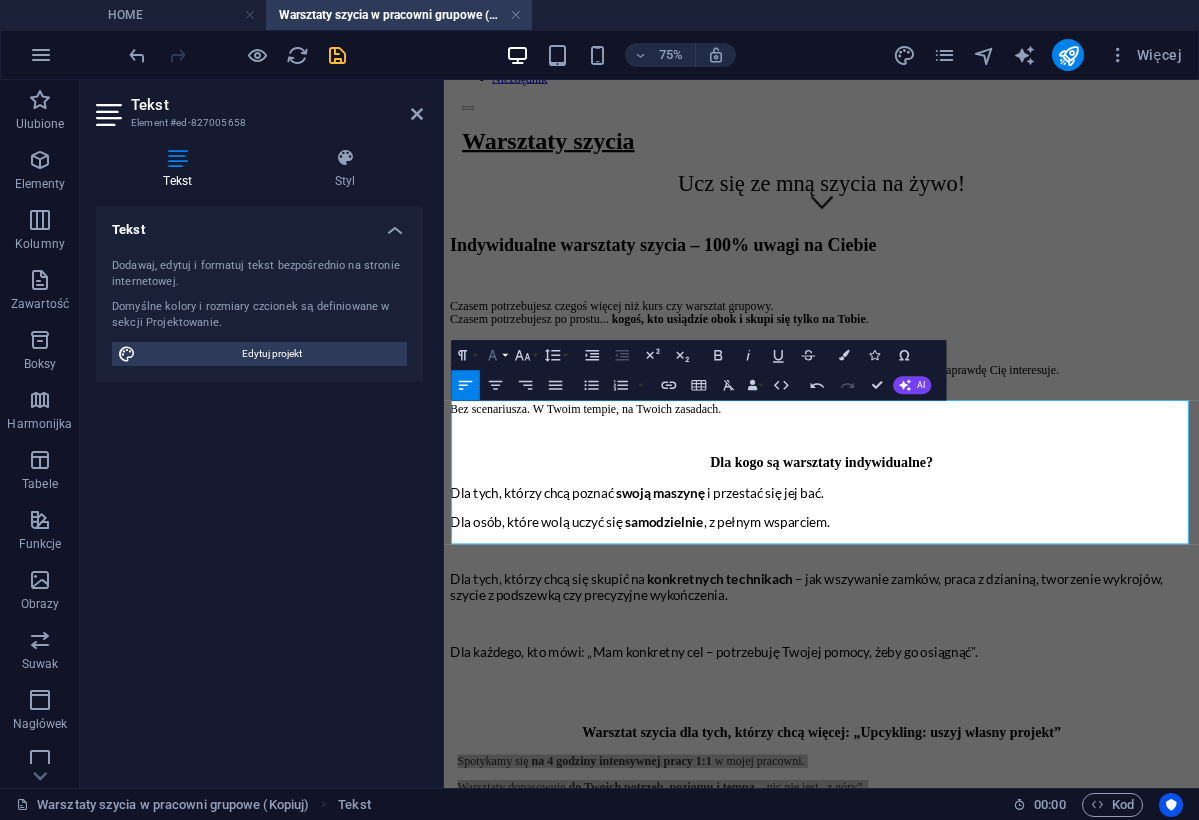 click 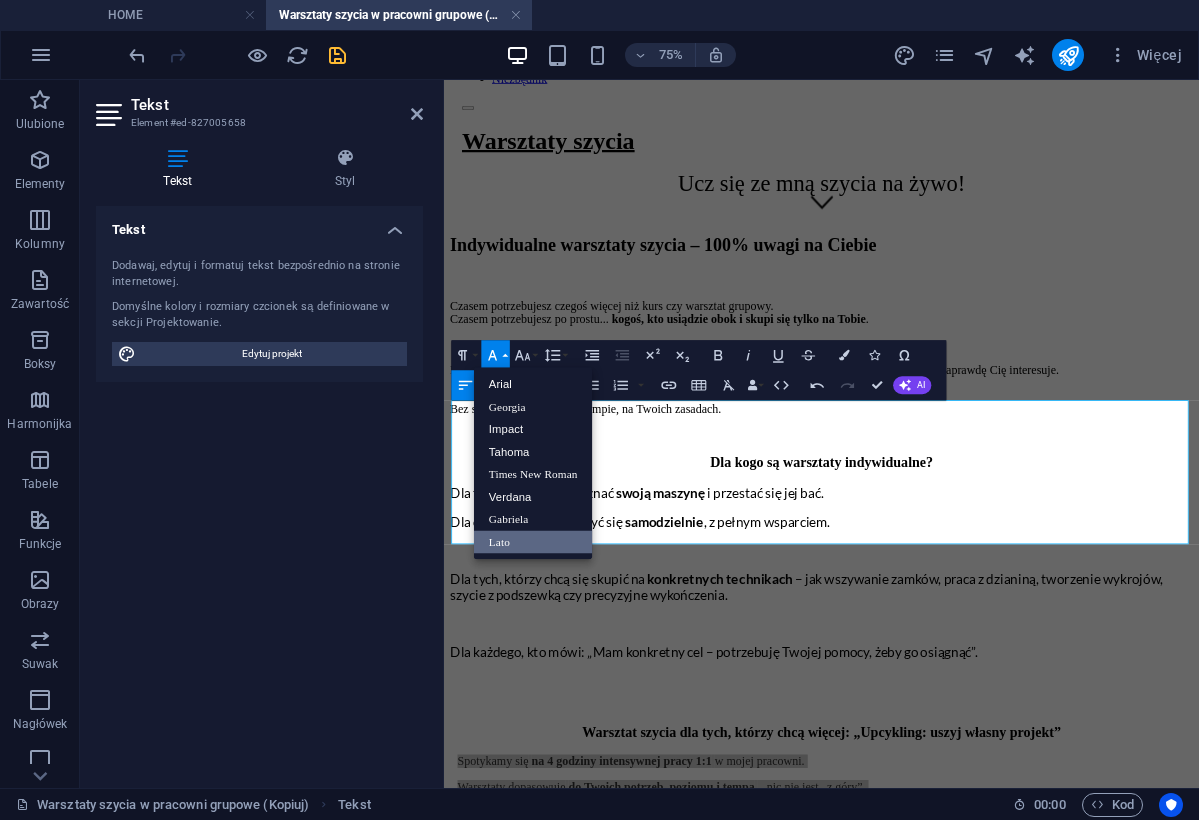 scroll, scrollTop: 0, scrollLeft: 0, axis: both 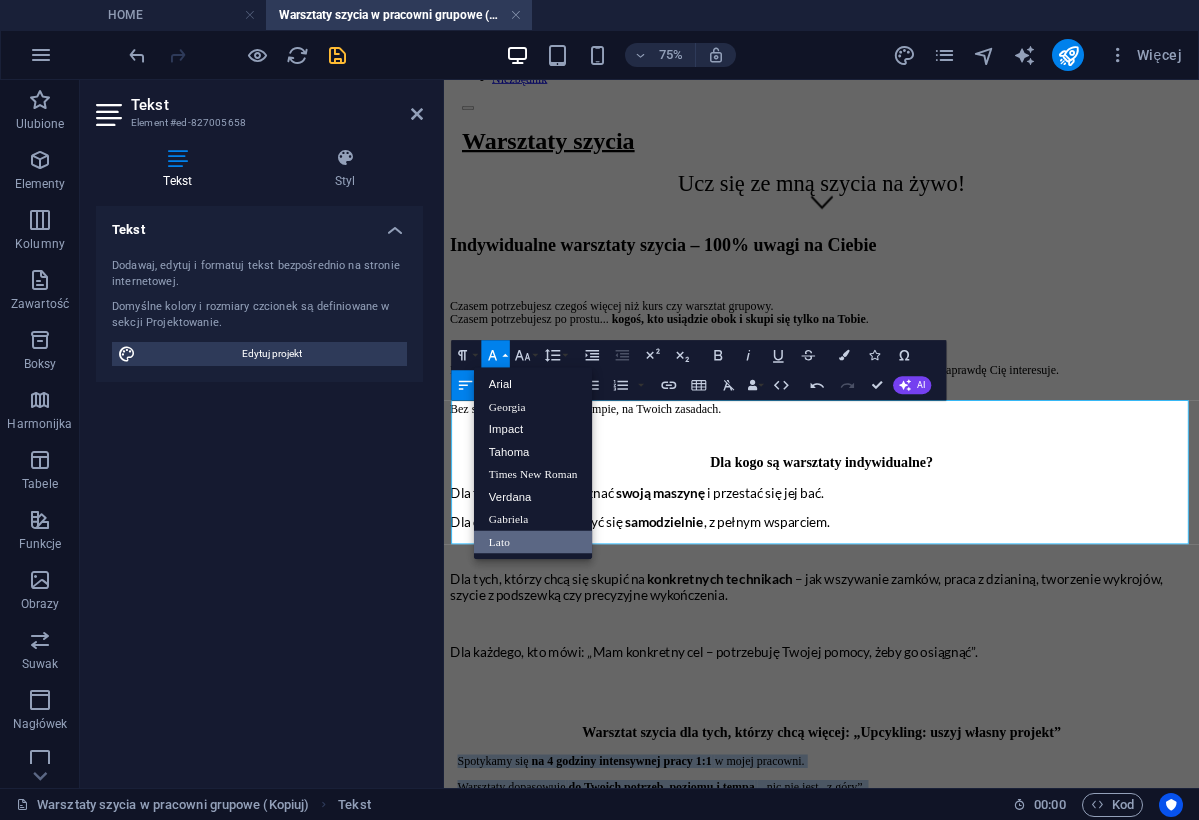 click on "Lato" at bounding box center [533, 542] 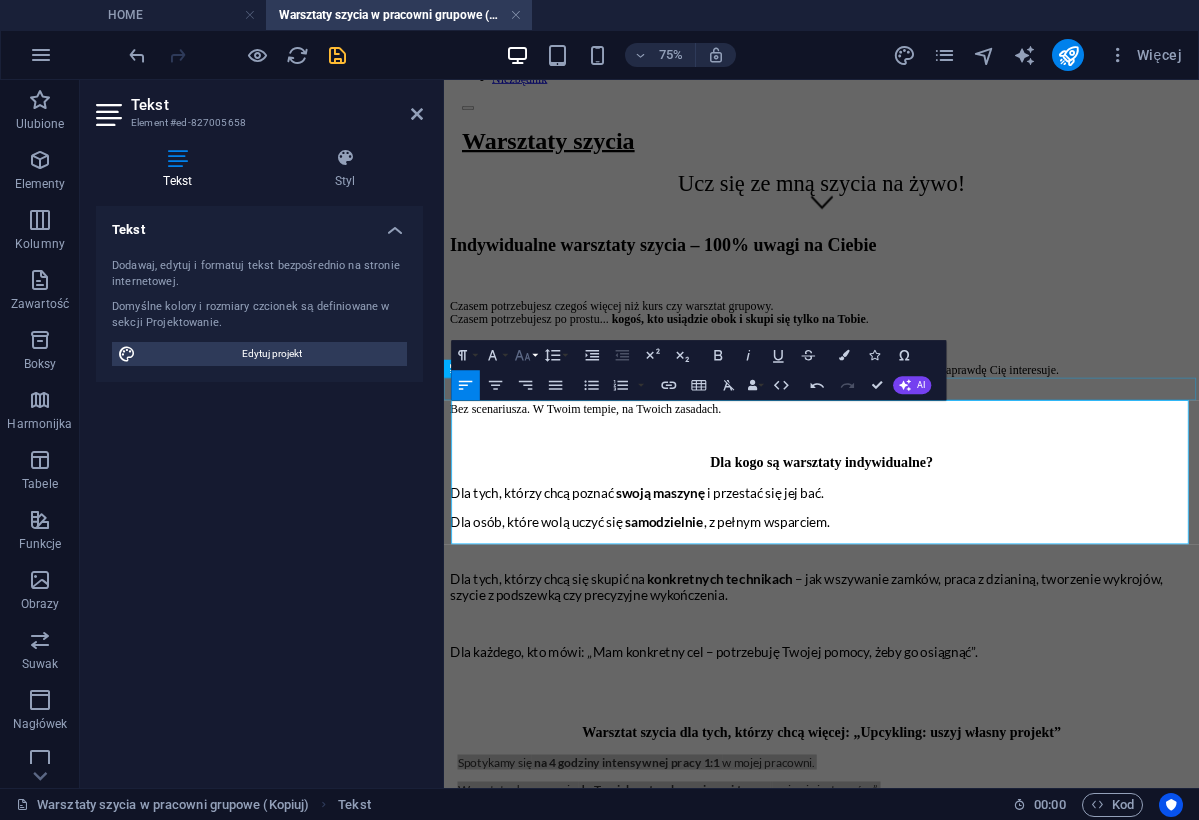 click 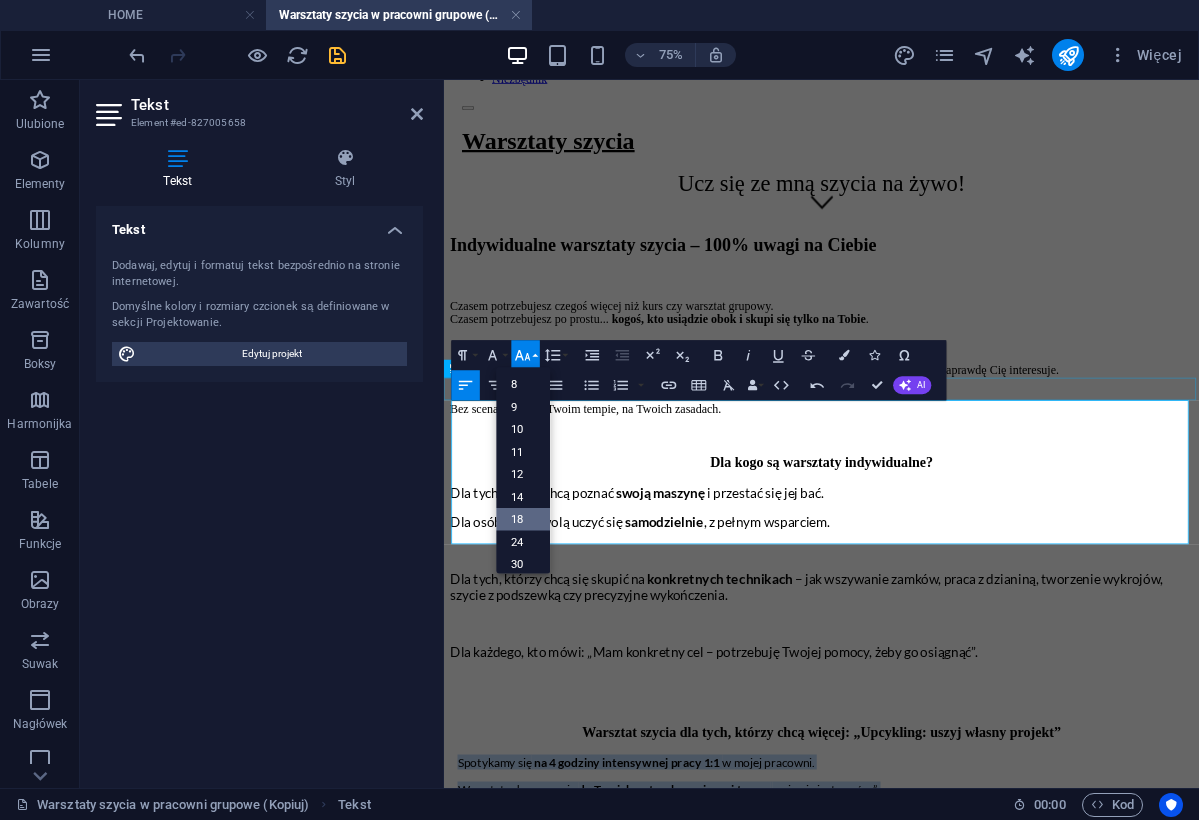click on "18" at bounding box center [524, 519] 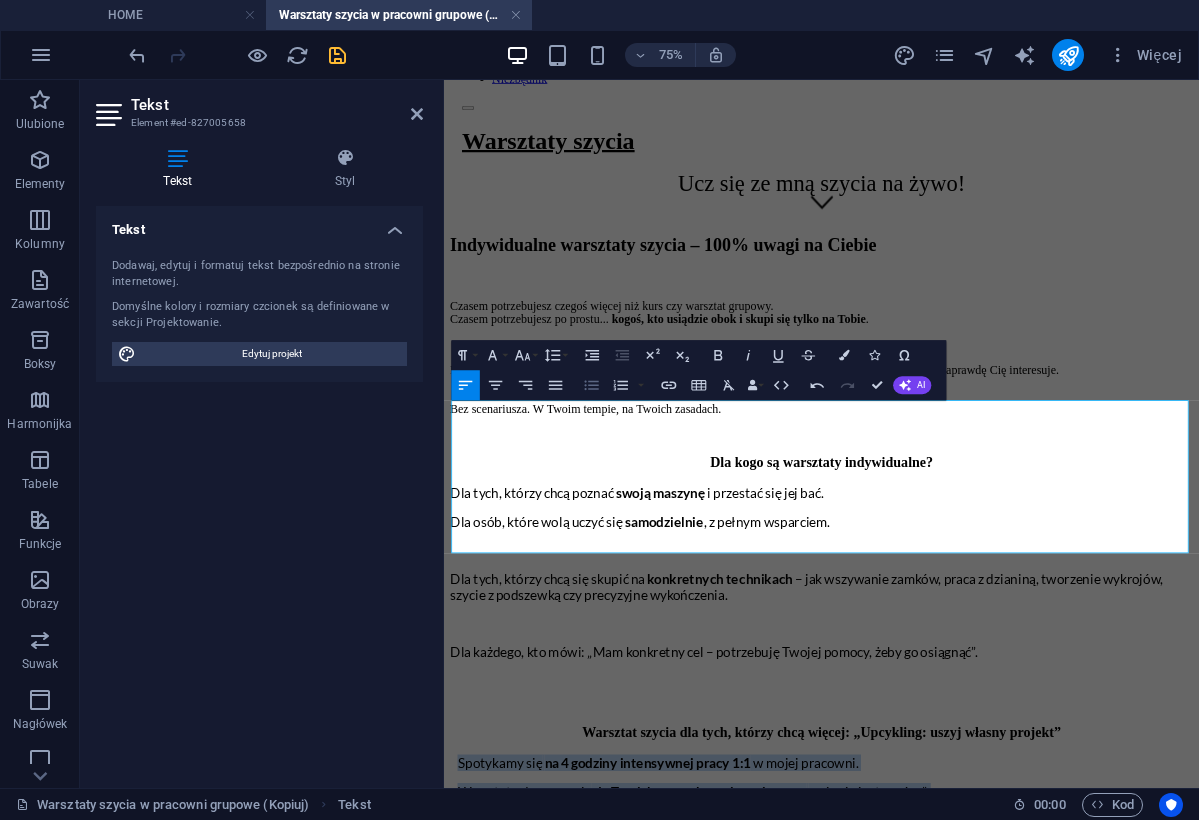 click 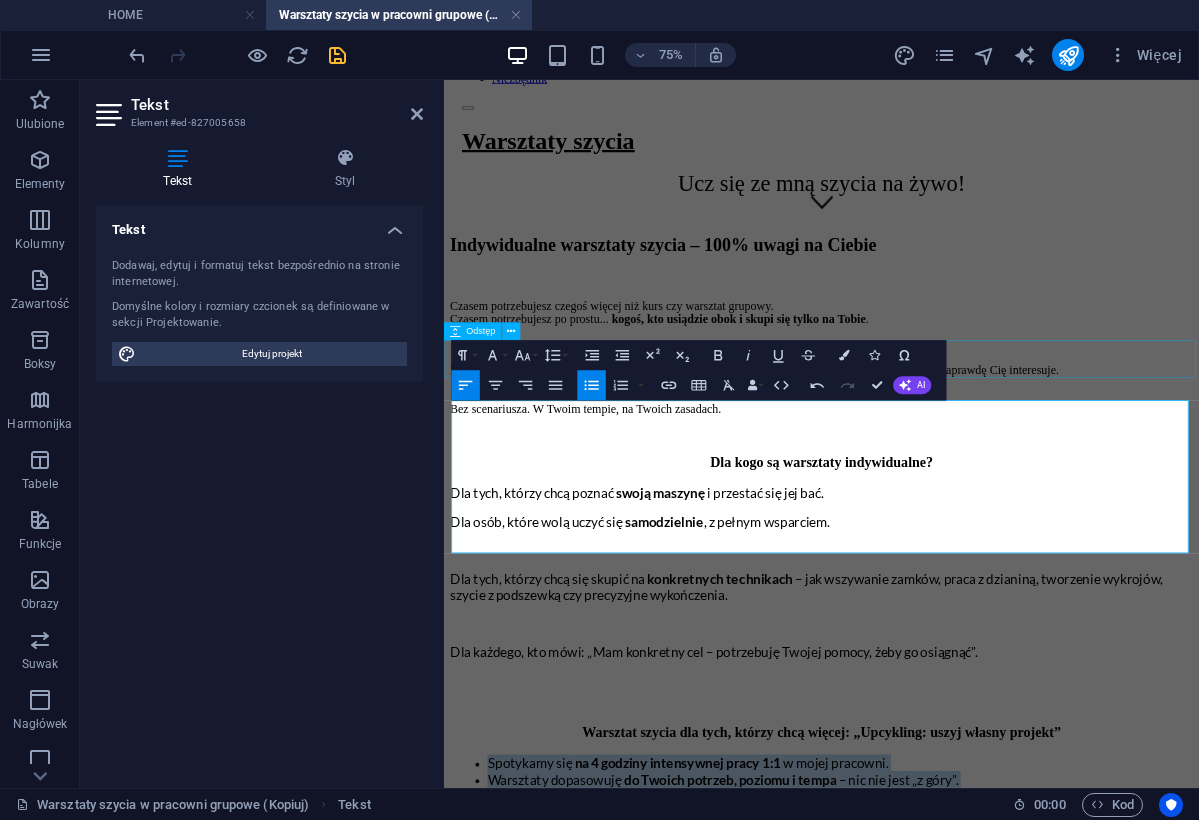 click at bounding box center (947, 894) 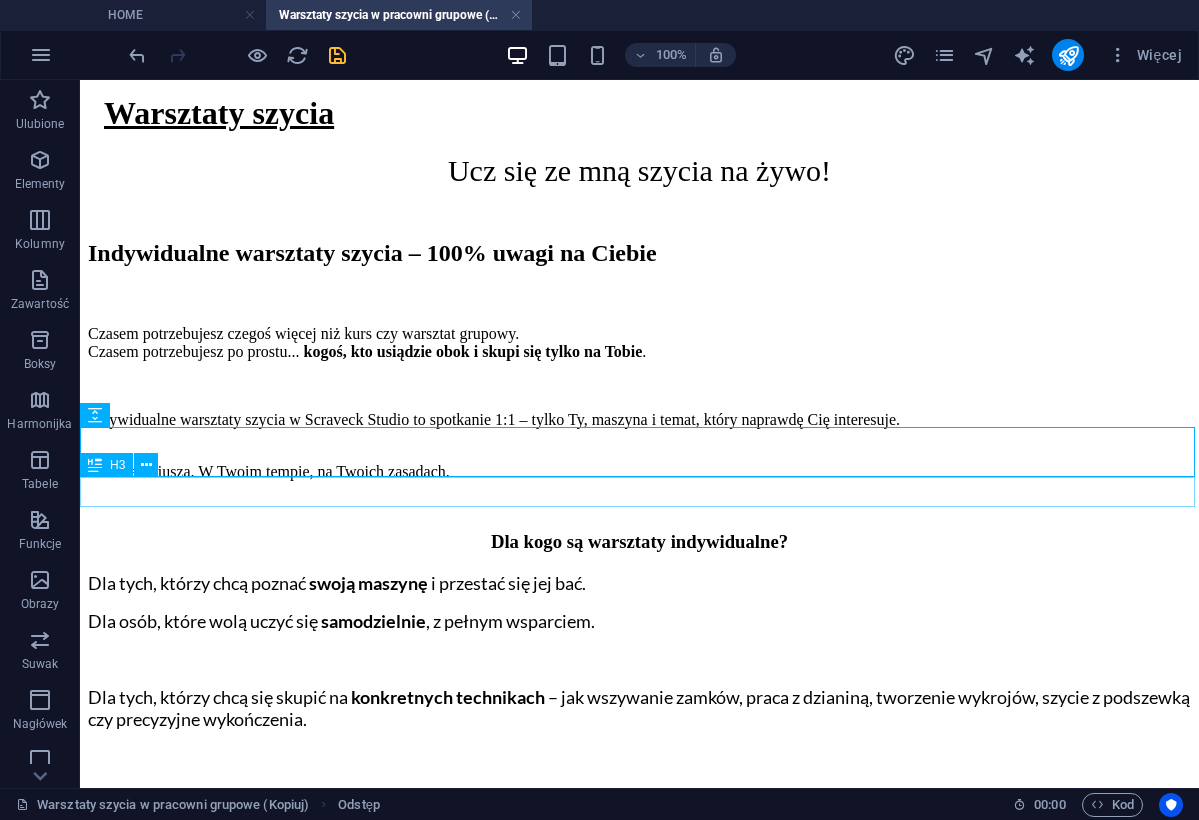 click on "Warsztat szycia dla tych, którzy chcą więcej: „Upcykling: uszyj własny projekt”" at bounding box center [639, 902] 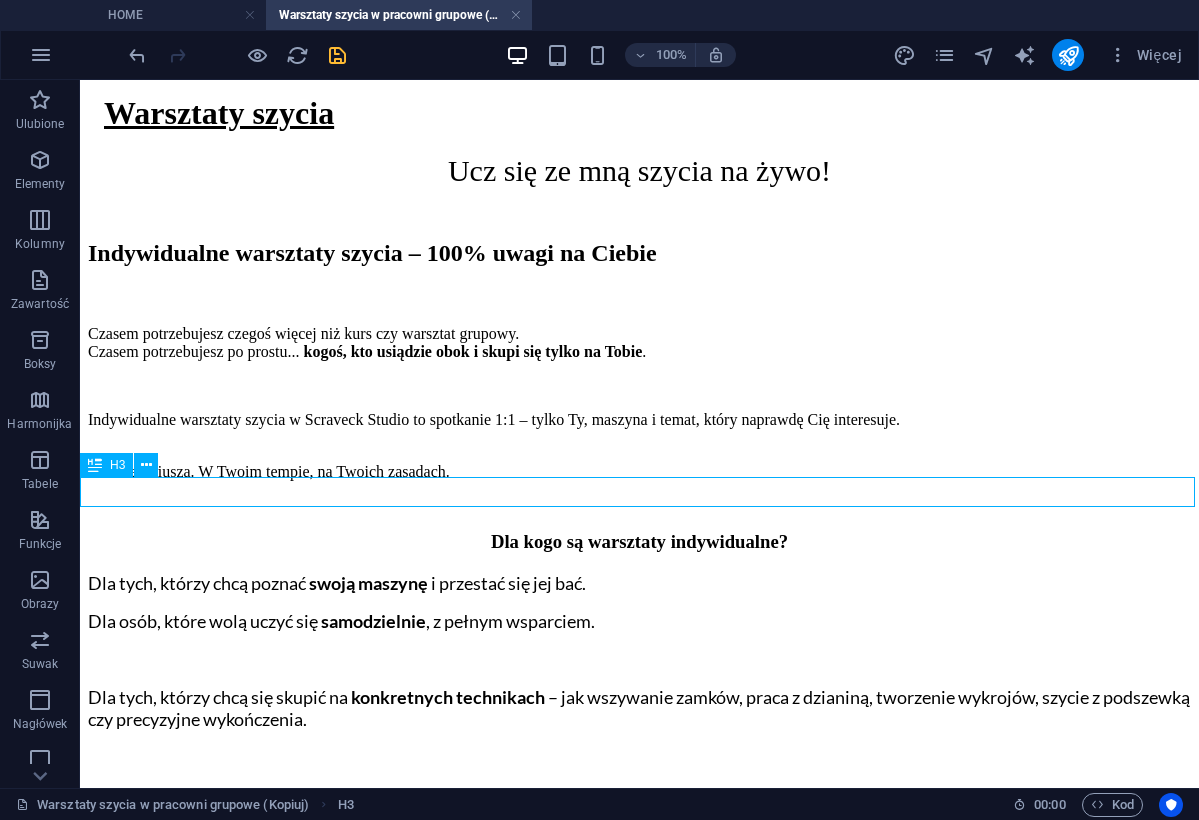 click on "Warsztat szycia dla tych, którzy chcą więcej: „Upcykling: uszyj własny projekt”" at bounding box center (639, 902) 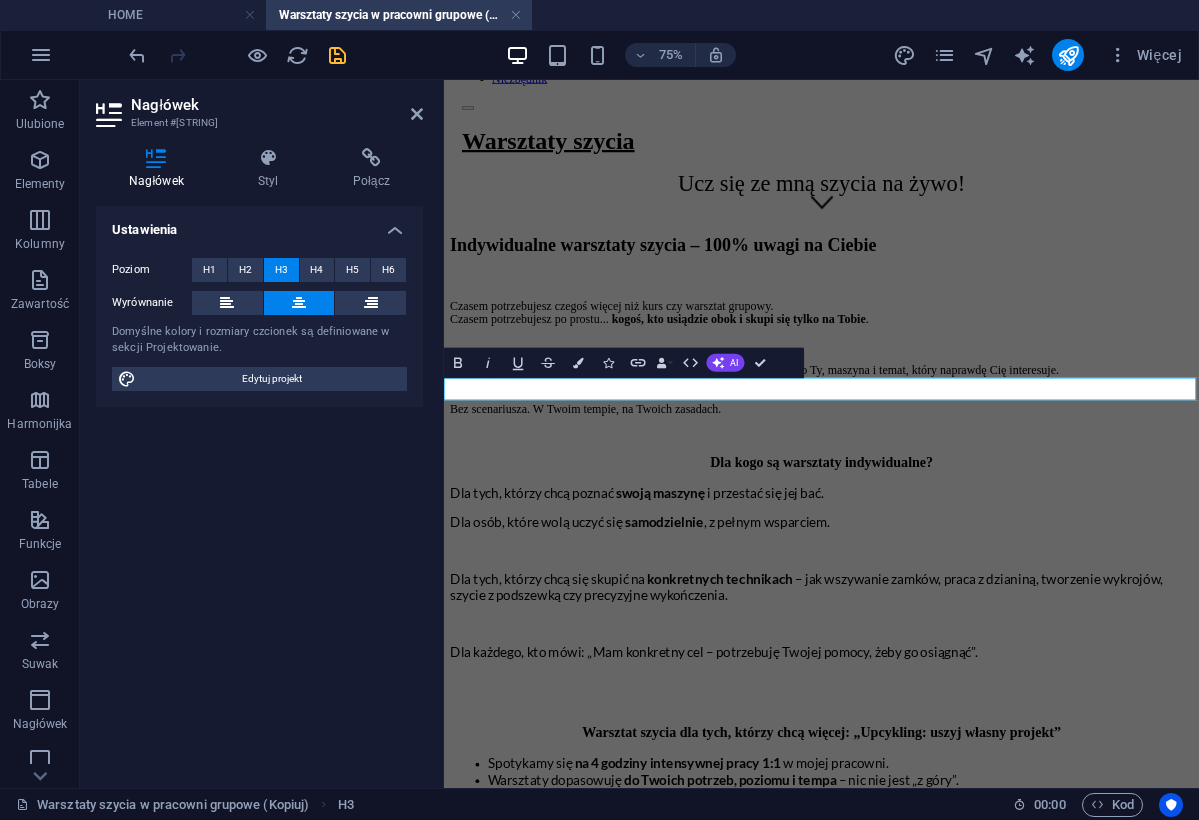 type 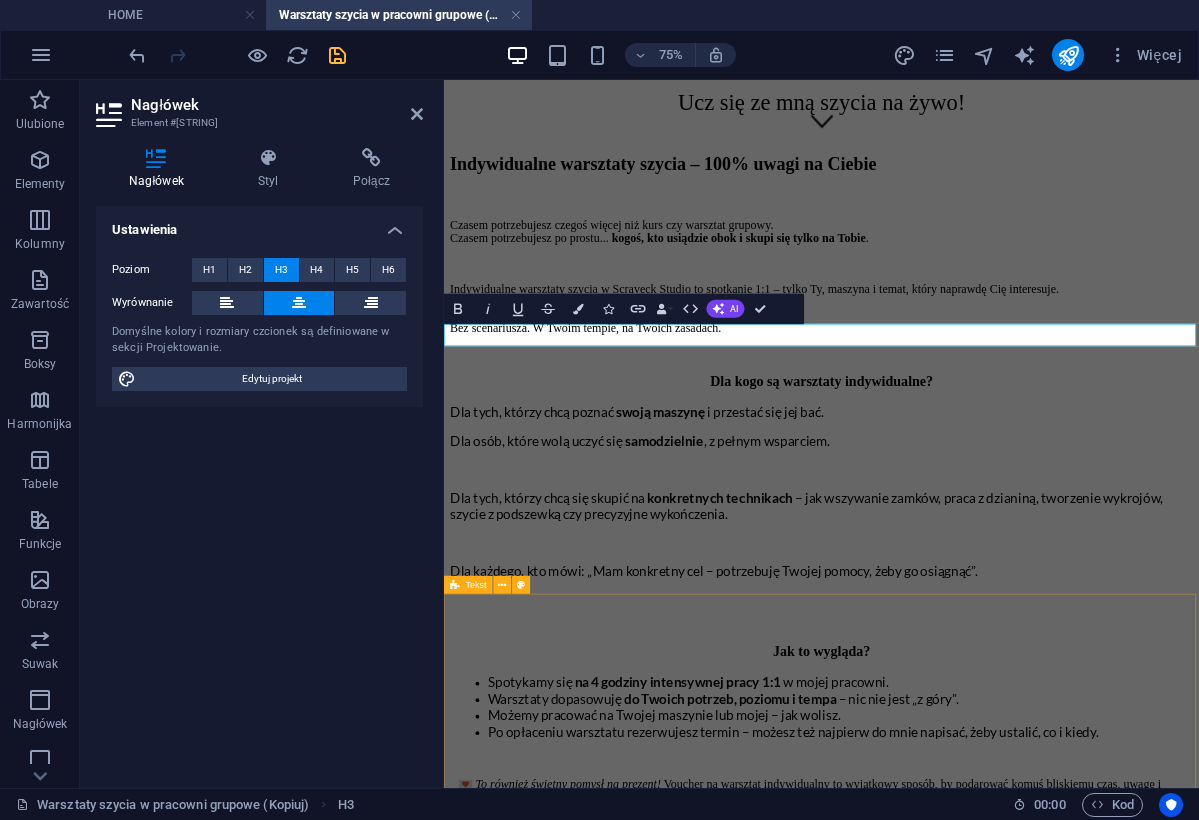 scroll, scrollTop: 819, scrollLeft: 0, axis: vertical 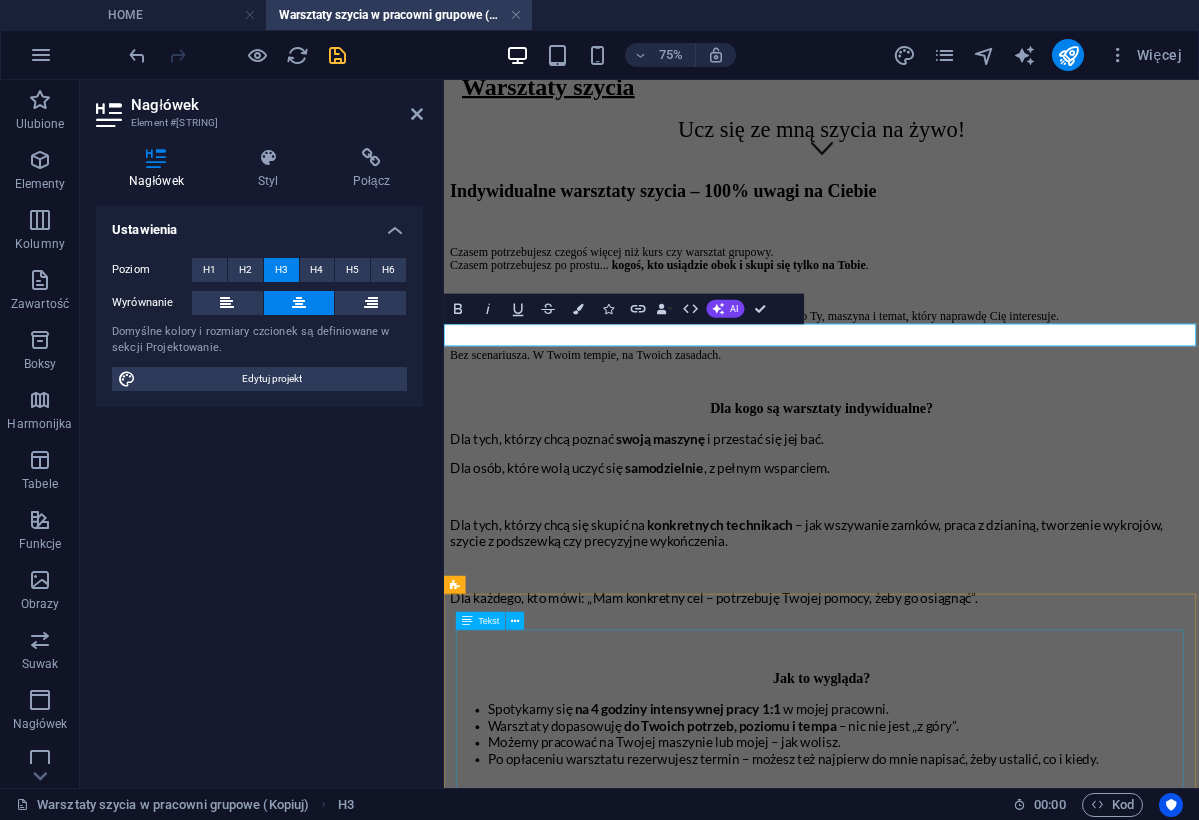 click on "Warsztaty grupowe prowadzę we współpracy z Platformą Warsztatów Rzemieślniczych - FEBLIK Po kliknięciu w link zostaniesz przekierowana/y na stronę FEBLIK'a, gdzie możesz zapisać się na wybrany termin. Dołącz do grona osób, które szyją z radością i kreatywnością, oraz ze świadomością, że tak mogą dbać o naszą planetę." at bounding box center (947, 6300) 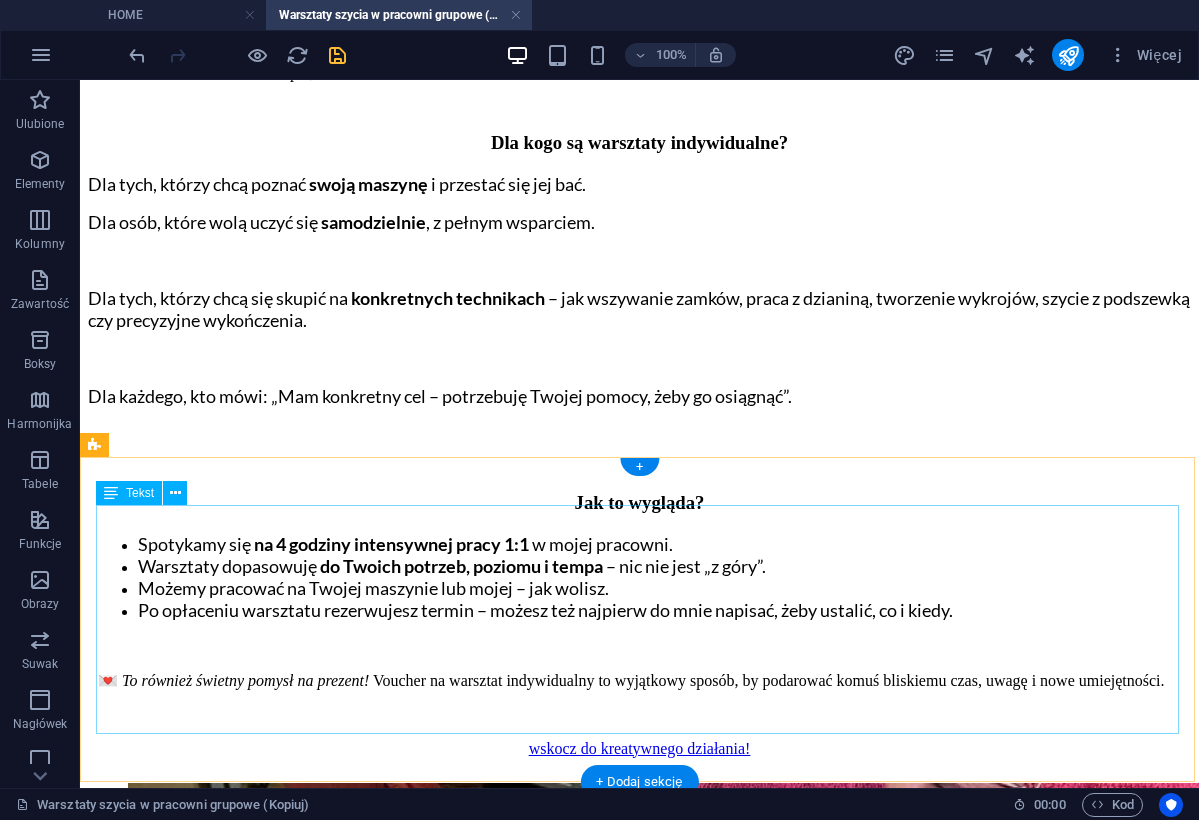 scroll, scrollTop: 1111, scrollLeft: 0, axis: vertical 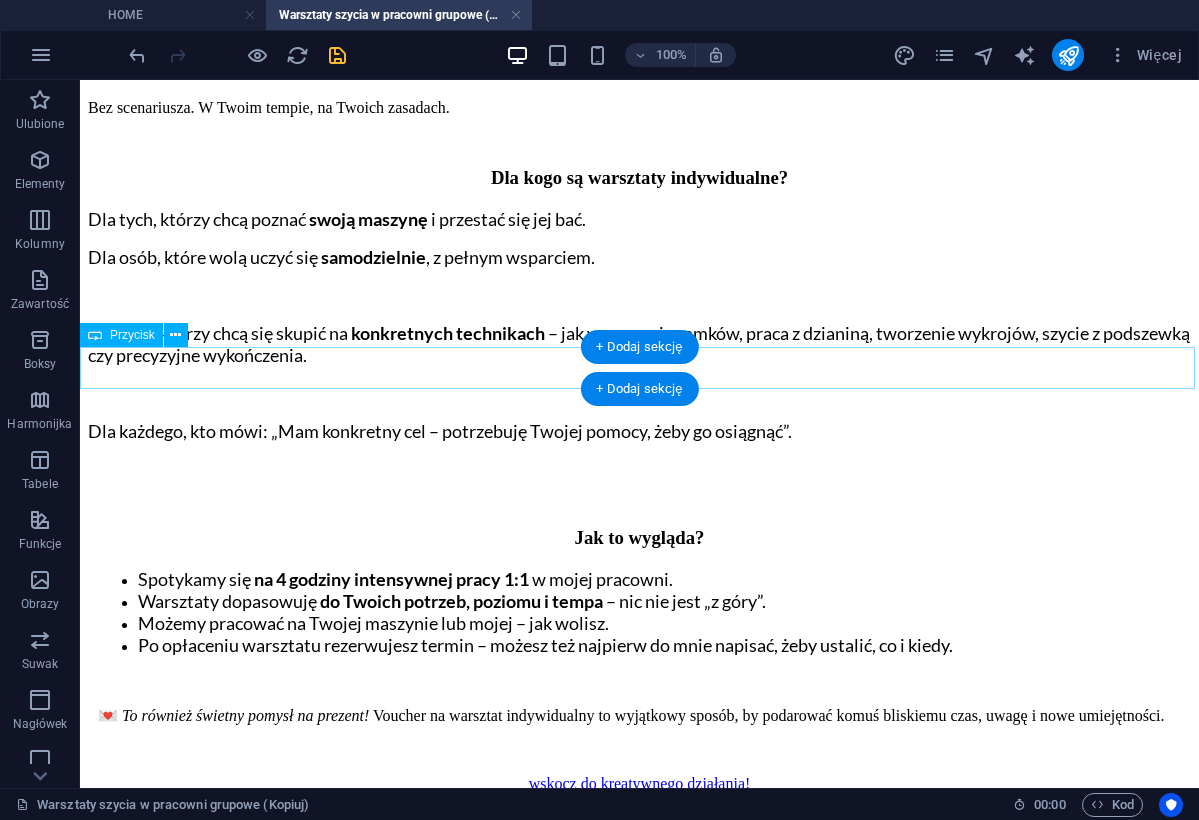 click on "wskocz do kreatywnego działania!" at bounding box center [639, 784] 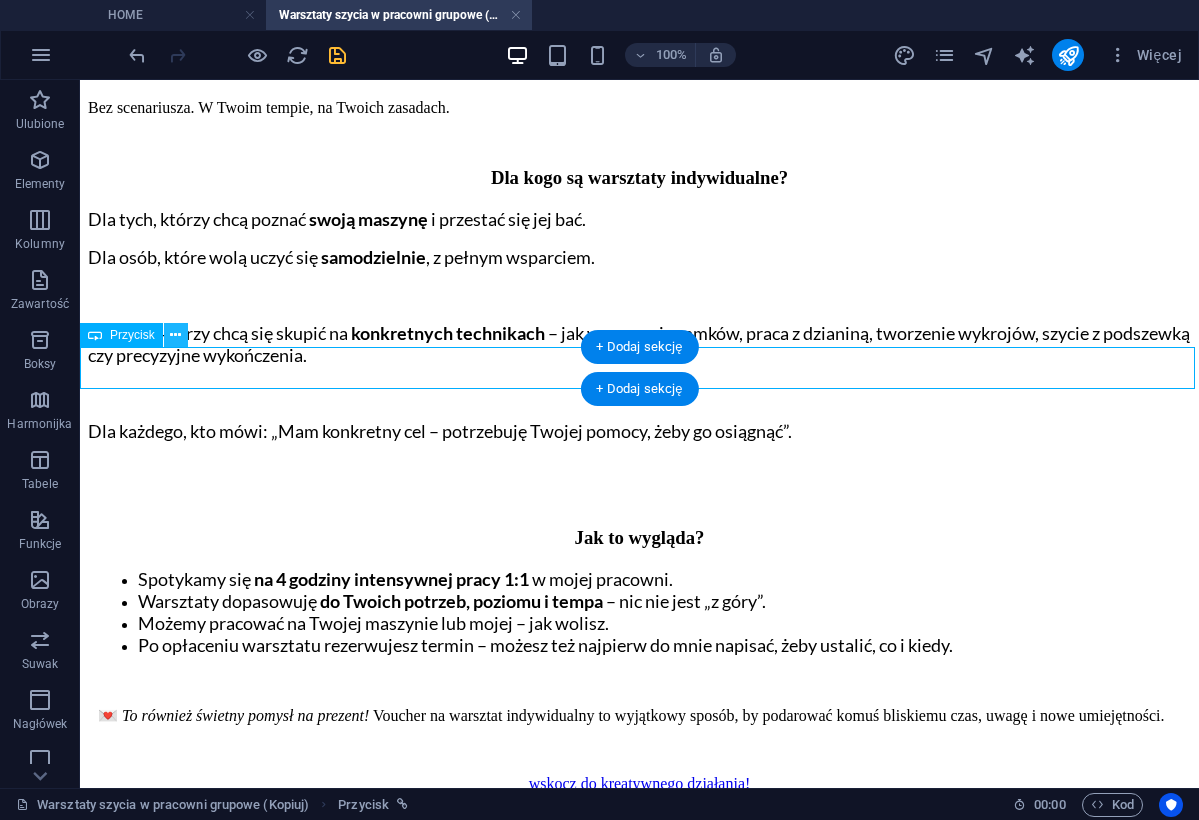 click at bounding box center (175, 335) 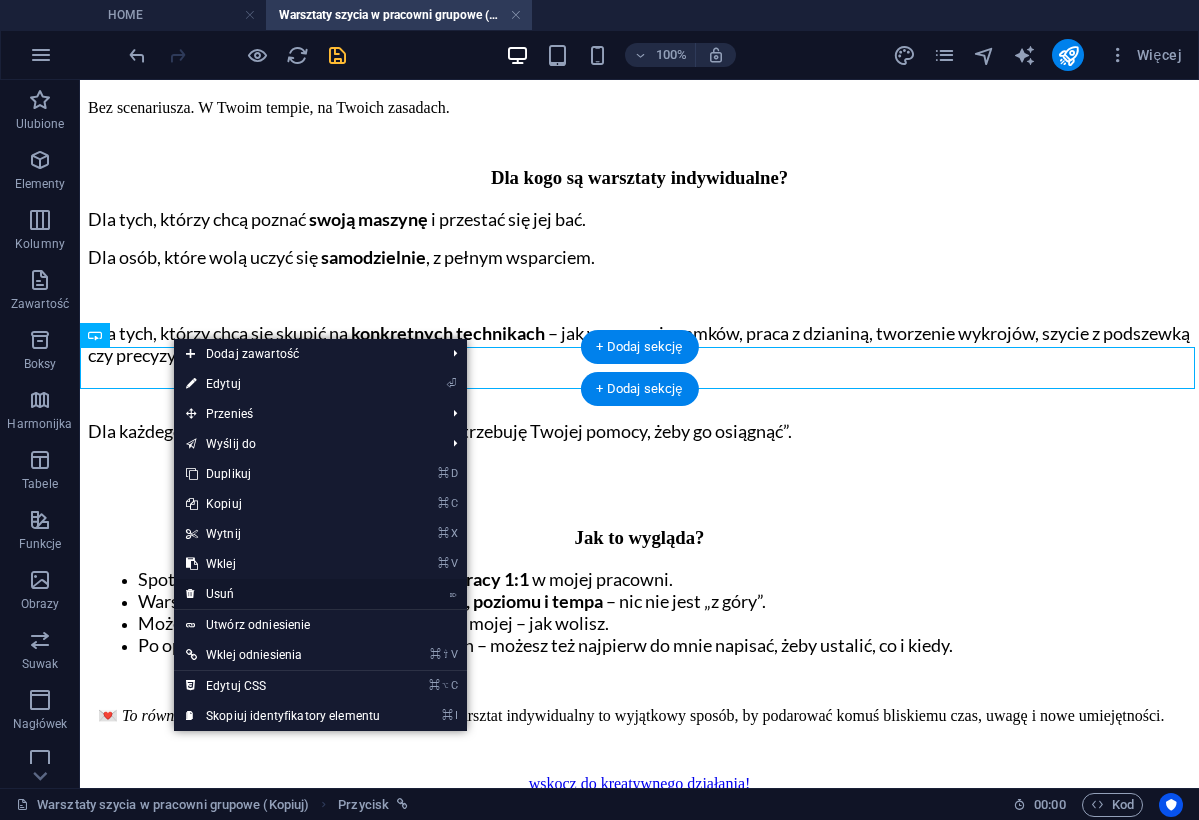 click on "⌦  Usuń" at bounding box center [283, 594] 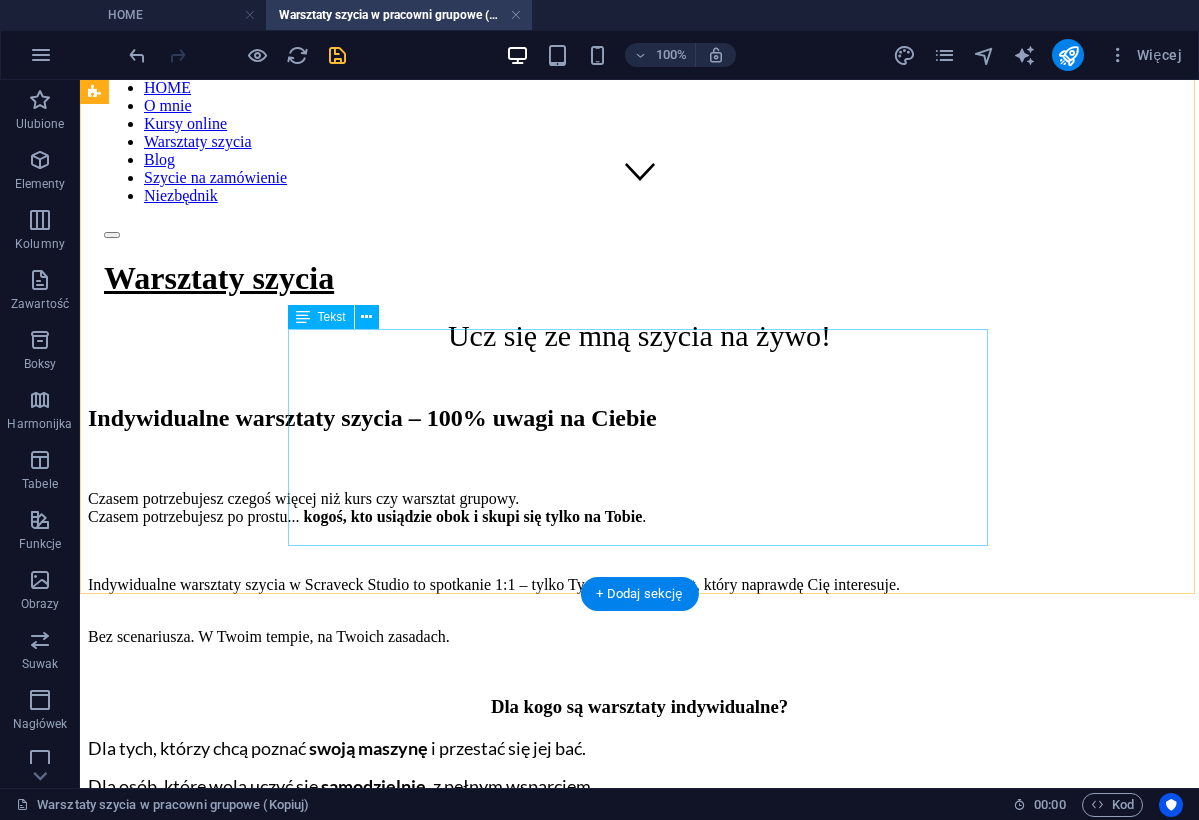 scroll, scrollTop: 577, scrollLeft: 0, axis: vertical 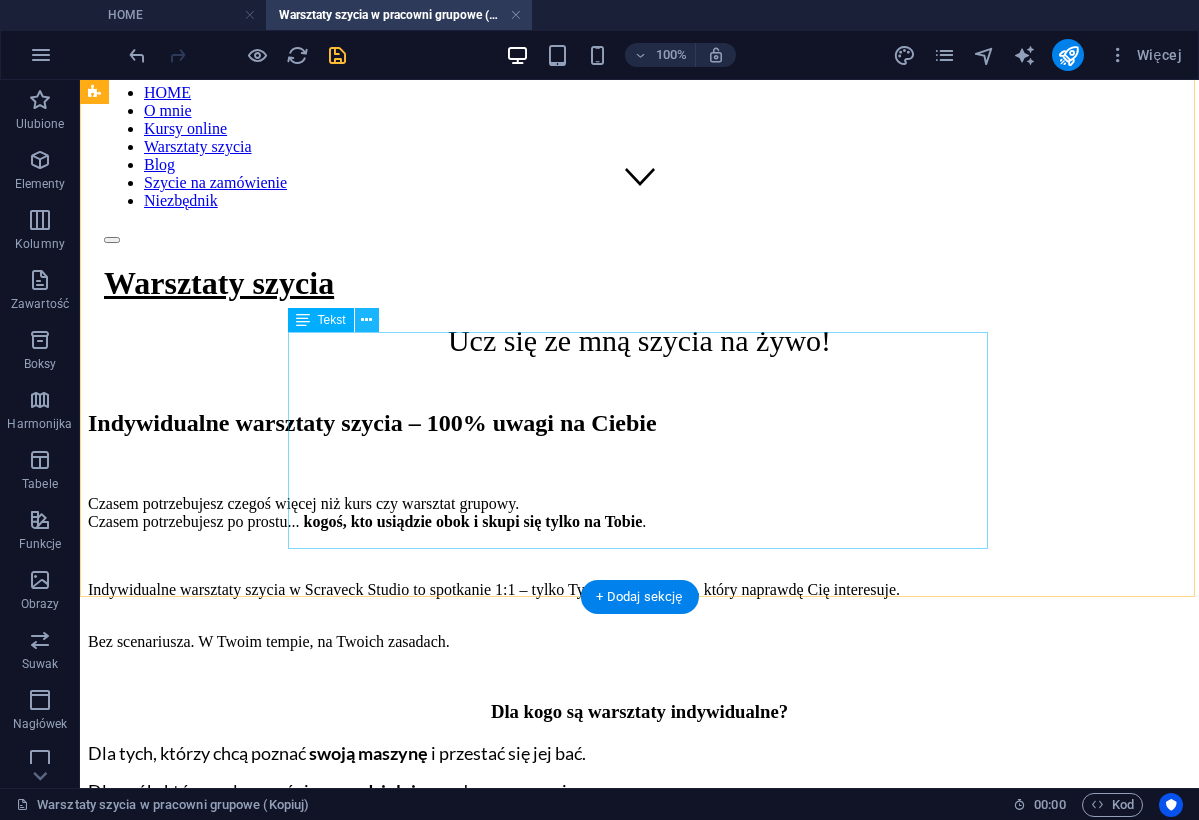 click at bounding box center [366, 320] 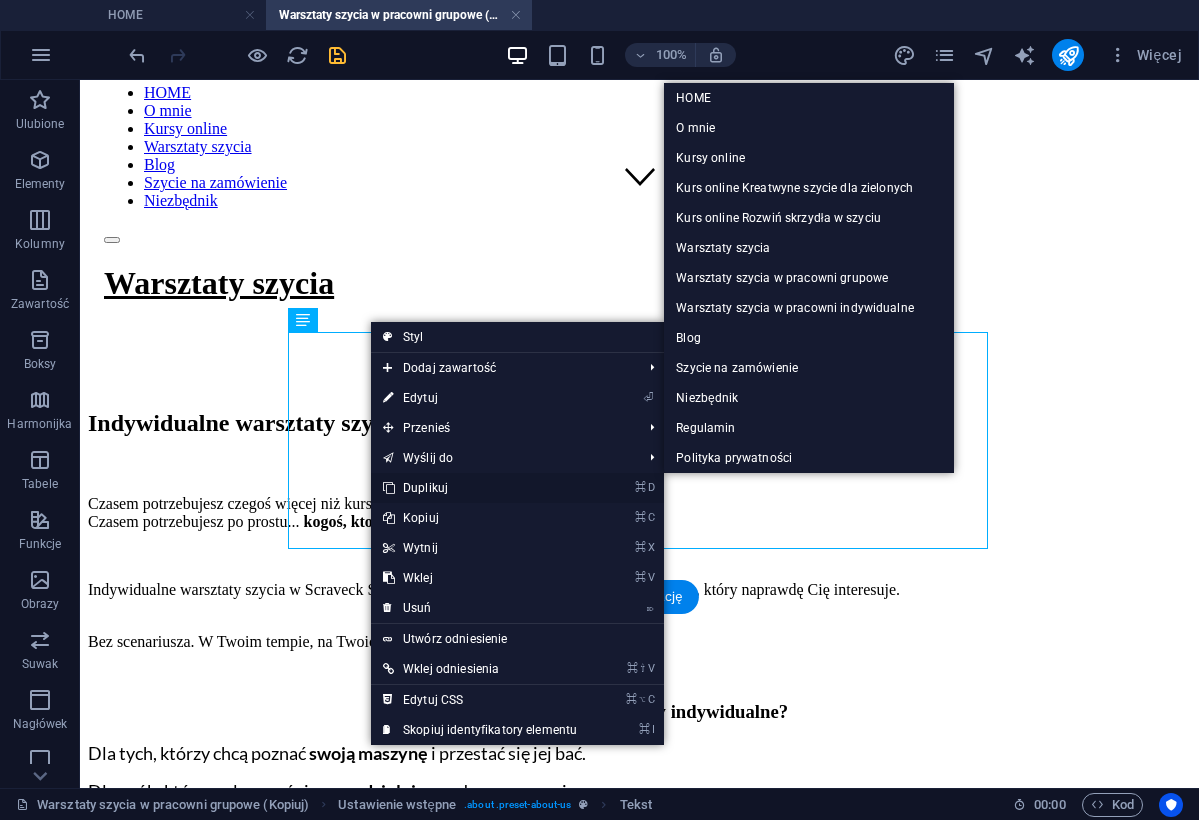 click on "⌘ D  Duplikuj" at bounding box center [480, 488] 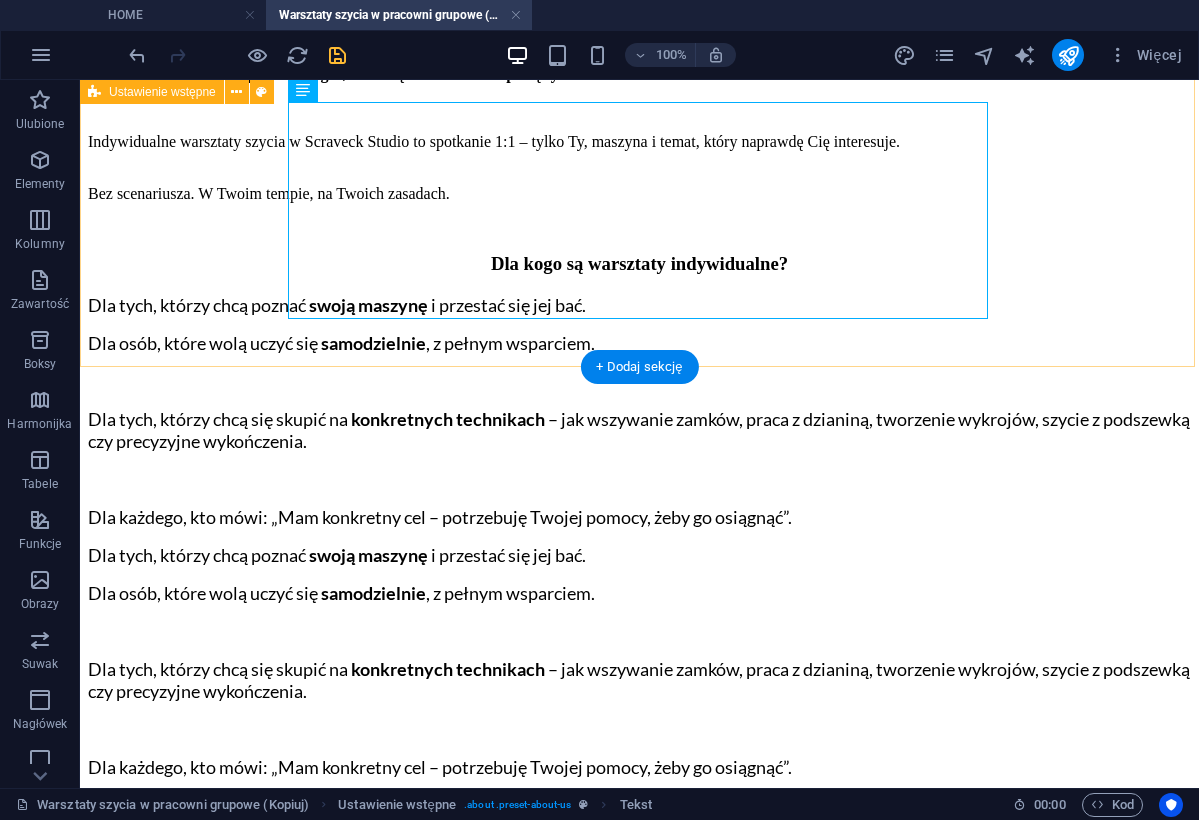 scroll, scrollTop: 1026, scrollLeft: 0, axis: vertical 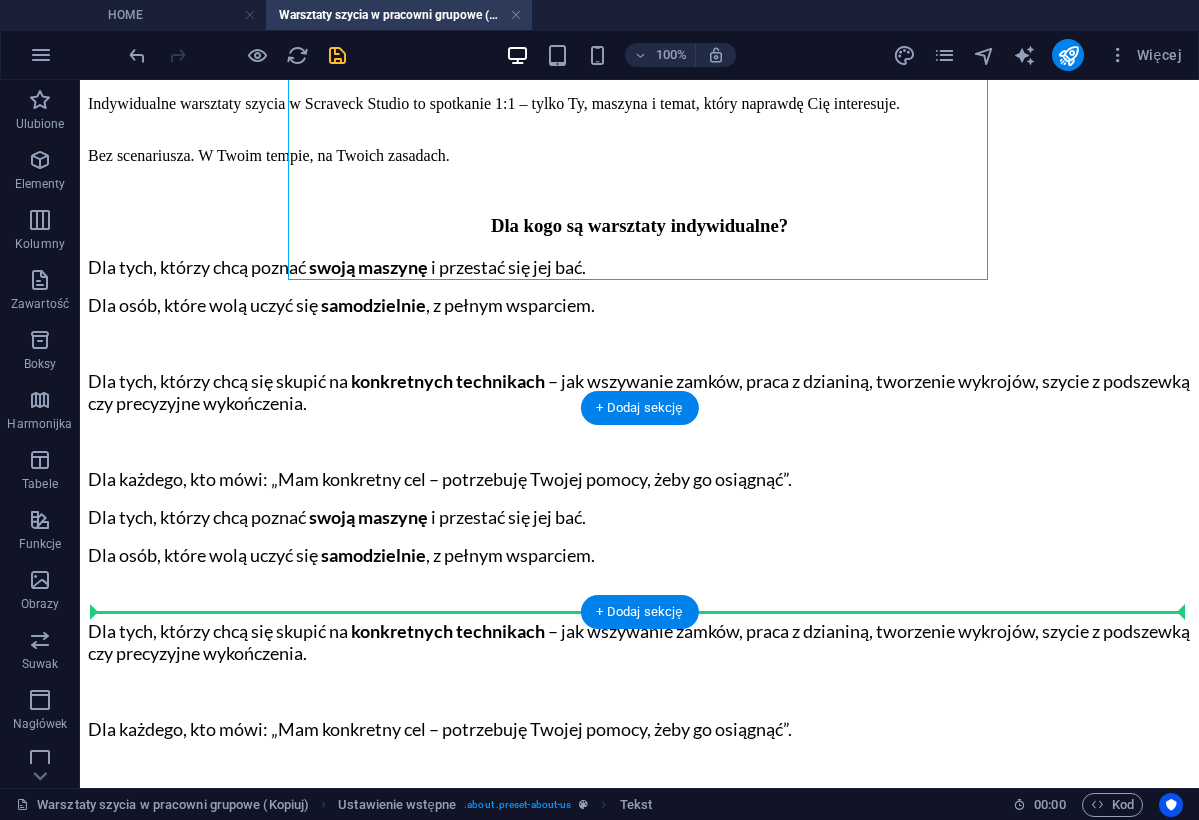 drag, startPoint x: 475, startPoint y: 286, endPoint x: 565, endPoint y: 606, distance: 332.4154 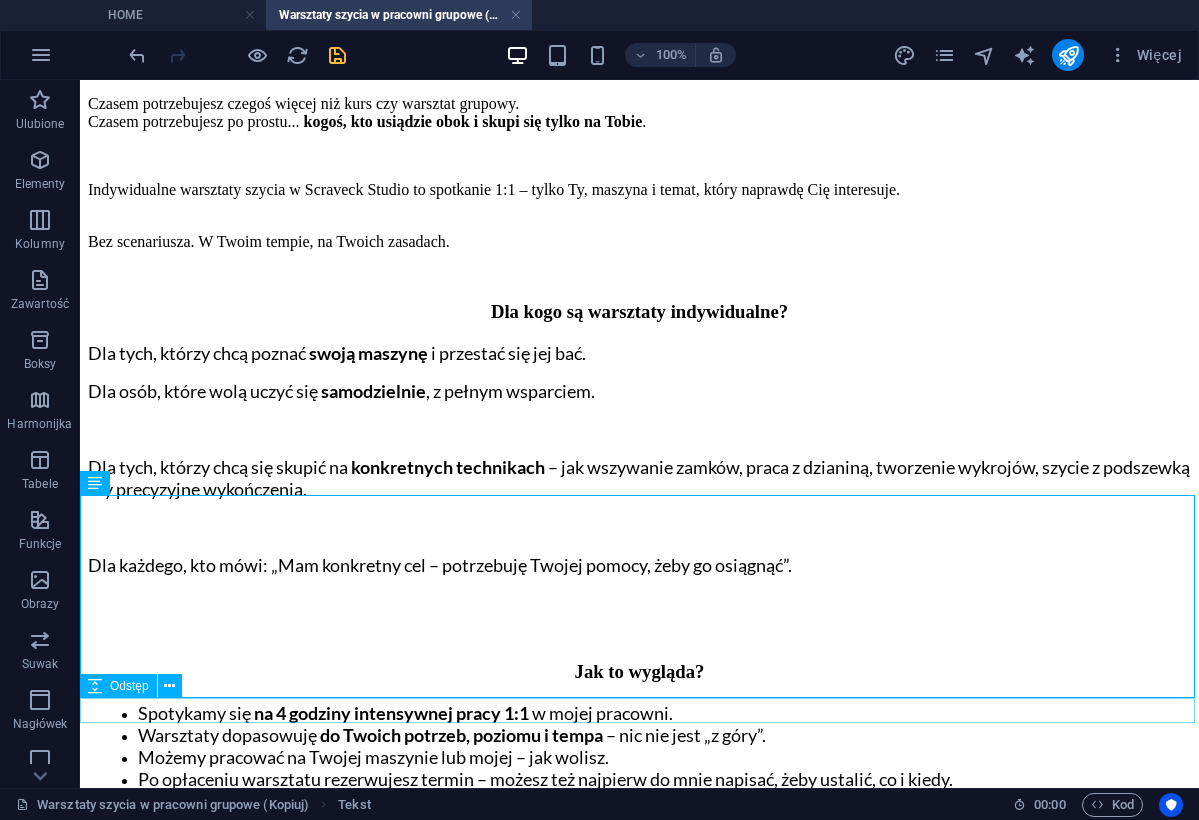 scroll, scrollTop: 969, scrollLeft: 0, axis: vertical 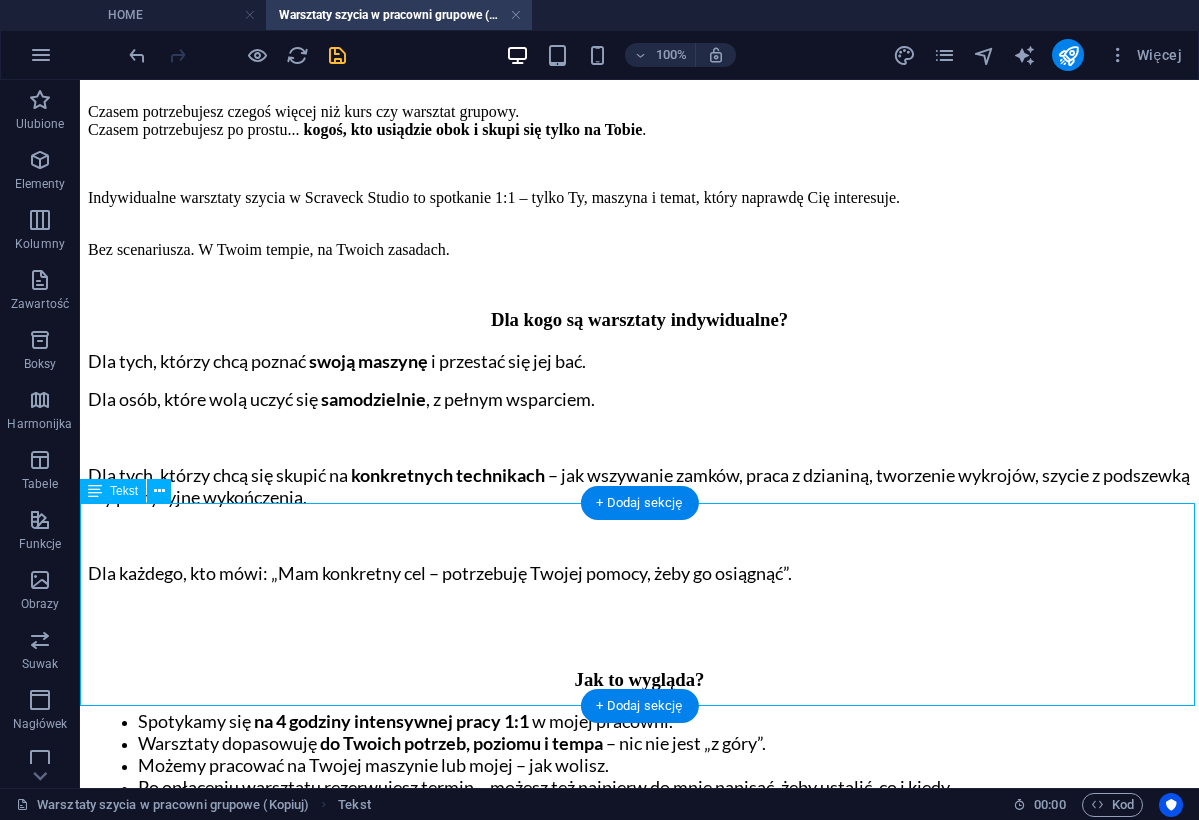 click on "Dla tych, którzy chcą poznać swoją maszynę i przestać się jej bać. Dla osób, które wolą uczyć się samodzielnie , z pełnym wsparciem. Dla tych, którzy chcą się skupić na konkretnych technikach – jak wszywanie zamków, praca z dzianiną, tworzenie wykrojów, szycie z podszewką czy precyzyjne wykończenia. Dla każdego, kto mówi: „Mam konkretny cel – potrzebuję Twojej pomocy, żeby go osiągnąć”." at bounding box center (639, 1034) 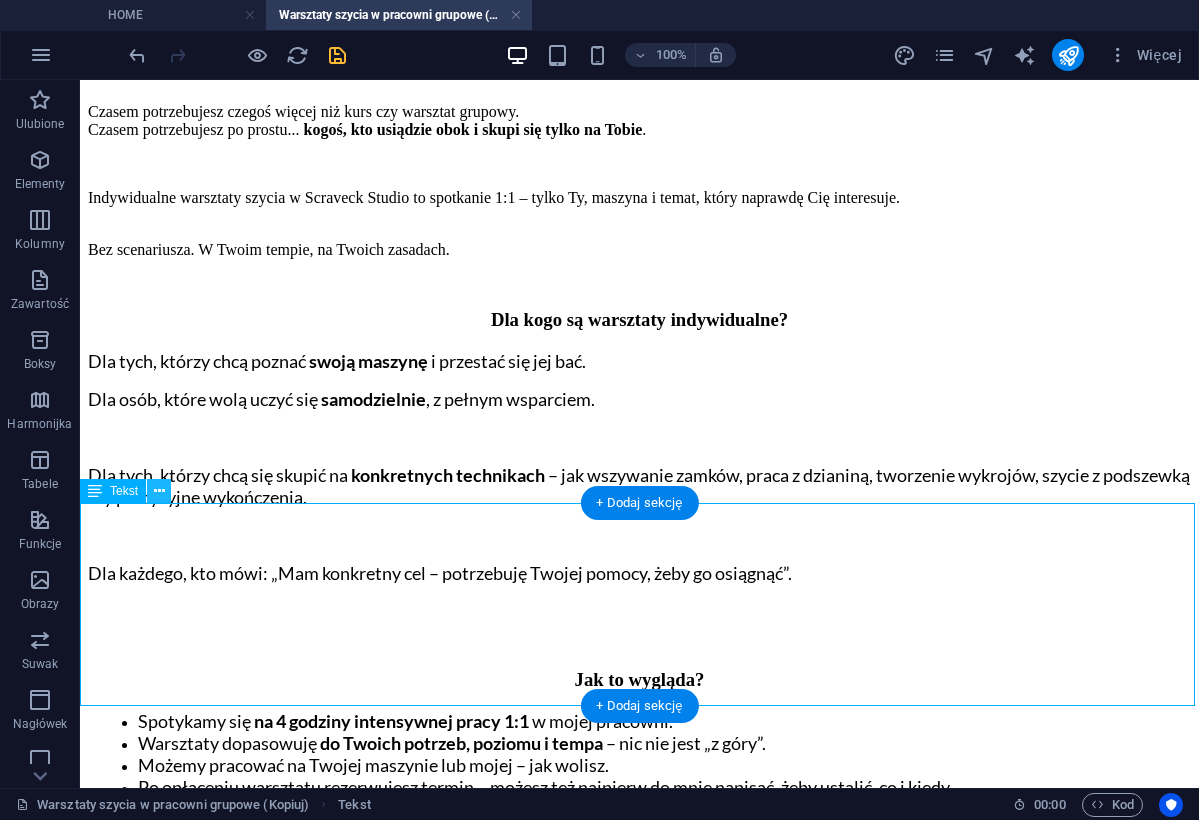 click at bounding box center (159, 491) 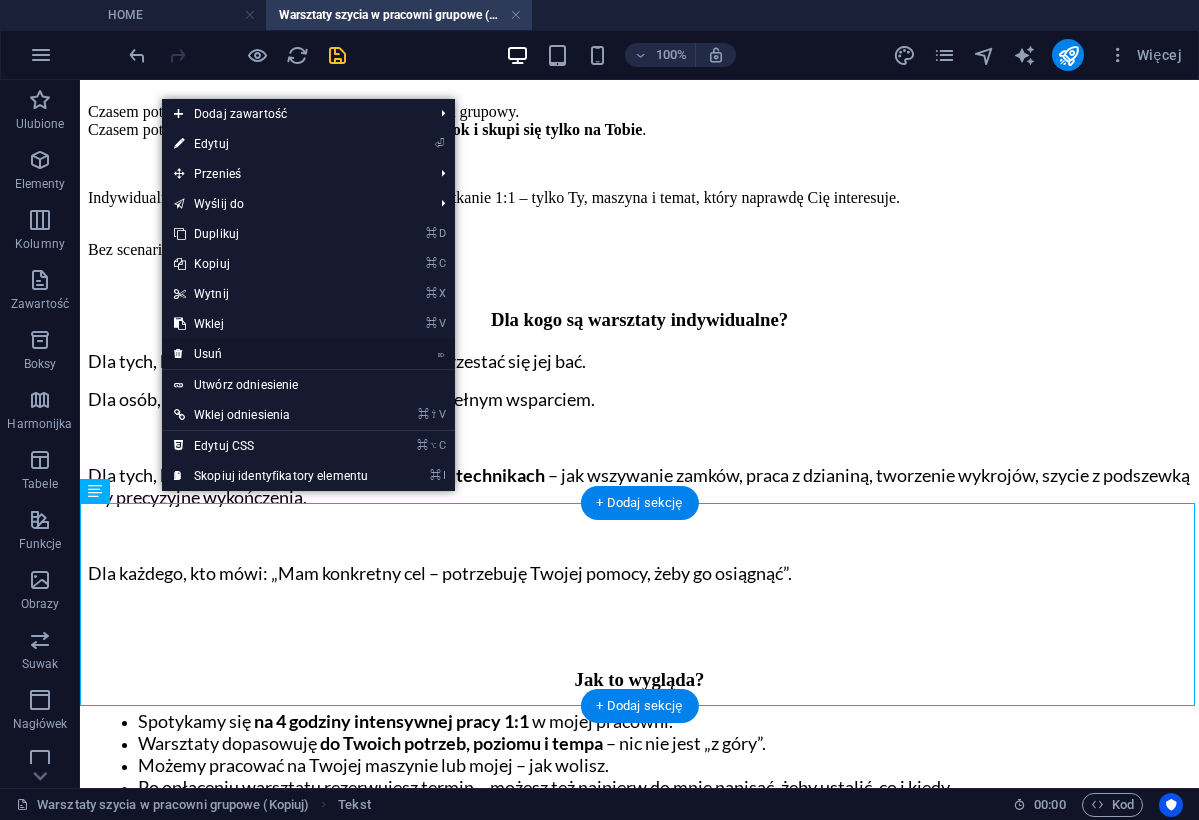 click on "⌦  Usuń" at bounding box center [271, 354] 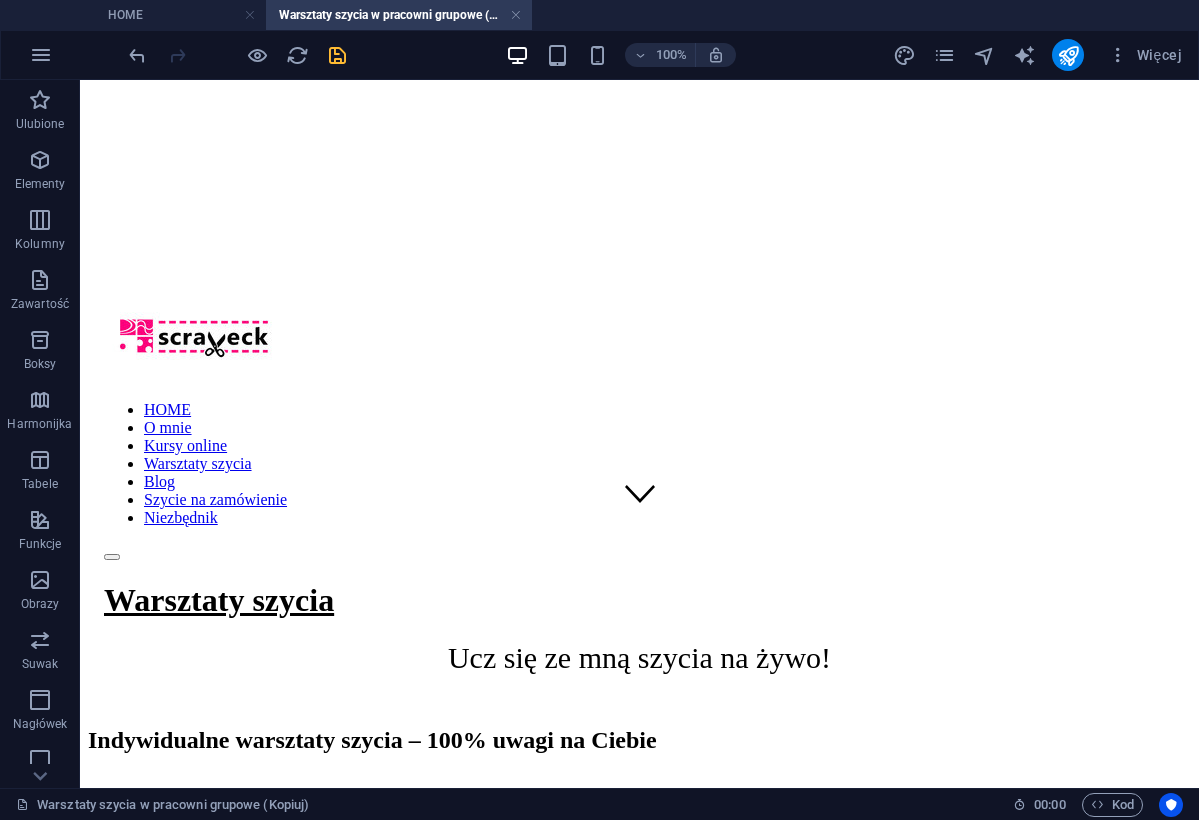 scroll, scrollTop: 256, scrollLeft: 0, axis: vertical 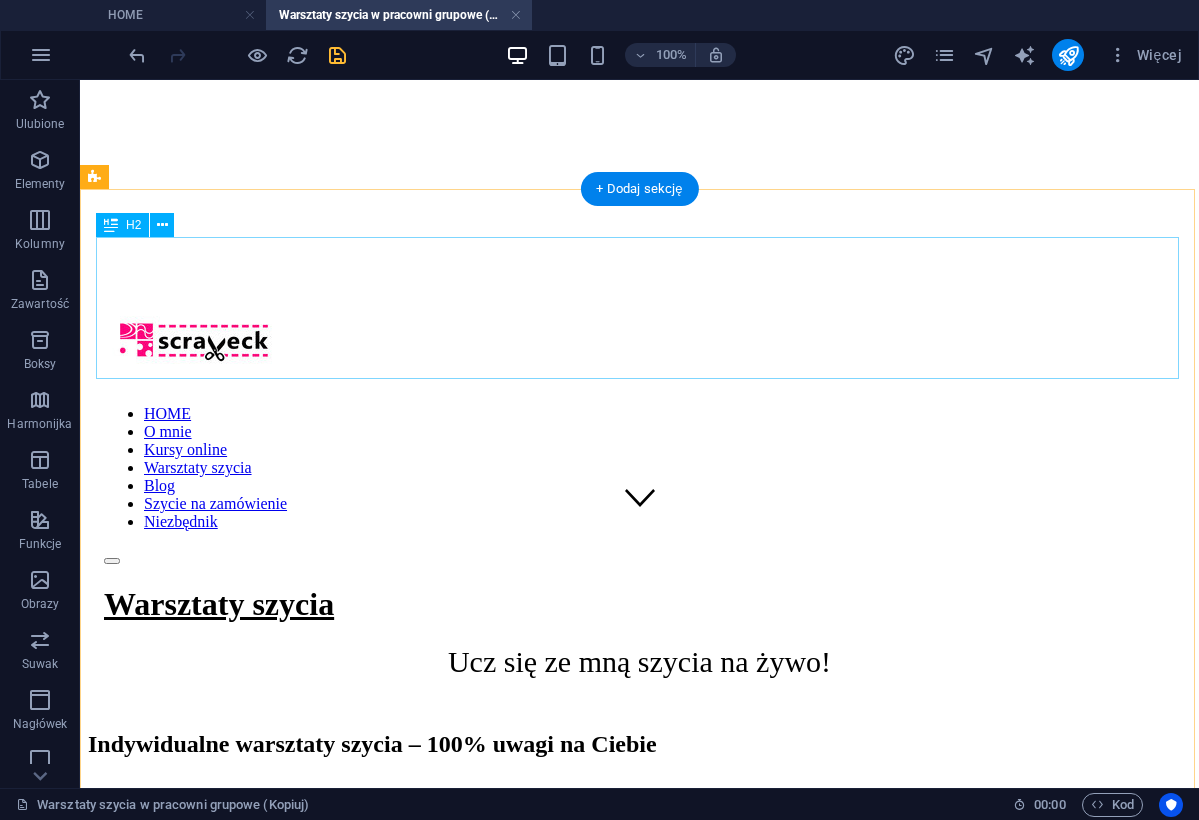 click on "Indywidualne warsztaty szycia – 100% uwagi na Ciebie" at bounding box center [639, 744] 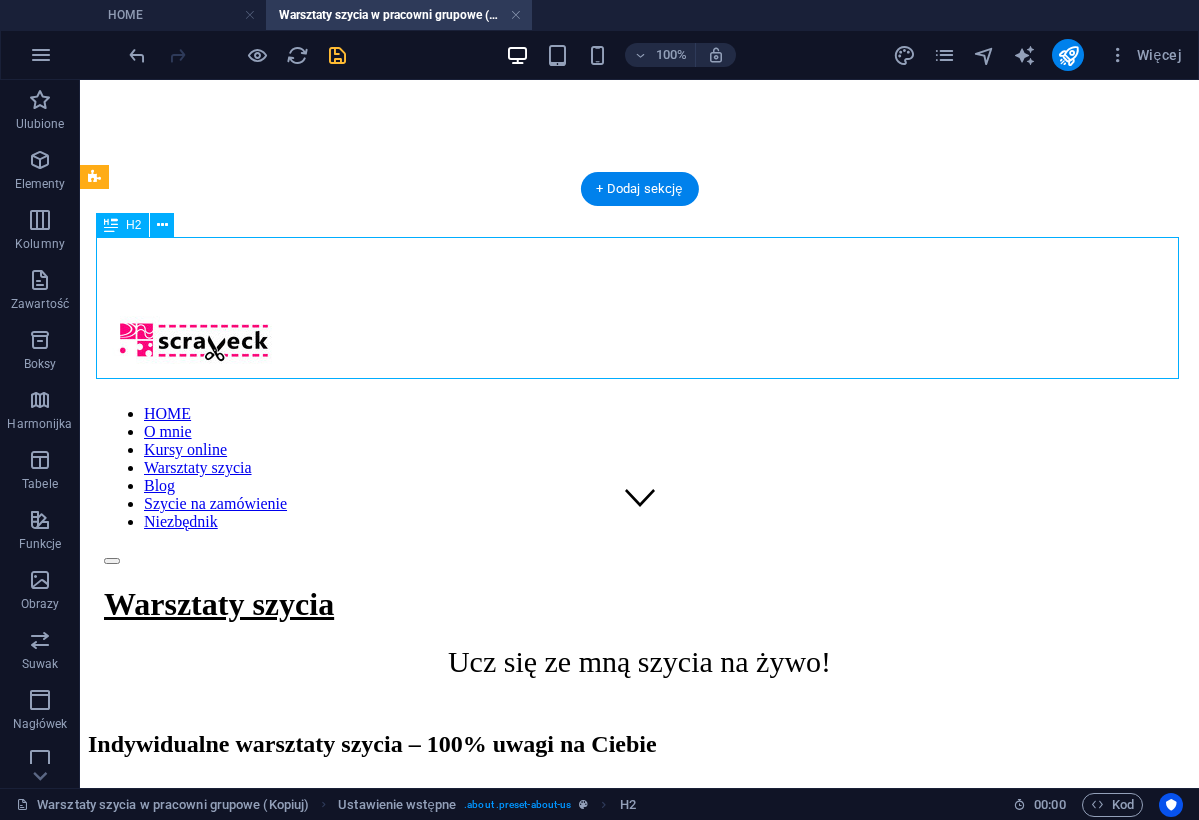 click on "Indywidualne warsztaty szycia – 100% uwagi na Ciebie" at bounding box center [639, 744] 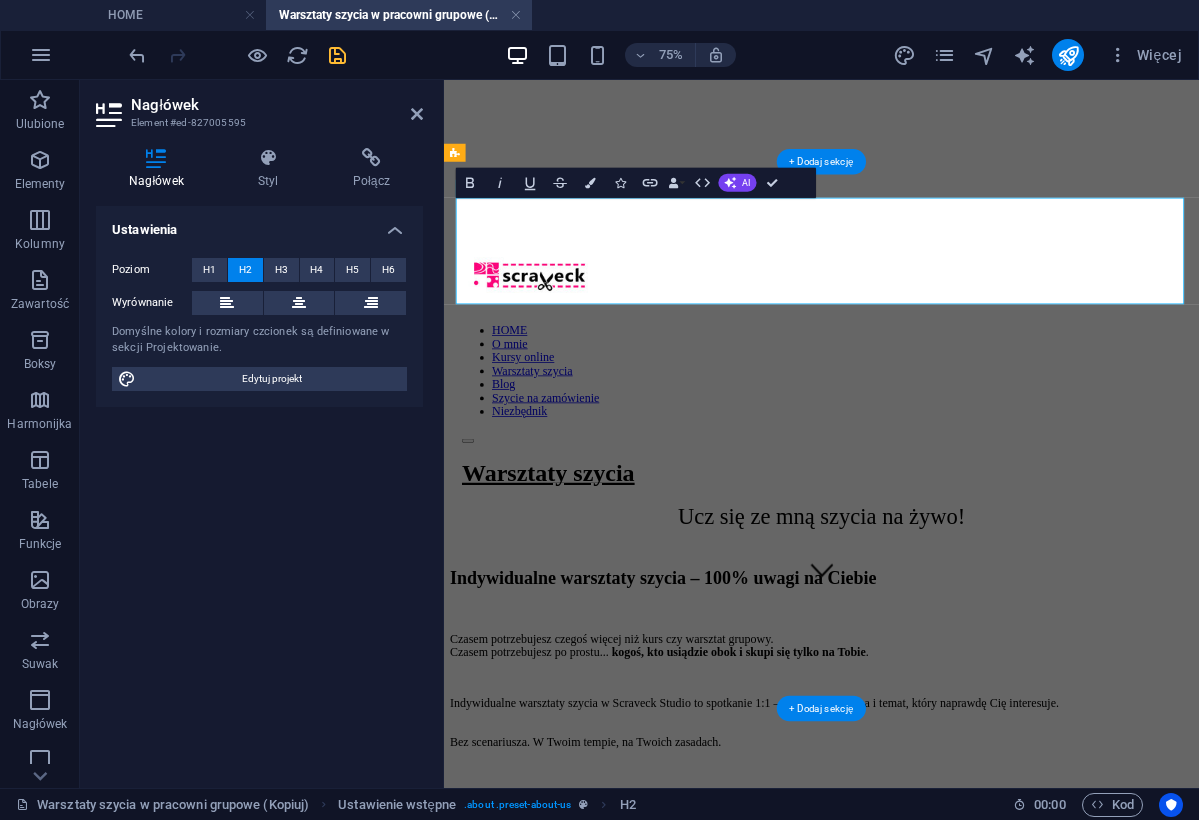 click on "Indywidualne warsztaty szycia – 100% uwagi na Ciebie" at bounding box center (947, 744) 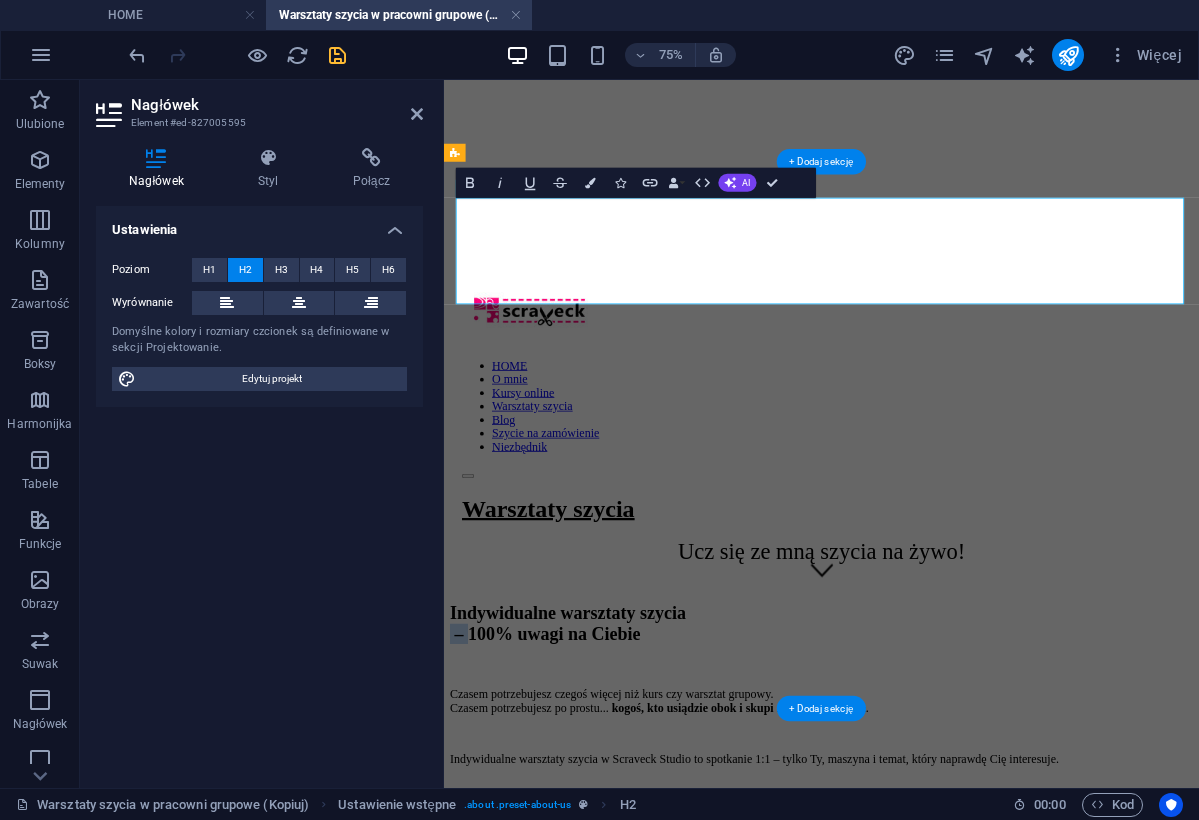 drag, startPoint x: 747, startPoint y: 351, endPoint x: 693, endPoint y: 349, distance: 54.037025 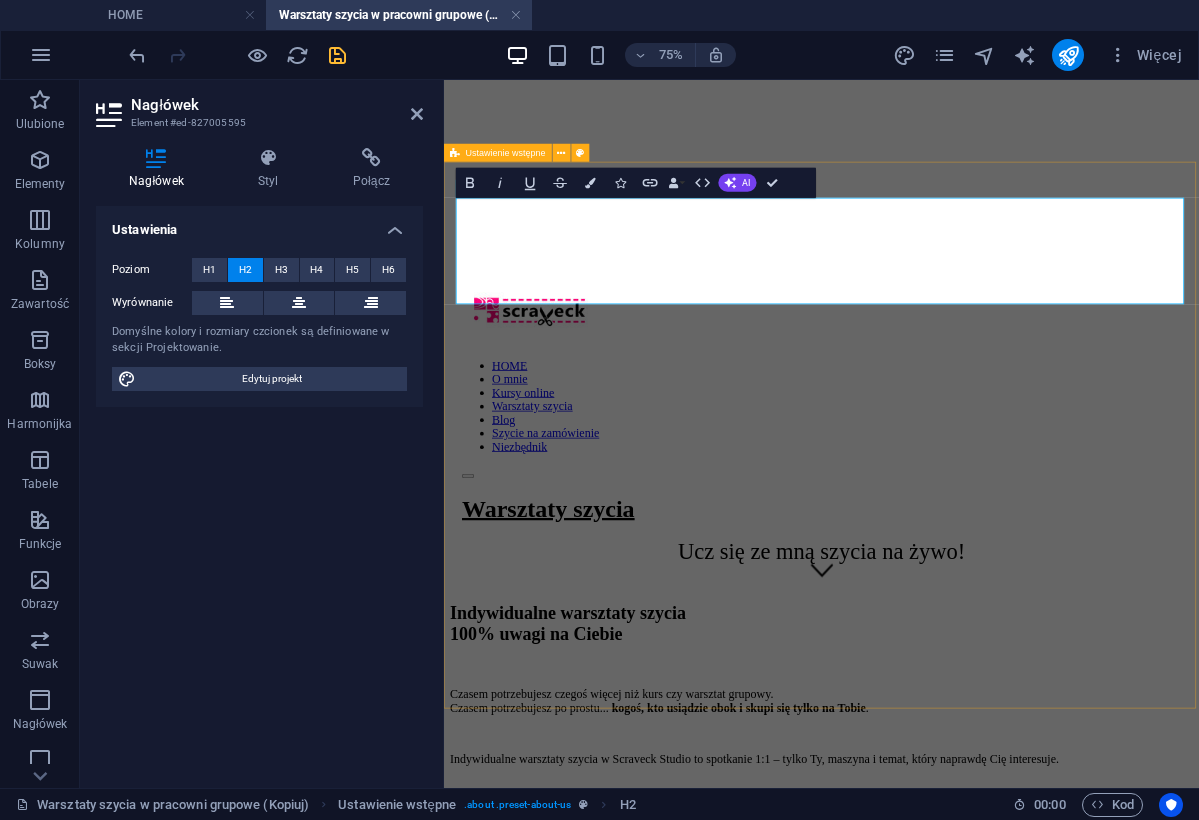 click on "Indywidualne warsztaty szycia 100% uwagi na Ciebie Czasem potrzebujesz czegoś więcej niż kurs czy warsztat grupowy. Czasem potrzebujesz po prostu... kogoś, kto usiądzie obok i skupi się tylko na Tobie. Indywidualne warsztaty szycia w Scraveck Studio to spotkanie 1:1 – tylko Ty, maszyna i temat, który naprawdę Cię interesuje. Bez scenariusza. W Twoim tempie, na Twoich zasadach. Dla kogo są warsztaty indywidualne? Dla tych, którzy chcą poznać swoją maszynę i przestać się jej bać. Dla osób, które wolą uczyć się samodzielnie, z pełnym wsparciem. Dla tych, którzy chcą się skupić na konkretnych technikach – jak wszywanie zamków, praca z dzianiną, tworzenie wykrojów, szycie z podszewką czy precyzyjne wykończenia. Dla każdego, kto mówi: „Mam konkretny cel – potrzebuję Twojej pomocy, żeby go osiągnąć”." at bounding box center [947, 1074] 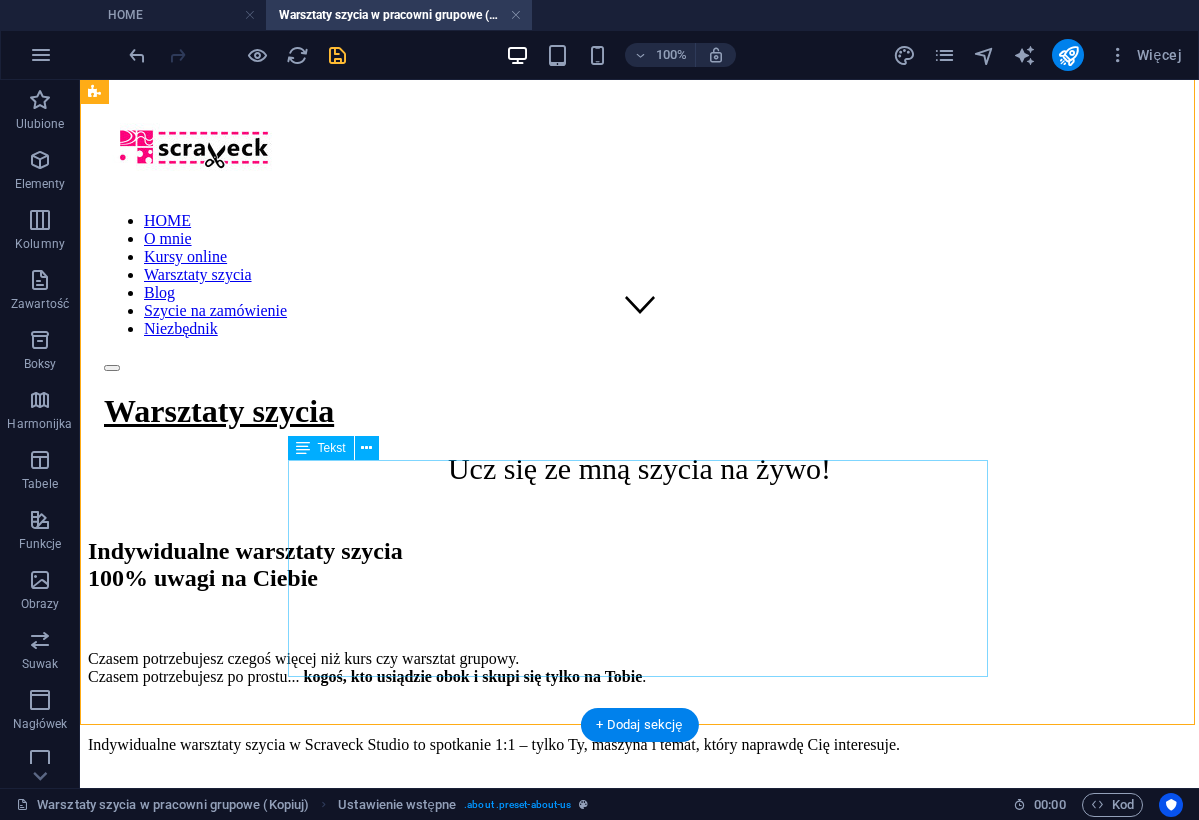 scroll, scrollTop: 450, scrollLeft: 0, axis: vertical 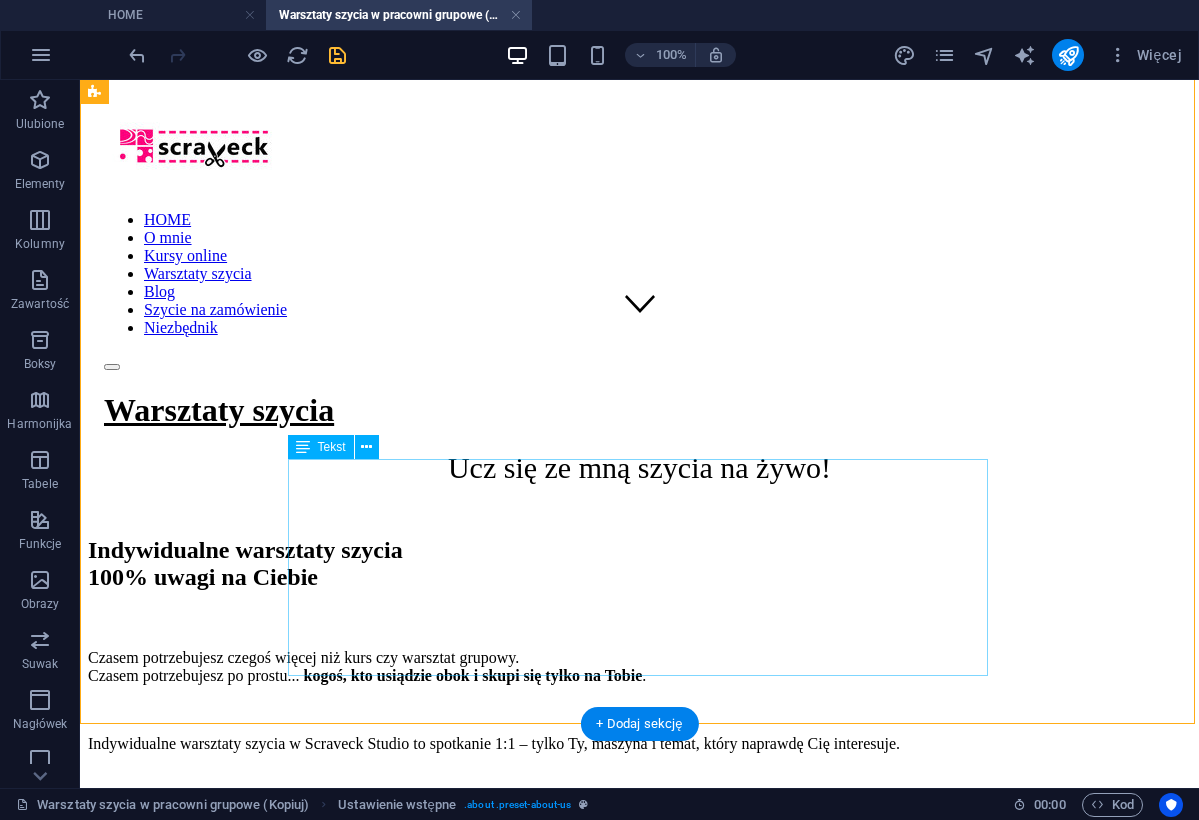 click on "Dla tych, którzy chcą poznać swoją maszynę i przestać się jej bać. Dla osób, które wolą uczyć się samodzielnie , z pełnym wsparciem. Dla tych, którzy chcą się skupić na konkretnych technikach – jak wszywanie zamków, praca z dzianiną, tworzenie wykrojów, szycie z podszewką czy precyzyjne wykończenia. Dla każdego, kto mówi: „Mam konkretny cel – potrzebuję Twojej pomocy, żeby go osiągnąć”." at bounding box center (639, 1013) 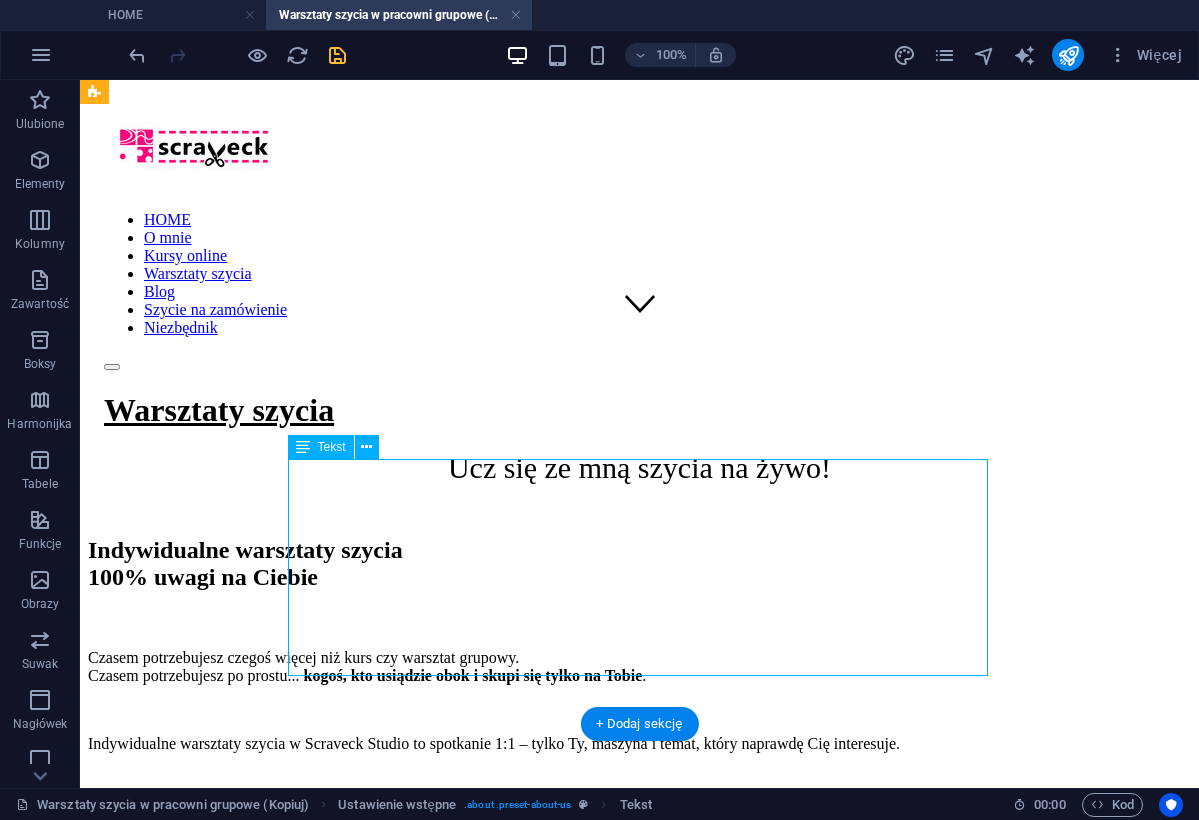click on "Dla tych, którzy chcą poznać swoją maszynę i przestać się jej bać. Dla osób, które wolą uczyć się samodzielnie , z pełnym wsparciem. Dla tych, którzy chcą się skupić na konkretnych technikach – jak wszywanie zamków, praca z dzianiną, tworzenie wykrojów, szycie z podszewką czy precyzyjne wykończenia. Dla każdego, kto mówi: „Mam konkretny cel – potrzebuję Twojej pomocy, żeby go osiągnąć”." at bounding box center (639, 1013) 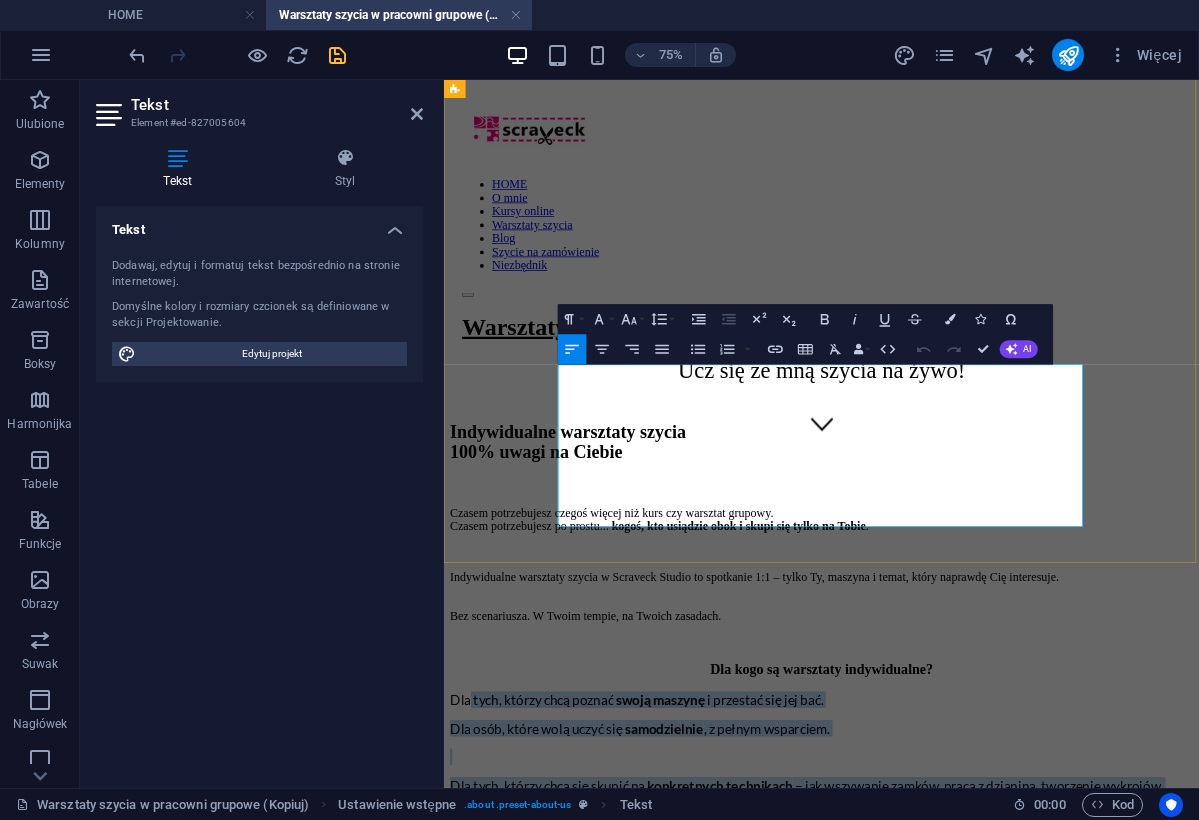 drag, startPoint x: 620, startPoint y: 479, endPoint x: 635, endPoint y: 661, distance: 182.61708 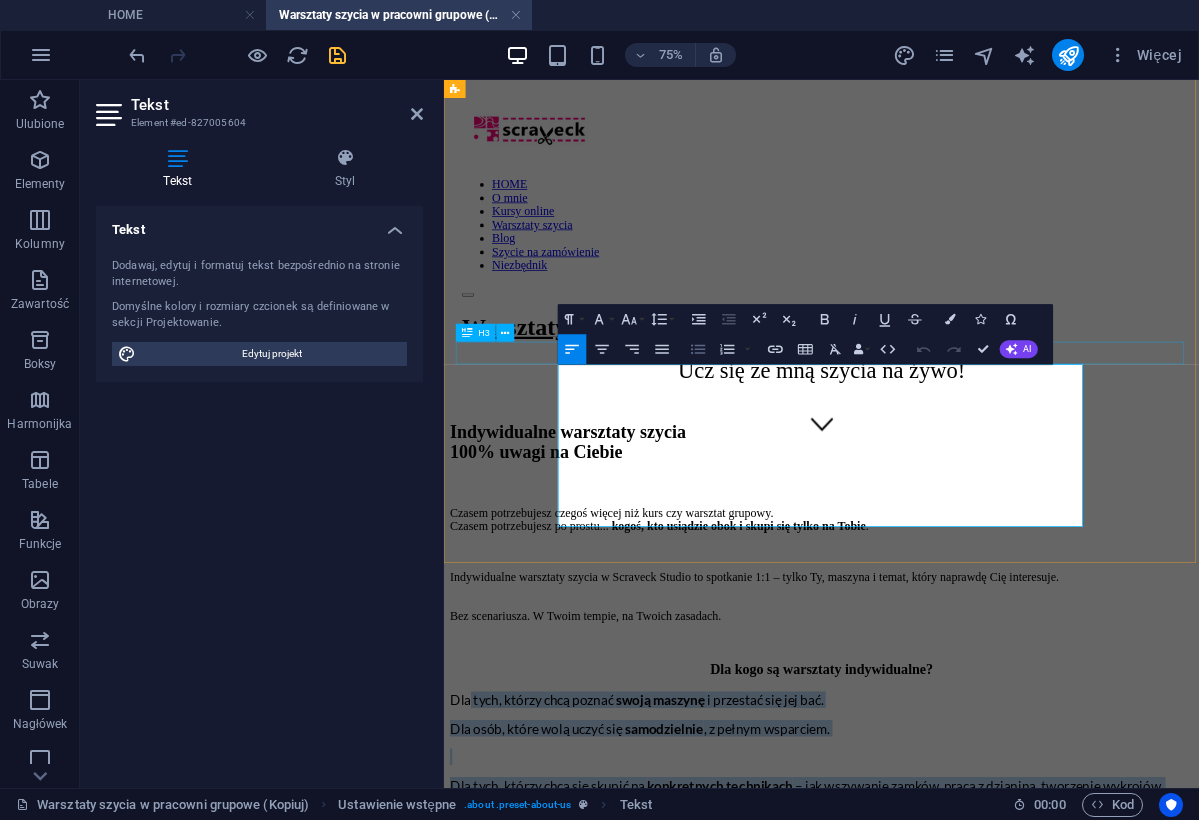 click 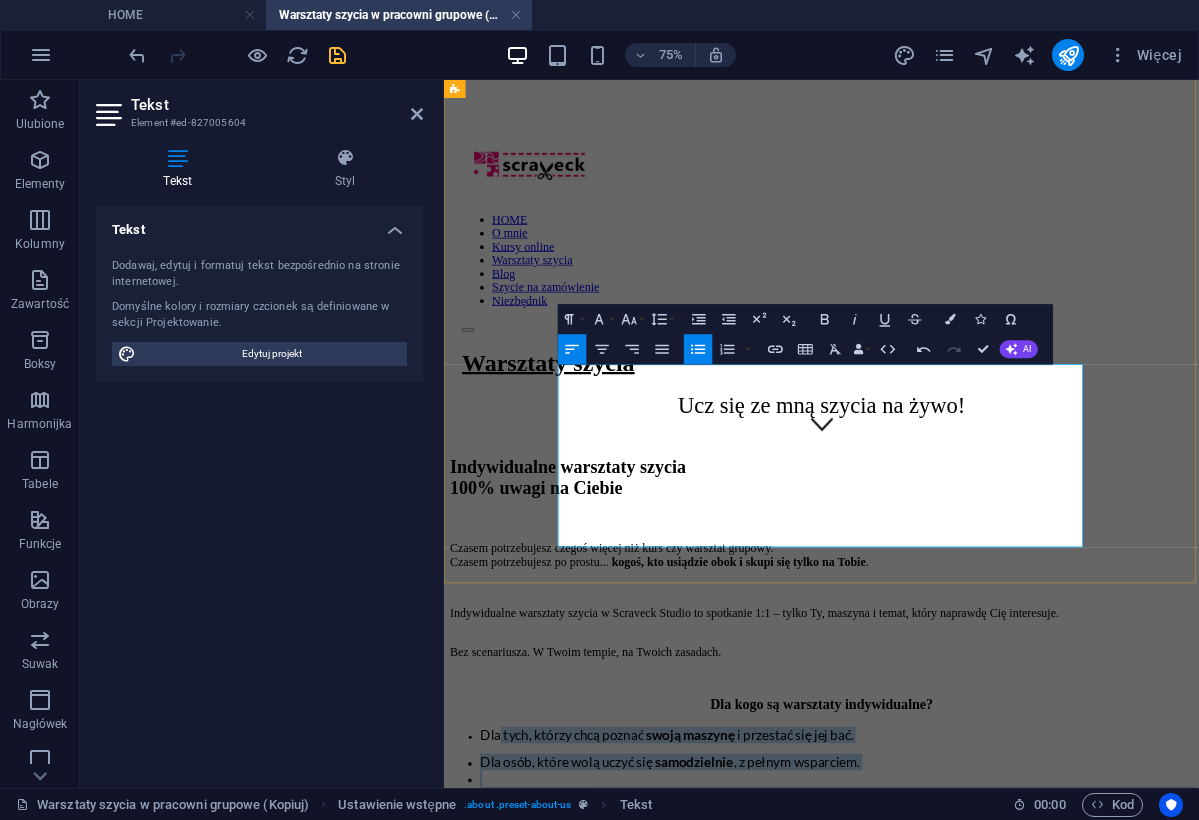 click at bounding box center [967, 1078] 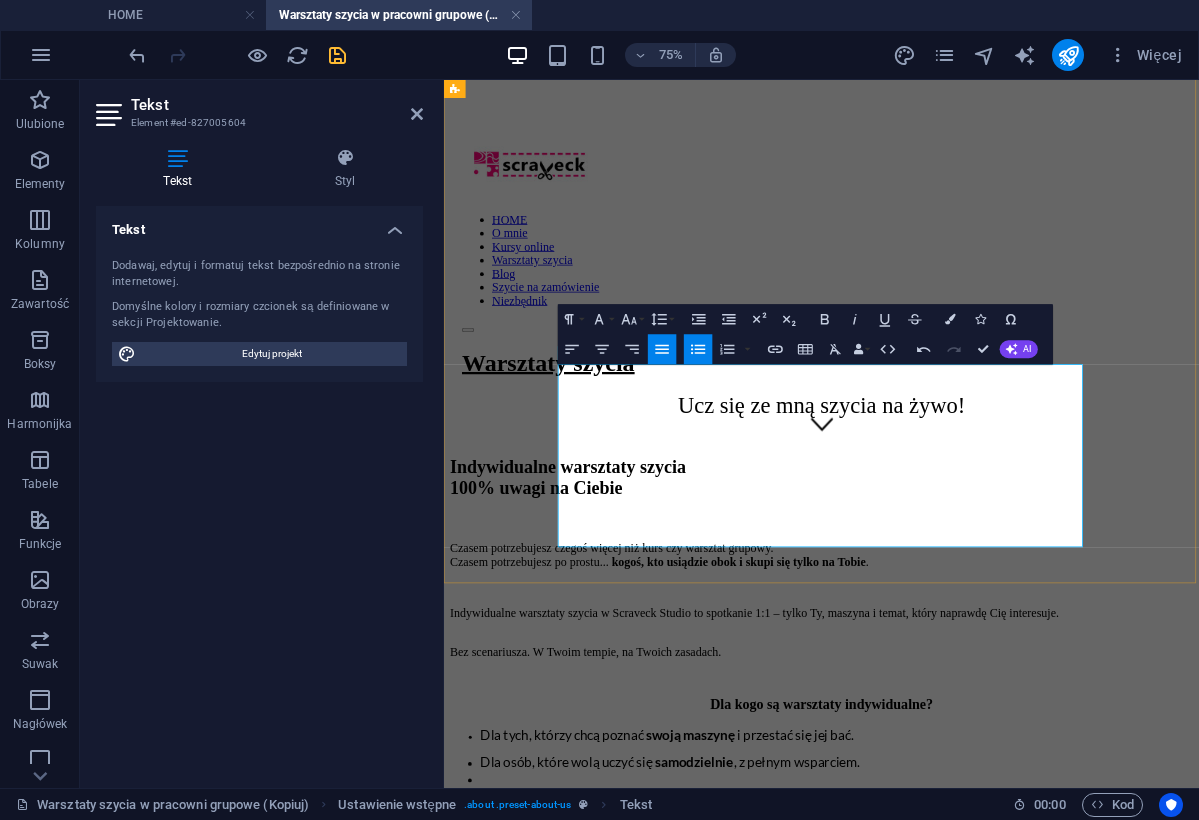 click 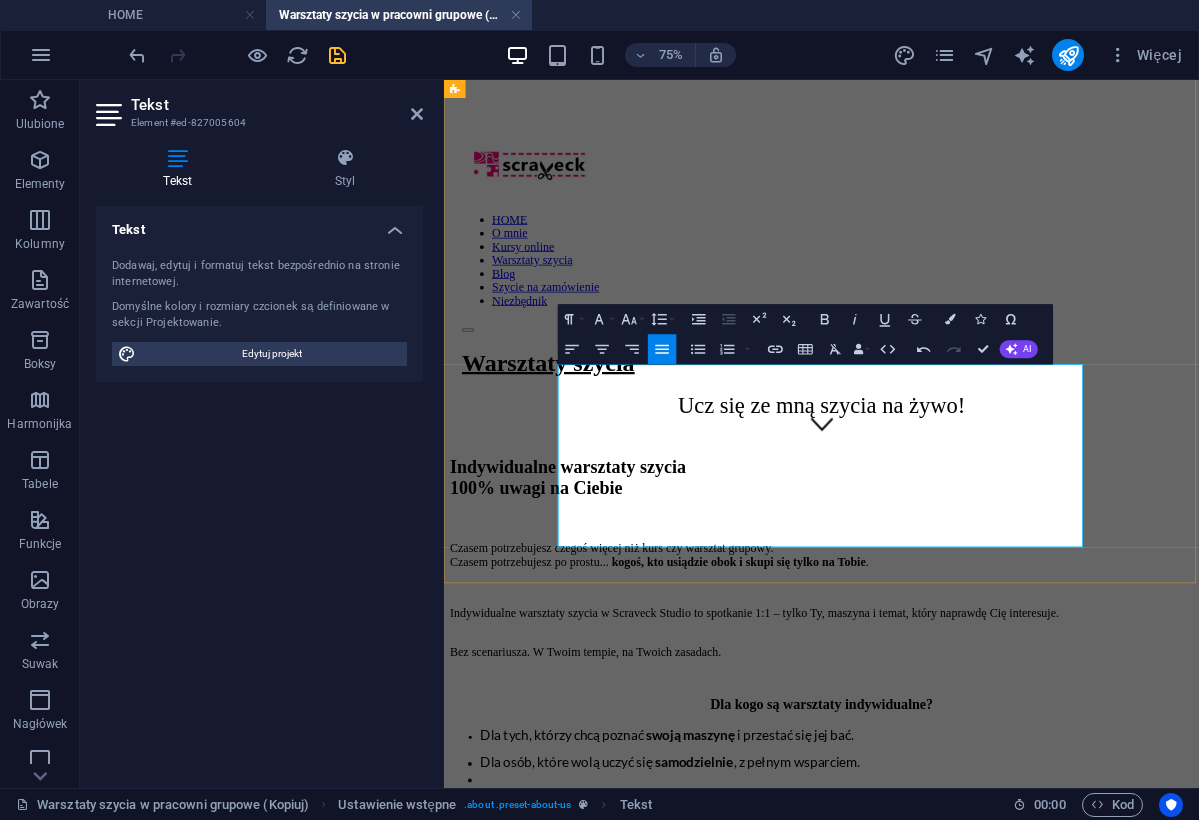 click at bounding box center [967, 1012] 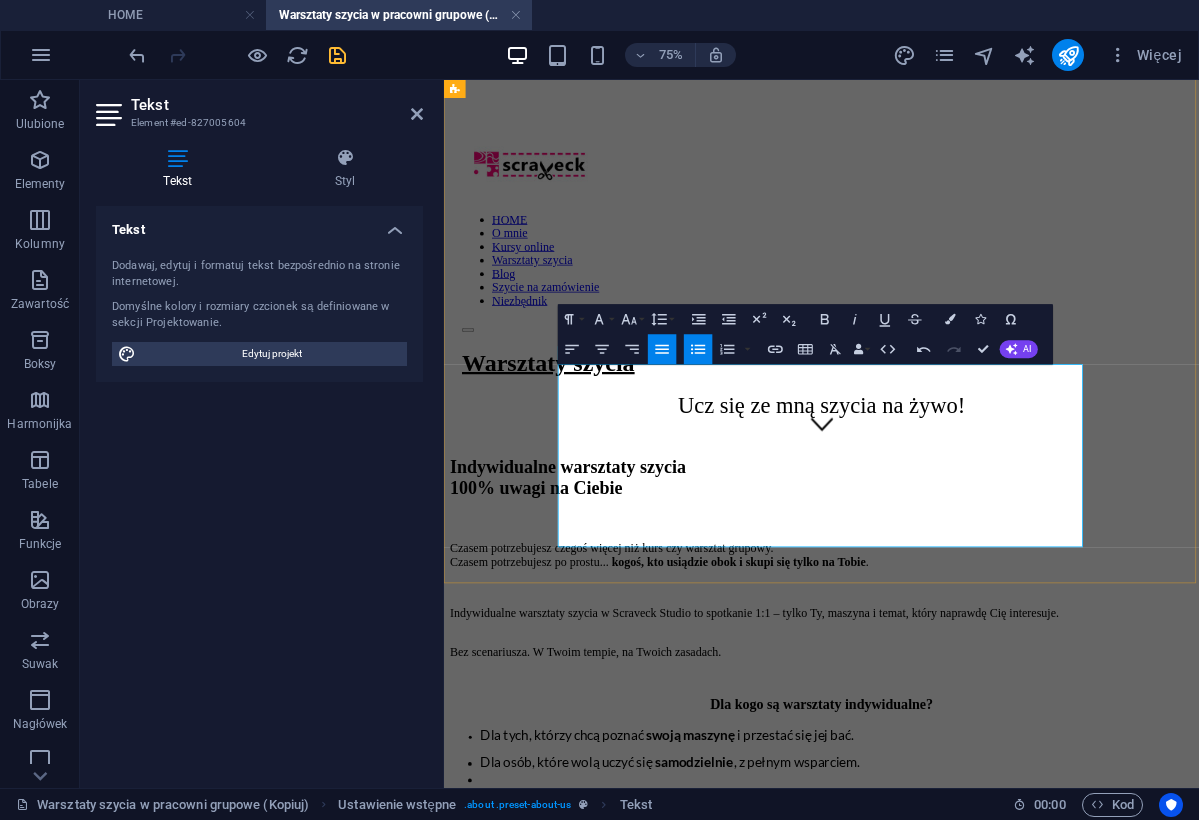 click 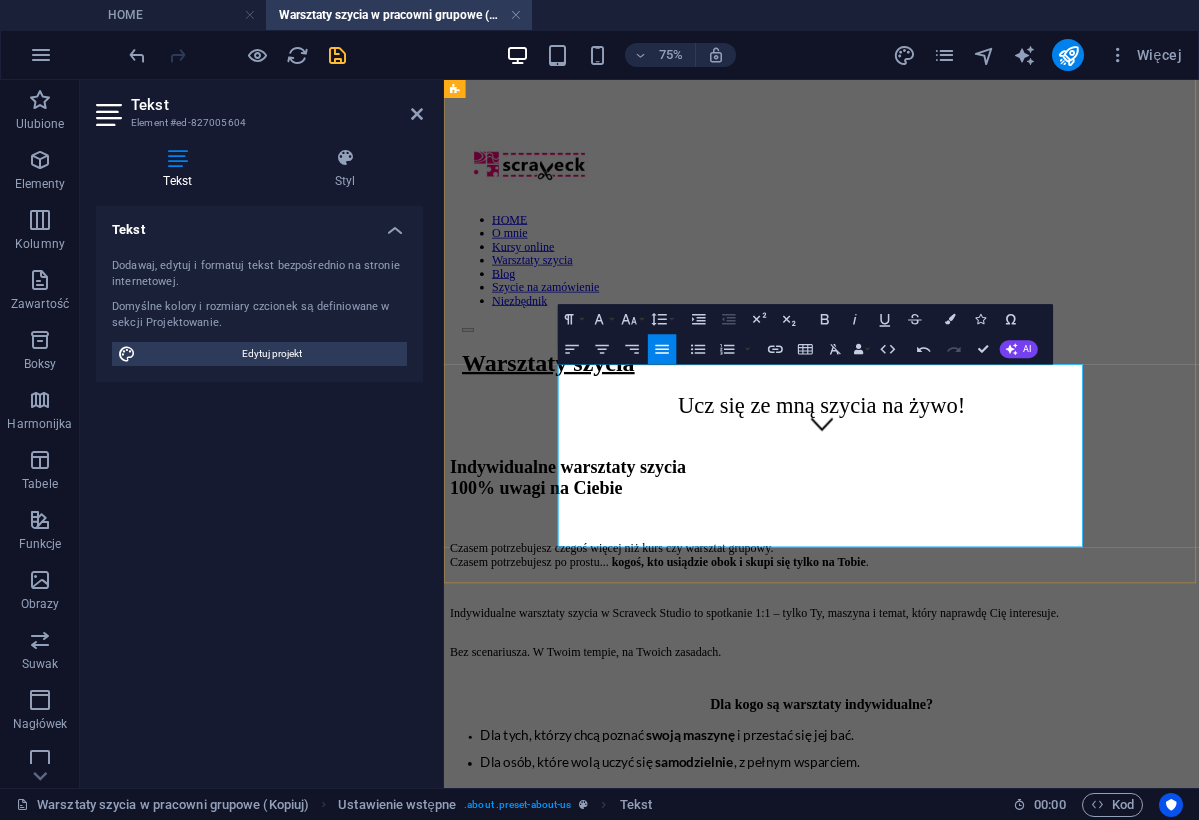 click on "Dla tych, którzy chcą poznać" at bounding box center [601, 954] 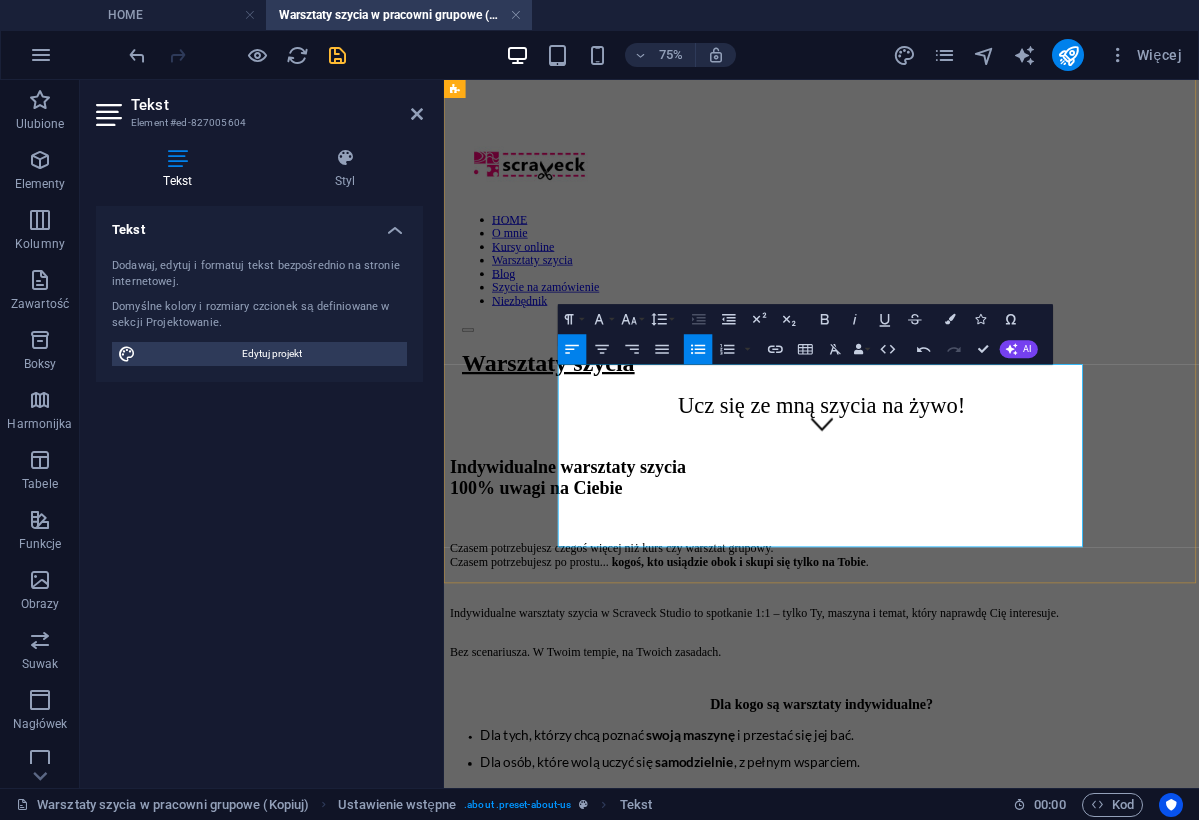 click on "Dla tych, którzy chcą poznać swoją maszynę i przestać się jej bać. Dla osób, które wolą uczyć się samodzielnie, z pełnym wsparciem." at bounding box center (947, 972) 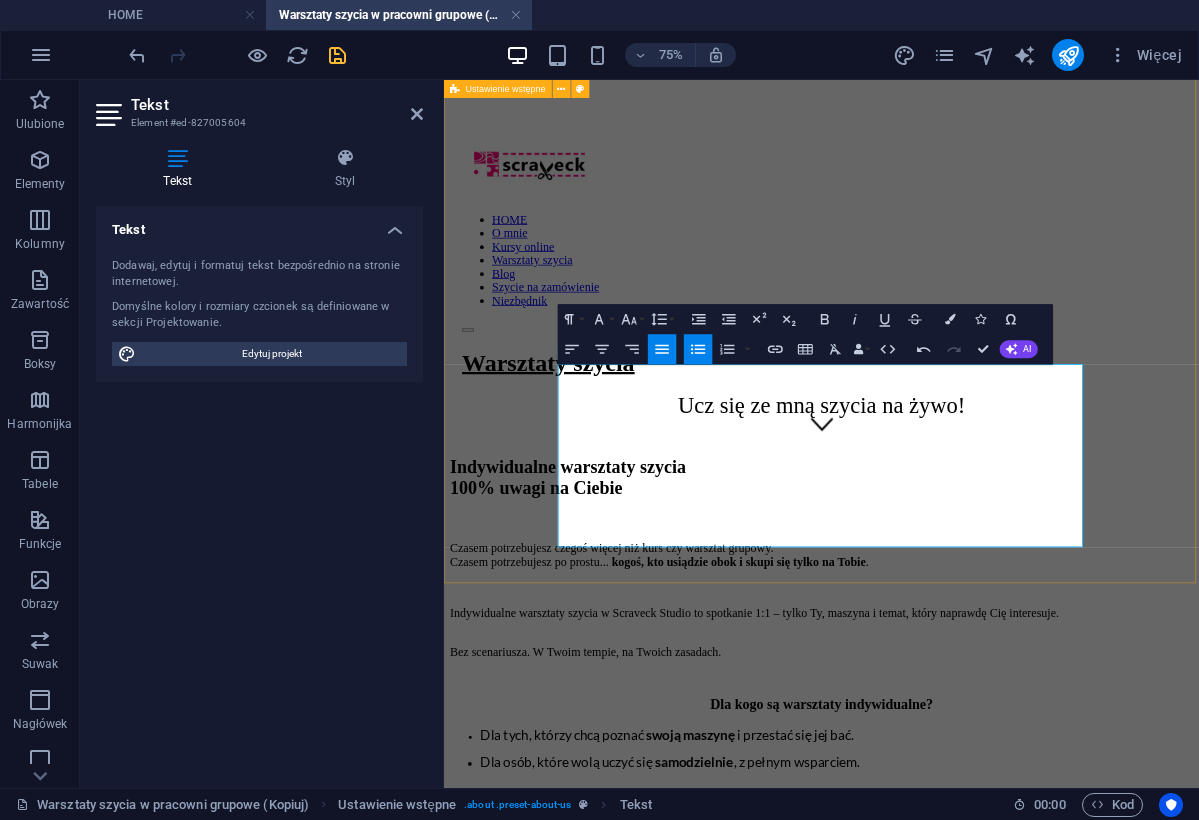 click on "Indywidualne warsztaty szycia 100% uwagi na Ciebie Czasem potrzebujesz czegoś więcej niż kurs czy warsztat grupowy. Czasem potrzebujesz po prostu... kogoś, kto usiądzie obok i skupi się tylko na Tobie. Indywidualne warsztaty szycia w Scraveck Studio to spotkanie 1:1 – tylko Ty, maszyna i temat, który naprawdę Cię interesuje. Bez scenariusza. W Twoim tempie, na Twoich zasadach. Dla kogo są warsztaty indywidualne? Dla tych, którzy chcą poznać swoją maszynę i przestać się jej bać. Dla osób, które wolą uczyć się samodzielnie, z pełnym wsparciem. Dla tych, którzy chcą się skupić na konkretnych technikach – jak wszywanie zamków, praca z dzianiną, tworzenie wykrojów, szycie z podszewką czy precyzyjne wykończenia. Dla każdego, kto mówi: „Mam konkretny cel – potrzebuję Twojej pomocy, żeby go osiągnąć”." at bounding box center (947, 879) 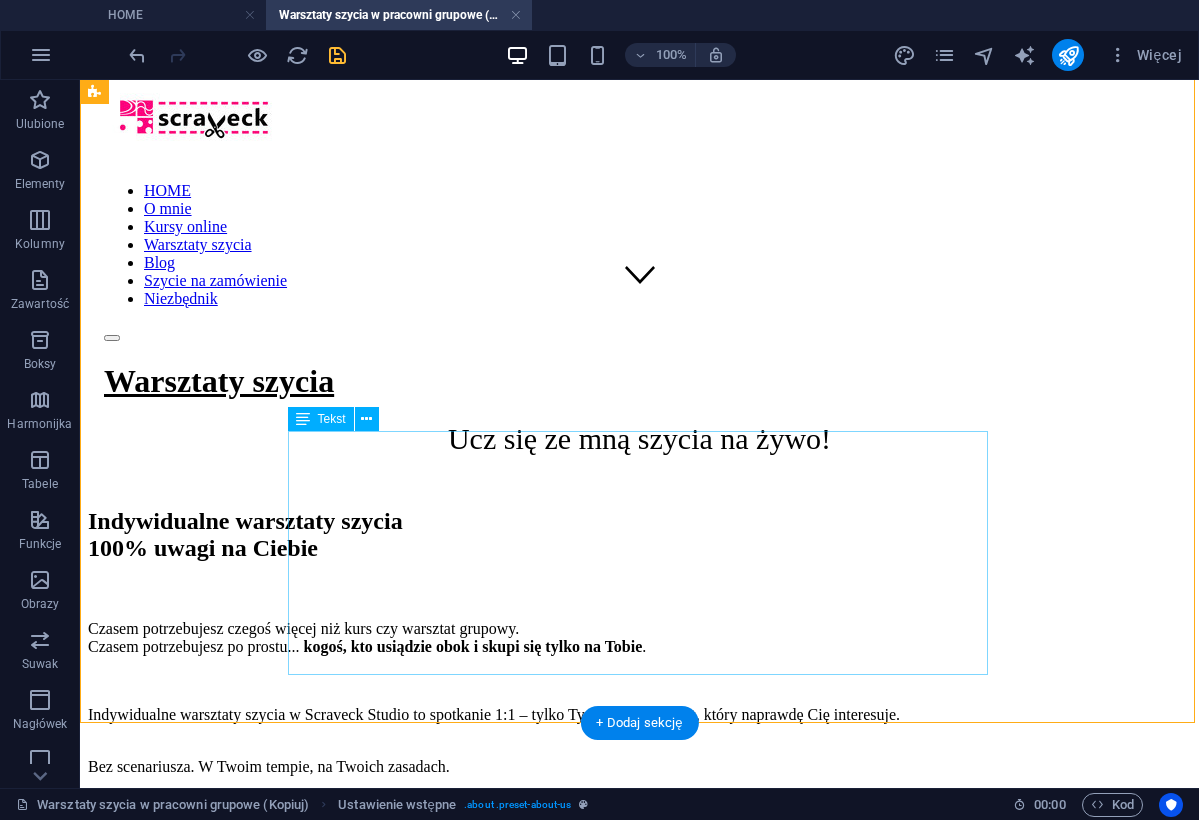scroll, scrollTop: 478, scrollLeft: 0, axis: vertical 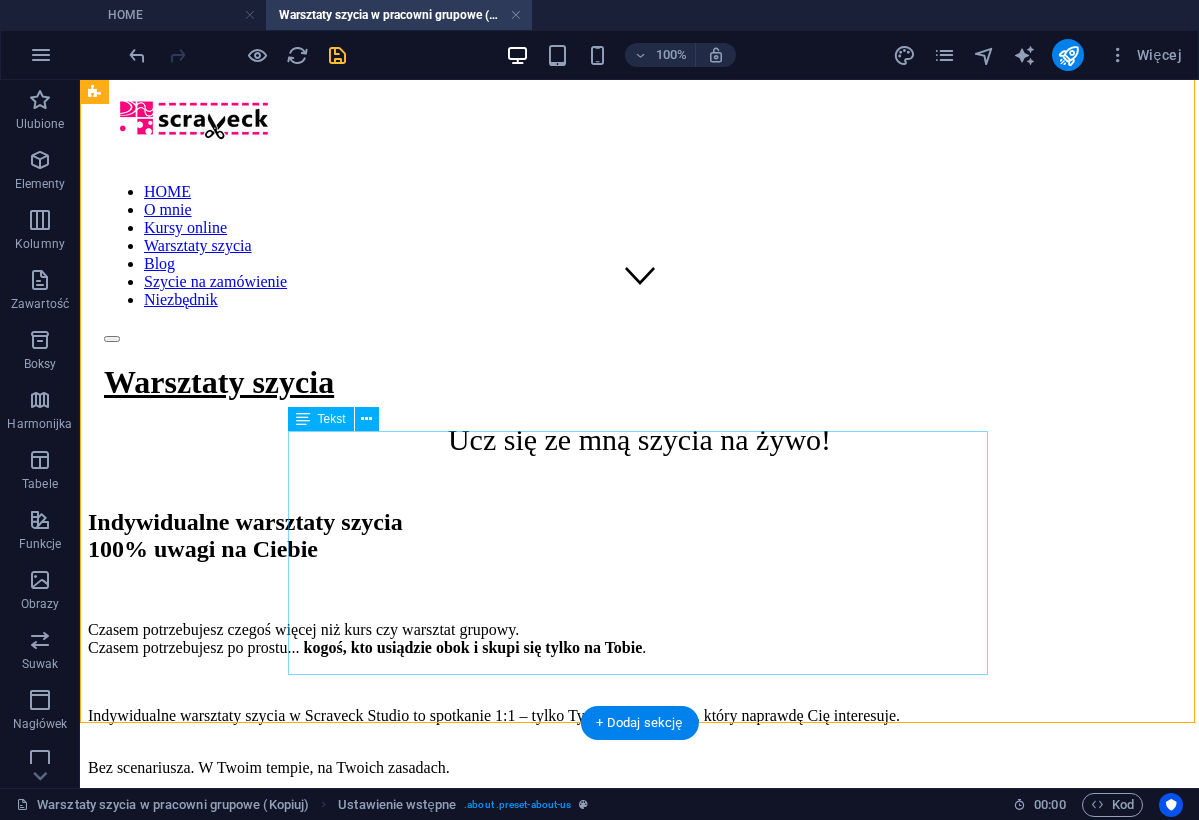 click on "Dla tych, którzy chcą poznać swoją maszynę i przestać się jej bać. Dla osób, które wolą uczyć się samodzielnie , z pełnym wsparciem. Dla tych, którzy chcą się skupić na konkretnych technikach – jak wszywanie zamków, praca z dzianiną, tworzenie wykrojów, szycie z podszewką czy precyzyjne wykończenia. Dla każdego, kto mówi: „Mam konkretny cel – potrzebuję Twojej pomocy, żeby go osiągnąć”." at bounding box center [639, 984] 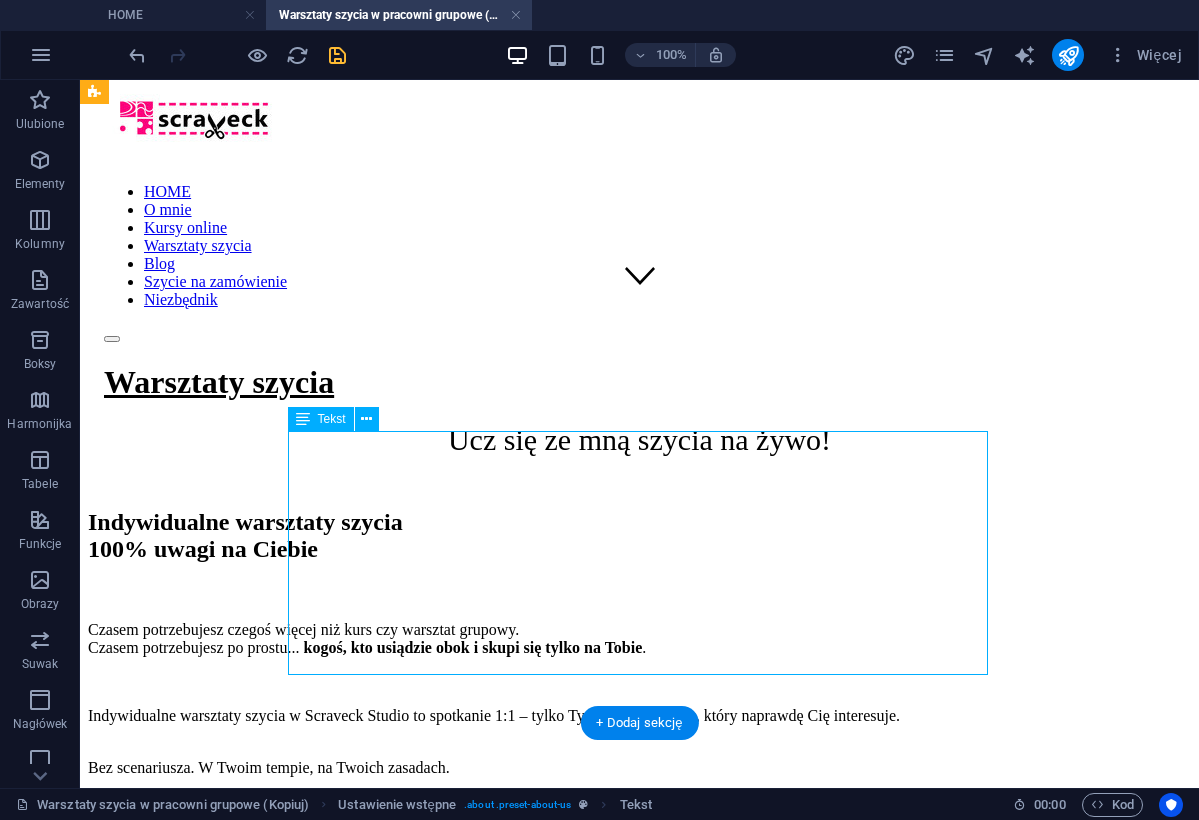 click on "Dla tych, którzy chcą poznać swoją maszynę i przestać się jej bać. Dla osób, które wolą uczyć się samodzielnie , z pełnym wsparciem. Dla tych, którzy chcą się skupić na konkretnych technikach – jak wszywanie zamków, praca z dzianiną, tworzenie wykrojów, szycie z podszewką czy precyzyjne wykończenia. Dla każdego, kto mówi: „Mam konkretny cel – potrzebuję Twojej pomocy, żeby go osiągnąć”." at bounding box center [639, 984] 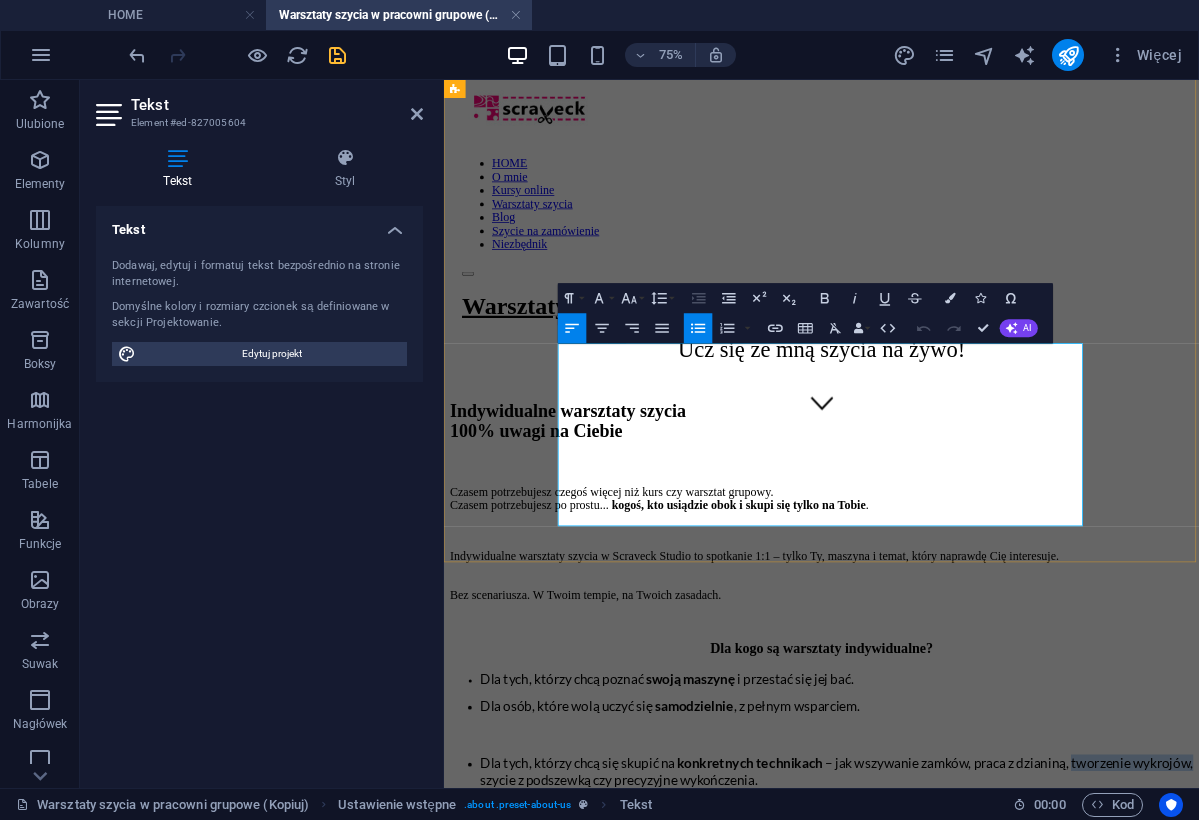 drag, startPoint x: 899, startPoint y: 585, endPoint x: 739, endPoint y: 585, distance: 160 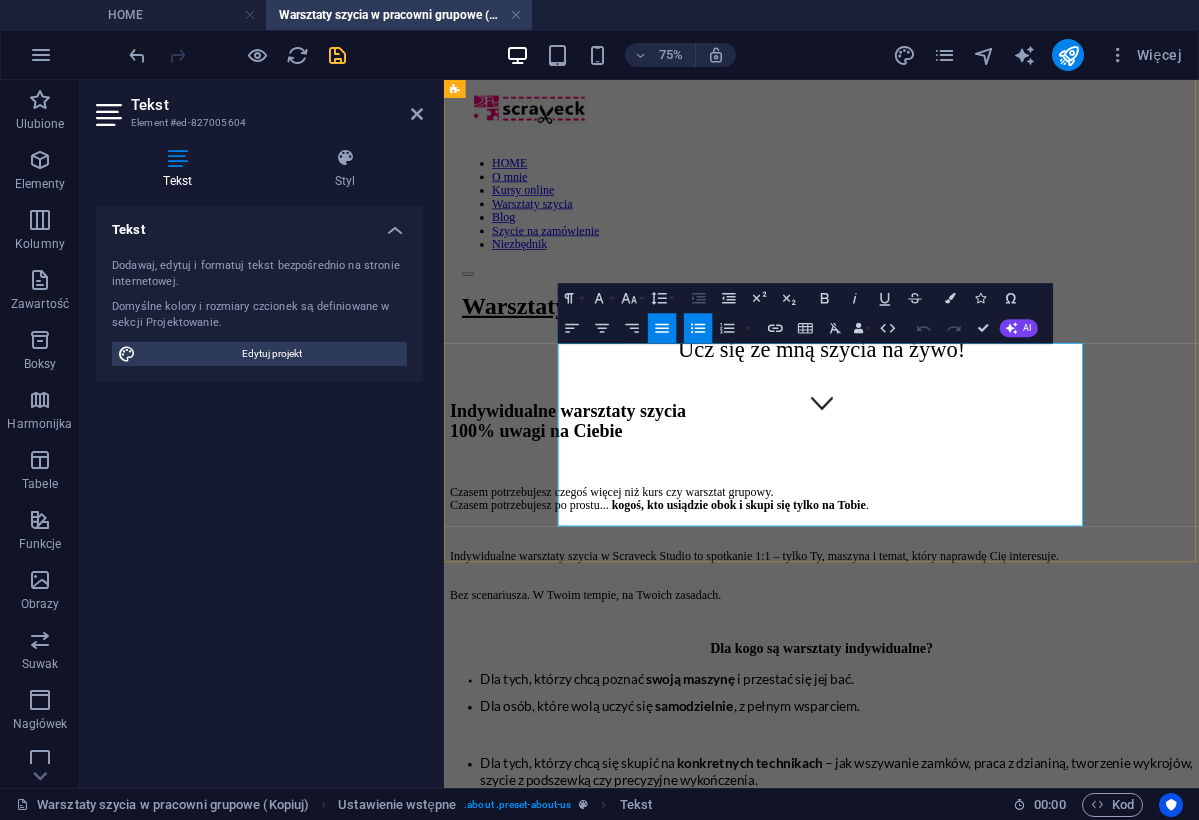 click at bounding box center (947, 1051) 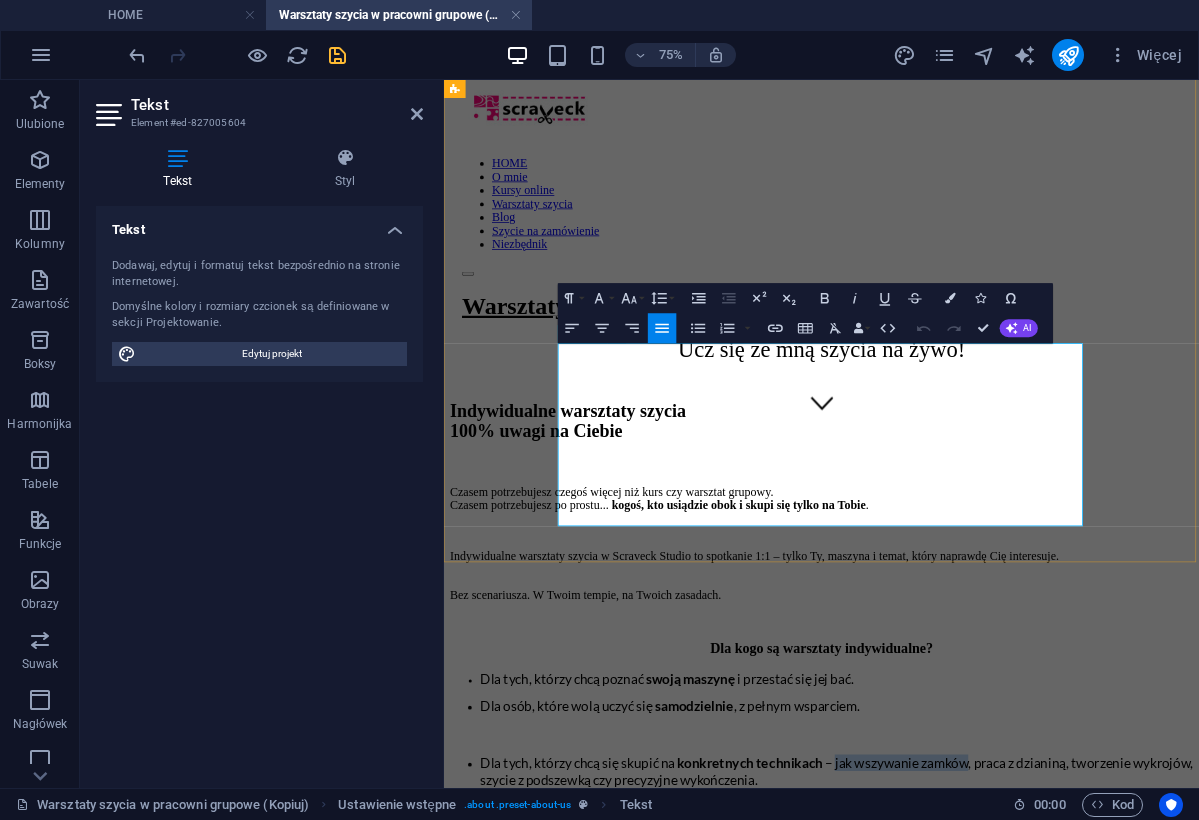 drag, startPoint x: 1108, startPoint y: 555, endPoint x: 1284, endPoint y: 556, distance: 176.00284 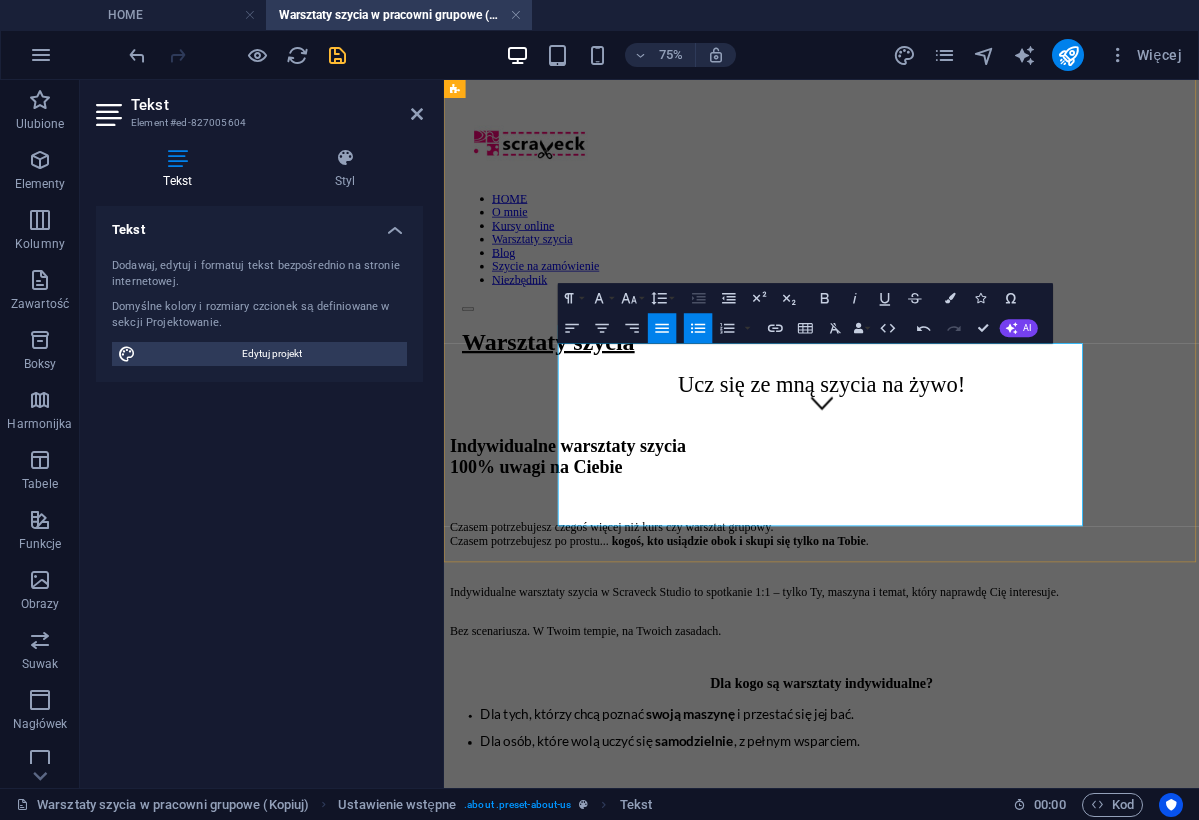 click on "–, praca z dzianiną, tworzenie wykrojów, szycie z podszewką czy precyzyjne wykończenia." at bounding box center (966, 1049) 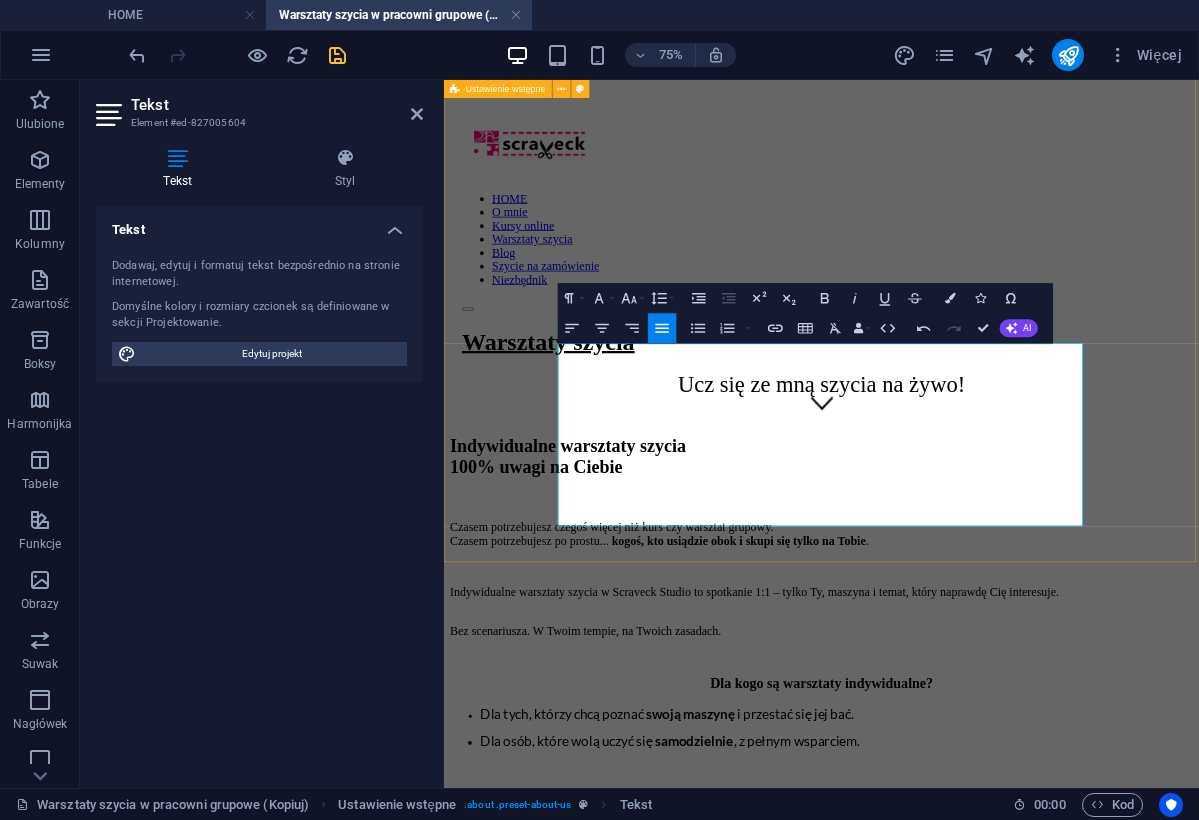 click on "Indywidualne warsztaty szycia 100% uwagi na Ciebie Czasem potrzebujesz czegoś więcej niż kurs czy warsztat grupowy. Czasem potrzebujesz po prostu... kogoś, kto usiądzie obok i skupi się tylko na Tobie. Indywidualne warsztaty szycia w Scraveck Studio to spotkanie 1:1 – tylko Ty, maszyna i temat, który naprawdę Cię interesuje. Bez scenariusza. W Twoim tempie, na Twoich zasadach. Dla kogo są warsztaty indywidualne? Dla tych, którzy chcą poznać swoją maszynę i przestać się jej bać. Dla osób, które wolą uczyć się samodzielnie, z pełnym wsparciem. Dla tych, którzy chcą się skupić na konkretnych technikach – praca z dzianiną, tworzenie wykrojów, szycie z podszewką czy precyzyjne wykończenia. Dla każdego, kto mówi: „Mam konkretny cel – potrzebuję Twojej pomocy, żeby go osiągnąć”." at bounding box center [947, 851] 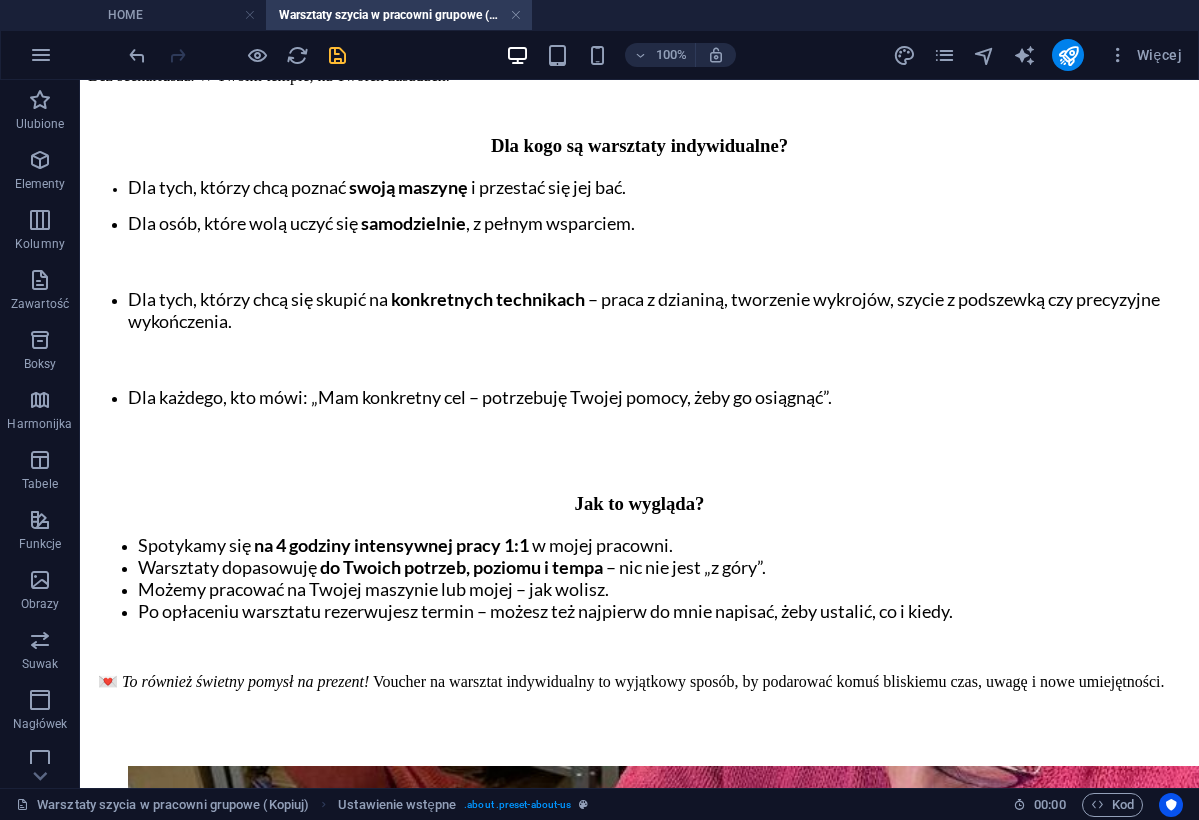 scroll, scrollTop: 1173, scrollLeft: 0, axis: vertical 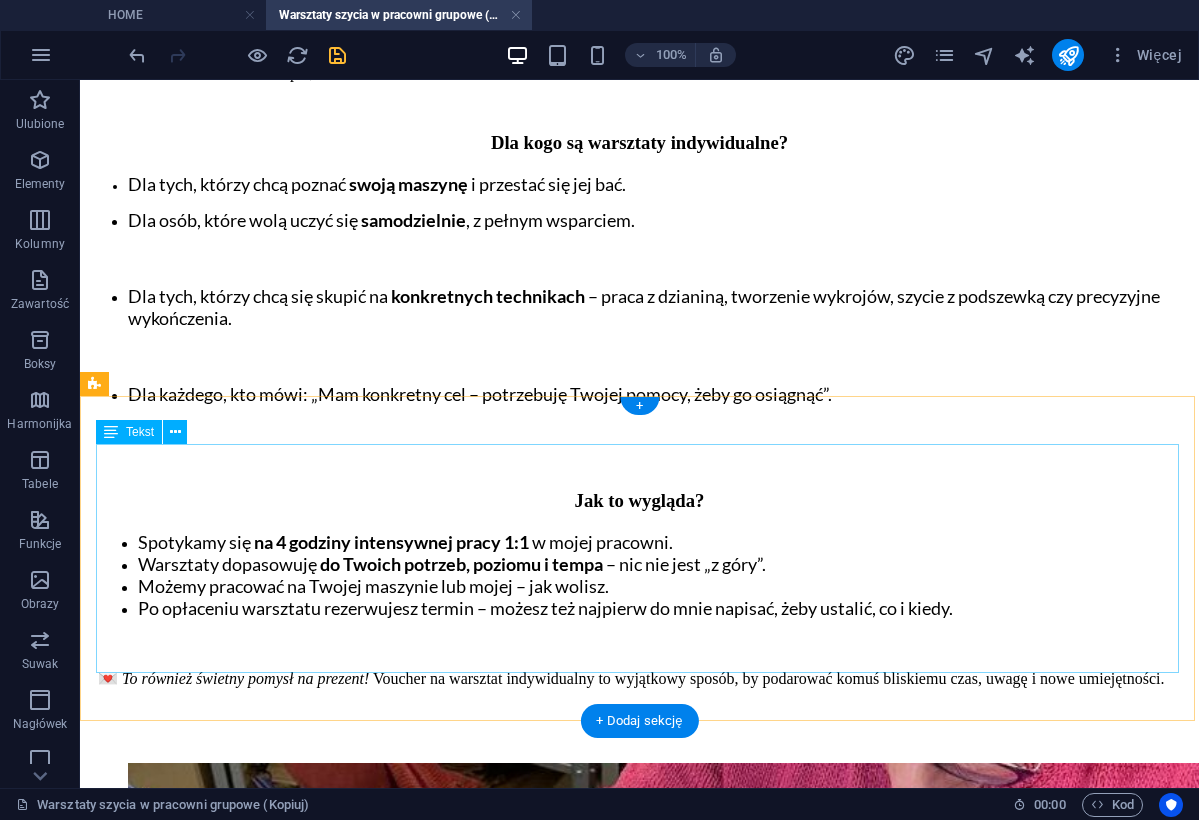 click on "Warsztaty grupowe prowadzę we współpracy z Platformą Warsztatów Rzemieślniczych - FEBLIK Po kliknięciu w link zostaniesz przekierowana/y na stronę FEBLIK'a, gdzie możesz zapisać się na wybrany termin. Dołącz do grona osób, które szyją z radością i kreatywnością, oraz ze świadomością, że tak mogą dbać o naszą planetę." at bounding box center [639, 6440] 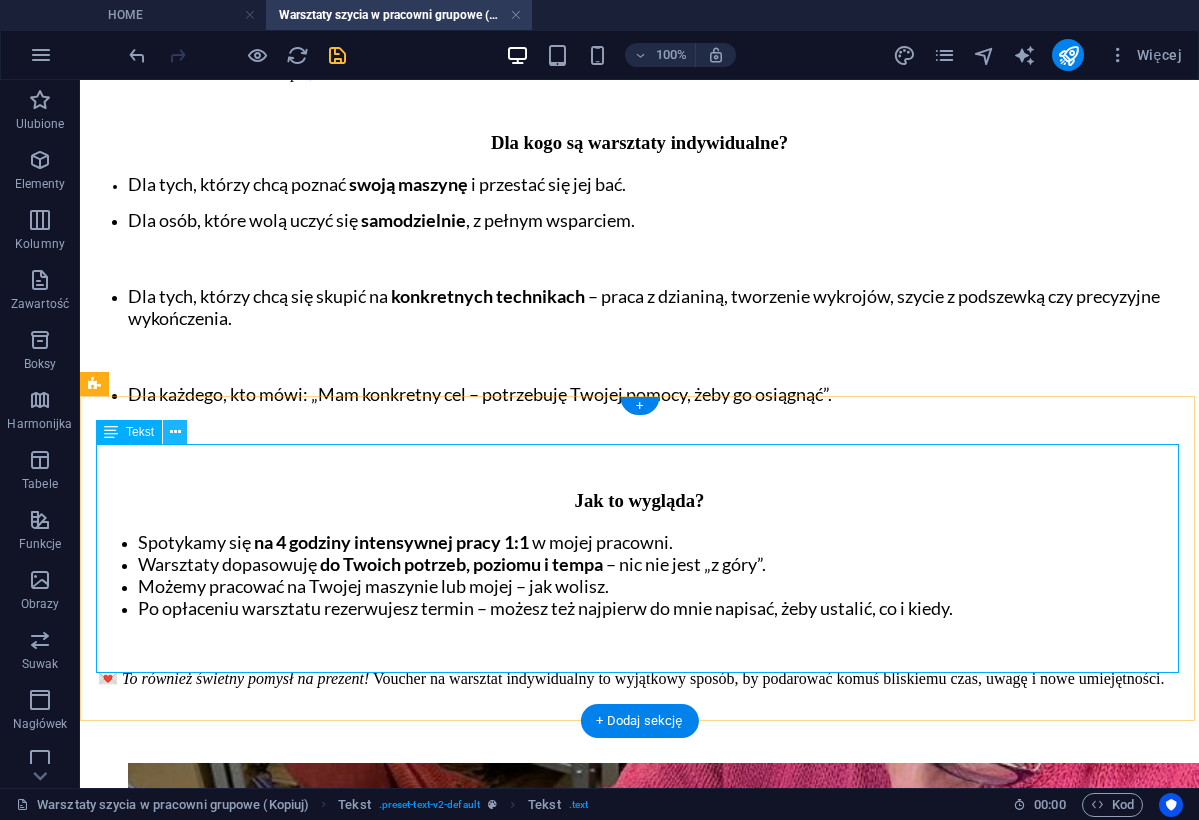 click at bounding box center (175, 432) 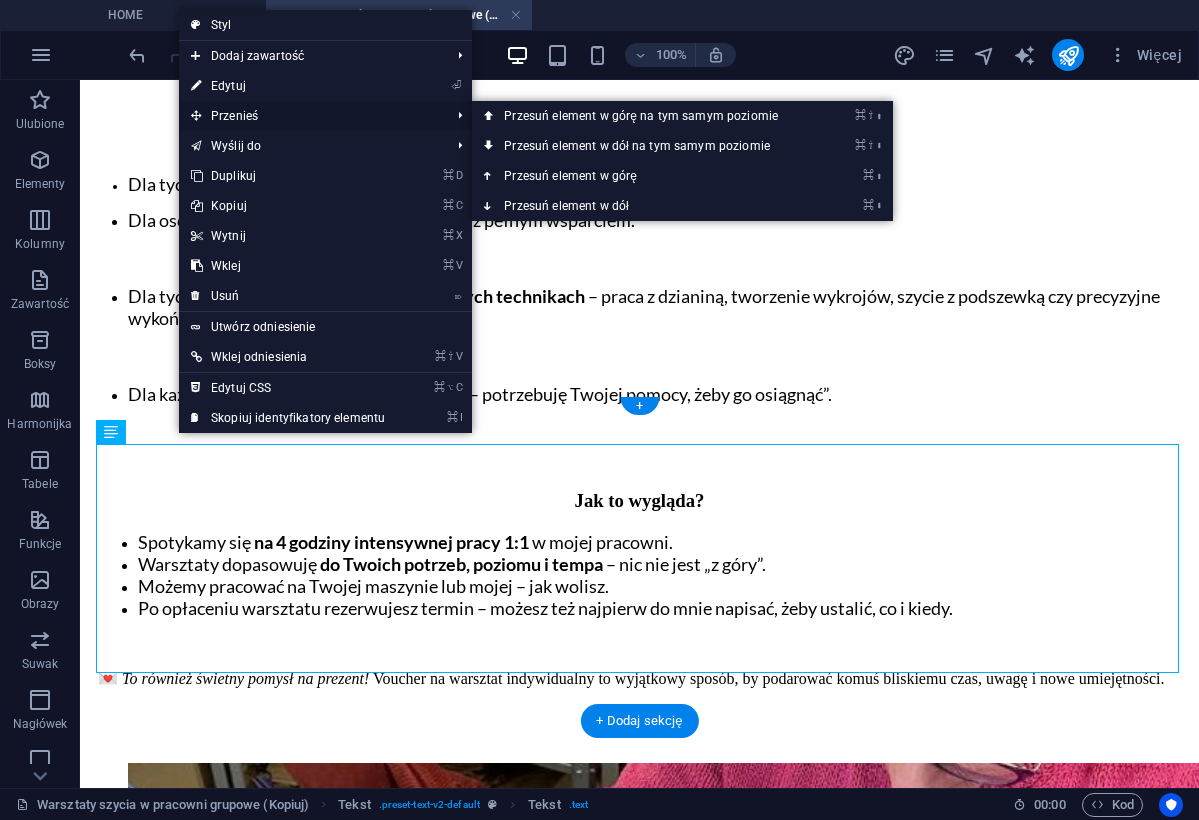 click on "Przenieś" at bounding box center [310, 116] 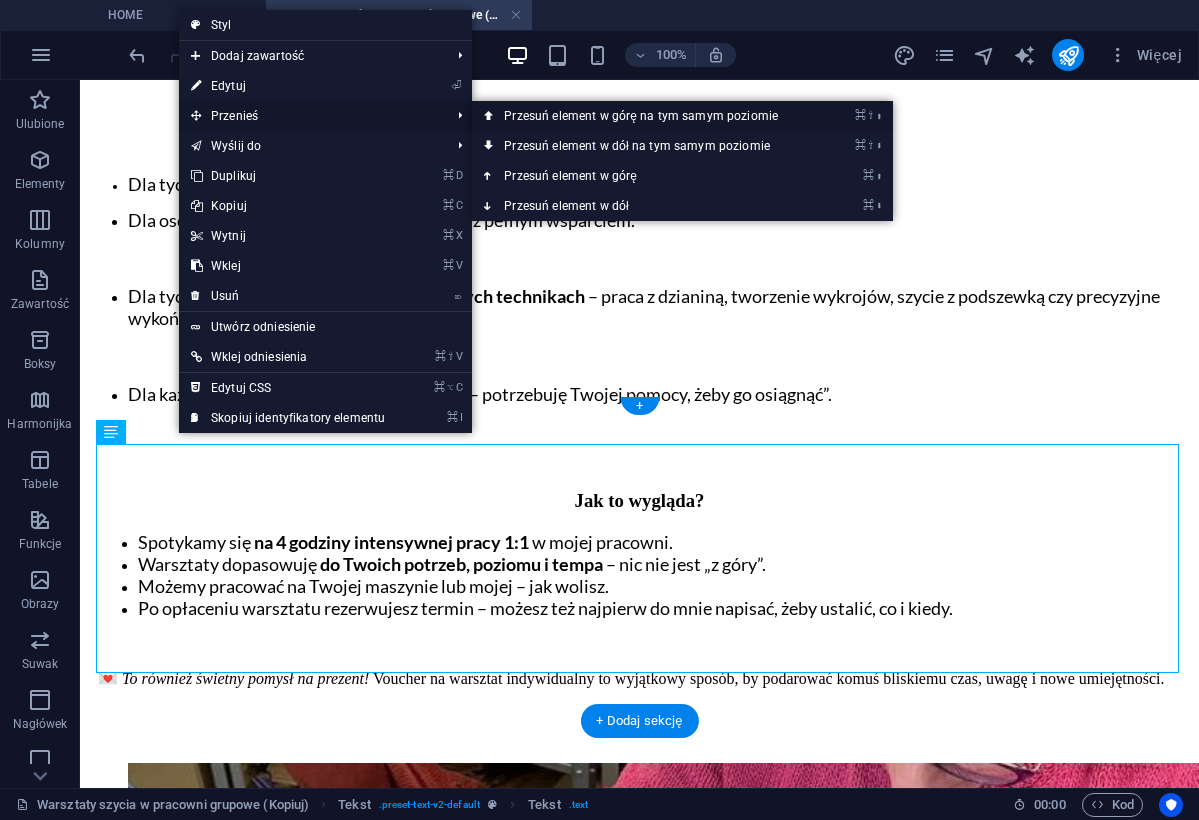 click on "⌘ ⇧ ⬆  Przesuń element w górę na tym samym poziomie" at bounding box center (645, 116) 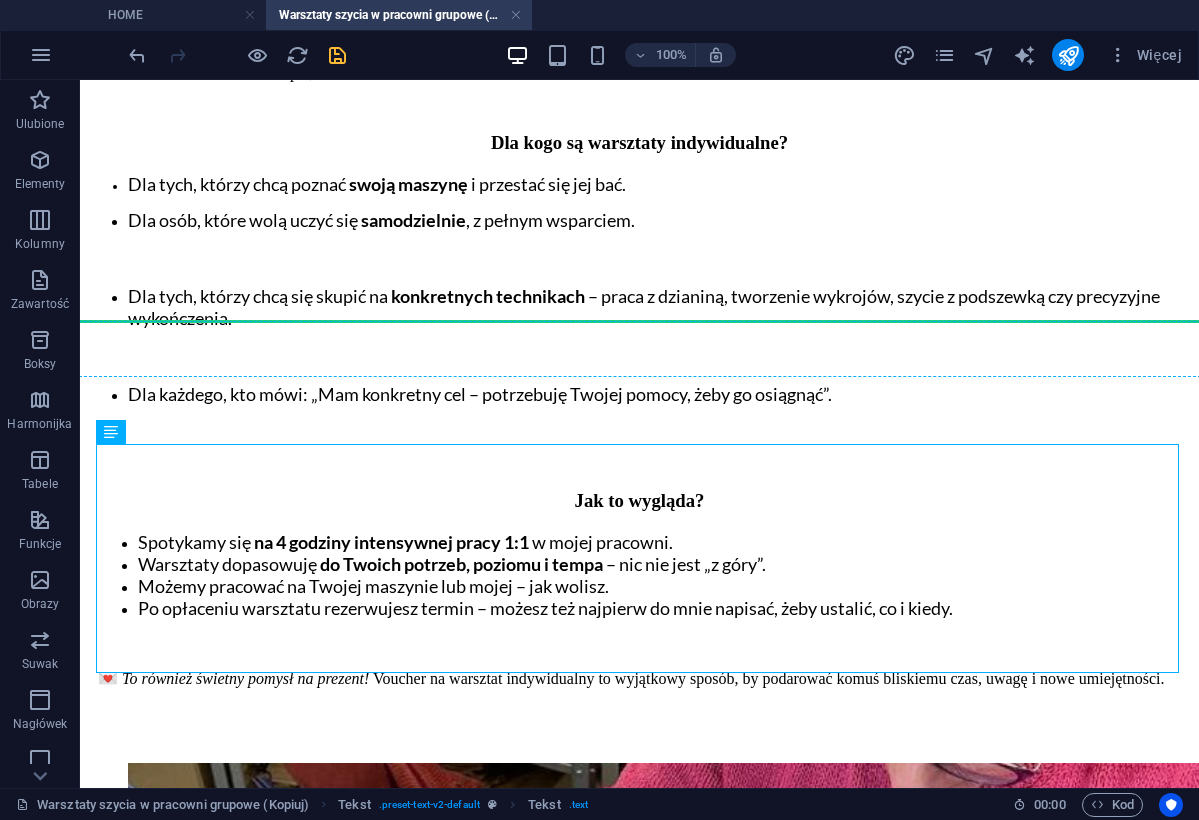 drag, startPoint x: 485, startPoint y: 503, endPoint x: 502, endPoint y: 344, distance: 159.90622 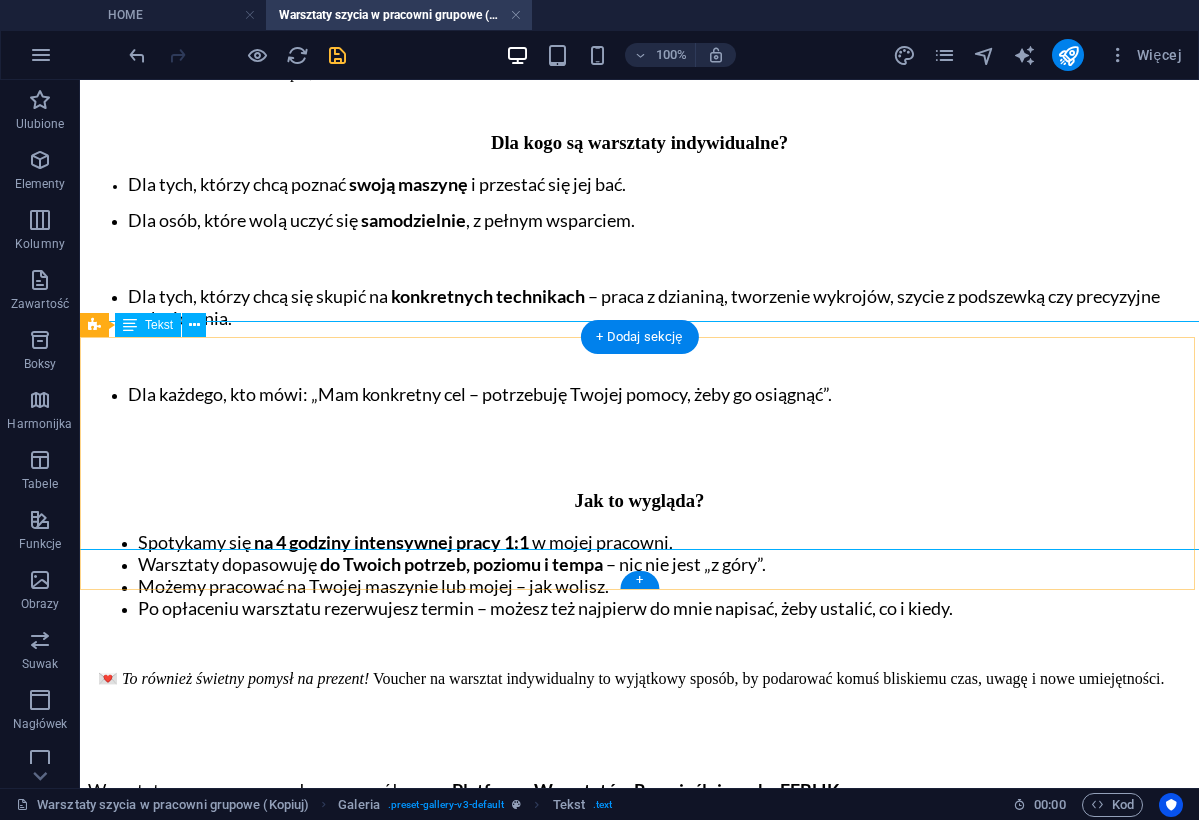 click on "Warsztaty grupowe prowadzę we współpracy z Platformą Warsztatów Rzemieślniczych - FEBLIK Po kliknięciu w link zostaniesz przekierowana/y na stronę FEBLIK'a, gdzie możesz zapisać się na wybrany termin. Dołącz do grona osób, które szyją z radością i kreatywnością, oraz ze świadomością, że tak mogą dbać o naszą planetę." at bounding box center [639, 876] 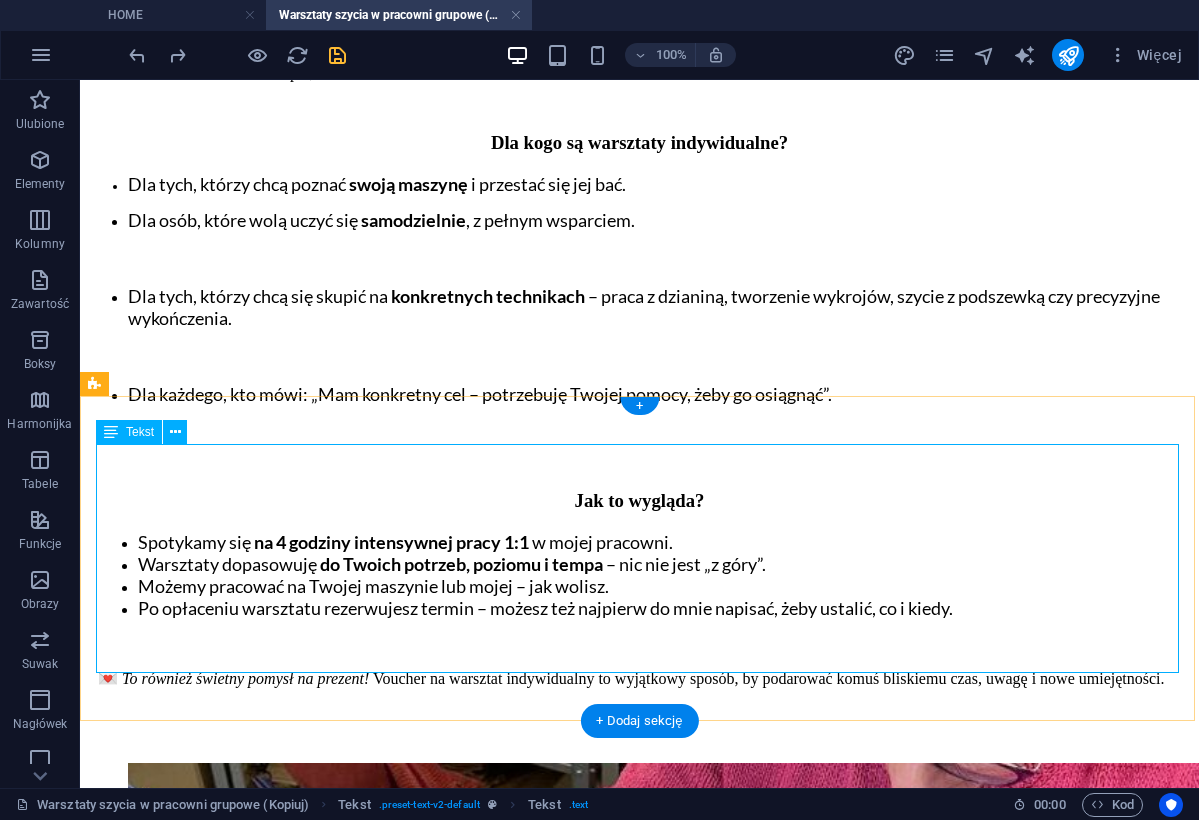 click on "Warsztaty grupowe prowadzę we współpracy z Platformą Warsztatów Rzemieślniczych - FEBLIK Po kliknięciu w link zostaniesz przekierowana/y na stronę FEBLIK'a, gdzie możesz zapisać się na wybrany termin. Dołącz do grona osób, które szyją z radością i kreatywnością, oraz ze świadomością, że tak mogą dbać o naszą planetę." at bounding box center [639, 6440] 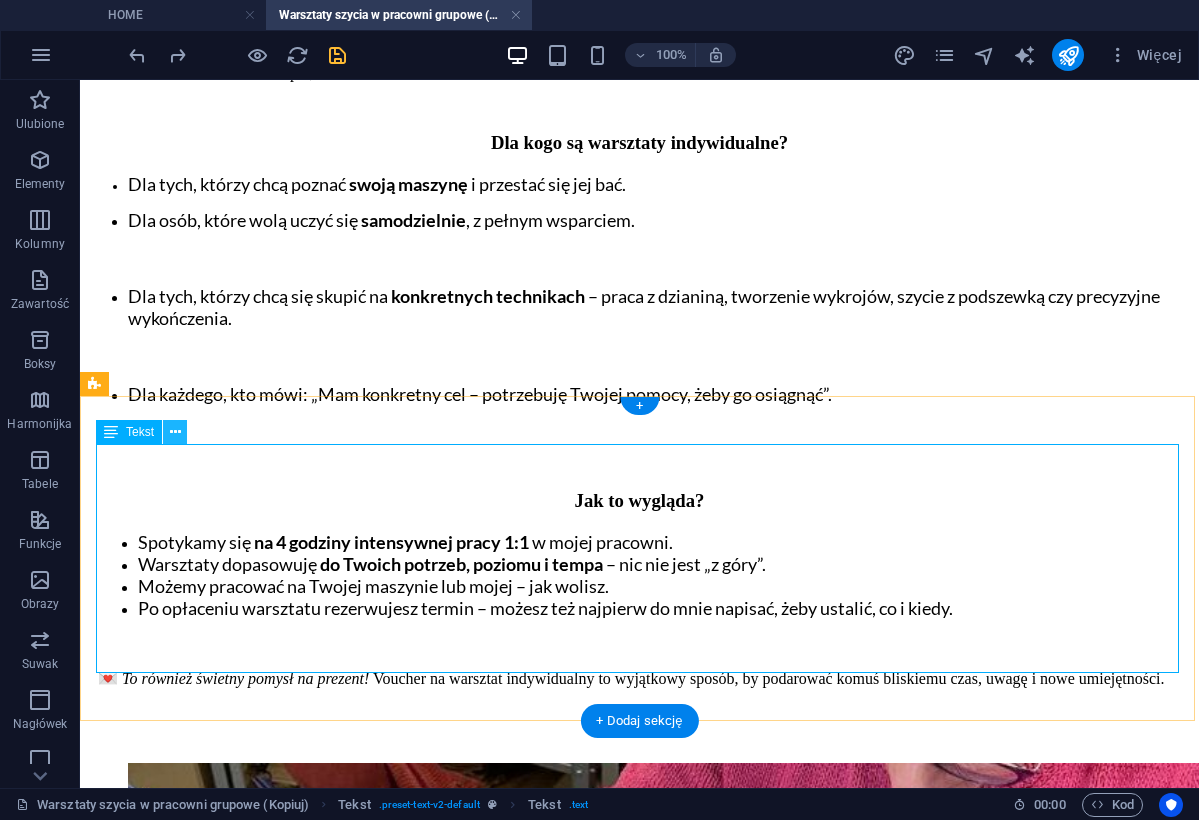 click at bounding box center (175, 432) 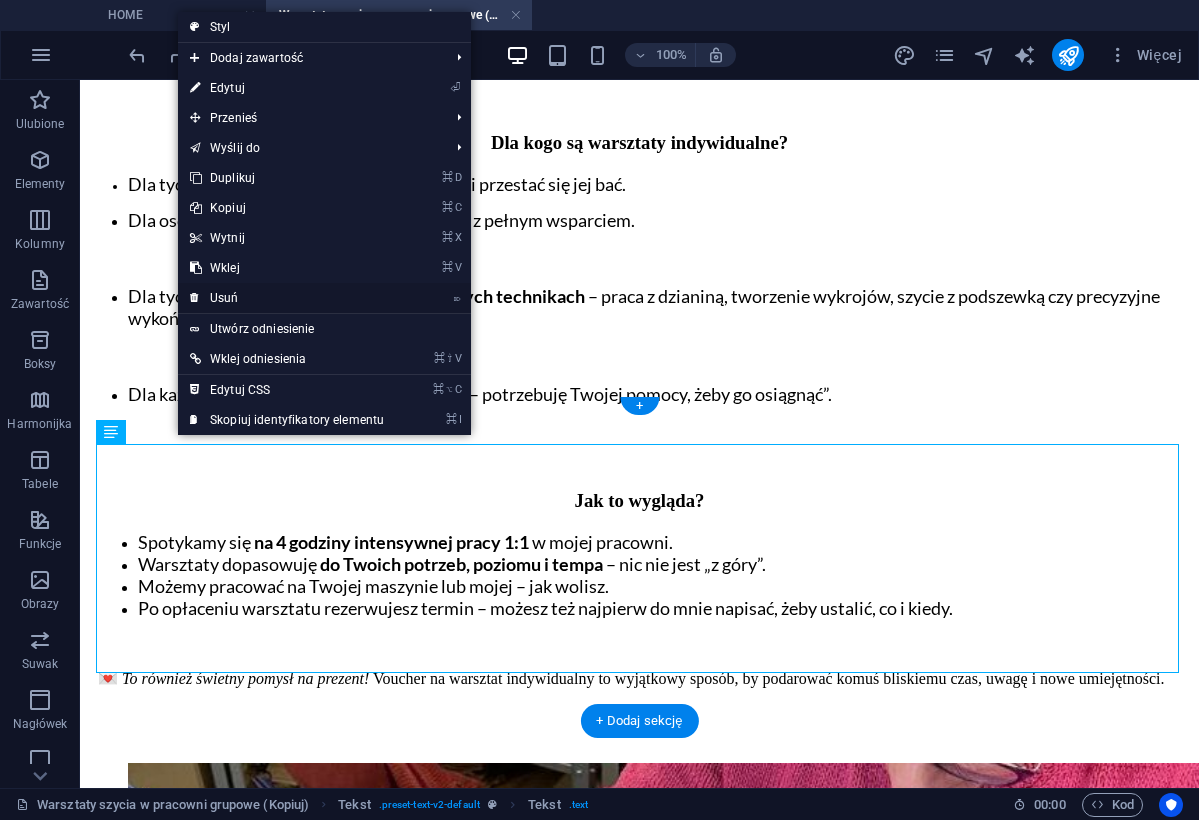 click on "⌦  Usuń" at bounding box center (287, 298) 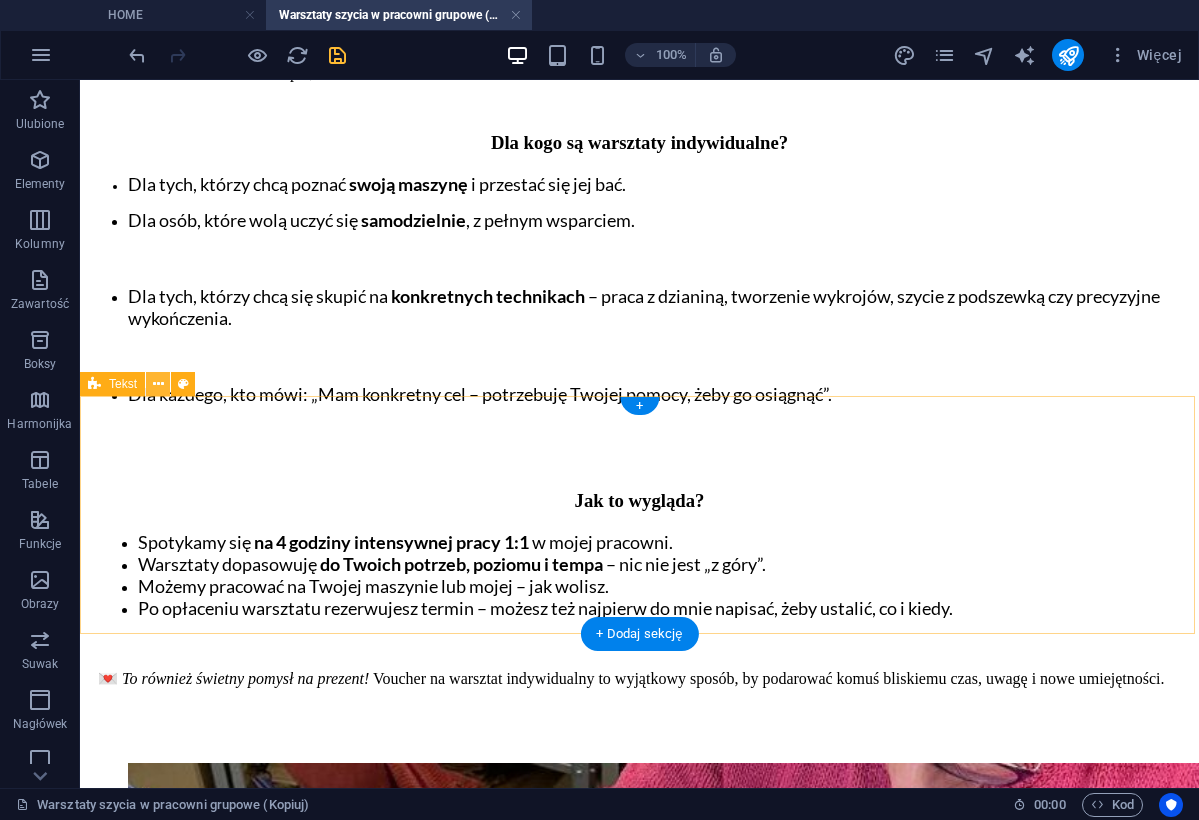 click at bounding box center (158, 384) 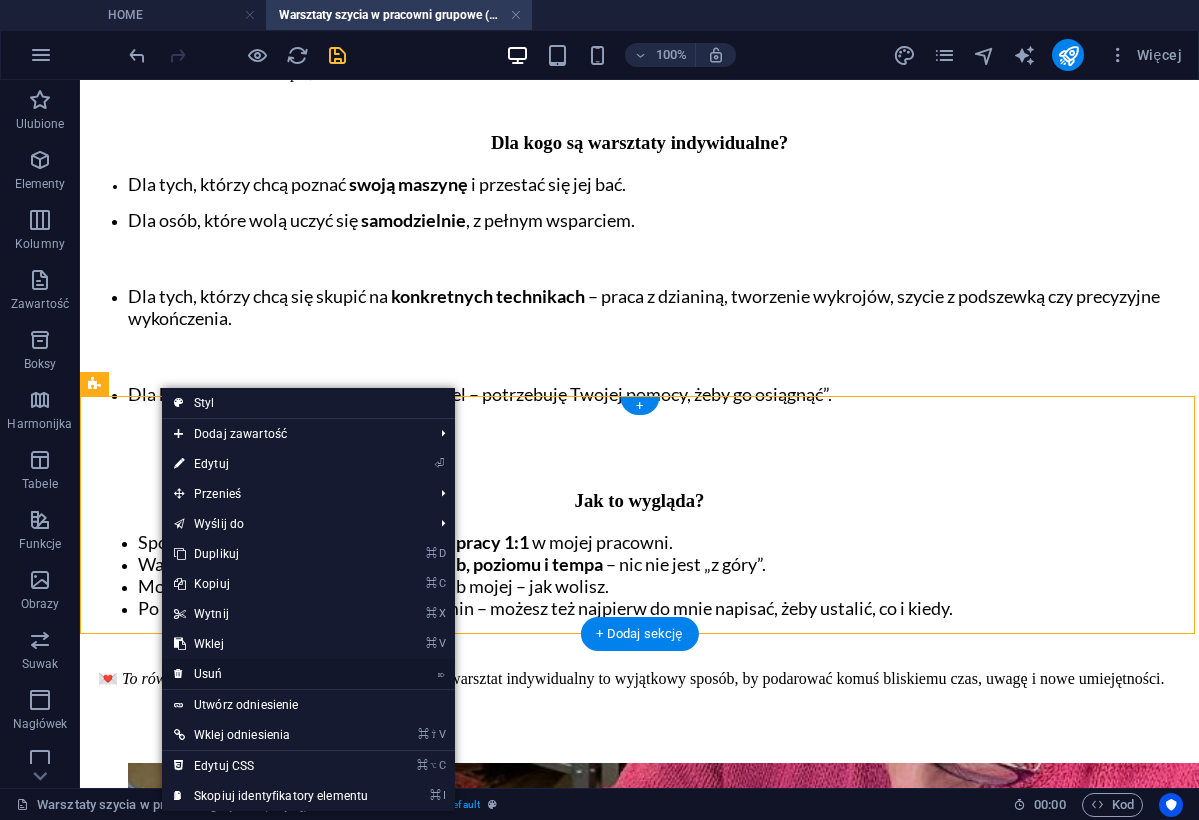 click on "⌦  Usuń" at bounding box center [271, 674] 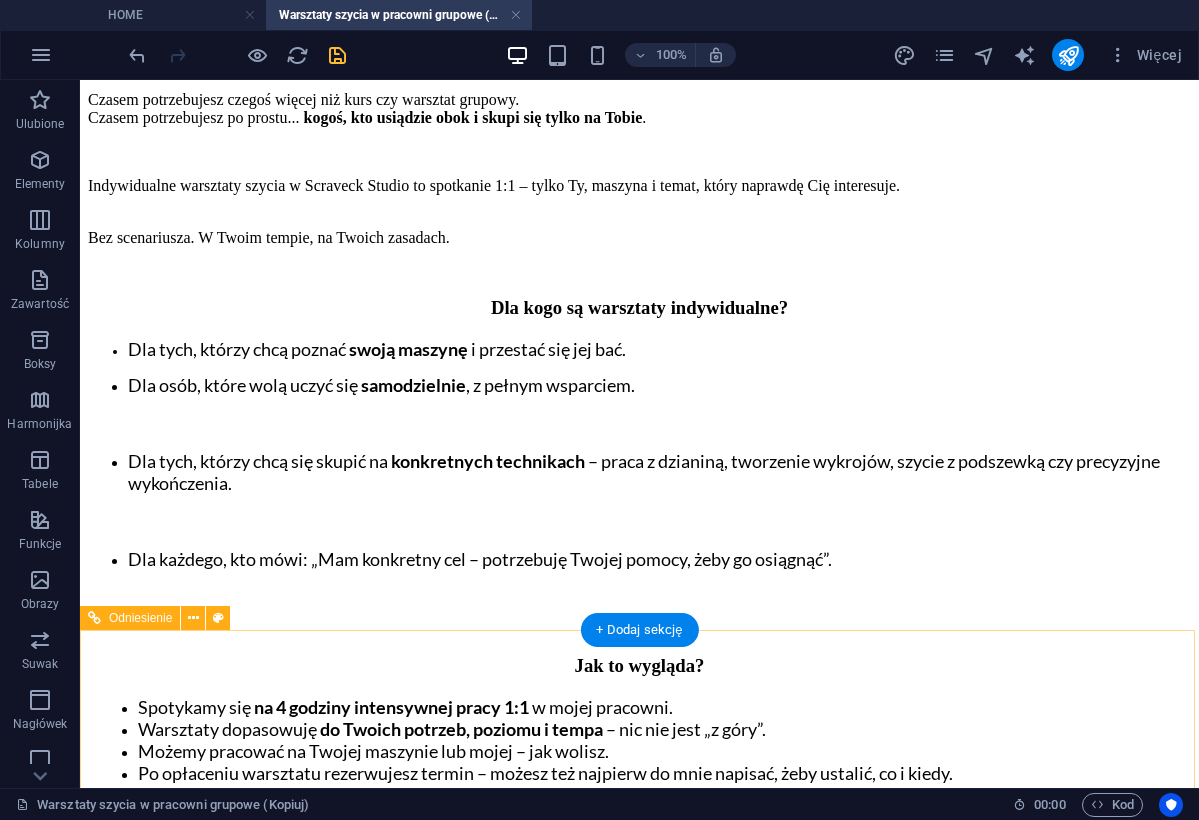 scroll, scrollTop: 998, scrollLeft: 0, axis: vertical 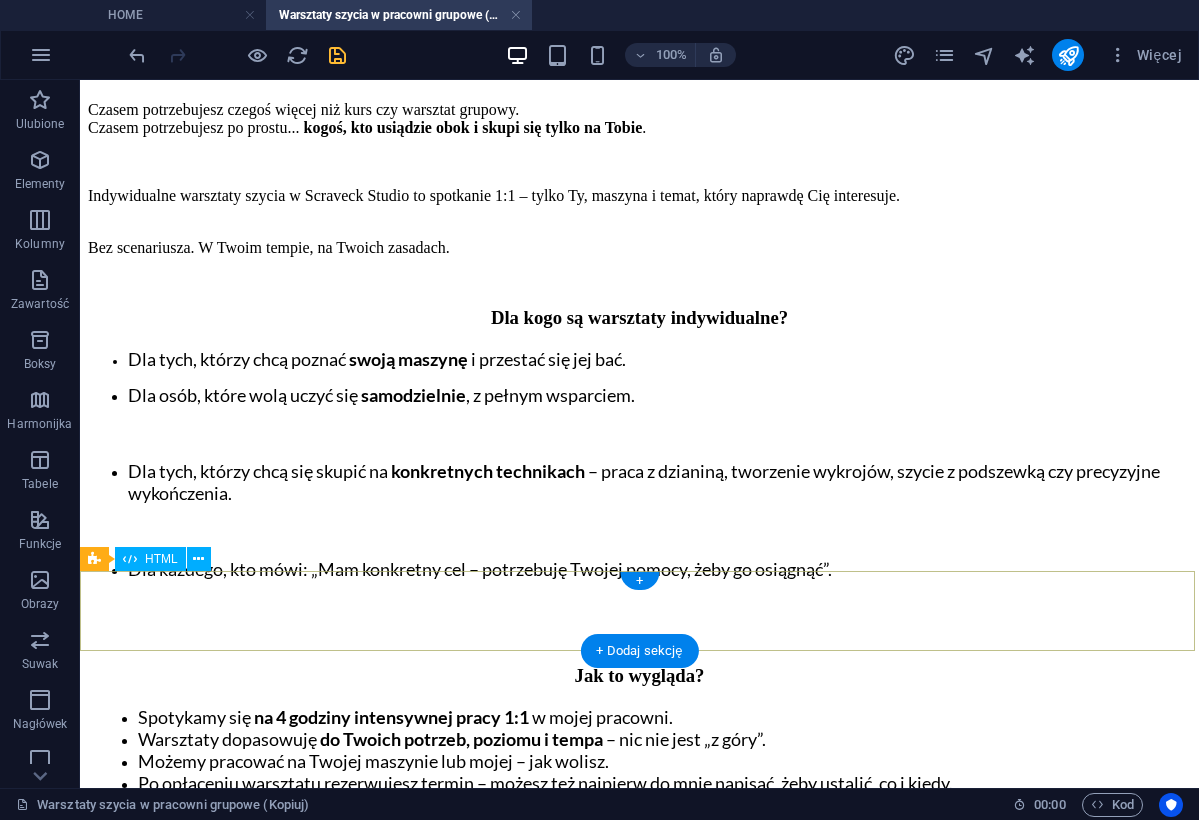 click at bounding box center (639, 6676) 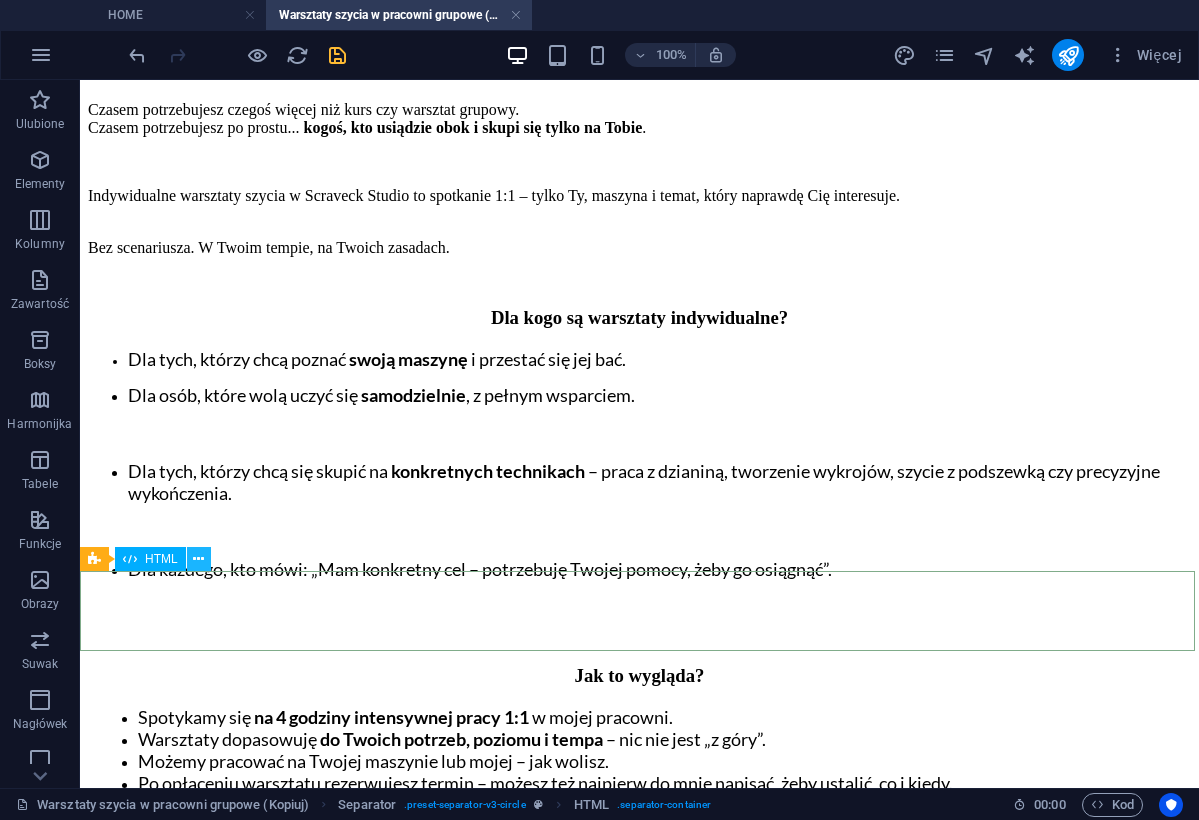 click at bounding box center [198, 559] 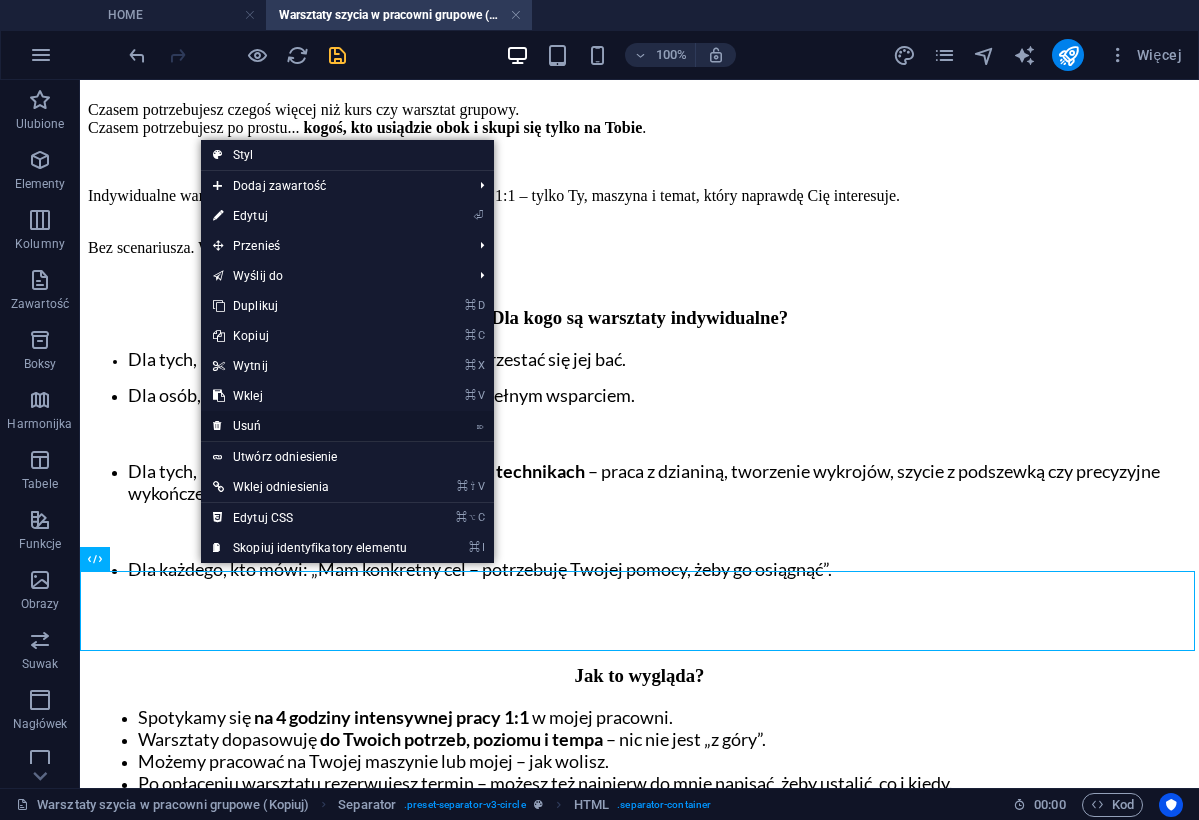 click on "⌦  Usuń" at bounding box center (310, 426) 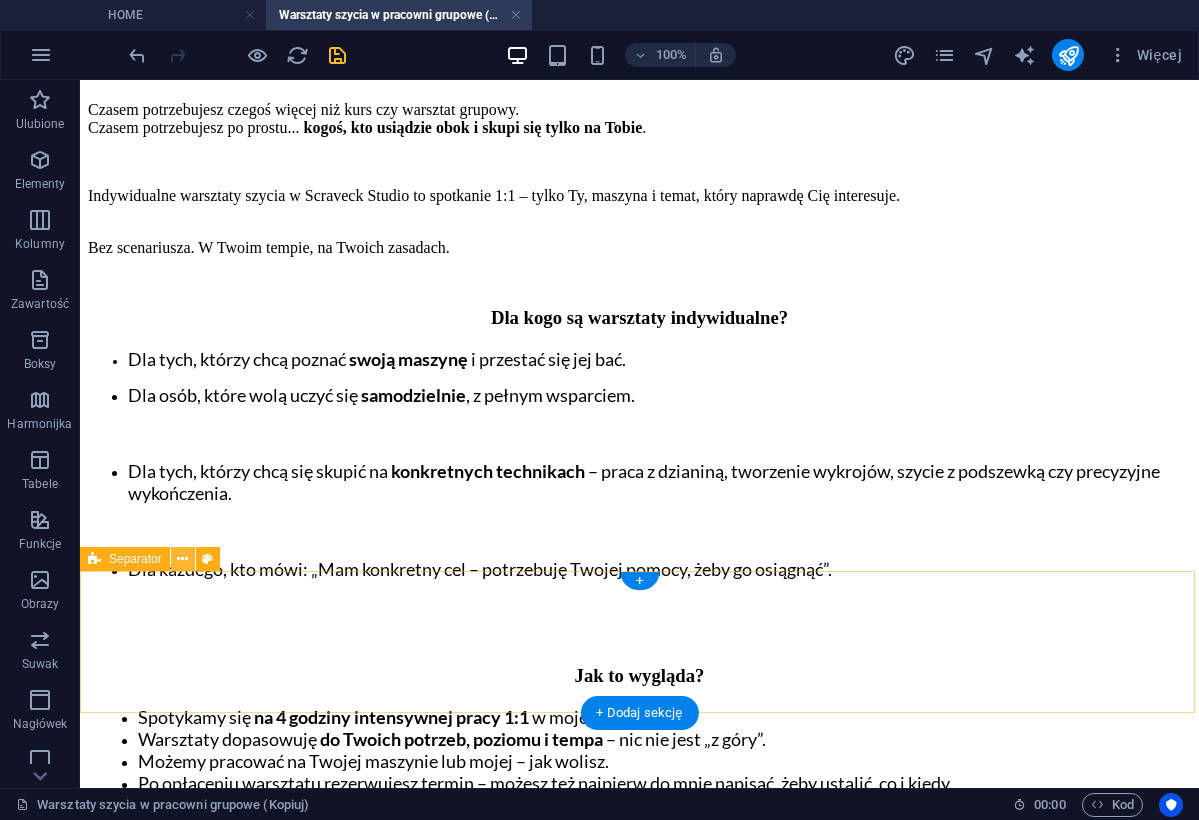 click at bounding box center [182, 559] 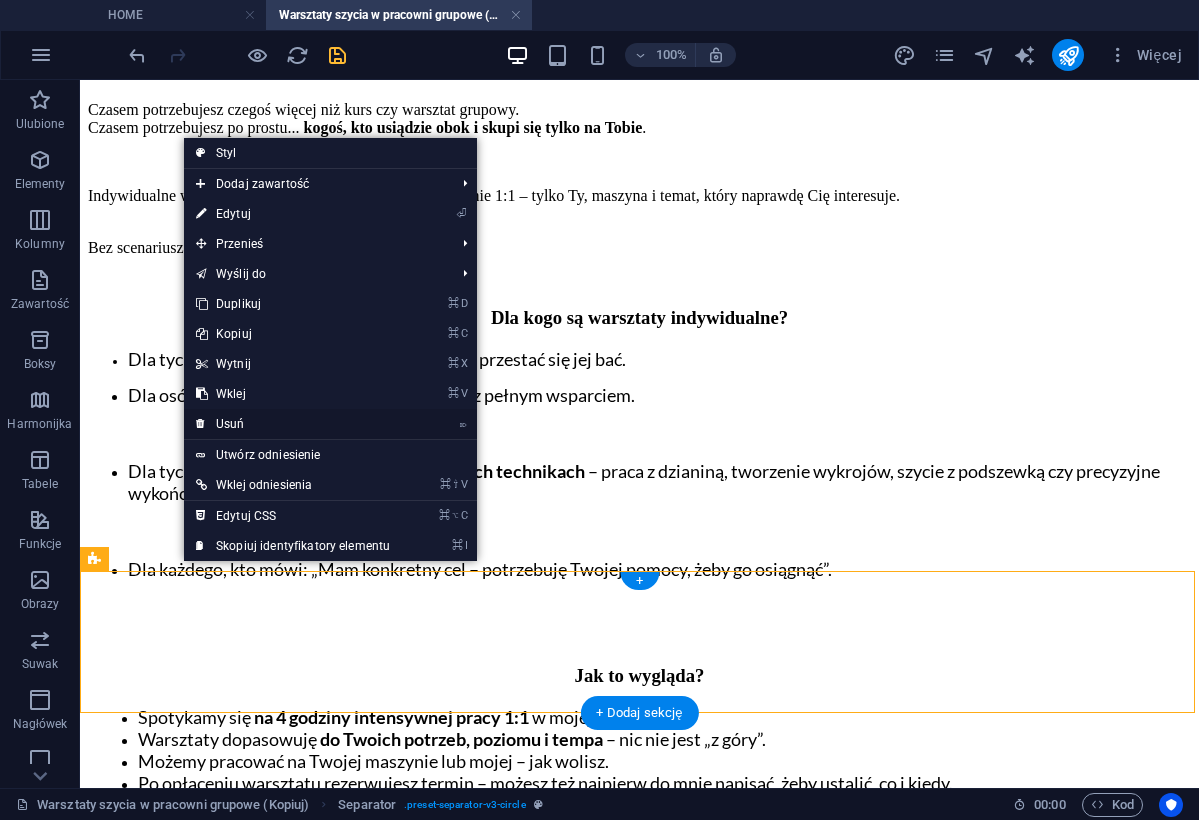 click on "⌦  Usuń" at bounding box center (293, 424) 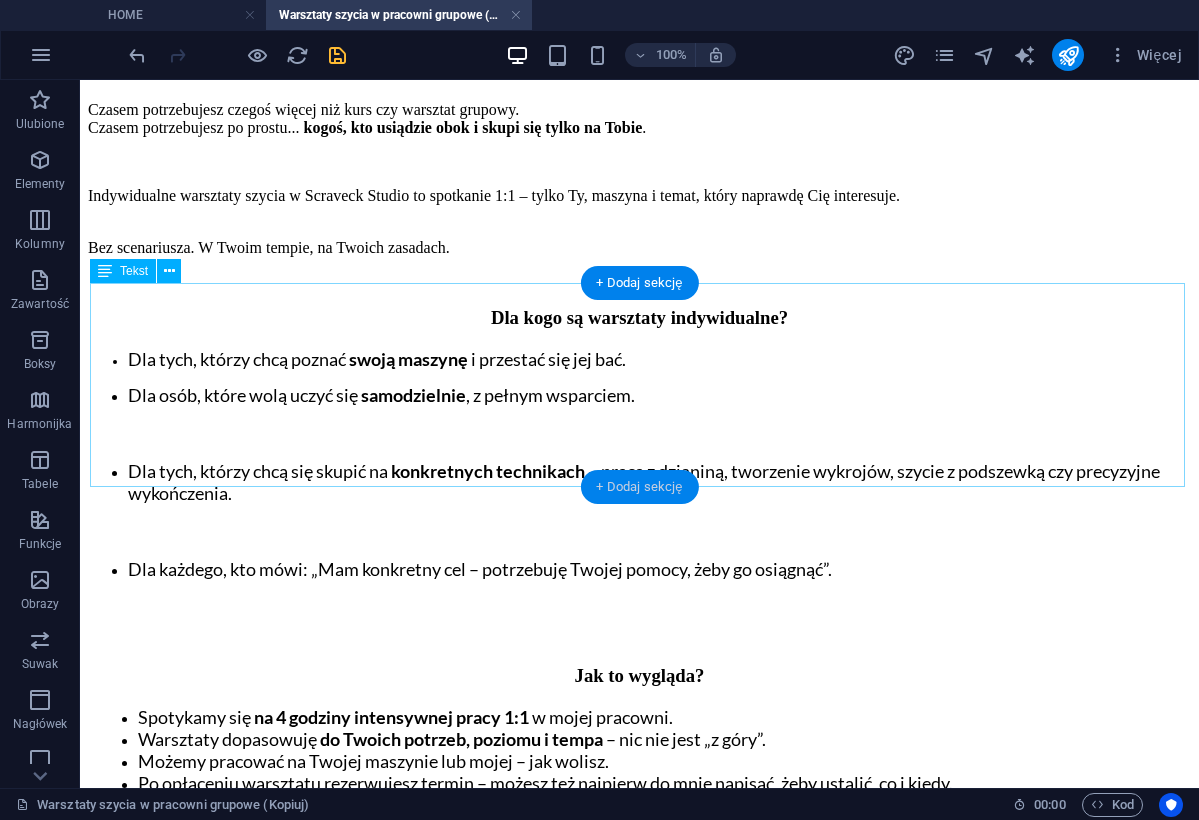 click on "+ Dodaj sekcję" at bounding box center (639, 487) 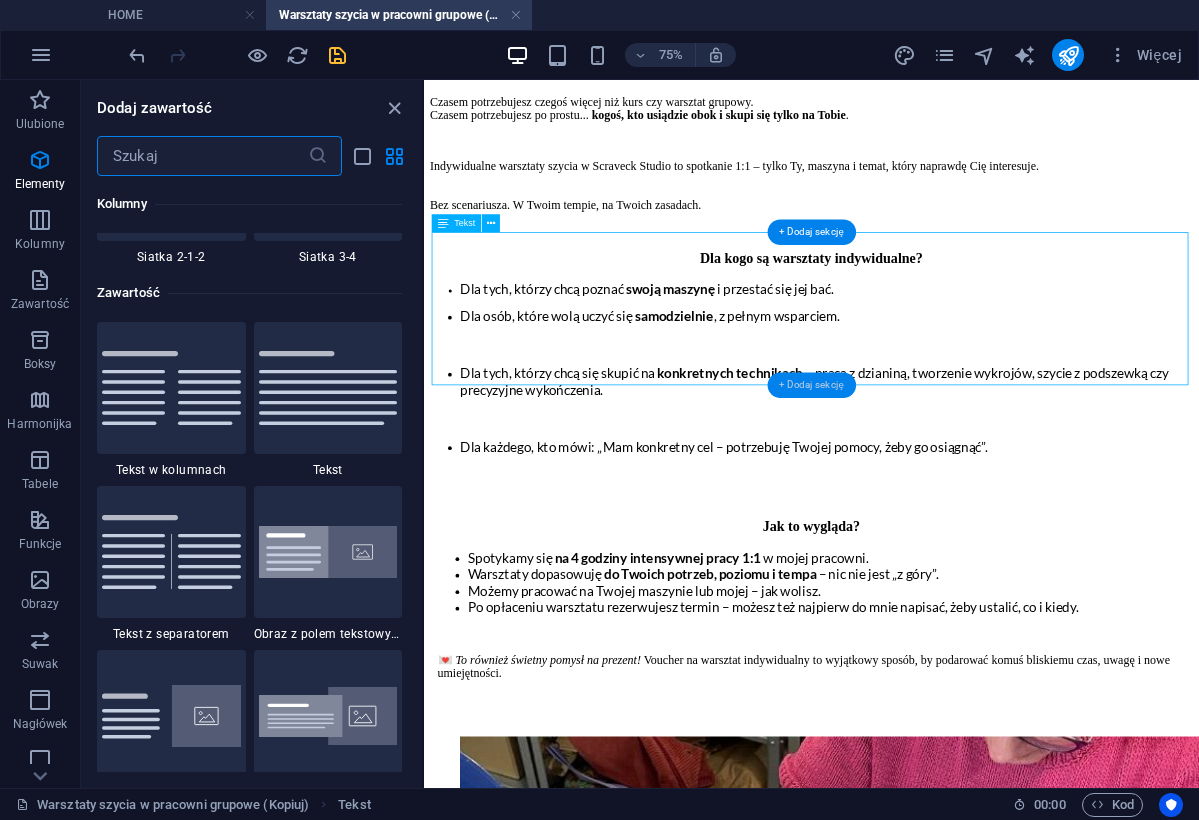 scroll, scrollTop: 3499, scrollLeft: 0, axis: vertical 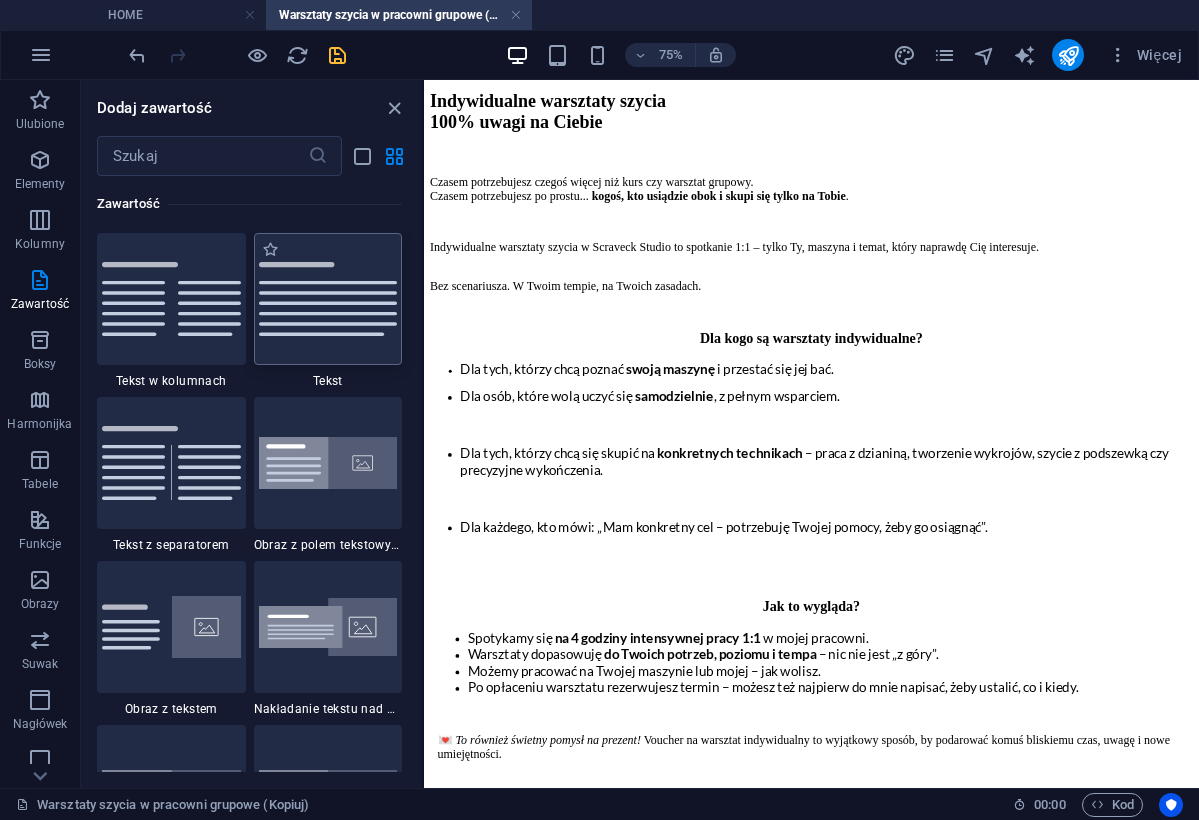 click at bounding box center (328, 299) 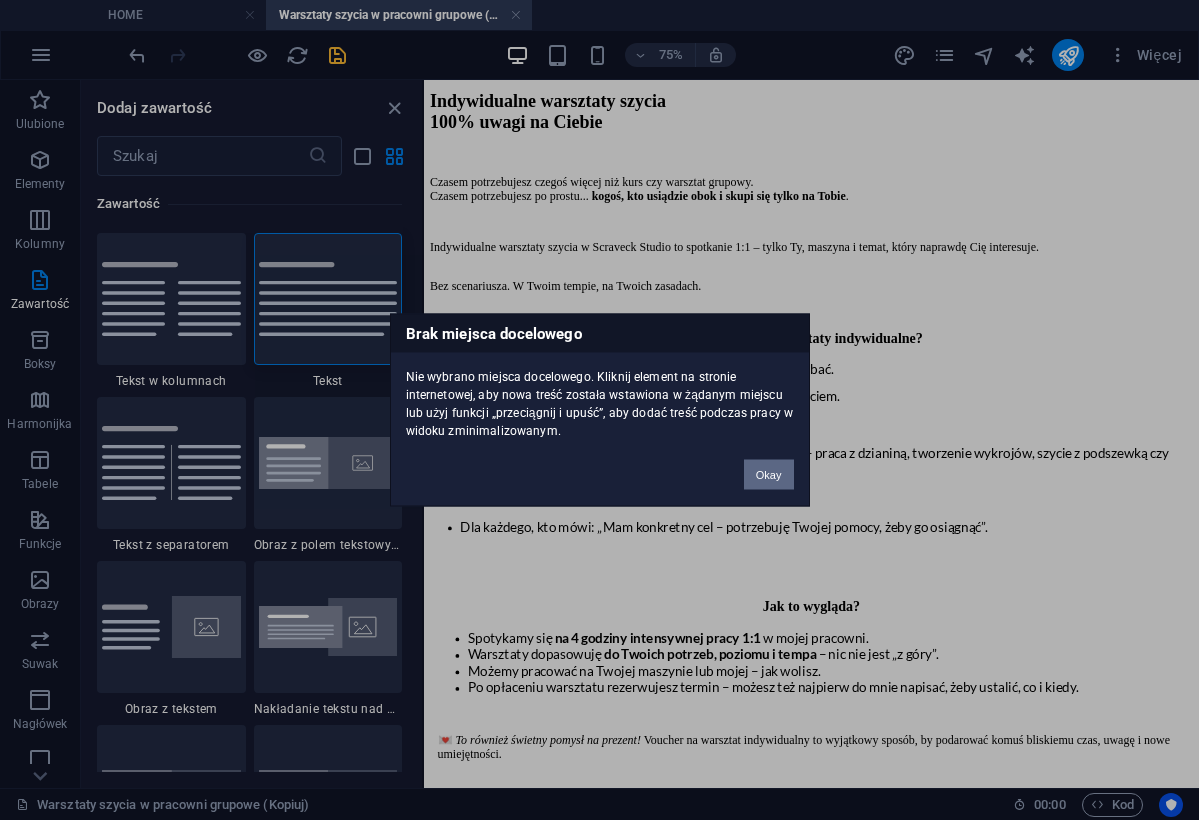 drag, startPoint x: 774, startPoint y: 481, endPoint x: 467, endPoint y: 533, distance: 311.37277 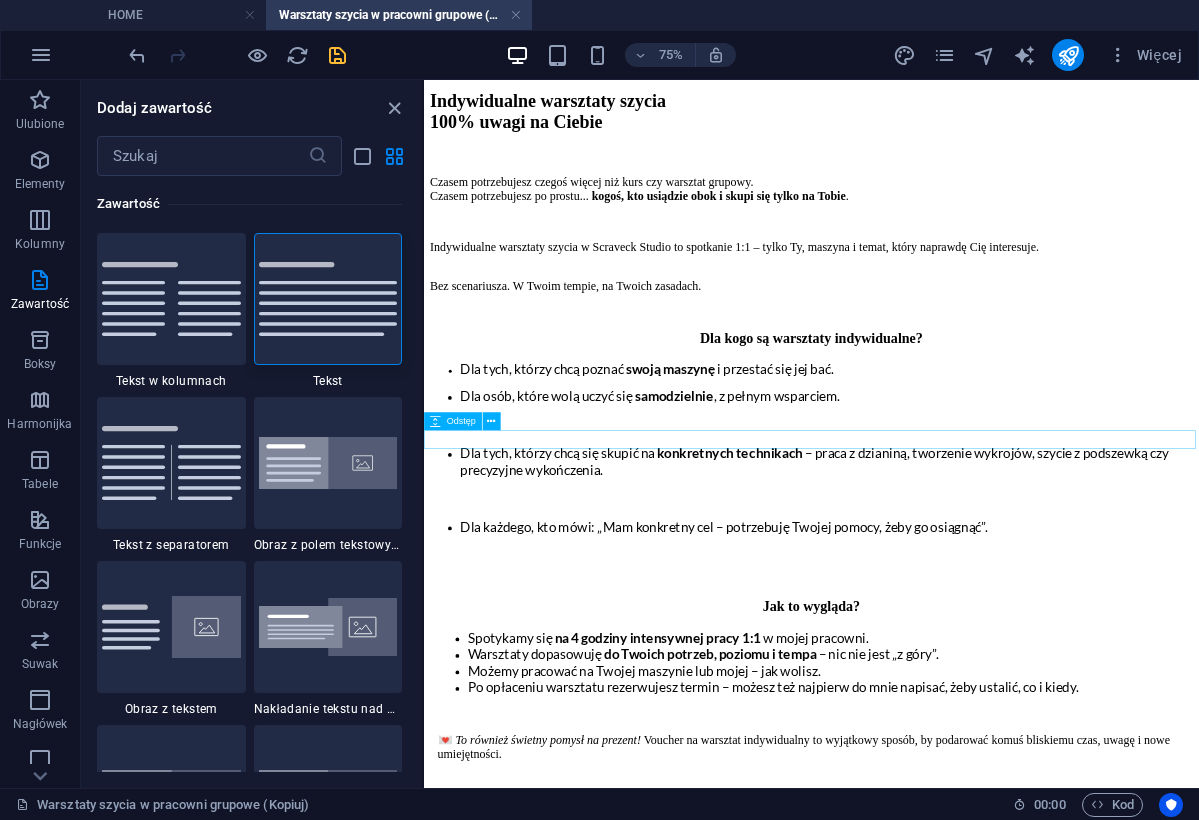 click at bounding box center (940, 1050) 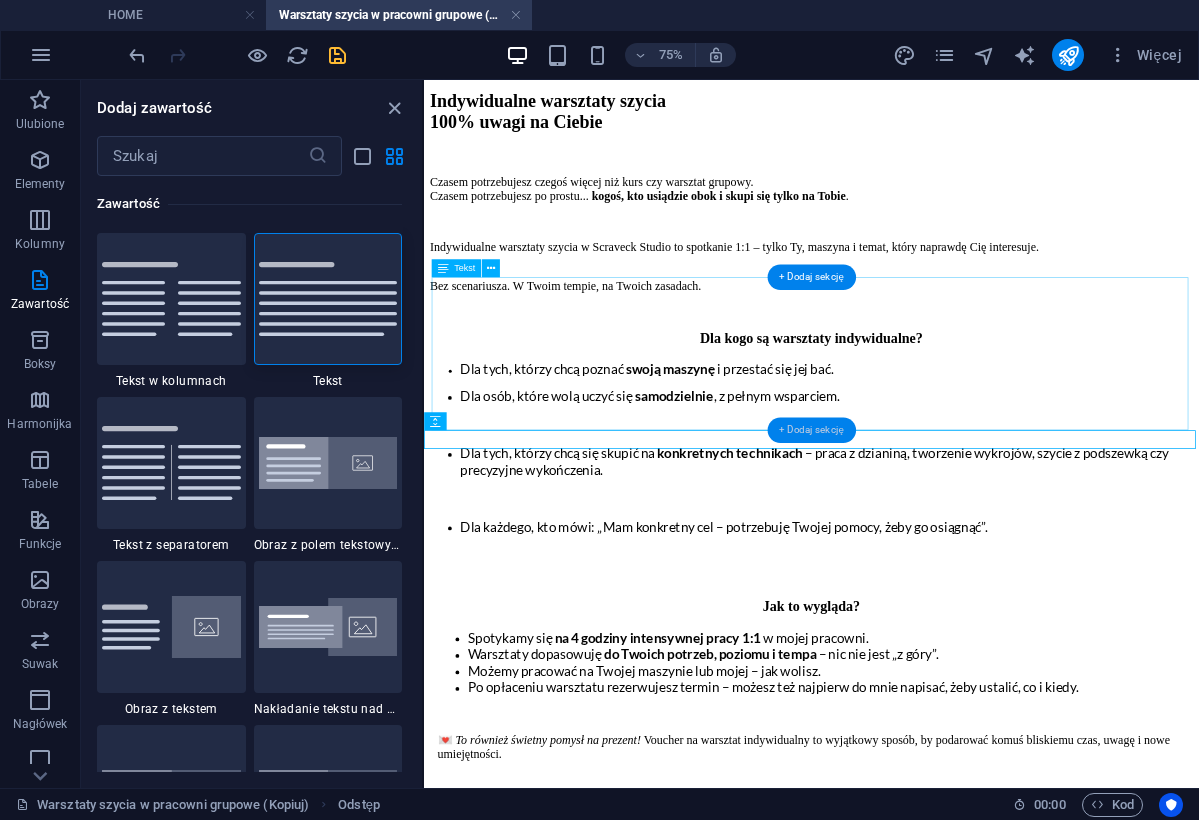 click on "+ Dodaj sekcję" at bounding box center [811, 431] 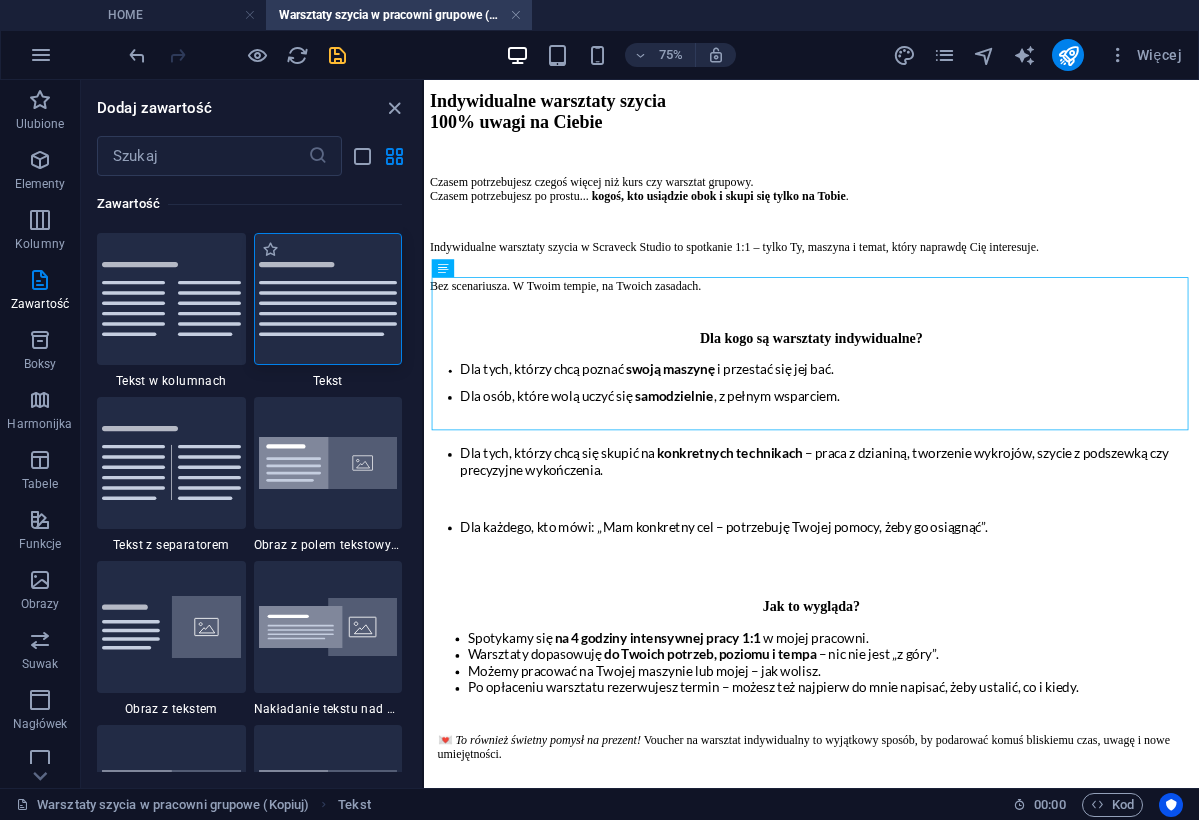 click at bounding box center [328, 299] 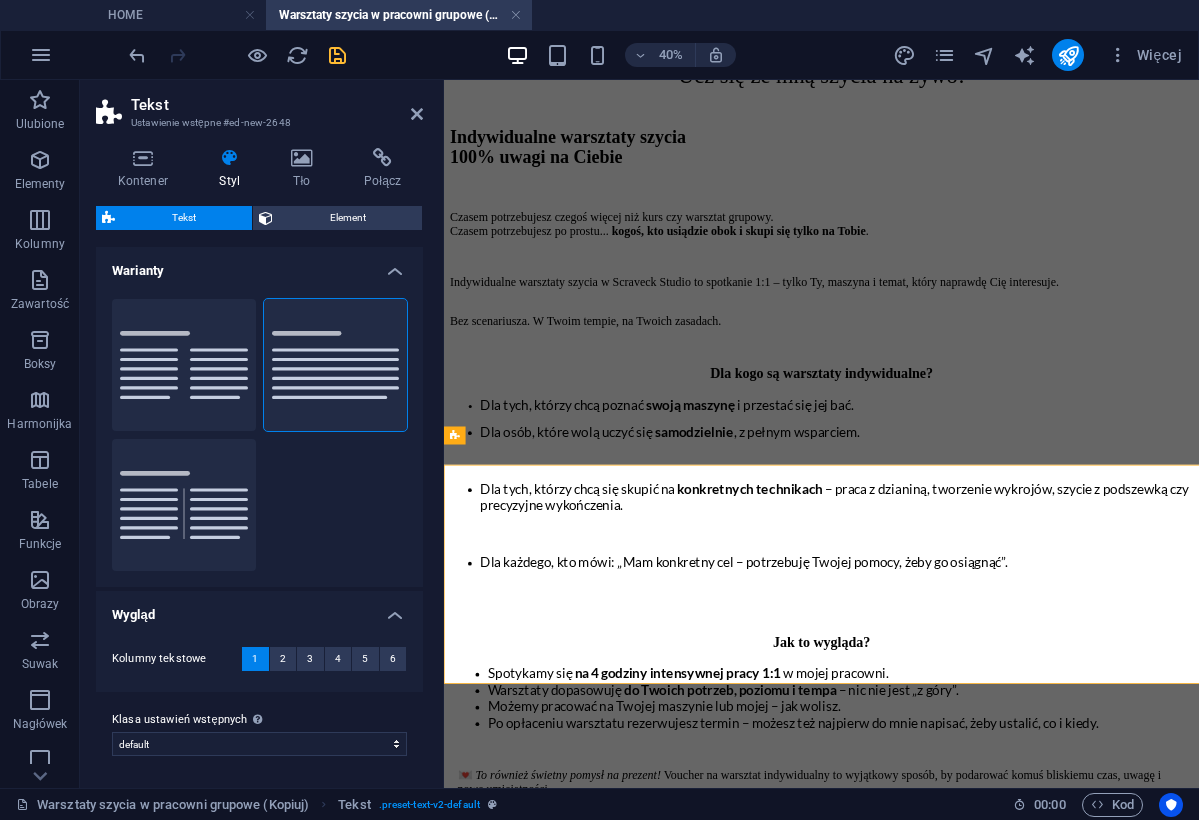 scroll, scrollTop: 919, scrollLeft: 0, axis: vertical 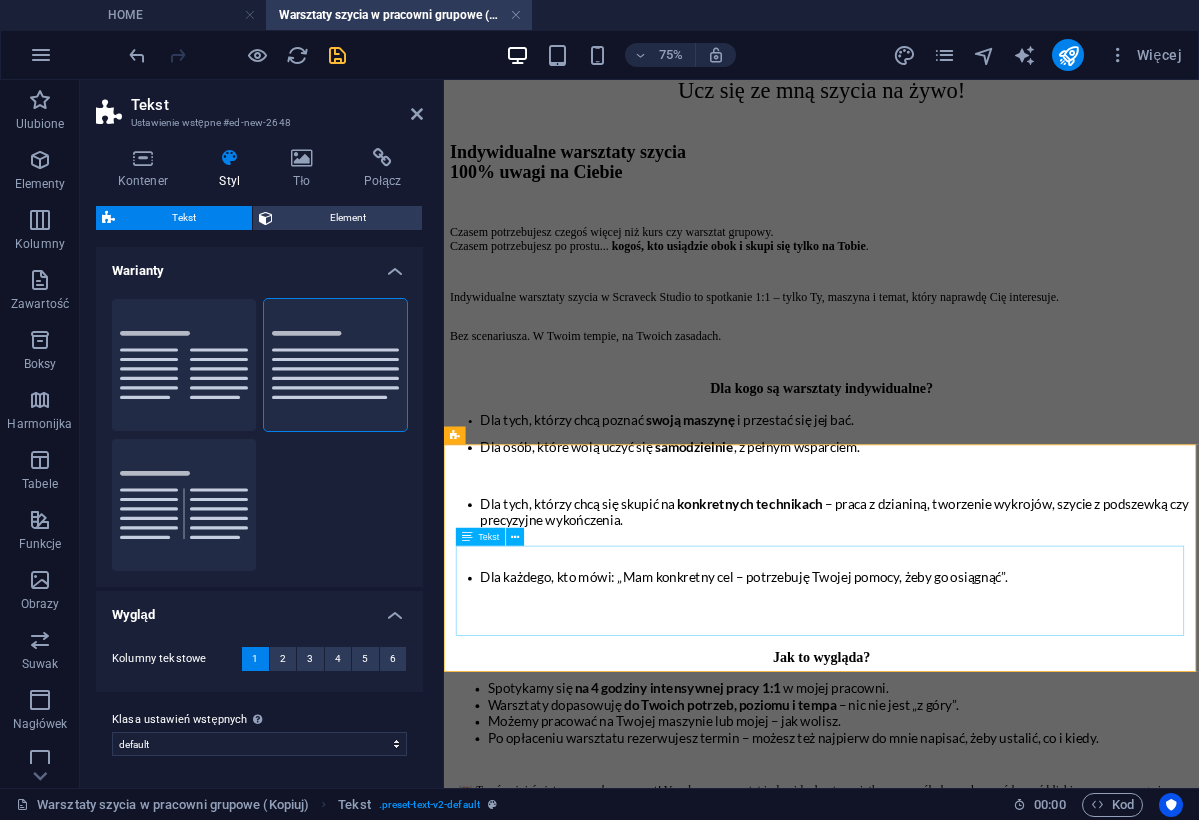 click on "Lorem ipsum dolor sitope amet, consectetur adipisicing elitip. Massumenda, dolore, cum vel modi asperiores consequatur suscipit quidem ducimus eveniet iure expedita consecteture odiogil voluptatum similique fugit voluptates atem accusamus quae quas dolorem tenetur facere tempora maiores adipisci reiciendis accusantium voluptatibus id voluptate tempore dolor harum nisi amet! Nobis, eaque. Aenean commodo ligula eget dolor. Lorem ipsum dolor sit amet, consectetuer adipiscing elit leget odiogil voluptatum similique fugit voluptates dolor. Libero assumenda, dolore, cum vel modi asperiores consequatur." at bounding box center (947, 1231) 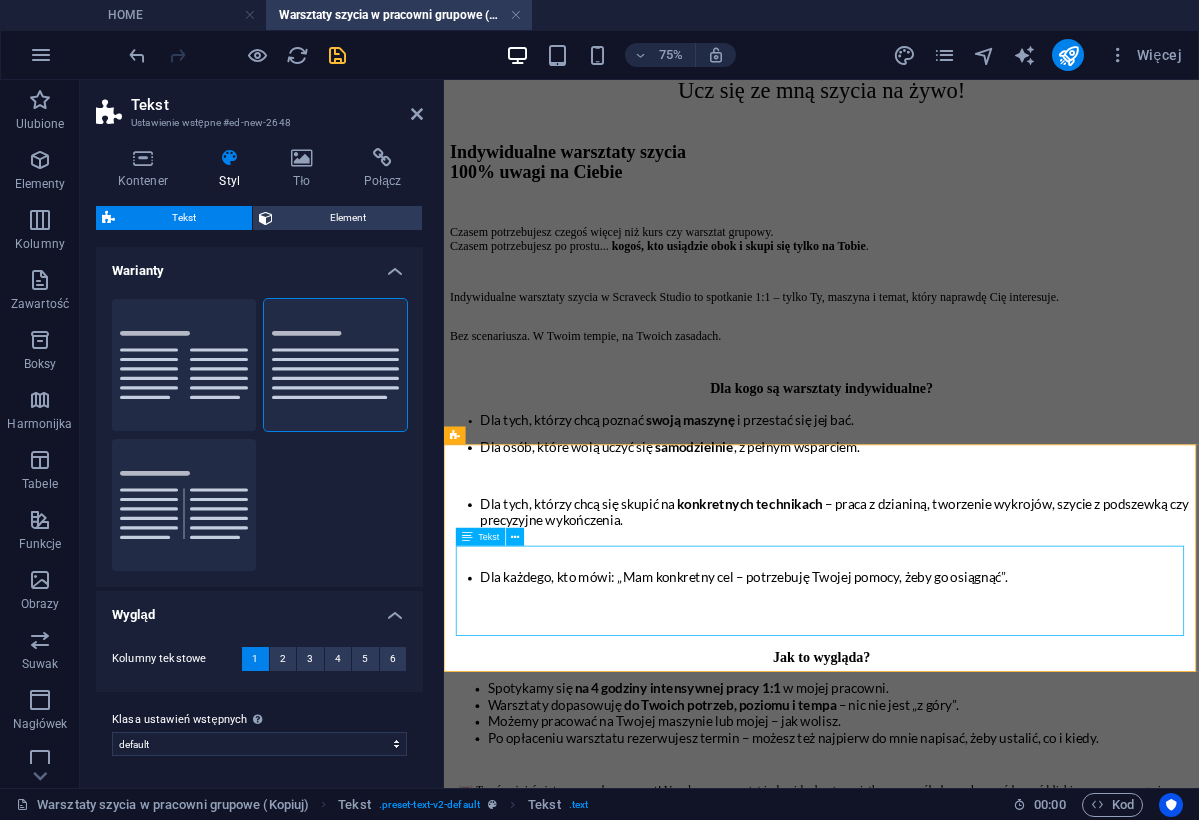 click on "Lorem ipsum dolor sitope amet, consectetur adipisicing elitip. Massumenda, dolore, cum vel modi asperiores consequatur suscipit quidem ducimus eveniet iure expedita consecteture odiogil voluptatum similique fugit voluptates atem accusamus quae quas dolorem tenetur facere tempora maiores adipisci reiciendis accusantium voluptatibus id voluptate tempore dolor harum nisi amet! Nobis, eaque. Aenean commodo ligula eget dolor. Lorem ipsum dolor sit amet, consectetuer adipiscing elit leget odiogil voluptatum similique fugit voluptates dolor. Libero assumenda, dolore, cum vel modi asperiores consequatur." at bounding box center [947, 1231] 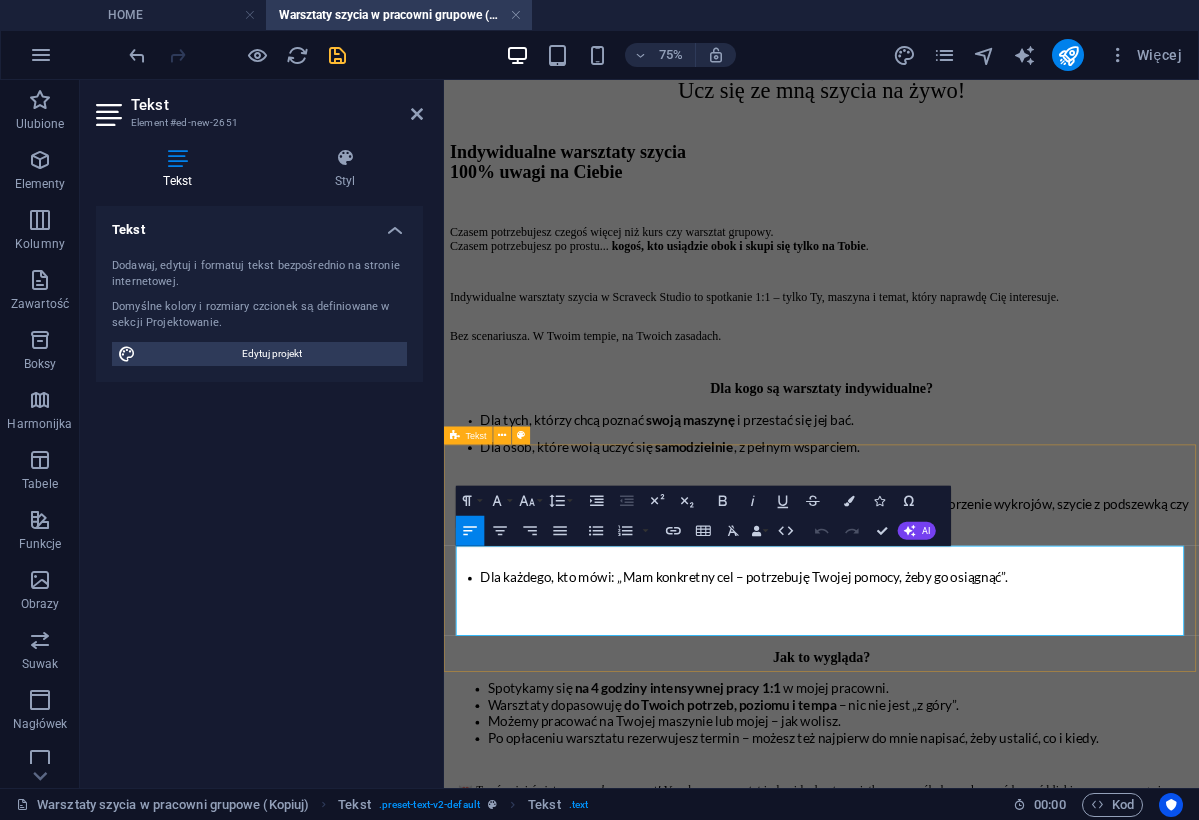 drag, startPoint x: 861, startPoint y: 811, endPoint x: 447, endPoint y: 711, distance: 425.9061 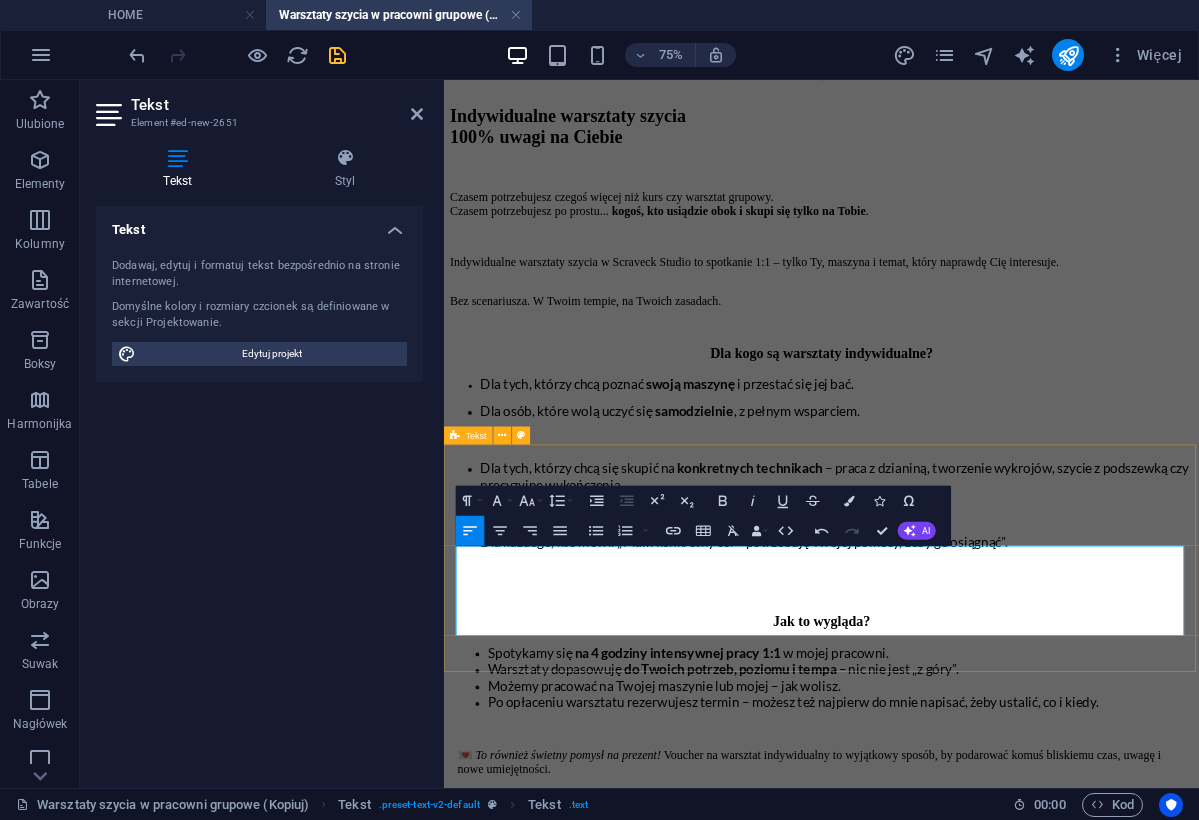 click on "Headline ✔ 100% mojej uwagi, wiedzy i doświadczenia – tylko dla Ciebie. ✔ Szycie dokładnie tego, czego chcesz się nauczyć – bez ogólników. ✔ Komfort, spokój i przestrzeń na pytania, próby, błędy i sukcesy. ✔ Pracujemy z troską o detale, jakość i oczywiście – w duchu zero waste i upcyklingu , bo każdy skrawek się liczy. ✔ I najważniejsze – poczujesz, że masz moc, żeby tworzyć po swojemu ." at bounding box center (947, 1144) 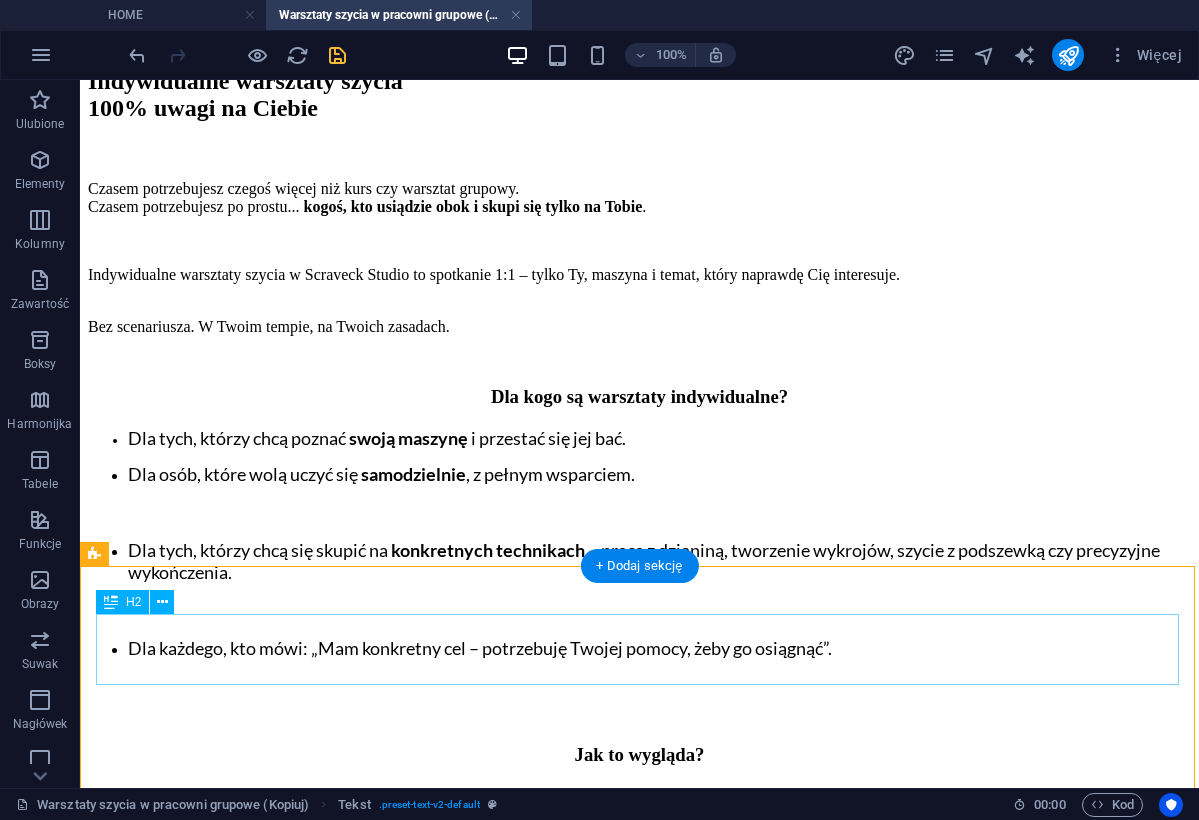click on "Headline" at bounding box center [639, 1008] 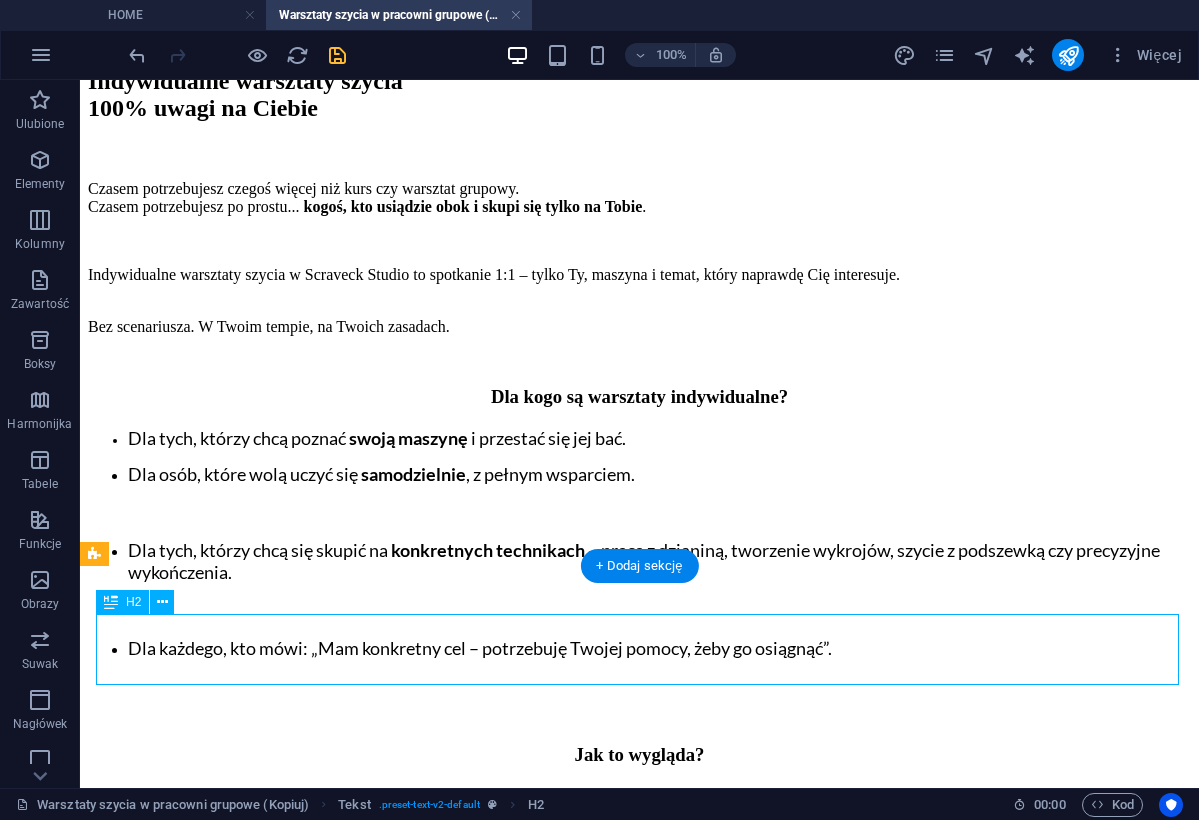 click on "Headline" at bounding box center [639, 1008] 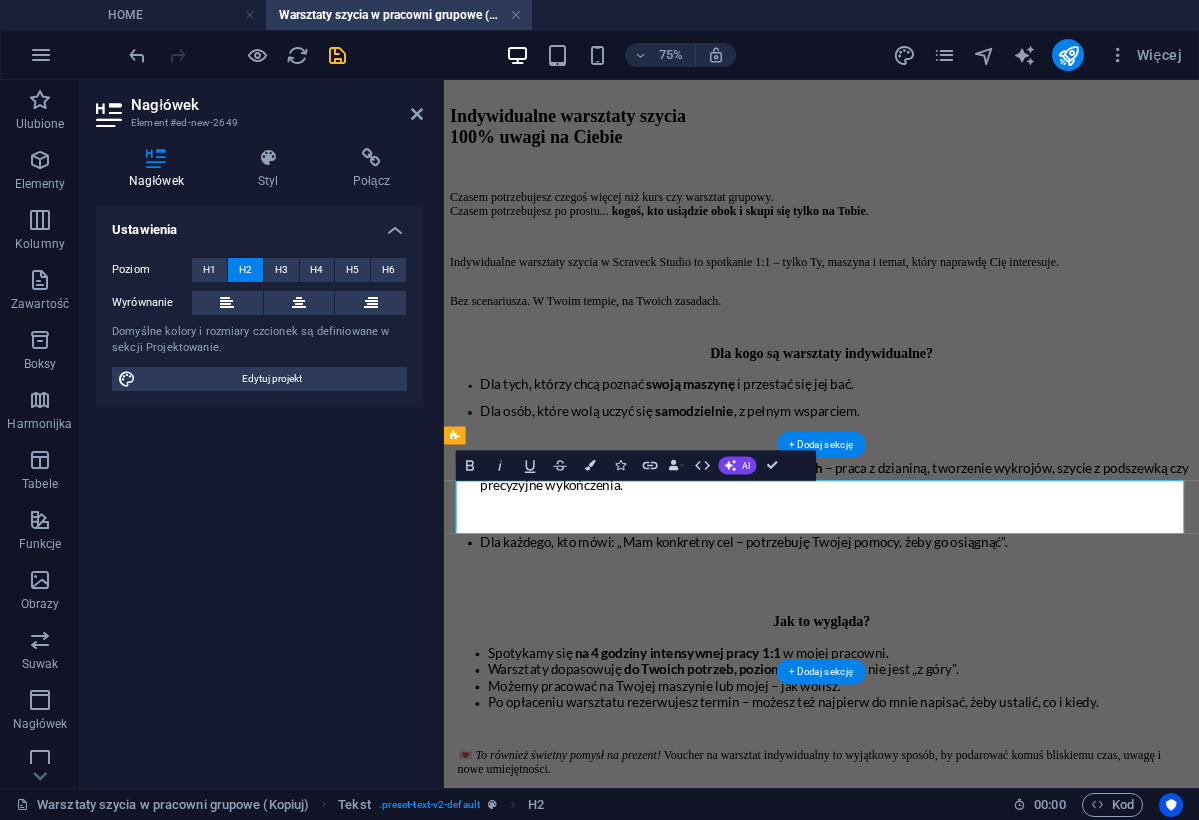 type 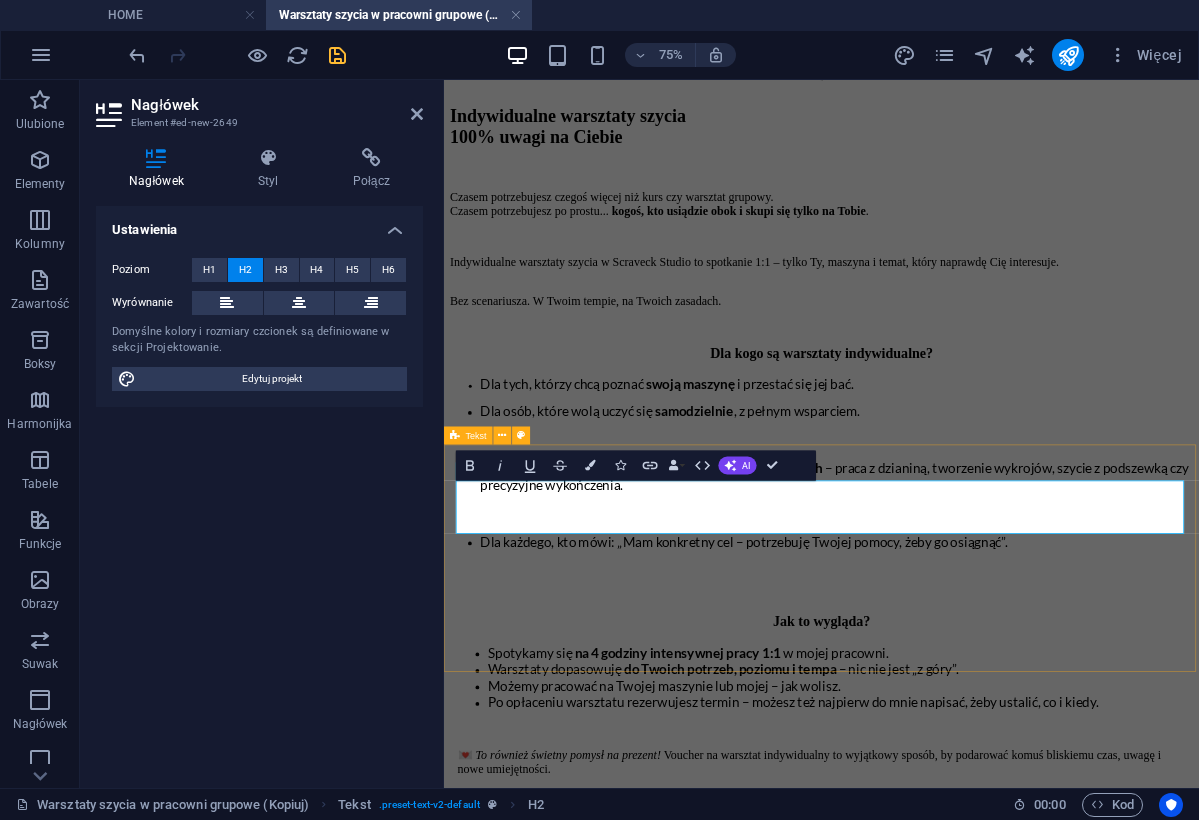 drag, startPoint x: 779, startPoint y: 665, endPoint x: 455, endPoint y: 643, distance: 324.74606 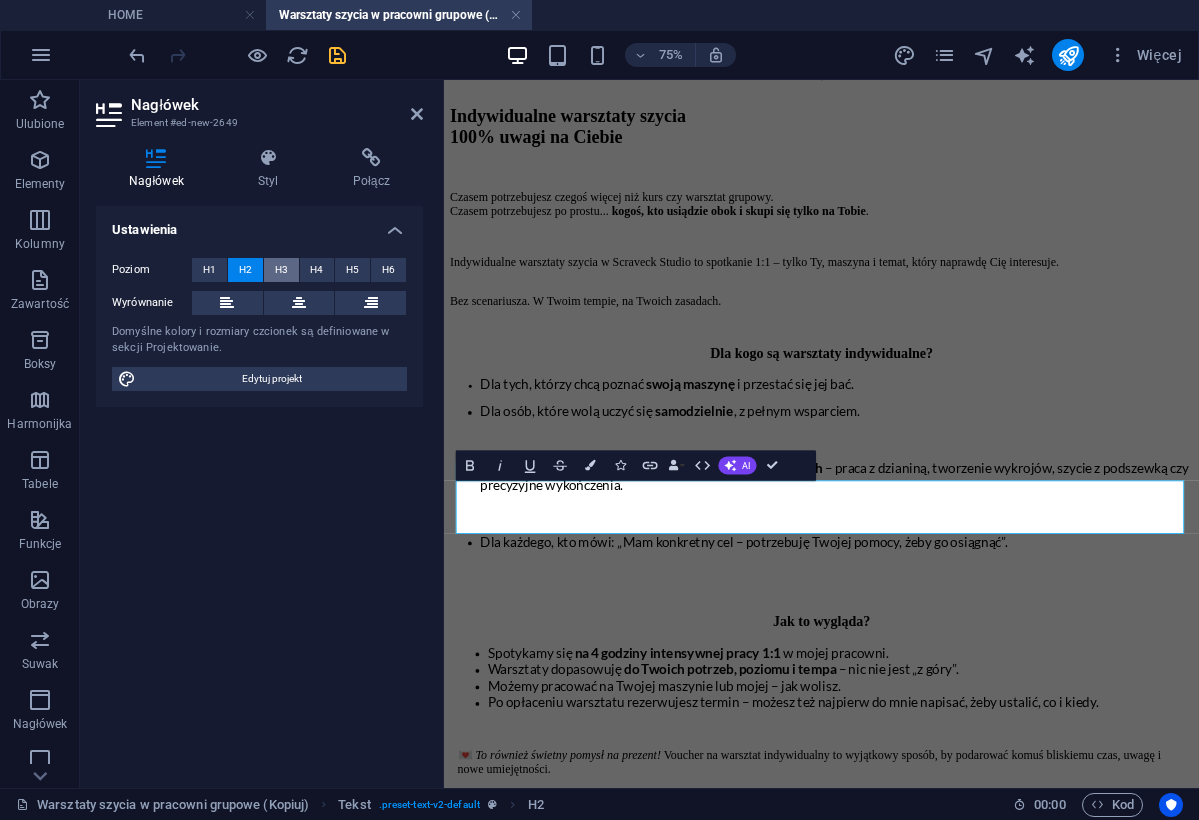 click on "H3" at bounding box center [281, 270] 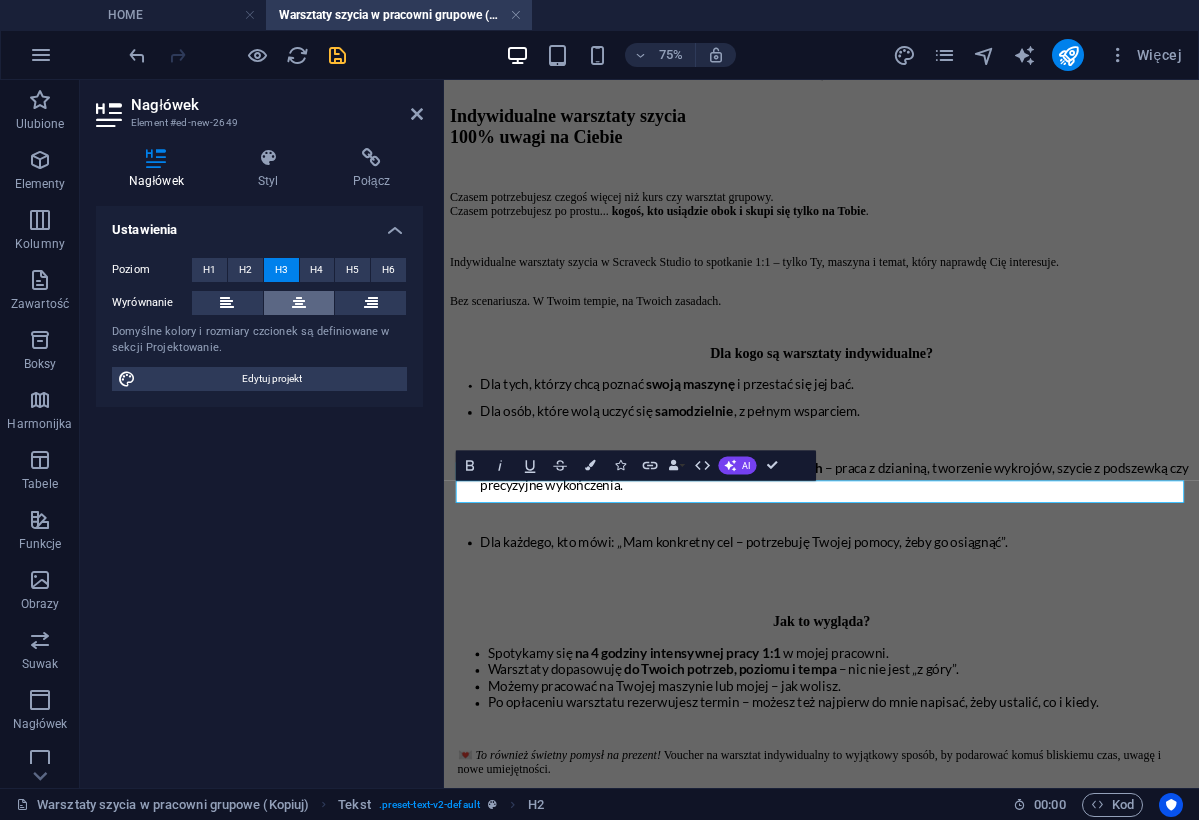 click at bounding box center (299, 303) 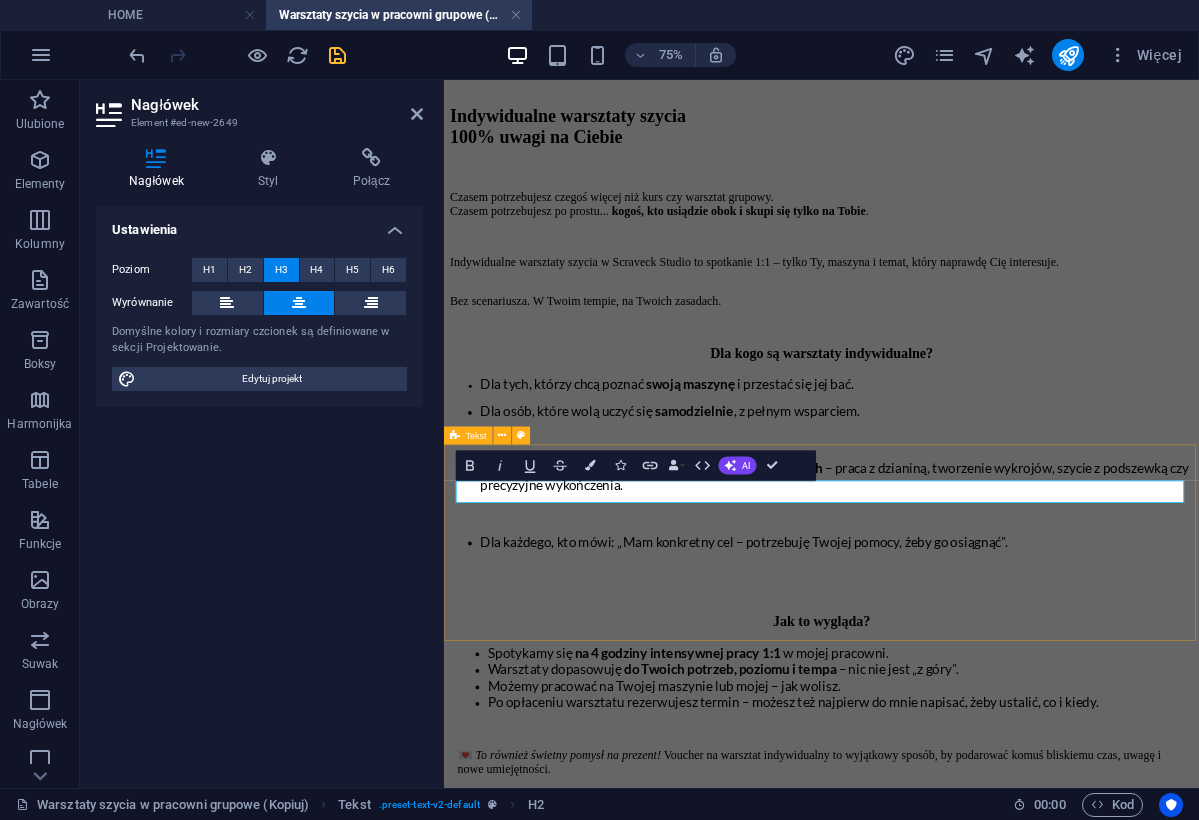 click on "Co zyskujesz? ✔ 100% mojej uwagi, wiedzy i doświadczenia – tylko dla Ciebie. ✔ Szycie dokładnie tego, czego chcesz się nauczyć – bez ogólników. ✔ Komfort, spokój i przestrzeń na pytania, próby, błędy i sukcesy. ✔ Pracujemy z troską o detale, jakość i oczywiście – w duchu zero waste i upcyklingu , bo każdy skrawek się liczy. ✔ I najważniejsze – poczujesz, że masz moc, żeby tworzyć po swojemu ." at bounding box center [947, 1140] 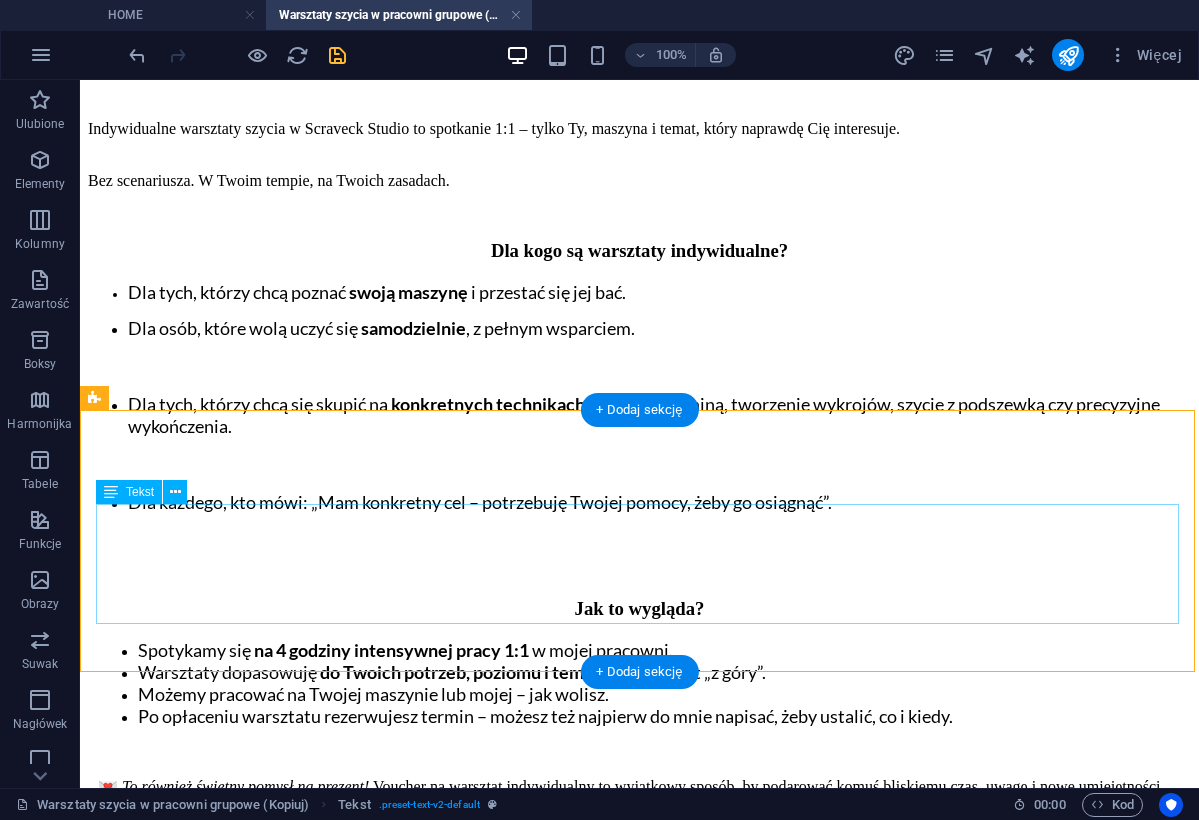 scroll, scrollTop: 1061, scrollLeft: 0, axis: vertical 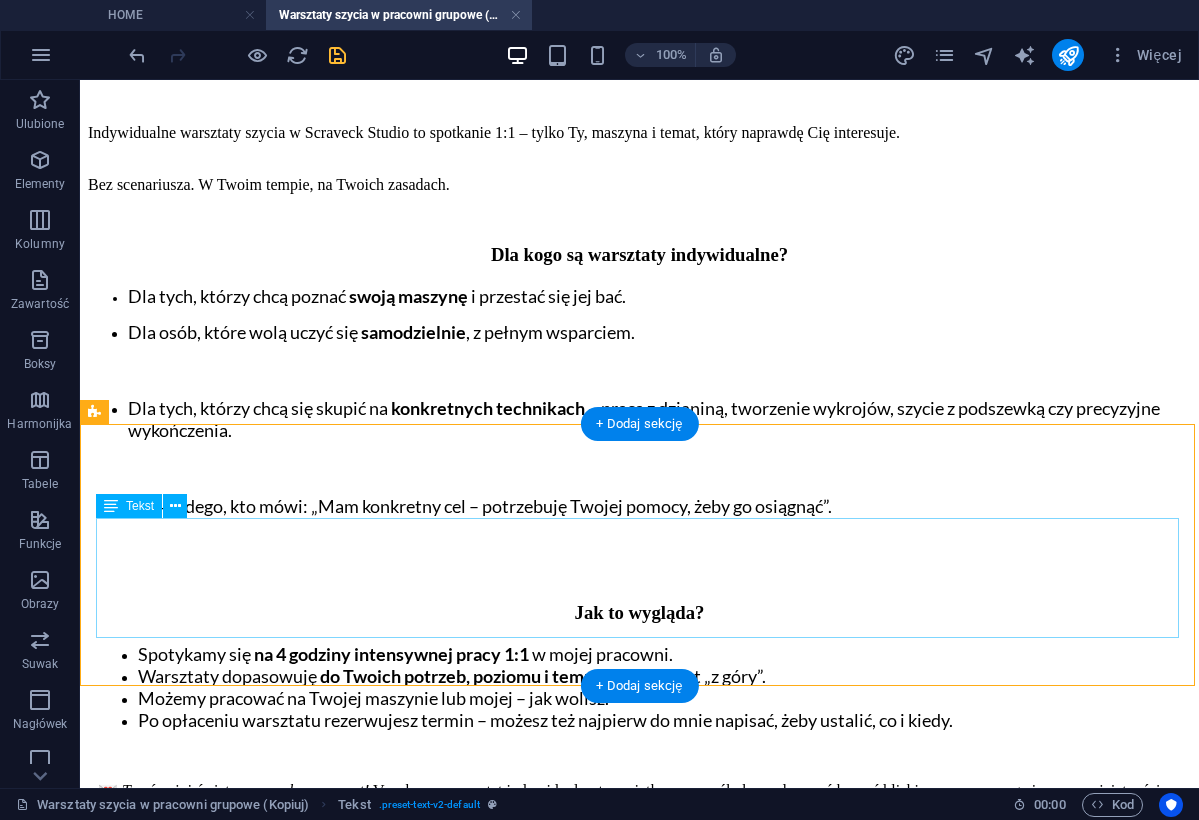 click on "✔ 100% mojej uwagi, wiedzy i doświadczenia – tylko dla Ciebie. ✔ Szycie dokładnie tego, czego chcesz się nauczyć – bez ogólników. ✔ Komfort, spokój i przestrzeń na pytania, próby, błędy i sukcesy. ✔ Pracujemy z troską o detale, jakość i oczywiście – w duchu   zero waste i upcyklingu , bo każdy skrawek się liczy. ✔ I najważniejsze – poczujesz, że   masz moc, żeby tworzyć po swojemu ." at bounding box center (639, 970) 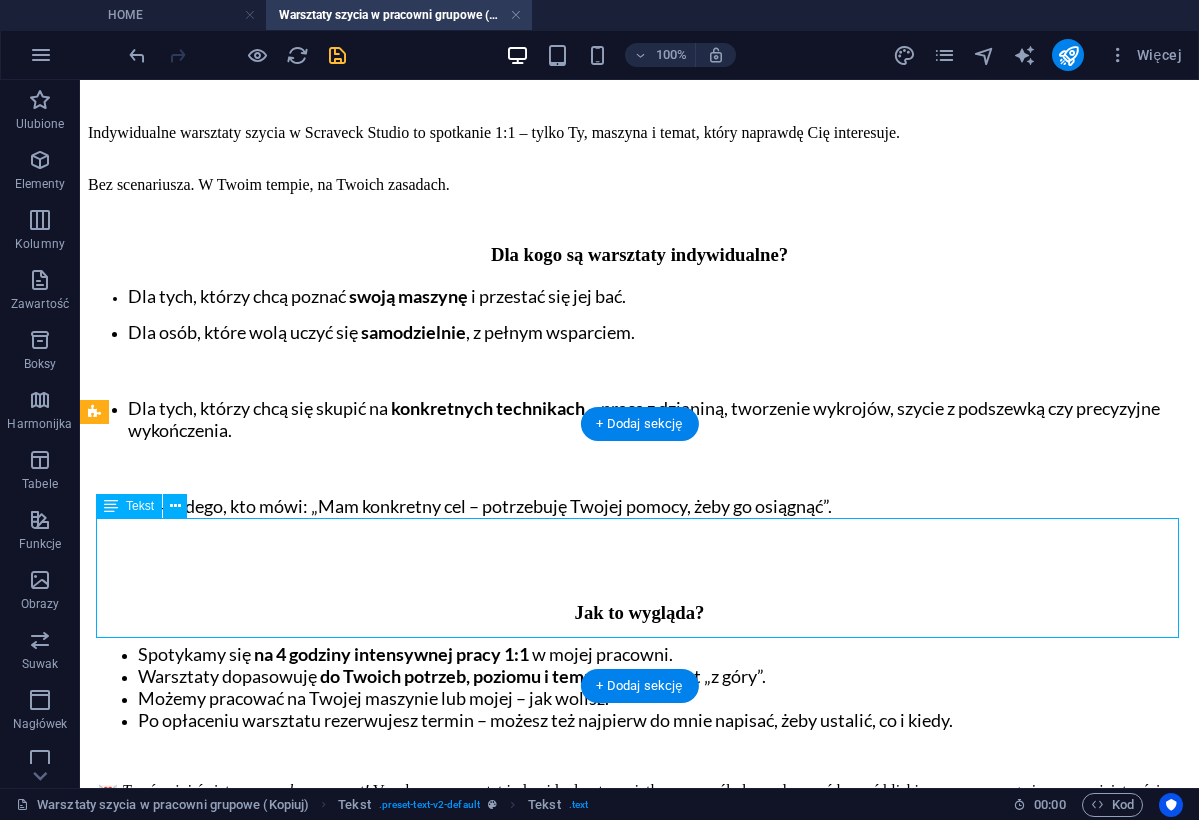 click on "✔ 100% mojej uwagi, wiedzy i doświadczenia – tylko dla Ciebie. ✔ Szycie dokładnie tego, czego chcesz się nauczyć – bez ogólników. ✔ Komfort, spokój i przestrzeń na pytania, próby, błędy i sukcesy. ✔ Pracujemy z troską o detale, jakość i oczywiście – w duchu   zero waste i upcyklingu , bo każdy skrawek się liczy. ✔ I najważniejsze – poczujesz, że   masz moc, żeby tworzyć po swojemu ." at bounding box center (639, 970) 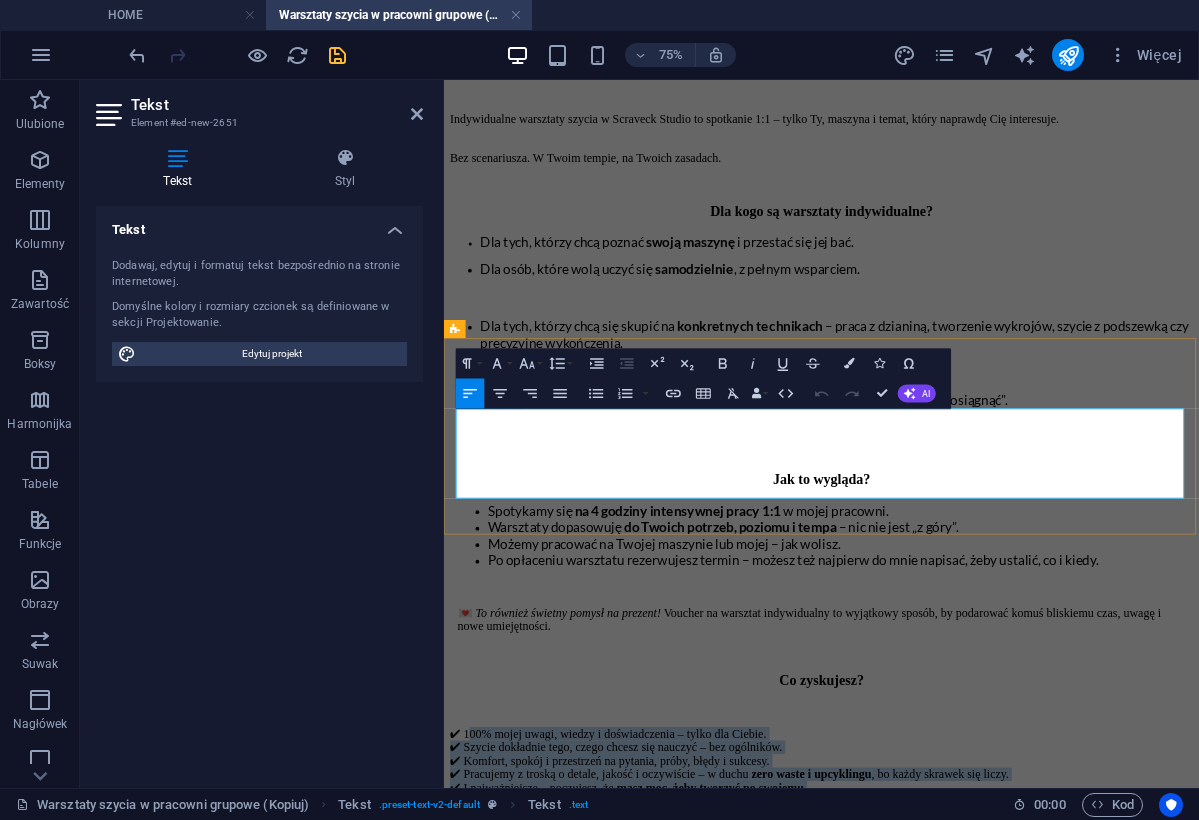 drag, startPoint x: 483, startPoint y: 529, endPoint x: 1009, endPoint y: 615, distance: 532.9841 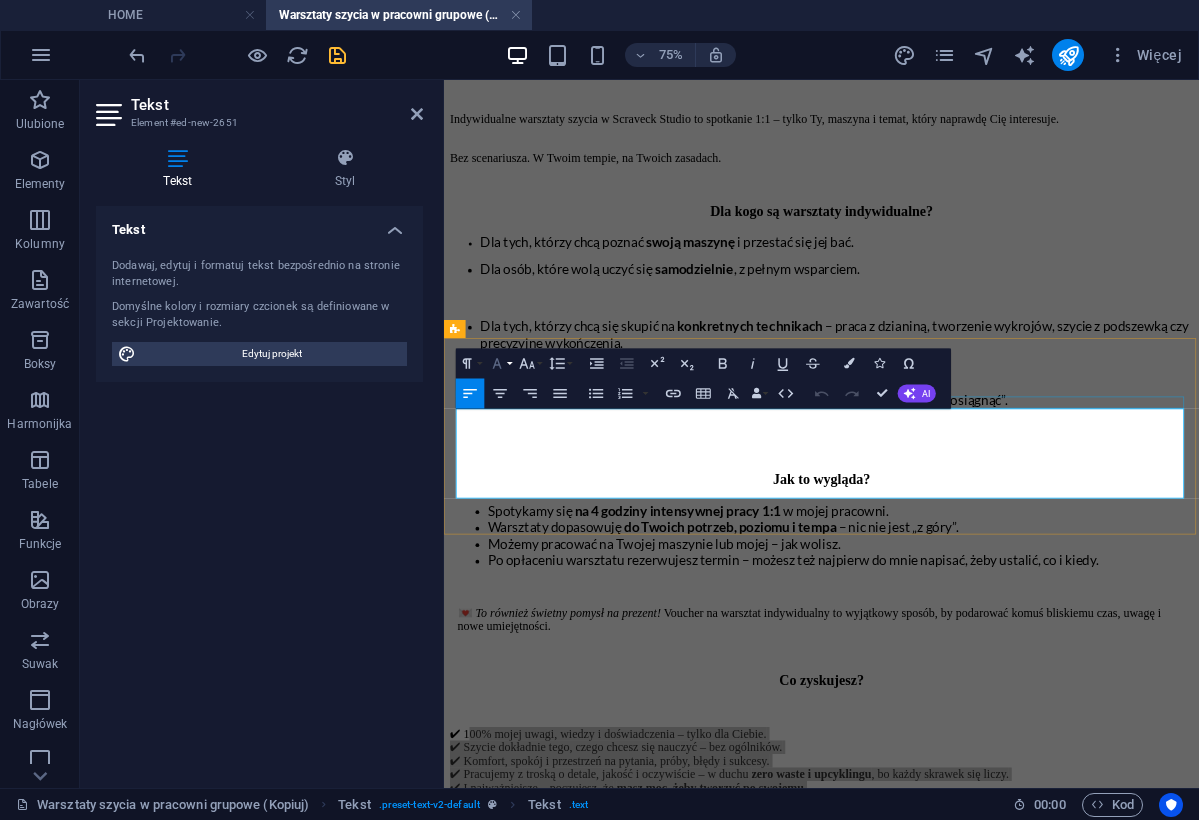 click 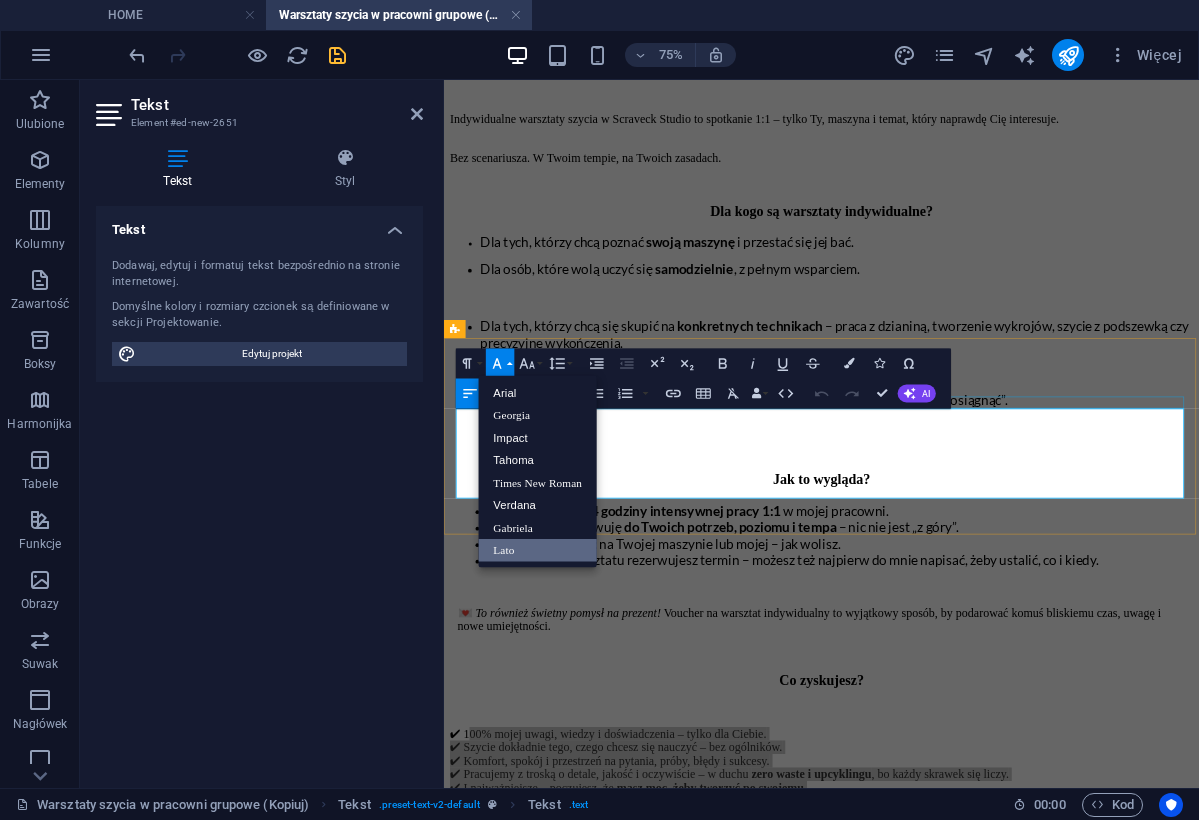 scroll, scrollTop: 0, scrollLeft: 0, axis: both 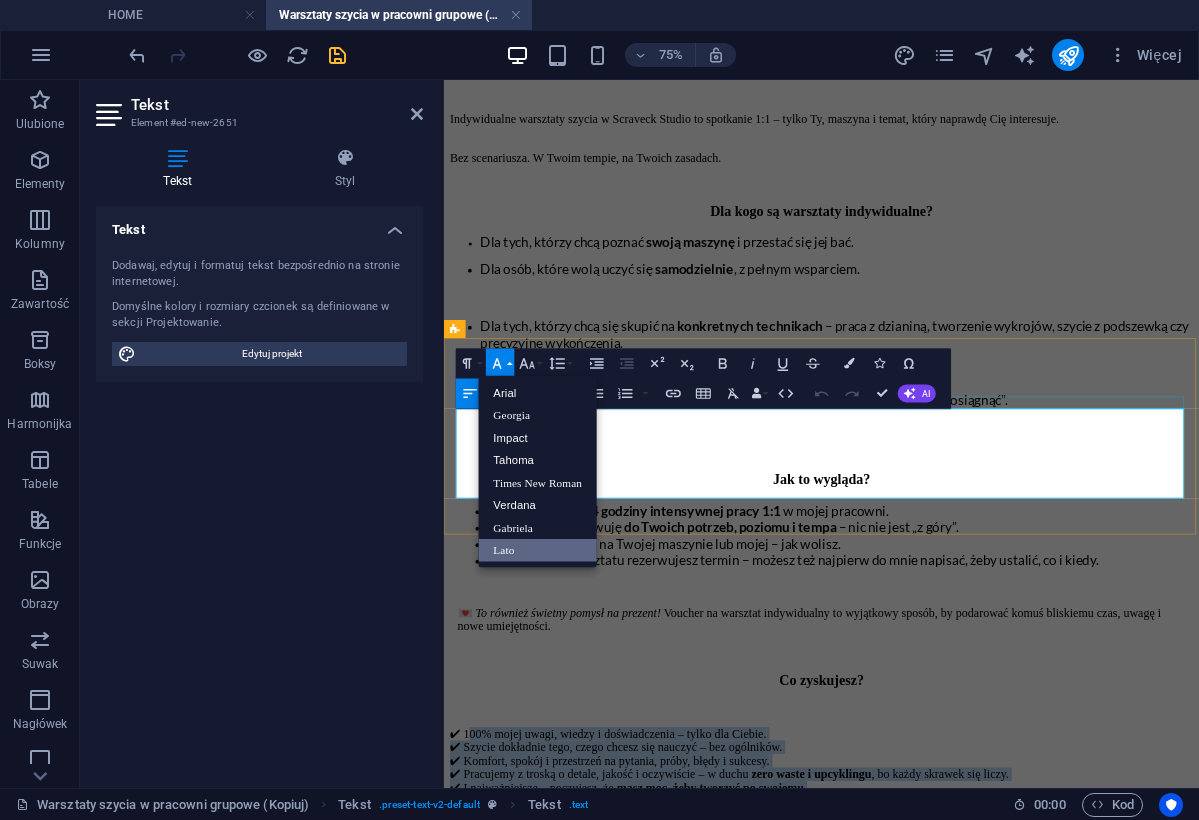 click on "Lato" at bounding box center (538, 550) 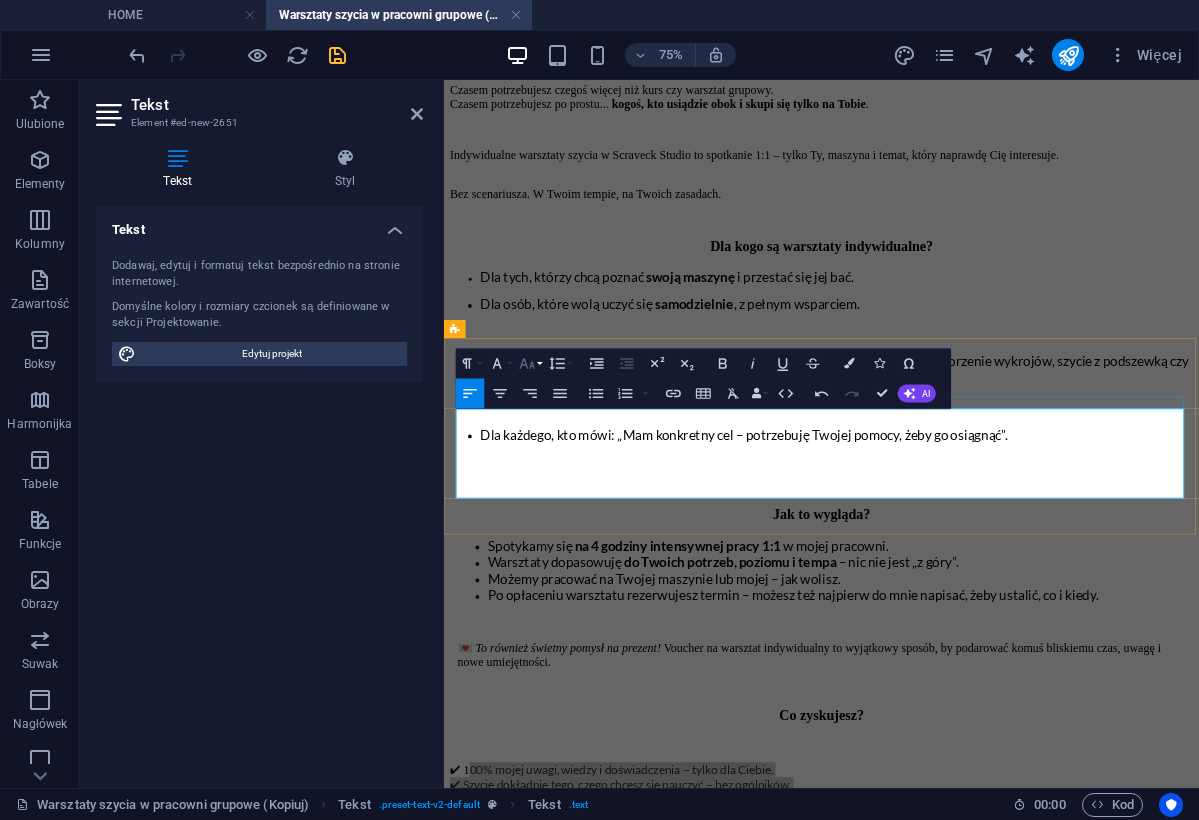 click 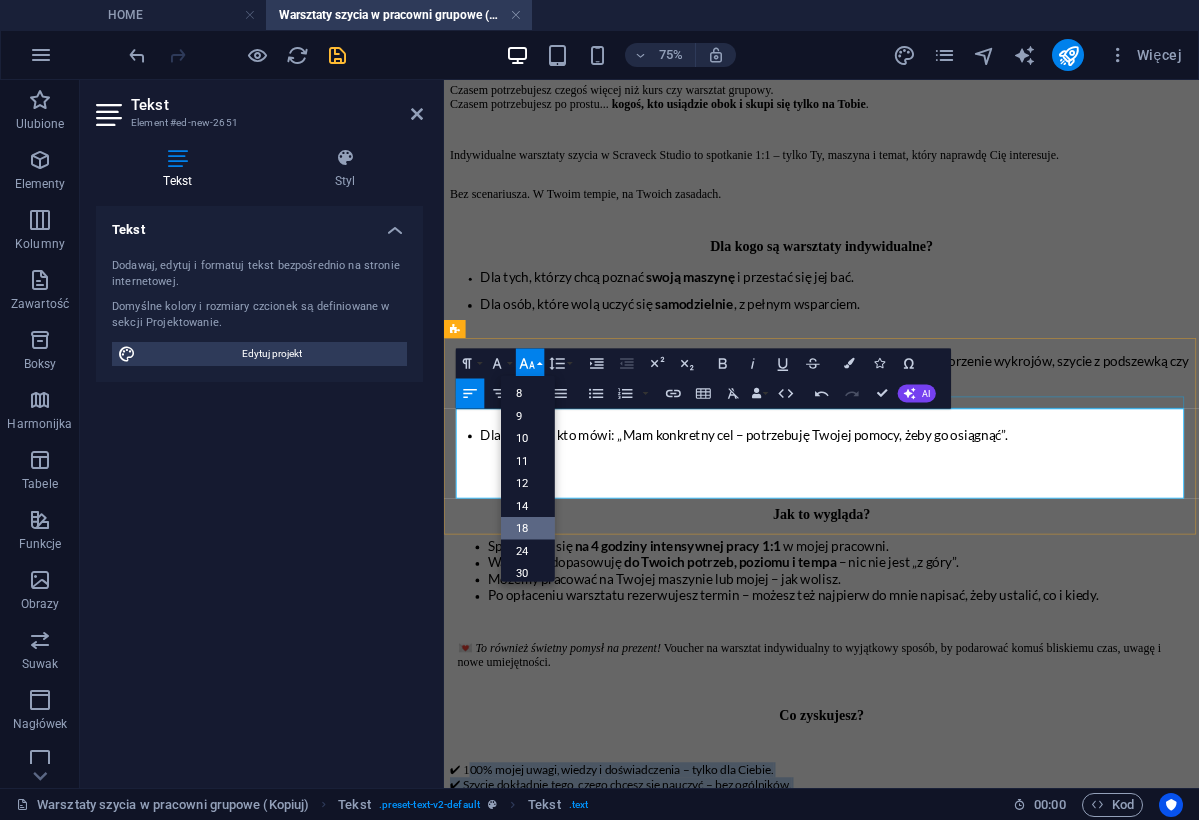 click on "18" at bounding box center [528, 528] 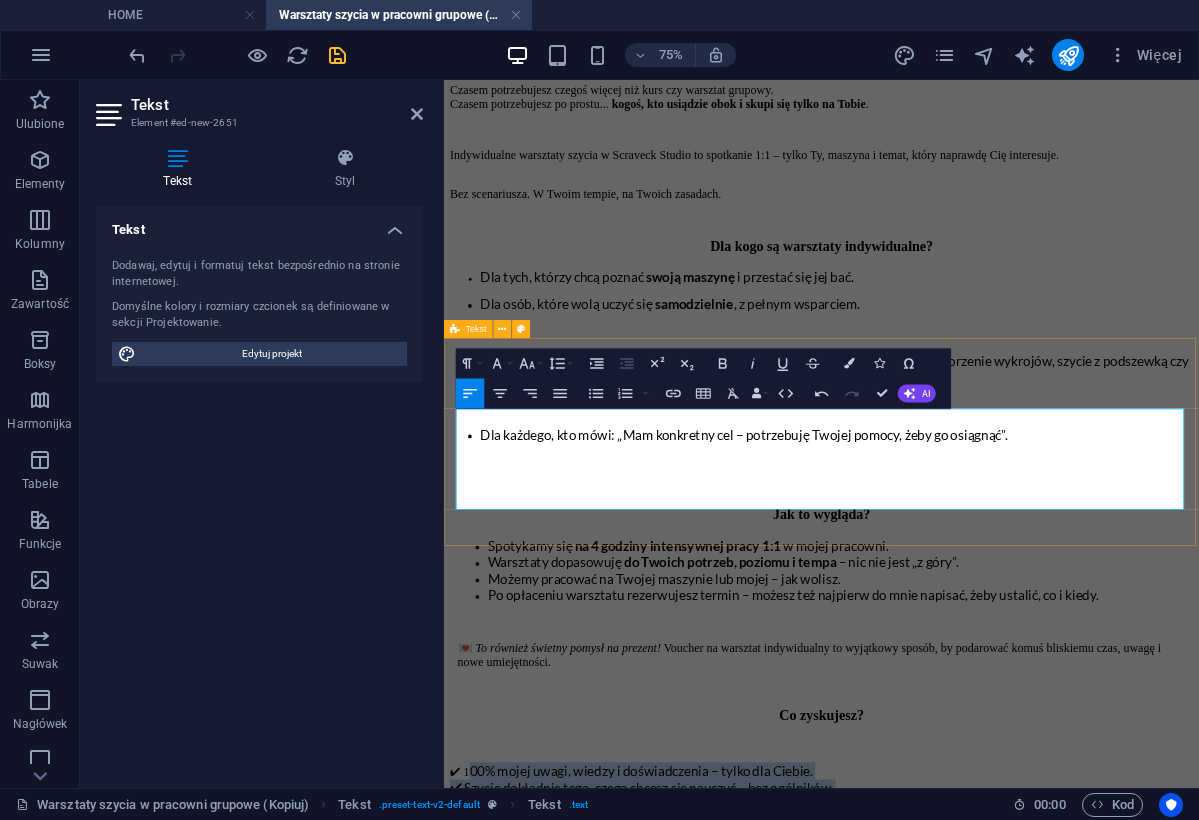 click on "Co zyskujesz? ✔ 100% mojej uwagi, wiedzy i doświadczenia – tylko dla Ciebie. ✔ Szycie dokładnie tego, czego chcesz się nauczyć – bez ogólników. ✔ Komfort, spokój i przestrzeń na pytania, próby, błędy i sukcesy. ✔ Pracujemy z troską o detale, jakość i oczywiście – w duchu zero waste i upcyklingu , bo każdy skrawek się liczy. ✔ I najważniejsze – poczujesz, że masz moc, żeby tworzyć po swojemu ." at bounding box center (947, 1011) 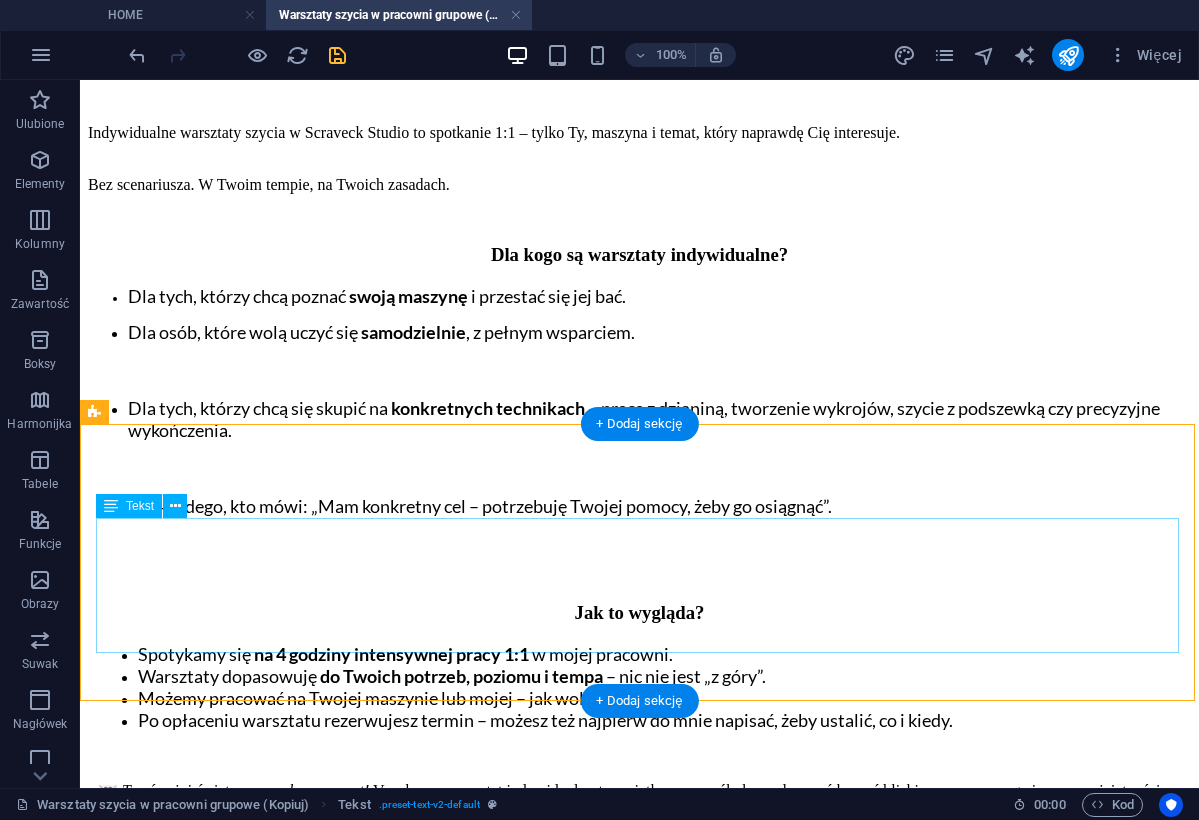 click on "✔ 1 00% mojej uwagi, wiedzy i doświadczenia – tylko dla Ciebie. ✔ Szycie dokładnie tego, czego chcesz się nauczyć – bez ogólników. ✔ Komfort, spokój i przestrzeń na pytania, próby, błędy i sukcesy. ✔ Pracujemy z troską o detale, jakość i oczywiście – w duchu   zero waste i upcyklingu , bo każdy skrawek się liczy. ✔ I najważniejsze – poczujesz, że   masz moc, żeby tworzyć po swojemu ." at bounding box center [639, 982] 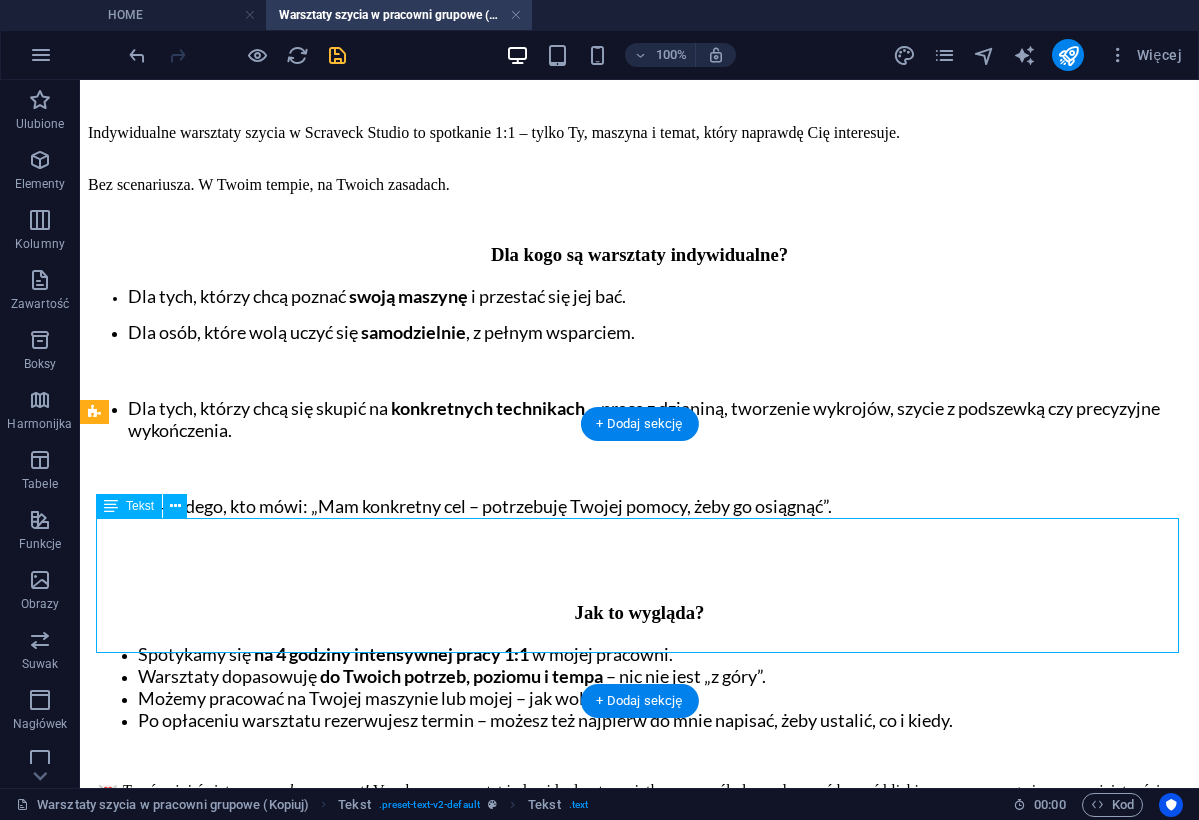click on "✔ 1 00% mojej uwagi, wiedzy i doświadczenia – tylko dla Ciebie. ✔ Szycie dokładnie tego, czego chcesz się nauczyć – bez ogólników. ✔ Komfort, spokój i przestrzeń na pytania, próby, błędy i sukcesy. ✔ Pracujemy z troską o detale, jakość i oczywiście – w duchu   zero waste i upcyklingu , bo każdy skrawek się liczy. ✔ I najważniejsze – poczujesz, że   masz moc, żeby tworzyć po swojemu ." at bounding box center (639, 982) 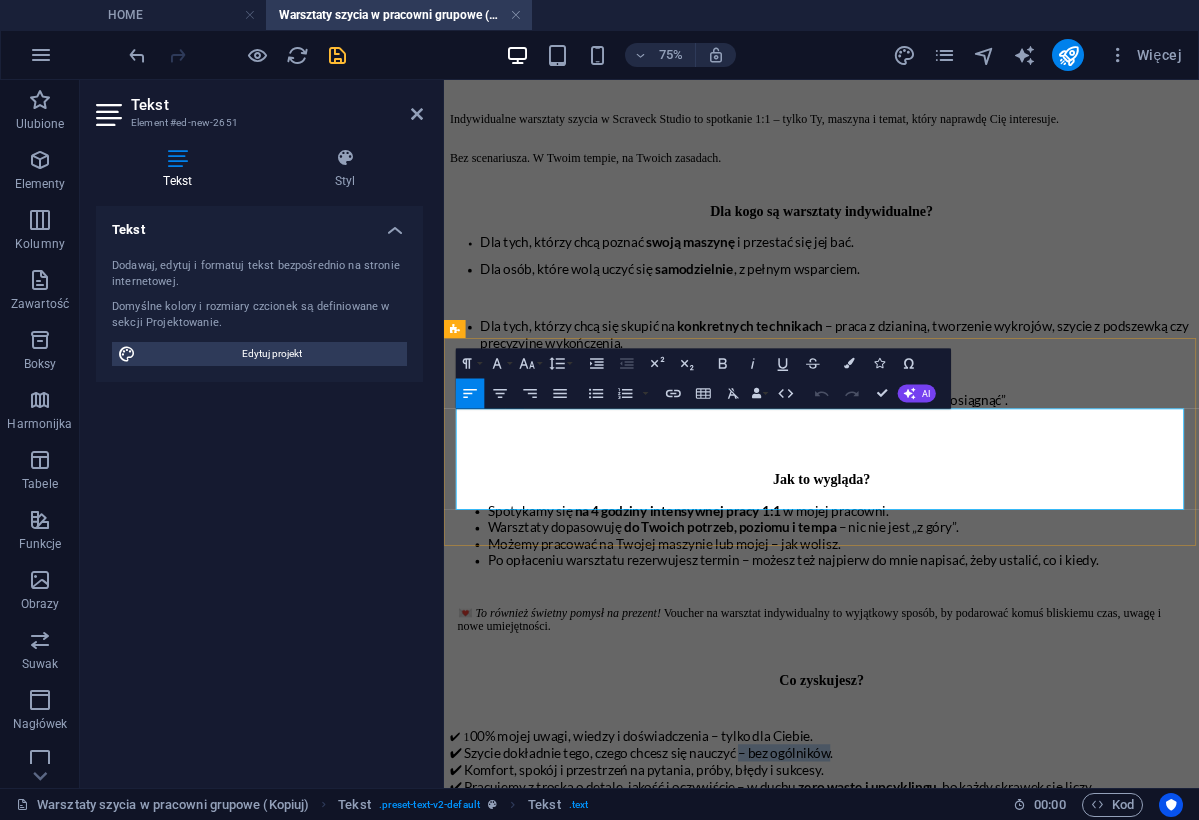 drag, startPoint x: 856, startPoint y: 563, endPoint x: 976, endPoint y: 564, distance: 120.004166 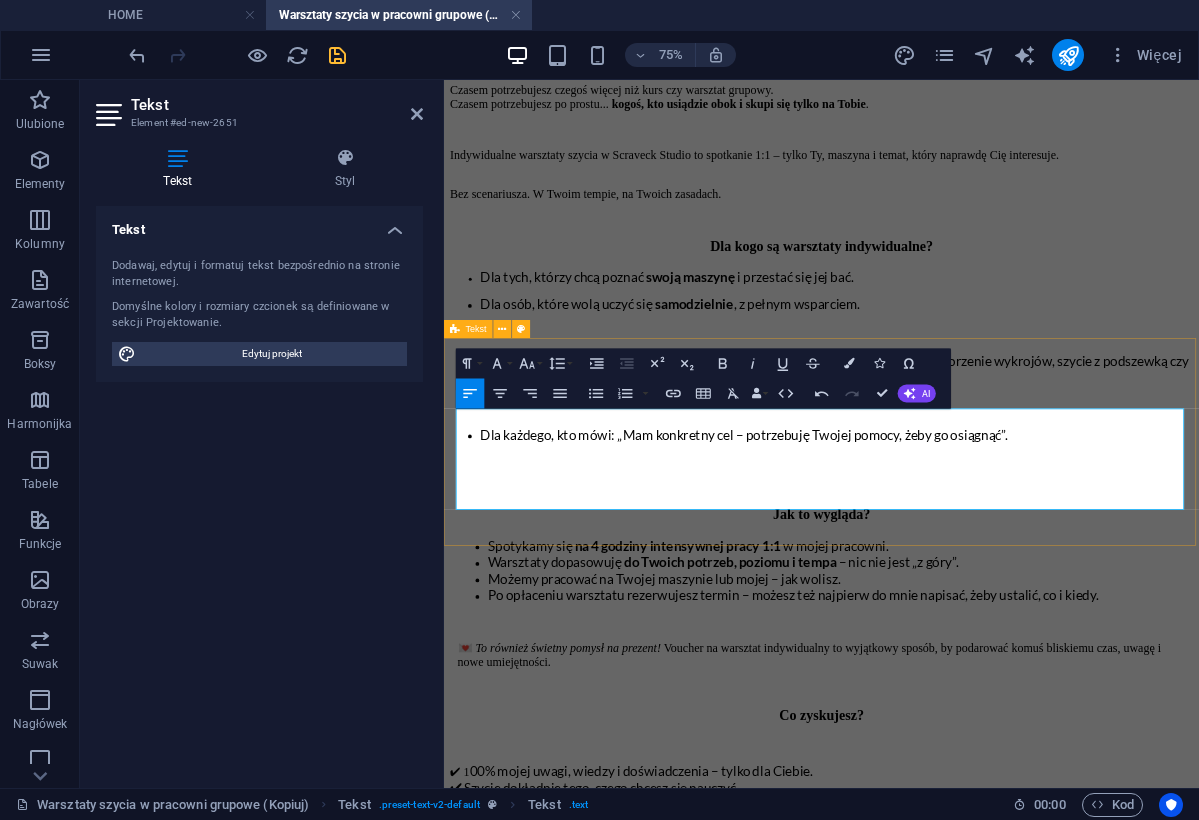 click on "Co zyskujesz? ✔ [NUMBER]% mojej uwagi, wiedzy i doświadczenia – tylko dla Ciebie. ✔ Szycie dokładnie tego, czego chcesz się nauczyć. ✔ Komfort, spokój i przestrzeń na pytania, próby, błędy i sukcesy. ✔ Pracujemy z troską o detale, jakość i oczywiście – w duchu zero waste i upcyklingu , bo każdy skrawek się liczy. ✔ I najważniejsze – poczujesz, że masz moc, żeby tworzyć po swojemu ." at bounding box center [947, 1011] 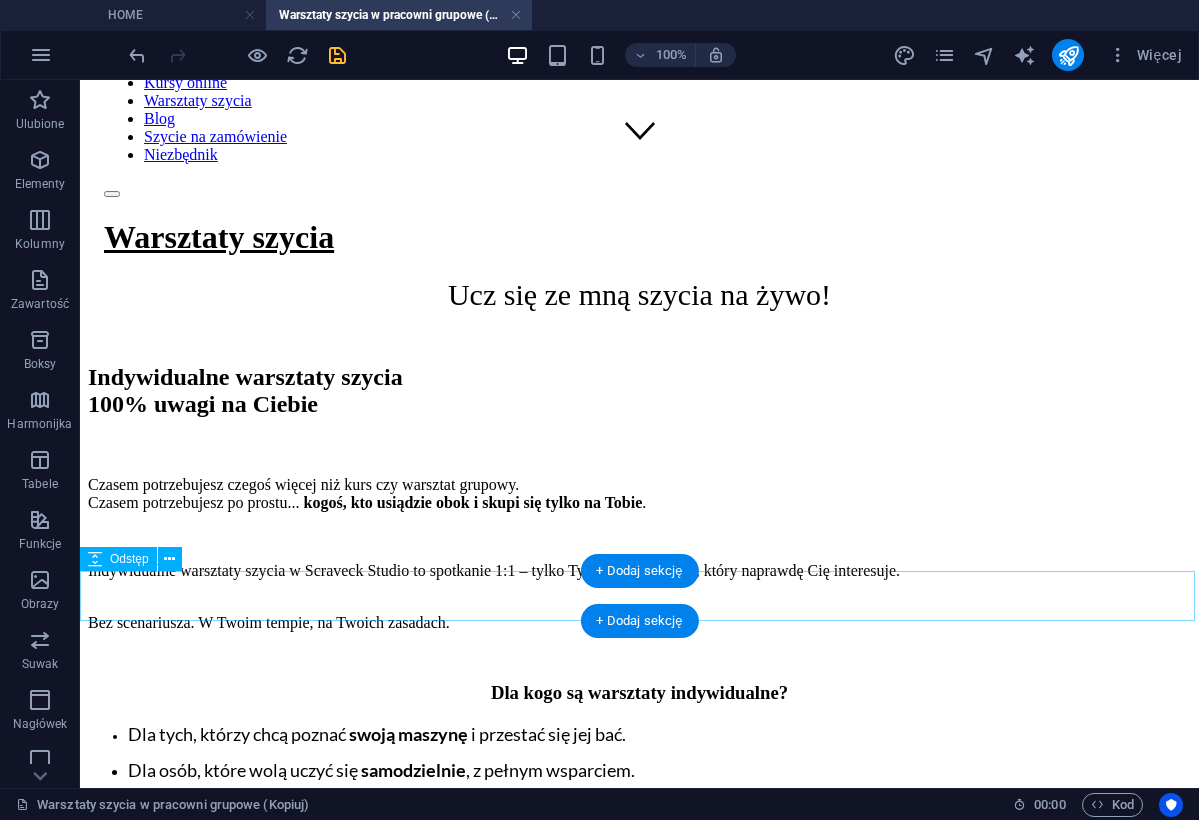 scroll, scrollTop: 631, scrollLeft: 0, axis: vertical 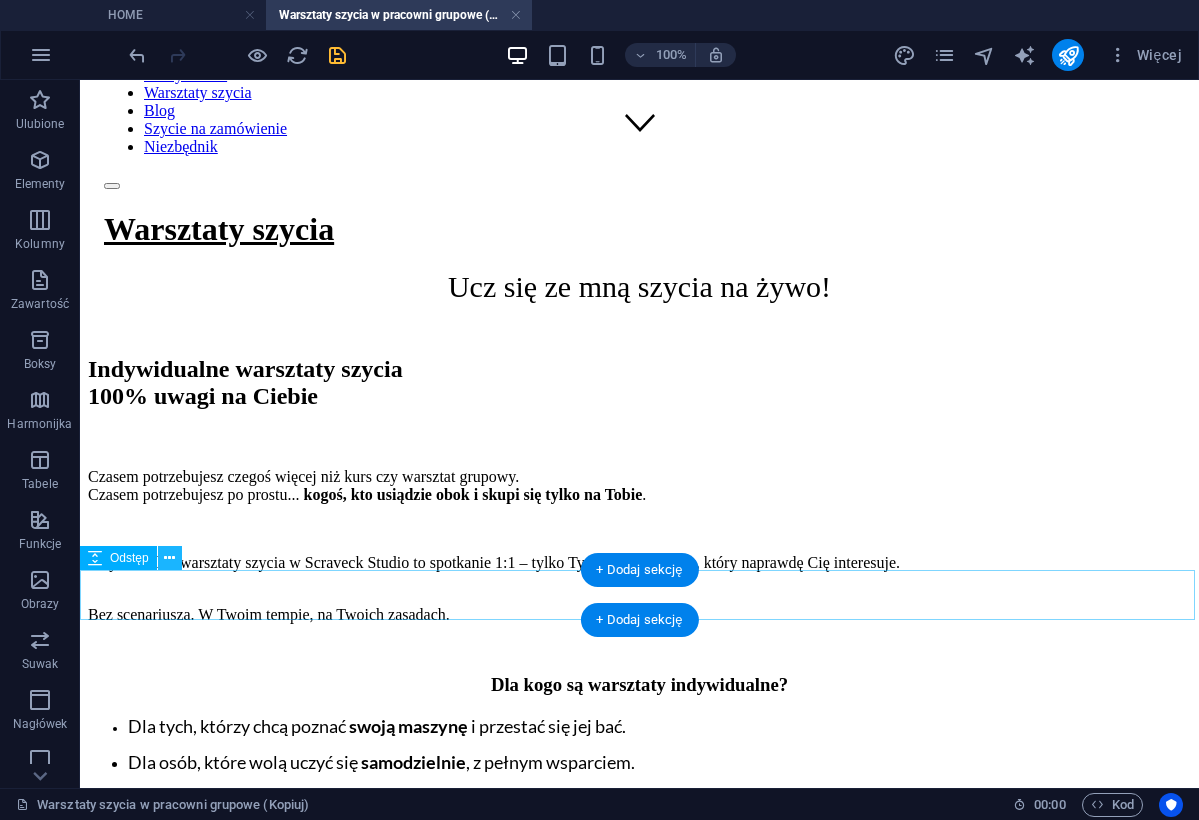 click at bounding box center (169, 558) 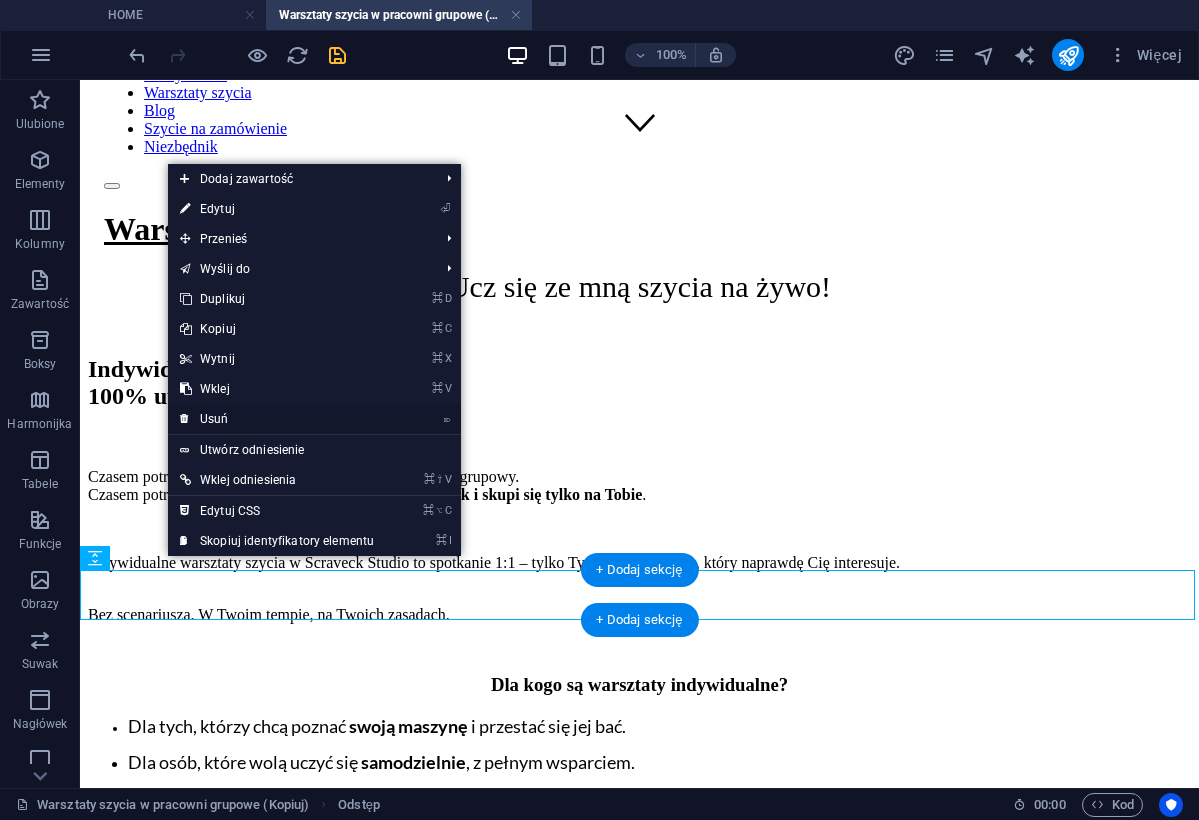 click on "⌦  Usuń" at bounding box center (277, 419) 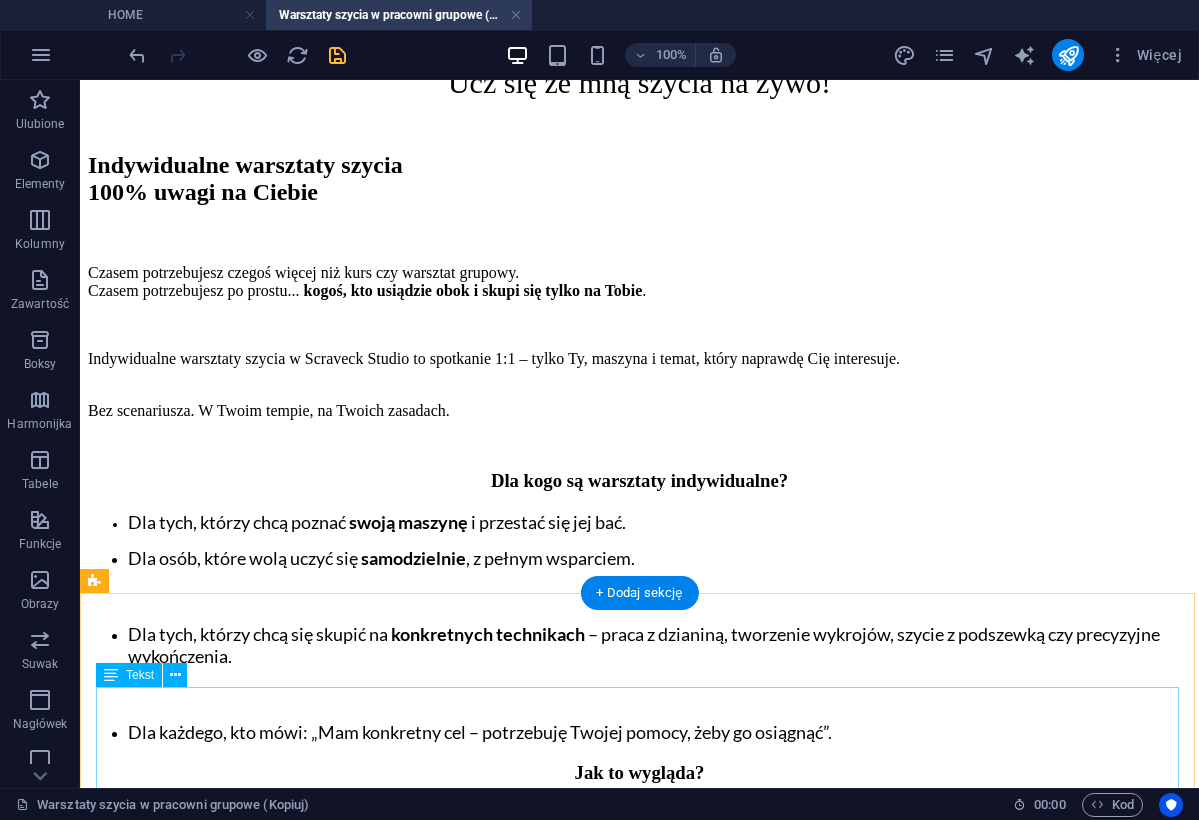 scroll, scrollTop: 792, scrollLeft: 0, axis: vertical 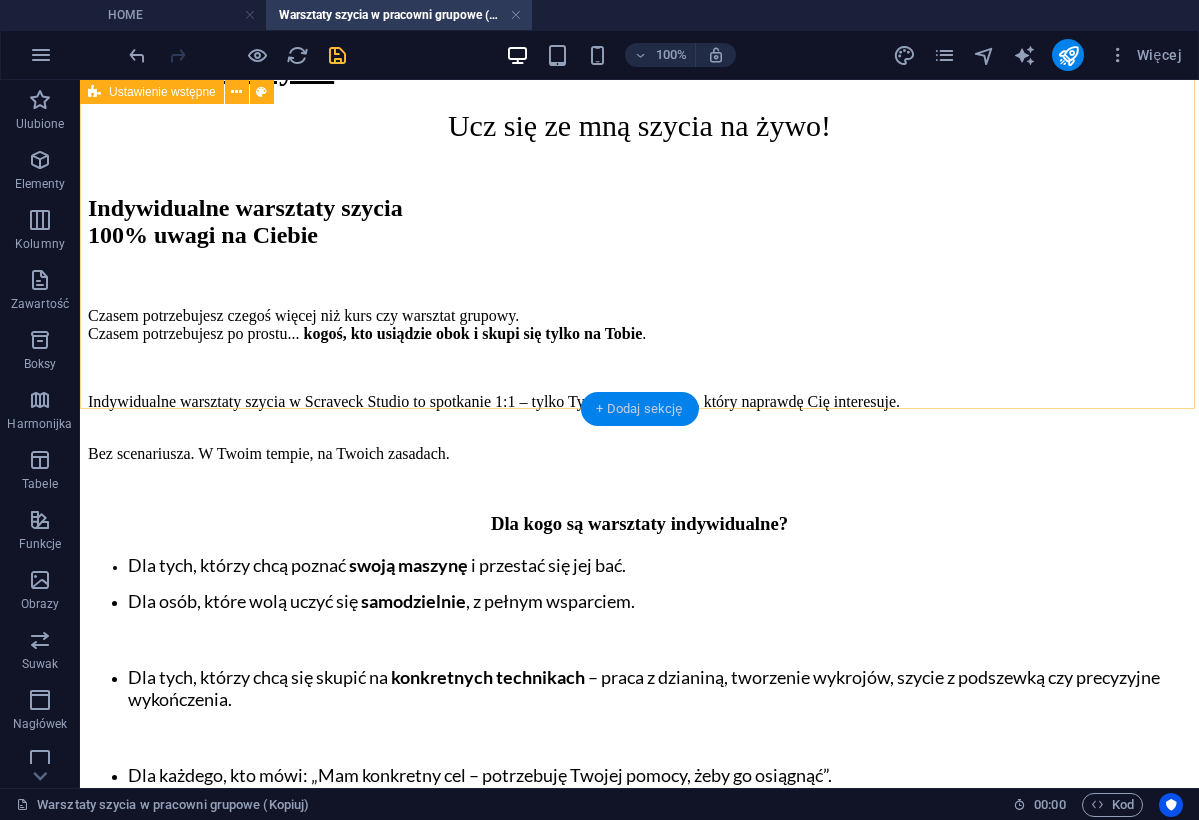 click on "+ Dodaj sekcję" at bounding box center [639, 409] 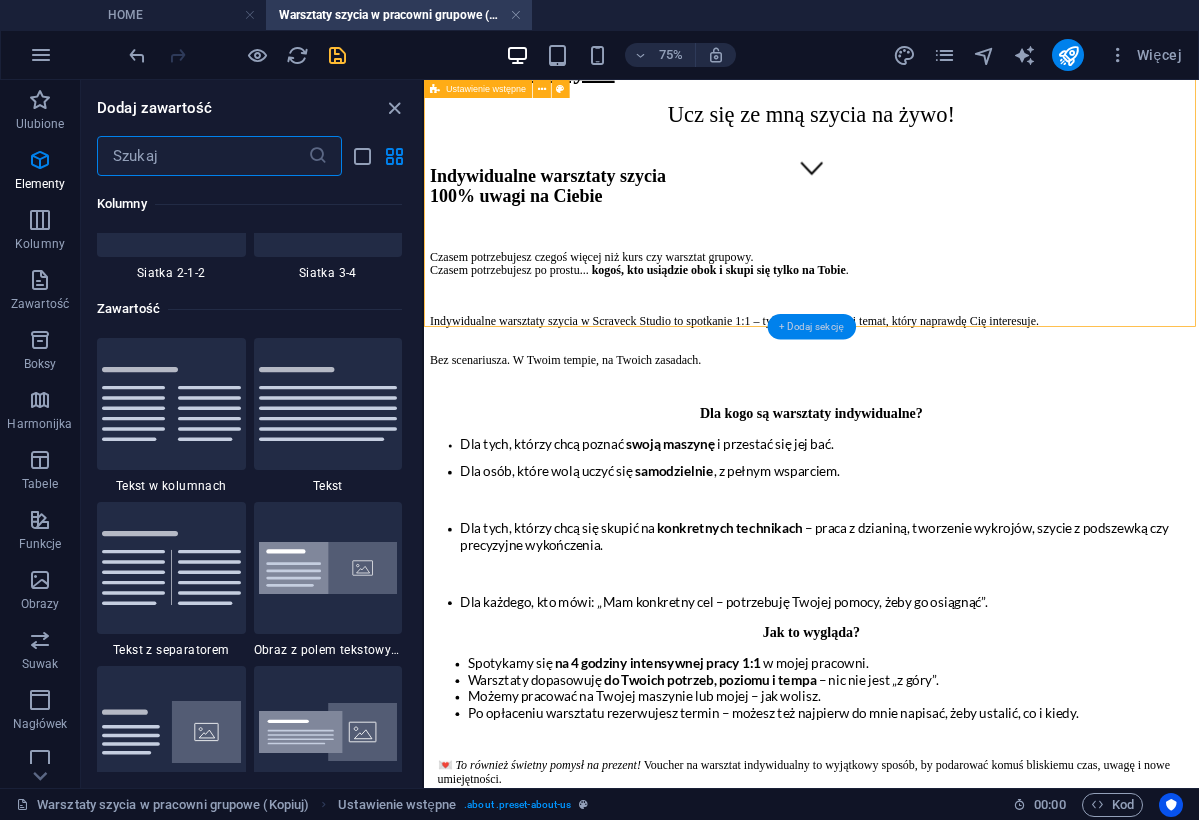 scroll, scrollTop: 3499, scrollLeft: 0, axis: vertical 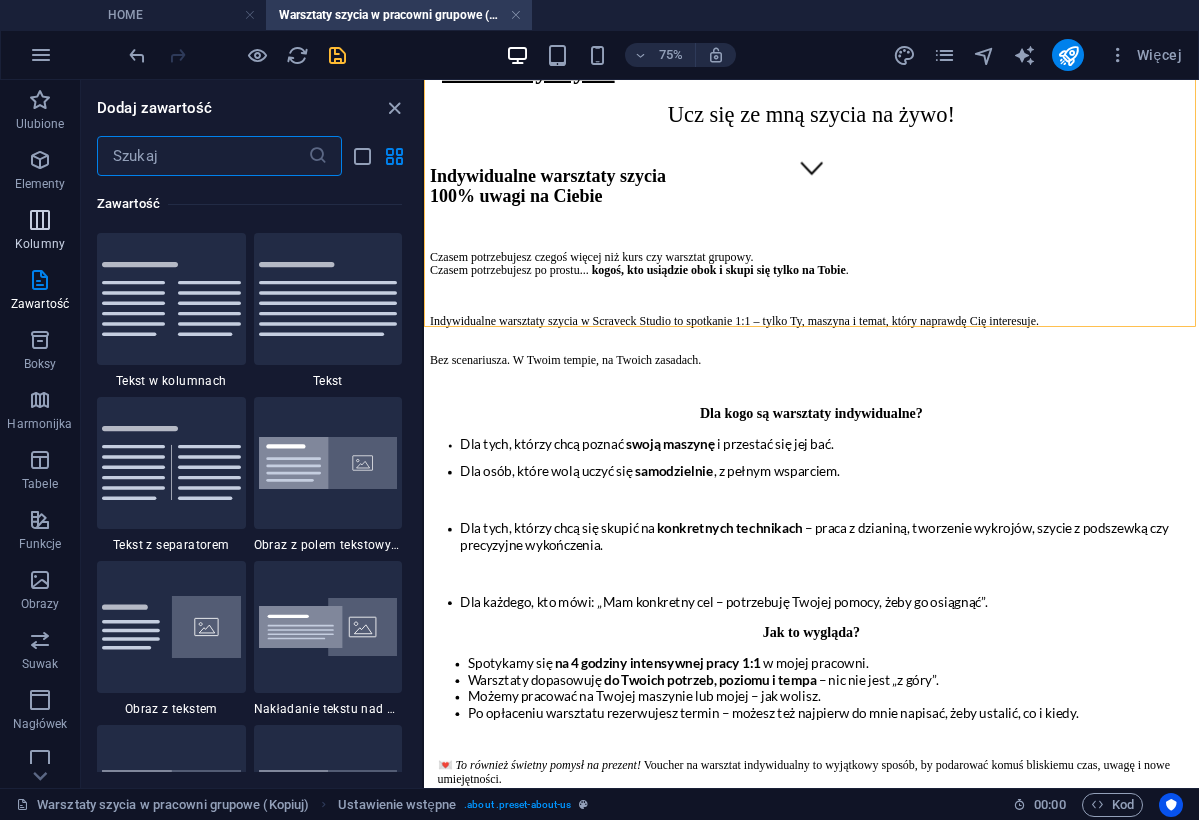 click at bounding box center [40, 220] 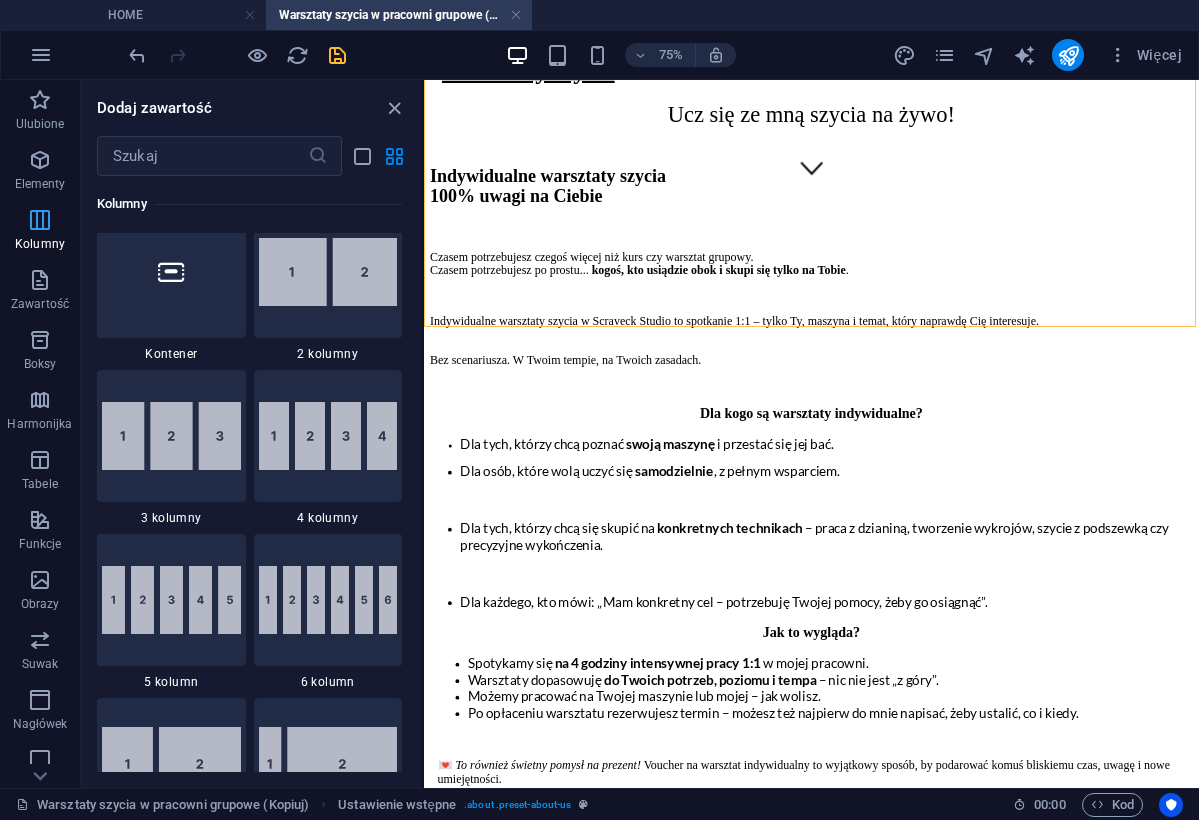 scroll, scrollTop: 990, scrollLeft: 0, axis: vertical 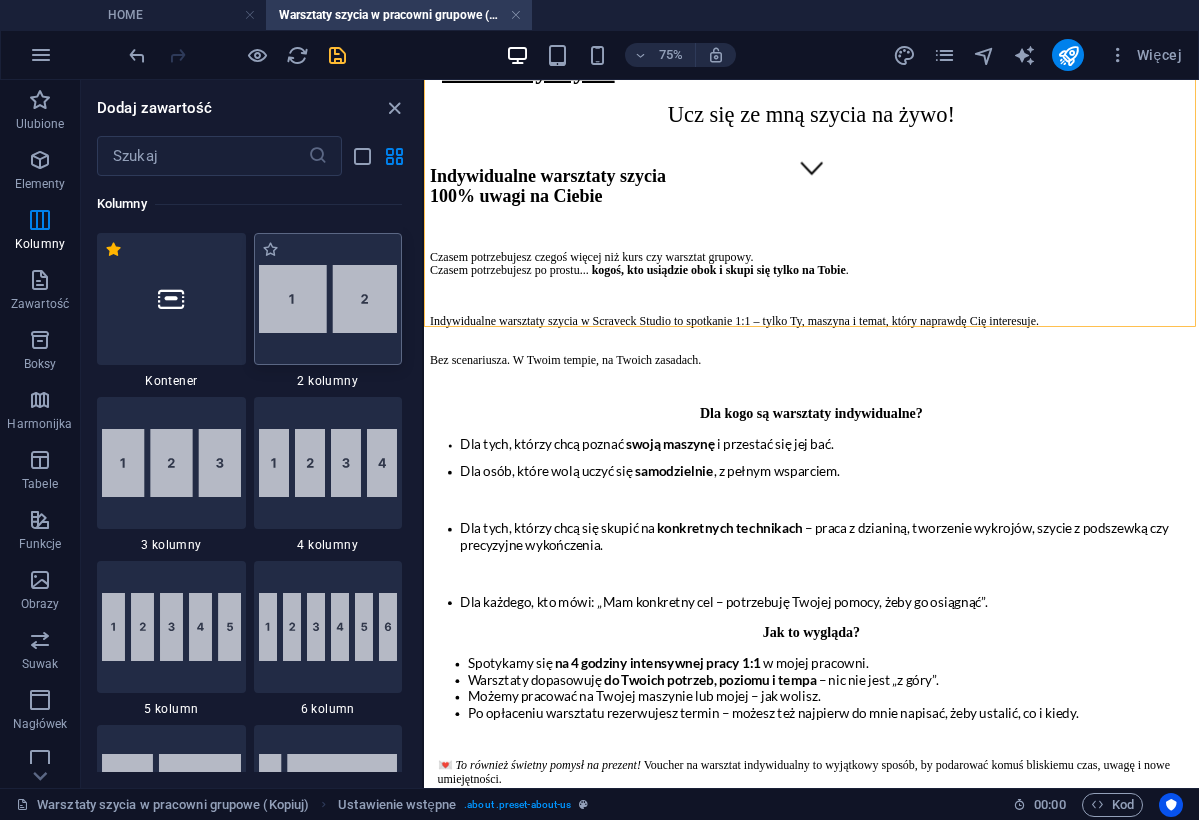 click at bounding box center (328, 299) 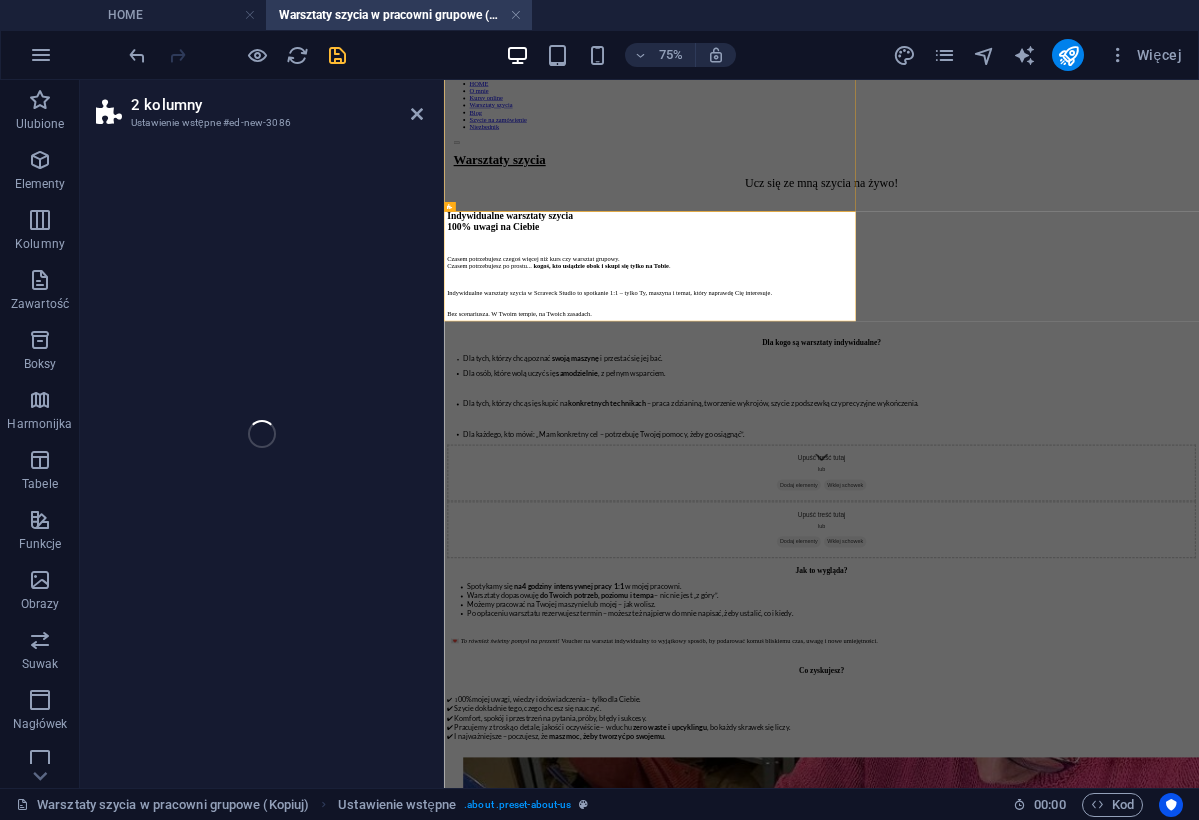 select on "rem" 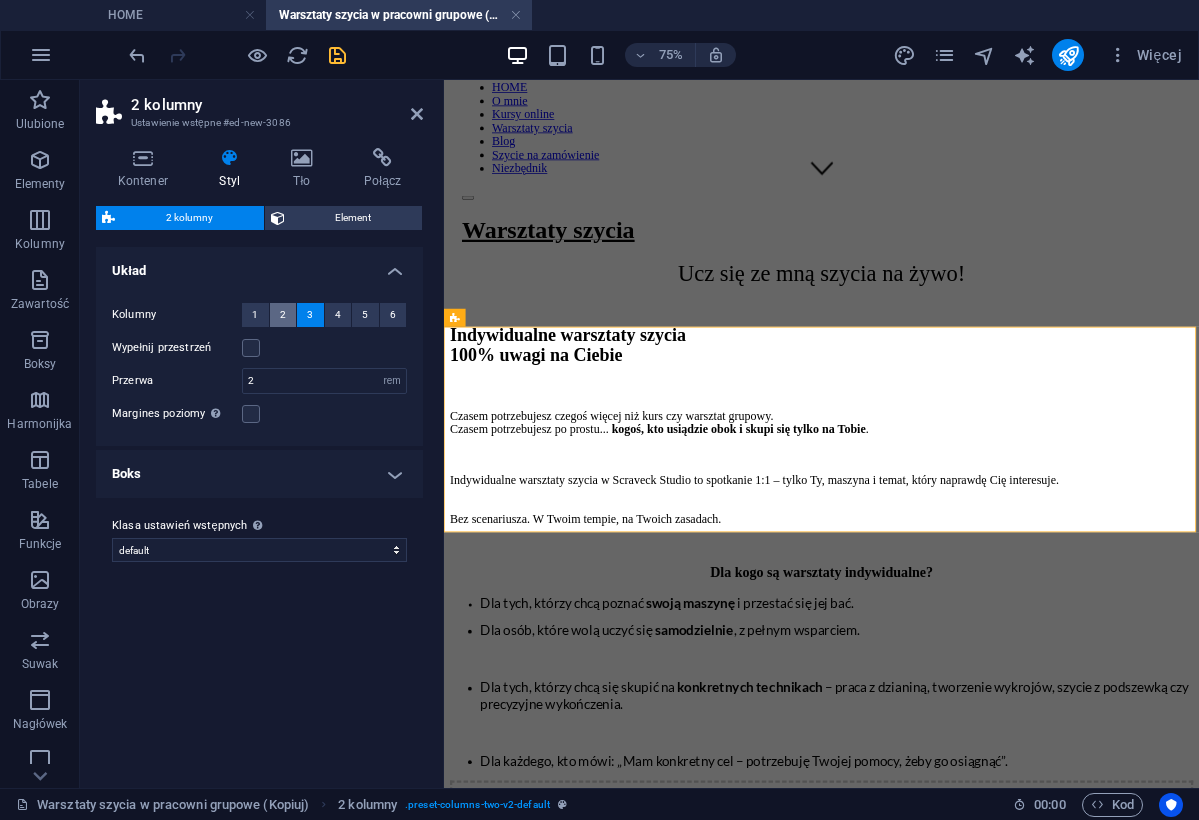click on "2" at bounding box center (283, 315) 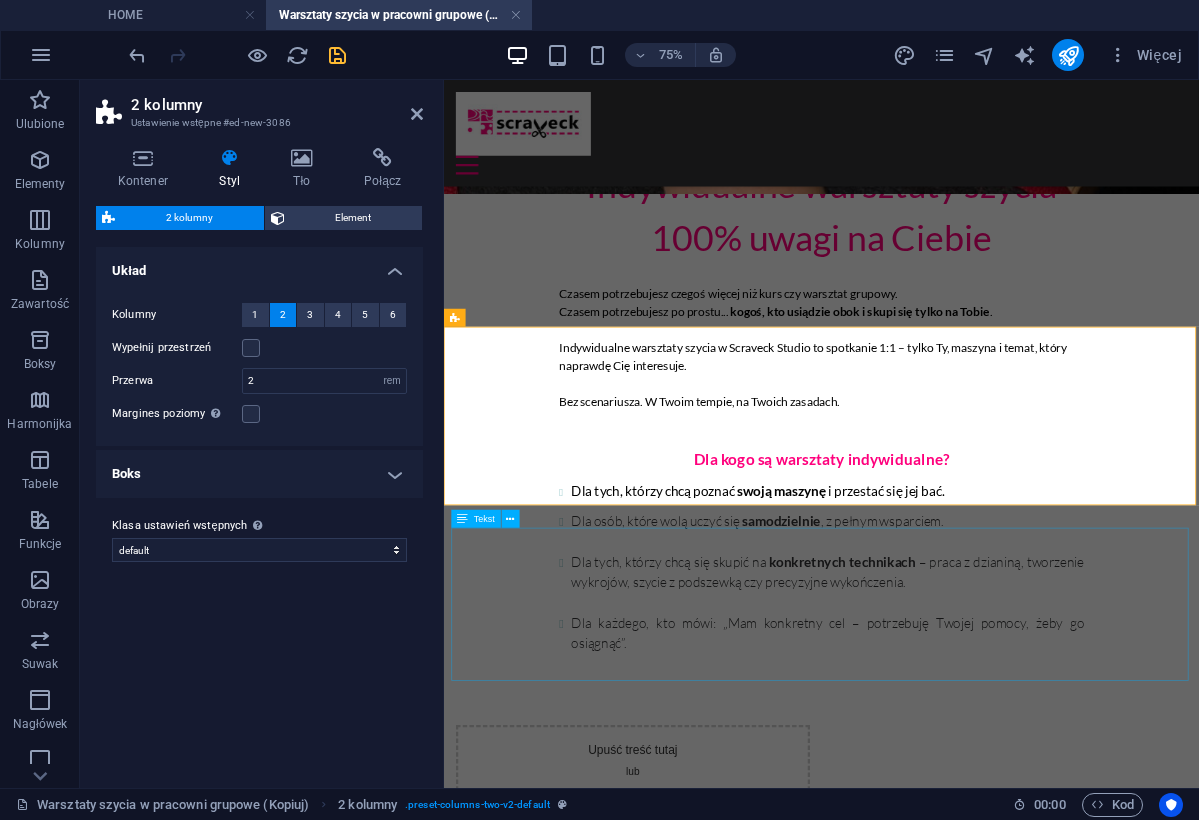 click on "Spotykamy się na [NUMBER] godziny intensywnej pracy 1:1 w mojej pracowni. Warsztaty dopasowuję do Twoich potrzeb, poziomu i tempa – nic nie jest „z góry”. Możemy pracować na Twojej maszynie lub mojej – jak wolisz. Po opłaceniu warsztatu rezerwujesz termin – możesz też najpierw do mnie napisać, żeby ustalić, co i kiedy. 💌 To również świetny pomysł na prezent! Voucher na warsztat indywidualny to wyjątkowy sposób, by podarować komuś bliskiemu czas, uwagę i nowe umiejętności." at bounding box center (947, 1421) 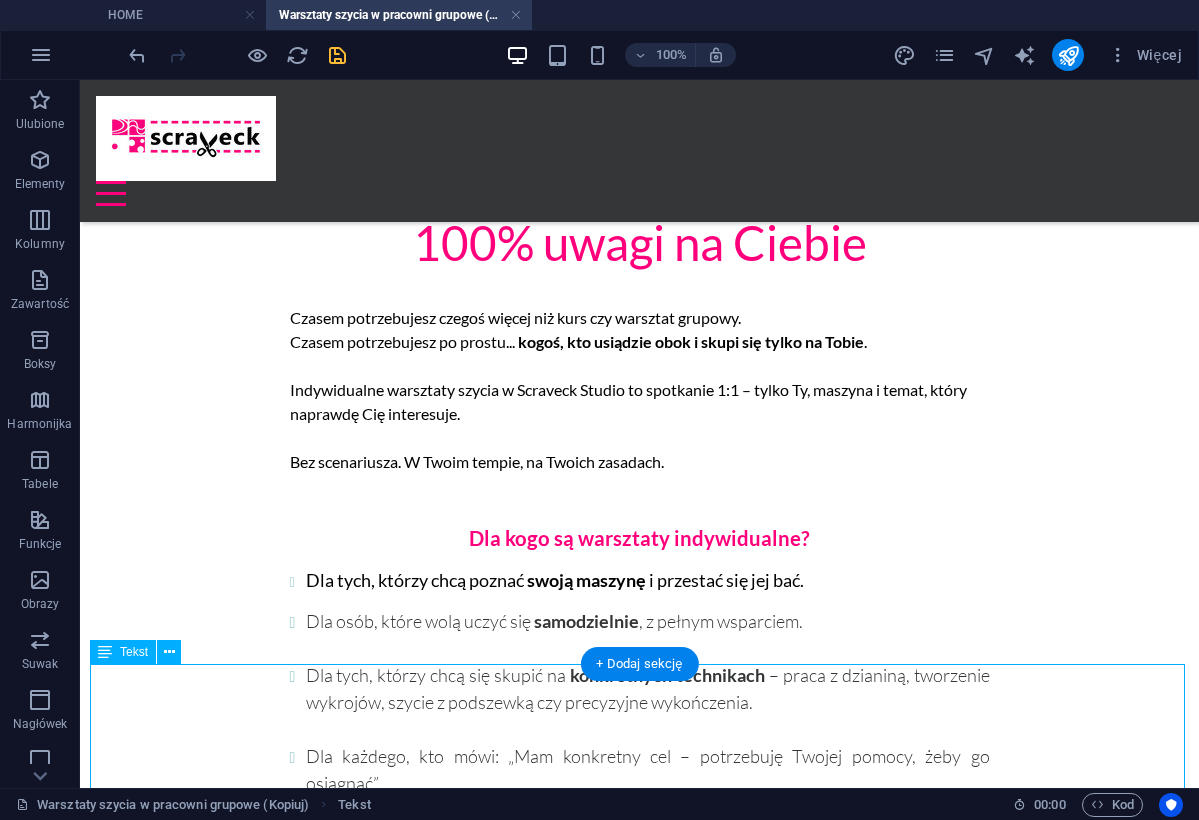 scroll, scrollTop: 811, scrollLeft: 0, axis: vertical 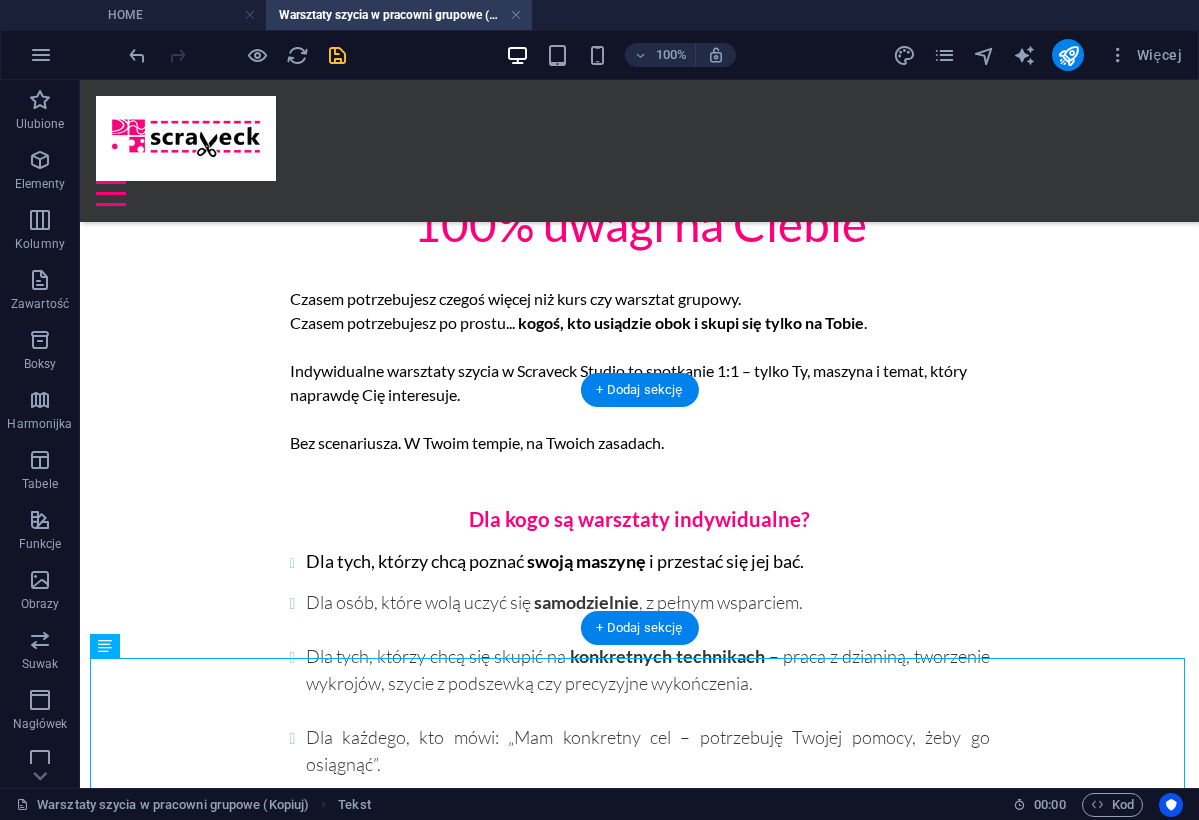 drag, startPoint x: 461, startPoint y: 739, endPoint x: 436, endPoint y: 523, distance: 217.44194 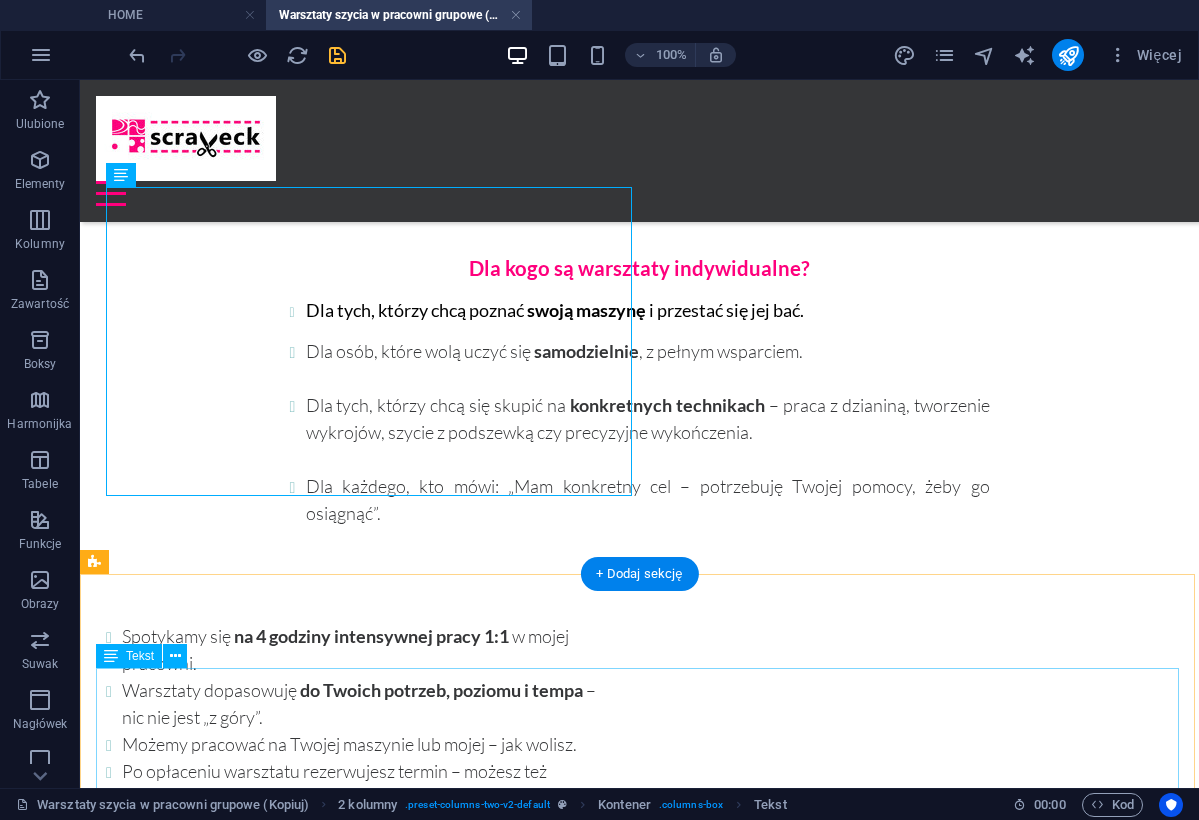 scroll, scrollTop: 1066, scrollLeft: 0, axis: vertical 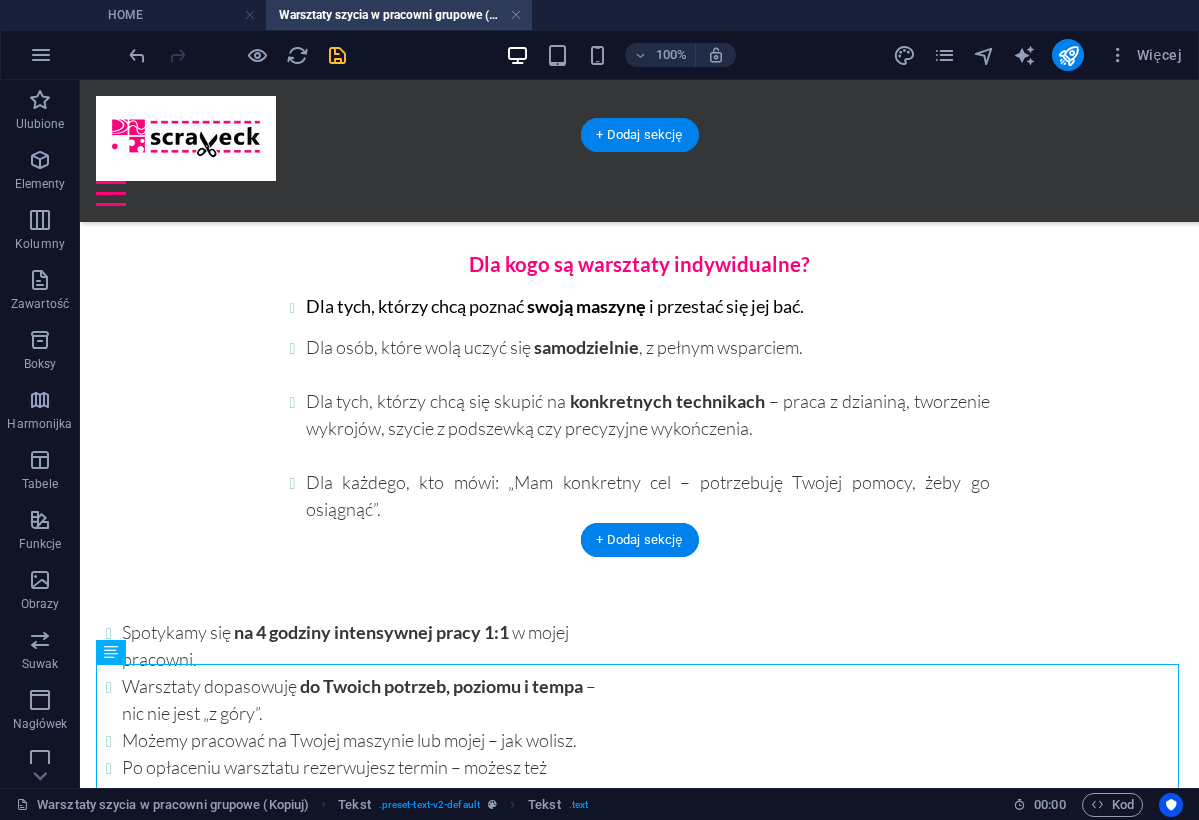 drag, startPoint x: 395, startPoint y: 717, endPoint x: 795, endPoint y: 259, distance: 608.0822 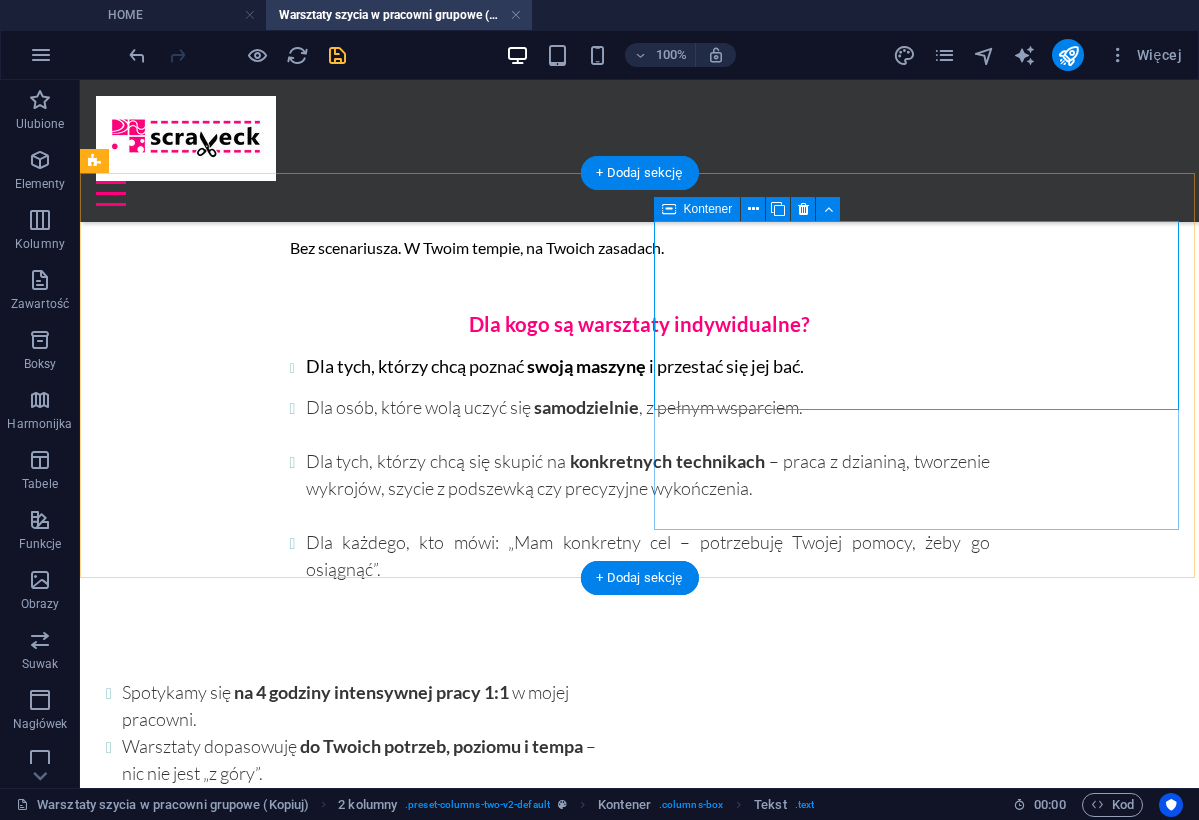 scroll, scrollTop: 988, scrollLeft: 0, axis: vertical 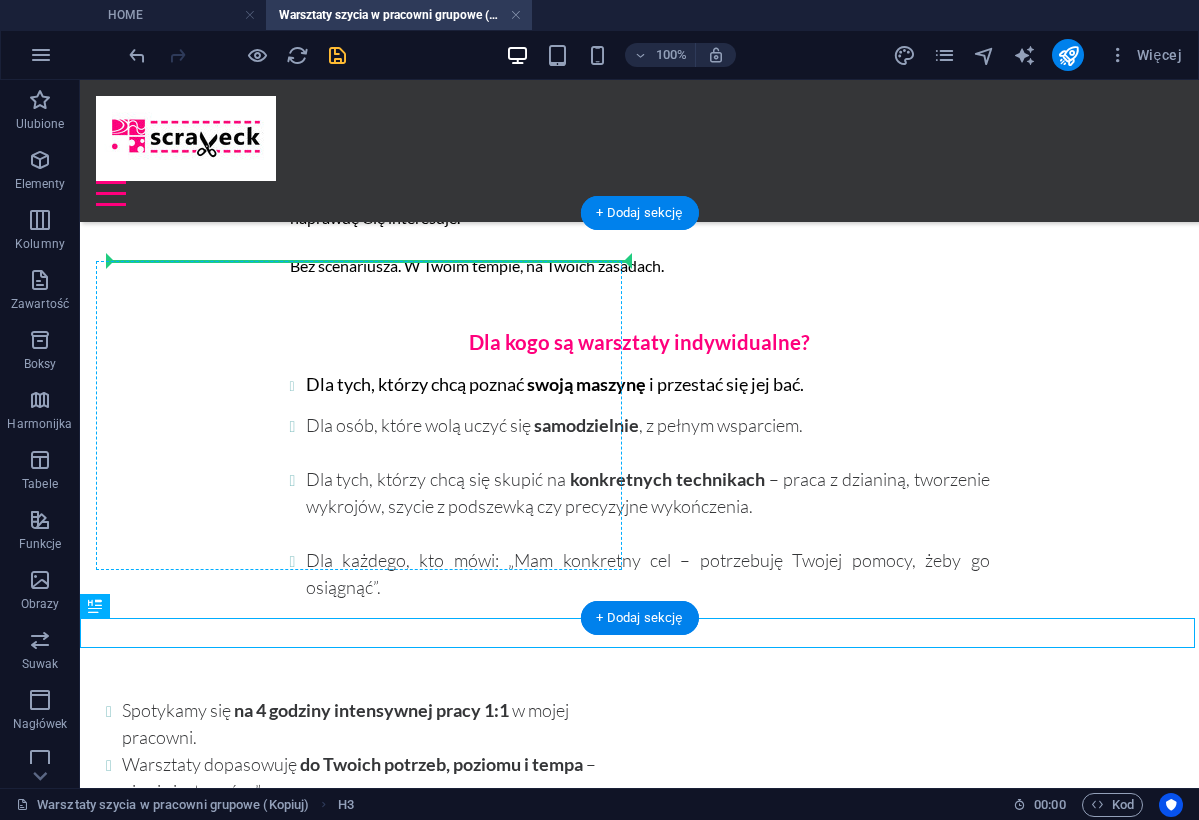 drag, startPoint x: 645, startPoint y: 640, endPoint x: 368, endPoint y: 266, distance: 465.40842 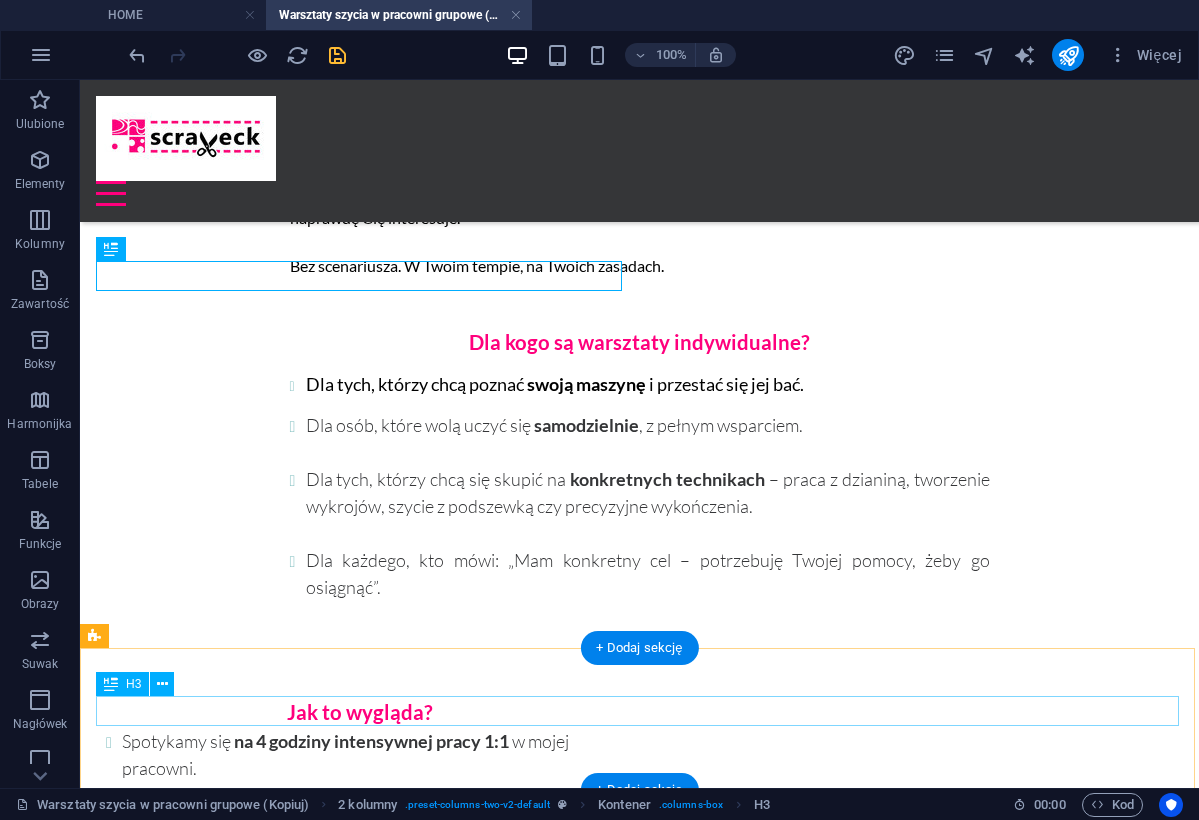 scroll, scrollTop: 992, scrollLeft: 0, axis: vertical 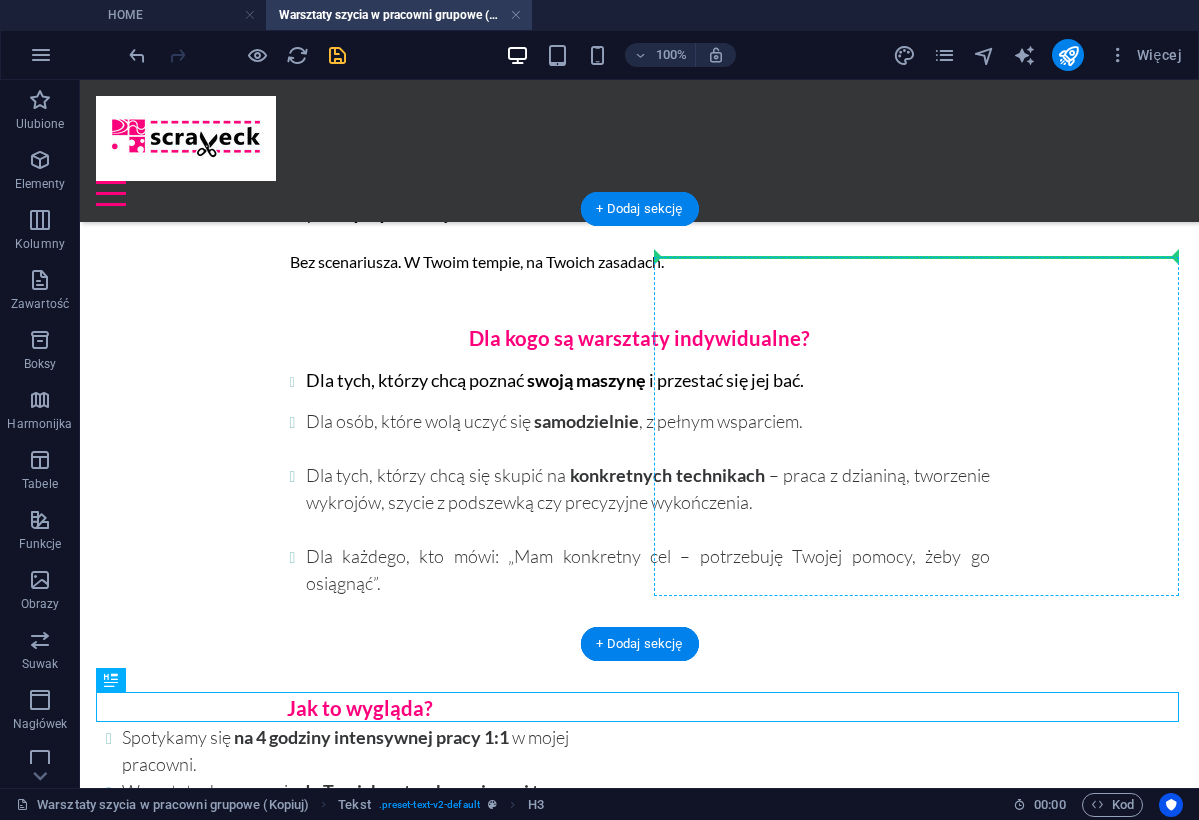 drag, startPoint x: 629, startPoint y: 719, endPoint x: 879, endPoint y: 293, distance: 493.93927 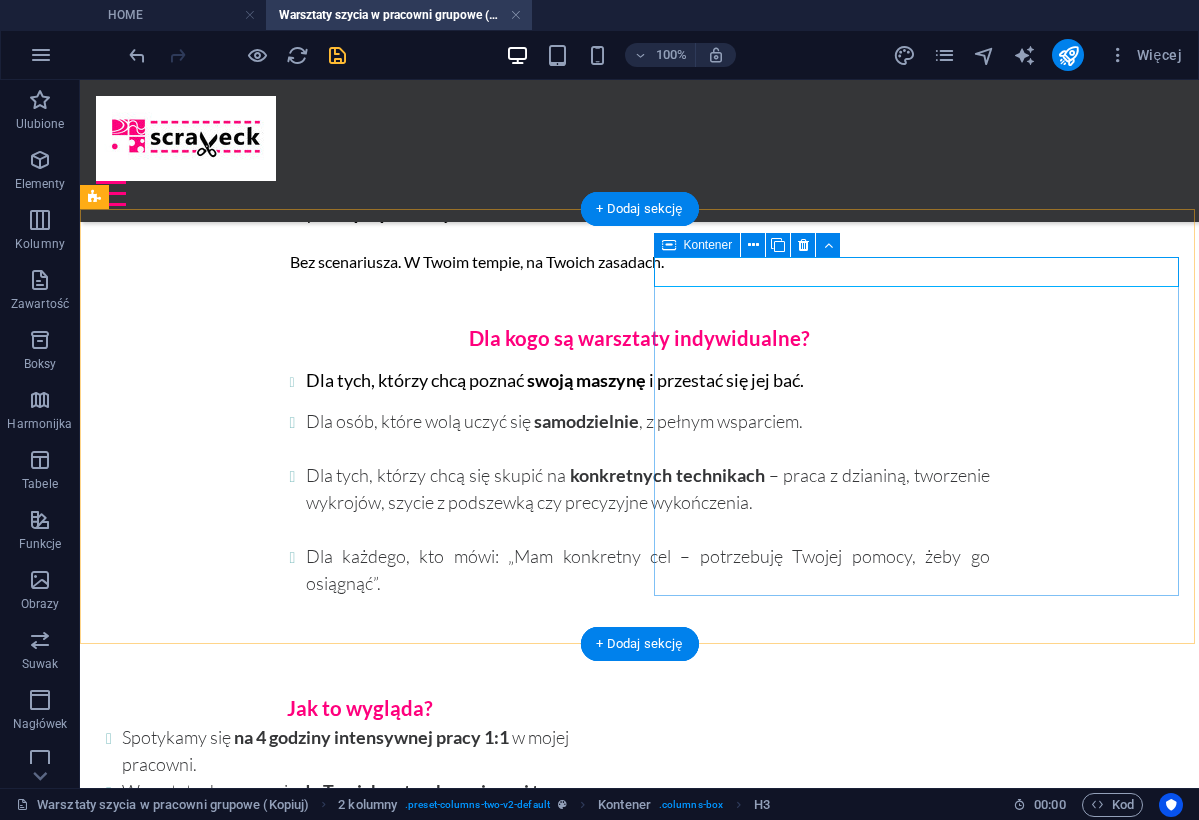 click on "Co zyskujesz? ✔ [NUMBER]% mojej uwagi, wiedzy i doświadczenia – tylko dla Ciebie. ✔ Szycie dokładnie tego, czego chcesz się nauczyć. ✔ Komfort, spokój i przestrzeń na pytania, próby, błędy i sukcesy. ✔ Pracujemy z troską o detale, jakość i oczywiście – w duchu zero waste i upcyklingu , bo każdy skrawek się liczy. ✔ I najważniejsze – poczujesz, że masz moc, żeby tworzyć po swojemu ." at bounding box center [360, 1159] 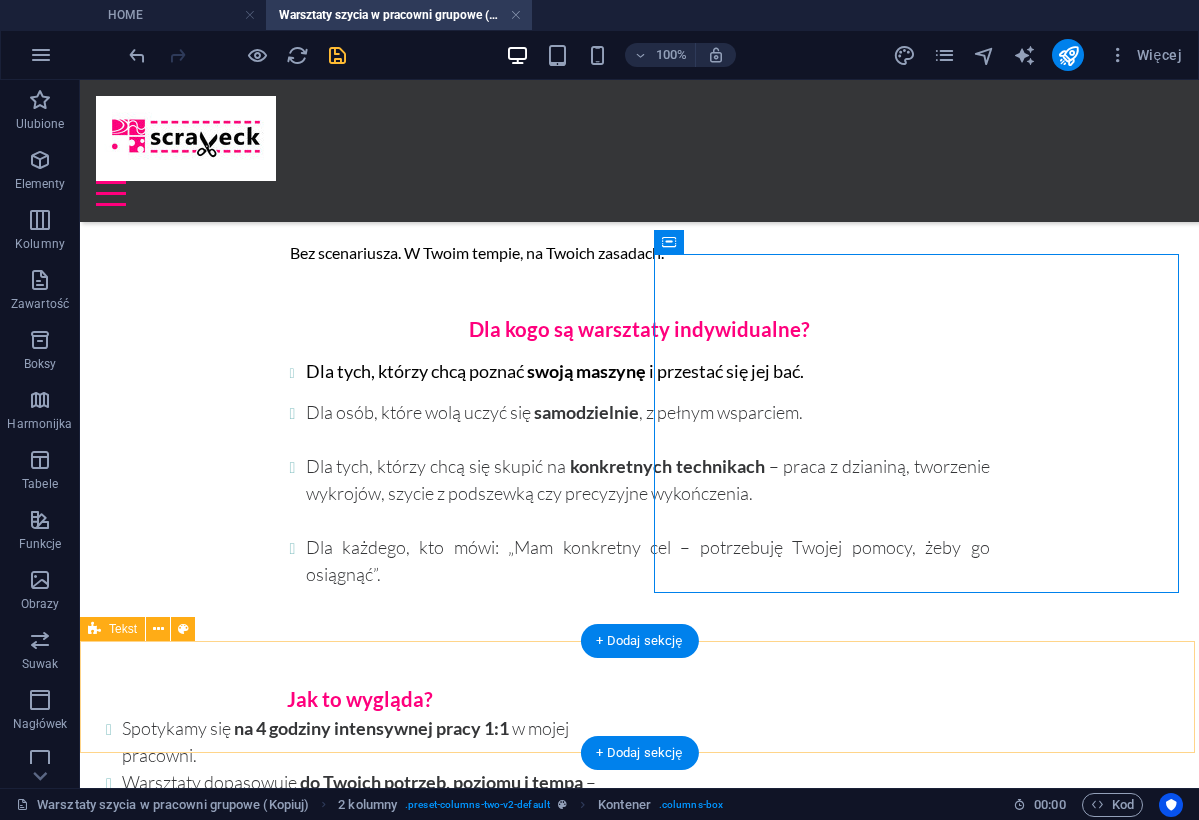 scroll, scrollTop: 988, scrollLeft: 0, axis: vertical 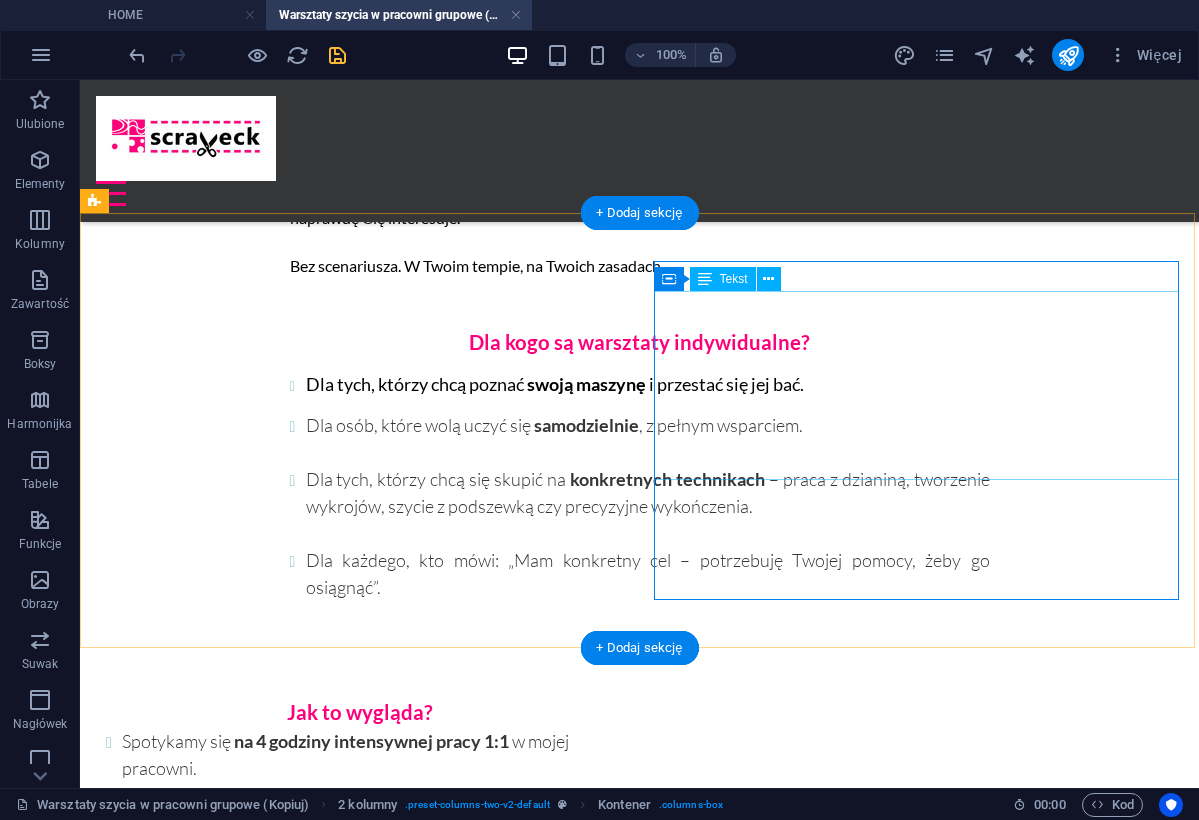 click on "✔ [NUMBER]% mojej uwagi, wiedzy i doświadczenia – tylko dla Ciebie. ✔ Szycie dokładnie tego, czego chcesz się nauczyć. ✔ Komfort, spokój i przestrzeń na pytania, próby, błędy i sukcesy. ✔ Pracujemy z troską o detale, jakość i oczywiście – w duchu zero waste i upcyklingu , bo każdy skrawek się liczy. ✔ I najważniejsze – poczujesz, że masz moc, żeby tworzyć po swojemu ." at bounding box center (360, 1178) 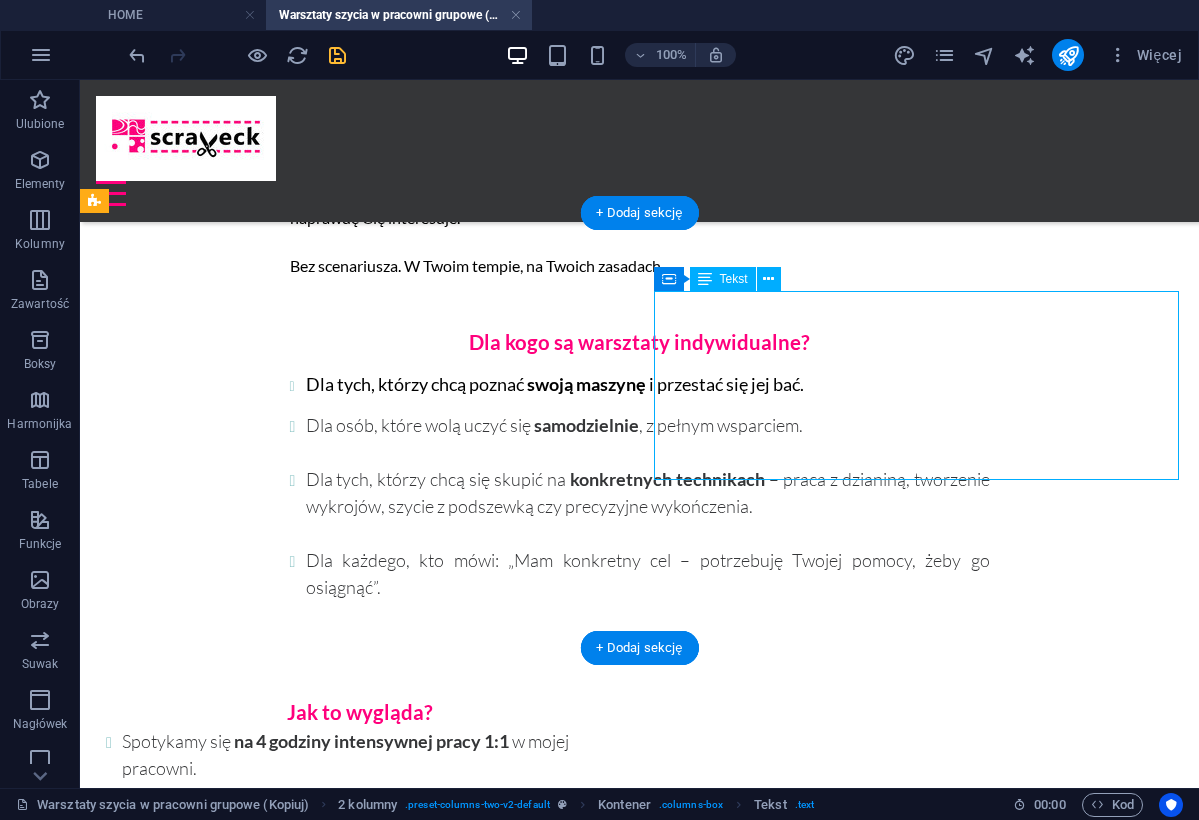 click on "✔ [NUMBER]% mojej uwagi, wiedzy i doświadczenia – tylko dla Ciebie. ✔ Szycie dokładnie tego, czego chcesz się nauczyć. ✔ Komfort, spokój i przestrzeń na pytania, próby, błędy i sukcesy. ✔ Pracujemy z troską o detale, jakość i oczywiście – w duchu zero waste i upcyklingu , bo każdy skrawek się liczy. ✔ I najważniejsze – poczujesz, że masz moc, żeby tworzyć po swojemu ." at bounding box center [360, 1178] 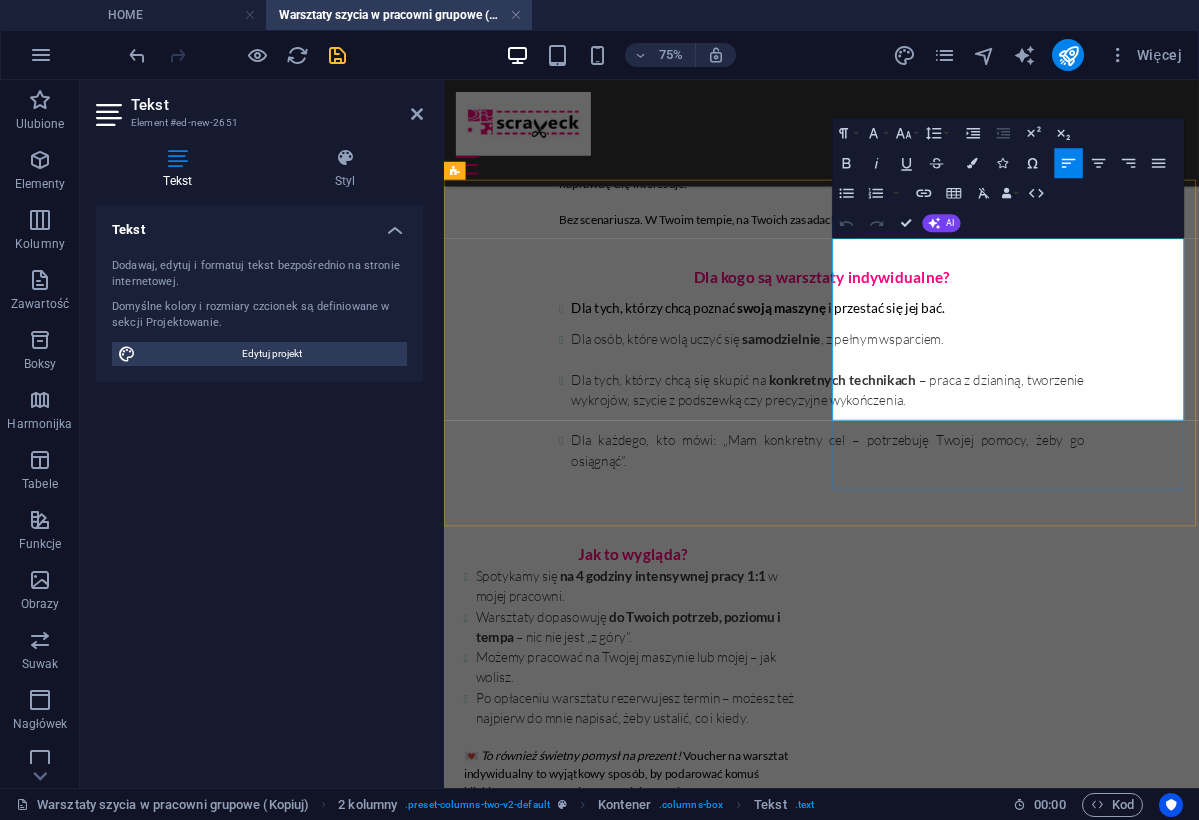 drag, startPoint x: 976, startPoint y: 307, endPoint x: 1095, endPoint y: 517, distance: 241.37315 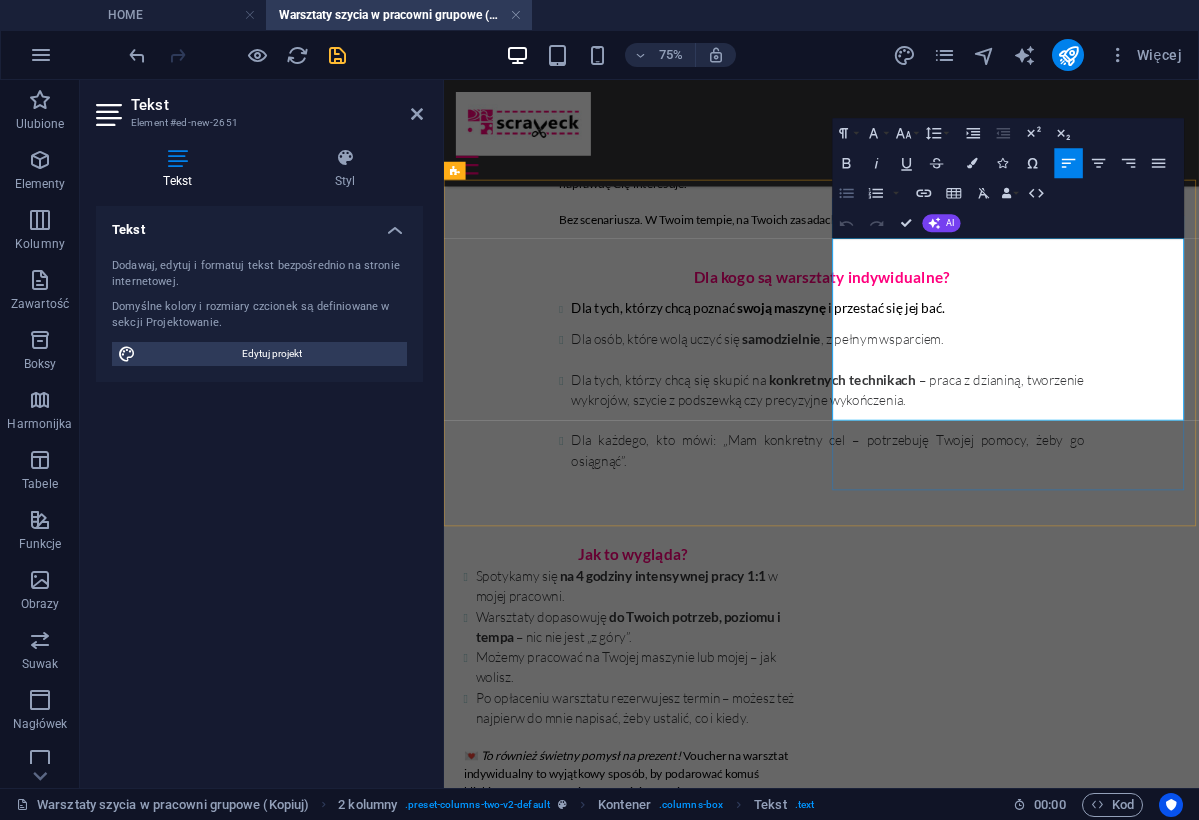 click 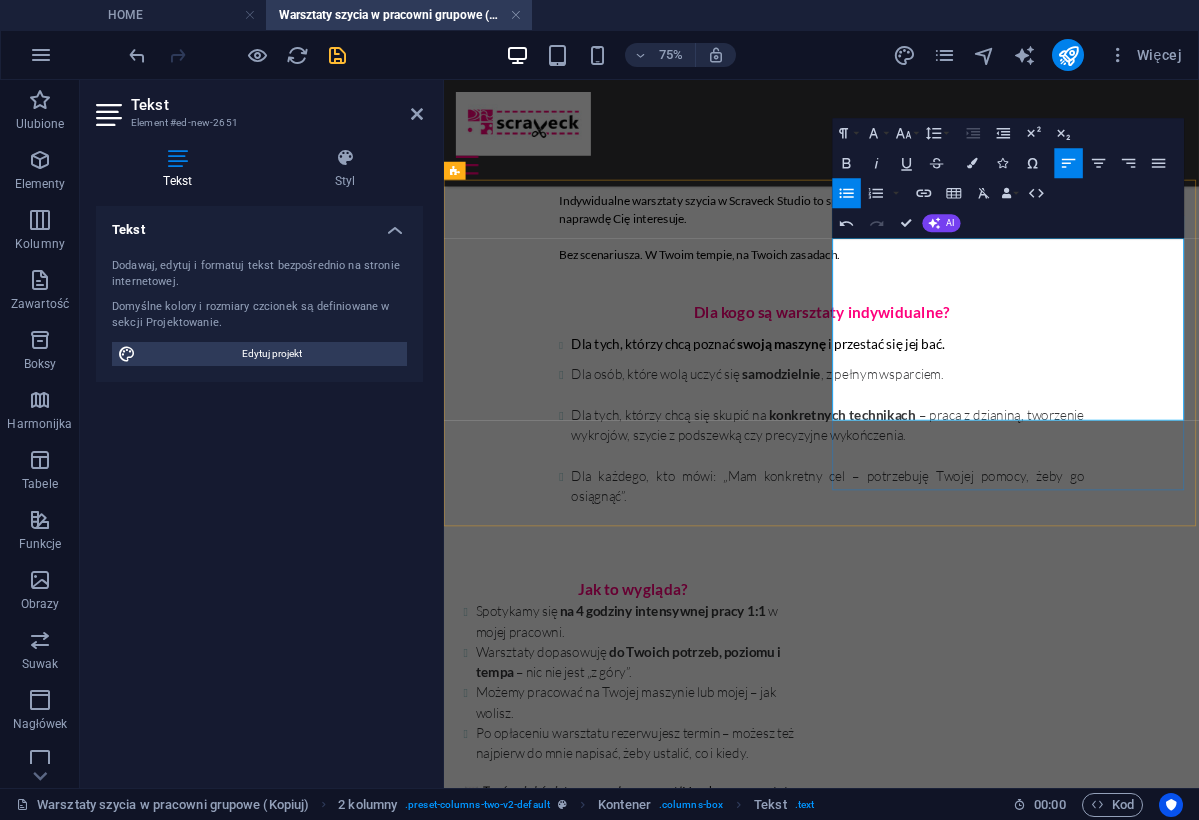click 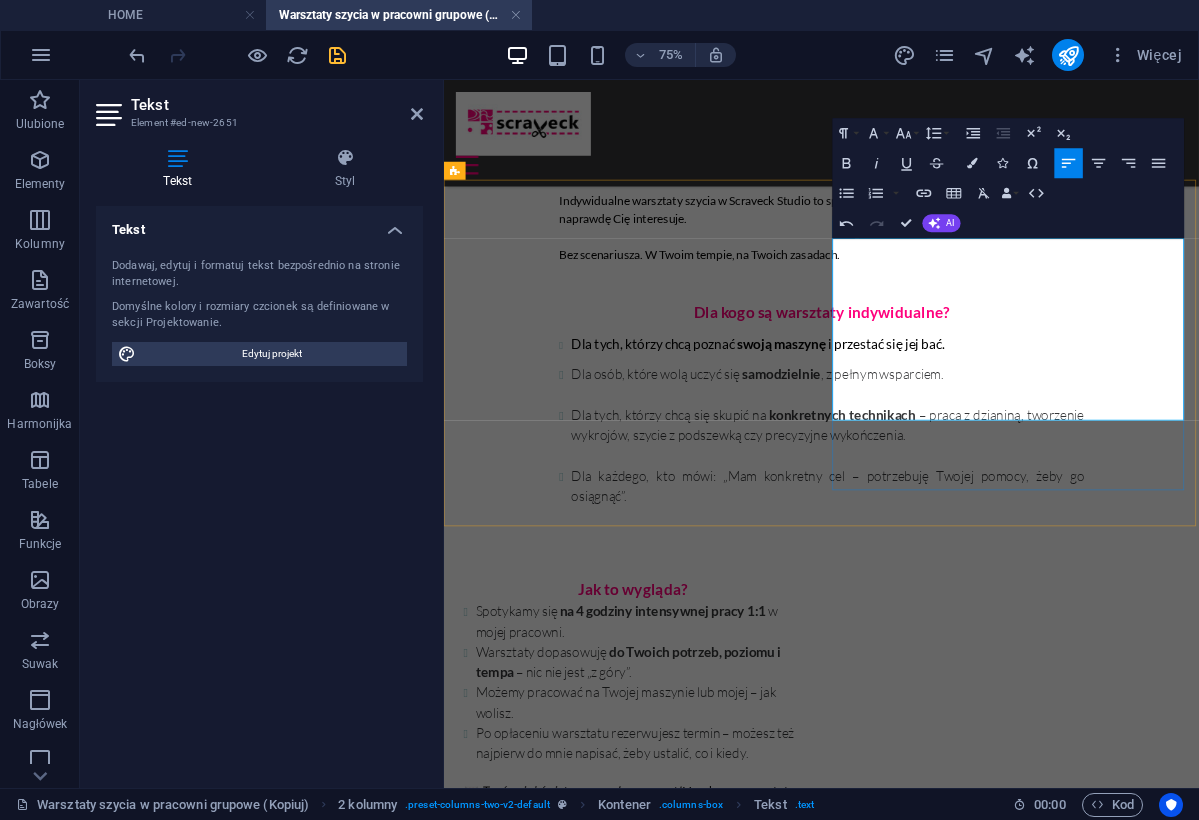 click on "✔ Szycie dokładnie tego, czego chcesz się nauczyć." at bounding box center (652, 1225) 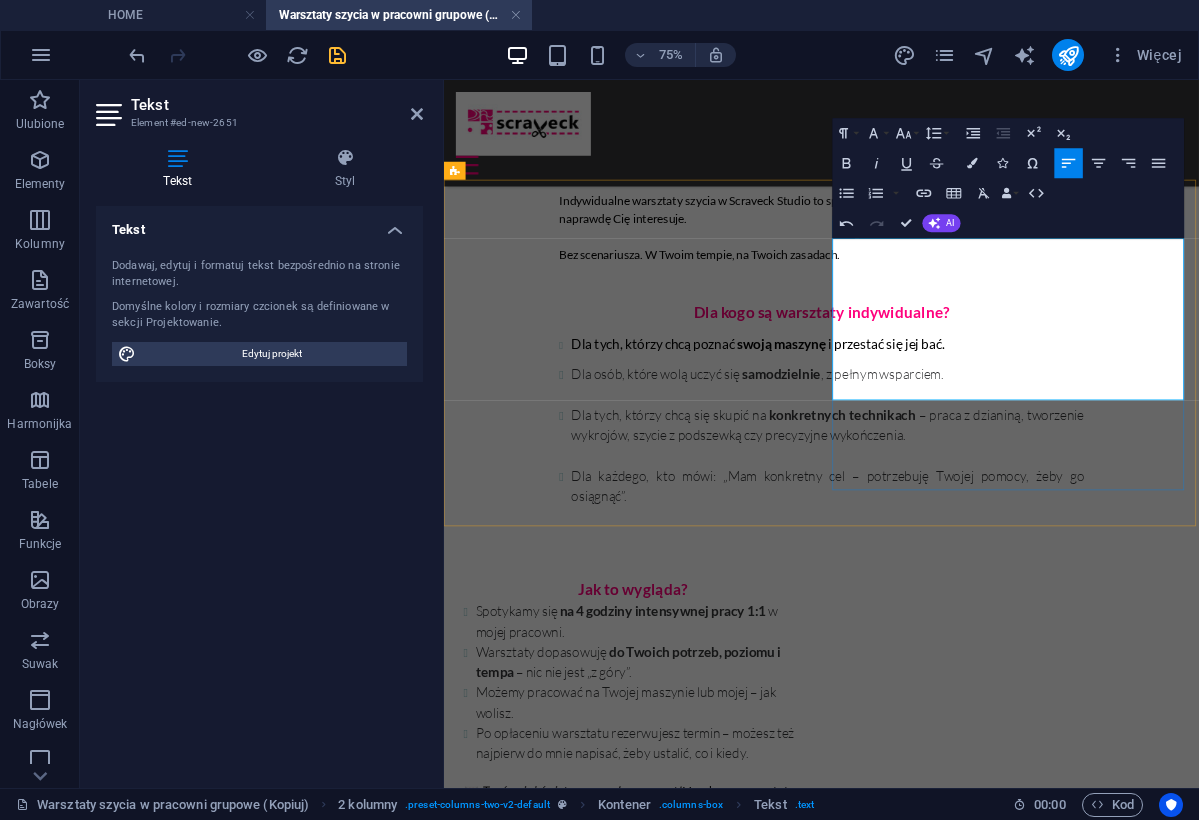 type 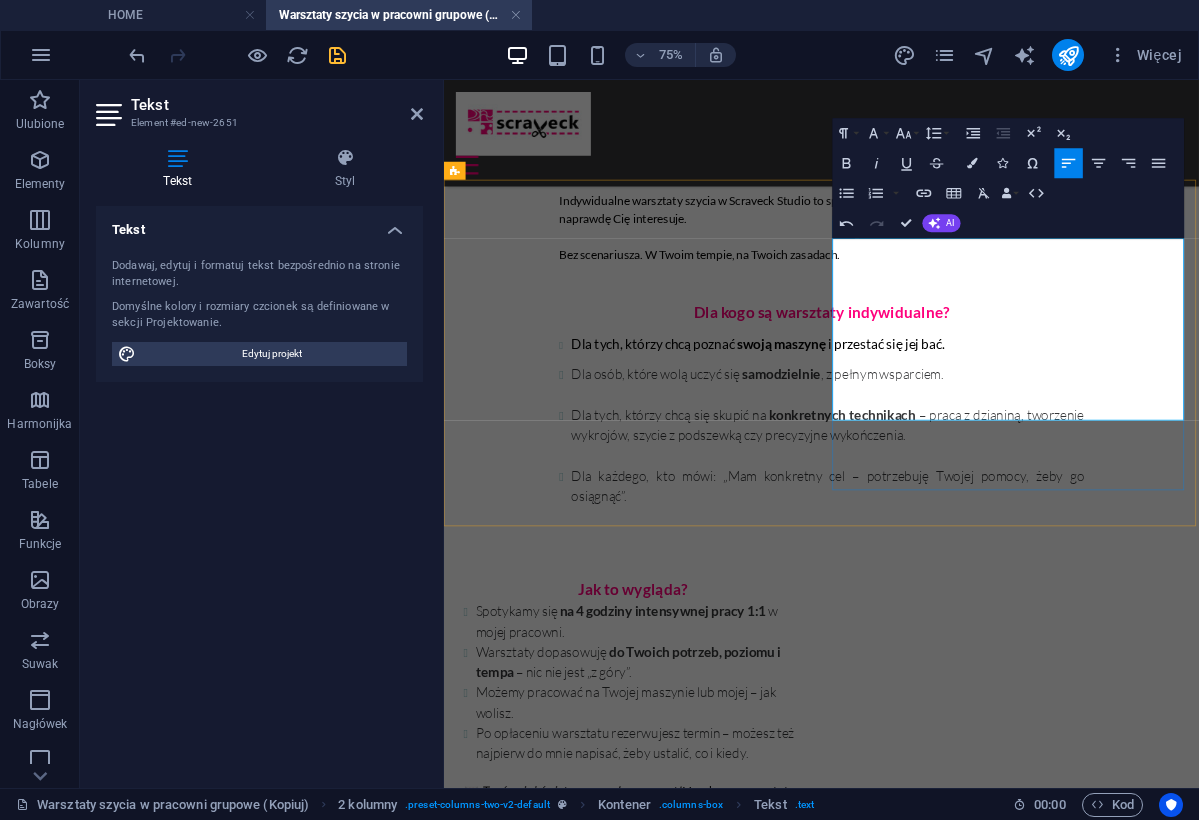 click on "✔ Szycie dokładnie tego, czego chcesz się nauczyć." at bounding box center (652, 1198) 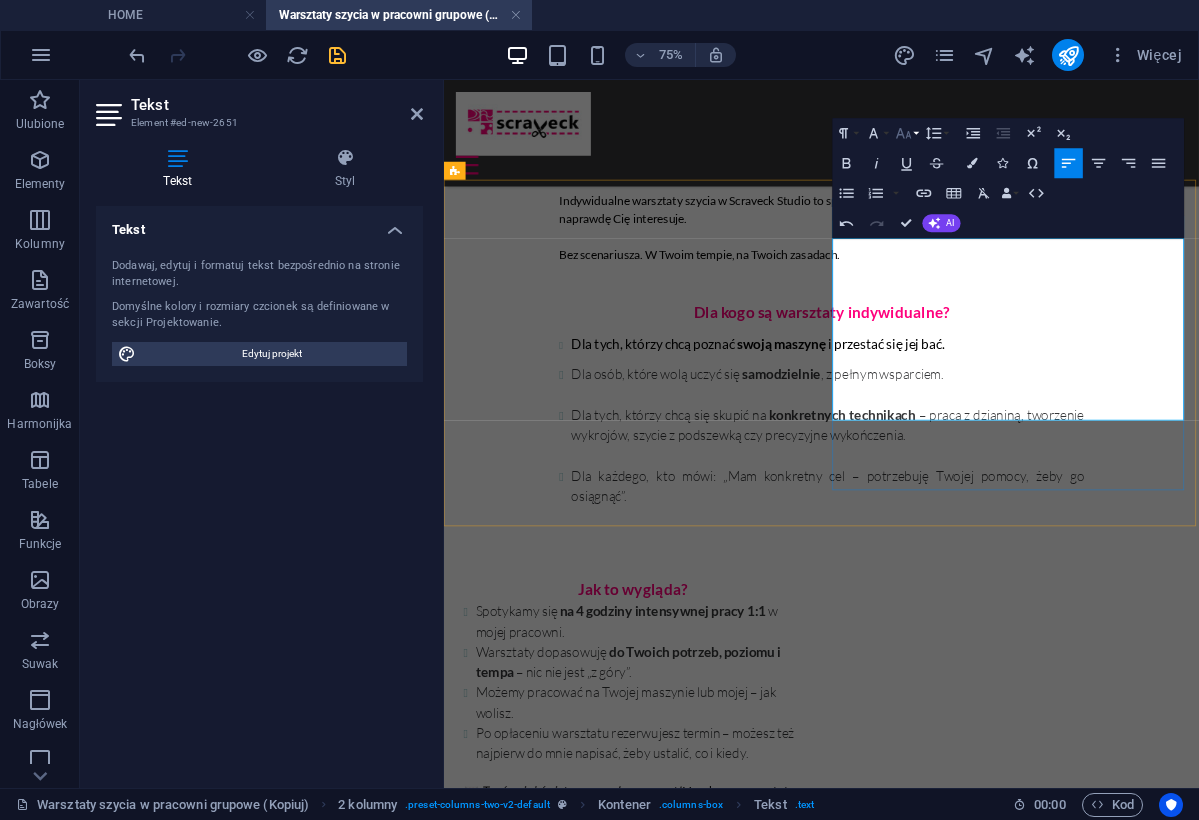 click 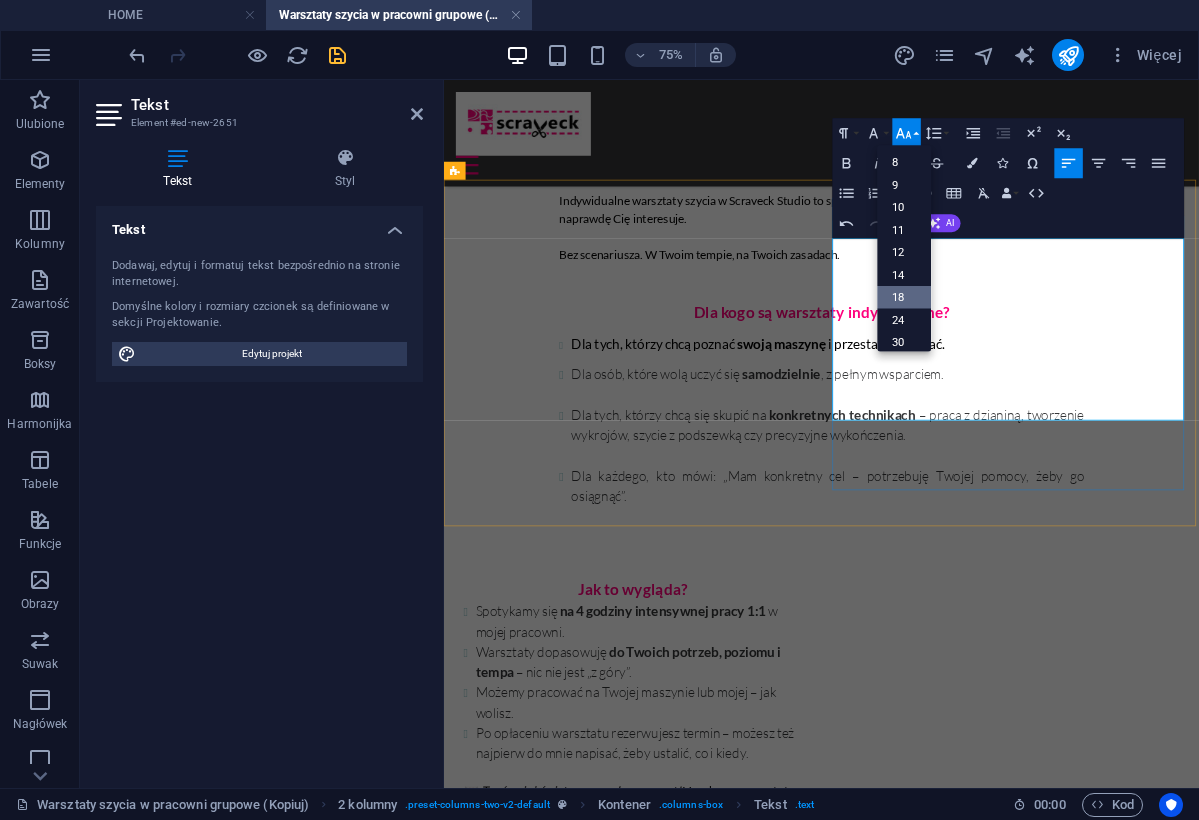click on "18" at bounding box center [904, 297] 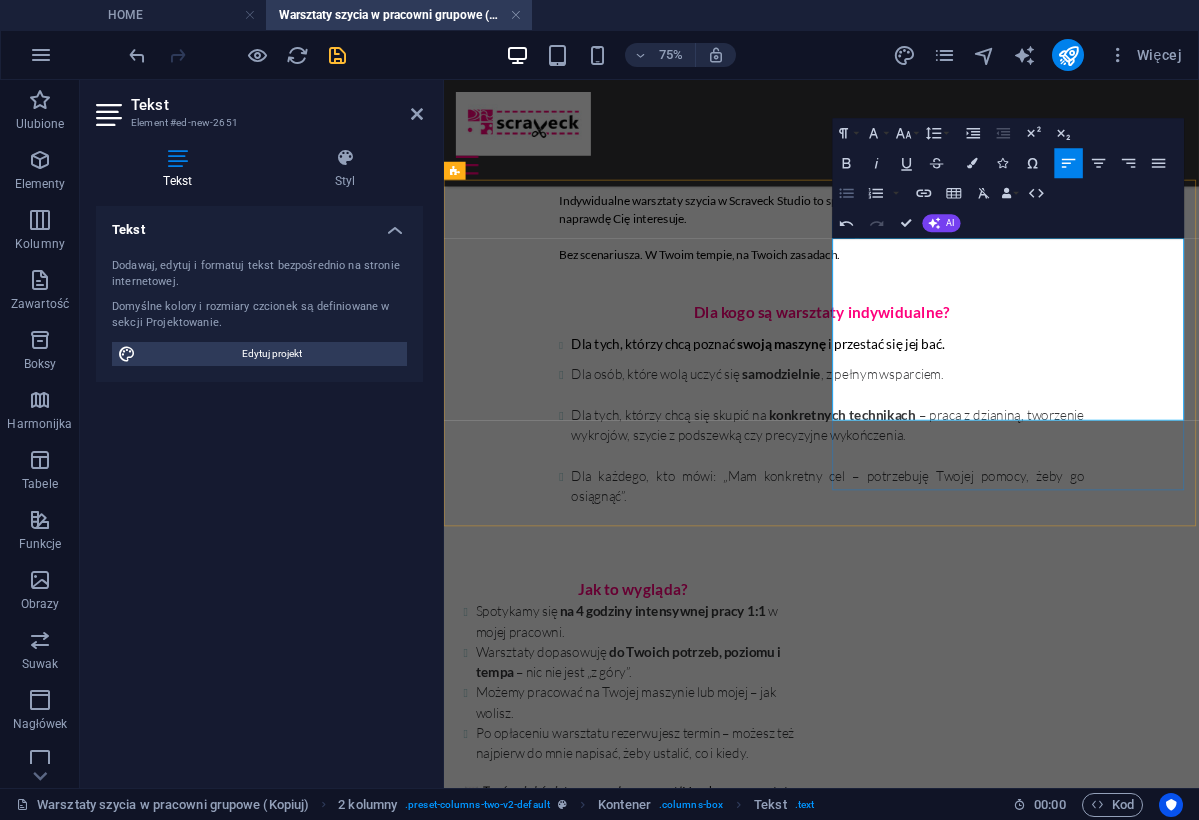 click 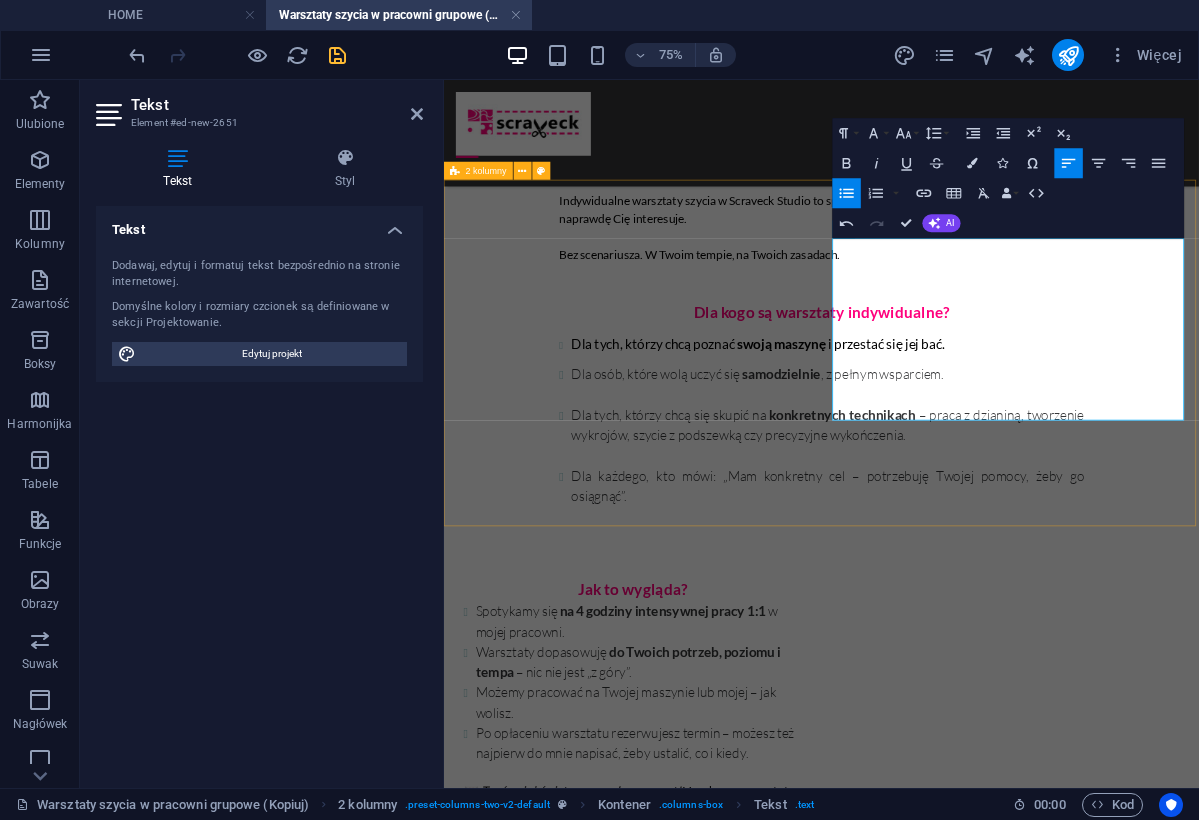 click on "Jak to wygląda? Spotykamy się na 4 godziny intensywnej pracy 1:1 w mojej pracowni. Warsztaty dopasowuję do Twoich potrzeb, poziomu i tempa – nic nie jest „z góry”. Możemy pracować na Twojej maszynie lub mojej – jak wolisz. Po opłaceniu warsztatu rezerwujesz termin – możesz też najpierw do mnie napisać, żeby ustalić, co i kiedy. 💌 To również świetny pomysł na prezent! Voucher na warsztat indywidualny to wyjątkowy sposób, by podarować komuś bliskiemu czas, uwagę i nowe umiejętności. Co zyskujesz? 100% mojej uwagi, wiedzy i doświadczenia – tylko dla Ciebie. Szycie dokładnie tego, czego chcesz się nauczyć. Komfort, spokój i przestrzeń na pytania, próby, błędy i sukcesy. Pracujemy z troską o detale, jakość i oczywiście – w duchu zero waste i upcyklingu, bo każdy skrawek się liczy. I najważniejsze – poczujesz, że masz moc, żeby tworzyć po swojemu." at bounding box center (947, 1072) 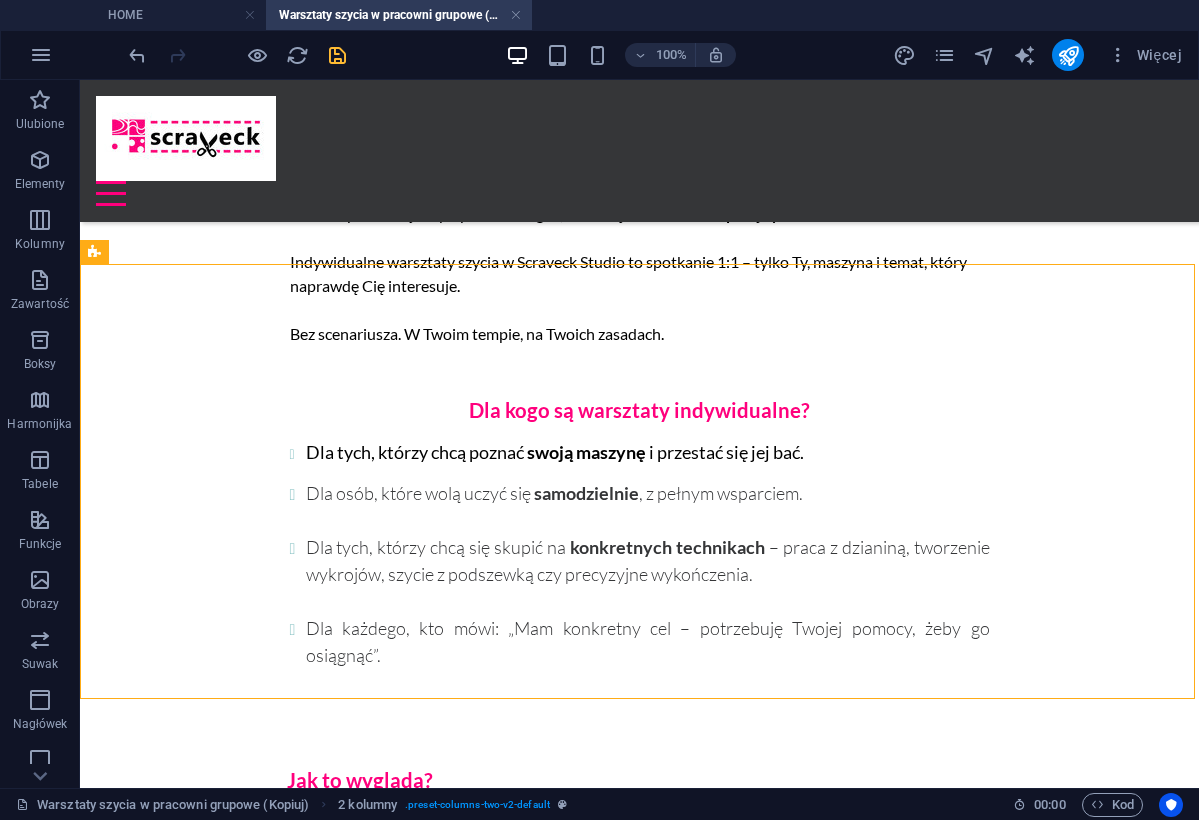 scroll, scrollTop: 937, scrollLeft: 0, axis: vertical 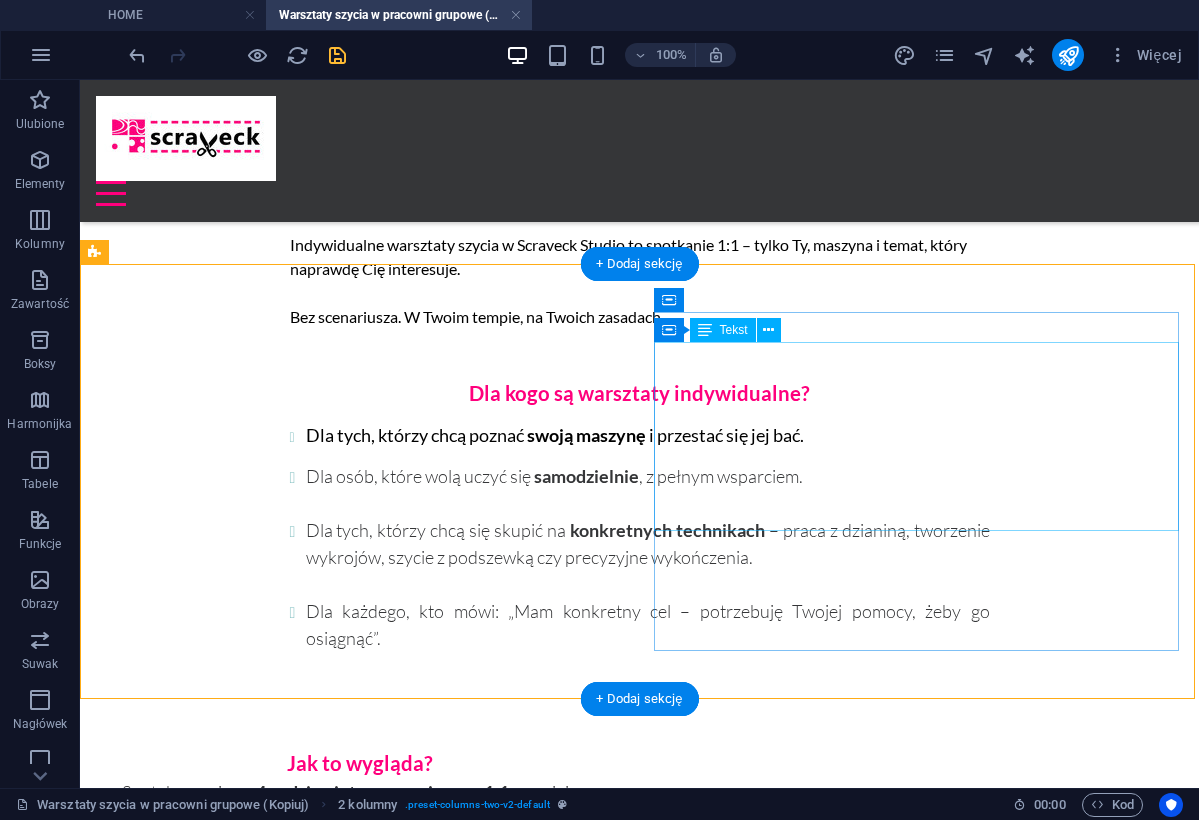 click on "1 00% mojej uwagi, wiedzy i doświadczenia – tylko dla Ciebie. Szycie dokładnie tego, czego chcesz się nauczyć. Komfort, spokój i przestrzeń na pytania, próby, błędy i sukcesy. Pracujemy z troską o detale, jakość i oczywiście – w duchu   zero waste i upcyklingu , bo każdy skrawek się liczy. I najważniejsze – poczujesz, że   masz moc, żeby tworzyć po swojemu ." at bounding box center [360, 1229] 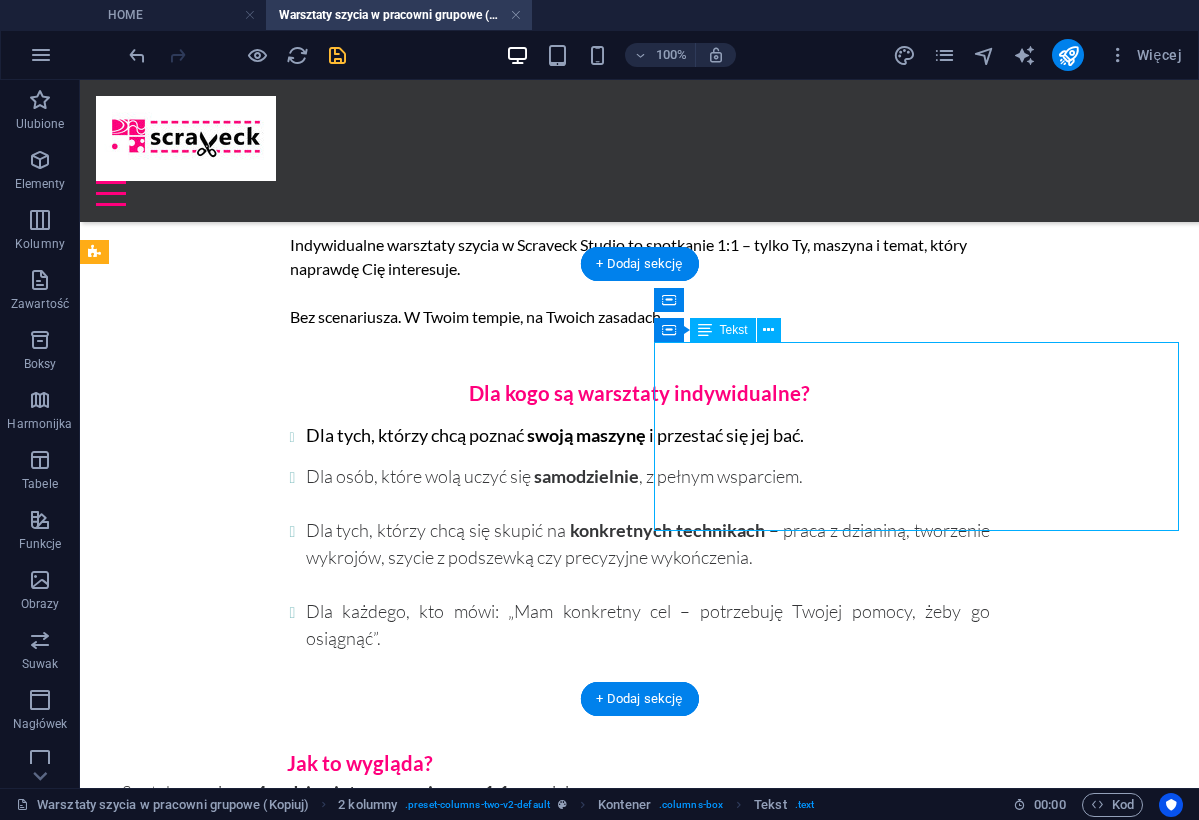click on "1 00% mojej uwagi, wiedzy i doświadczenia – tylko dla Ciebie. Szycie dokładnie tego, czego chcesz się nauczyć. Komfort, spokój i przestrzeń na pytania, próby, błędy i sukcesy. Pracujemy z troską o detale, jakość i oczywiście – w duchu   zero waste i upcyklingu , bo każdy skrawek się liczy. I najważniejsze – poczujesz, że   masz moc, żeby tworzyć po swojemu ." at bounding box center (360, 1229) 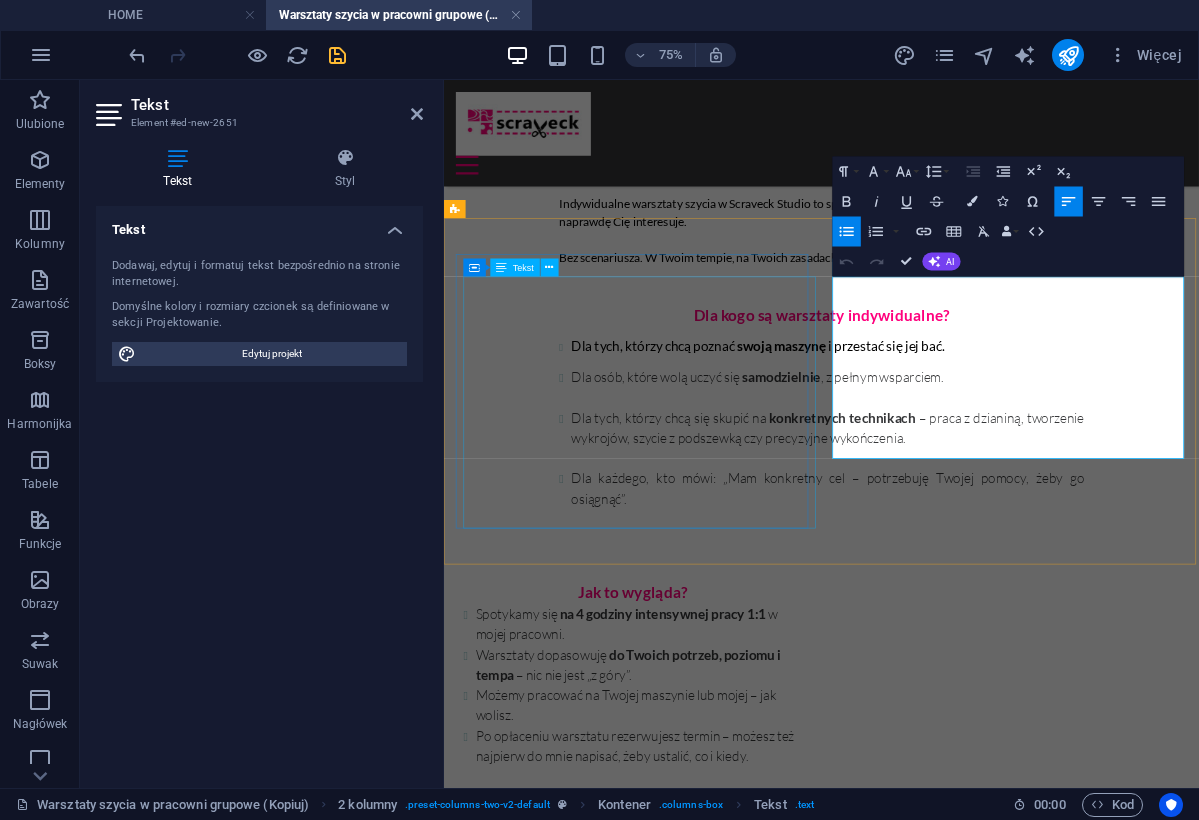 click on "Spotykamy się na [NUMBER] godziny intensywnej pracy 1:1 w mojej pracowni. Warsztaty dopasowuję do Twoich potrzeb, poziomu i tempa – nic nie jest „z góry”. Możemy pracować na Twojej maszynie lub mojej – jak wolisz. Po opłaceniu warsztatu rezerwujesz termin – możesz też najpierw do mnie napisać, żeby ustalić, co i kiedy. 💌 To również świetny pomysł na prezent! Voucher na warsztat indywidualny to wyjątkowy sposób, by podarować komuś bliskiemu czas, uwagę i nowe umiejętności." at bounding box center (696, 947) 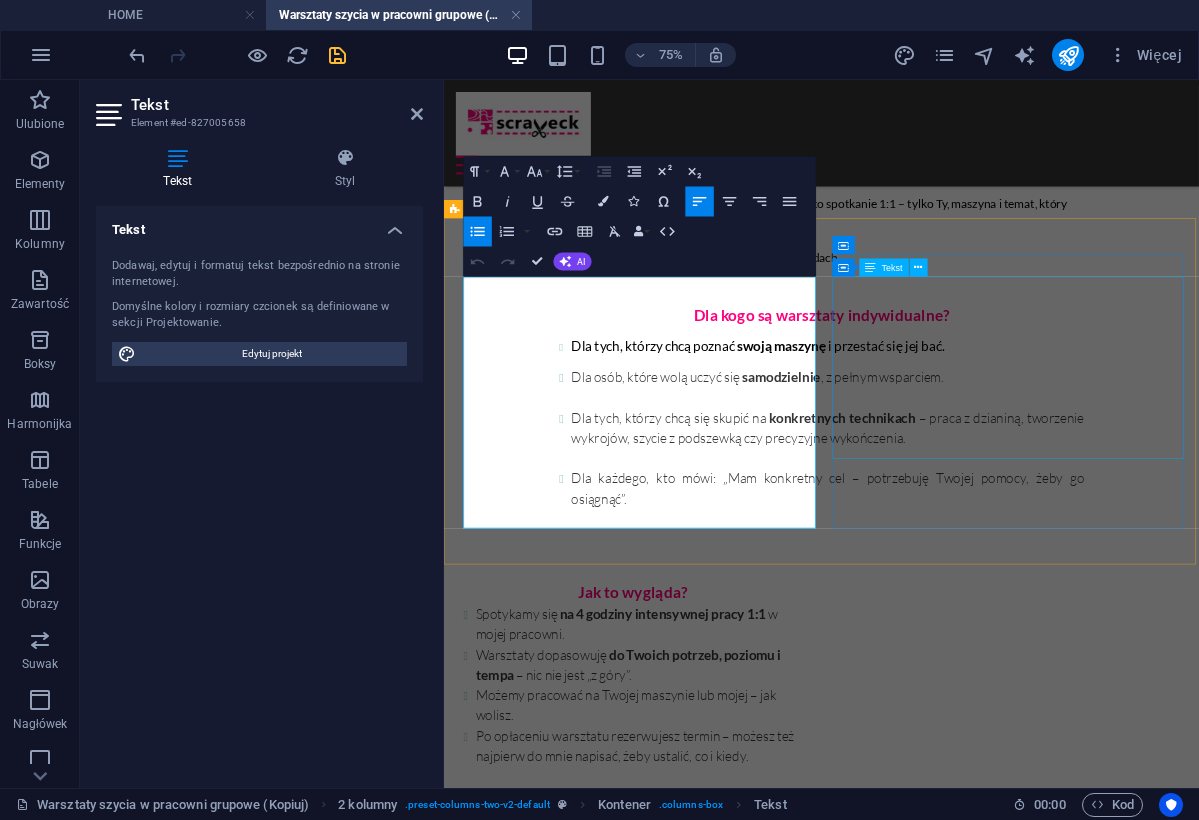 click on "1 00% mojej uwagi, wiedzy i doświadczenia – tylko dla Ciebie. Szycie dokładnie tego, czego chcesz się nauczyć. Komfort, spokój i przestrzeń na pytania, próby, błędy i sukcesy. Pracujemy z troską o detale, jakość i oczywiście – w duchu   zero waste i upcyklingu , bo każdy skrawek się liczy. I najważniejsze – poczujesz, że   masz moc, żeby tworzyć po swojemu ." at bounding box center [696, 1283] 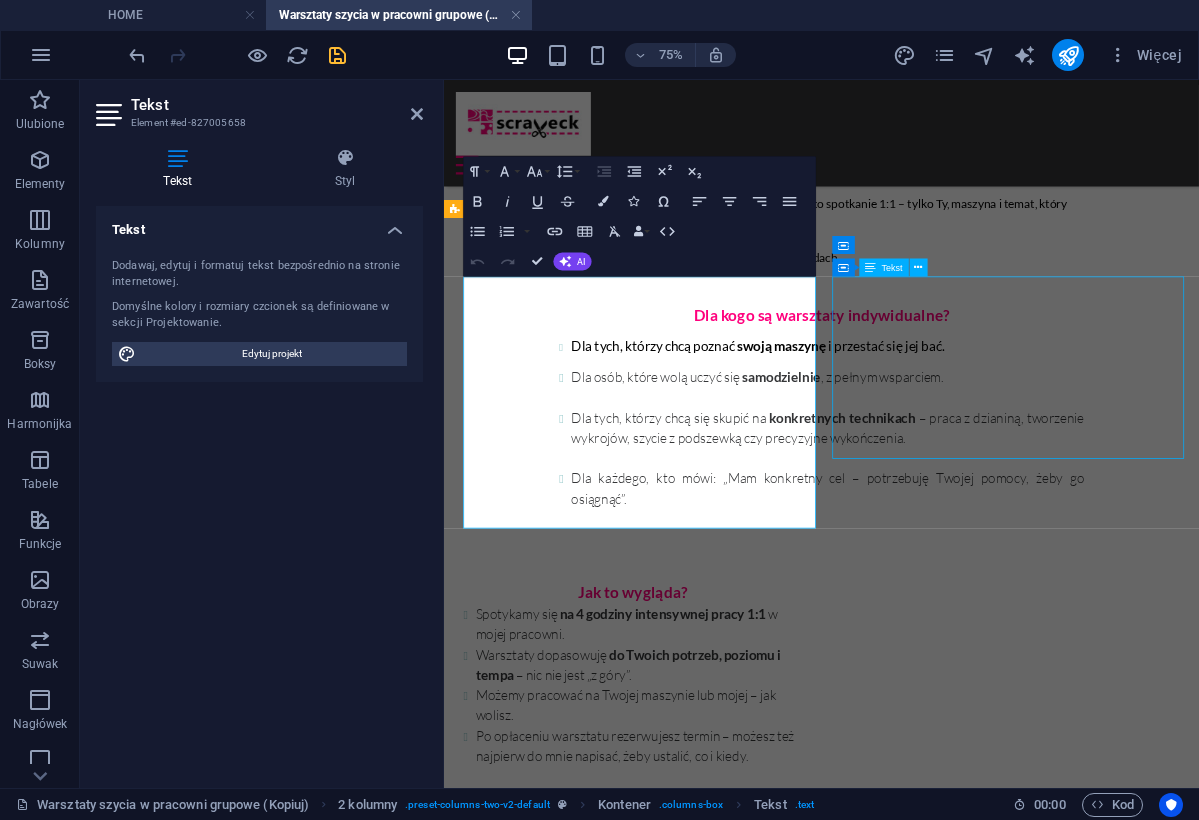 click on "1 00% mojej uwagi, wiedzy i doświadczenia – tylko dla Ciebie. Szycie dokładnie tego, czego chcesz się nauczyć. Komfort, spokój i przestrzeń na pytania, próby, błędy i sukcesy. Pracujemy z troską o detale, jakość i oczywiście – w duchu   zero waste i upcyklingu , bo każdy skrawek się liczy. I najważniejsze – poczujesz, że   masz moc, żeby tworzyć po swojemu ." at bounding box center (696, 1283) 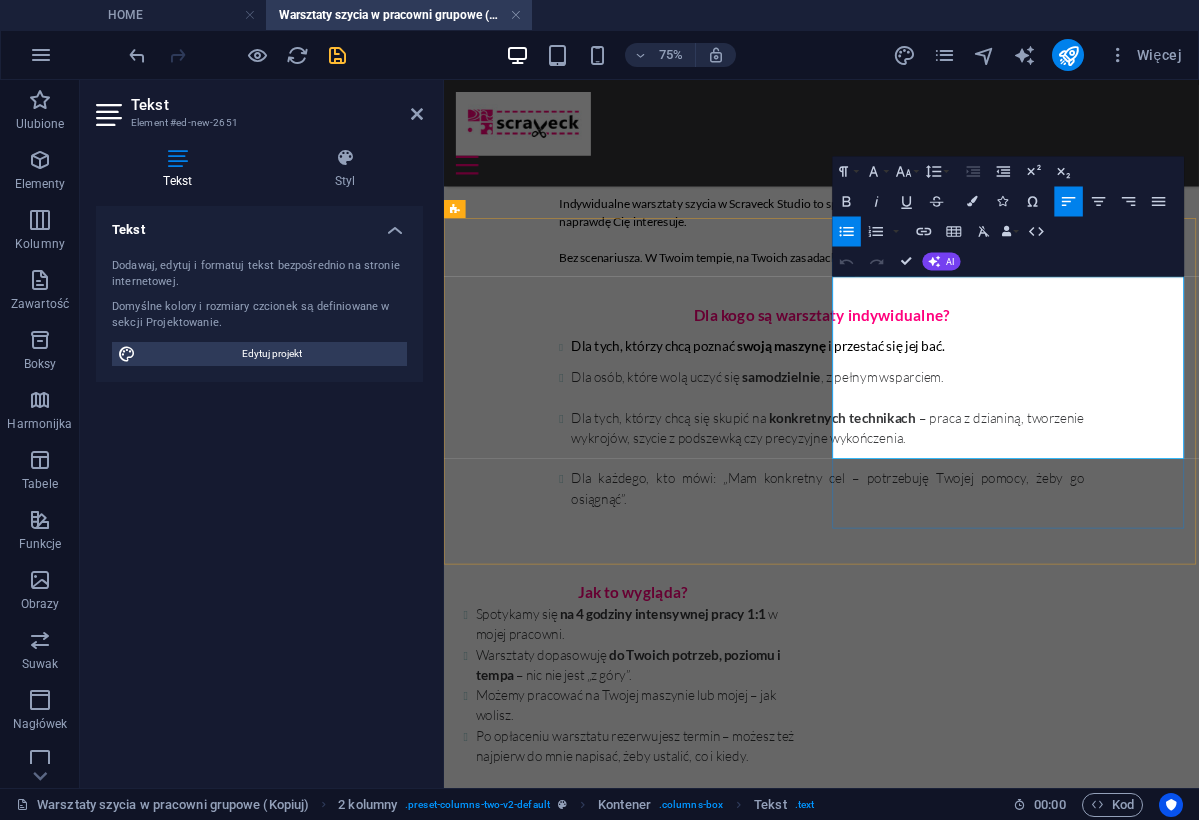 drag, startPoint x: 1004, startPoint y: 425, endPoint x: 1105, endPoint y: 576, distance: 181.66452 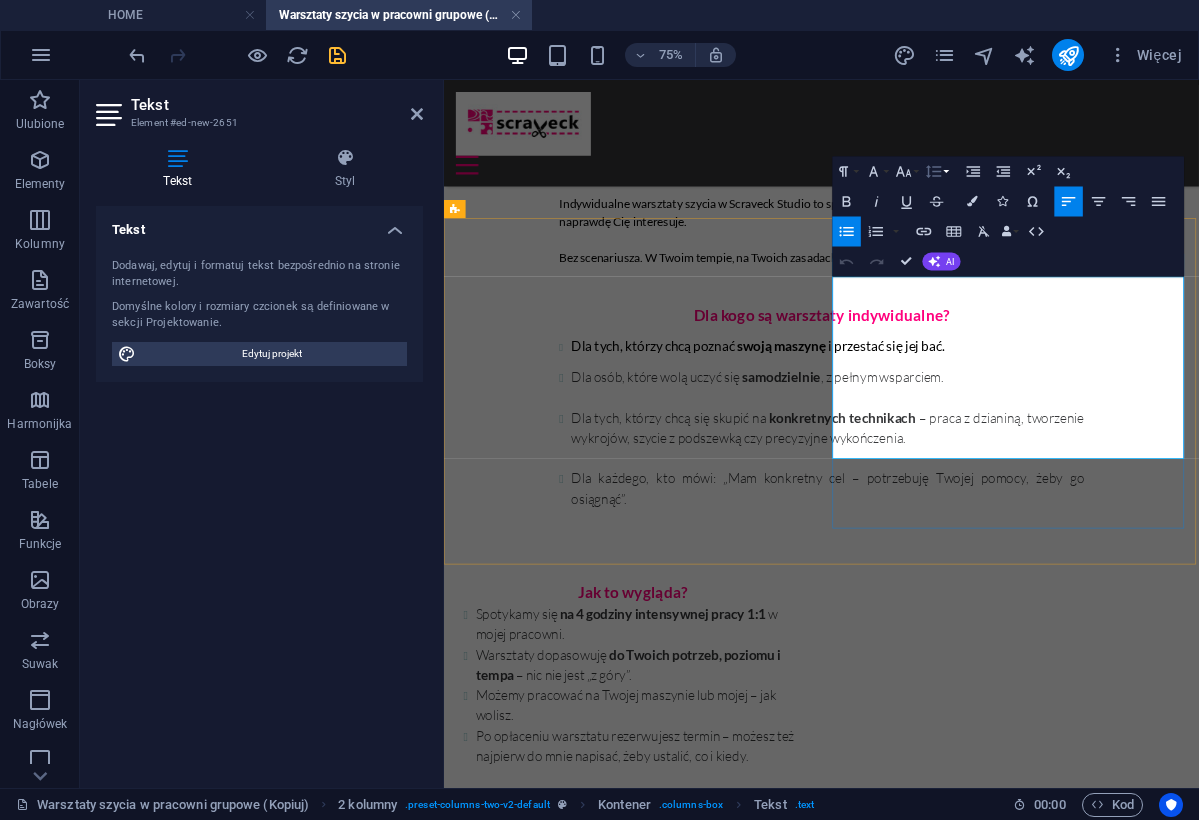 click 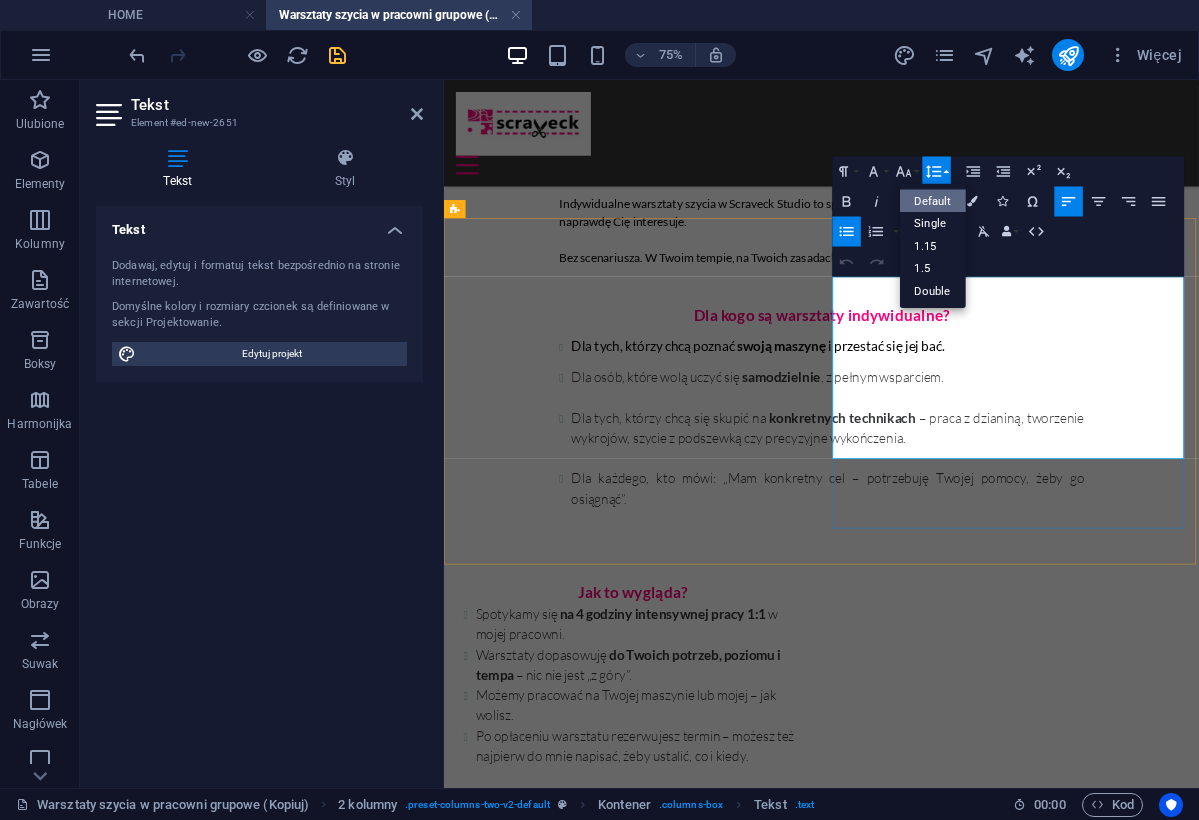 scroll, scrollTop: 0, scrollLeft: 0, axis: both 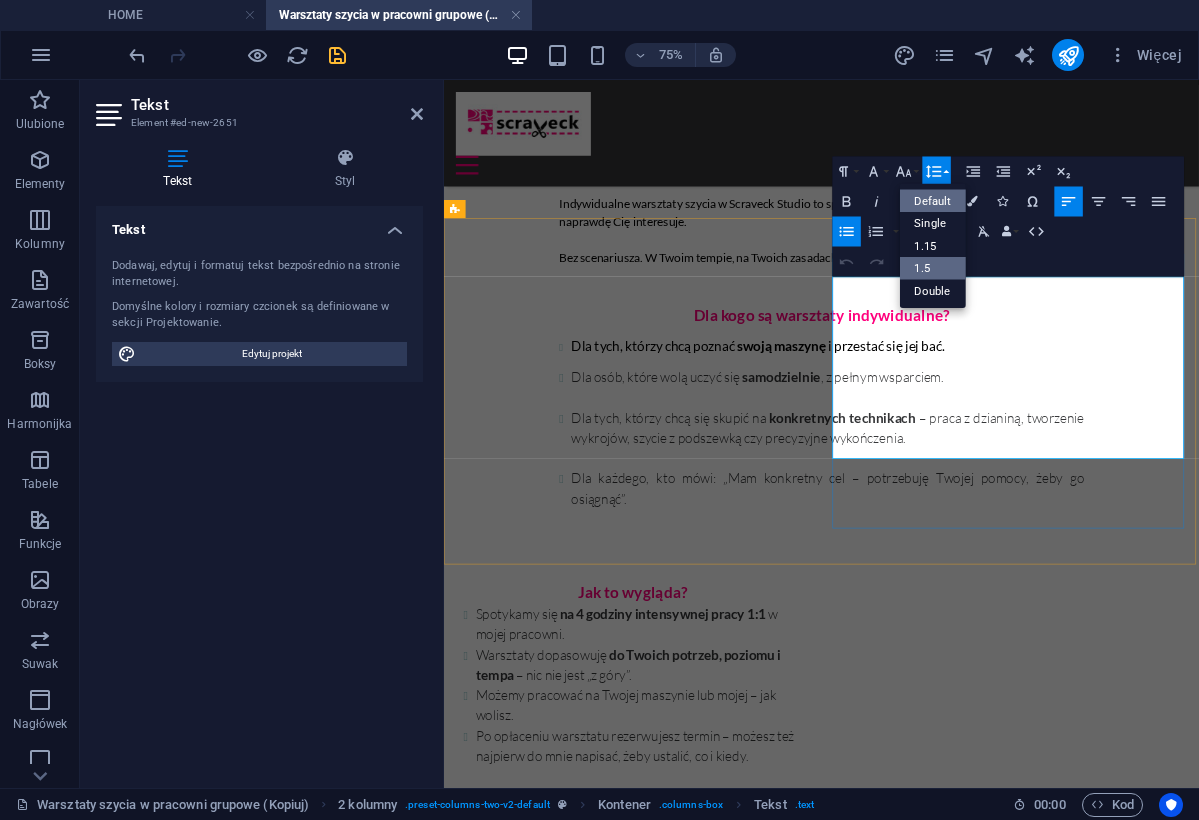 click on "1.5" at bounding box center (933, 268) 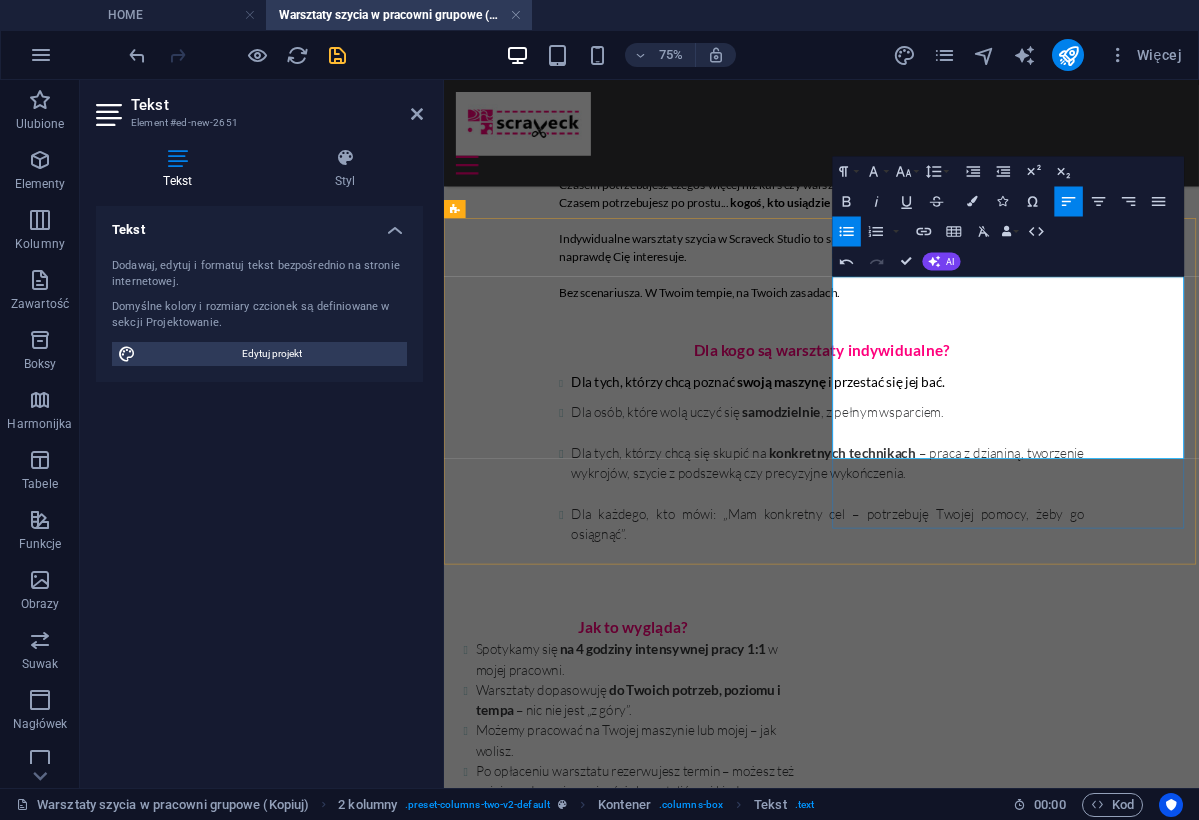 click on "Co zyskujesz? 1 00% mojej uwagi, wiedzy i doświadczenia – tylko dla Ciebie. Szycie dokładnie tego, czego chcesz się nauczyć. Komfort, spokój i przestrzeń na pytania, próby, błędy i sukcesy. Pracujemy z troską o detale, jakość i oczywiście – w duchu   zero waste i upcyklingu , bo każdy skrawek się liczy. I najważniejsze – poczujesz, że   masz moc, żeby tworzyć po swojemu ." at bounding box center (696, 1315) 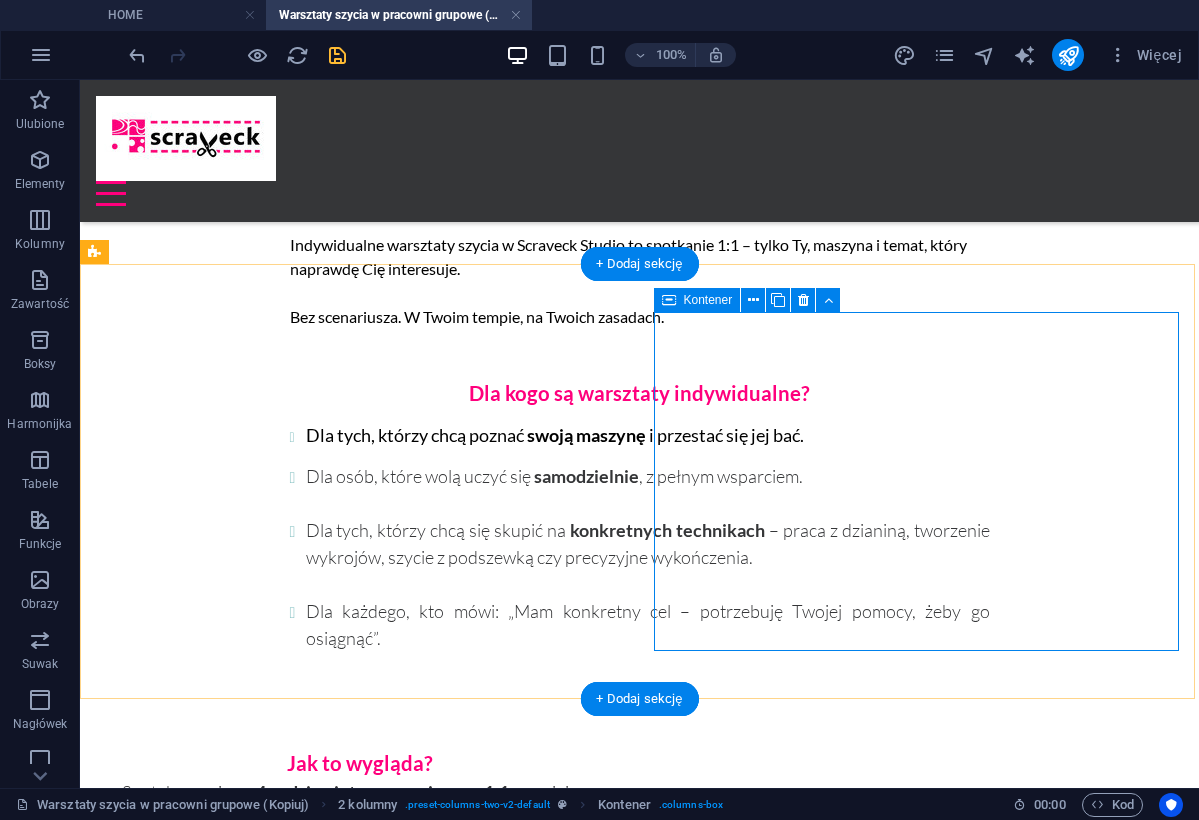click on "Co zyskujesz? 1 00% mojej uwagi, wiedzy i doświadczenia – tylko dla Ciebie. Szycie dokładnie tego, czego chcesz się nauczyć. Komfort, spokój i przestrzeń na pytania, próby, błędy i sukcesy. Pracujemy z troską o detale, jakość i oczywiście – w duchu   zero waste i upcyklingu , bo każdy skrawek się liczy. I najważniejsze – poczujesz, że   masz moc, żeby tworzyć po swojemu ." at bounding box center [360, 1214] 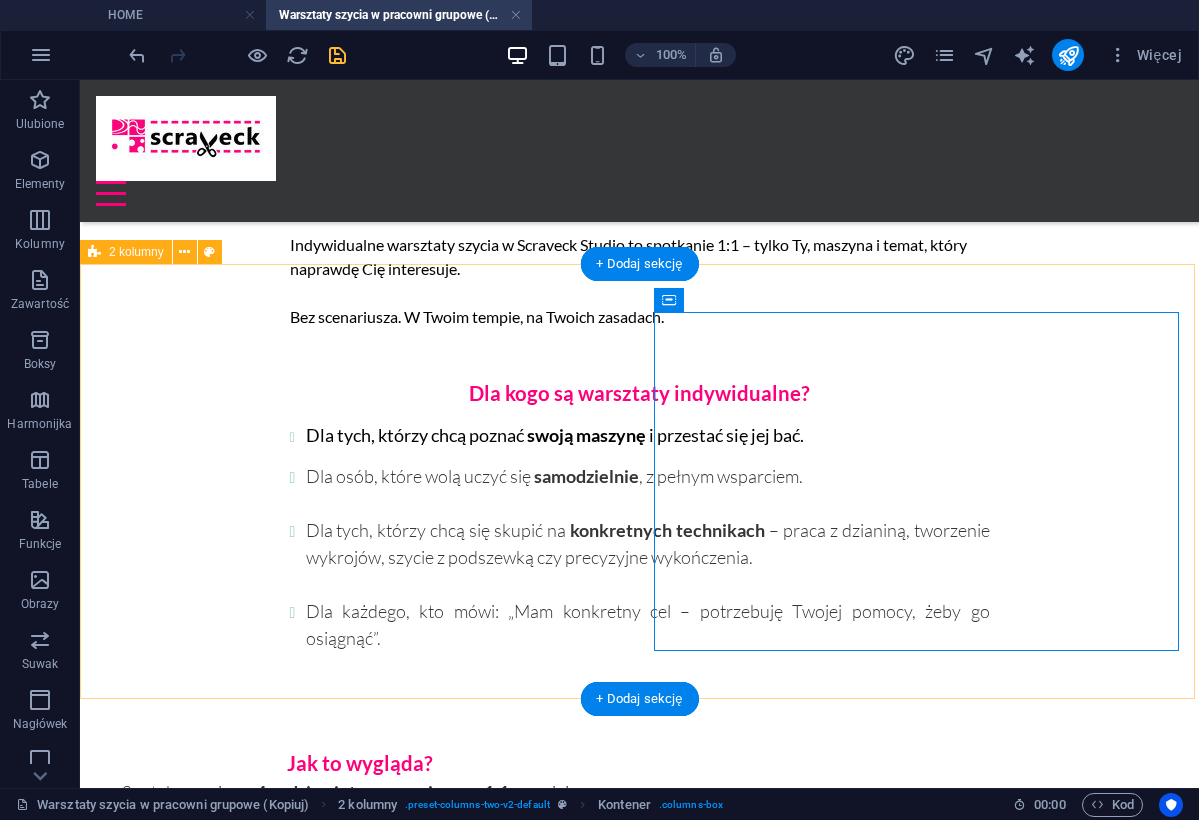 click on "Jak to wygląda? Spotykamy się na 4 godziny intensywnej pracy 1:1 w mojej pracowni. Warsztaty dopasowuję do Twoich potrzeb, poziomu i tempa – nic nie jest „z góry”. Możemy pracować na Twojej maszynie lub mojej – jak wolisz. Po opłaceniu warsztatu rezerwujesz termin – możesz też najpierw do mnie napisać, żeby ustalić, co i kiedy. 💌 To również świetny pomysł na prezent! Voucher na warsztat indywidualny to wyjątkowy sposób, by podarować komuś bliskiemu czas, uwagę i nowe umiejętności. Co zyskujesz? 100% mojej uwagi, wiedzy i doświadczenia – tylko dla Ciebie. Szycie dokładnie tego, czego chcesz się nauczyć. Komfort, spokój i przestrzeń na pytania, próby, błędy i sukcesy. Pracujemy z troską o detale, jakość i oczywiście – w duchu zero waste i upcyklingu, bo każdy skrawek się liczy. I najważniejsze – poczujesz, że masz moc, żeby tworzyć po swojemu." at bounding box center [639, 1035] 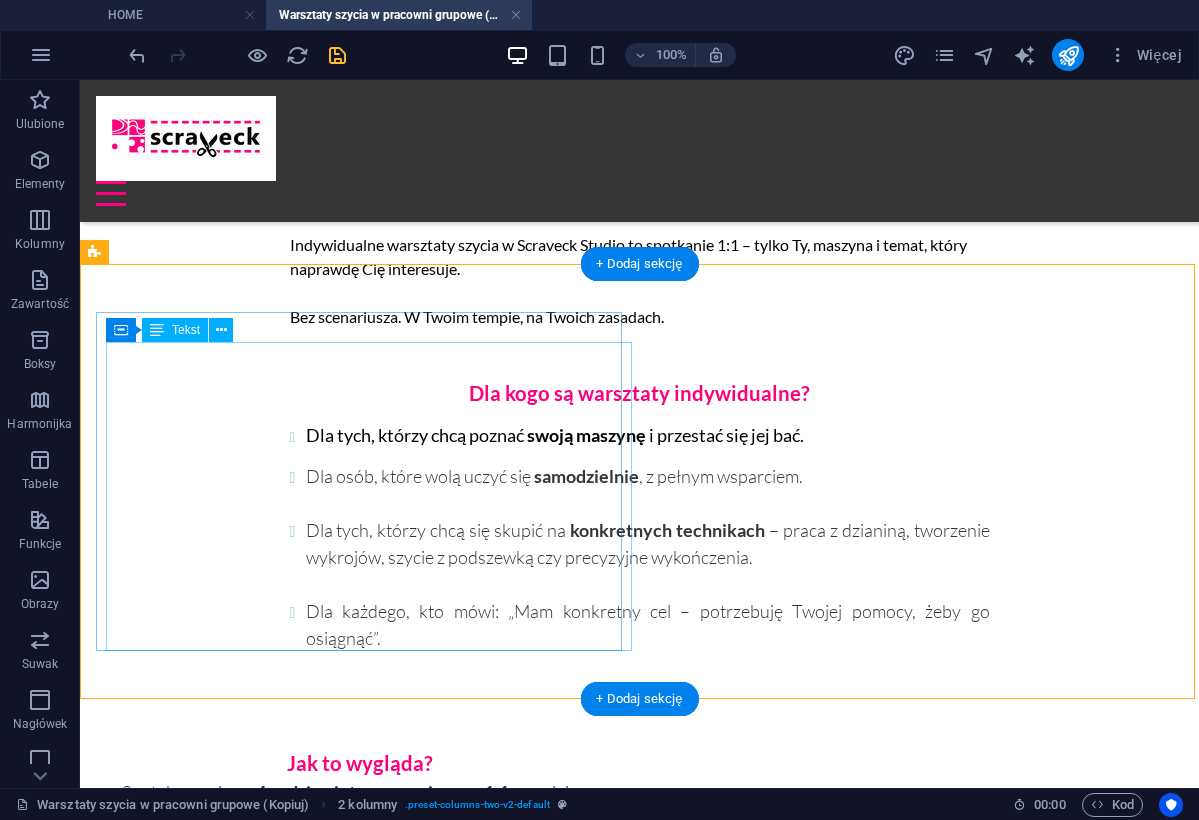 click on "Spotykamy się na [NUMBER] godziny intensywnej pracy 1:1 w mojej pracowni. Warsztaty dopasowuję do Twoich potrzeb, poziomu i tempa – nic nie jest „z góry”. Możemy pracować na Twojej maszynie lub mojej – jak wolisz. Po opłaceniu warsztatu rezerwujesz termin – możesz też najpierw do mnie napisać, żeby ustalić, co i kiedy. 💌 To również świetny pomysł na prezent! Voucher na warsztat indywidualny to wyjątkowy sposób, by podarować komuś bliskiemu czas, uwagę i nowe umiejętności." at bounding box center [360, 933] 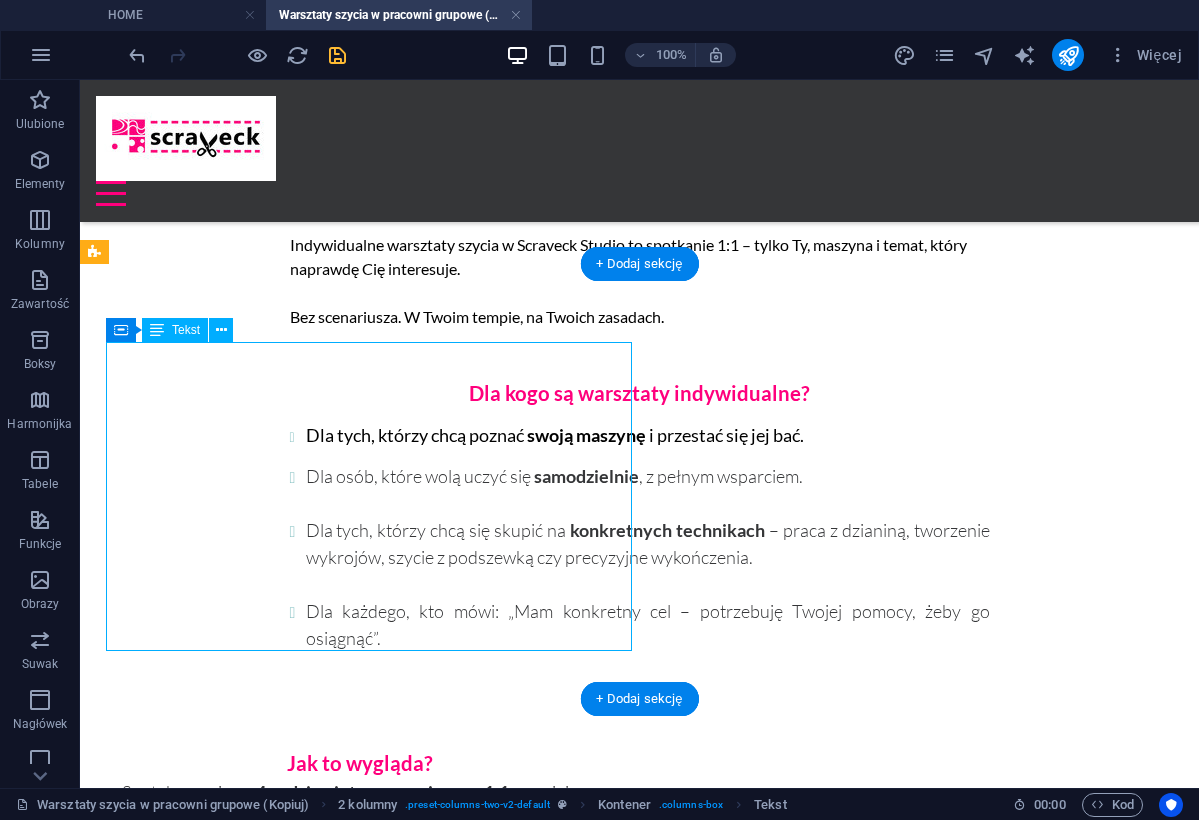 drag, startPoint x: 630, startPoint y: 530, endPoint x: 614, endPoint y: 530, distance: 16 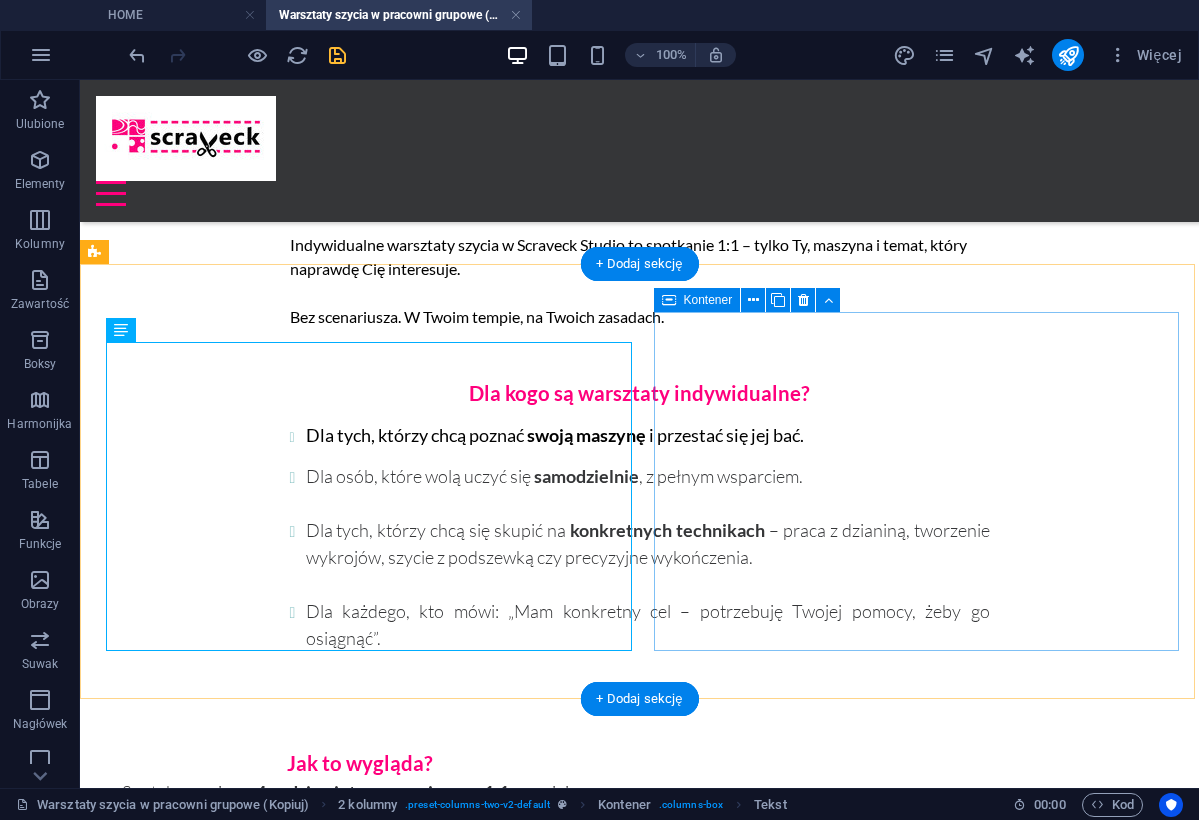 click on "Co zyskujesz? 1 00% mojej uwagi, wiedzy i doświadczenia – tylko dla Ciebie. Szycie dokładnie tego, czego chcesz się nauczyć. Komfort, spokój i przestrzeń na pytania, próby, błędy i sukcesy. Pracujemy z troską o detale, jakość i oczywiście – w duchu   zero waste i upcyklingu , bo każdy skrawek się liczy. I najważniejsze – poczujesz, że   masz moc, żeby tworzyć po swojemu ." at bounding box center [360, 1214] 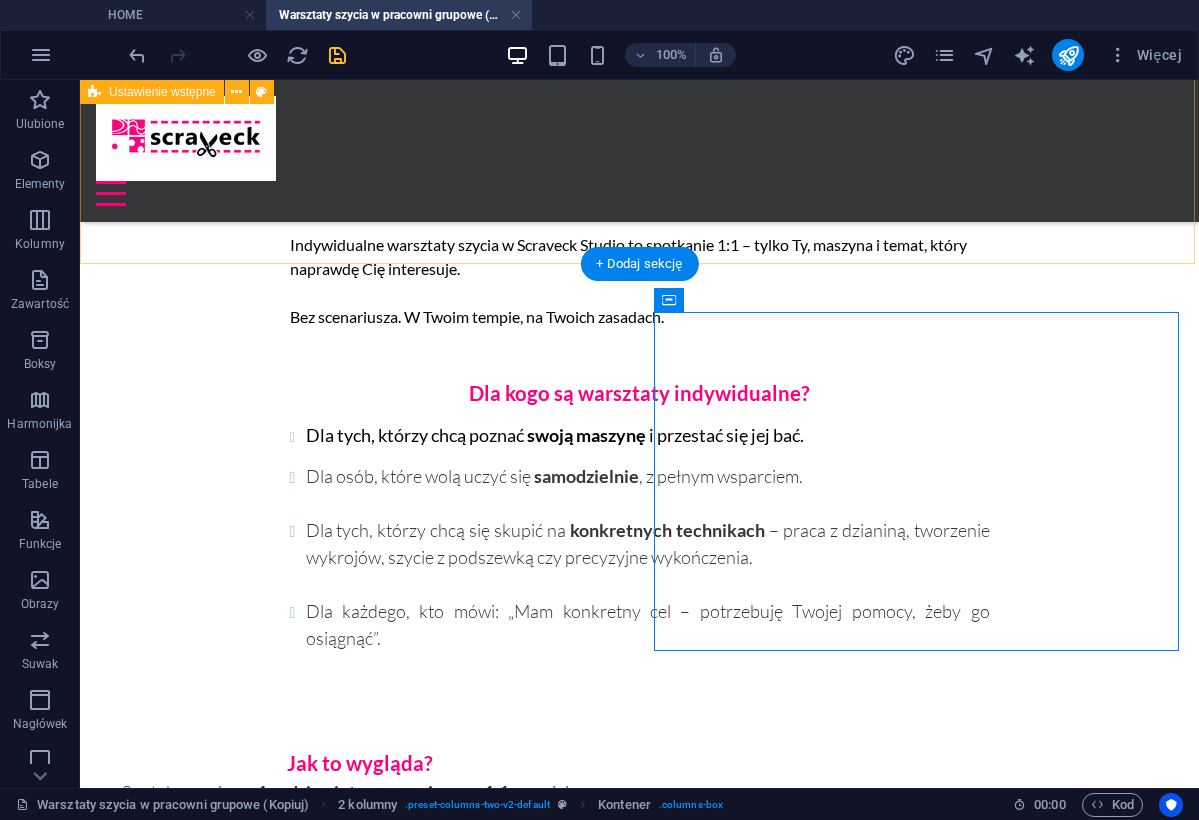 click on "Indywidualne warsztaty szycia 100% uwagi na Ciebie Czasem potrzebujesz czegoś więcej niż kurs czy warsztat grupowy. Czasem potrzebujesz po prostu... kogoś, kto usiądzie obok i skupi się tylko na Tobie. Indywidualne warsztaty szycia w Scraveck Studio to spotkanie 1:1 – tylko Ty, maszyna i temat, który naprawdę Cię interesuje. Bez scenariusza. W Twoim tempie, na Twoich zasadach. Dla kogo są warsztaty indywidualne? Dla tych, którzy chcą poznać swoją maszynę i przestać się jej bać. Dla osób, które wolą uczyć się samodzielnie, z pełnym wsparciem. Dla tych, którzy chcą się skupić na konkretnych technikach – praca z dzianiną, tworzenie wykrojów, szycie z podszewką czy precyzyjne wykończenia. Dla każdego, kto mówi: „Mam konkretny cel – potrzebuję Twojej pomocy, żeby go osiągnąć”." at bounding box center [639, 321] 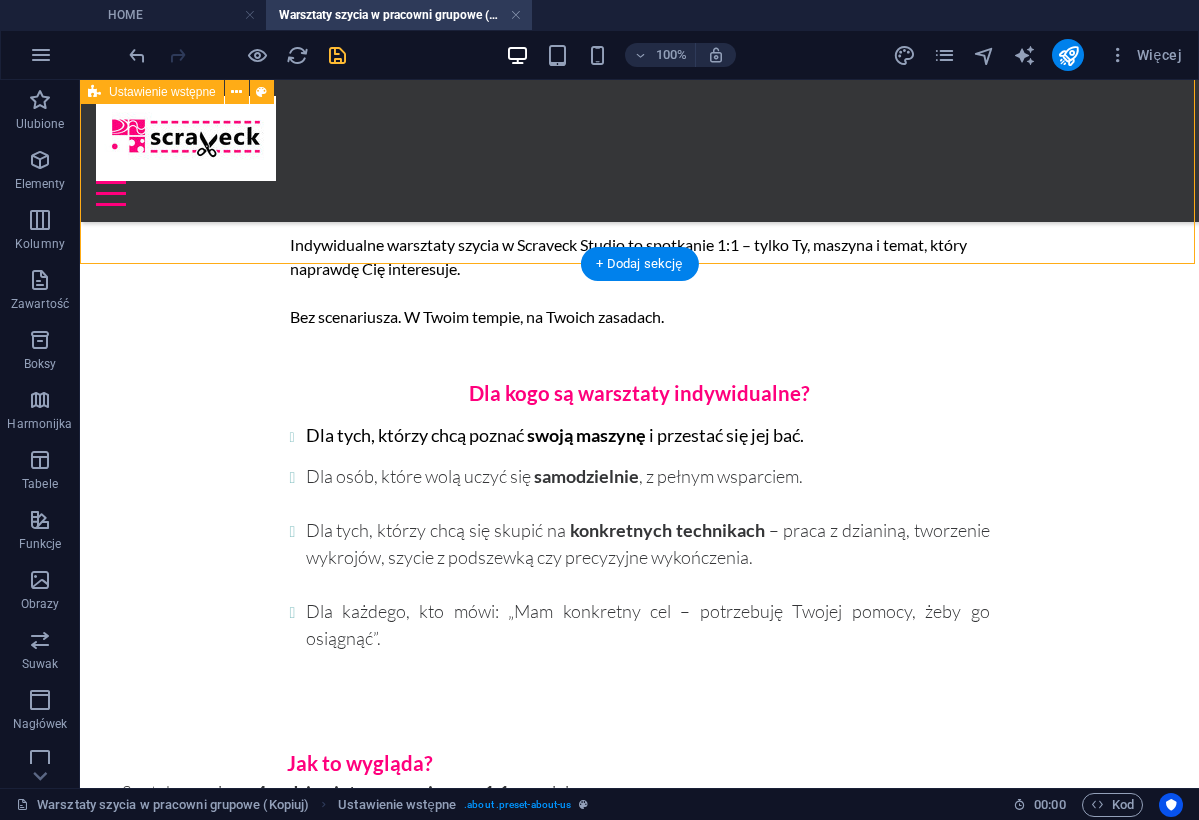 click on "Indywidualne warsztaty szycia 100% uwagi na Ciebie Czasem potrzebujesz czegoś więcej niż kurs czy warsztat grupowy. Czasem potrzebujesz po prostu... kogoś, kto usiądzie obok i skupi się tylko na Tobie. Indywidualne warsztaty szycia w Scraveck Studio to spotkanie 1:1 – tylko Ty, maszyna i temat, który naprawdę Cię interesuje. Bez scenariusza. W Twoim tempie, na Twoich zasadach. Dla kogo są warsztaty indywidualne? Dla tych, którzy chcą poznać swoją maszynę i przestać się jej bać. Dla osób, które wolą uczyć się samodzielnie, z pełnym wsparciem. Dla tych, którzy chcą się skupić na konkretnych technikach – praca z dzianiną, tworzenie wykrojów, szycie z podszewką czy precyzyjne wykończenia. Dla każdego, kto mówi: „Mam konkretny cel – potrzebuję Twojej pomocy, żeby go osiągnąć”." at bounding box center (639, 321) 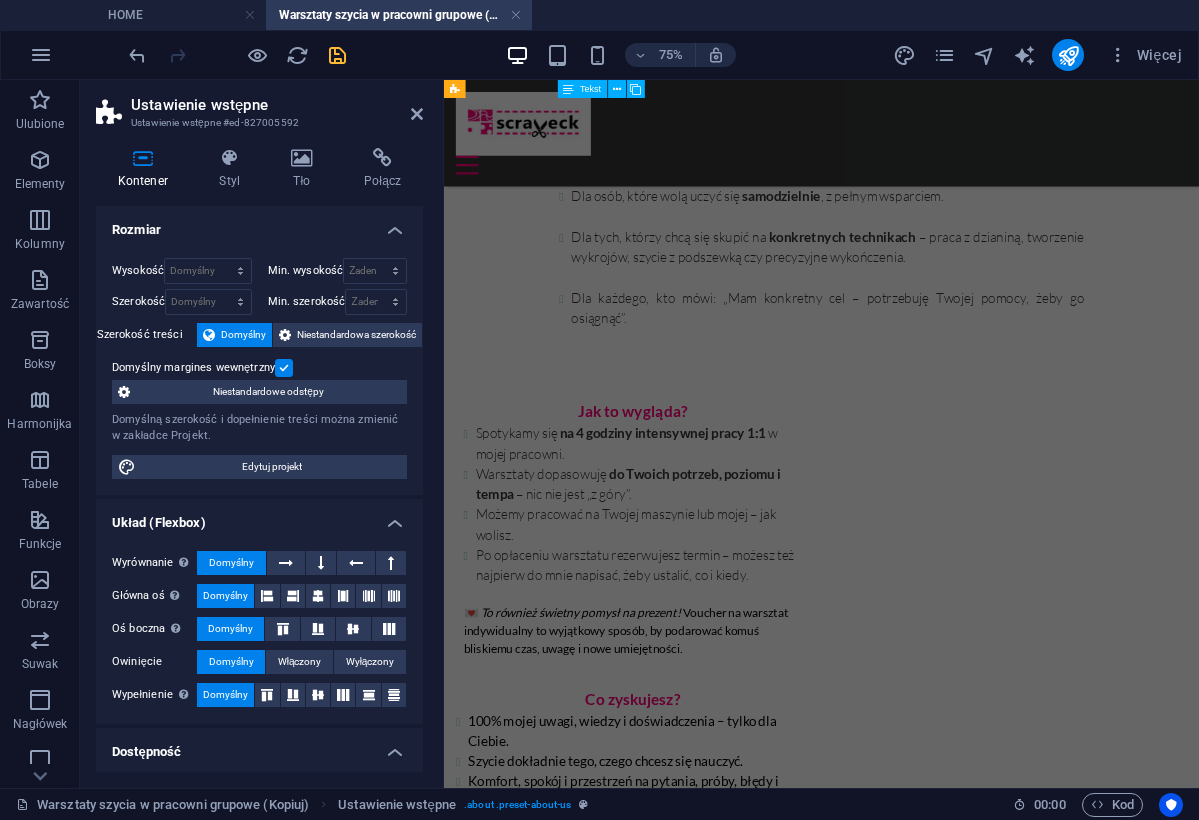 scroll, scrollTop: 1214, scrollLeft: 0, axis: vertical 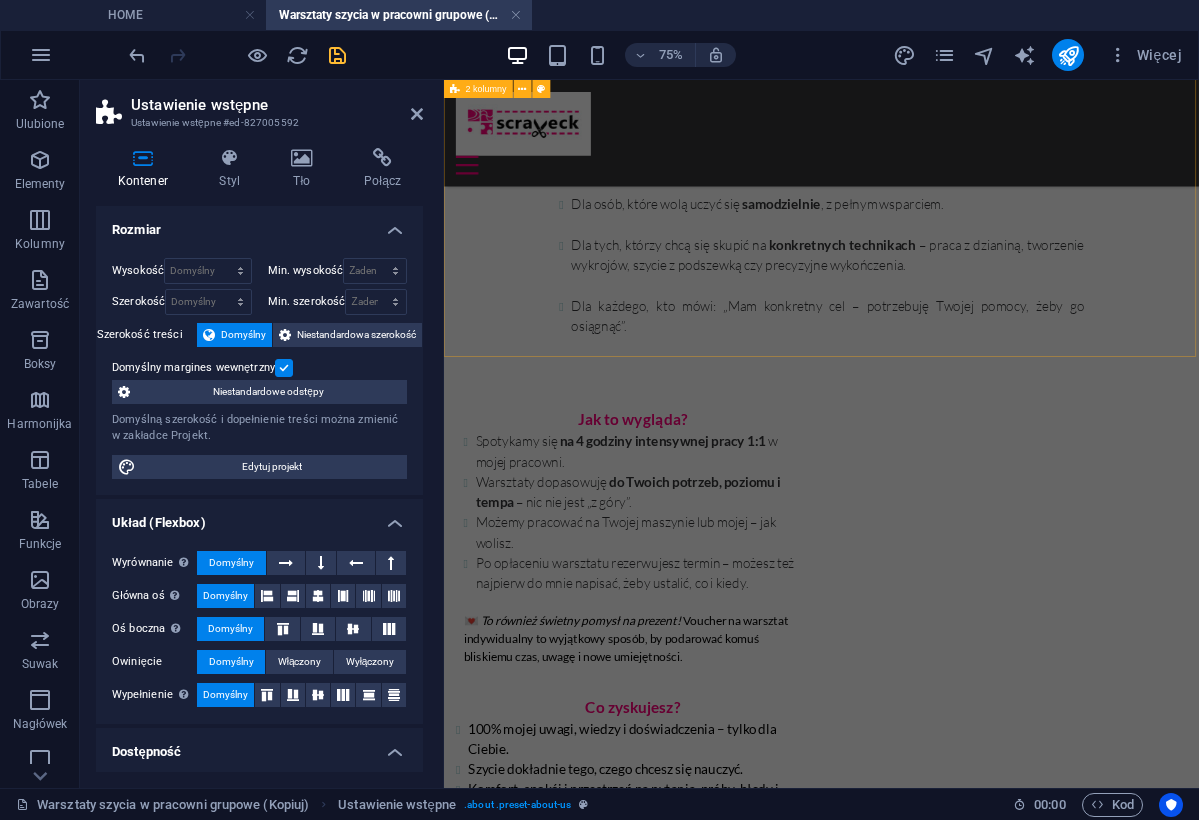 click on "Jak to wygląda? Spotykamy się na 4 godziny intensywnej pracy 1:1 w mojej pracowni. Warsztaty dopasowuję do Twoich potrzeb, poziomu i tempa – nic nie jest „z góry”. Możemy pracować na Twojej maszynie lub mojej – jak wolisz. Po opłaceniu warsztatu rezerwujesz termin – możesz też najpierw do mnie napisać, żeby ustalić, co i kiedy. 💌 To również świetny pomysł na prezent! Voucher na warsztat indywidualny to wyjątkowy sposób, by podarować komuś bliskiemu czas, uwagę i nowe umiejętności. Co zyskujesz? 100% mojej uwagi, wiedzy i doświadczenia – tylko dla Ciebie. Szycie dokładnie tego, czego chcesz się nauczyć. Komfort, spokój i przestrzeń na pytania, próby, błędy i sukcesy. Pracujemy z troską o detale, jakość i oczywiście – w duchu zero waste i upcyklingu, bo każdy skrawek się liczy. I najważniejsze – poczujesz, że masz moc, żeby tworzyć po swojemu." at bounding box center (947, 846) 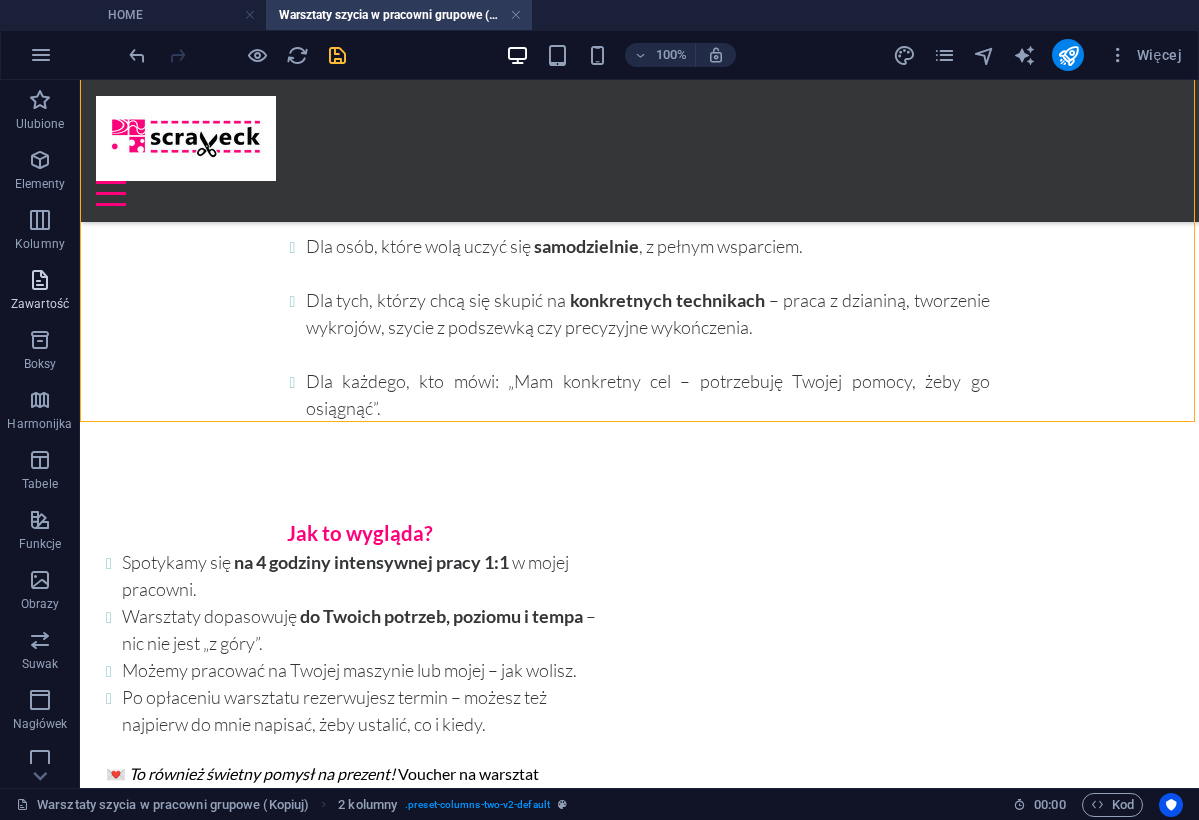 click at bounding box center [40, 280] 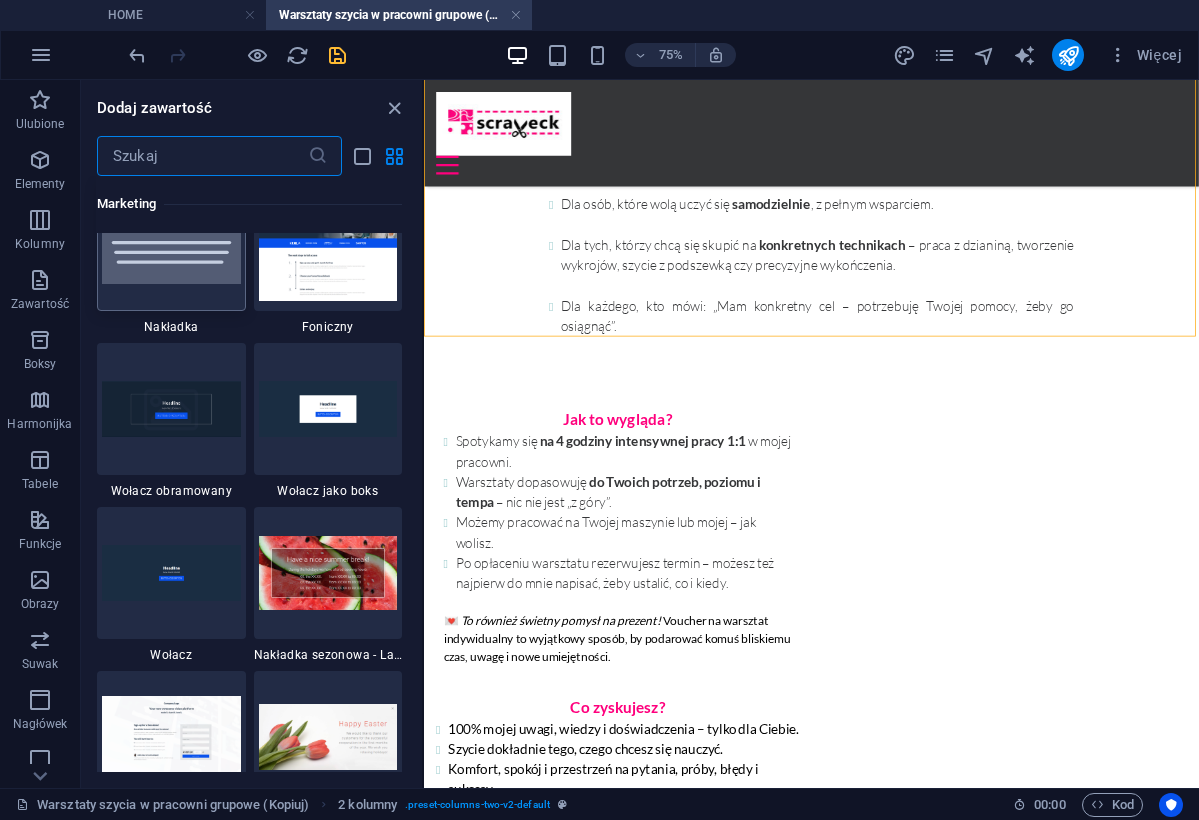 scroll, scrollTop: 16347, scrollLeft: 0, axis: vertical 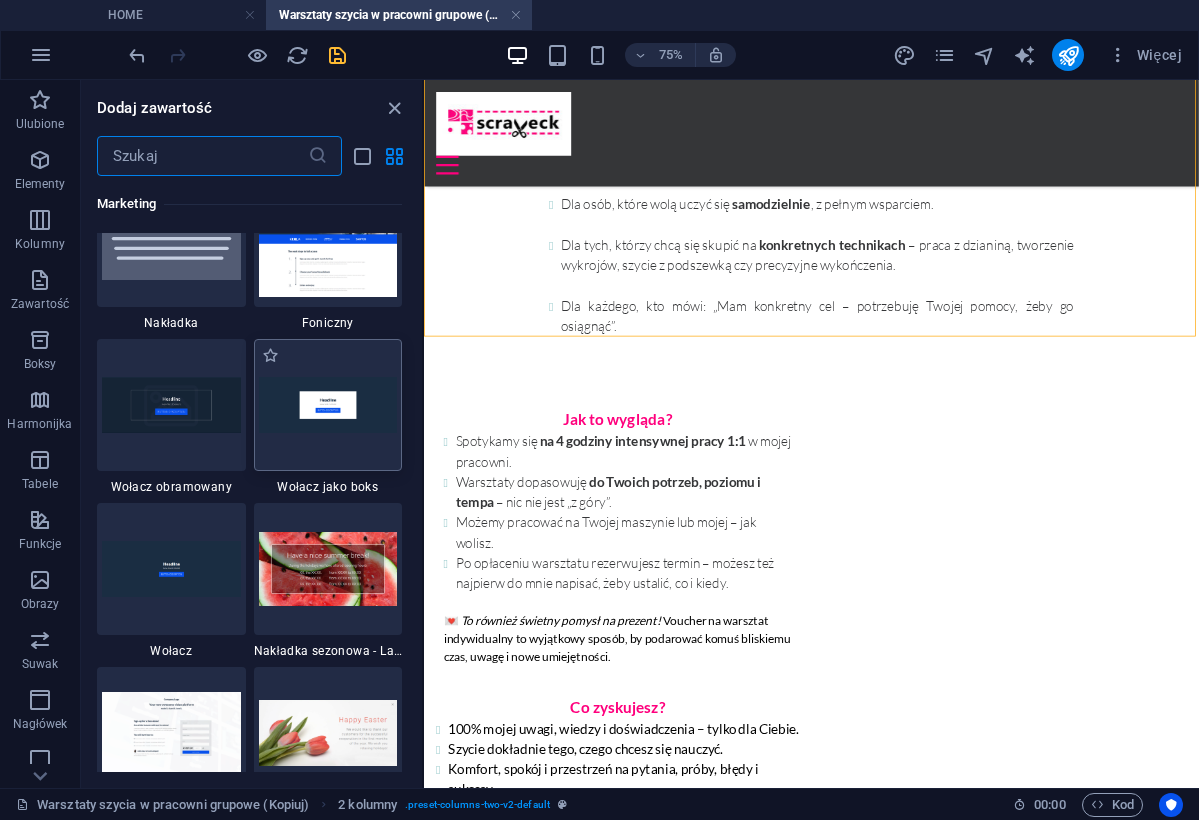 click at bounding box center [328, 404] 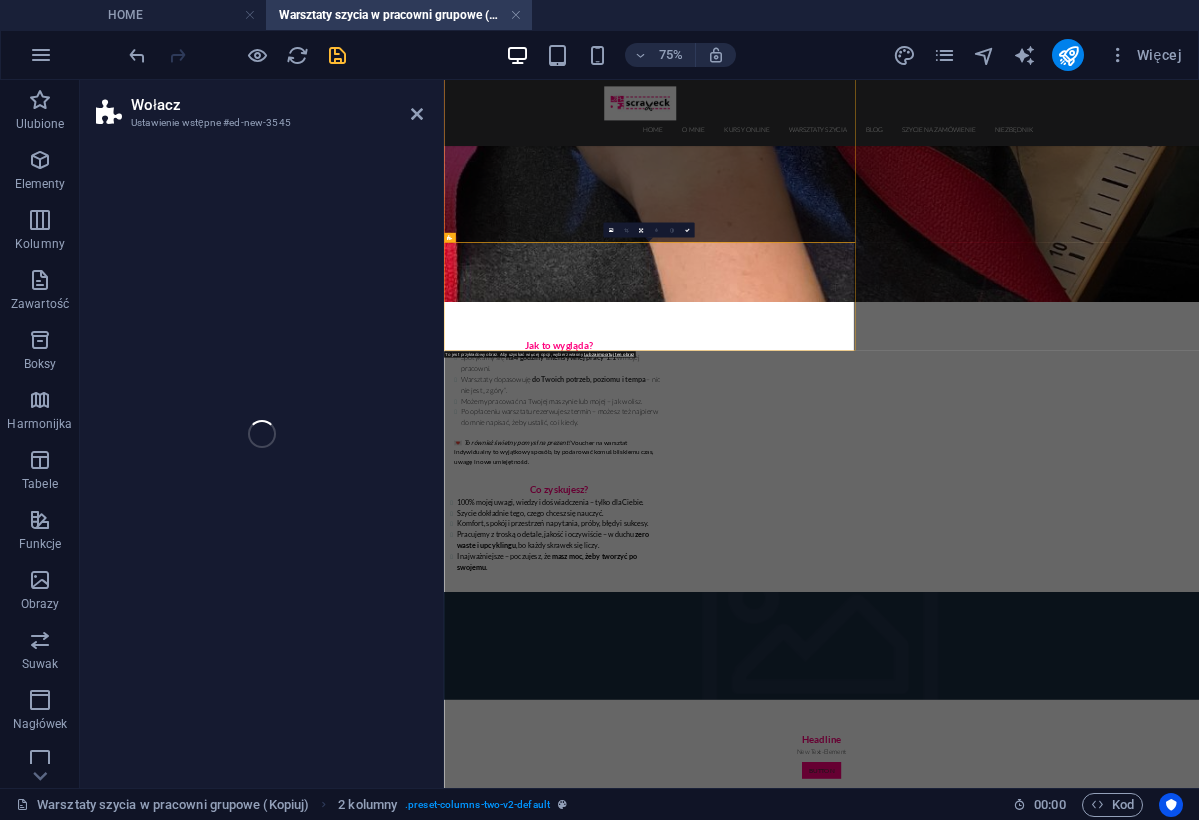 select on "rem" 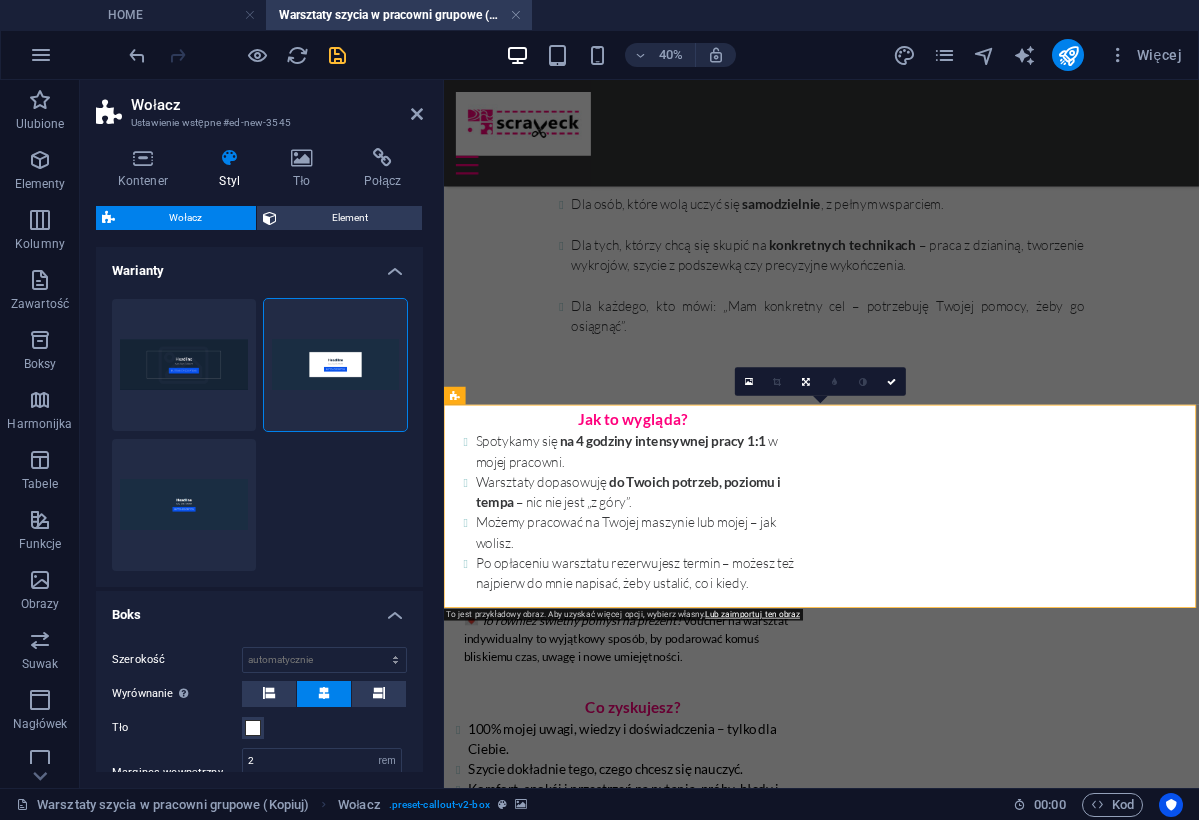 scroll, scrollTop: 1150, scrollLeft: 0, axis: vertical 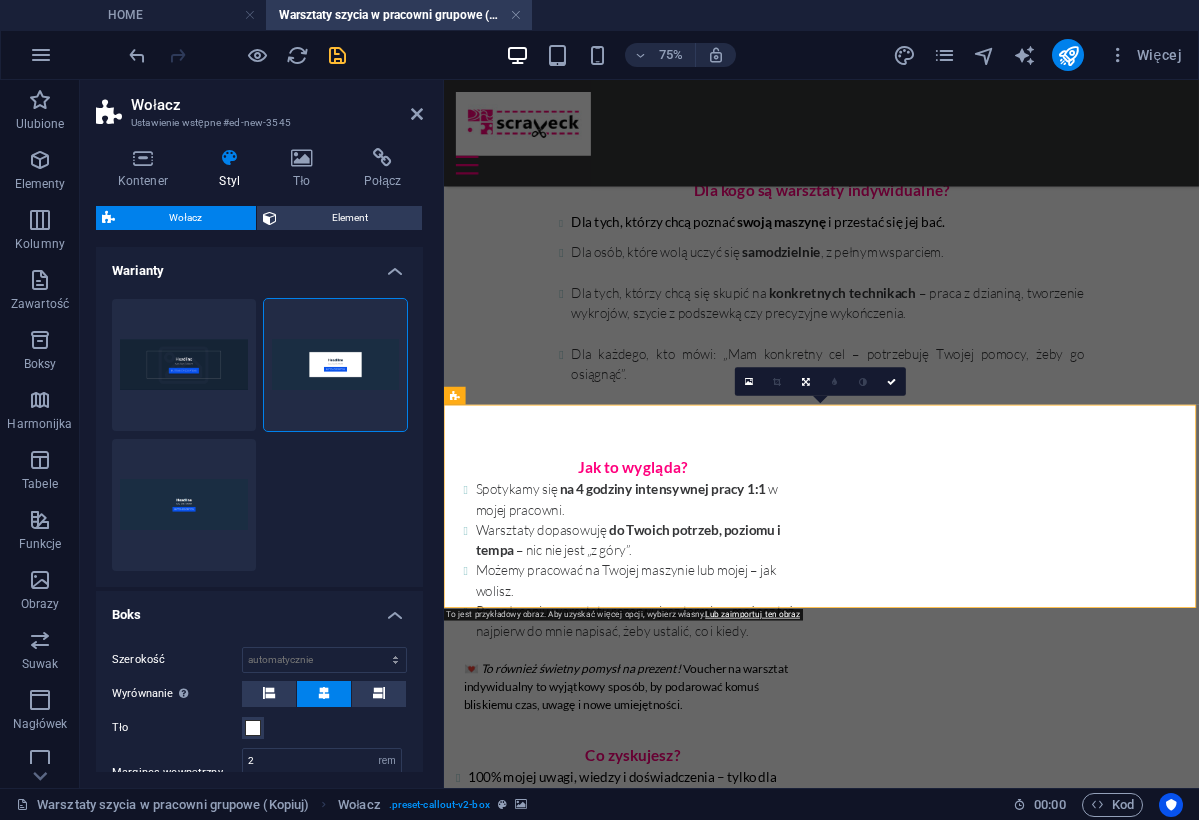 click at bounding box center (947, 1422) 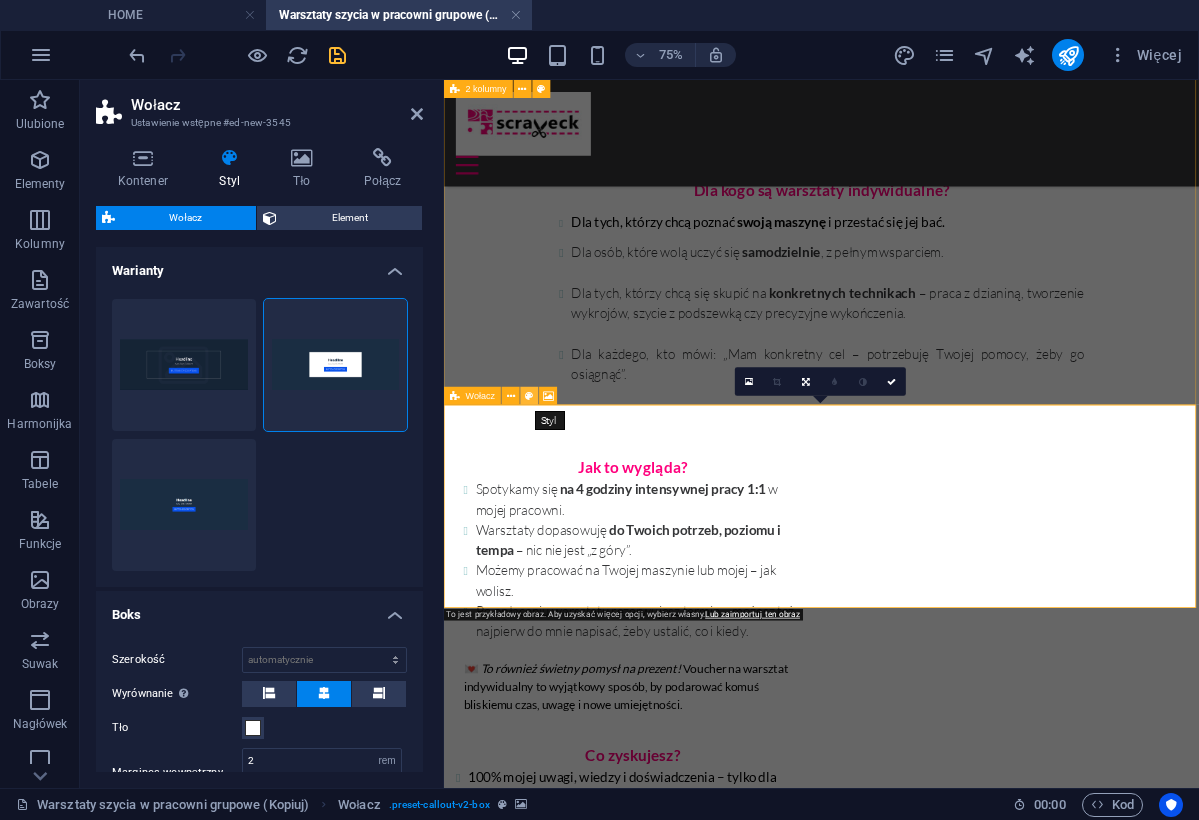 click at bounding box center (529, 396) 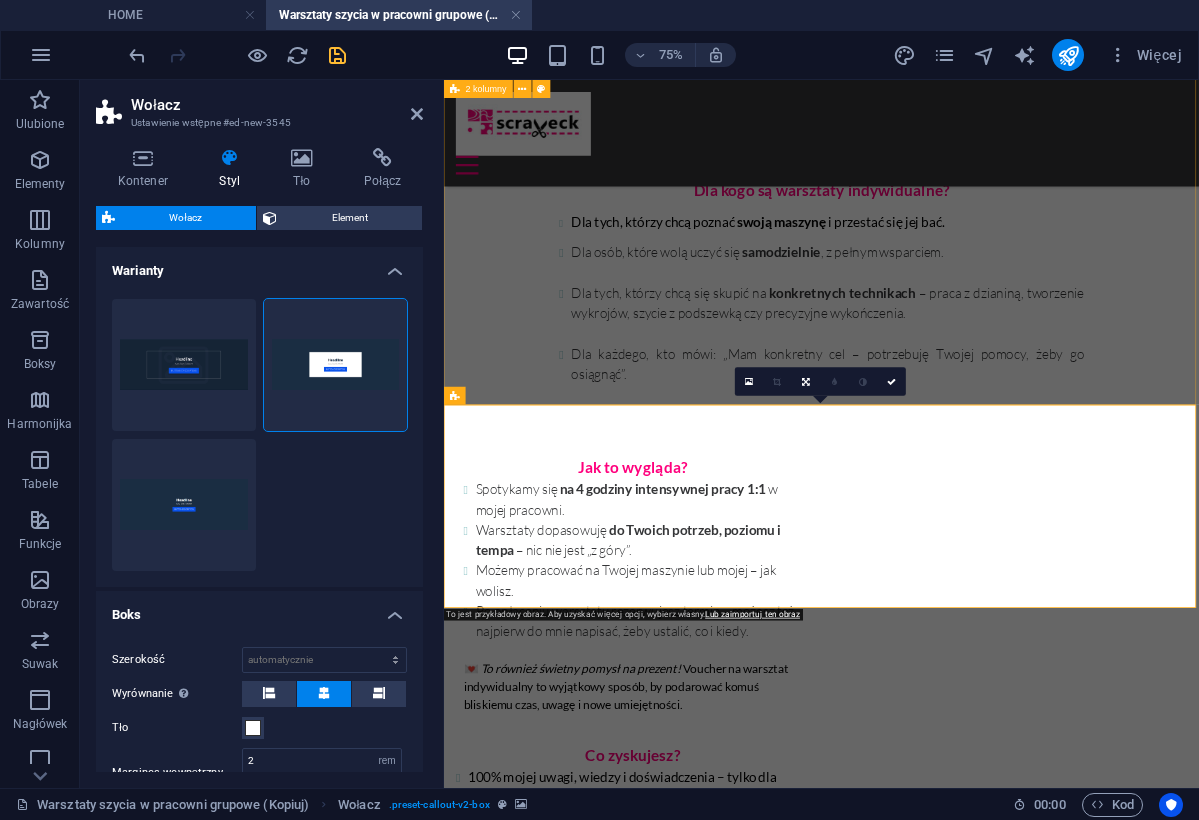 click at bounding box center (230, 158) 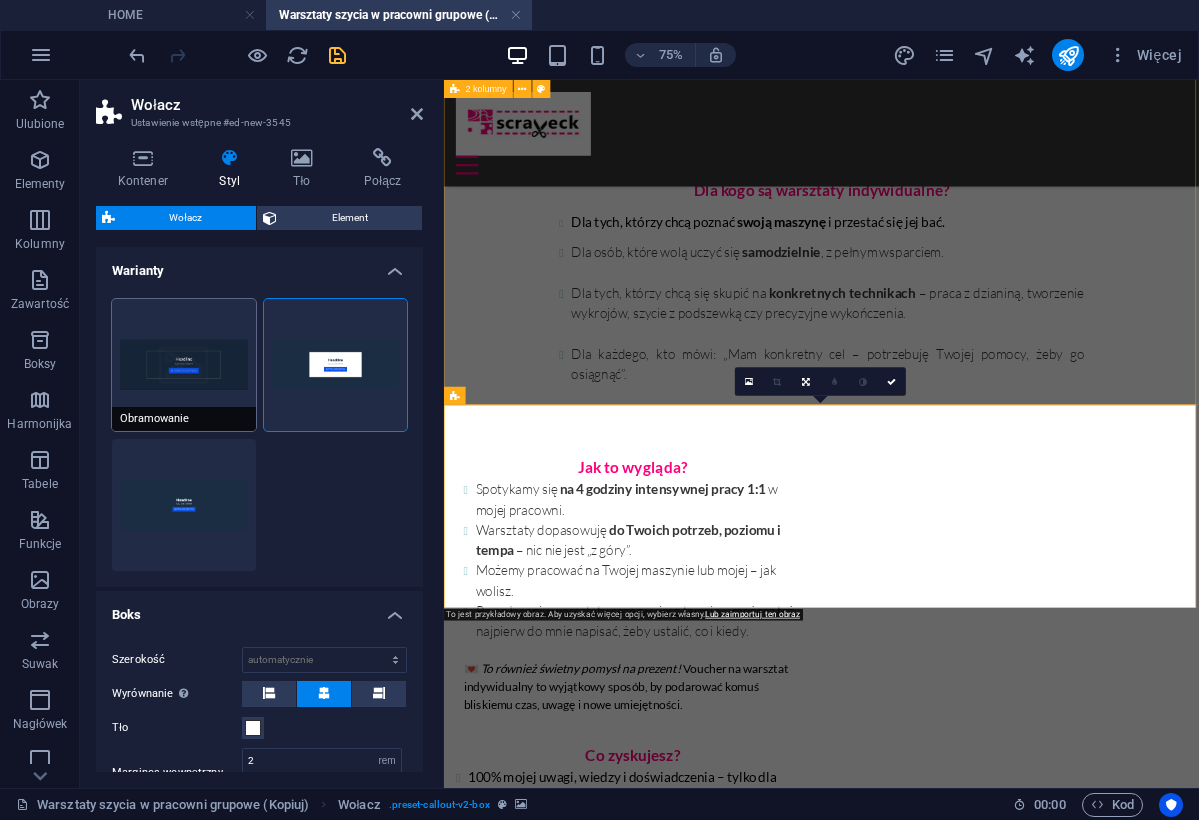 click on "Obramowanie" at bounding box center [184, 365] 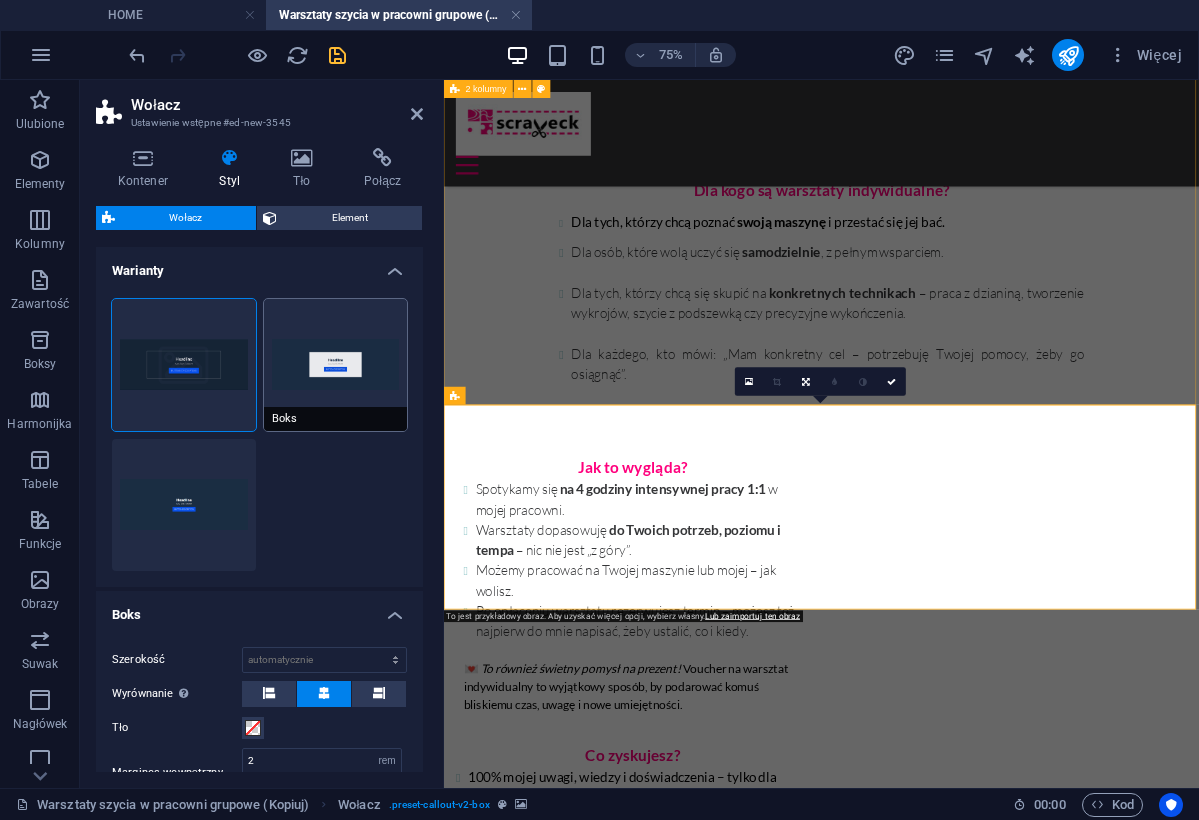 click on "Boks" at bounding box center (336, 365) 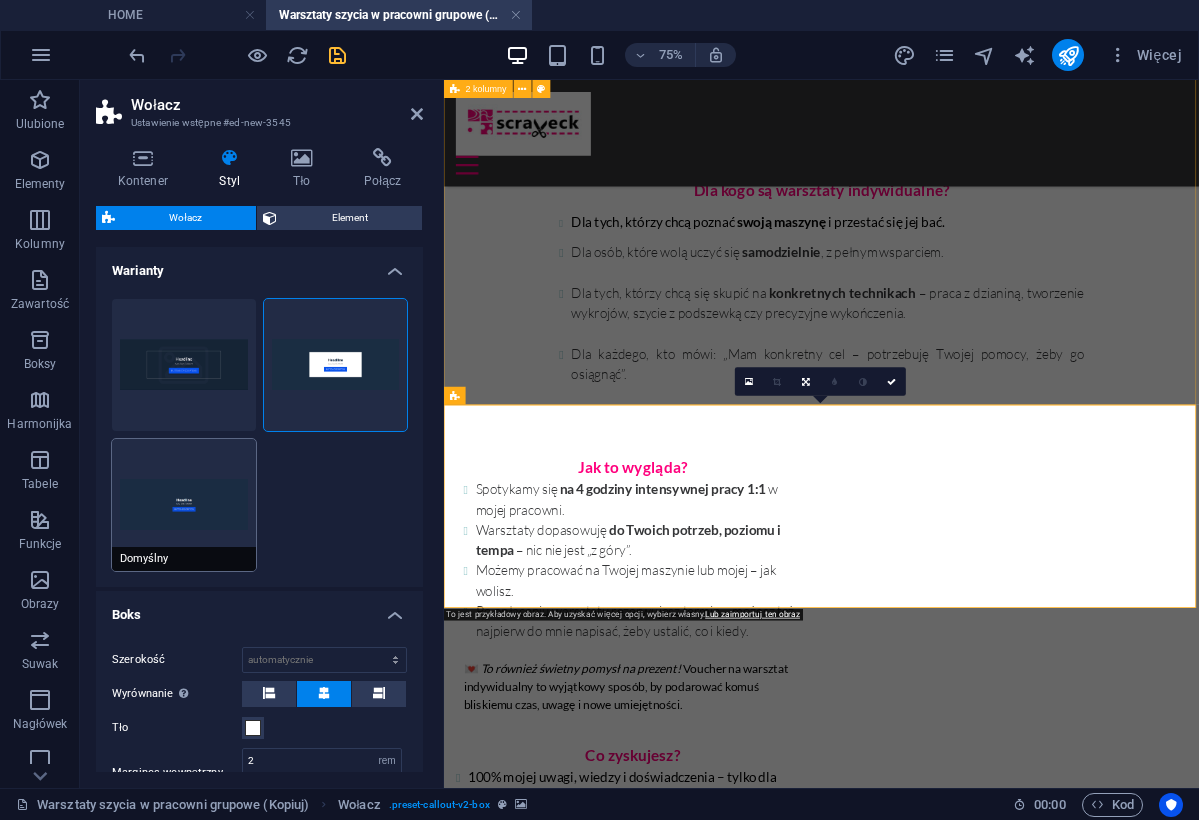 click on "Domyślny" at bounding box center (184, 505) 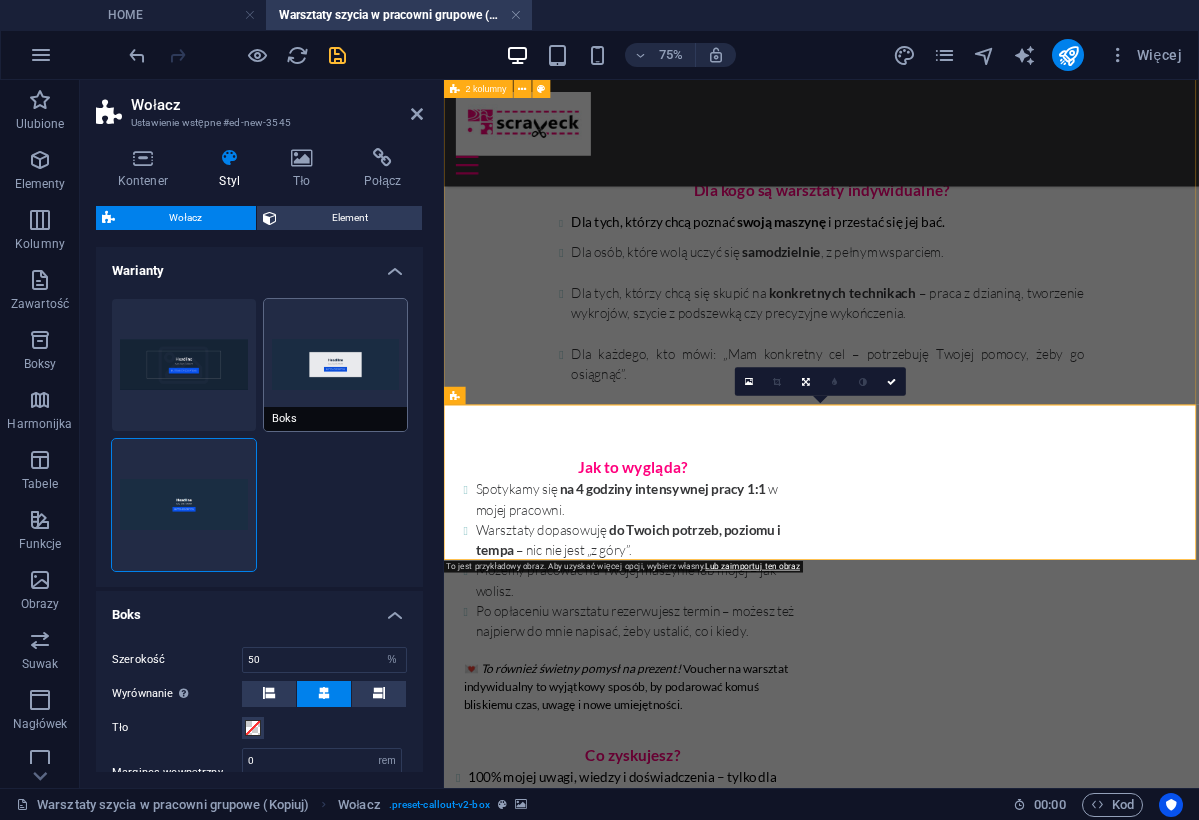 click on "Boks" at bounding box center (336, 365) 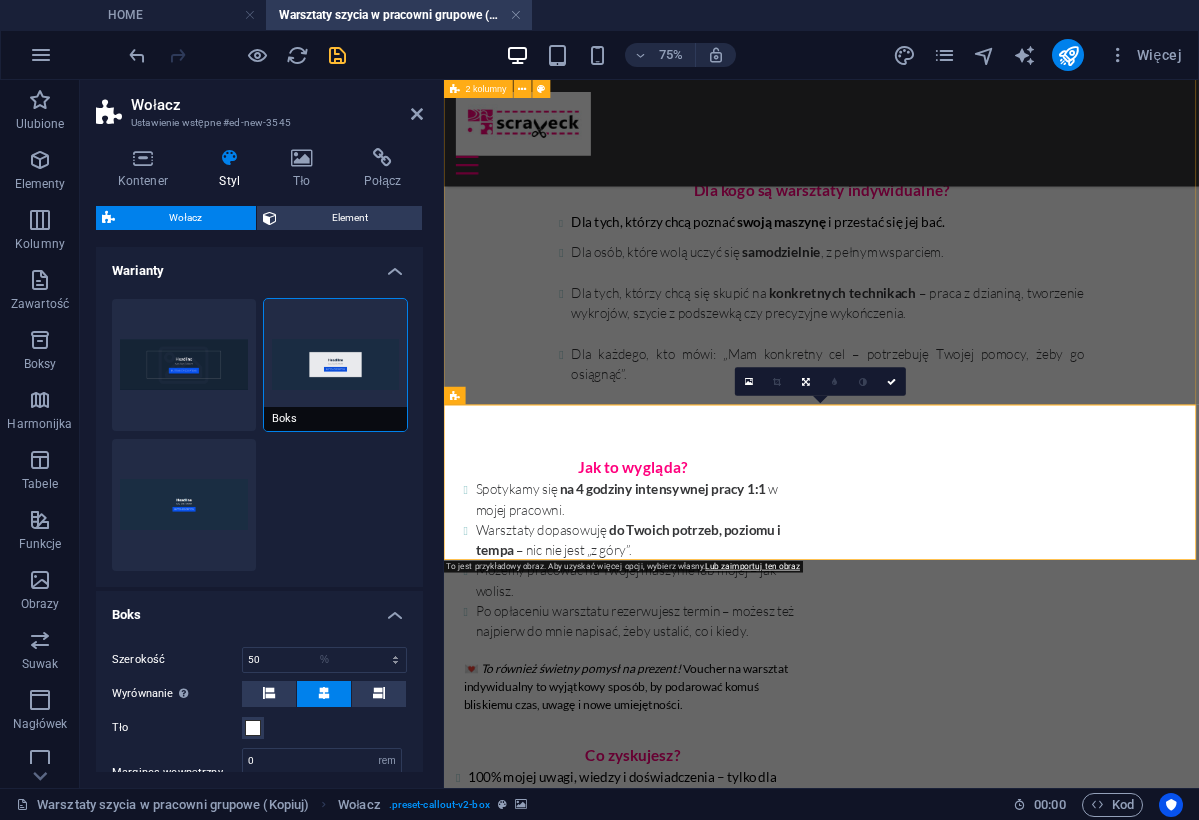 type 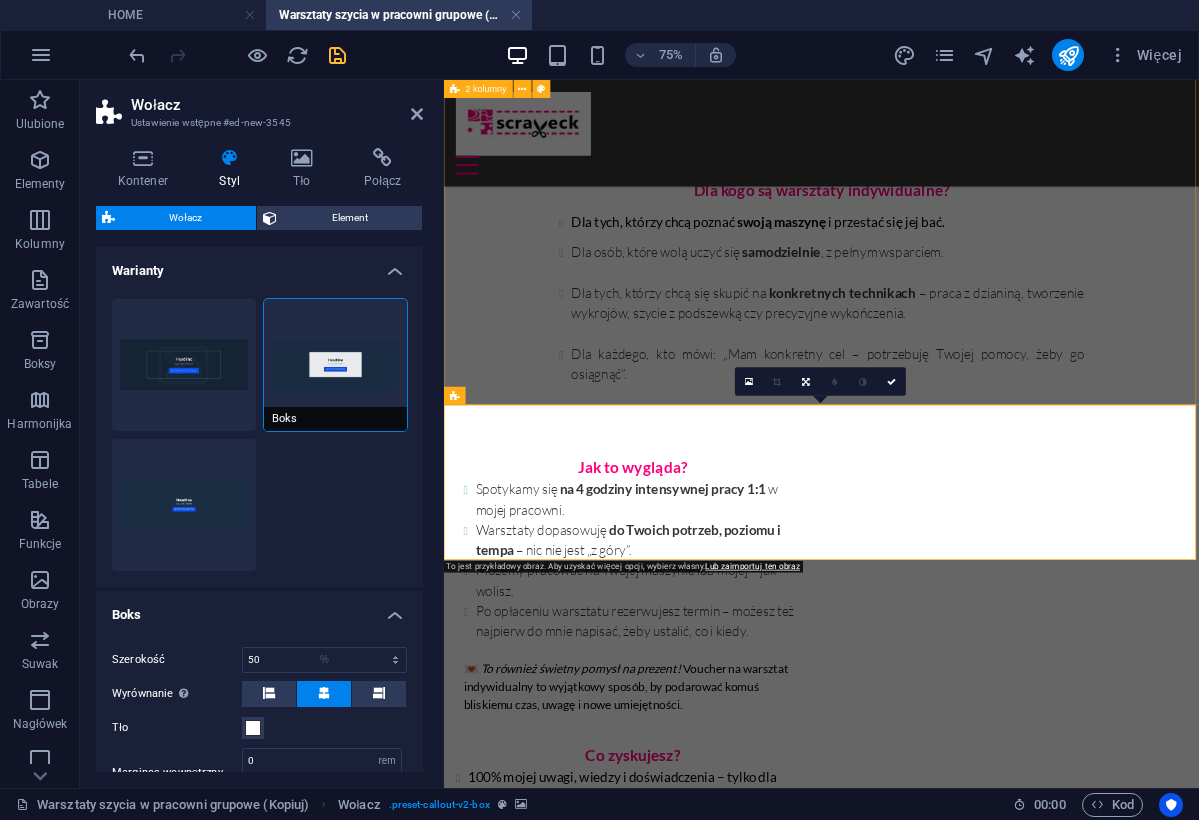 select on "DISABLED_OPTION_VALUE" 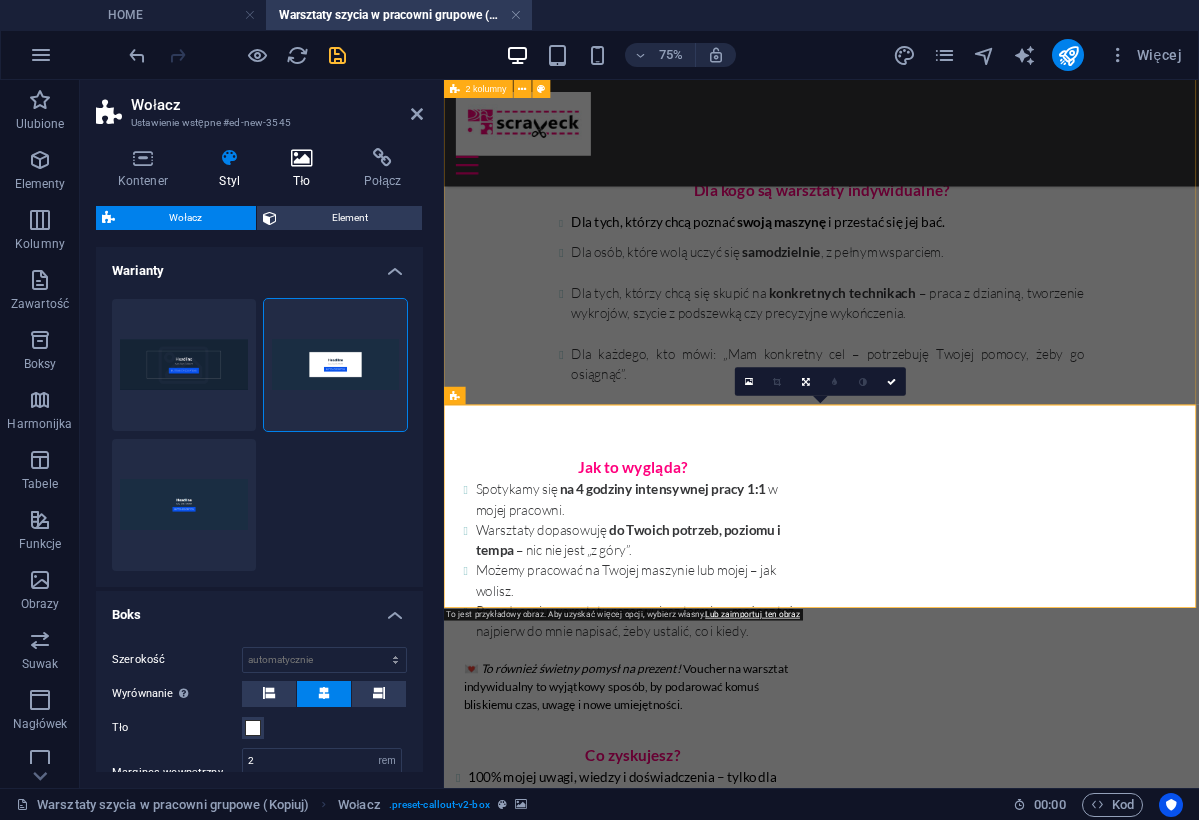 click on "Tło" at bounding box center (306, 169) 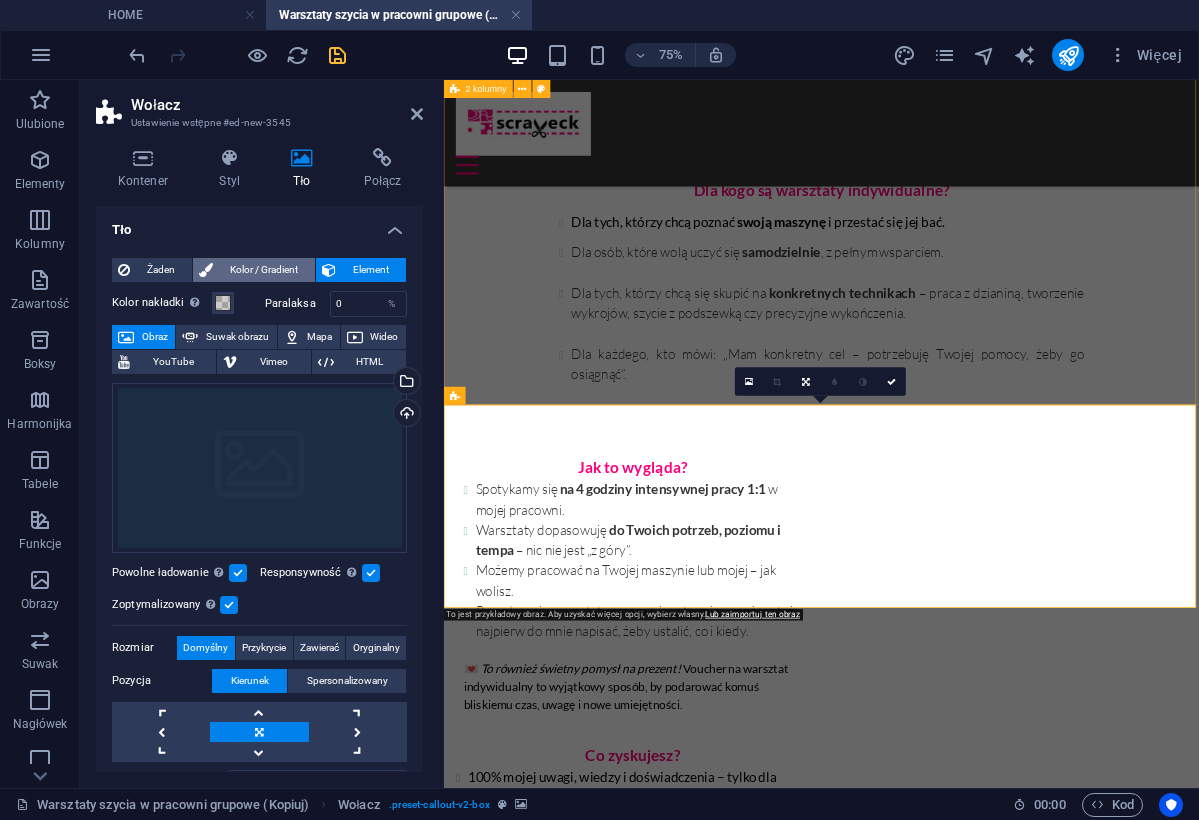 click on "Kolor / Gradient" at bounding box center [264, 270] 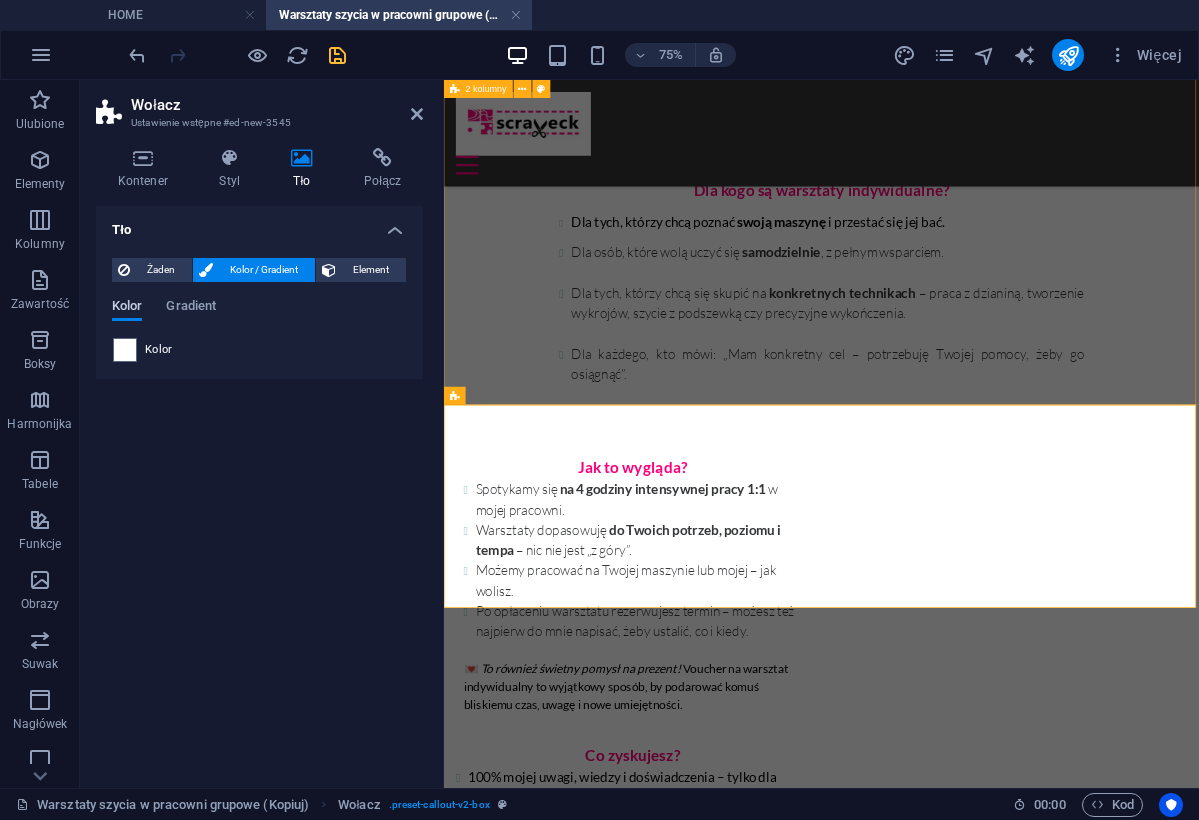 click on "Kolor" at bounding box center (127, 308) 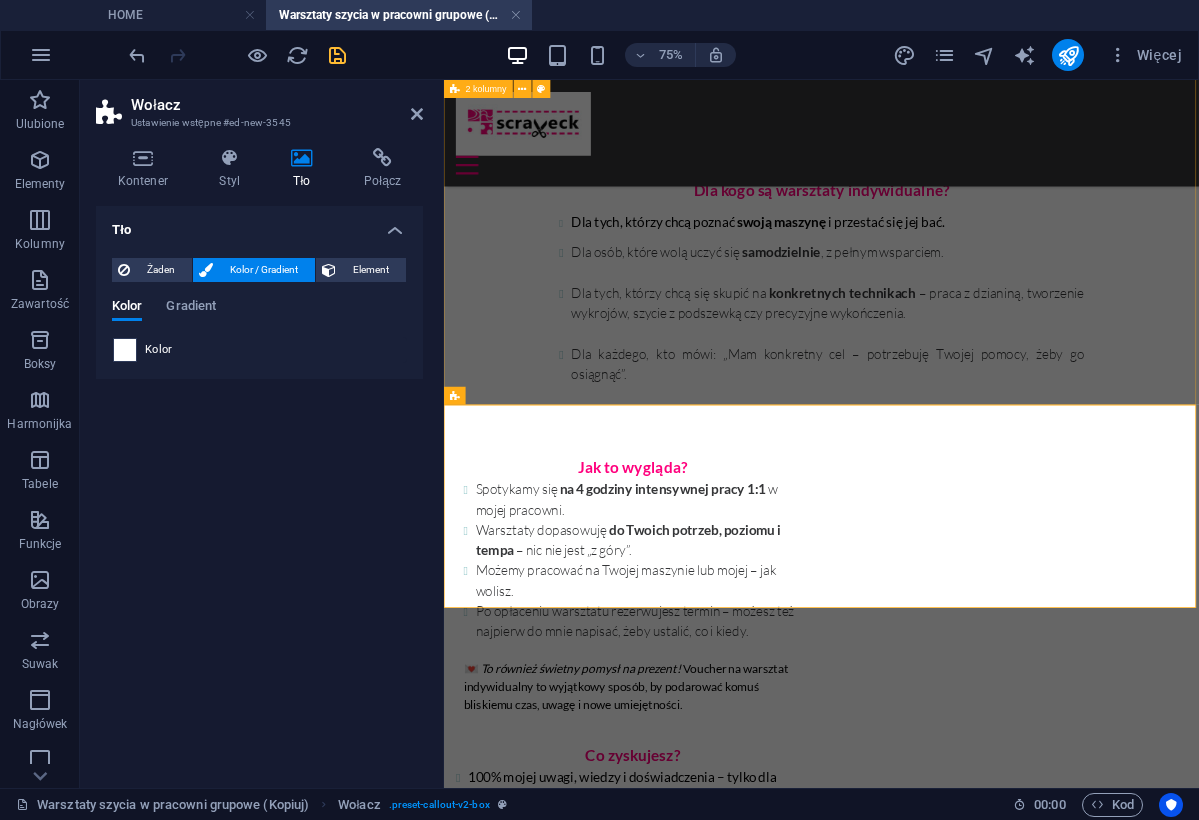 click at bounding box center (125, 350) 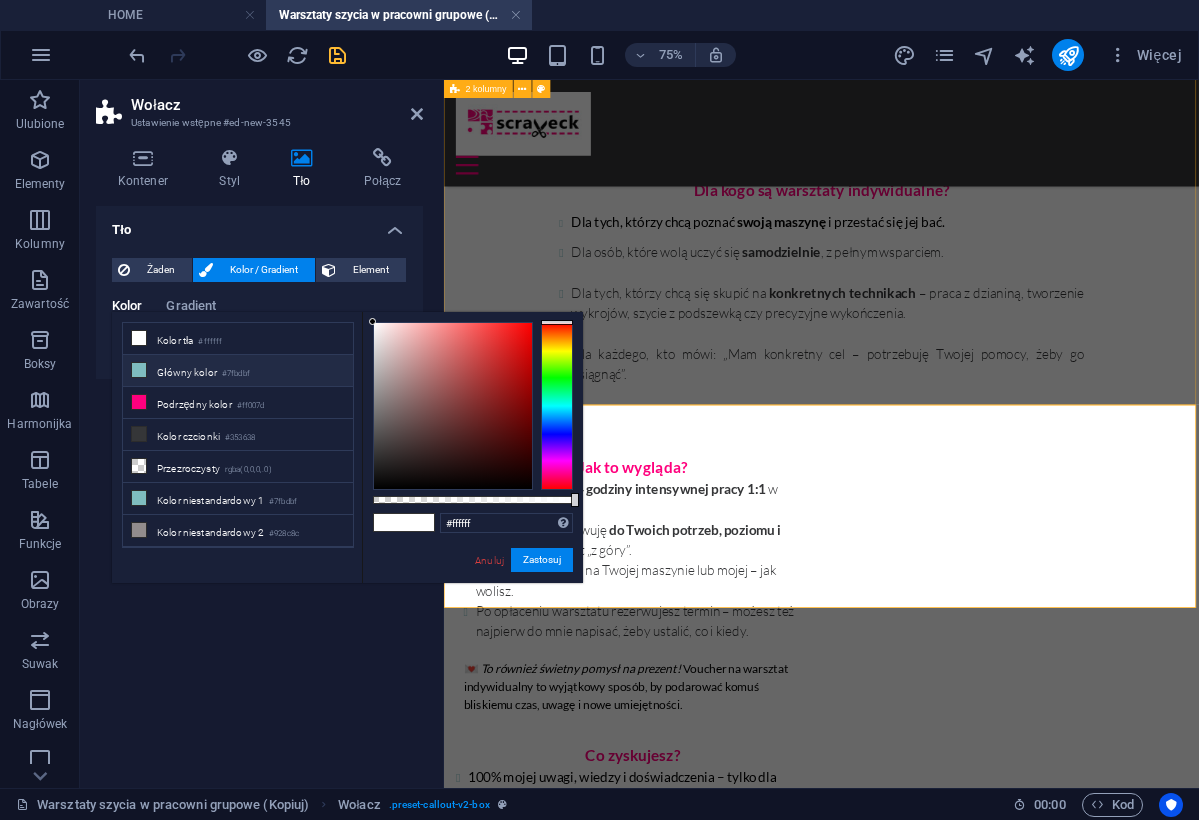 click at bounding box center (139, 370) 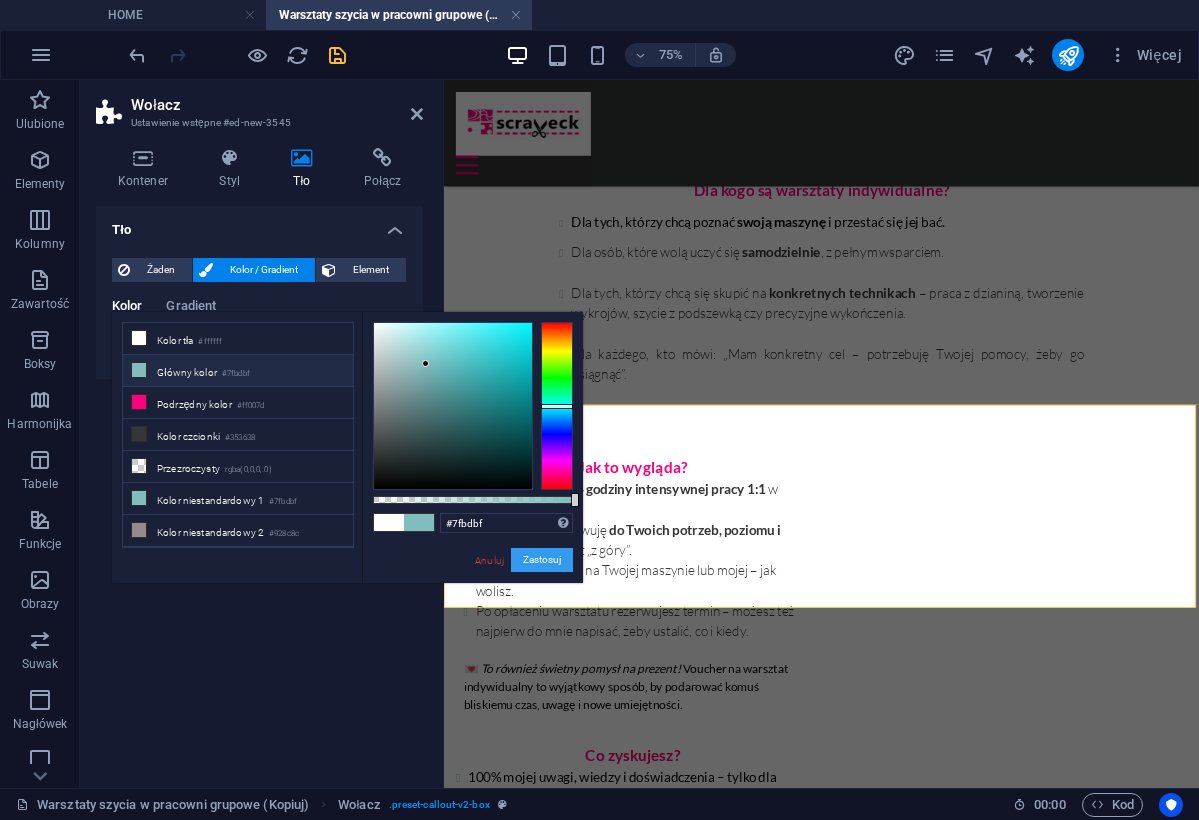 click on "Zastosuj" at bounding box center (542, 560) 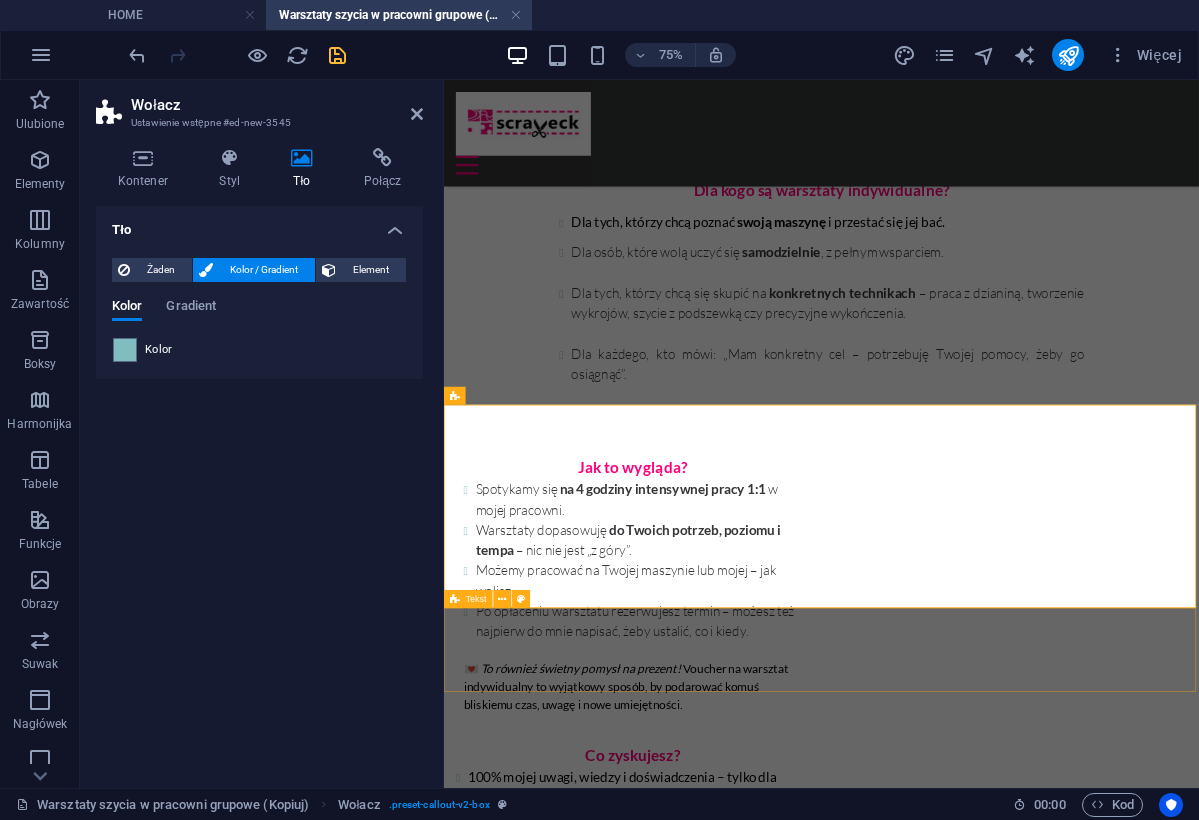 drag, startPoint x: 751, startPoint y: 904, endPoint x: 751, endPoint y: 865, distance: 39 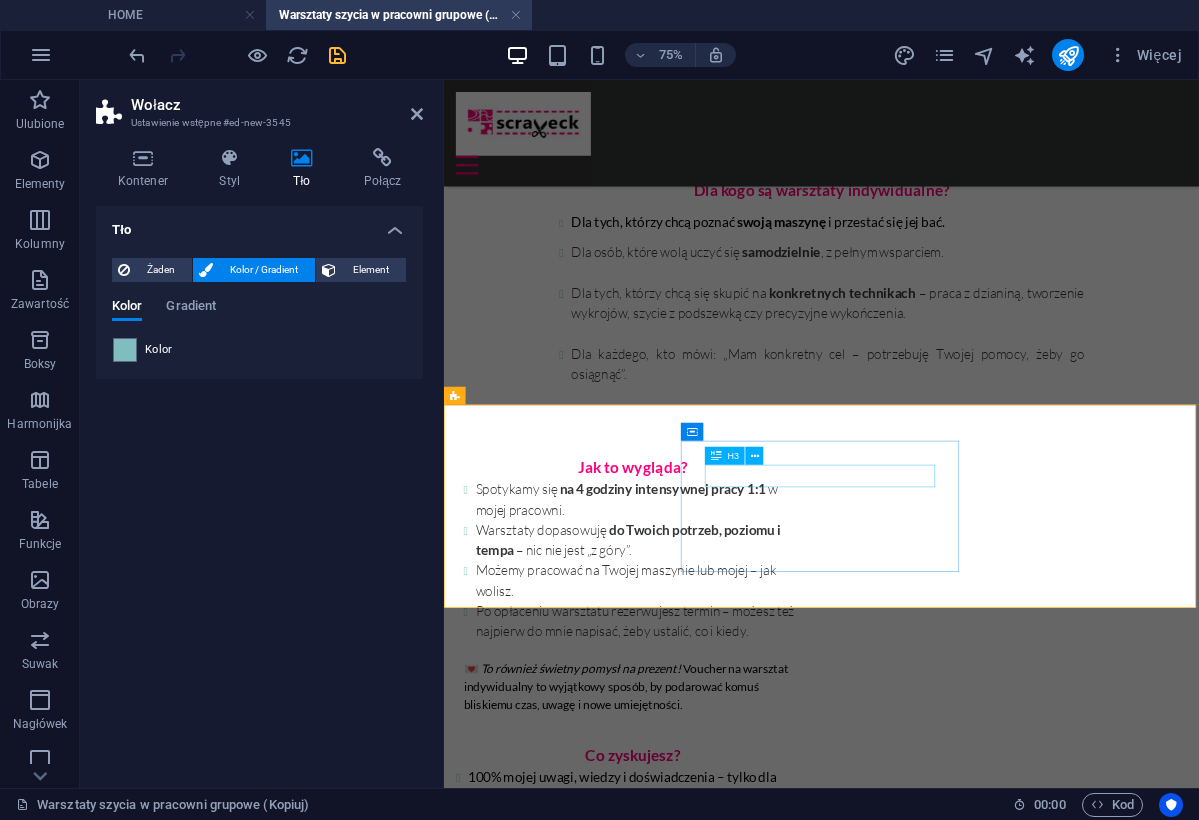 click on "Headline" at bounding box center [947, 1382] 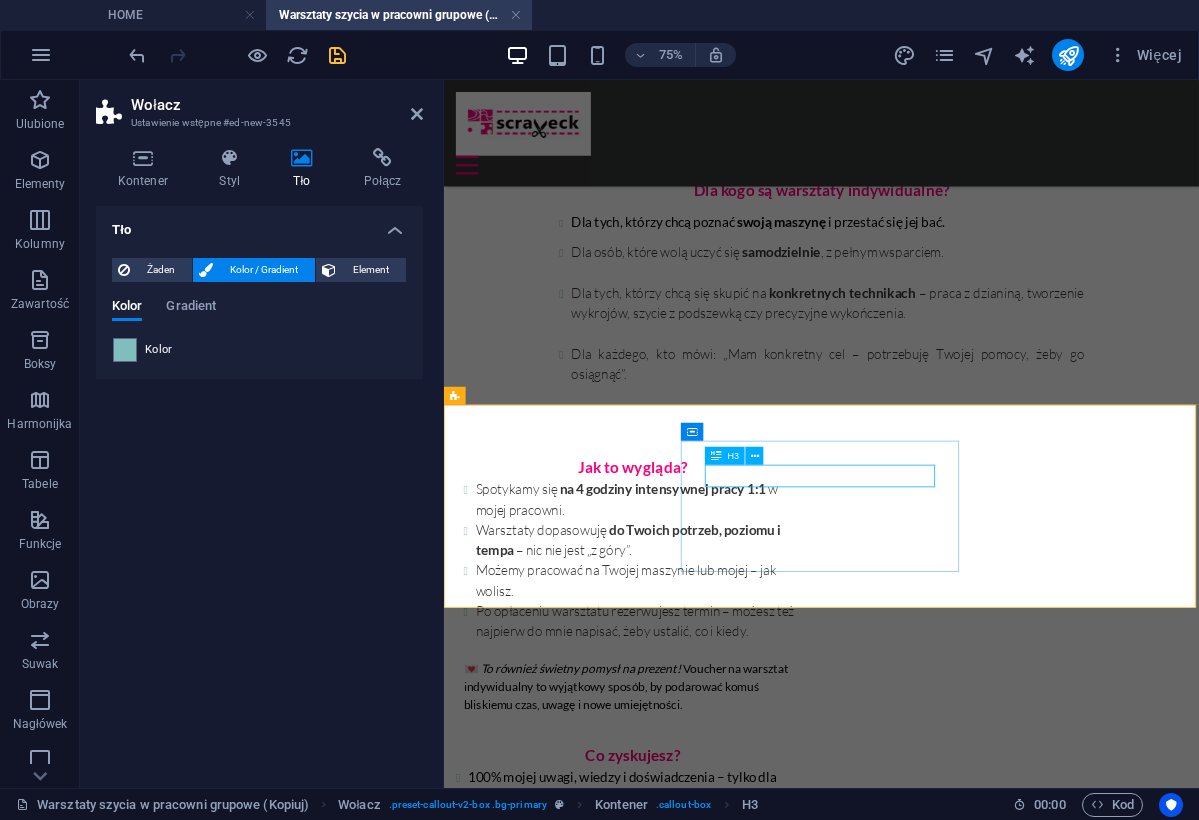 click on "Headline" at bounding box center [947, 1382] 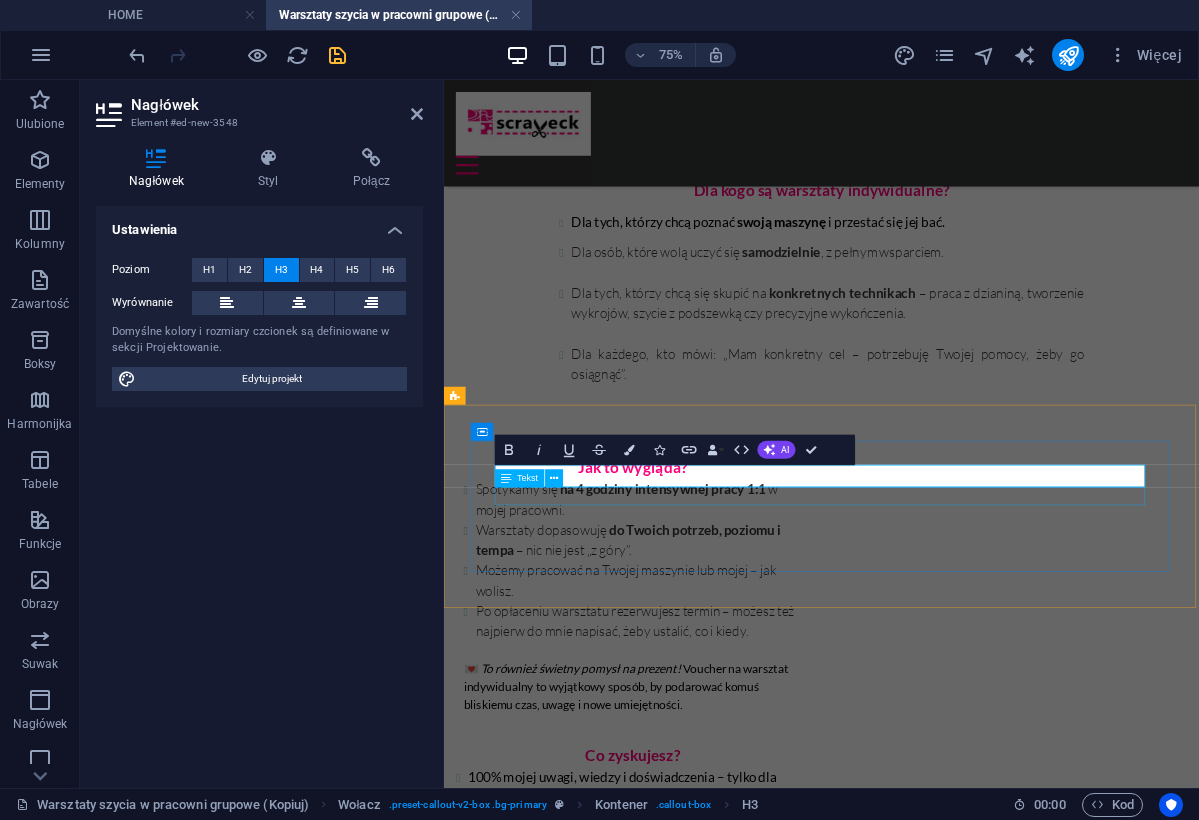 click on "New Text-Element" at bounding box center [947, 1409] 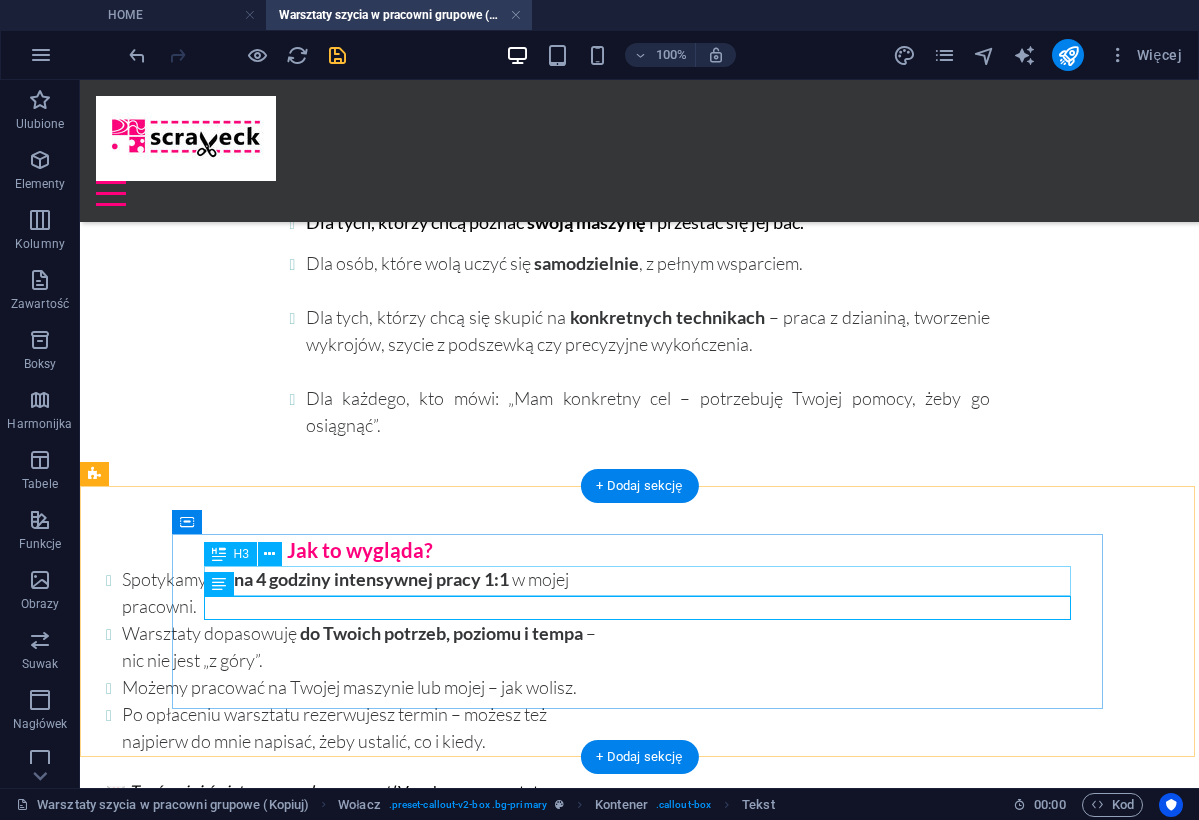 click on "Chcesz zarezerwować swój termin lub podarować komuś szyciowe 1:1?" at bounding box center (639, 1254) 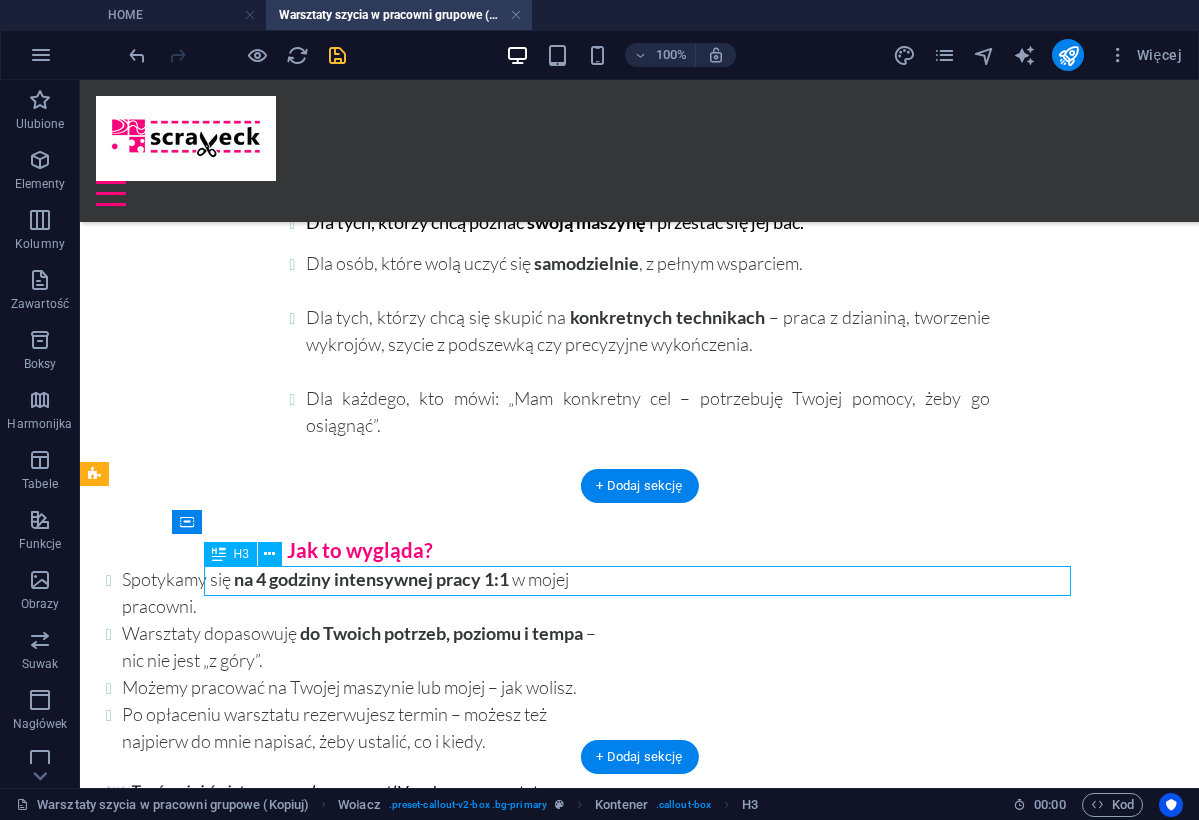 click on "Chcesz zarezerwować swój termin lub podarować komuś szyciowe 1:1?" at bounding box center (639, 1254) 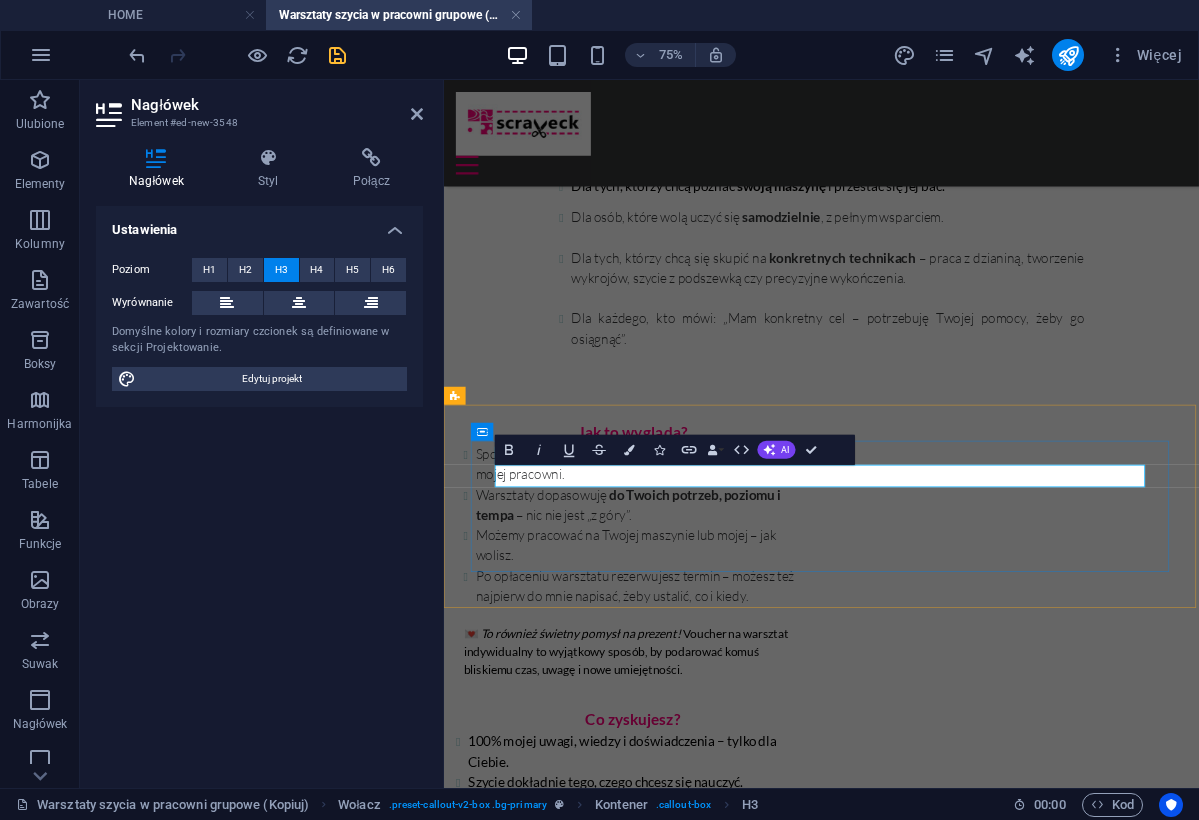 click on "Chcesz zarezerwować swój termin lub podarować komuś szyciowe 1:1?" at bounding box center [947, 1335] 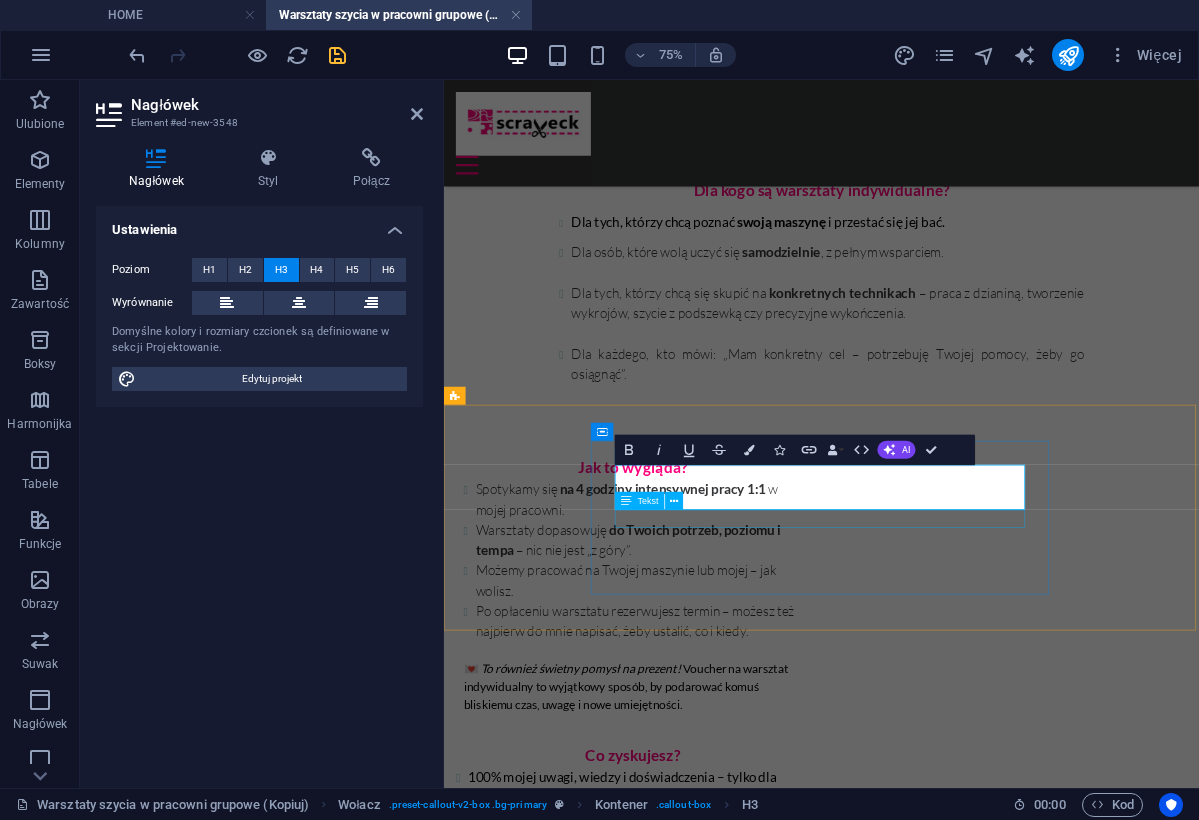 click on "New Text-Element" at bounding box center [947, 1440] 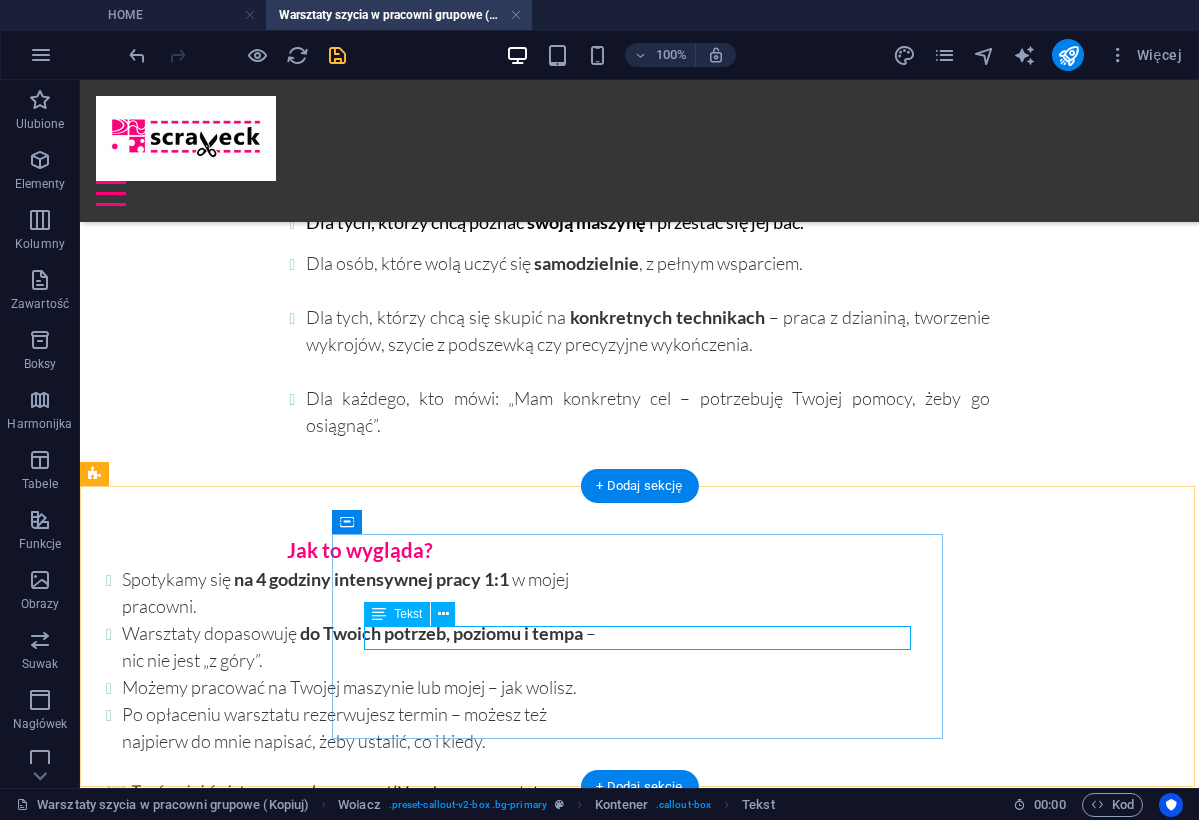 click on "New Text-Element" at bounding box center (639, 1312) 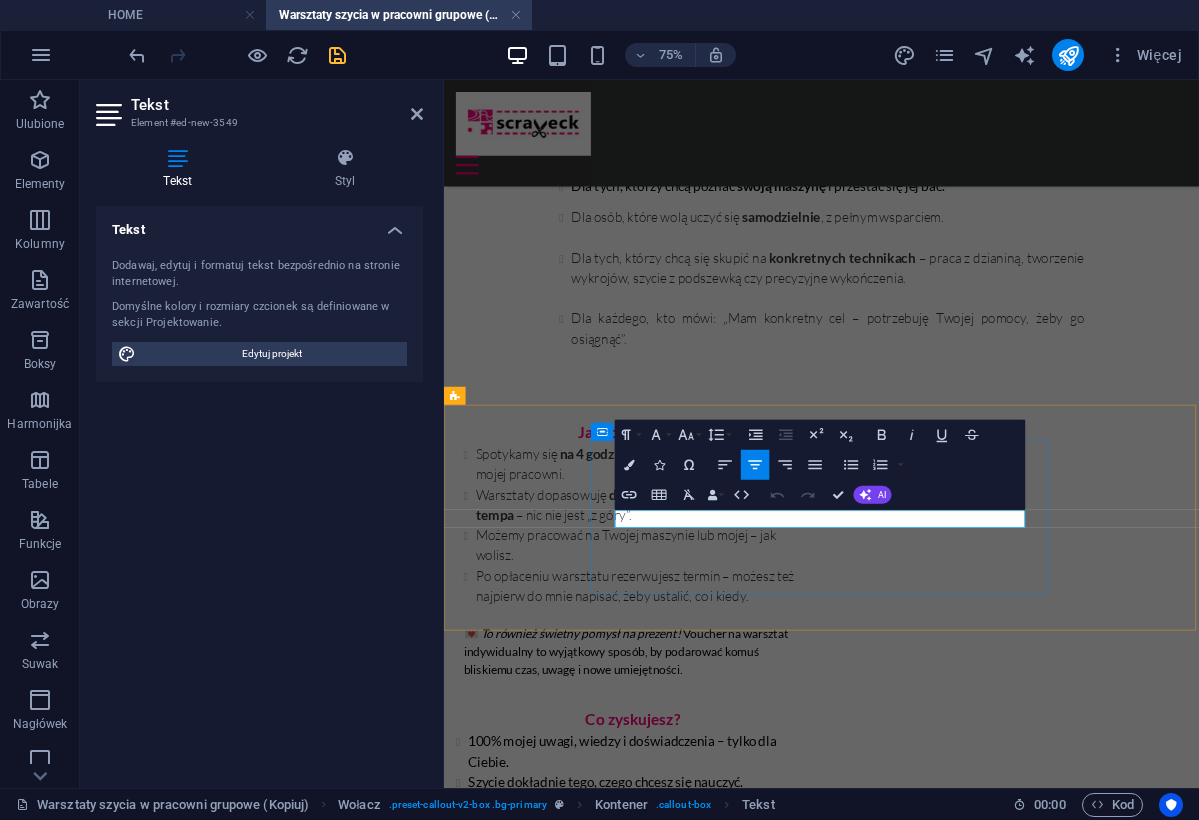 drag, startPoint x: 1023, startPoint y: 664, endPoint x: 880, endPoint y: 667, distance: 143.03146 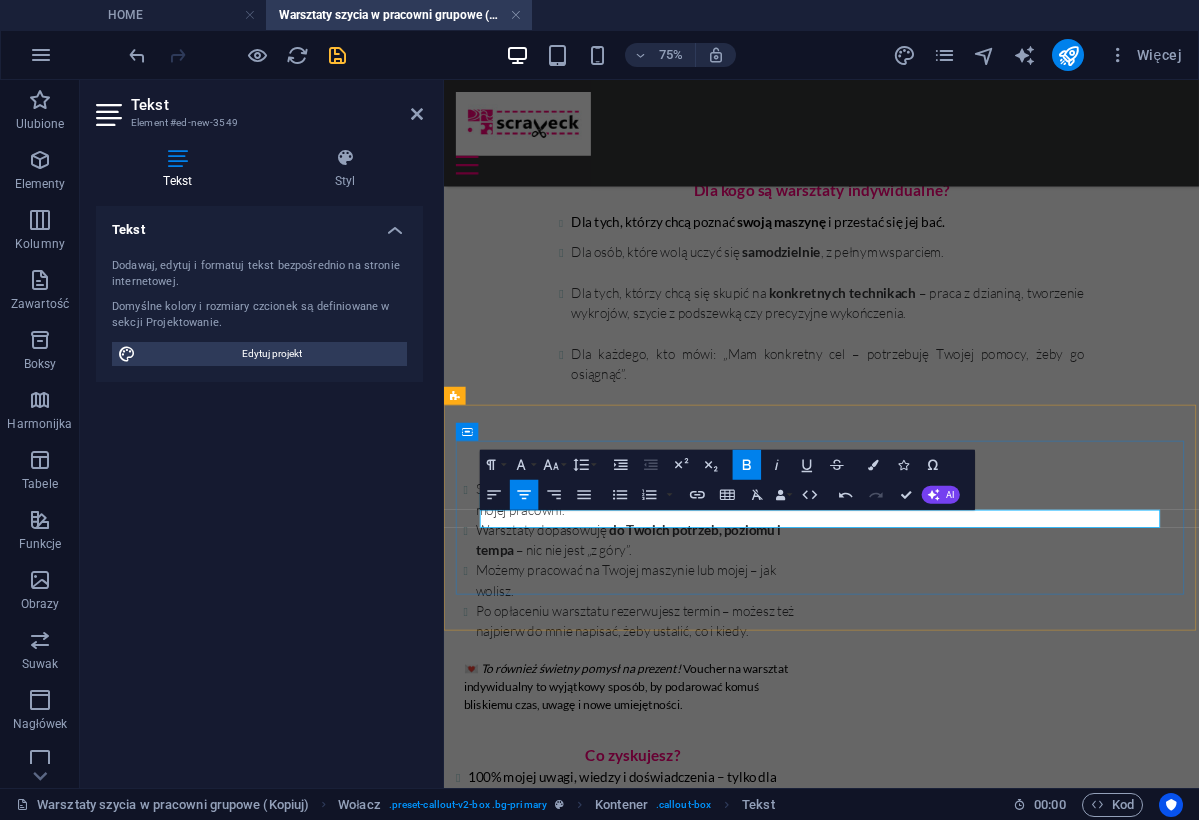 click on "Napisz do mnie, zapytaj o dostępne terminy albo od razu zarezerwuj warsztat" at bounding box center (948, 1439) 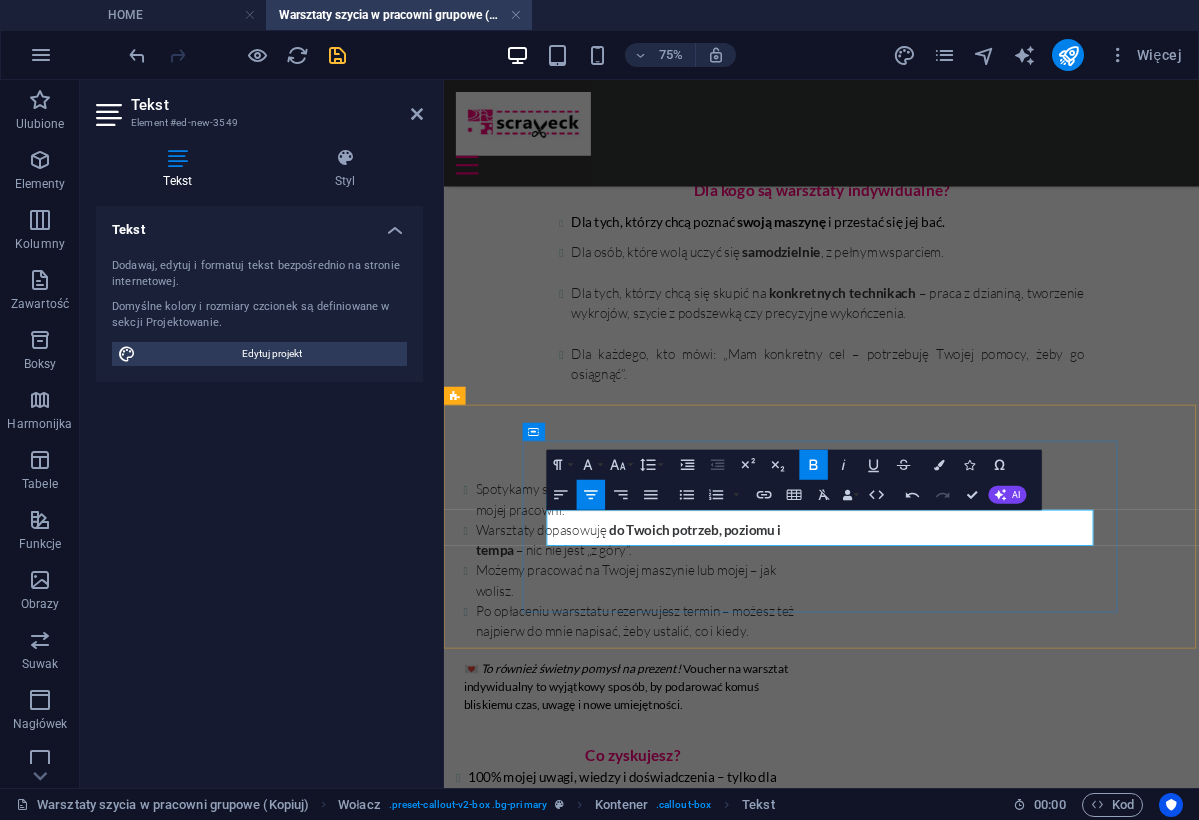 drag, startPoint x: 1084, startPoint y: 692, endPoint x: 581, endPoint y: 665, distance: 503.72412 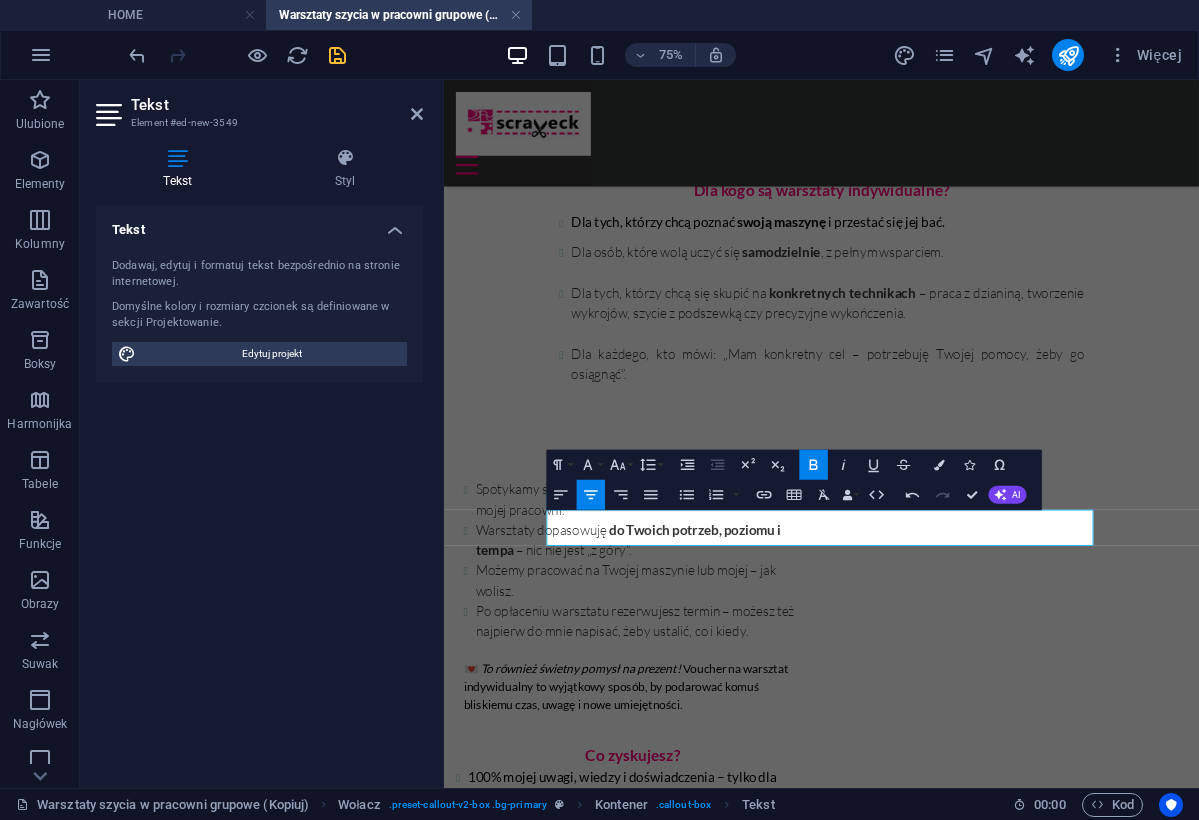 click 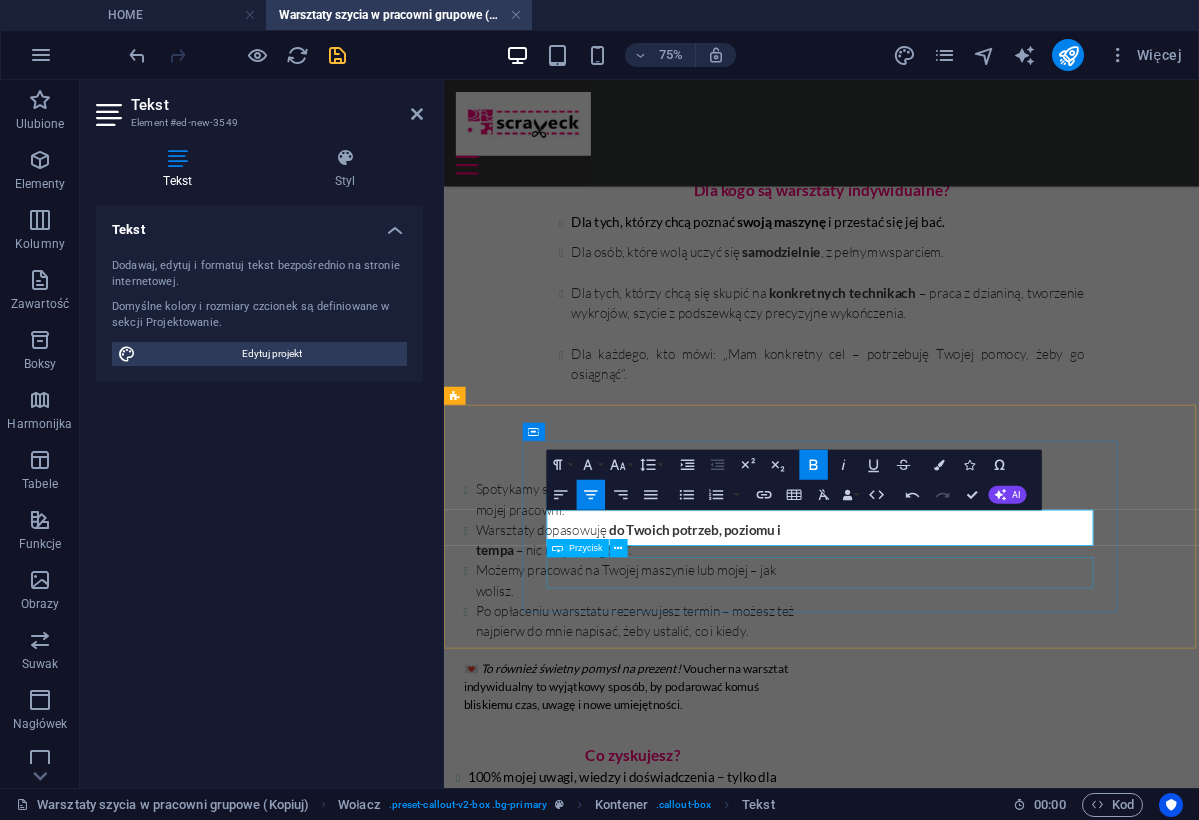 click on "BUTTON" at bounding box center (947, 1512) 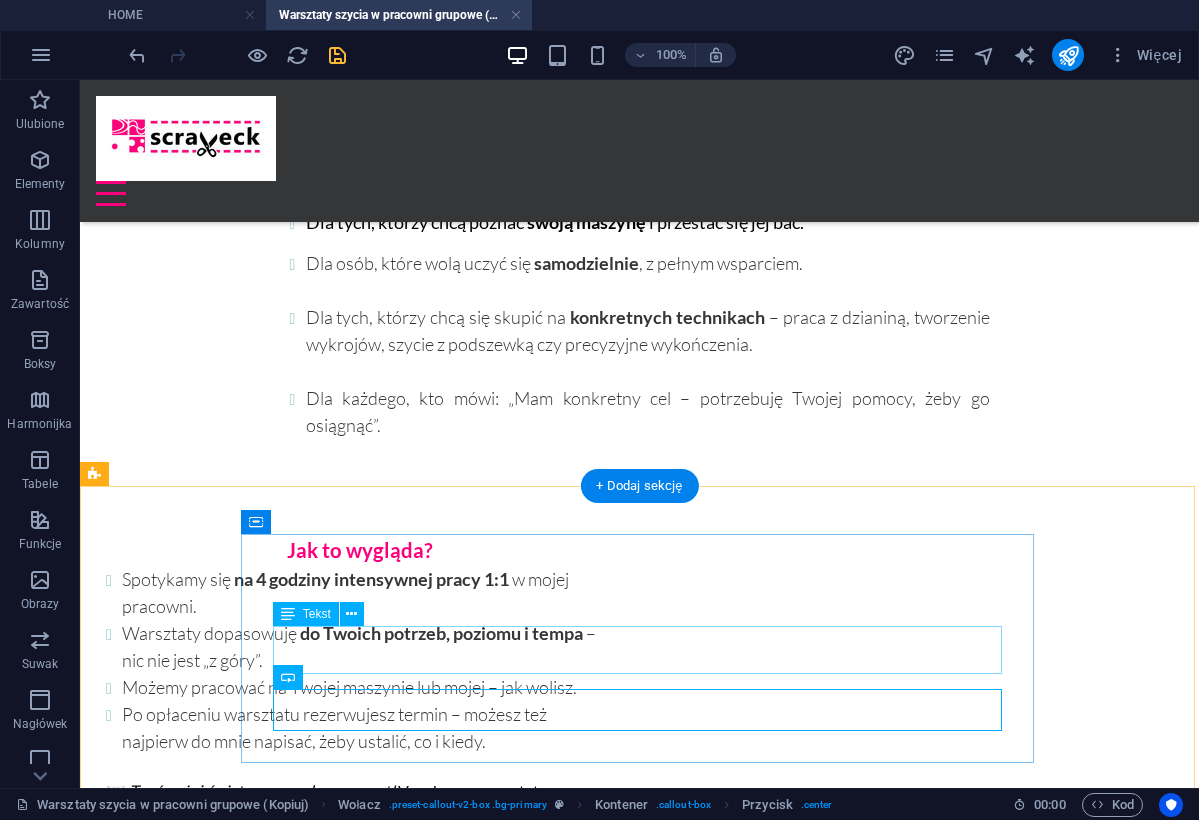 click on "Napisz do mnie, zapytaj o dostępne terminy albo od razu zarezerwuj warsztat" at bounding box center [639, 1324] 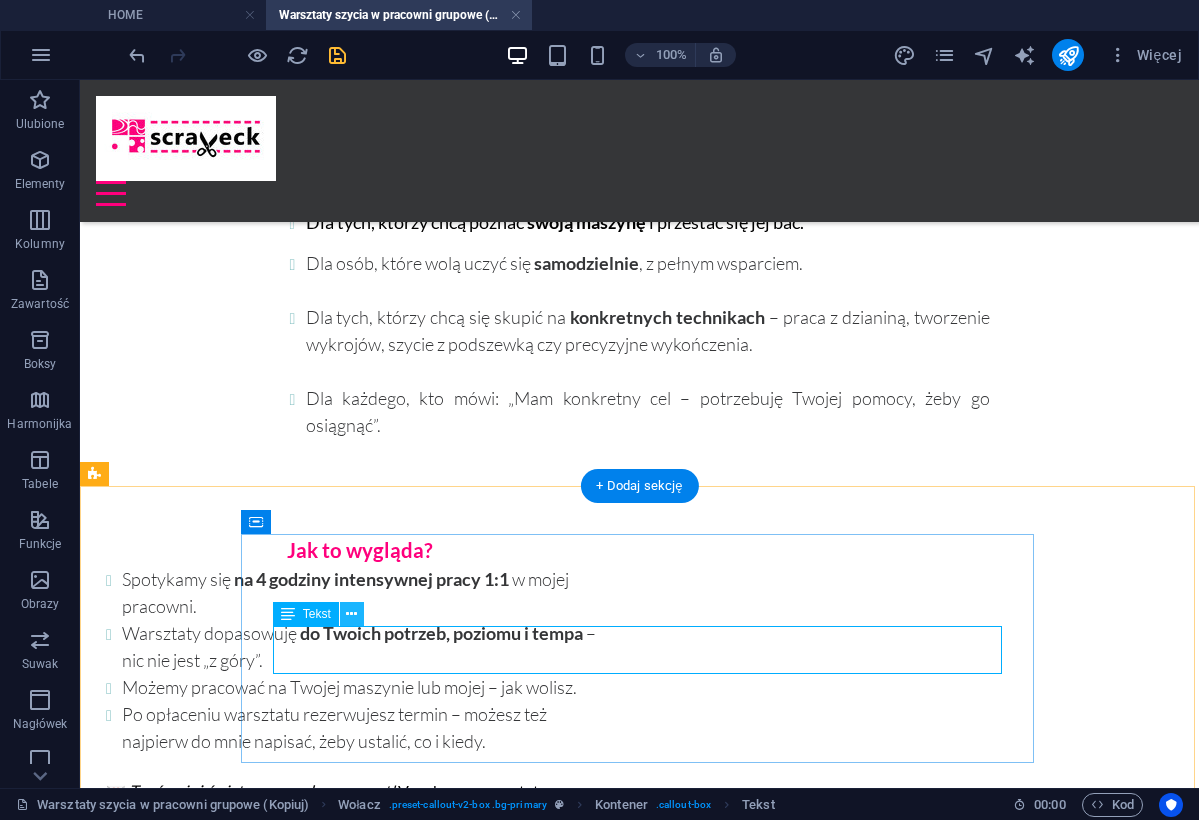 click at bounding box center [351, 614] 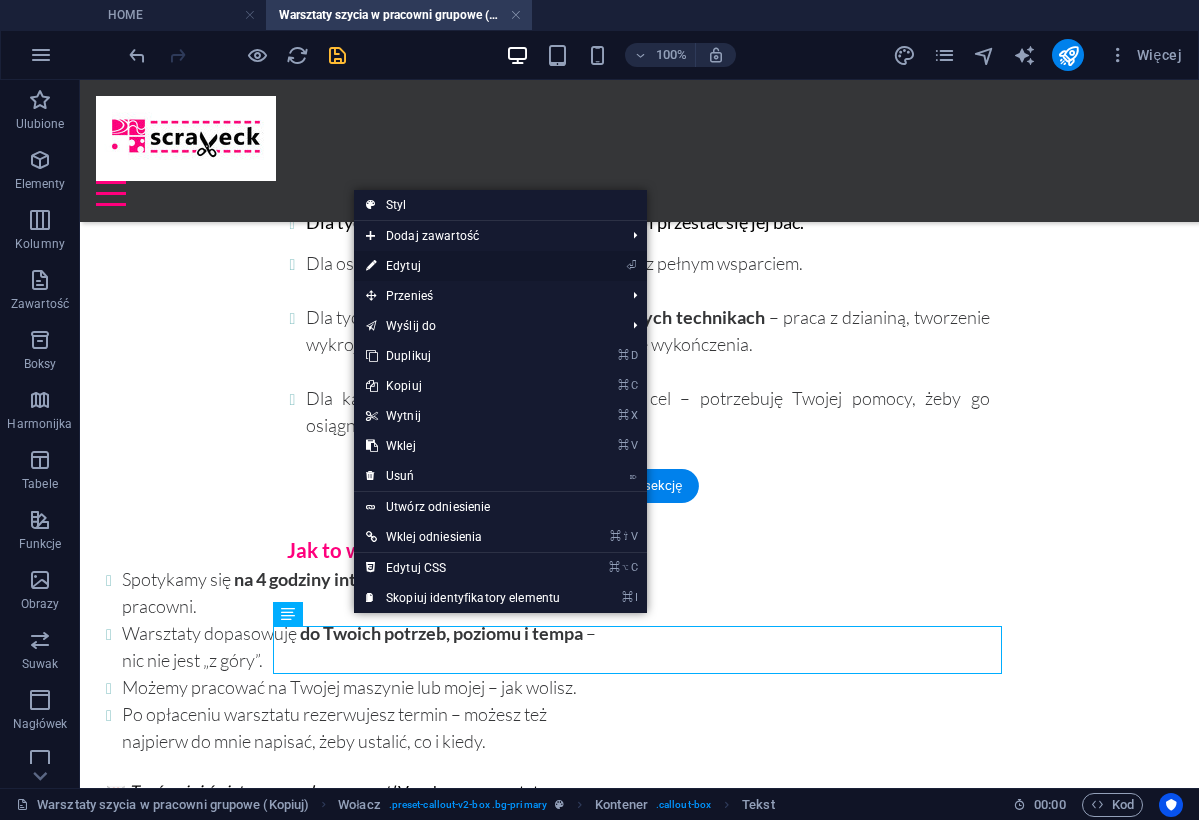 click on "⏎  Edytuj" at bounding box center (463, 266) 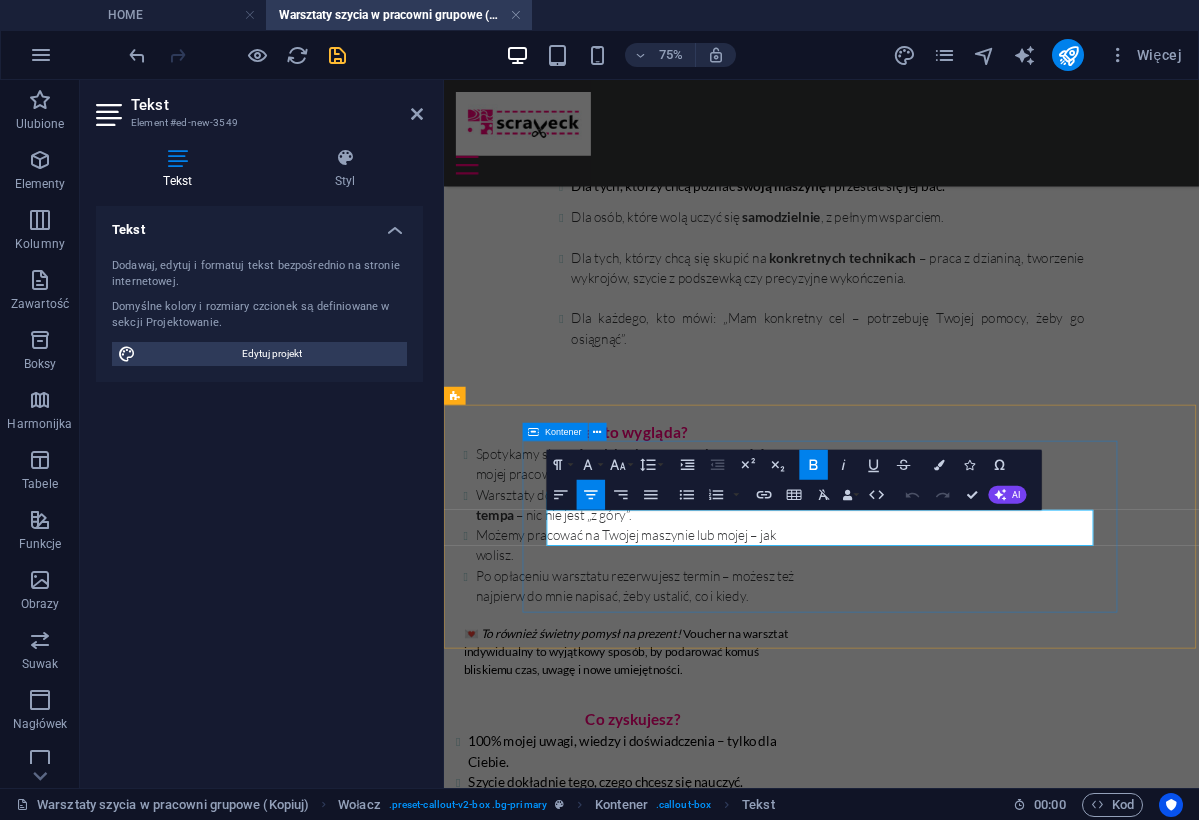 click 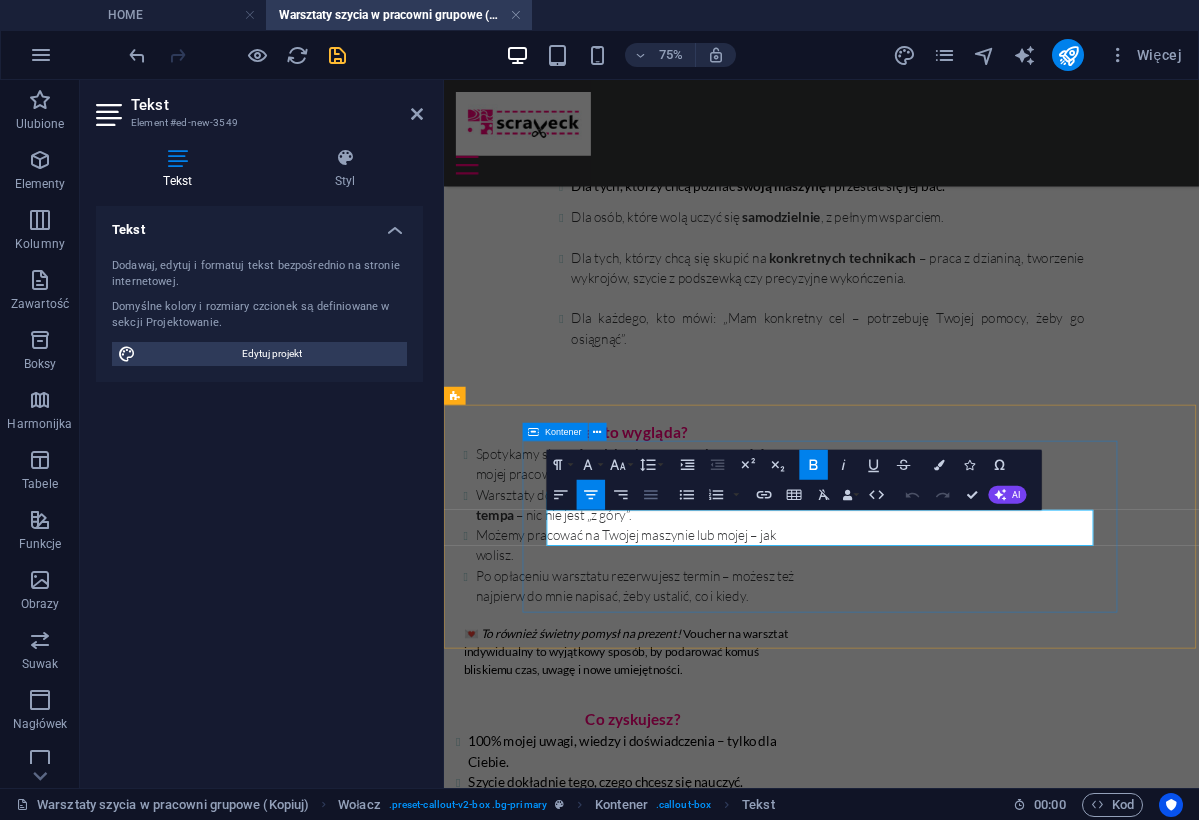 click 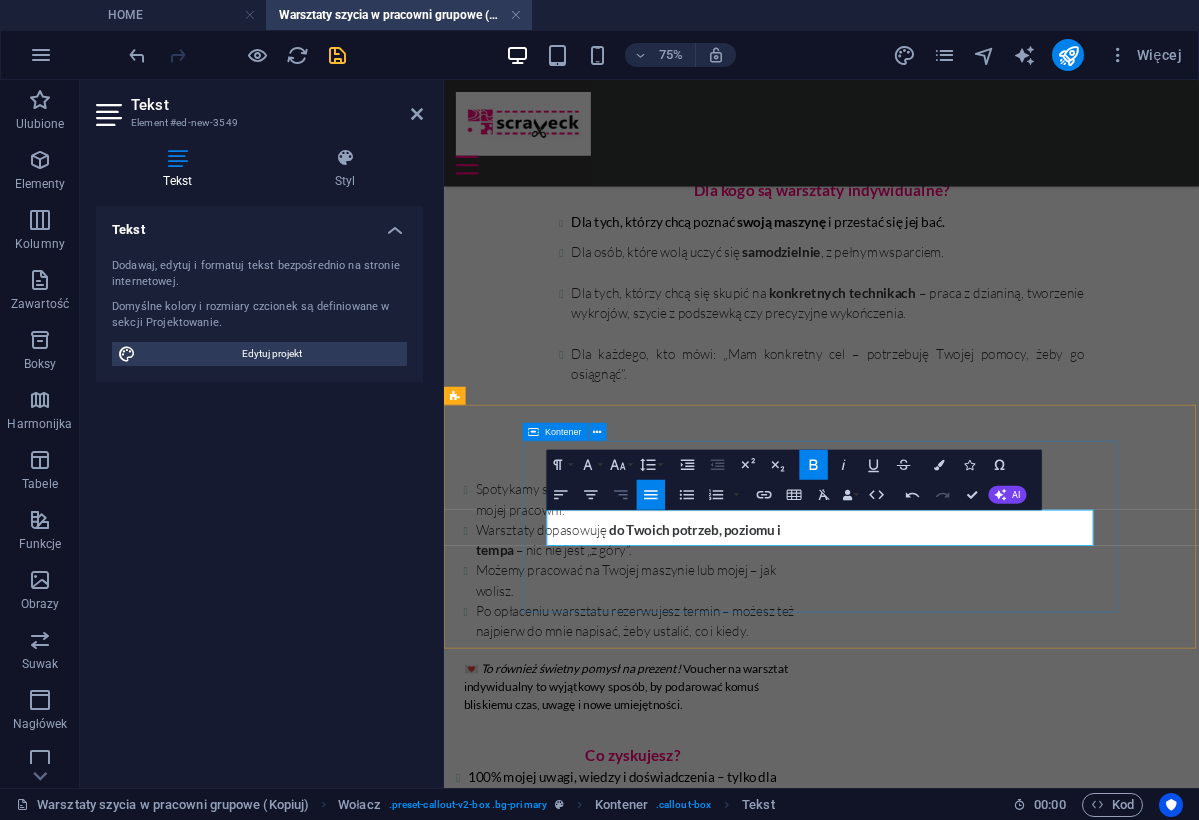 click 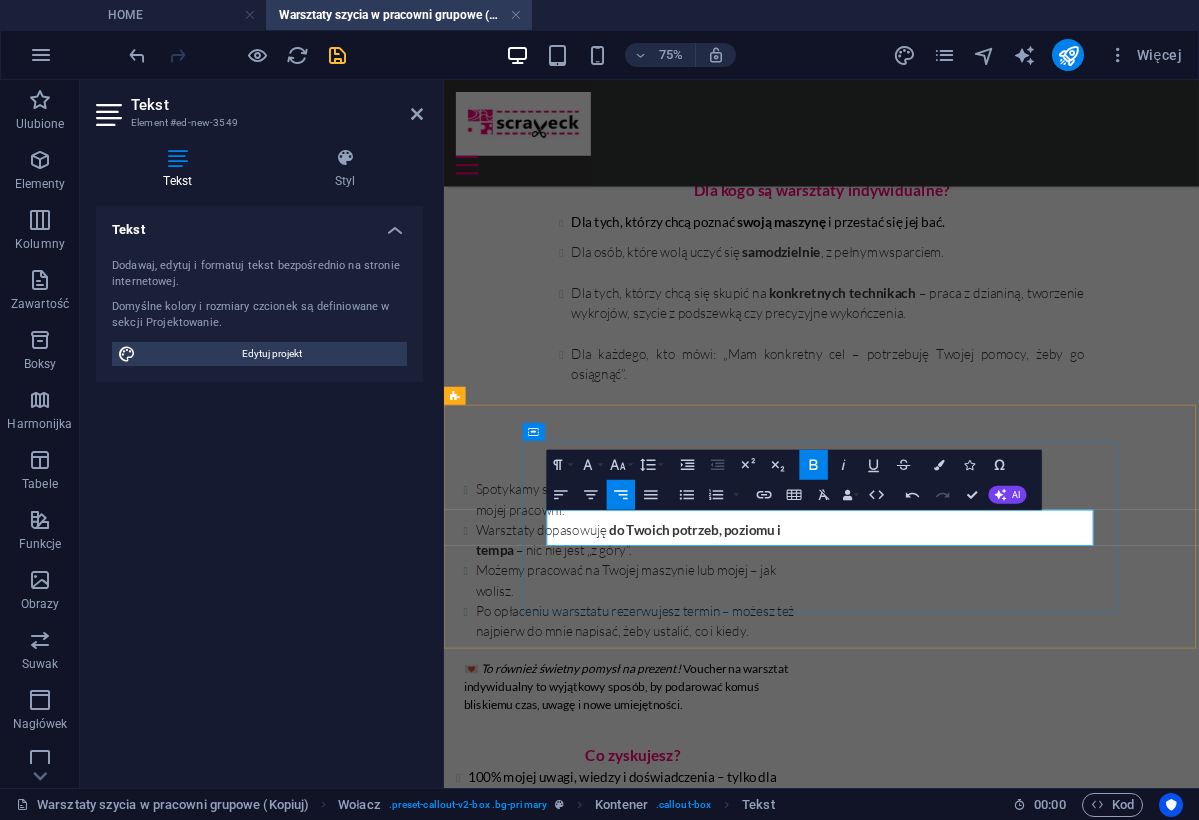 click on "albo od razu zarezerwuj warsztat" at bounding box center (947, 1464) 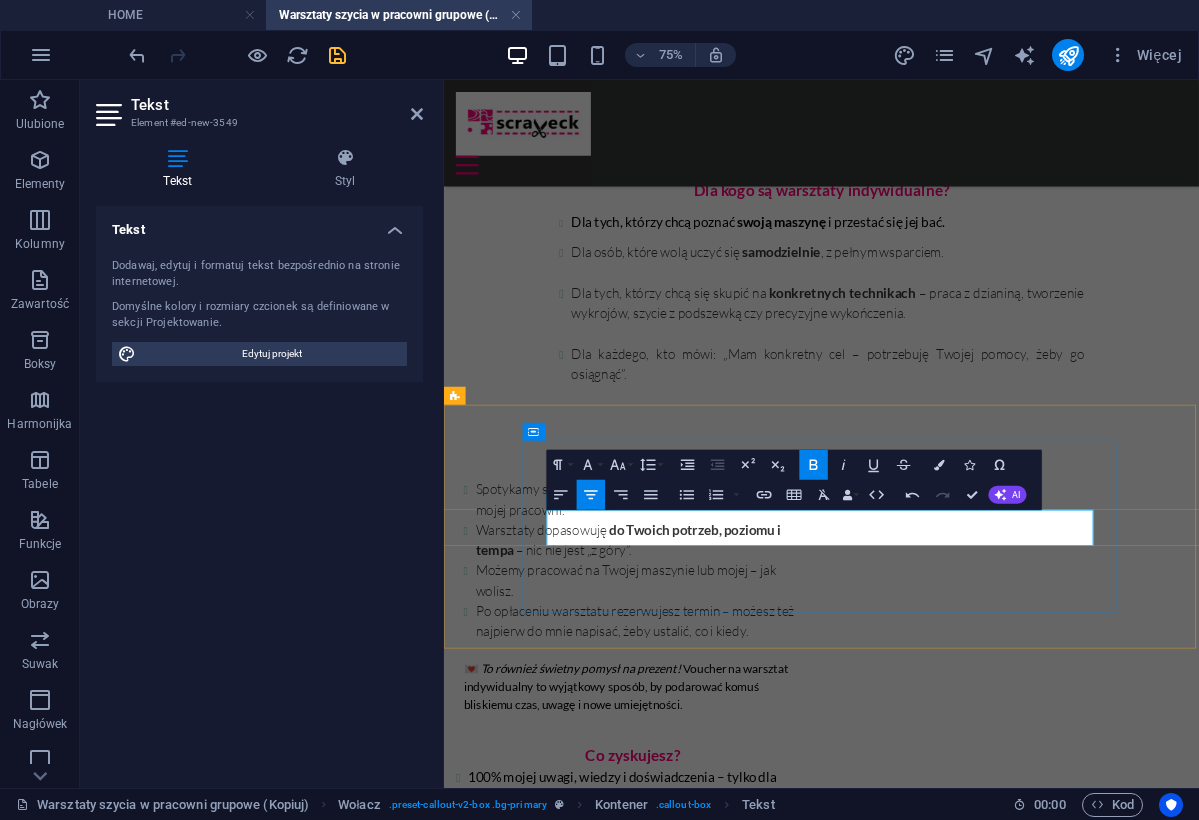 click on "albo od razu zarezerwuj warsztat" at bounding box center (947, 1464) 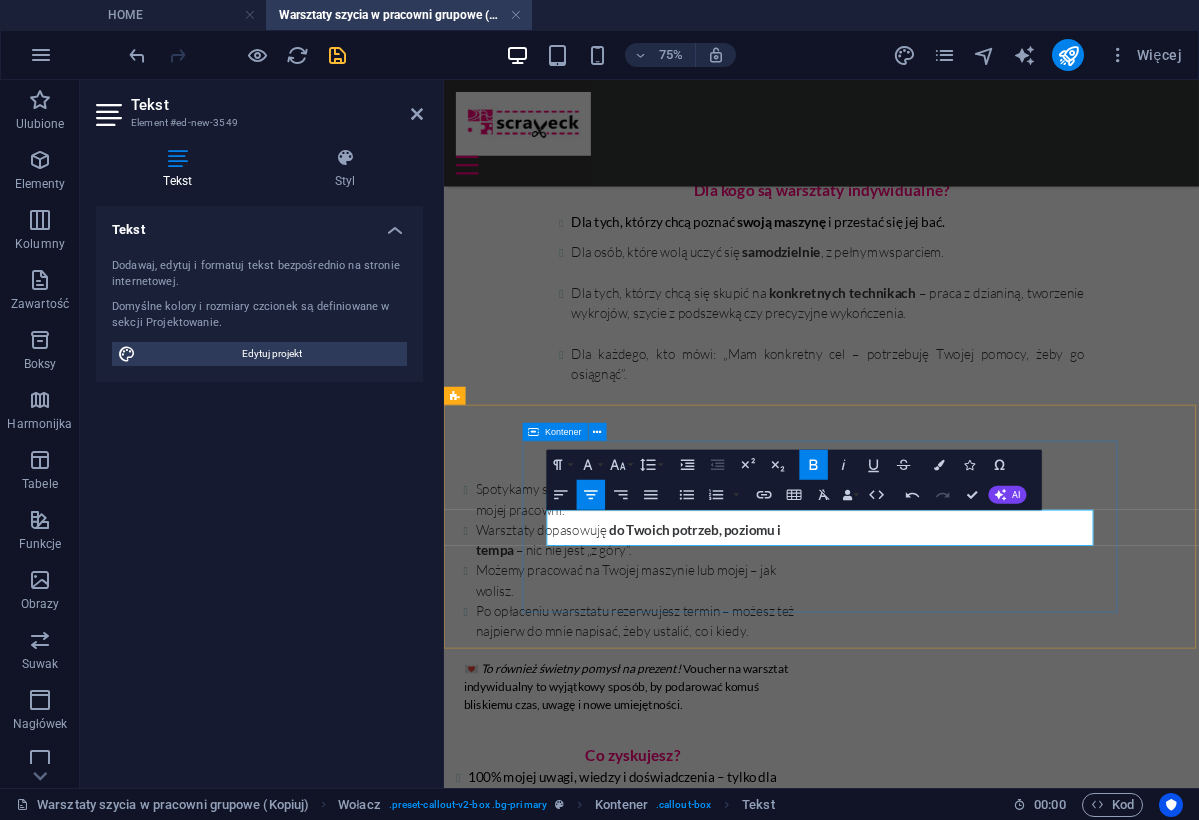 drag, startPoint x: 835, startPoint y: 689, endPoint x: 576, endPoint y: 660, distance: 260.6185 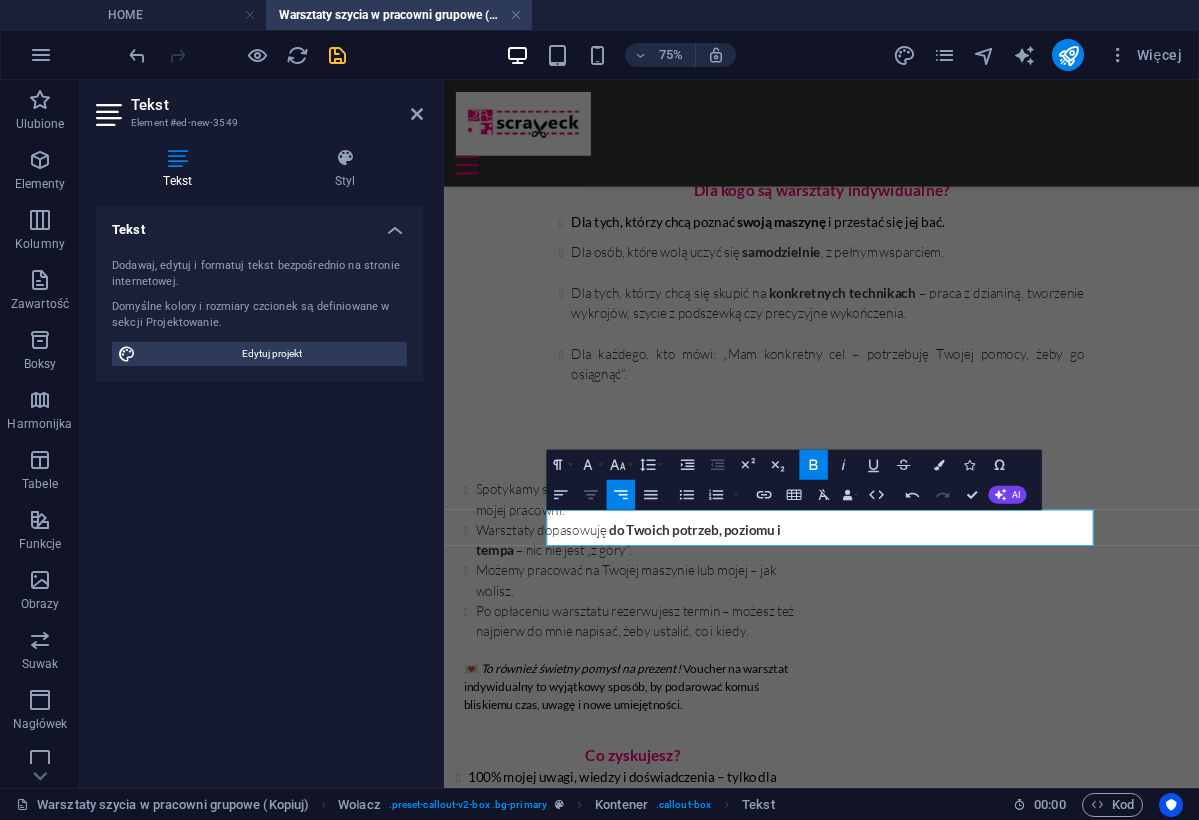 click 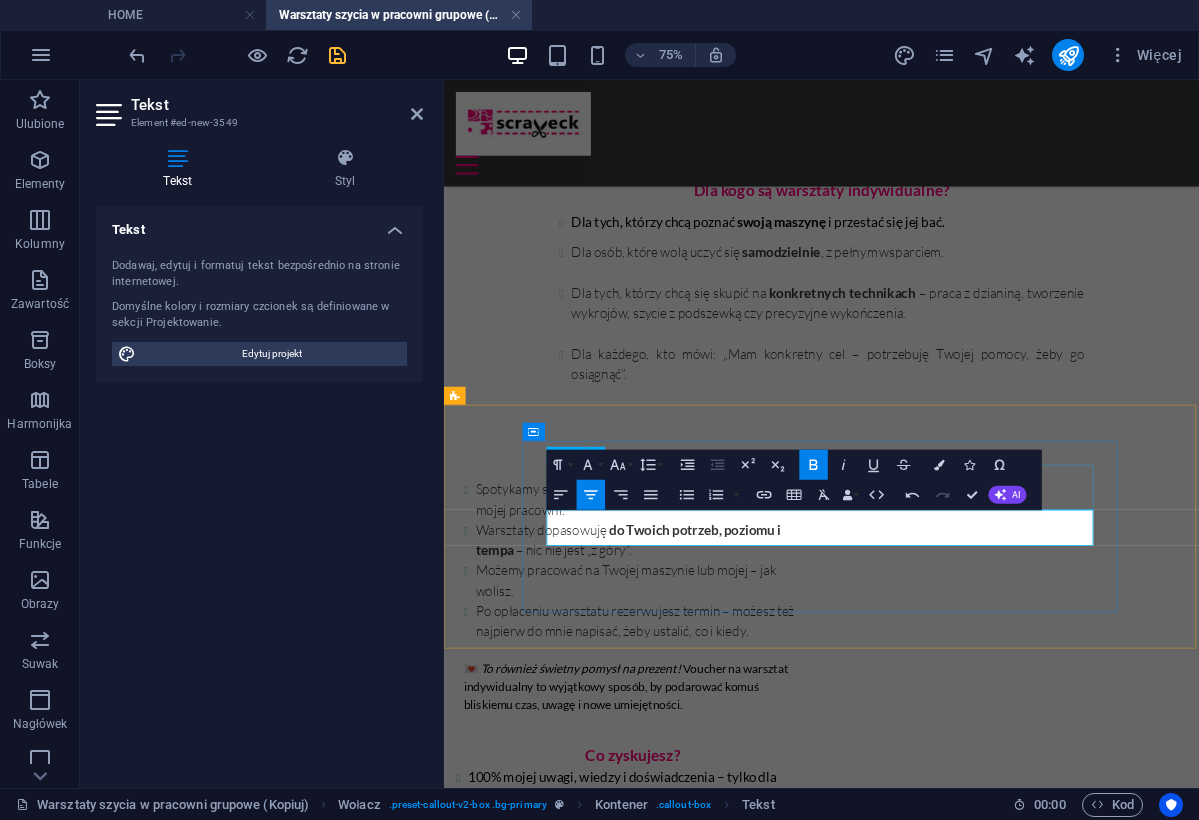 click 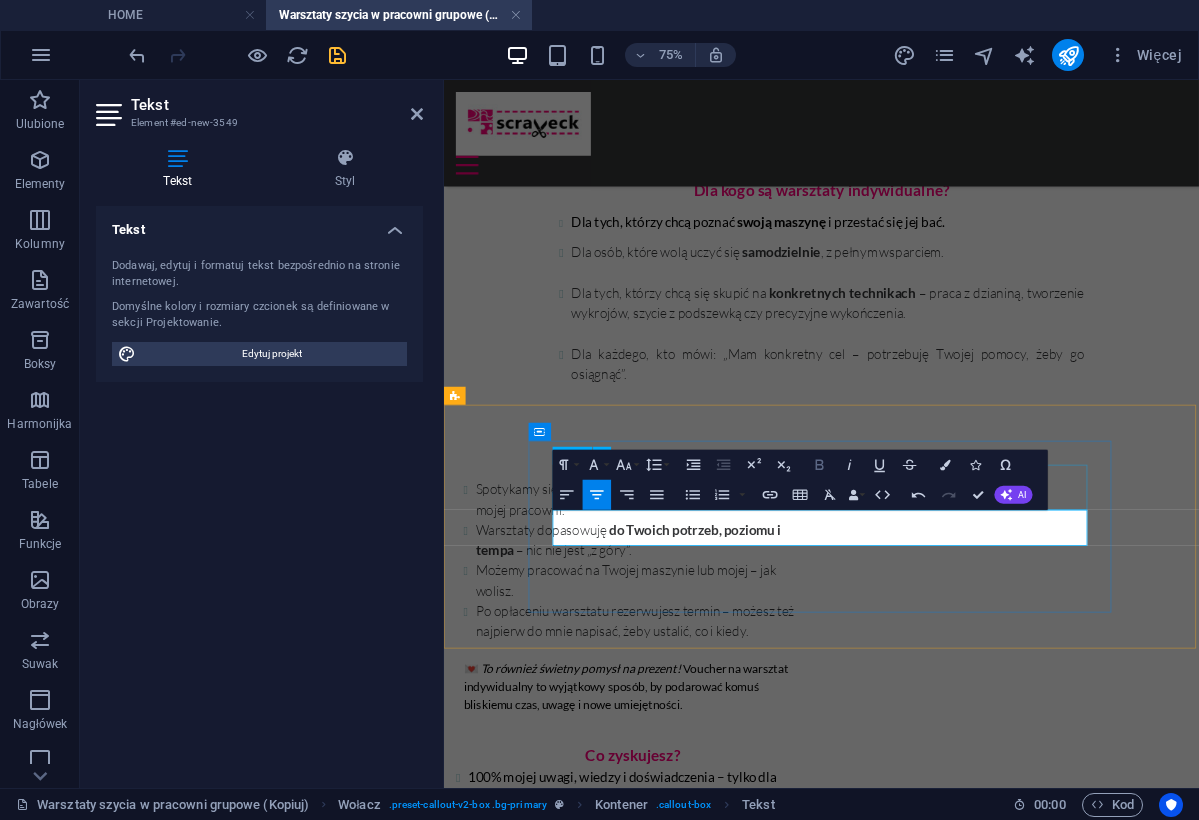 click 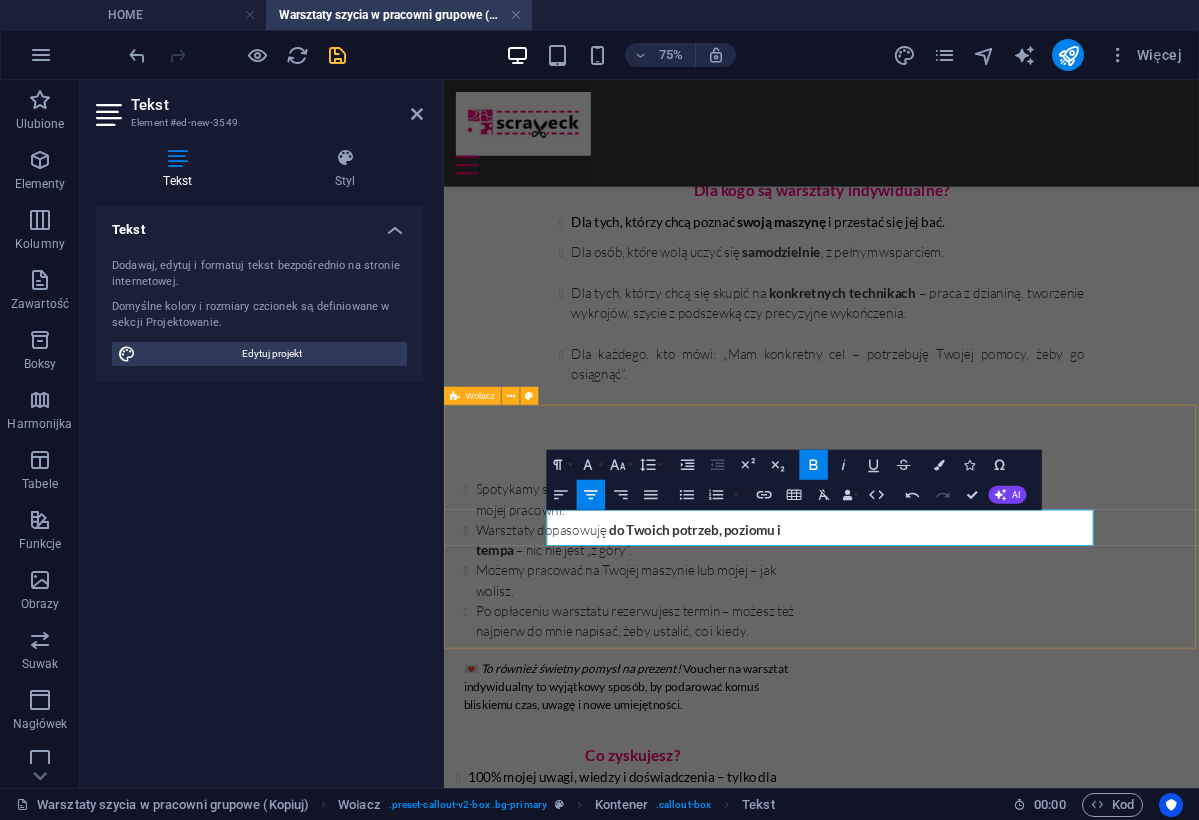 click on "Chcesz zarezerwować swój termin lub podarować komuś szyciowe 1:1? Napisz do mnie, zapytaj o dostępne terminy albo od razu zarezerwuj warsztat BUTTON" at bounding box center (947, 1450) 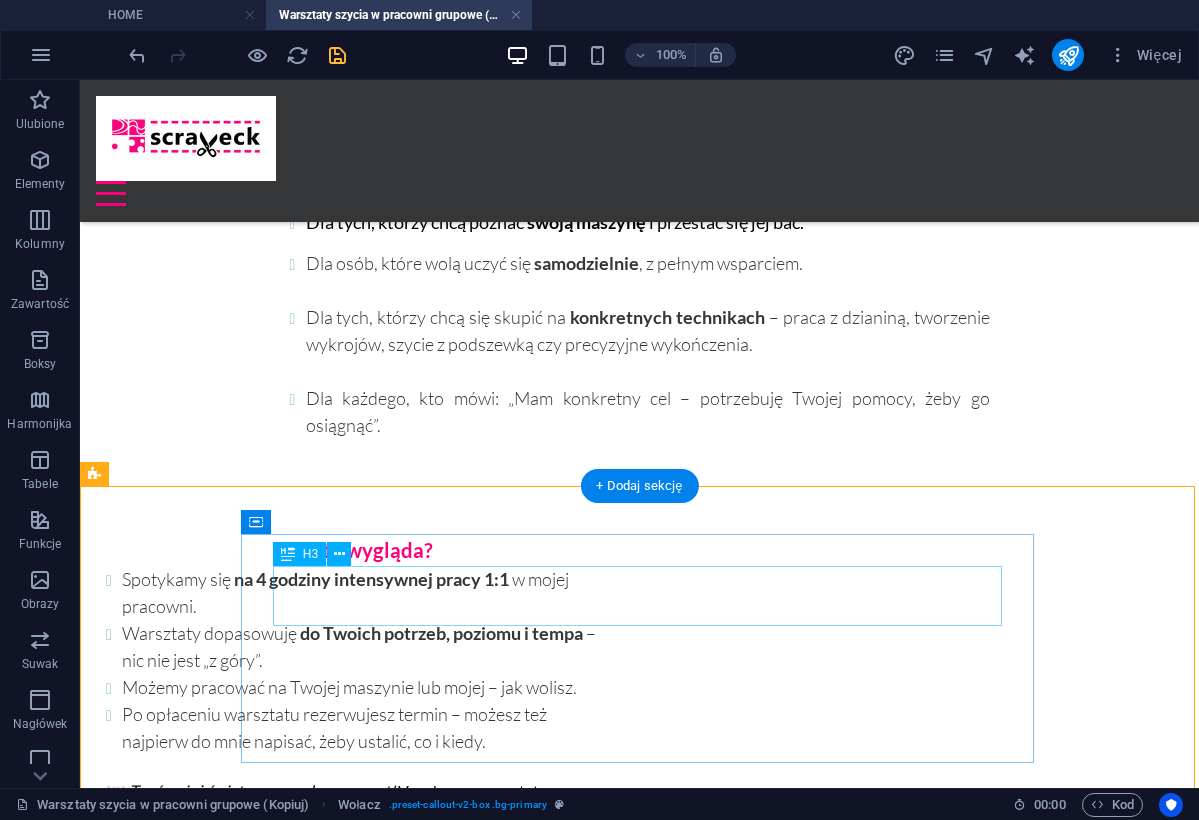 click on "Chcesz zarezerwować swój termin l ub podarować komuś szyciowe 1:1?" at bounding box center [639, 1269] 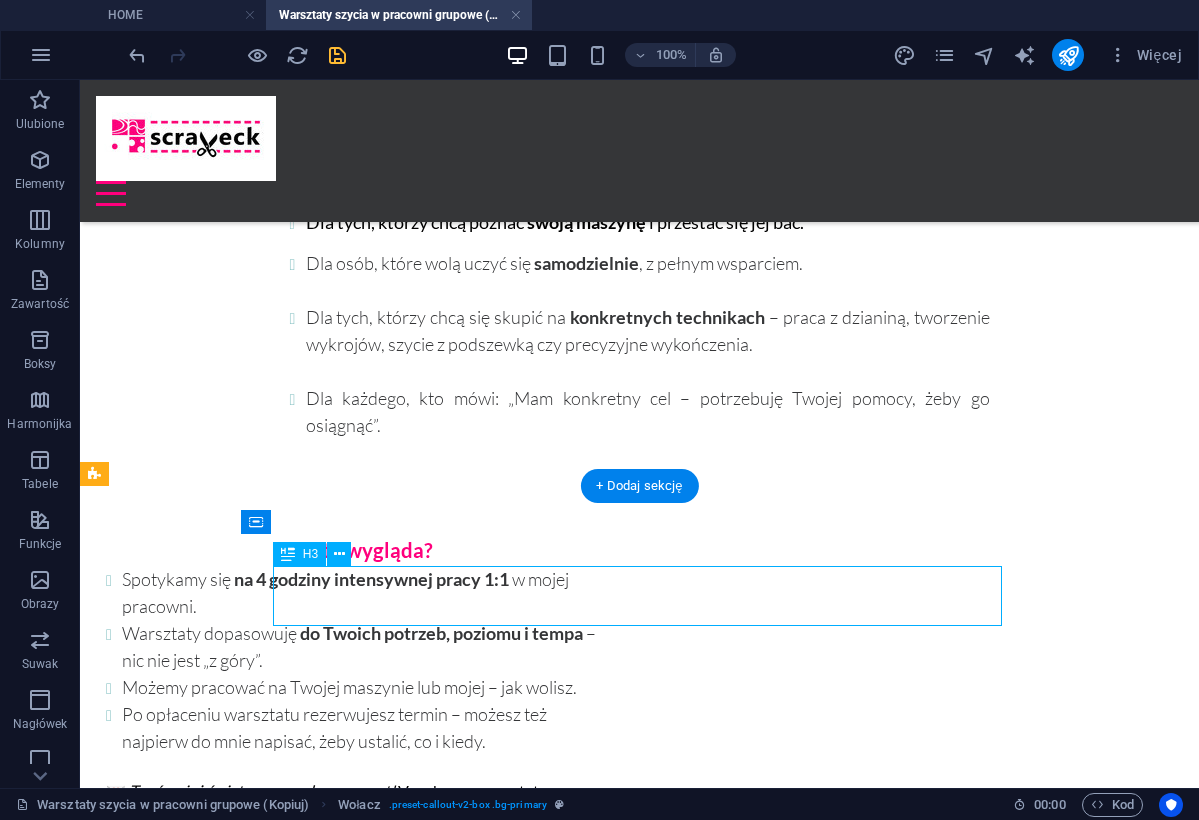 click on "Chcesz zarezerwować swój termin l ub podarować komuś szyciowe 1:1?" at bounding box center [639, 1269] 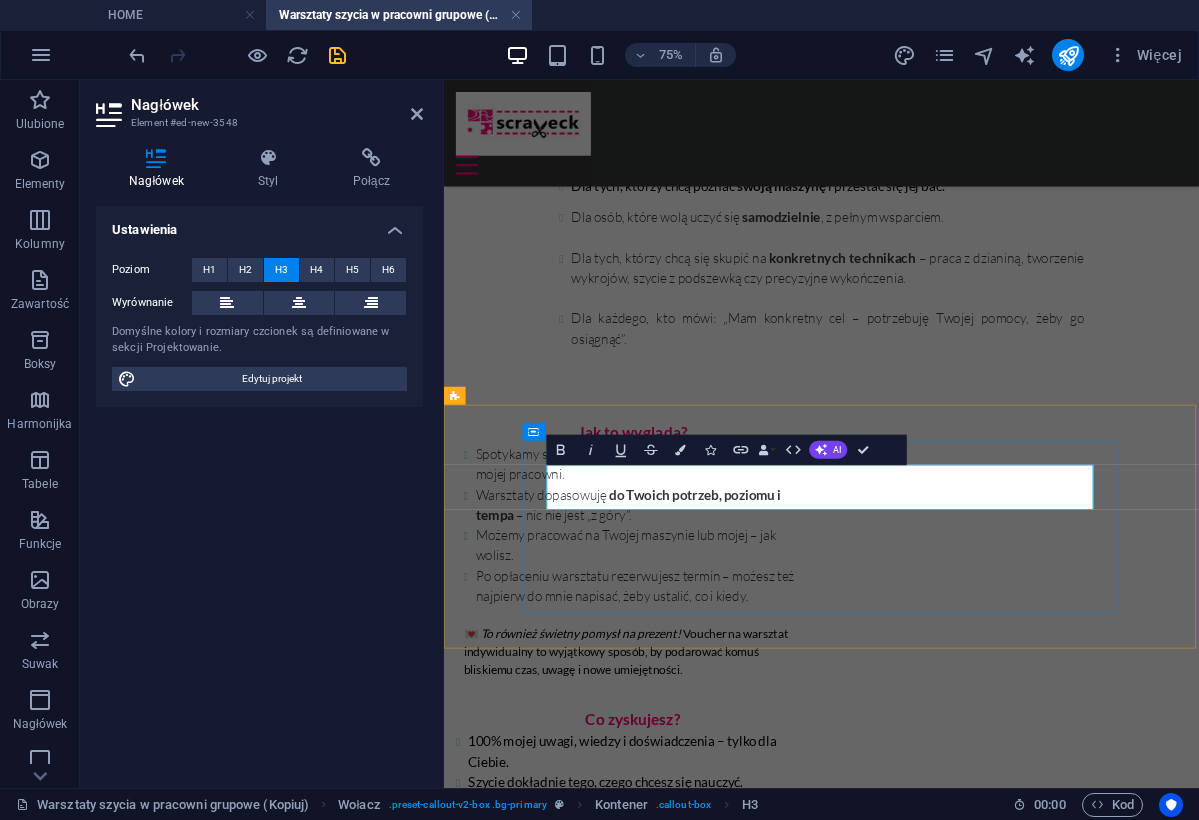 click on "Chcesz zarezerwować swój termin l ub podarować komuś szyciowe 1:1?" at bounding box center [947, 1350] 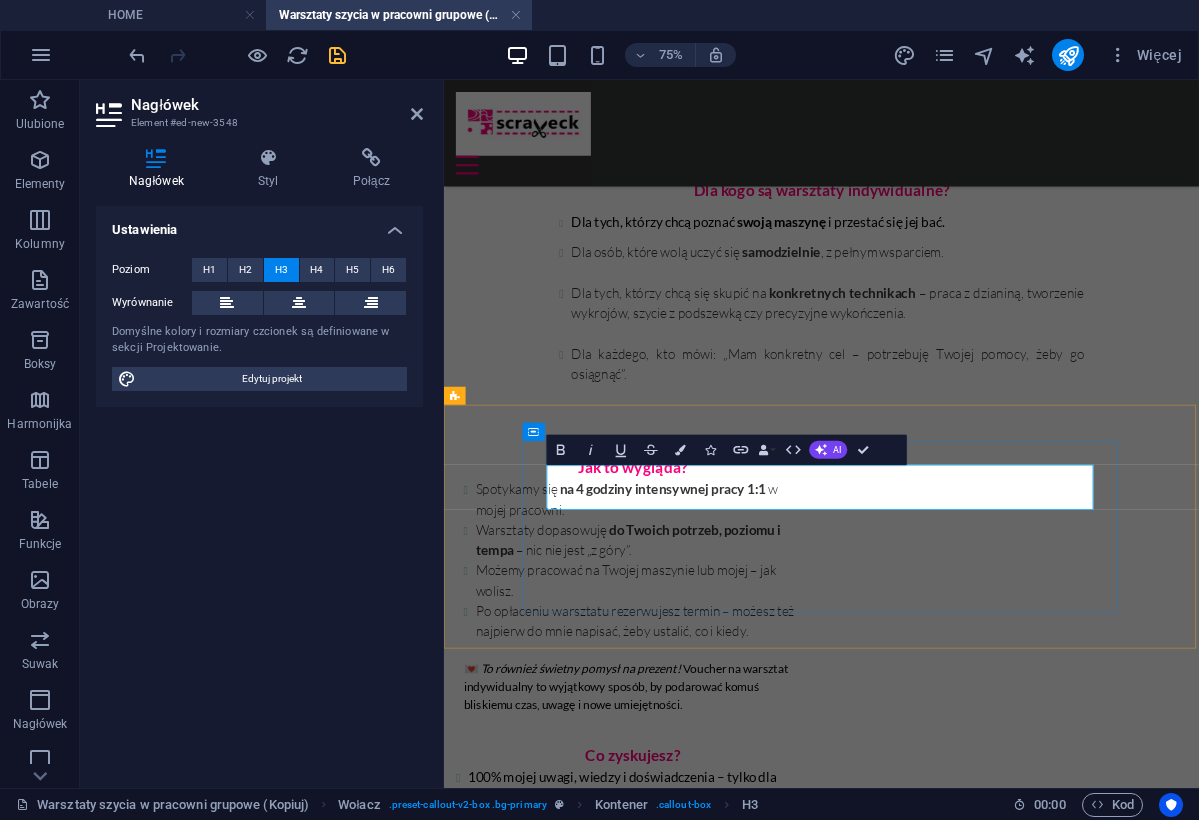 type 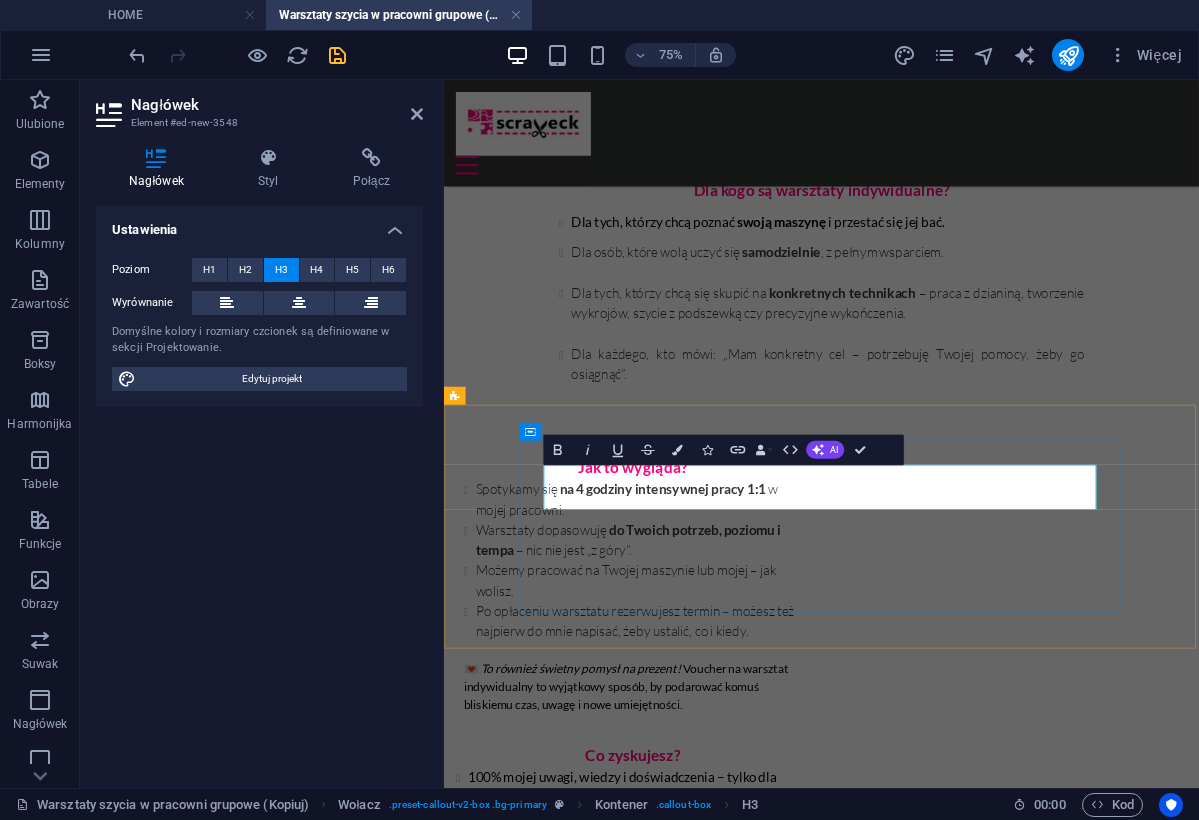 click on "Chcesz zarezerwować swój termin? lub podarować komuś szyciowe 1:1?" at bounding box center [947, 1397] 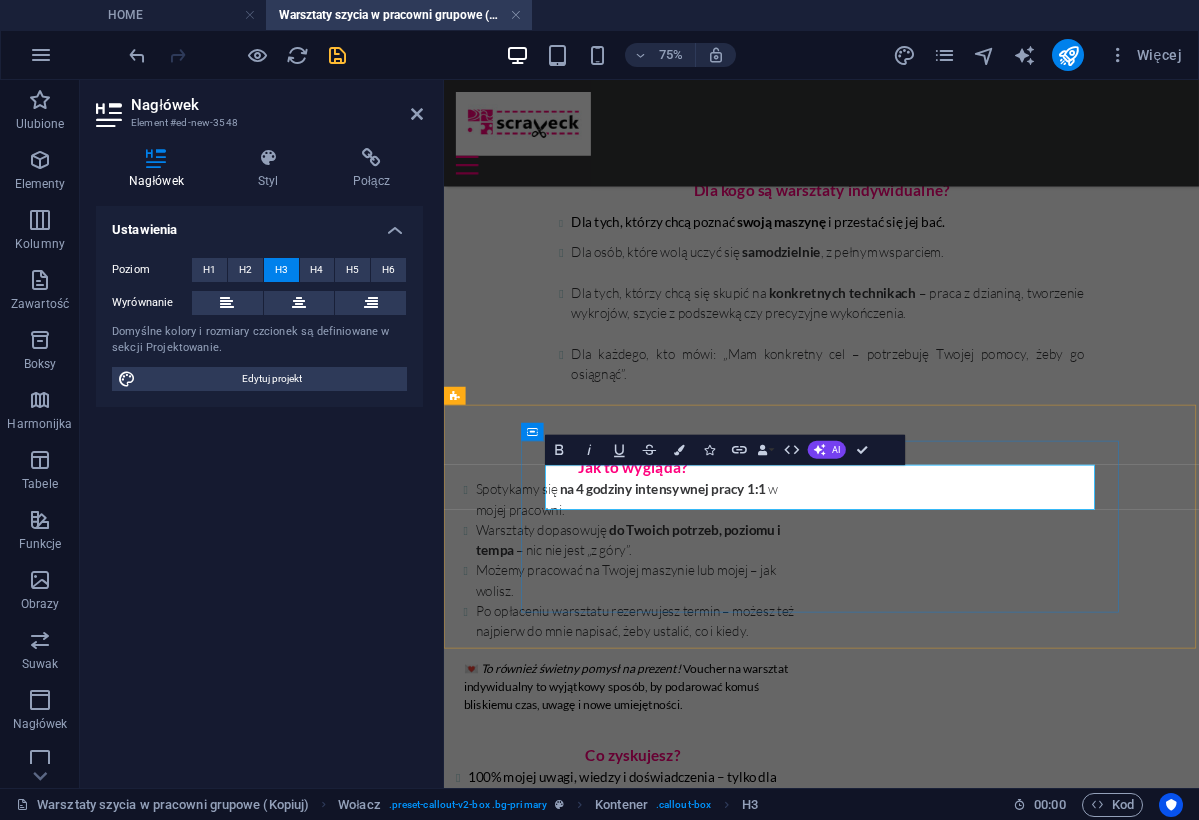 drag, startPoint x: 805, startPoint y: 640, endPoint x: 785, endPoint y: 639, distance: 20.024984 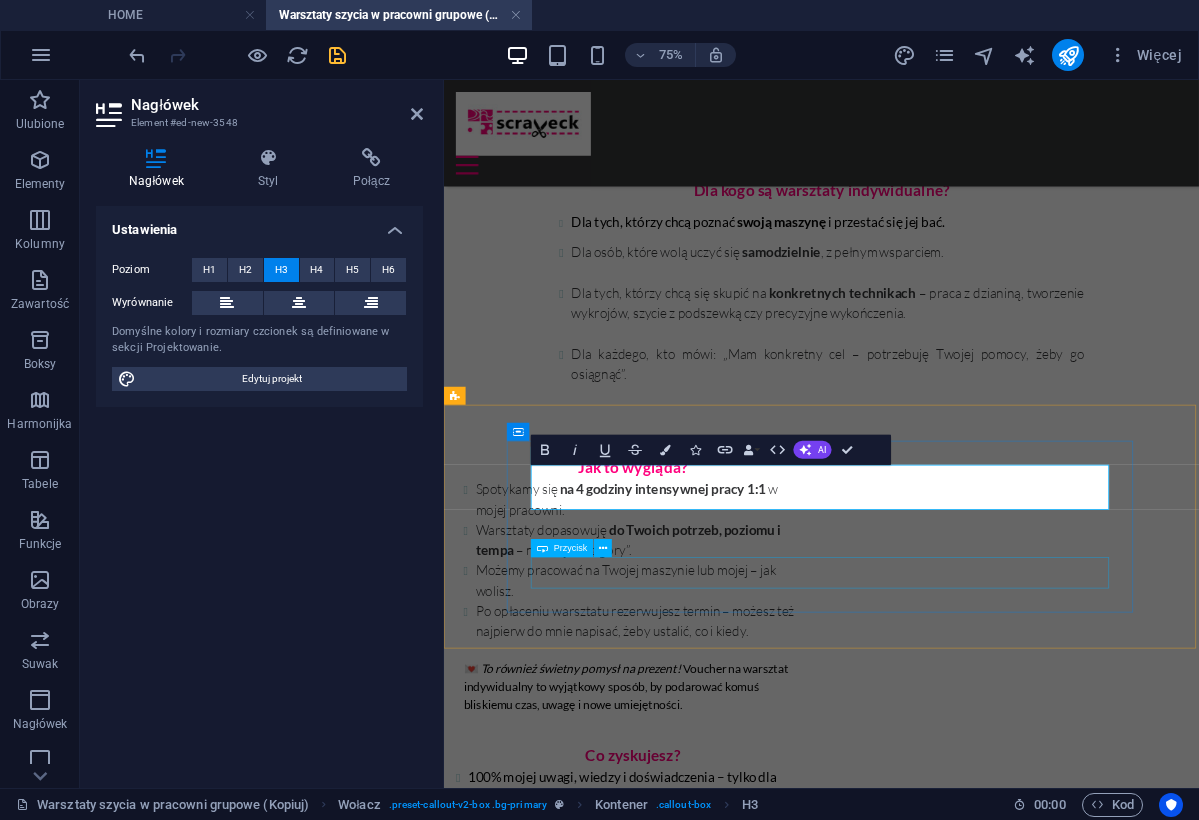 click on "BUTTON" at bounding box center [947, 1512] 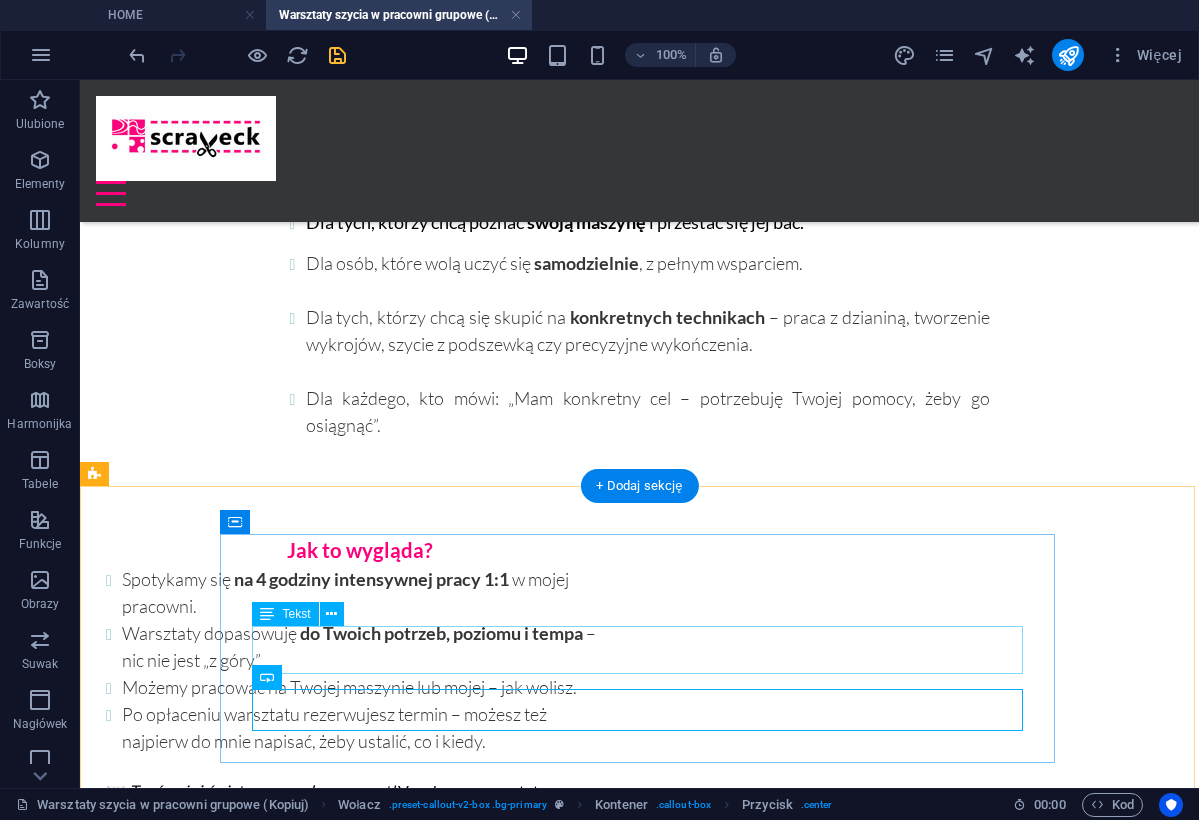 click on "Napisz do mnie, zapytaj o dostępne terminy albo od razu zarezerwuj warsztat" at bounding box center (639, 1324) 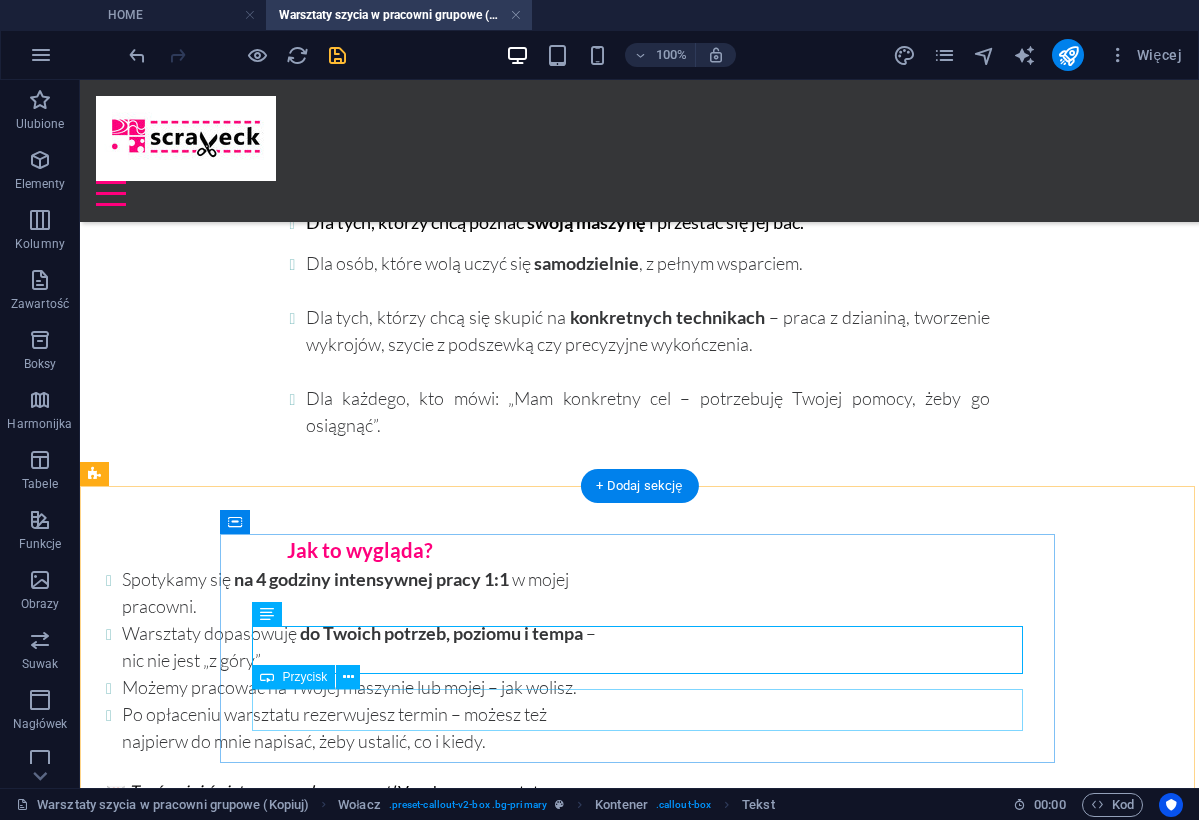 click on "BUTTON" at bounding box center [639, 1384] 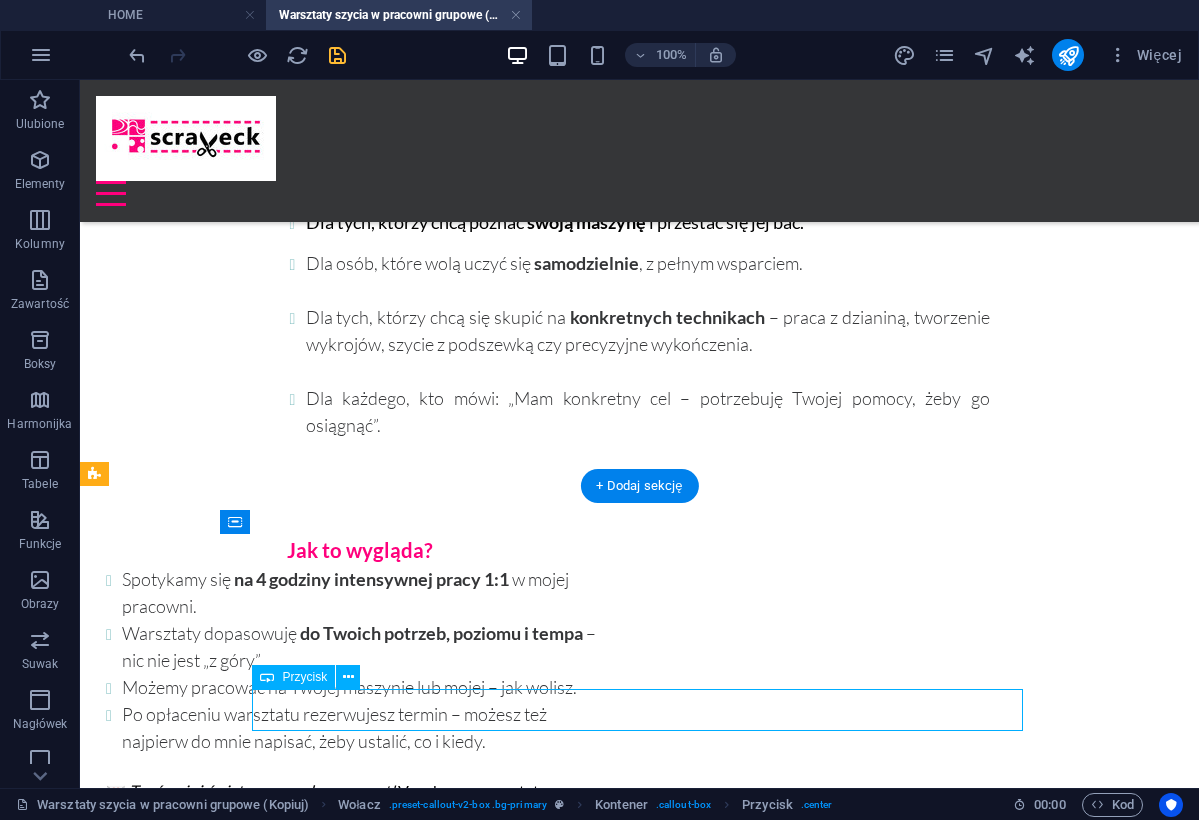 click on "BUTTON" at bounding box center (639, 1384) 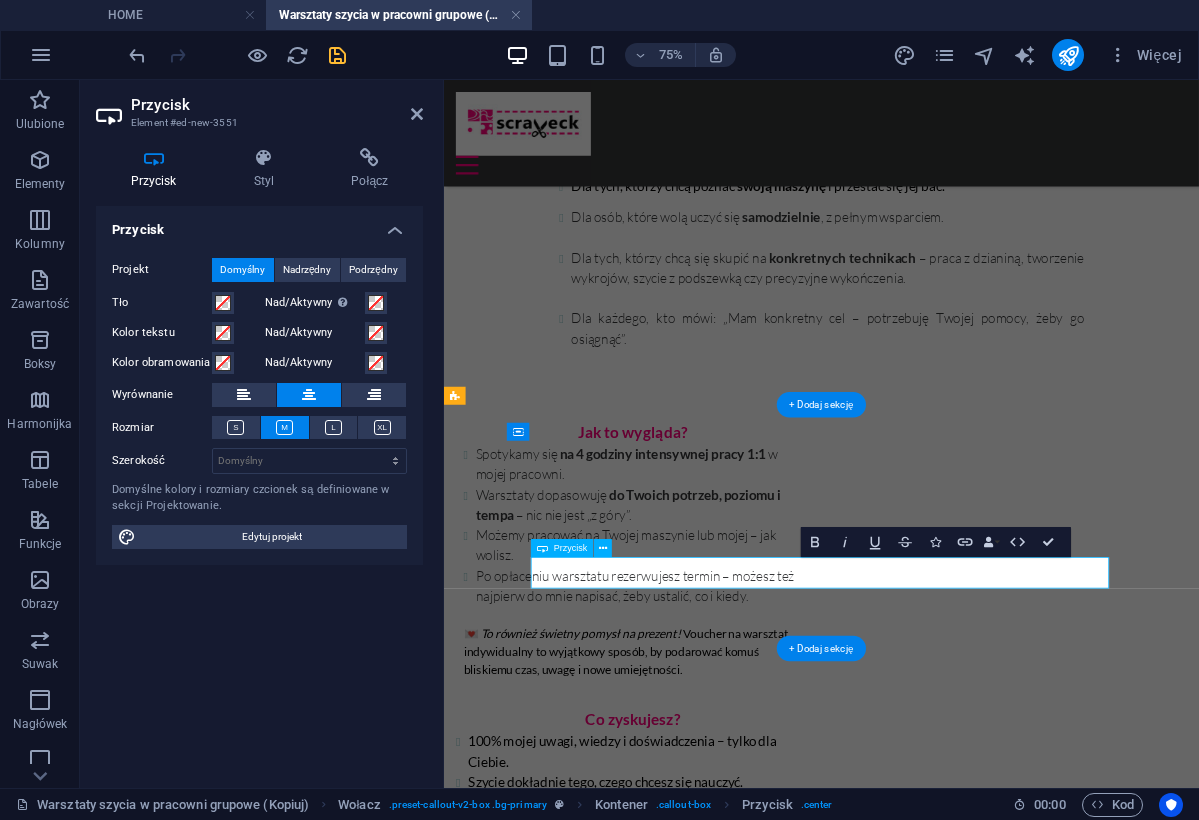 type 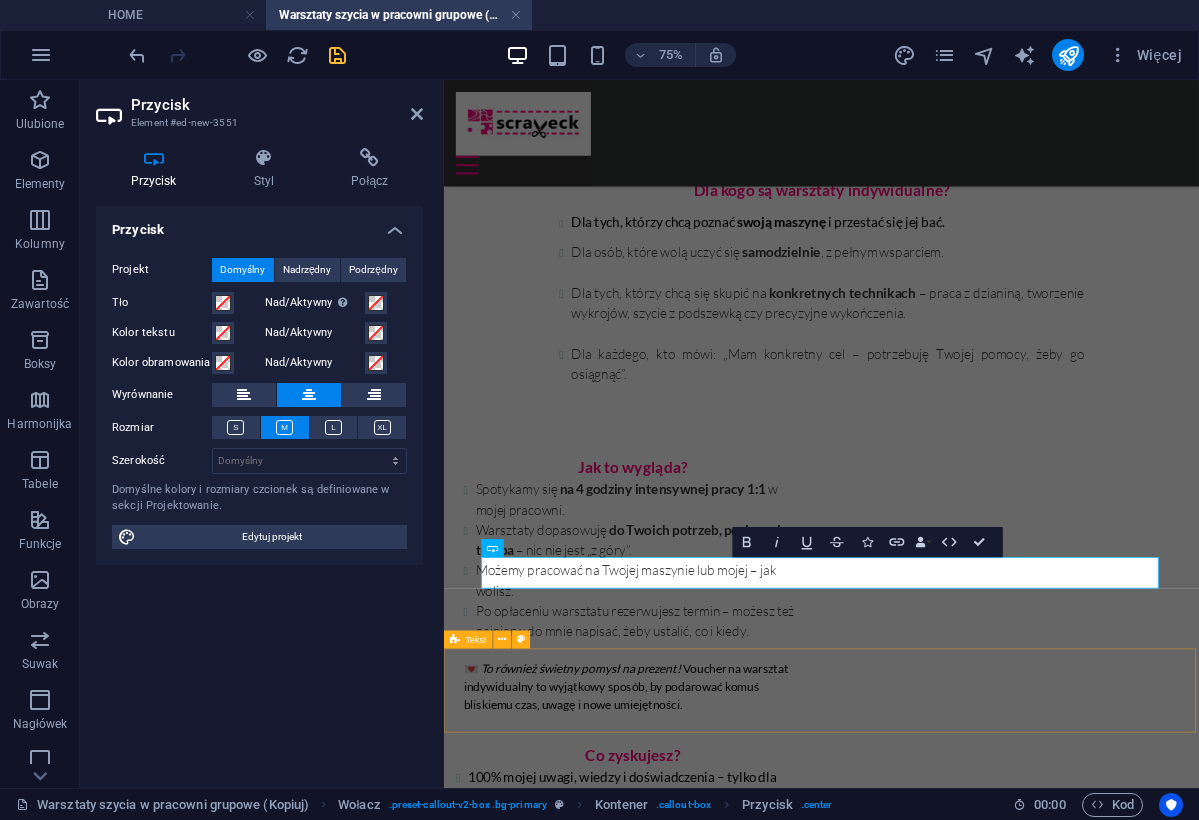 click at bounding box center (947, 1669) 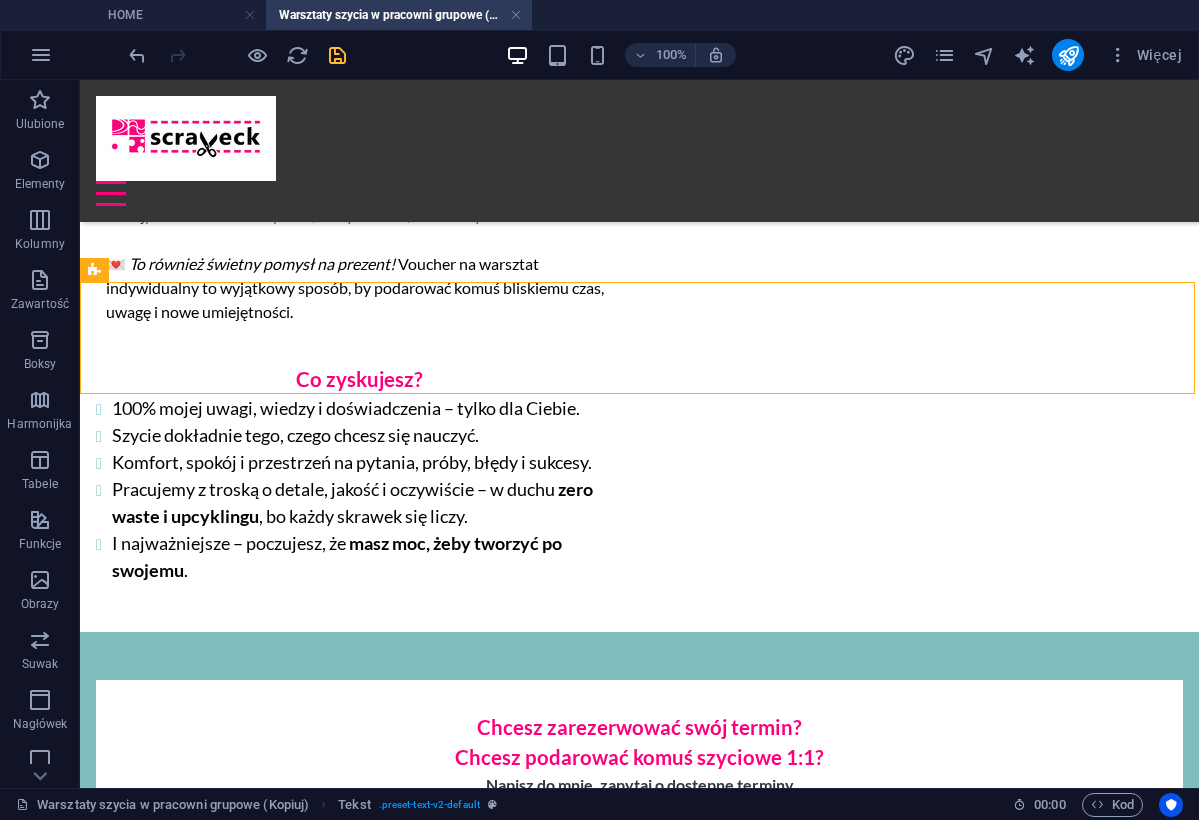 scroll, scrollTop: 1681, scrollLeft: 0, axis: vertical 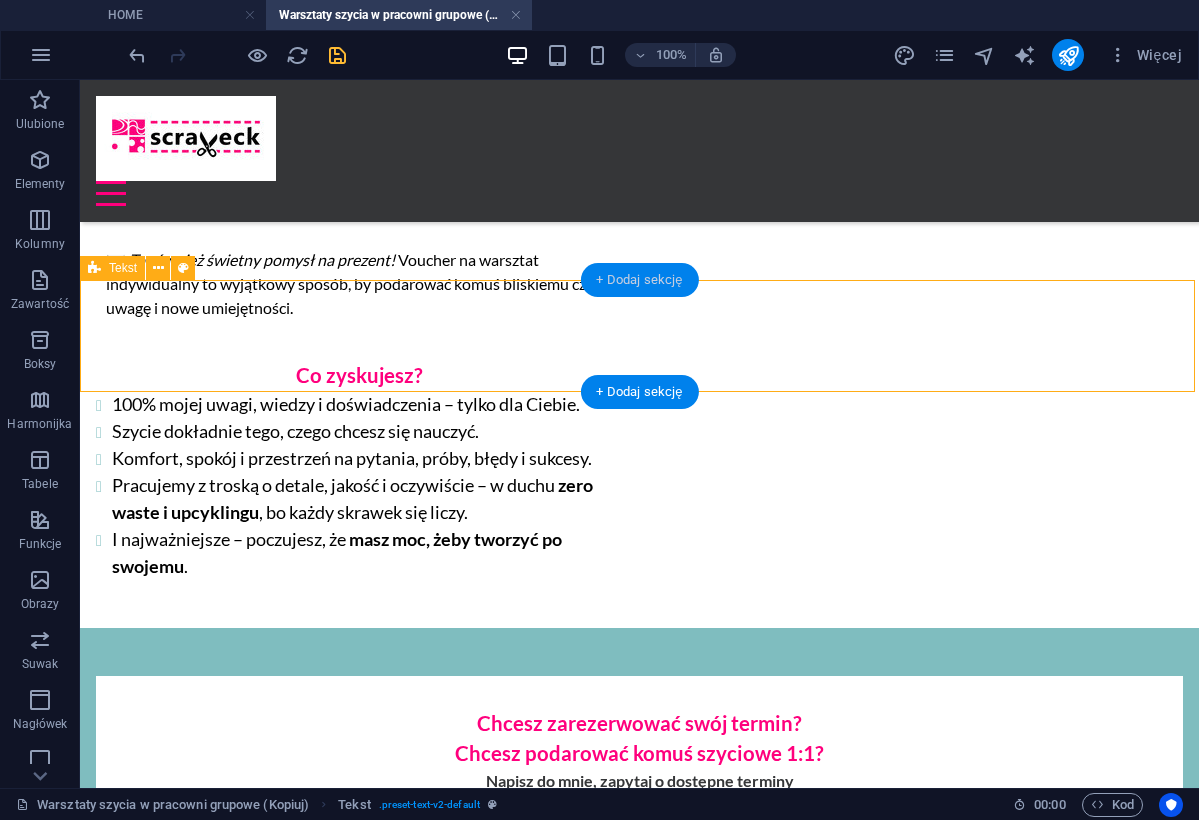 click on "+ Dodaj sekcję" at bounding box center [639, 280] 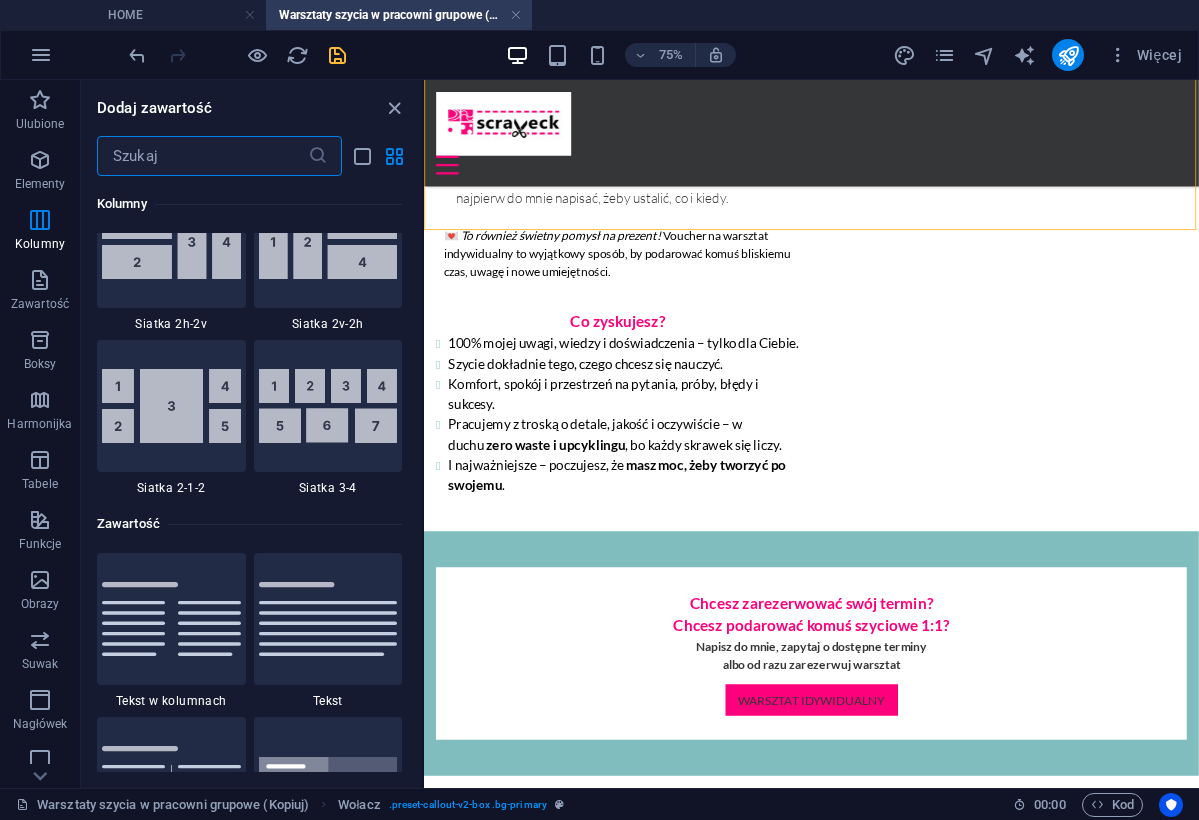 scroll, scrollTop: 3169, scrollLeft: 0, axis: vertical 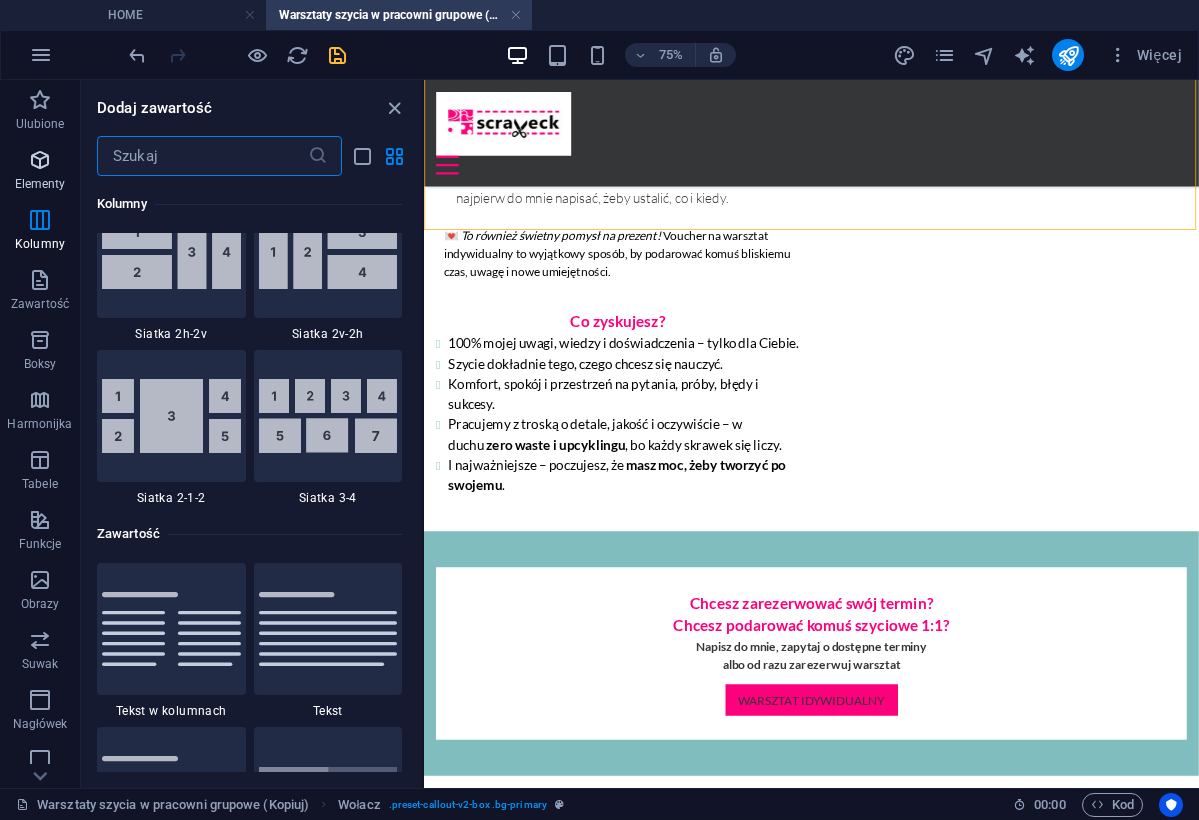 click at bounding box center (40, 160) 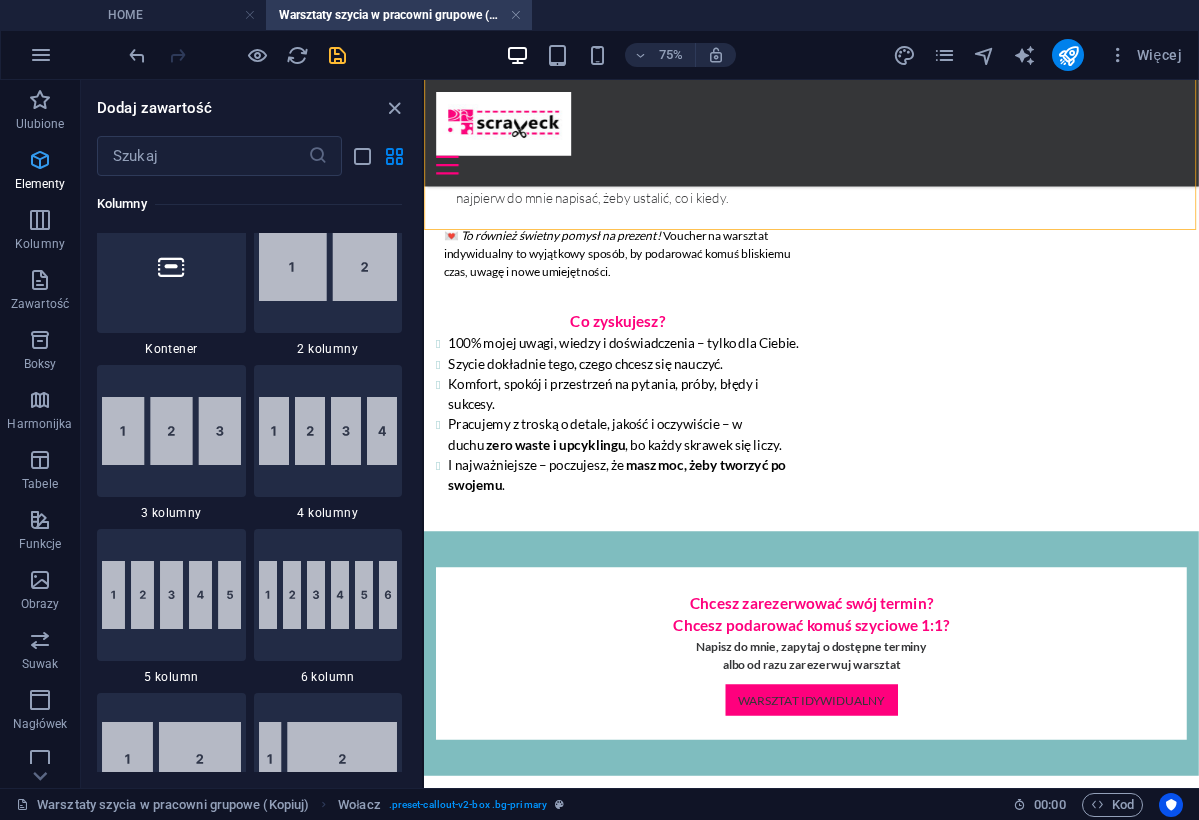 scroll, scrollTop: 213, scrollLeft: 0, axis: vertical 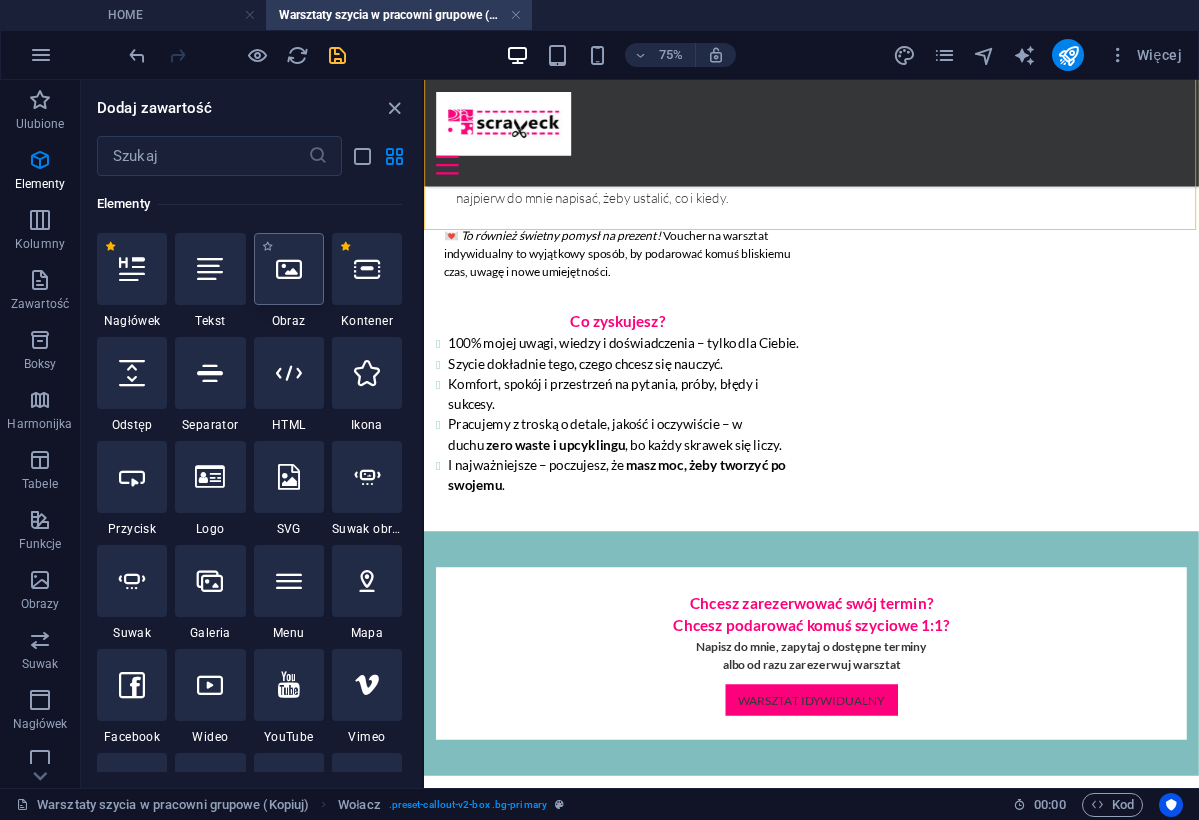 click at bounding box center (289, 269) 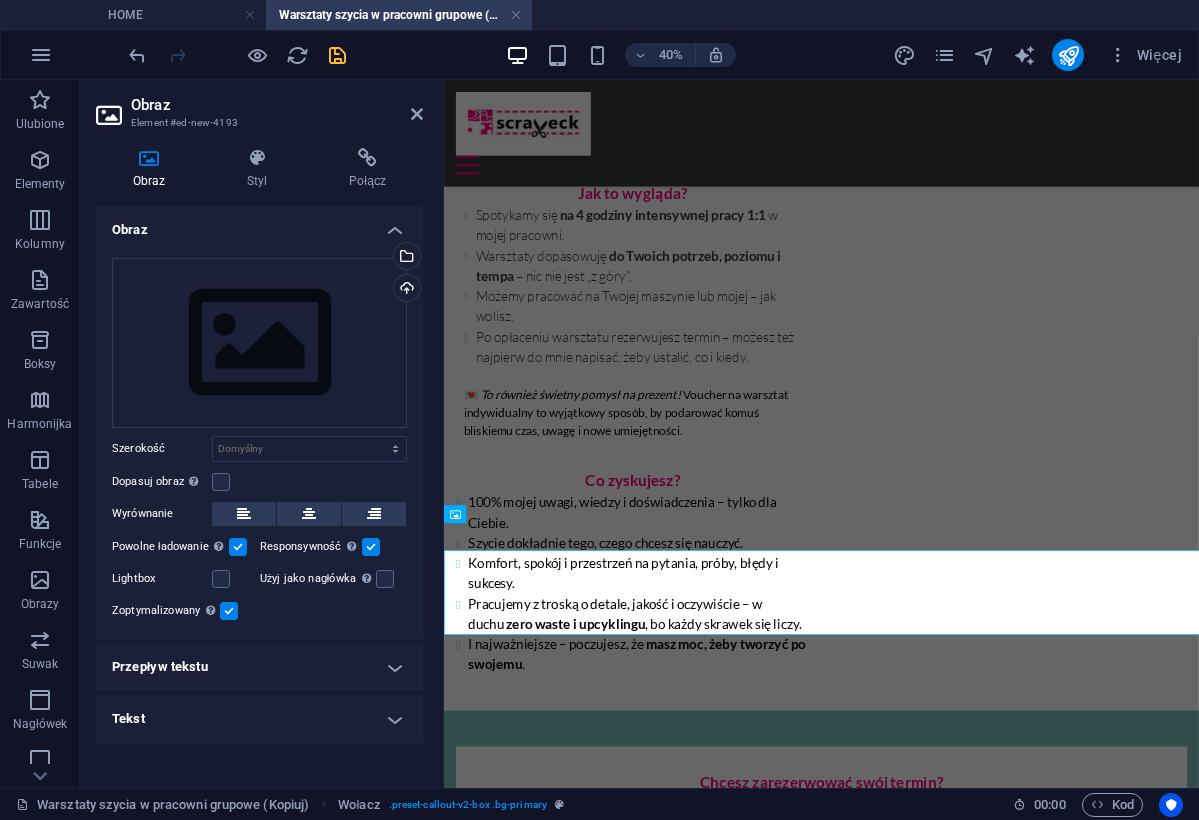 scroll, scrollTop: 1317, scrollLeft: 0, axis: vertical 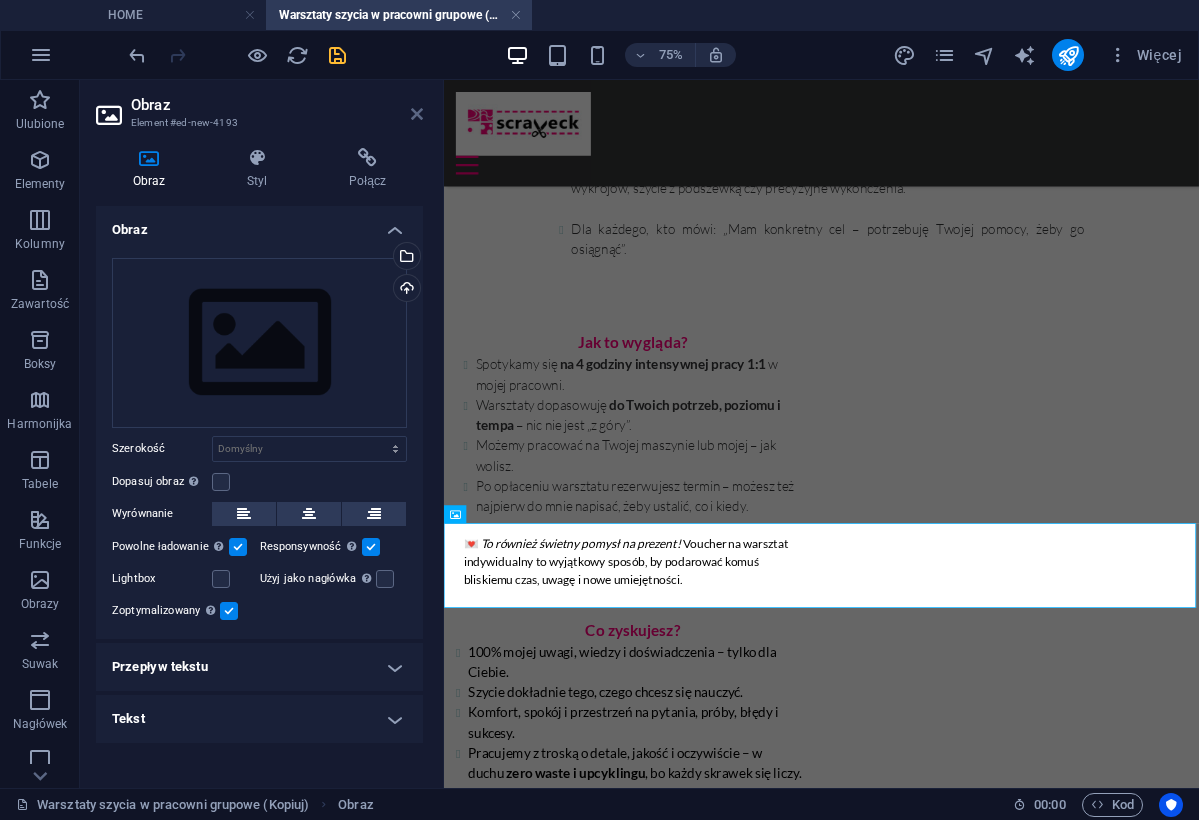 click at bounding box center [417, 114] 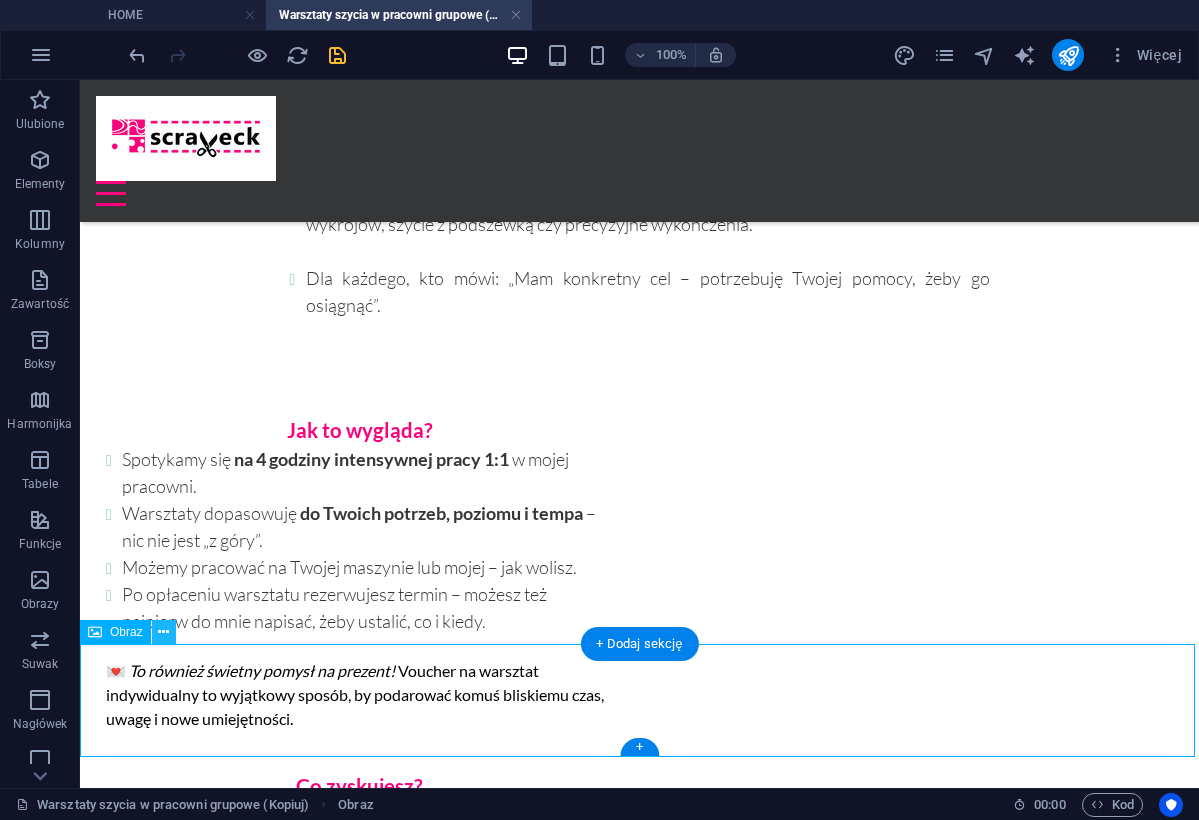 click at bounding box center (163, 632) 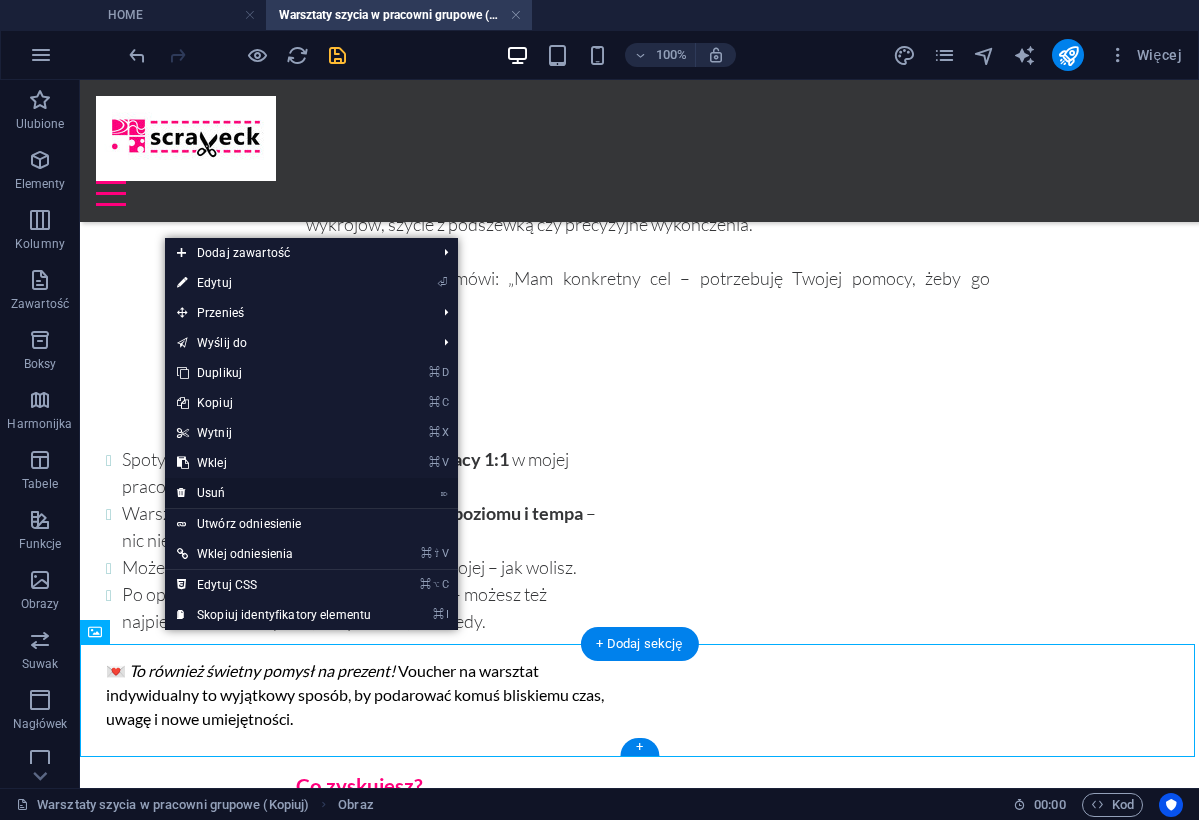 click on "⌦  Usuń" at bounding box center (274, 493) 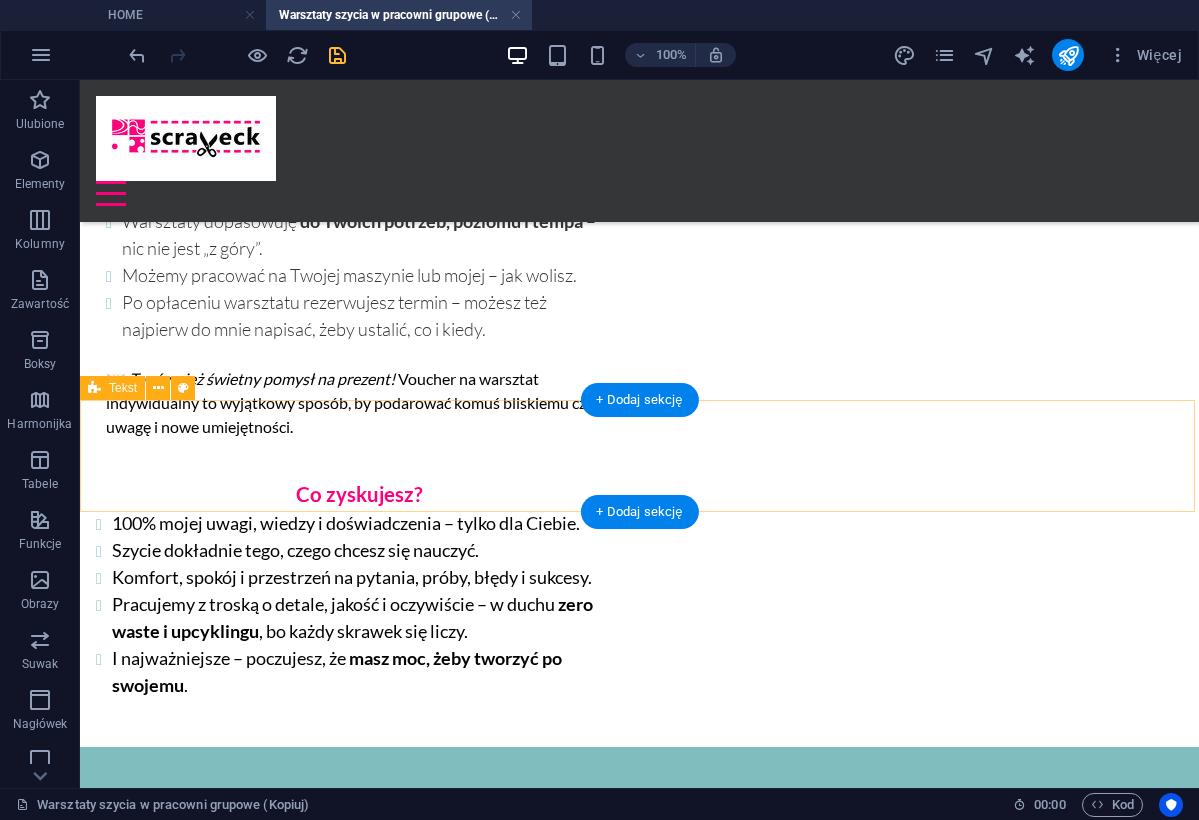 scroll, scrollTop: 1561, scrollLeft: 0, axis: vertical 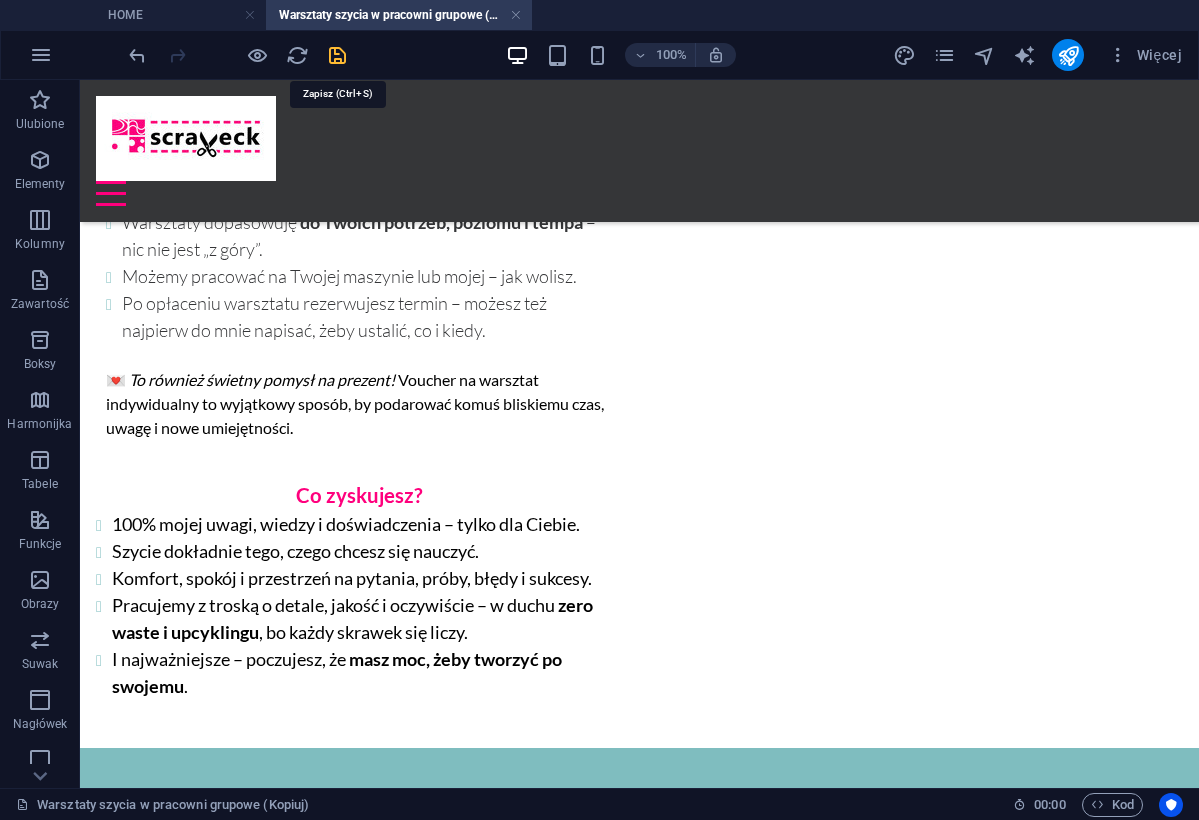 click at bounding box center (337, 55) 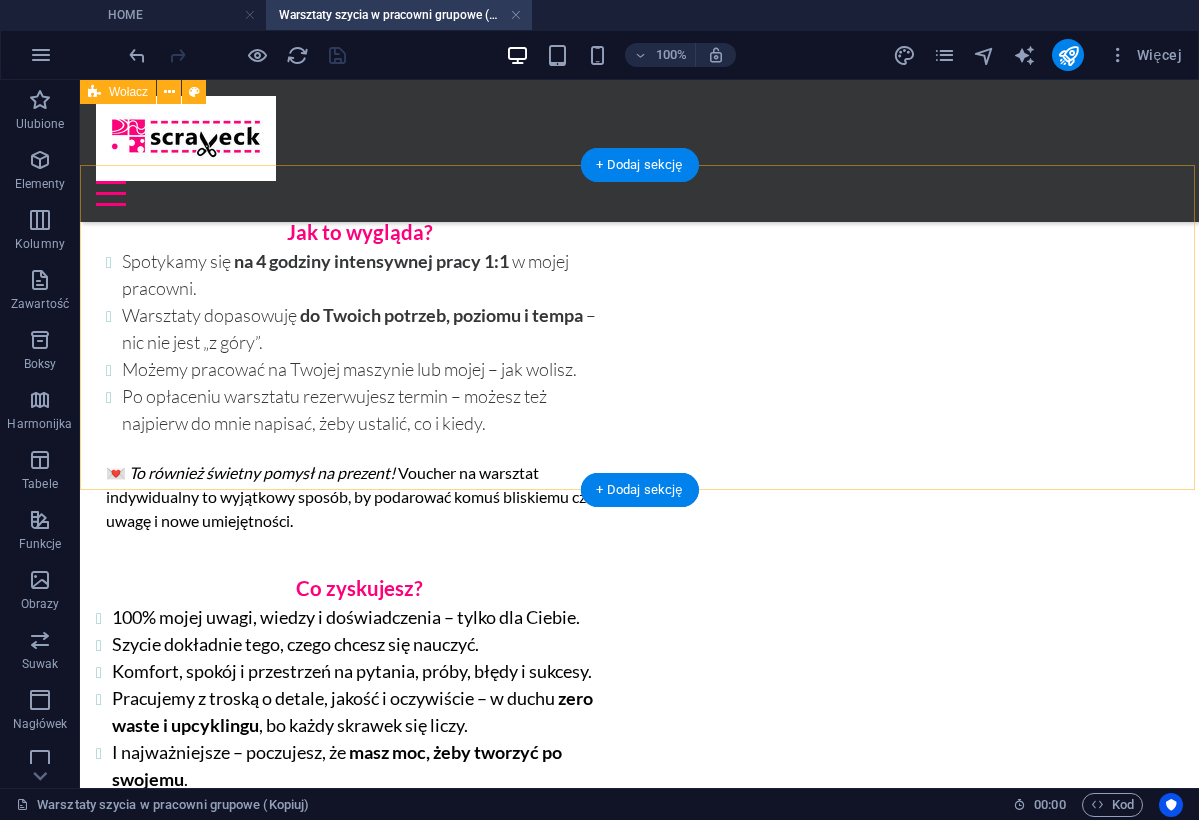 scroll, scrollTop: 1466, scrollLeft: 0, axis: vertical 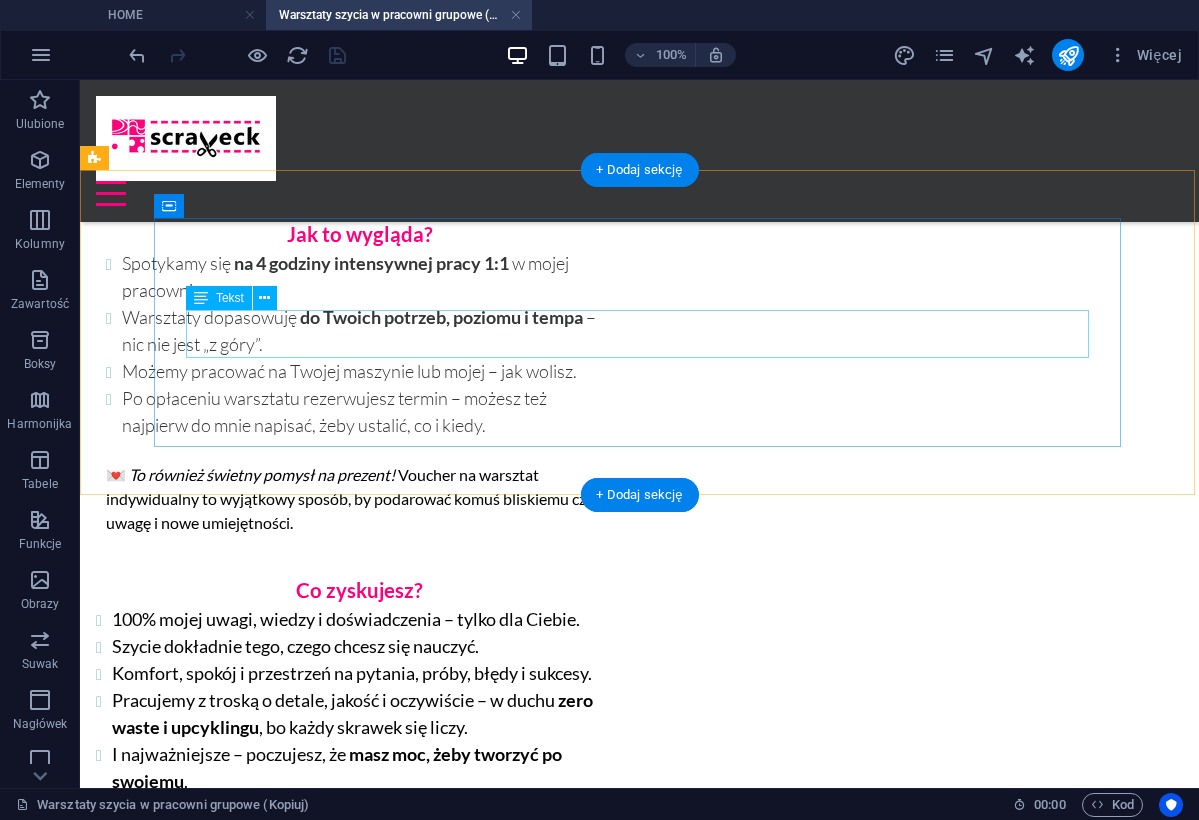 click on "Napisz do mnie, zapytaj o dostępne terminy albo od razu zarezerwuj warsztat" at bounding box center [639, 1008] 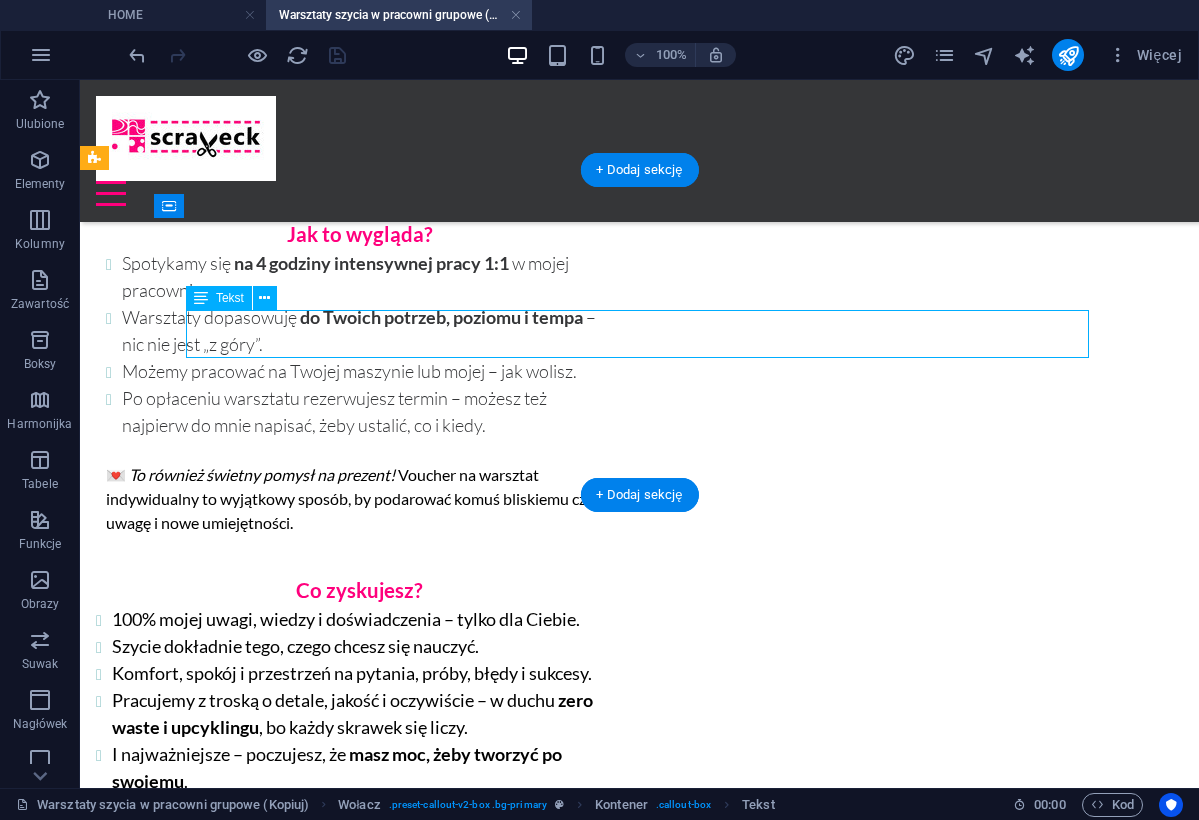 click on "Napisz do mnie, zapytaj o dostępne terminy albo od razu zarezerwuj warsztat" at bounding box center (639, 1008) 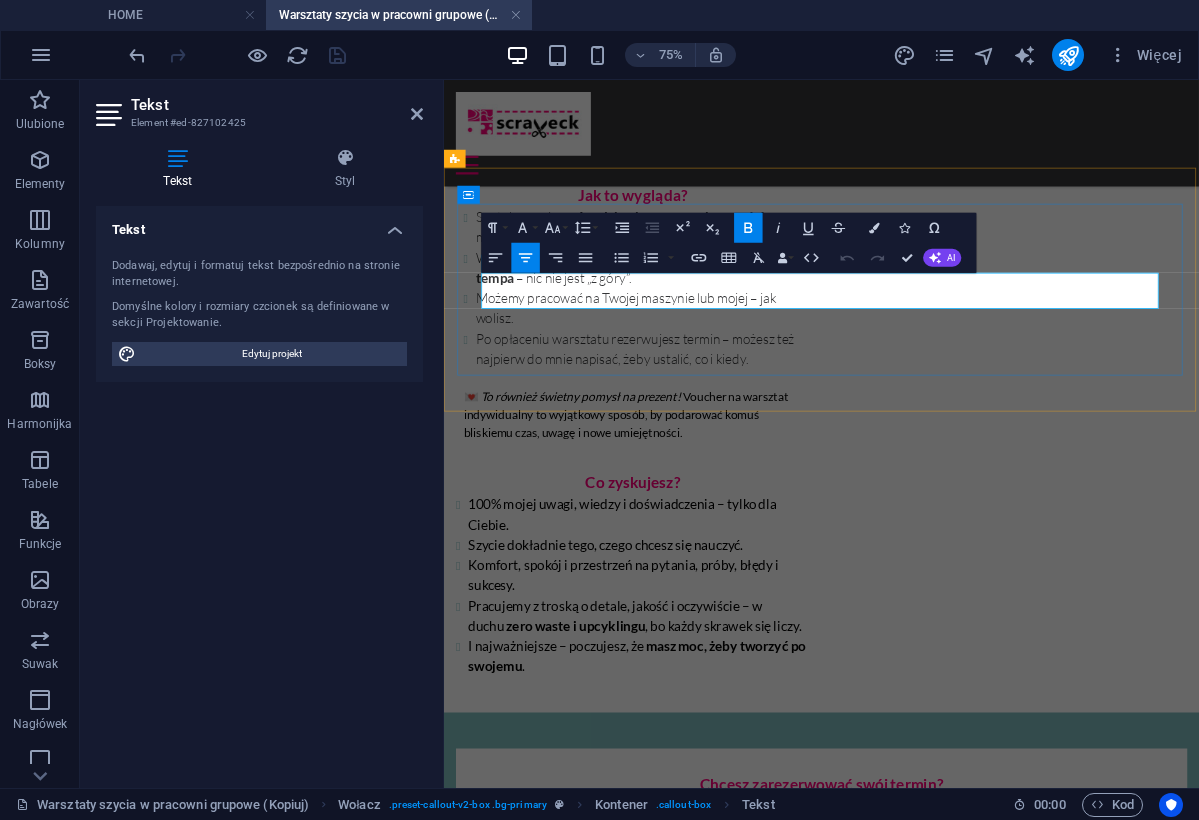 click on "albo od razu zarezerwuj warsztat" at bounding box center [947, 1101] 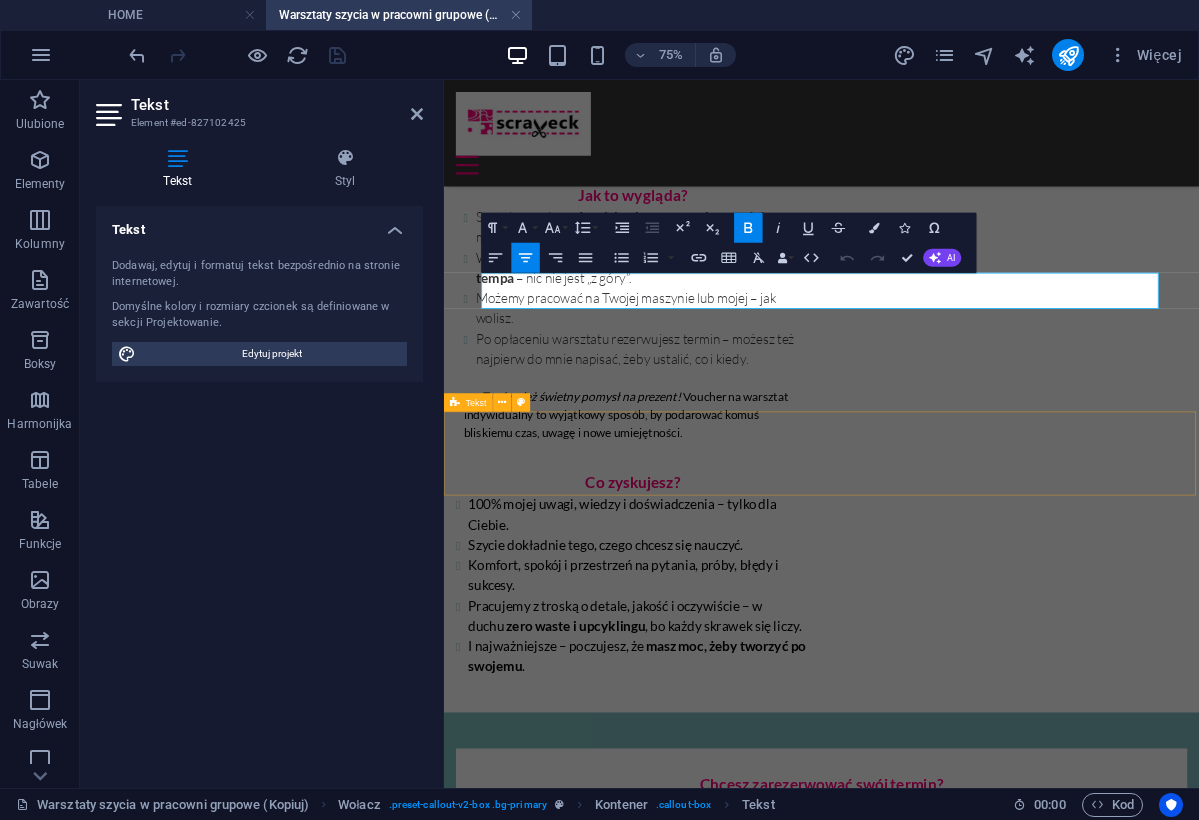 click at bounding box center [947, 1306] 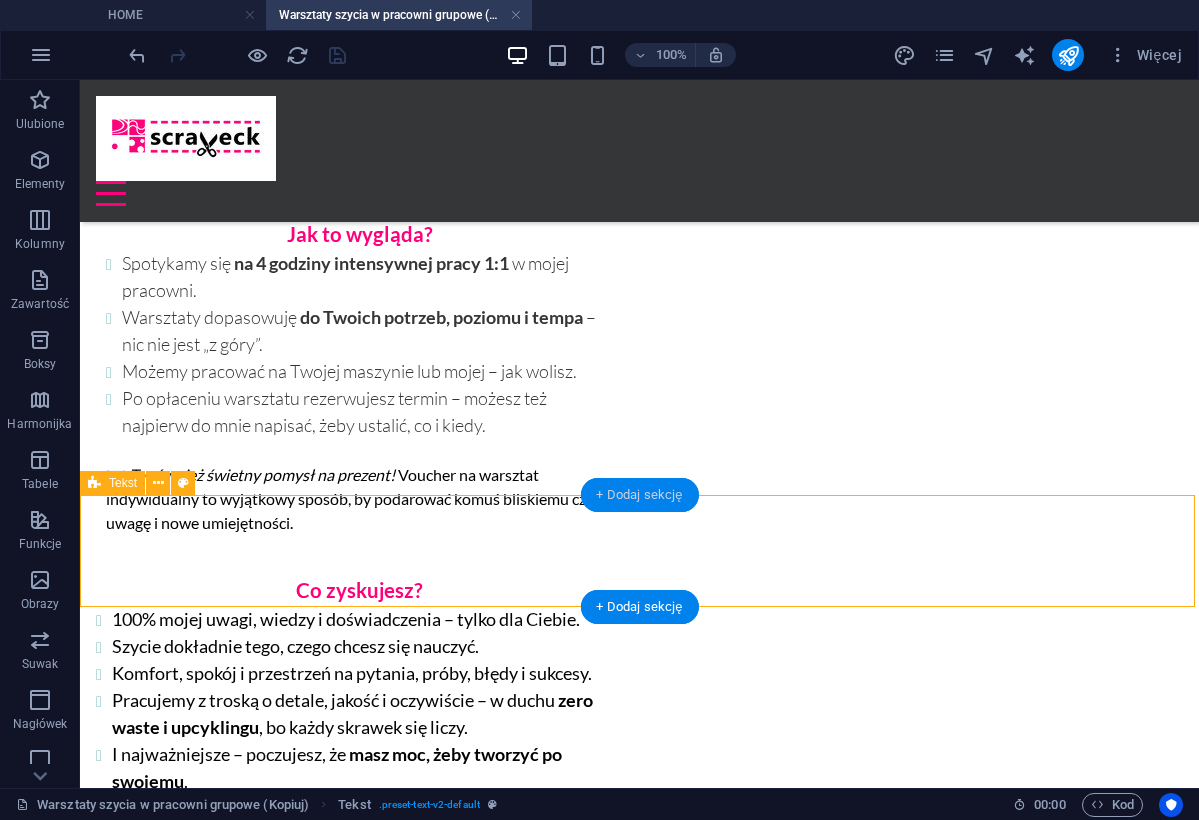 click on "+ Dodaj sekcję" at bounding box center (639, 495) 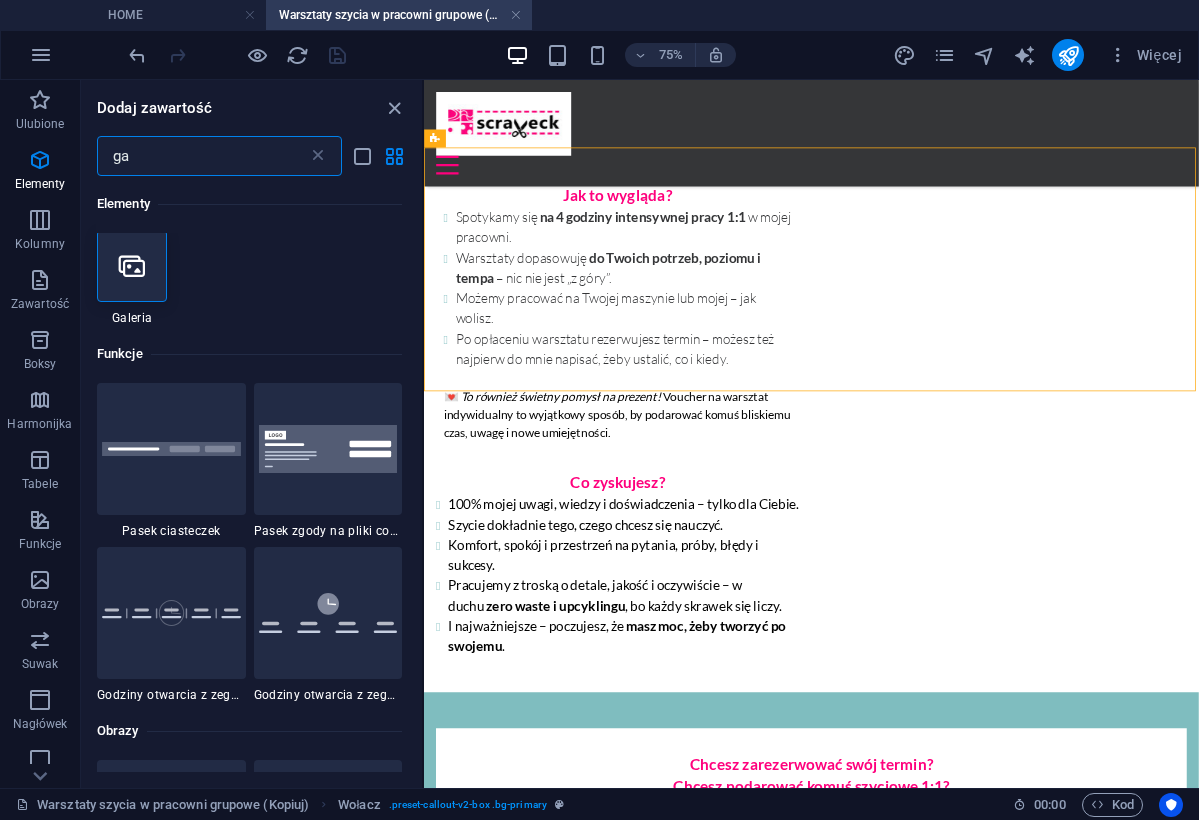 scroll, scrollTop: 0, scrollLeft: 0, axis: both 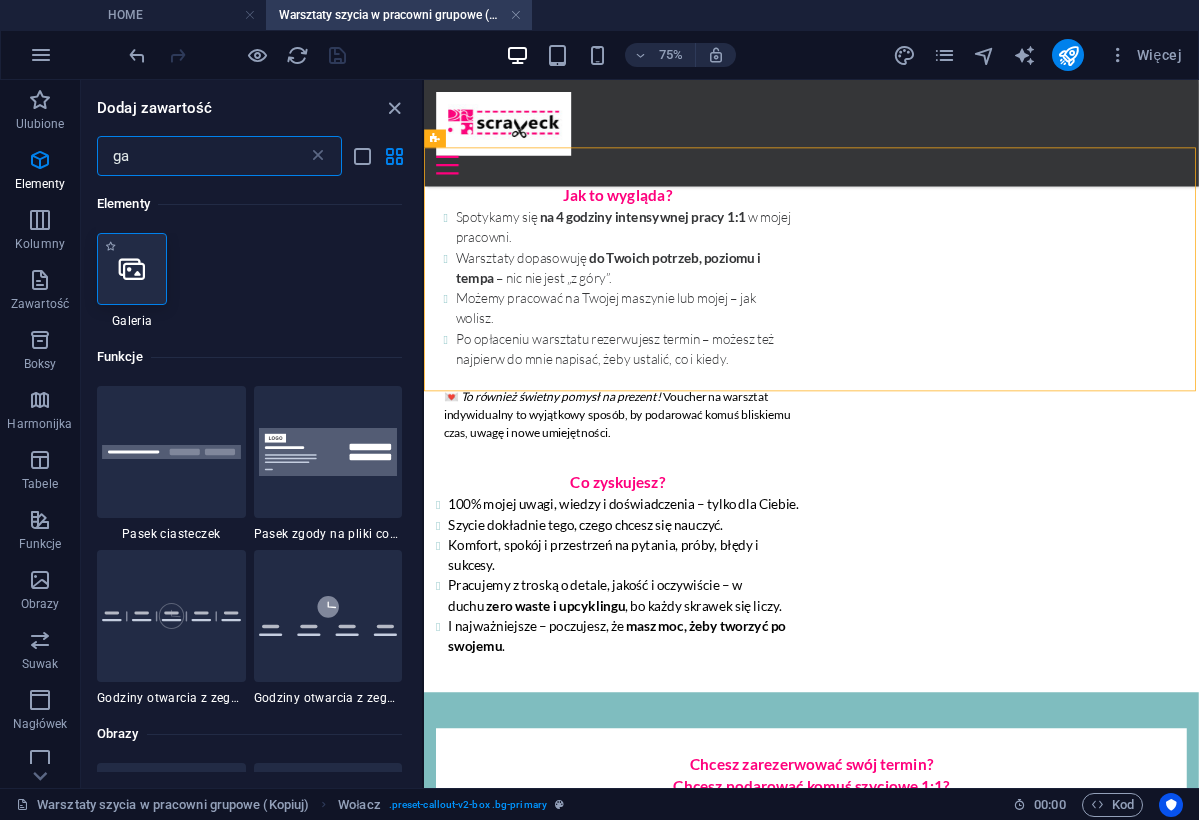 type on "ga" 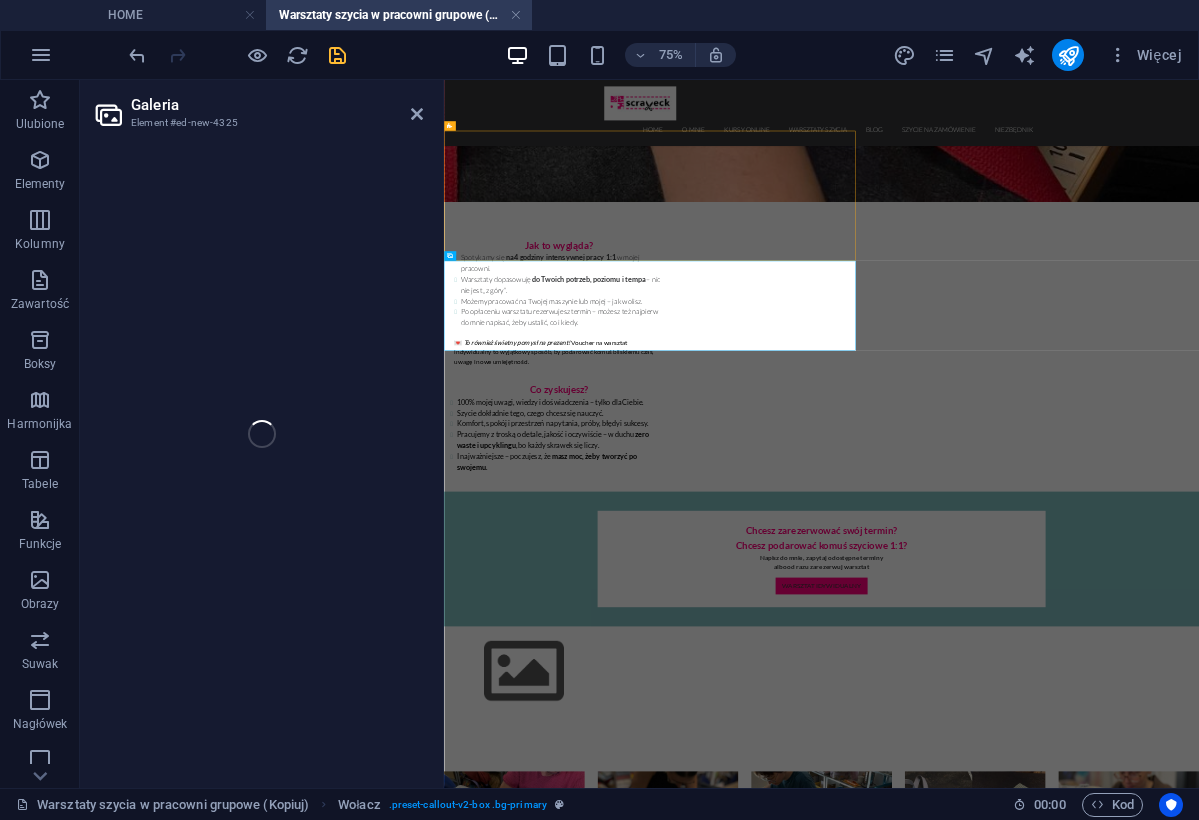 scroll, scrollTop: 1429, scrollLeft: 0, axis: vertical 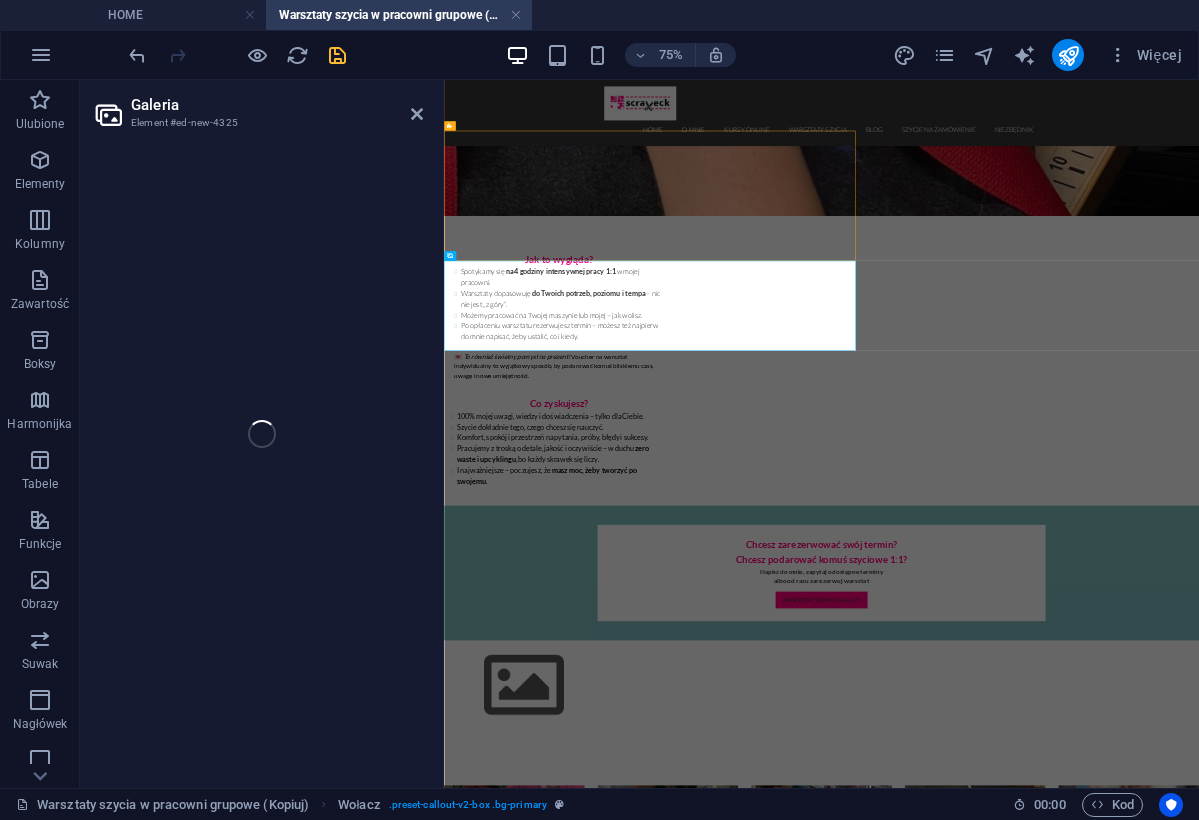 select on "4" 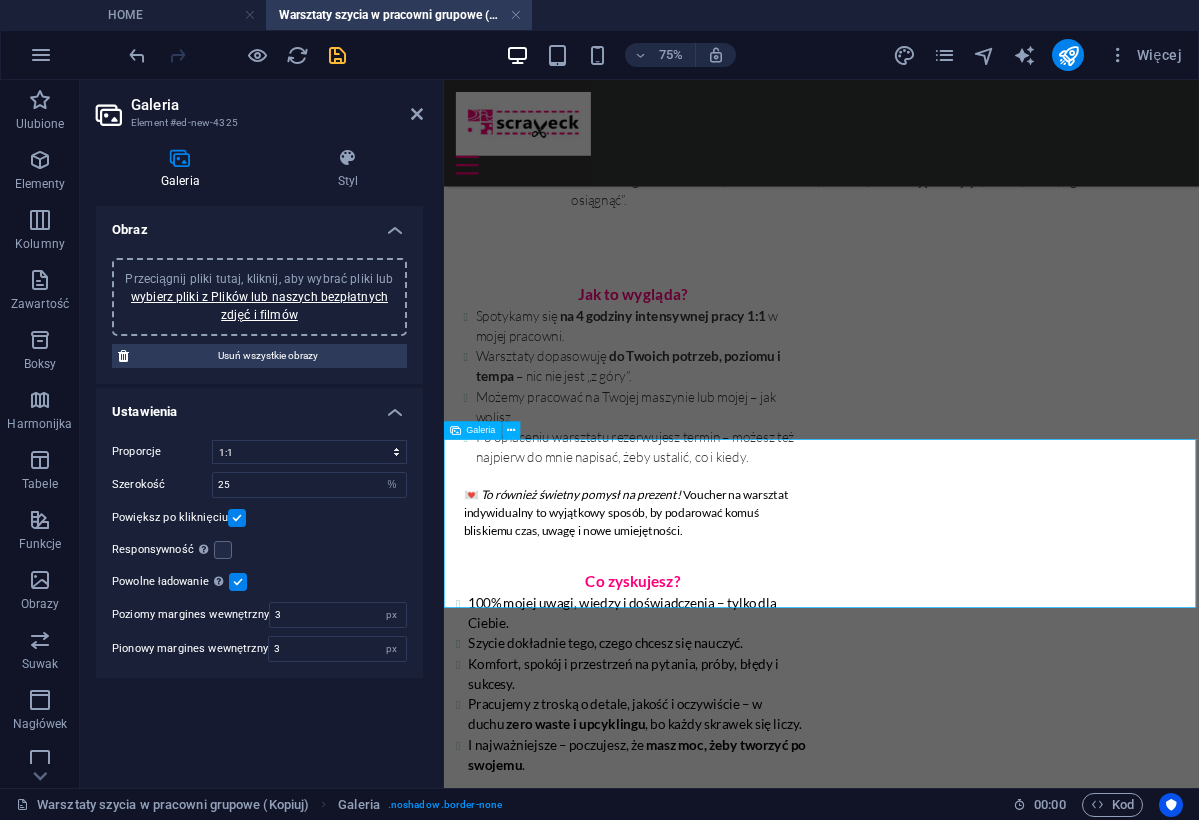 click at bounding box center [644, 1493] 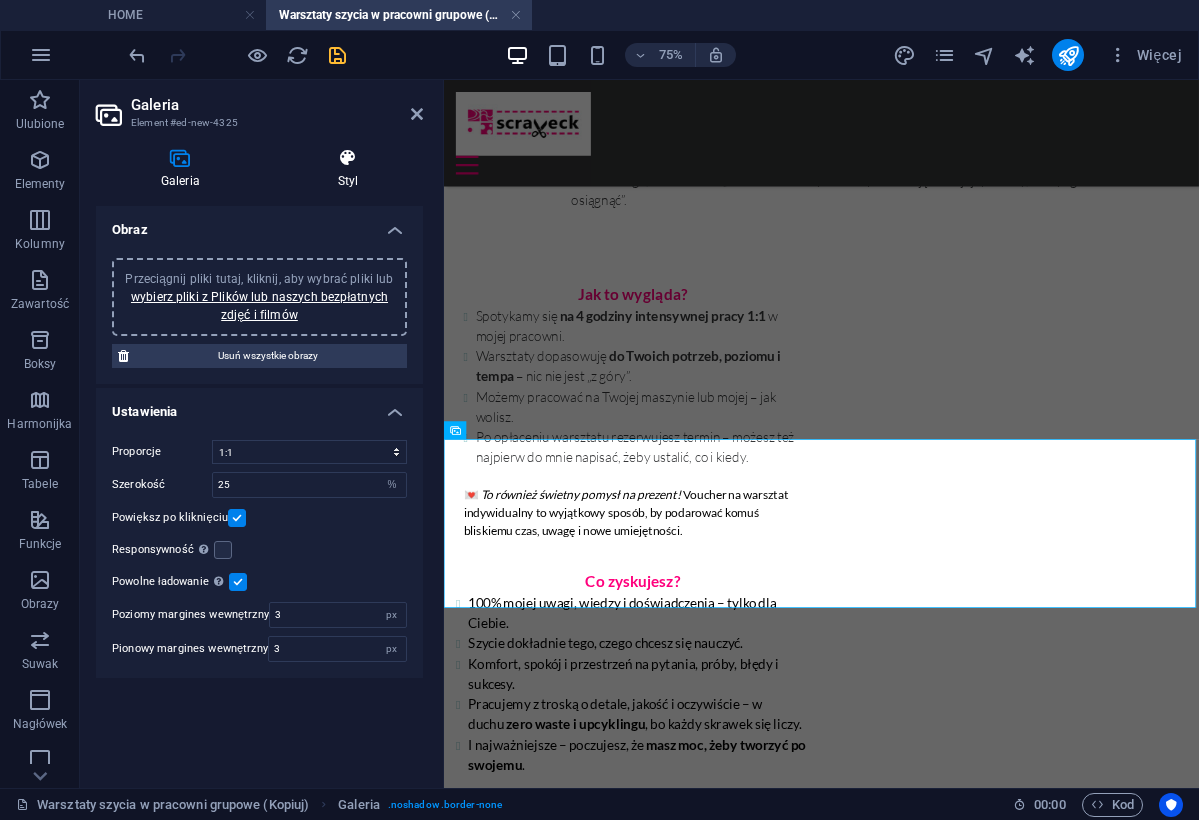 click on "Styl" at bounding box center [348, 169] 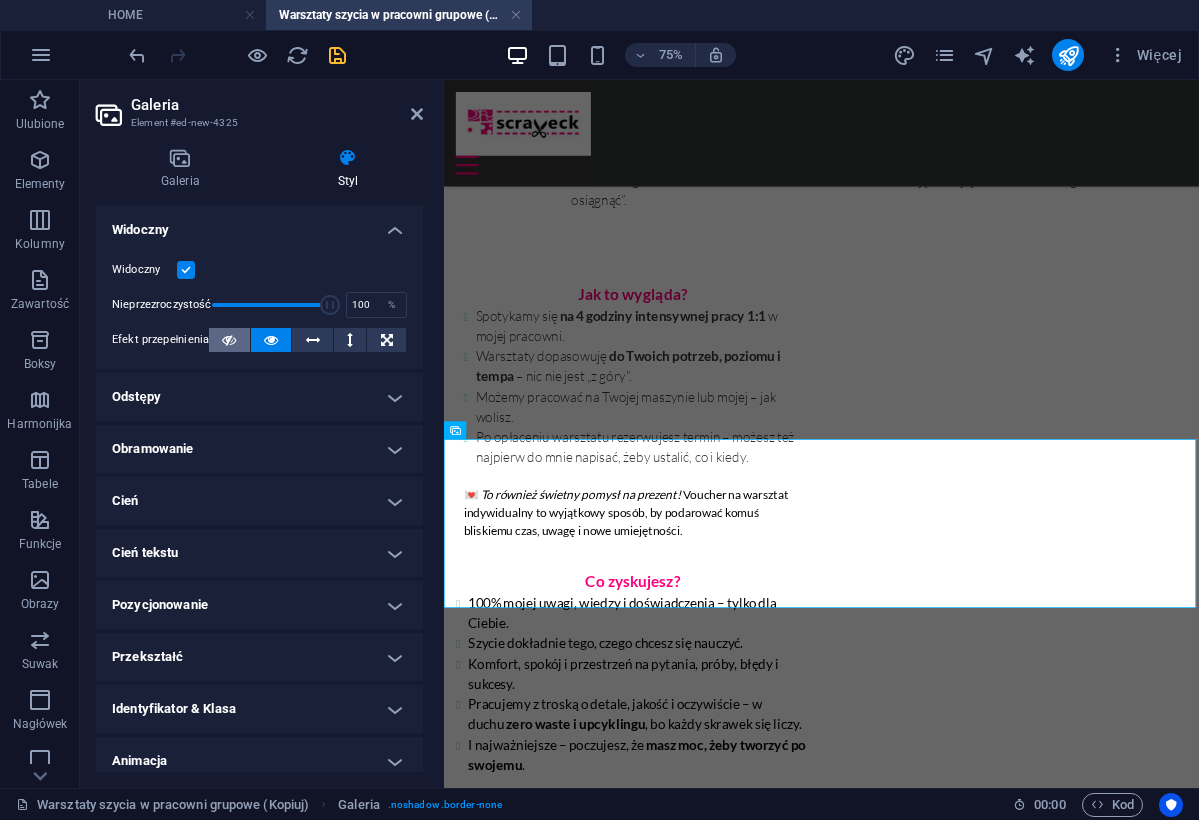scroll, scrollTop: 0, scrollLeft: 0, axis: both 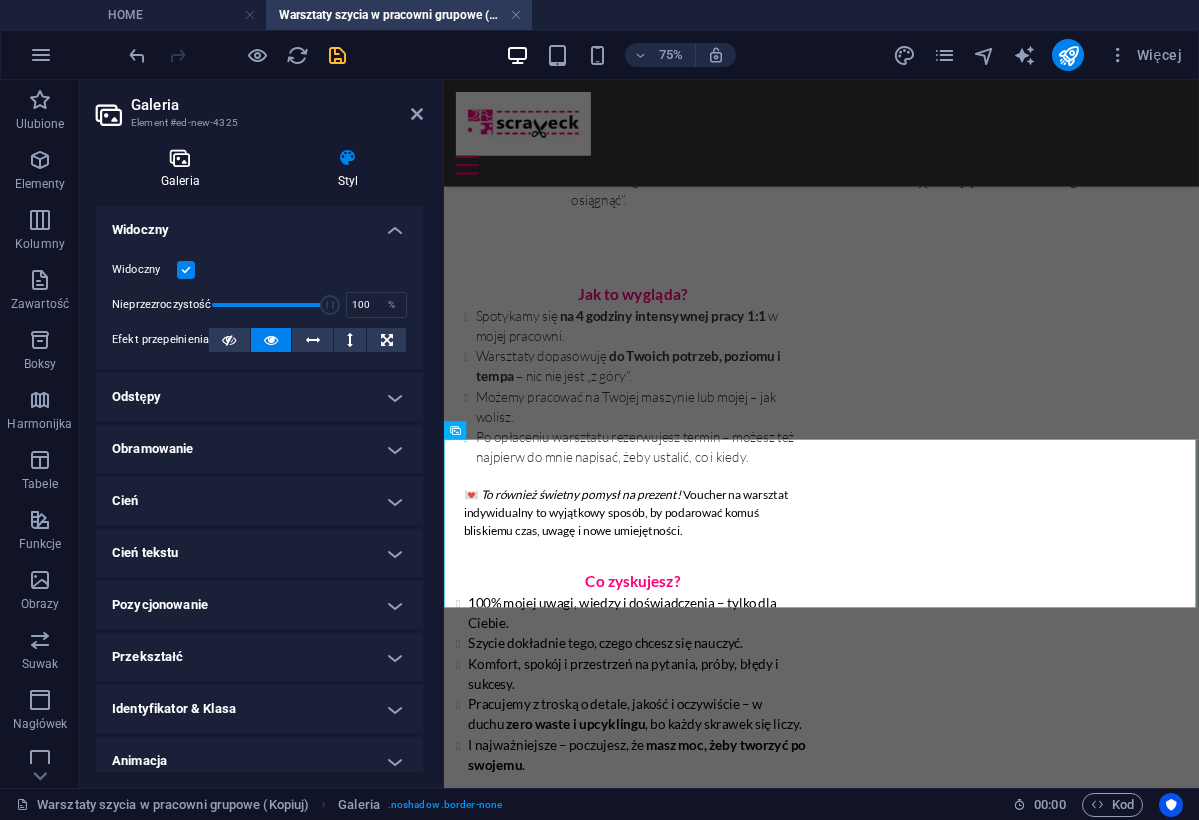 click on "Galeria" at bounding box center (184, 169) 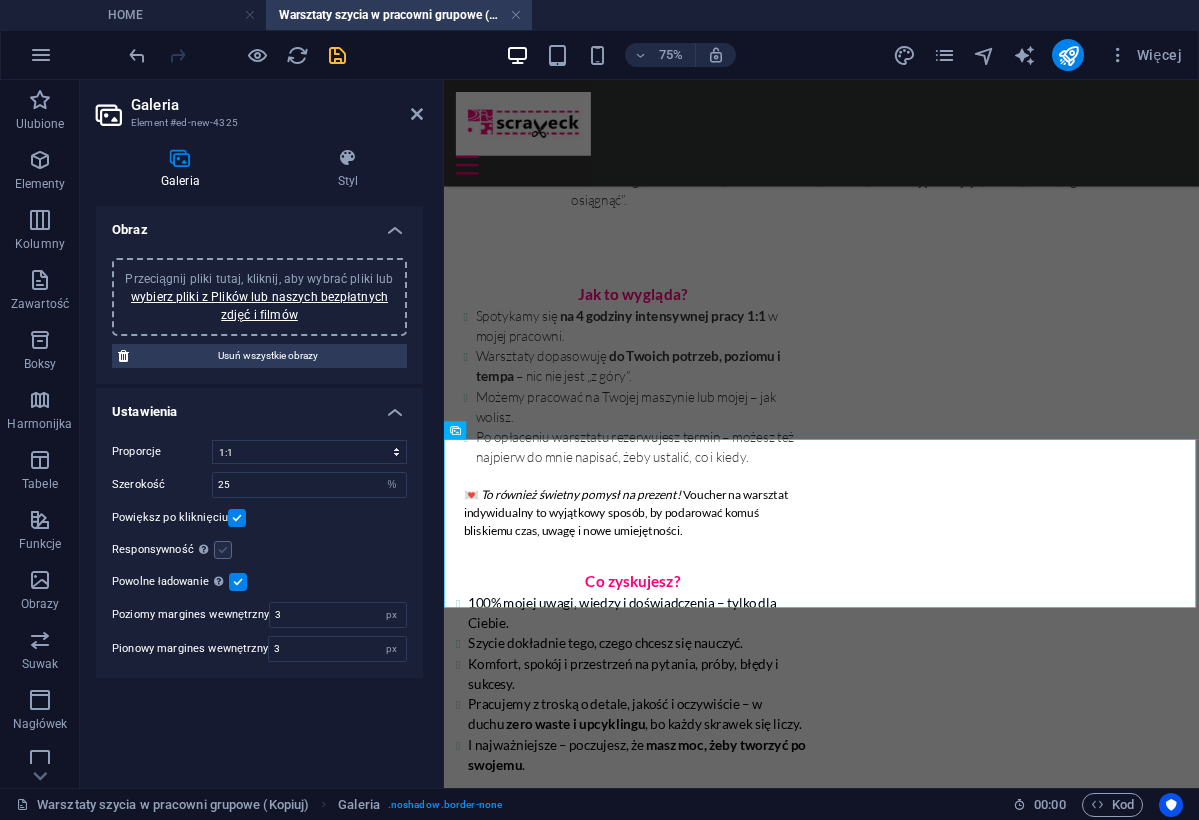 click at bounding box center [223, 550] 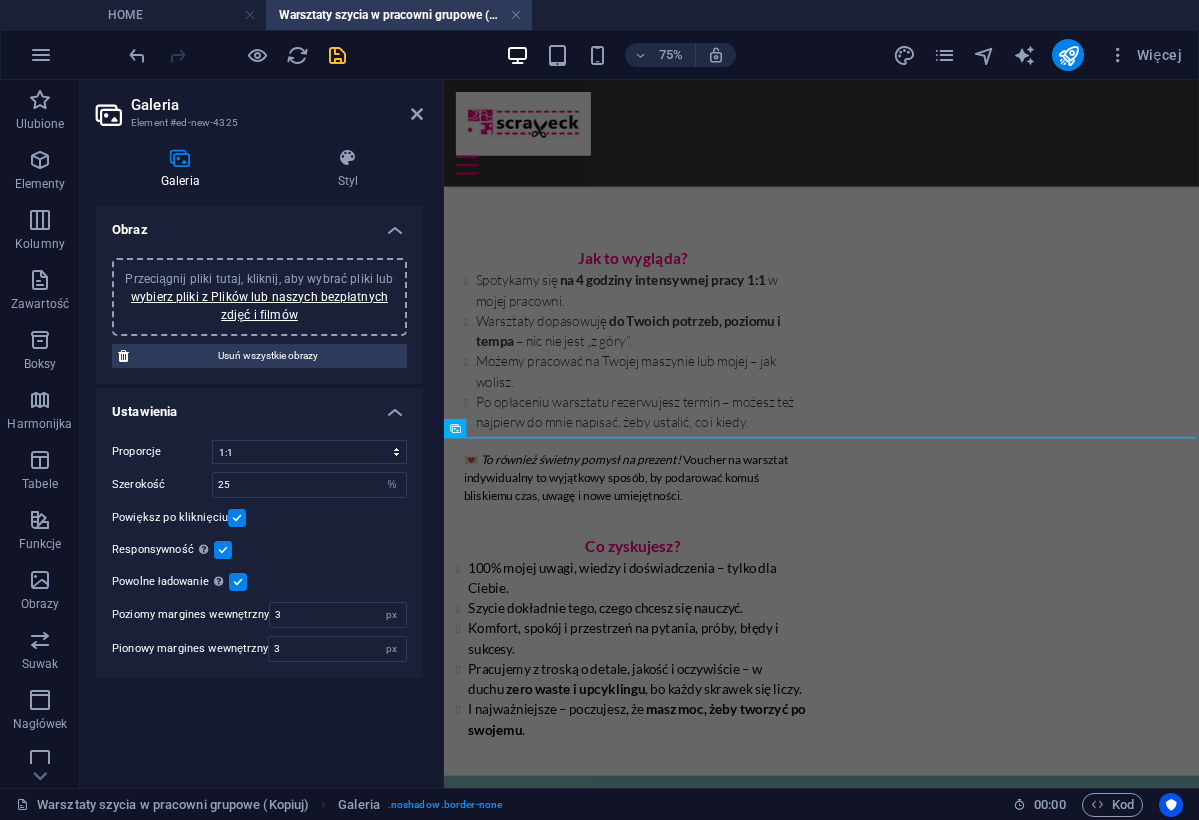 click at bounding box center (223, 550) 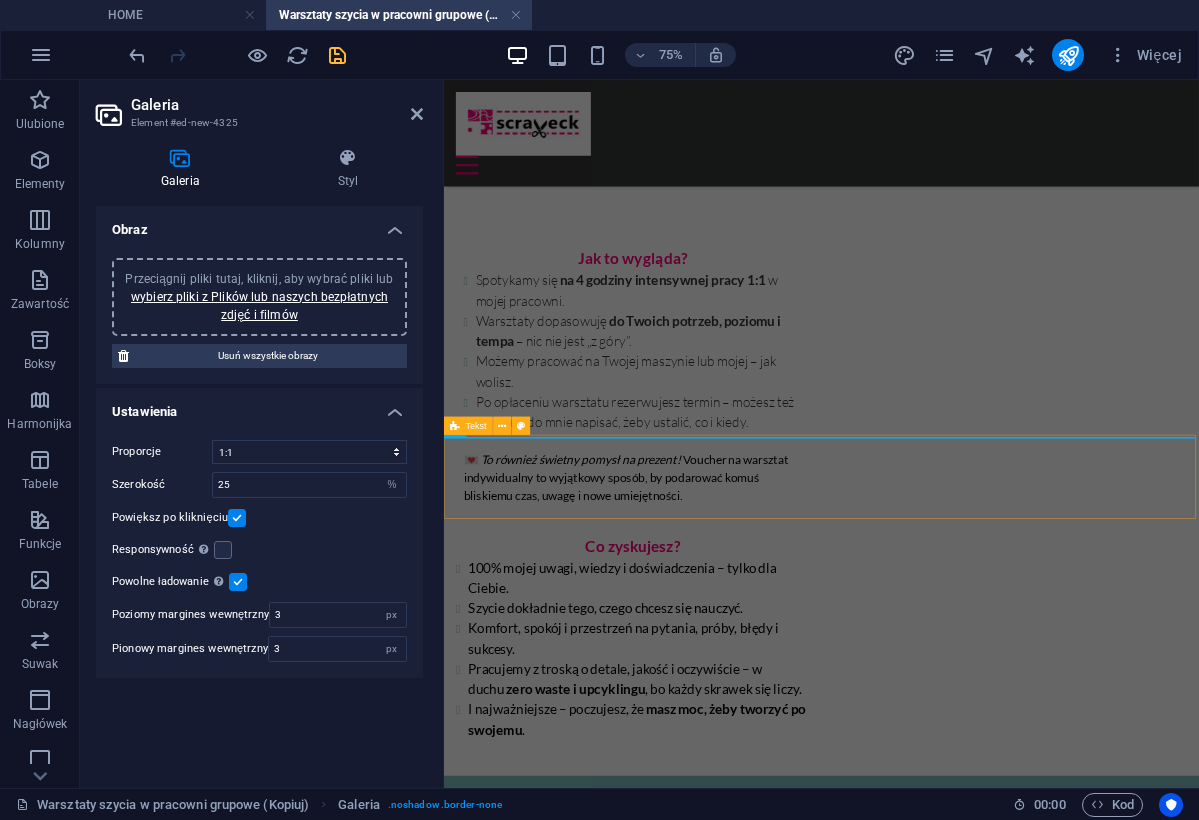 click at bounding box center [947, 1384] 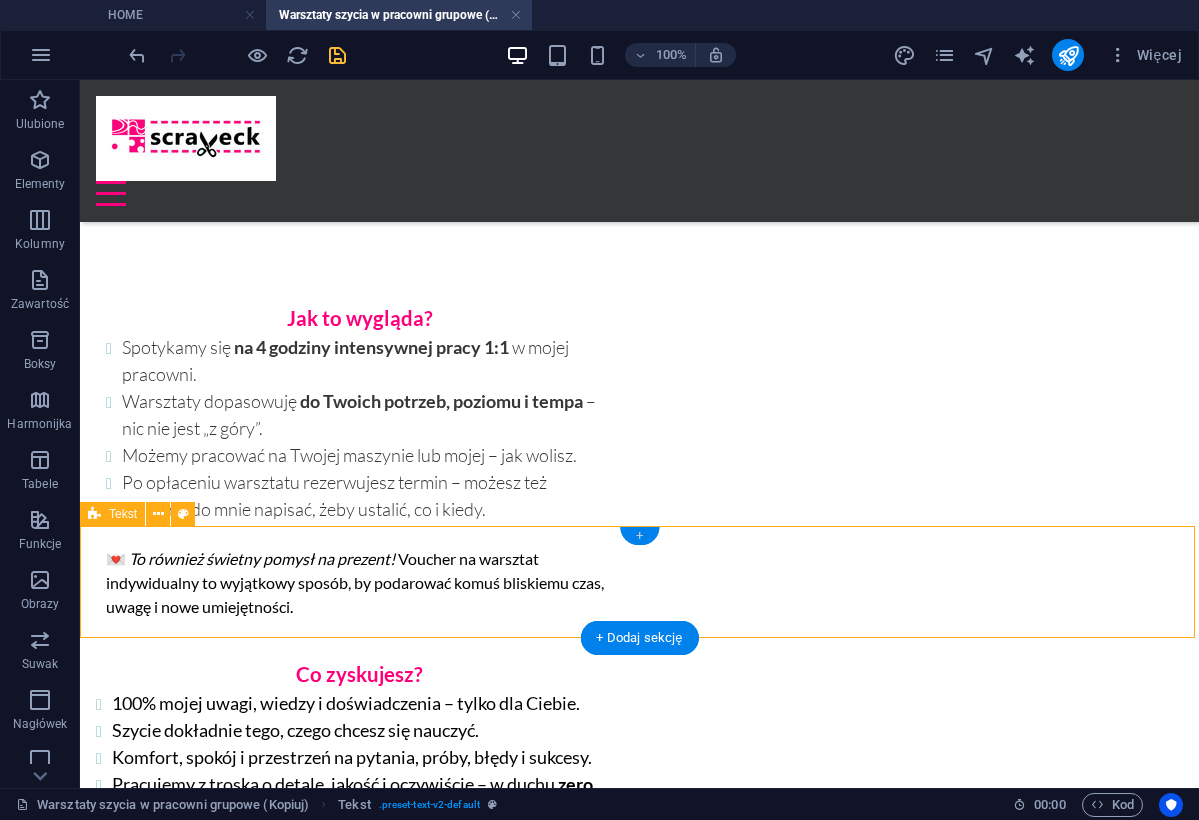 click on "+" at bounding box center (639, 536) 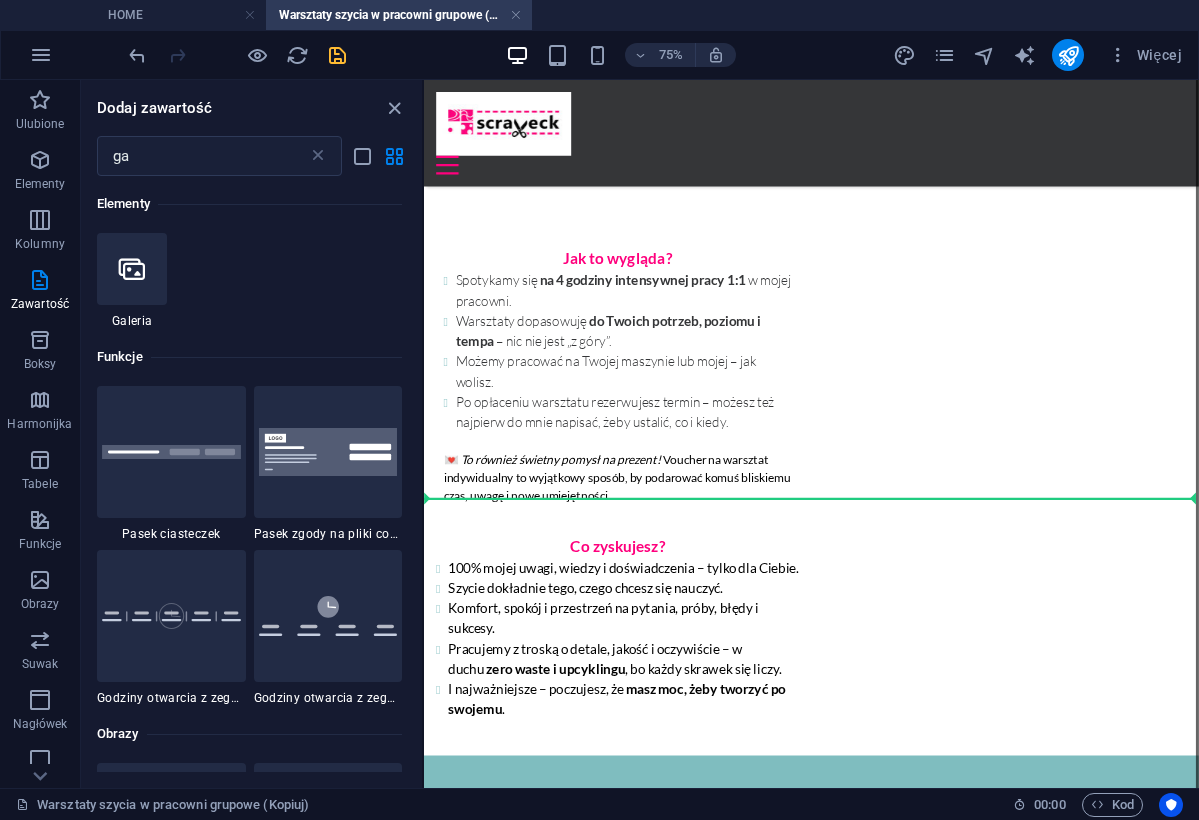 select on "4" 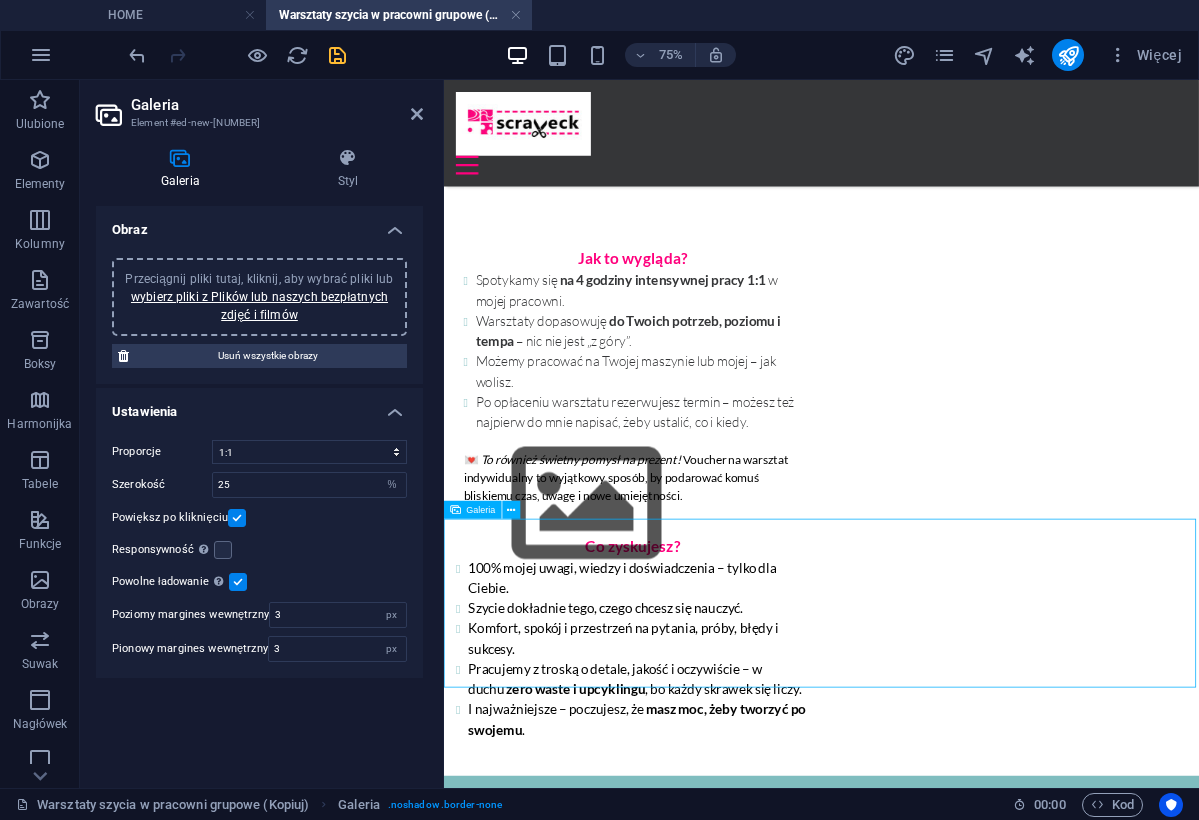 drag, startPoint x: 613, startPoint y: 799, endPoint x: 601, endPoint y: 661, distance: 138.52075 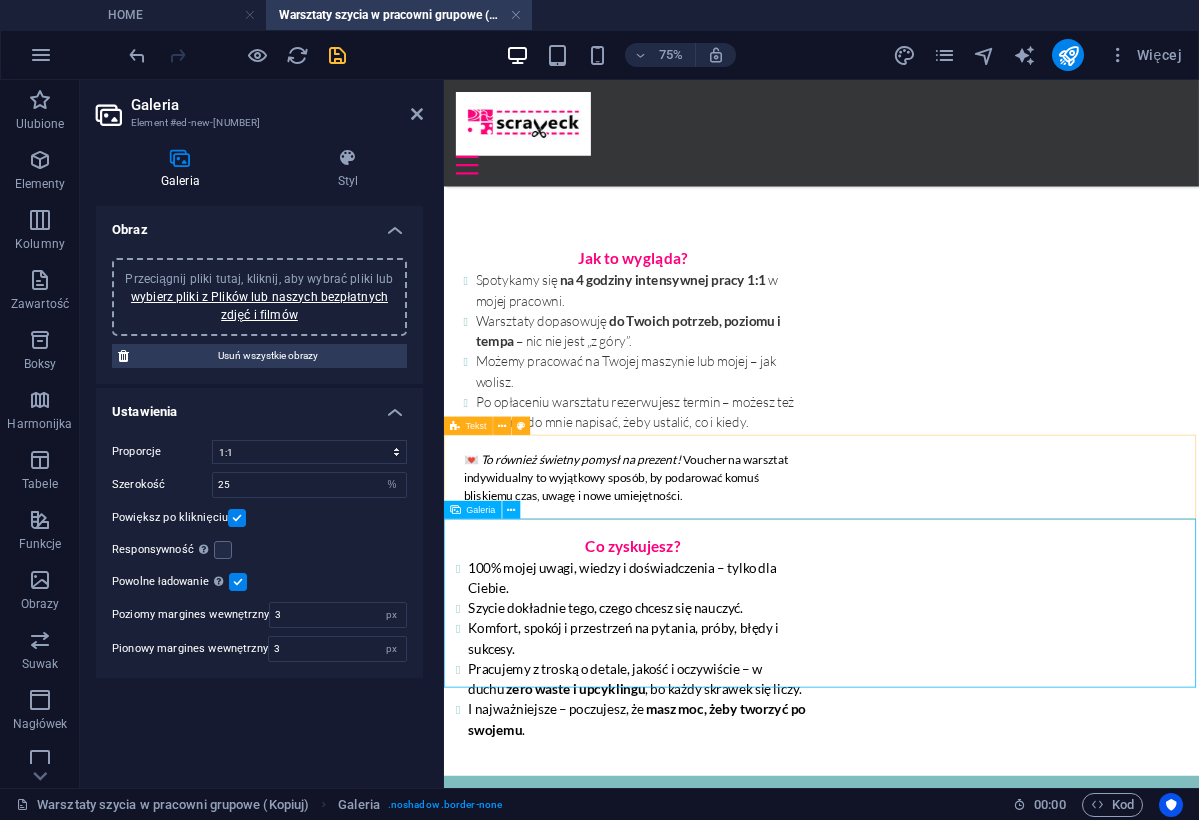 click at bounding box center [947, 1384] 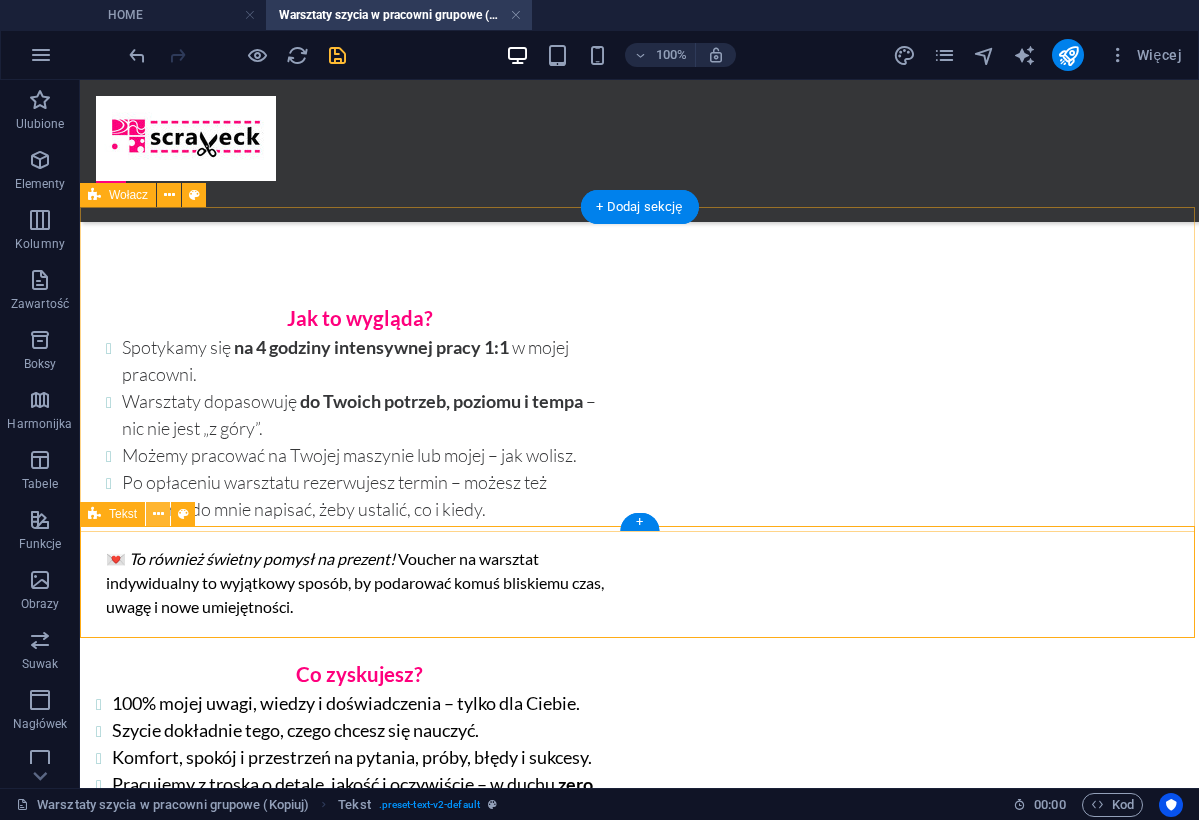 click at bounding box center [158, 514] 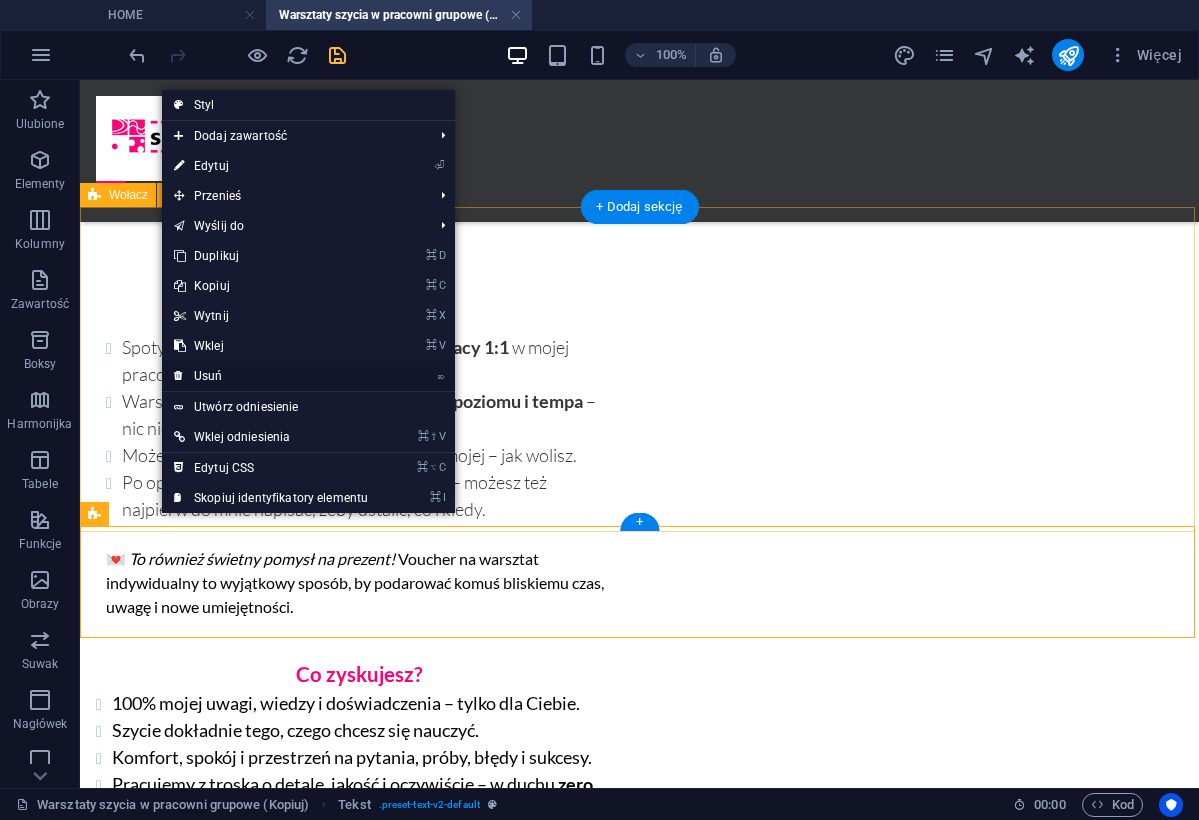 click on "⌦  Usuń" at bounding box center (271, 376) 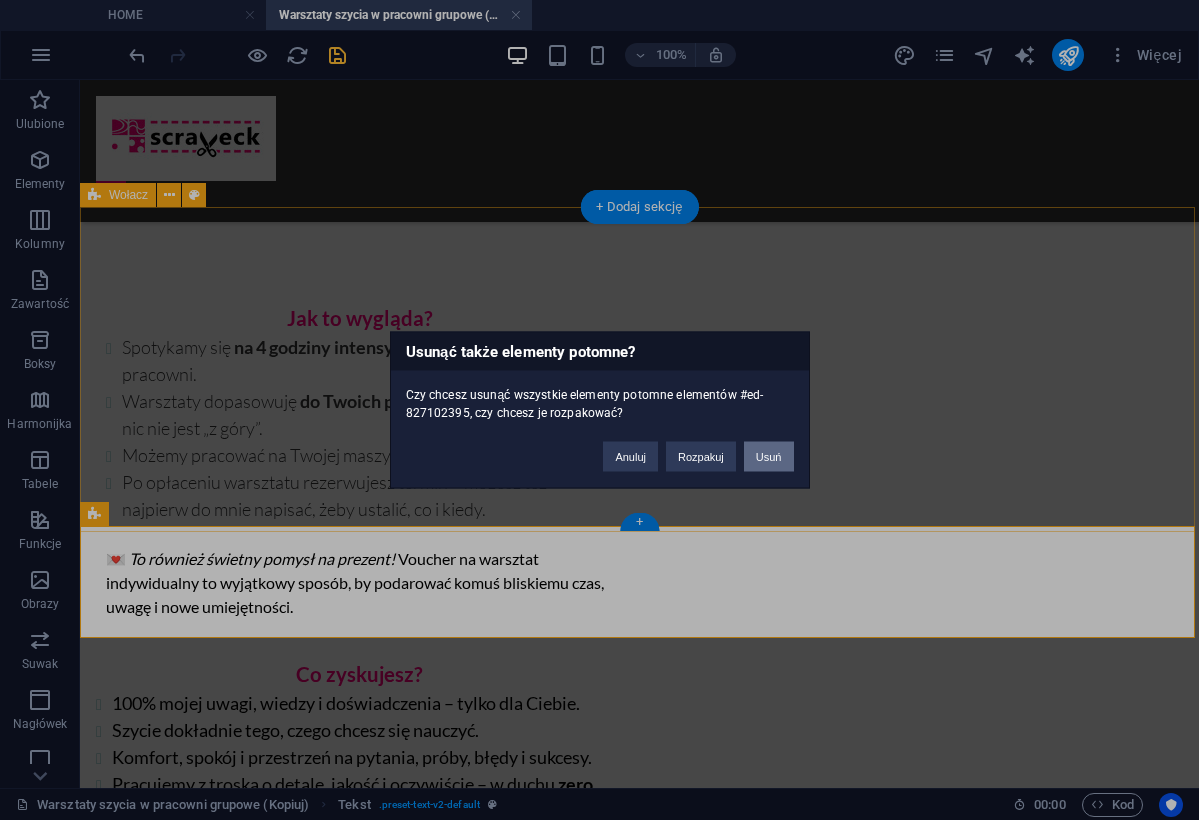 click on "Usuń" at bounding box center (769, 457) 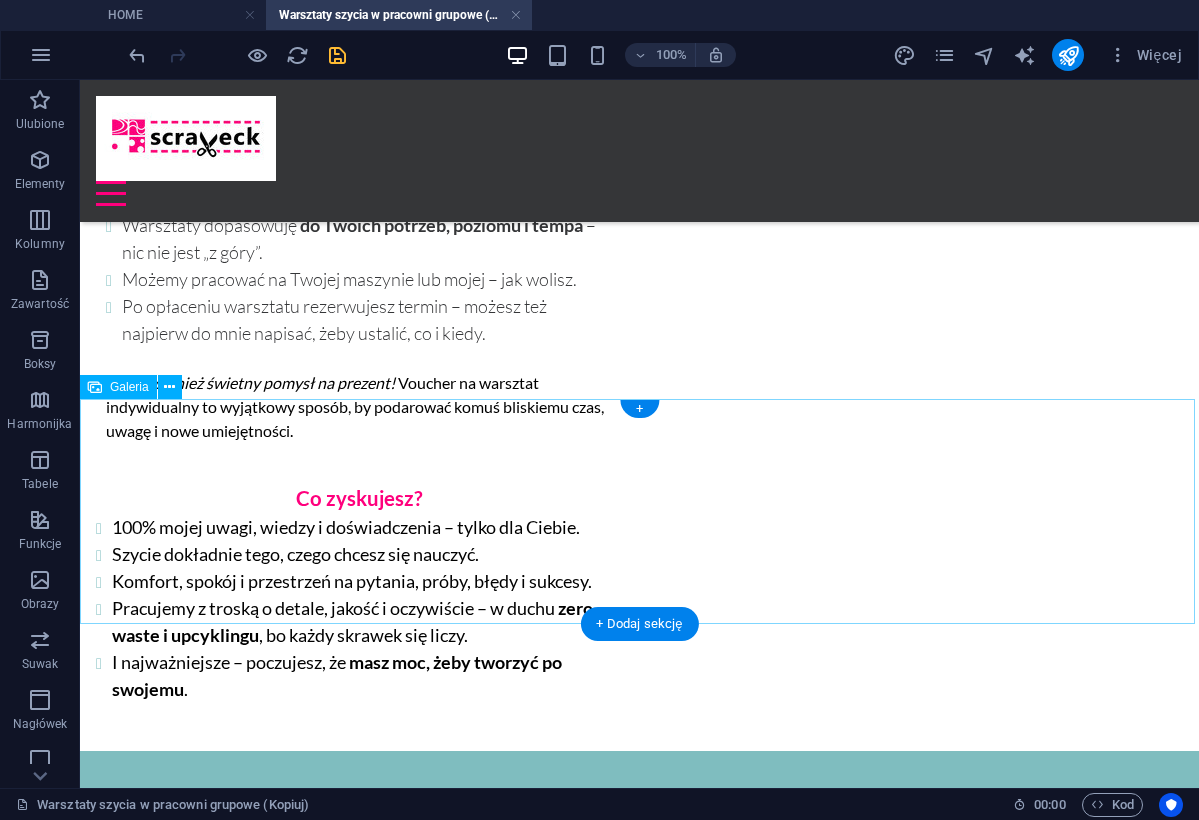 scroll, scrollTop: 1556, scrollLeft: 0, axis: vertical 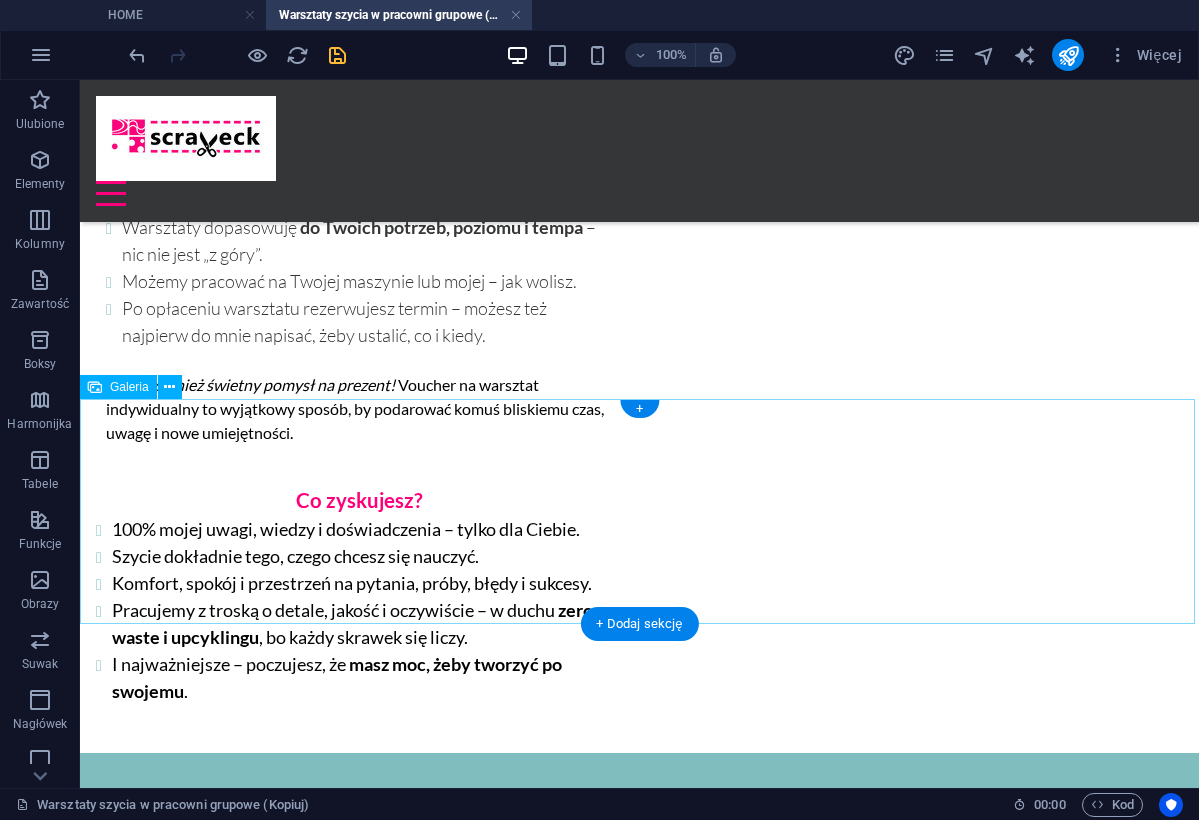 click at bounding box center (280, 1185) 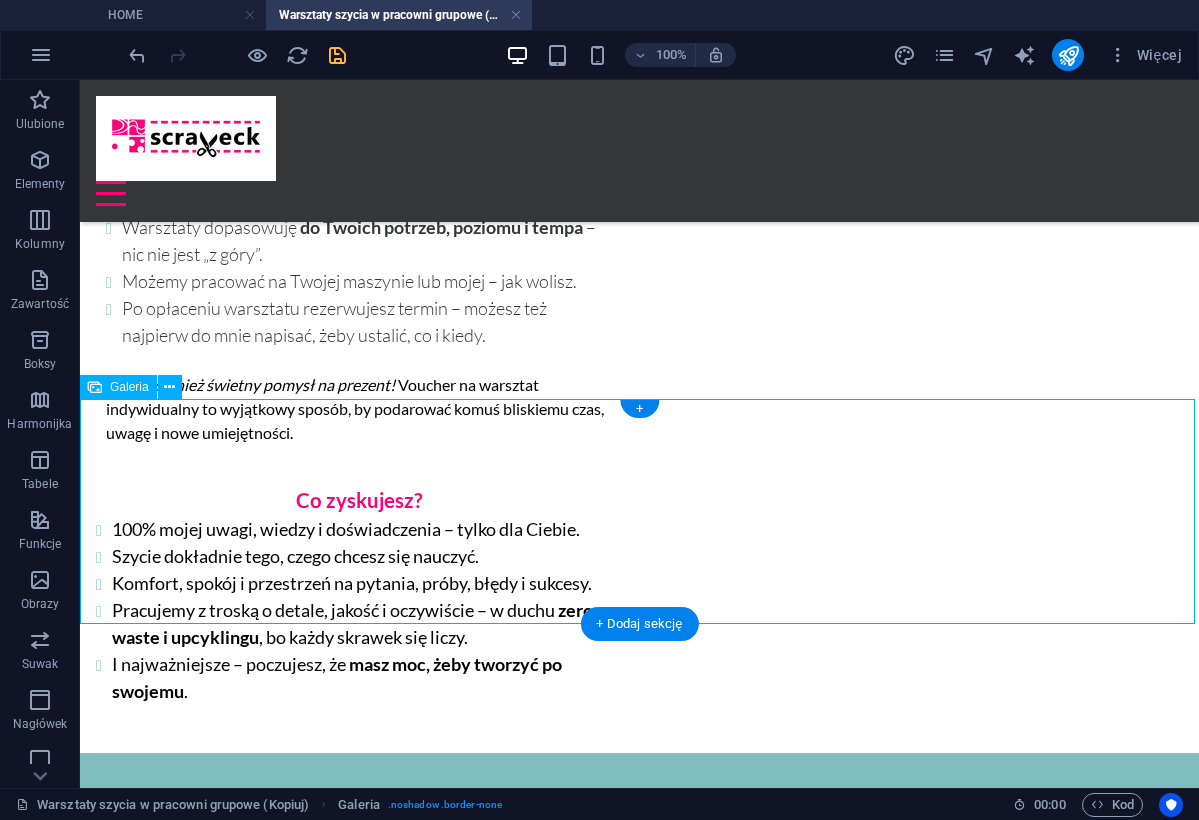 click at bounding box center [280, 1185] 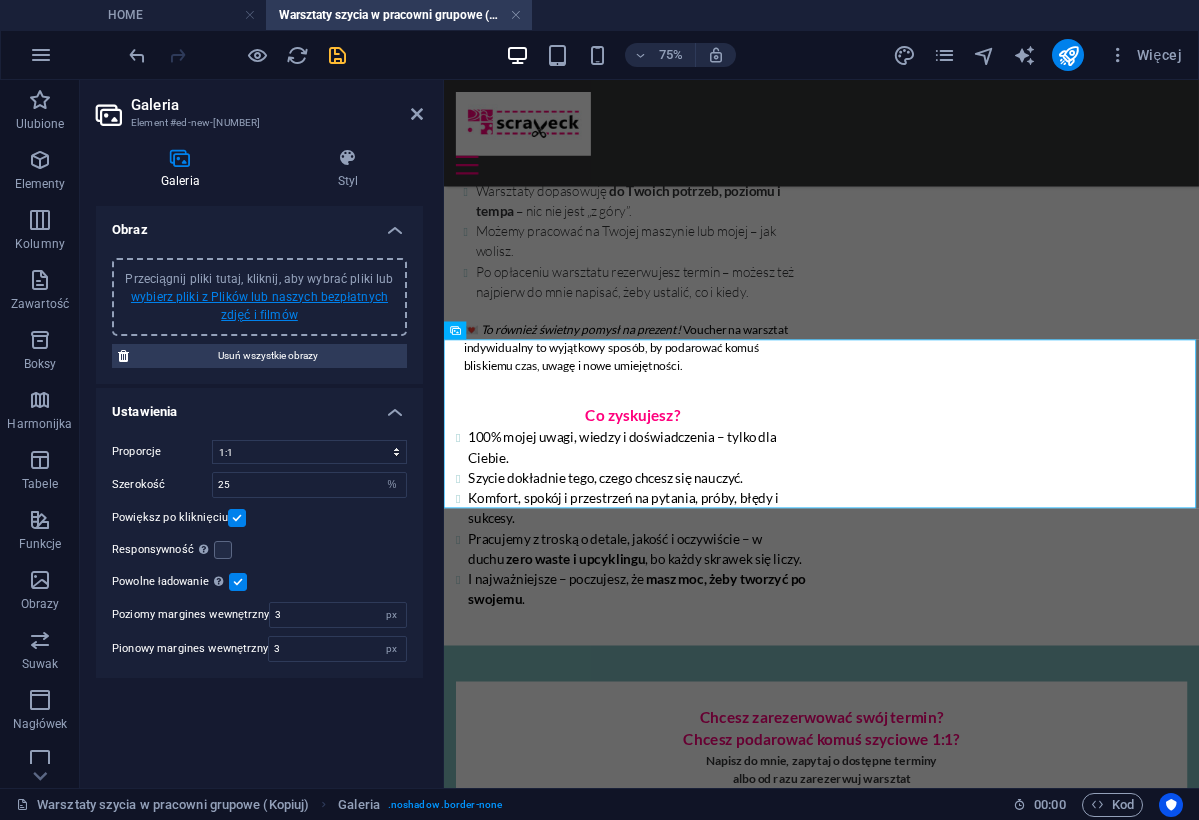 click on "wybierz pliki z Plików lub naszych bezpłatnych zdjęć i filmów" at bounding box center (259, 306) 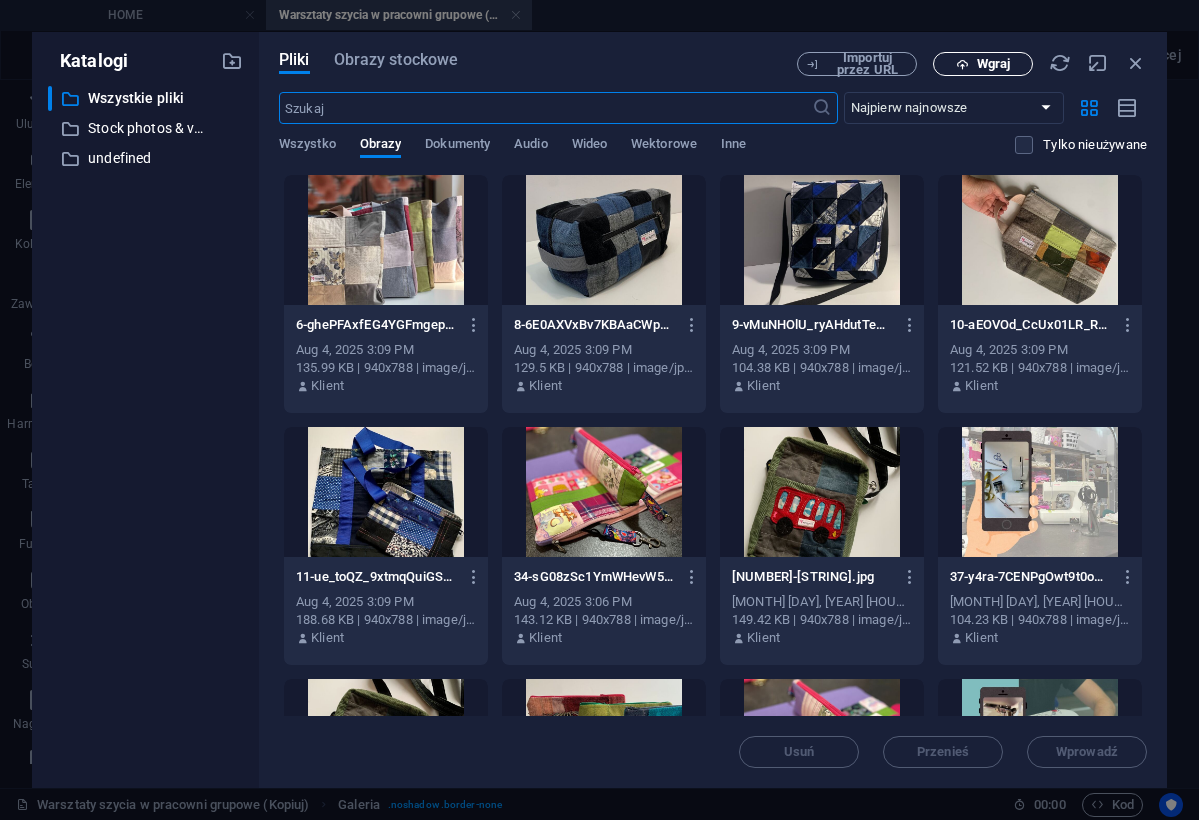 click on "Wgraj" at bounding box center (993, 64) 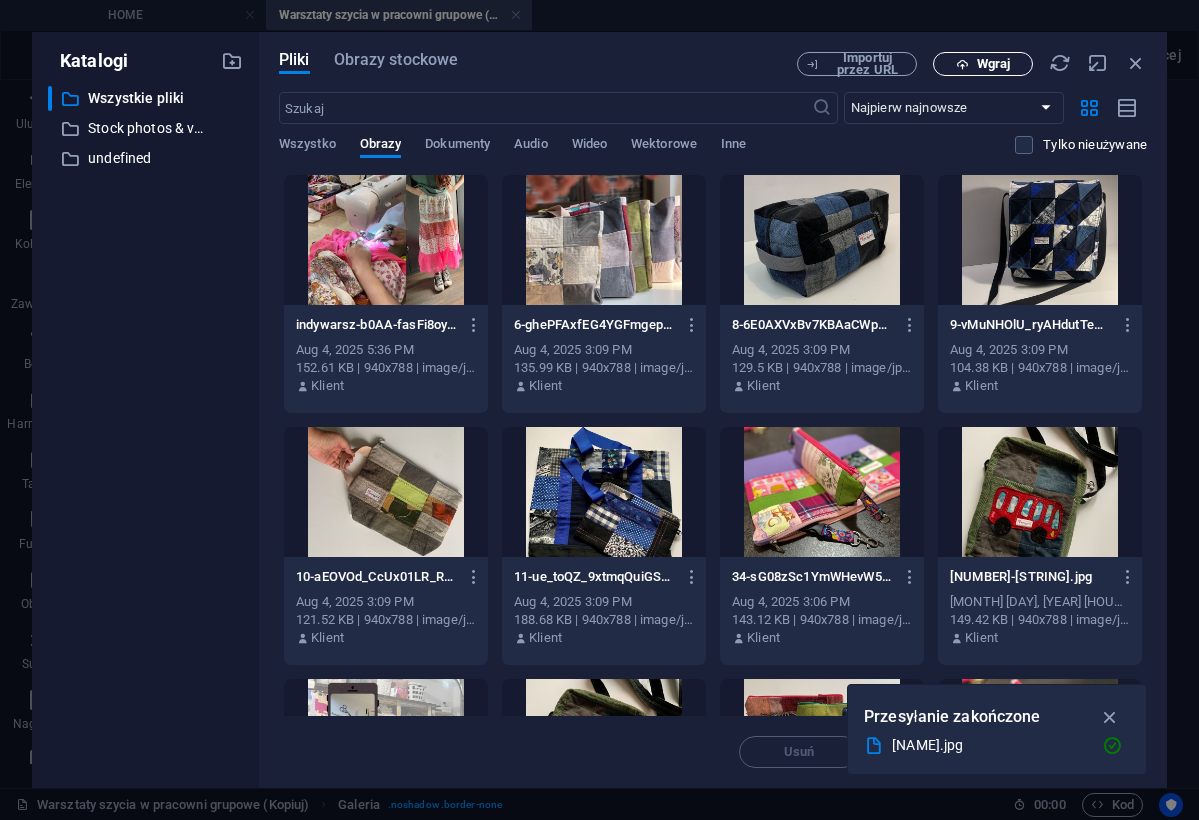 click on "Wgraj" at bounding box center [983, 64] 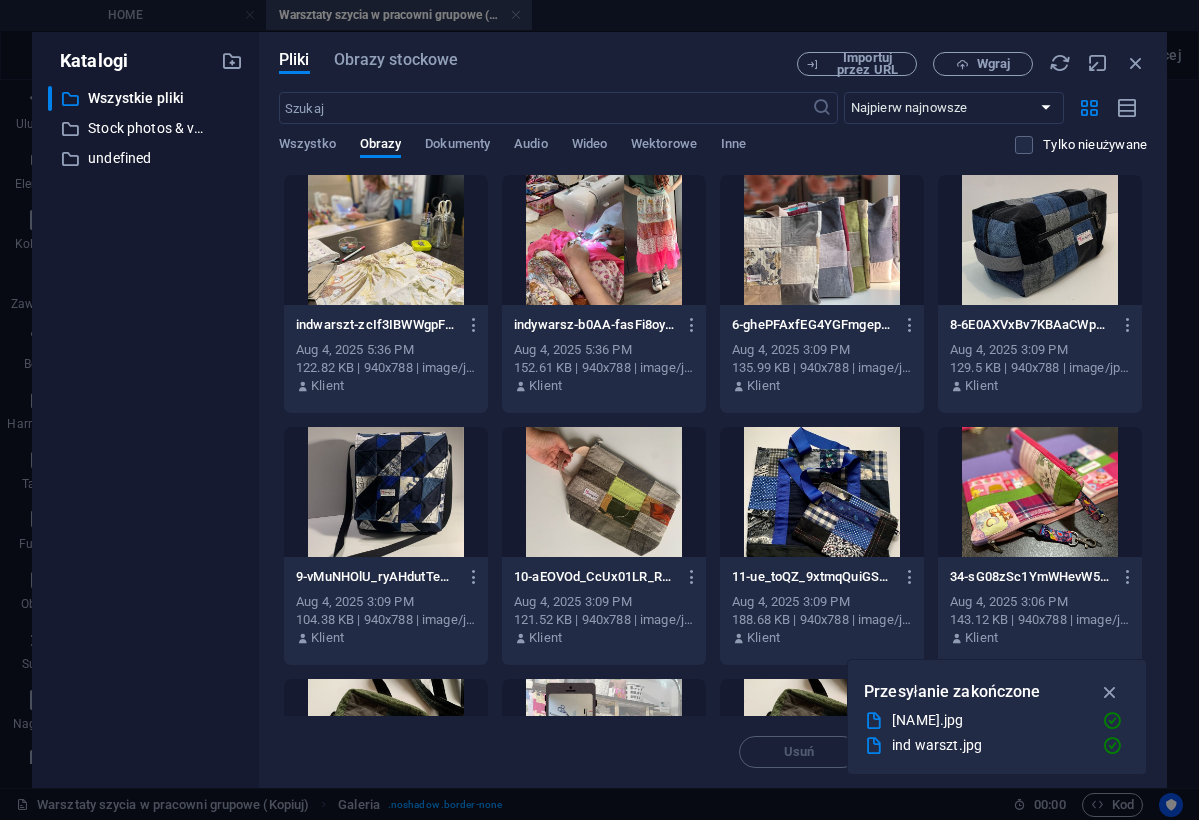 click at bounding box center (386, 240) 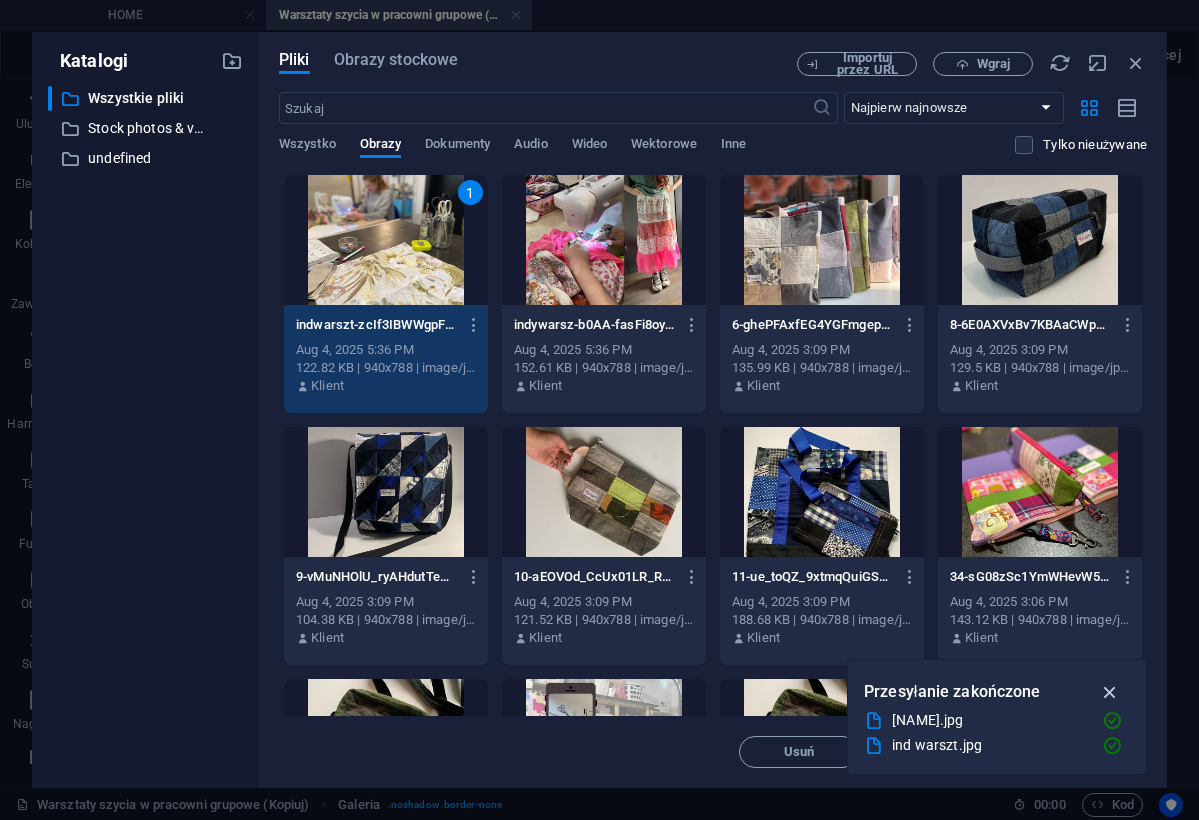 click at bounding box center [1110, 692] 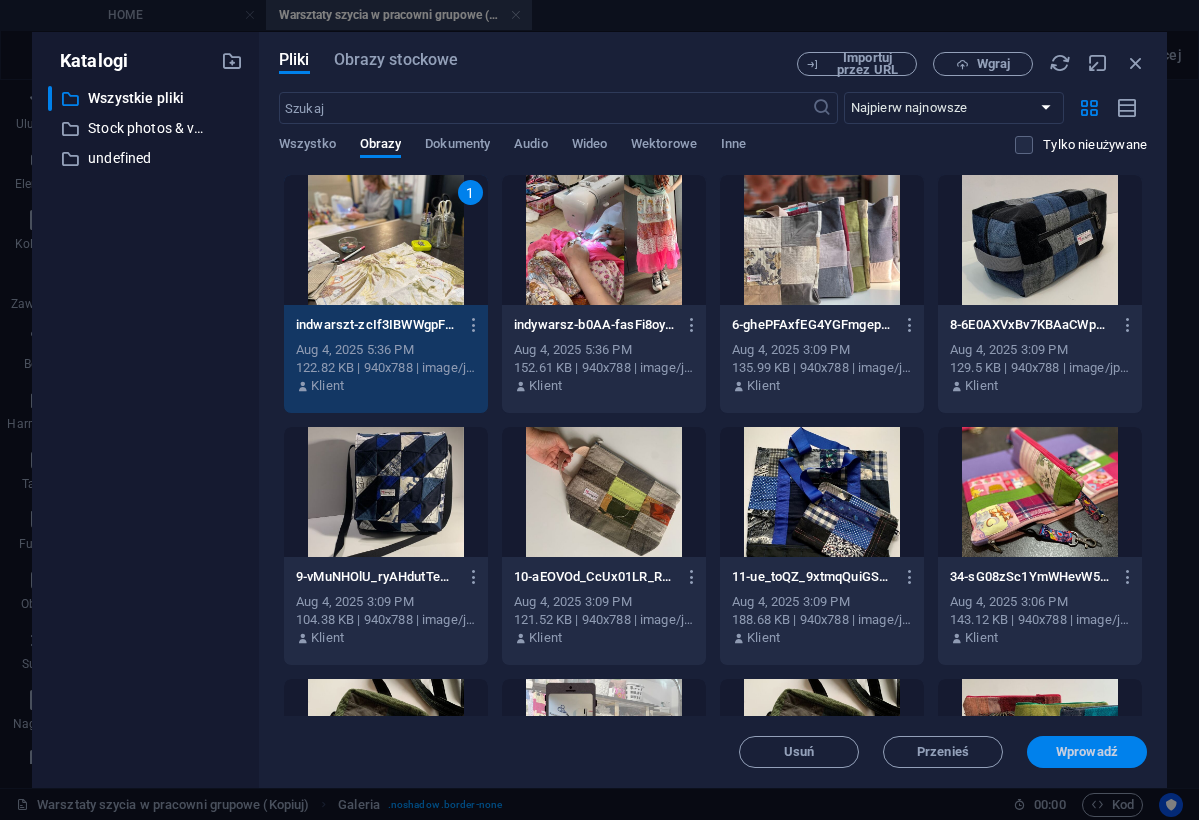 click on "Wprowadź" at bounding box center [1087, 752] 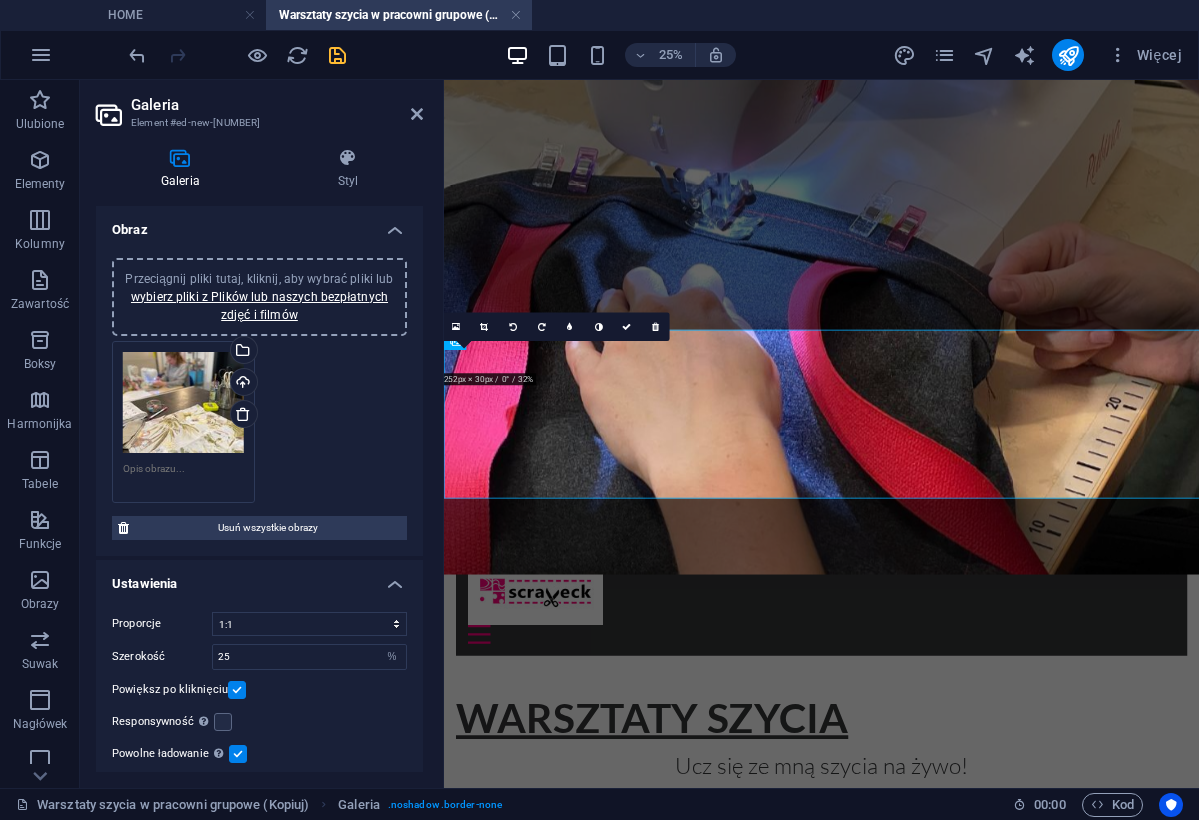 scroll, scrollTop: 1542, scrollLeft: 0, axis: vertical 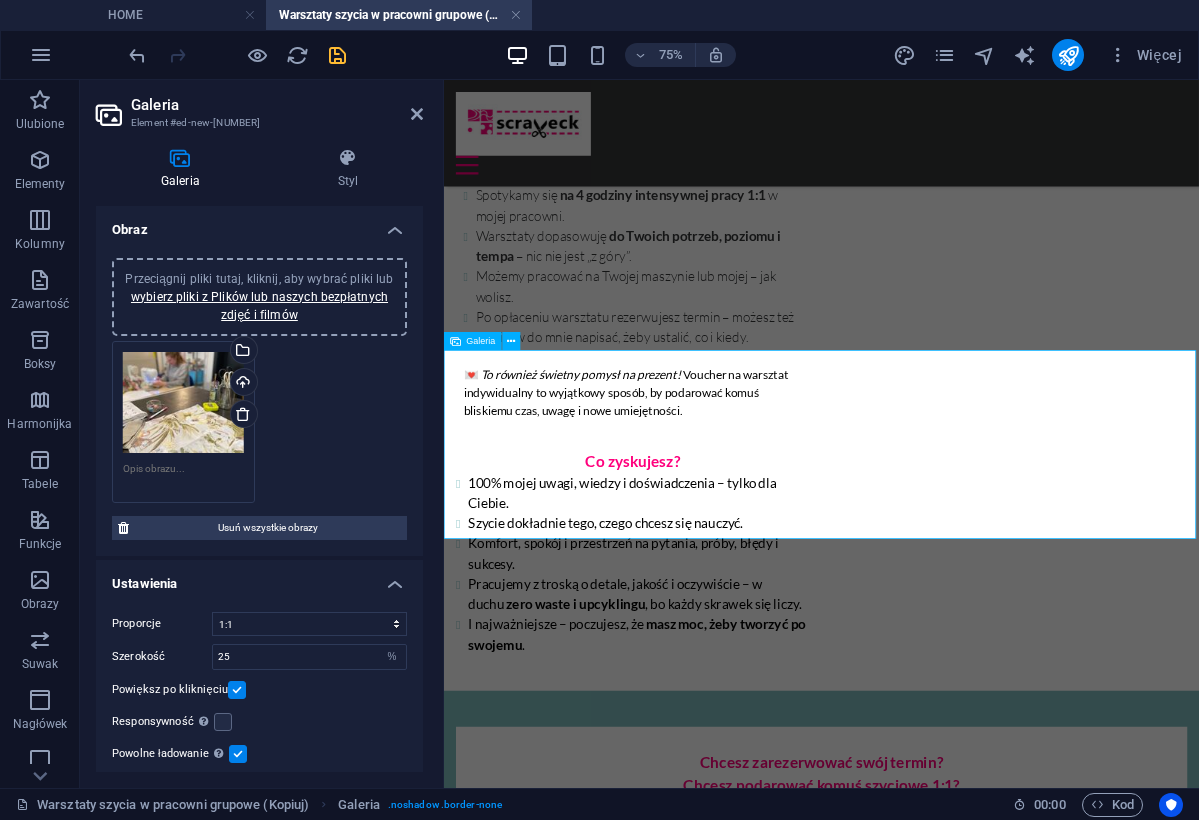 click at bounding box center (947, 1341) 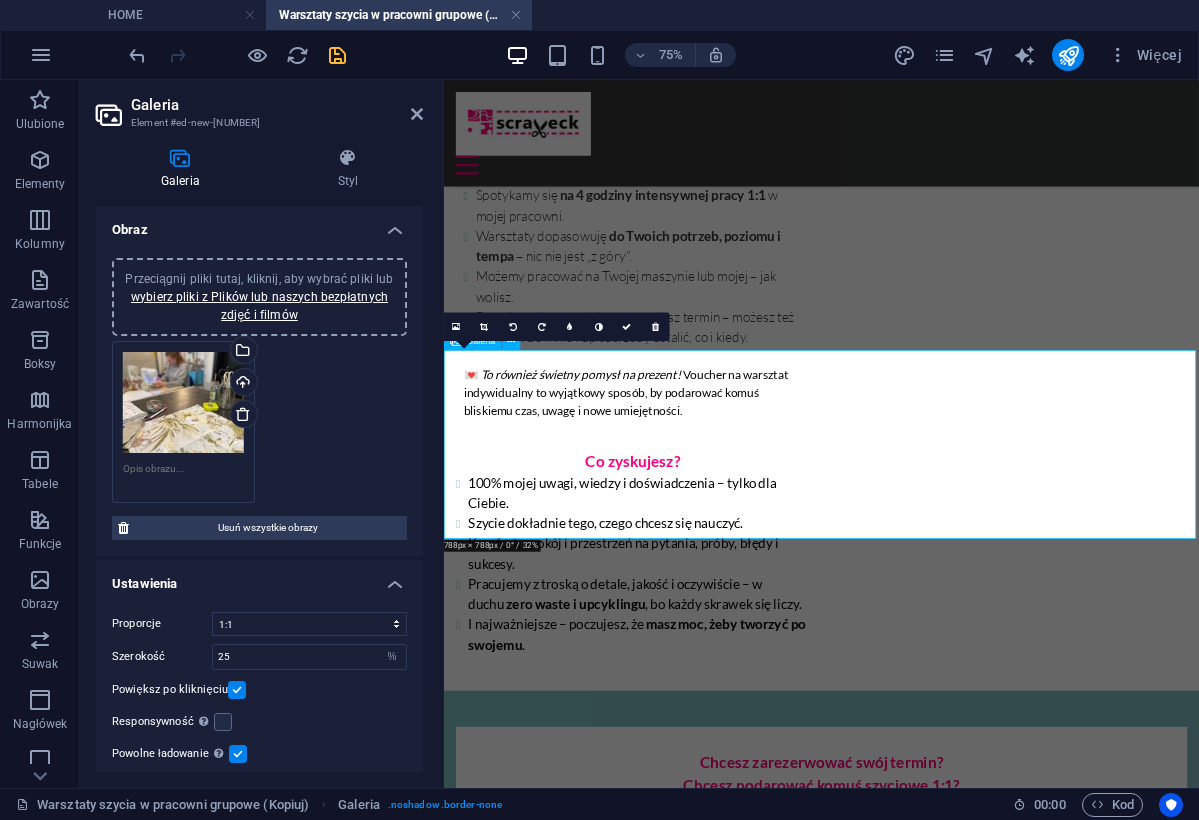 click at bounding box center (567, 1341) 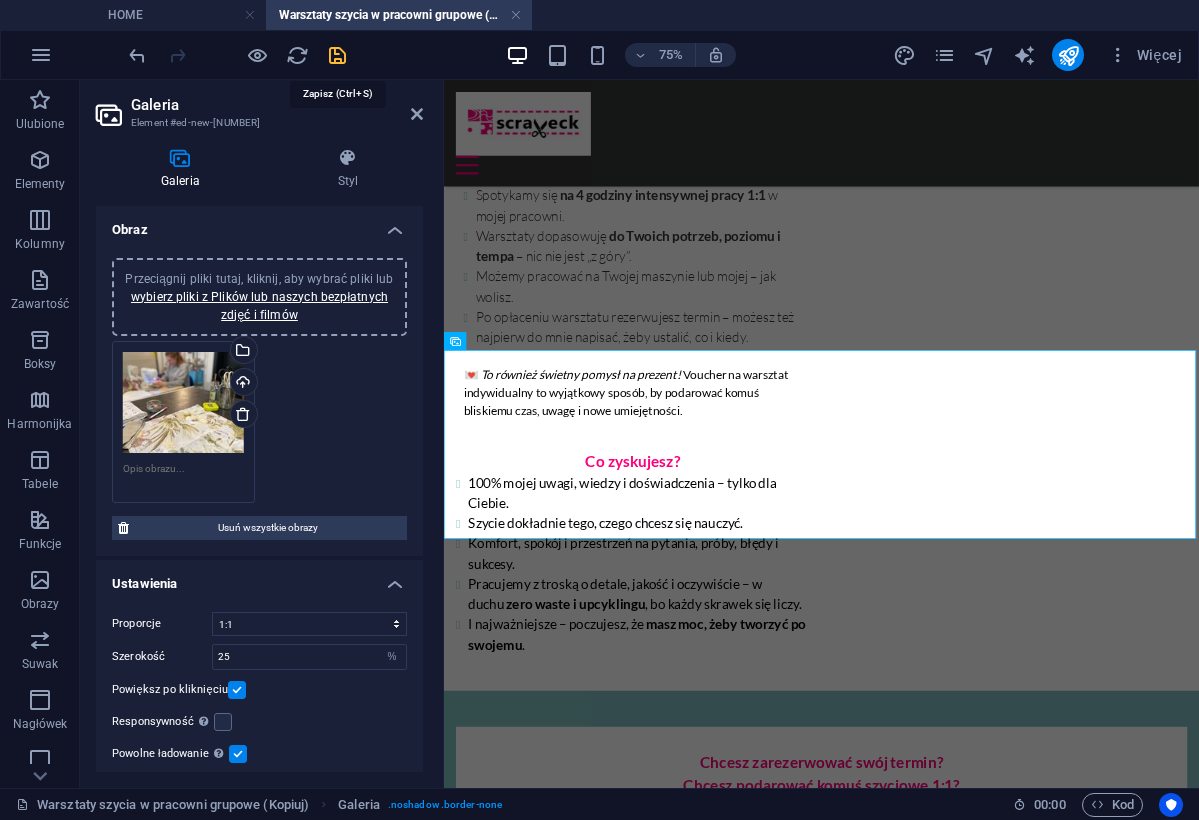 click at bounding box center (337, 55) 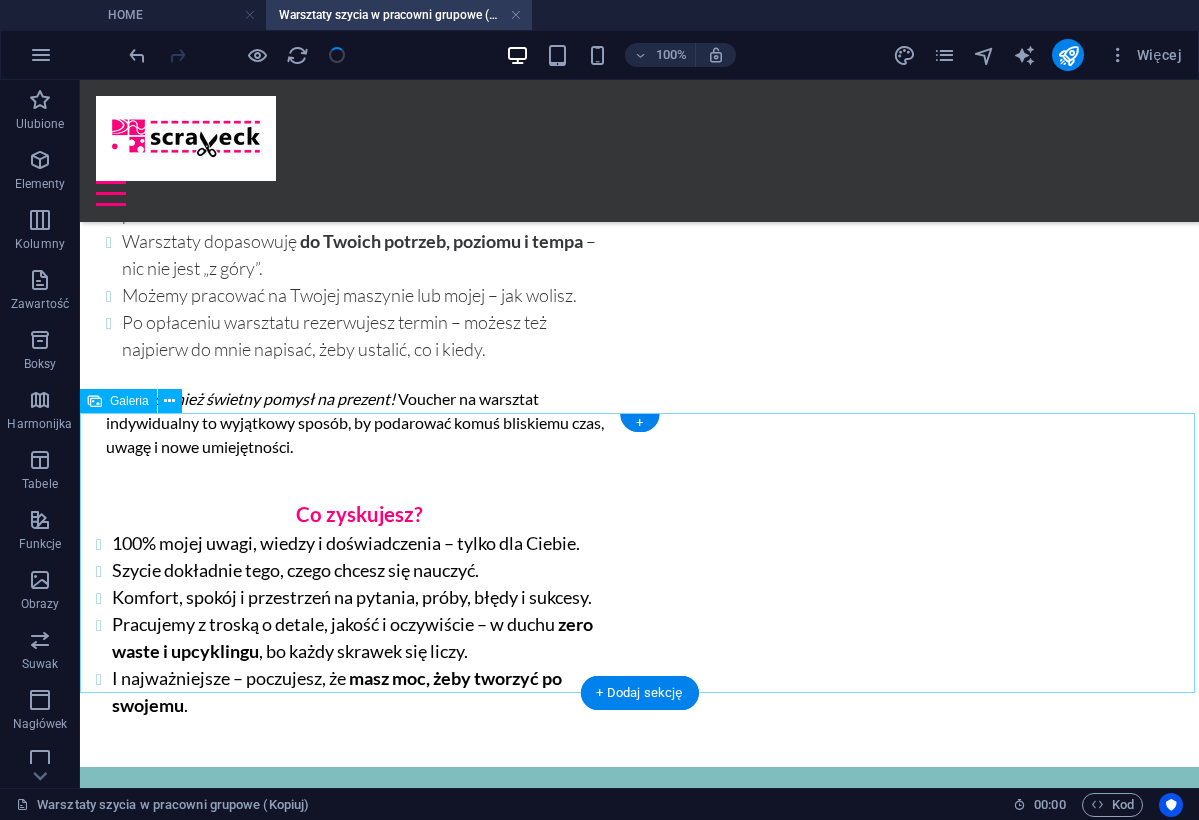 click at bounding box center (217, 1227) 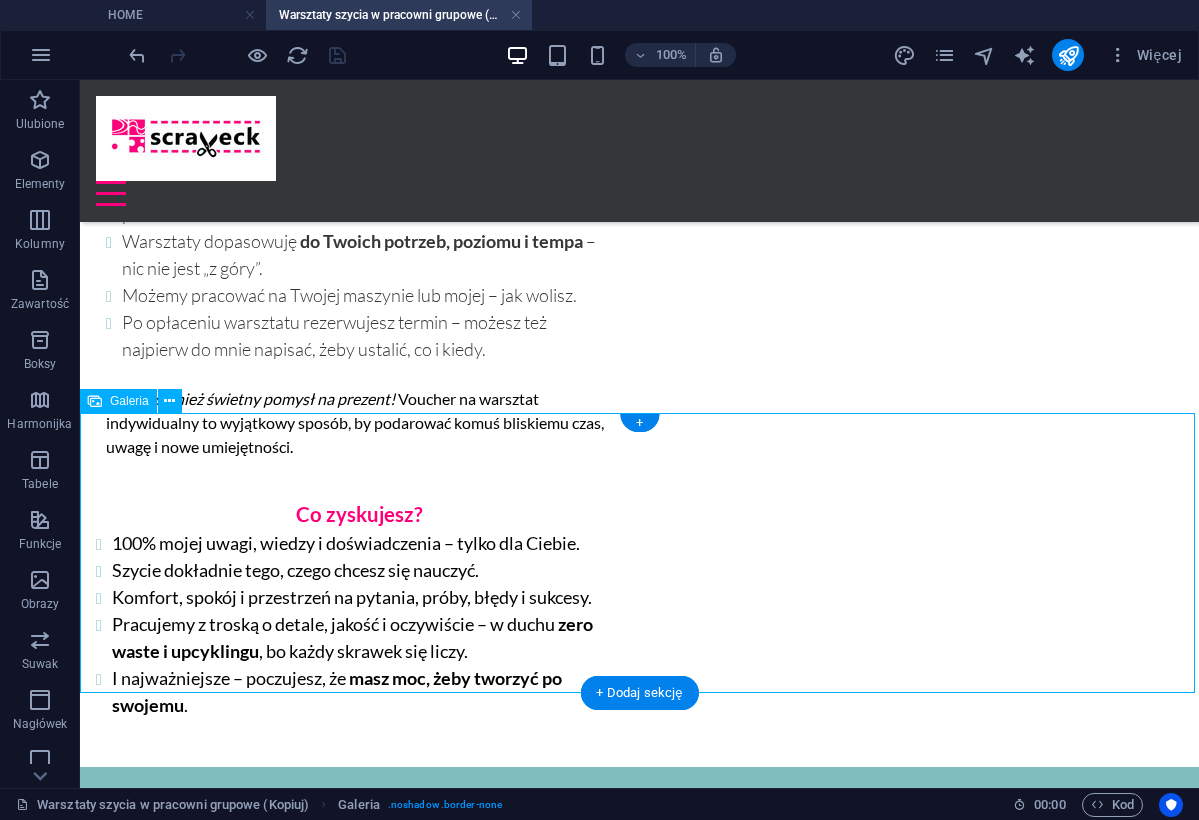 click at bounding box center [217, 1227] 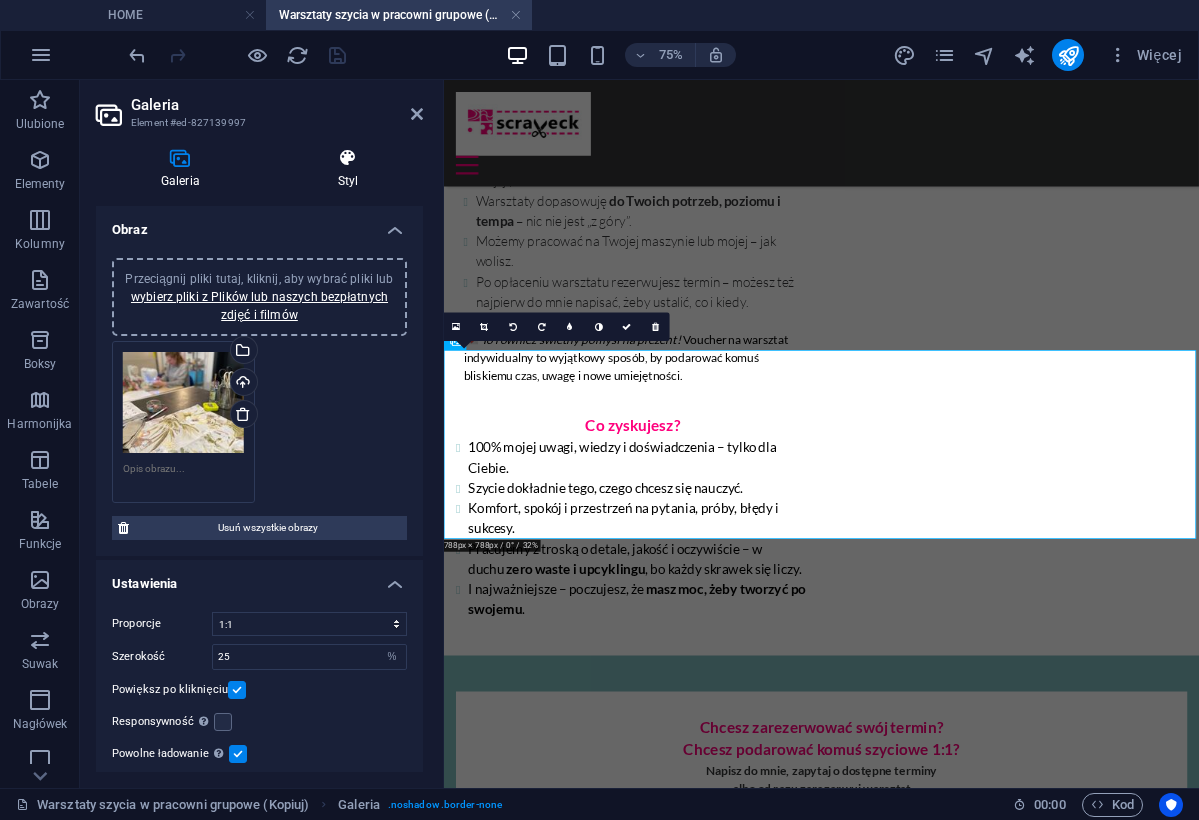 click on "Styl" at bounding box center (348, 169) 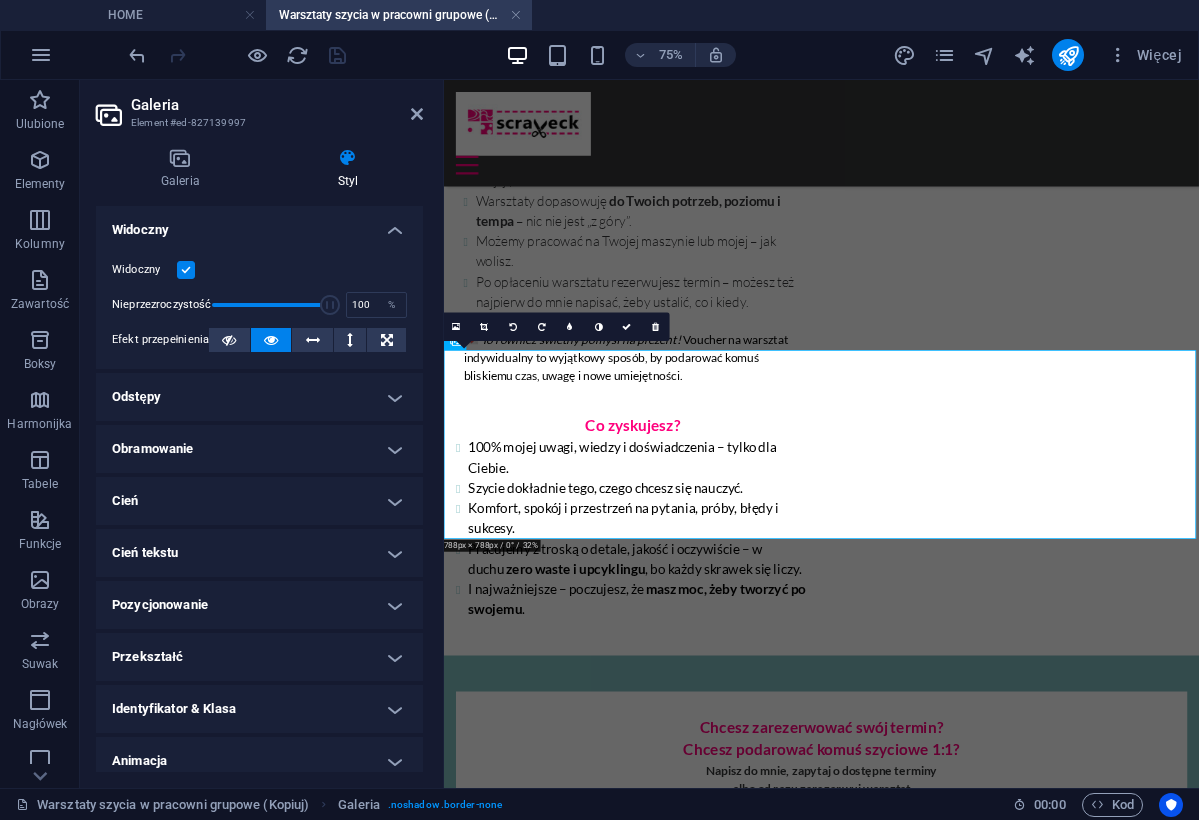 click on "Odstępy" at bounding box center (259, 397) 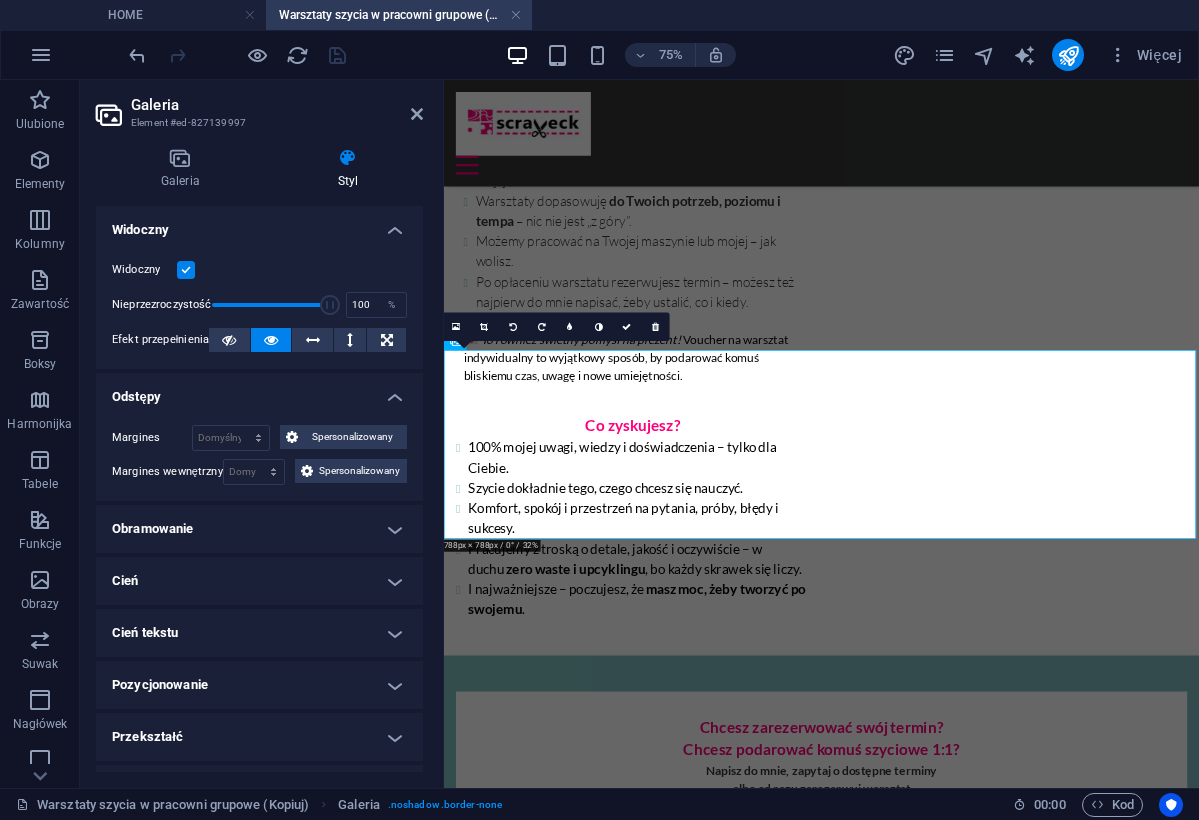 click at bounding box center (348, 158) 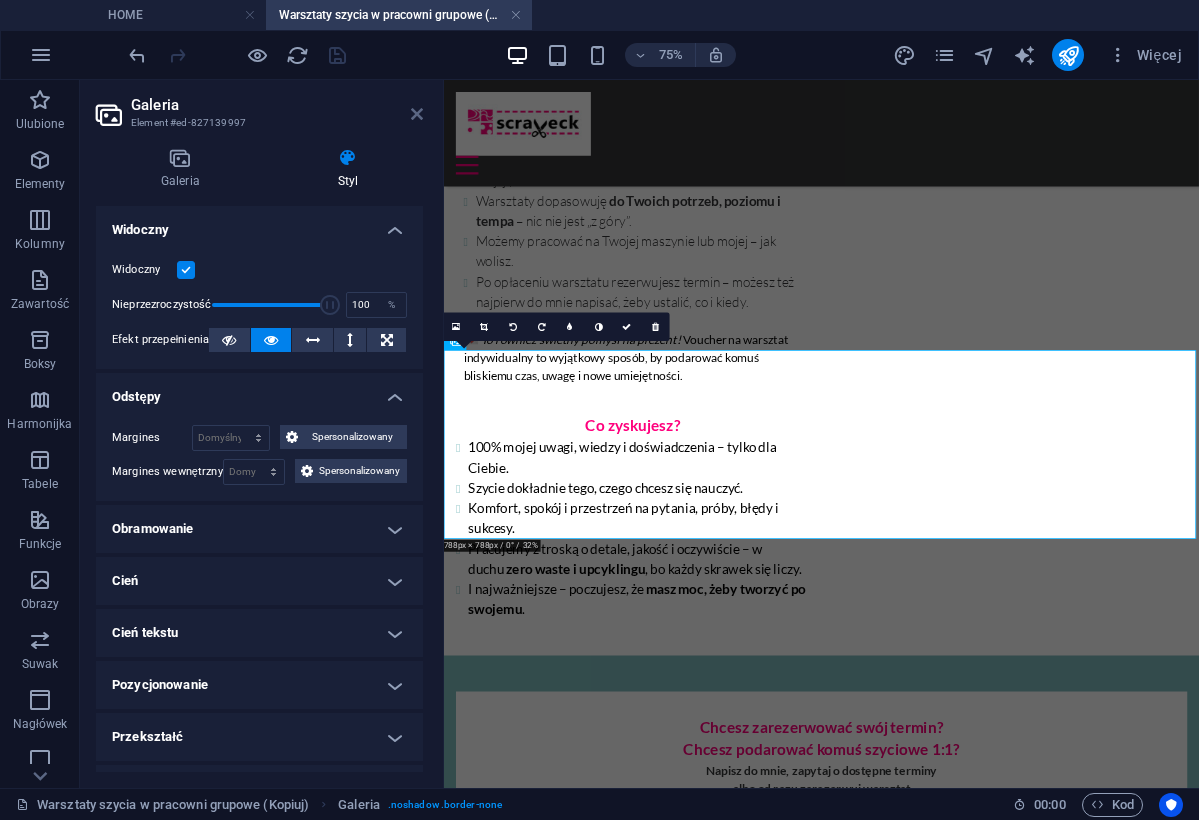 click at bounding box center (417, 114) 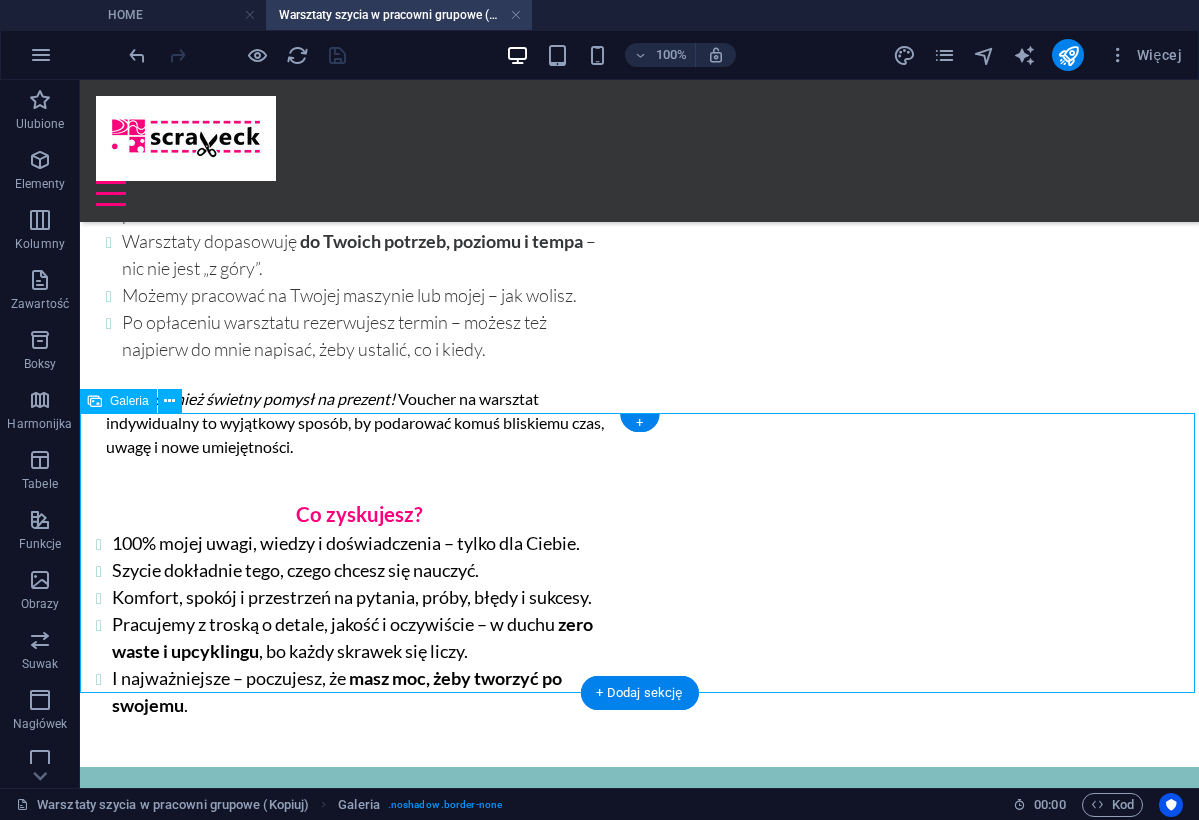 click at bounding box center [639, 1227] 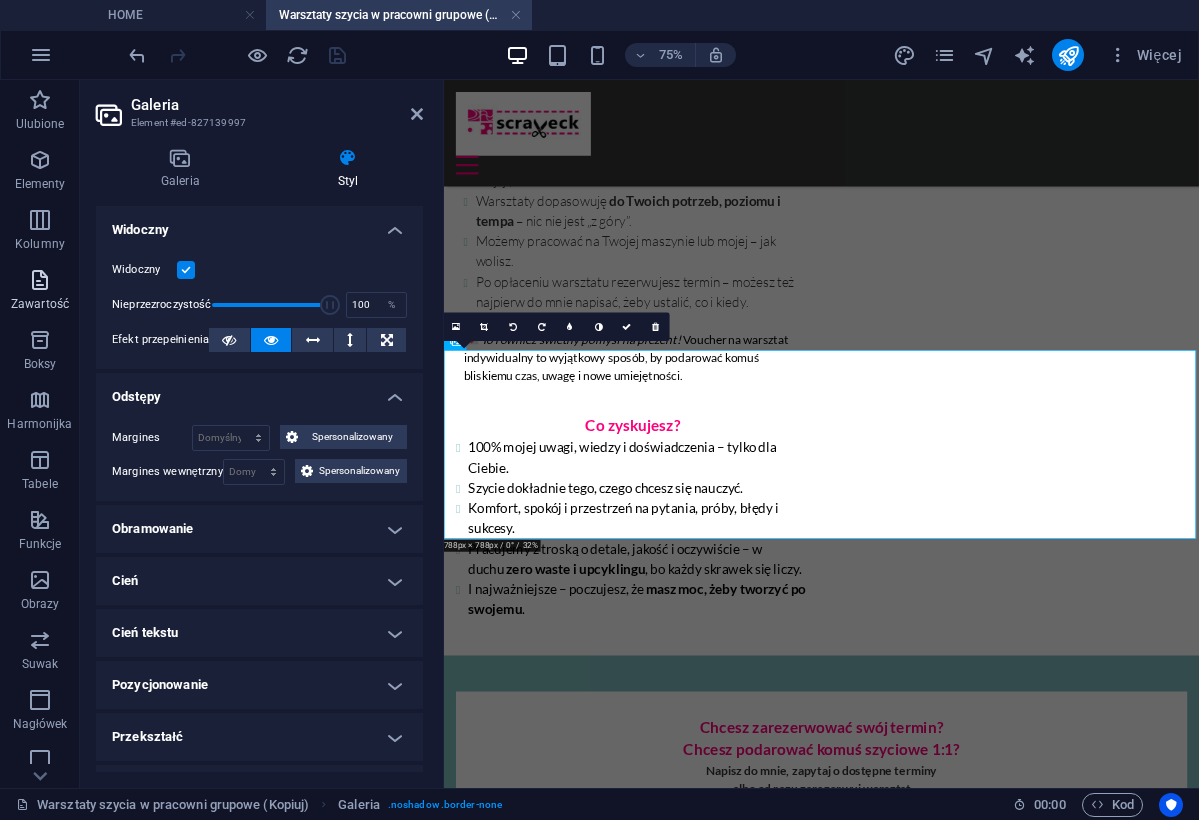 click on "Zawartość" at bounding box center (40, 292) 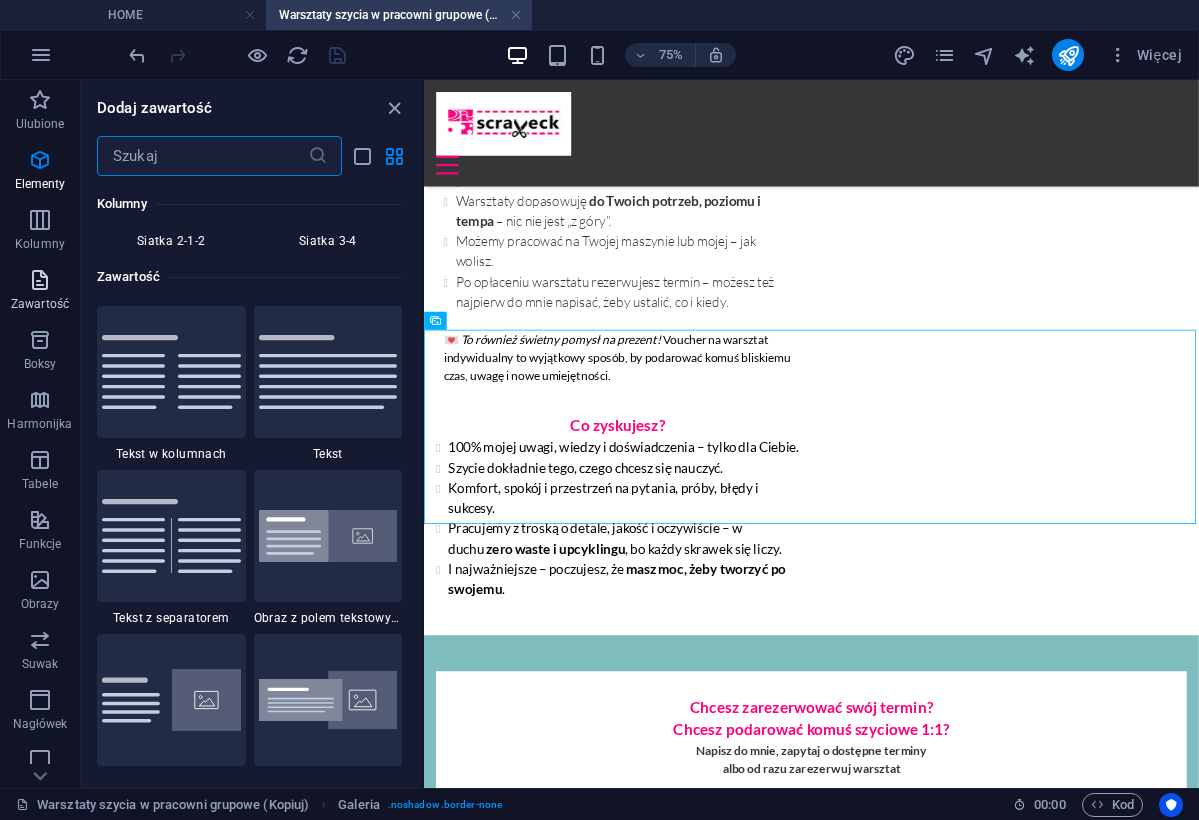 scroll, scrollTop: 3499, scrollLeft: 0, axis: vertical 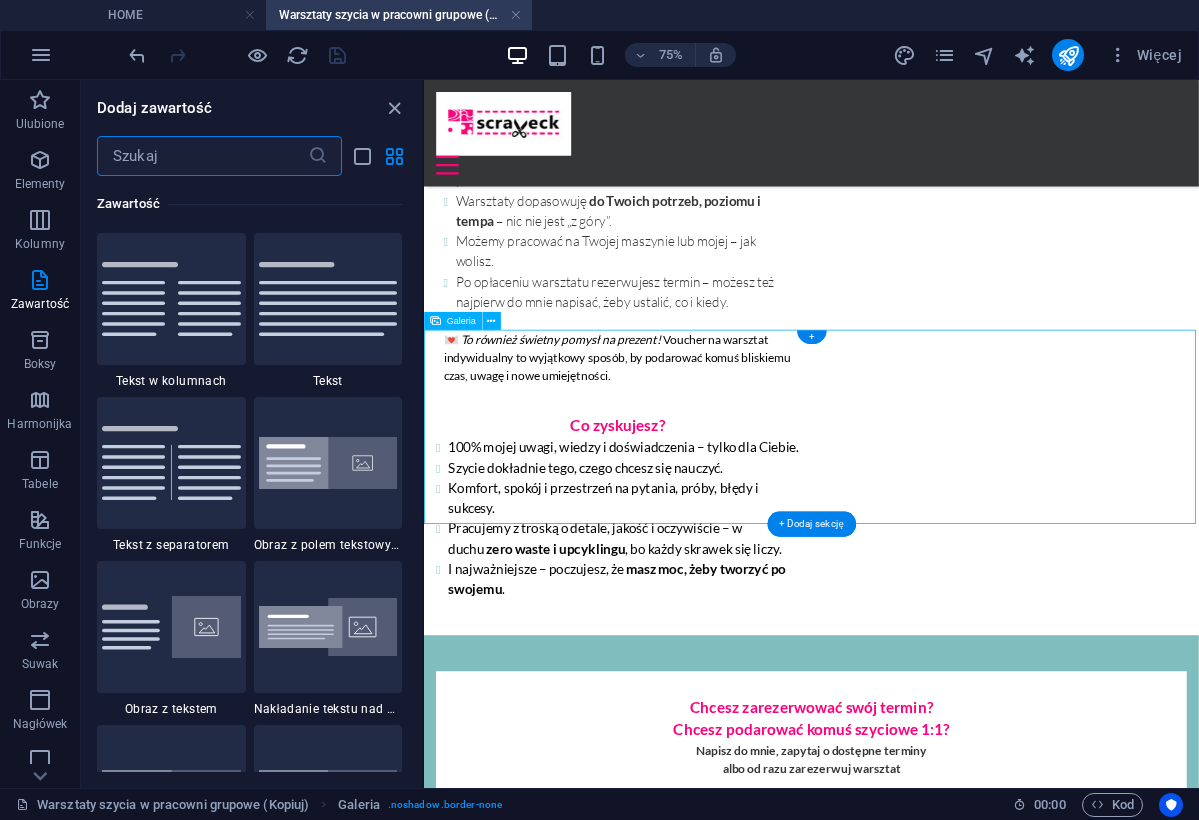 click at bounding box center (551, 1271) 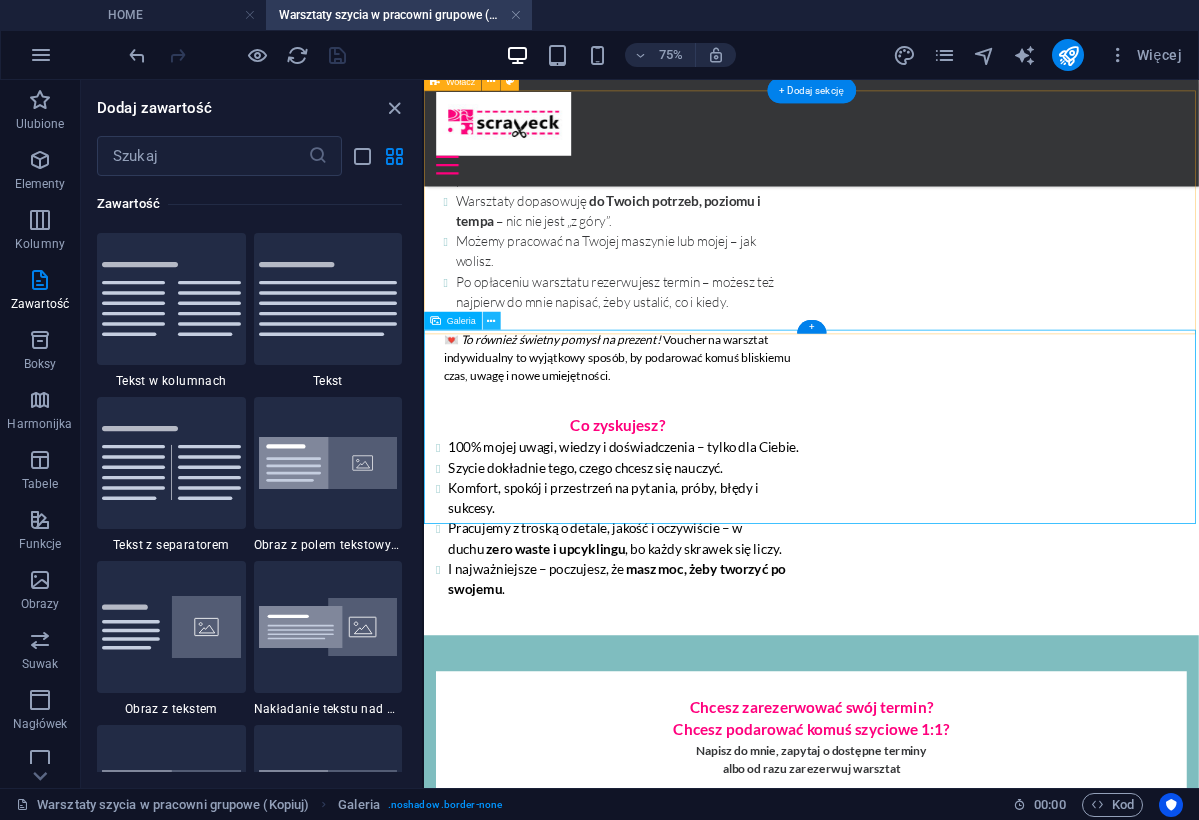 click at bounding box center (491, 321) 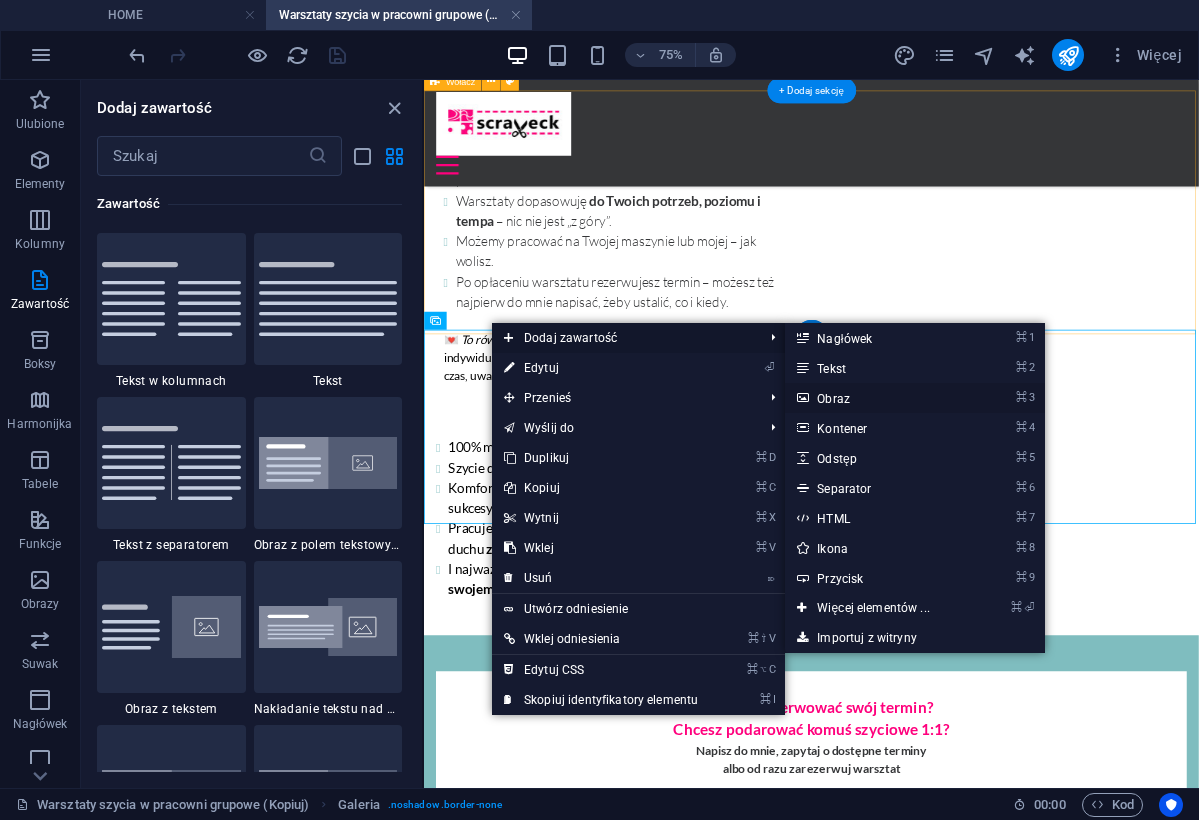 click on "⌘ 3  Obraz" at bounding box center (877, 398) 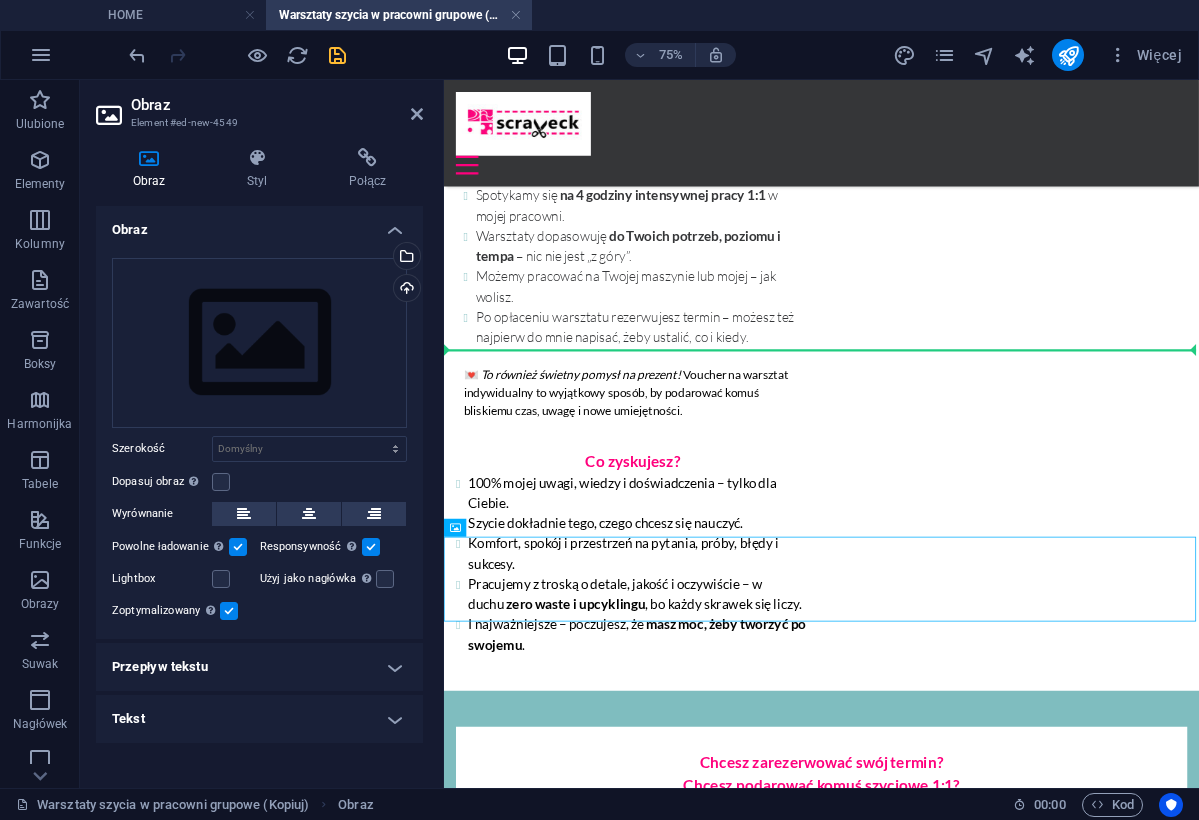 drag, startPoint x: 552, startPoint y: 728, endPoint x: 813, endPoint y: 553, distance: 314.23877 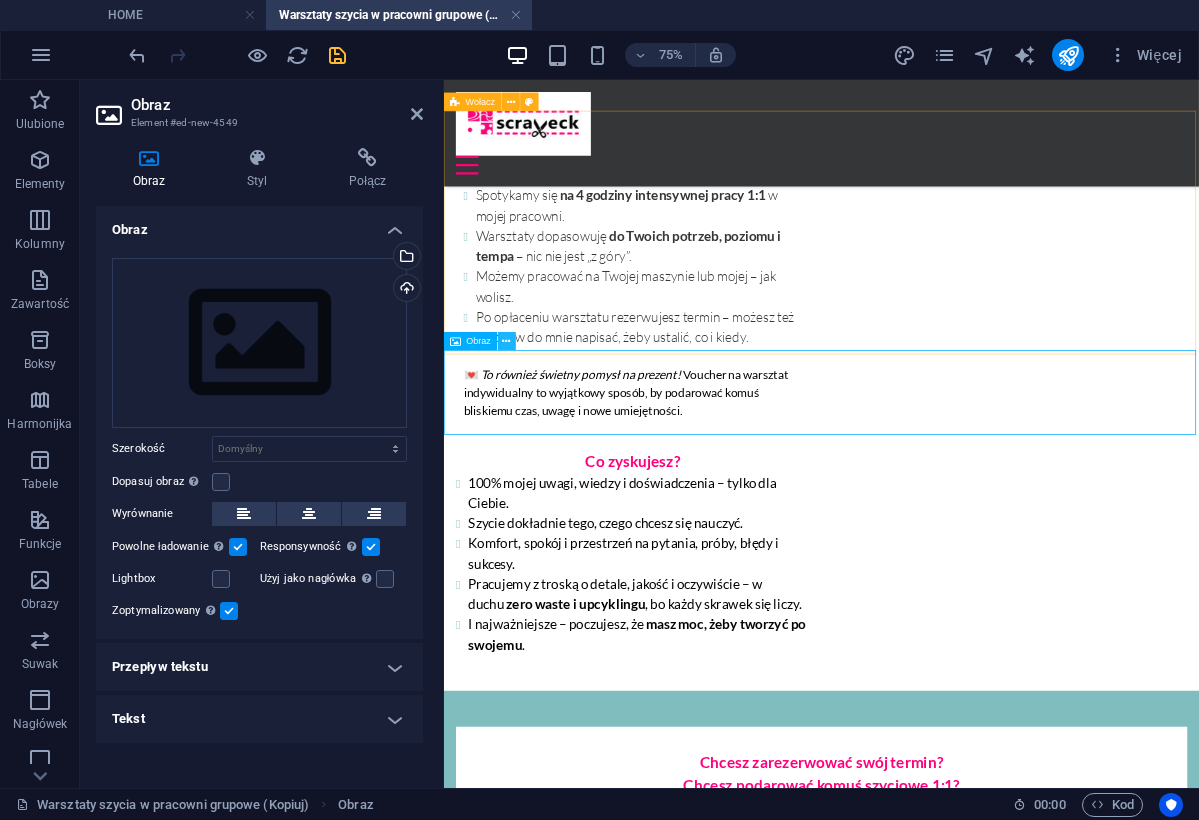 click at bounding box center (507, 341) 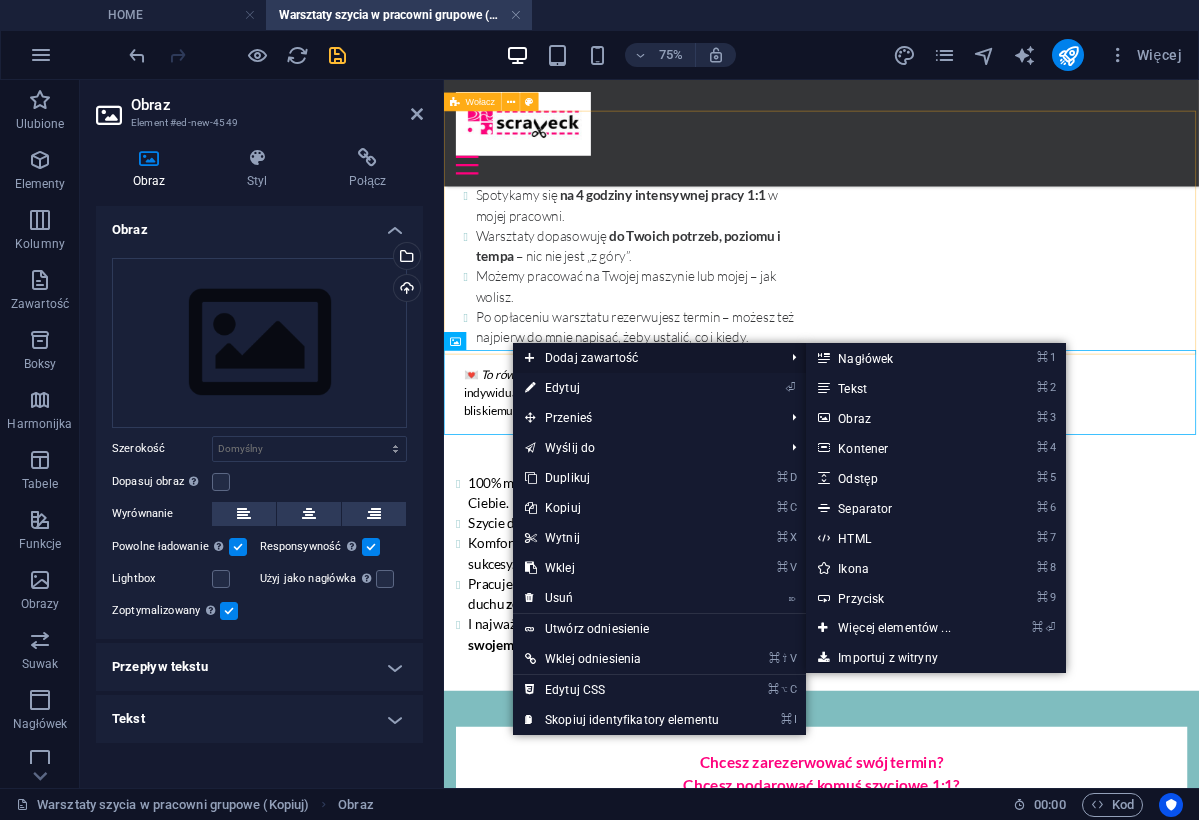 click on "Dodaj zawartość" at bounding box center [644, 358] 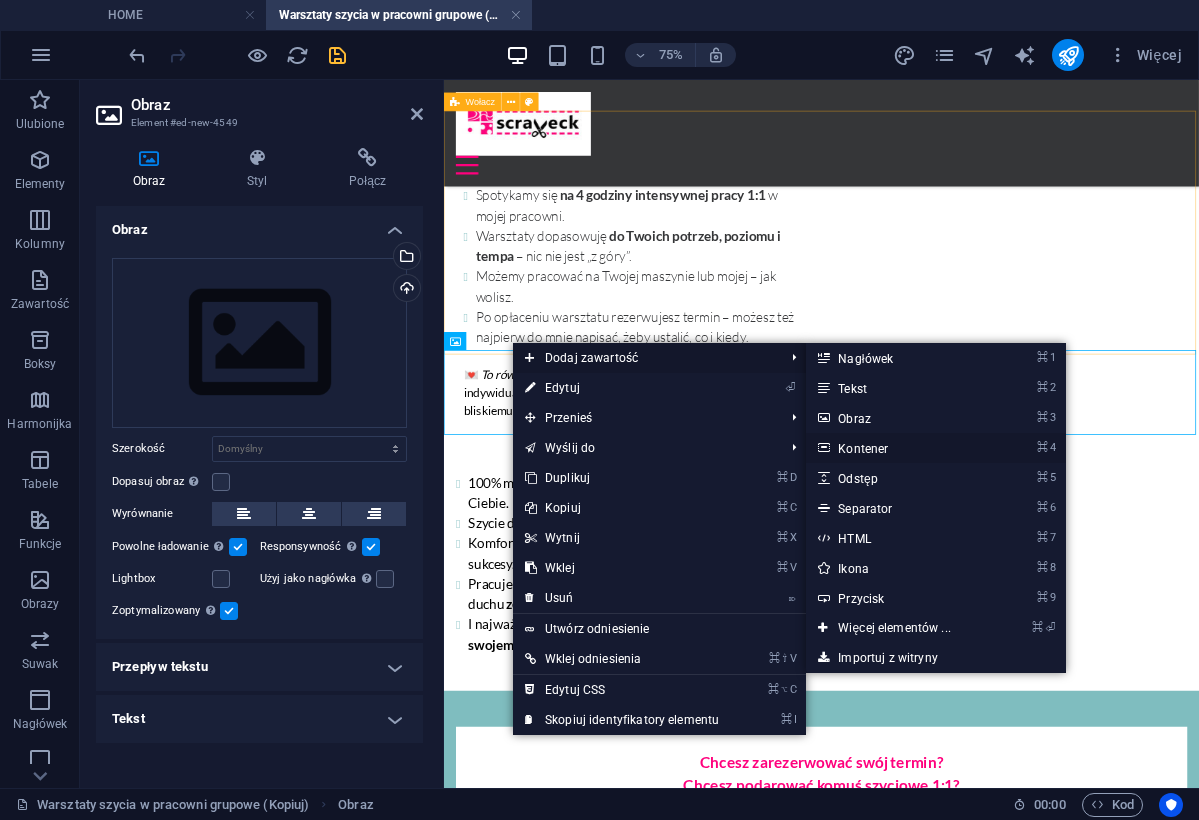 click on "⌘ 4 Kontener" at bounding box center (898, 448) 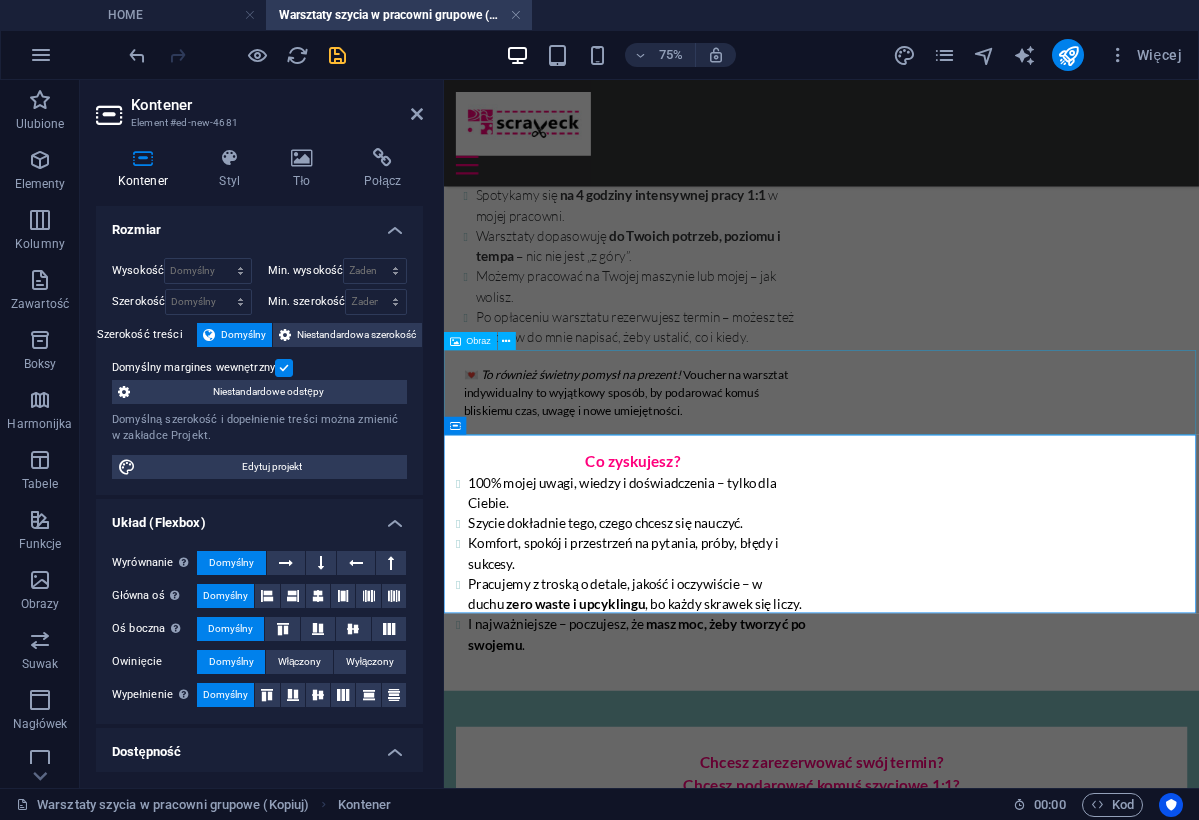 click at bounding box center [947, 1271] 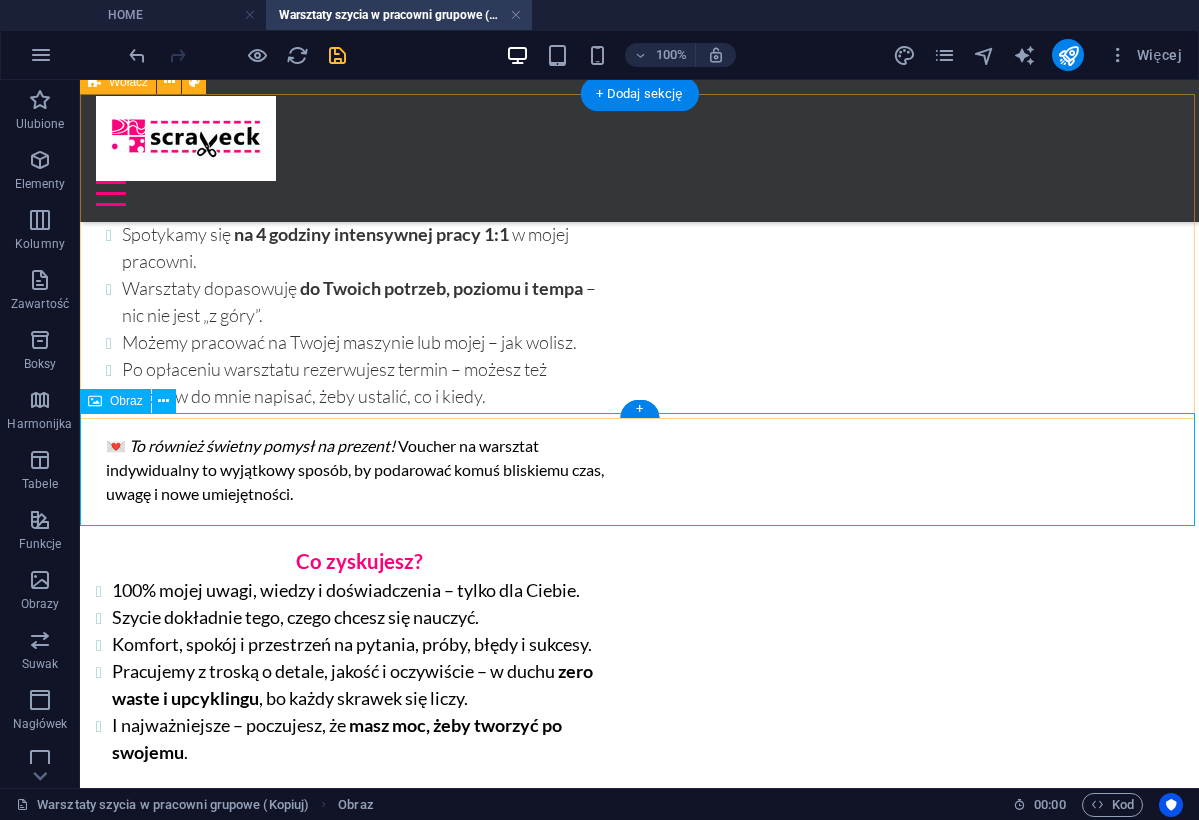 click at bounding box center (95, 401) 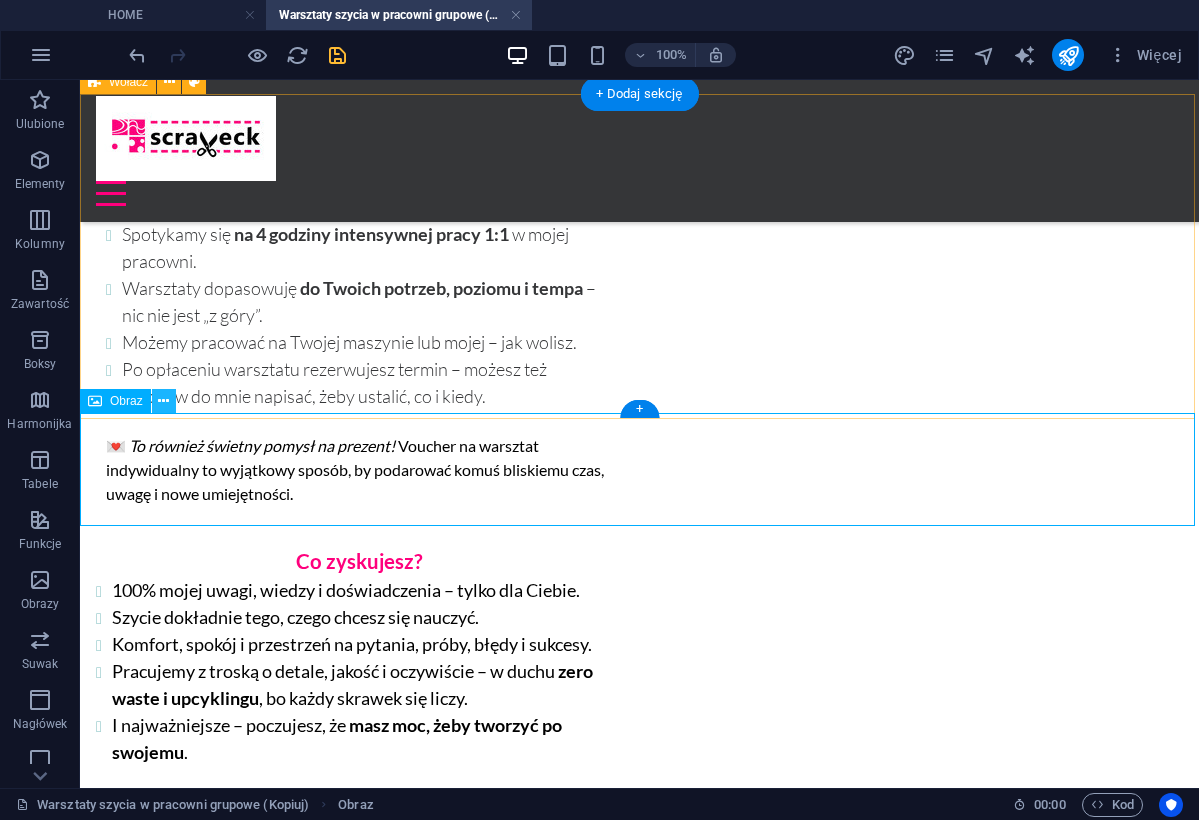 click at bounding box center [163, 401] 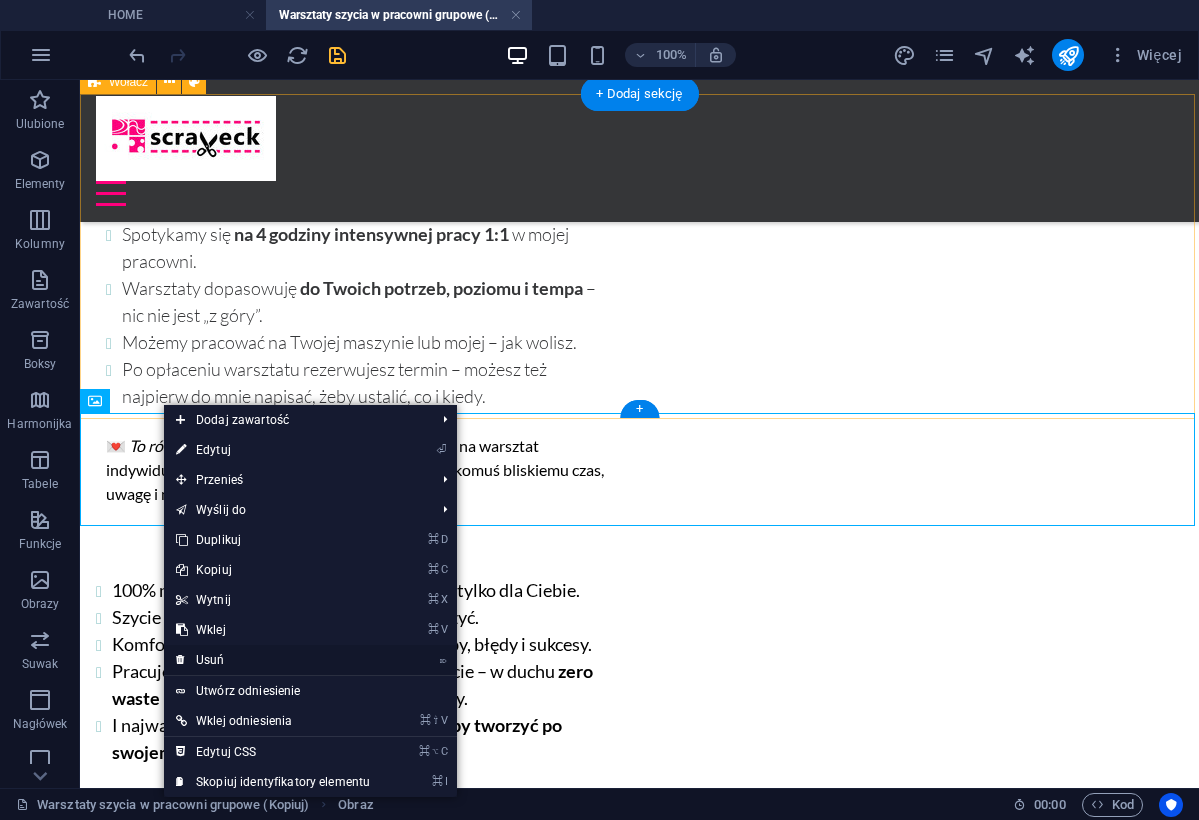 click on "⌦  Usuń" at bounding box center (273, 660) 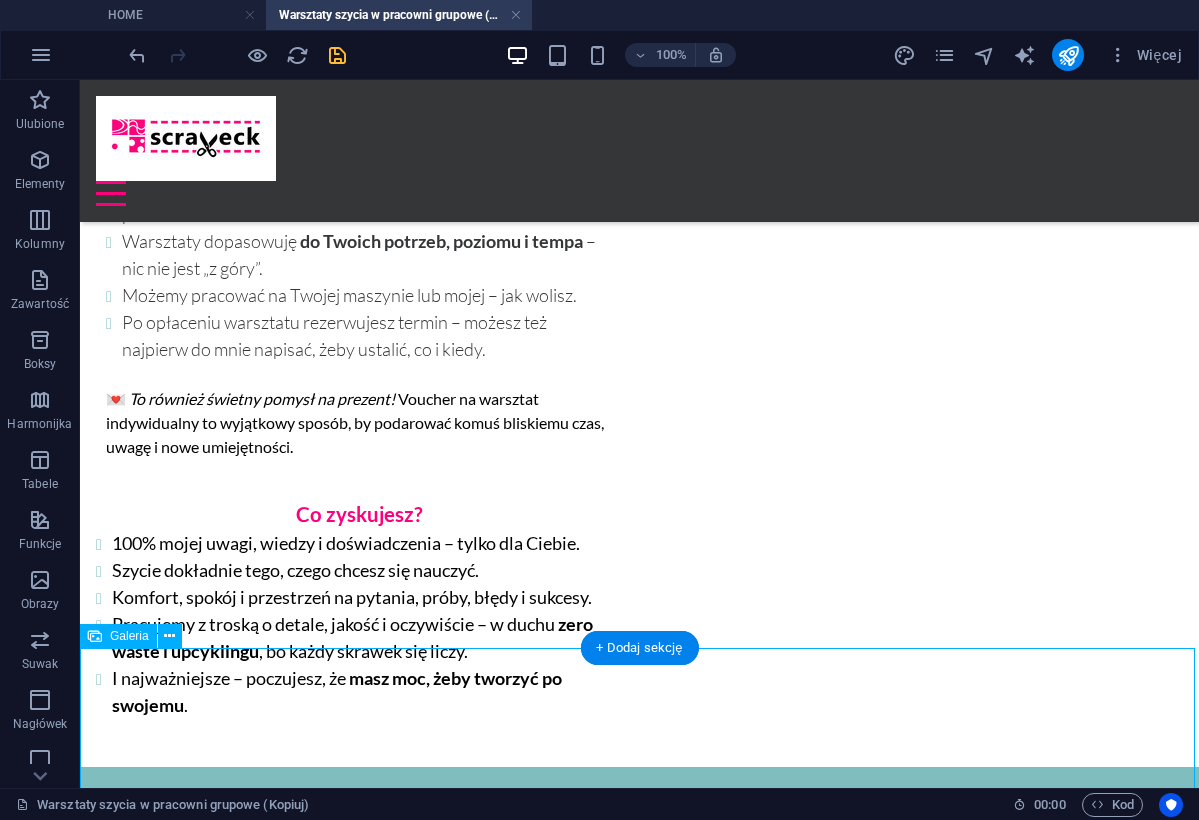 scroll, scrollTop: 1548, scrollLeft: 0, axis: vertical 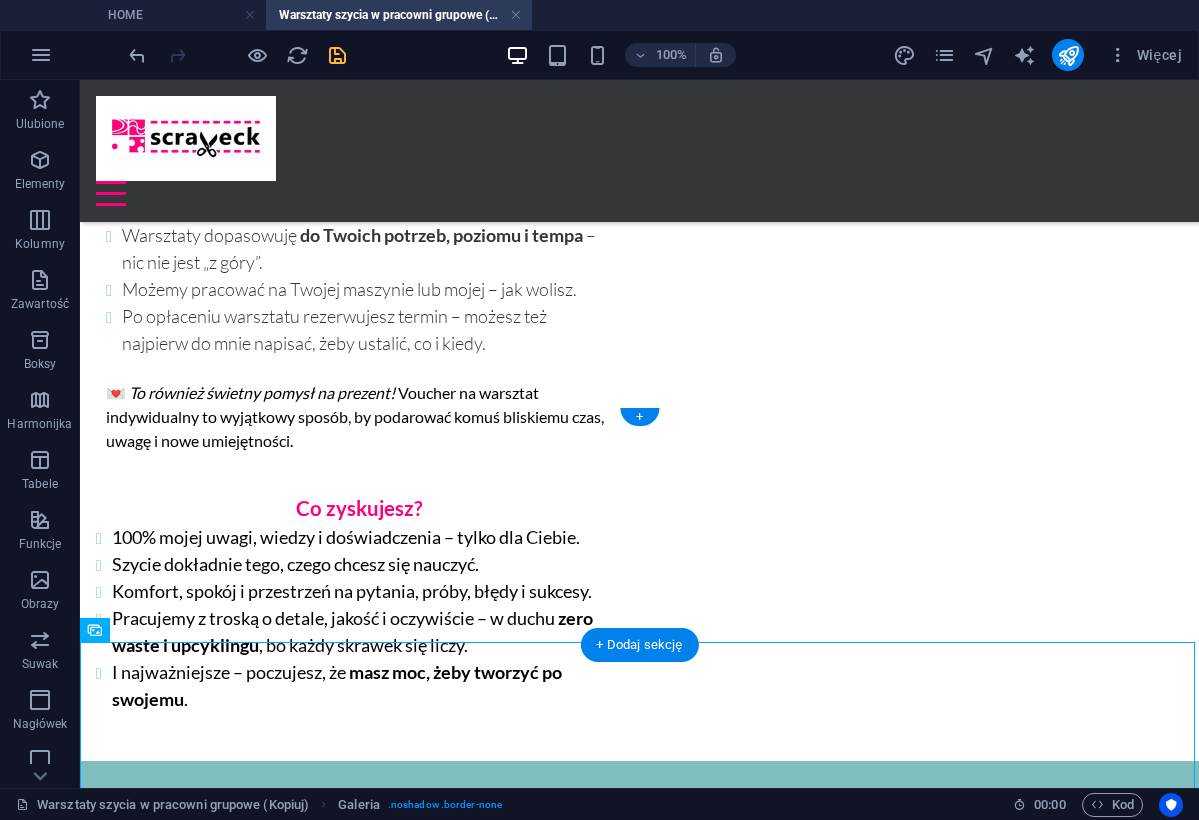 drag, startPoint x: 221, startPoint y: 720, endPoint x: 280, endPoint y: 509, distance: 219.09358 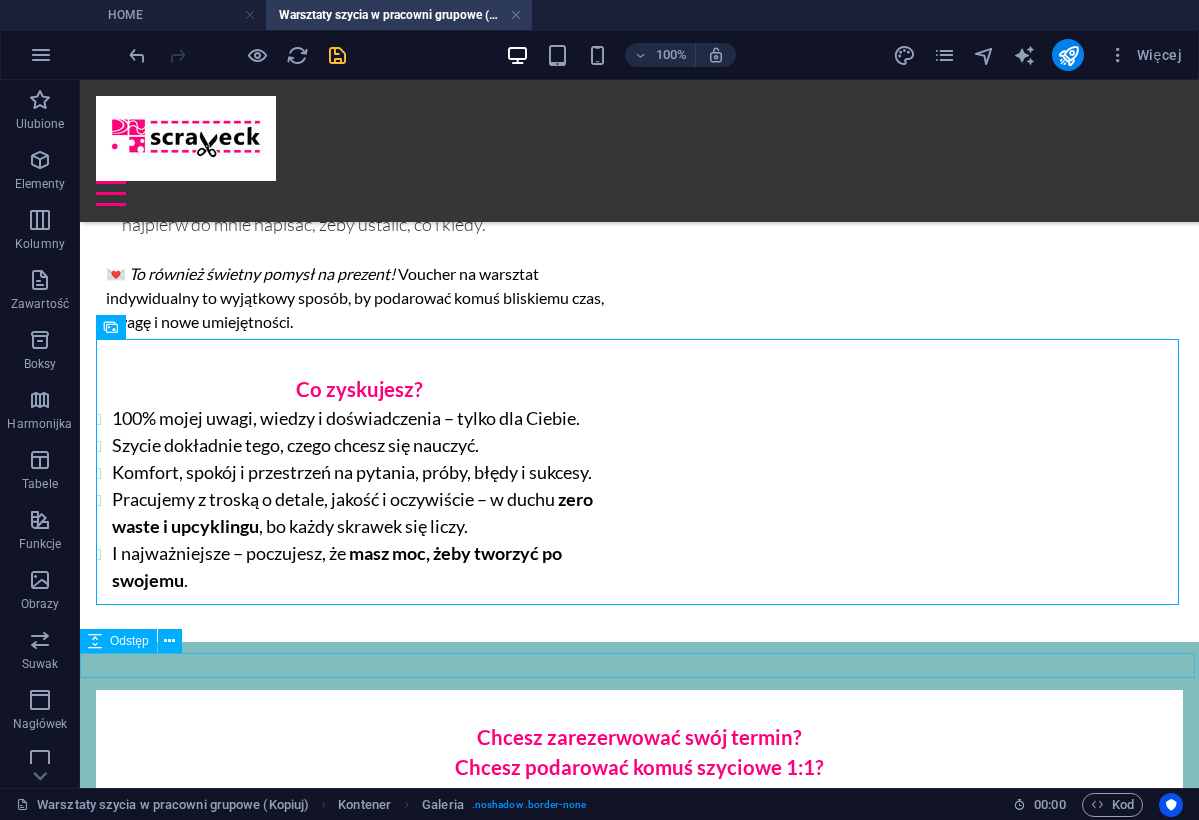 scroll, scrollTop: 1664, scrollLeft: 0, axis: vertical 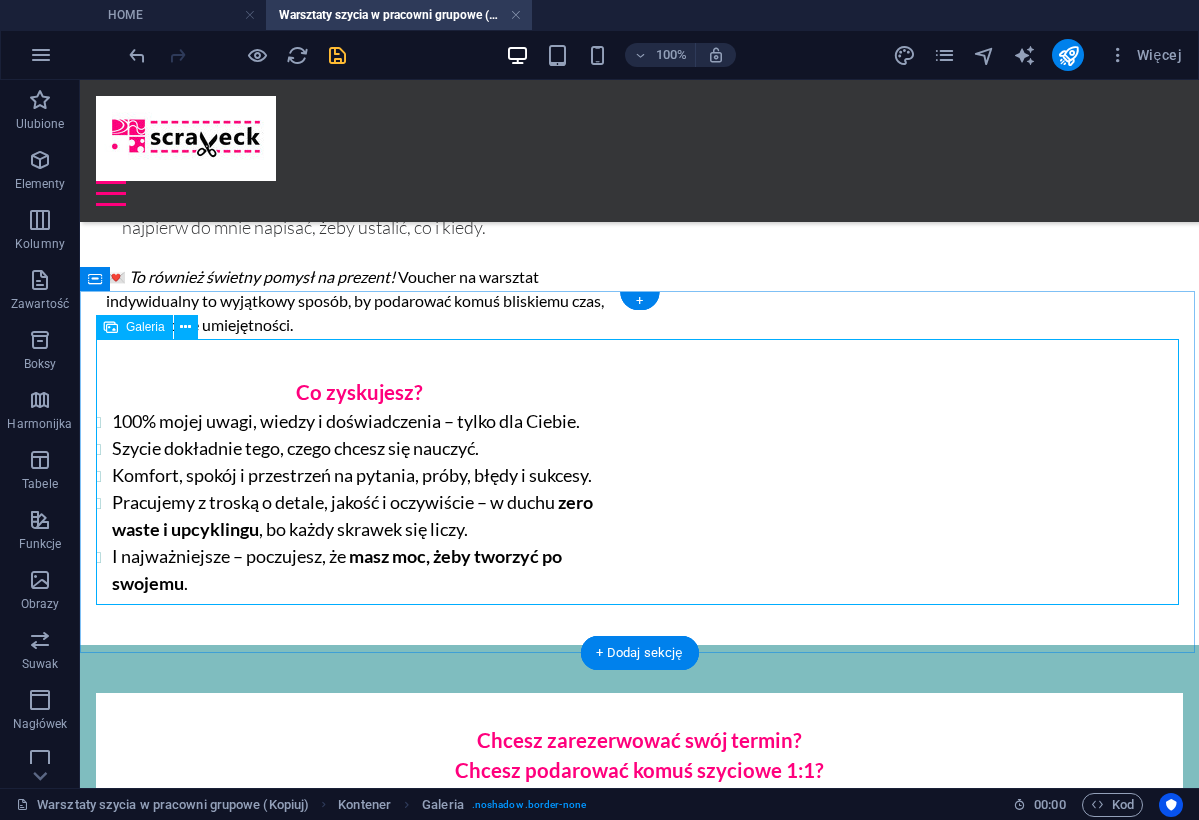 click at bounding box center (639, 1146) 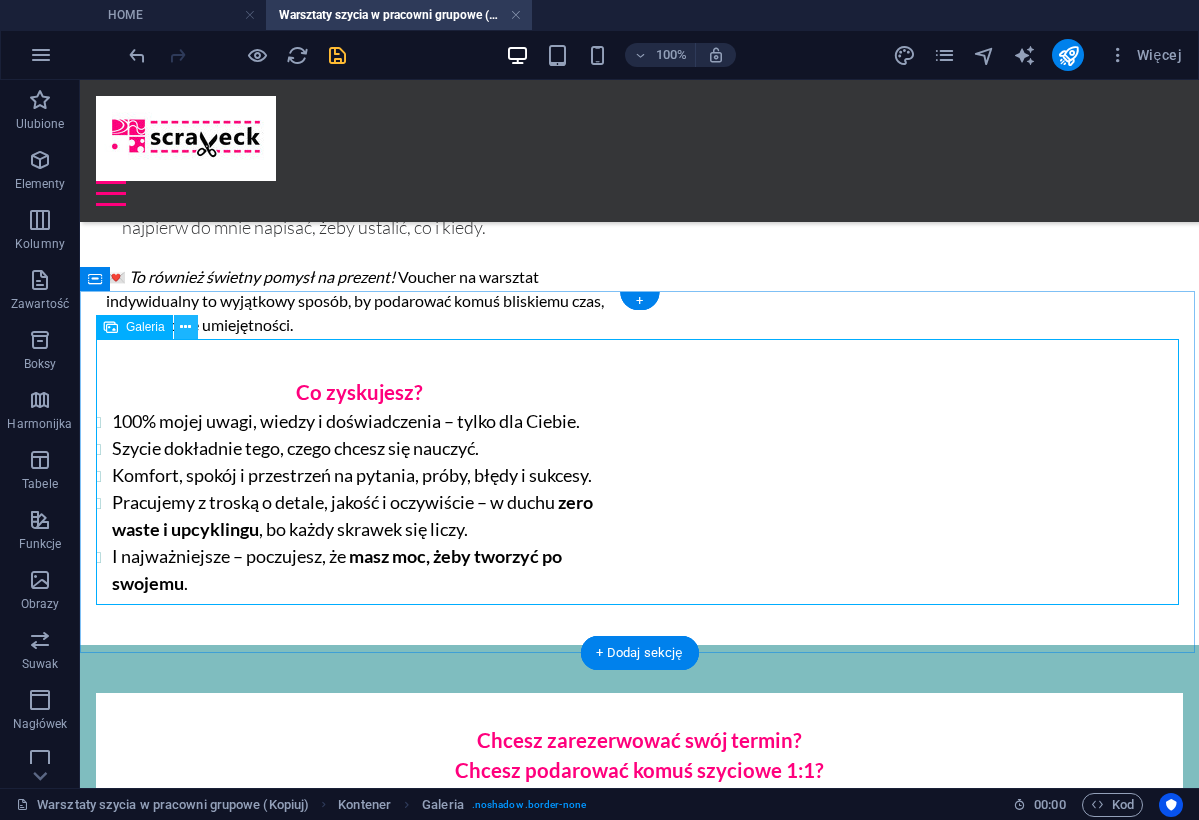 click at bounding box center [185, 327] 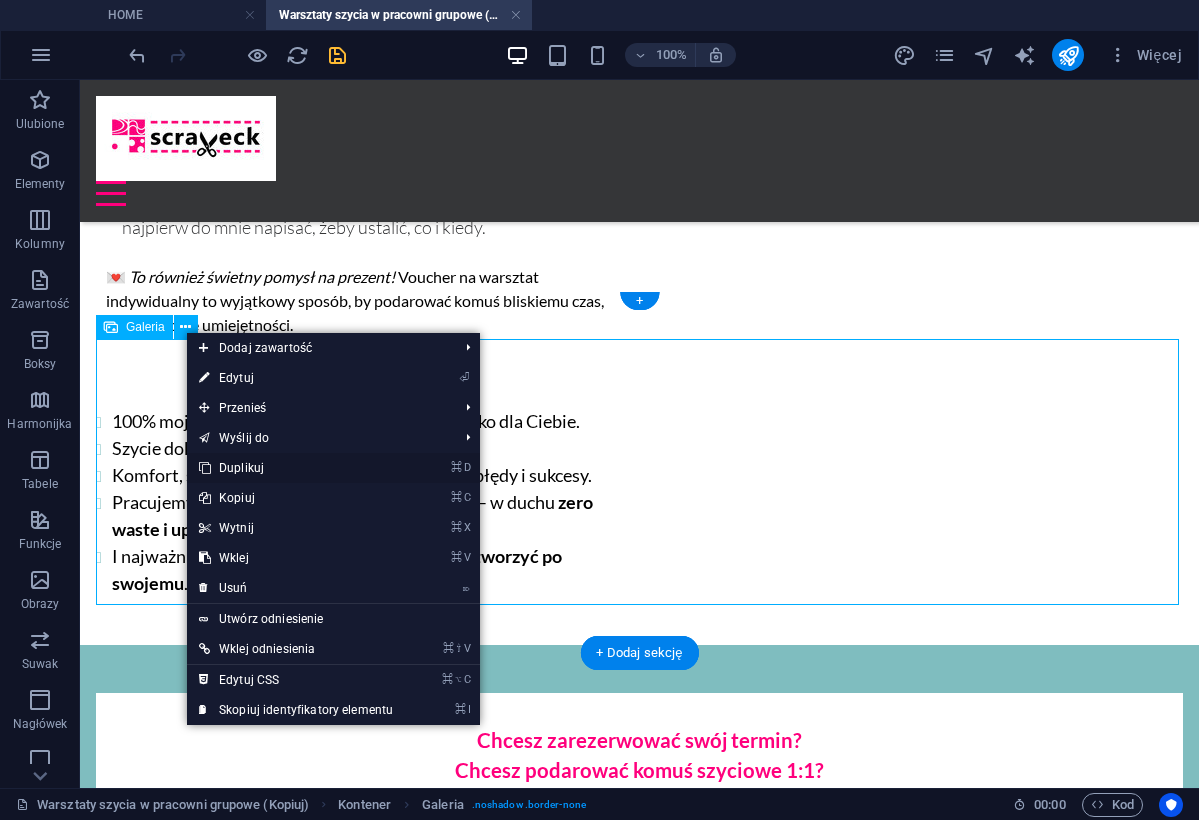 drag, startPoint x: 250, startPoint y: 470, endPoint x: 170, endPoint y: 389, distance: 113.84639 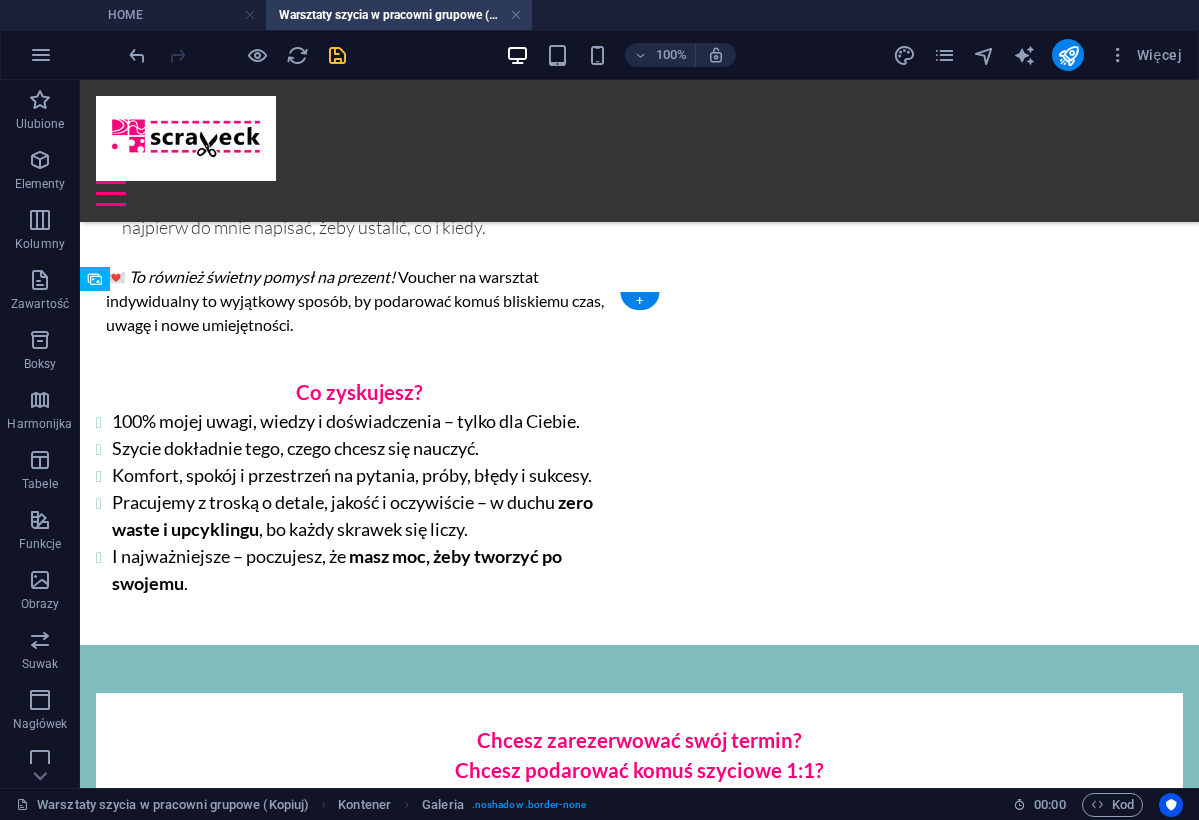 drag, startPoint x: 238, startPoint y: 690, endPoint x: 482, endPoint y: 507, distance: 305 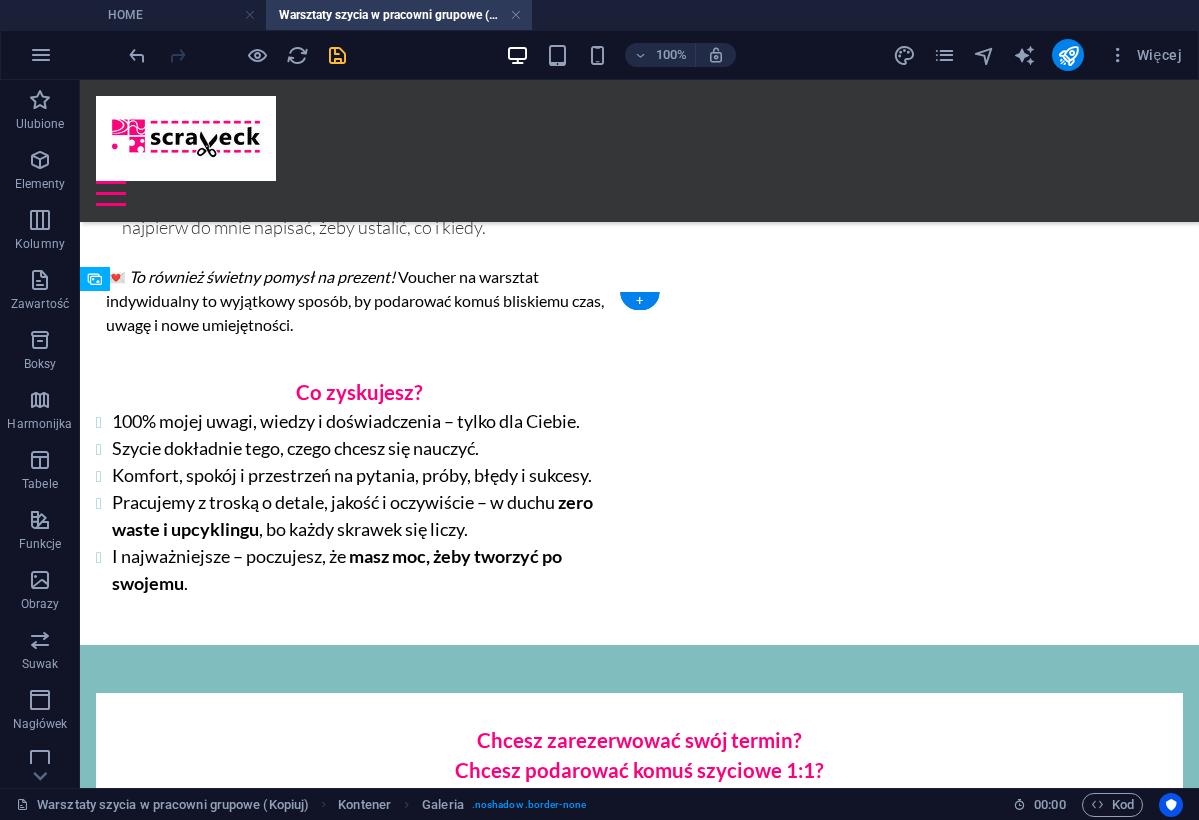 drag, startPoint x: 272, startPoint y: 689, endPoint x: 545, endPoint y: 455, distance: 359.56223 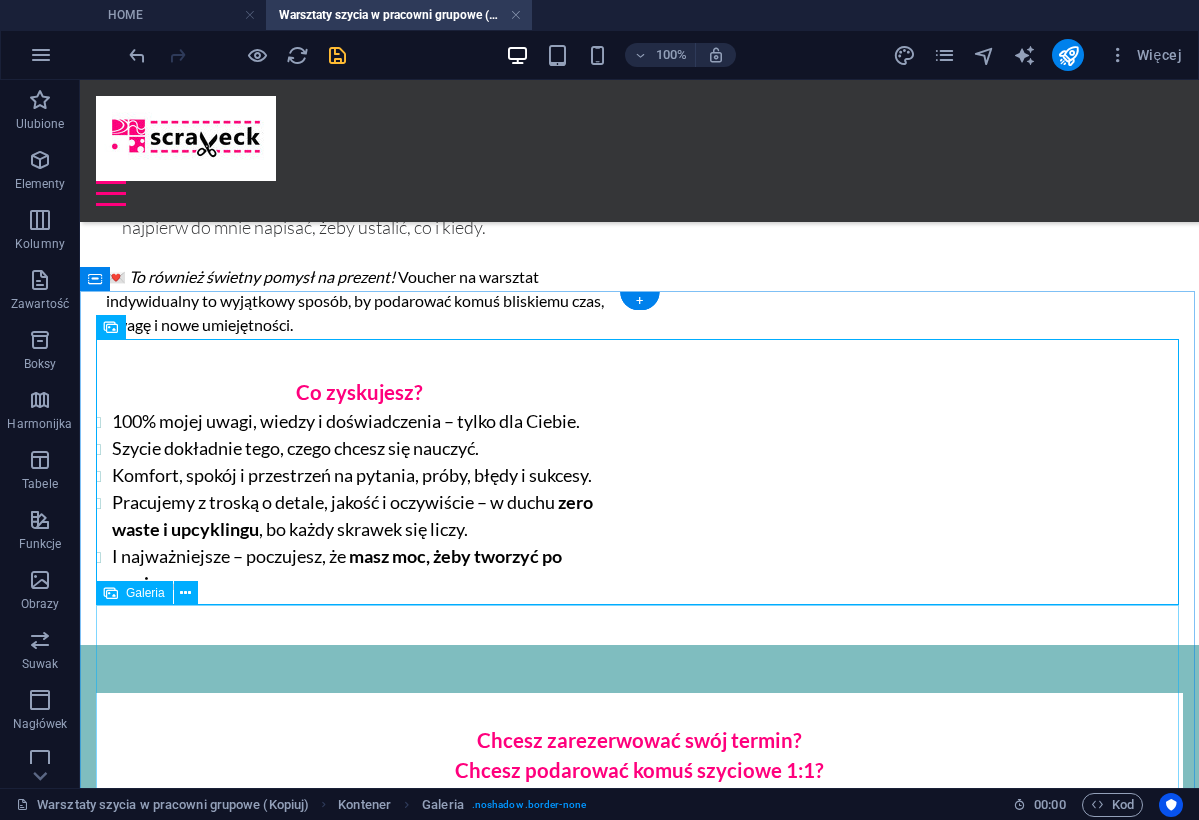 click at bounding box center (229, 1416) 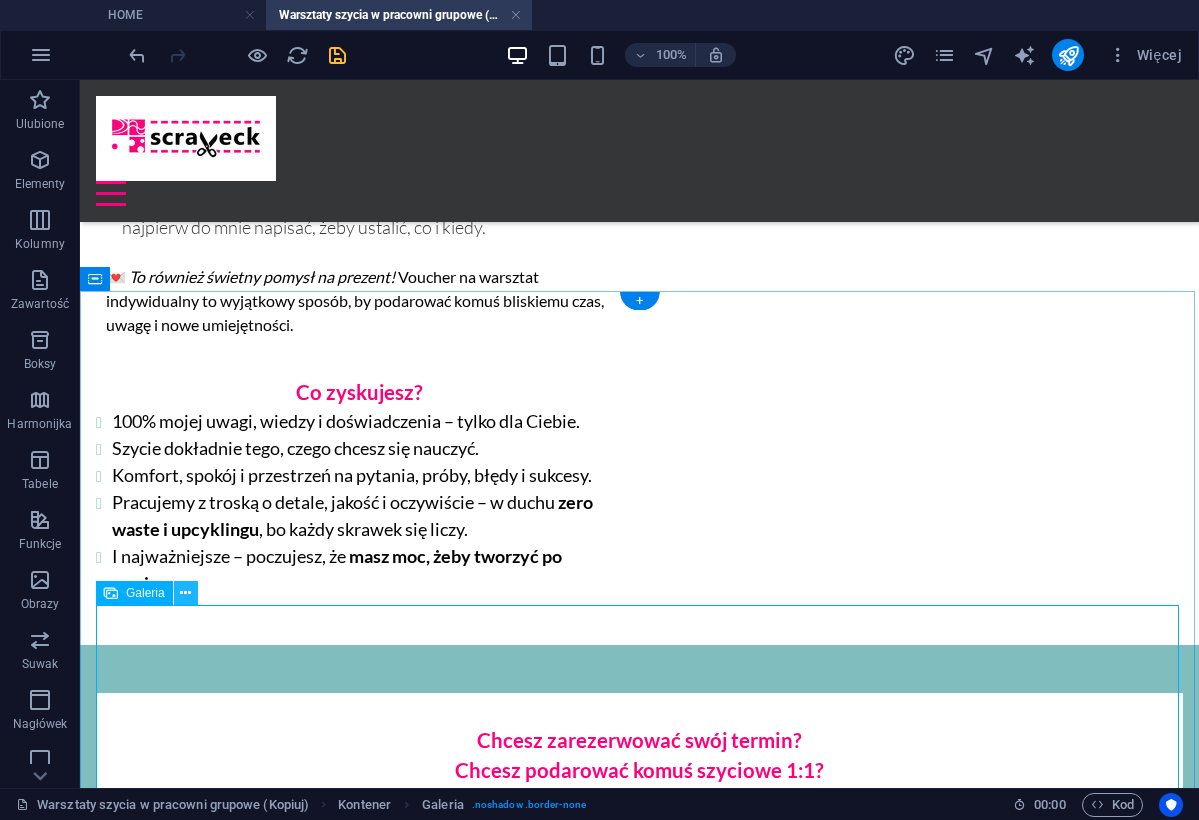 click at bounding box center (185, 593) 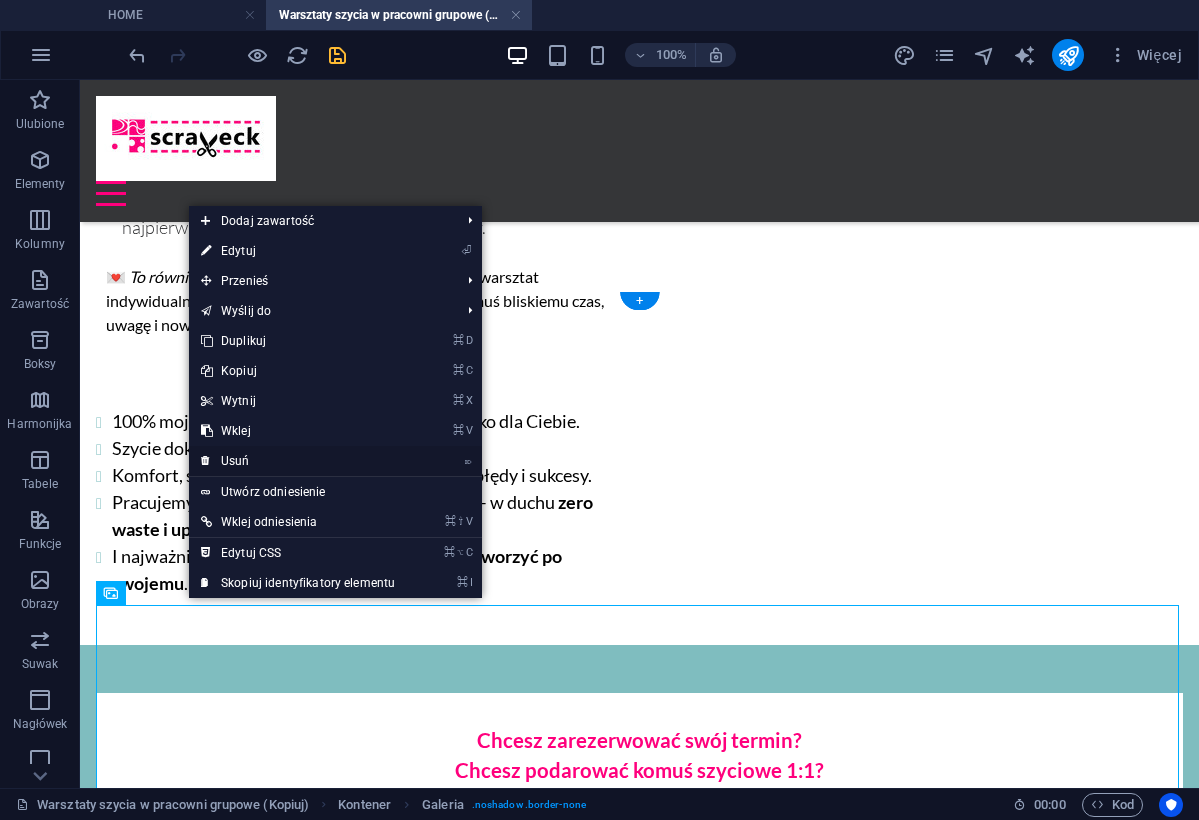 click on "⌦  Usuń" at bounding box center (298, 461) 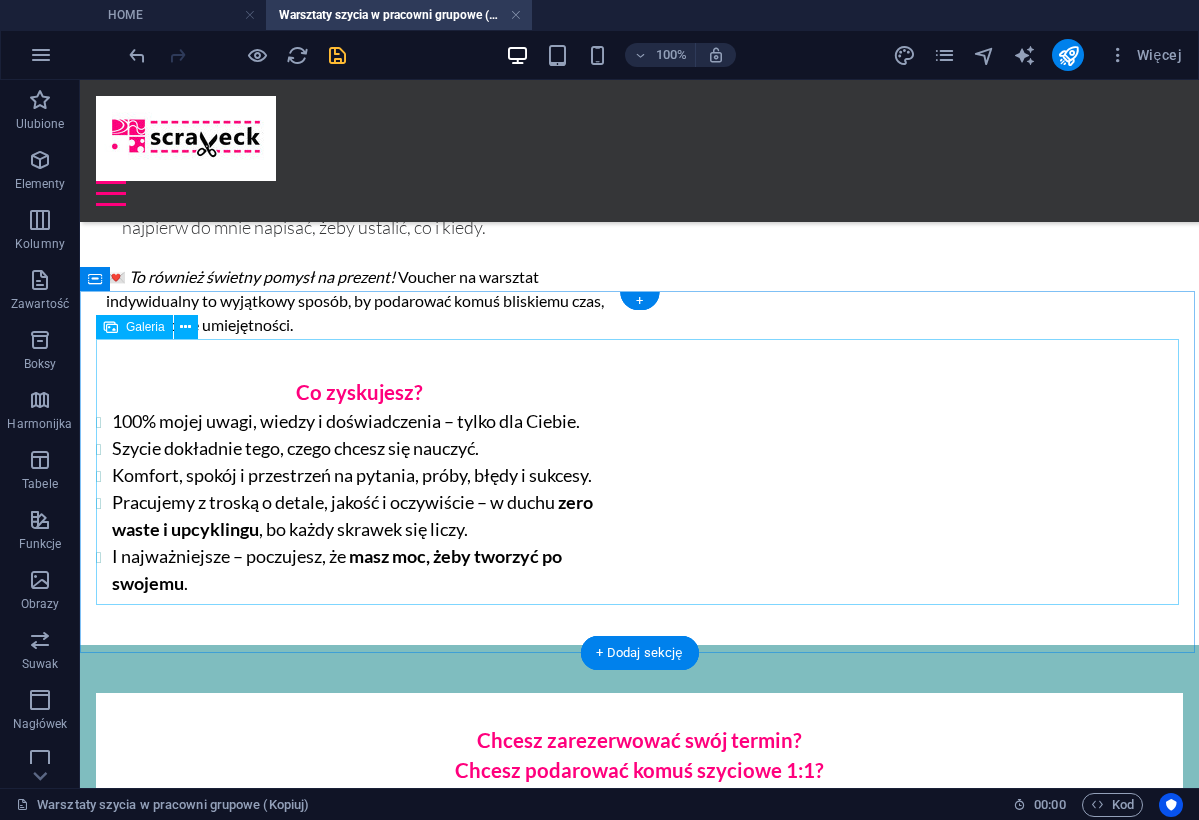 click at bounding box center (639, 1146) 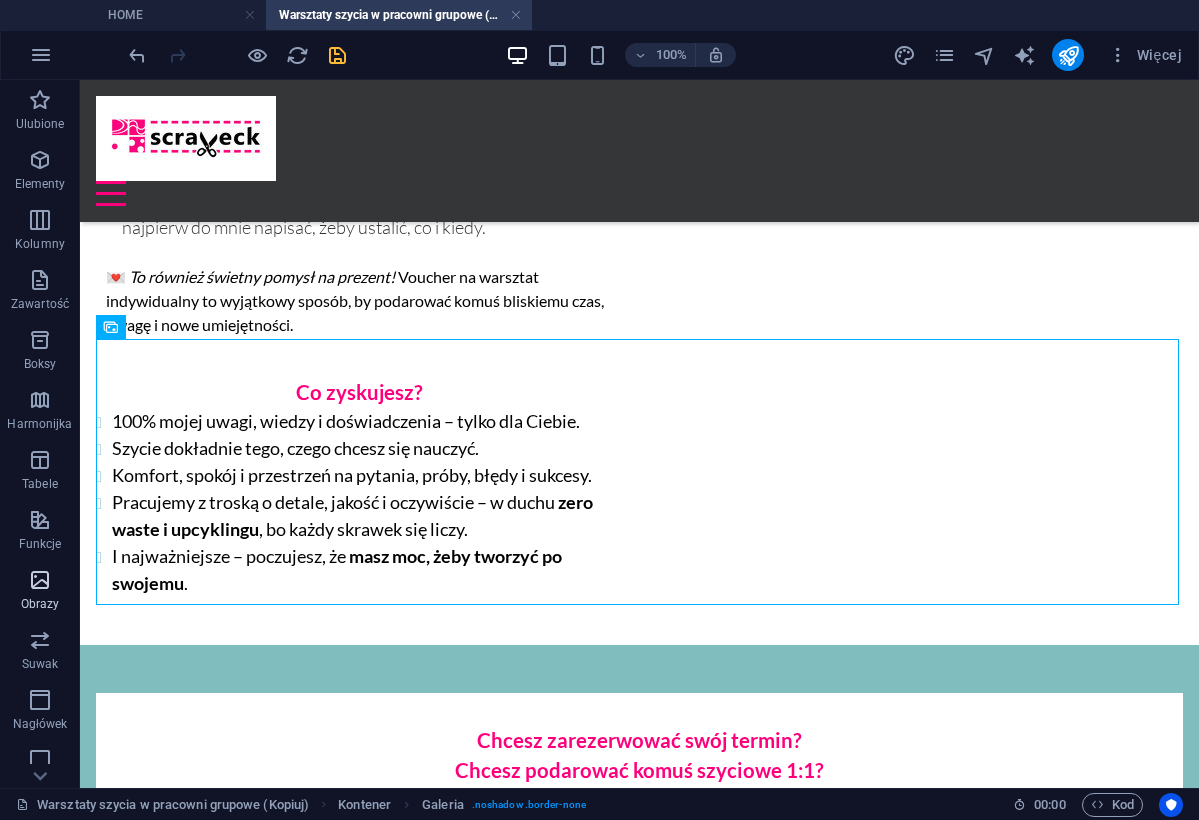 click at bounding box center [40, 580] 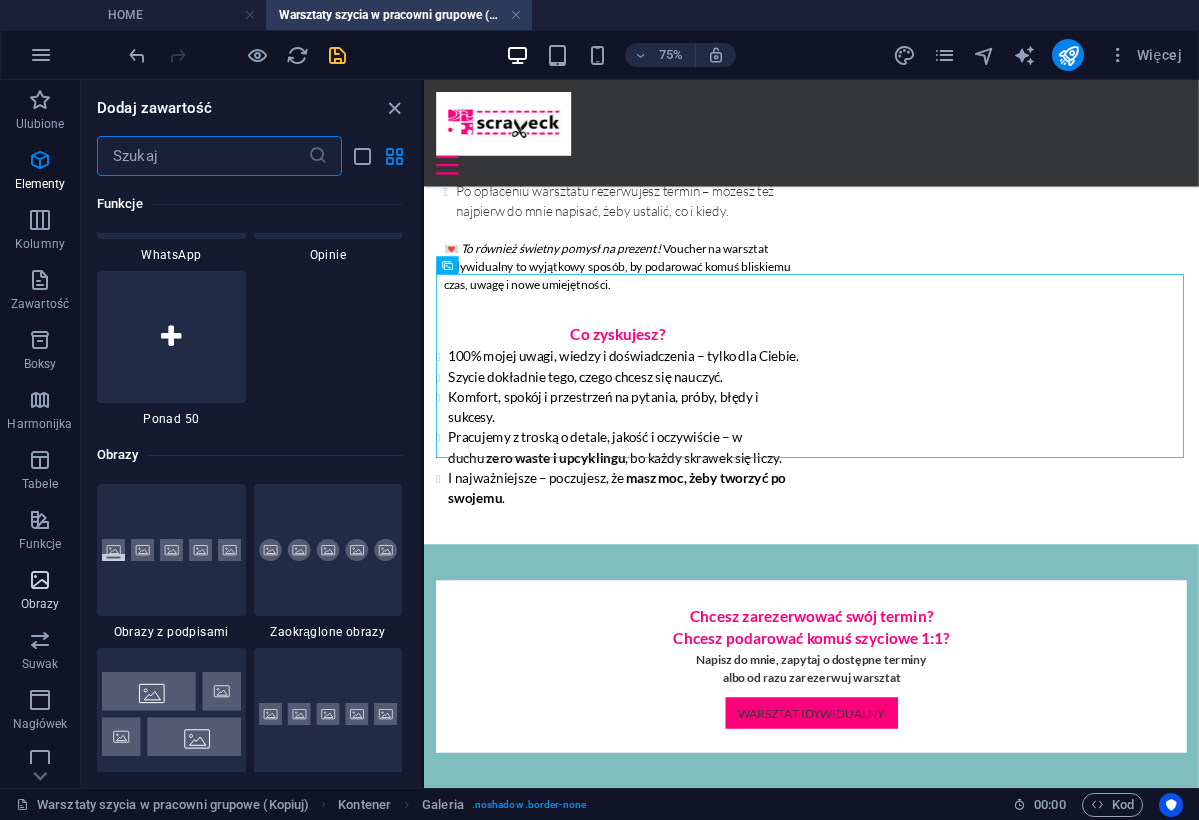 scroll, scrollTop: 10140, scrollLeft: 0, axis: vertical 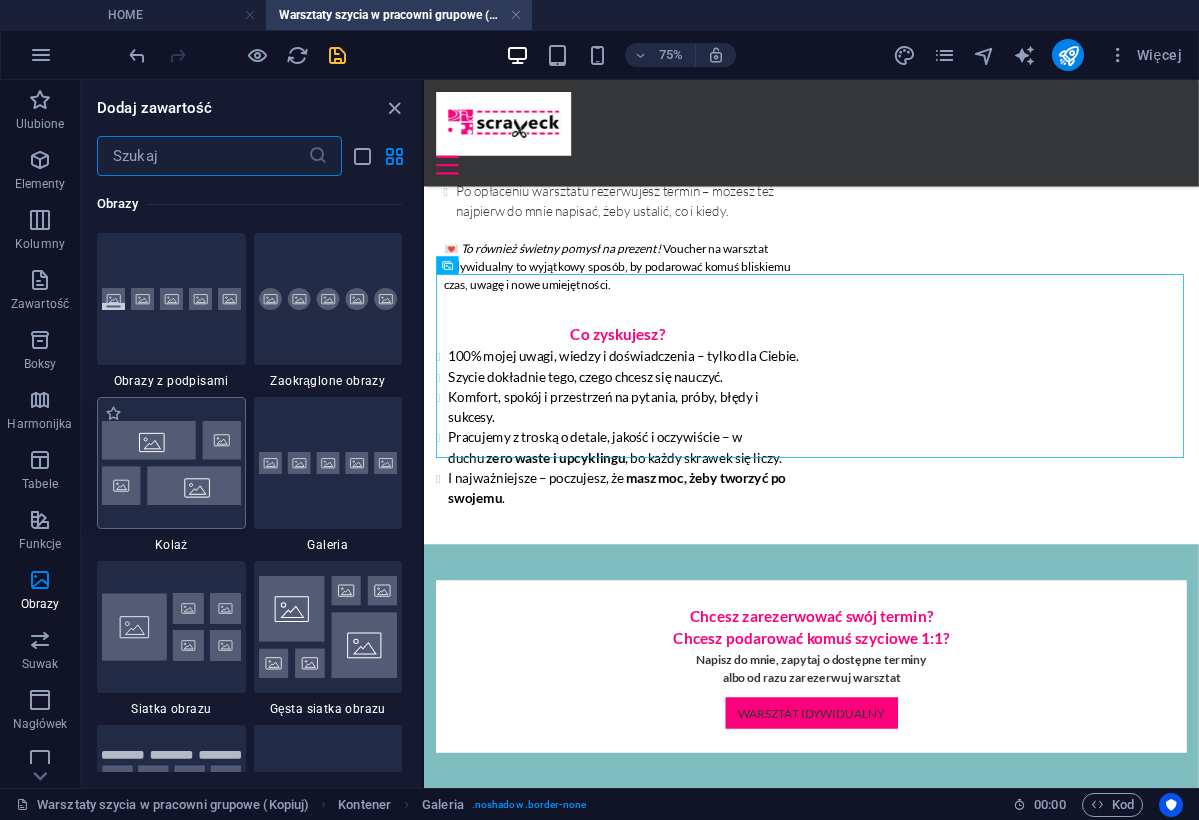click at bounding box center (171, 462) 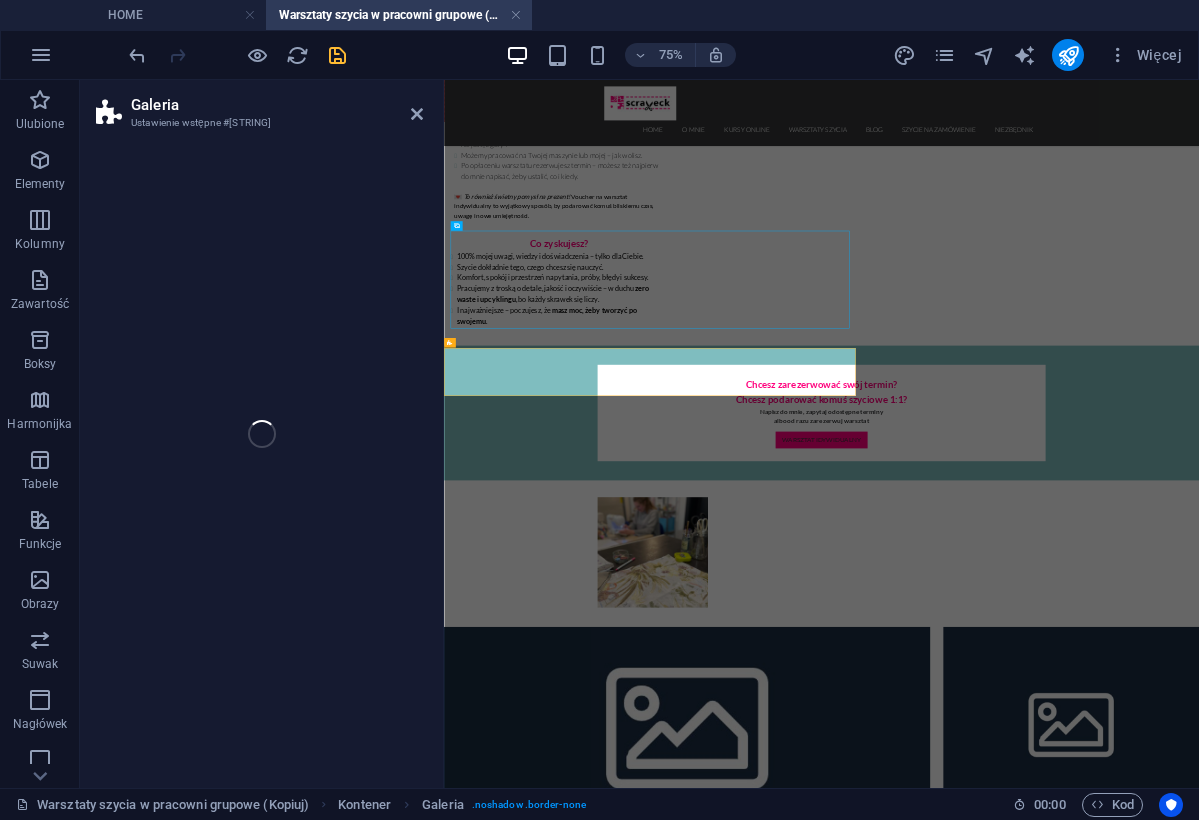 select on "rem" 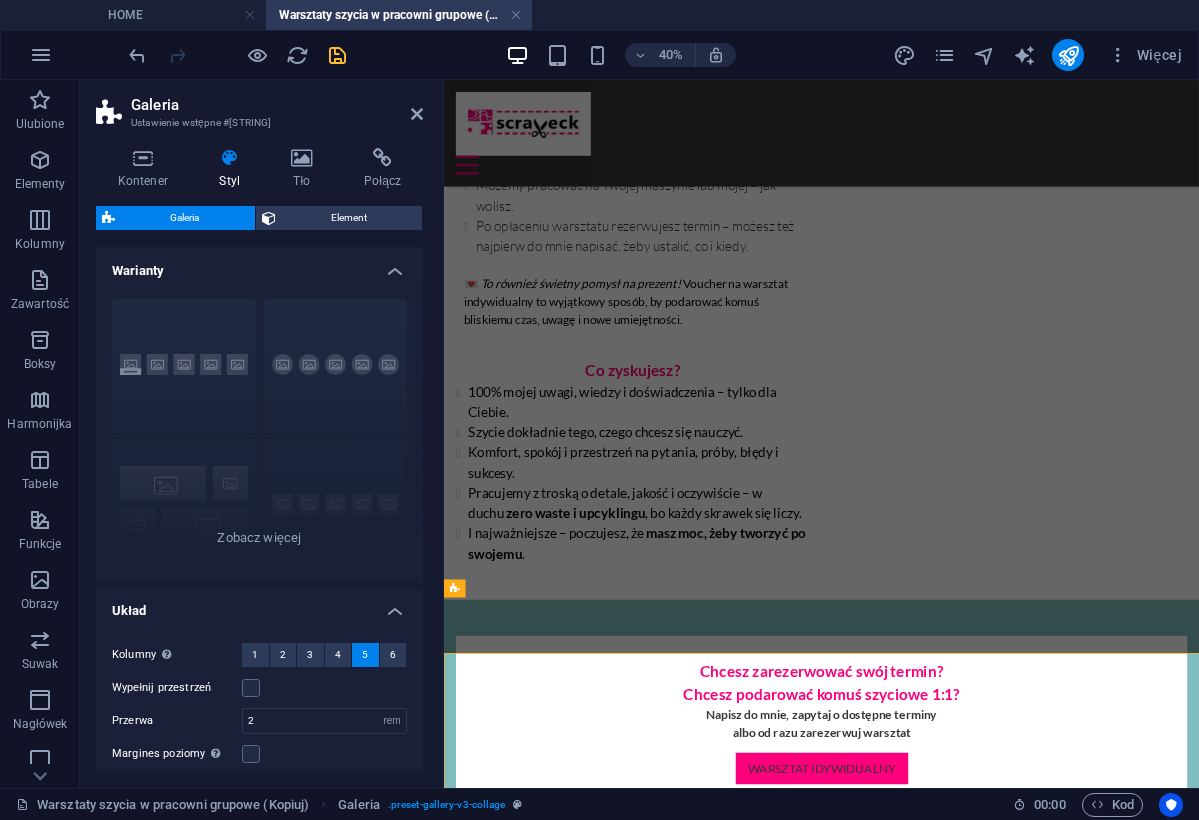 scroll, scrollTop: 1546, scrollLeft: 0, axis: vertical 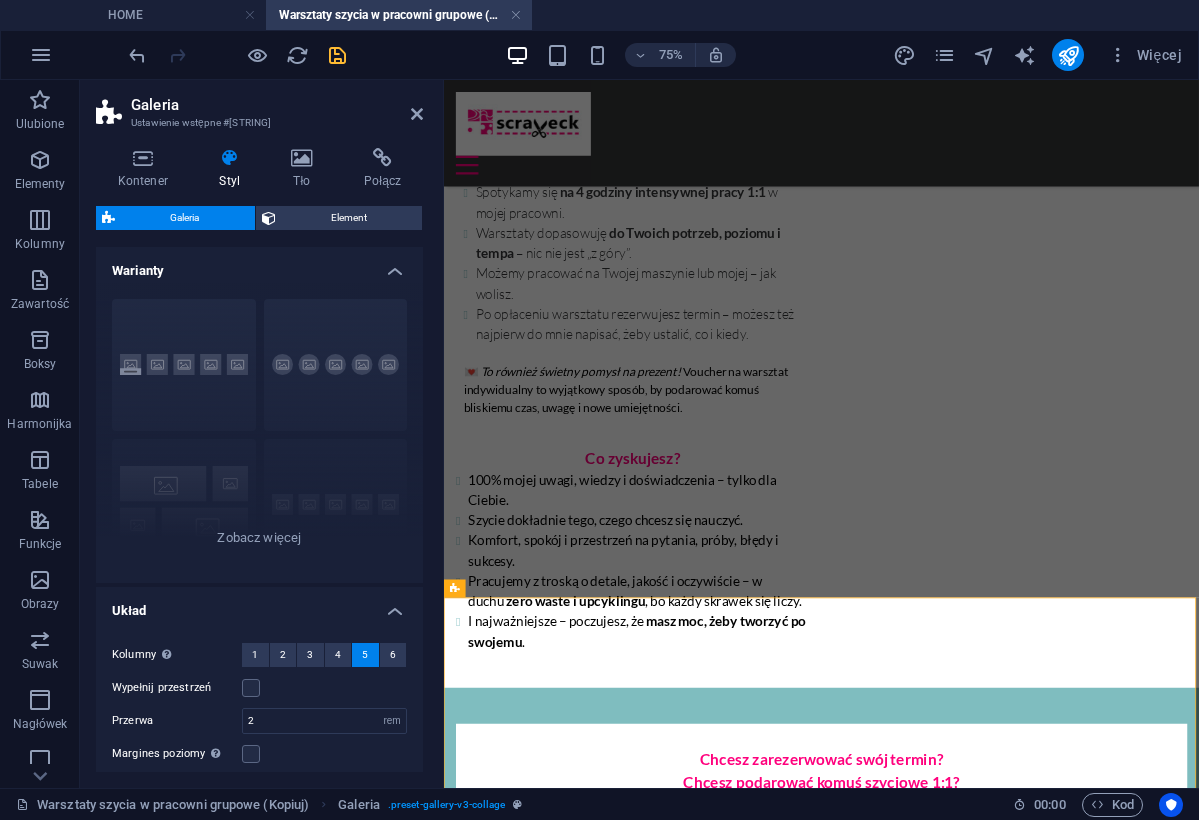 click on "Podpisy Koło Kolaż Domyślny Siatka Siatka przesunięta" at bounding box center (259, 433) 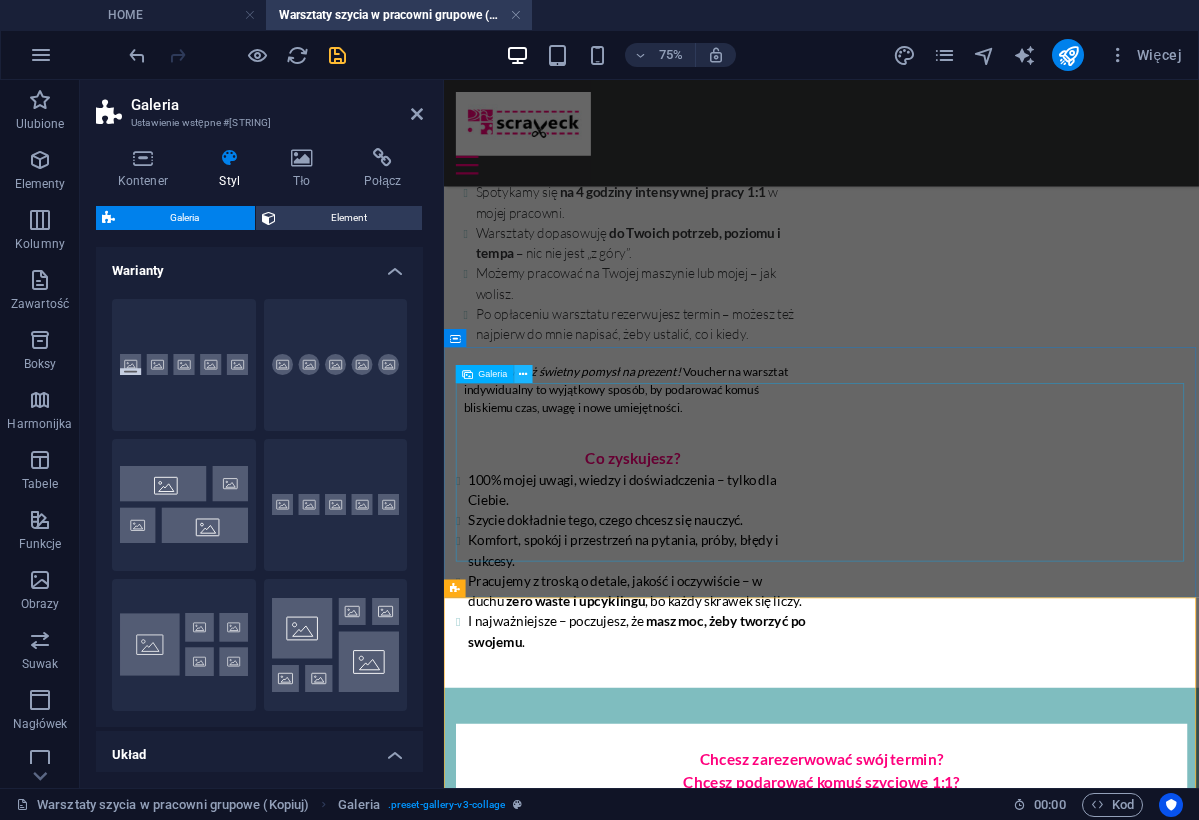 click at bounding box center [523, 374] 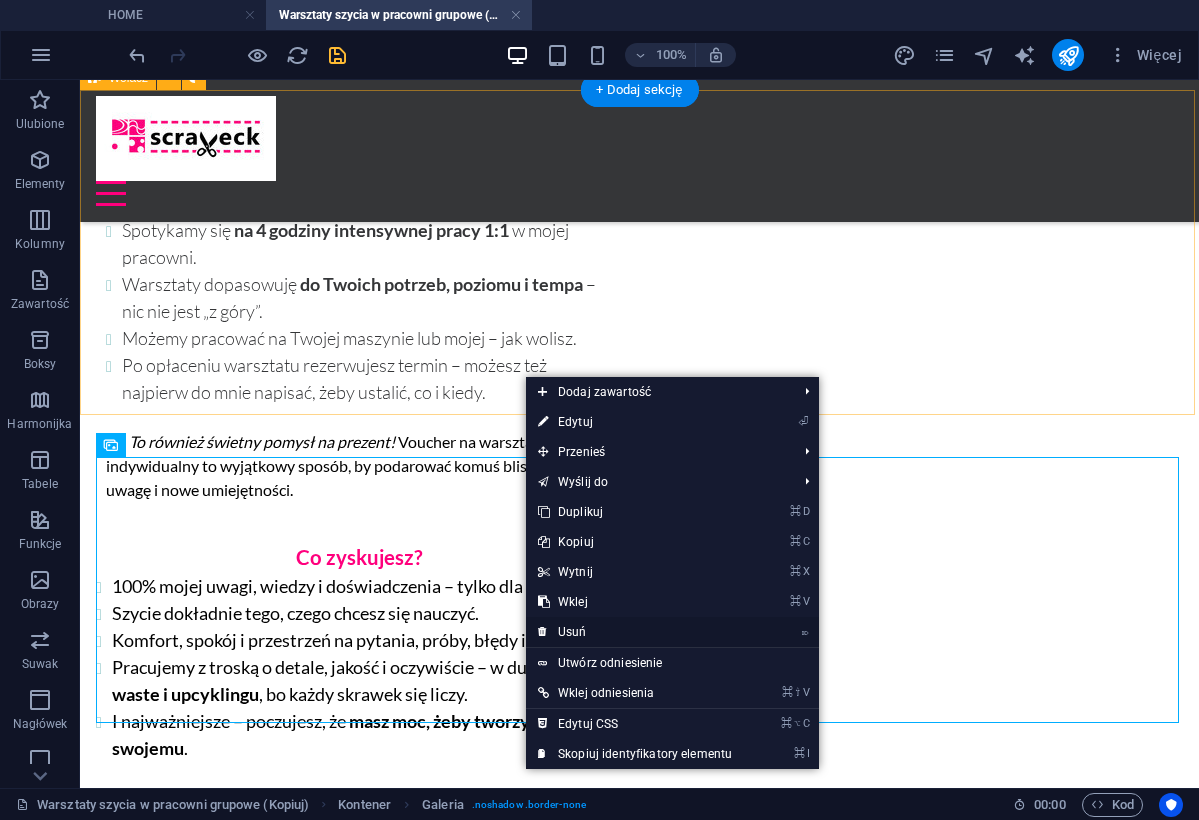 click on "⌦  Usuń" at bounding box center (635, 632) 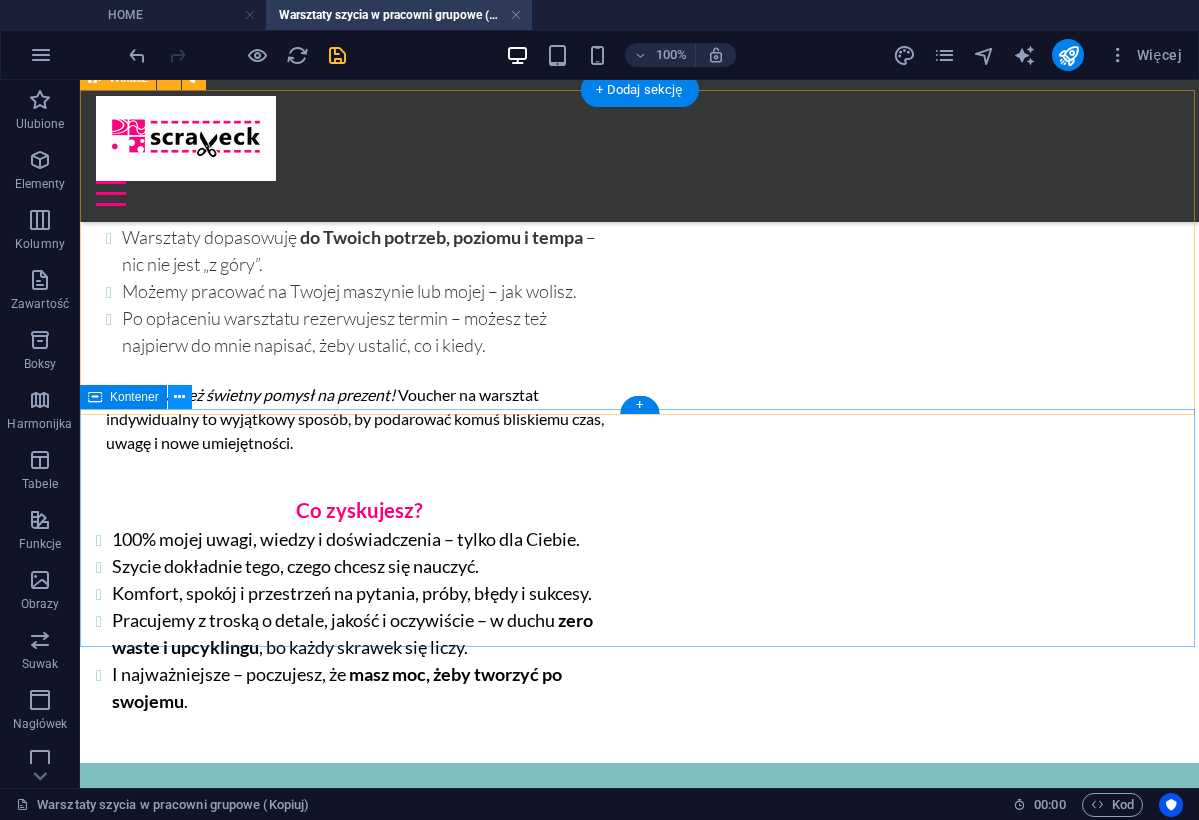 click at bounding box center [179, 397] 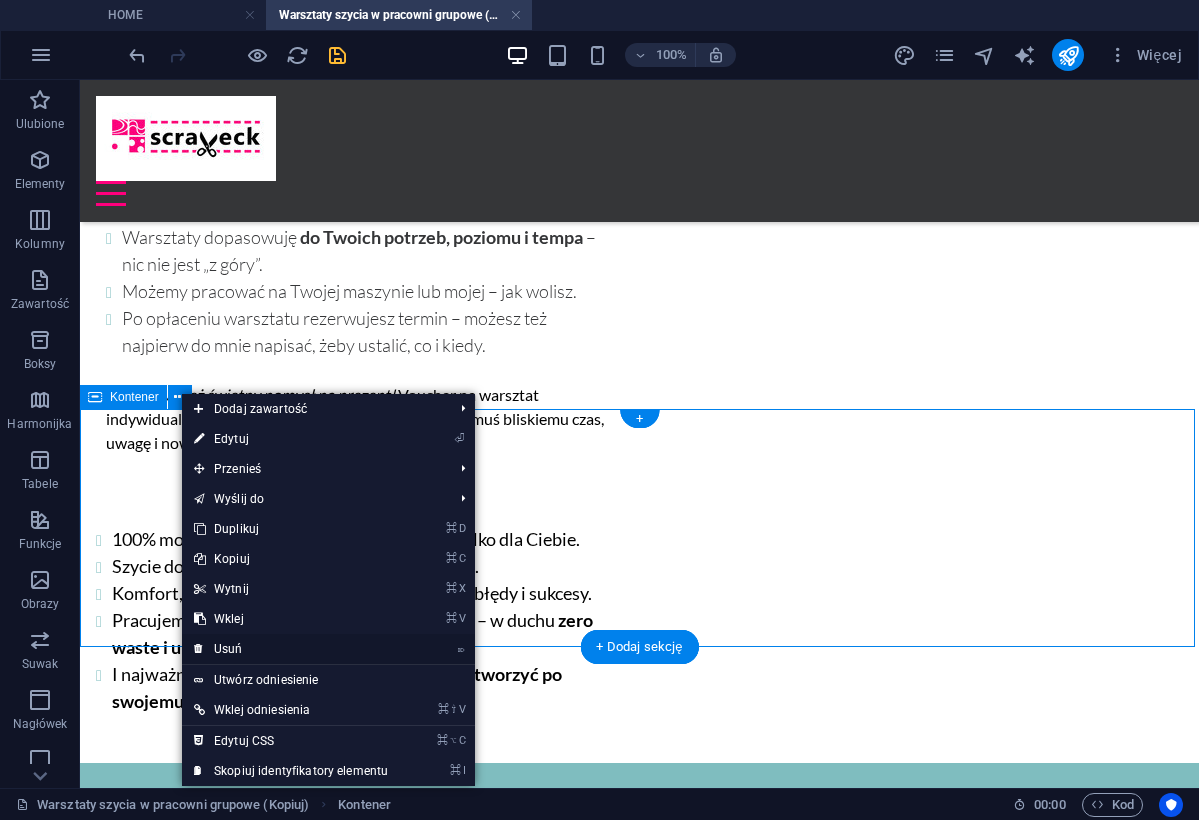 click on "⌦  Usuń" at bounding box center [291, 649] 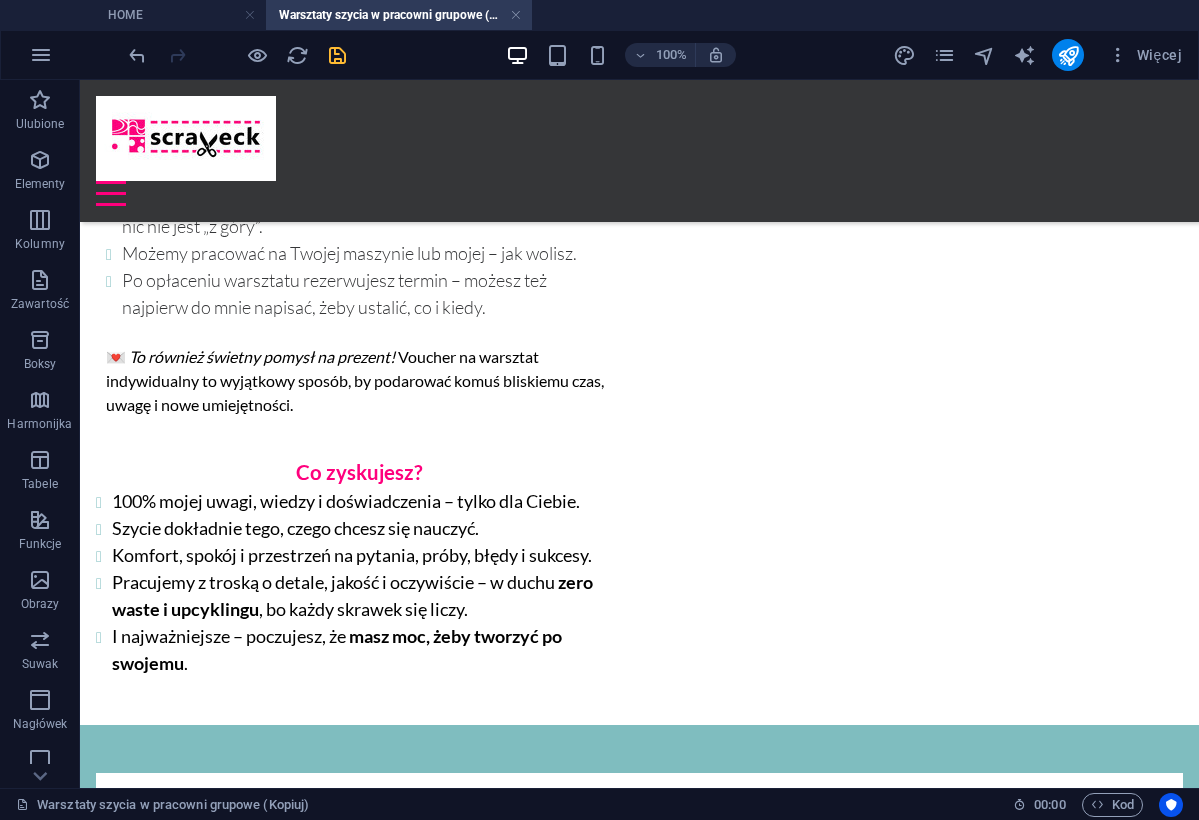 scroll, scrollTop: 1581, scrollLeft: 0, axis: vertical 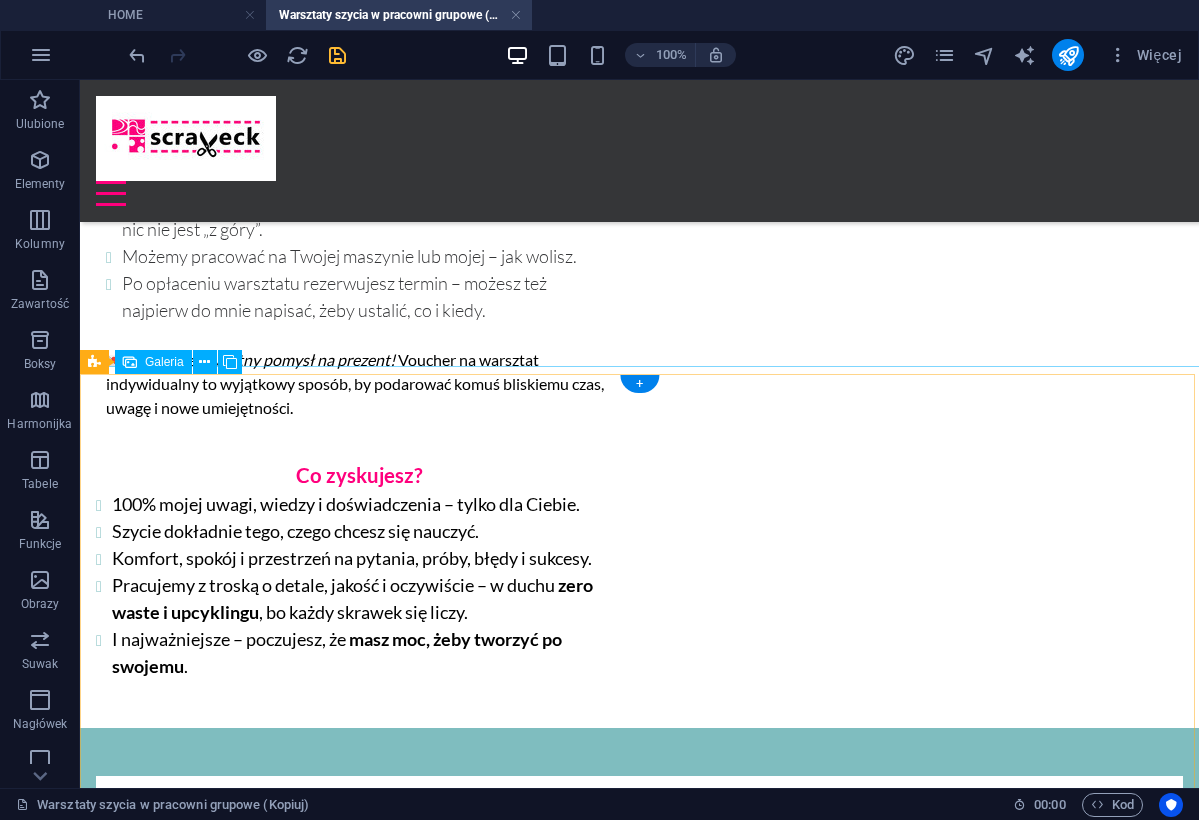 click at bounding box center (441, 1188) 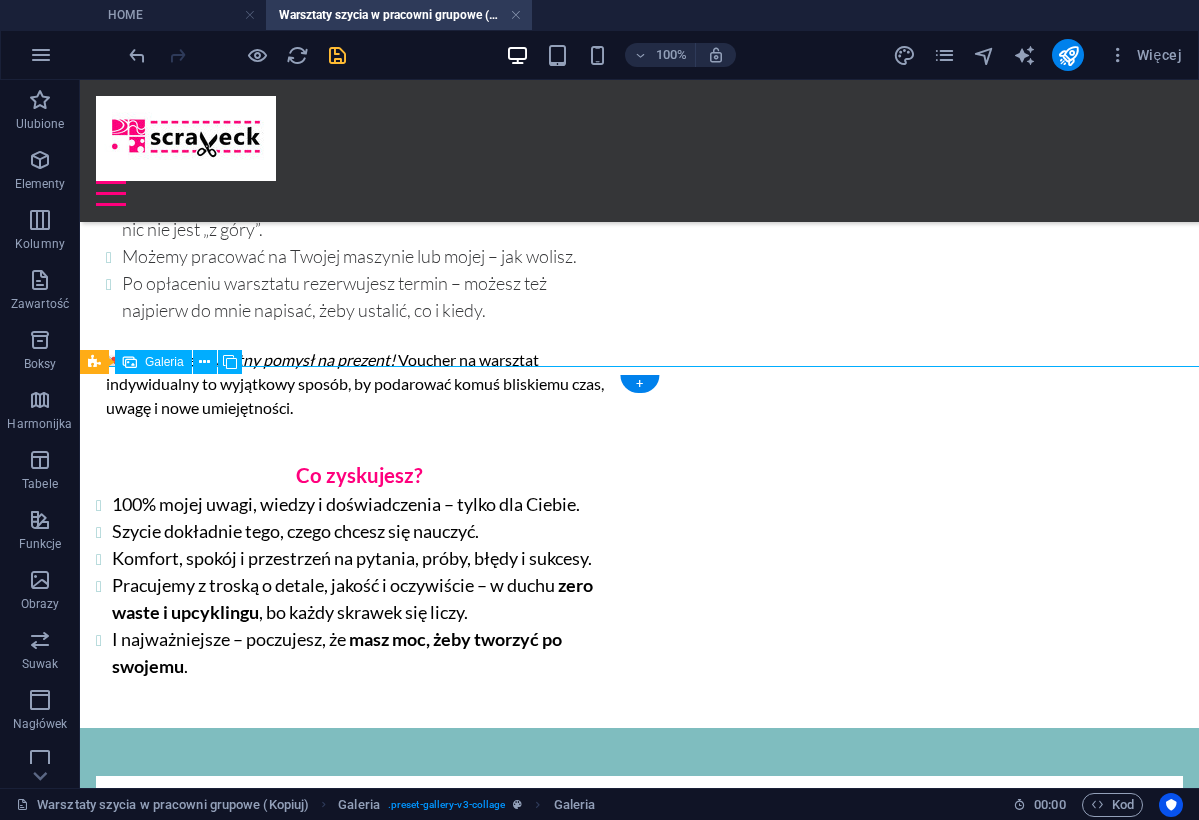 click at bounding box center [441, 1188] 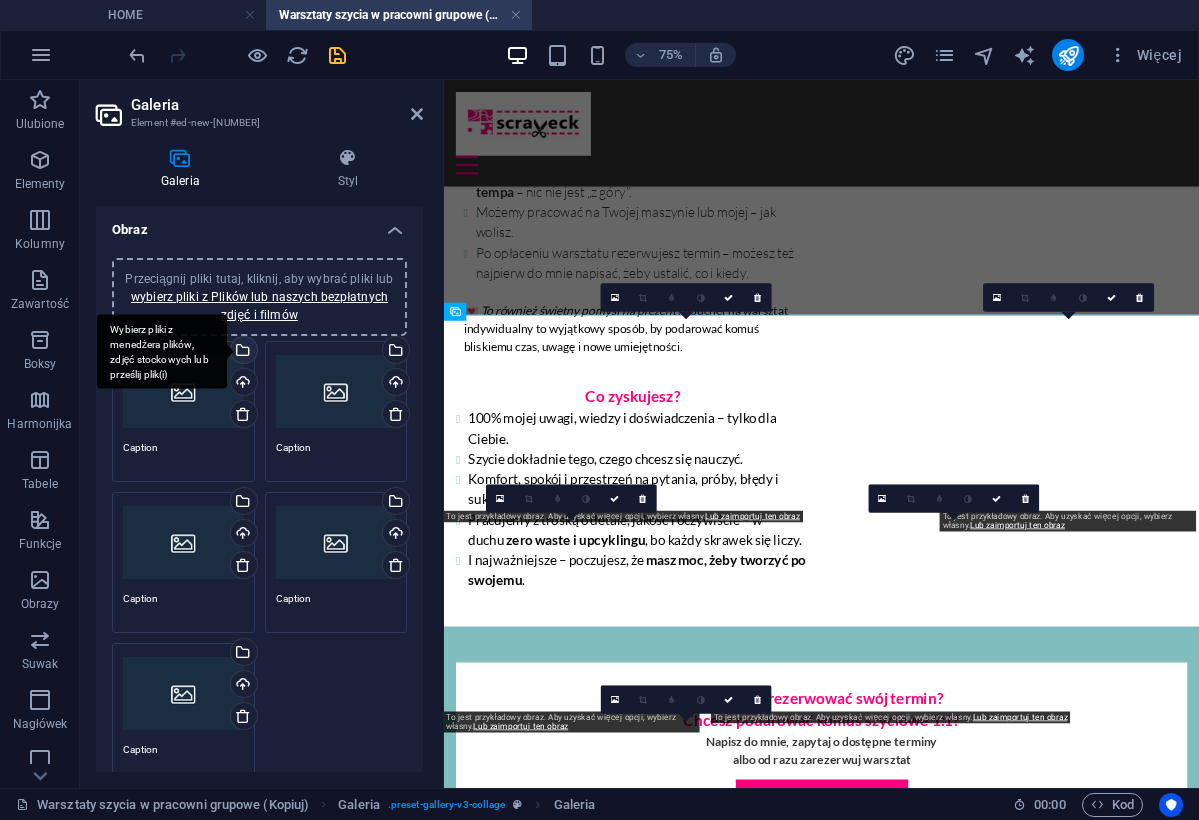 click on "Wybierz pliki z menedżera plików, zdjęć stockowych lub prześlij plik(i)" at bounding box center [242, 352] 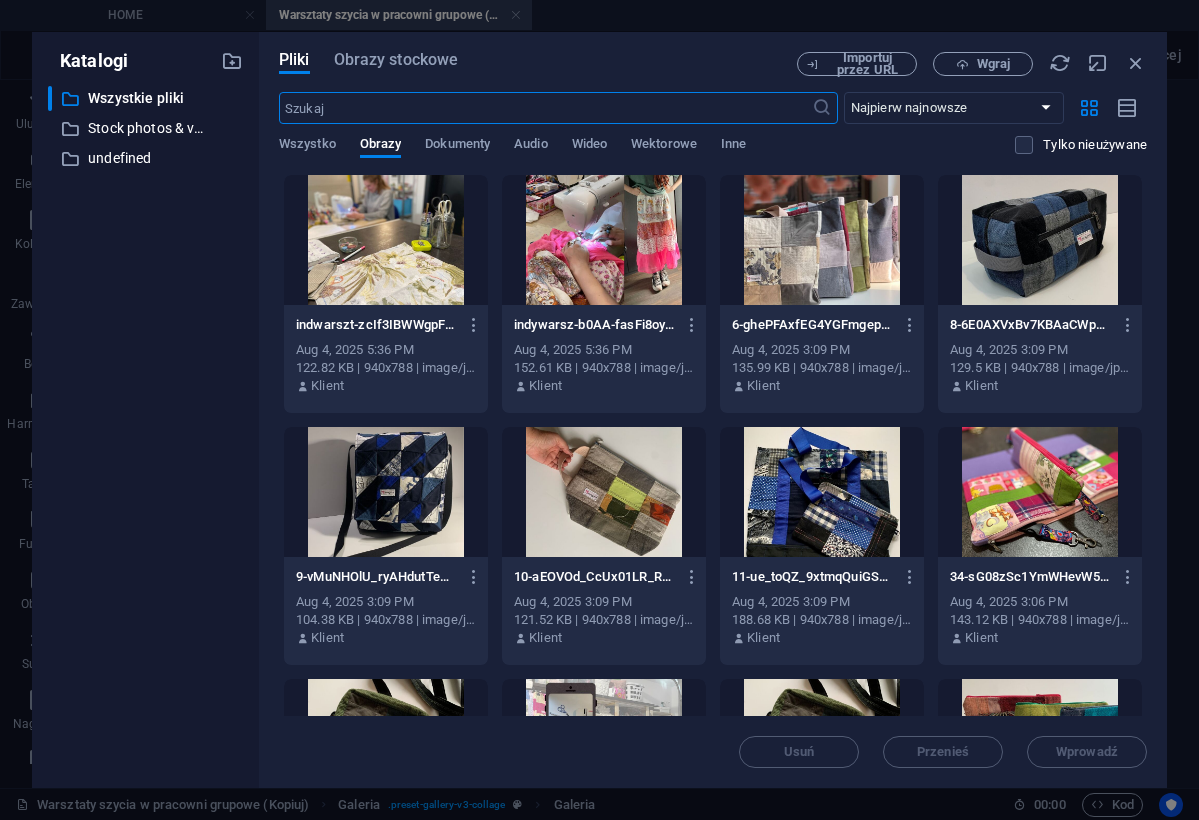 scroll, scrollTop: 851, scrollLeft: 0, axis: vertical 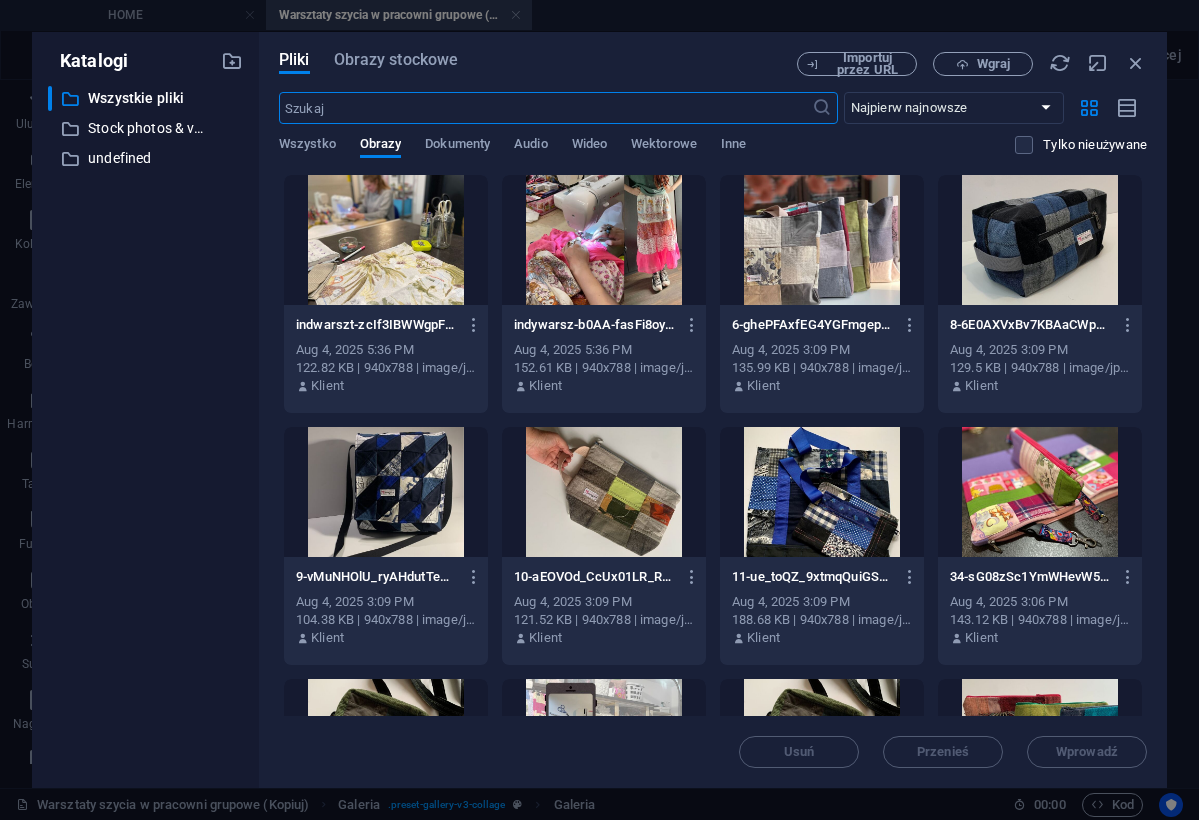 click at bounding box center (386, 240) 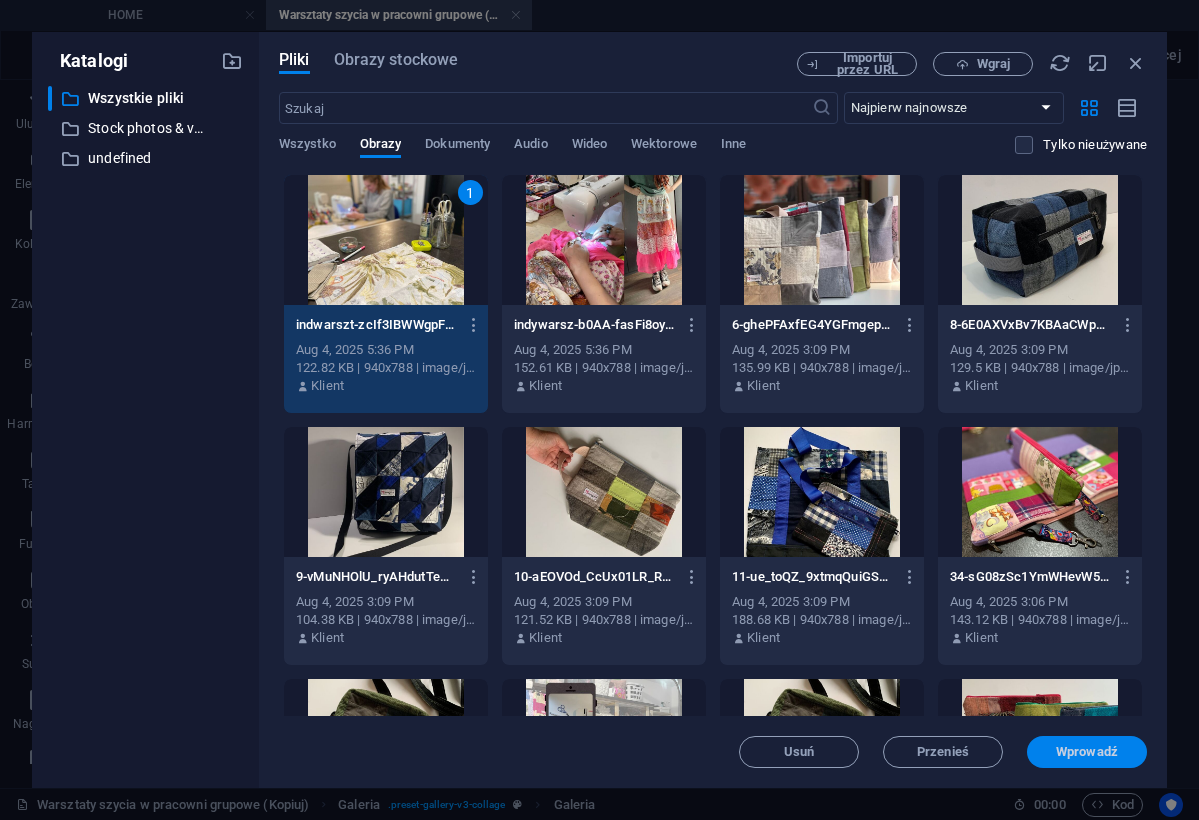 click on "Wprowadź" at bounding box center (1087, 752) 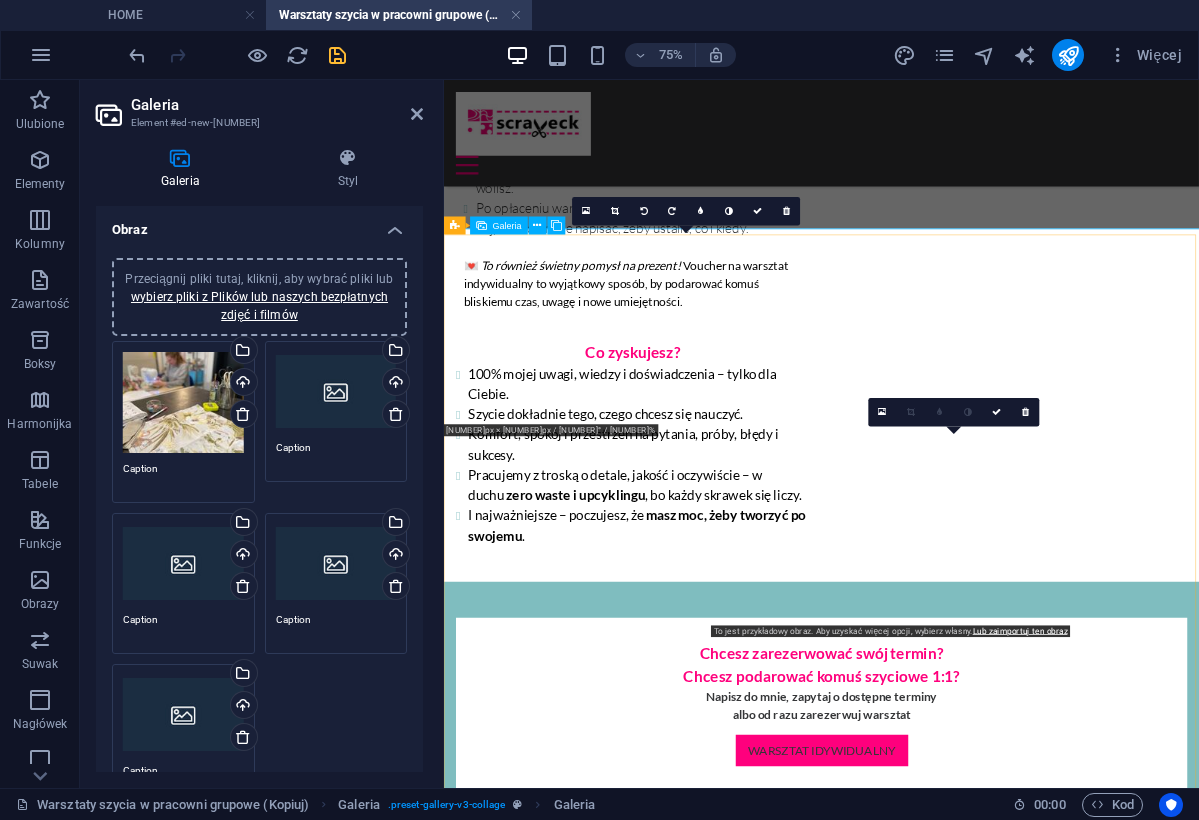 scroll, scrollTop: 1682, scrollLeft: 0, axis: vertical 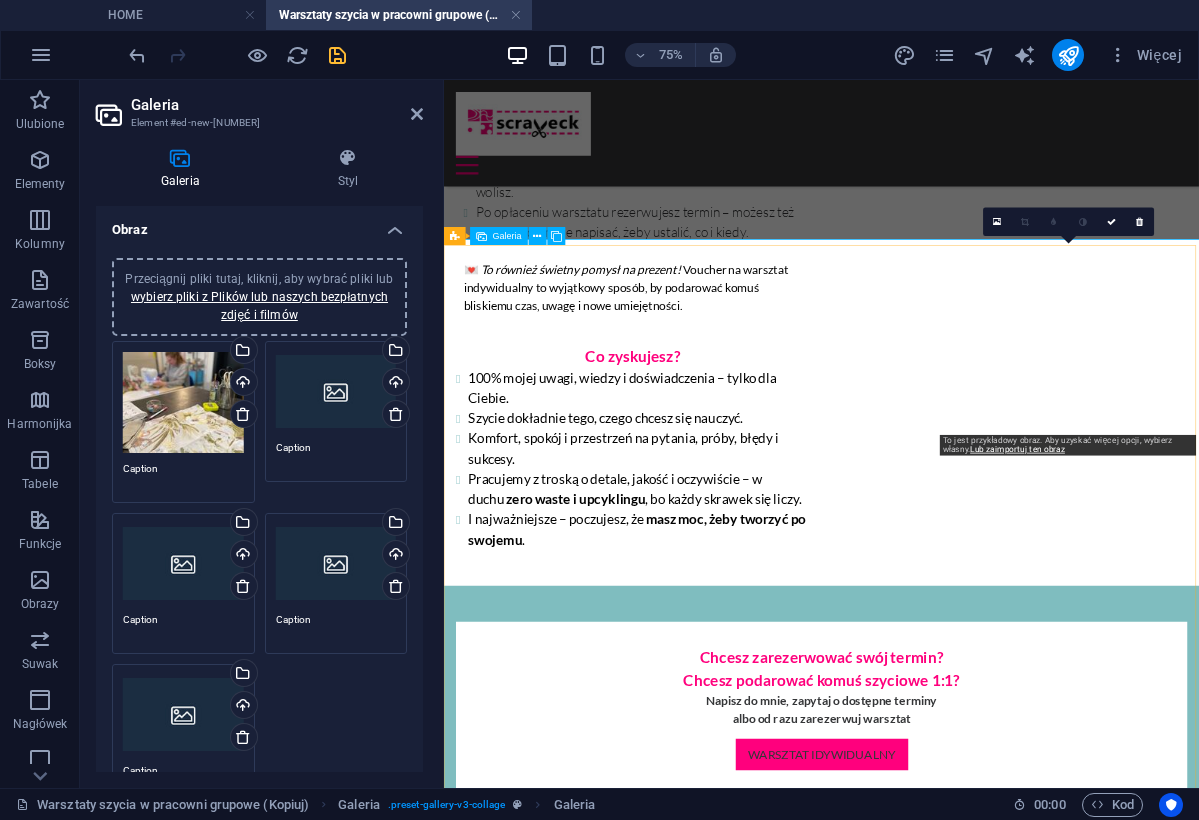 click at bounding box center [1280, 1201] 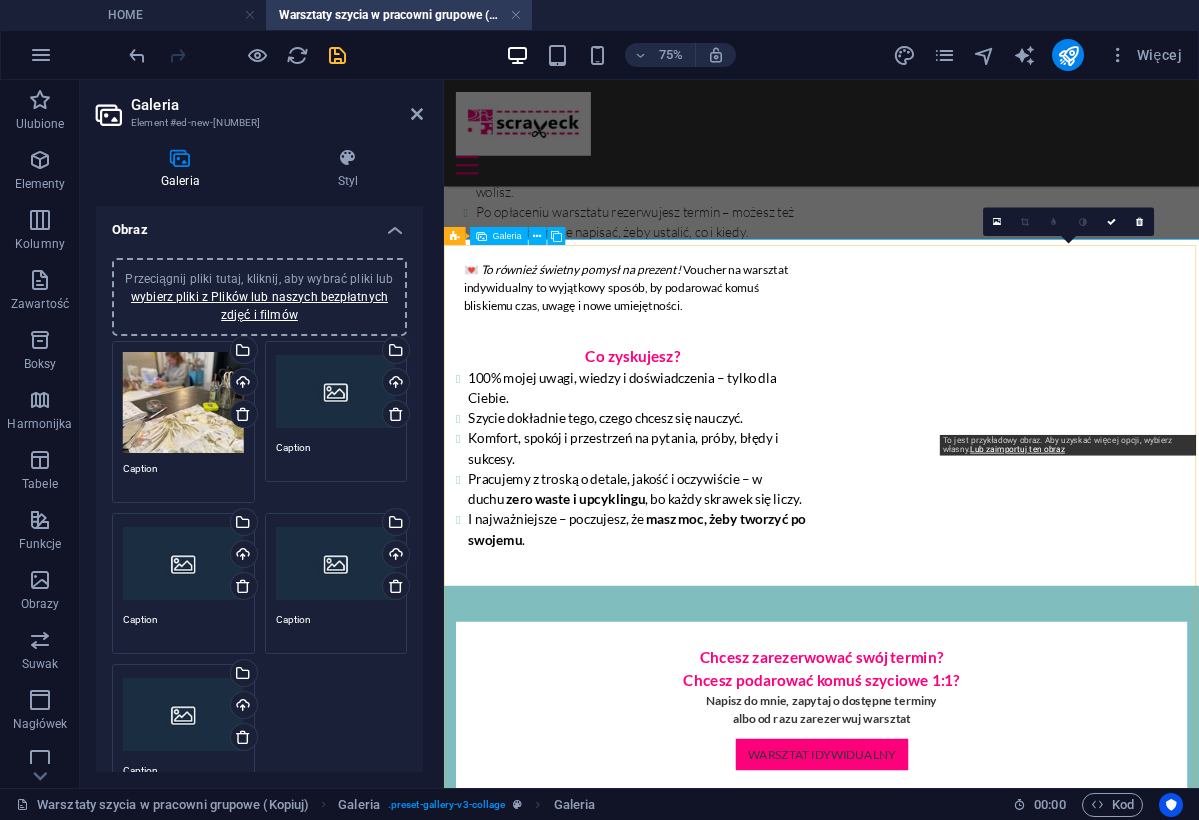 click at bounding box center [1280, 1201] 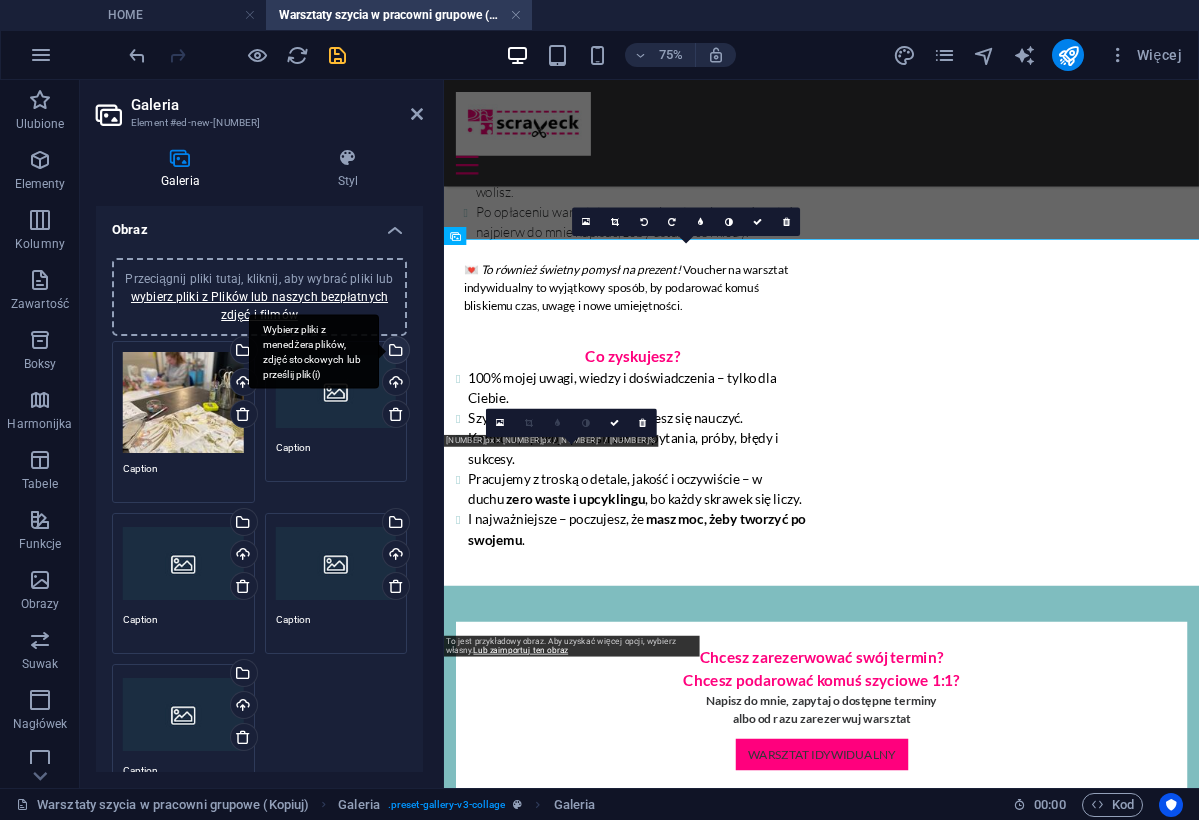 click on "Wybierz pliki z menedżera plików, zdjęć stockowych lub prześlij plik(i)" at bounding box center (394, 352) 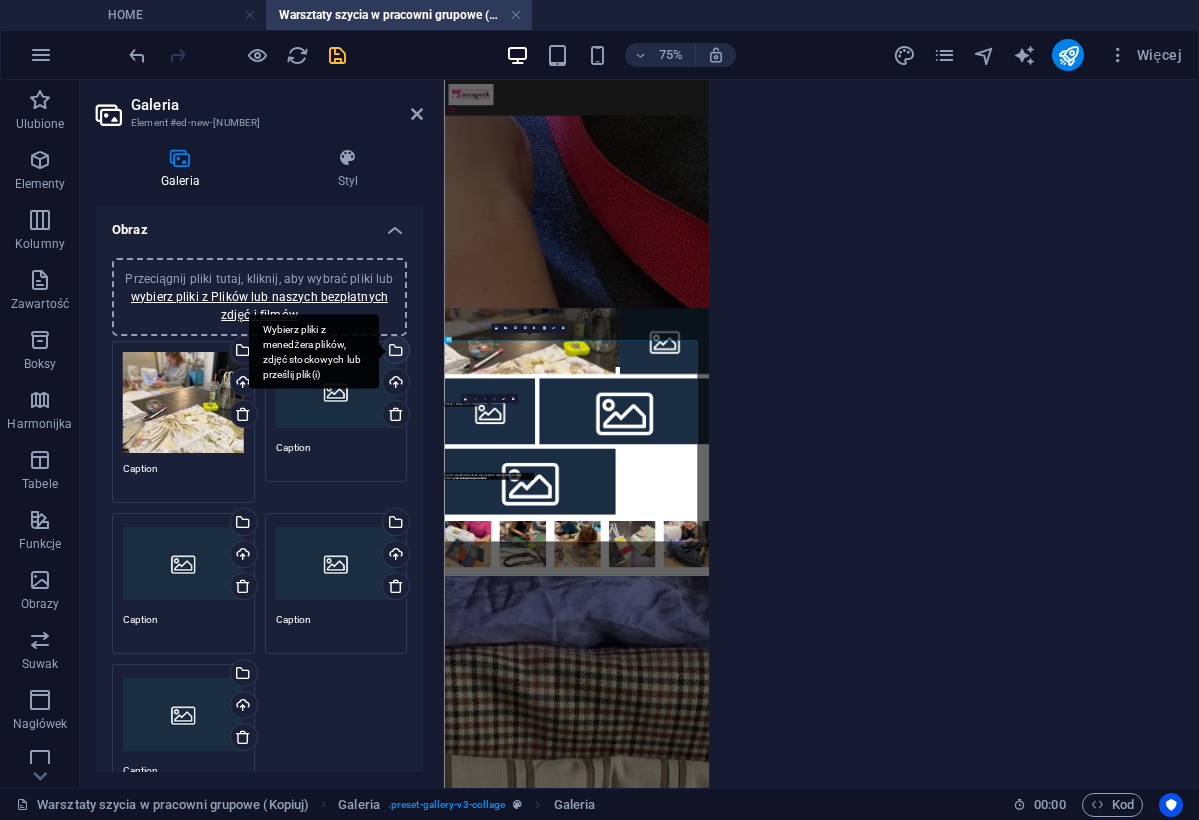 scroll, scrollTop: 851, scrollLeft: 0, axis: vertical 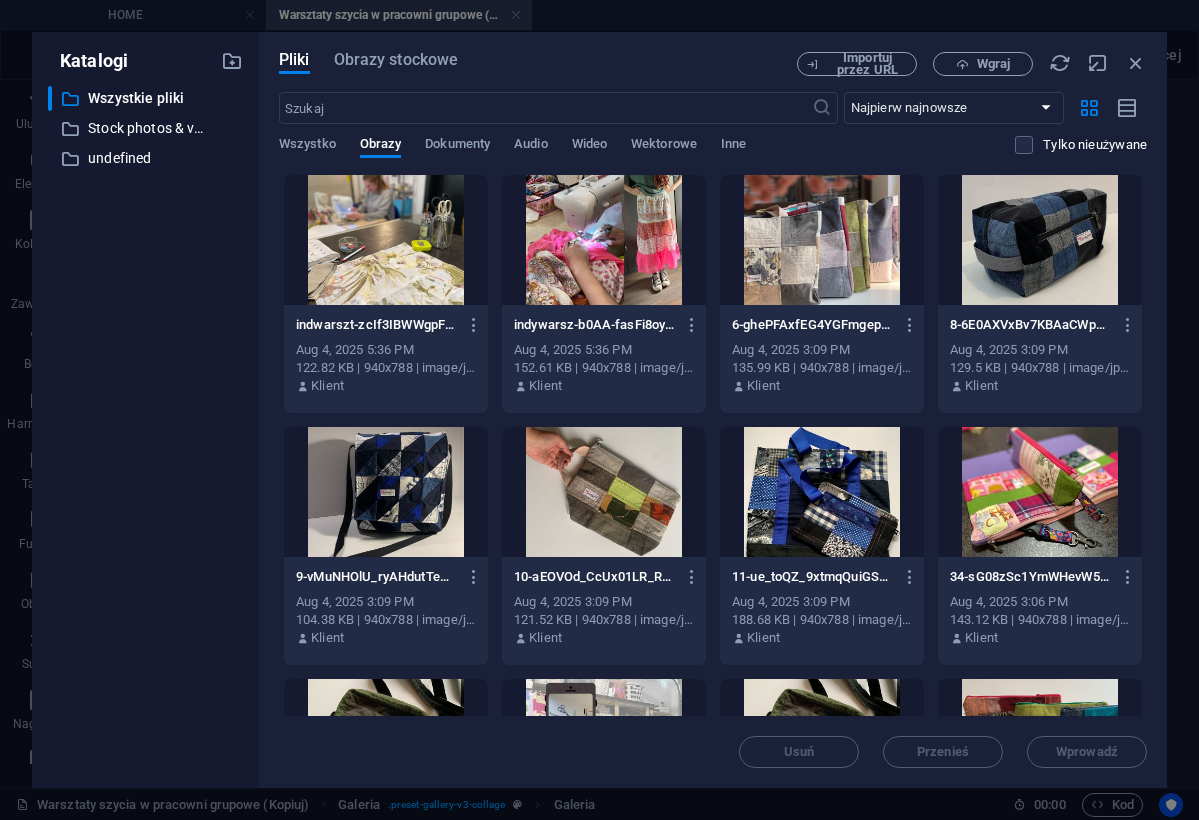 click at bounding box center (604, 240) 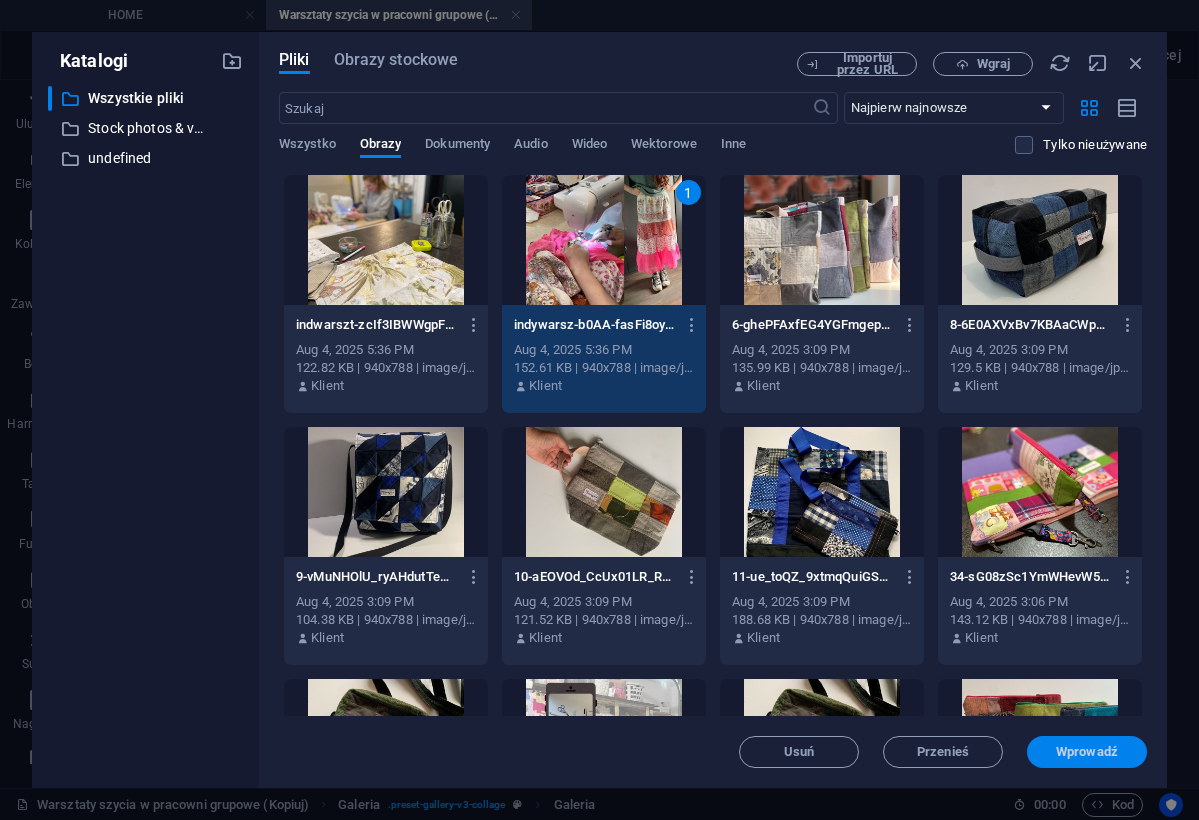 click on "Wprowadź" at bounding box center [1087, 752] 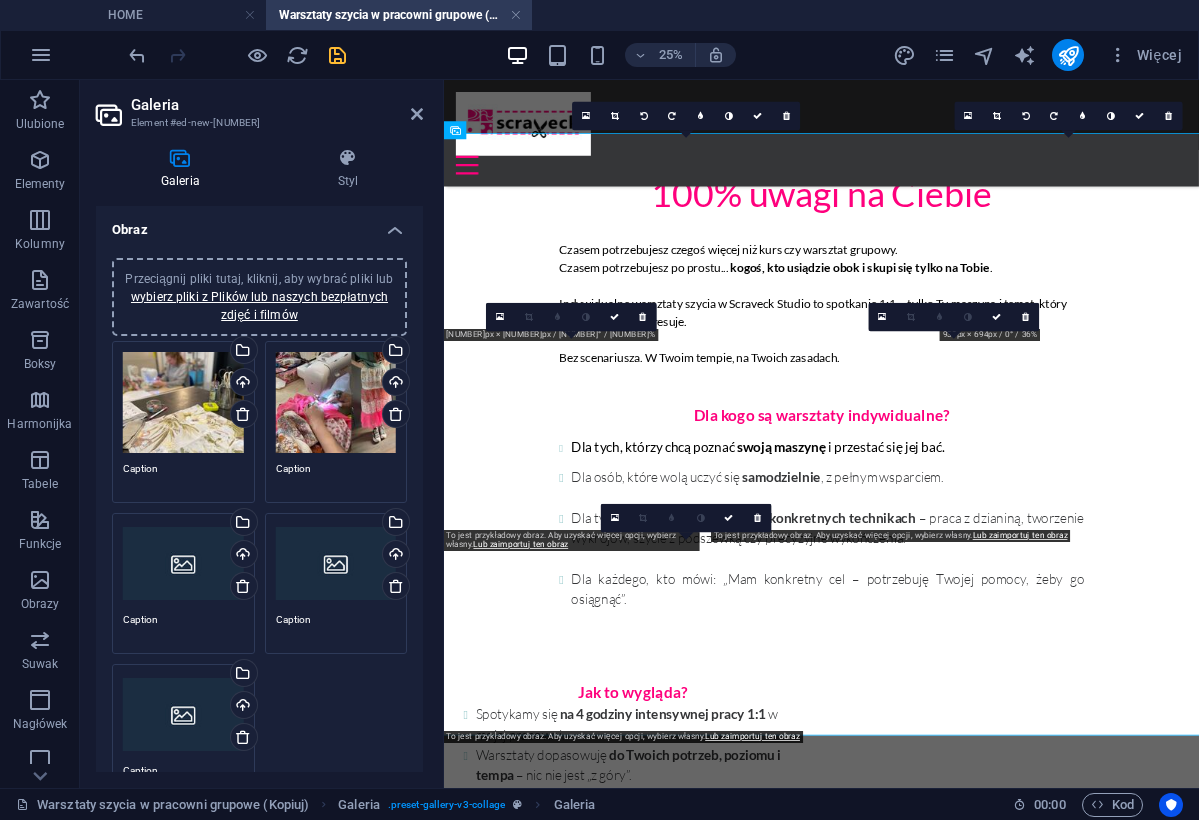 scroll, scrollTop: 1823, scrollLeft: 0, axis: vertical 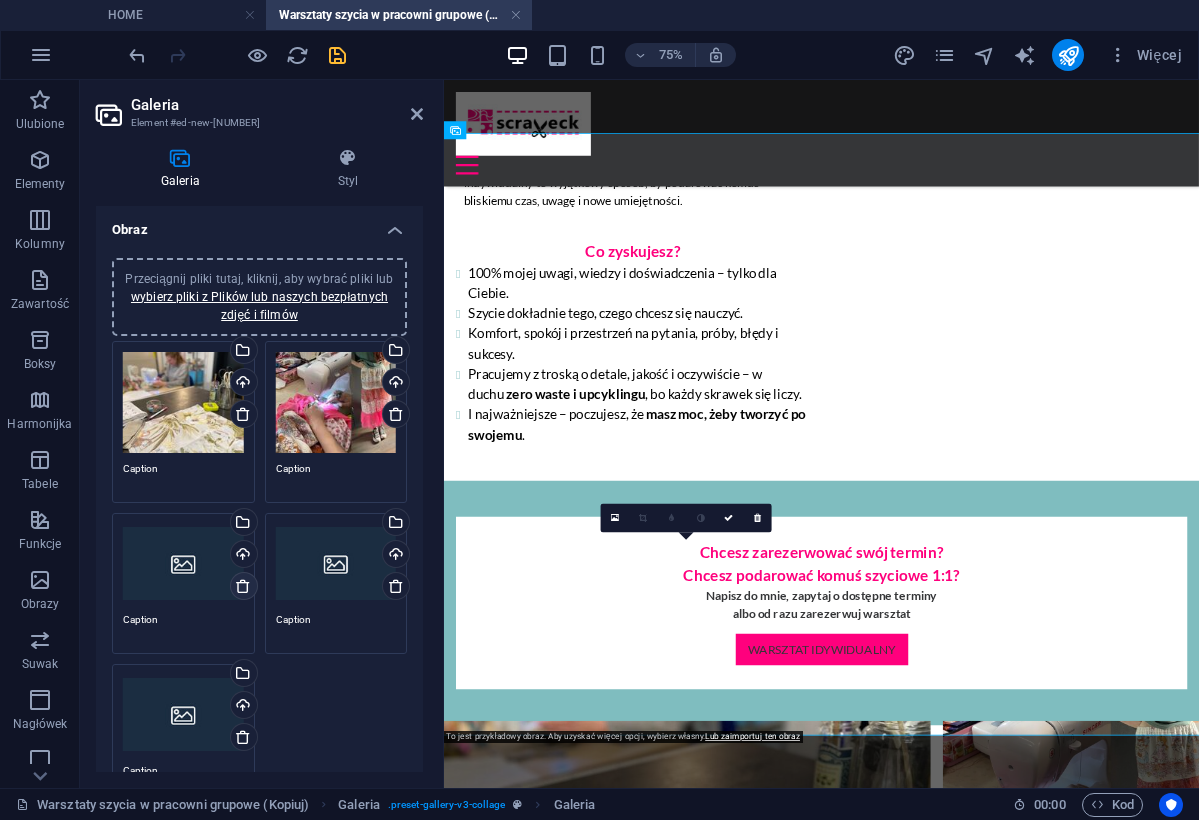 click at bounding box center [243, 586] 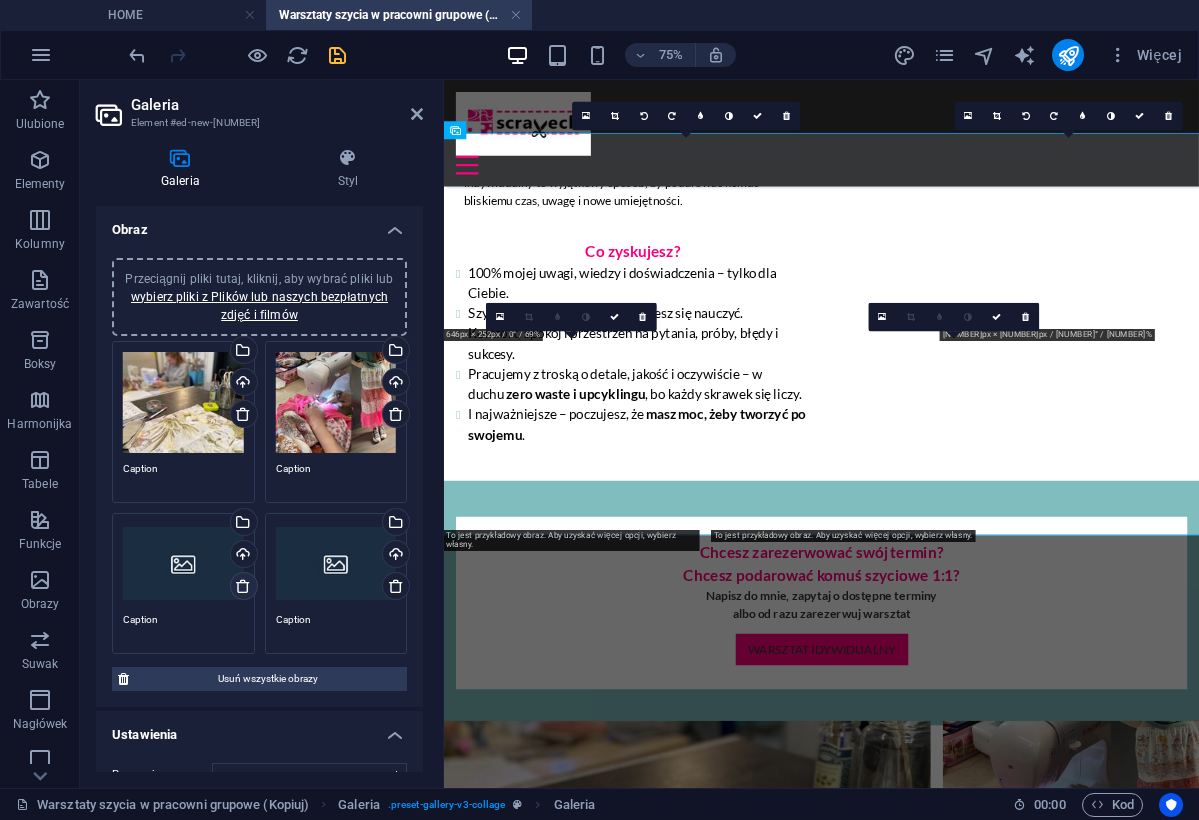 click at bounding box center (243, 586) 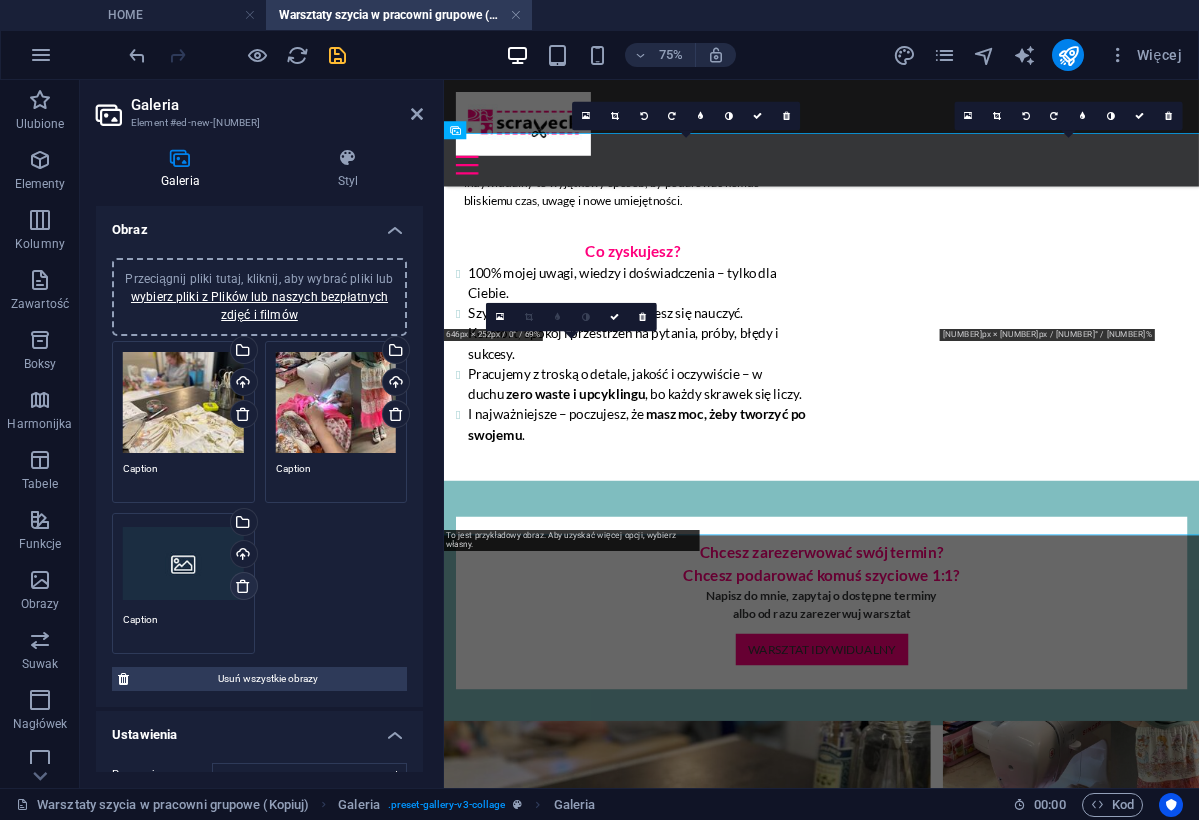 click at bounding box center [243, 586] 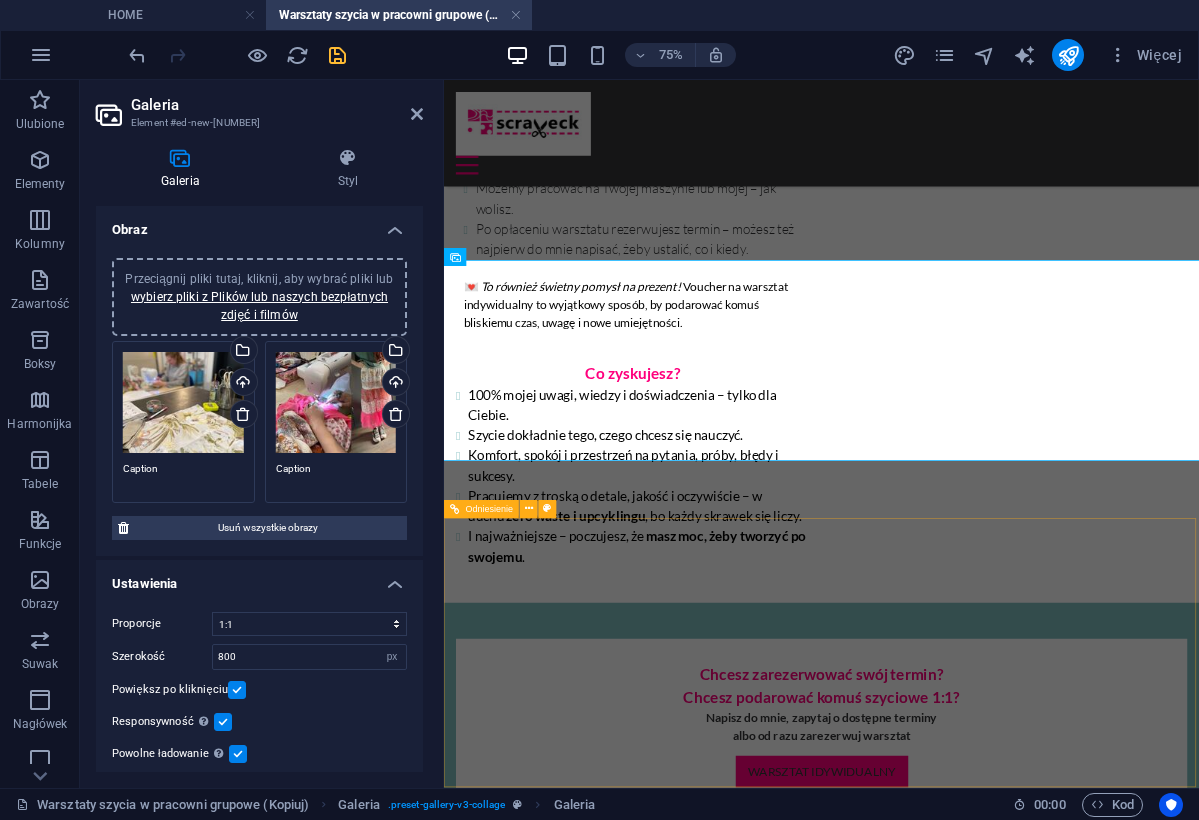 scroll, scrollTop: 1644, scrollLeft: 0, axis: vertical 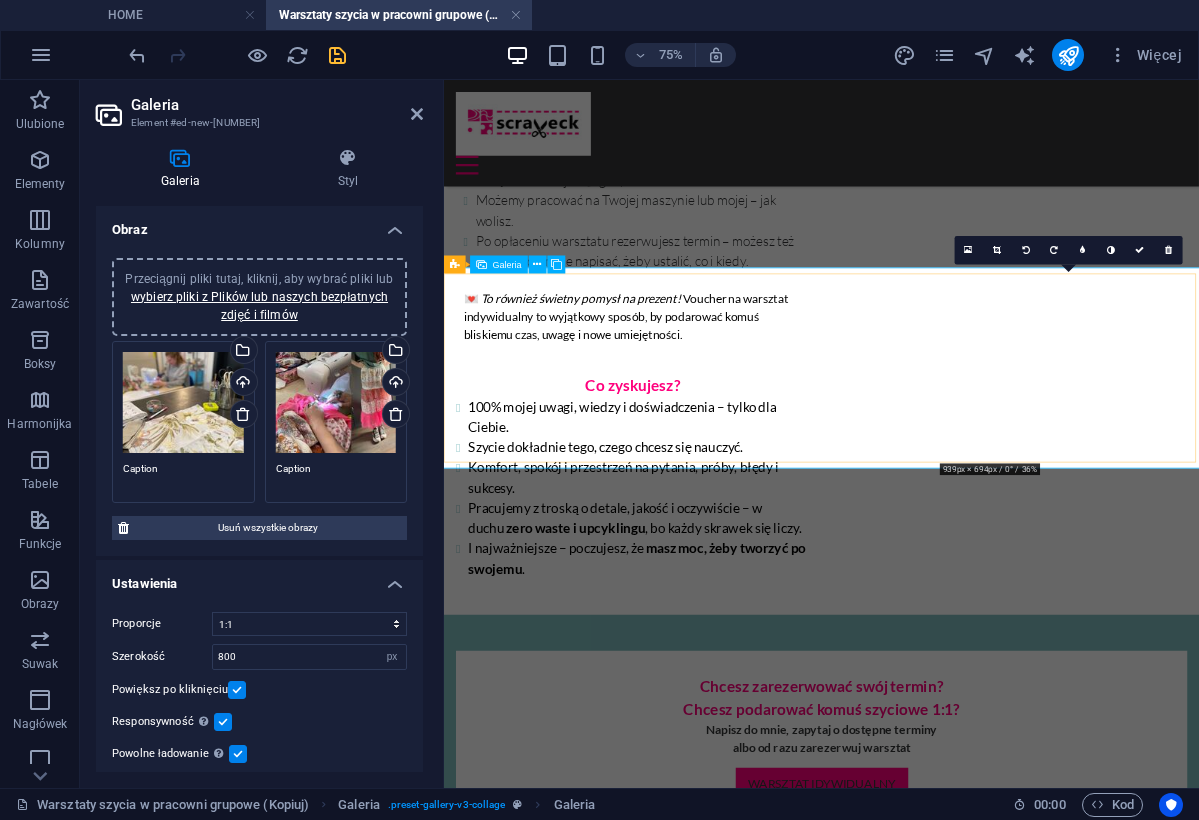 click at bounding box center [1280, 1239] 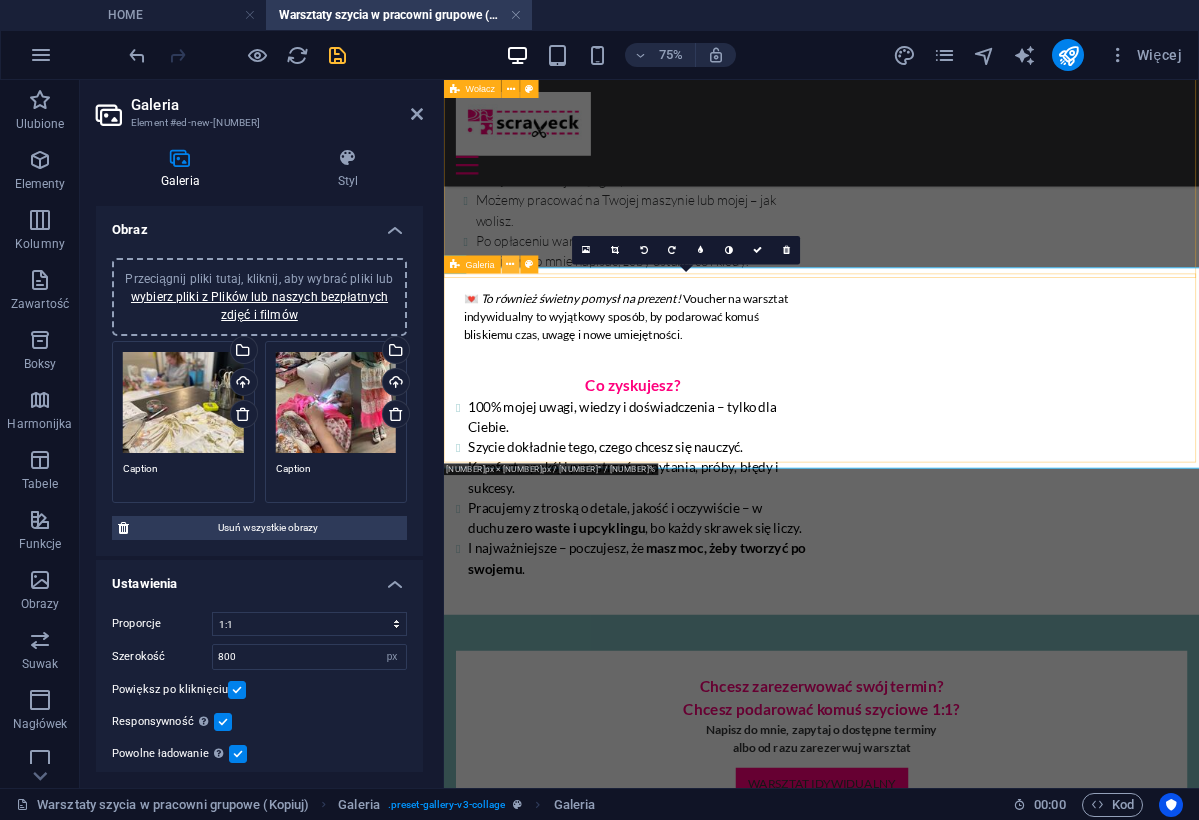 click at bounding box center (510, 265) 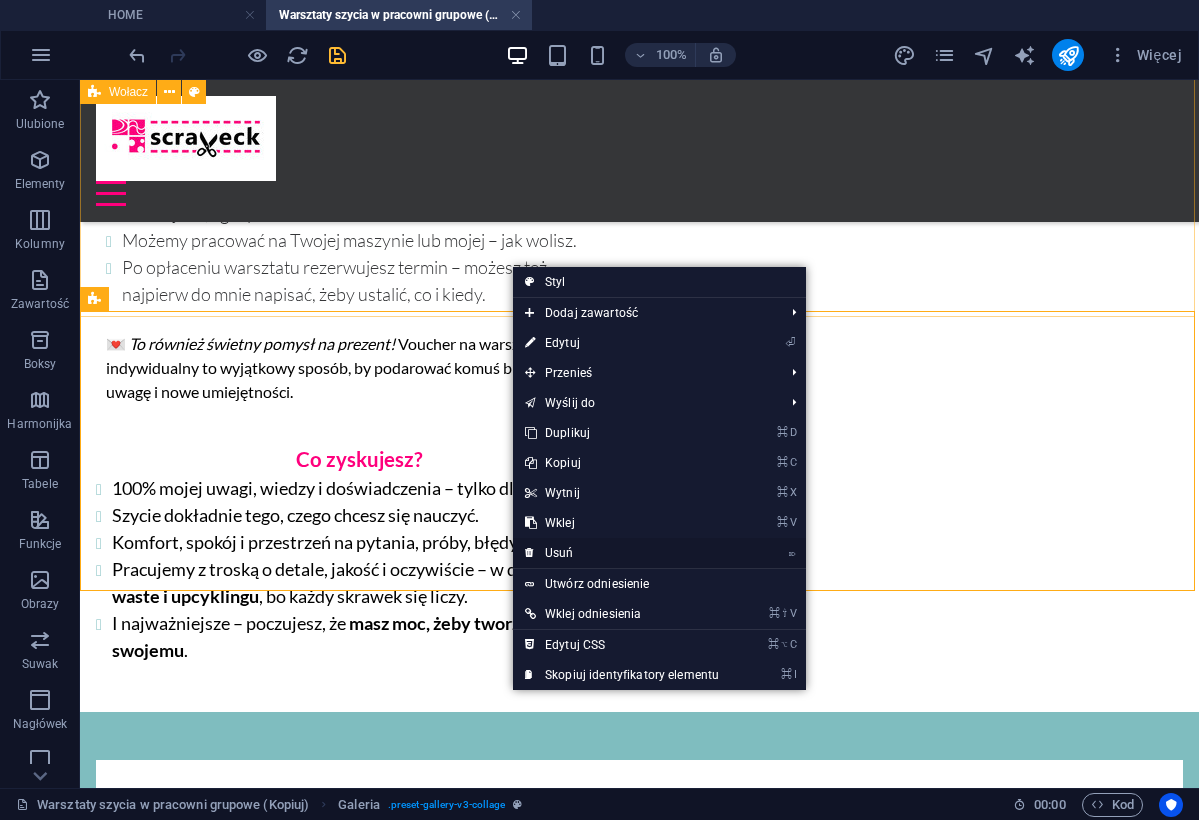 click on "⌦  Usuń" at bounding box center (622, 553) 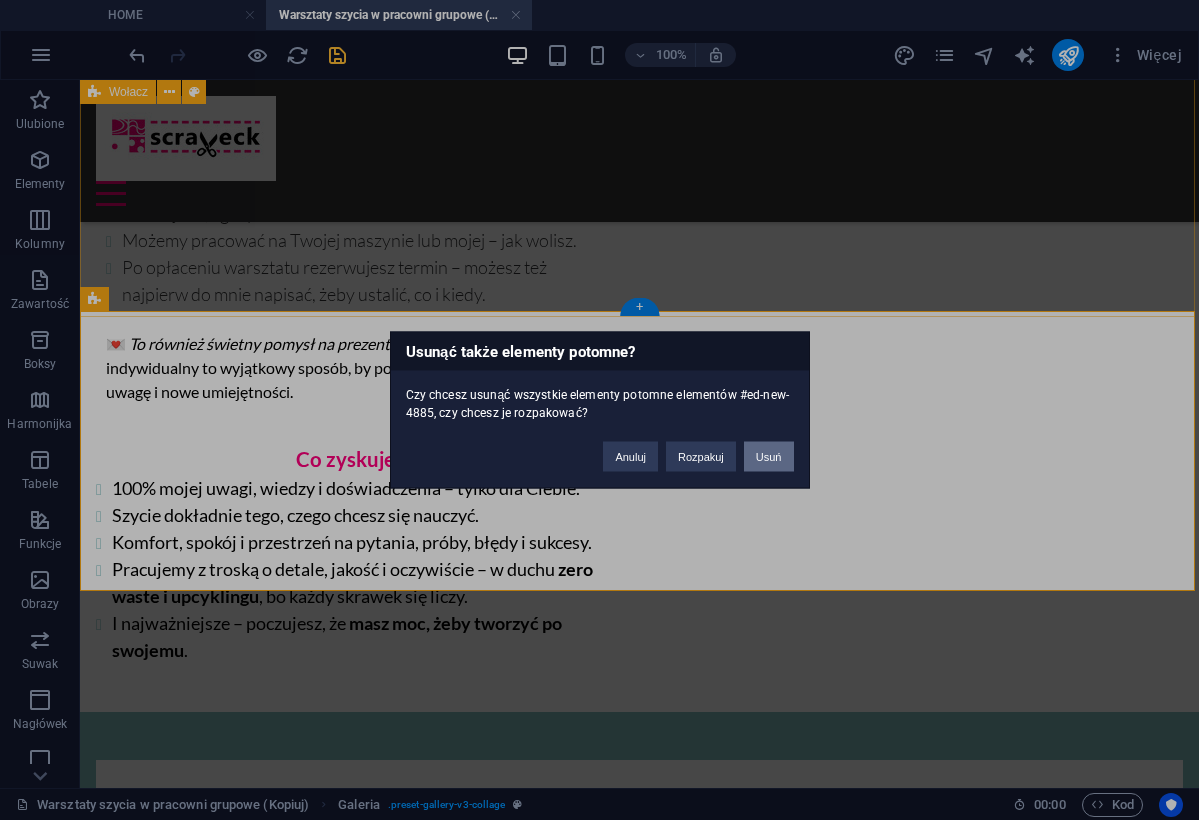 click on "Usuń" at bounding box center [769, 457] 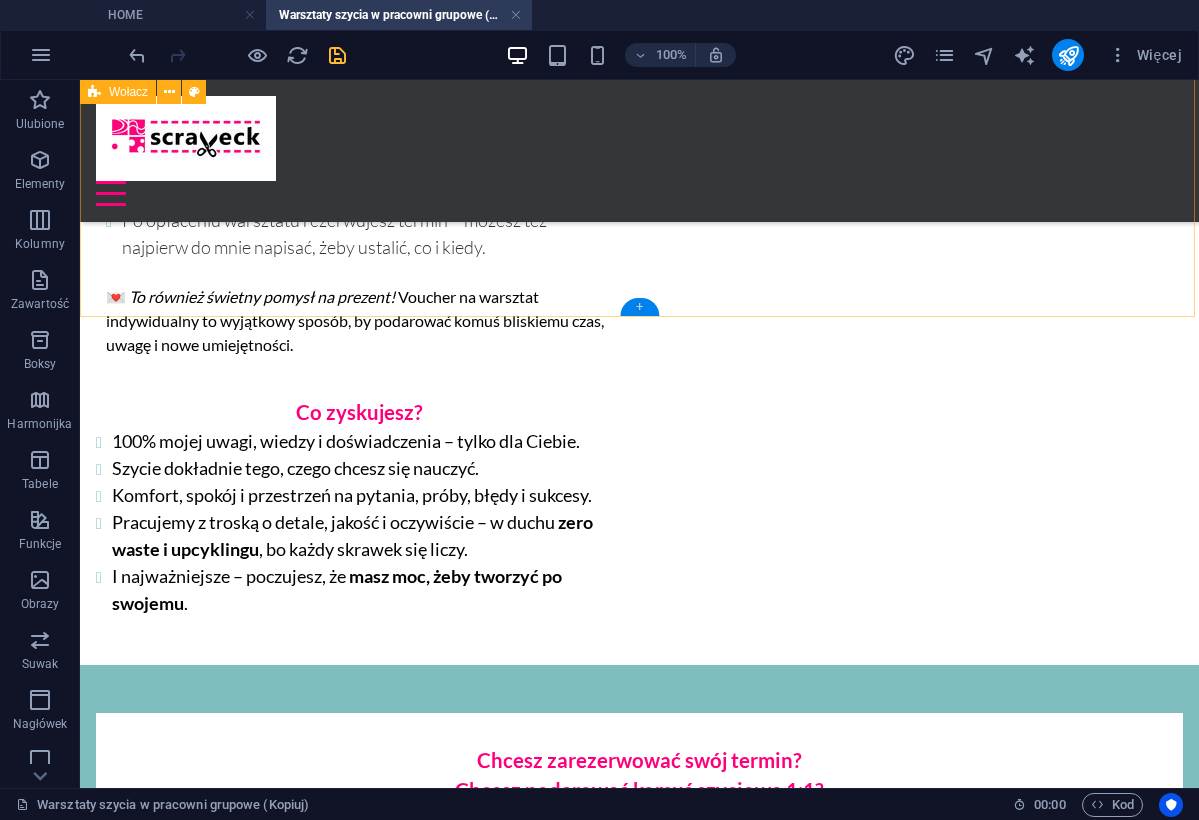 click on "+" at bounding box center [639, 307] 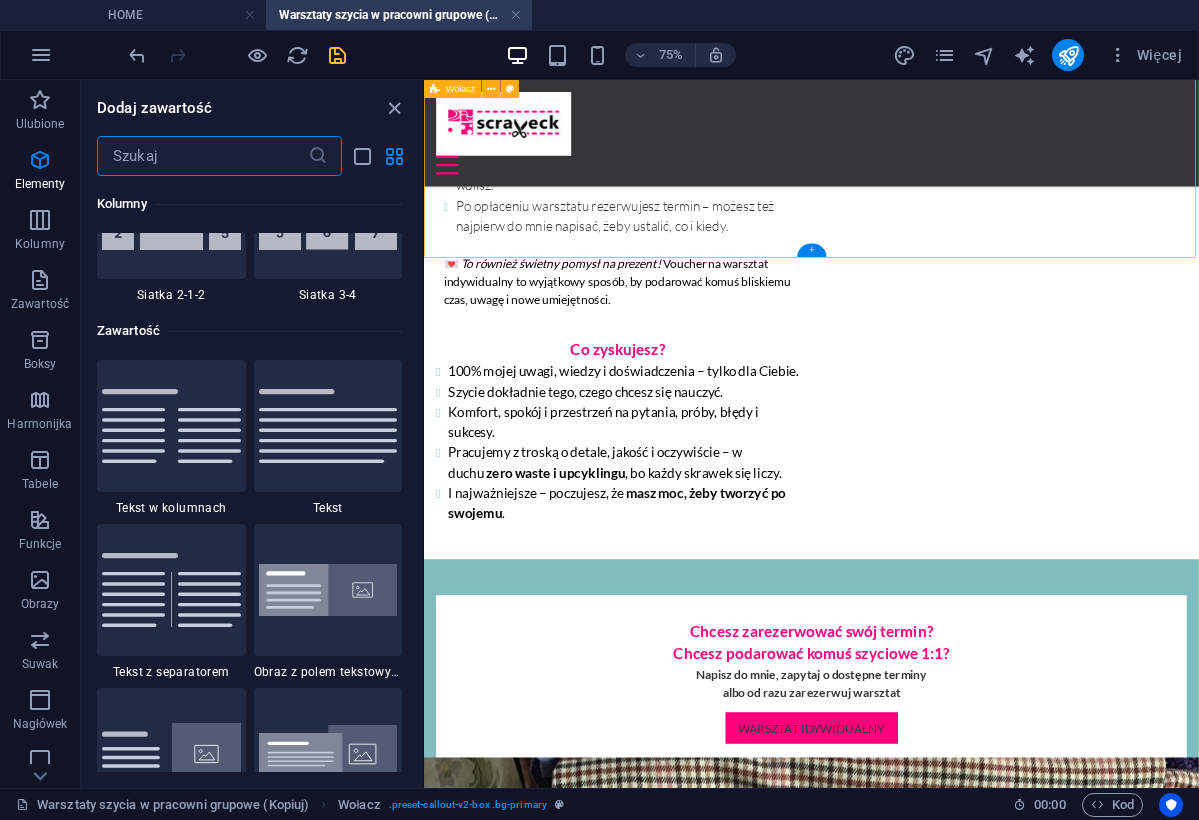 scroll, scrollTop: 3499, scrollLeft: 0, axis: vertical 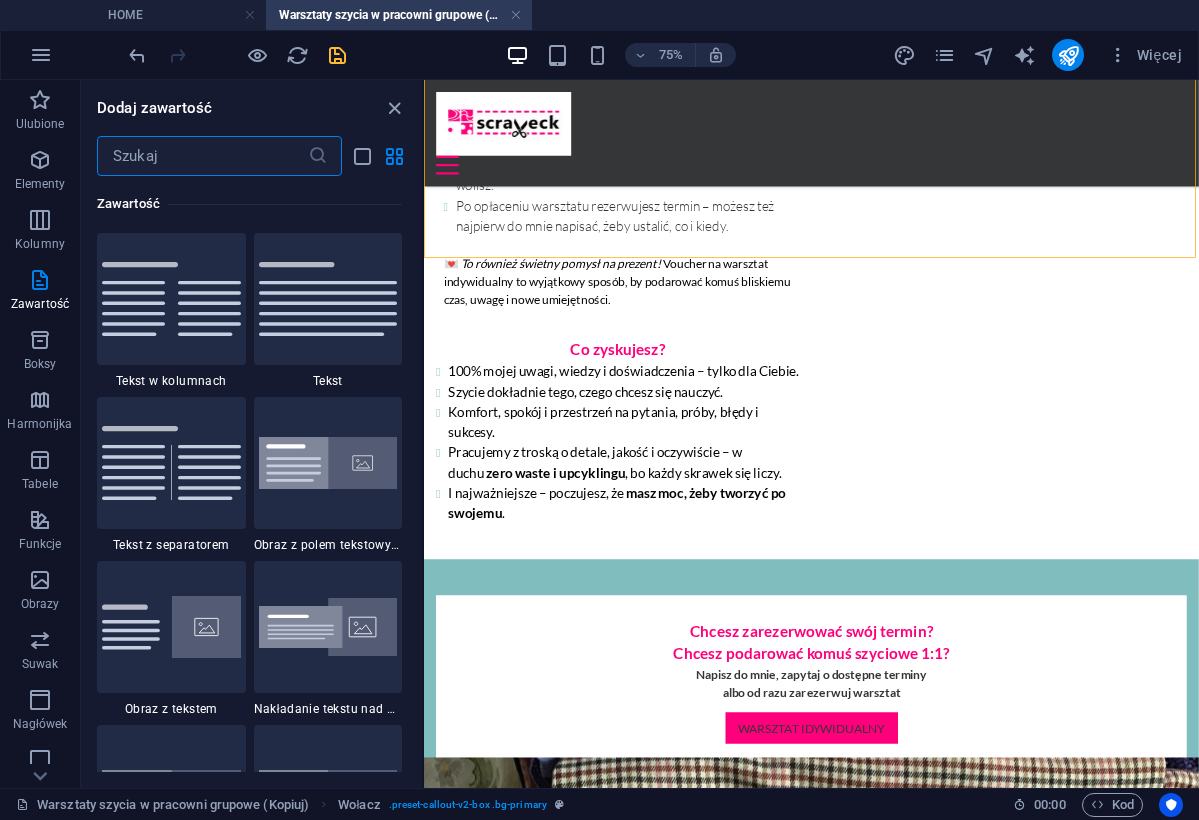click at bounding box center (202, 156) 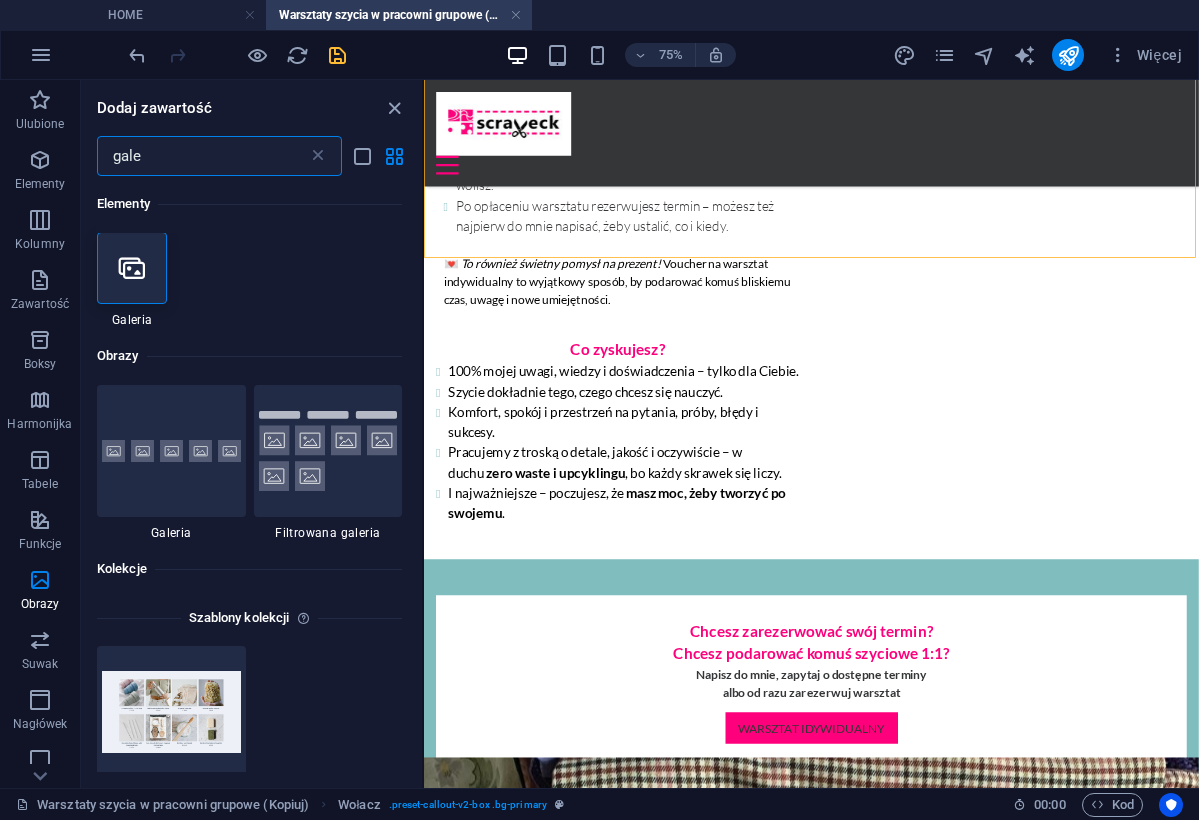 scroll, scrollTop: 0, scrollLeft: 0, axis: both 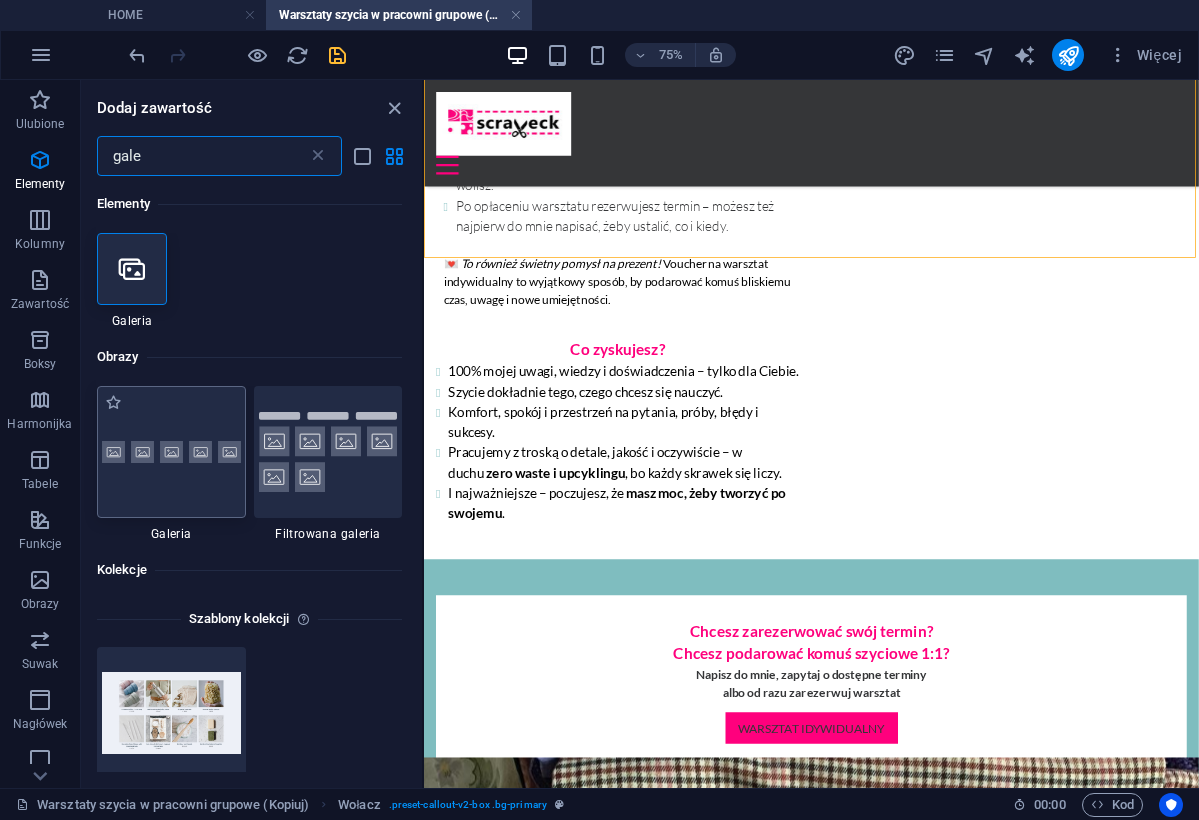 type on "gale" 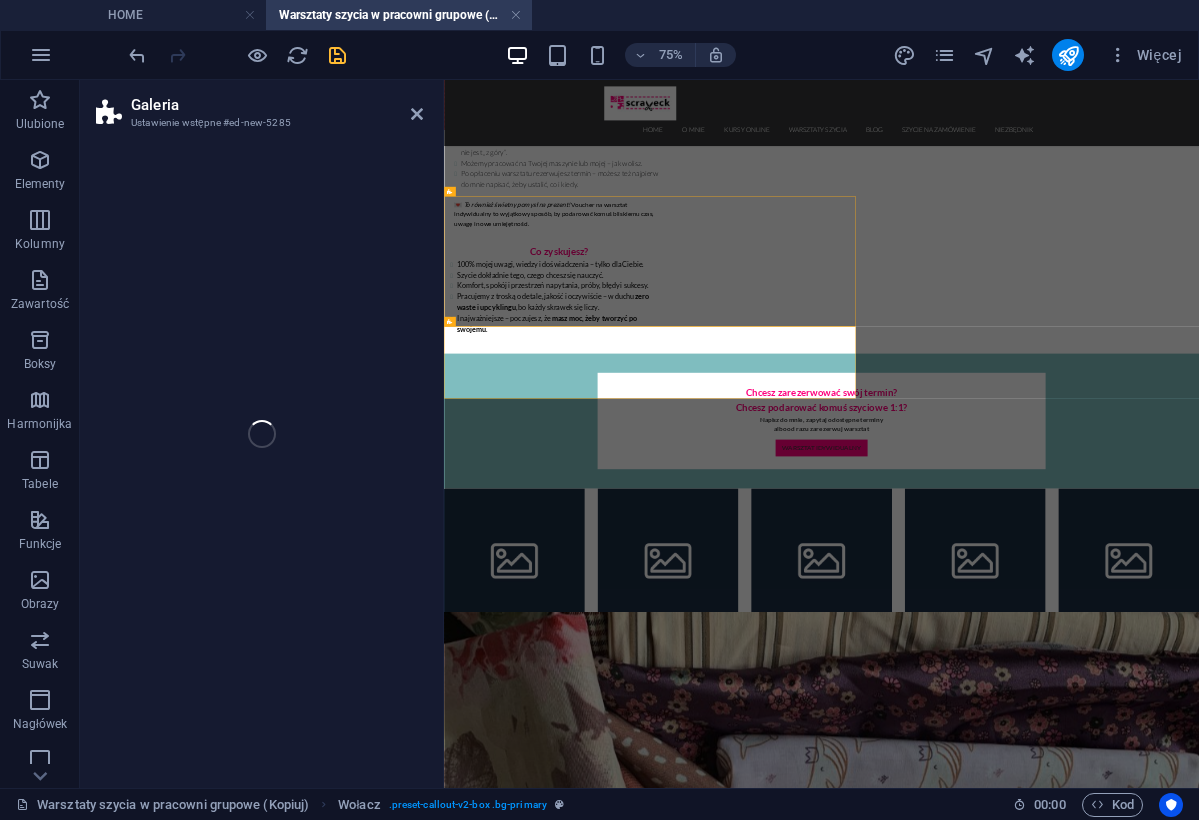 select on "rem" 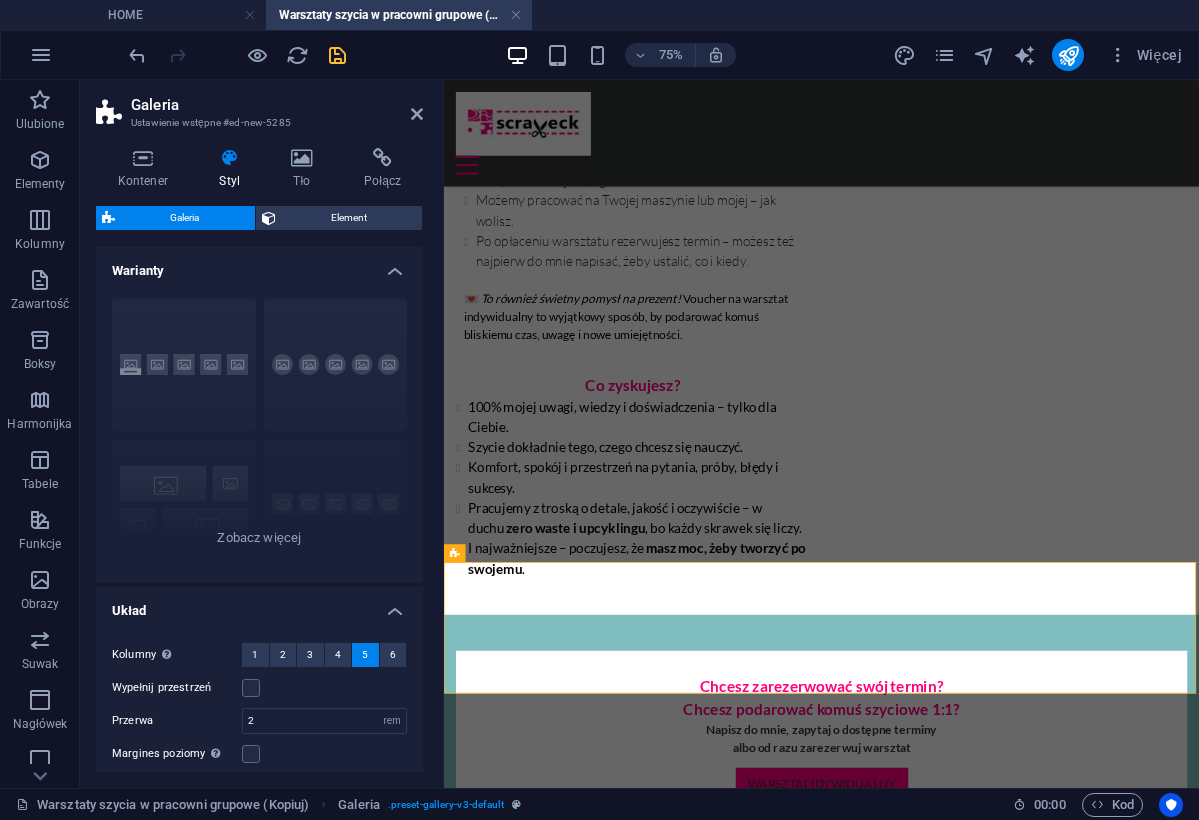 scroll, scrollTop: 1265, scrollLeft: 0, axis: vertical 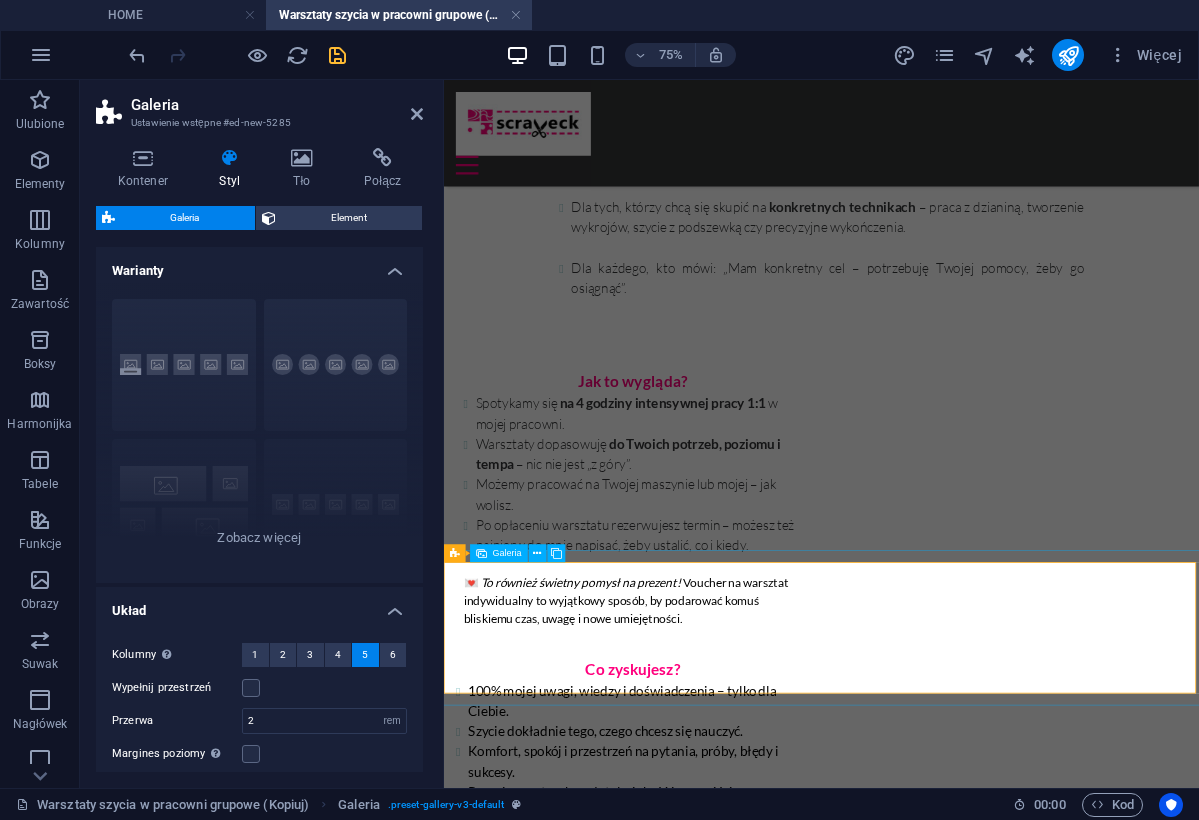 click at bounding box center (532, 1586) 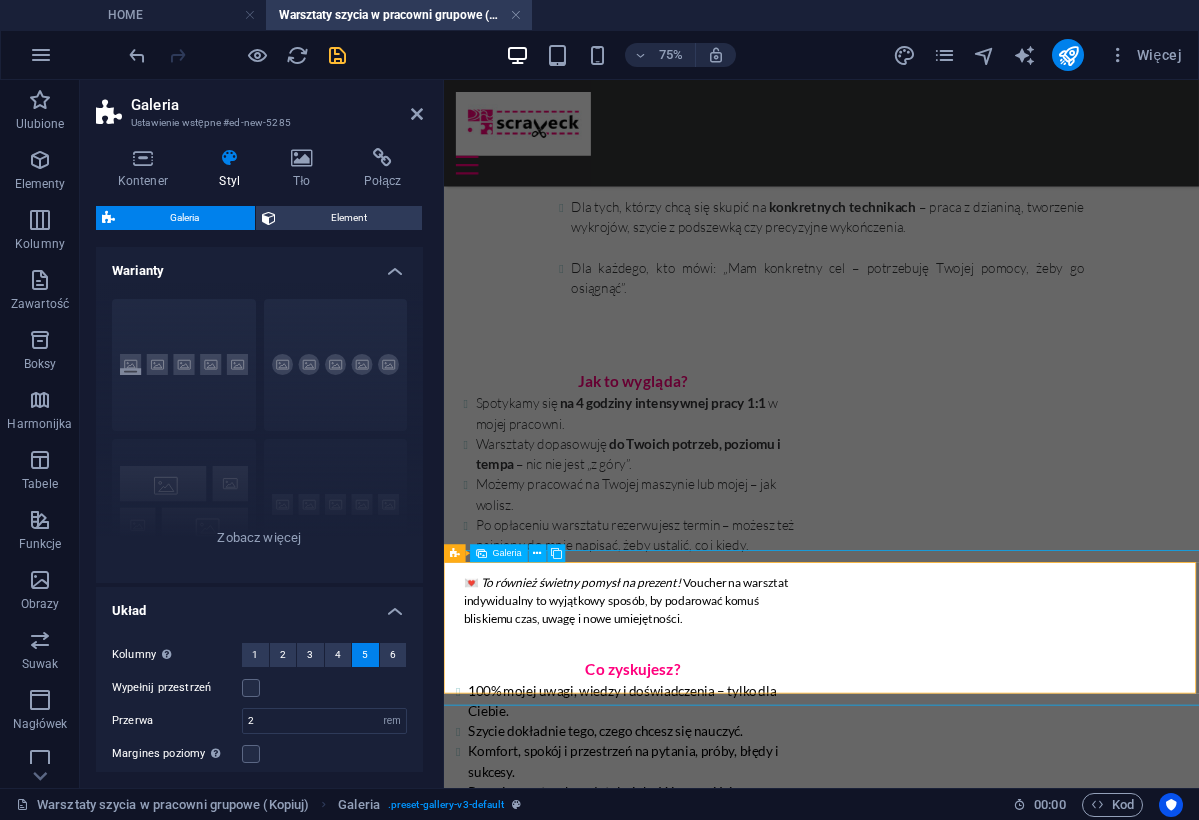 click at bounding box center [532, 1586] 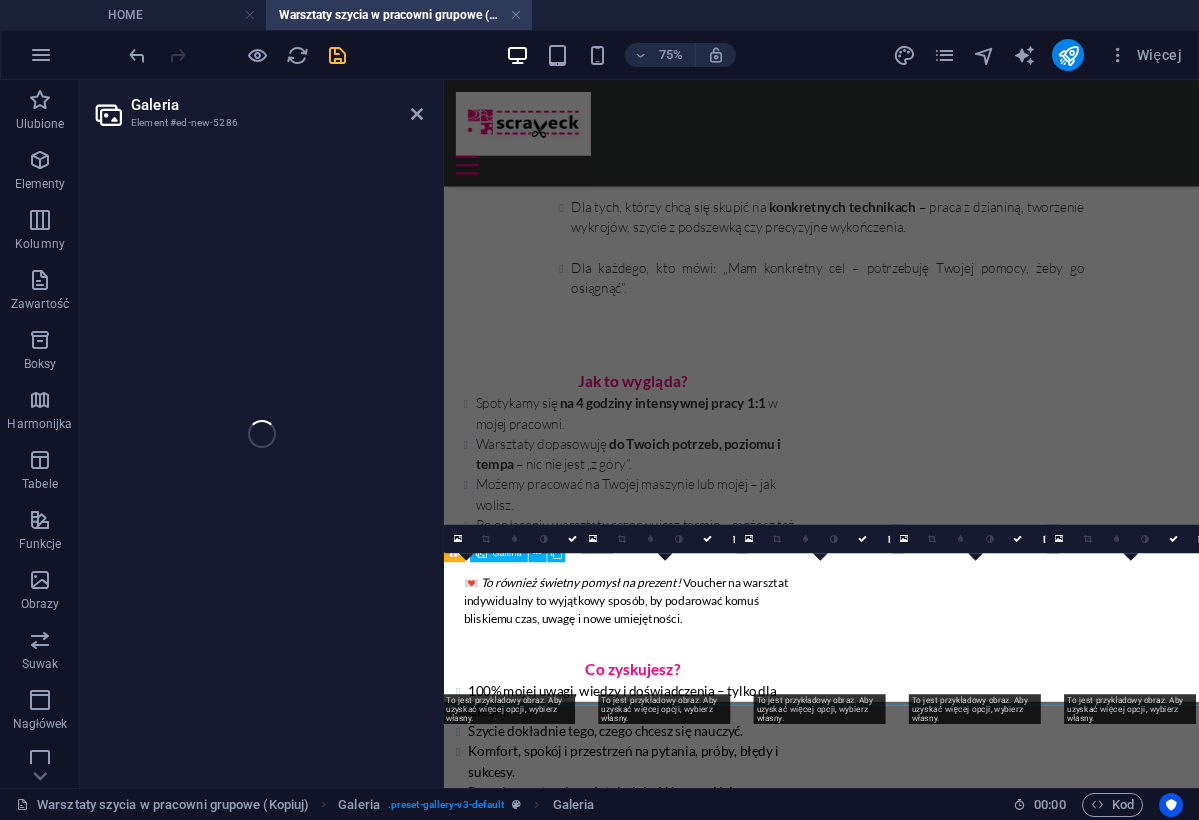 select on "4" 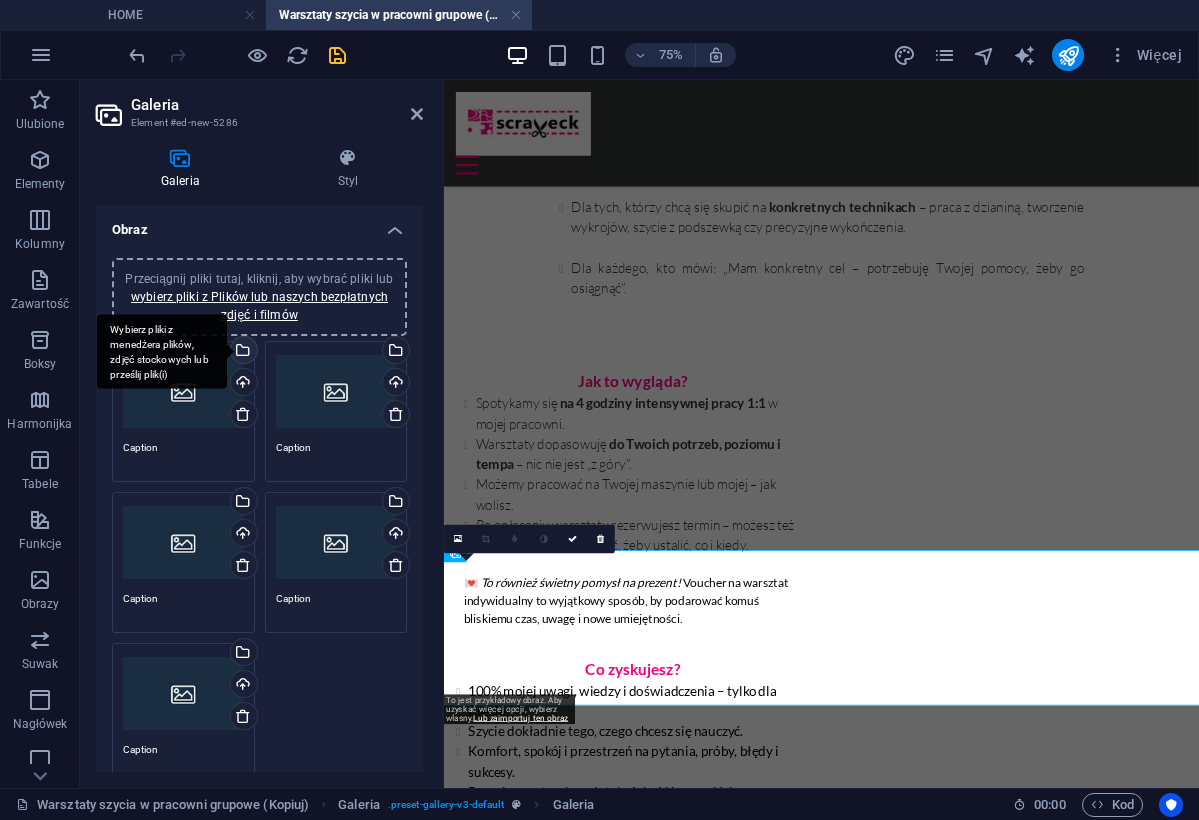click on "Wybierz pliki z menedżera plików, zdjęć stockowych lub prześlij plik(i)" at bounding box center (242, 352) 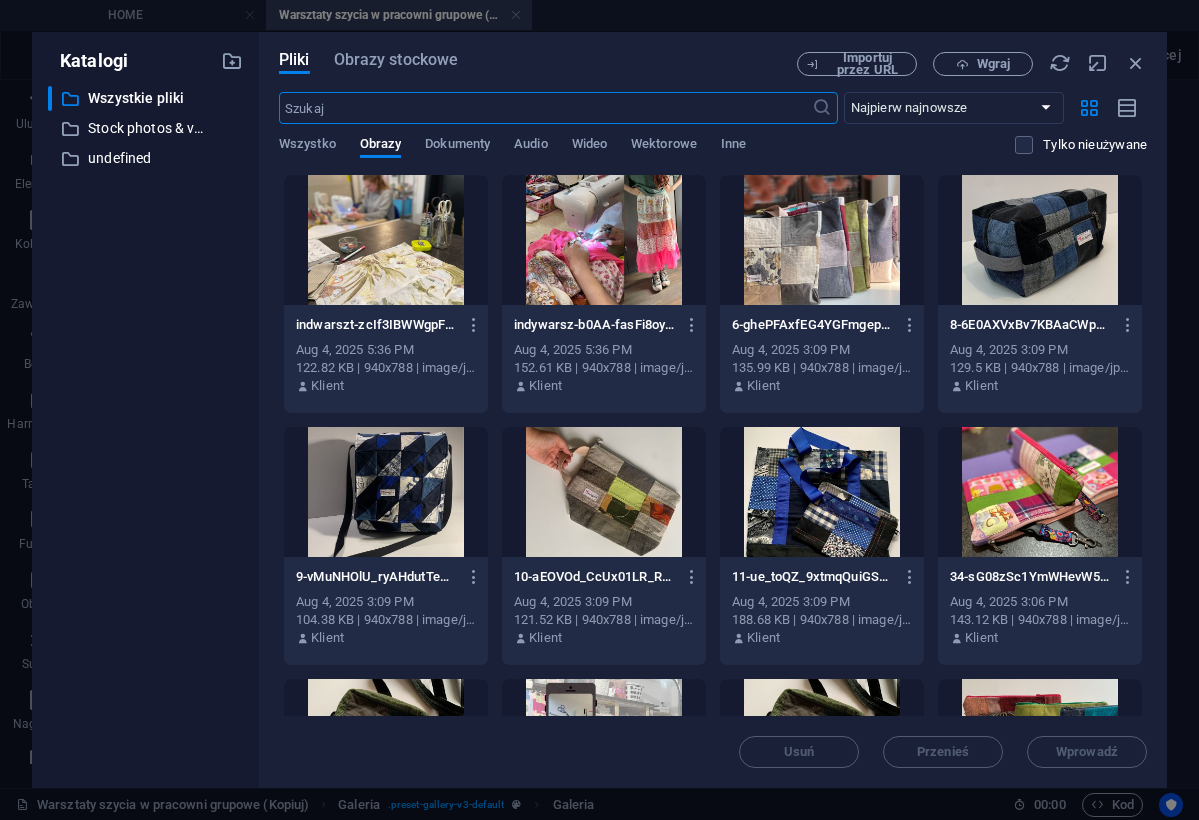 scroll, scrollTop: 210, scrollLeft: 0, axis: vertical 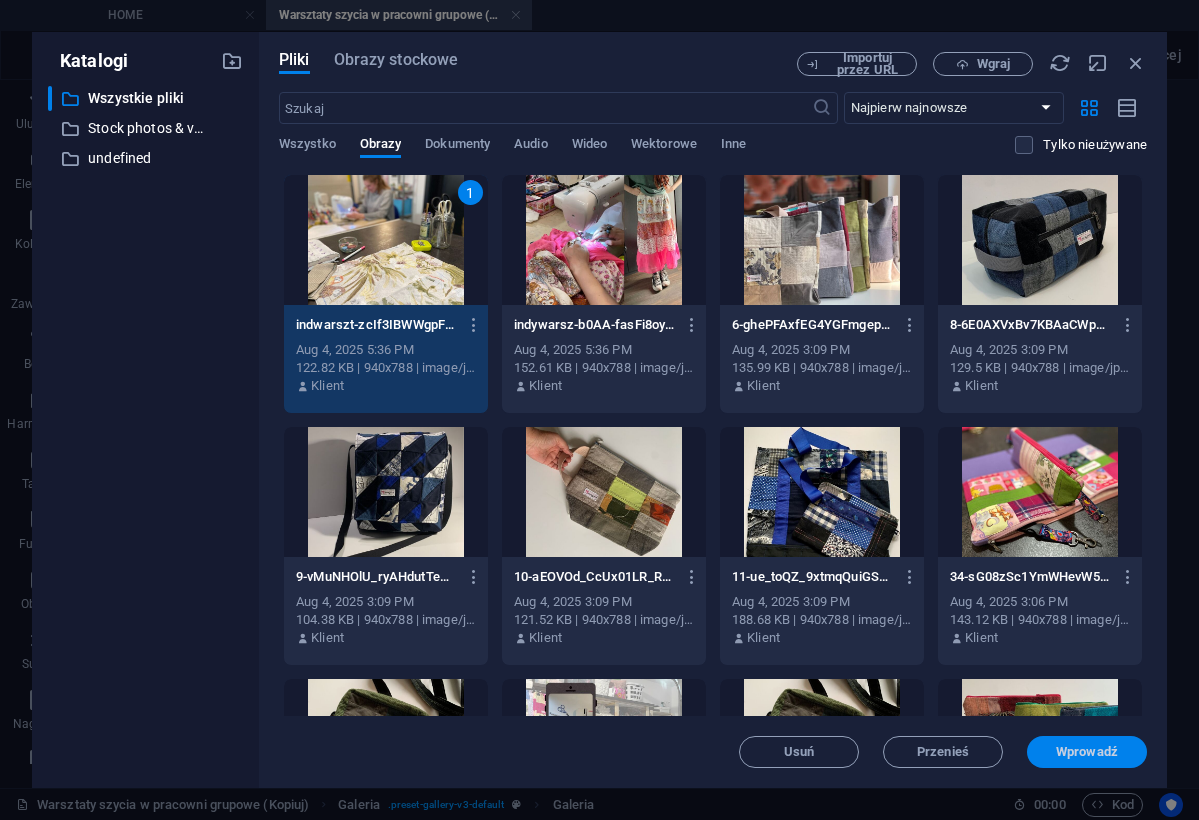 click on "Wprowadź" at bounding box center [1087, 752] 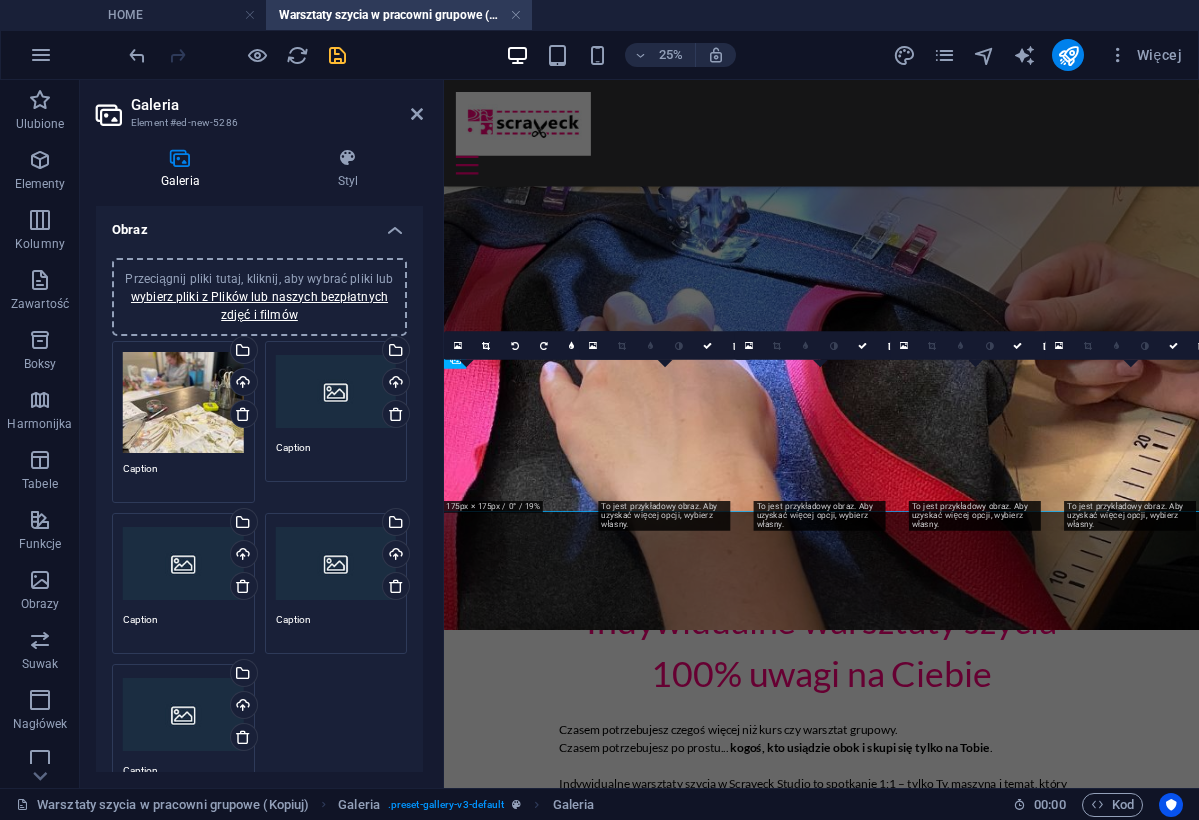 scroll, scrollTop: 1523, scrollLeft: 0, axis: vertical 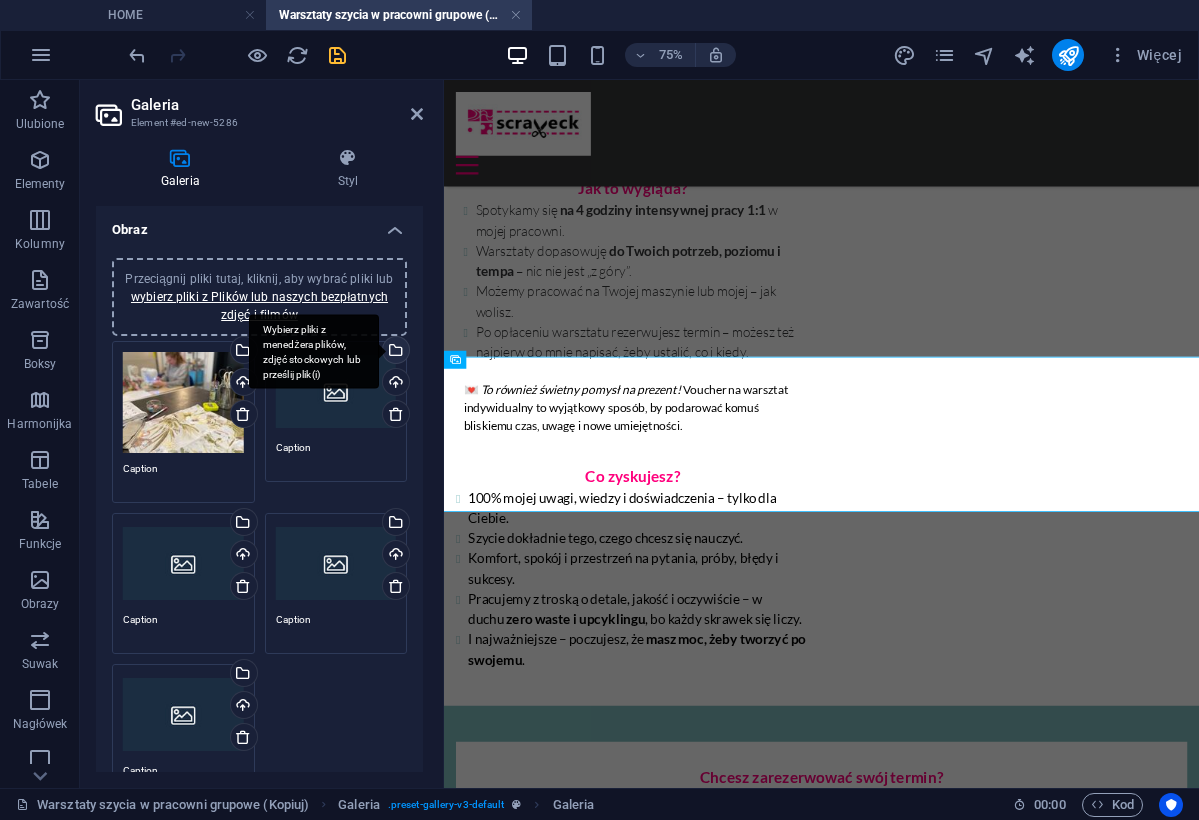 click on "Wybierz pliki z menedżera plików, zdjęć stockowych lub prześlij plik(i)" at bounding box center (394, 352) 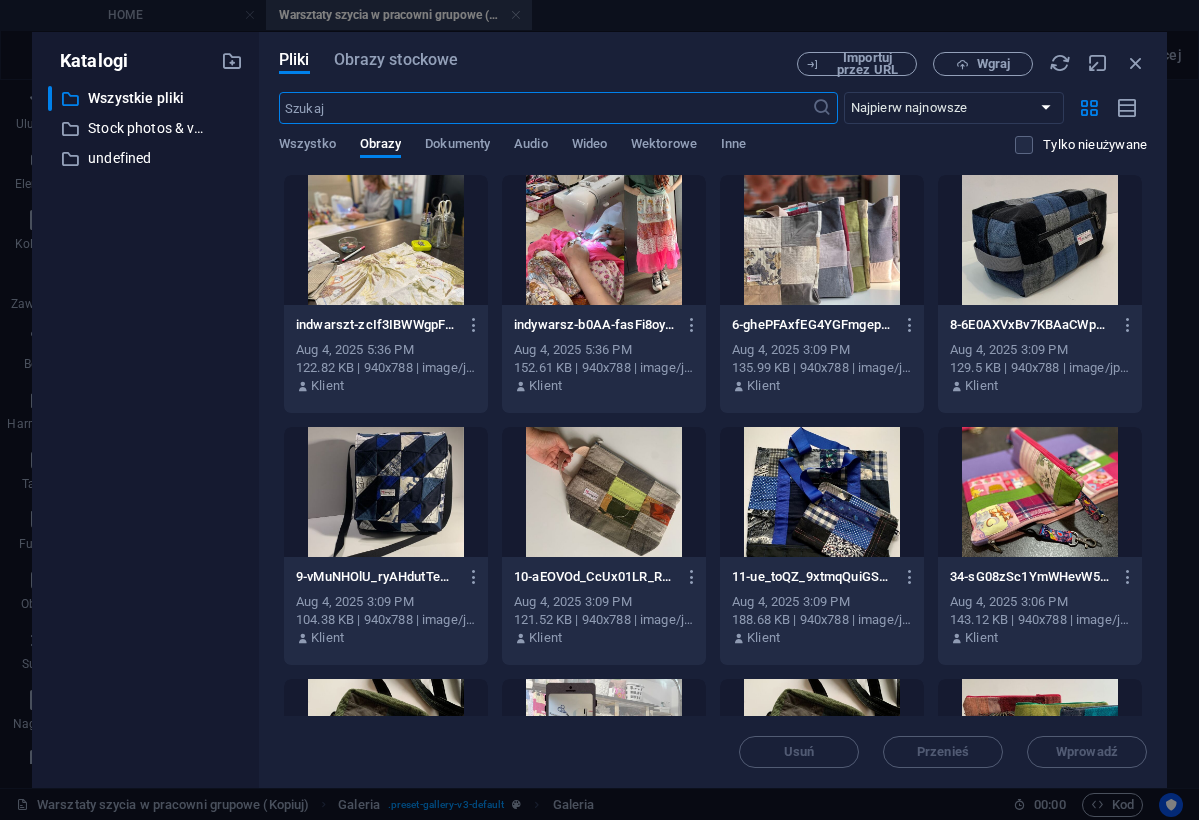 scroll, scrollTop: 210, scrollLeft: 0, axis: vertical 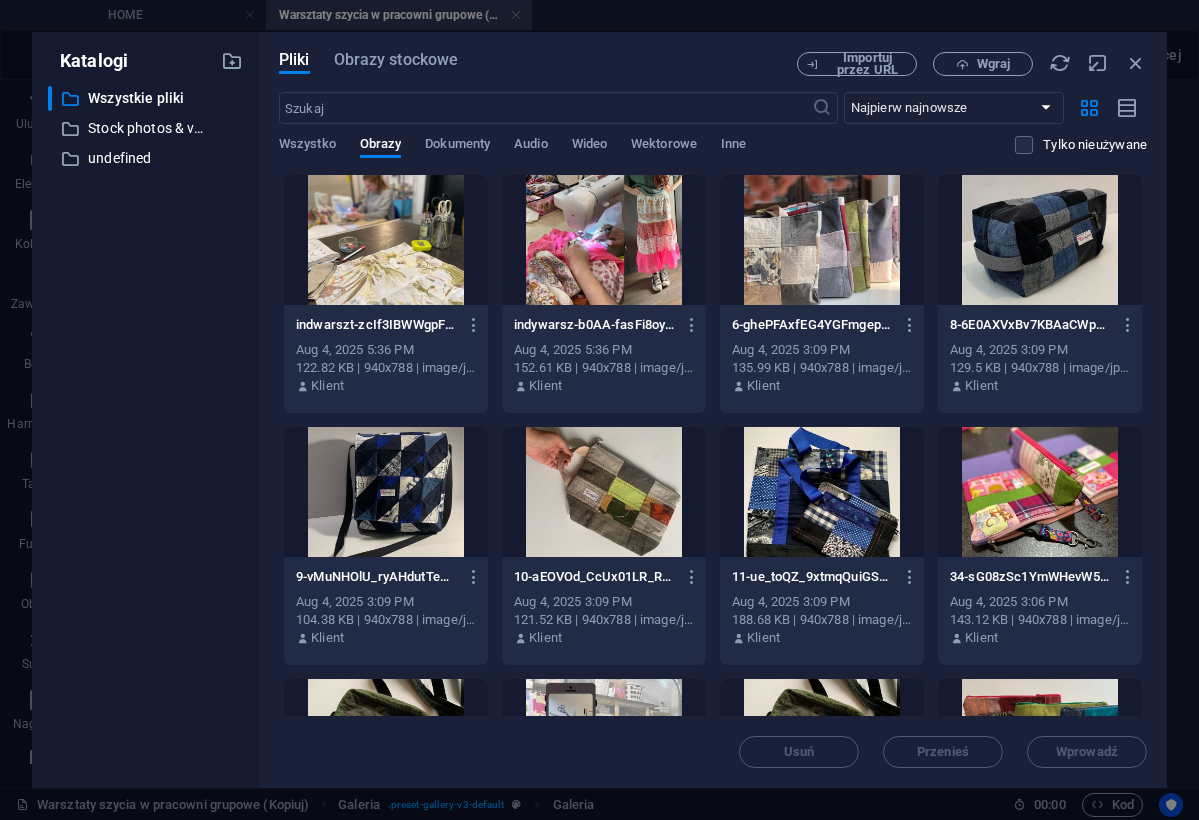 click at bounding box center (604, 240) 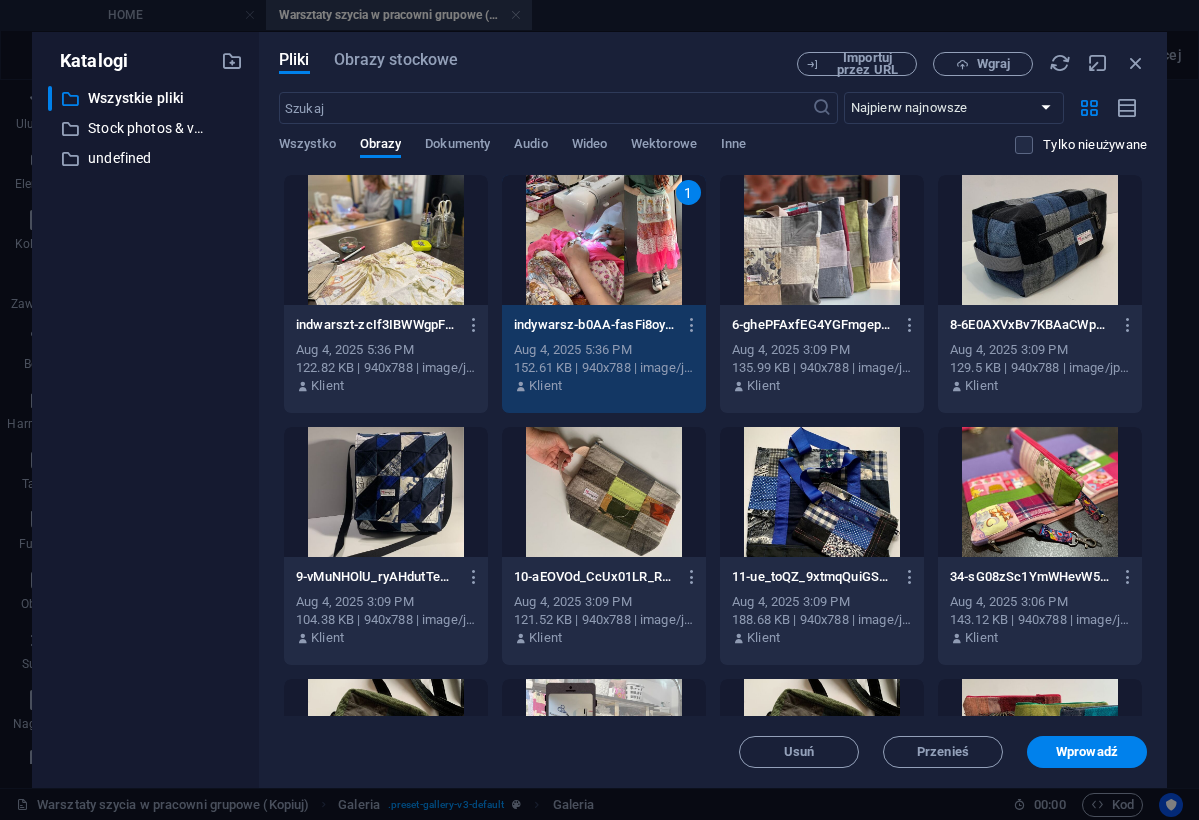 select on "4" 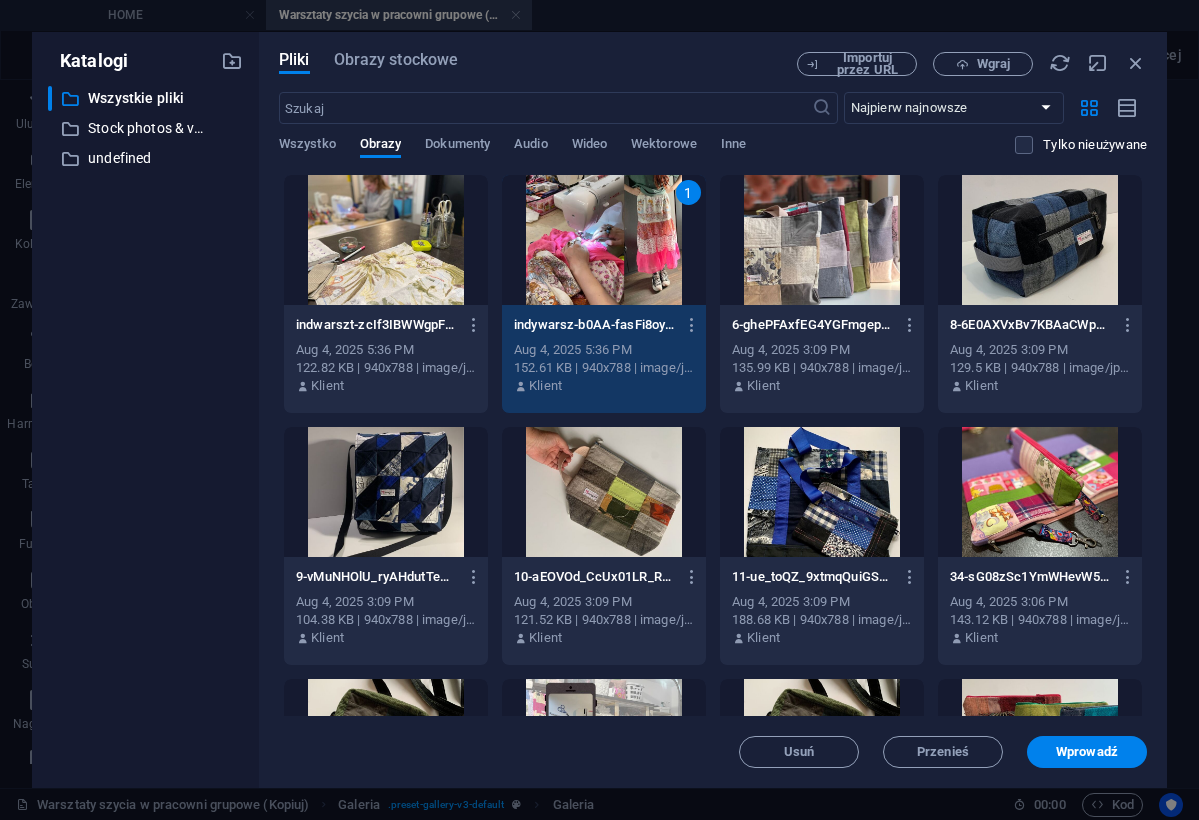 scroll, scrollTop: 0, scrollLeft: 0, axis: both 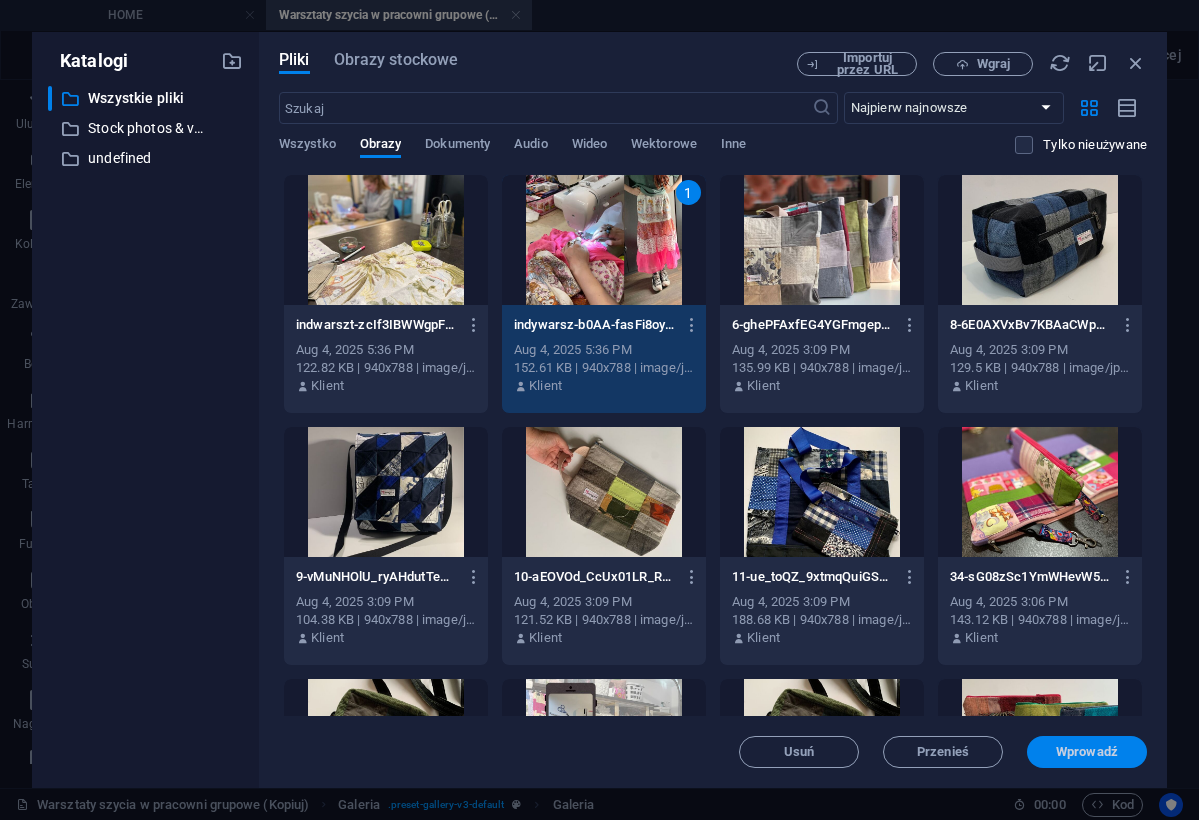 click on "Wprowadź" at bounding box center (1087, 752) 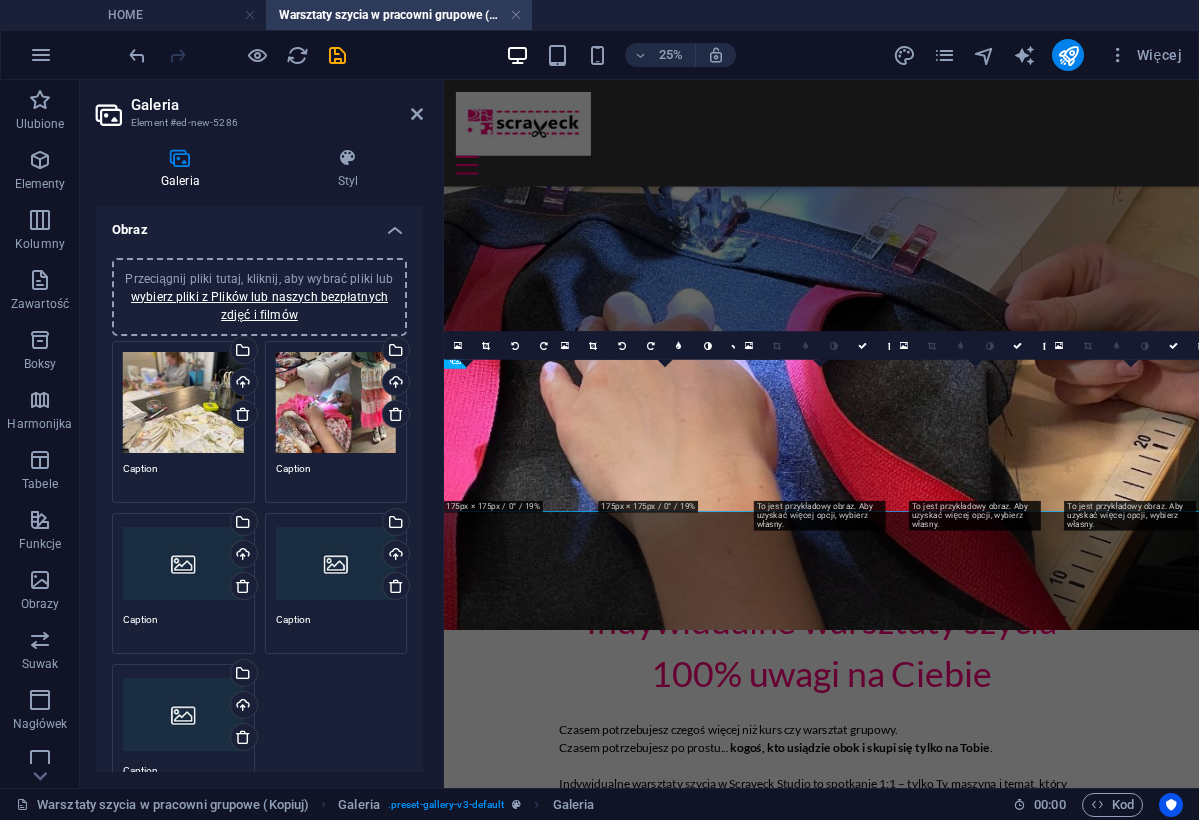 scroll, scrollTop: 1523, scrollLeft: 0, axis: vertical 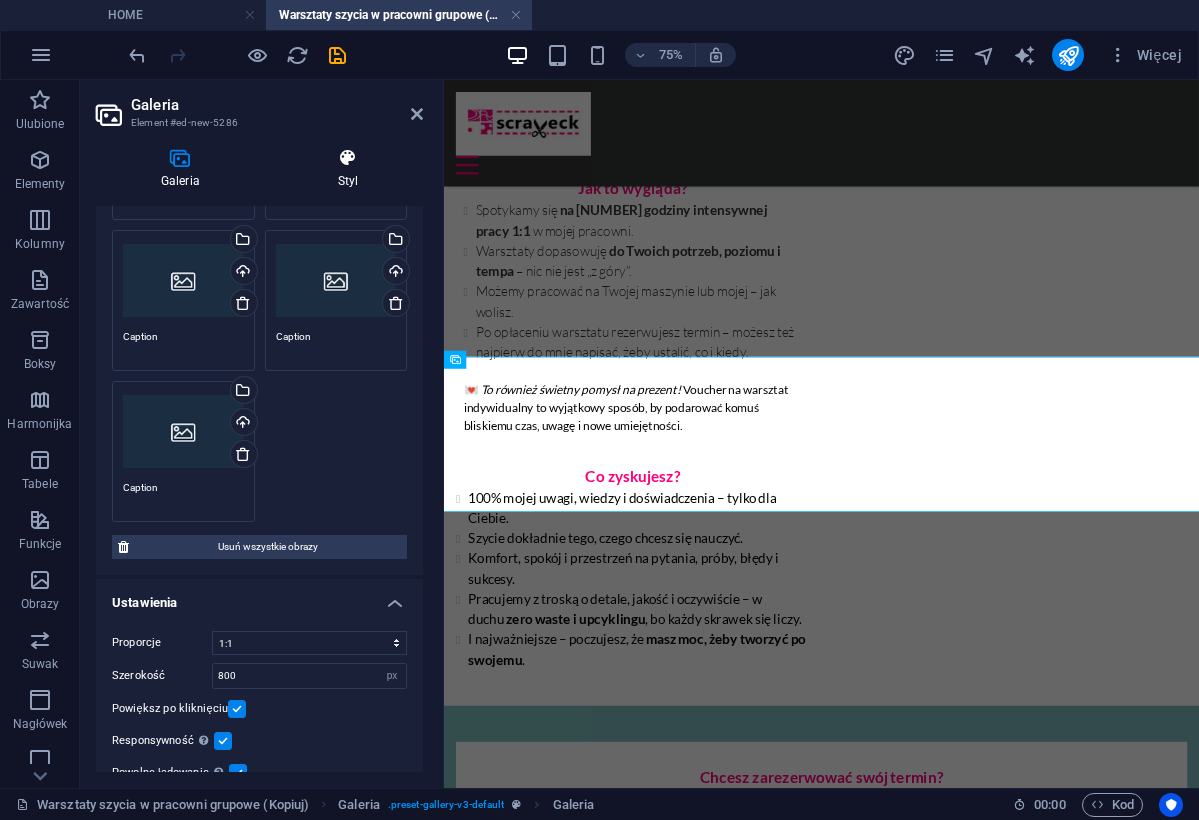 click on "Styl" at bounding box center [348, 169] 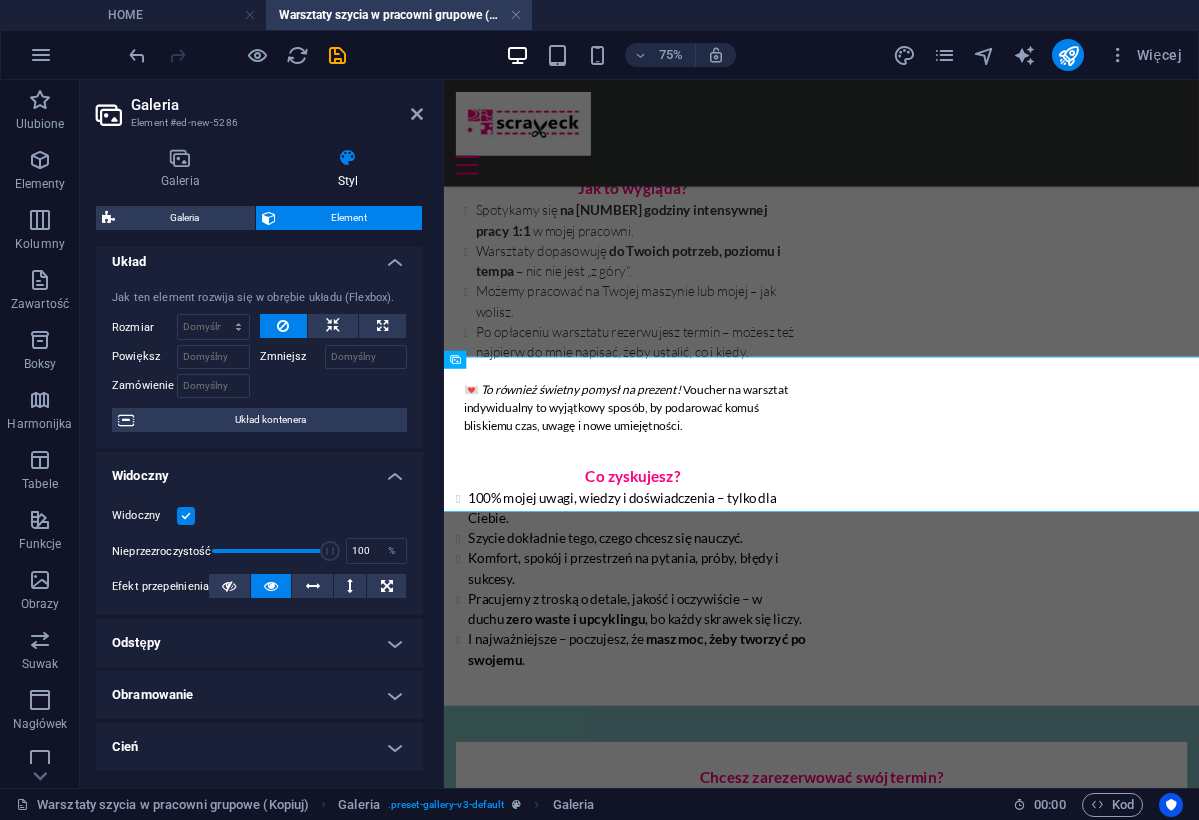 scroll, scrollTop: 14, scrollLeft: 0, axis: vertical 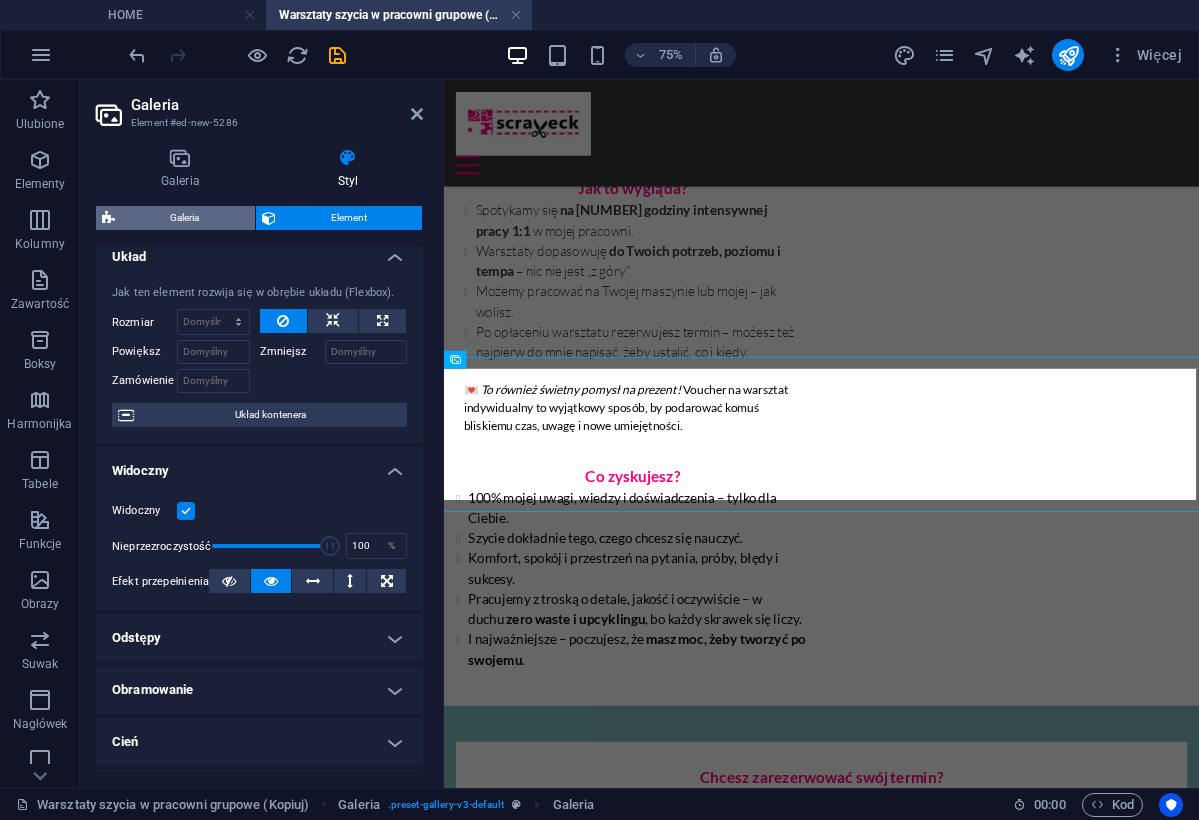 click on "Galeria" at bounding box center [185, 218] 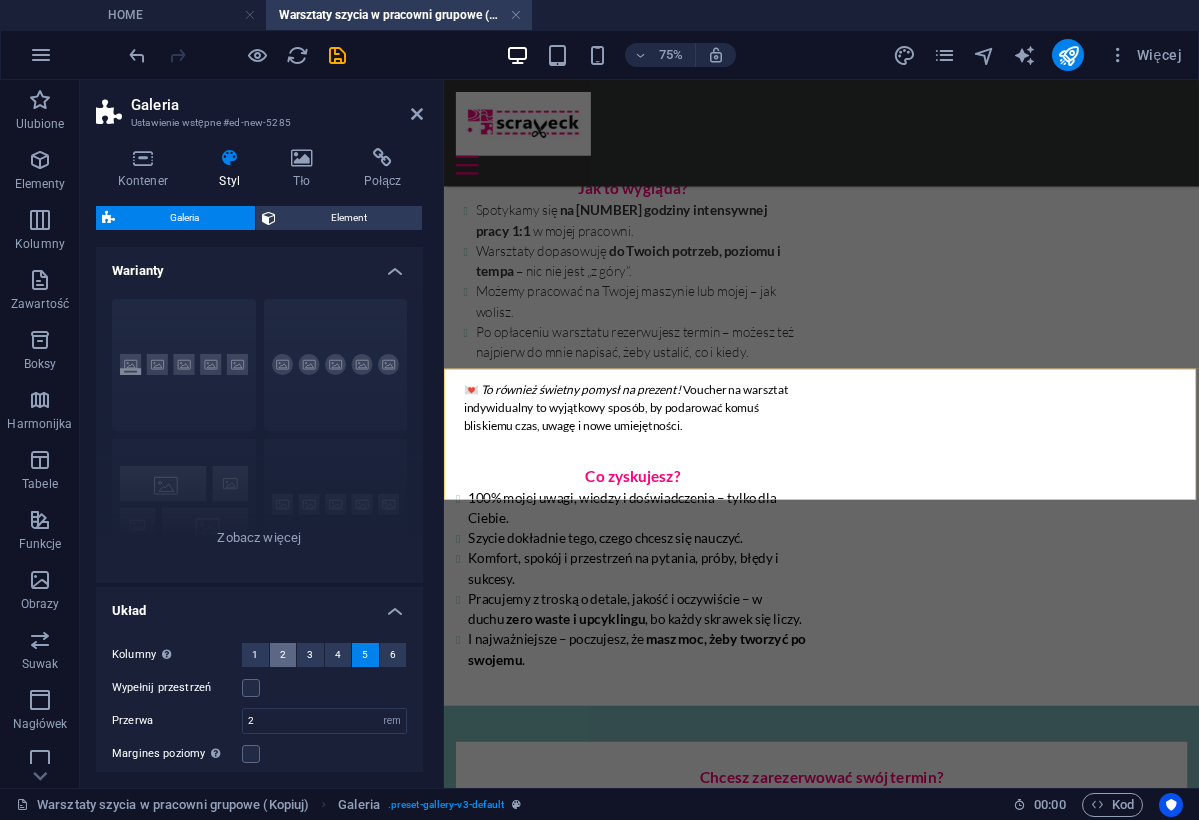 click on "2" at bounding box center (283, 655) 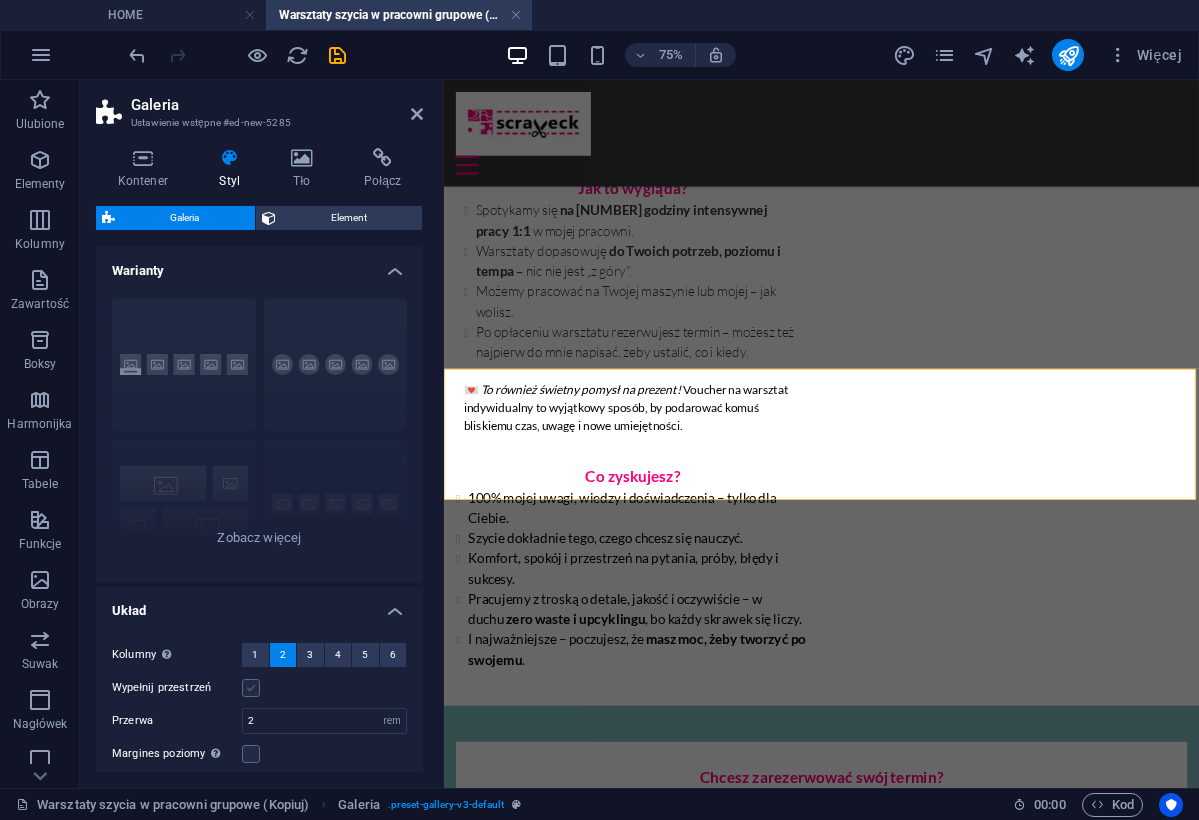 click at bounding box center (251, 688) 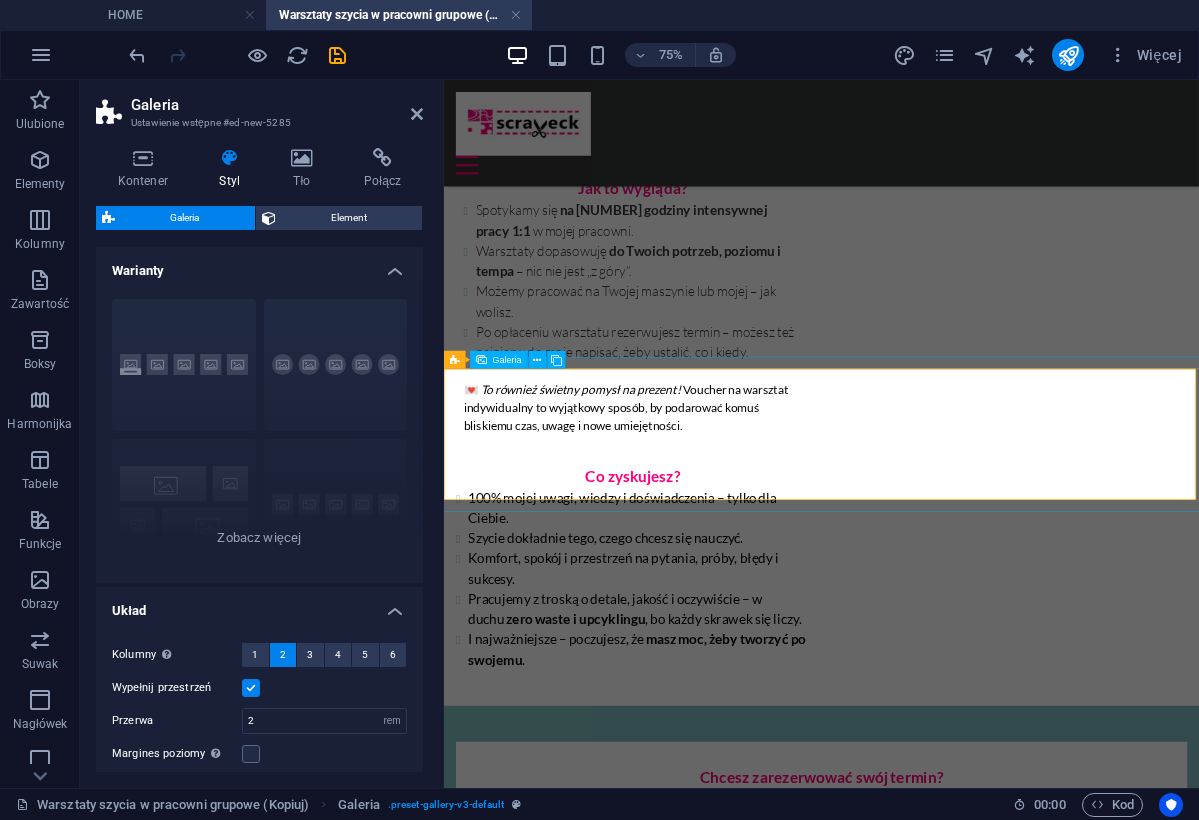 click at bounding box center (948, 1328) 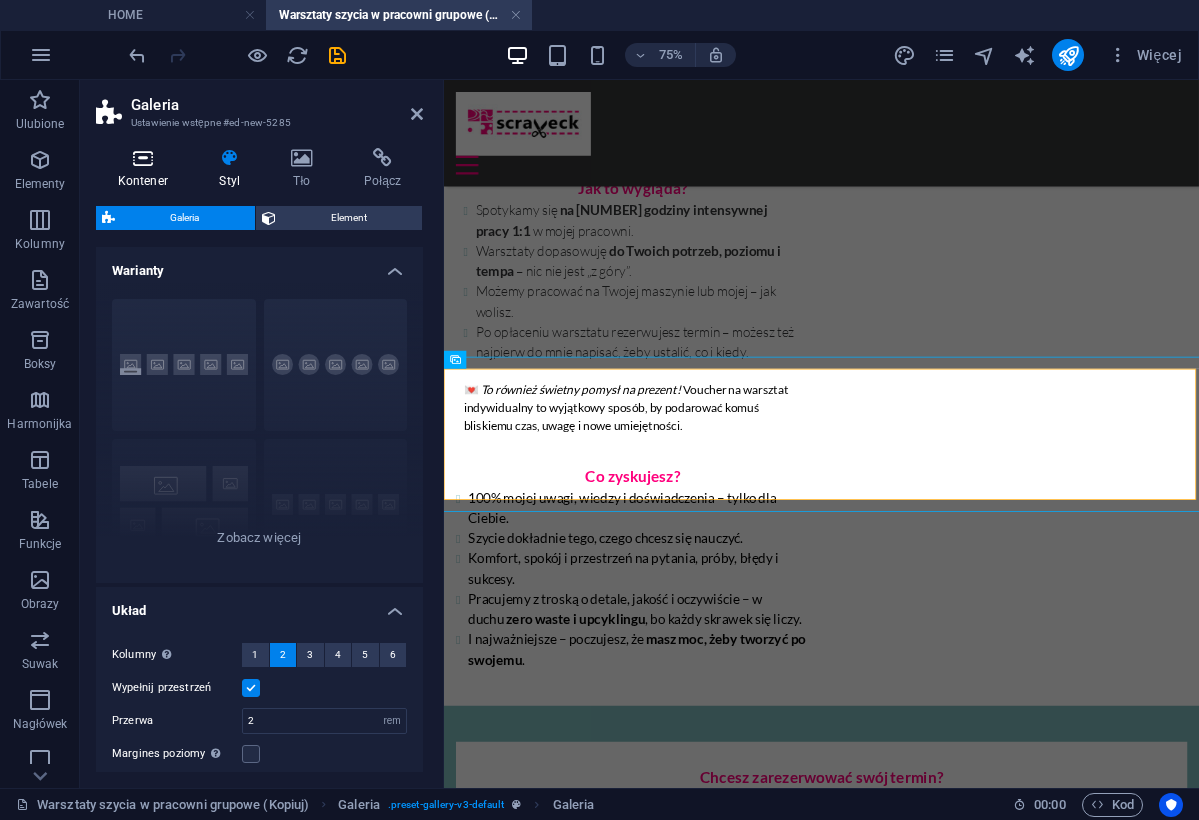 click at bounding box center [143, 158] 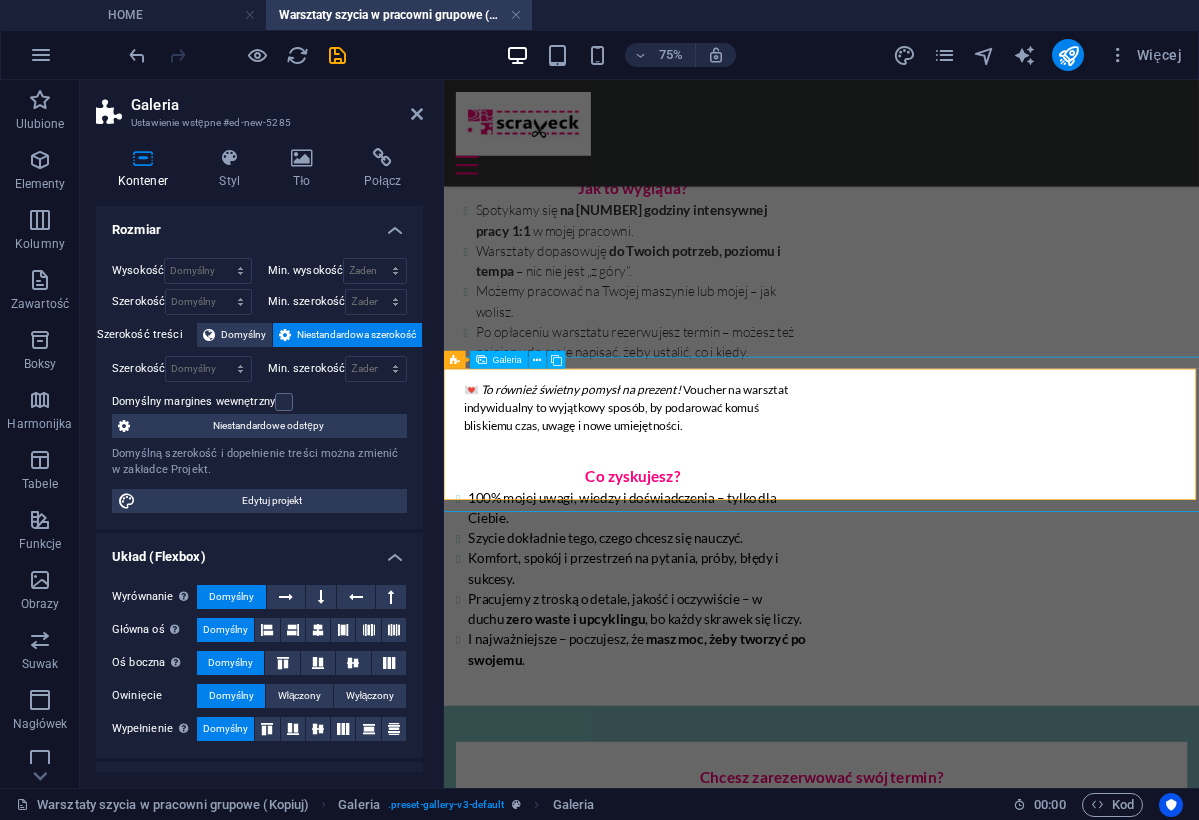 click at bounding box center (948, 1328) 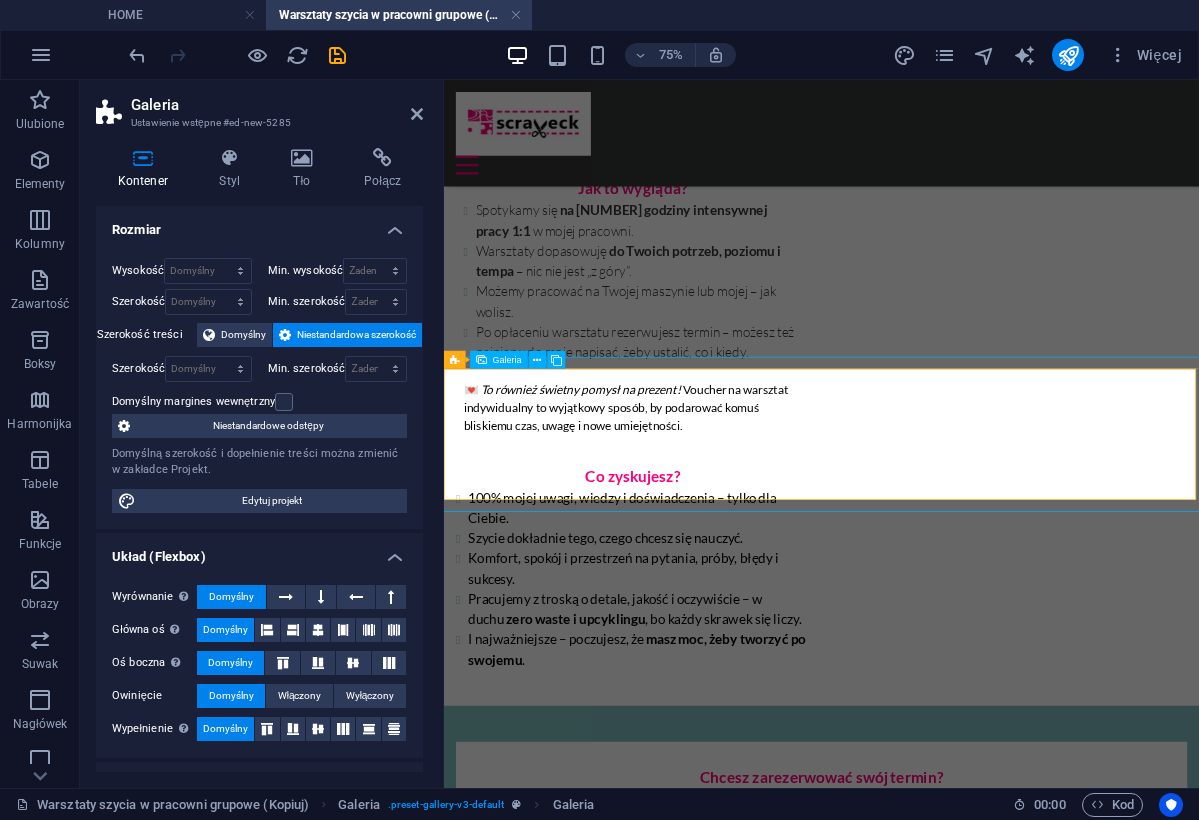 click at bounding box center (948, 1328) 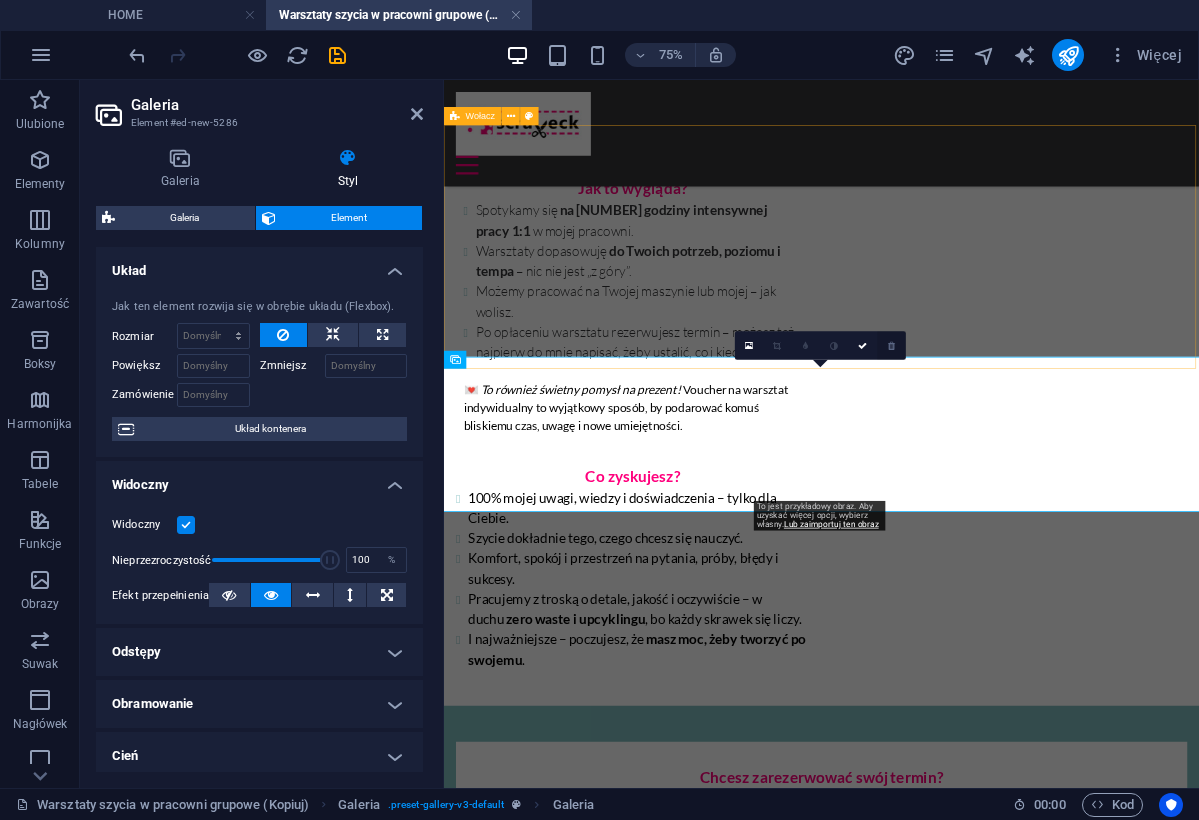 click at bounding box center (891, 345) 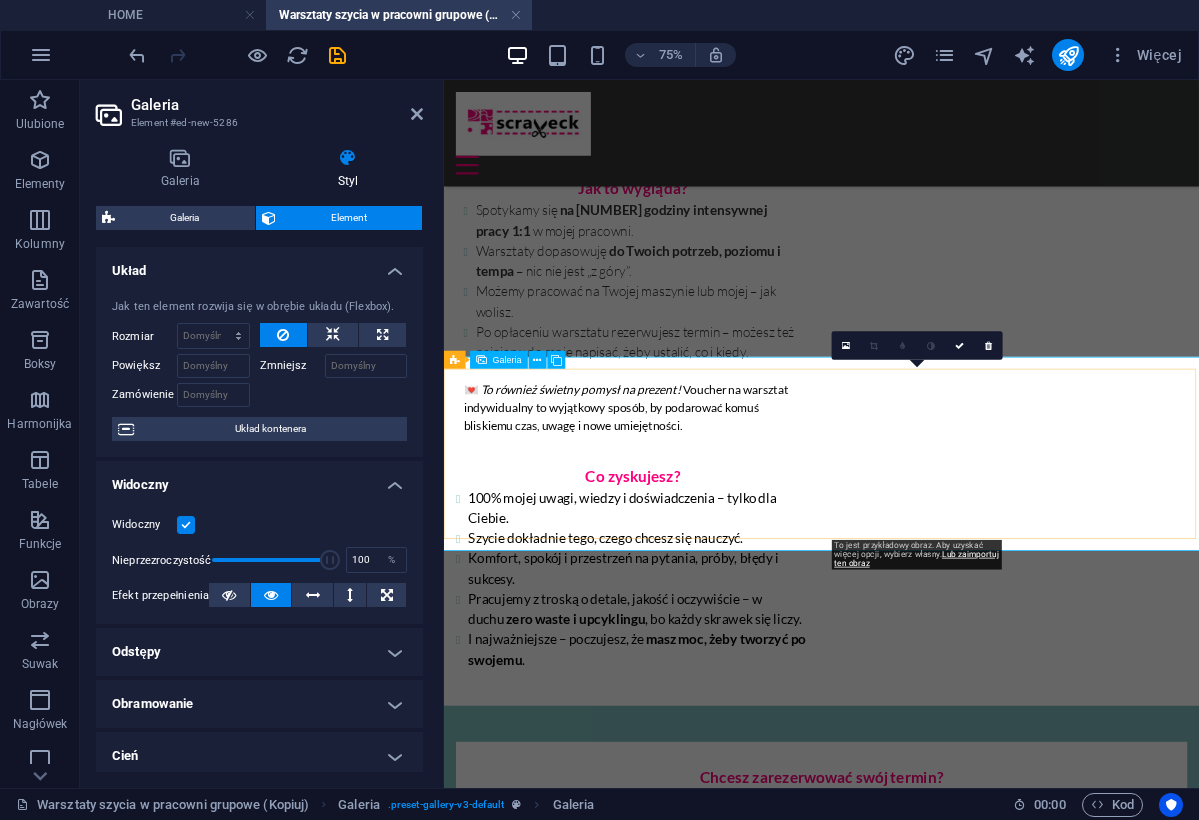 click at bounding box center (1078, 1354) 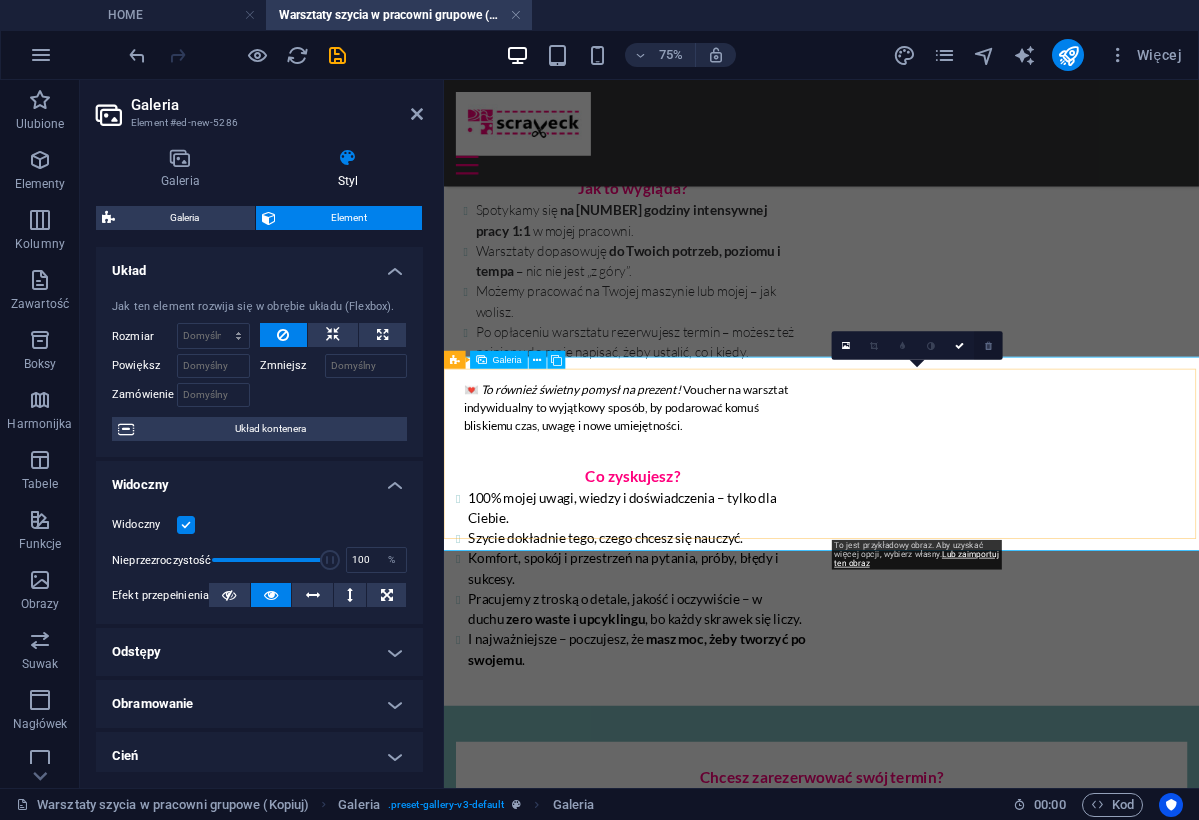 click at bounding box center (988, 345) 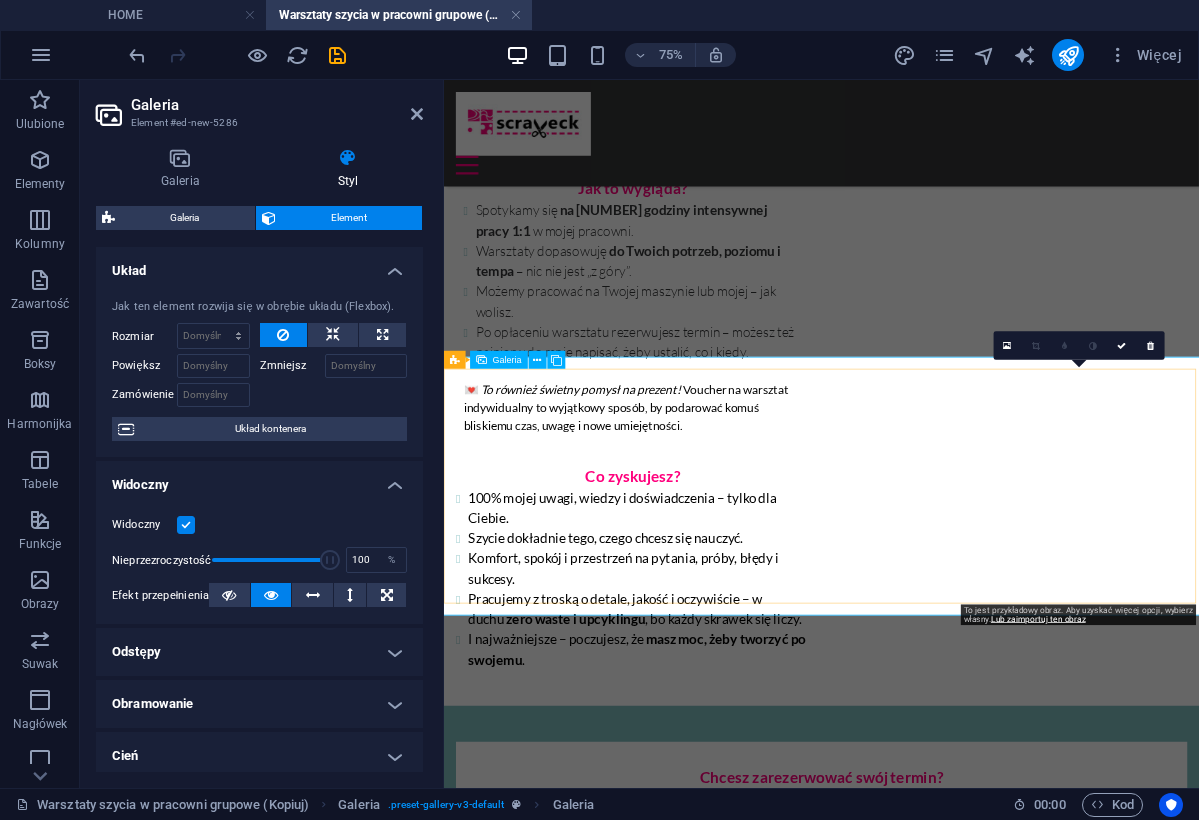 click at bounding box center [1294, 1397] 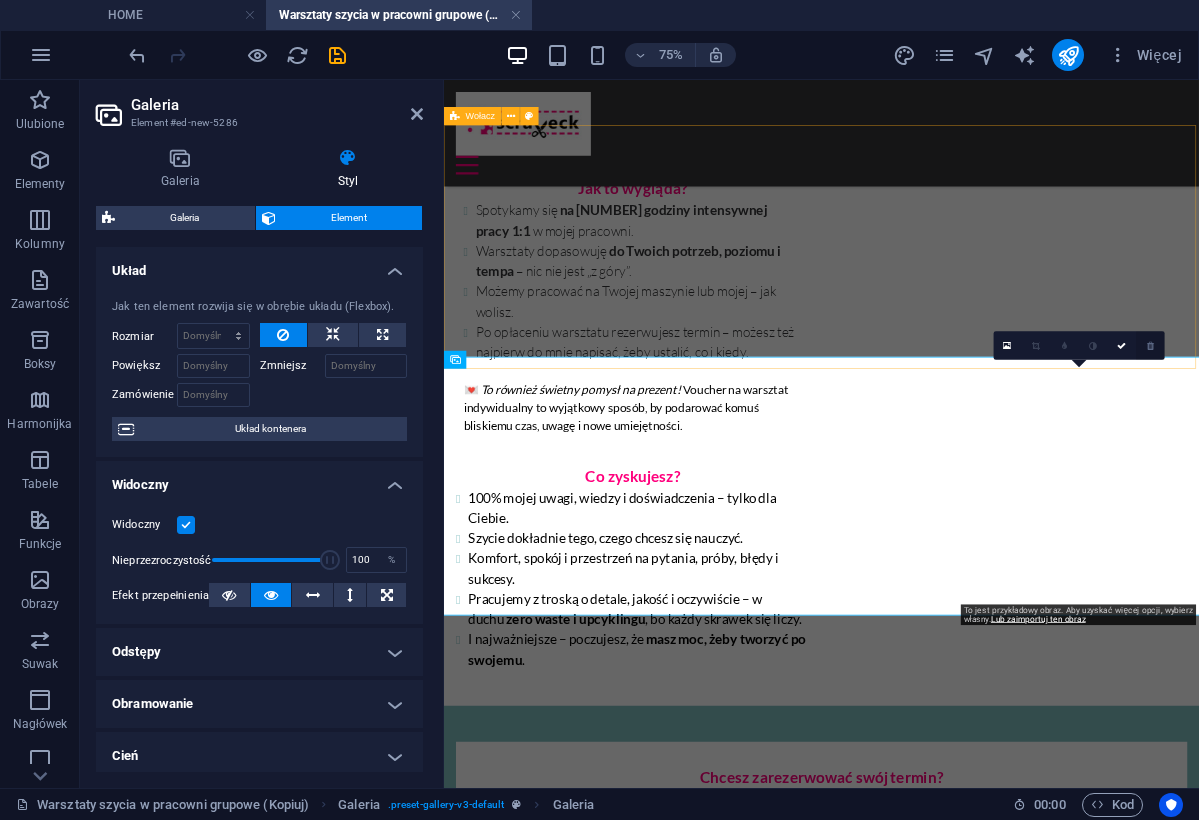 click at bounding box center [1150, 345] 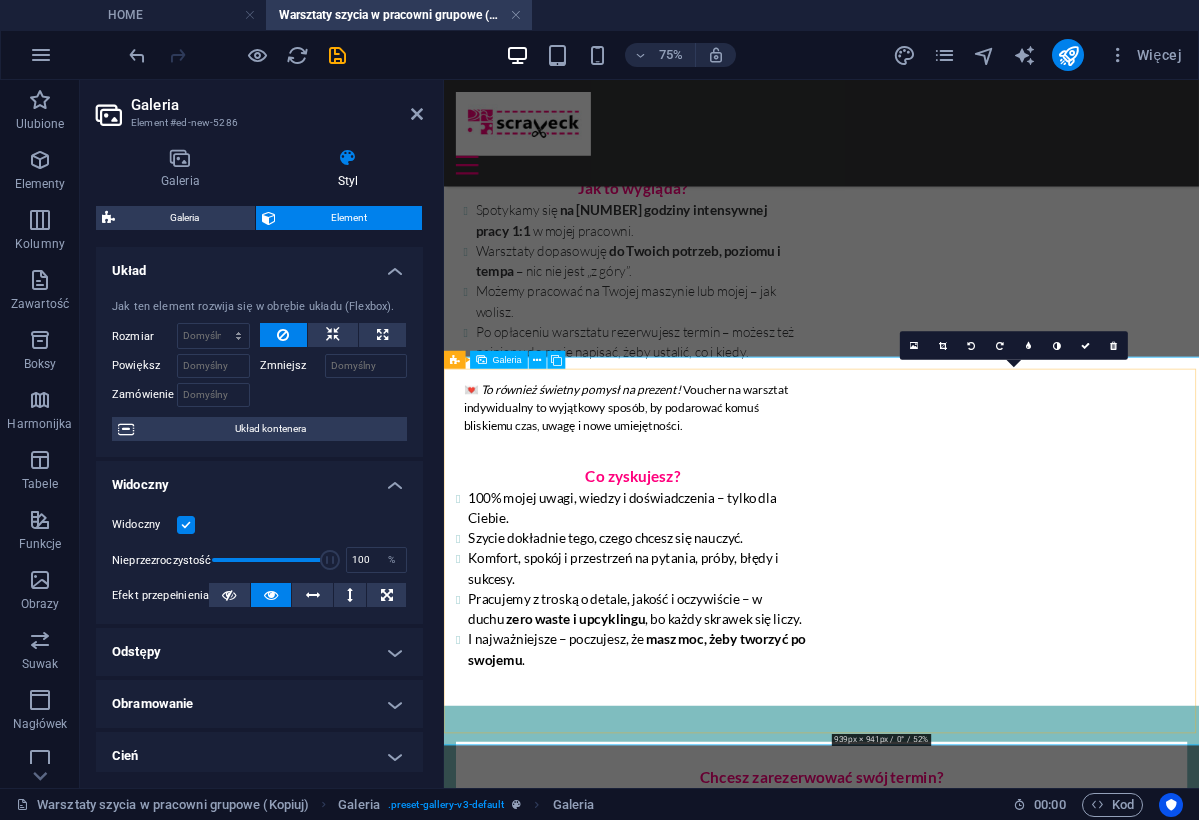 scroll, scrollTop: 1521, scrollLeft: 0, axis: vertical 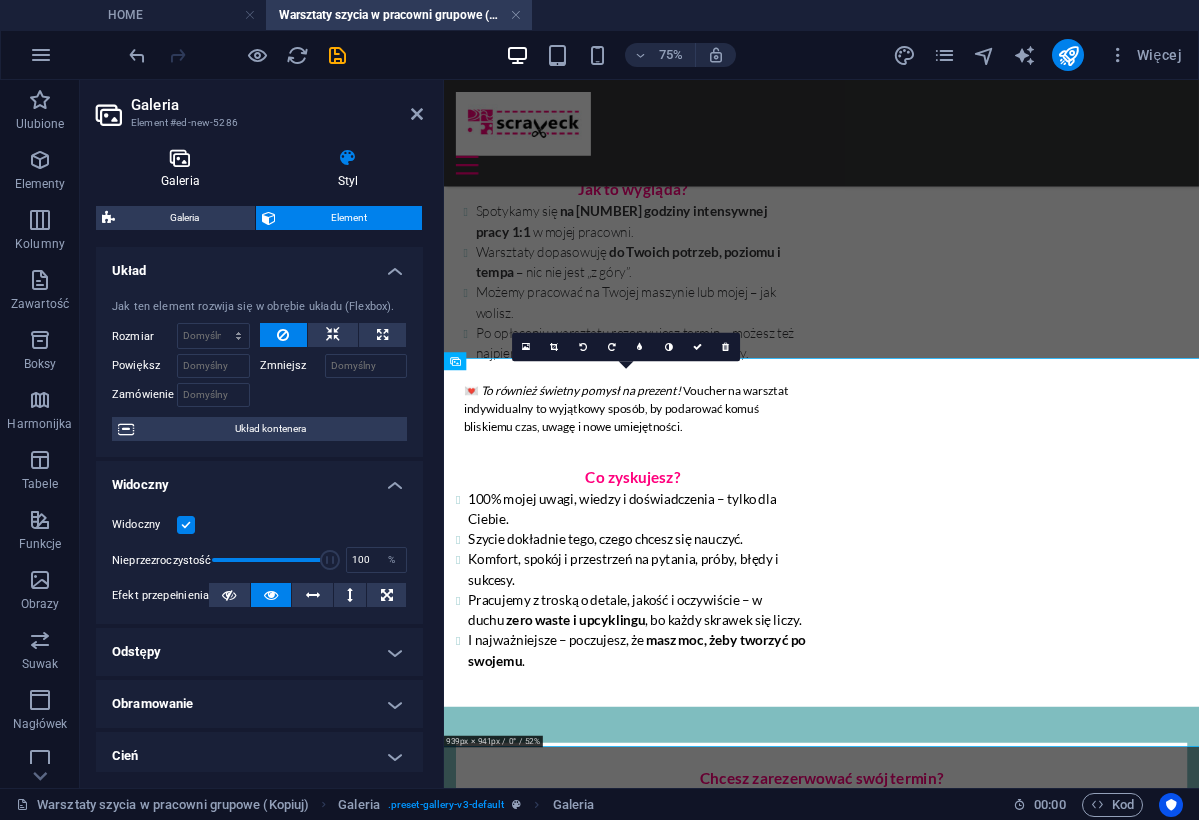 click on "Galeria" at bounding box center (184, 169) 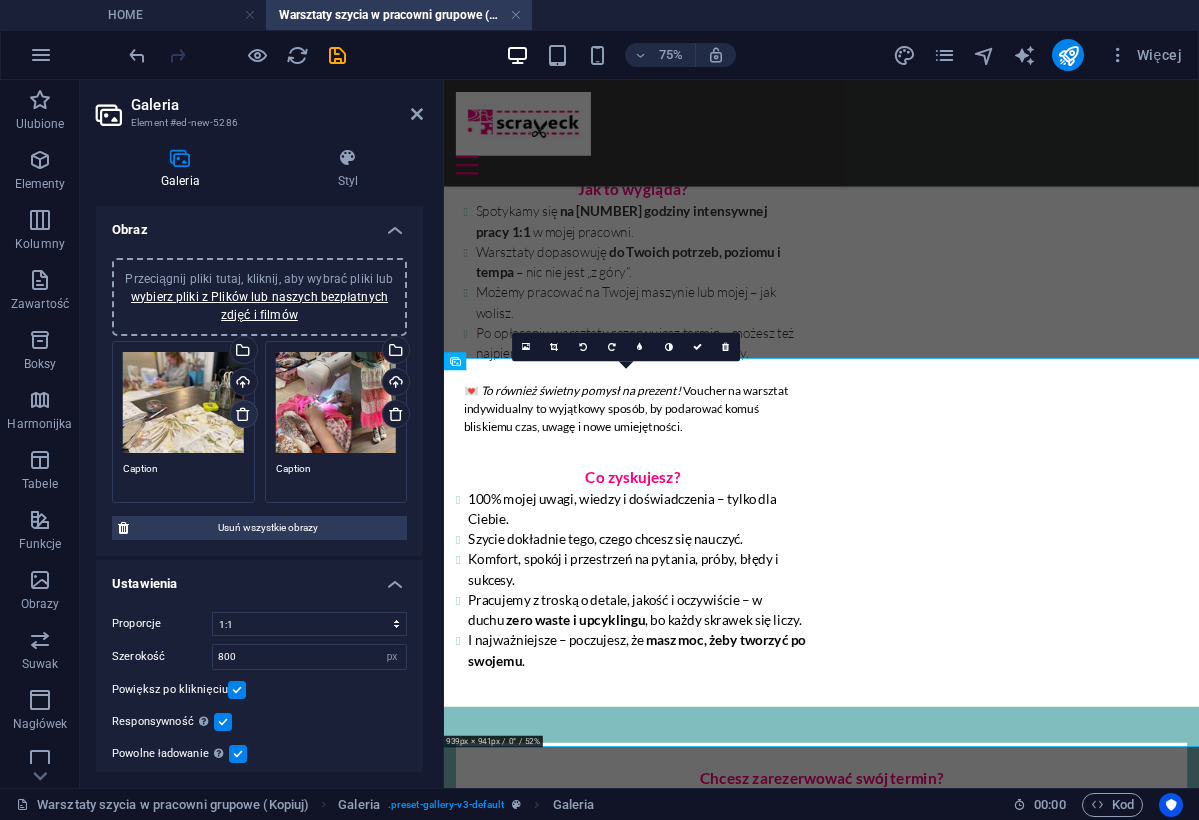 click at bounding box center (243, 414) 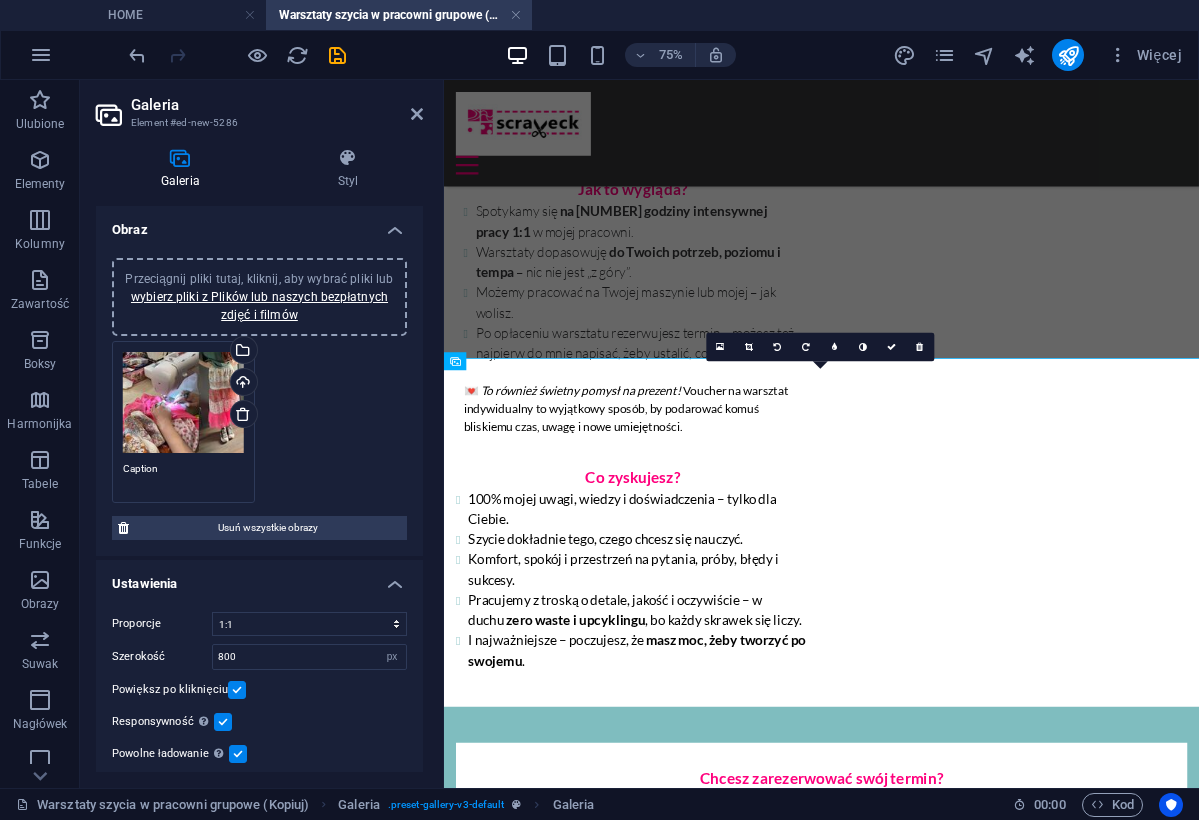 click on "Przeciągnij pliki tutaj, kliknij, aby wybrać pliki lub wybierz pliki z Plików lub naszych bezpłatnych zdjęć i filmów Wybierz pliki z menedżera plików, zdjęć stockowych lub prześlij plik(i) Wgraj Caption" at bounding box center [259, 422] 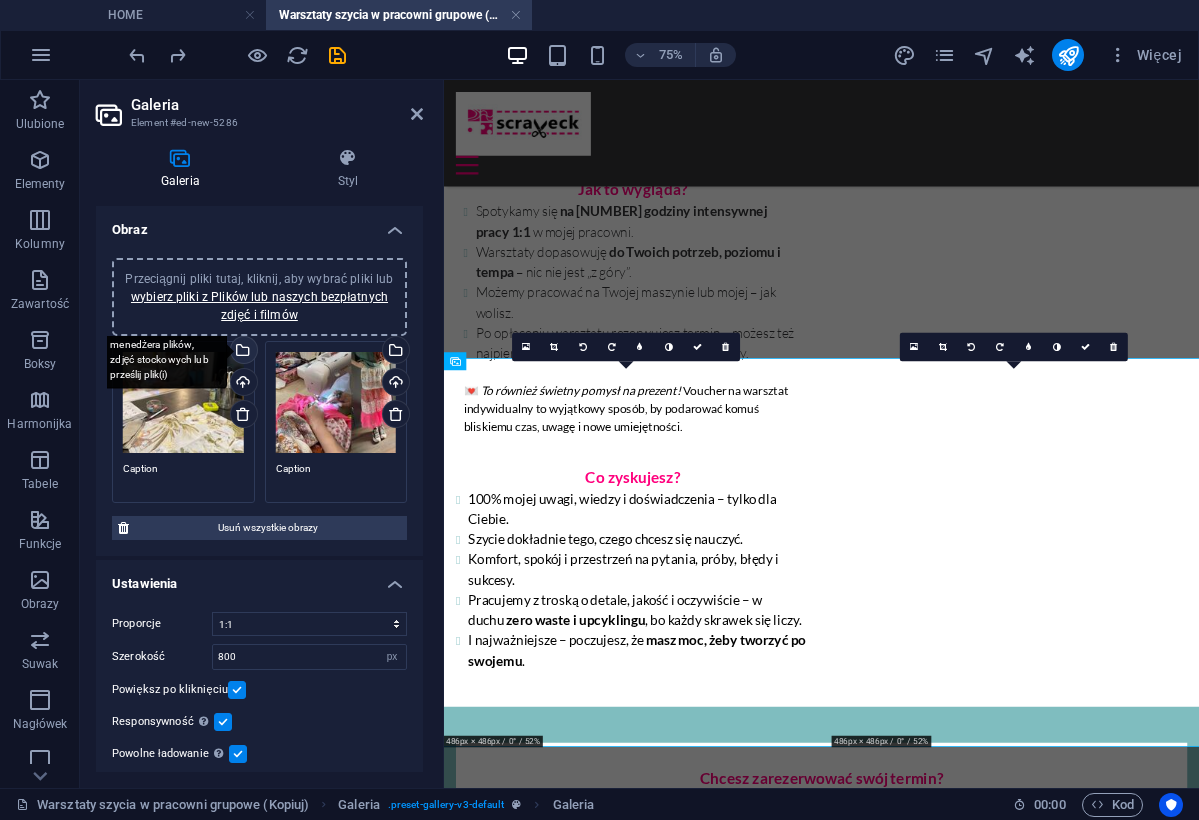 click on "Wybierz pliki z menedżera plików, zdjęć stockowych lub prześlij plik(i)" at bounding box center [242, 352] 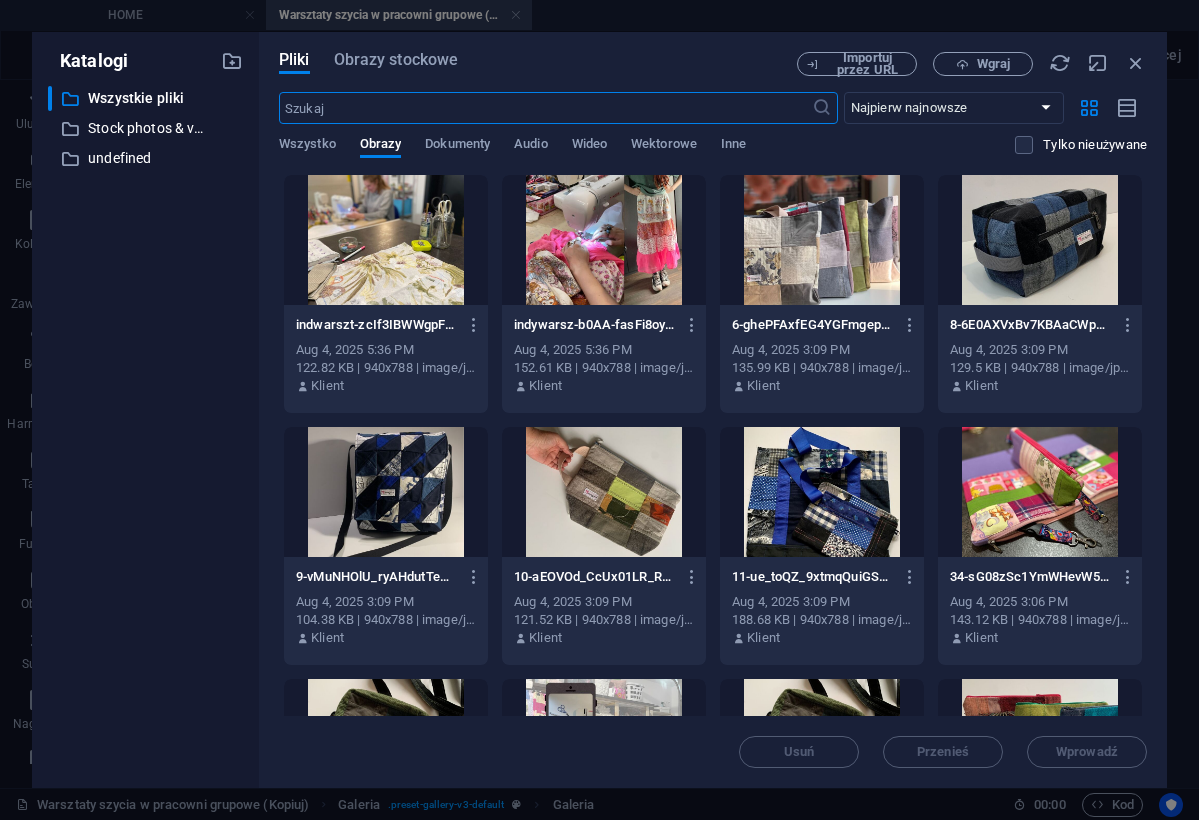 scroll, scrollTop: 536, scrollLeft: 0, axis: vertical 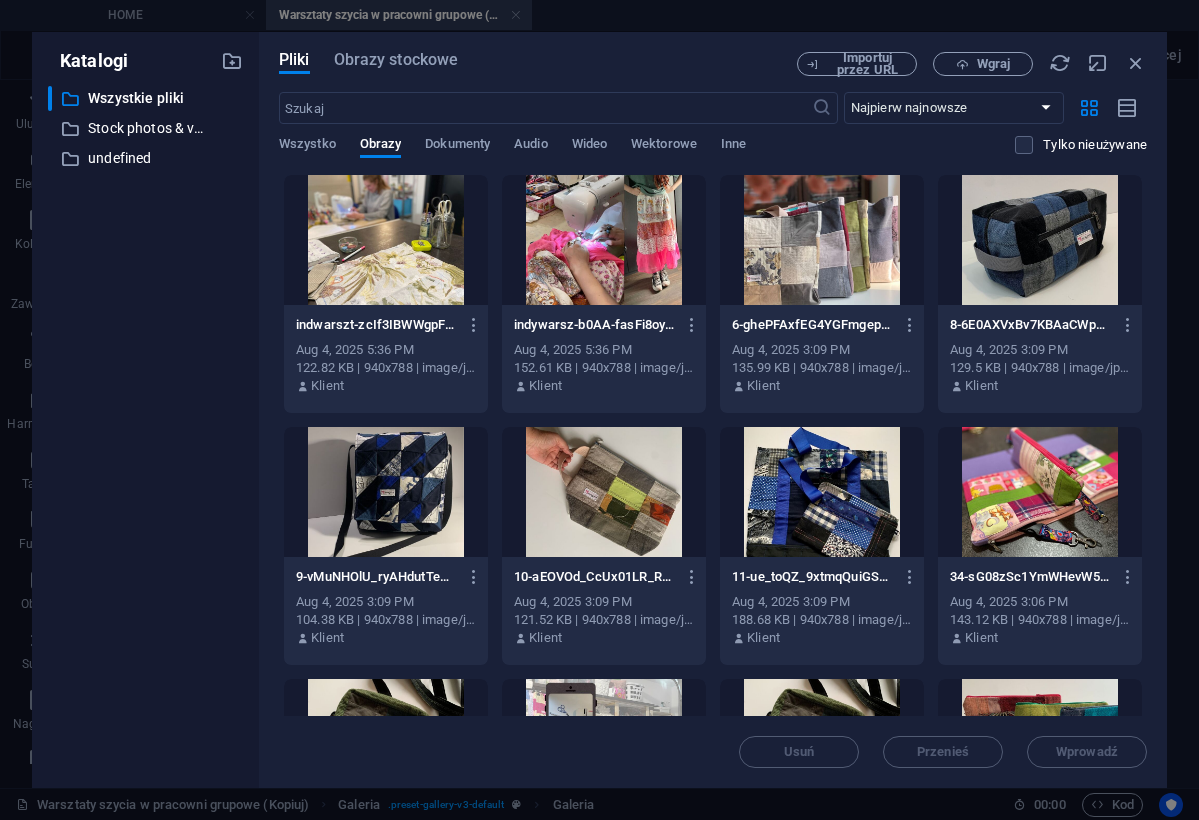 click at bounding box center (604, 240) 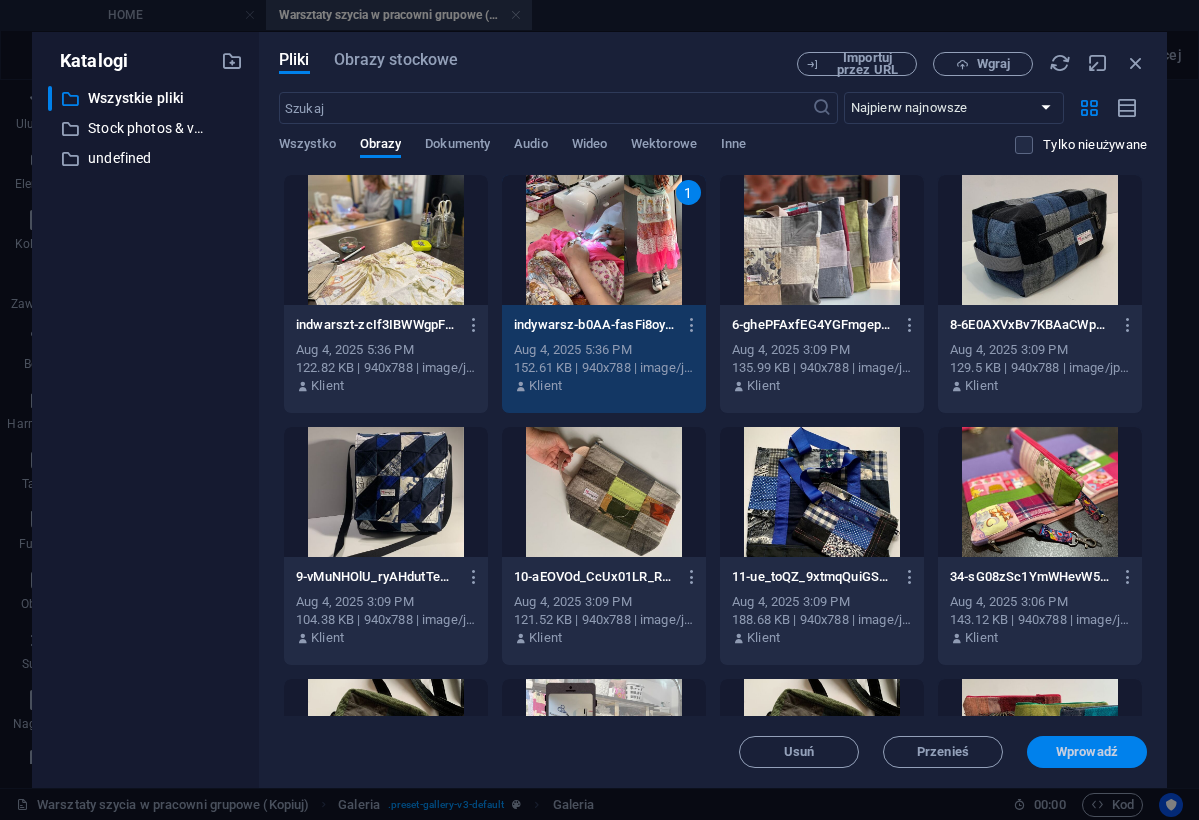 click on "Wprowadź" at bounding box center (1087, 752) 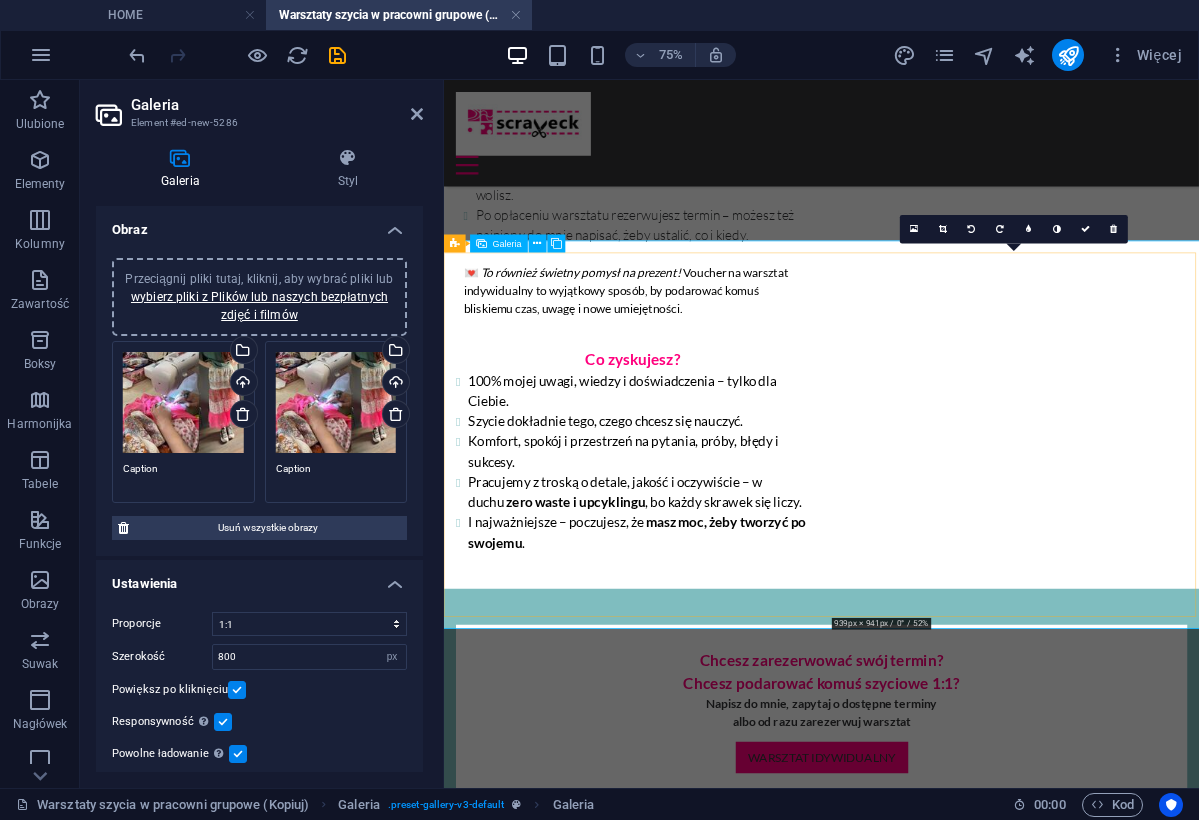 click at bounding box center (1208, 1329) 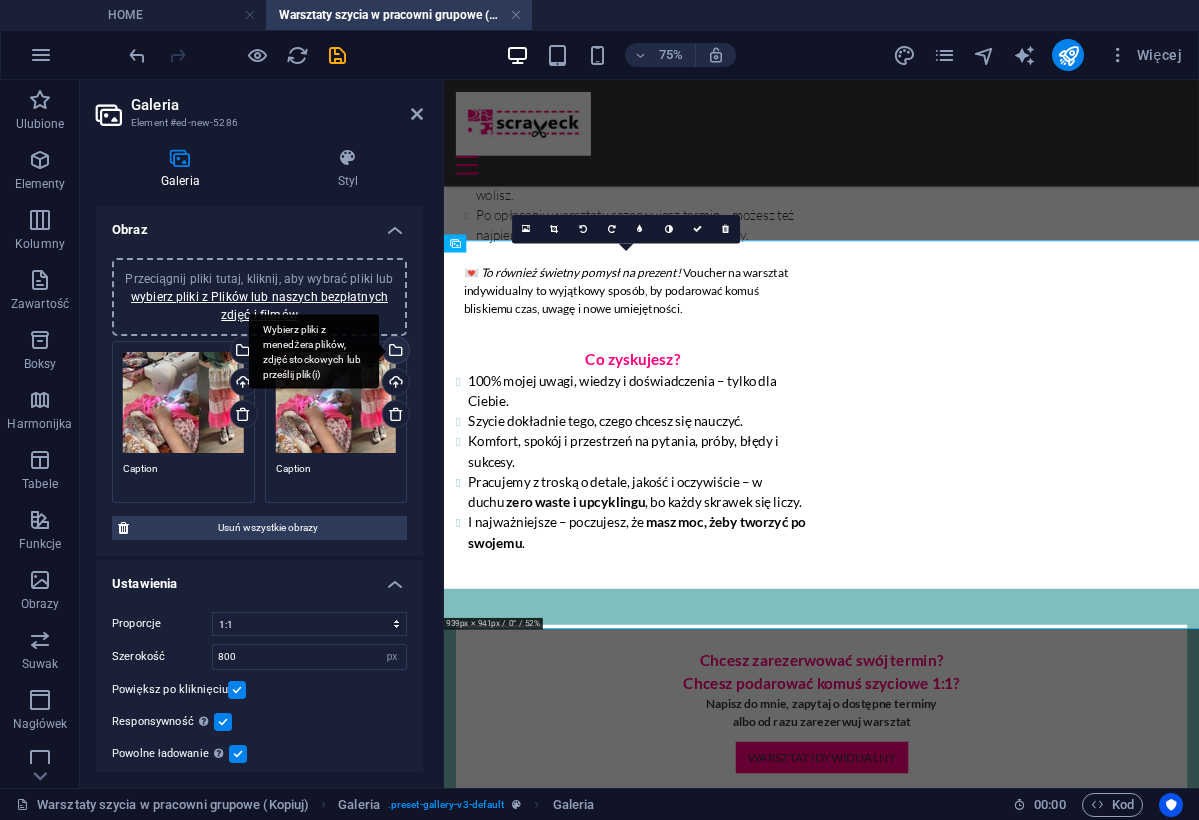 click on "Wybierz pliki z menedżera plików, zdjęć stockowych lub prześlij plik(i)" at bounding box center (394, 352) 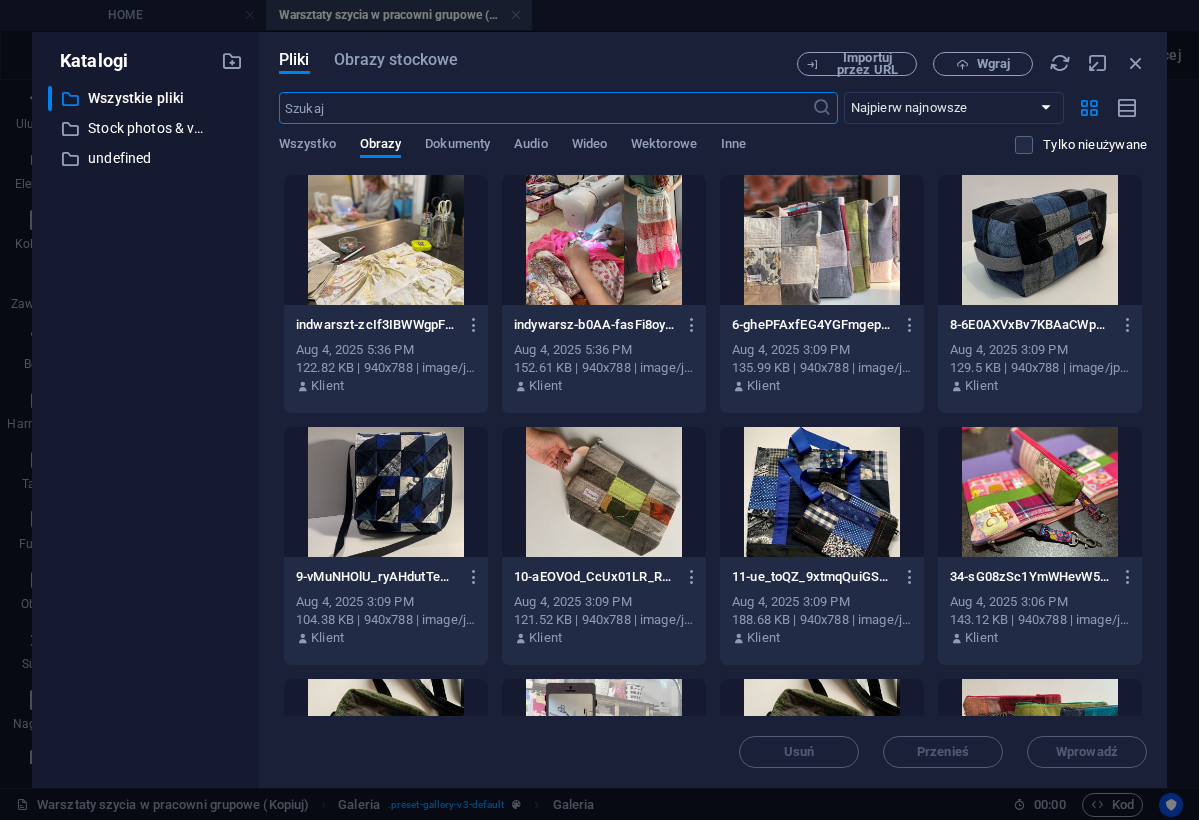 scroll, scrollTop: 536, scrollLeft: 0, axis: vertical 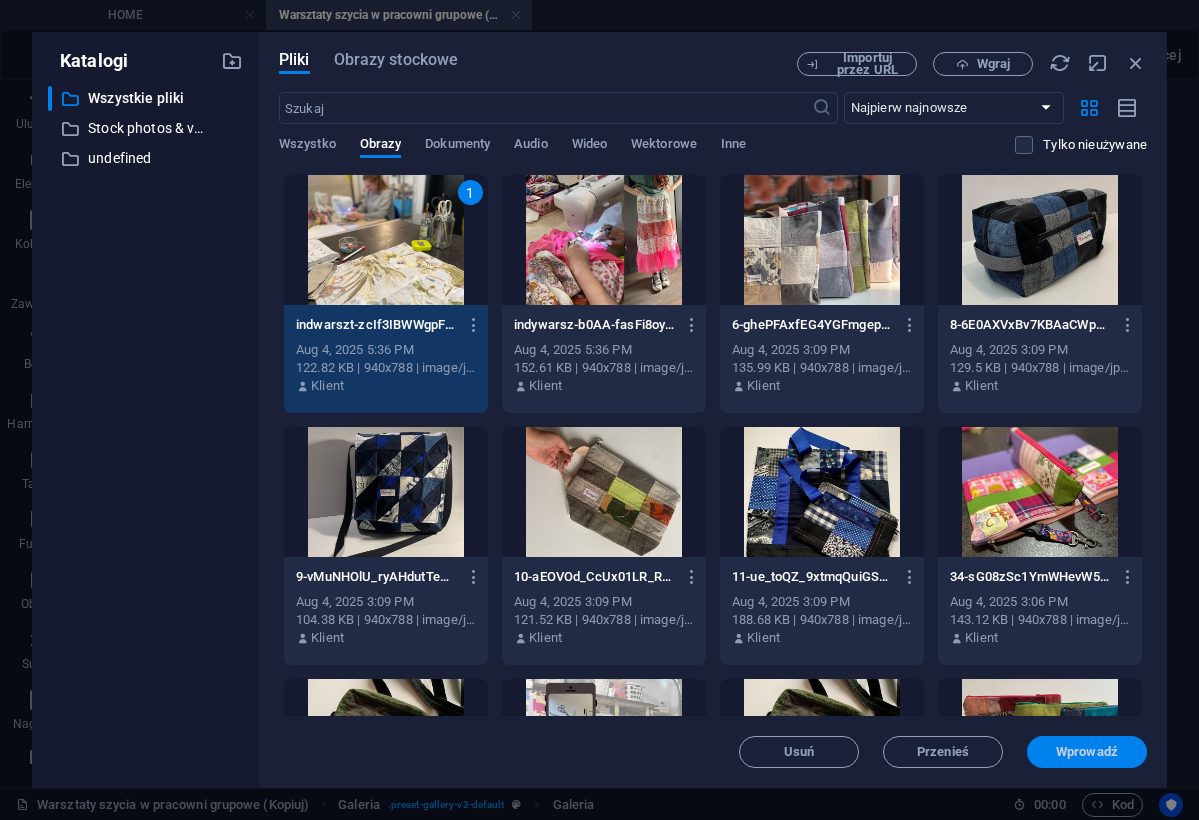 click on "Wprowadź" at bounding box center [1087, 752] 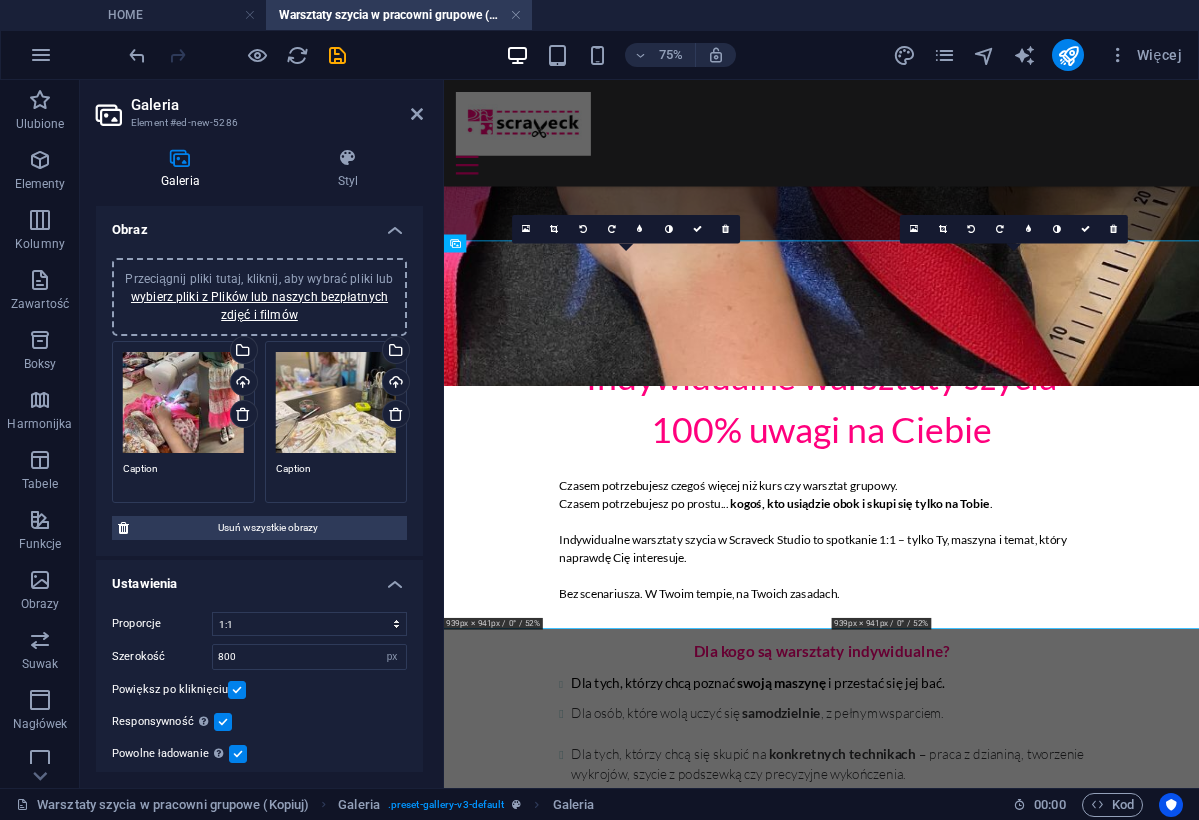 scroll, scrollTop: 1678, scrollLeft: 0, axis: vertical 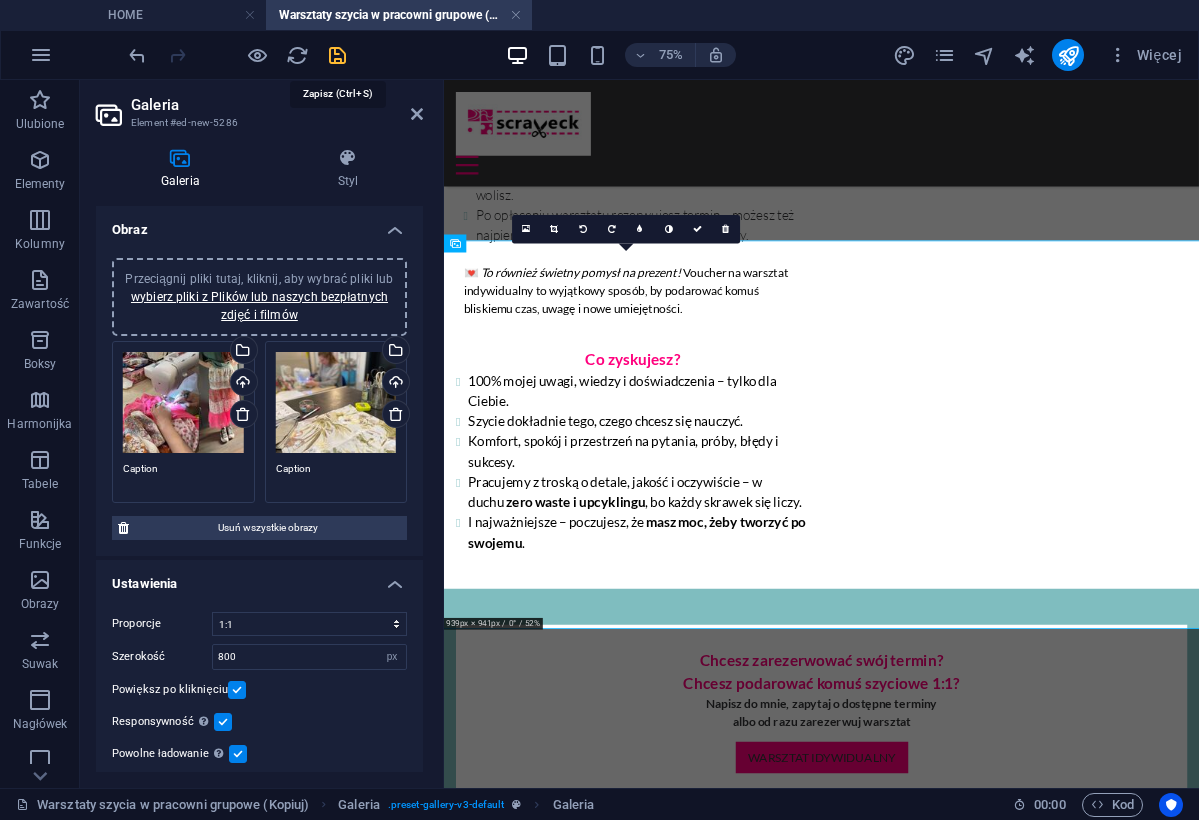 click at bounding box center (337, 55) 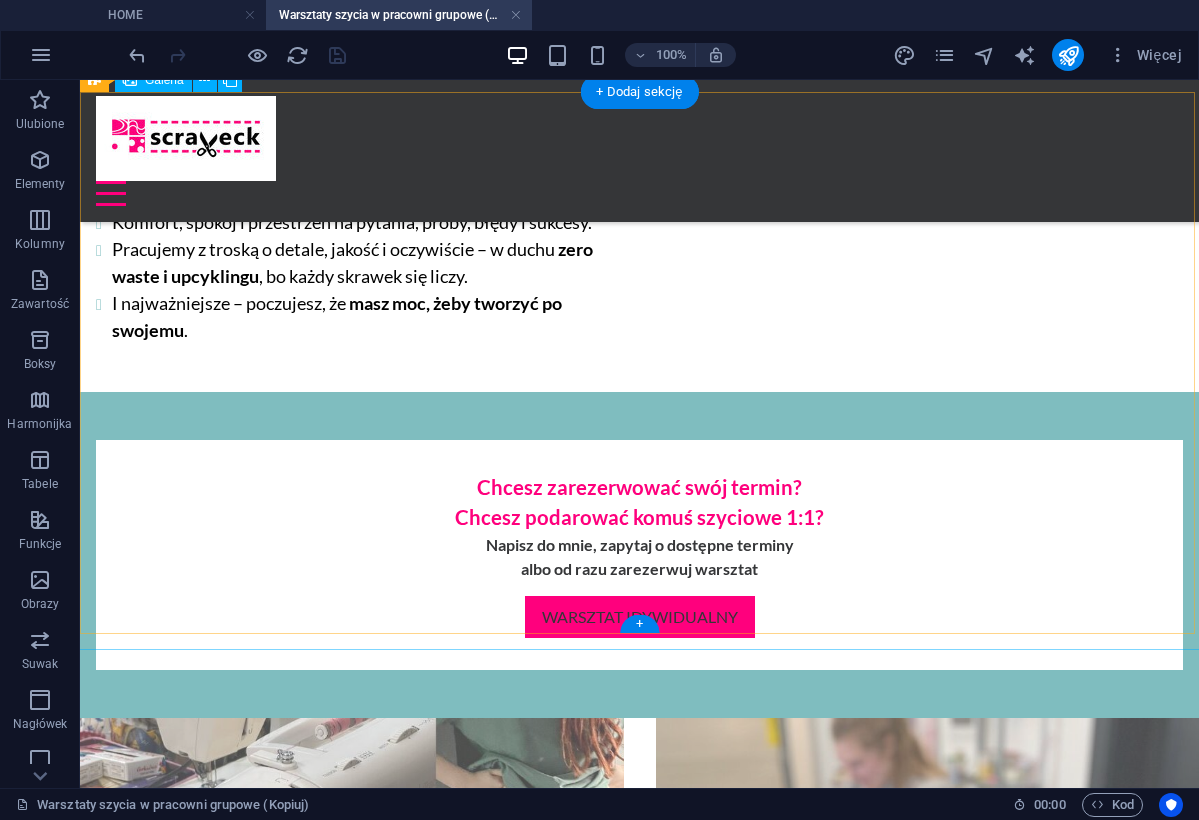 scroll, scrollTop: 1979, scrollLeft: 0, axis: vertical 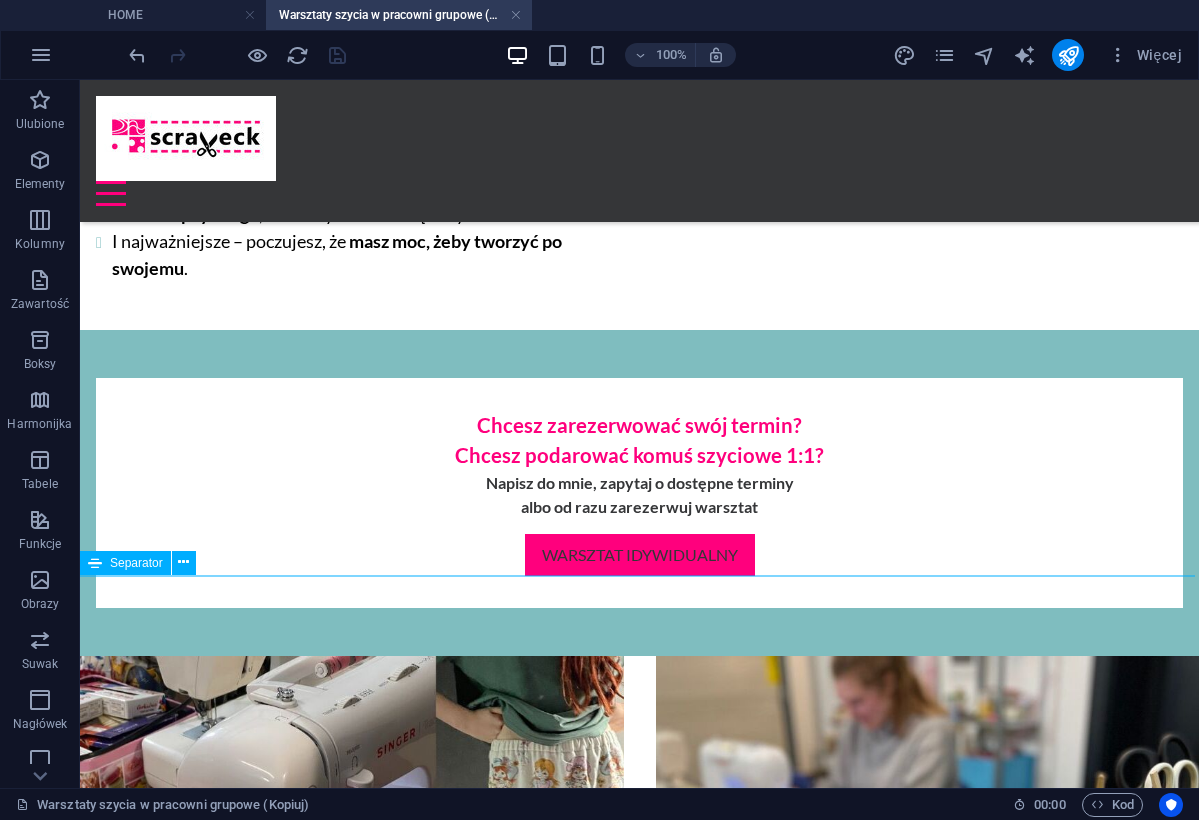 click at bounding box center (639, 1425) 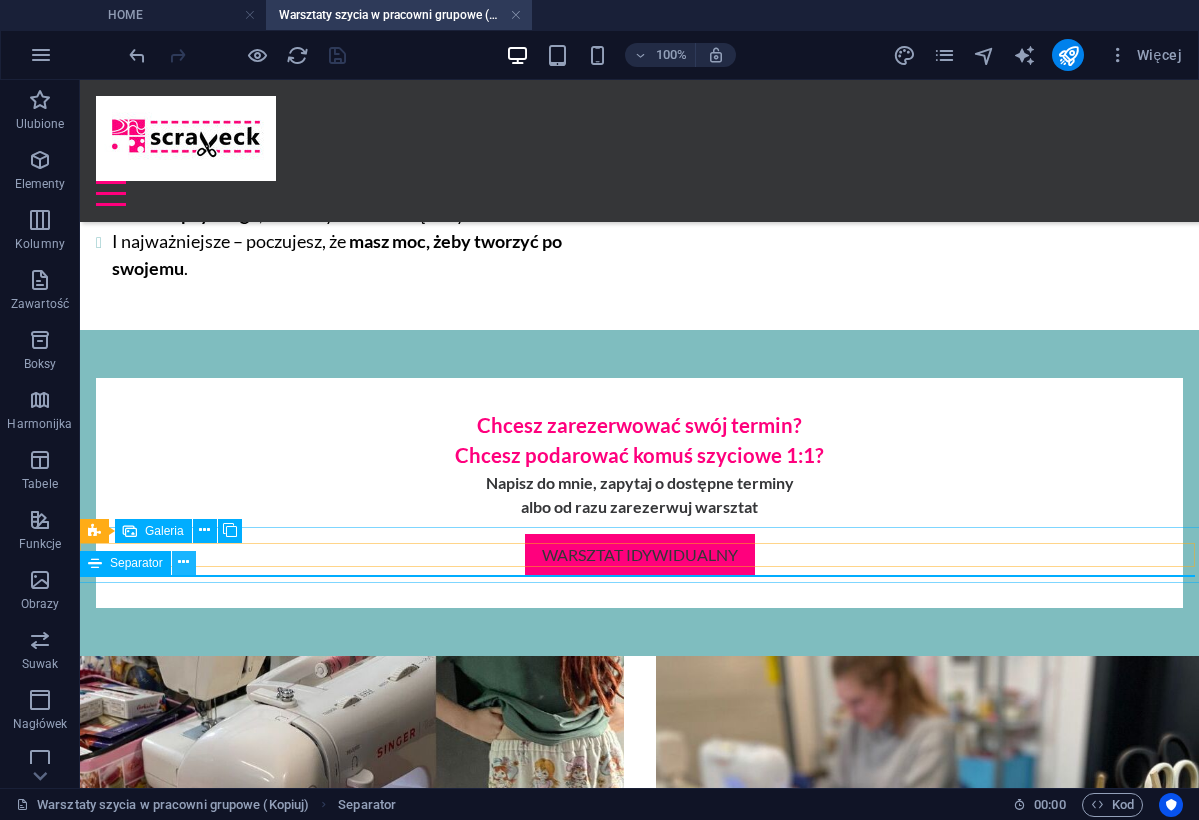 click at bounding box center [183, 562] 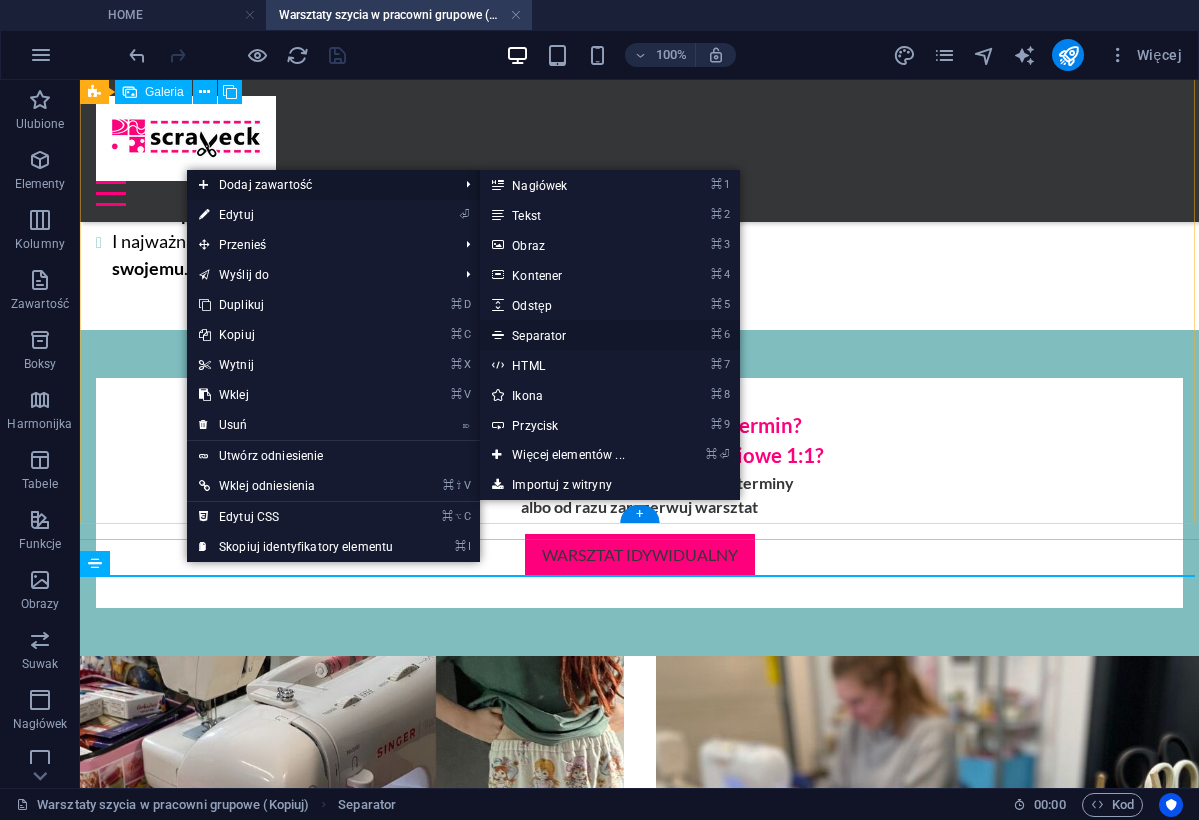 click on "⌘ 6  Separator" at bounding box center (572, 335) 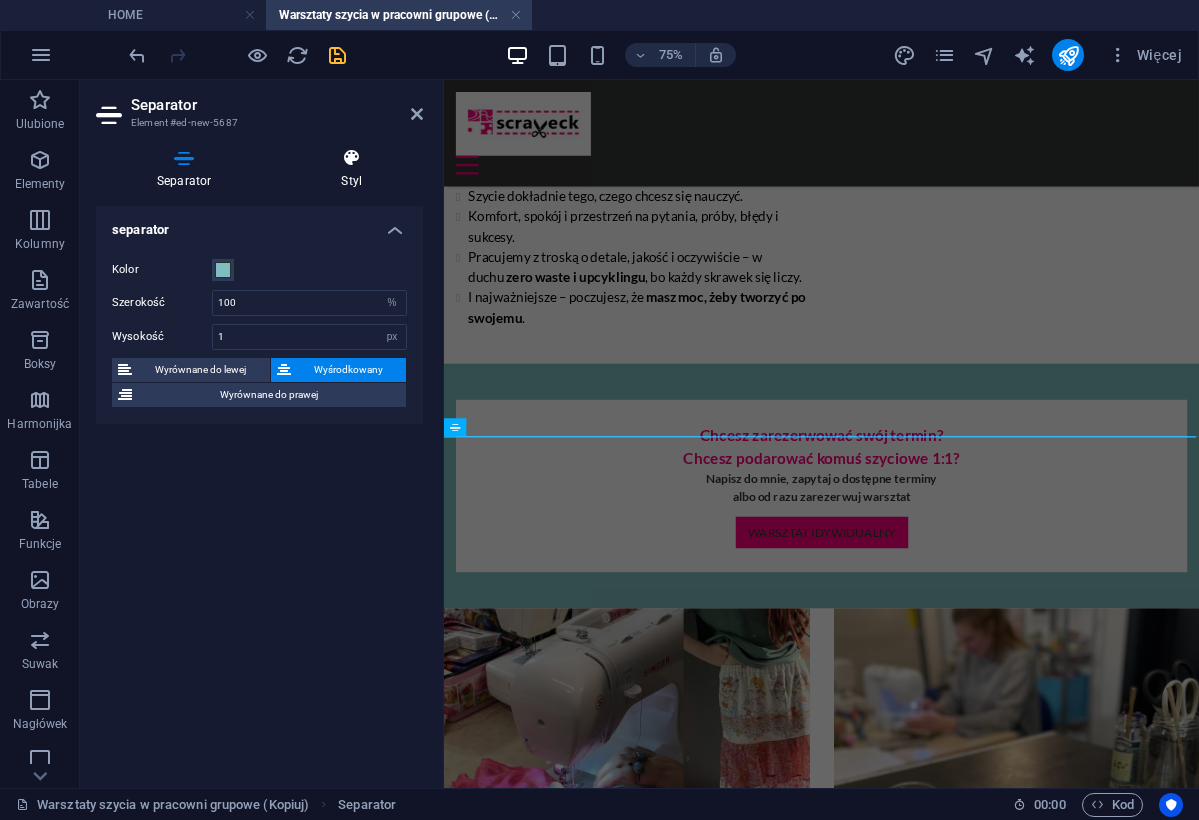 click at bounding box center (351, 158) 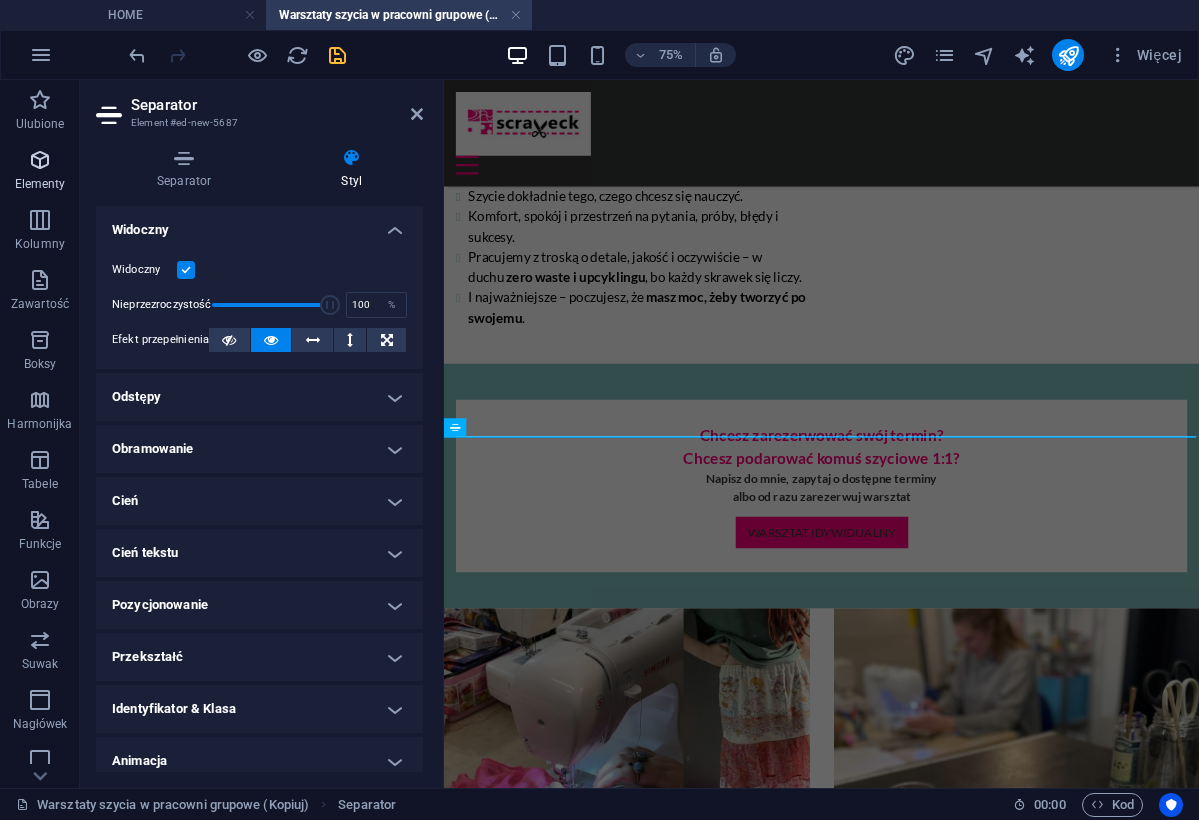click at bounding box center [40, 160] 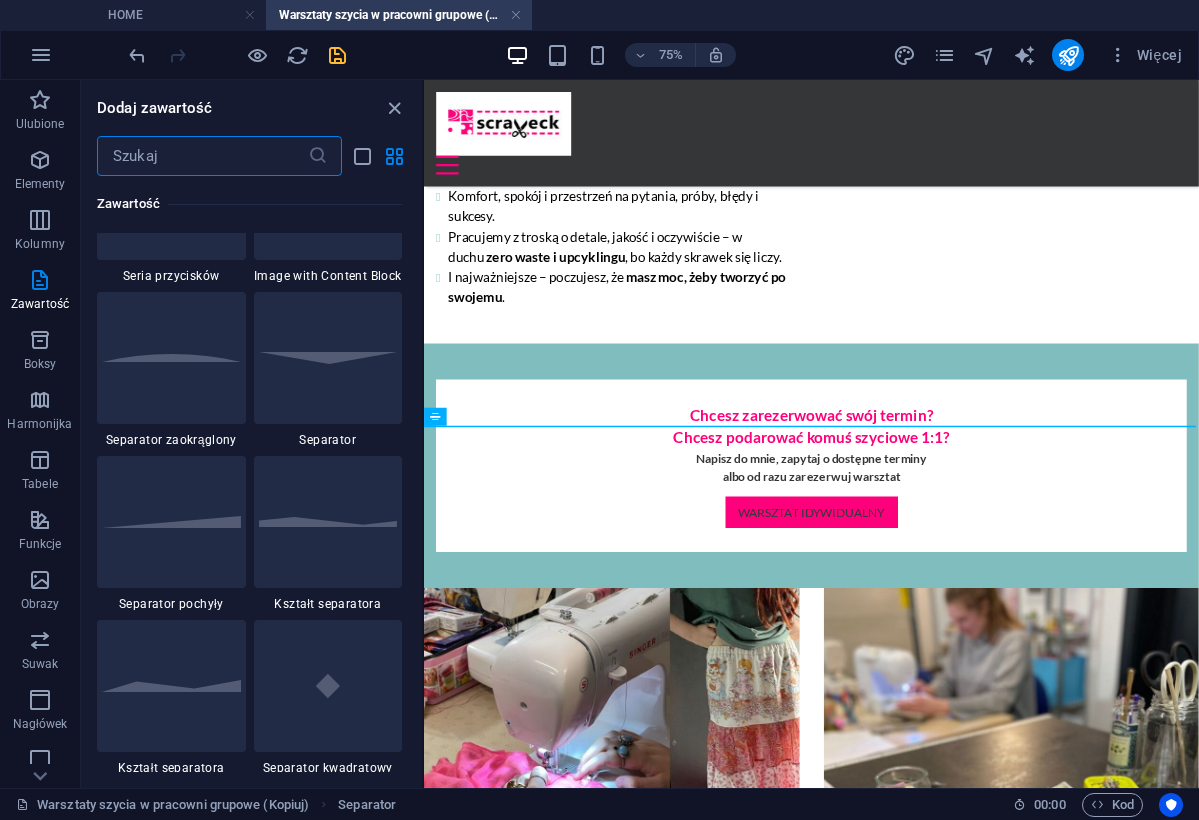scroll, scrollTop: 4617, scrollLeft: 0, axis: vertical 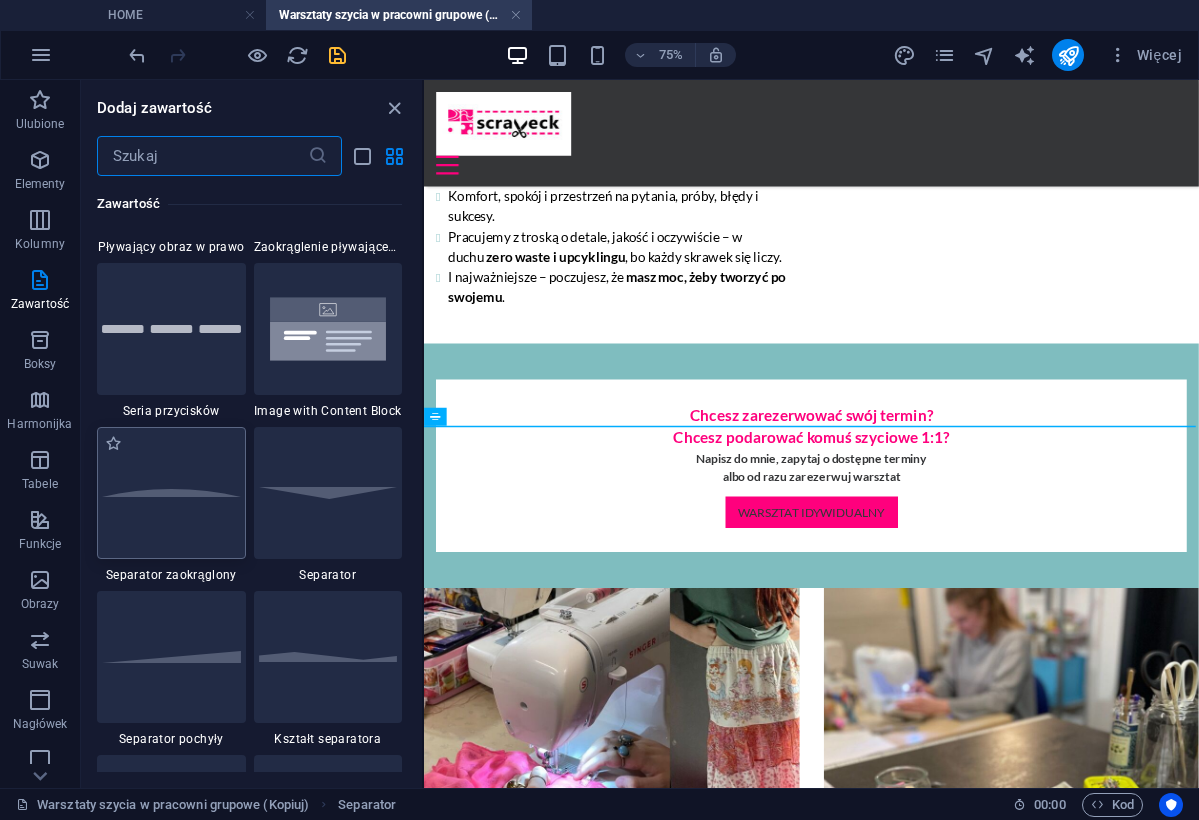 click at bounding box center (171, 493) 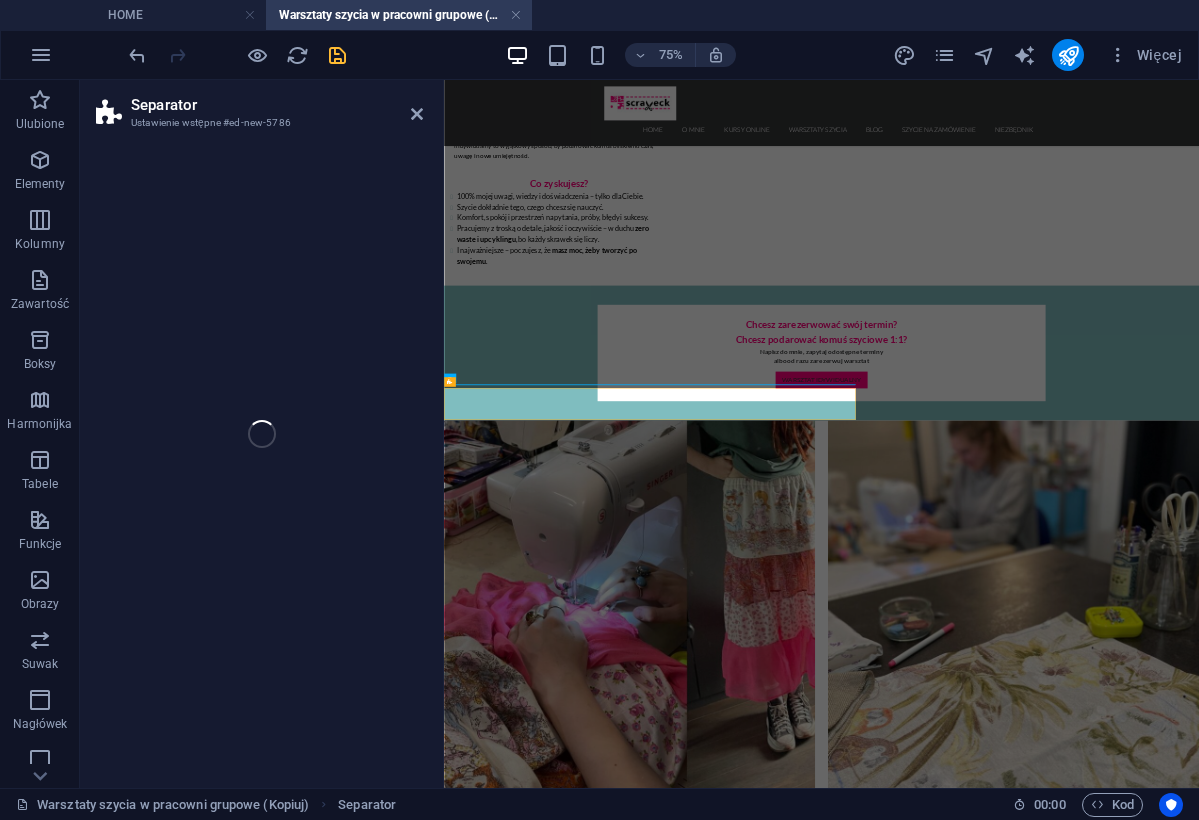 select on "circle" 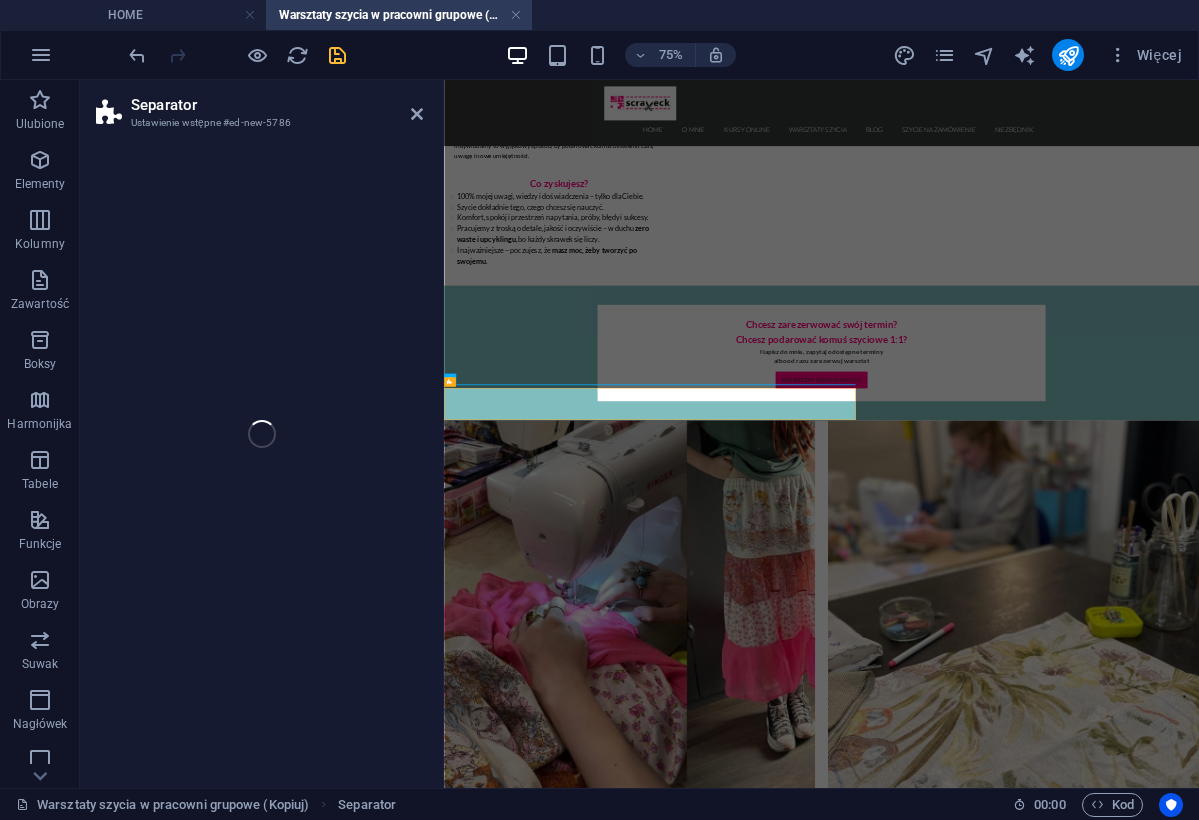 select on "preset-separator-v3-circle" 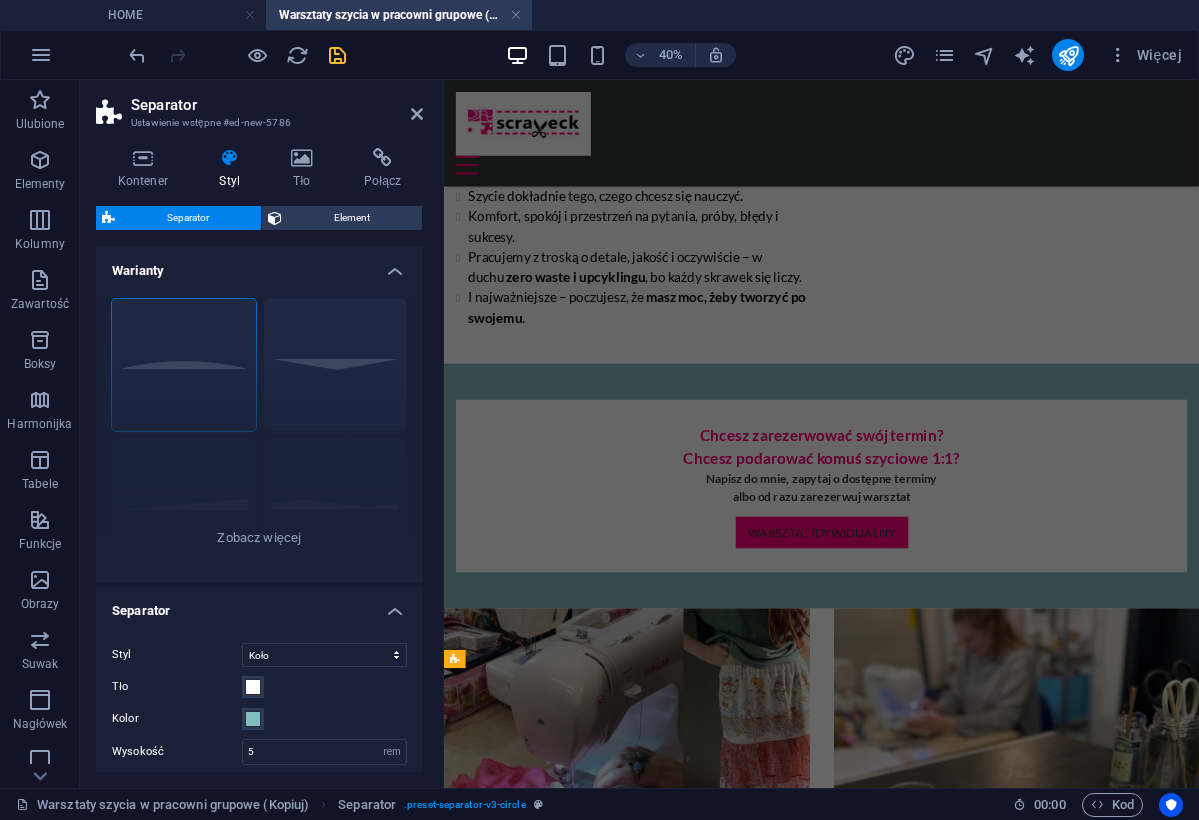 scroll, scrollTop: 1679, scrollLeft: 0, axis: vertical 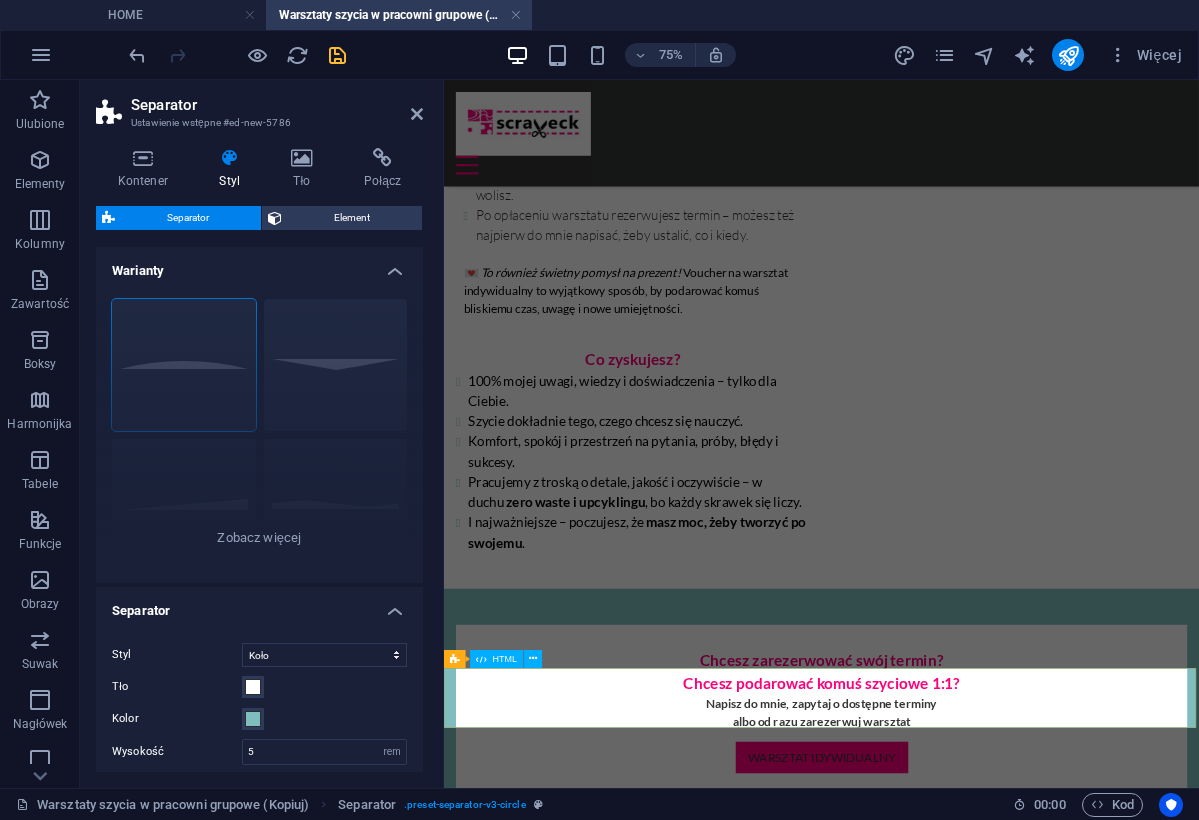 click at bounding box center [947, 1832] 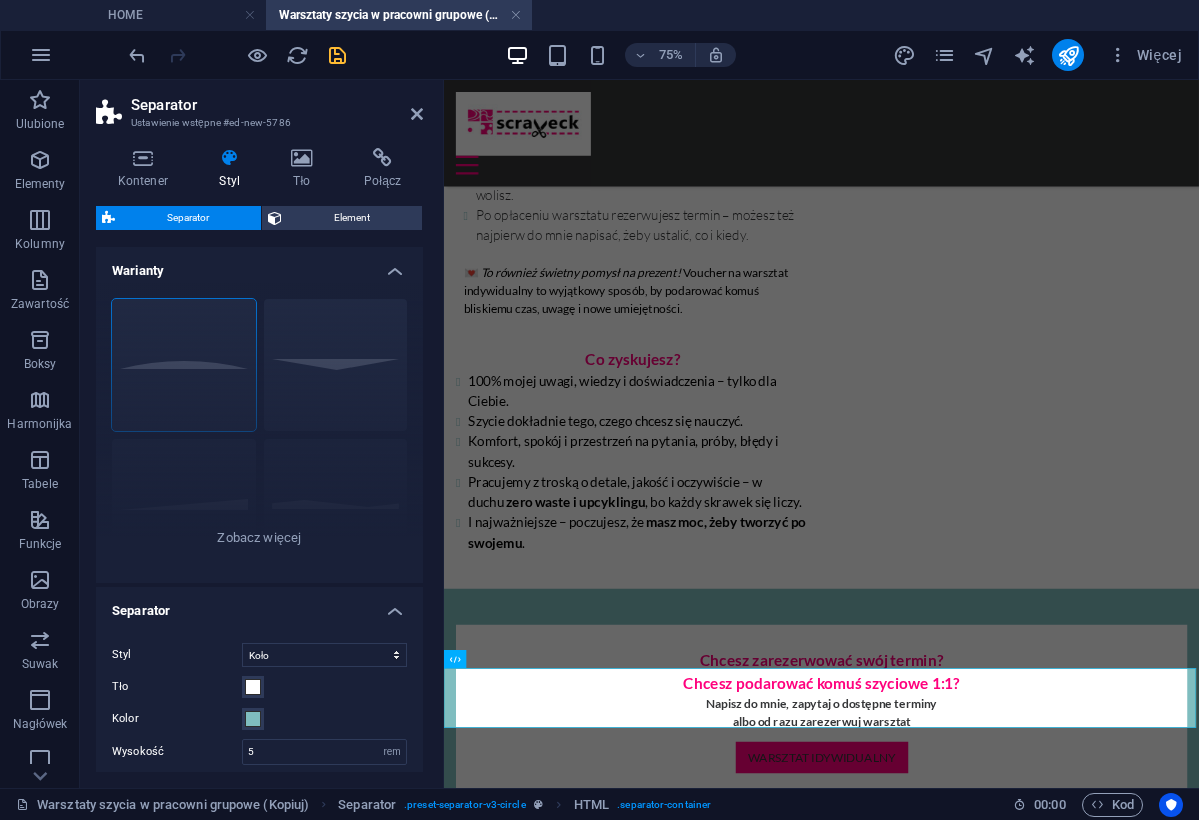 click on "HOME O mnie Kursy online Warsztaty szycia Blog Szycie na zamówienie Niezbędnik Warsztaty szycia Ucz się ze mną szycia na żywo! Indywidualne warsztaty szycia 100% uwagi na Ciebie Czasem potrzebujesz czegoś więcej niż kurs czy warsztat grupowy. Czasem potrzebujesz po prostu...   kogoś, kto usiądzie obok i skupi się tylko na Tobie . Indywidualne warsztaty szycia w Scraveck Studio to spotkanie 1:1 – tylko Ty, maszyna i temat, który naprawdę Cię interesuje. Bez scenariusza. W Twoim tempie, na Twoich zasadach. Dla kogo są warsztaty indywidualne? Dla tych, którzy chcą poznać   swoją maszynę   i przestać się jej bać. Dla osób, które wolą uczyć się   samodzielnie , z pełnym wsparciem. Dla tych, którzy chcą się skupić na   konkretnych technikach   – praca z dzianiną, tworzenie wykrojów, szycie z podszewką czy precyzyjne wykończenia. Dla każdego, kto mówi: „Mam konkretny cel – potrzebuję Twojej pomocy, żeby go osiągnąć”. Jak to wygląda? Spotykamy się" at bounding box center (947, 1102) 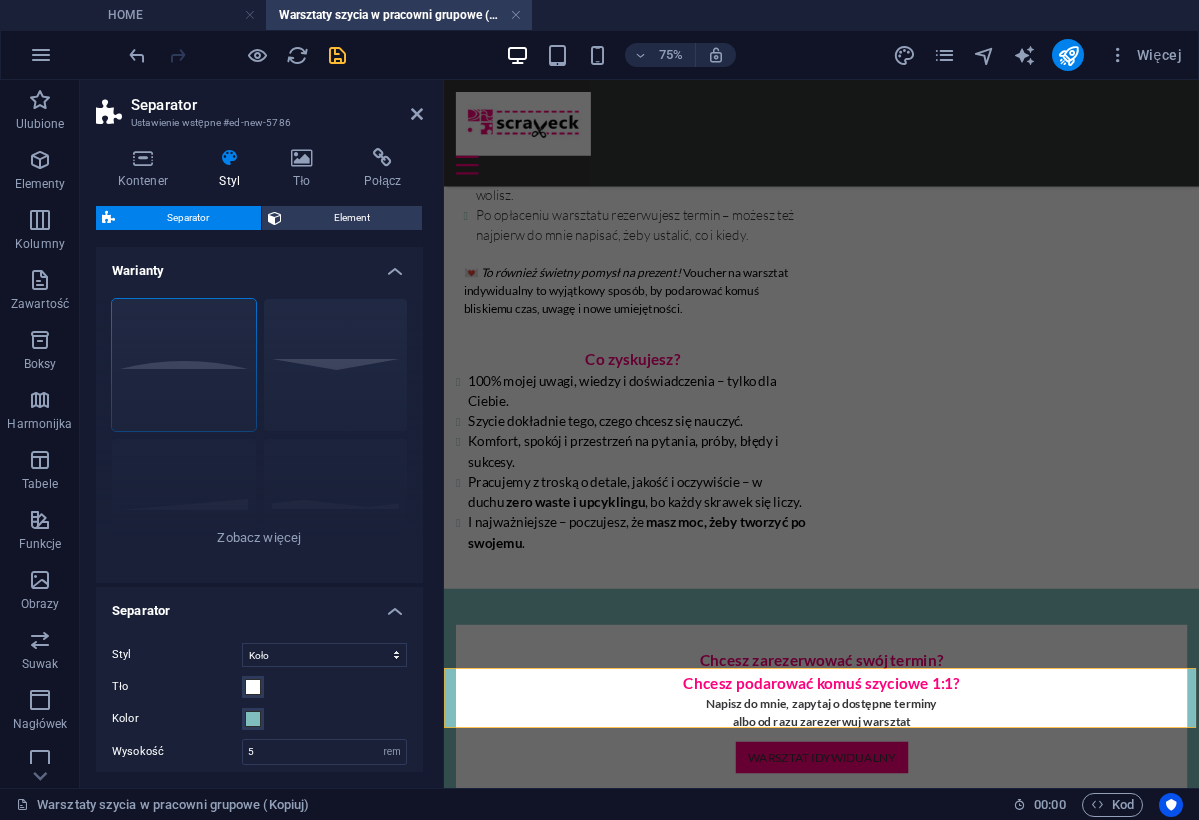 click on "HOME O mnie Kursy online Warsztaty szycia Blog Szycie na zamówienie Niezbędnik Warsztaty szycia Ucz się ze mną szycia na żywo! Indywidualne warsztaty szycia 100% uwagi na Ciebie Czasem potrzebujesz czegoś więcej niż kurs czy warsztat grupowy. Czasem potrzebujesz po prostu...   kogoś, kto usiądzie obok i skupi się tylko na Tobie . Indywidualne warsztaty szycia w Scraveck Studio to spotkanie 1:1 – tylko Ty, maszyna i temat, który naprawdę Cię interesuje. Bez scenariusza. W Twoim tempie, na Twoich zasadach. Dla kogo są warsztaty indywidualne? Dla tych, którzy chcą poznać   swoją maszynę   i przestać się jej bać. Dla osób, które wolą uczyć się   samodzielnie , z pełnym wsparciem. Dla tych, którzy chcą się skupić na   konkretnych technikach   – praca z dzianiną, tworzenie wykrojów, szycie z podszewką czy precyzyjne wykończenia. Dla każdego, kto mówi: „Mam konkretny cel – potrzebuję Twojej pomocy, żeby go osiągnąć”. Jak to wygląda? Spotykamy się" at bounding box center [947, 1102] 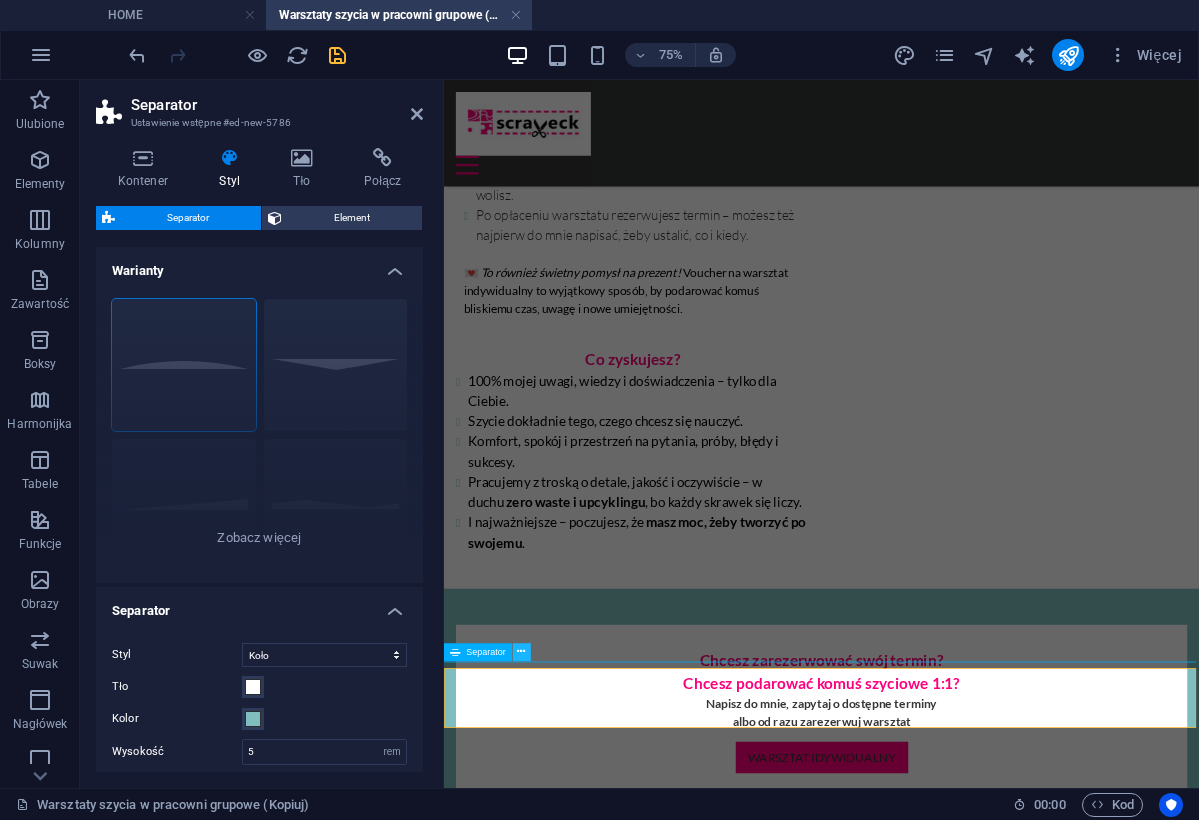 click at bounding box center (522, 652) 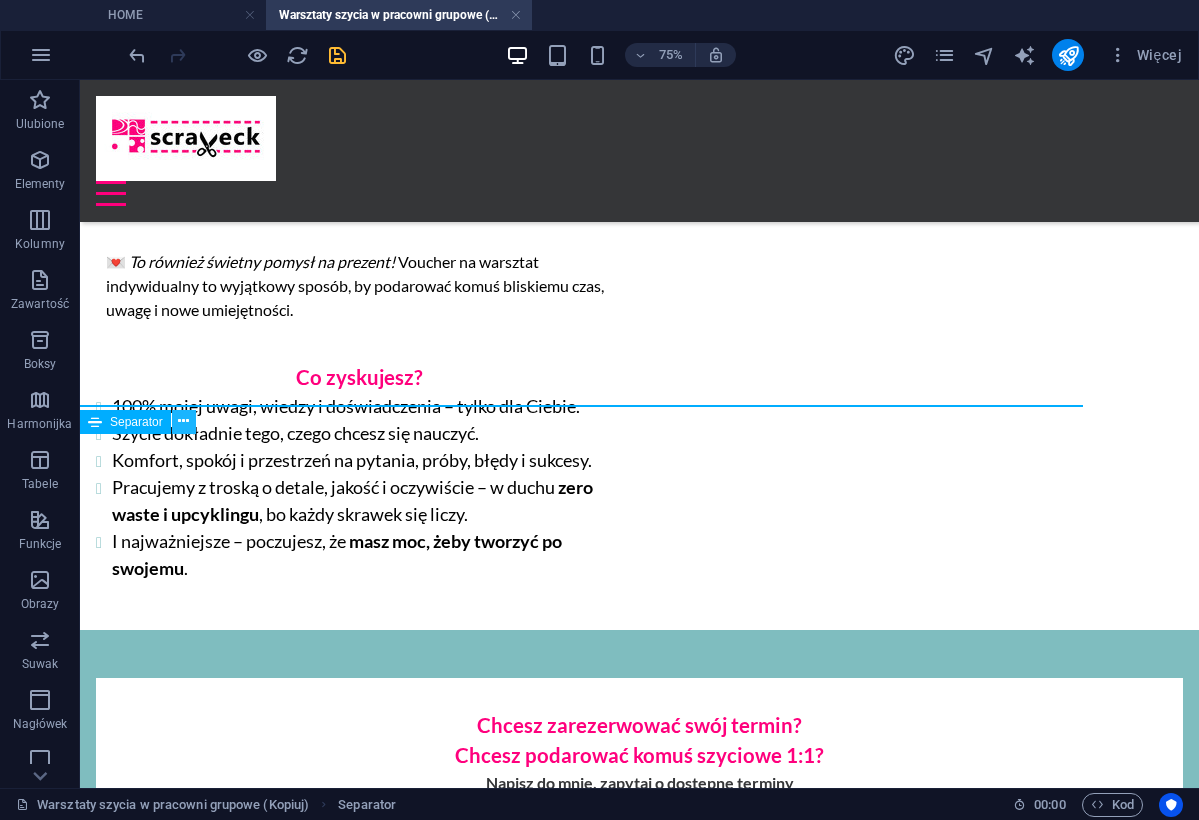 scroll, scrollTop: 2129, scrollLeft: 0, axis: vertical 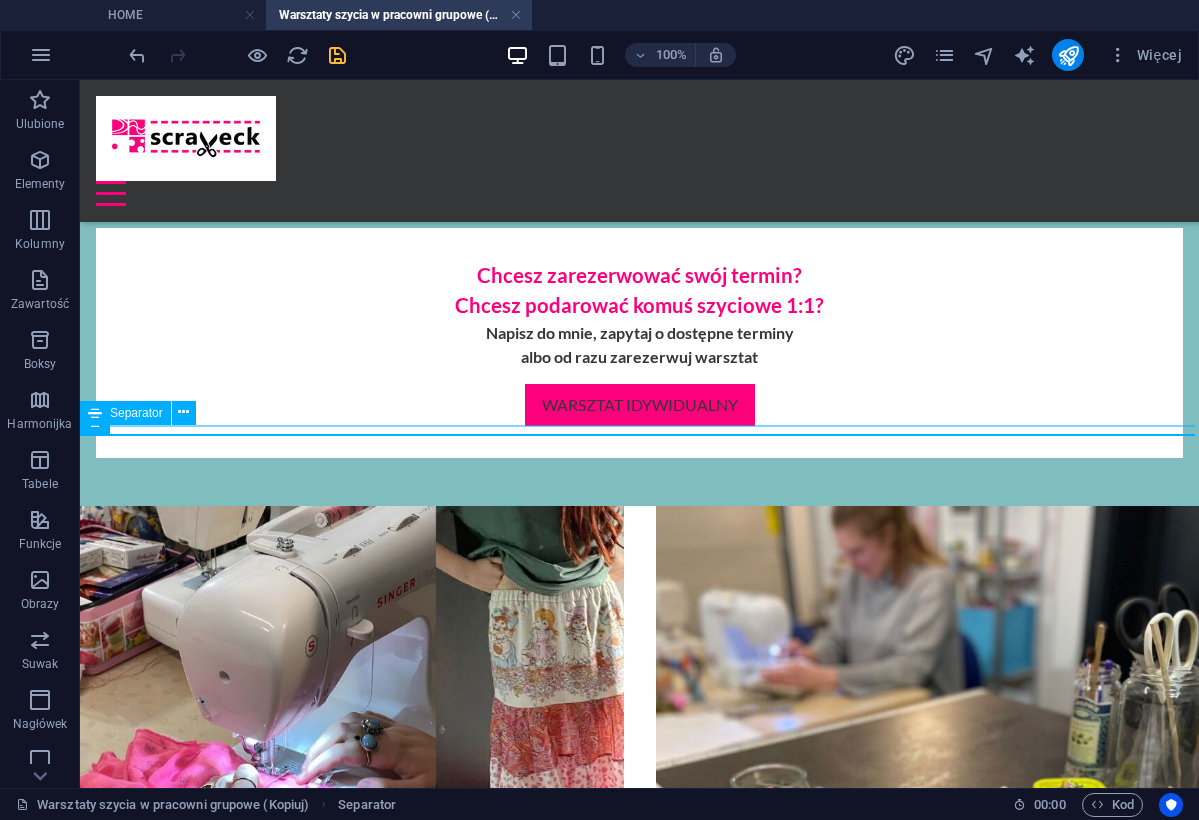 click at bounding box center [639, 1275] 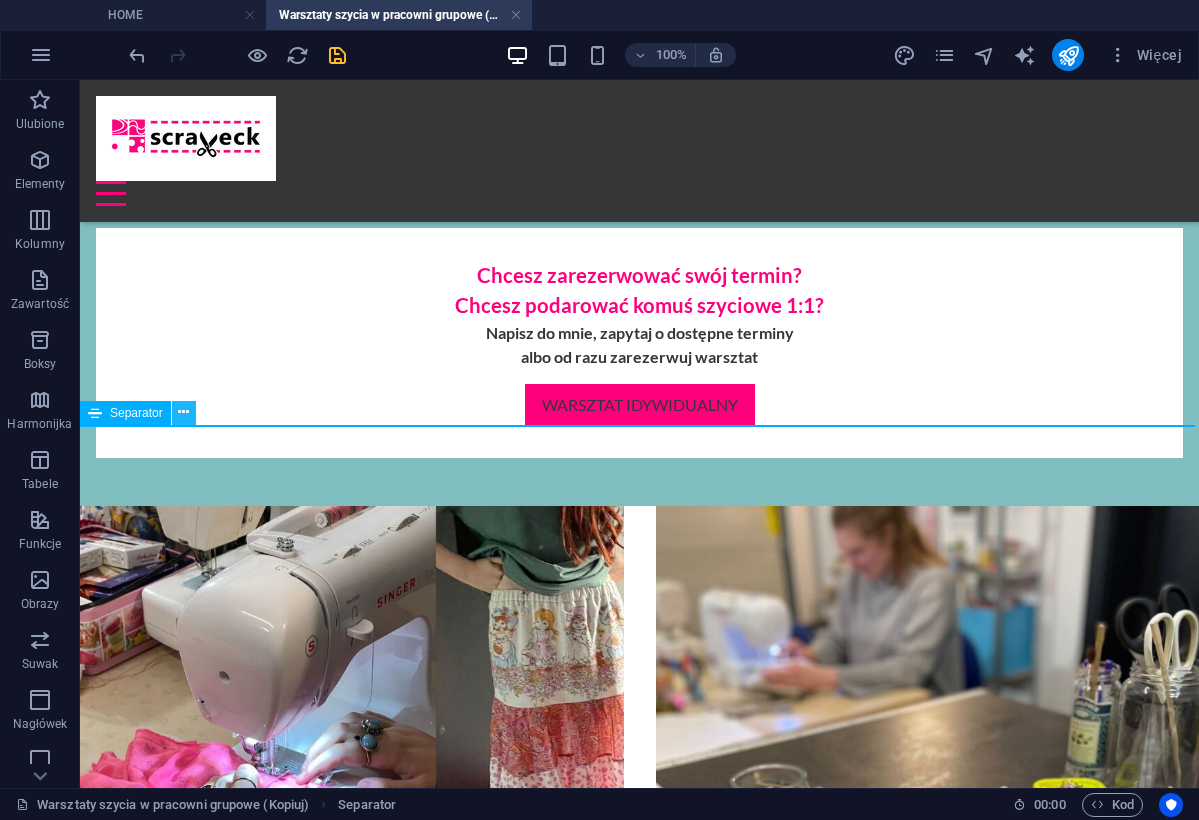 click at bounding box center [183, 412] 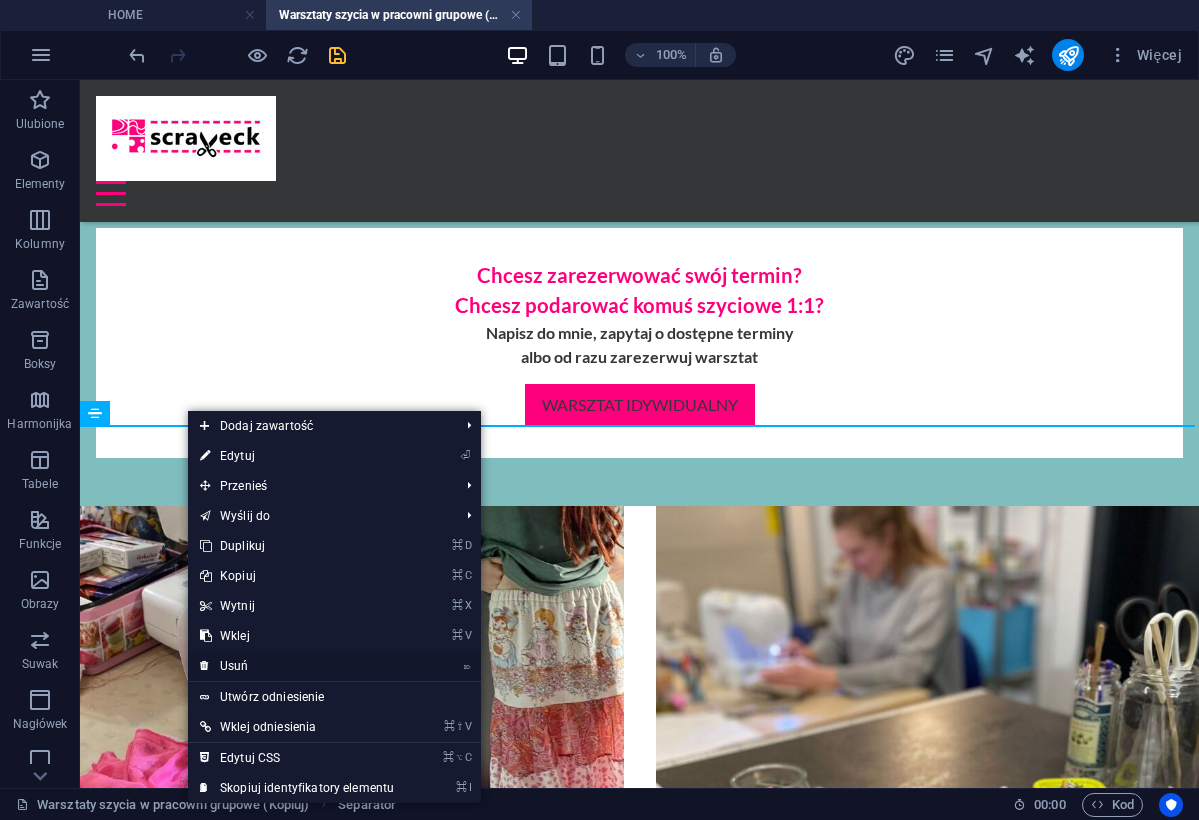click on "⌦  Usuń" at bounding box center [297, 666] 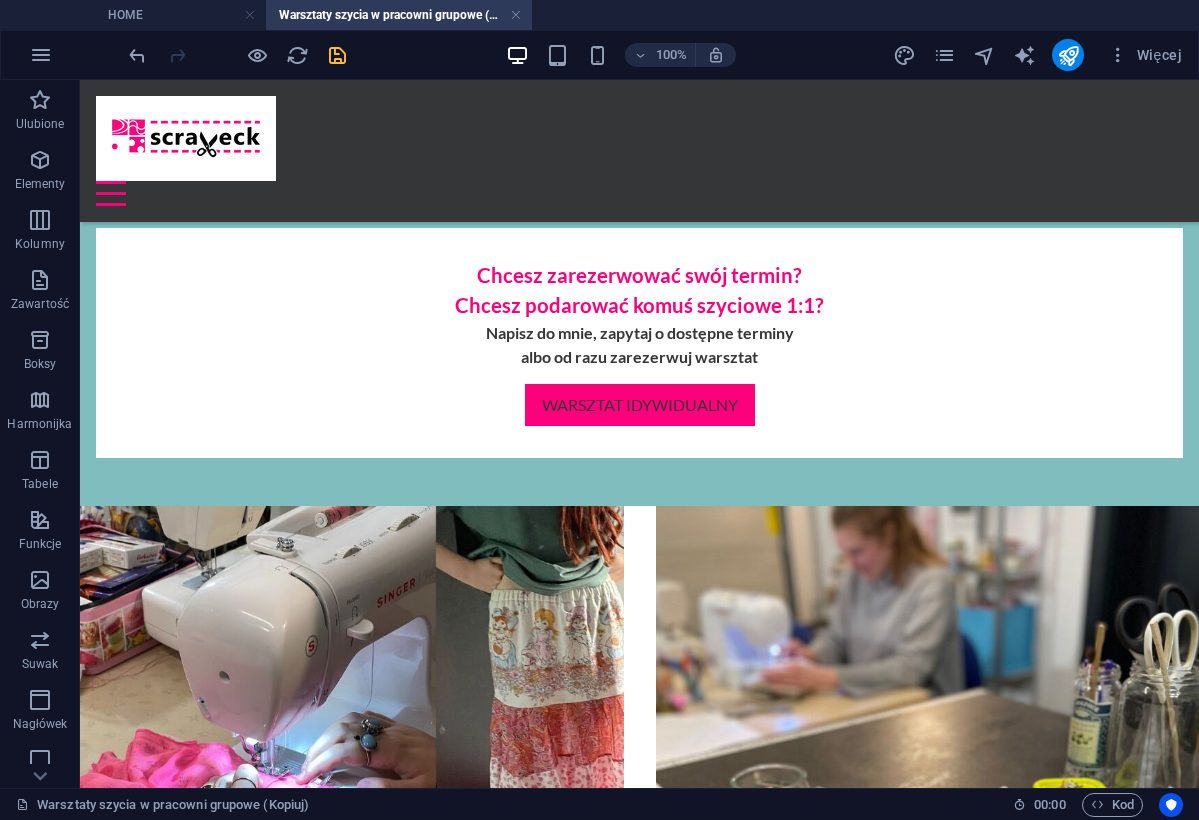 click at bounding box center [639, 1275] 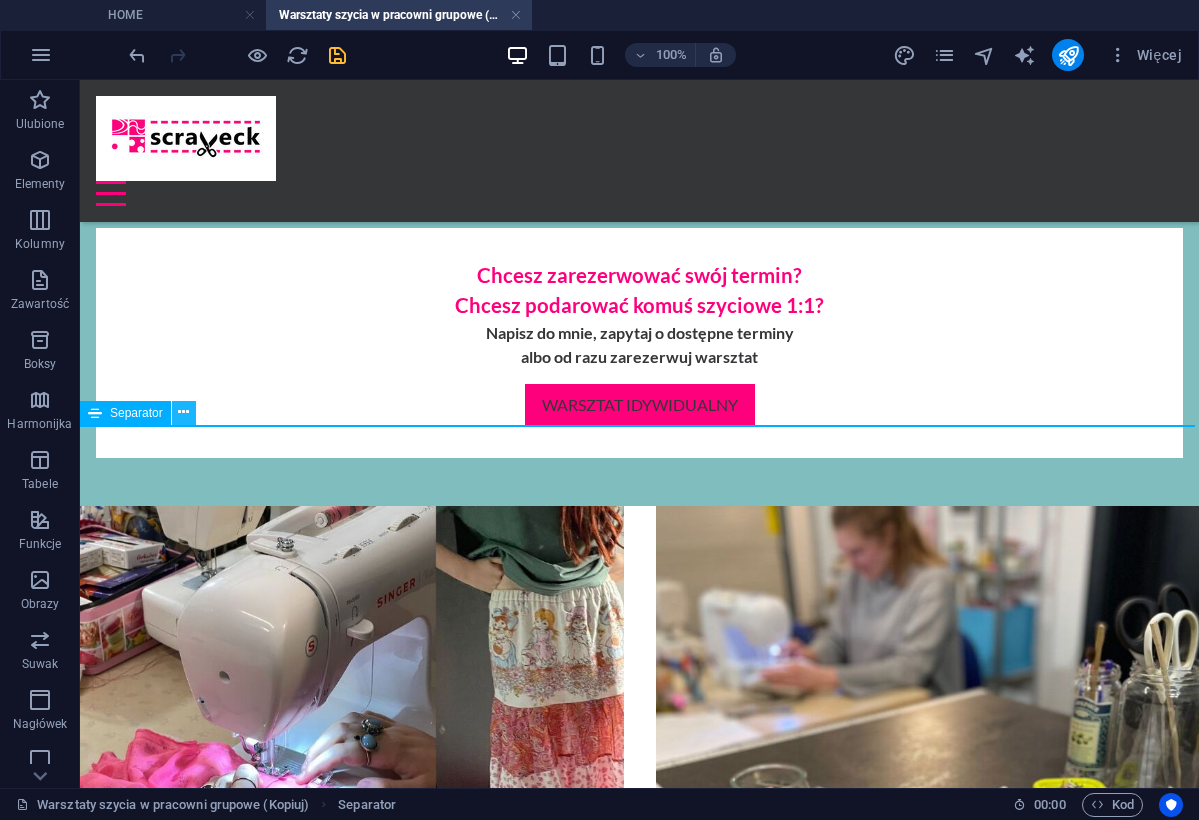 click at bounding box center (183, 412) 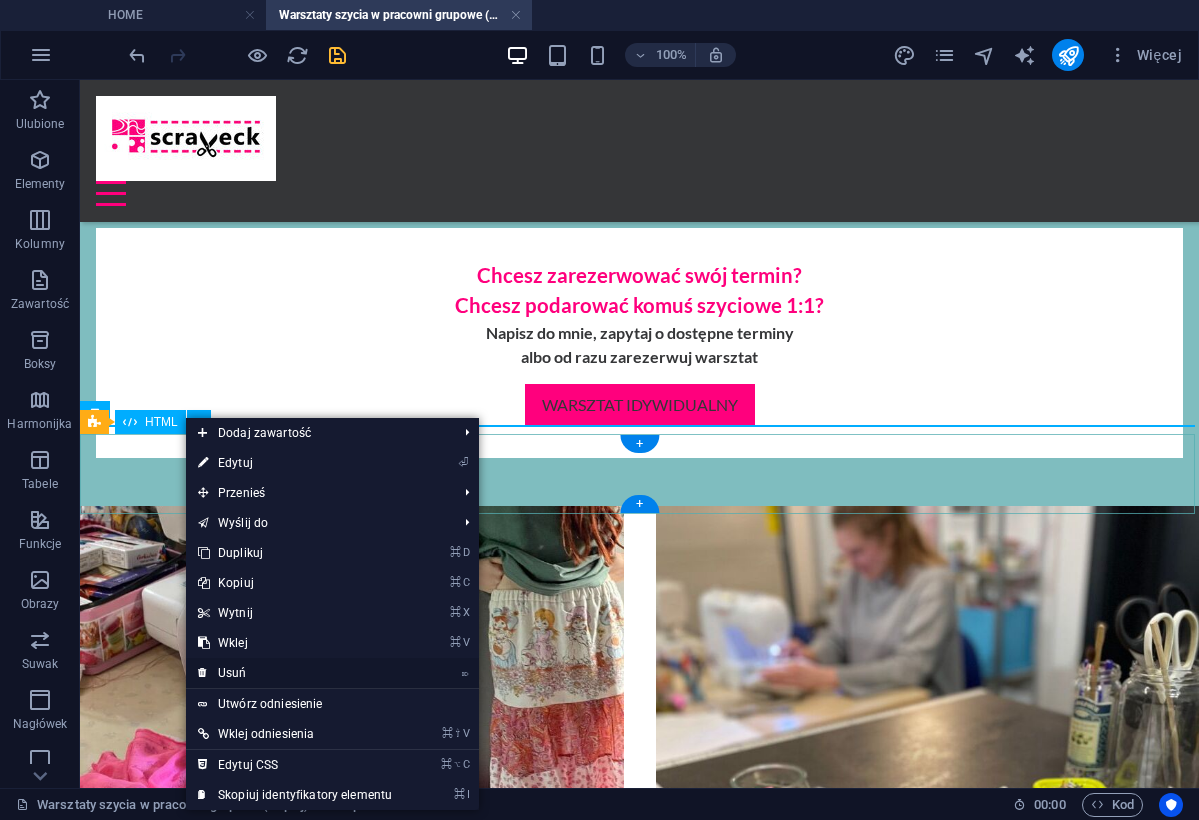 click on "⌦  Usuń" at bounding box center [295, 673] 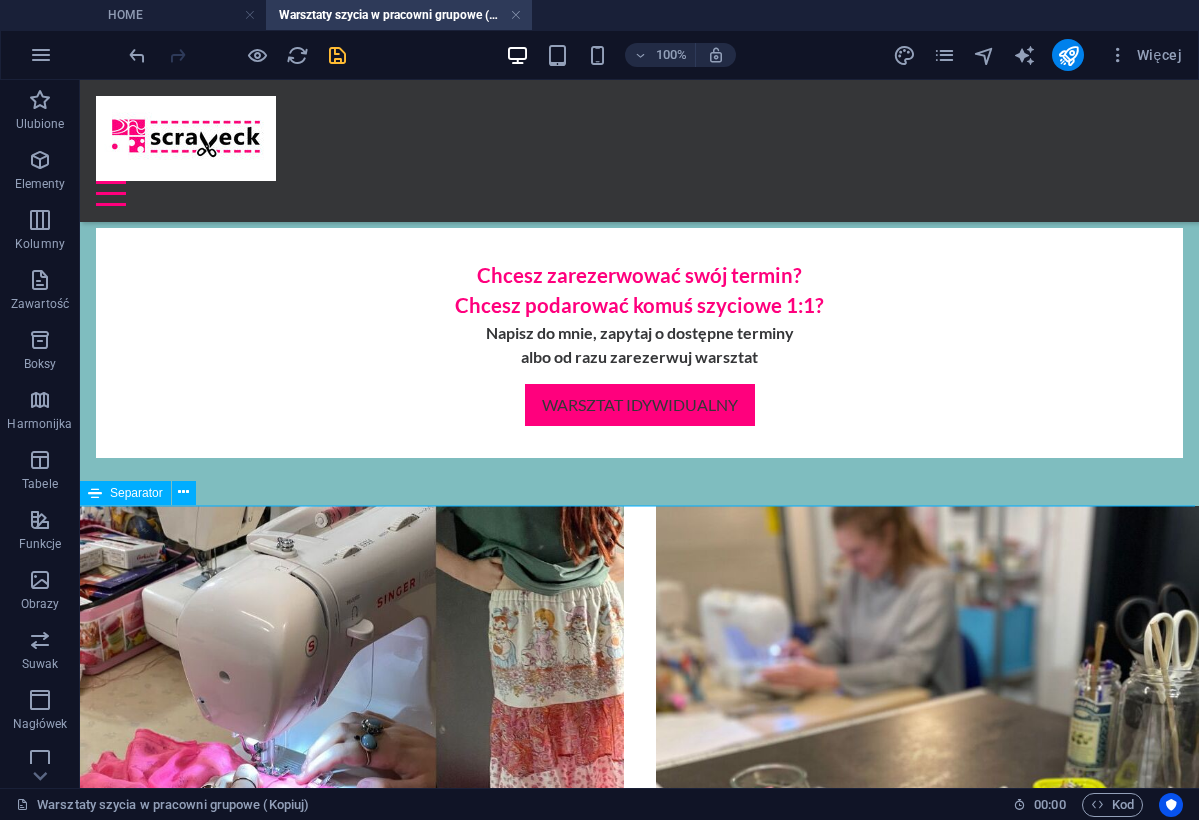 click at bounding box center (639, 1355) 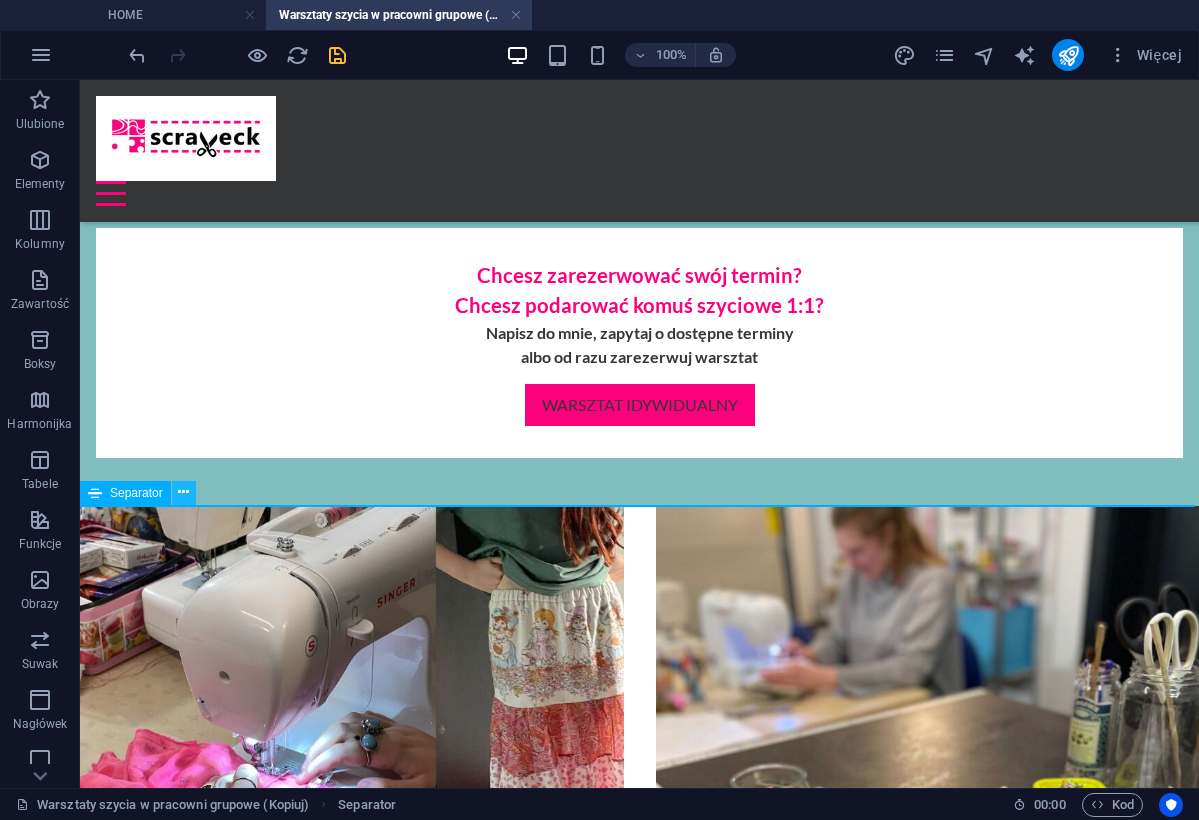 click at bounding box center (183, 492) 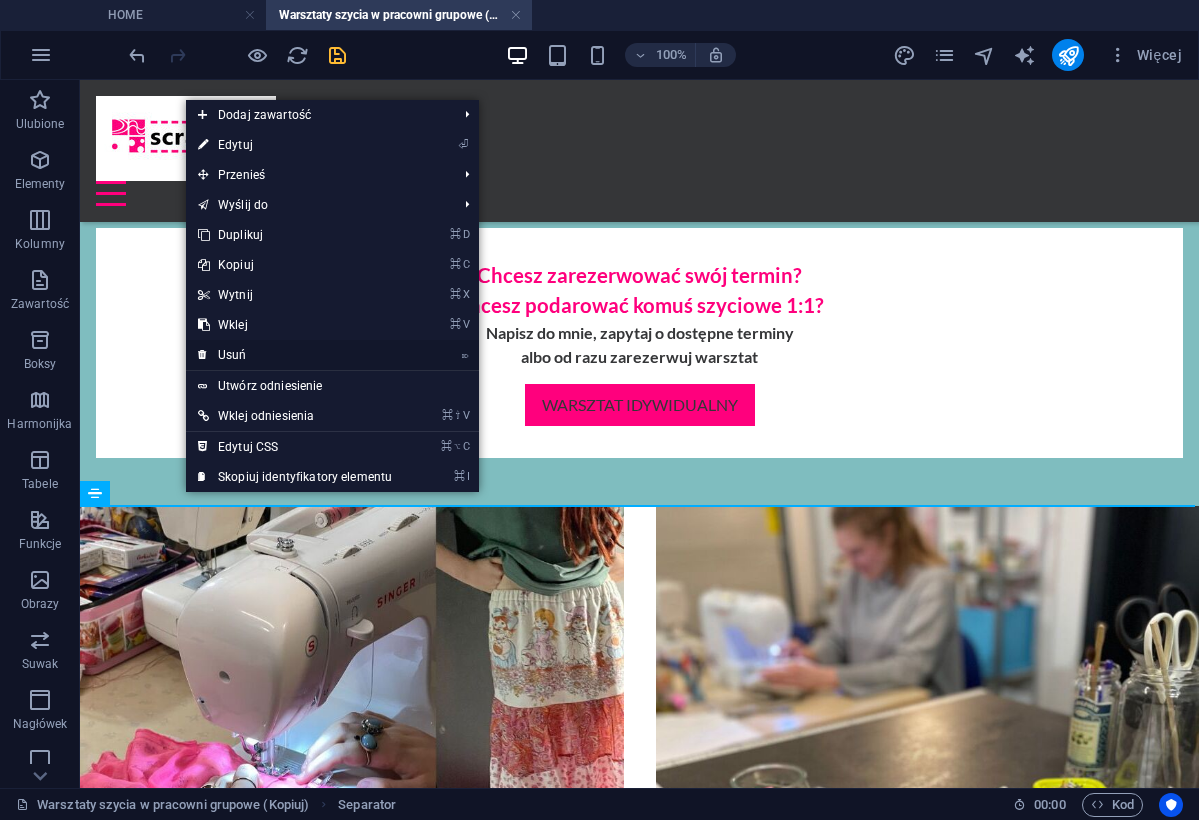 click on "⌦  Usuń" at bounding box center [295, 355] 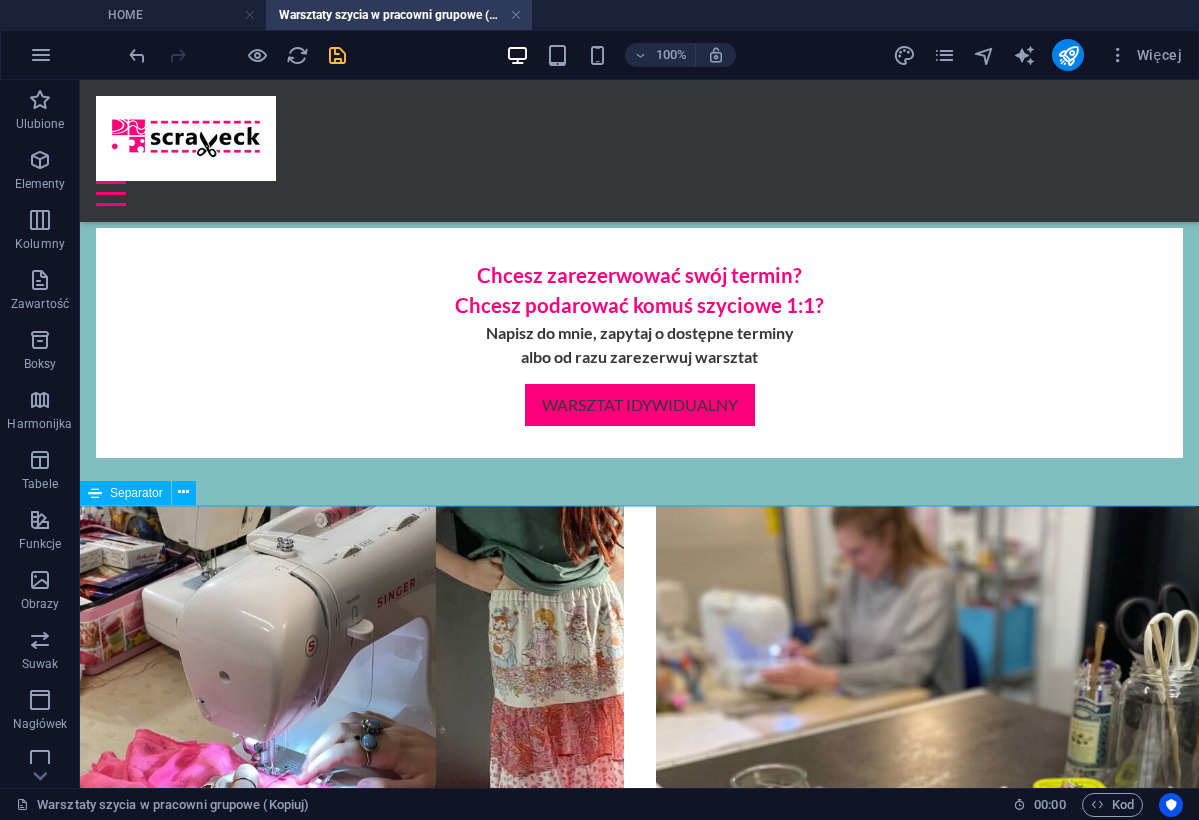click at bounding box center [639, 1355] 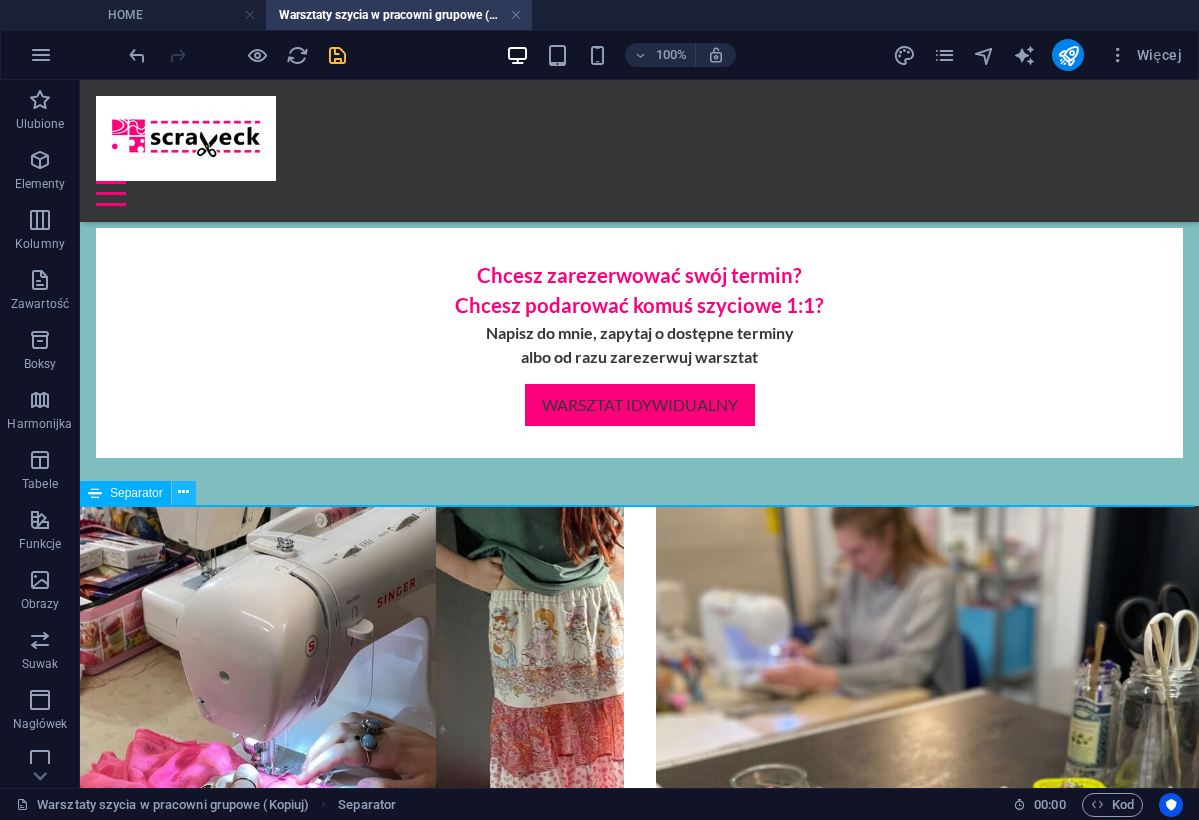 click at bounding box center [183, 492] 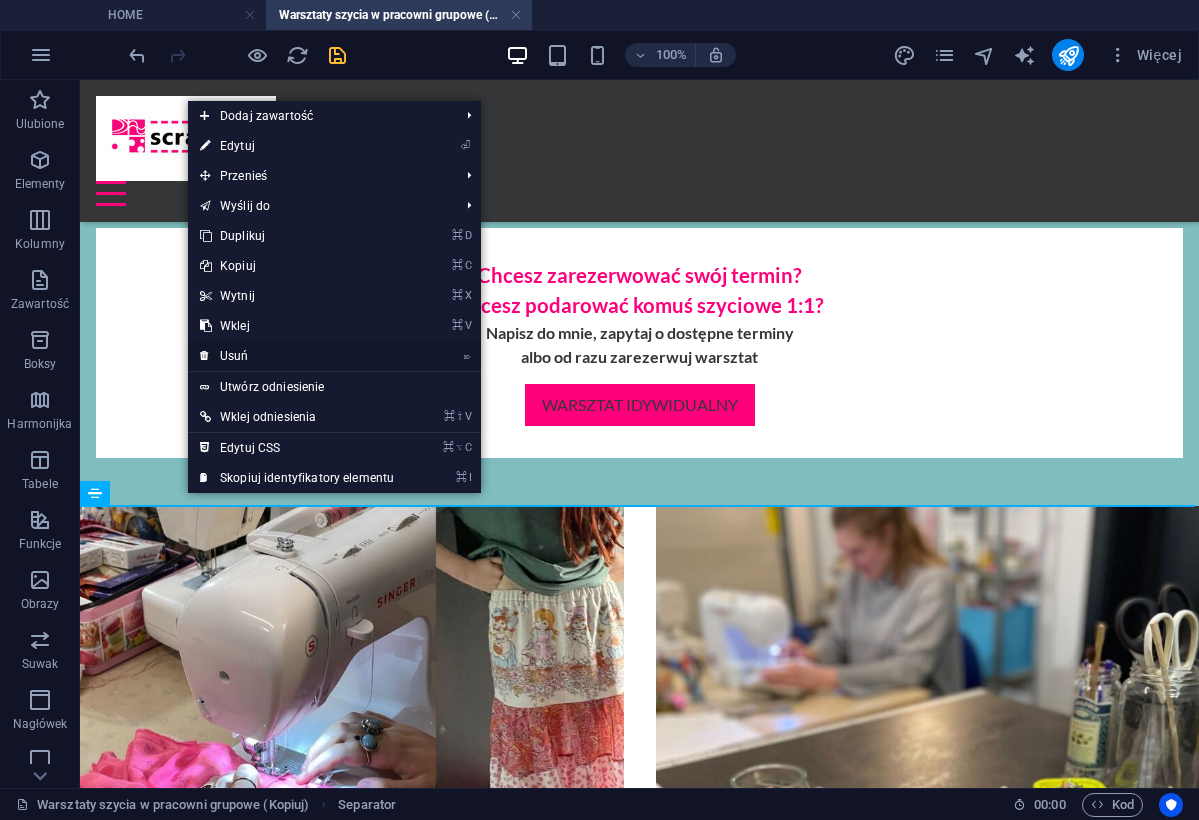 click on "⌦  Usuń" at bounding box center [297, 356] 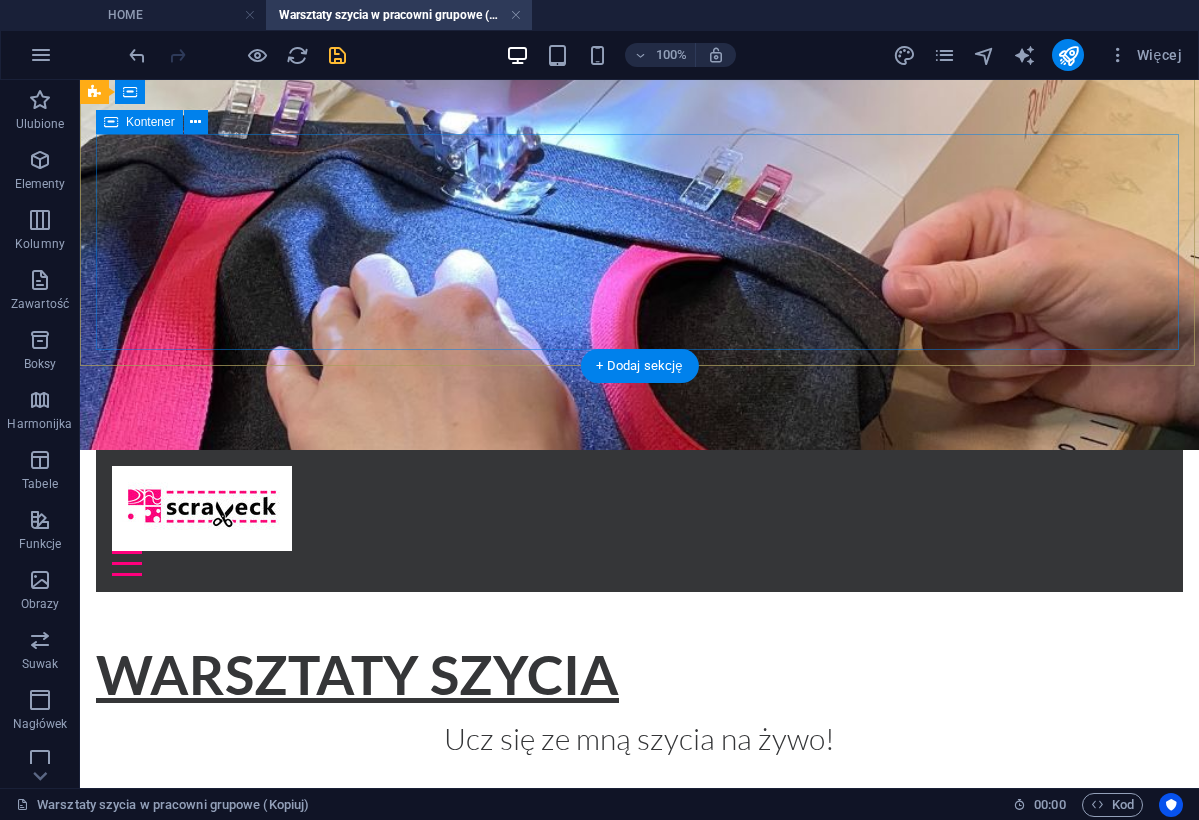 scroll, scrollTop: 82, scrollLeft: 0, axis: vertical 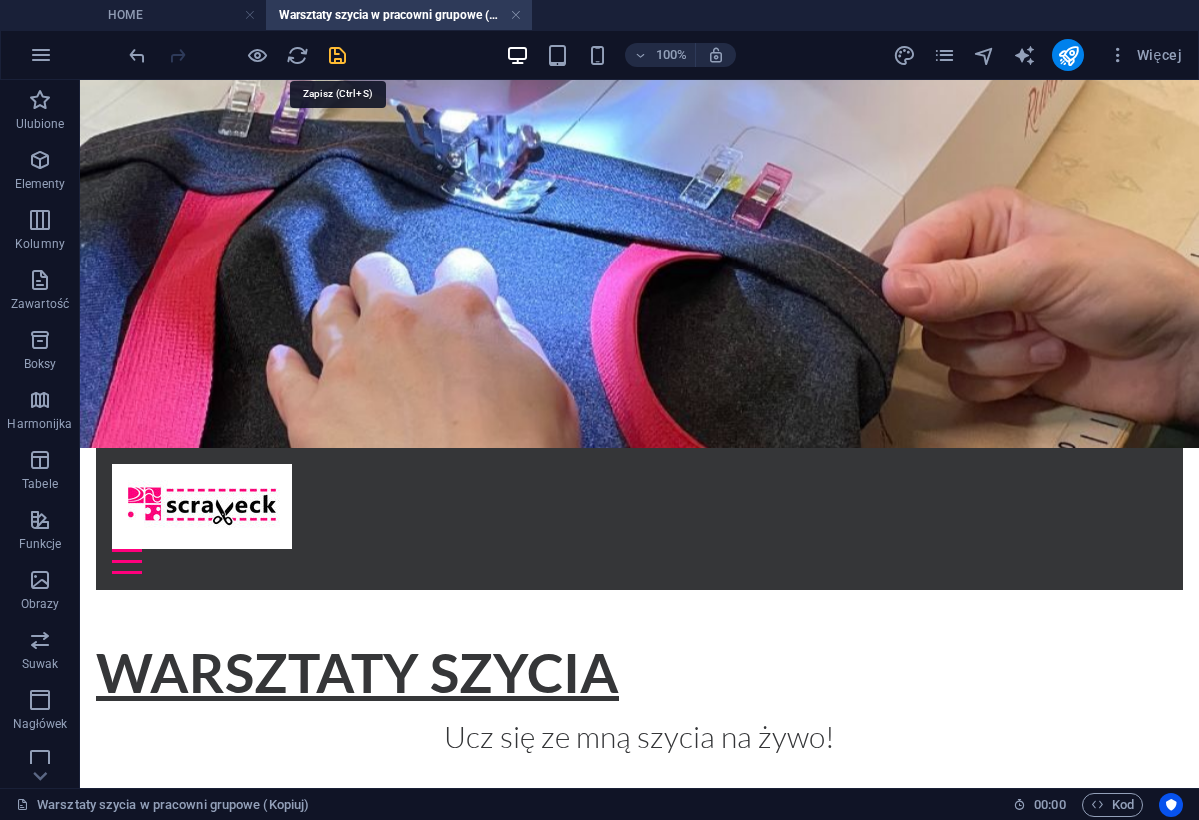 click at bounding box center [337, 55] 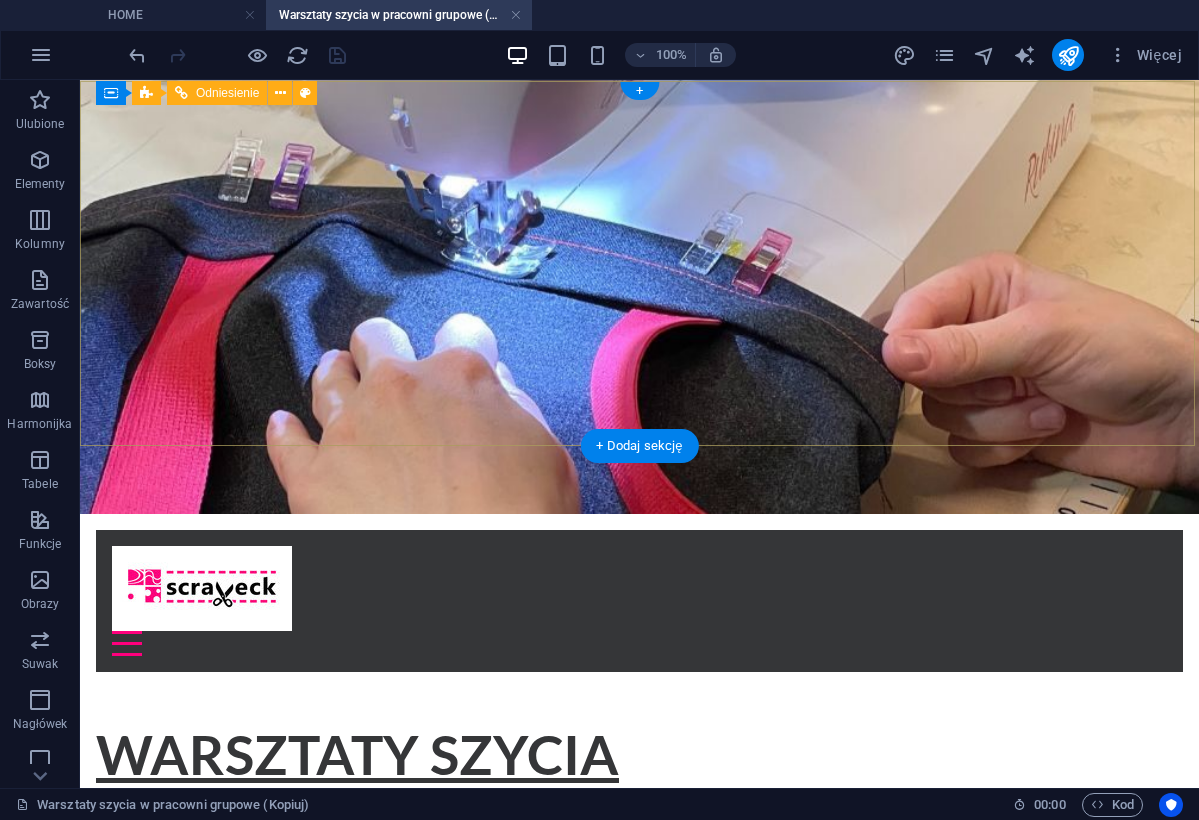 scroll, scrollTop: 0, scrollLeft: 0, axis: both 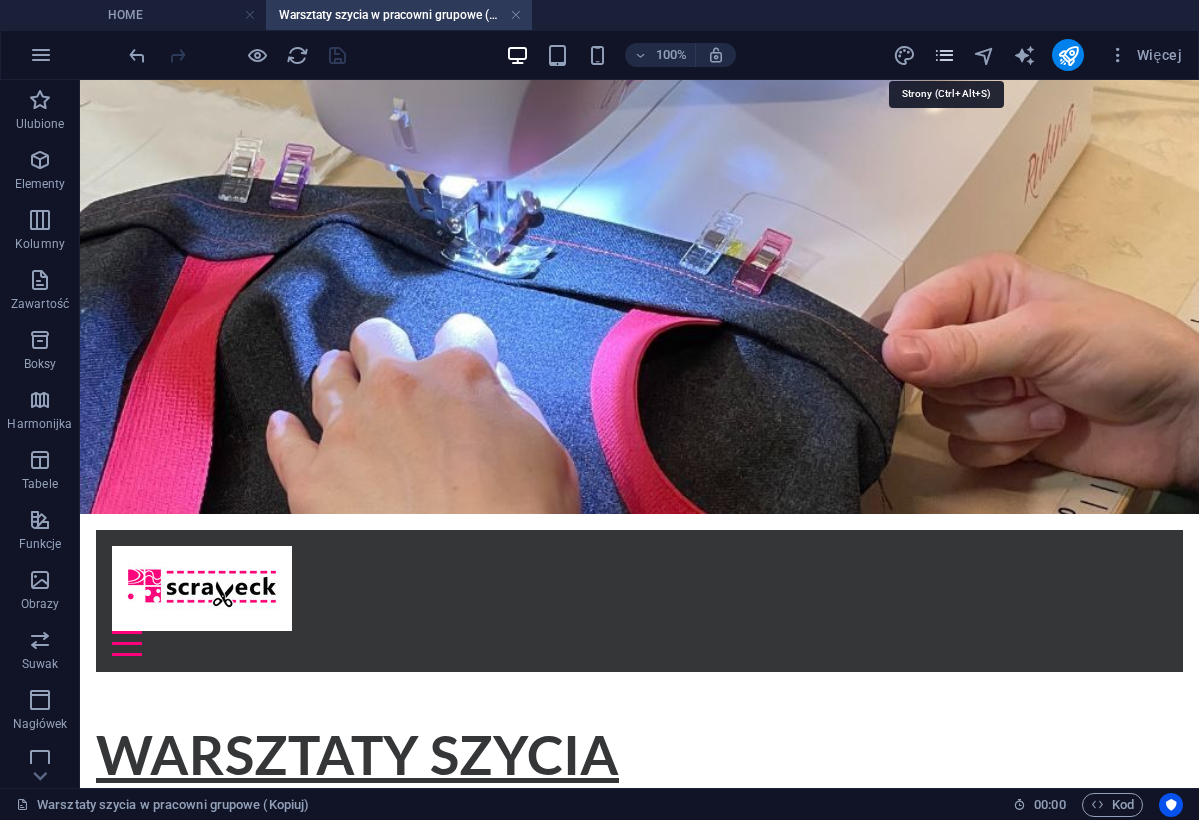 click at bounding box center [944, 55] 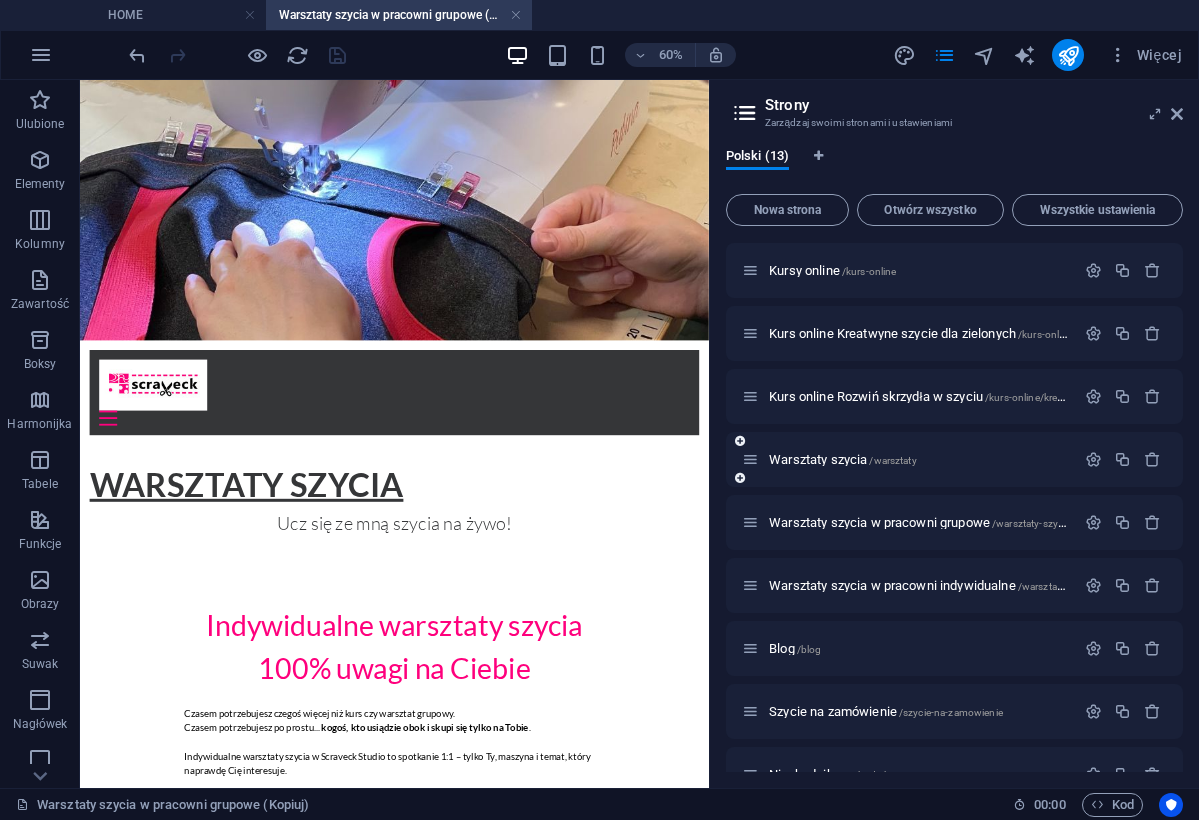 scroll, scrollTop: 164, scrollLeft: 0, axis: vertical 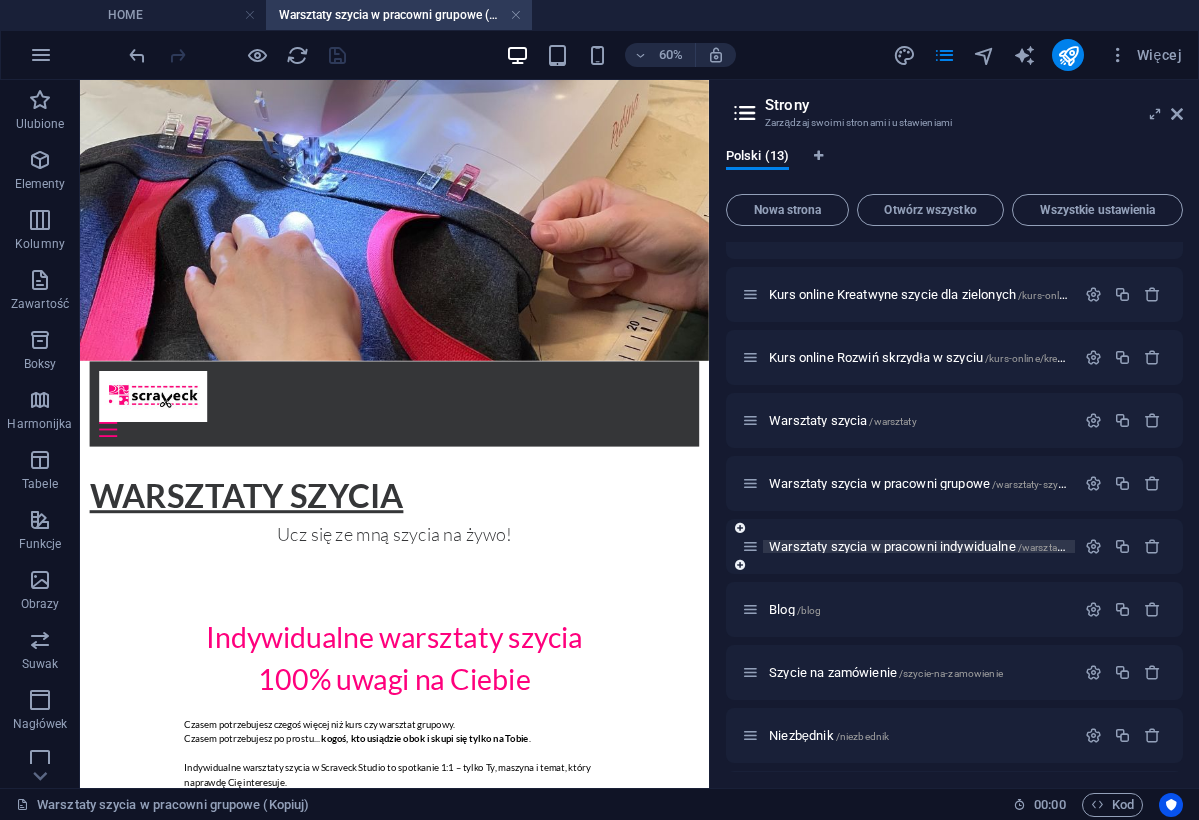 click on "Warsztaty szycia w pracowni indywidualne /warsztaty-szycia-w-pracowni-indywidualne" at bounding box center [992, 546] 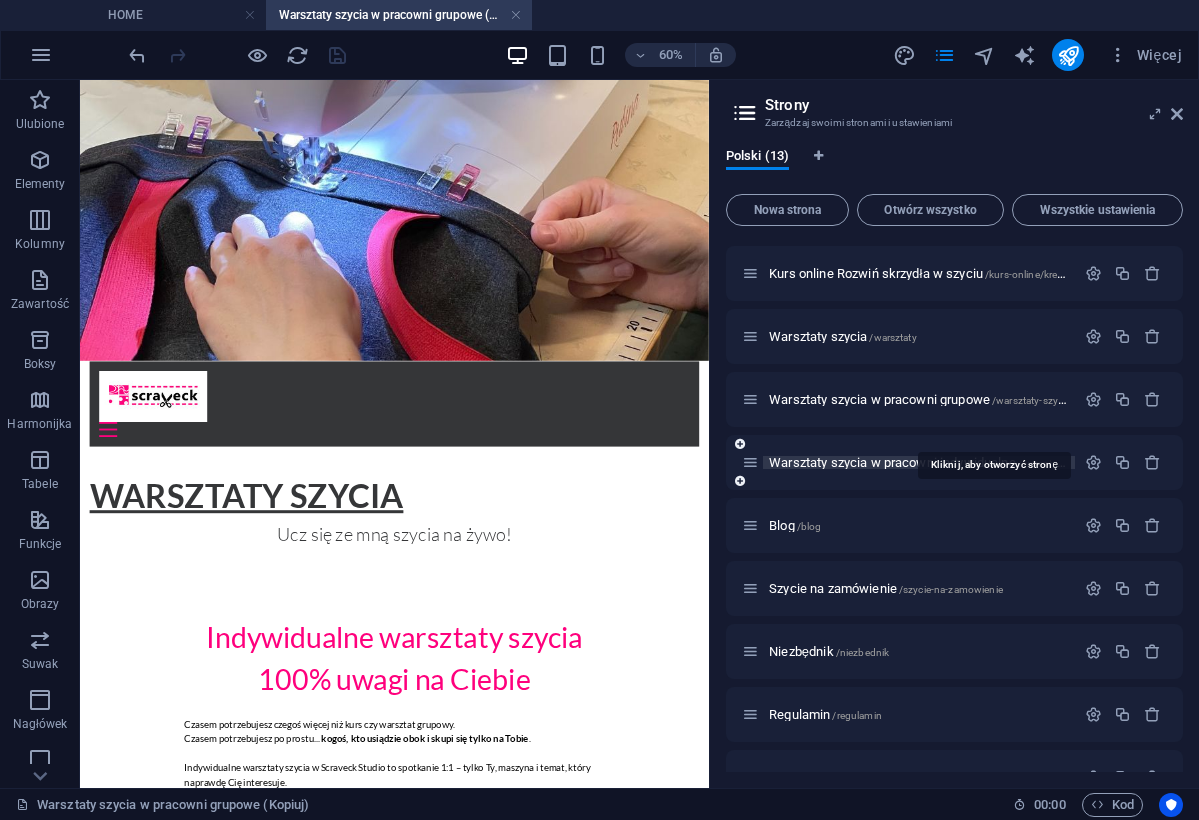 scroll, scrollTop: 282, scrollLeft: 0, axis: vertical 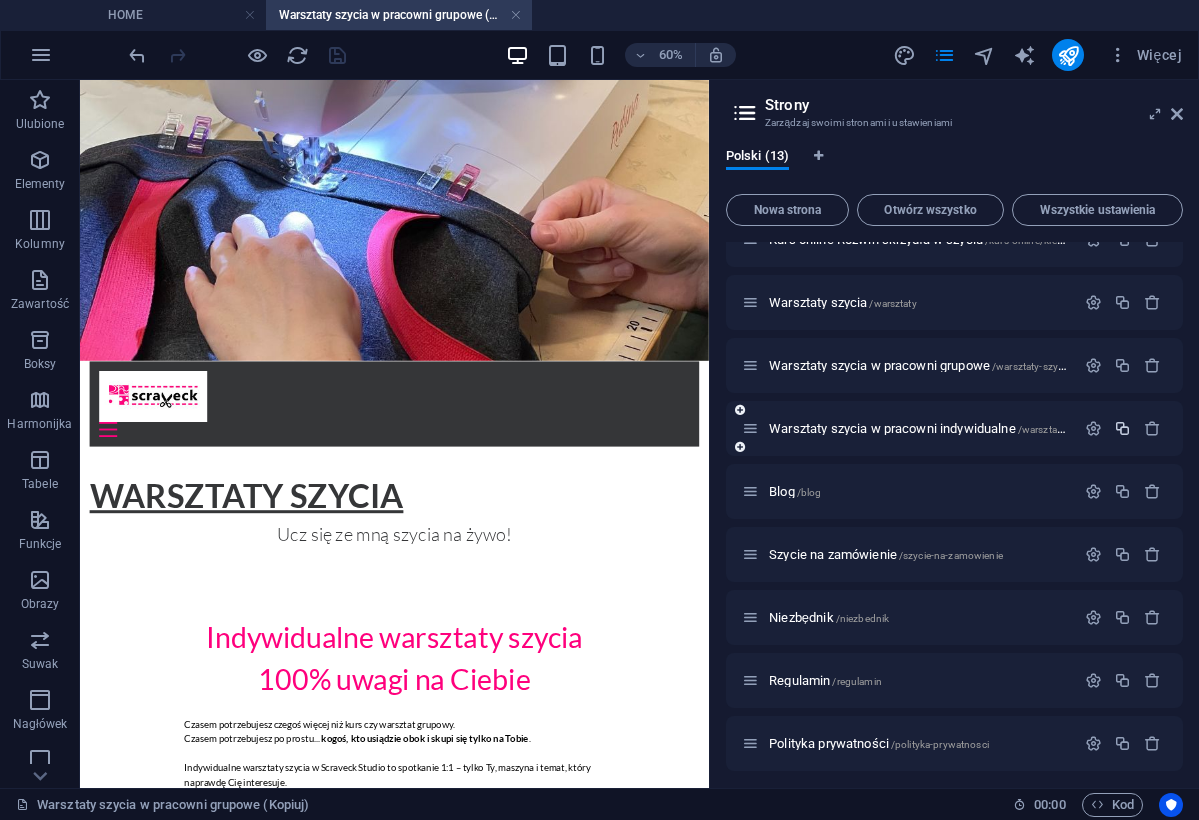 click at bounding box center [1122, 428] 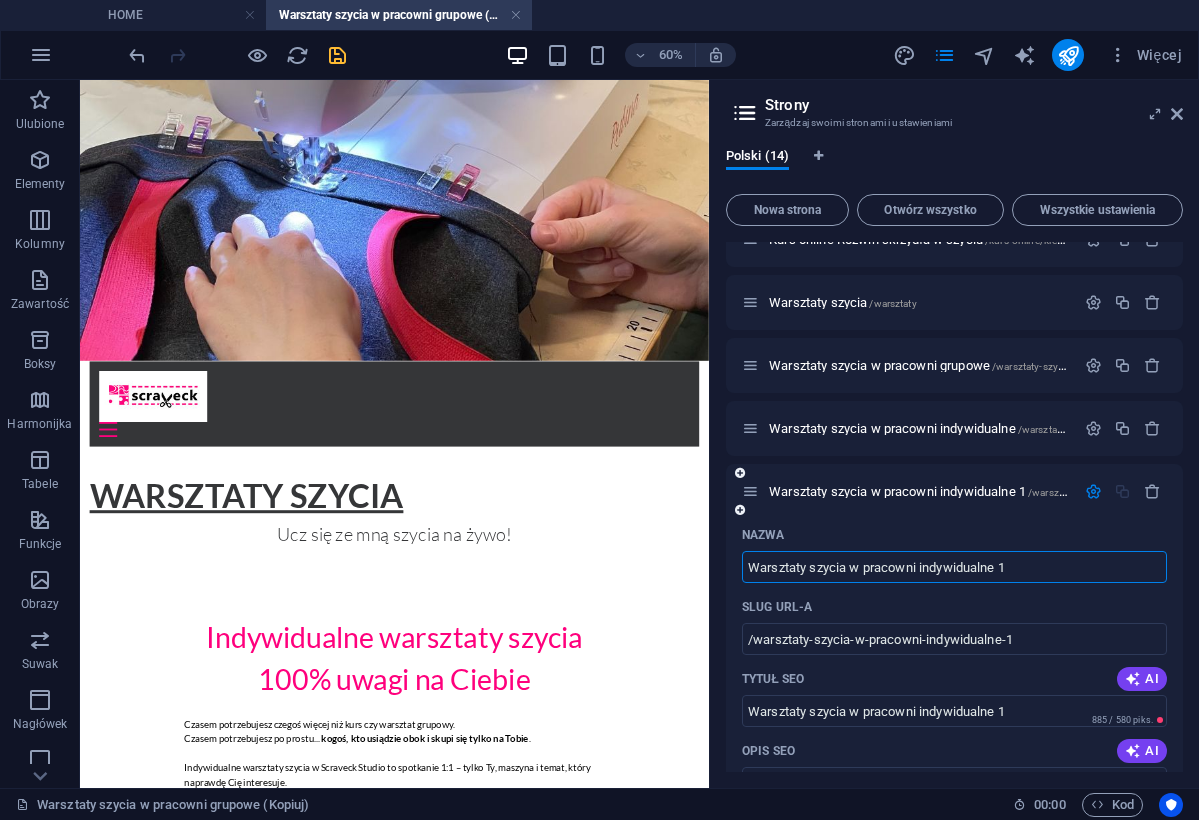 click on "Warsztaty szycia w pracowni indywidualne 1" at bounding box center [954, 567] 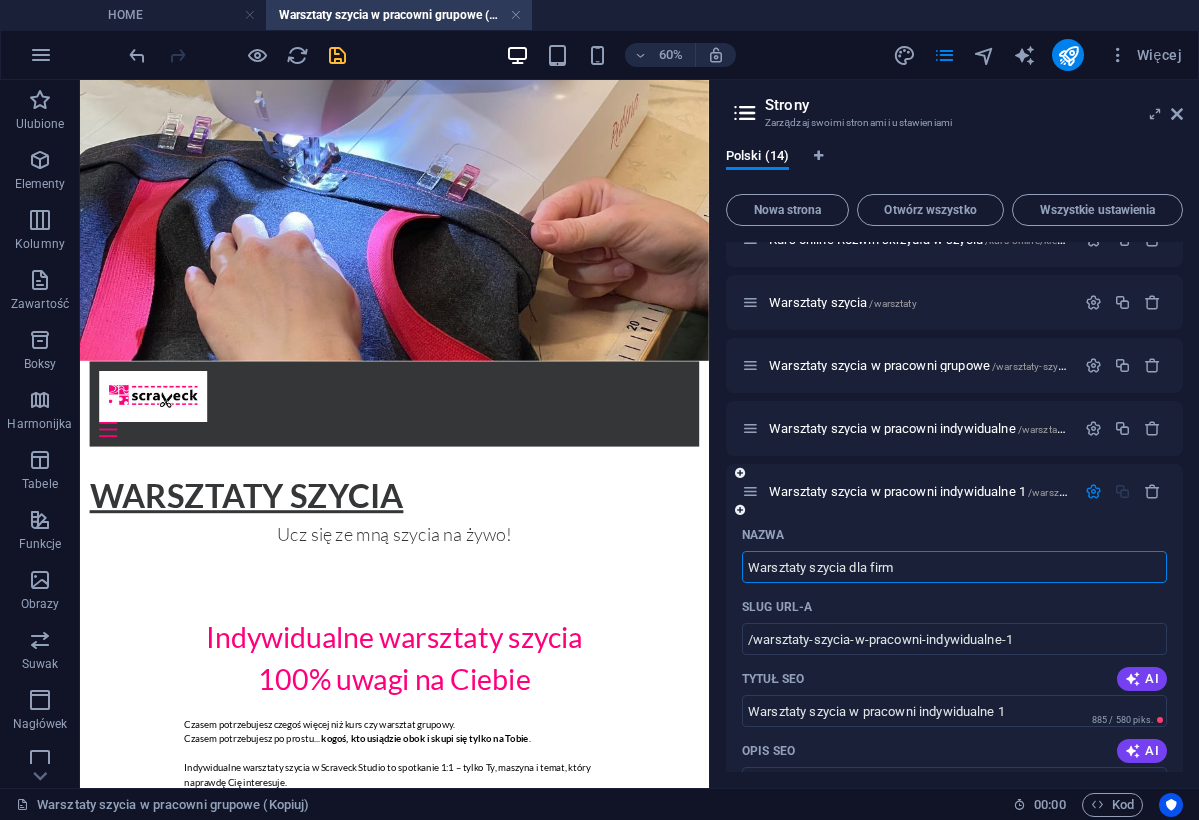 type on "Warsztaty szycia dla firm" 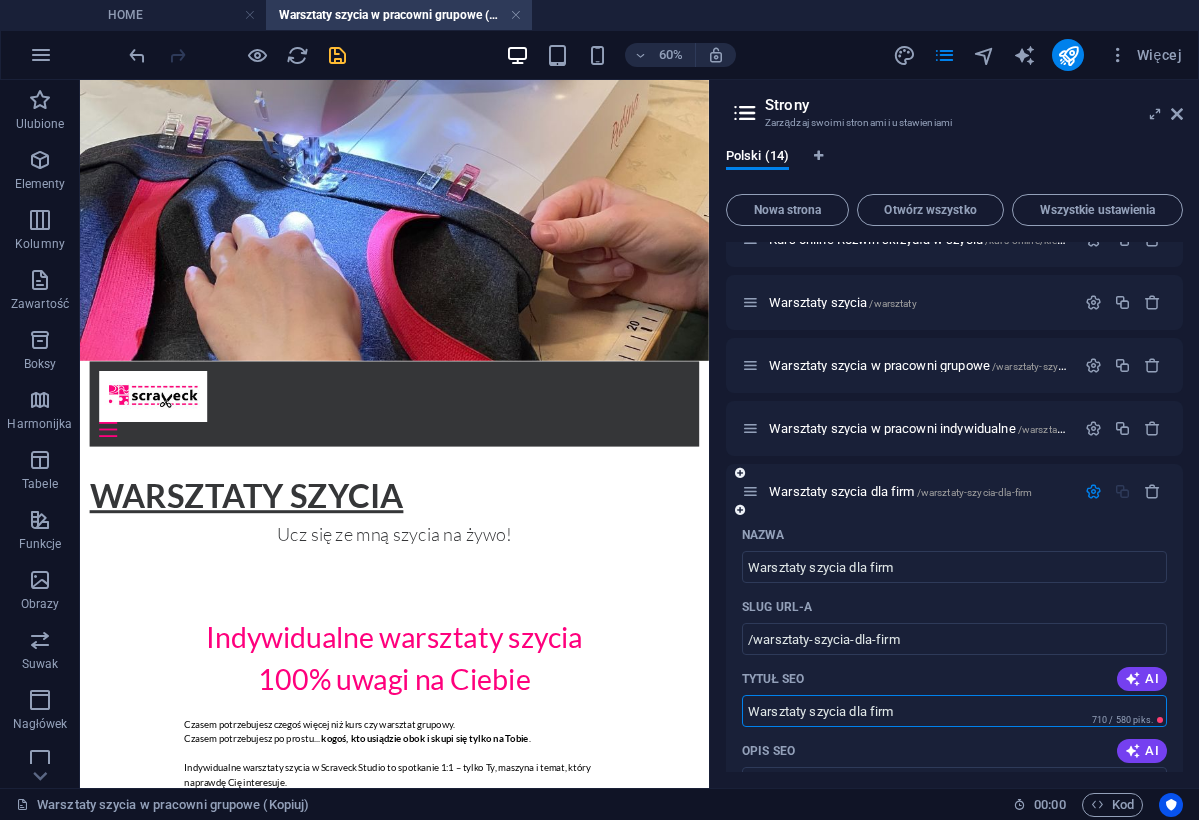 click on "Warsztaty szycia dla firm" at bounding box center (954, 711) 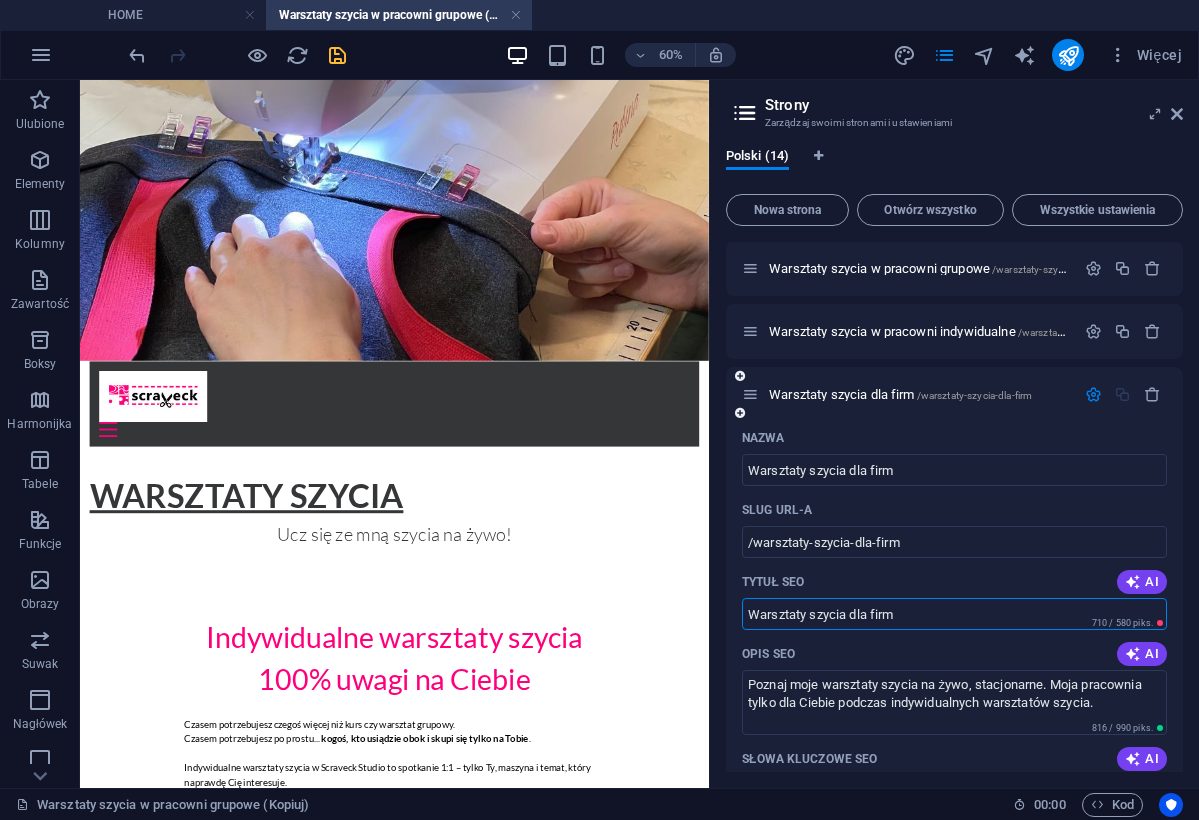 scroll, scrollTop: 385, scrollLeft: 0, axis: vertical 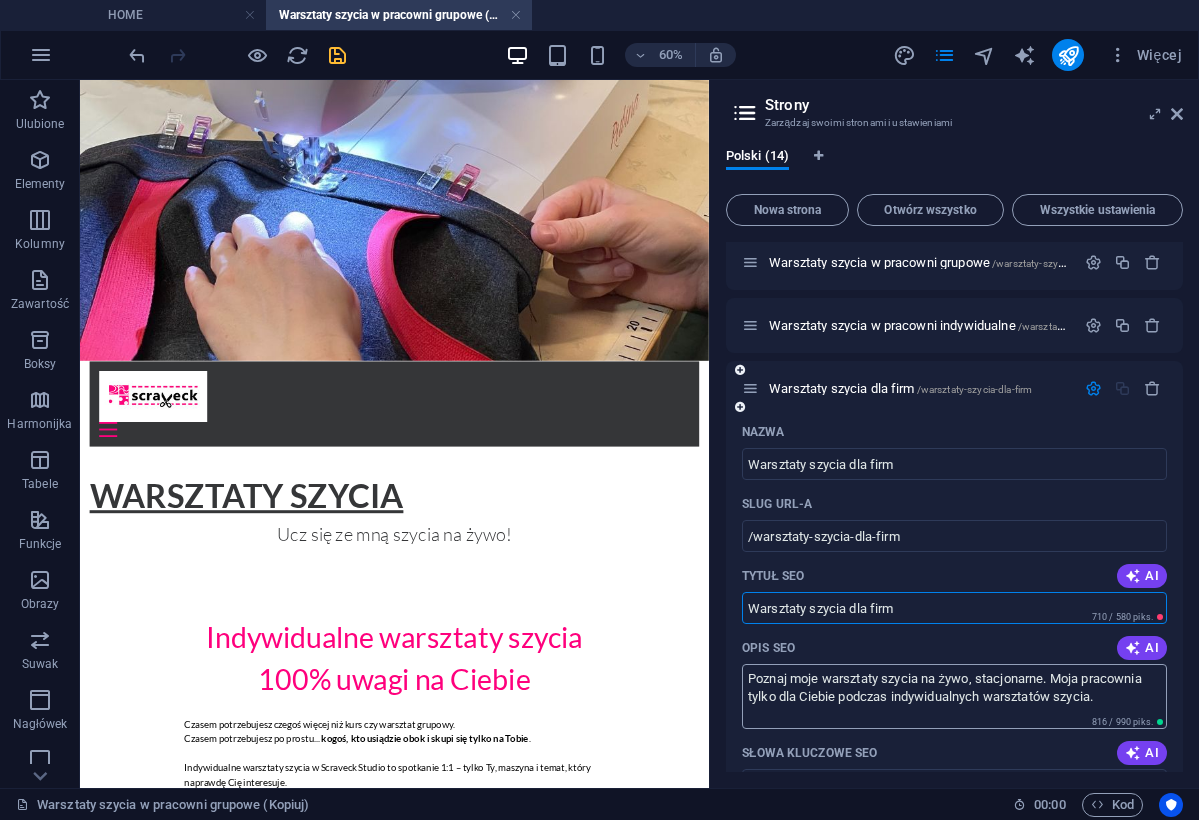 click on "Poznaj moje warsztaty szycia na żywo, stacjonarne. Moja pracownia tylko dla Ciebie podczas indywidualnych warsztatów szycia." at bounding box center [954, 696] 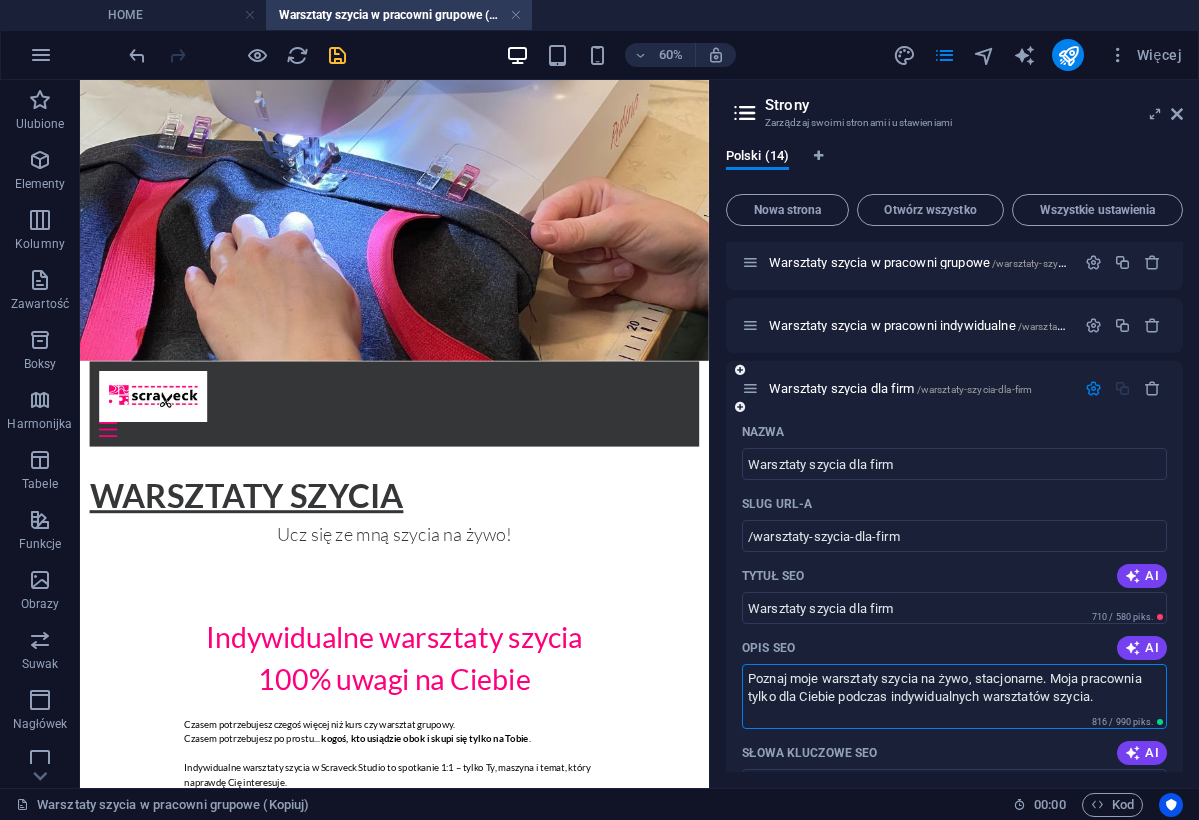 drag, startPoint x: 747, startPoint y: 676, endPoint x: 1096, endPoint y: 693, distance: 349.4138 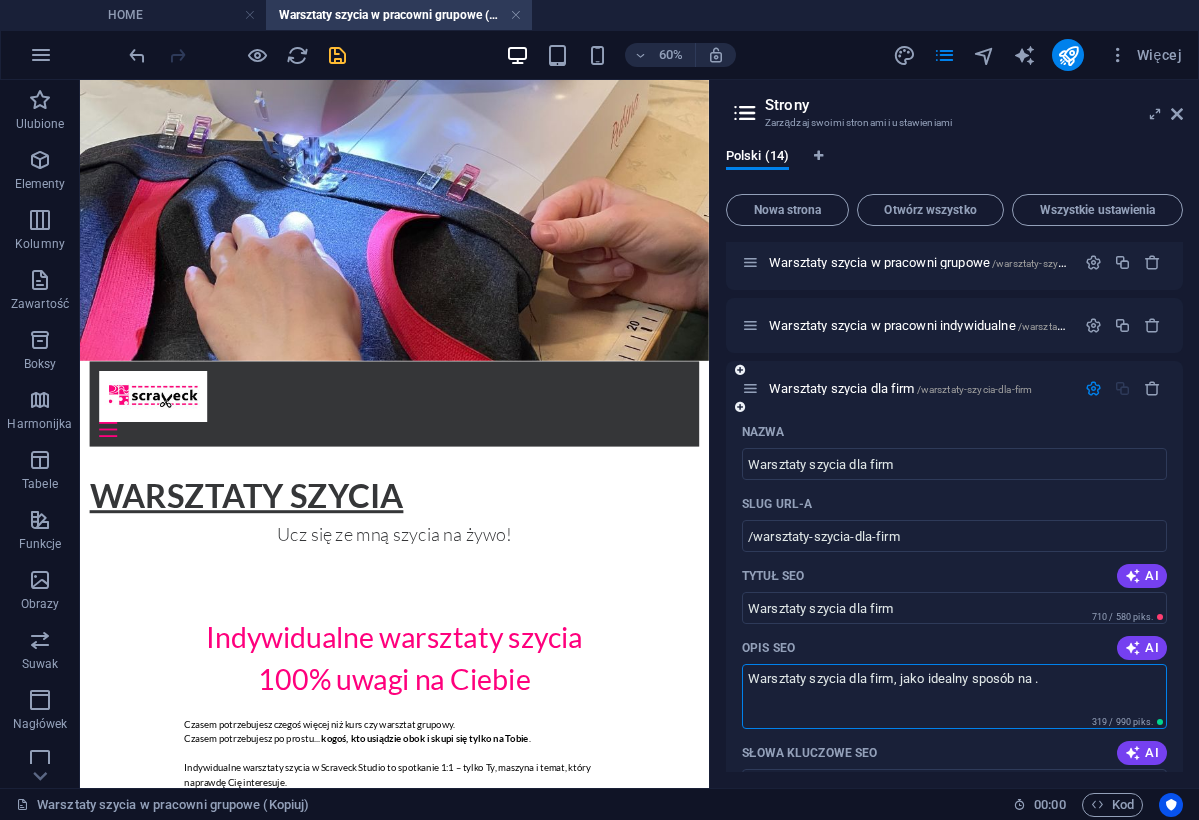 drag, startPoint x: 897, startPoint y: 682, endPoint x: 1062, endPoint y: 676, distance: 165.10905 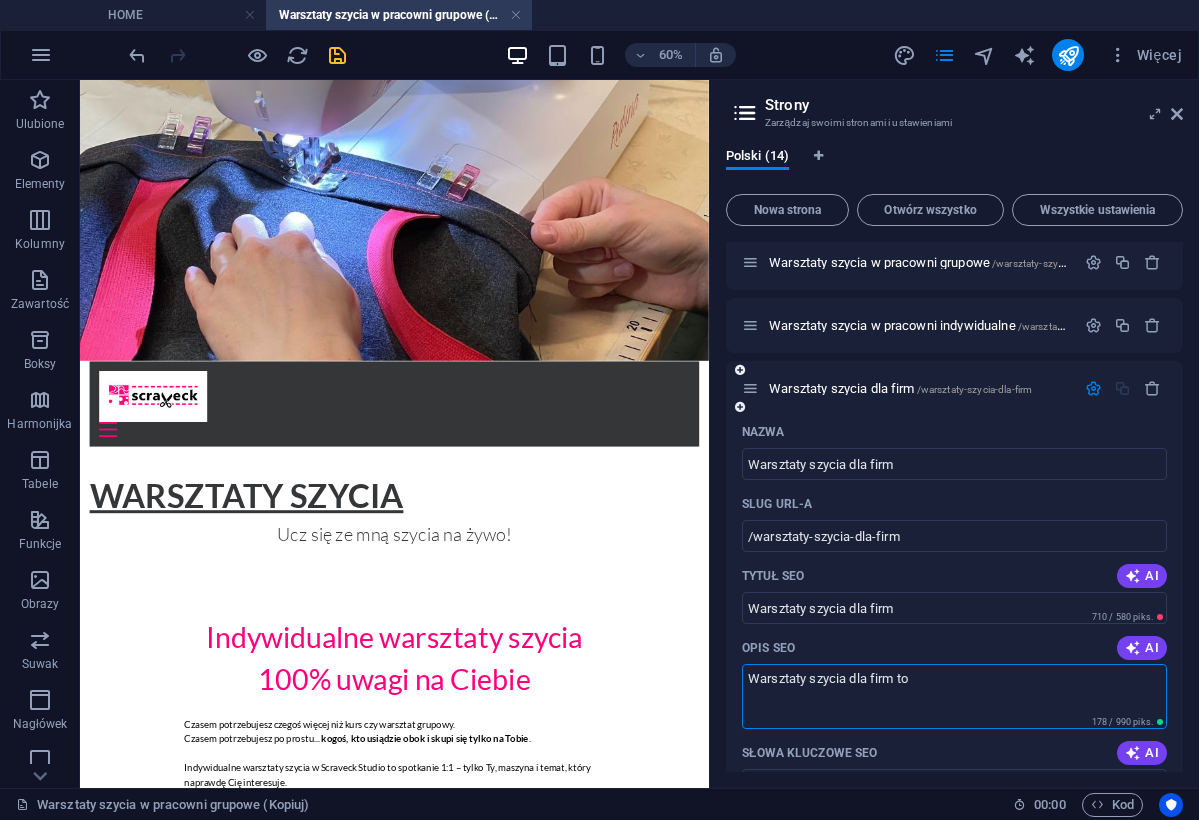 paste on "Kreatywna forma integracji i działania zespołowego" 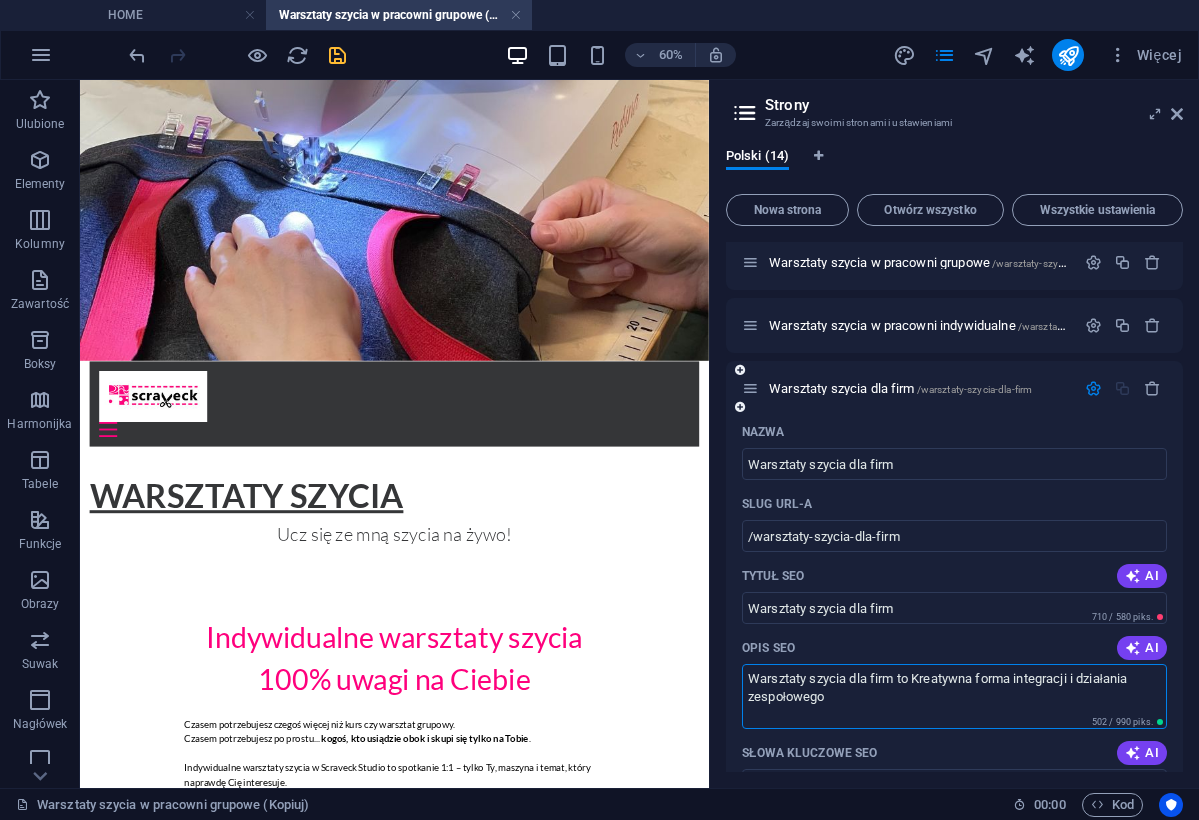 click on "Warsztaty szycia dla firm to Kreatywna forma integracji i działania zespołowego" at bounding box center (954, 696) 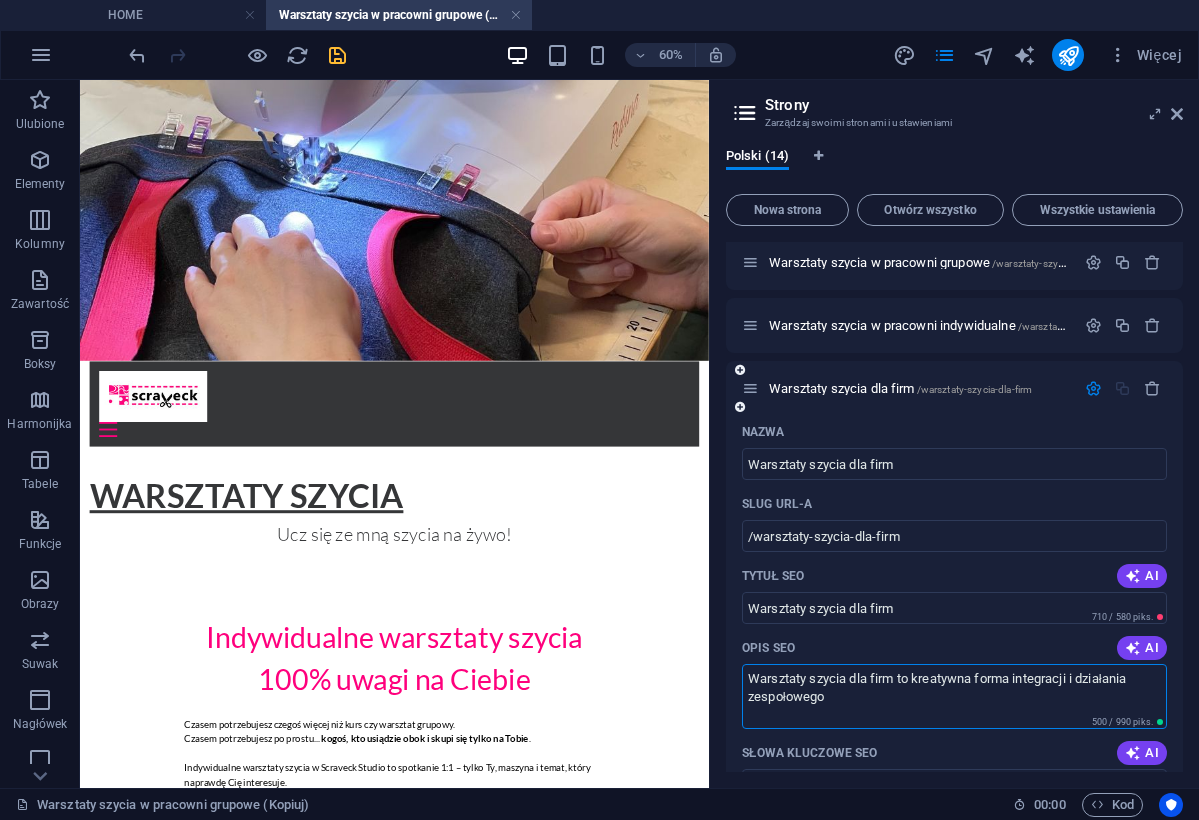 click on "Warsztaty szycia dla firm to kreatywna forma integracji i działania zespołowego" at bounding box center (954, 696) 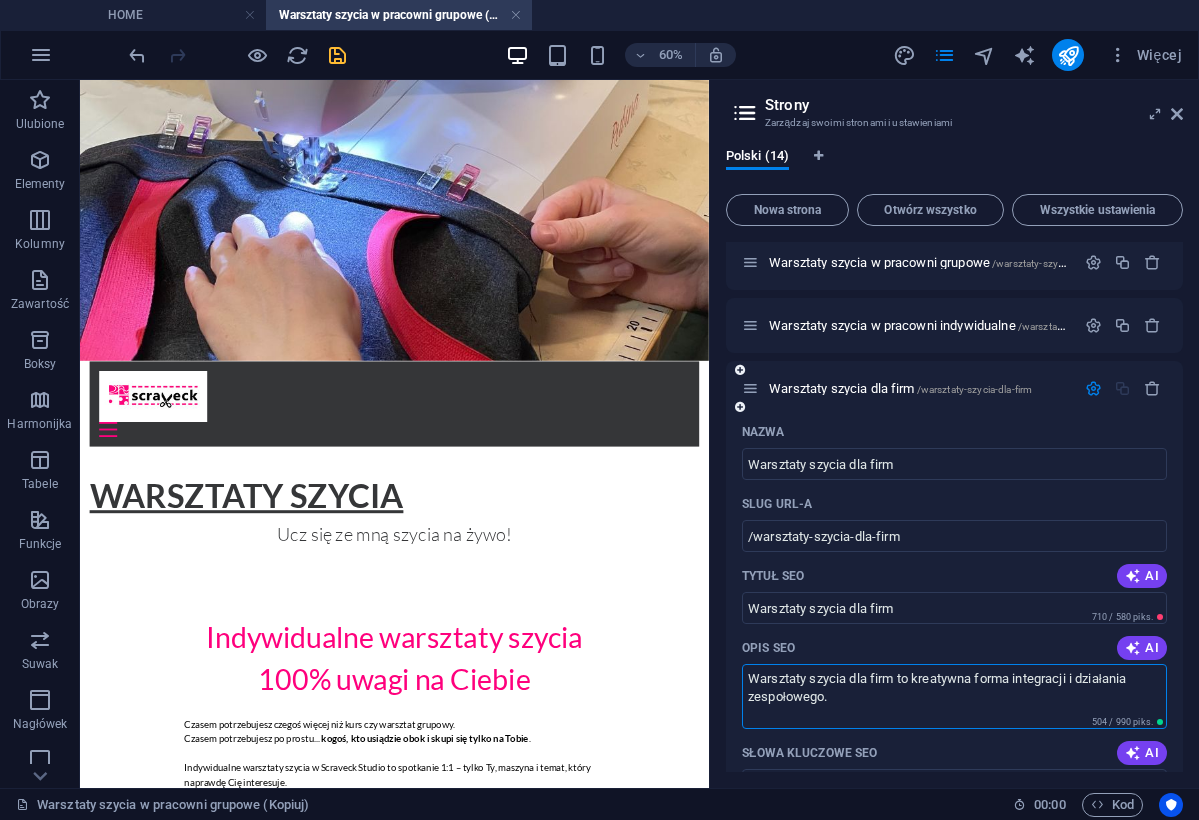 type on "Warsztaty szycia dla firm to kreatywna forma integracji i działania zespołowego." 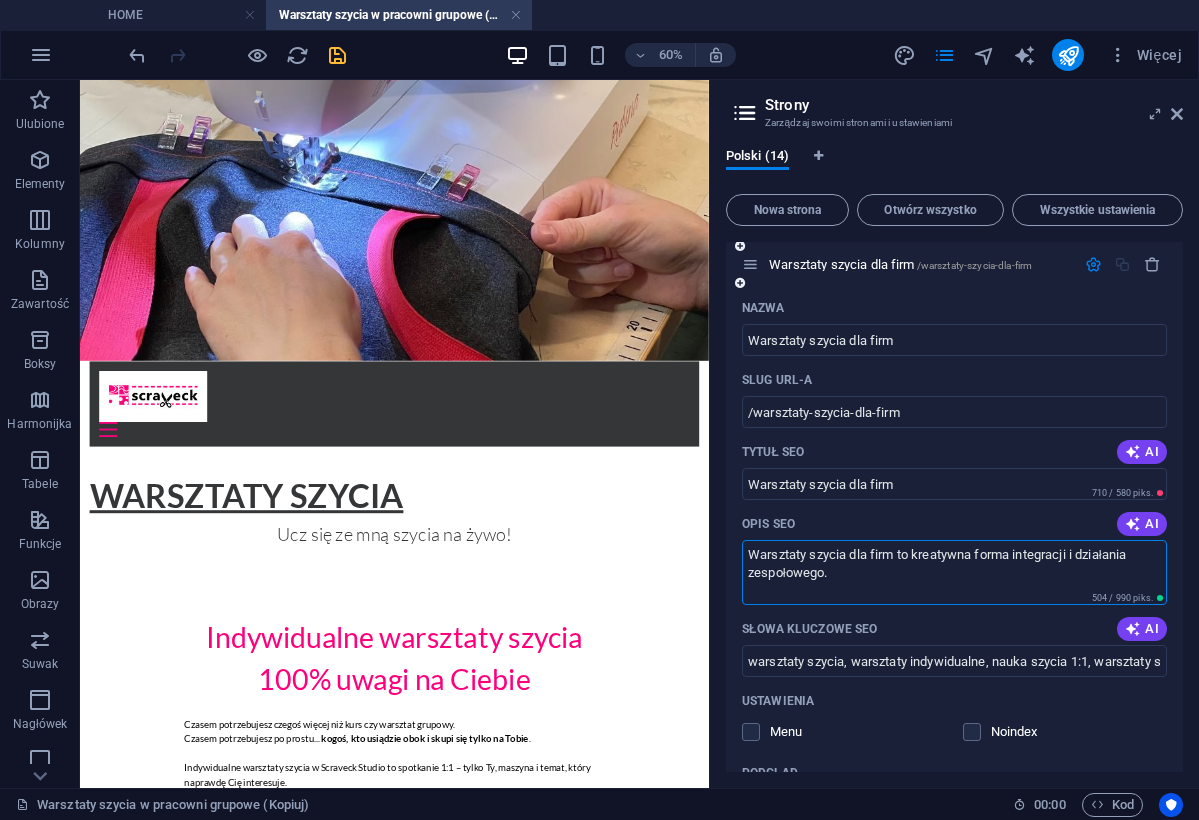 scroll, scrollTop: 531, scrollLeft: 0, axis: vertical 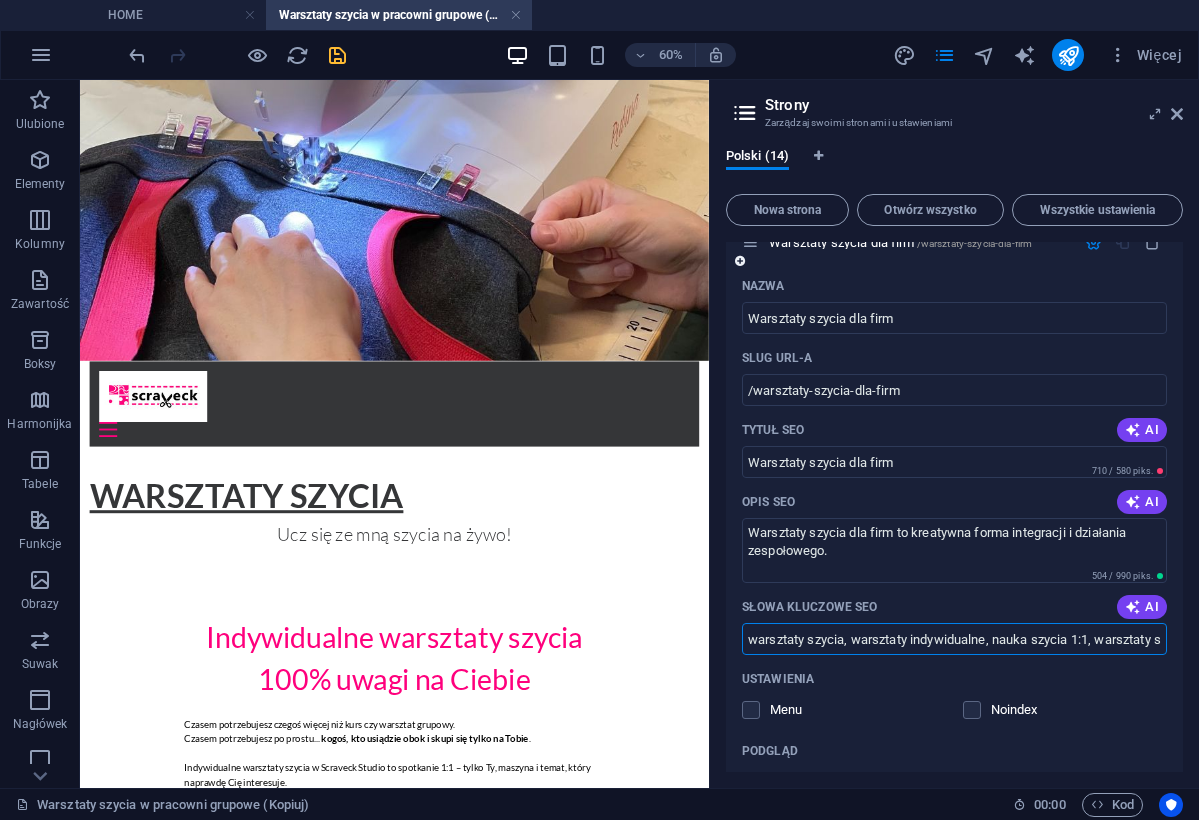 drag, startPoint x: 912, startPoint y: 639, endPoint x: 990, endPoint y: 640, distance: 78.00641 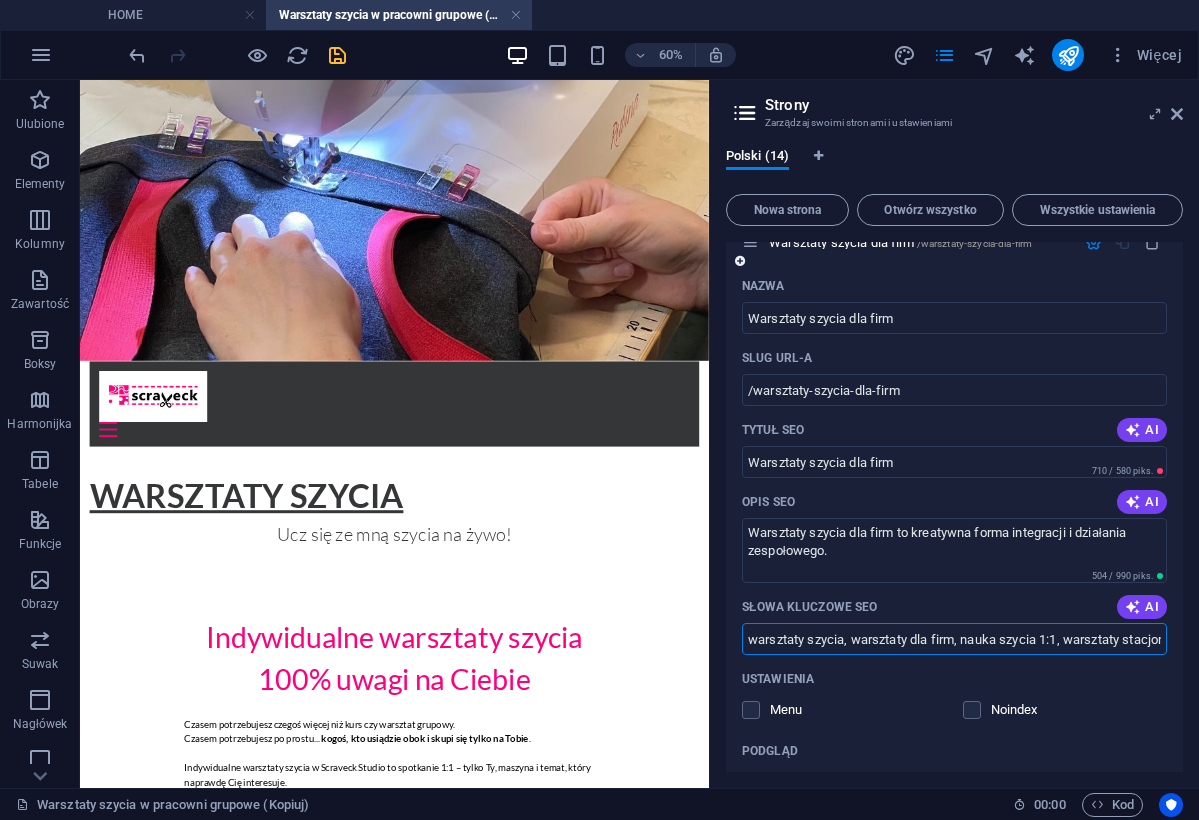 click on "warsztaty szycia, warsztaty dla firm, nauka szycia 1:1, warsztaty stacjonarne, szycie od podstaw, nauka szycia, szycie dla początkujących, jak rozpocząć naukę szycia, jak nauczyć się szyć, nauka szycia na maszynie, szycie dla początkujących, jak szyć na maszynie krok po kroku, nauka obsługi maszyny do szycia" at bounding box center (954, 639) 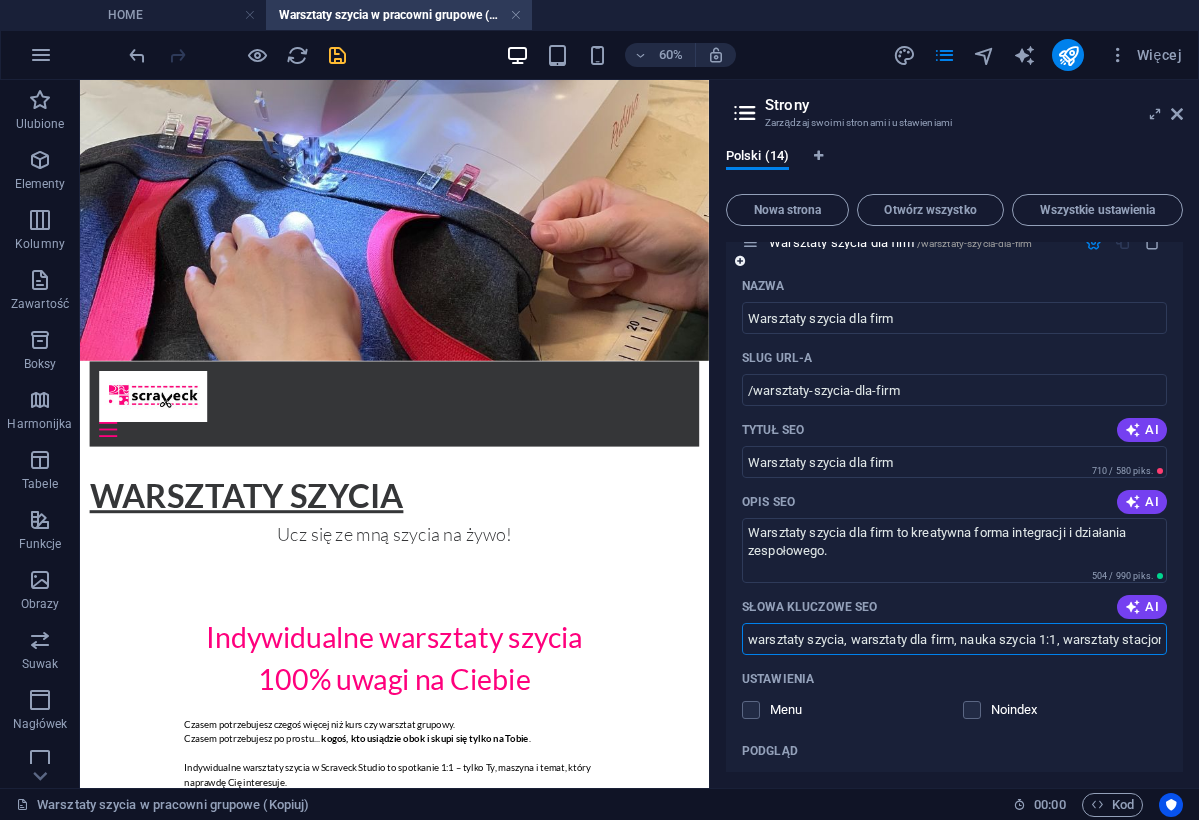 drag, startPoint x: 964, startPoint y: 641, endPoint x: 1161, endPoint y: 644, distance: 197.02284 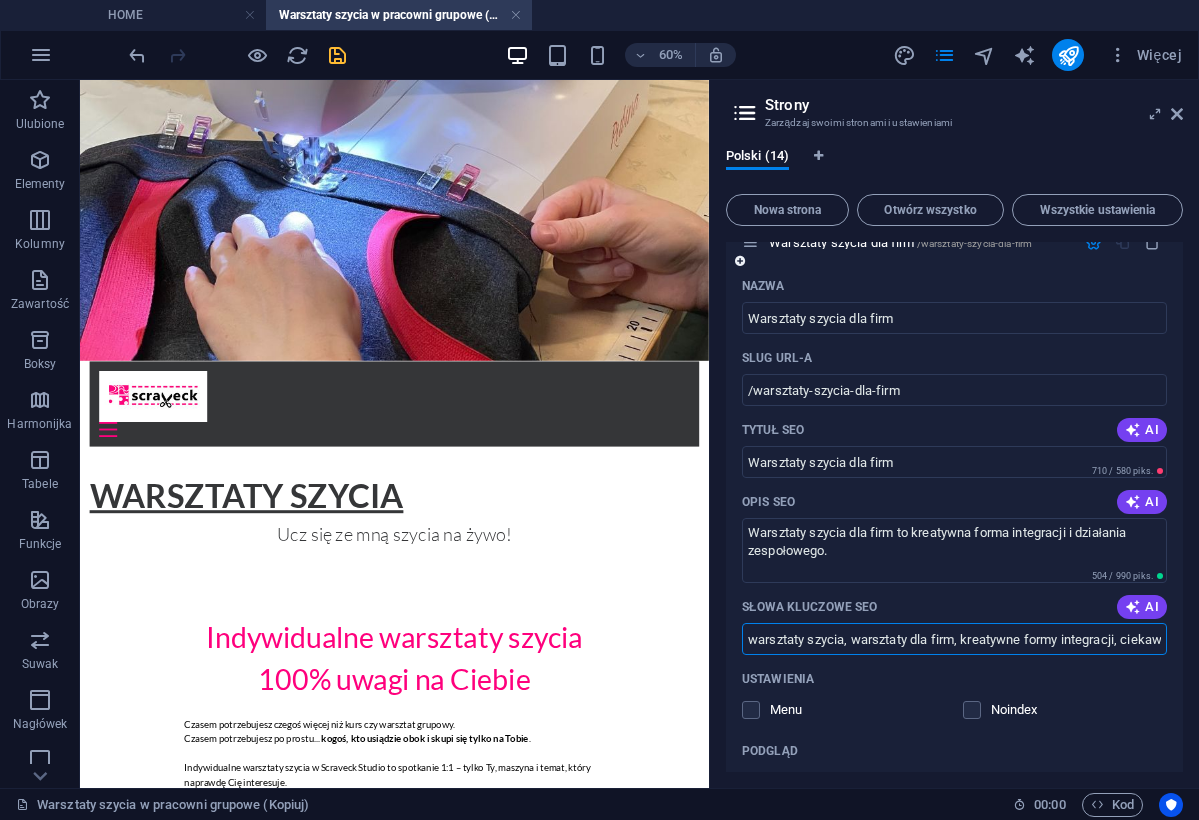 type on "warsztaty szycia, warsztaty dla firm, kreatywne formy integracji, ciekawa integracja dla firm," 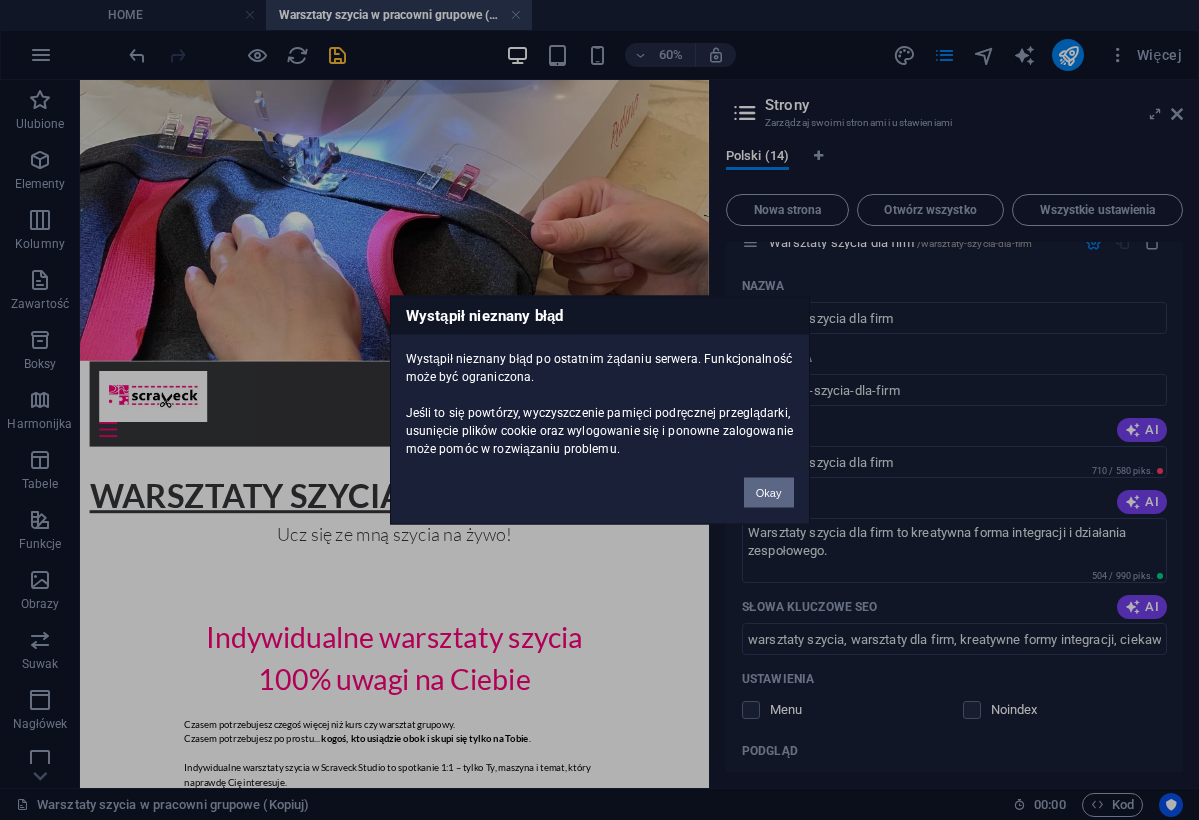 click on "Okay" at bounding box center [769, 493] 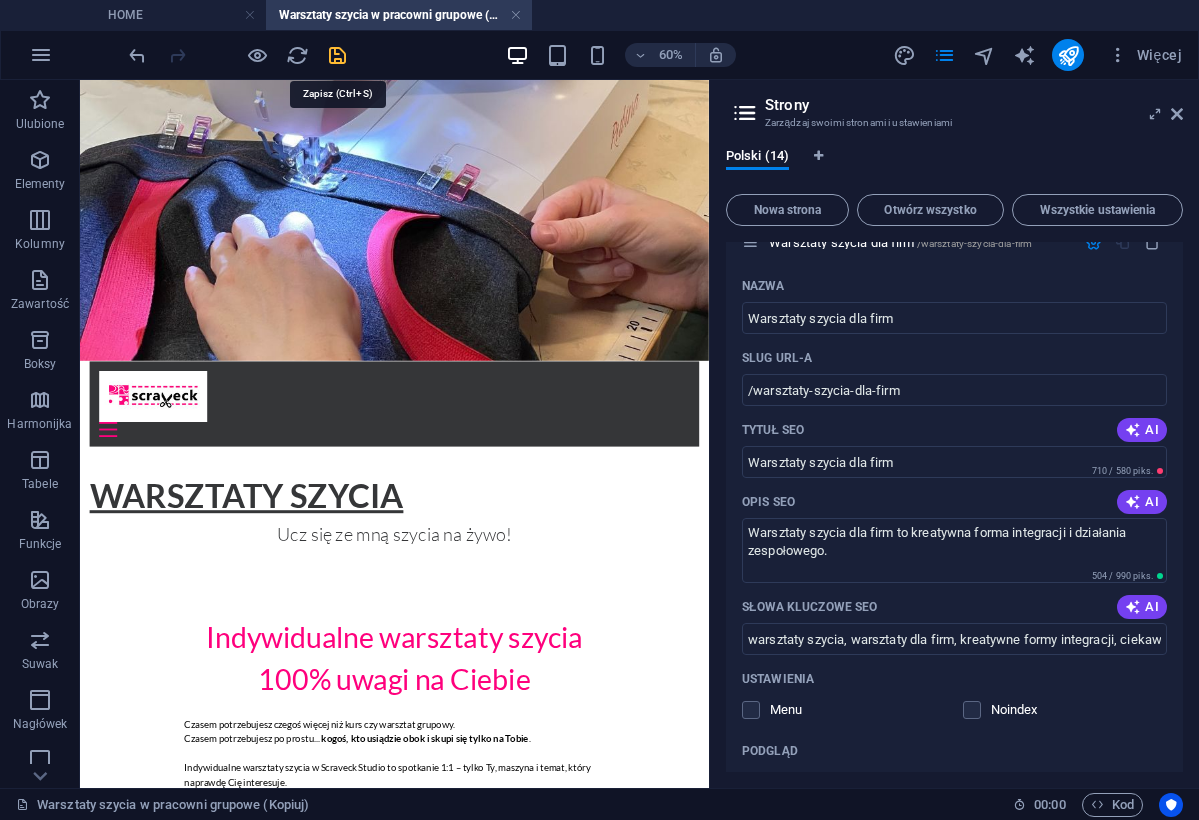 click at bounding box center [337, 55] 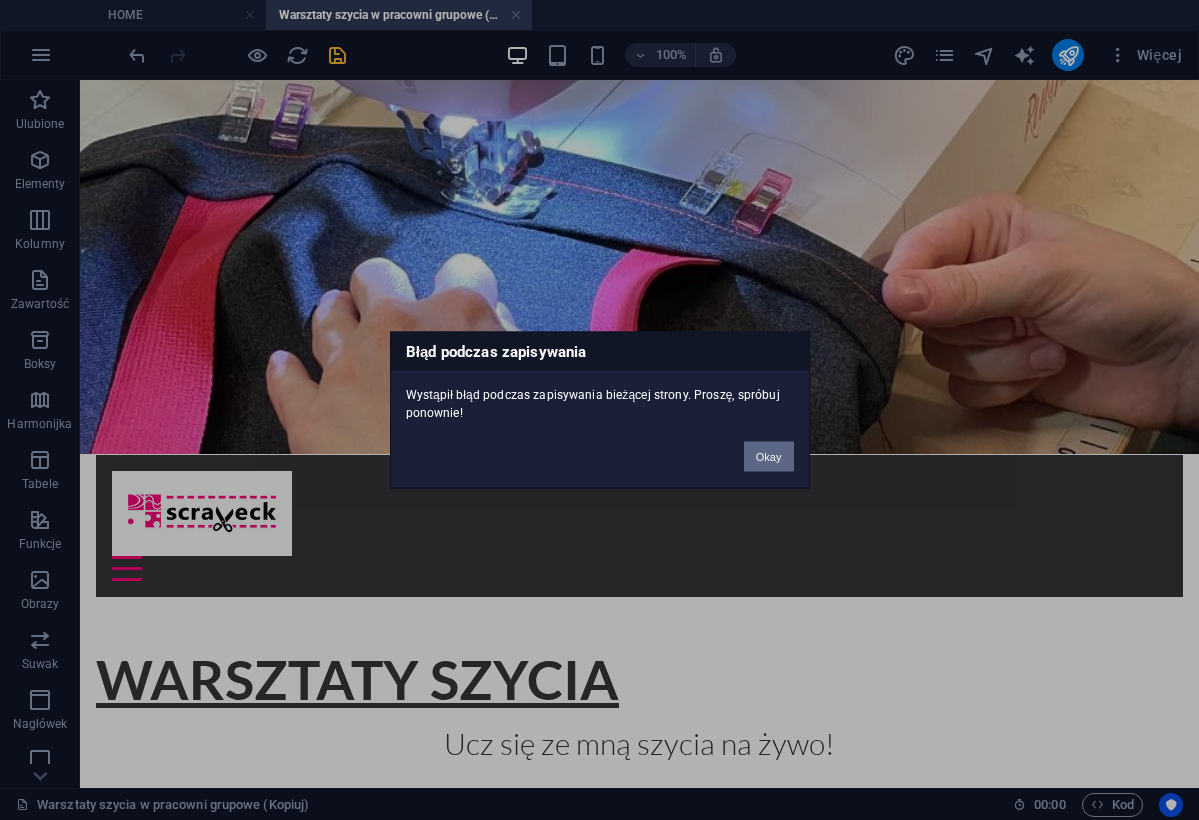 click on "Okay" at bounding box center [769, 457] 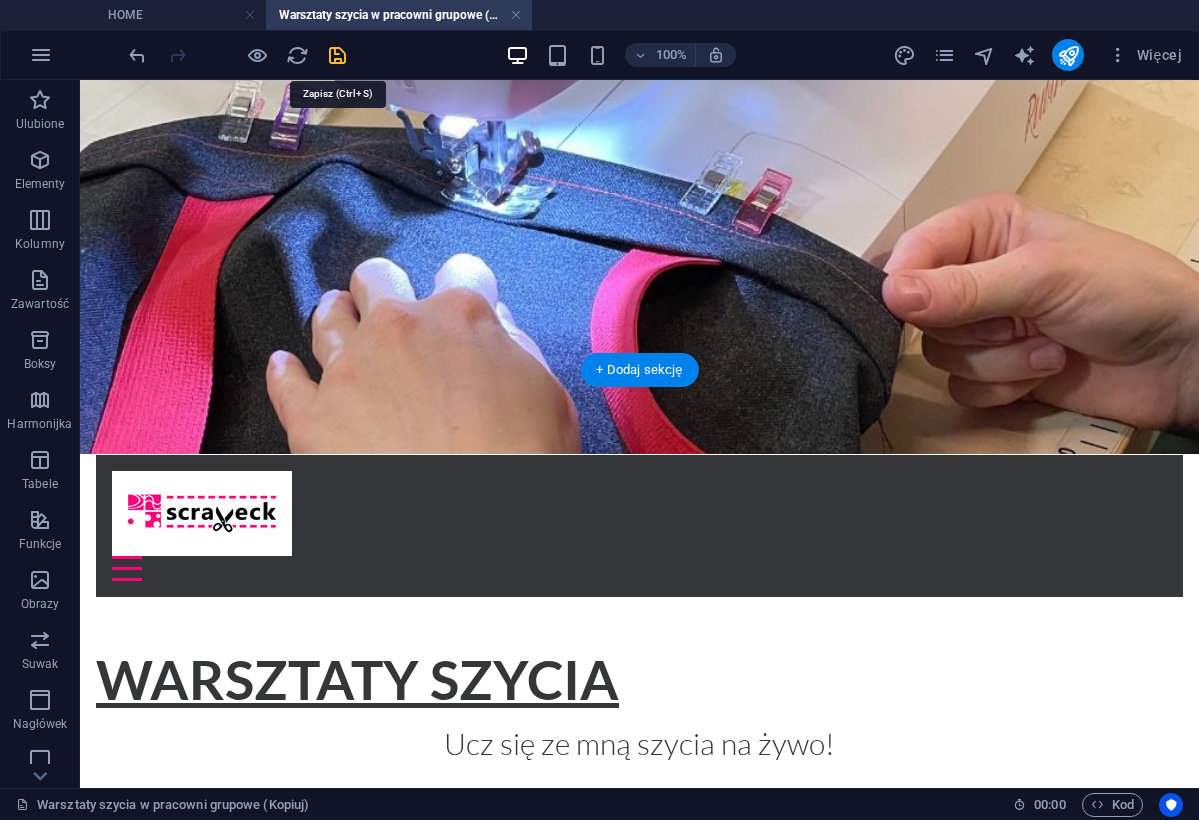 click at bounding box center (337, 55) 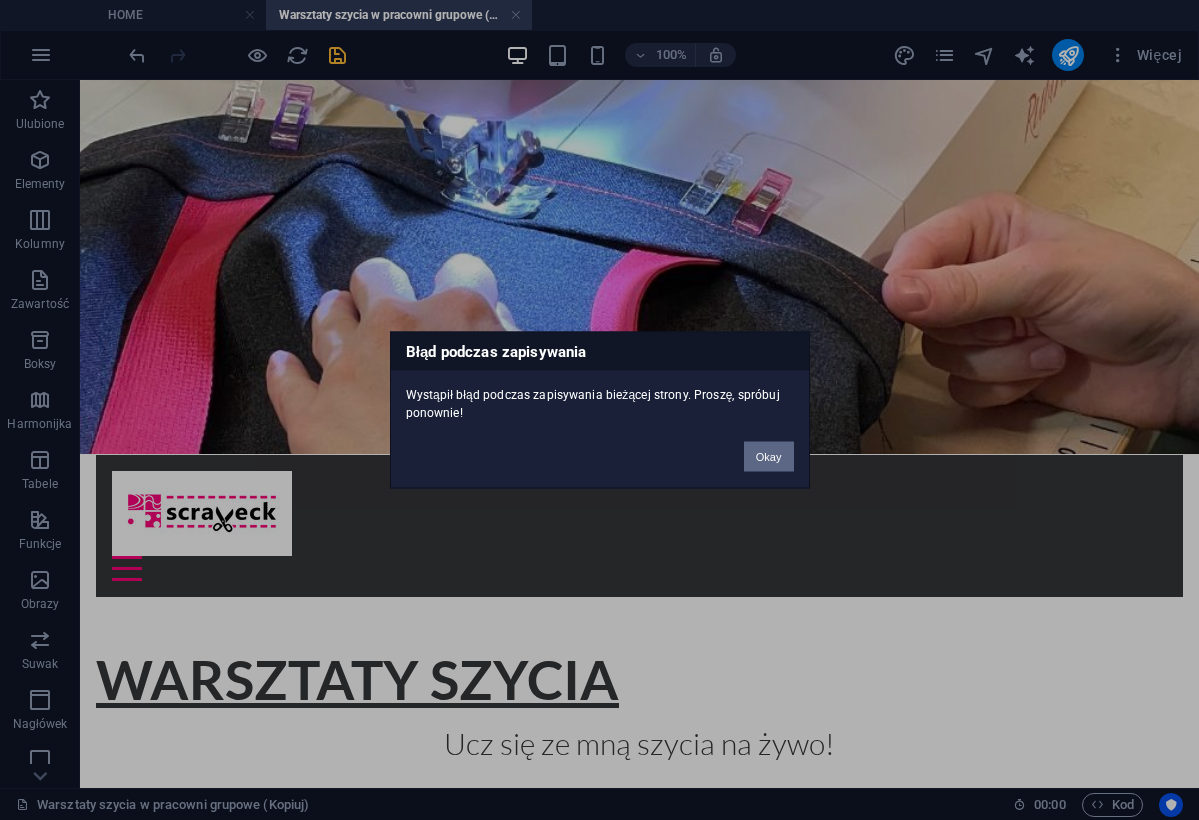 click on "Okay" at bounding box center [769, 457] 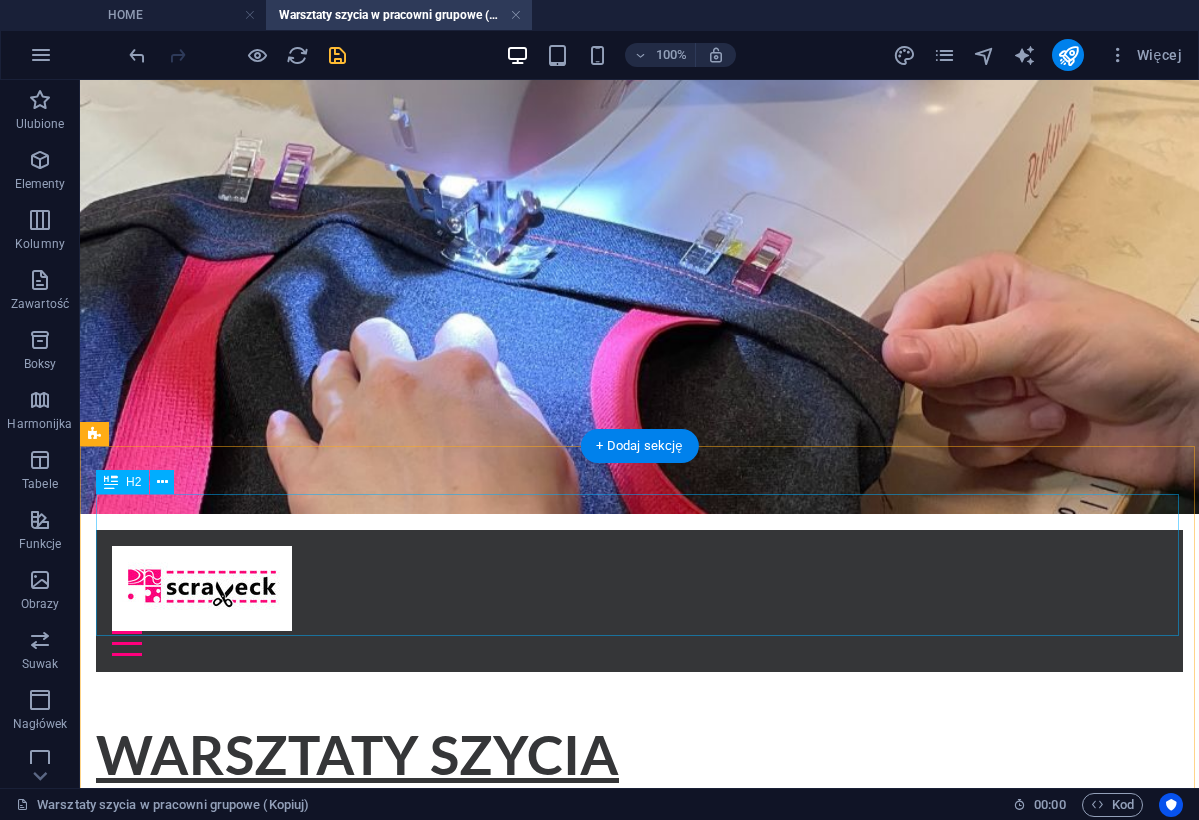 scroll, scrollTop: 0, scrollLeft: 0, axis: both 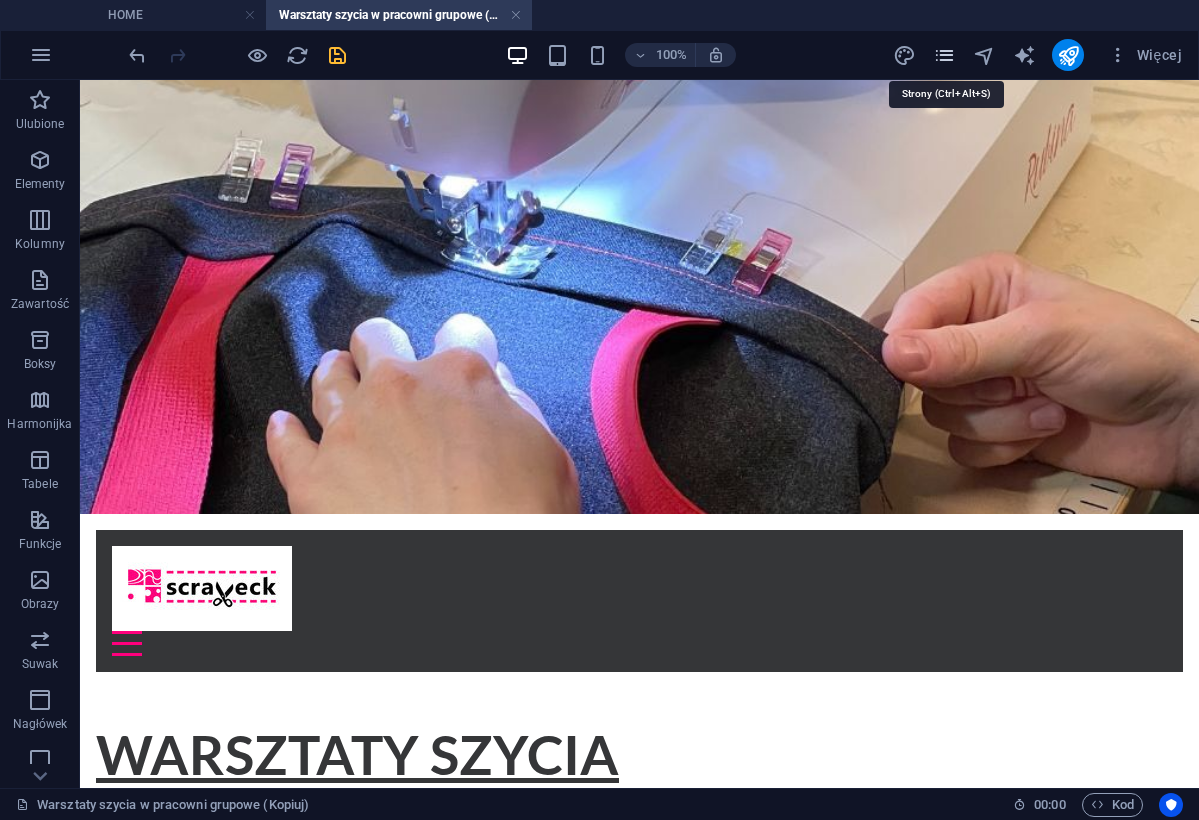 click at bounding box center [944, 55] 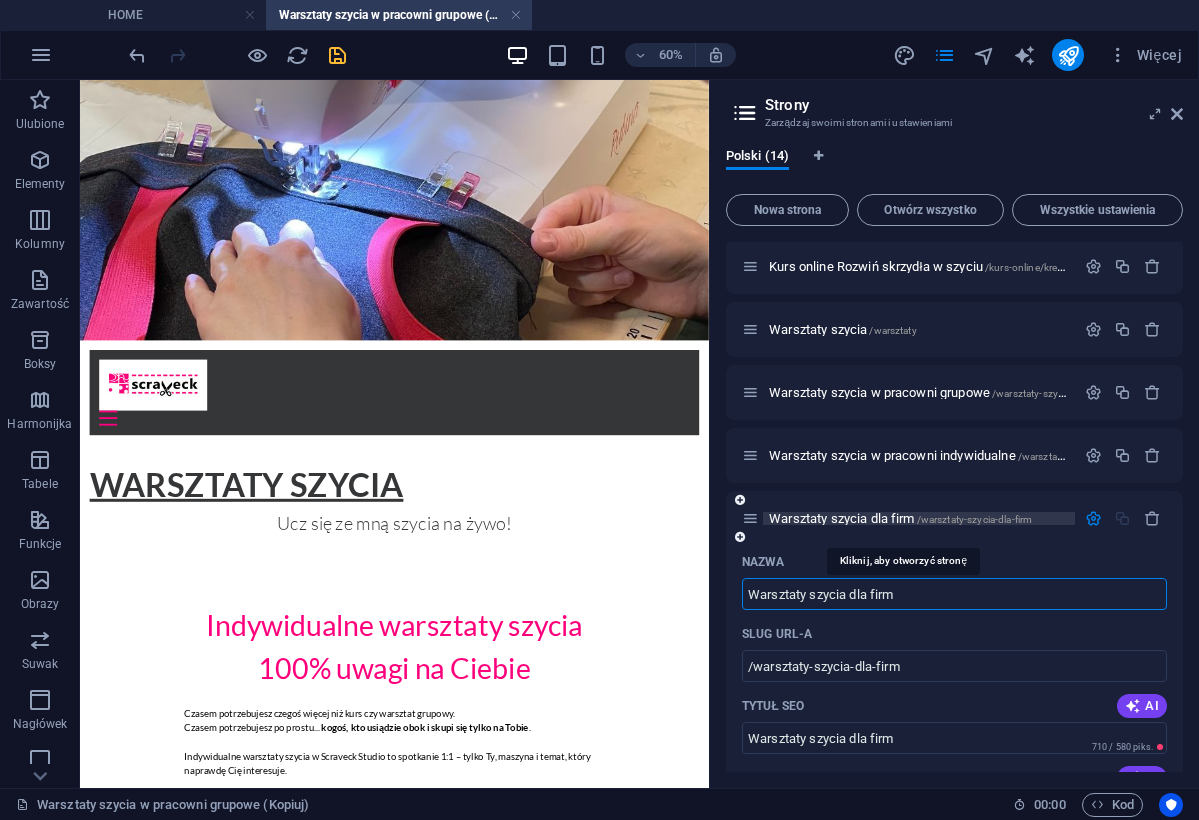 scroll, scrollTop: 292, scrollLeft: 0, axis: vertical 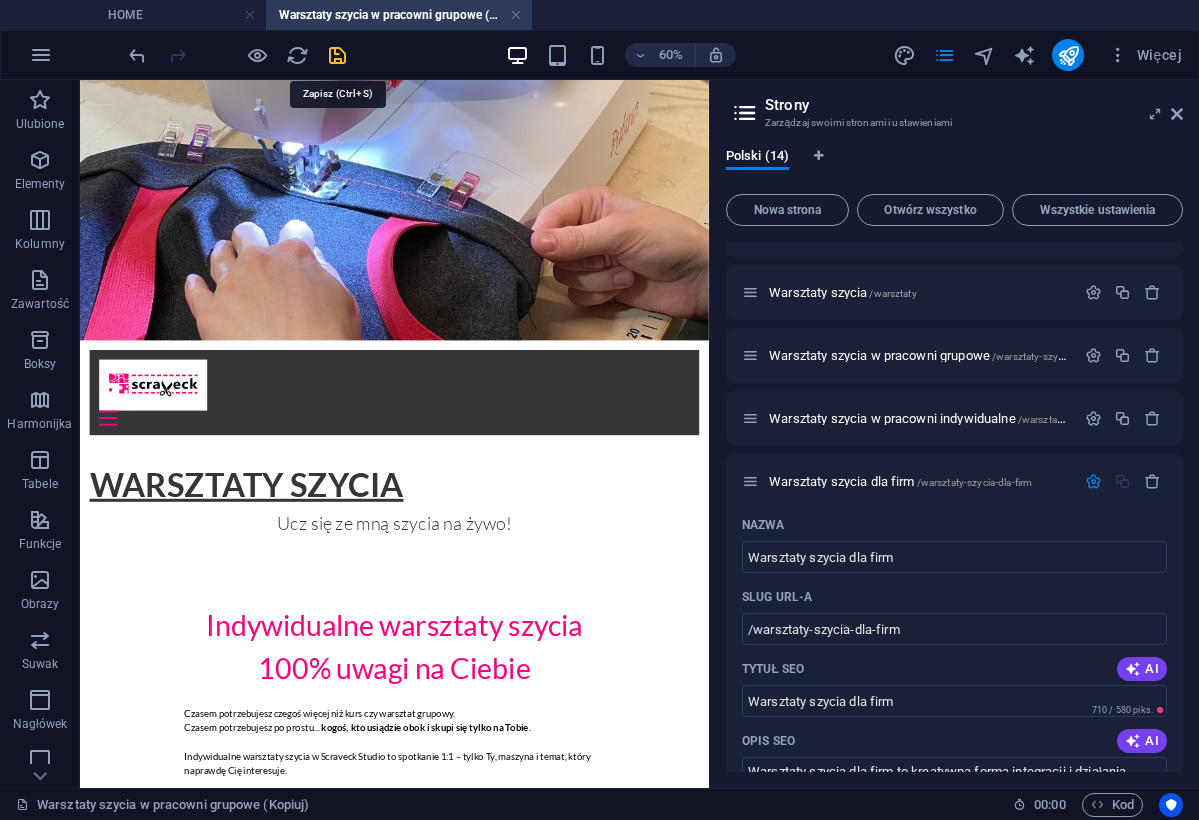 click at bounding box center (337, 55) 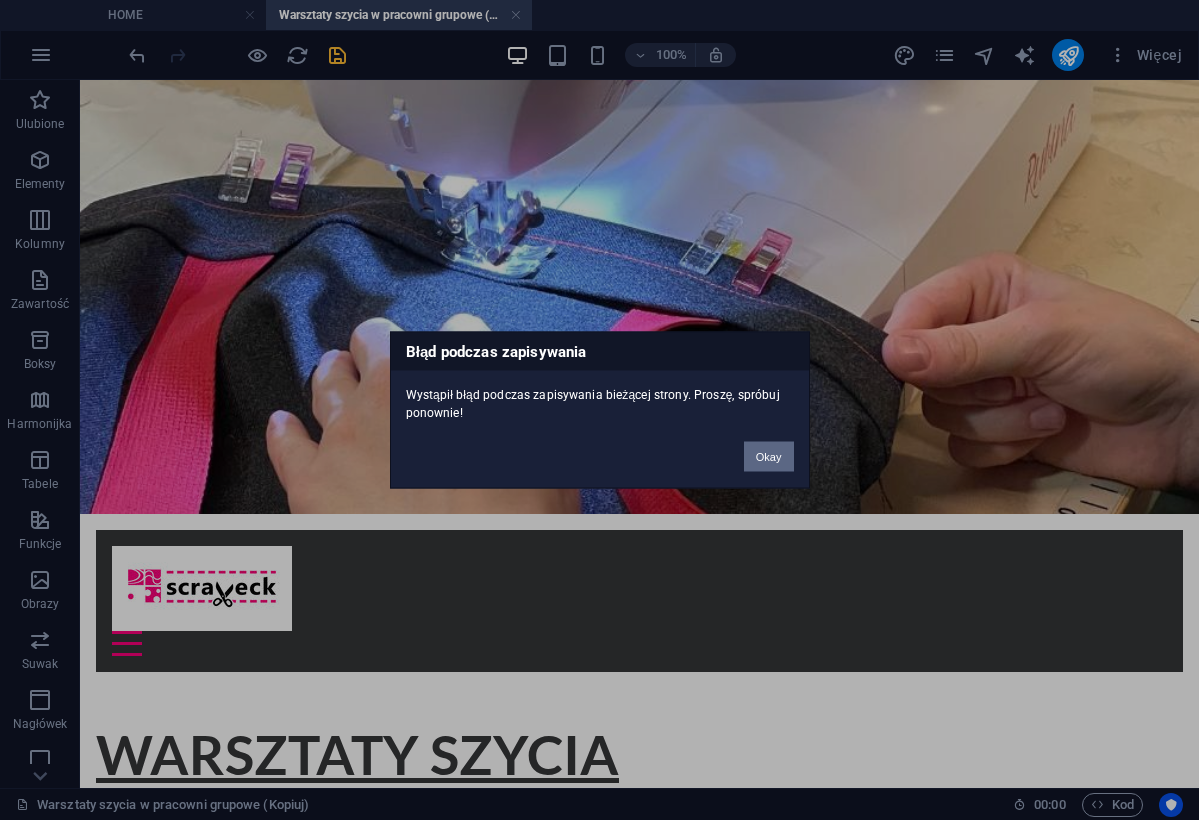 click on "Okay" at bounding box center (769, 457) 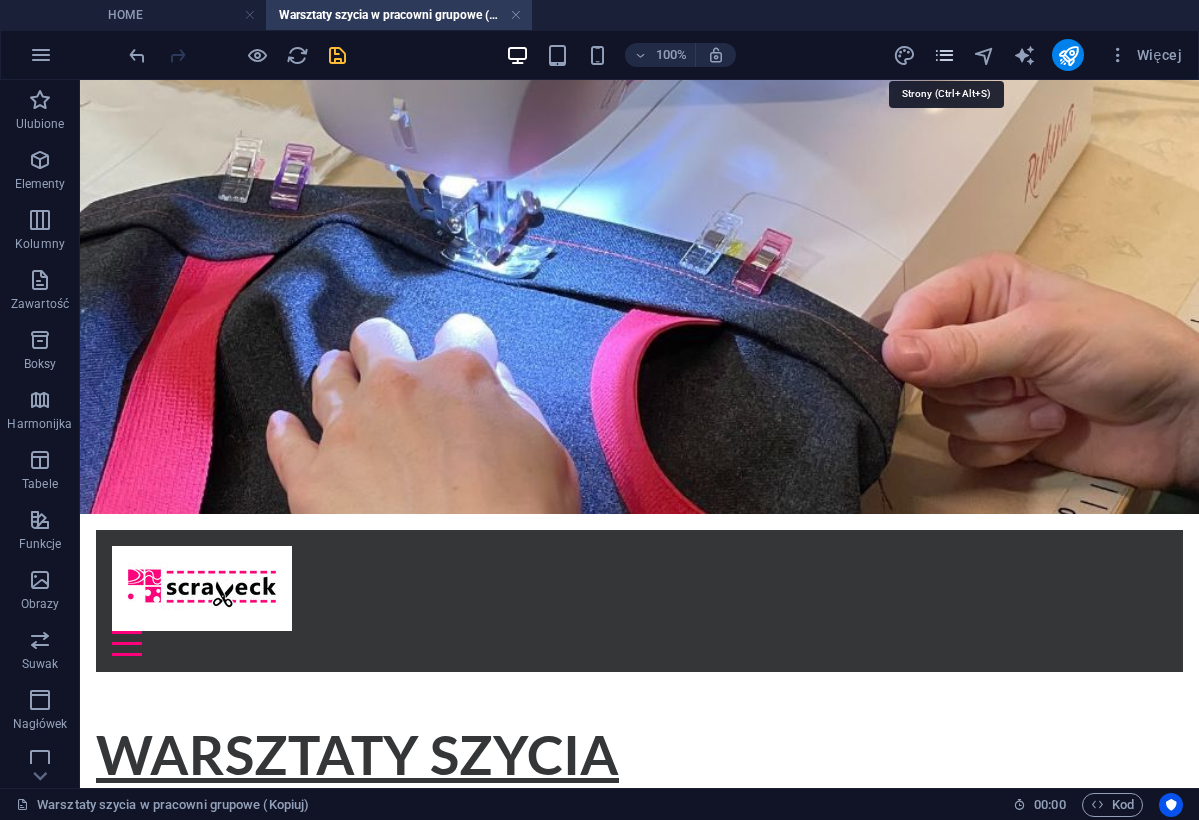 click at bounding box center (944, 55) 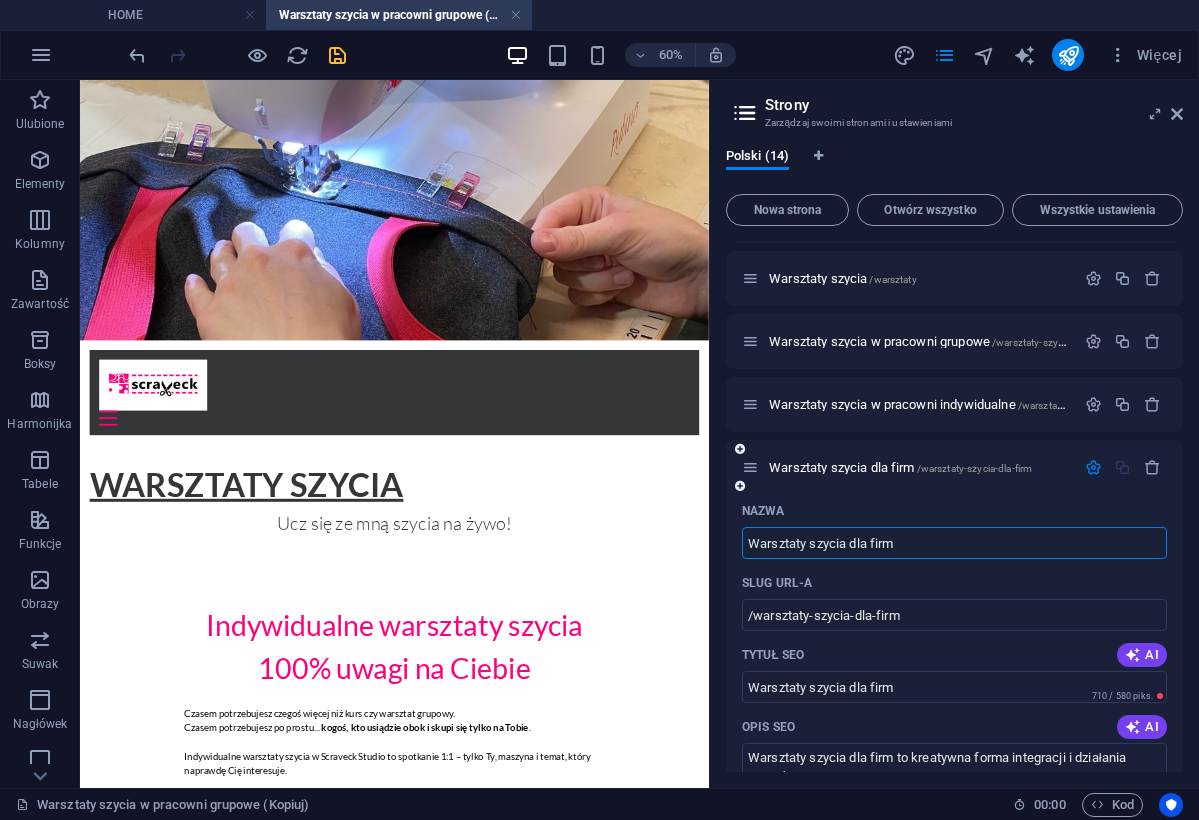 scroll, scrollTop: 305, scrollLeft: 0, axis: vertical 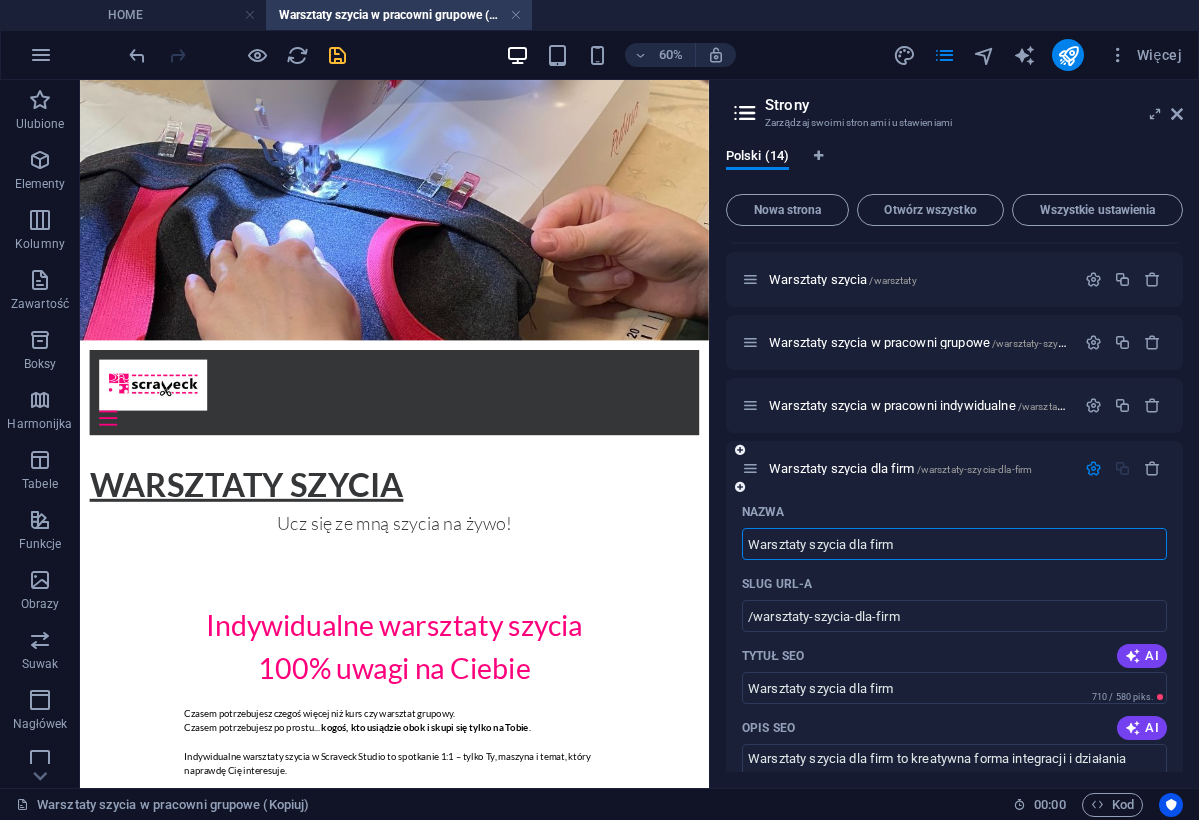 click on "Slug URL-a" at bounding box center (954, 584) 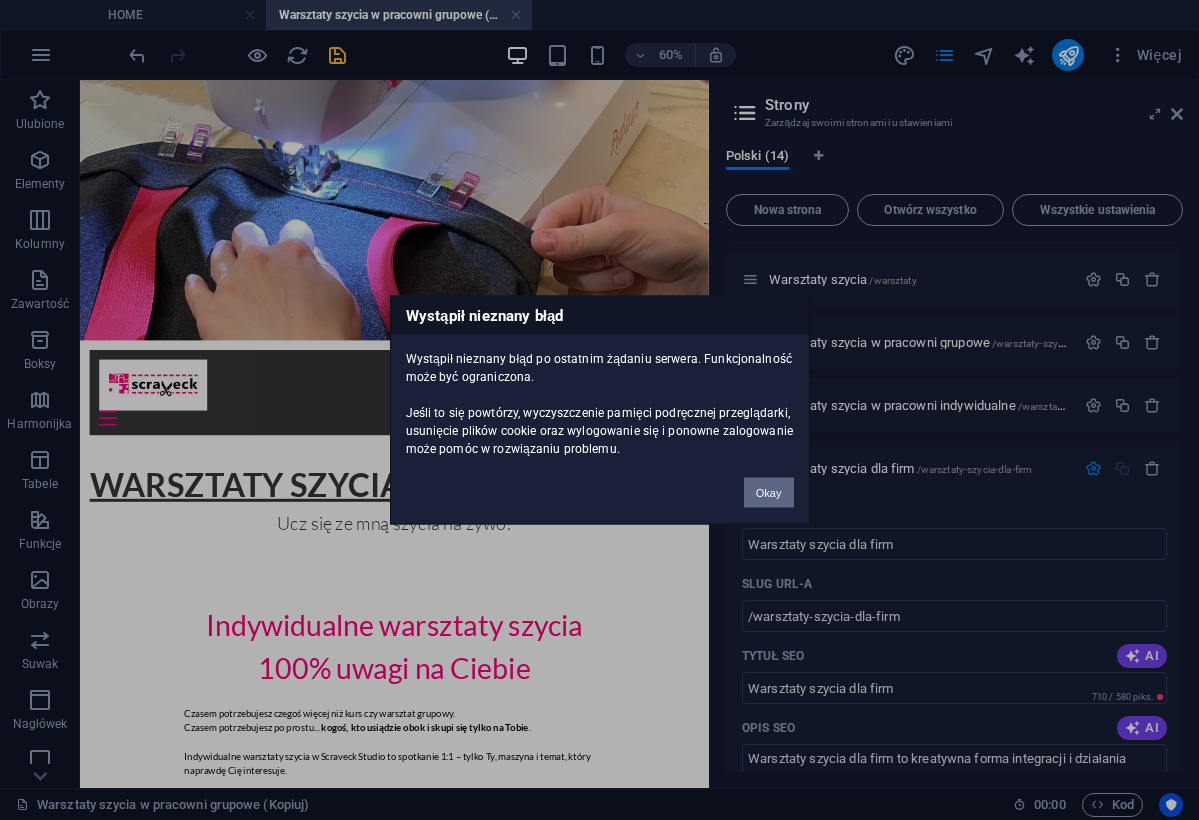 click on "Okay" at bounding box center (769, 493) 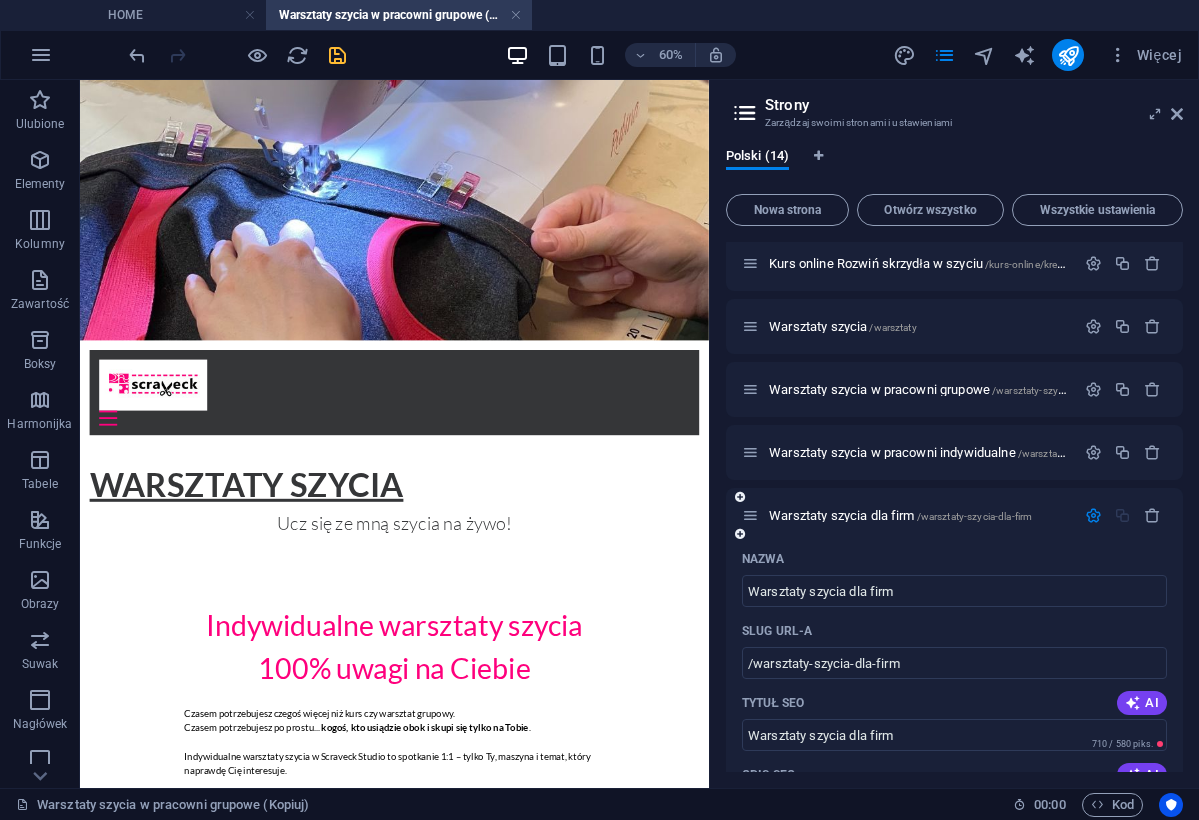 scroll, scrollTop: 256, scrollLeft: 0, axis: vertical 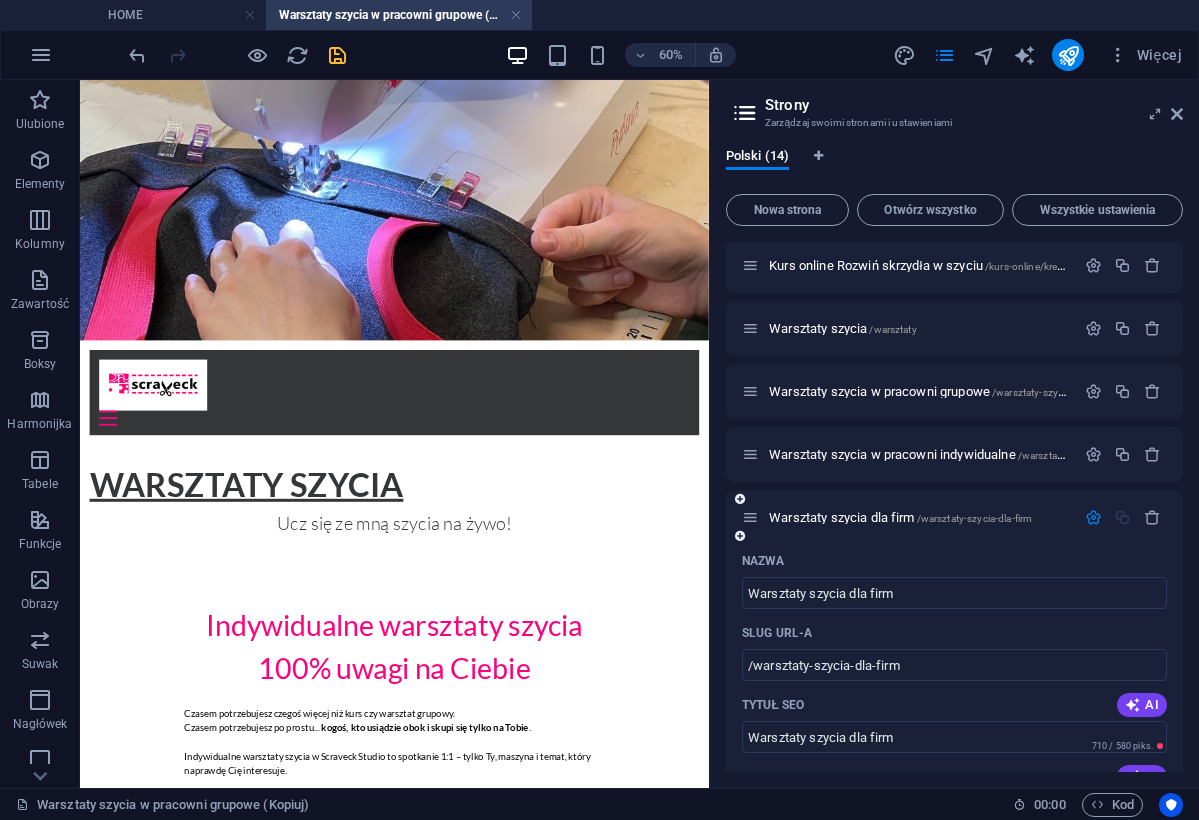 click on "Nazwa" at bounding box center (954, 561) 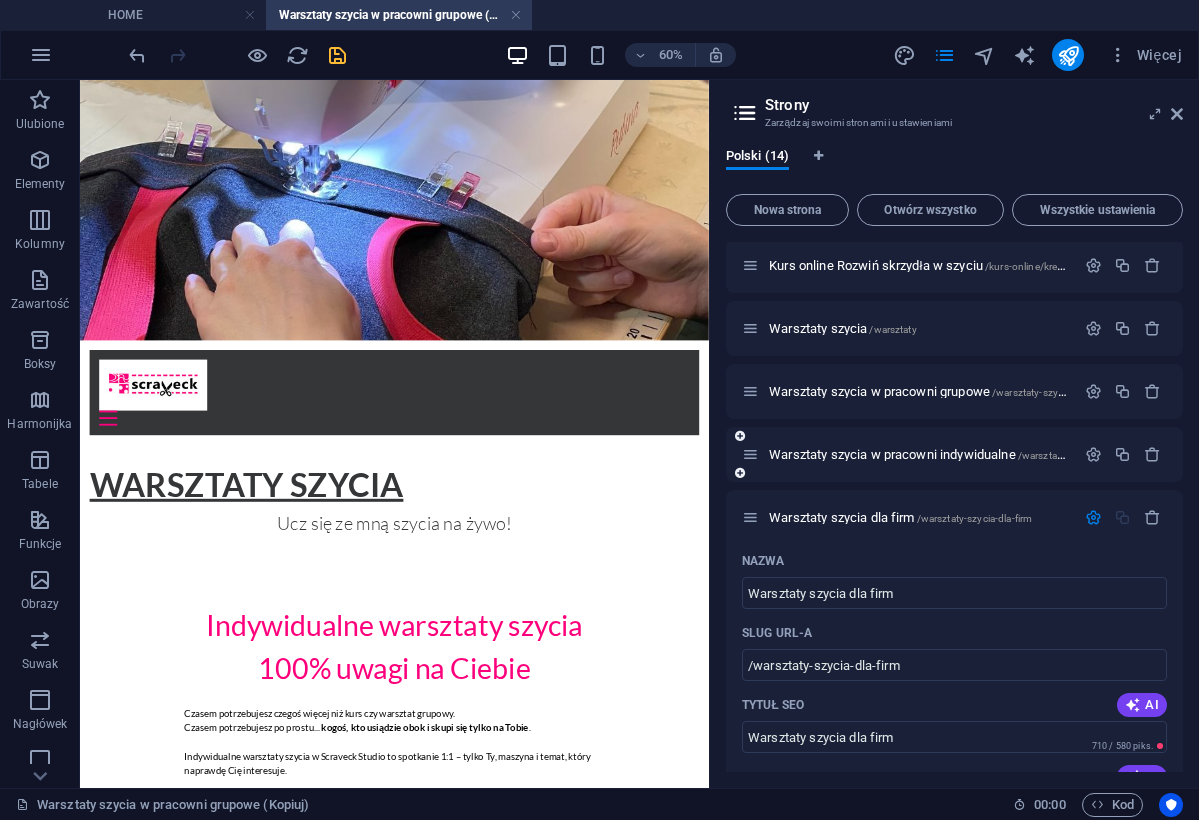 click on "Warsztaty szycia w pracowni indywidualne /warsztaty-szycia-w-pracowni-indywidualne" at bounding box center [908, 454] 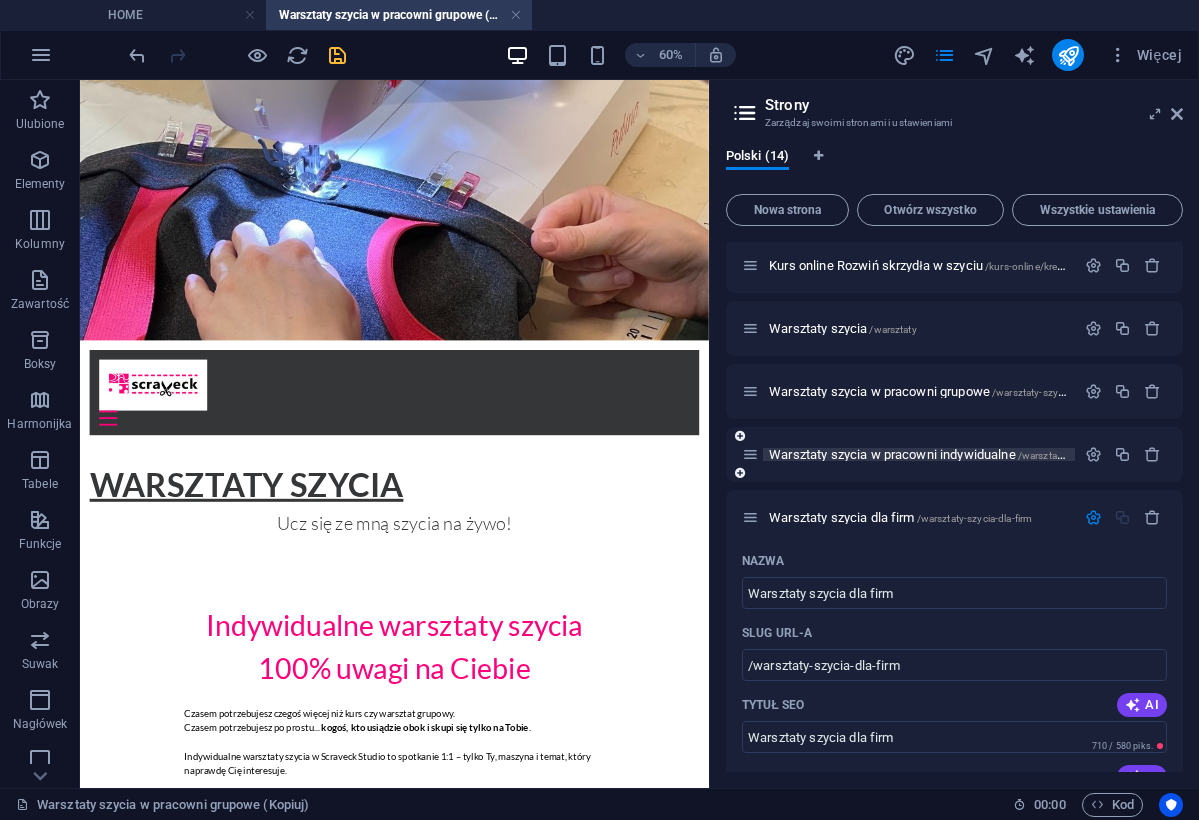 click on "Warsztaty szycia w pracowni indywidualne /warsztaty-szycia-w-pracowni-indywidualne" at bounding box center (992, 454) 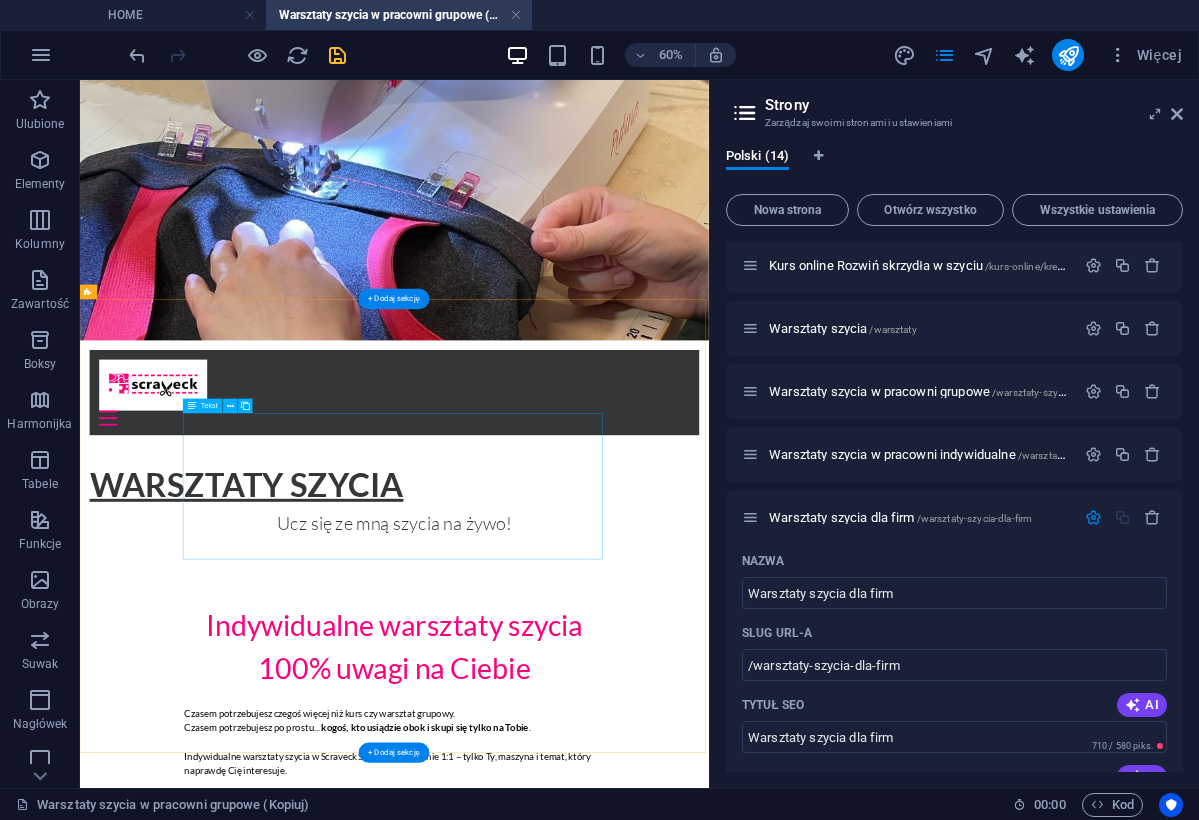 click on "Czasem potrzebujesz czegoś więcej niż kurs czy warsztat grupowy. Czasem potrzebujesz po prostu... kogoś, kto usiądzie obok i skupi się tylko na Tobie . Indywidualne warsztaty szycia w Scraveck Studio to spotkanie 1:1 – tylko Ty, maszyna i temat, który naprawdę Cię interesuje. Bez scenariusza. W Twoim tempie, na Twoich zasadach." at bounding box center (604, 1211) 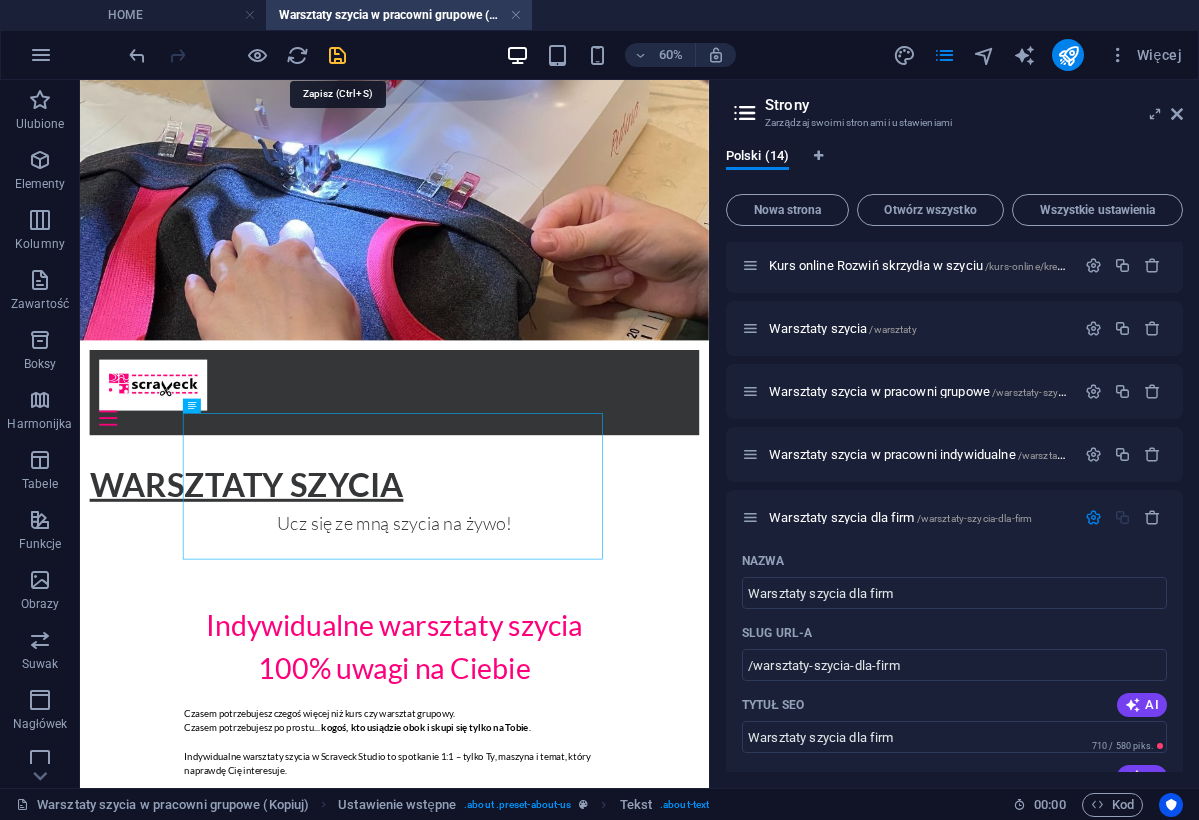 click at bounding box center [337, 55] 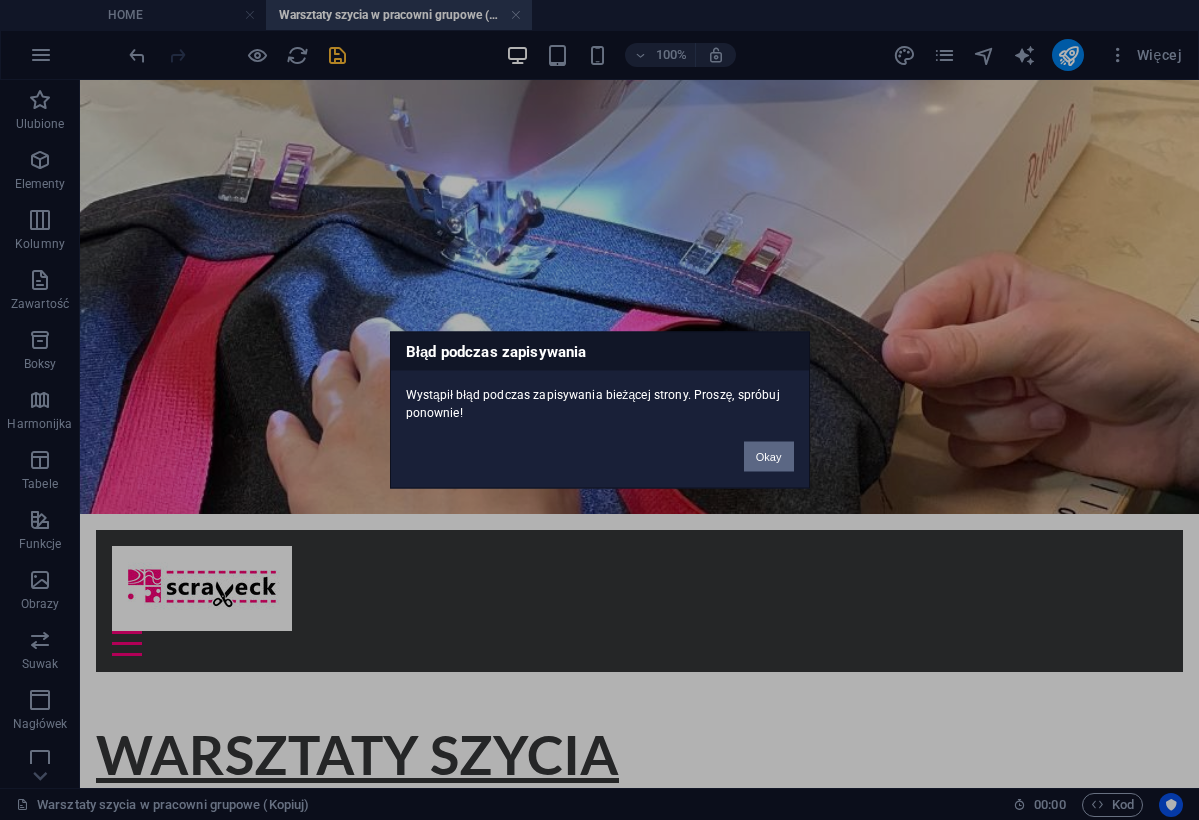 click on "Okay" at bounding box center [769, 457] 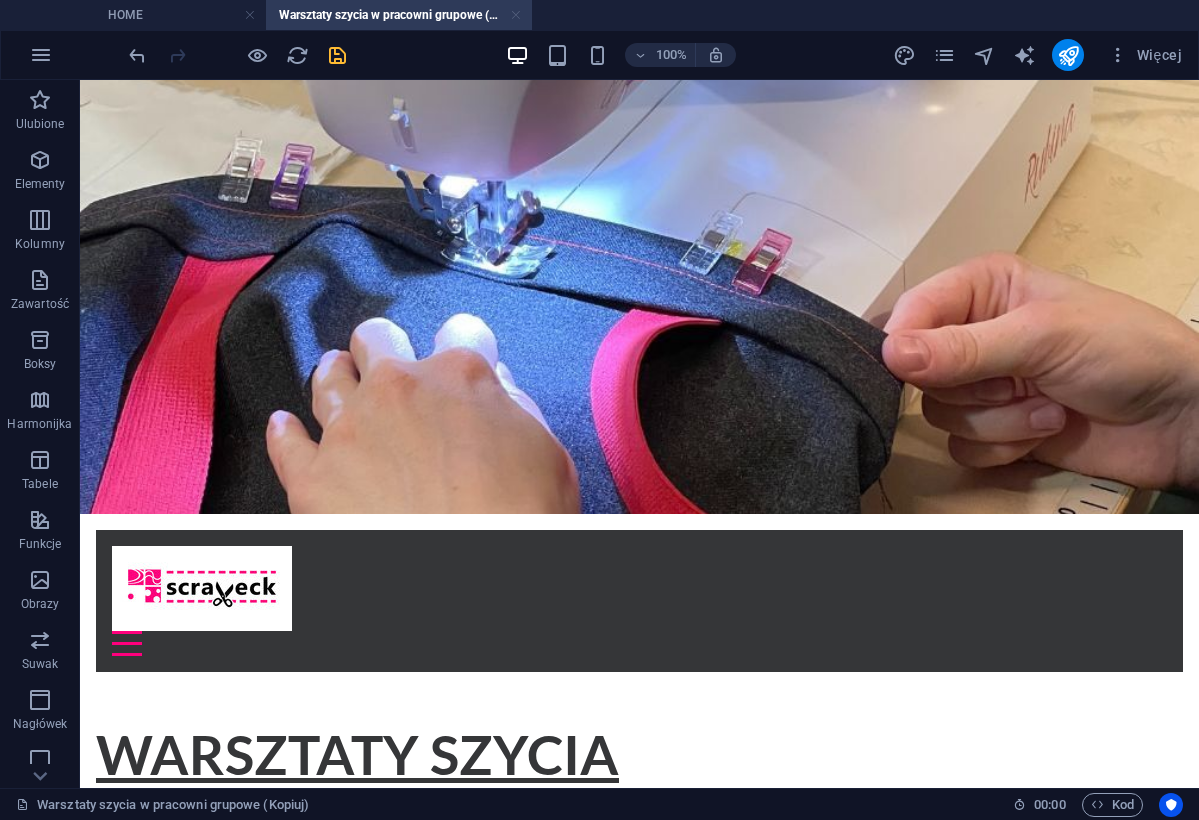 click at bounding box center (516, 15) 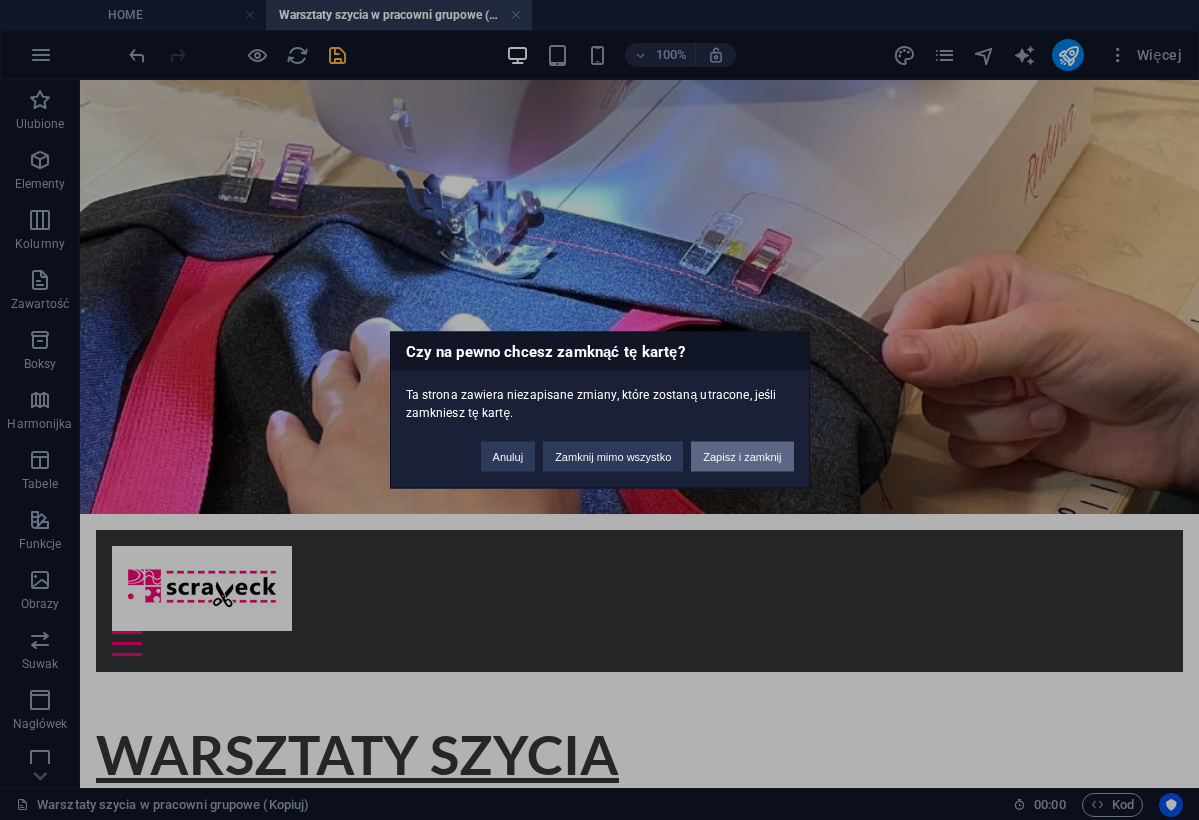 click on "Zapisz i zamknij" at bounding box center (742, 457) 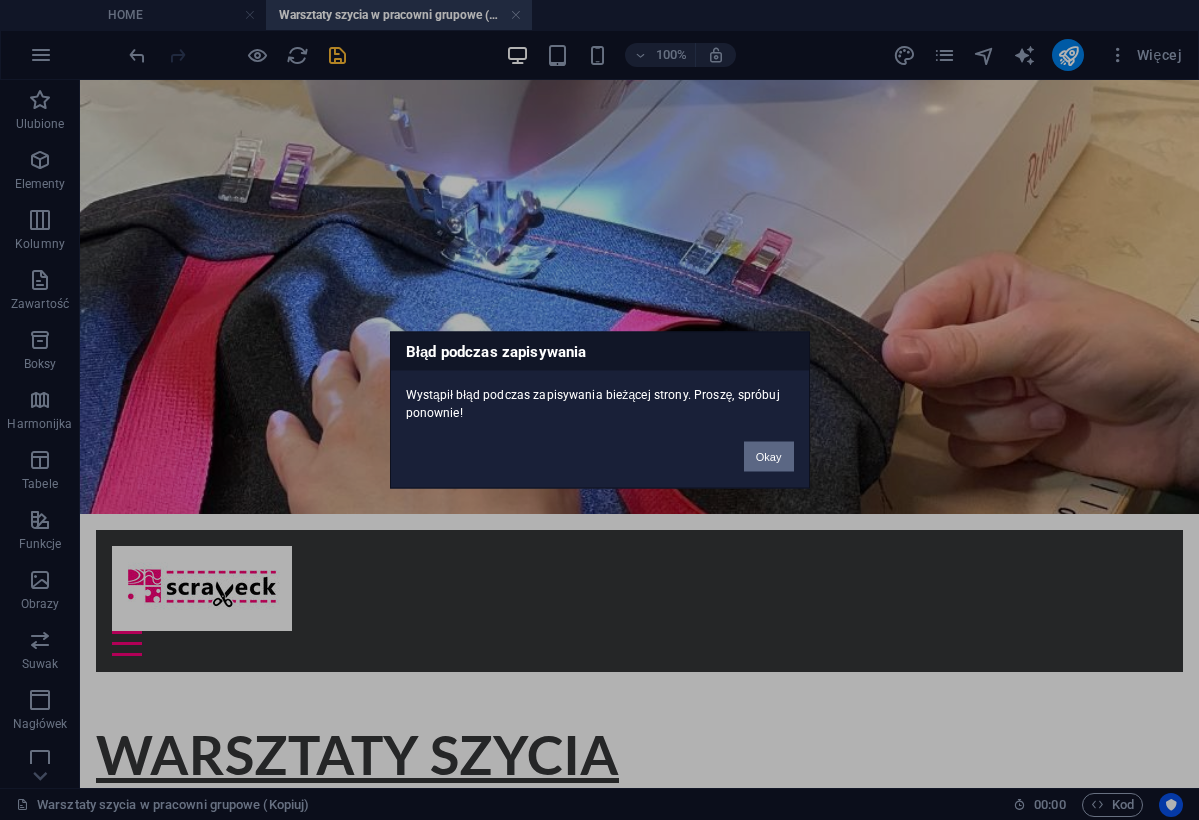 click on "Okay" at bounding box center [769, 457] 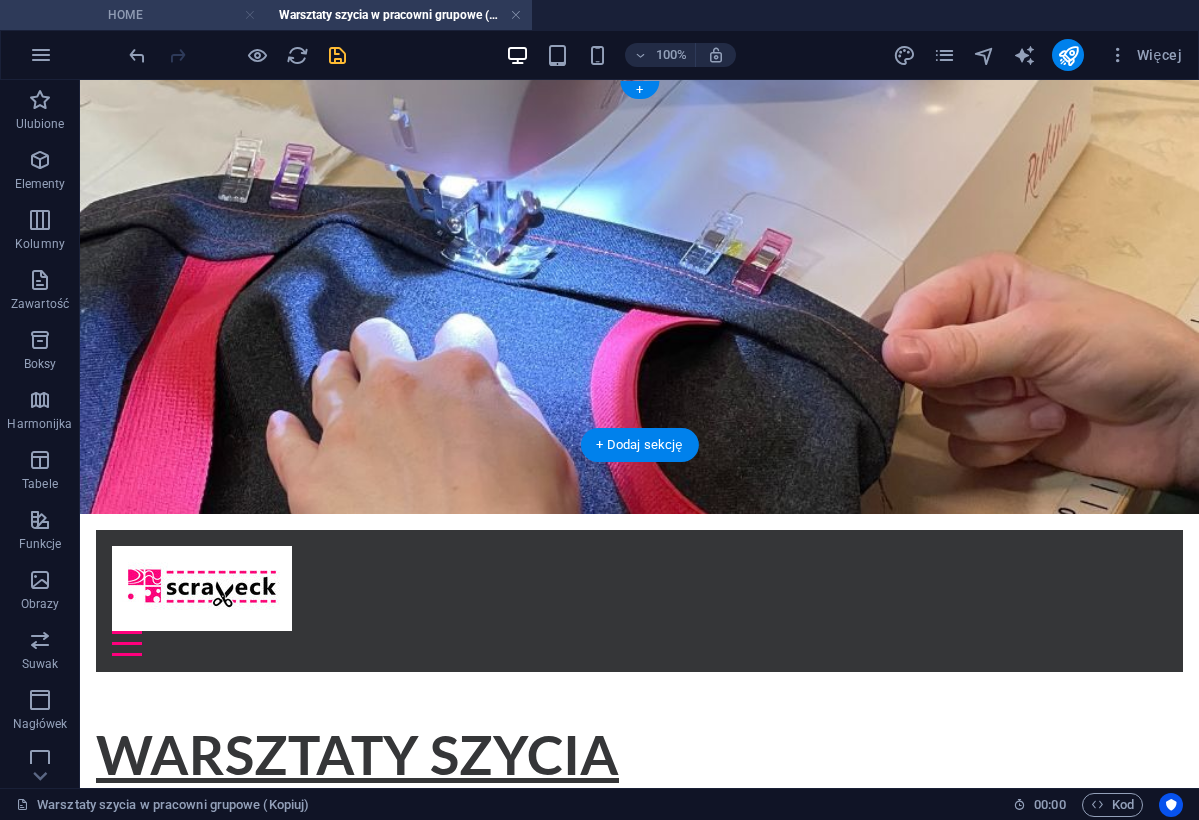 click at bounding box center (250, 15) 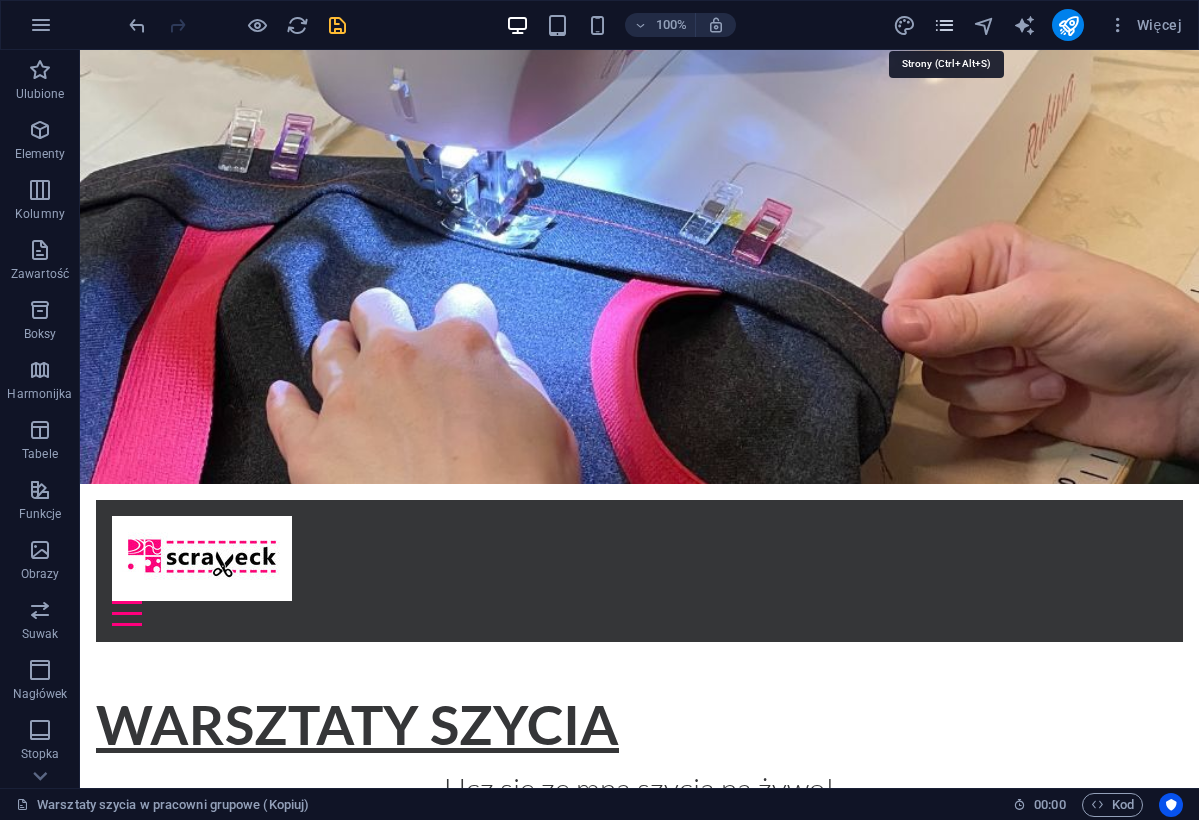 click at bounding box center (944, 25) 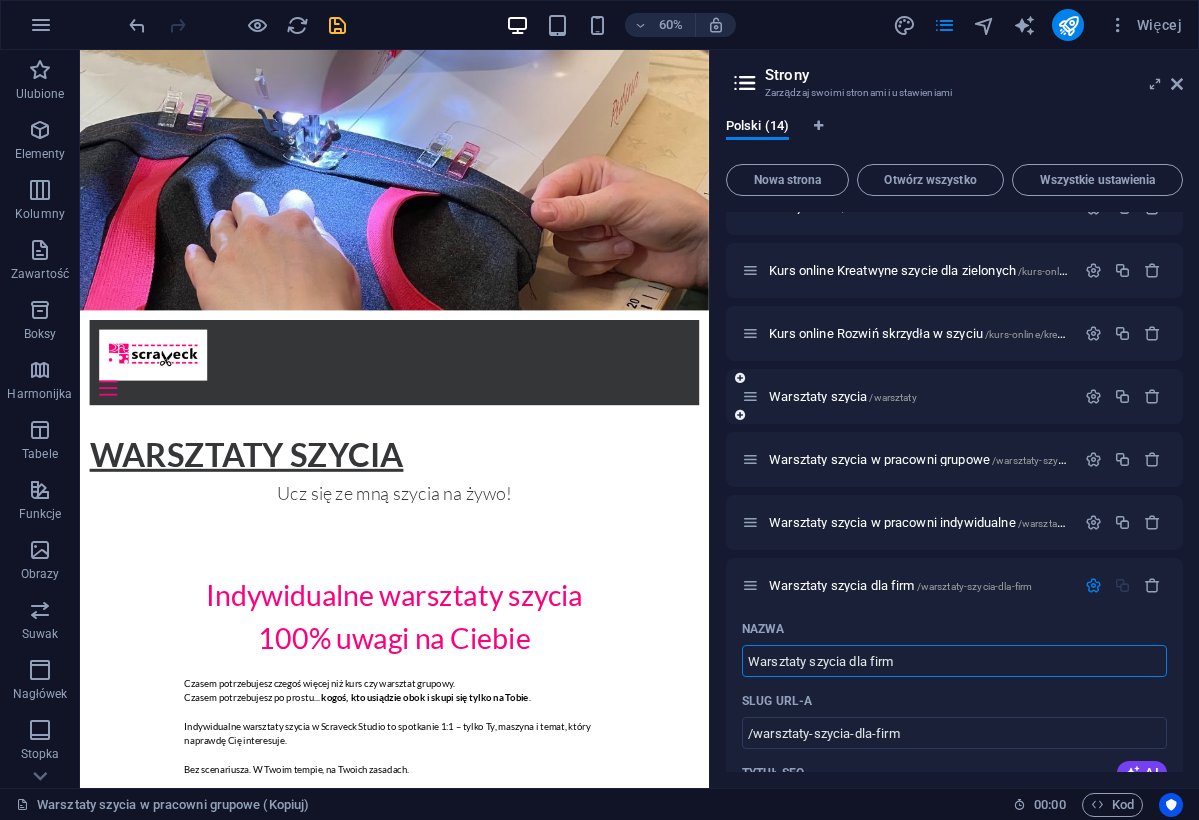 scroll, scrollTop: 172, scrollLeft: 0, axis: vertical 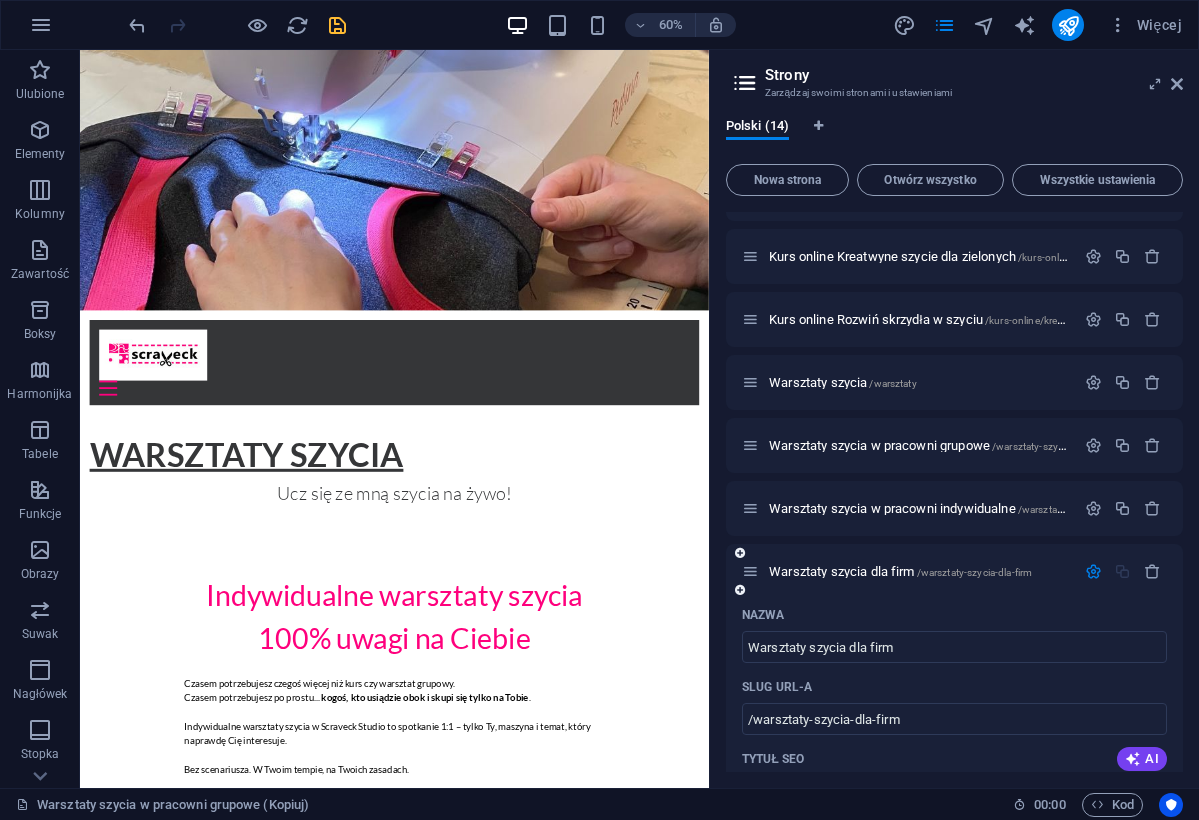 click on "Nazwa" at bounding box center (954, 615) 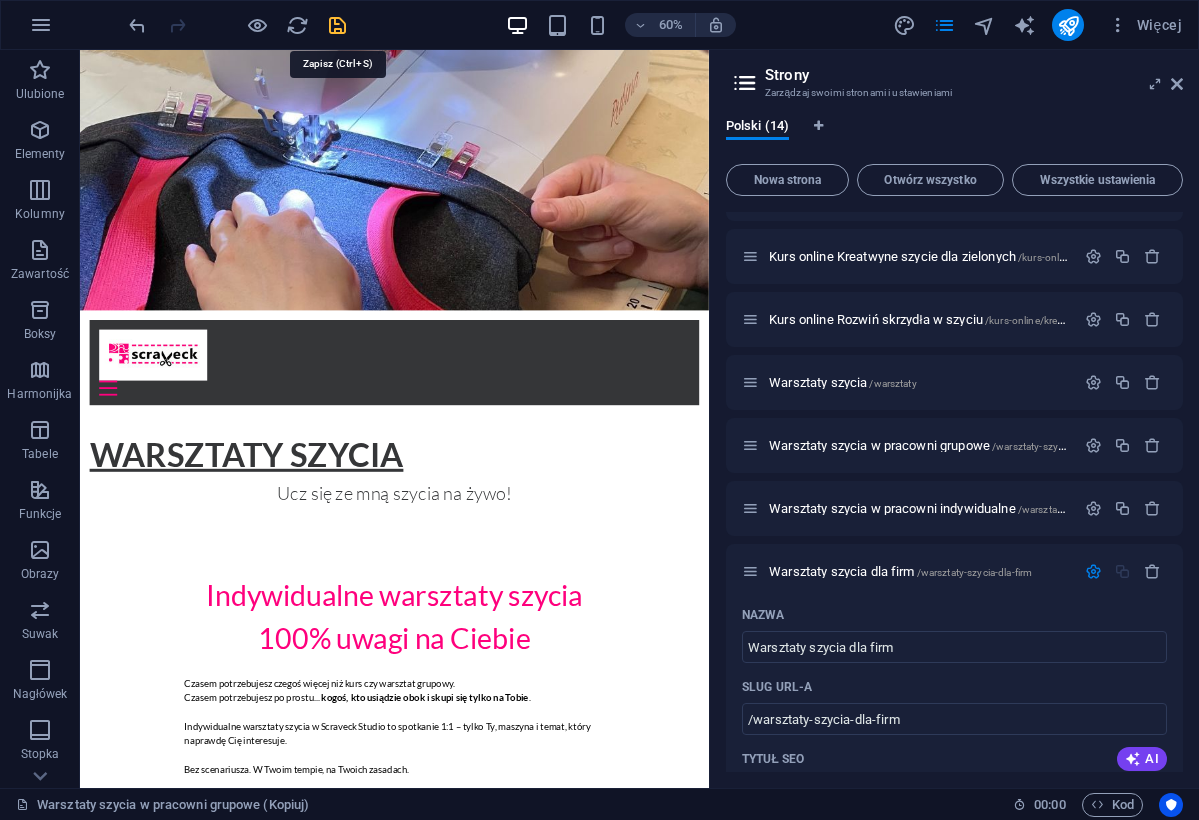 click at bounding box center (337, 25) 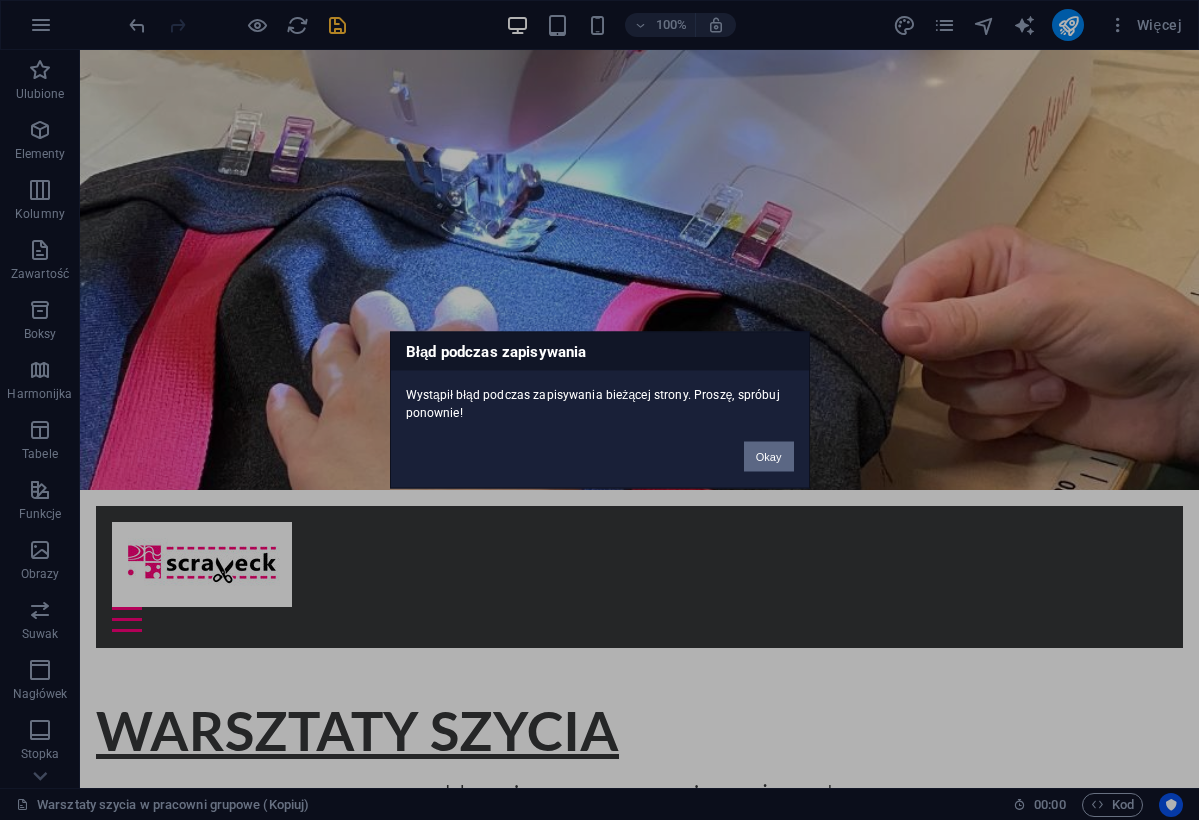 click on "Okay" at bounding box center [769, 457] 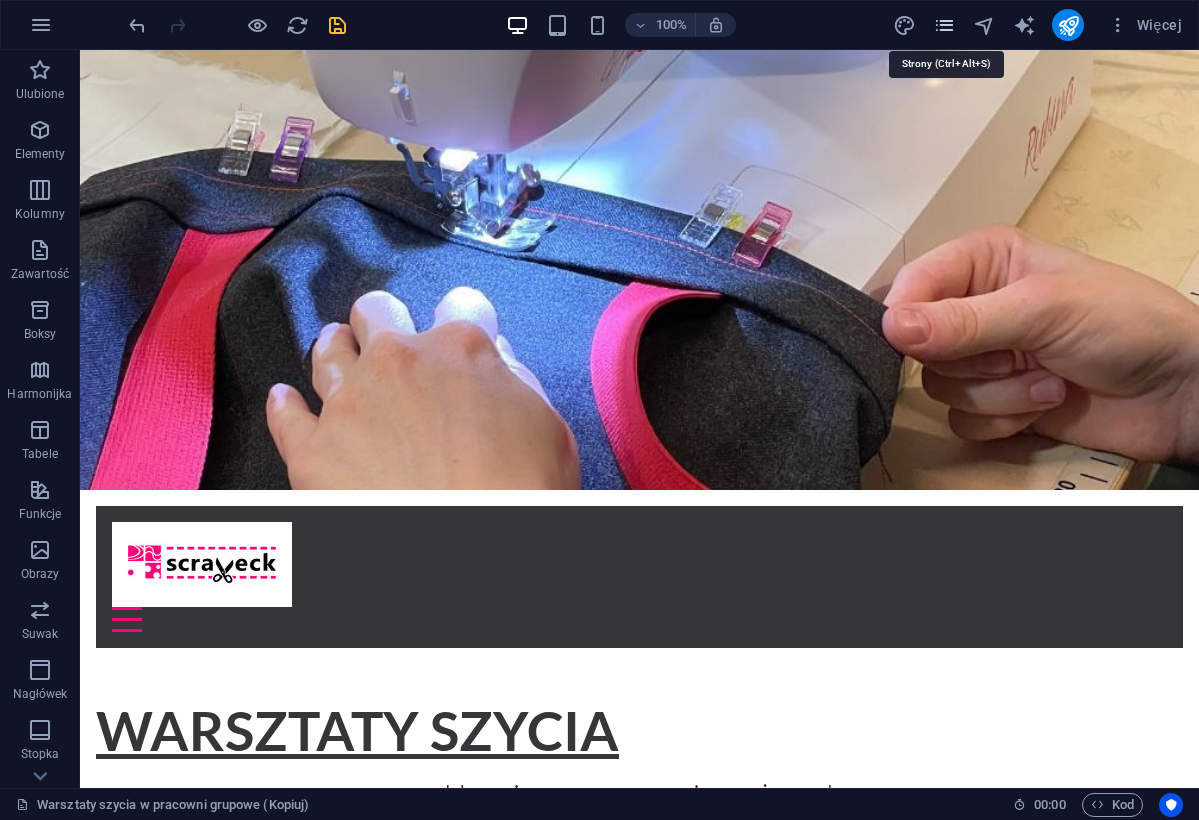 click at bounding box center [944, 25] 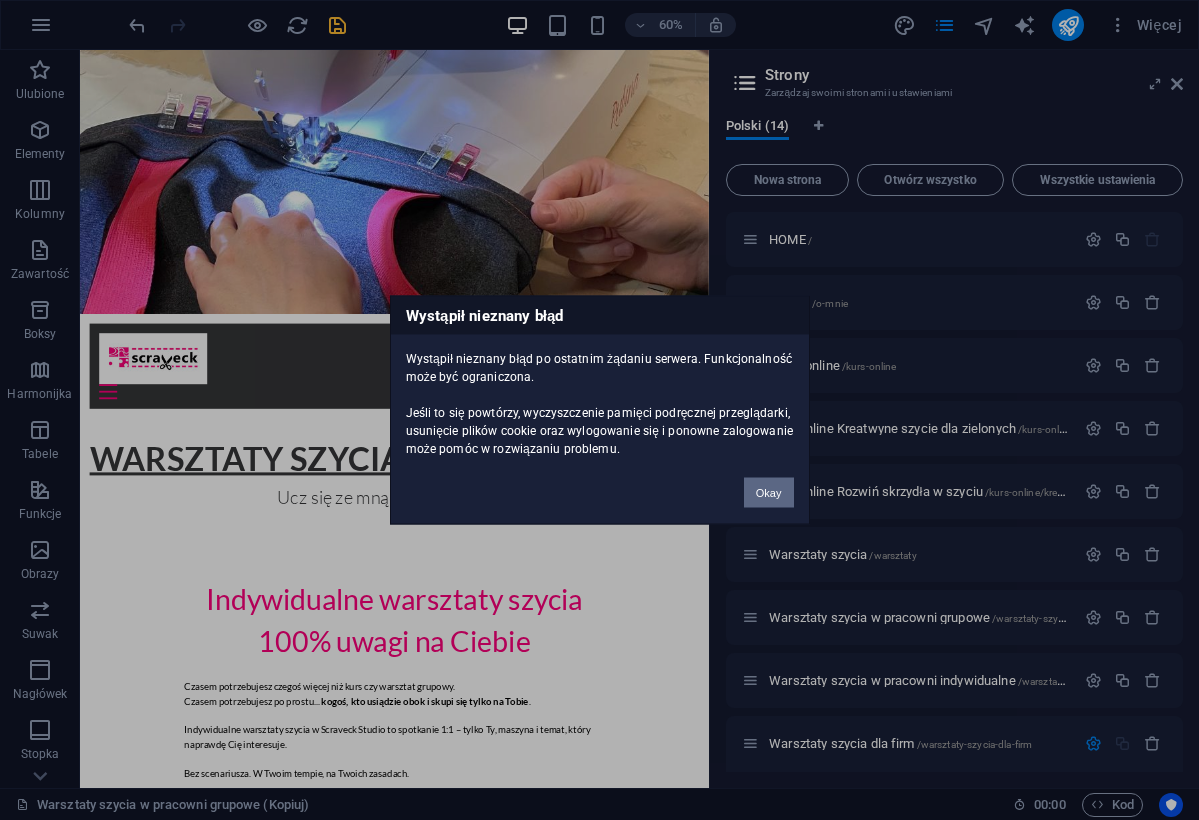 click on "Okay" at bounding box center [769, 493] 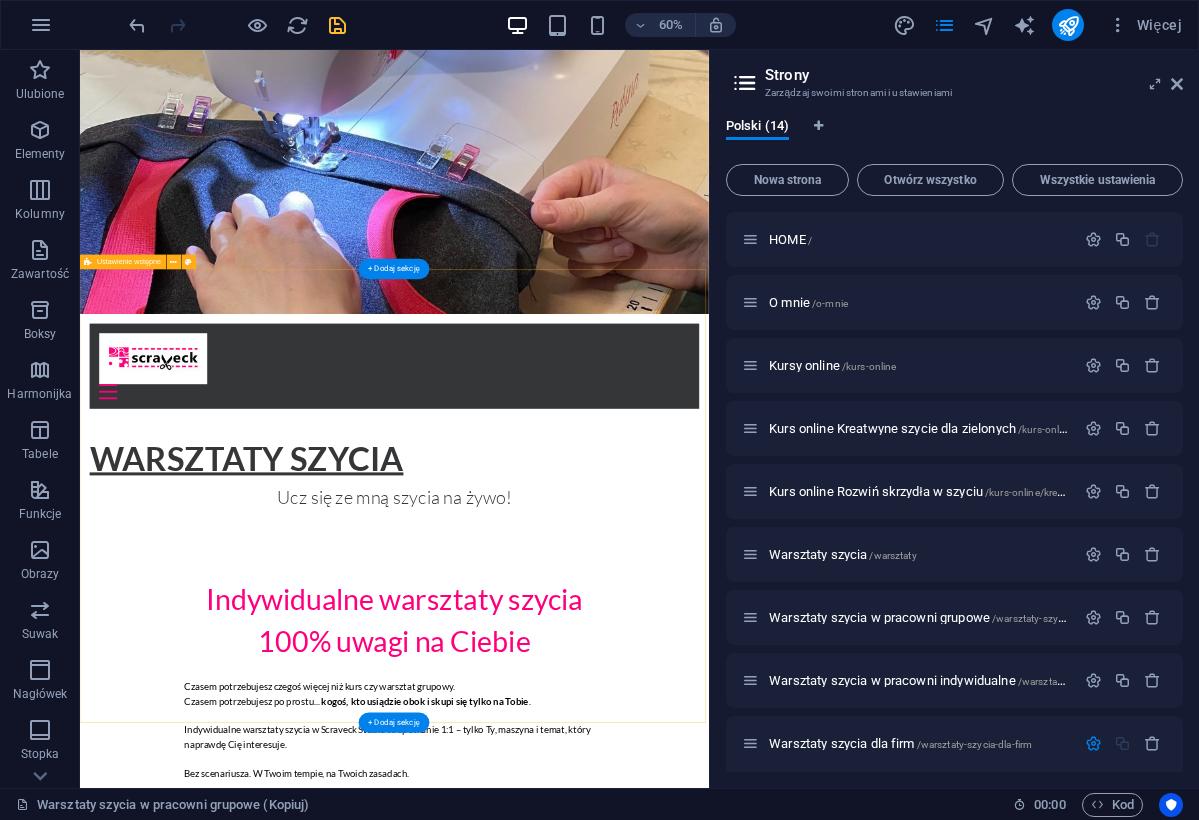 click on "Indywidualne warsztaty szycia 100% uwagi na Ciebie Czasem potrzebujesz czegoś więcej niż kurs czy warsztat grupowy. Czasem potrzebujesz po prostu... kogoś, kto usiądzie obok i skupi się tylko na Tobie. Indywidualne warsztaty szycia w Scraveck Studio to spotkanie 1:1 – tylko Ty, maszyna i temat, który naprawdę Cię interesuje. Bez scenariusza. W Twoim tempie, na Twoich zasadach. Dla kogo są warsztaty indywidualne? Dla tych, którzy chcą poznać swoją maszynę i przestać się jej bać. Dla osób, które wolą uczyć się samodzielnie, z pełnym wsparciem. Dla tych, którzy chcą się skupić na konkretnych technikach – praca z dzianiną, tworzenie wykrojów, szycie z podszewką czy precyzyjne wykończenia. Dla każdego, kto mówi: „Mam konkretny cel – potrzebuję Twojej pomocy, żeby go osiągnąć”." at bounding box center [604, 1259] 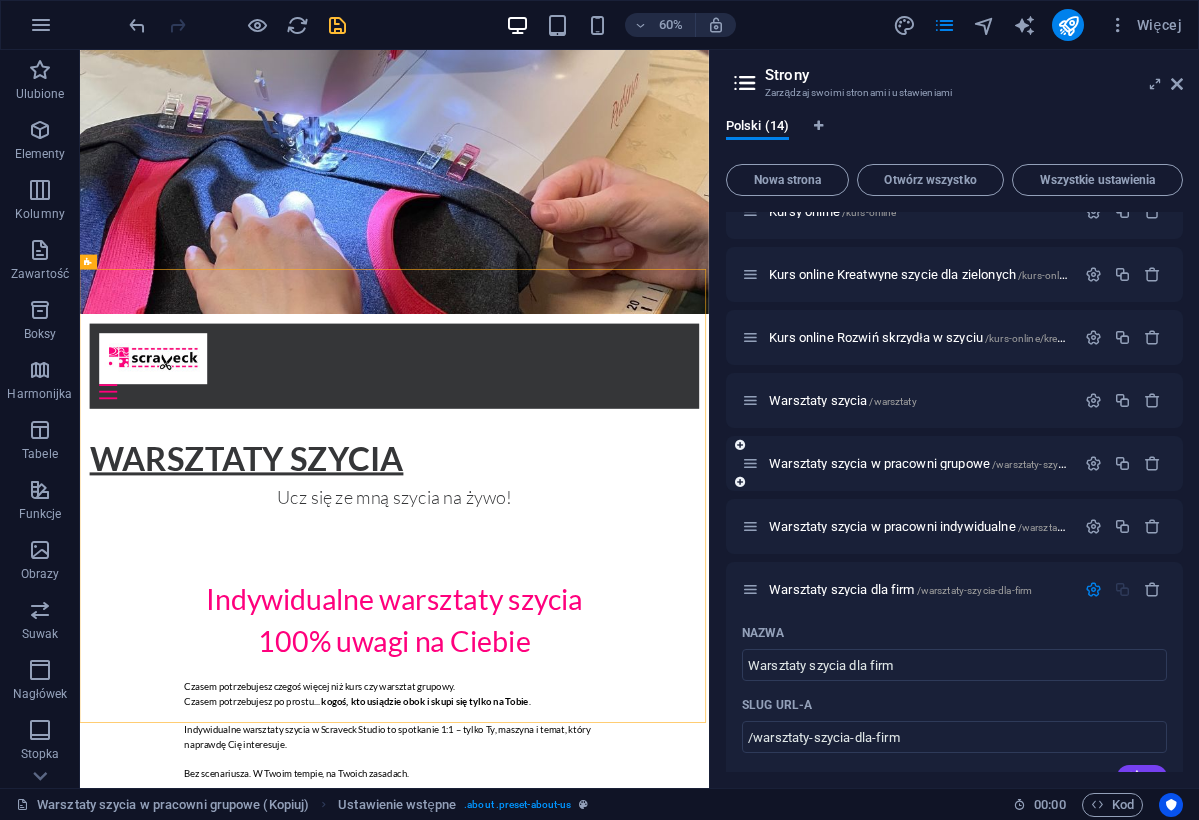 scroll, scrollTop: 156, scrollLeft: 0, axis: vertical 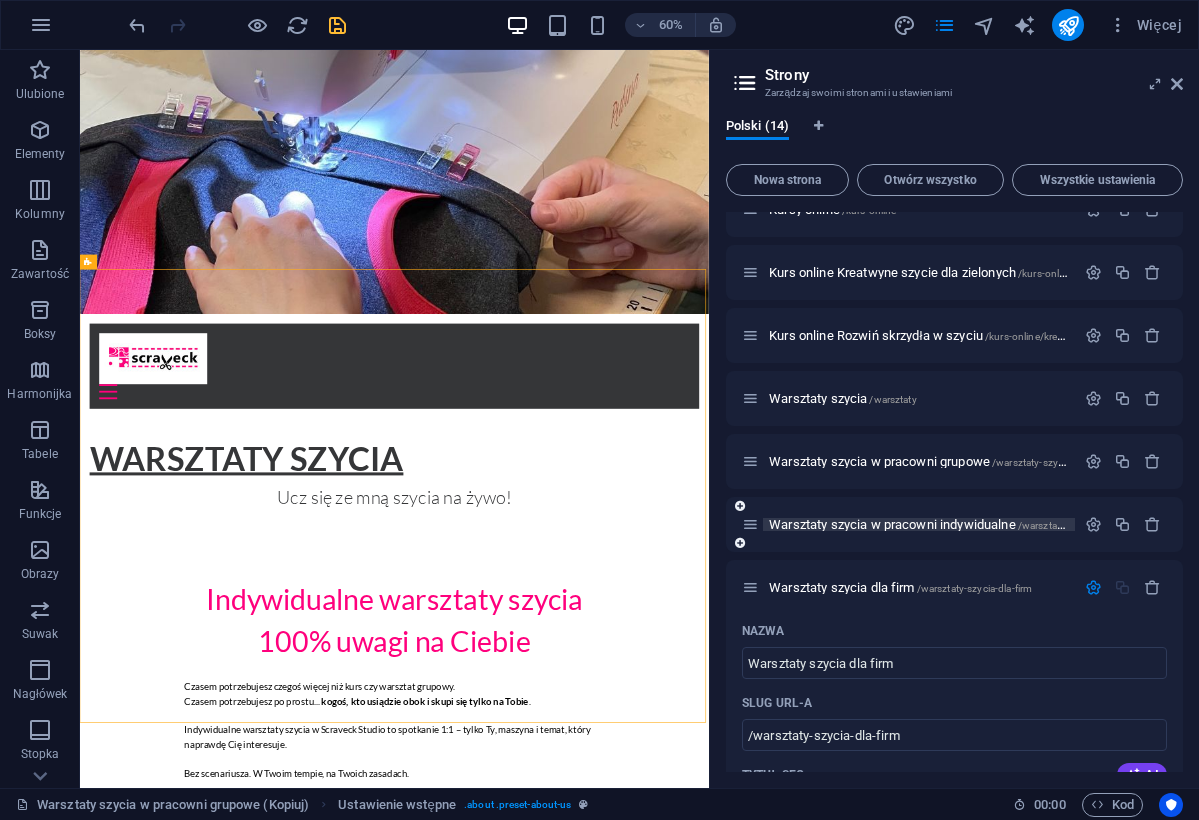 click on "Warsztaty szycia w pracowni indywidualne /warsztaty-szycia-w-pracowni-indywidualne" at bounding box center (992, 524) 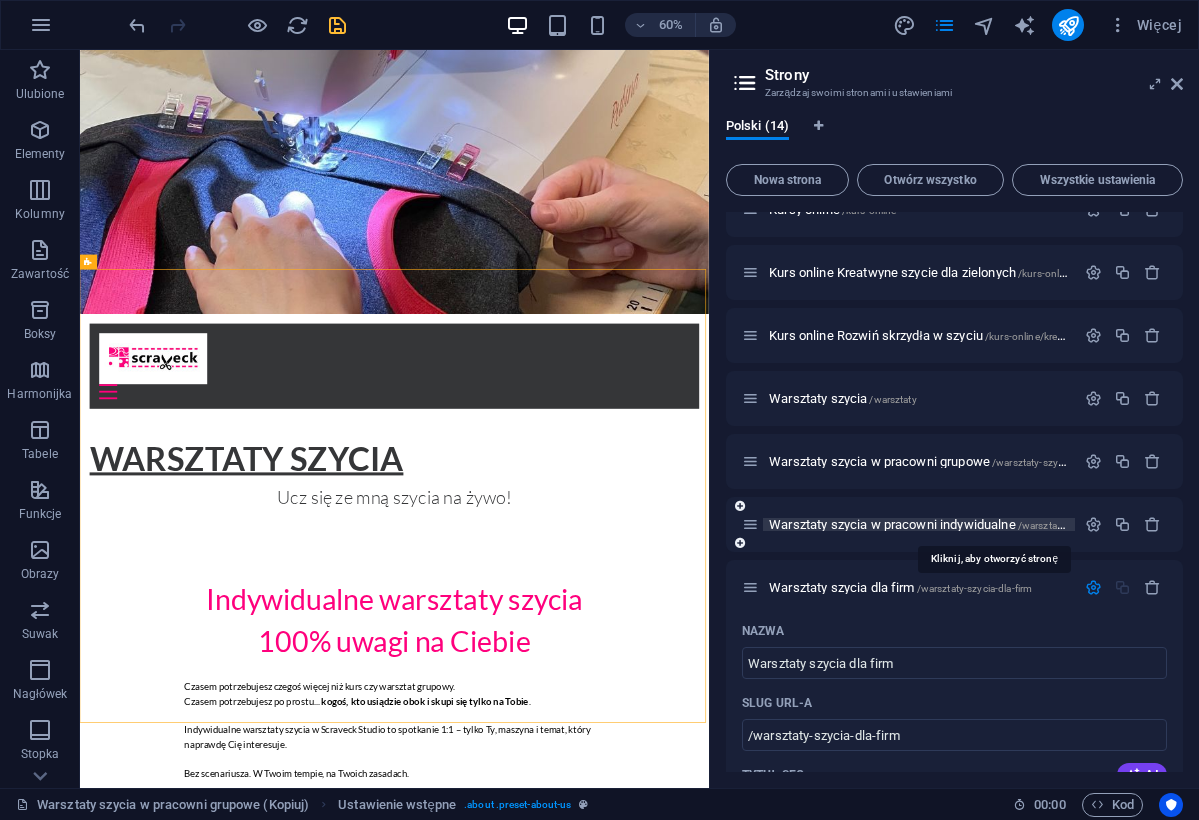 click on "Warsztaty szycia w pracowni indywidualne /warsztaty-szycia-w-pracowni-indywidualne" at bounding box center (992, 524) 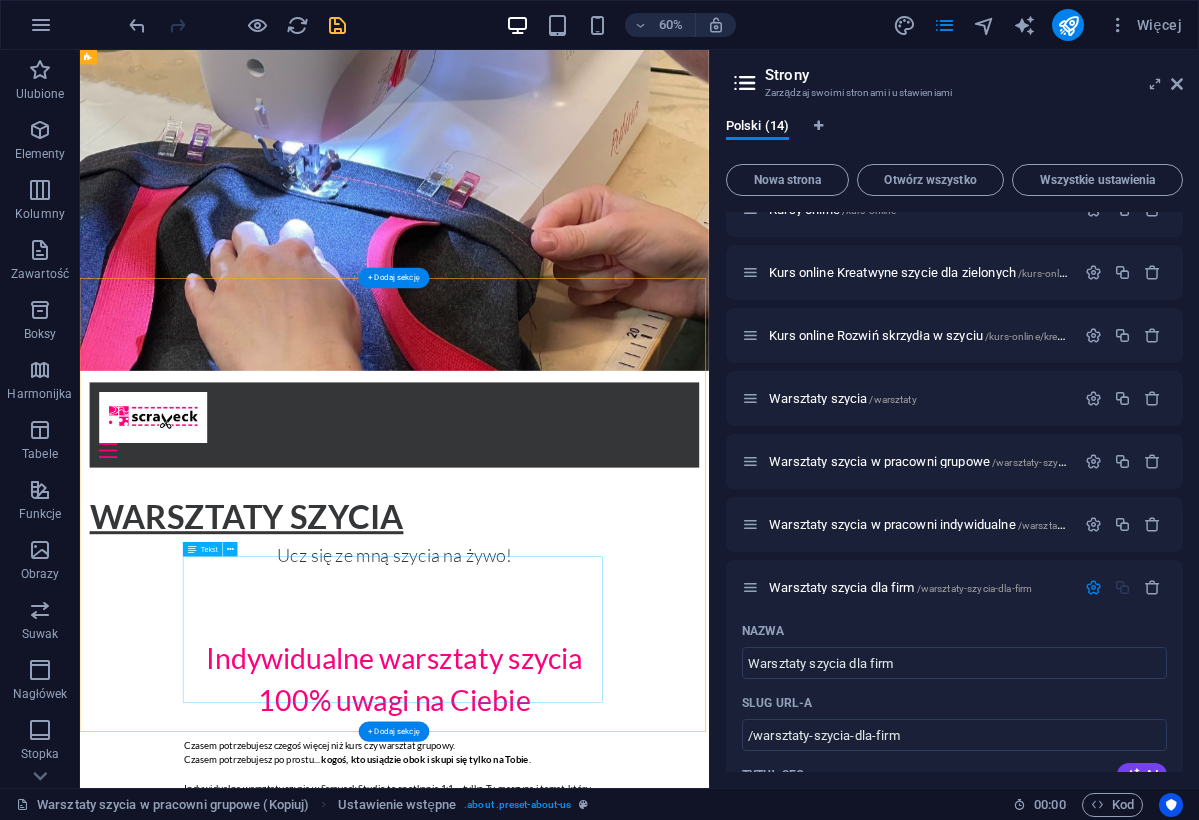 scroll, scrollTop: 0, scrollLeft: 0, axis: both 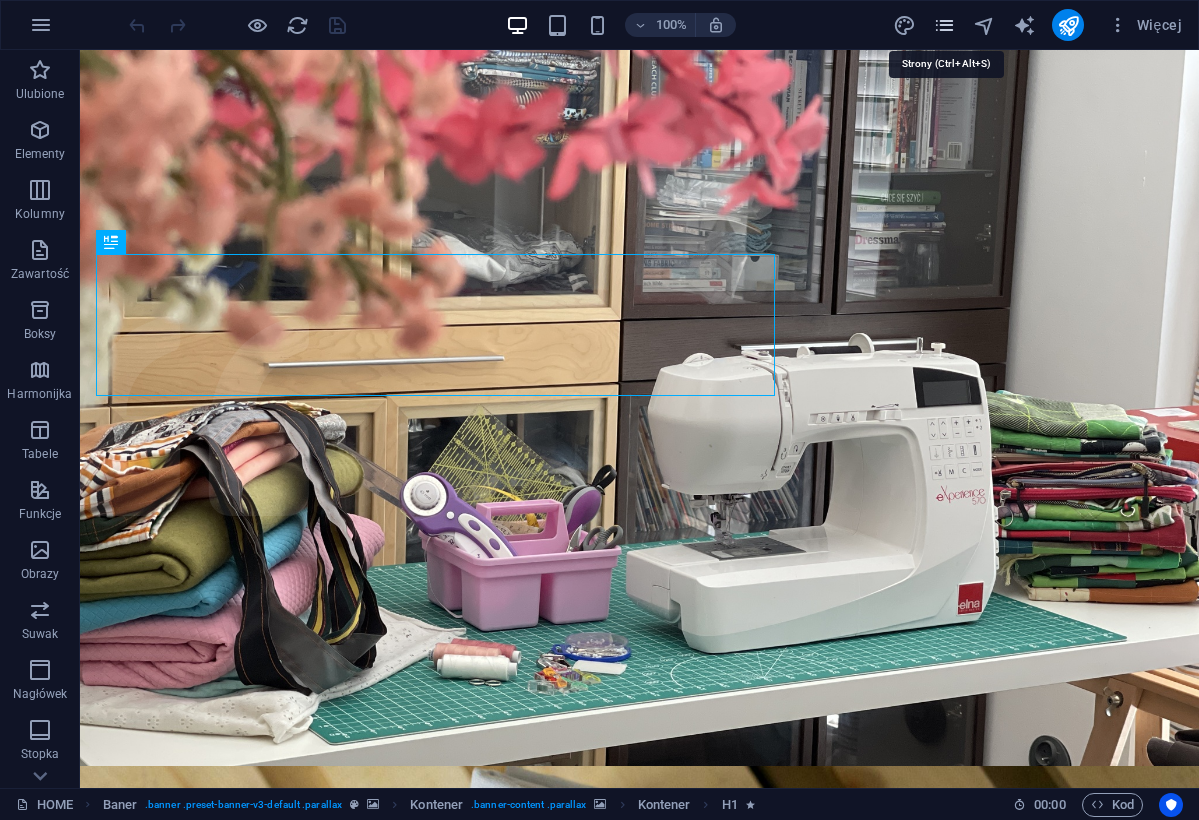 click at bounding box center (944, 25) 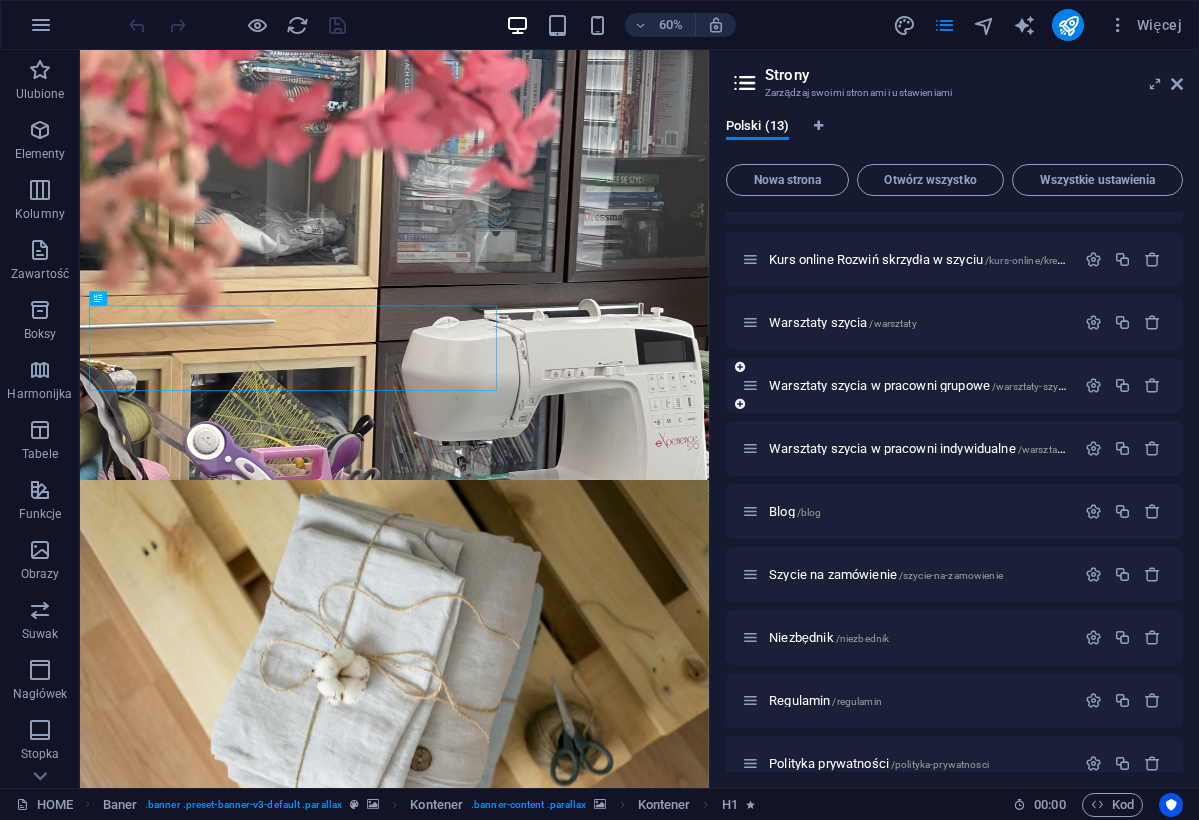 scroll, scrollTop: 234, scrollLeft: 0, axis: vertical 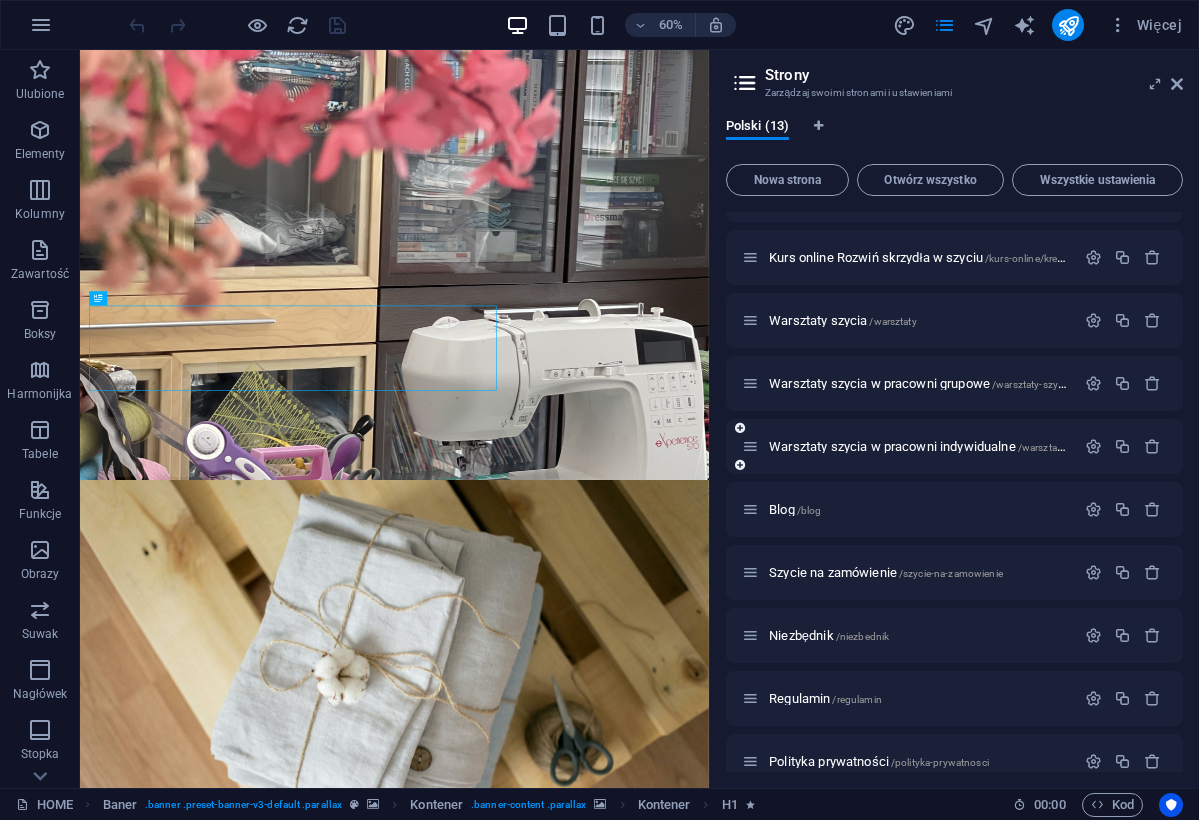 click on "Warsztaty szycia w pracowni indywidualne /warsztaty-szycia-w-pracowni-indywidualne" at bounding box center [908, 446] 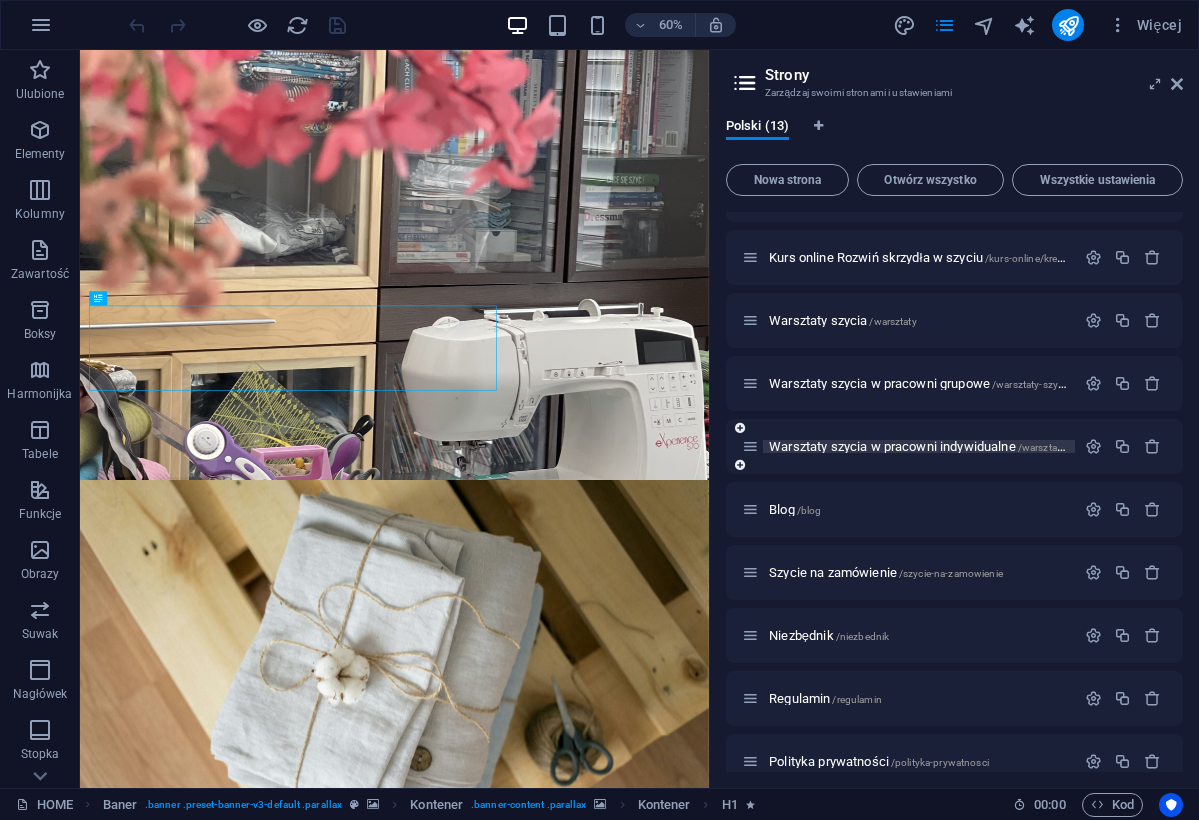click on "Warsztaty szycia w pracowni indywidualne /warsztaty-szycia-w-pracowni-indywidualne" at bounding box center [992, 446] 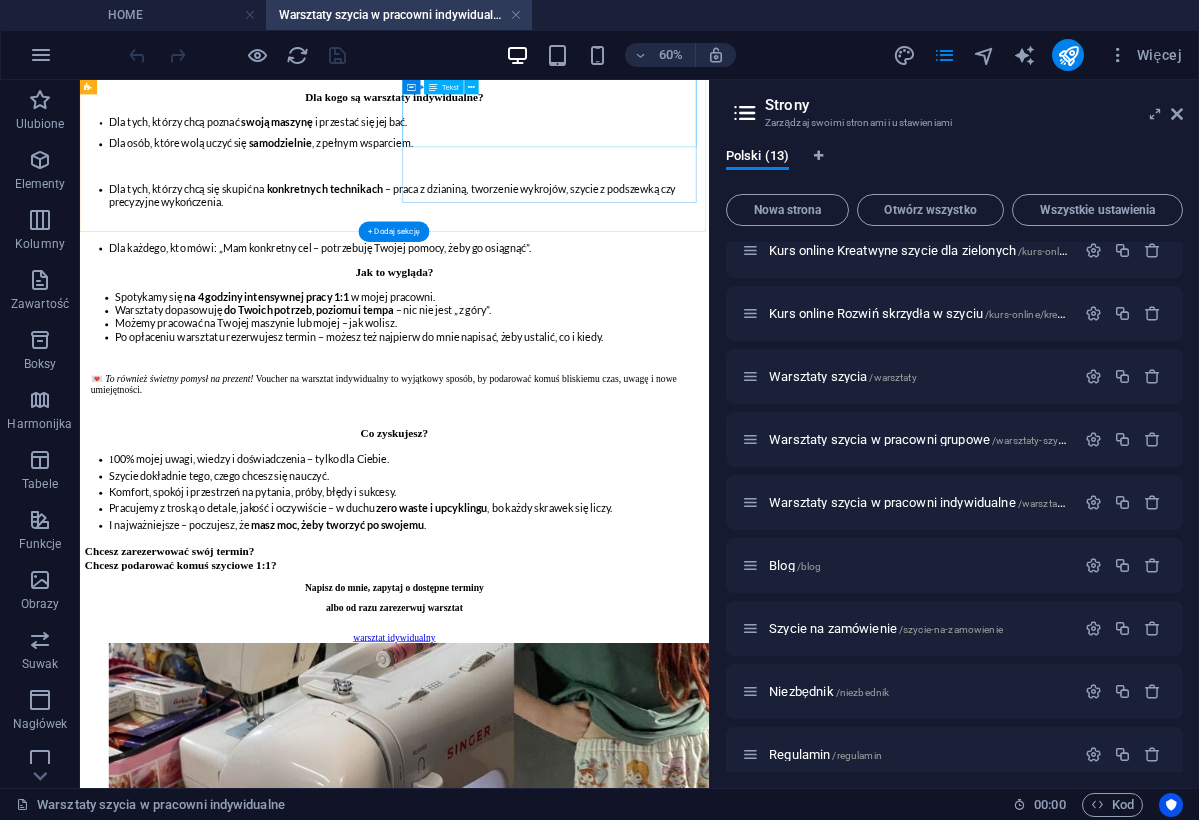 scroll, scrollTop: 1297, scrollLeft: 0, axis: vertical 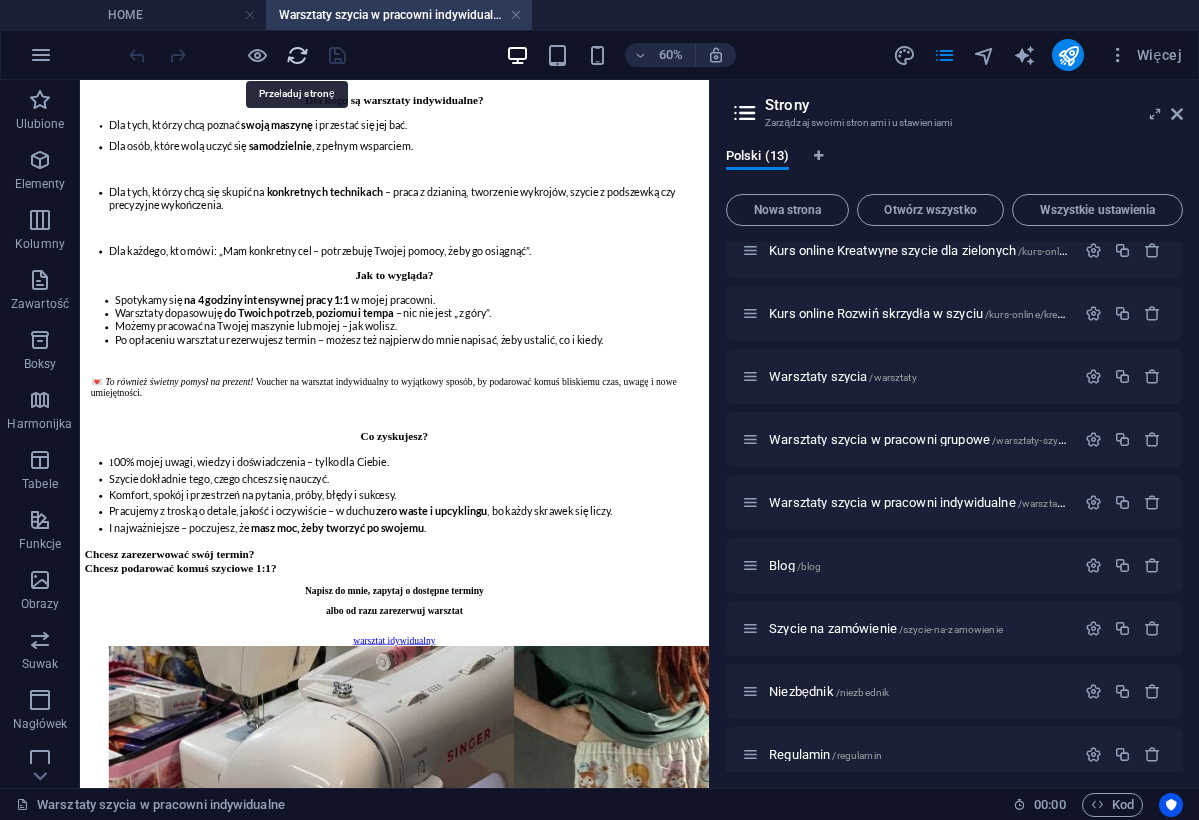 click at bounding box center [297, 55] 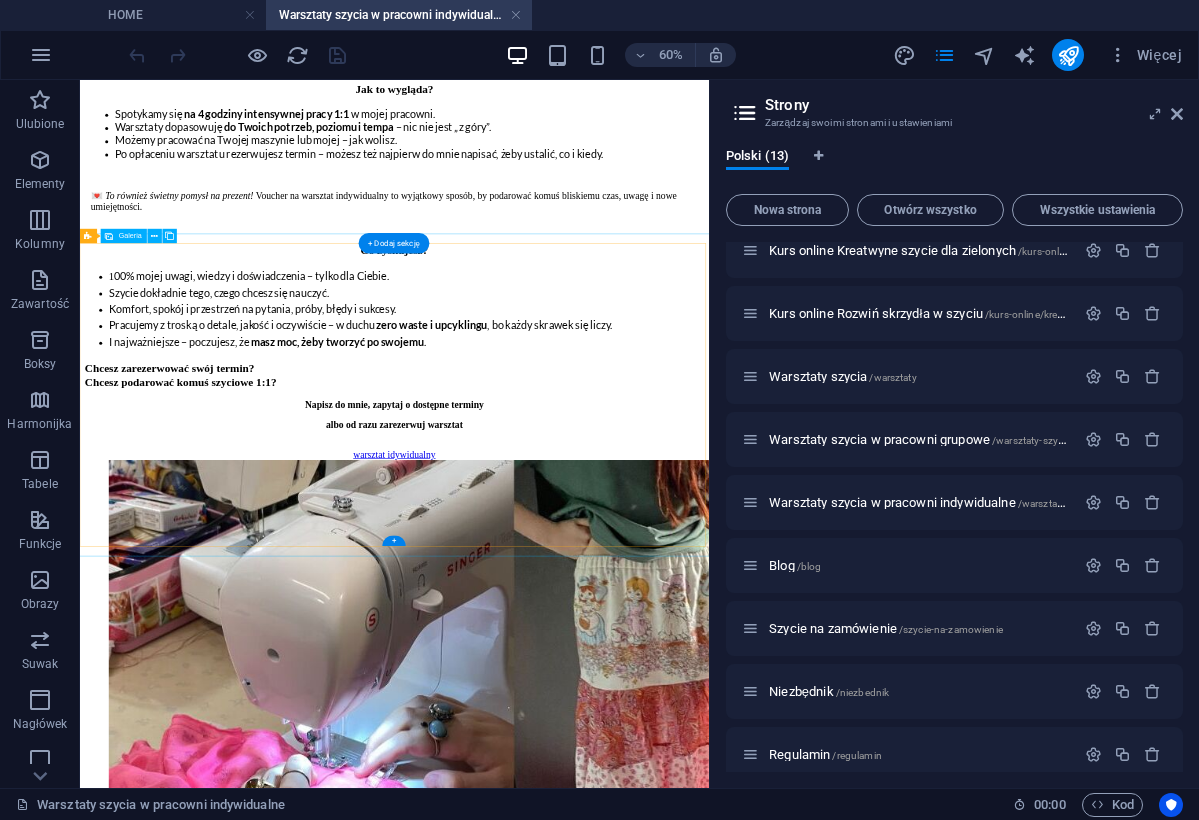 scroll, scrollTop: 1610, scrollLeft: 0, axis: vertical 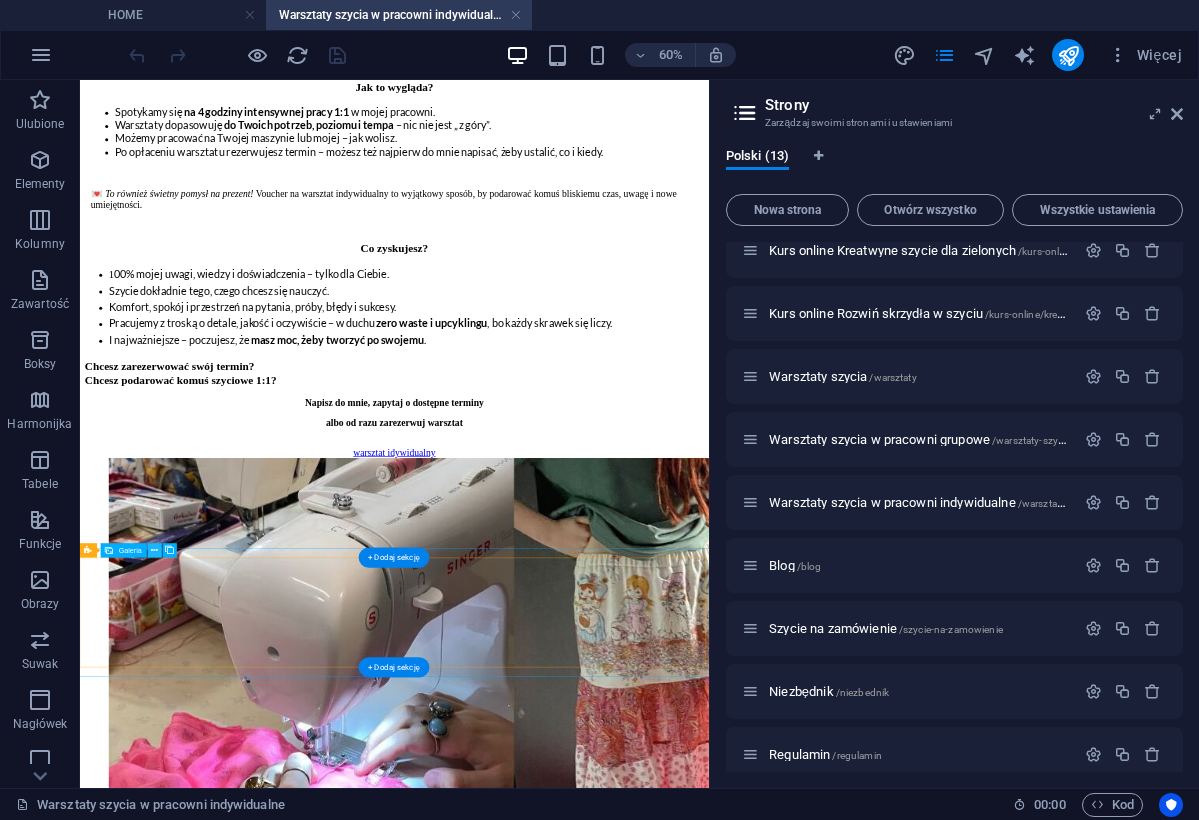 click at bounding box center [155, 550] 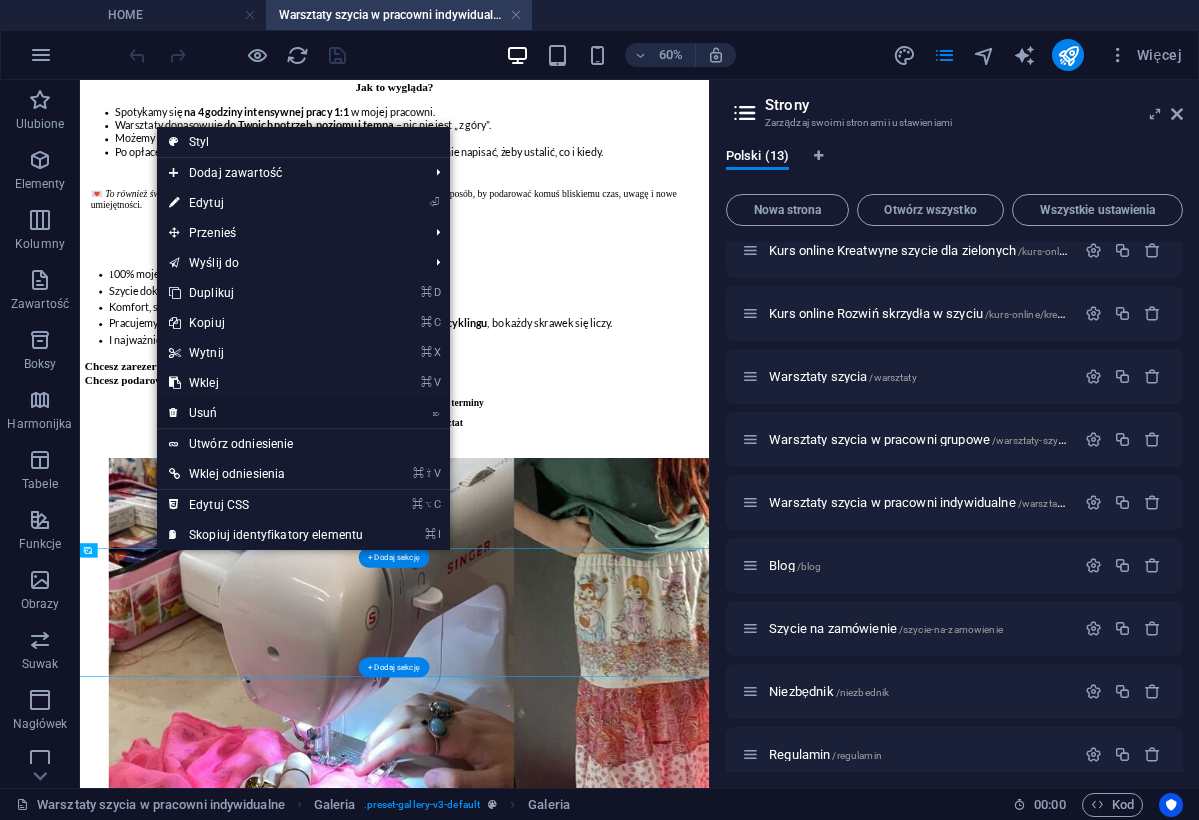 click on "⌦  Usuń" at bounding box center [266, 413] 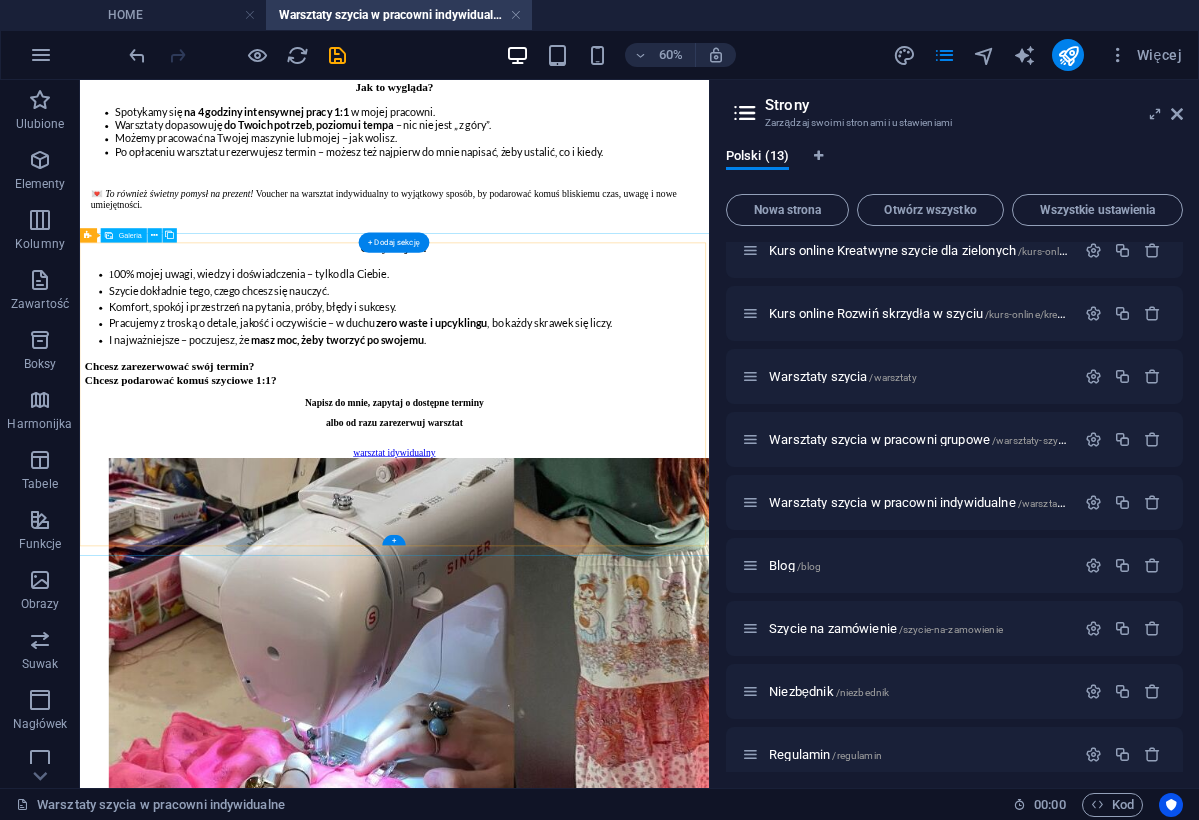 click at bounding box center (528, 1228) 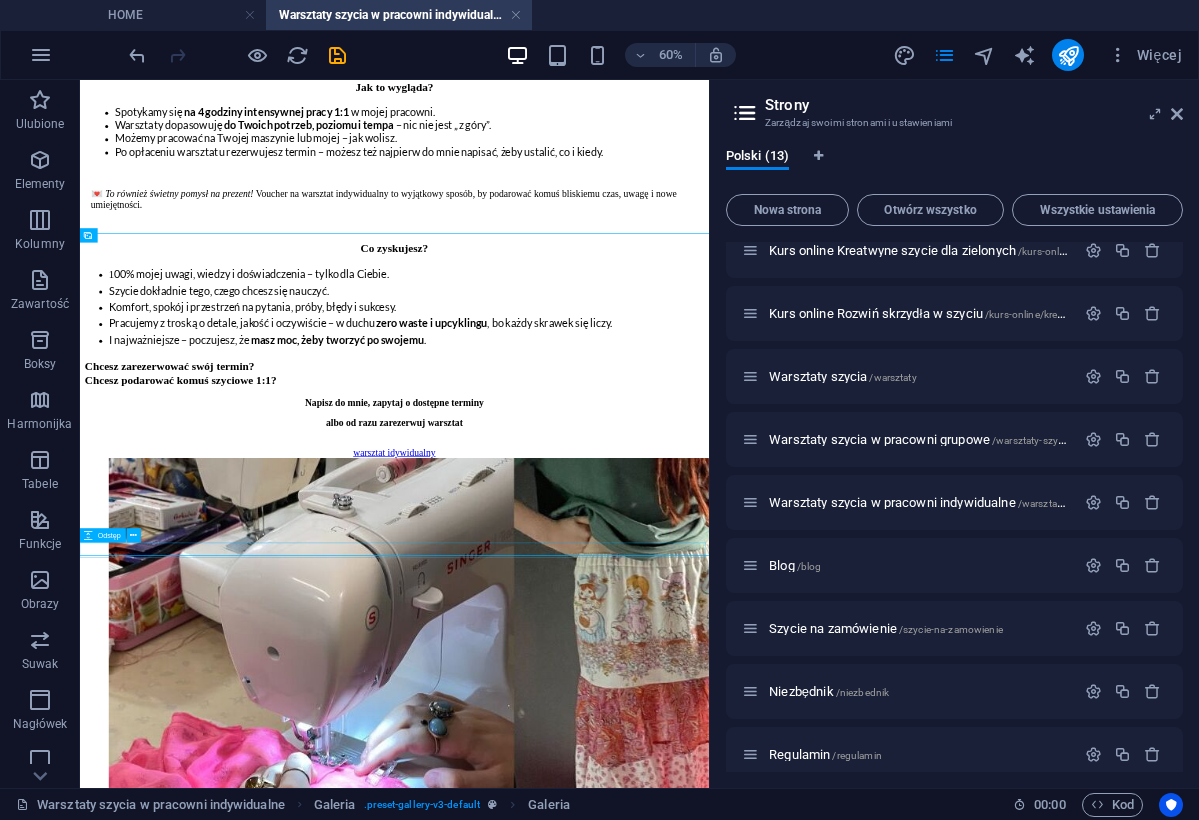 click at bounding box center [604, 2792] 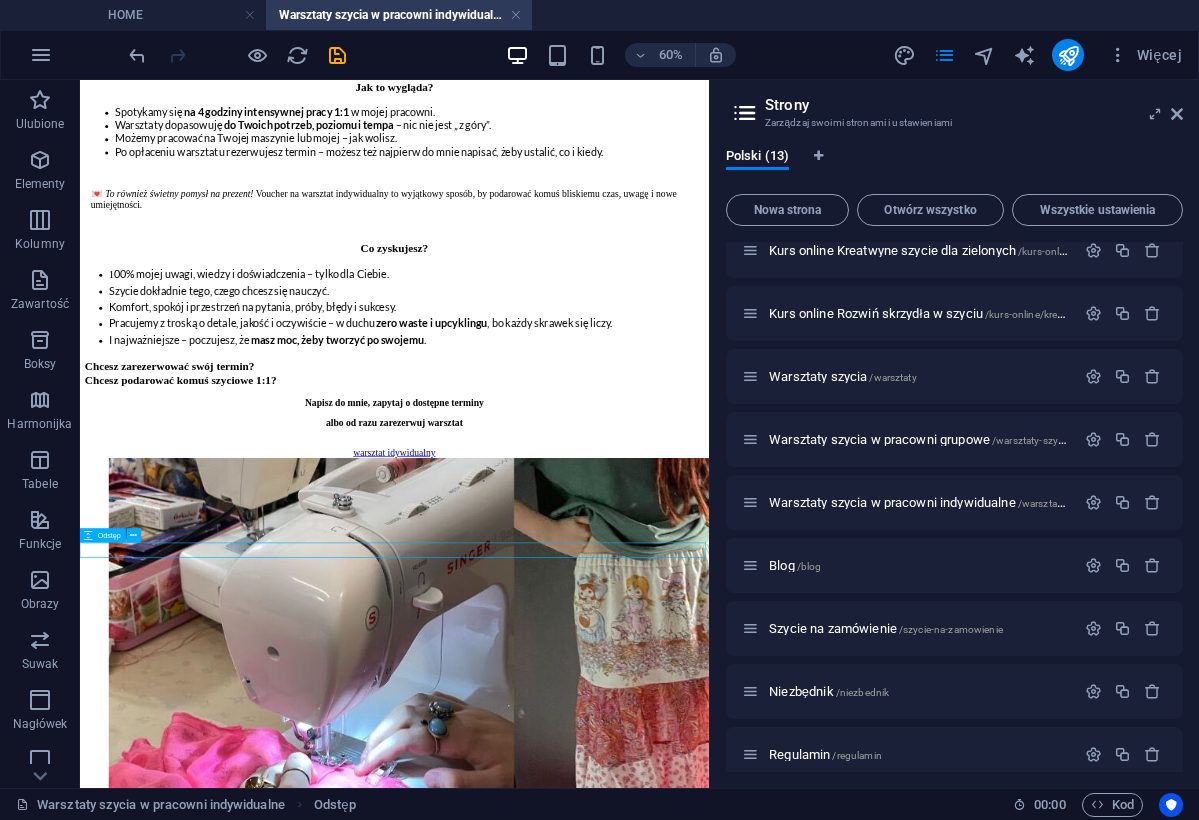 click at bounding box center (604, 2792) 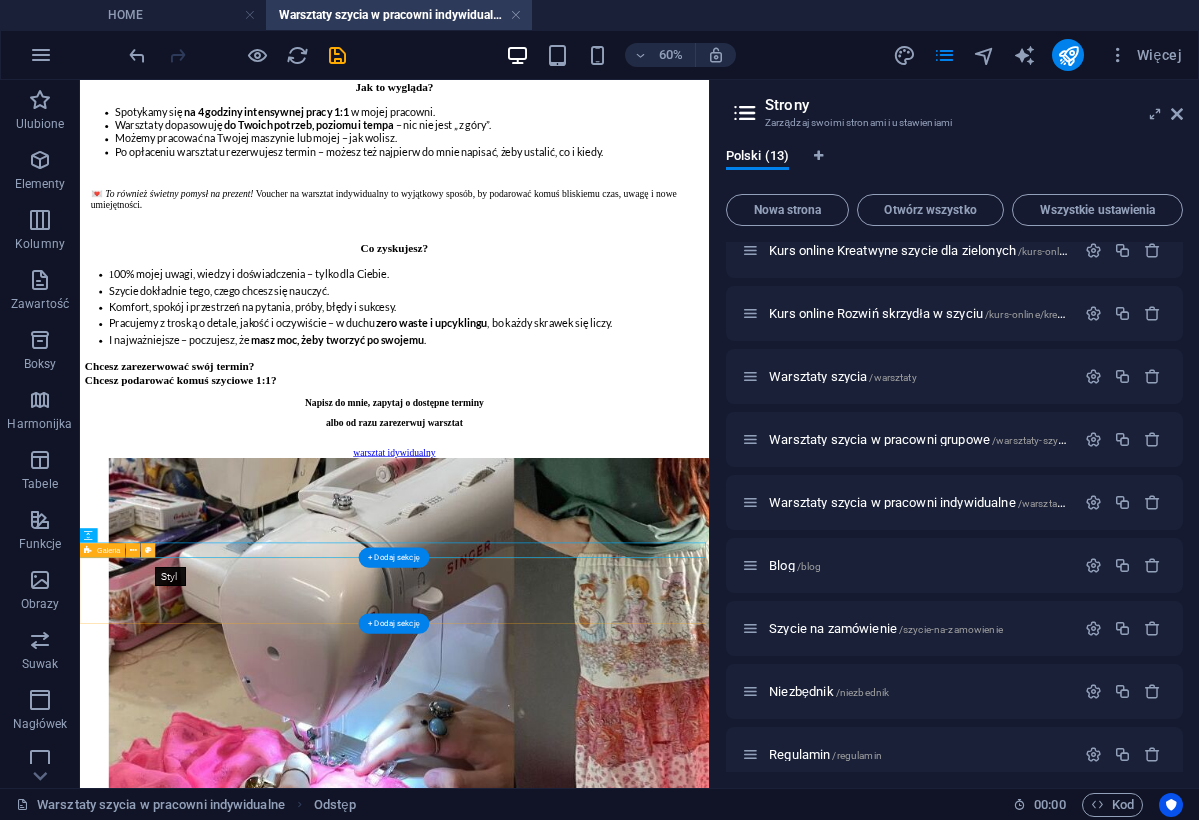 click at bounding box center [148, 550] 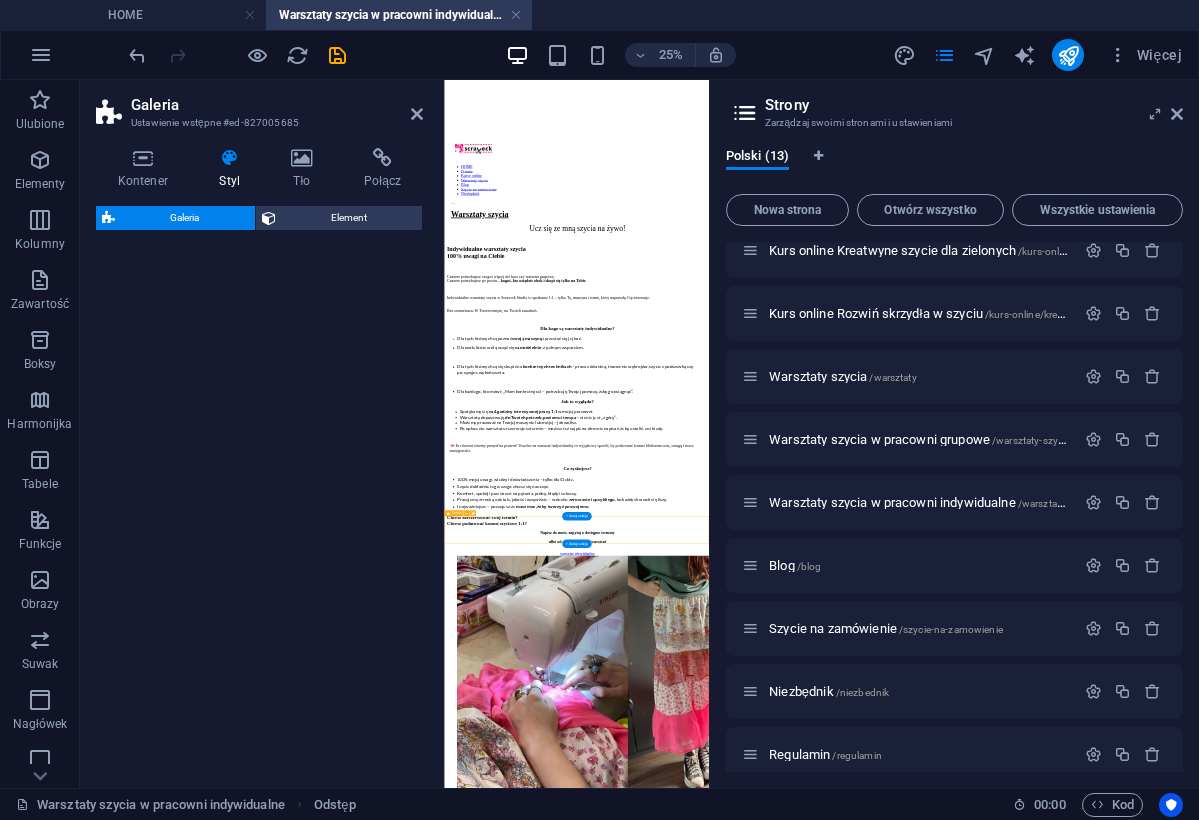 select on "rem" 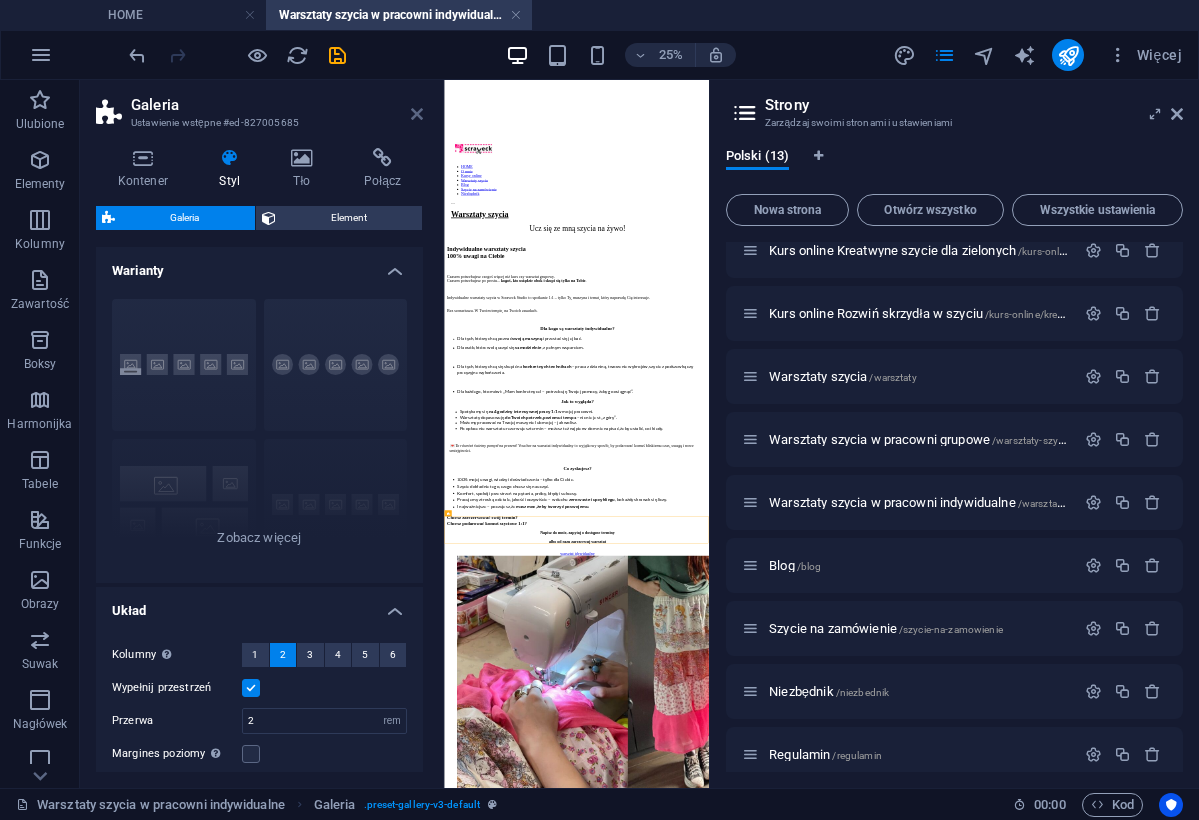click at bounding box center (417, 114) 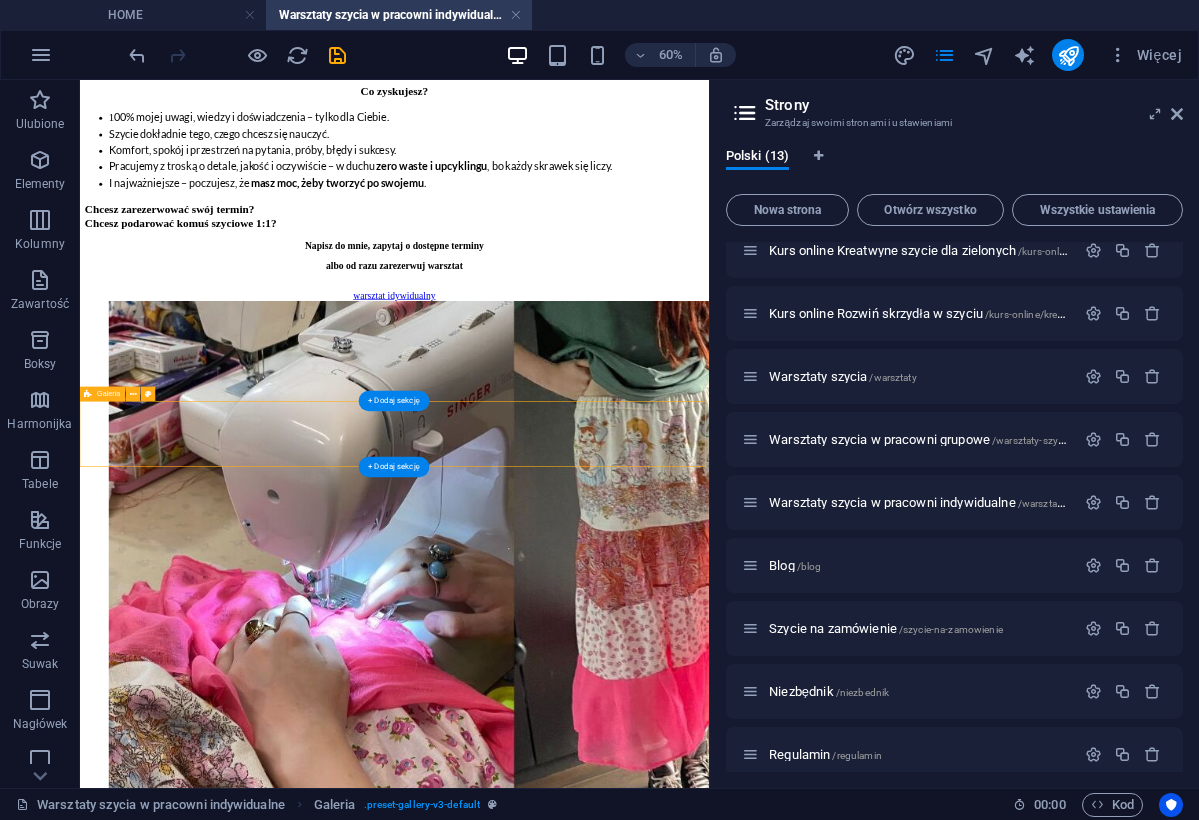 click on "Upuść treść tutaj lub  Dodaj elementy  Wklej schowek" at bounding box center [604, 2615] 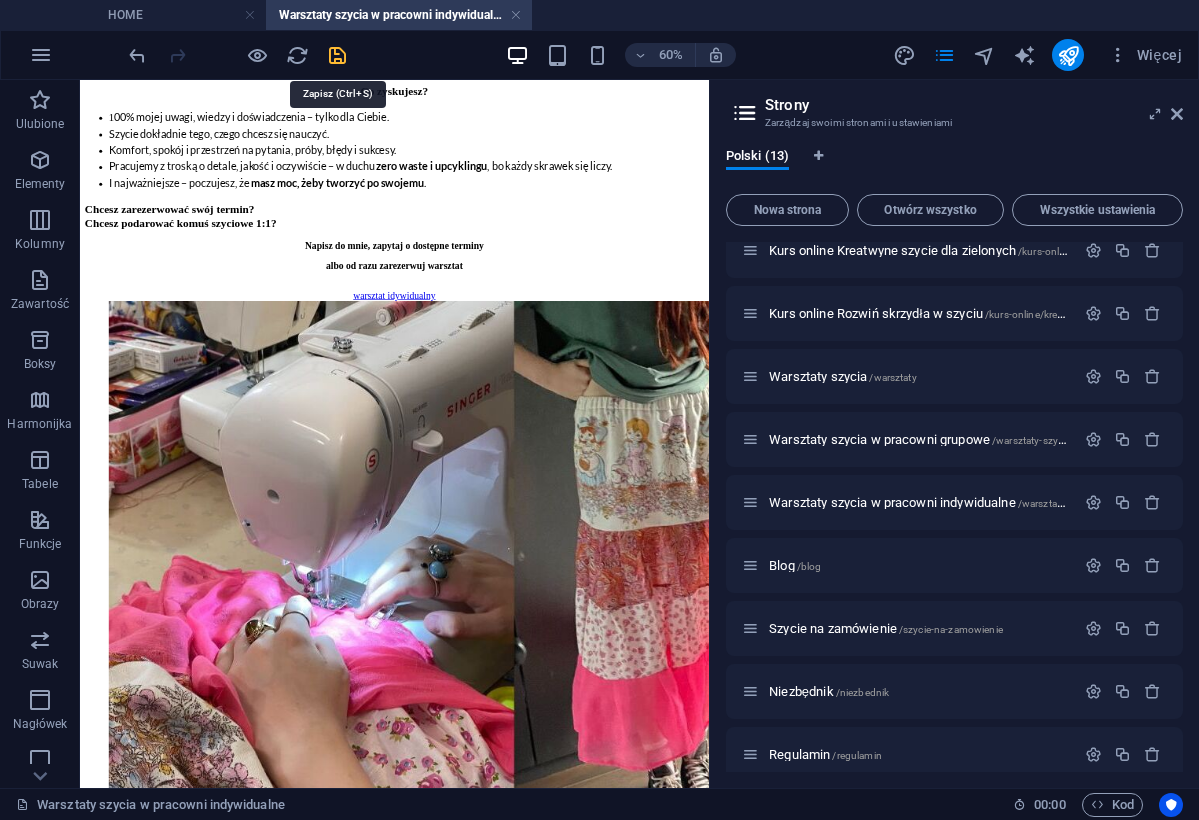 click at bounding box center (337, 55) 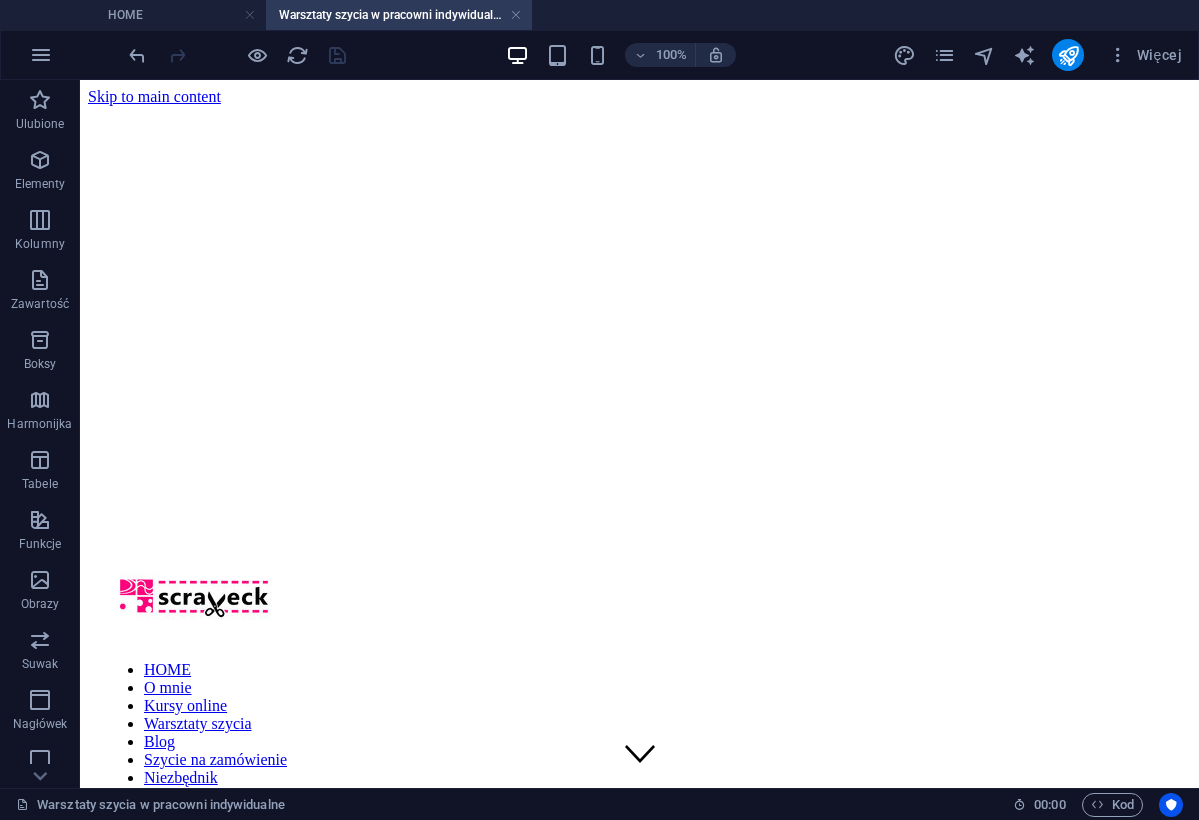 scroll, scrollTop: 0, scrollLeft: 0, axis: both 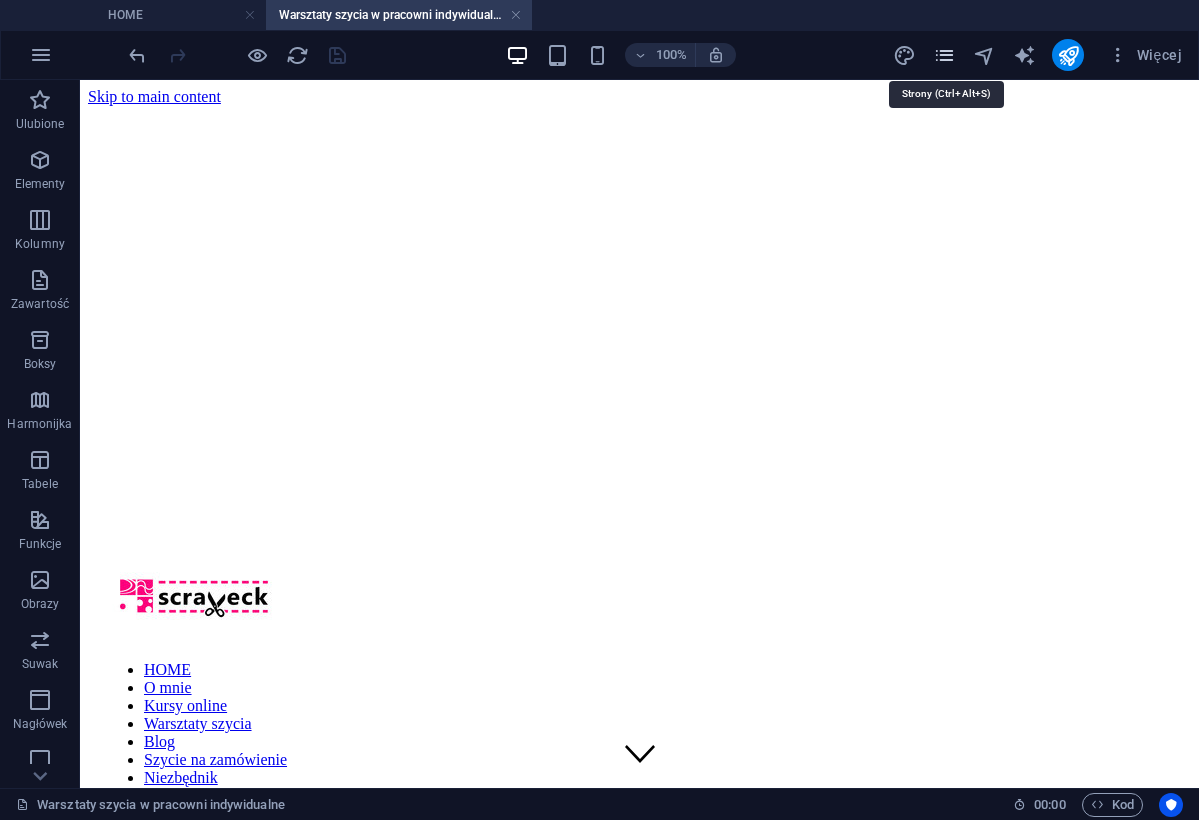 click at bounding box center [944, 55] 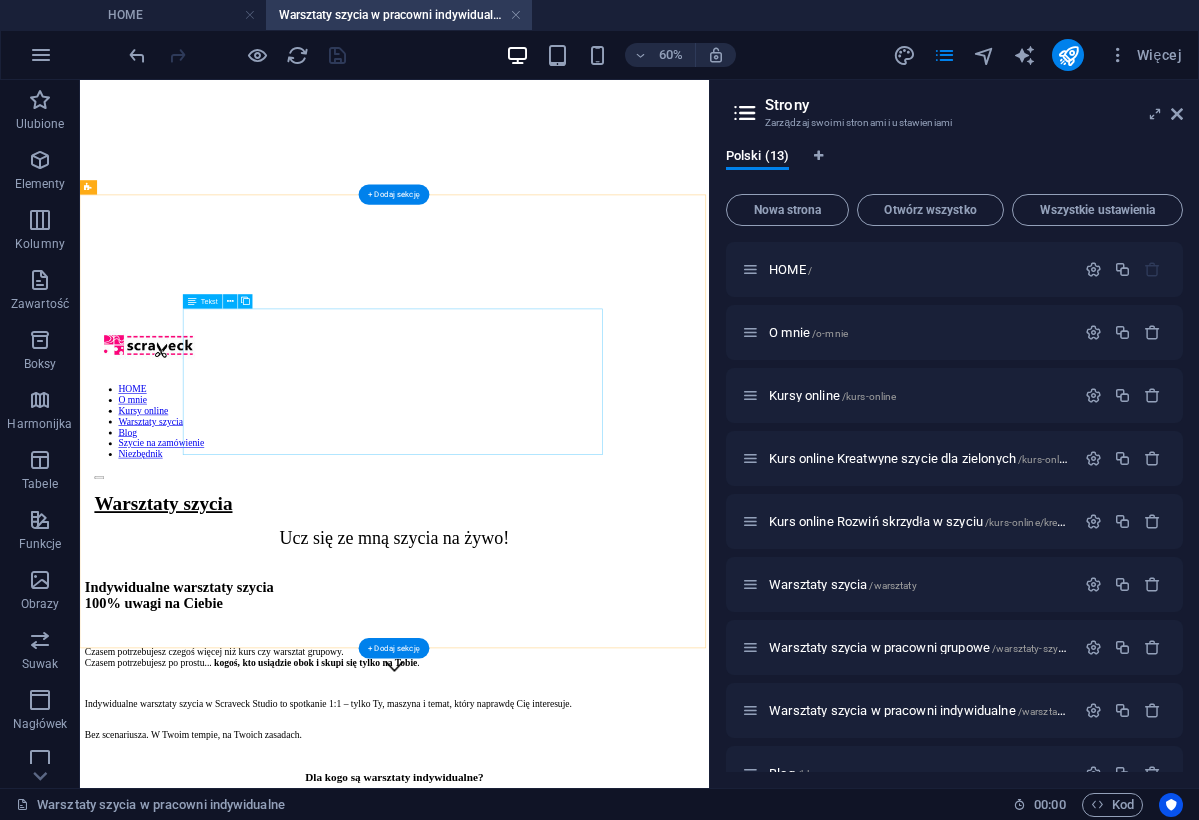 scroll, scrollTop: 185, scrollLeft: 0, axis: vertical 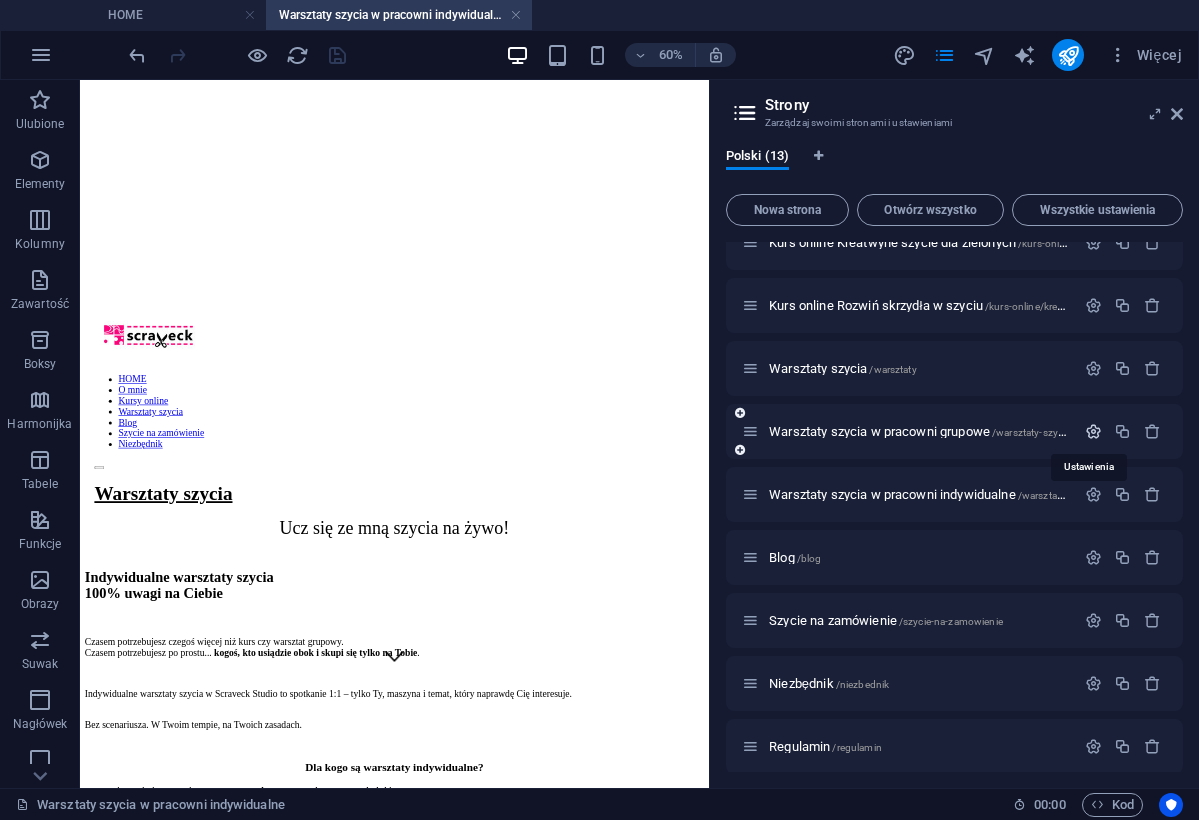 click at bounding box center (1093, 431) 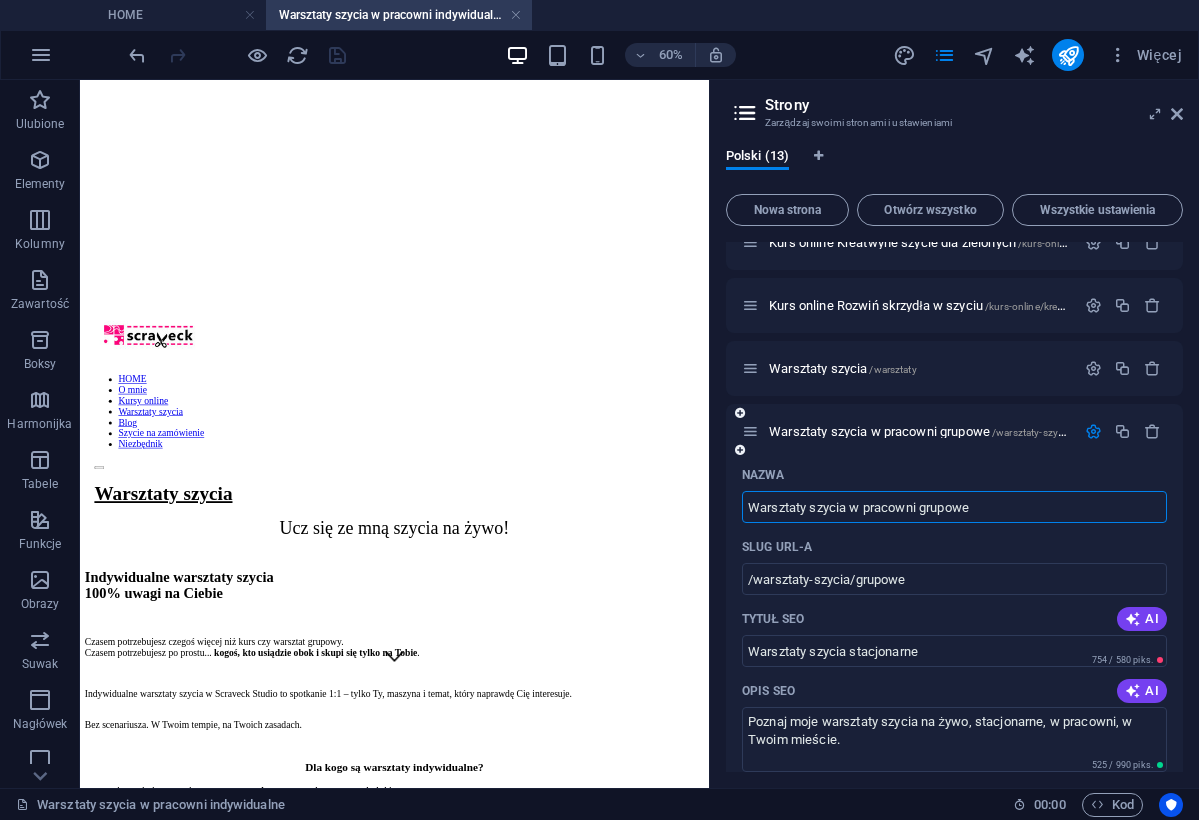 click at bounding box center (1093, 431) 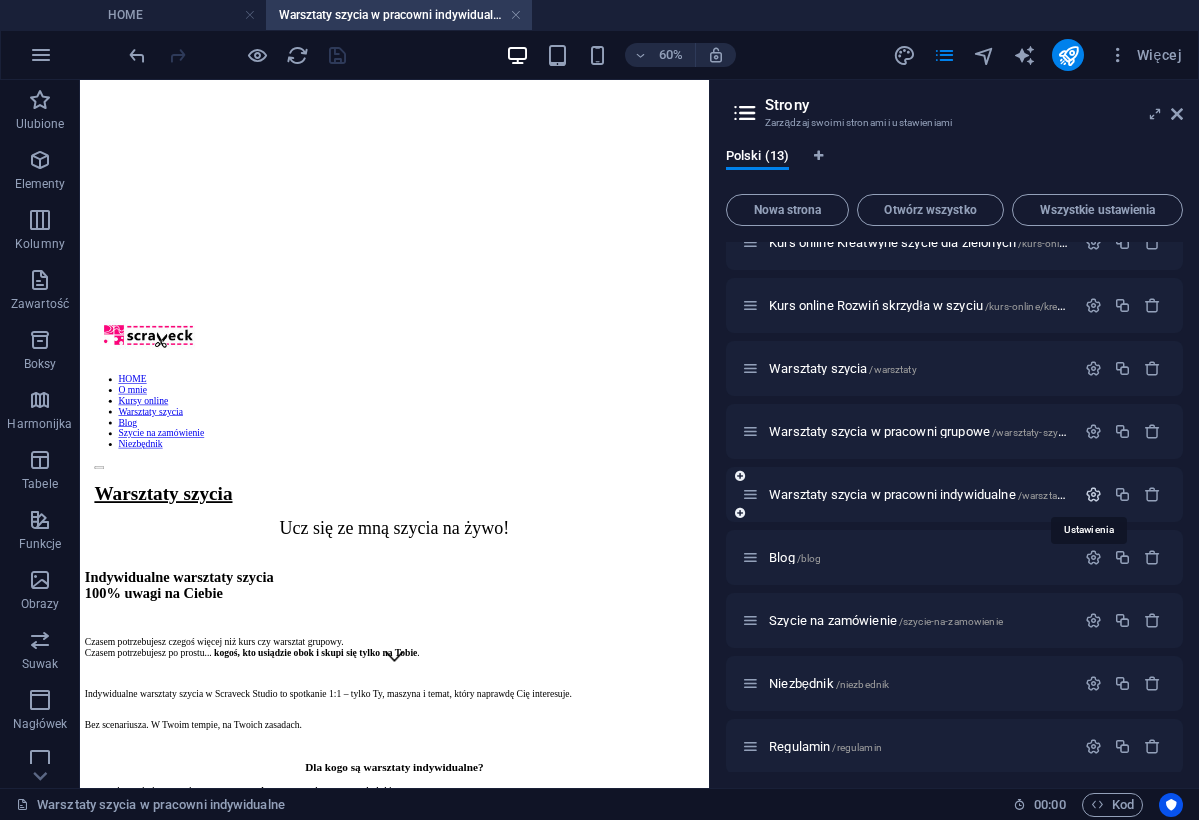 click at bounding box center [1093, 494] 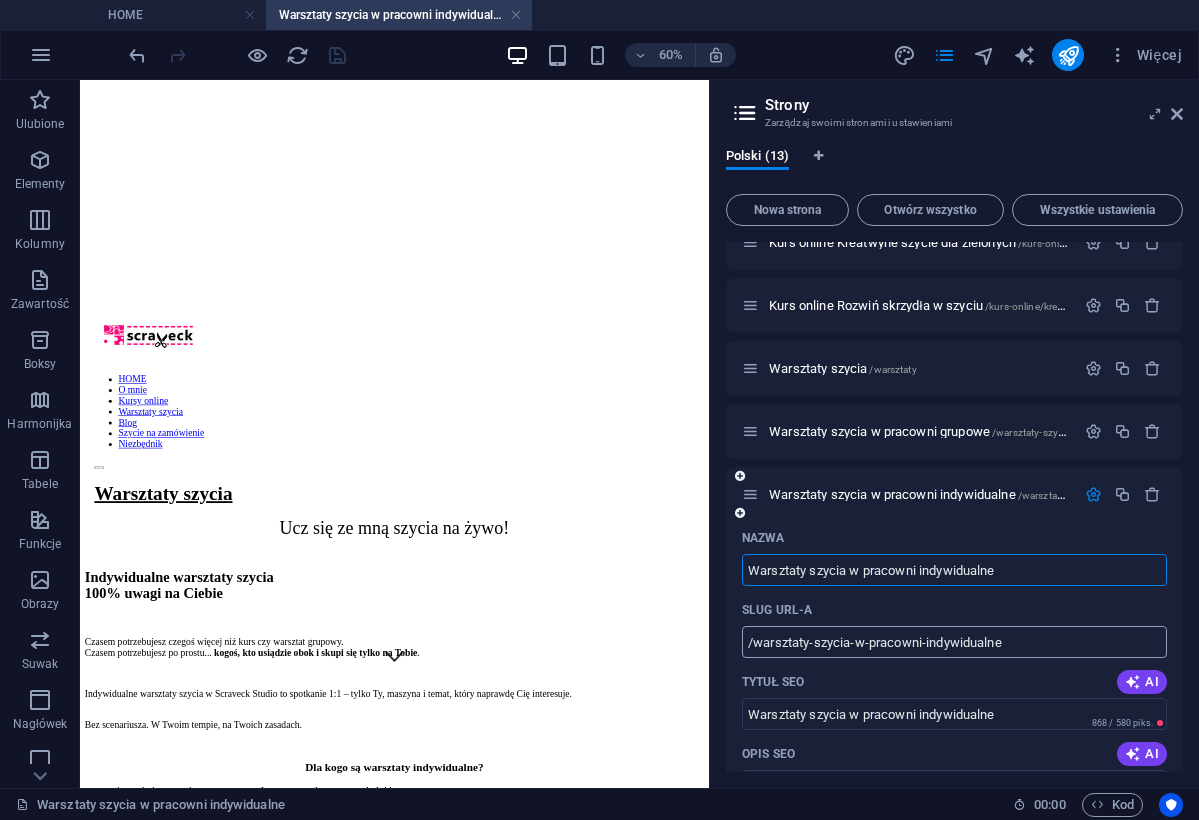 click on "/warsztaty-szycia-w-pracowni-indywidualne" at bounding box center (954, 642) 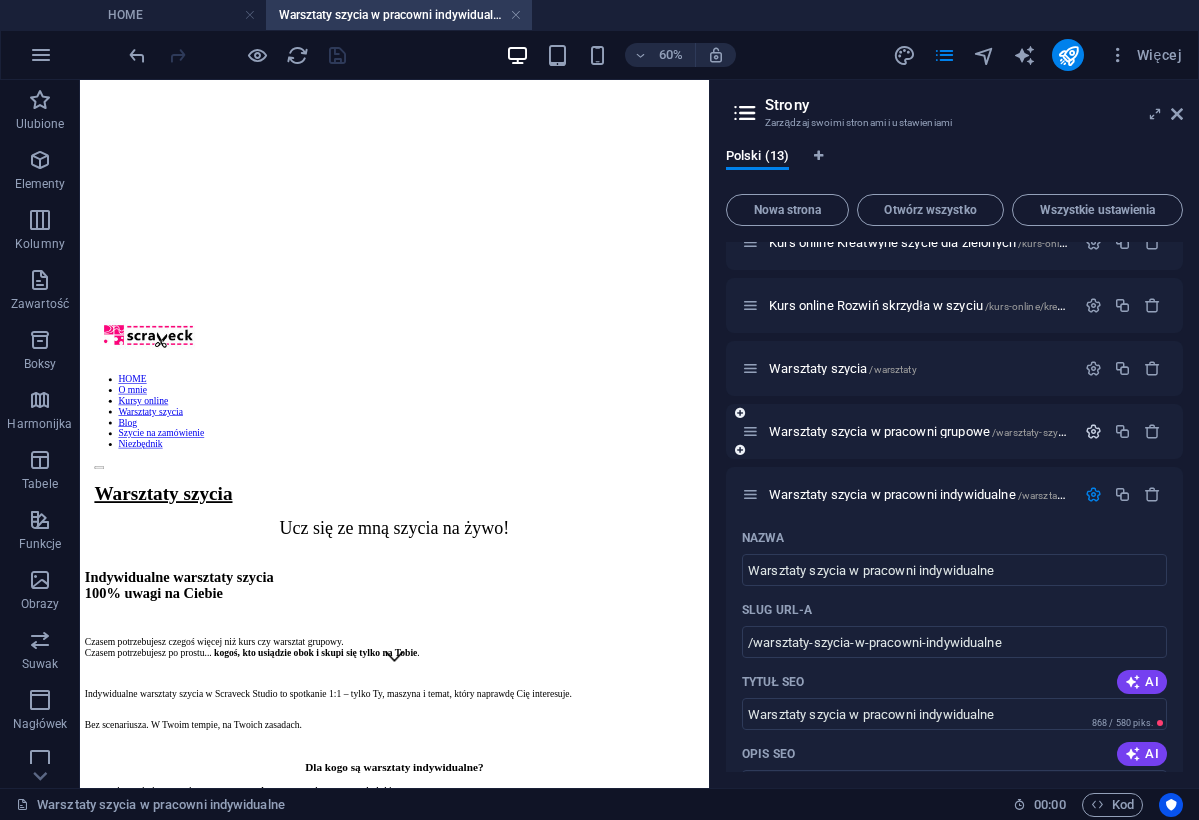 click at bounding box center [1093, 431] 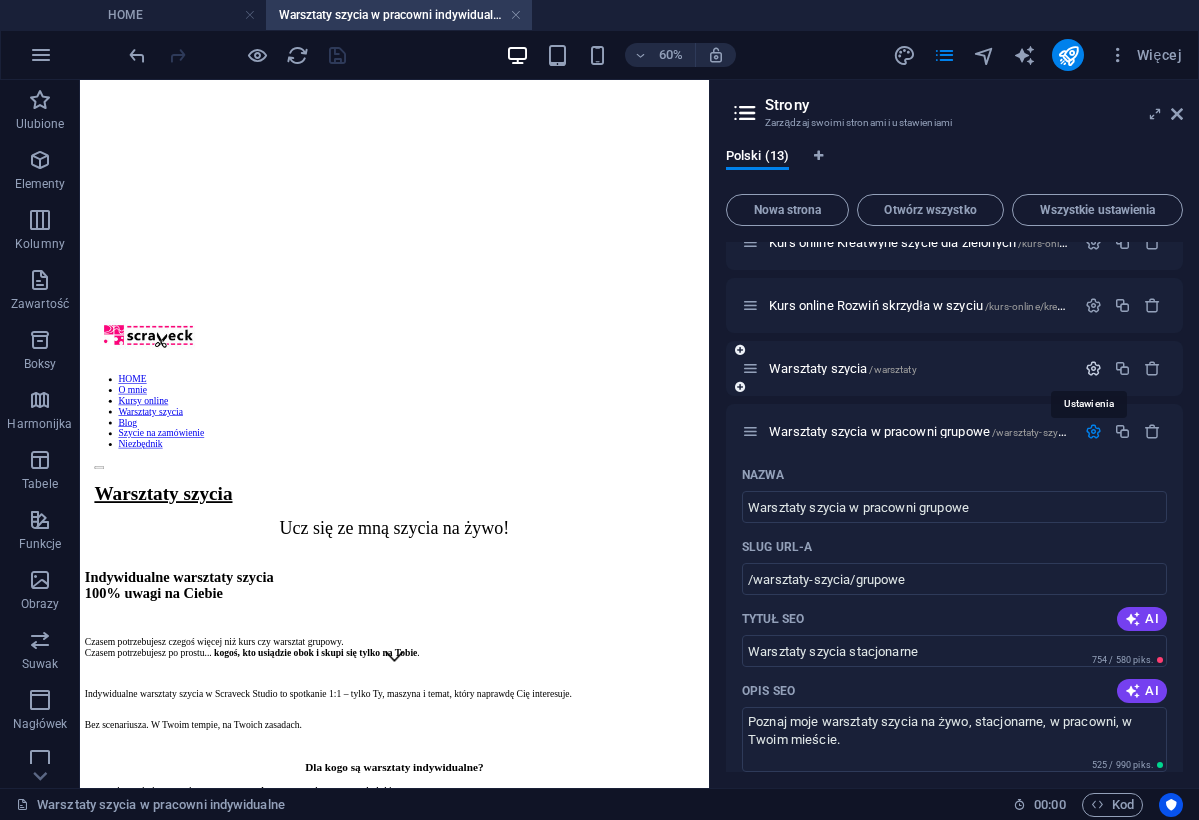 click at bounding box center (1093, 368) 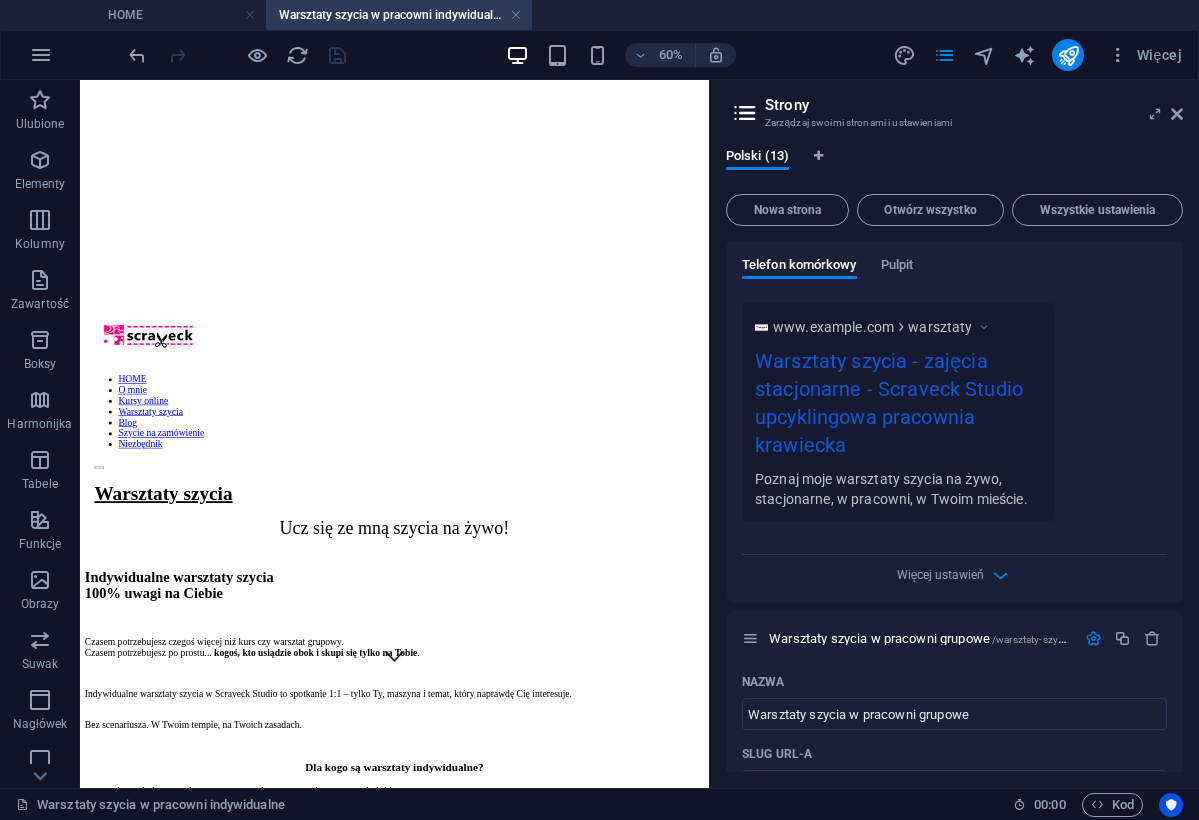 scroll, scrollTop: 934, scrollLeft: 0, axis: vertical 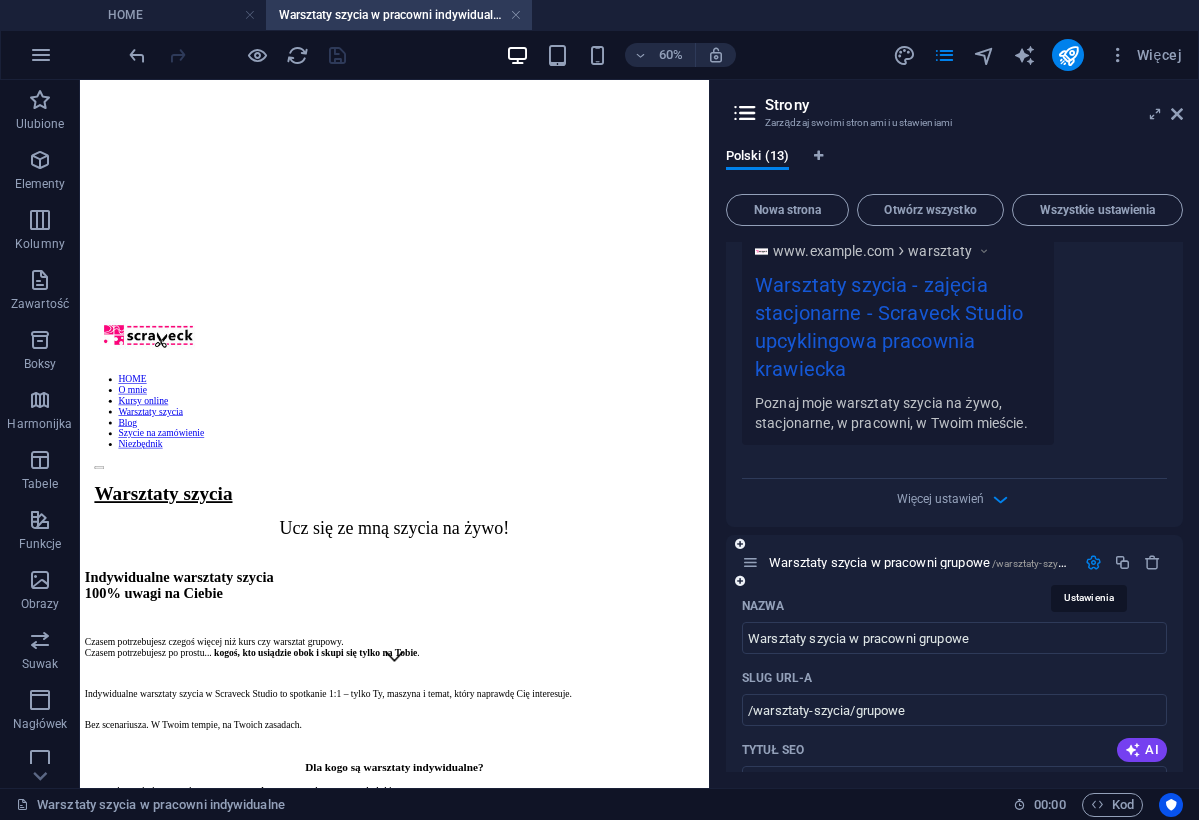 click at bounding box center (1093, 562) 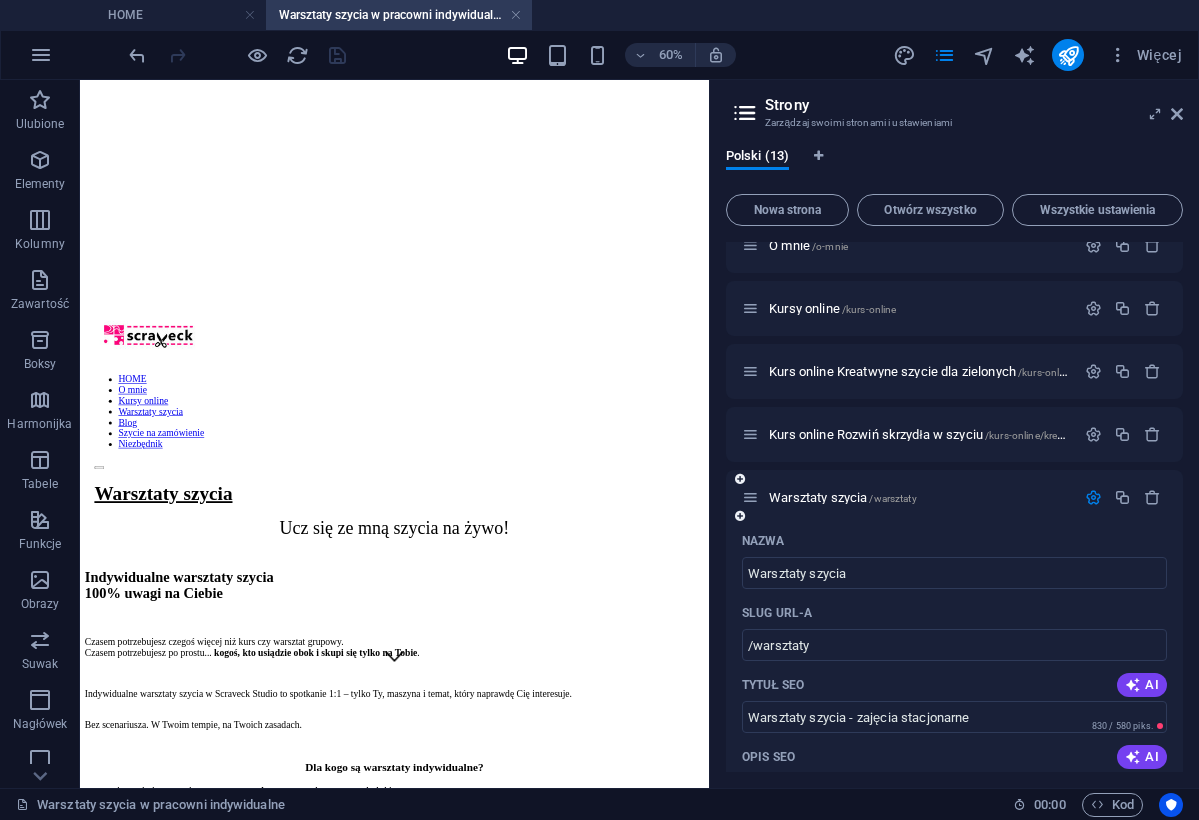 scroll, scrollTop: 83, scrollLeft: 0, axis: vertical 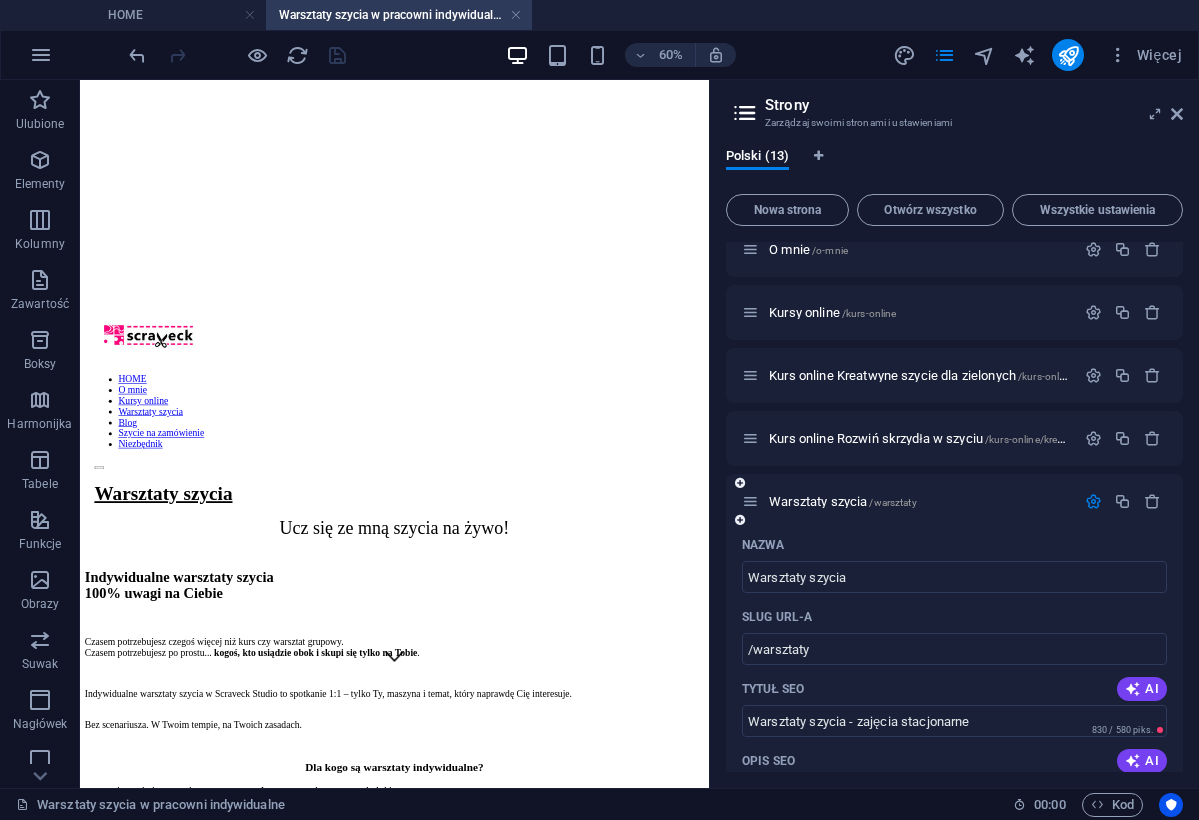 click at bounding box center (740, 520) 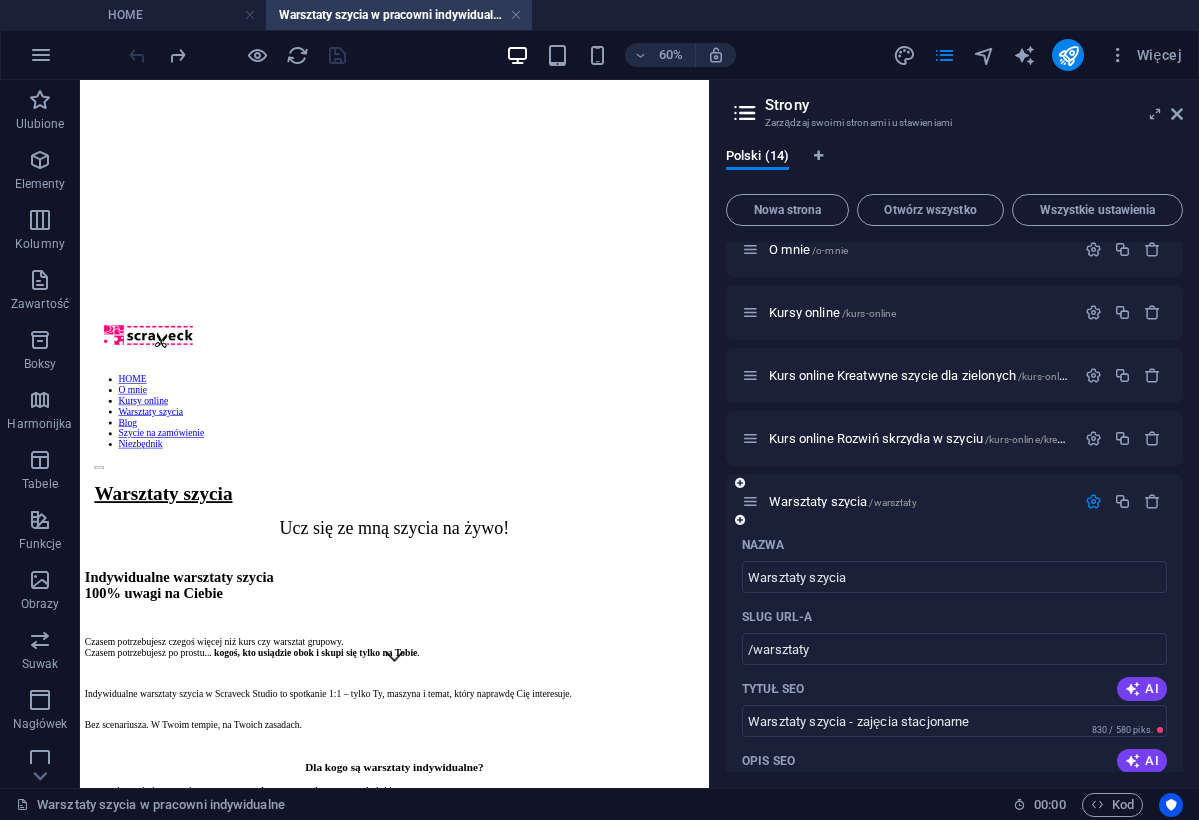 click at bounding box center (1093, 501) 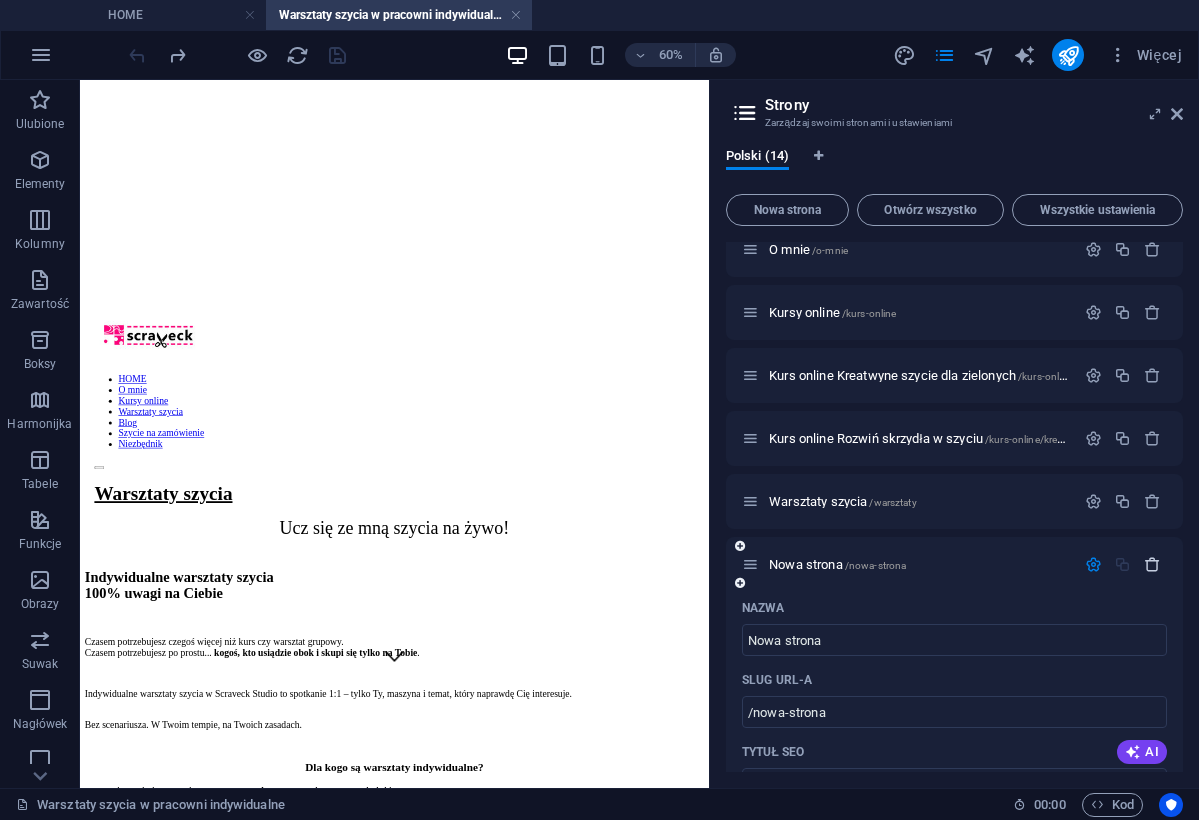 click at bounding box center [1152, 564] 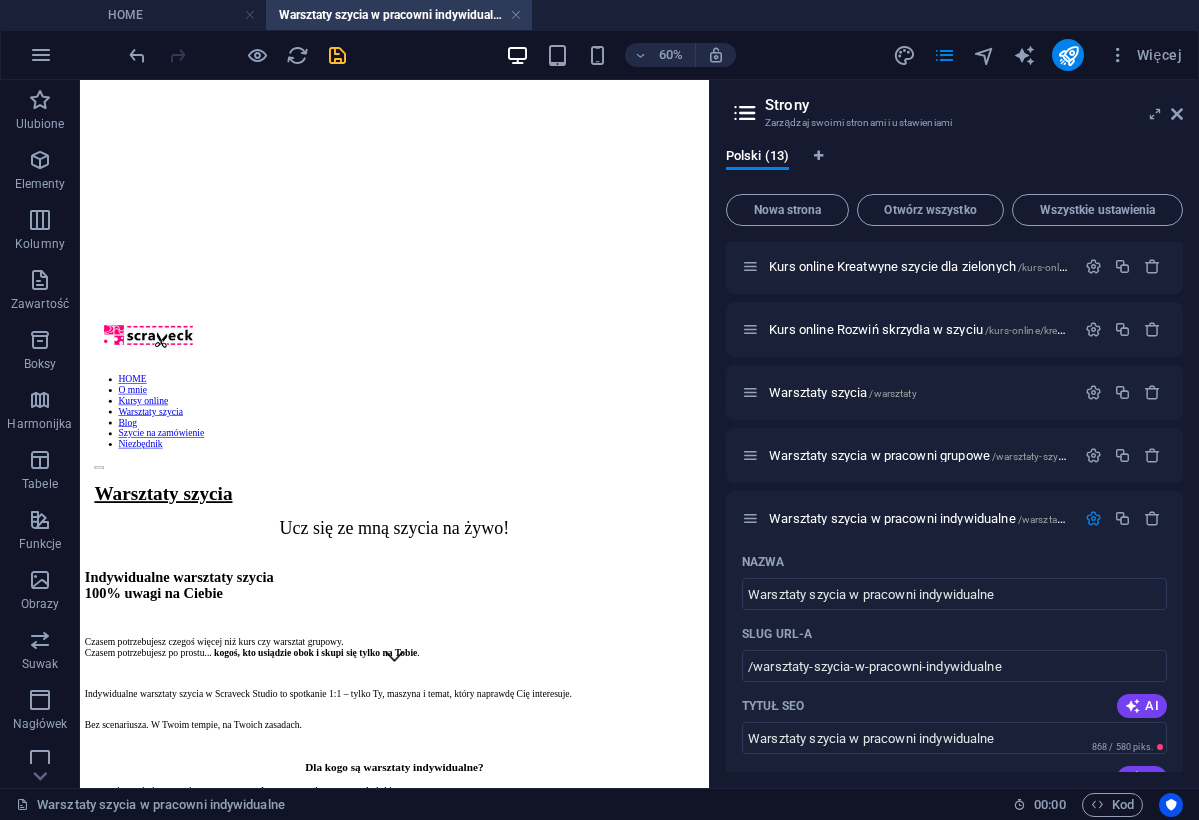 scroll, scrollTop: 200, scrollLeft: 0, axis: vertical 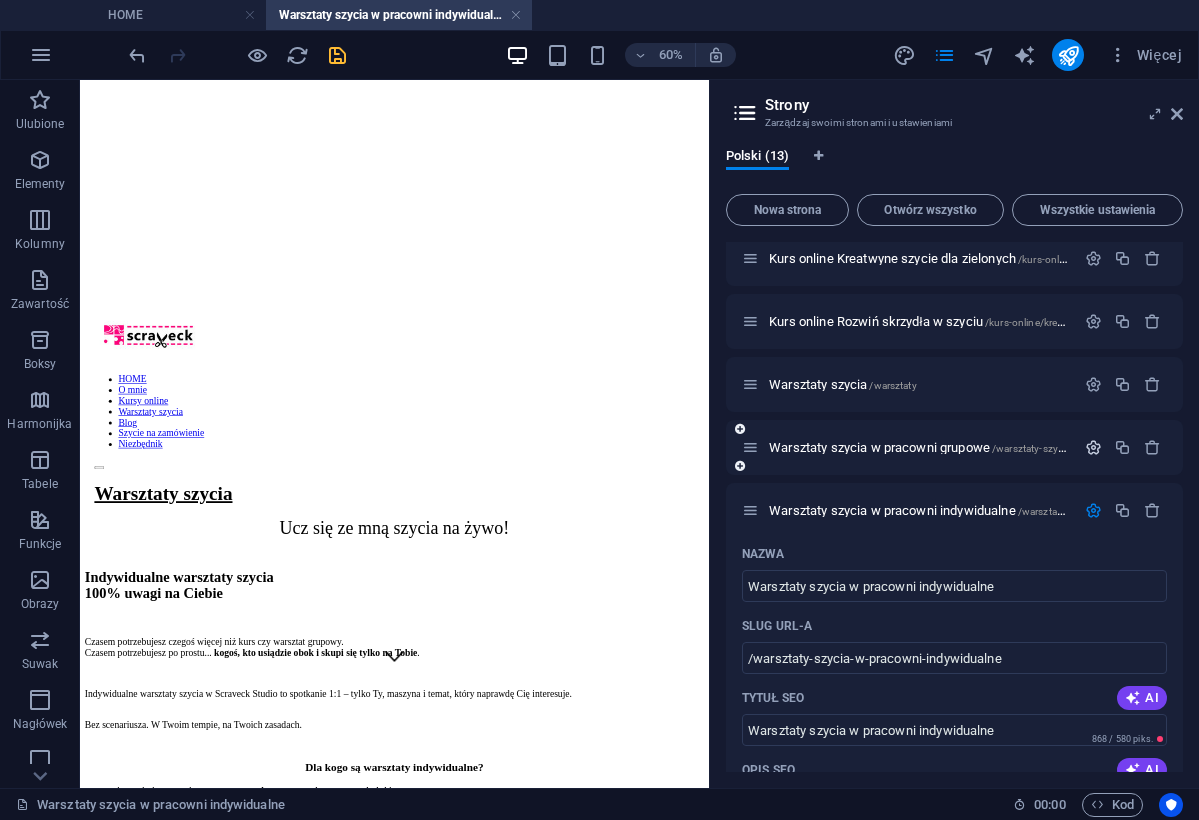 click at bounding box center [1093, 447] 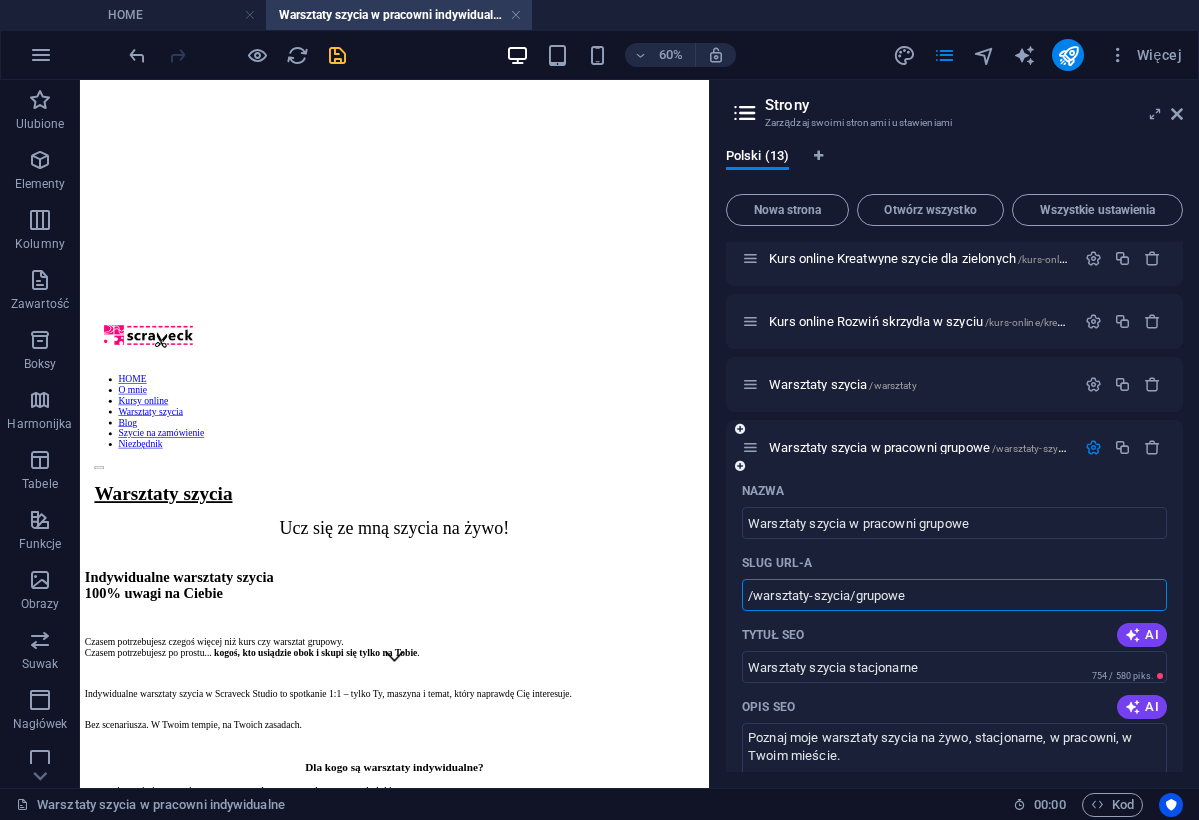 click on "/warsztaty-szycia/grupowe" at bounding box center [954, 595] 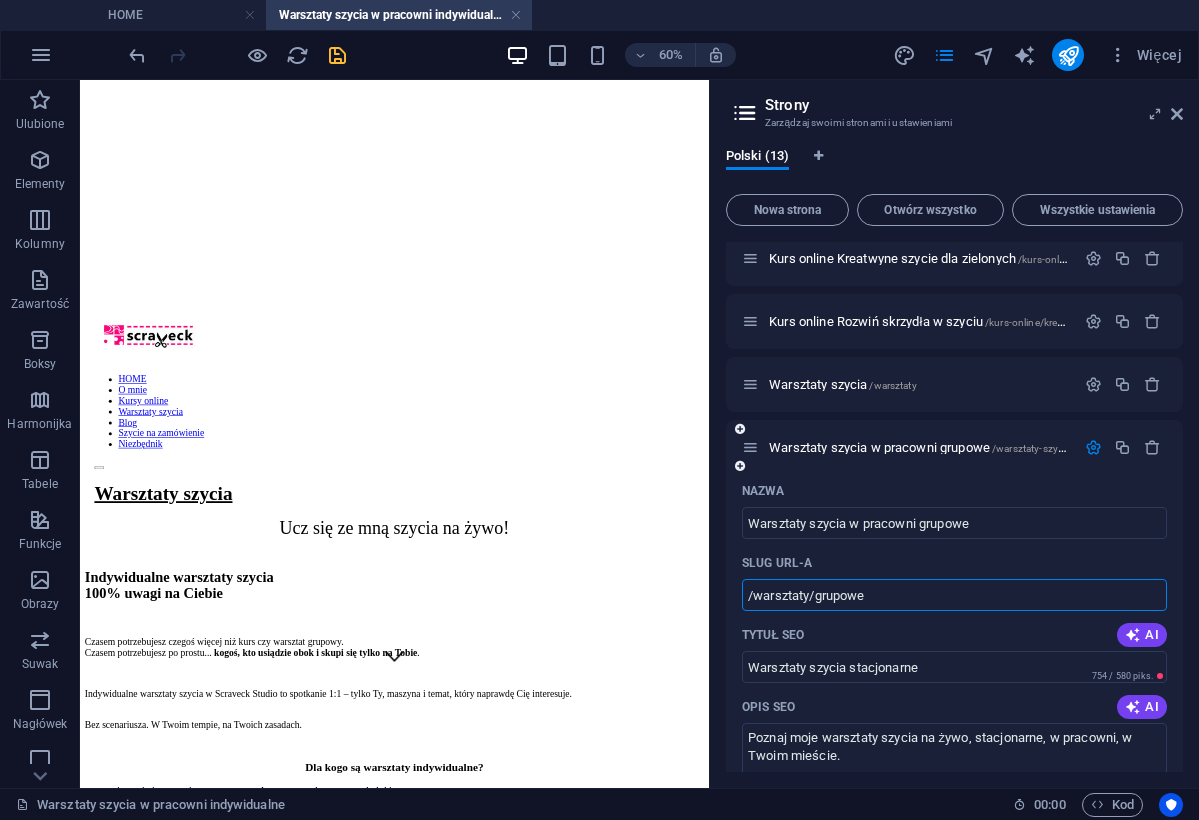 type on "/warsztaty/grupowe" 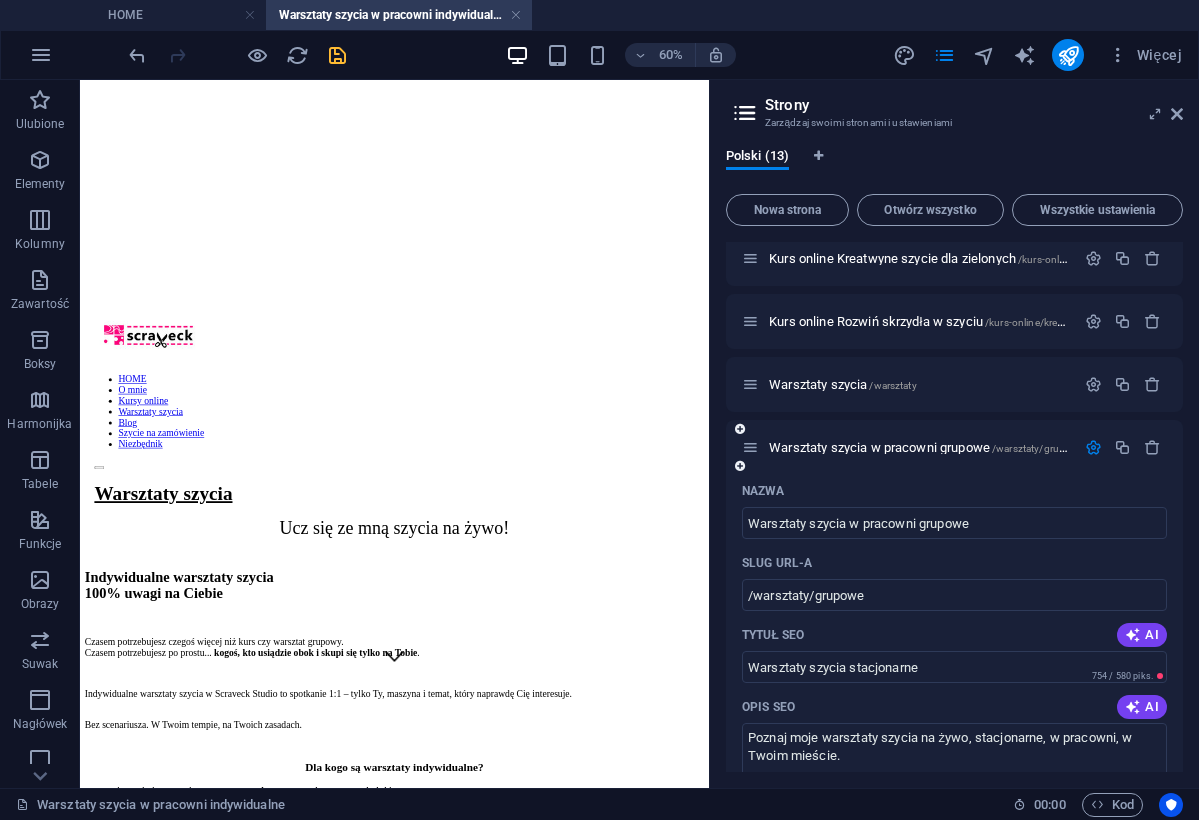 click on "Tytuł SEO AI" at bounding box center [954, 635] 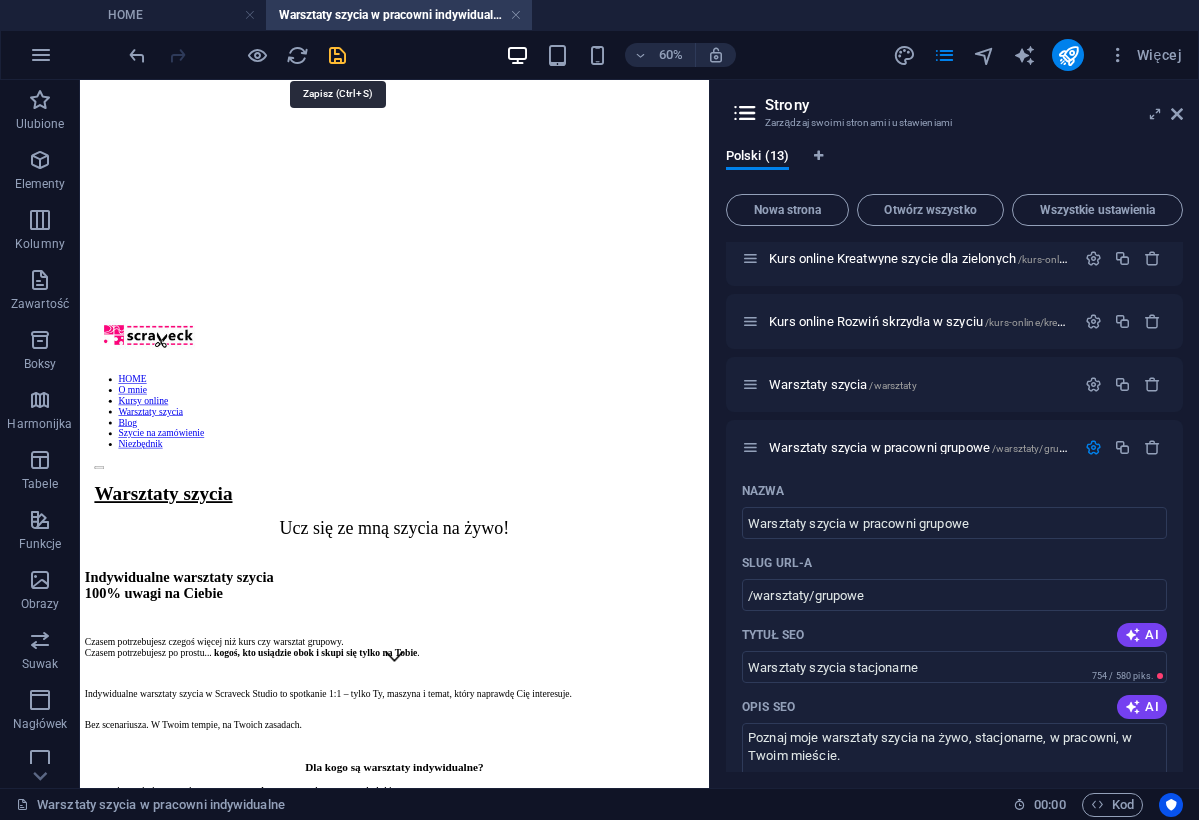 click at bounding box center (337, 55) 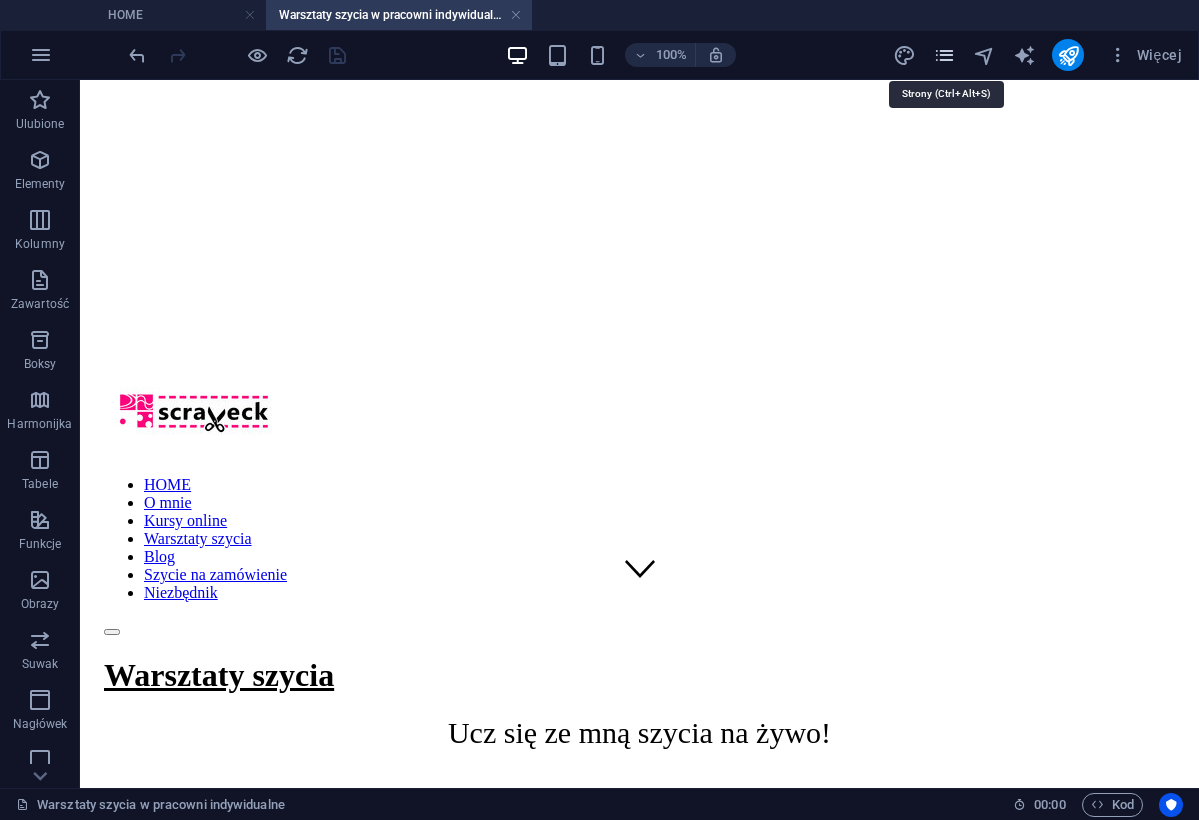 click at bounding box center (944, 55) 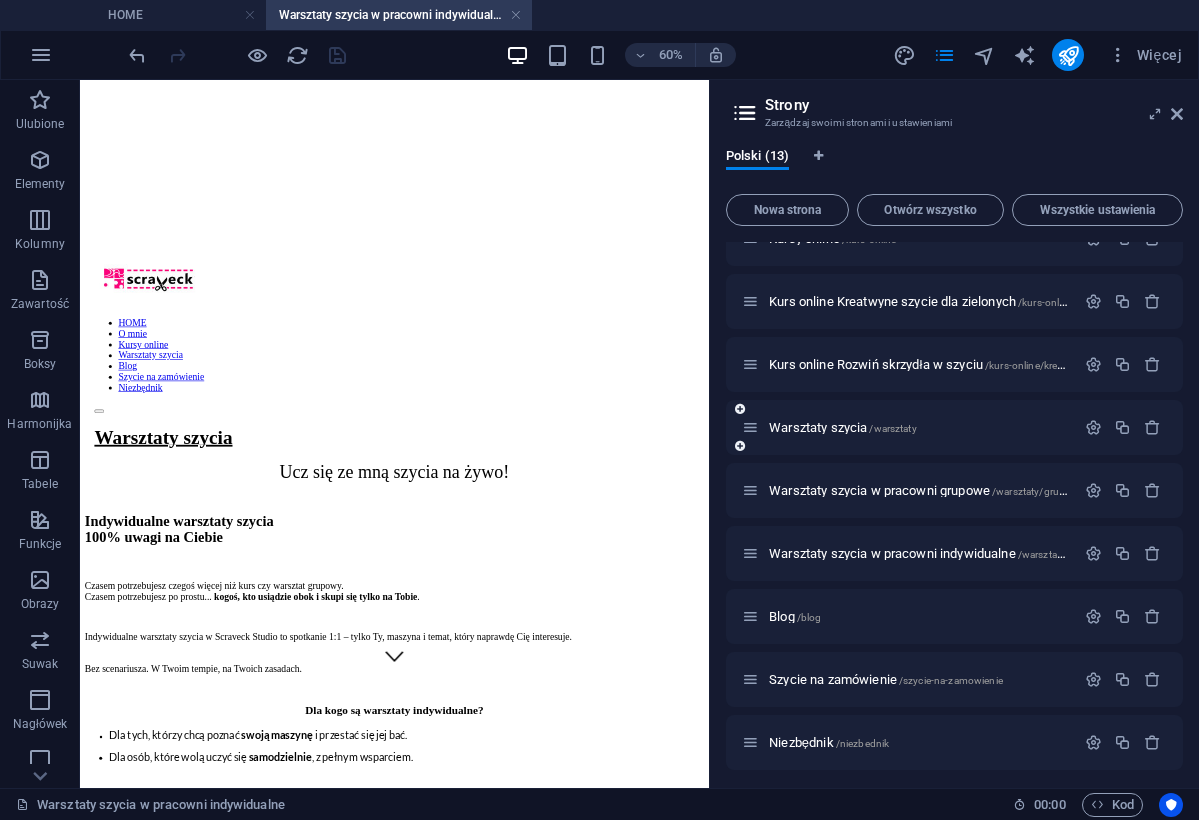 scroll, scrollTop: 159, scrollLeft: 0, axis: vertical 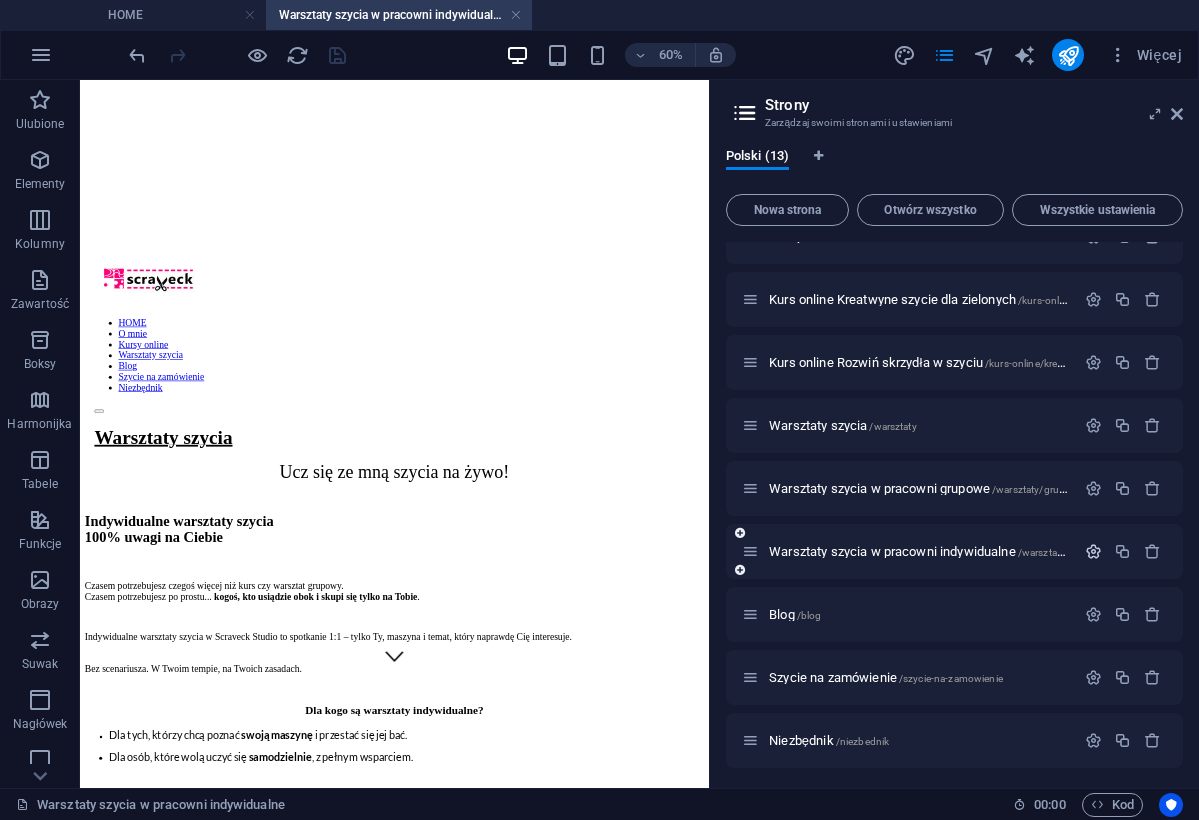 click at bounding box center [1093, 551] 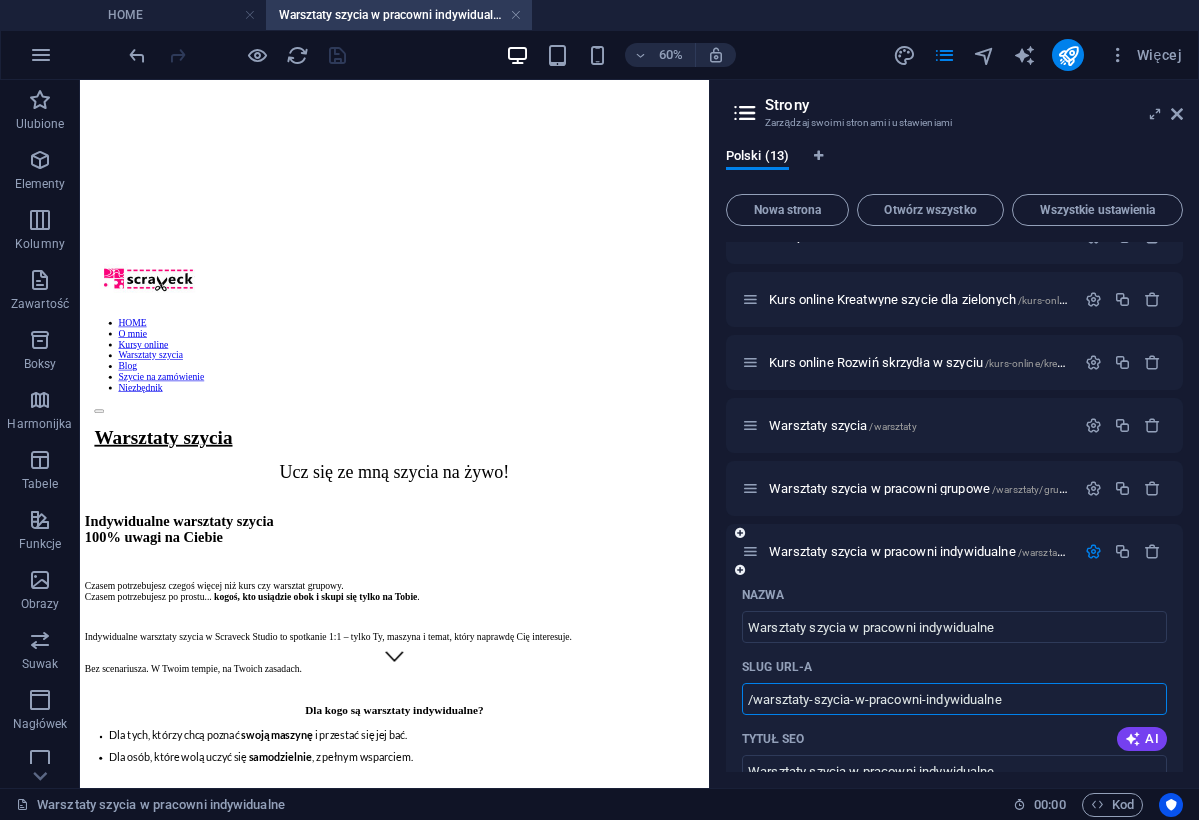 drag, startPoint x: 812, startPoint y: 701, endPoint x: 1029, endPoint y: 693, distance: 217.14742 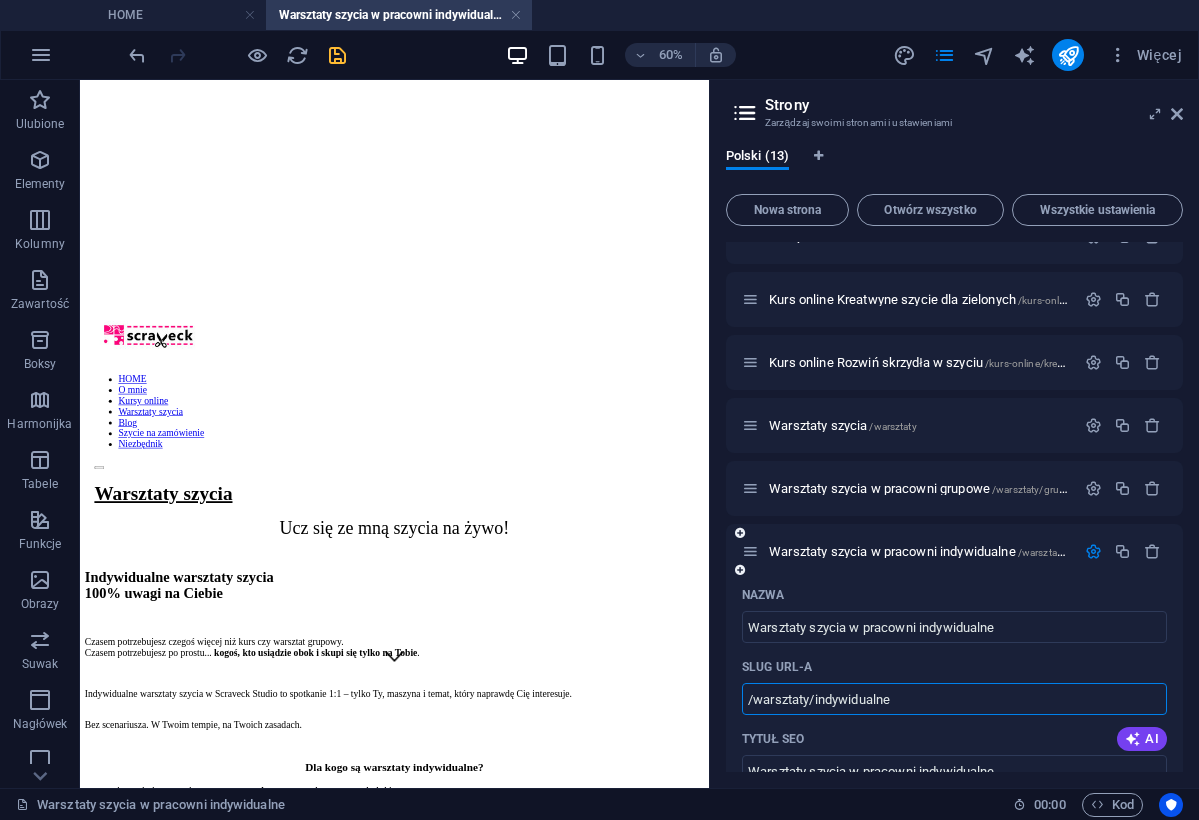 type on "/warsztaty/indywidualne" 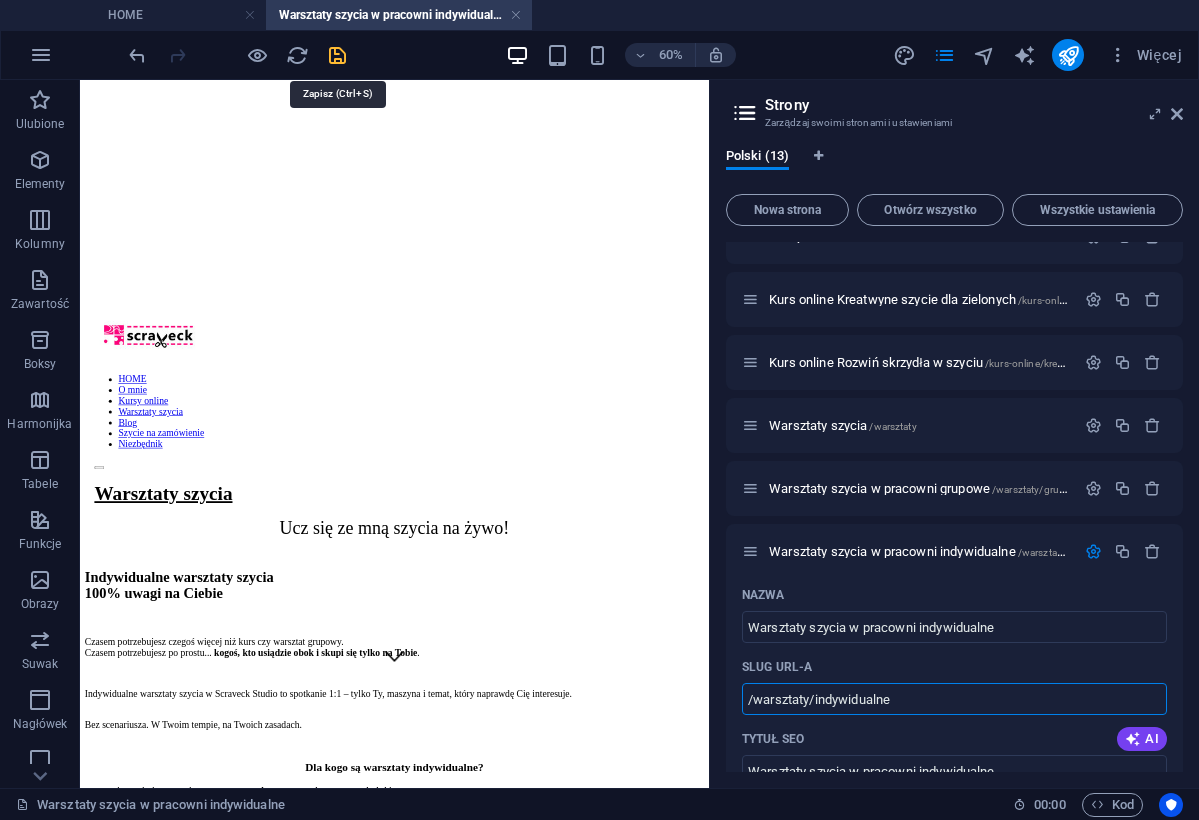 click at bounding box center [337, 55] 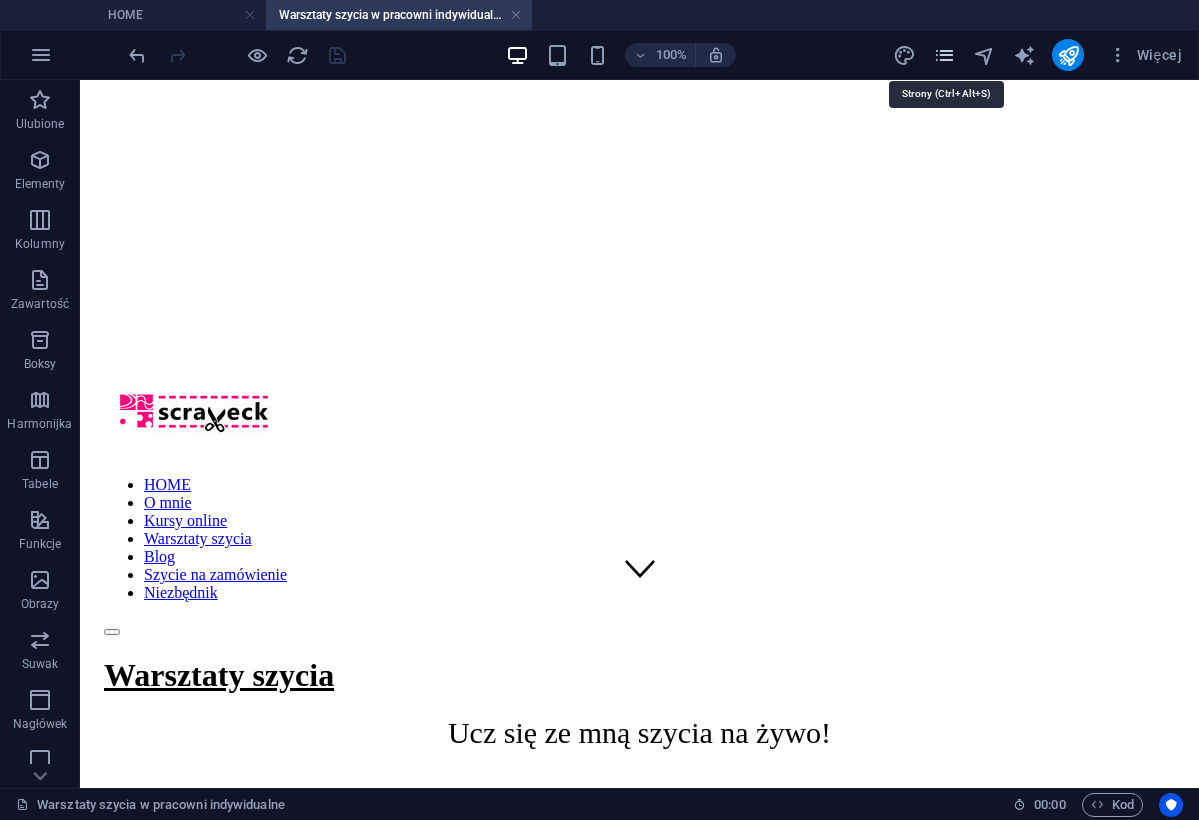 click at bounding box center [944, 55] 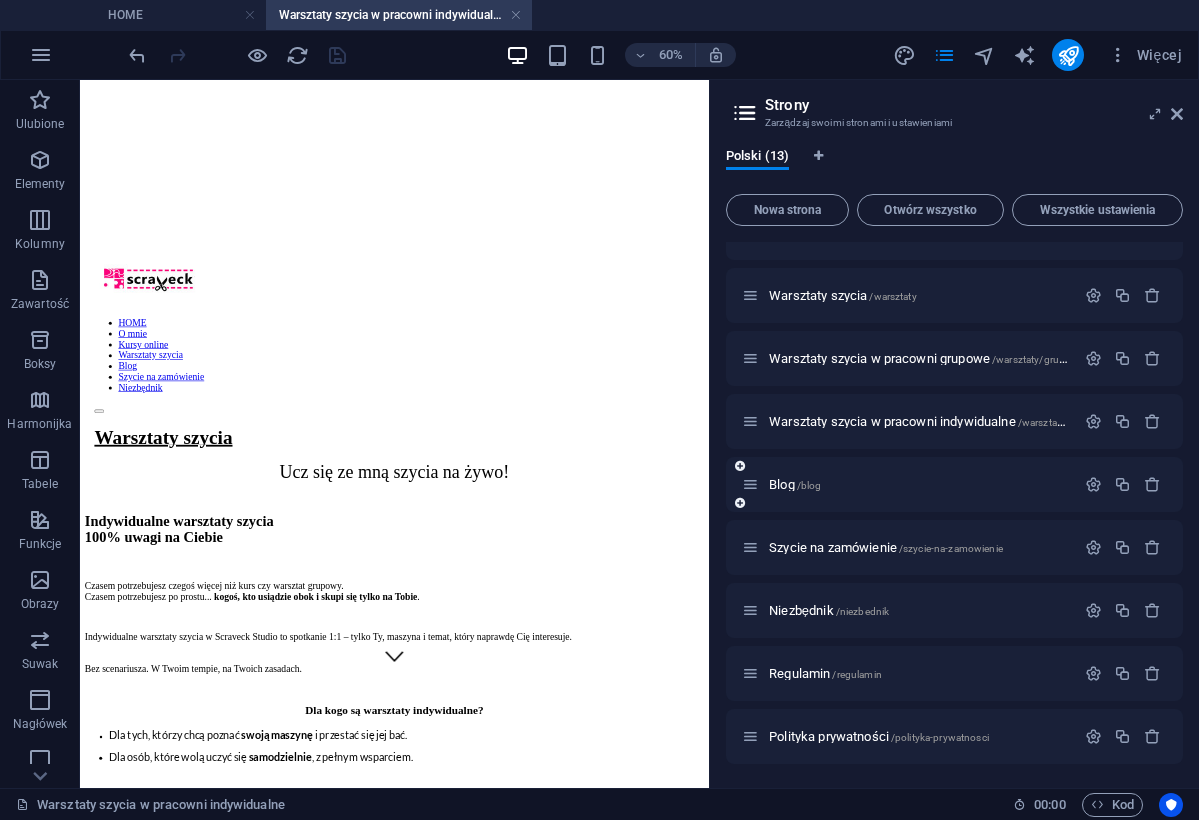 scroll, scrollTop: 289, scrollLeft: 0, axis: vertical 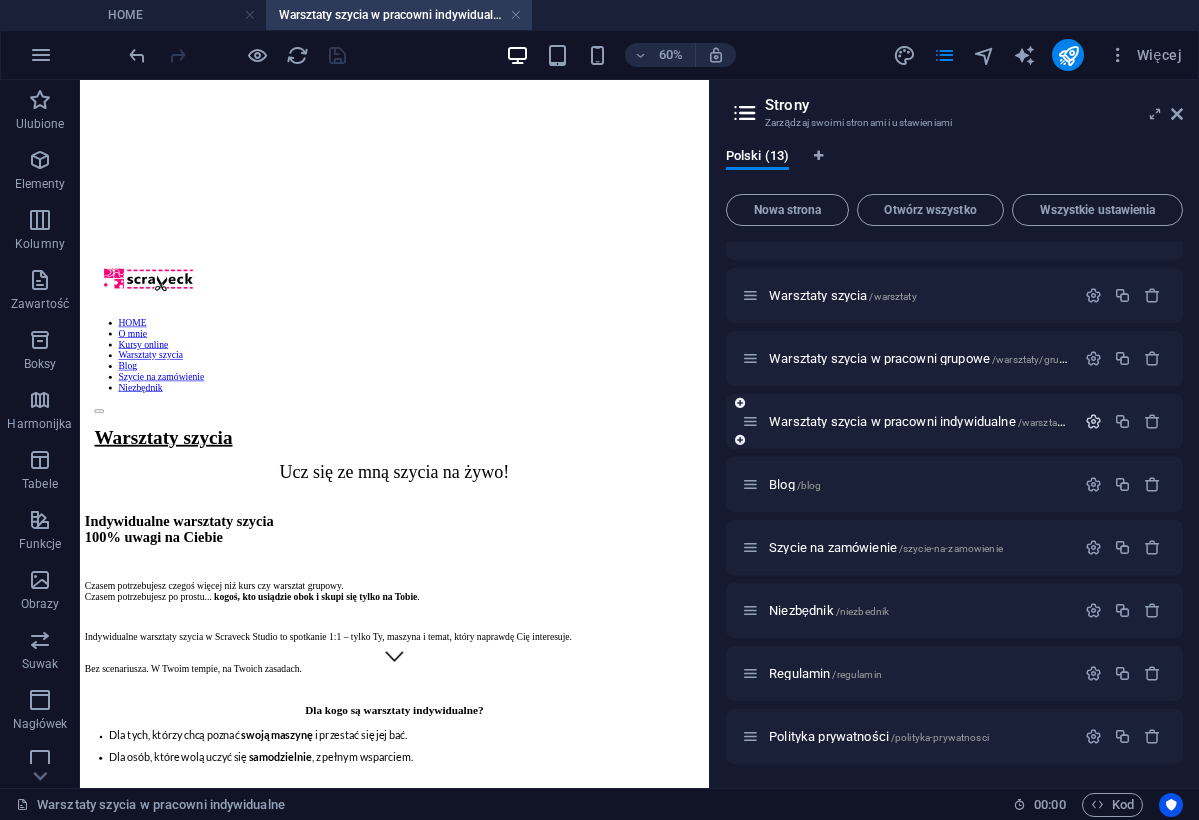 click at bounding box center (1093, 421) 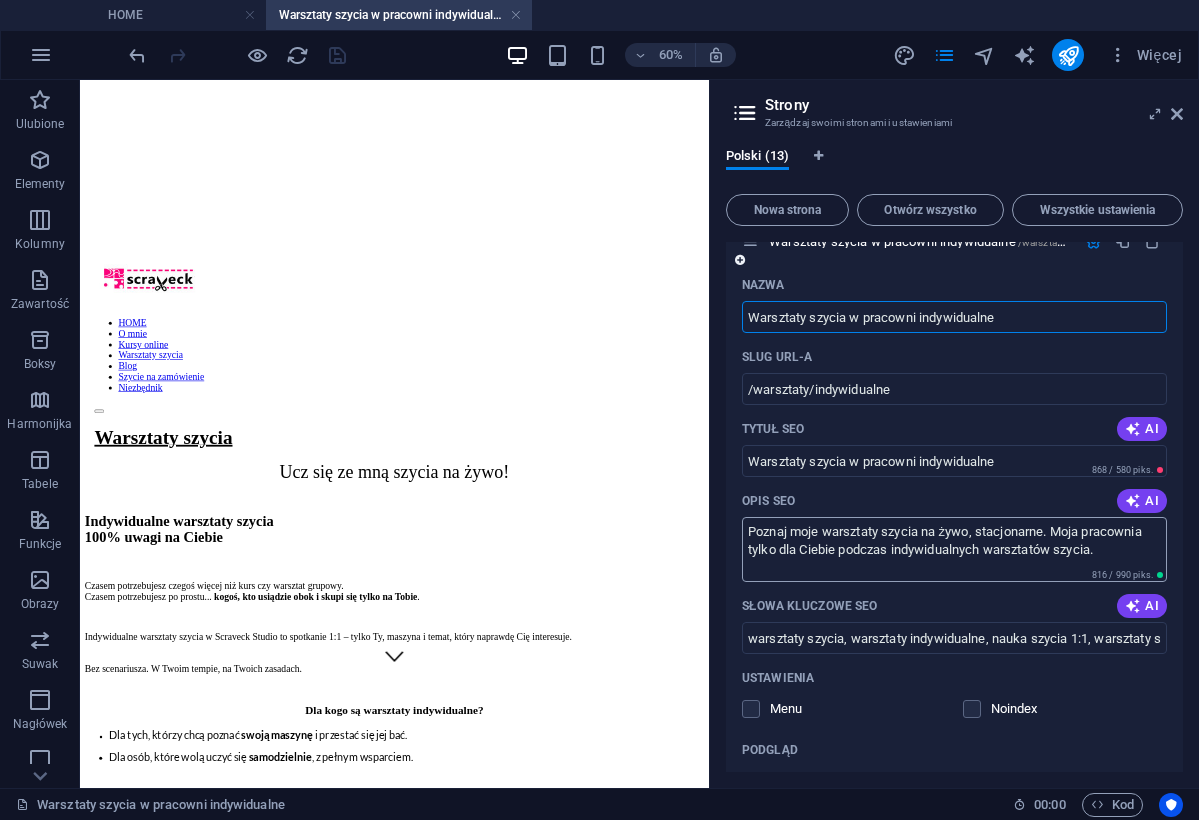 scroll, scrollTop: 456, scrollLeft: 0, axis: vertical 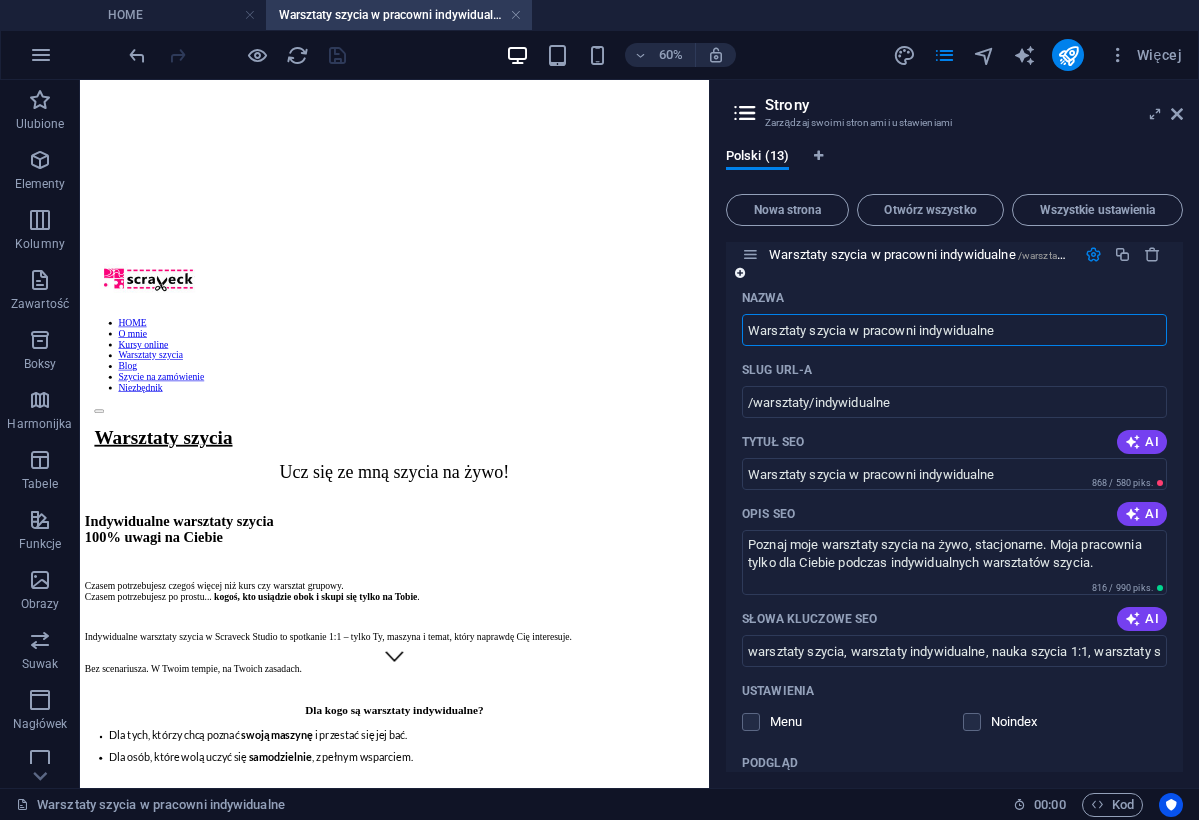 click on "Menu" at bounding box center (844, 722) 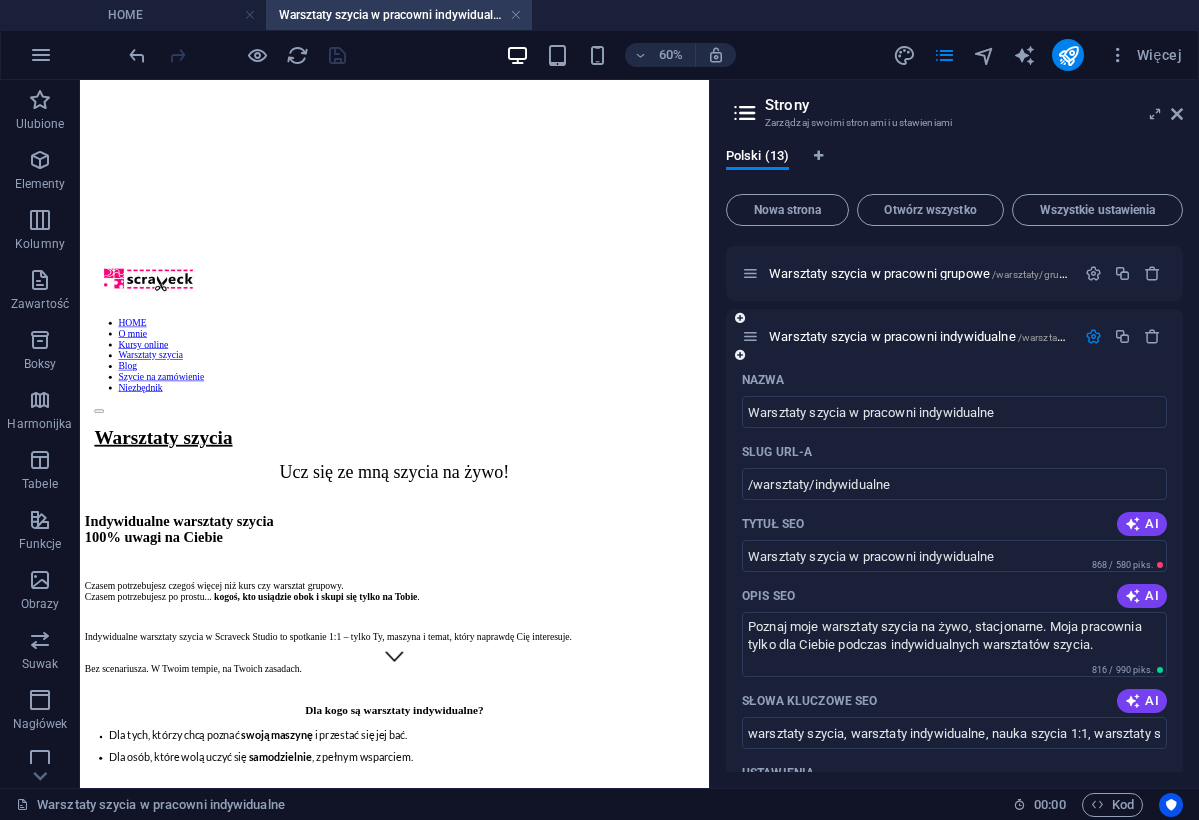 scroll, scrollTop: 366, scrollLeft: 0, axis: vertical 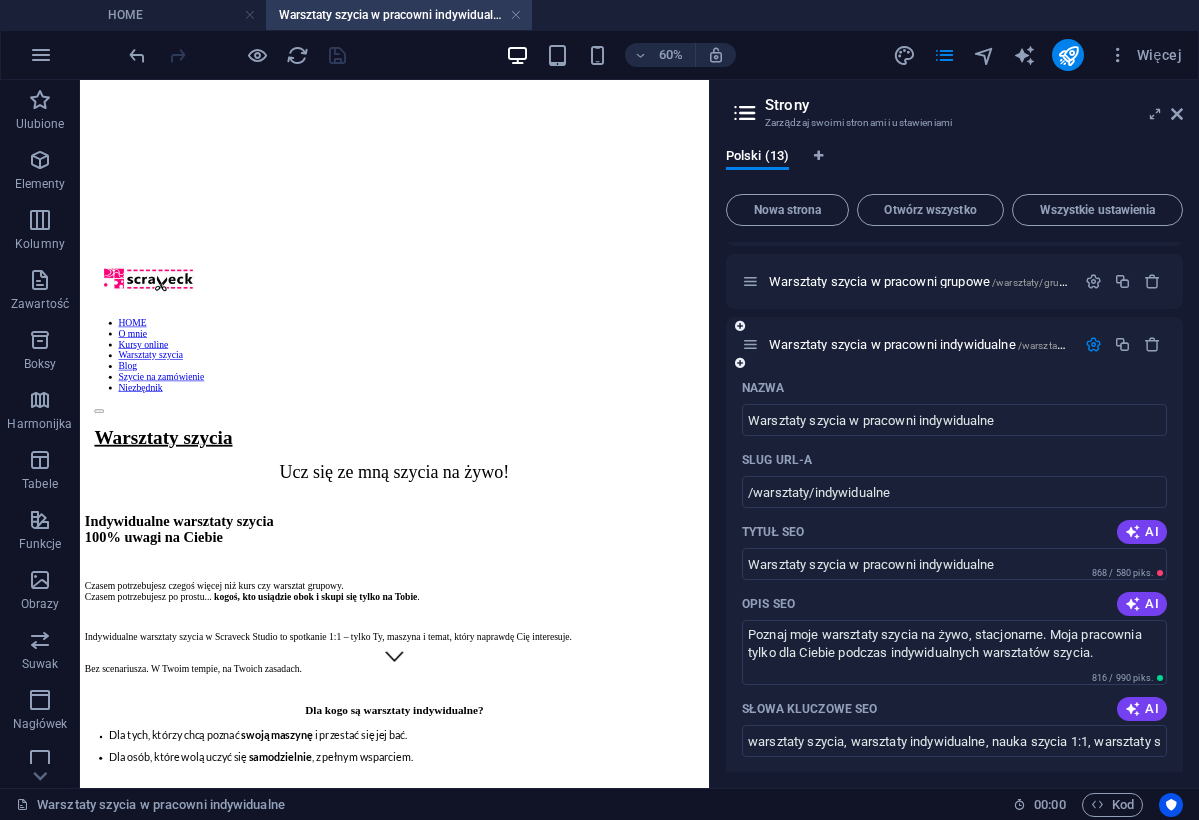 click at bounding box center (1093, 344) 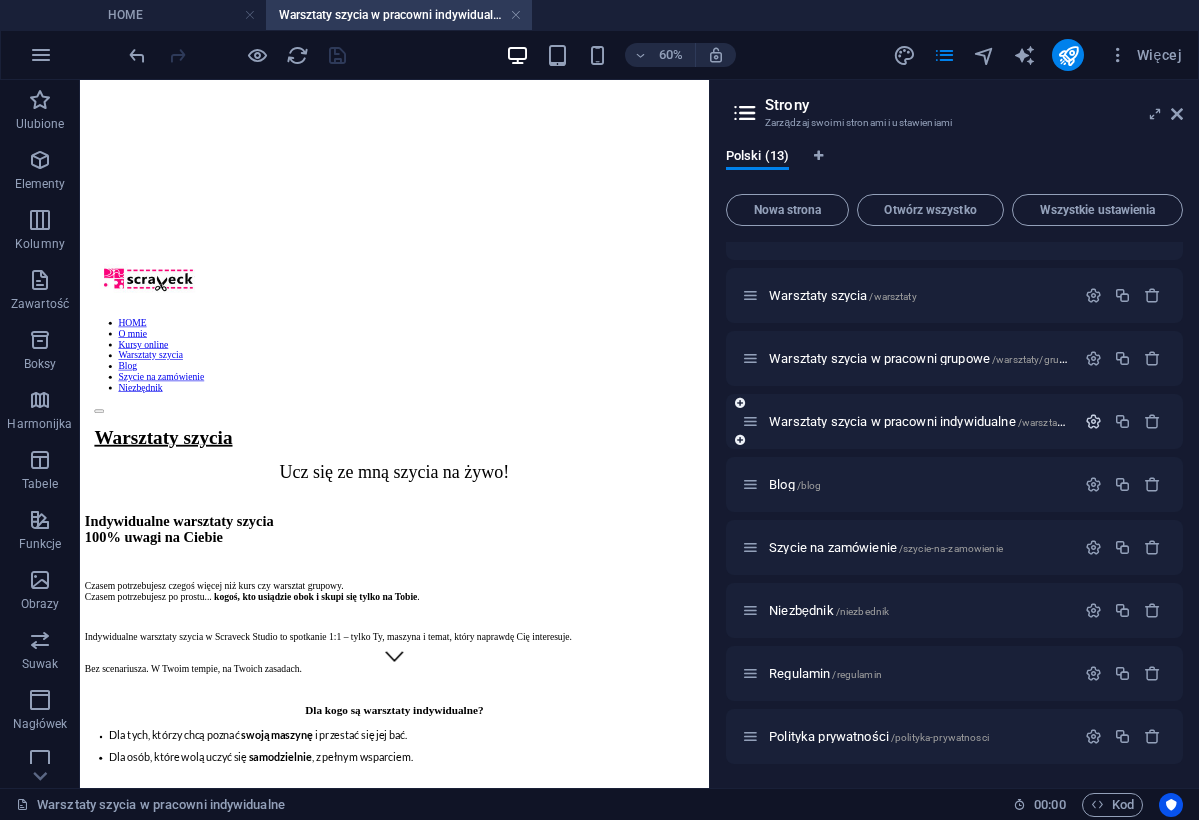 scroll, scrollTop: 289, scrollLeft: 0, axis: vertical 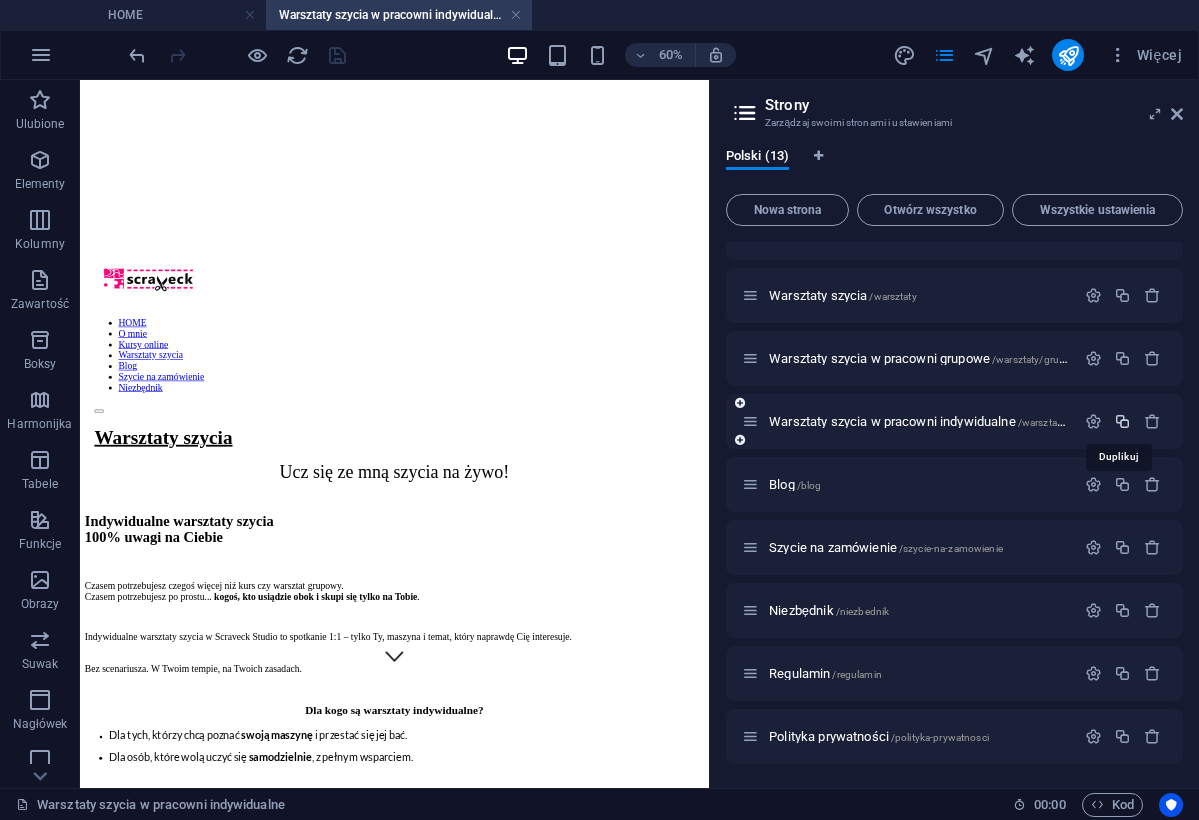 click at bounding box center [1122, 421] 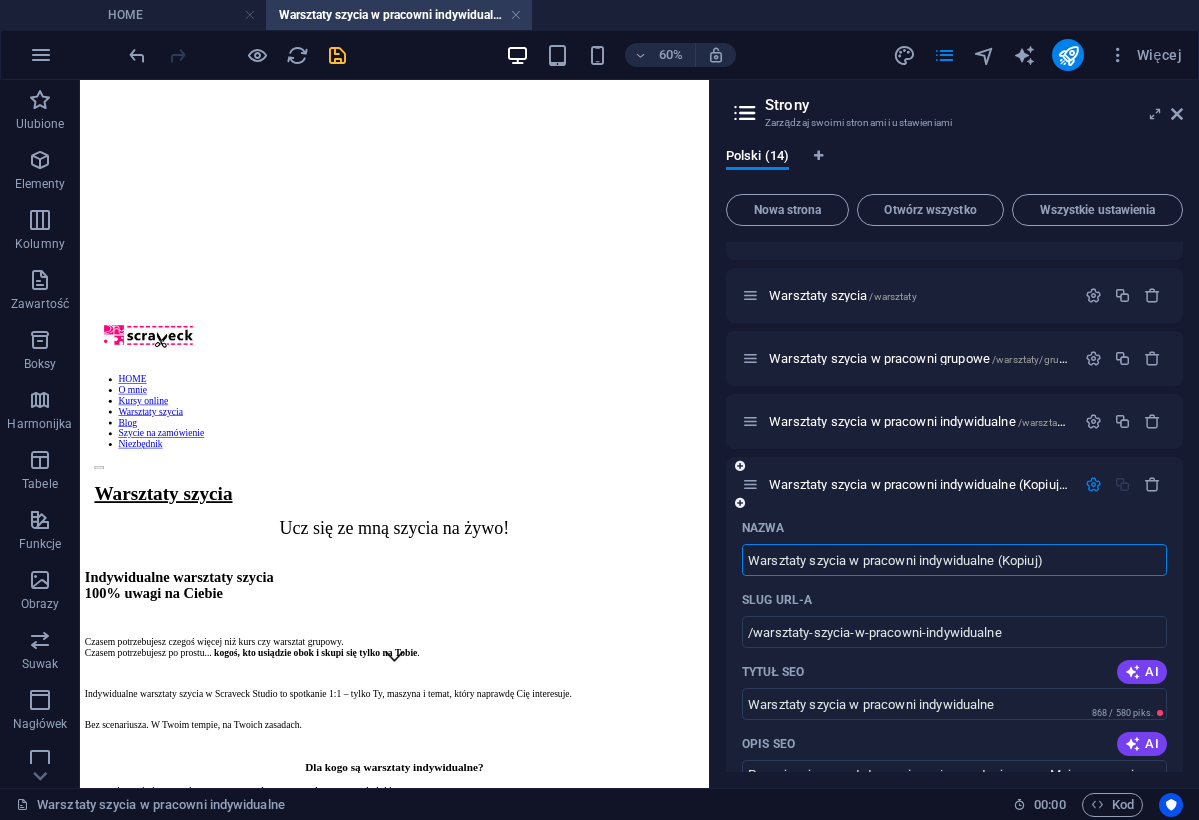 click on "Warsztaty szycia w pracowni indywidualne (Kopiuj)" at bounding box center [954, 560] 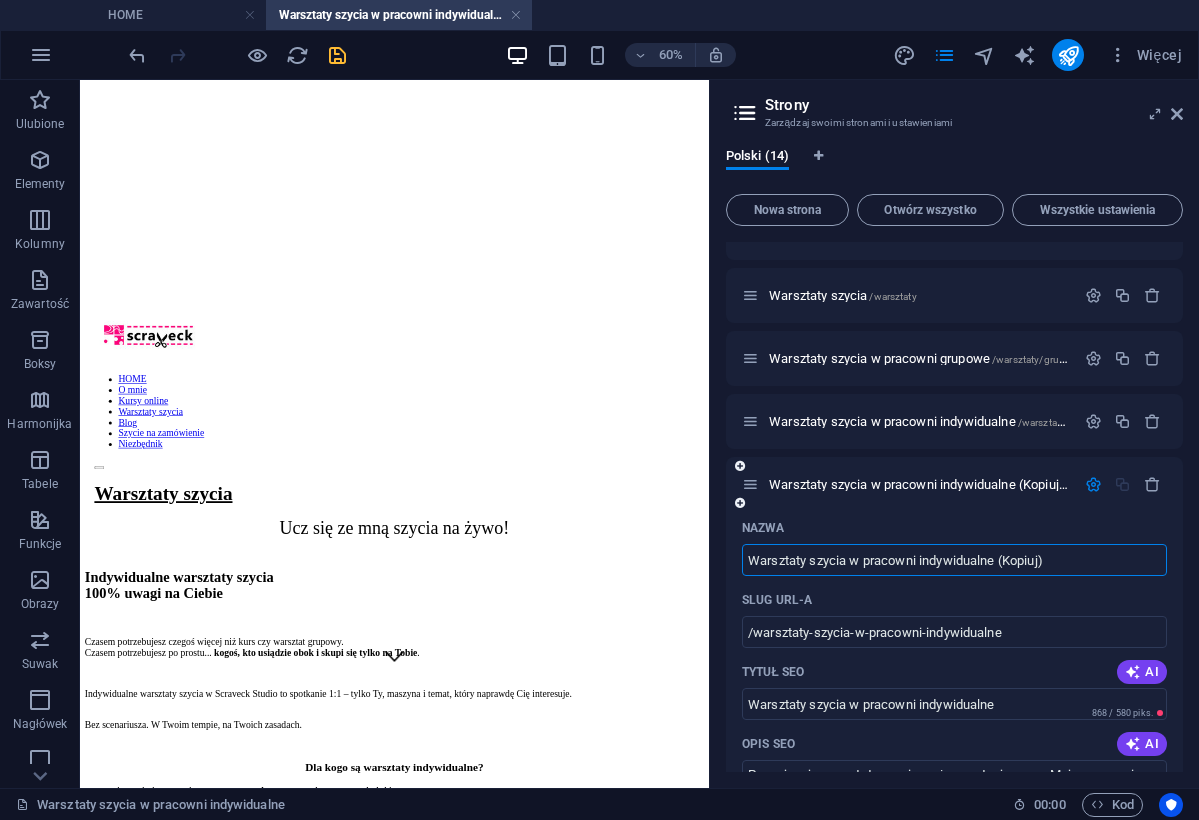 drag, startPoint x: 851, startPoint y: 562, endPoint x: 1066, endPoint y: 562, distance: 215 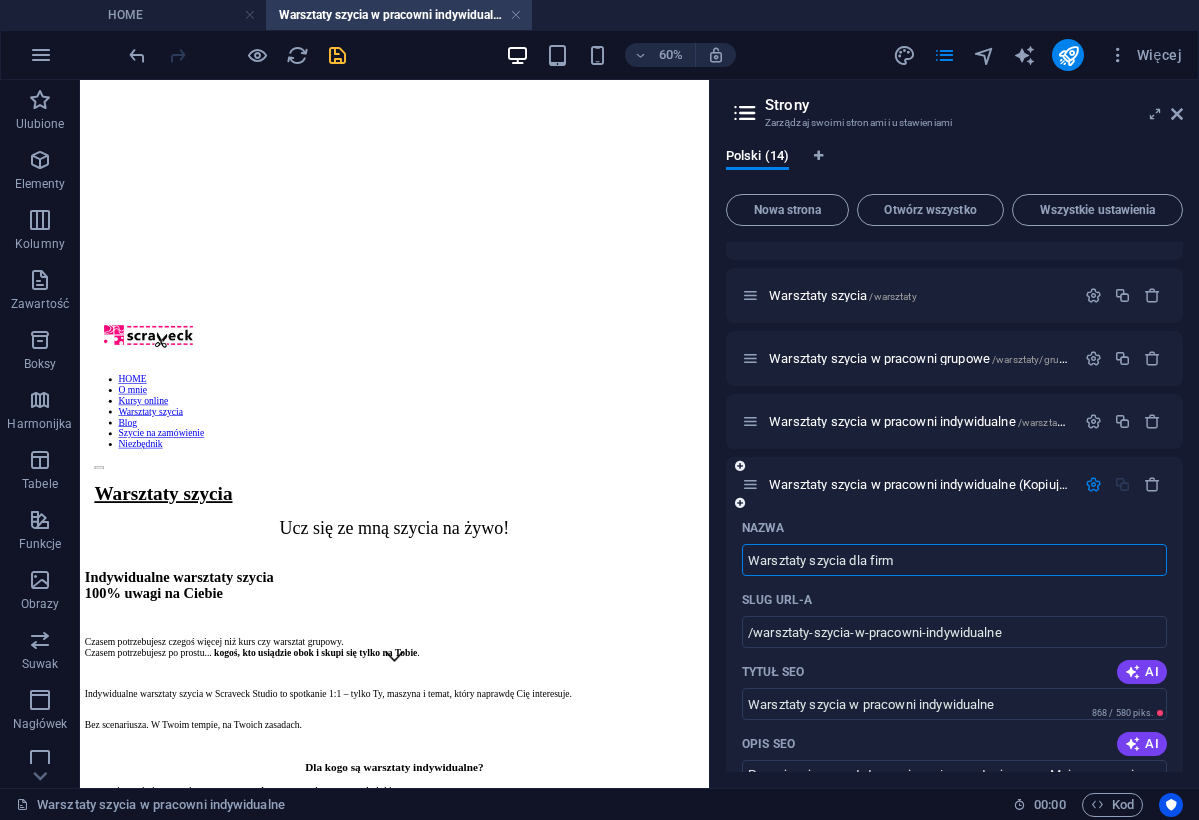 type on "Warsztaty szycia dla firm" 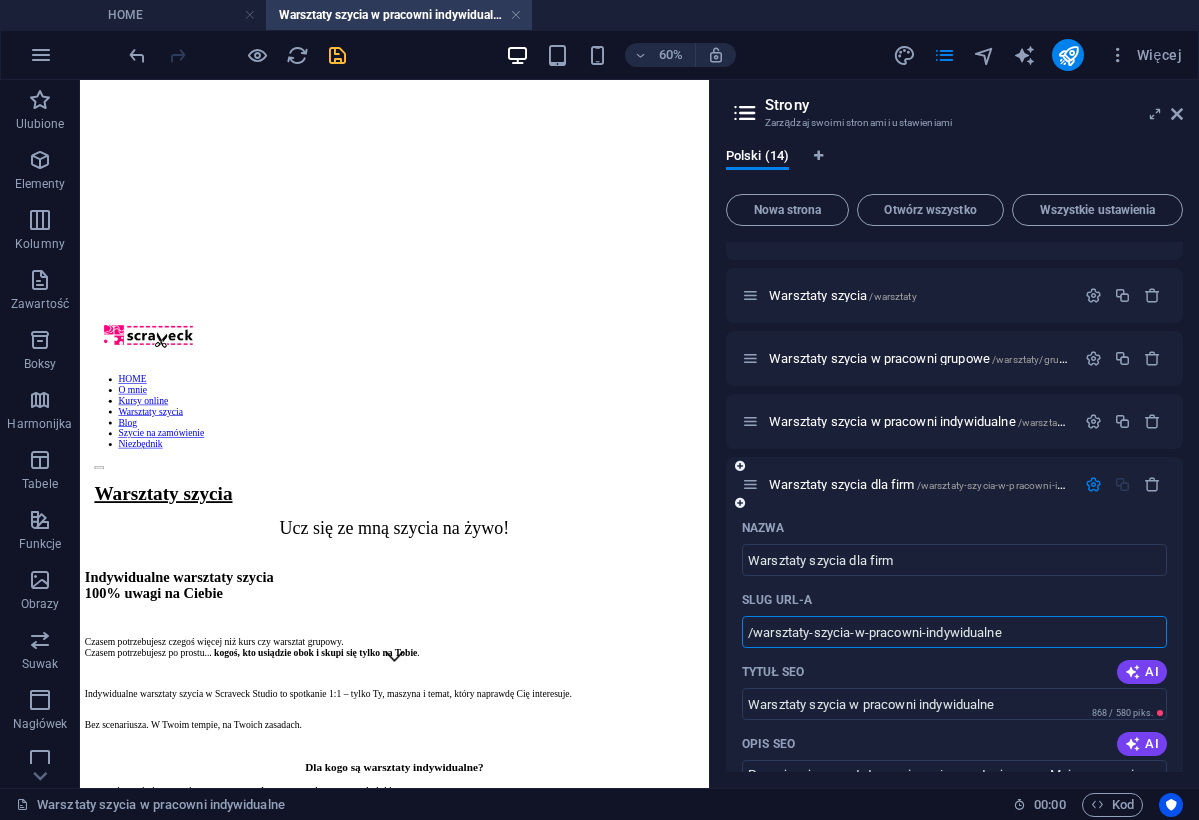 click on "/warsztaty-szycia-w-pracowni-indywidualne" at bounding box center (954, 632) 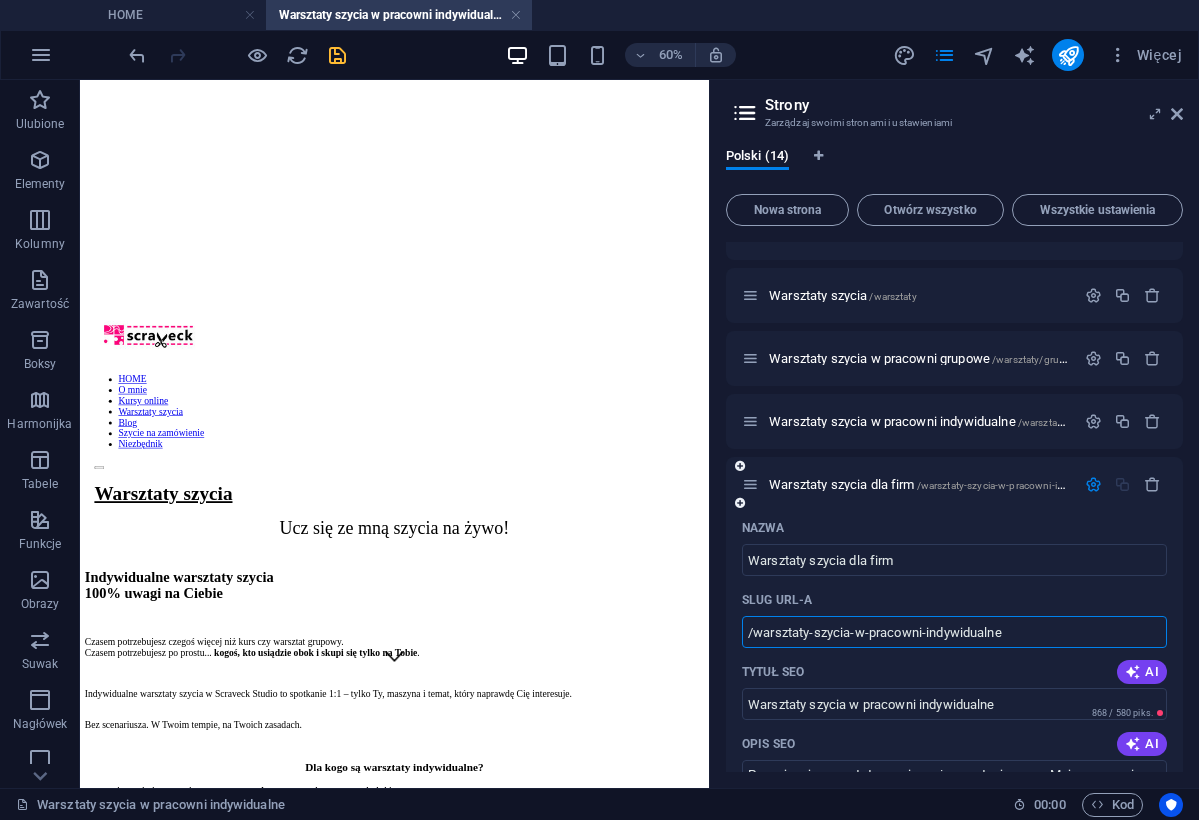 drag, startPoint x: 813, startPoint y: 631, endPoint x: 1030, endPoint y: 639, distance: 217.14742 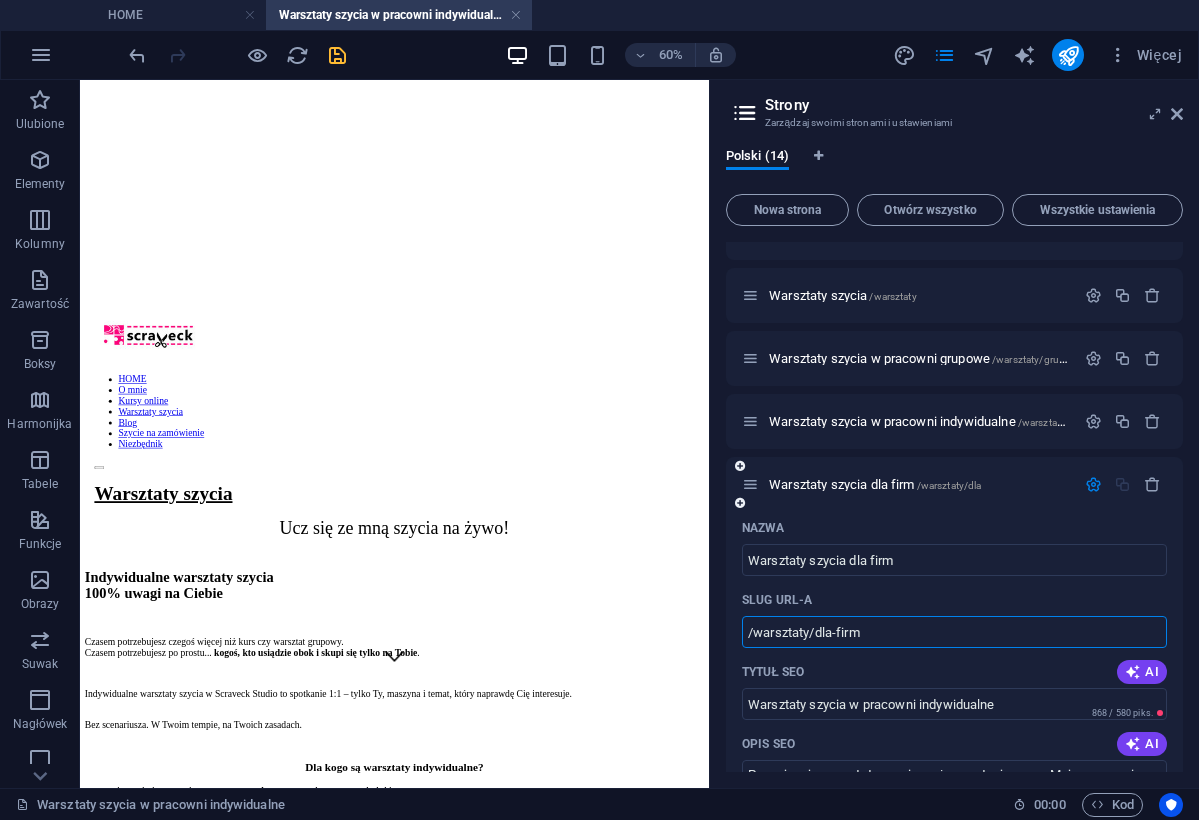 type on "/warsztaty/dla-firm" 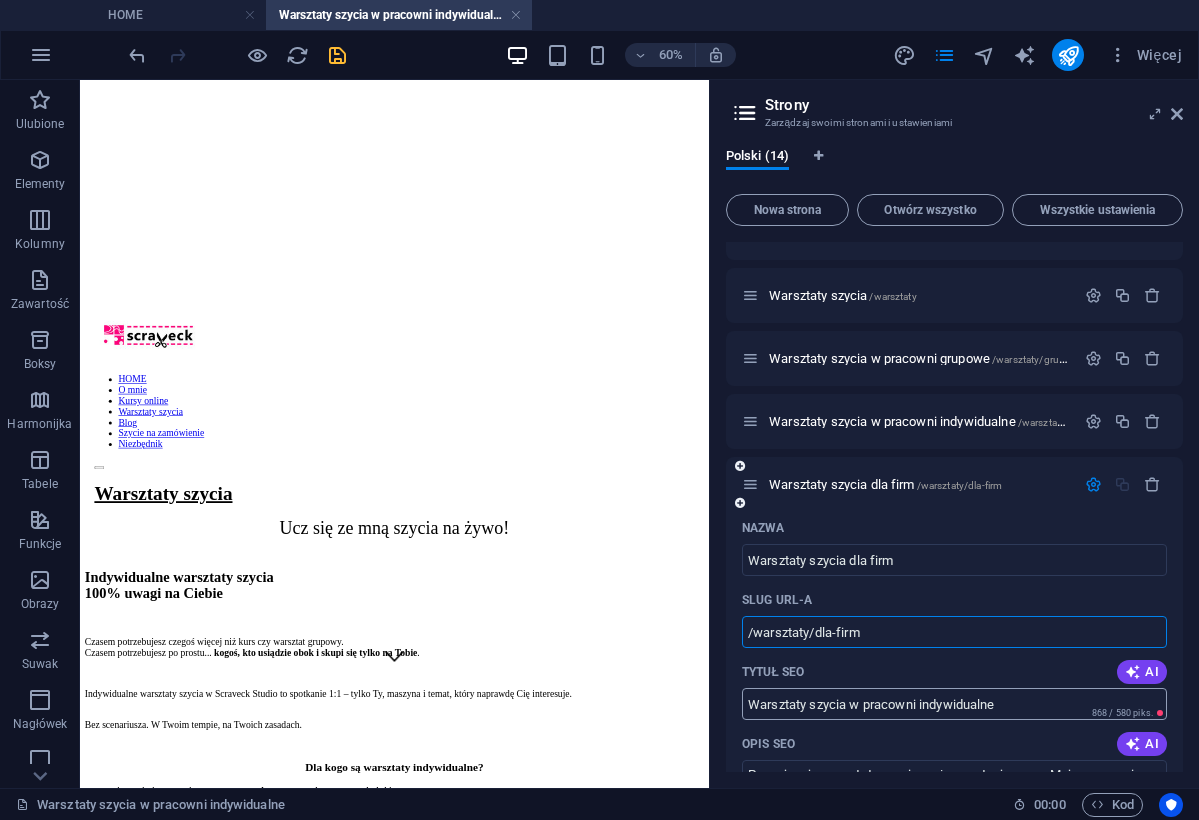 click on "Warsztaty szycia w pracowni indywidualne" at bounding box center [954, 704] 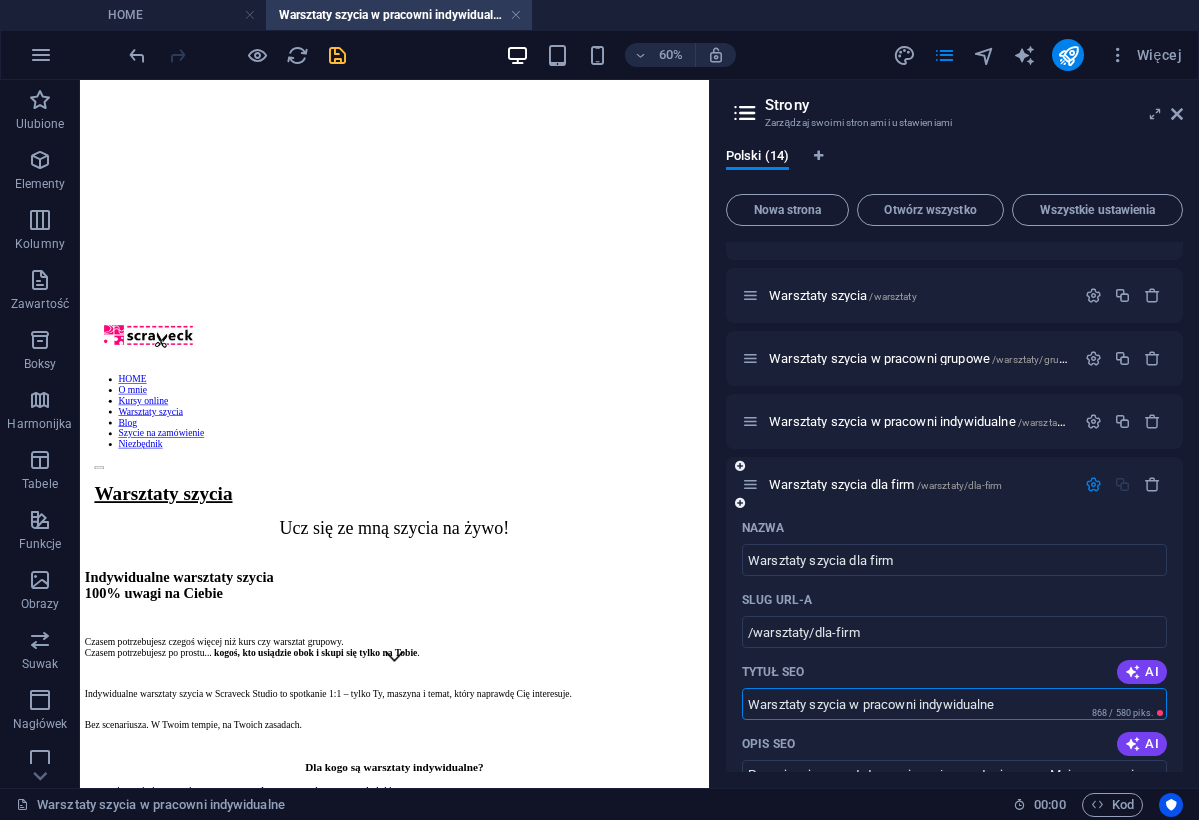 drag, startPoint x: 854, startPoint y: 708, endPoint x: 1005, endPoint y: 705, distance: 151.0298 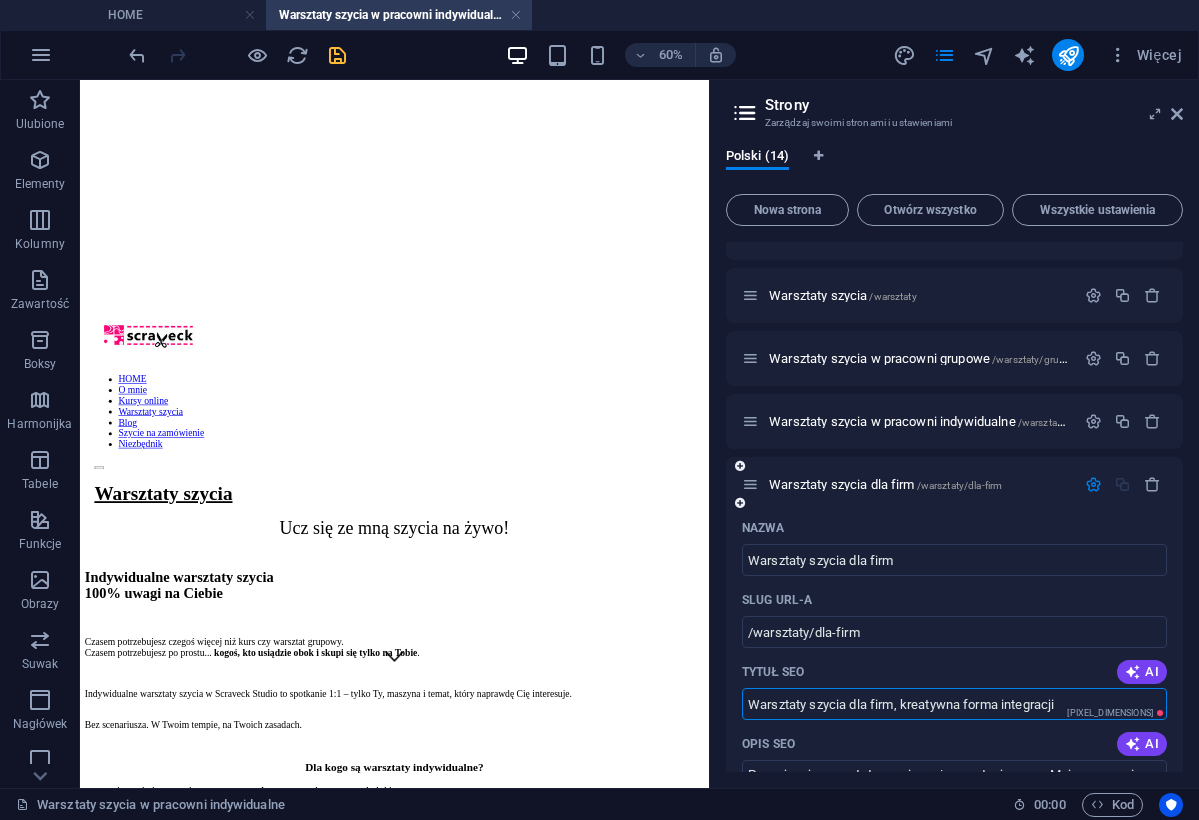 type on "Warsztaty szycia dla firm, kreatywna forma integracji" 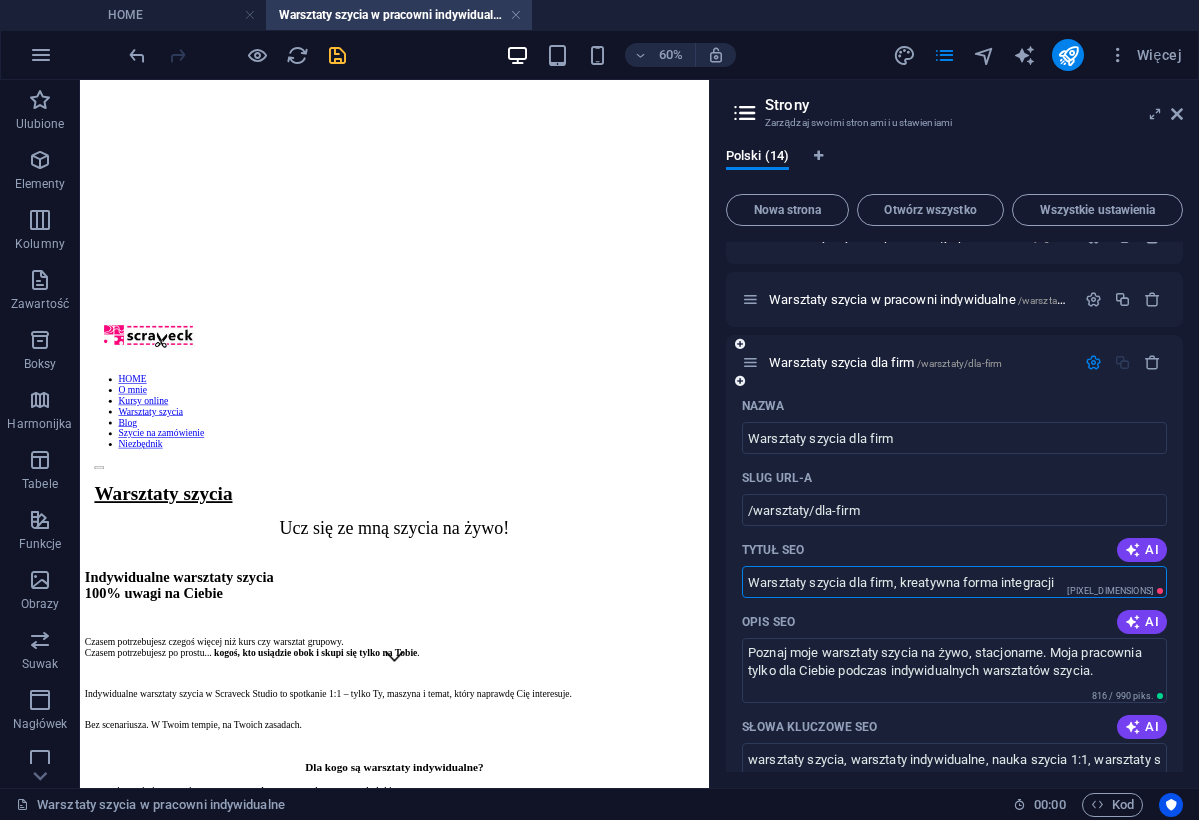 scroll, scrollTop: 423, scrollLeft: 0, axis: vertical 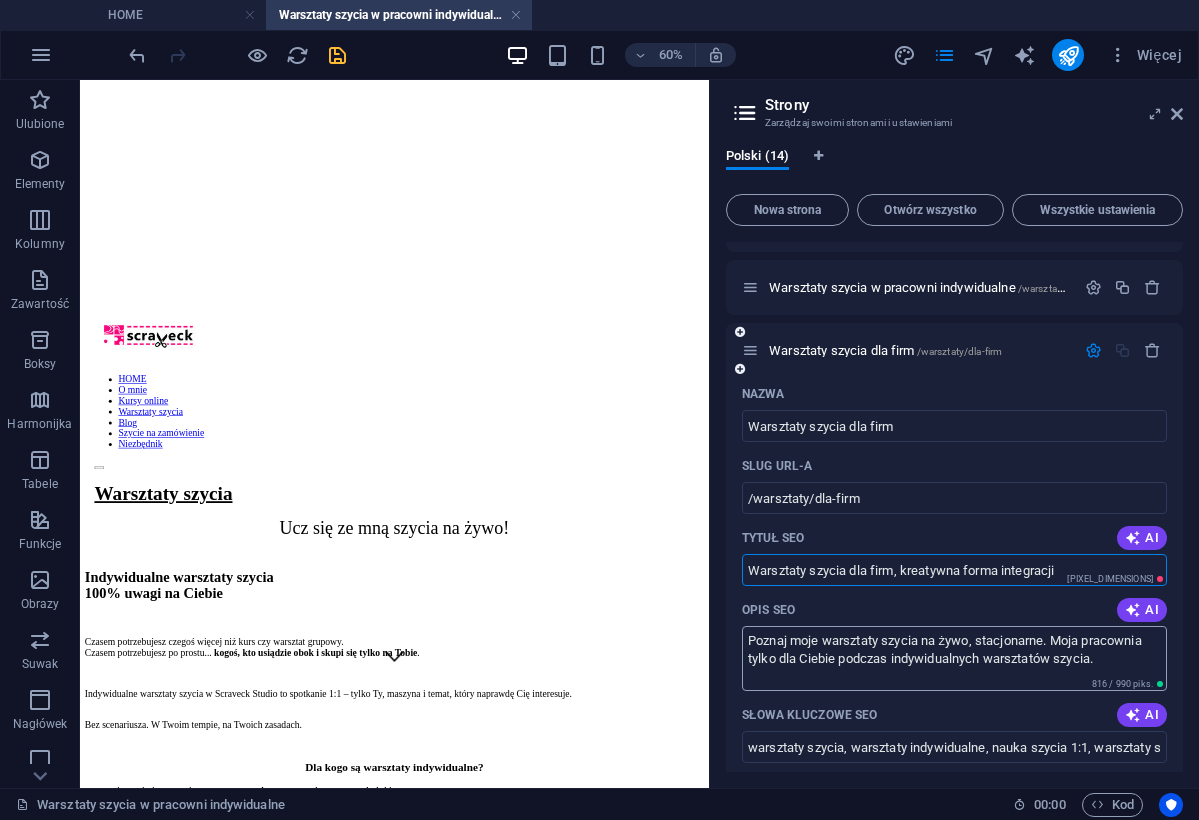 click on "Poznaj moje warsztaty szycia na żywo, stacjonarne. Moja pracownia tylko dla Ciebie podczas indywidualnych warsztatów szycia." at bounding box center (954, 658) 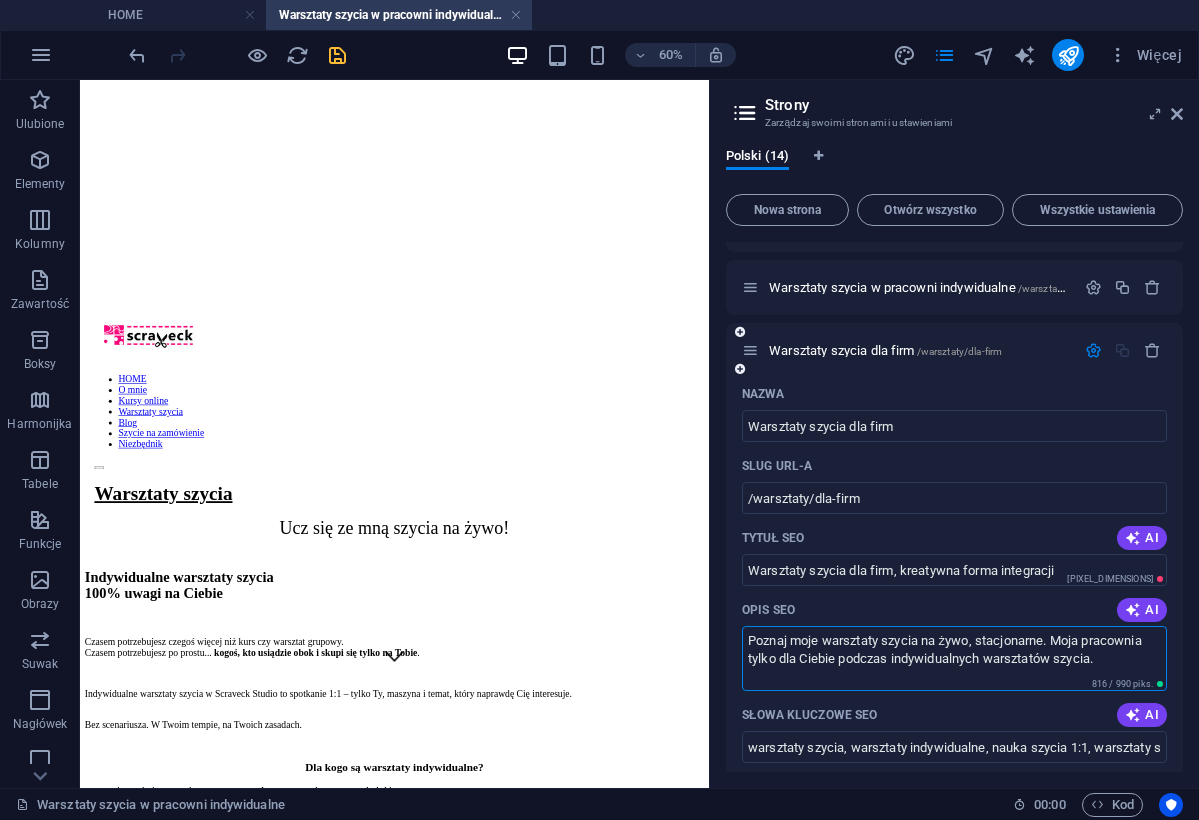 drag, startPoint x: 750, startPoint y: 638, endPoint x: 1115, endPoint y: 661, distance: 365.72394 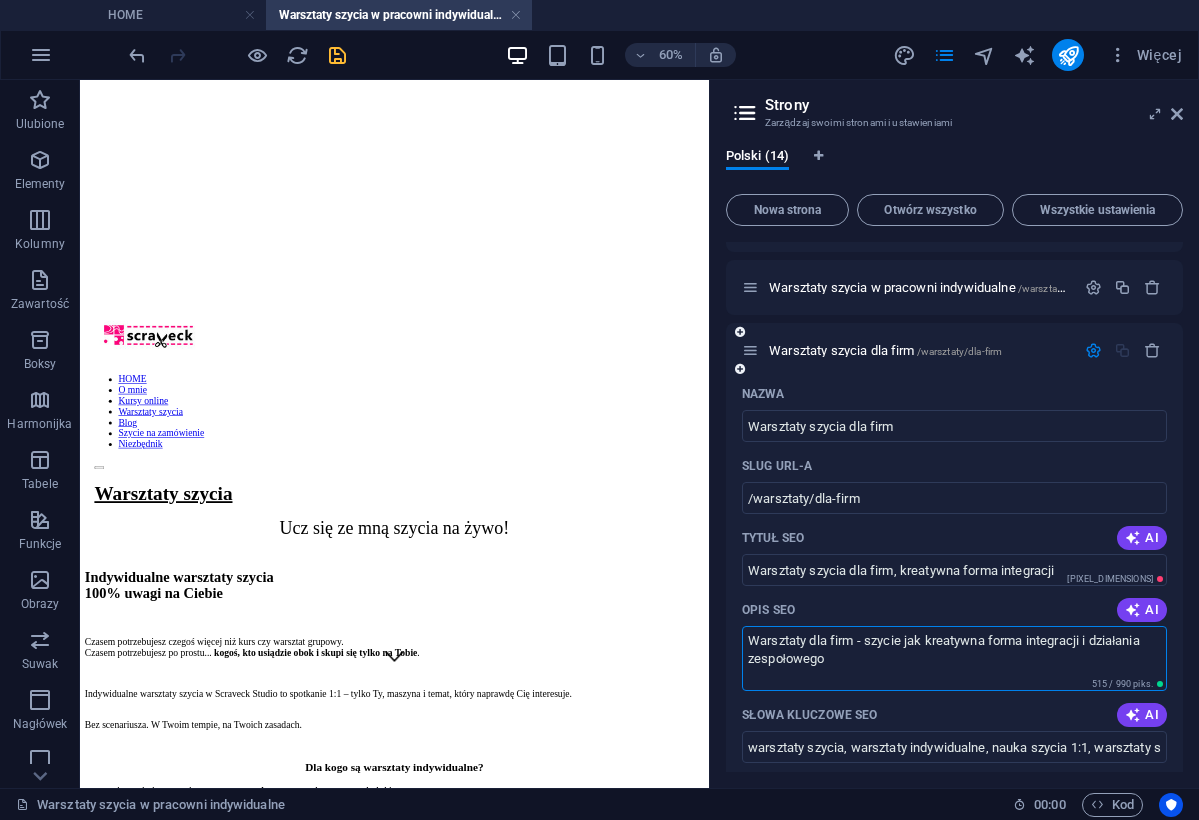 type on "Warsztaty dla firm - szycie jak kreatywna forma integracji i działania zespołowego" 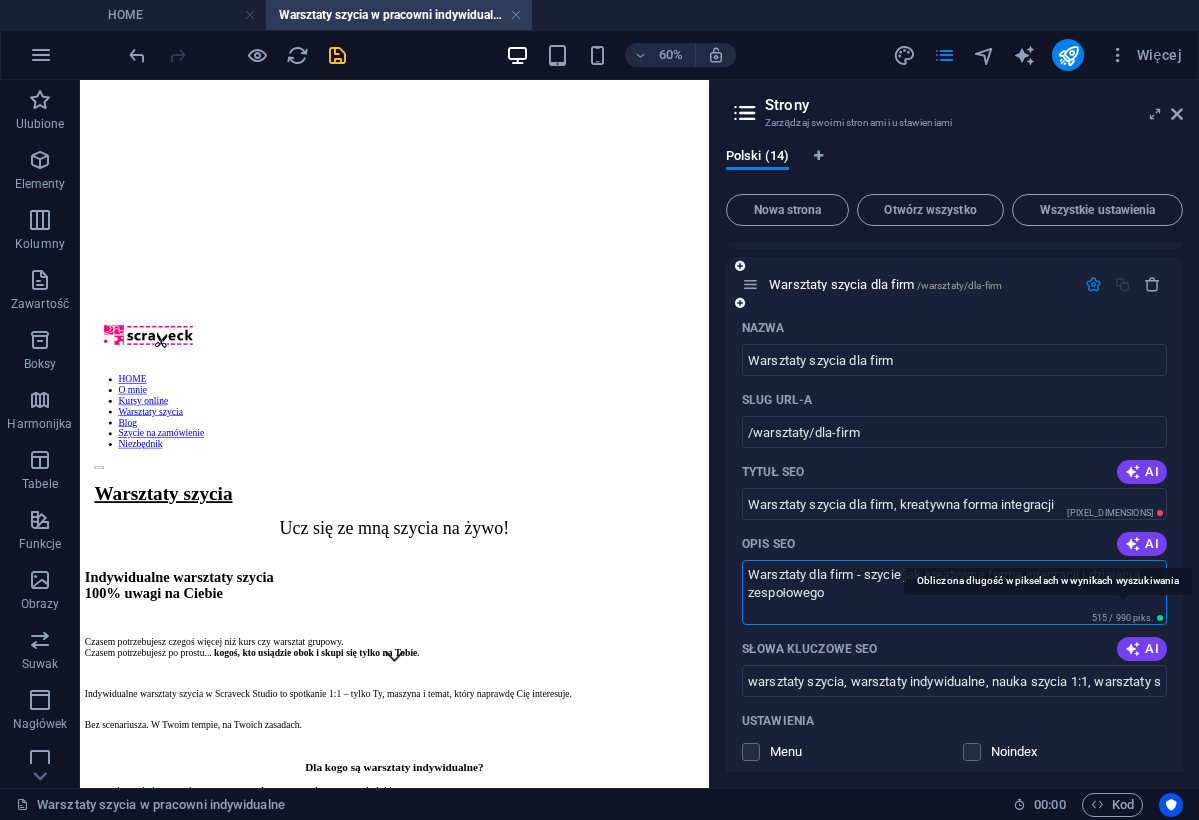scroll, scrollTop: 504, scrollLeft: 0, axis: vertical 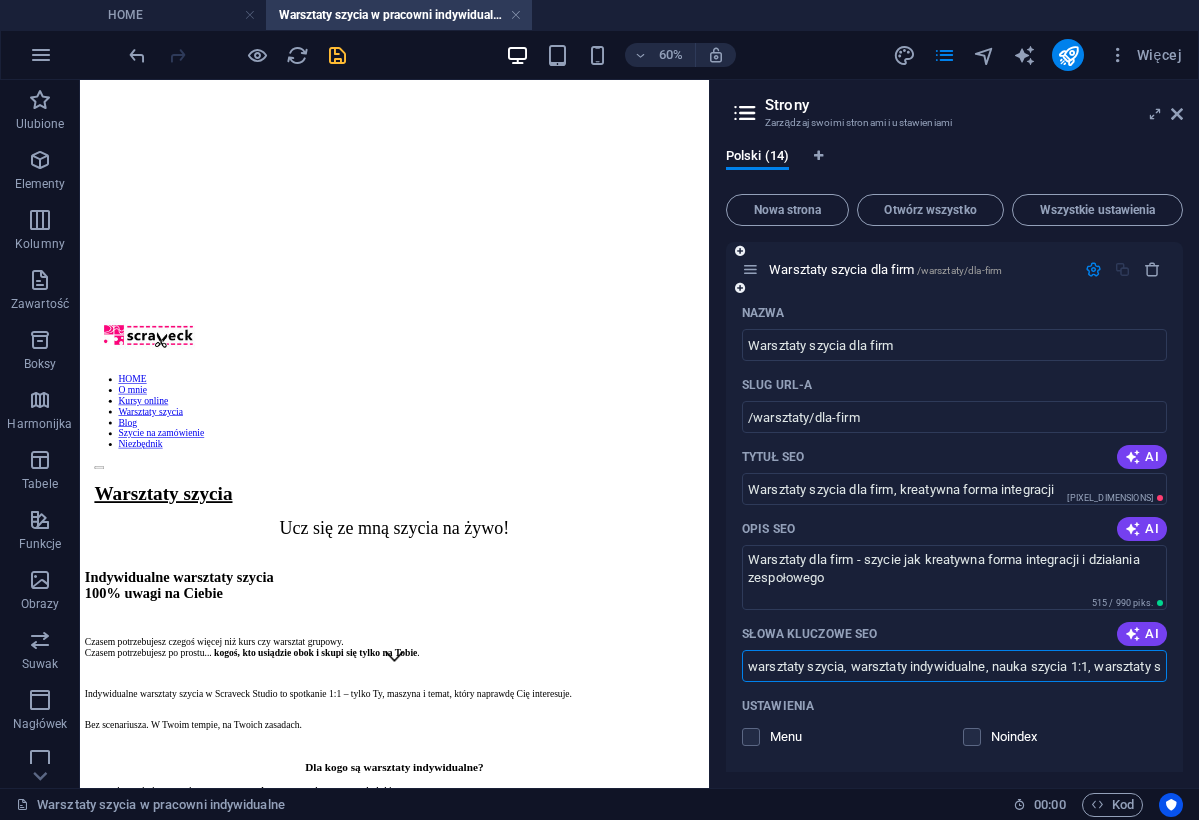 drag, startPoint x: 849, startPoint y: 668, endPoint x: 1102, endPoint y: 667, distance: 253.00198 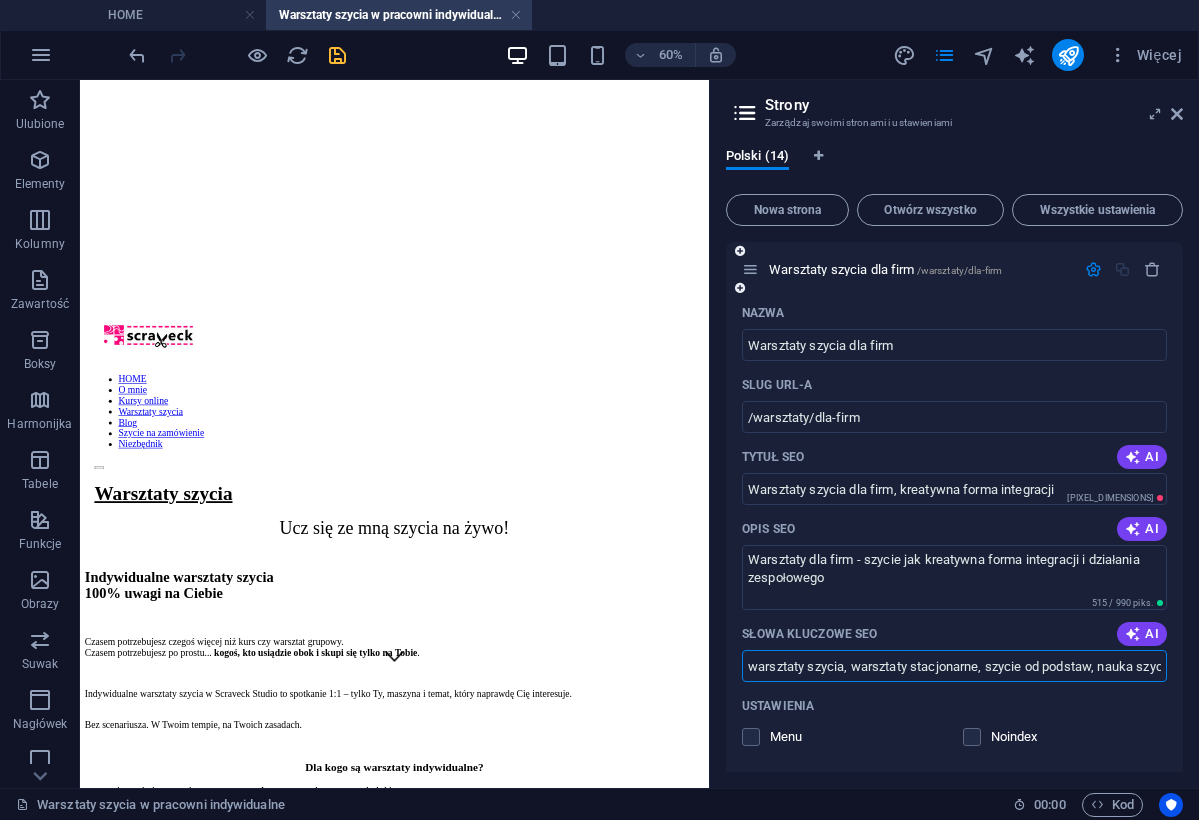 drag, startPoint x: 852, startPoint y: 666, endPoint x: 1156, endPoint y: 676, distance: 304.16443 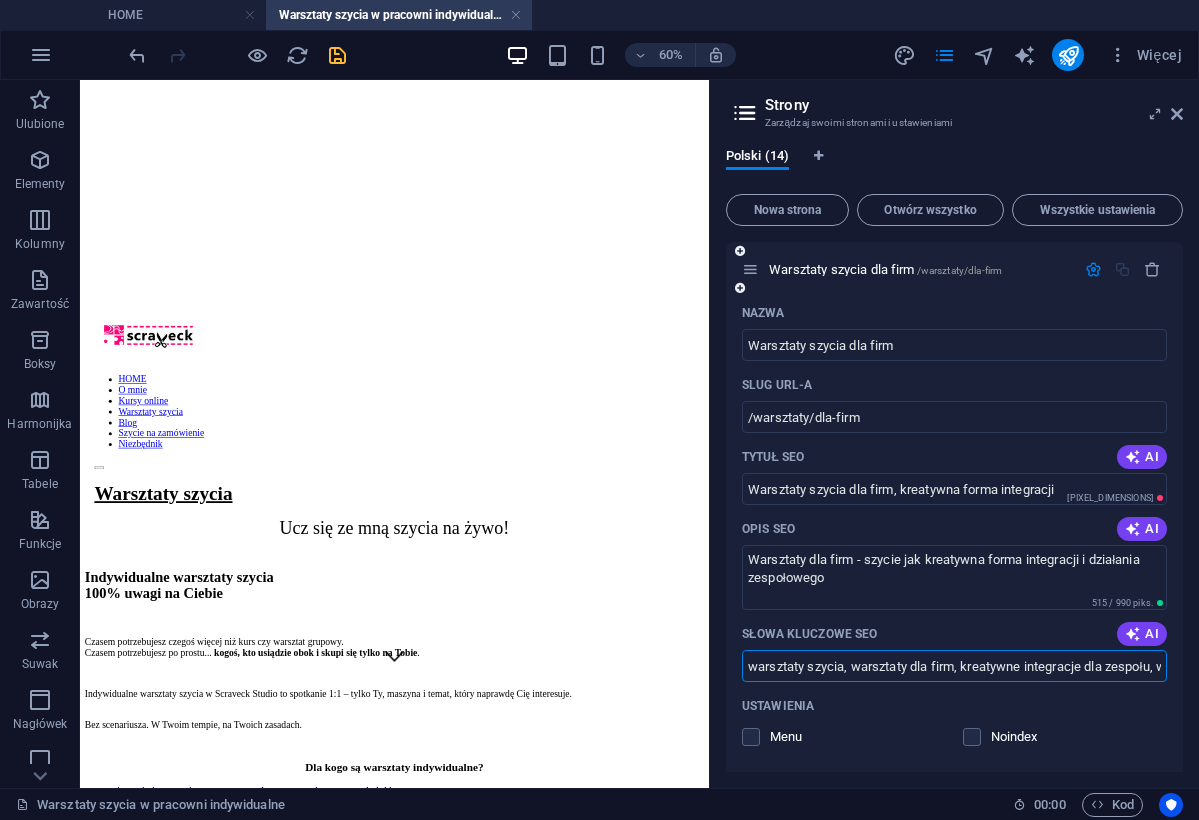 click on "warsztaty szycia, warsztaty dla firm, kreatywne integracje dla zespołu, welbeing dla pracowników, ∑" at bounding box center [954, 666] 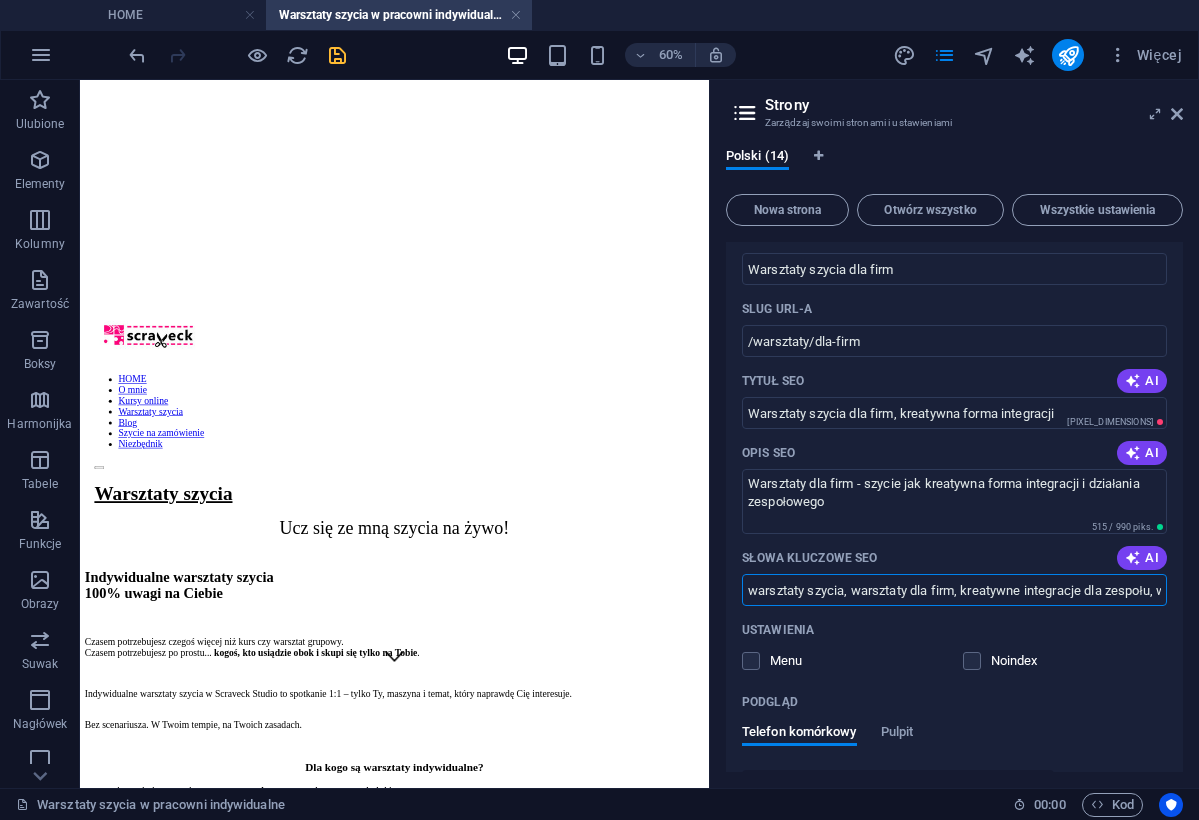 scroll, scrollTop: 614, scrollLeft: 0, axis: vertical 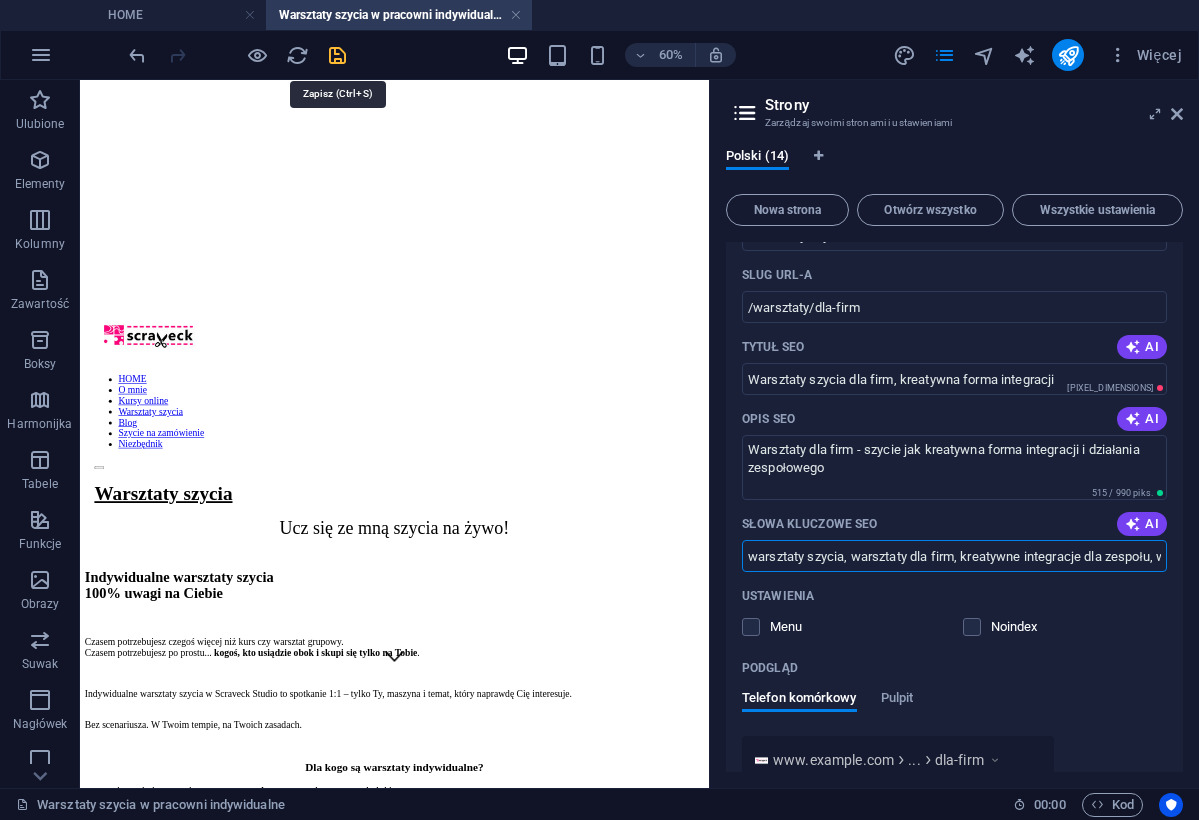 click at bounding box center [337, 55] 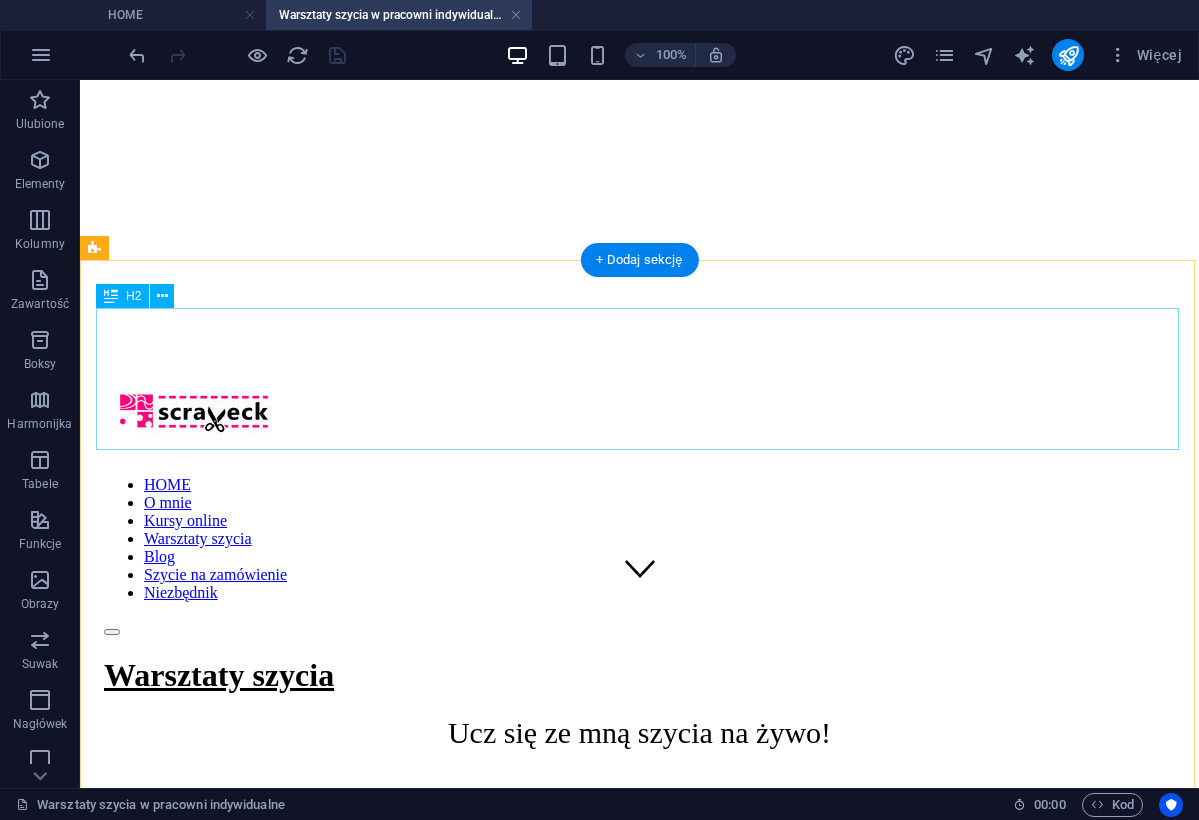 click on "Indywidualne warsztaty szycia 100% uwagi na Ciebie" at bounding box center (639, 829) 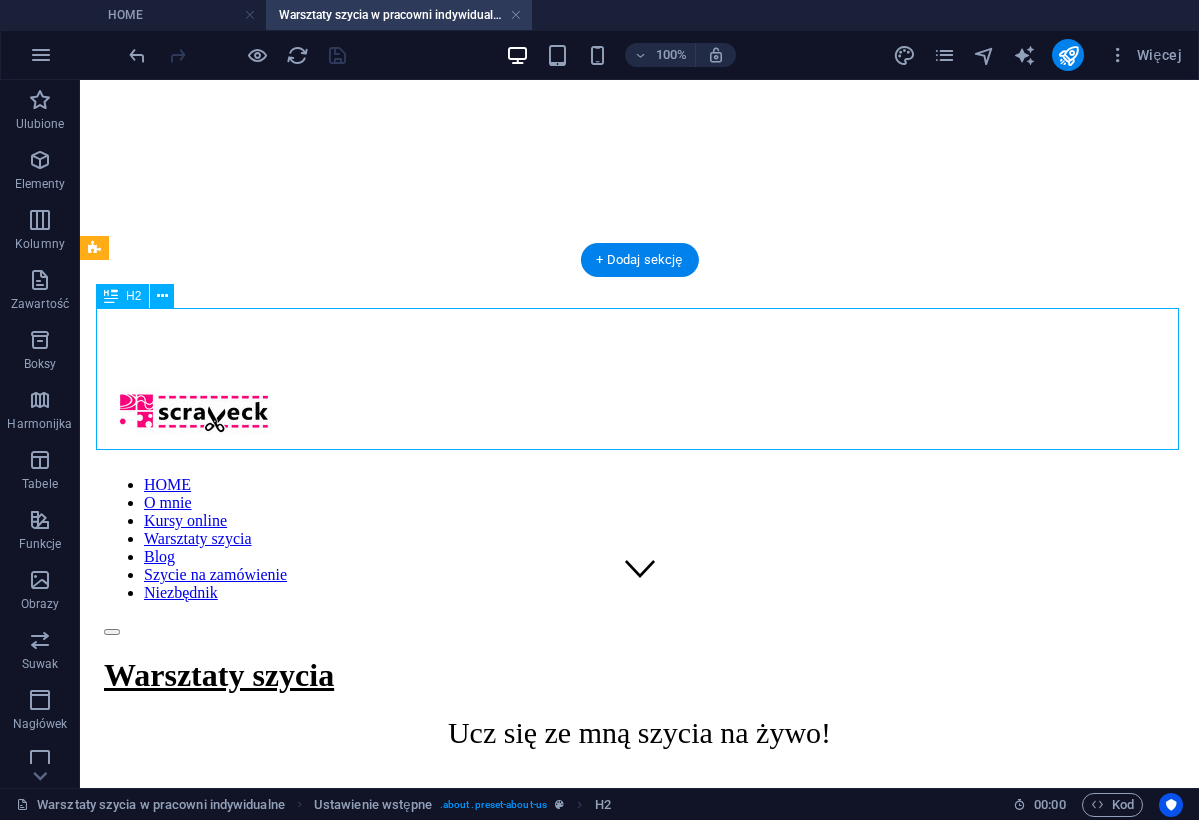 click on "Indywidualne warsztaty szycia 100% uwagi na Ciebie" at bounding box center (639, 829) 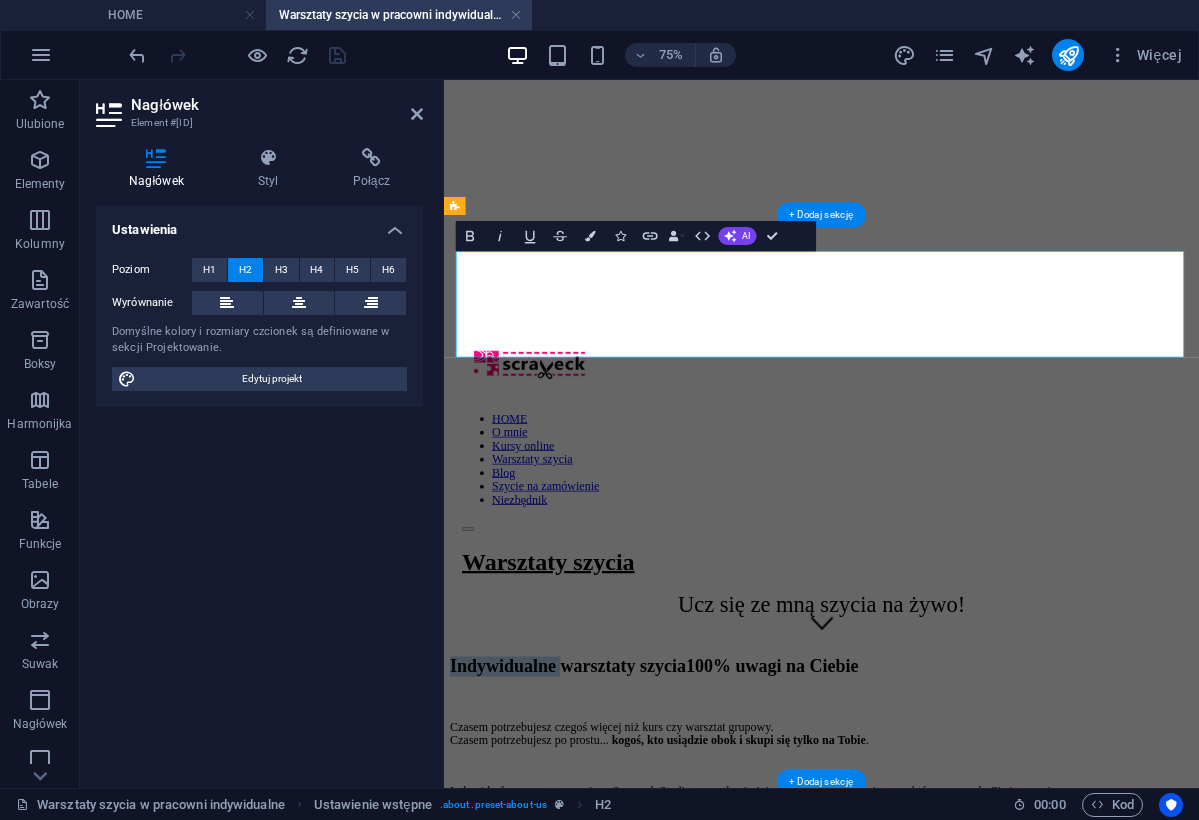 drag, startPoint x: 764, startPoint y: 344, endPoint x: 464, endPoint y: 337, distance: 300.08167 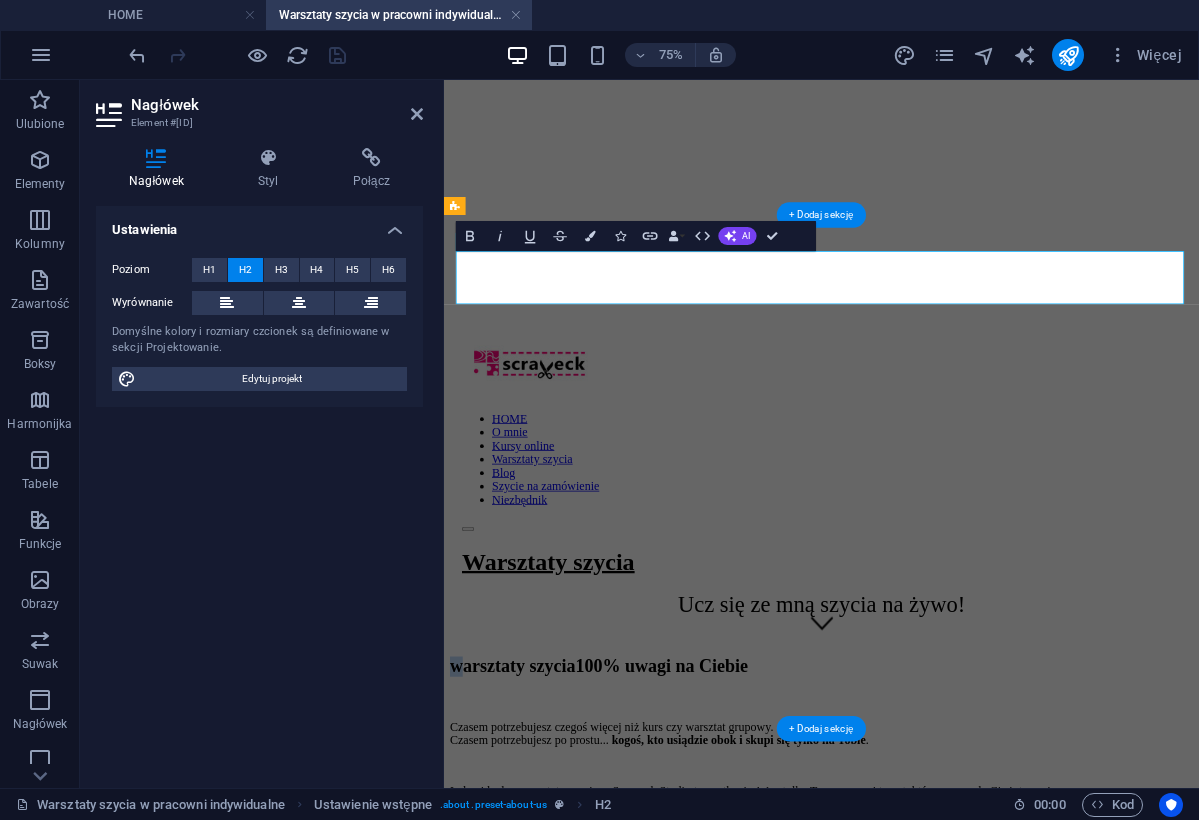 drag, startPoint x: 577, startPoint y: 348, endPoint x: 557, endPoint y: 348, distance: 20 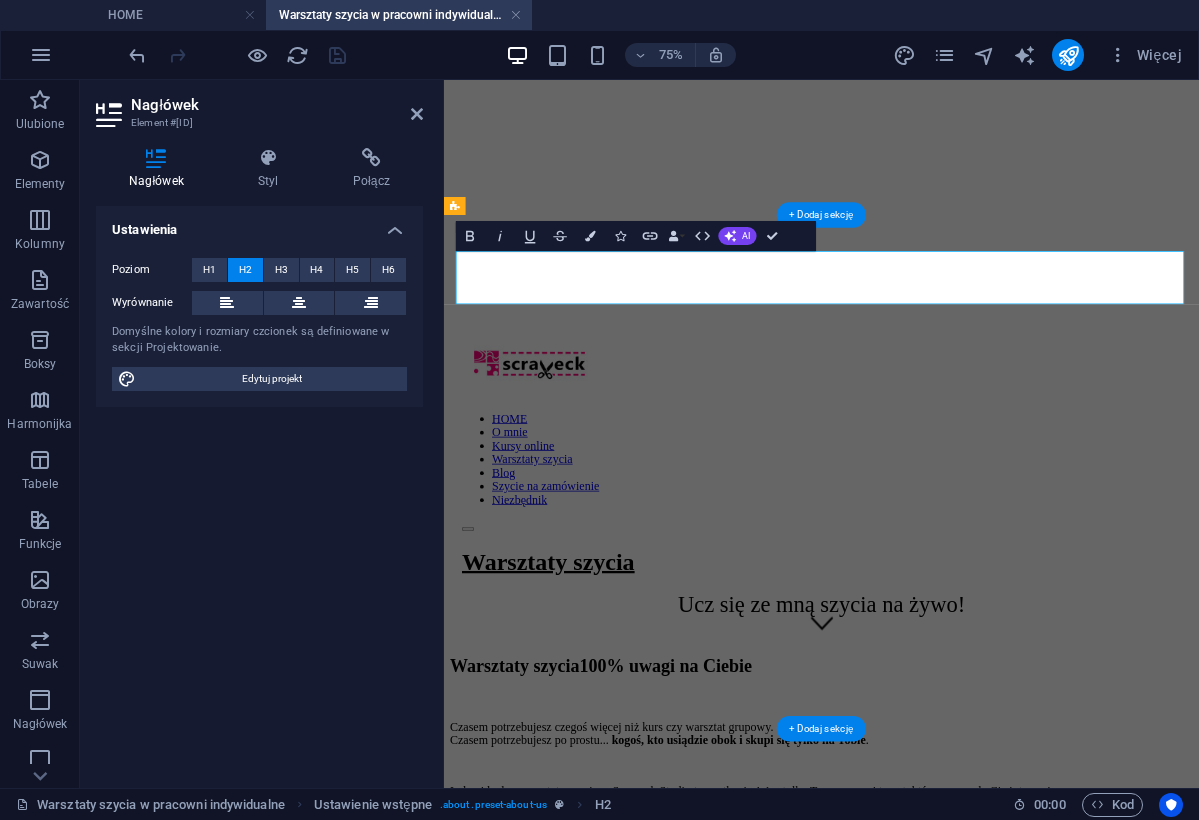 type 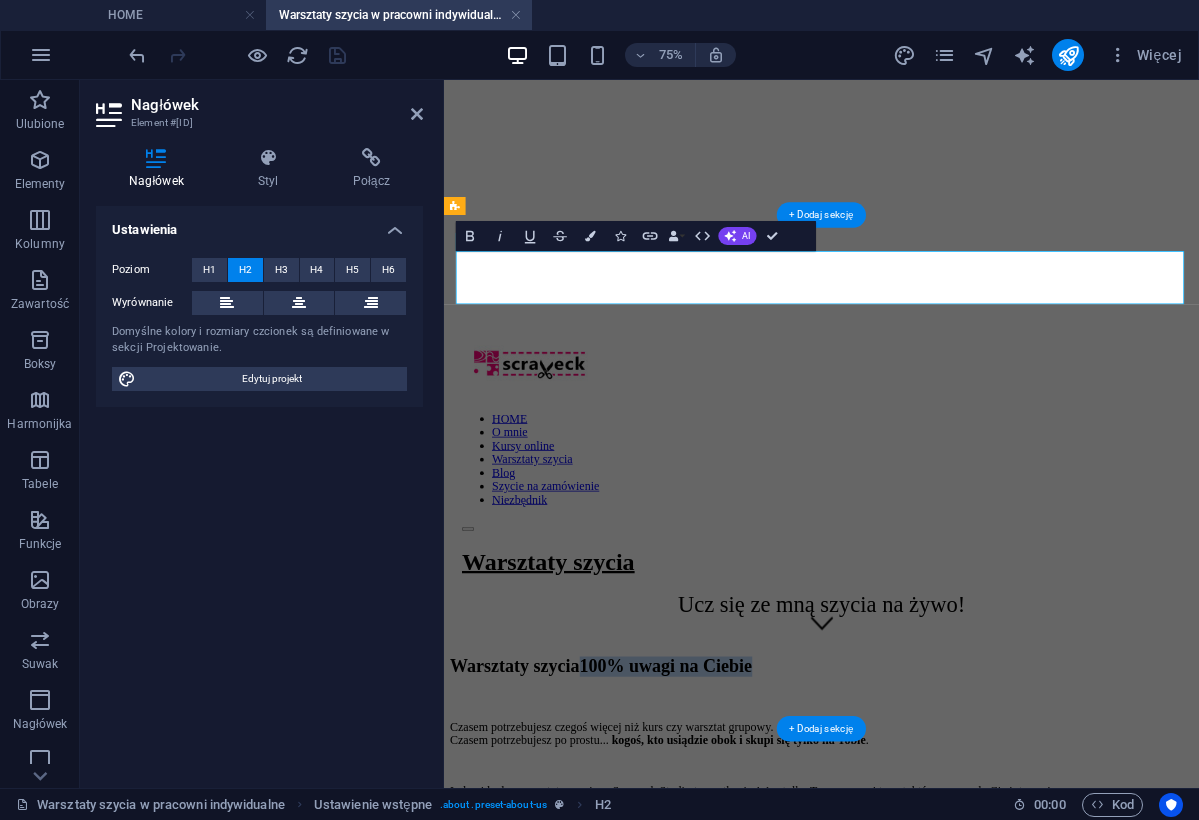 drag, startPoint x: 904, startPoint y: 341, endPoint x: 1348, endPoint y: 355, distance: 444.22067 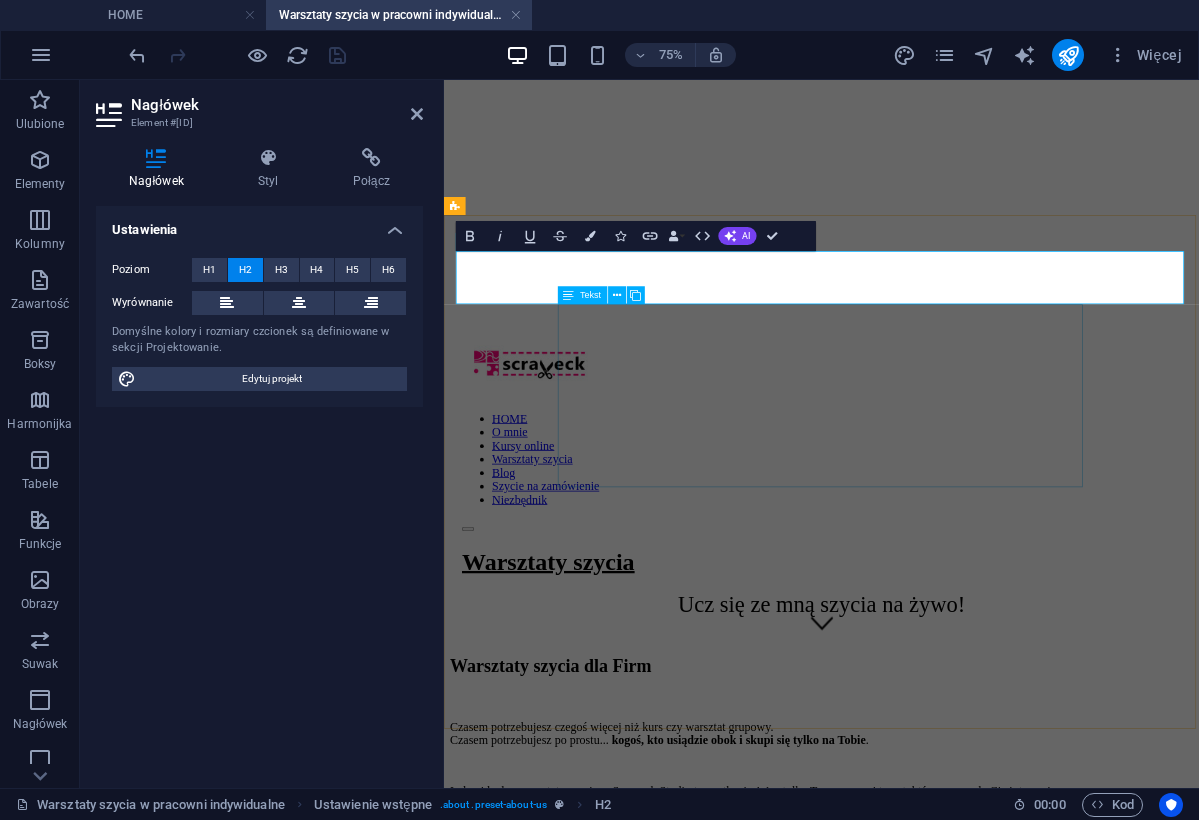 click on "Czasem potrzebujesz czegoś więcej niż kurs czy warsztat grupowy. Czasem potrzebujesz po prostu... kogoś, kto usiądzie obok i skupi się tylko na Tobie . Indywidualne warsztaty szycia w Scraveck Studio to spotkanie 1:1 – tylko Ty, maszyna i temat, który naprawdę Cię interesuje. Bez scenariusza. W Twoim tempie, na Twoich zasadach." at bounding box center (947, 1009) 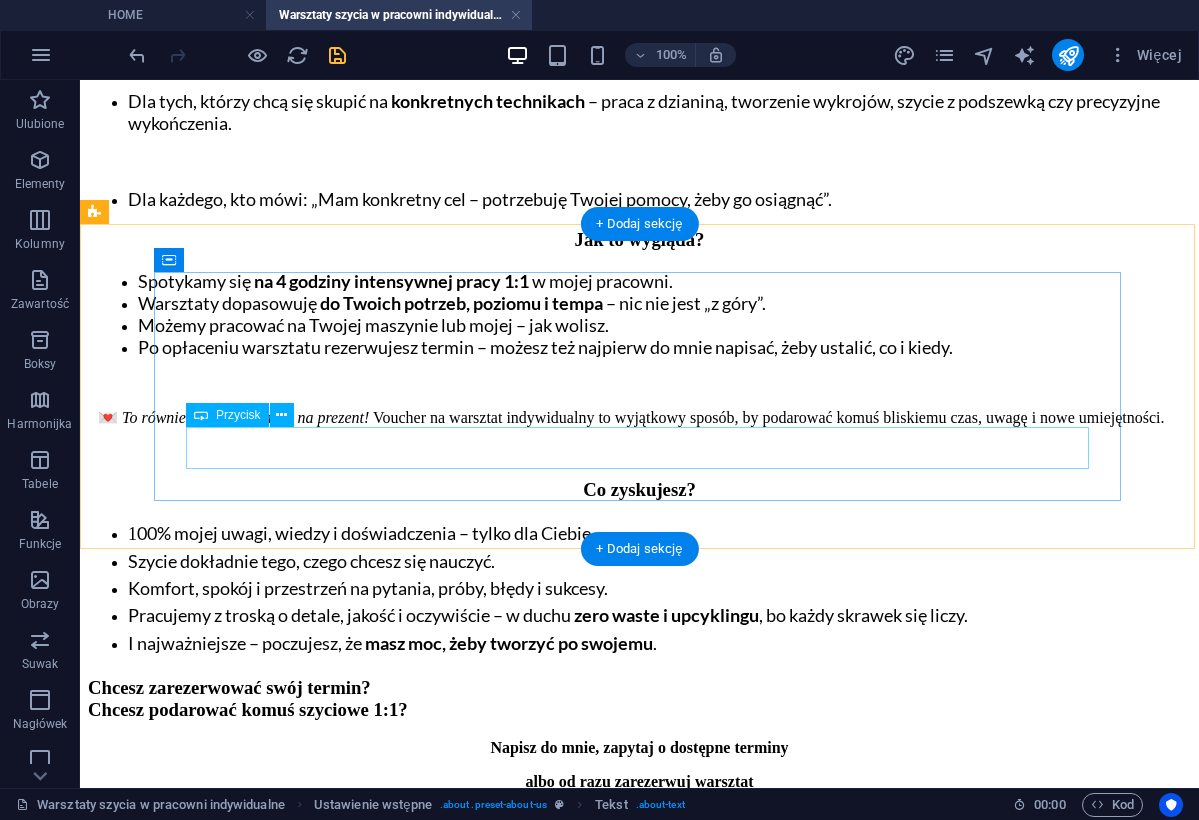scroll, scrollTop: 1340, scrollLeft: 0, axis: vertical 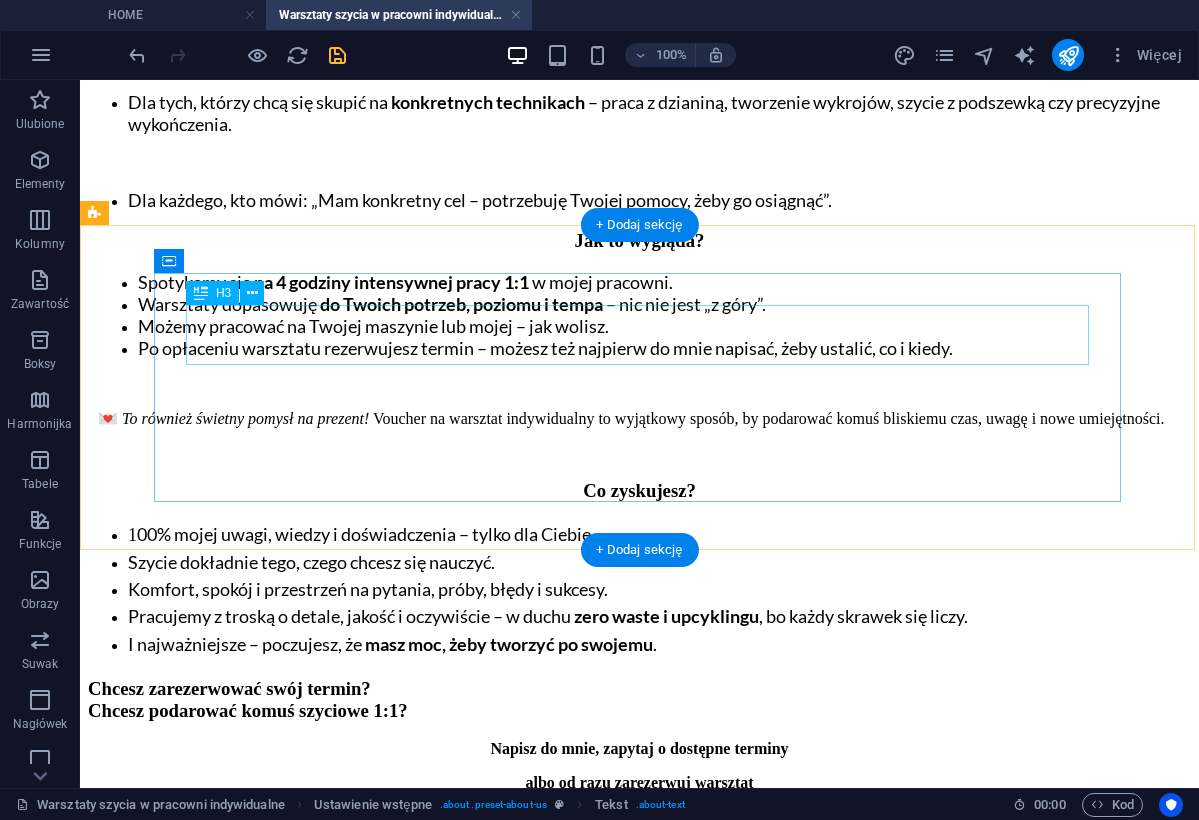 click on "Chcesz zarezerwować swój termin?  Chcesz podarować komuś szyciowe 1:1?" at bounding box center (639, 700) 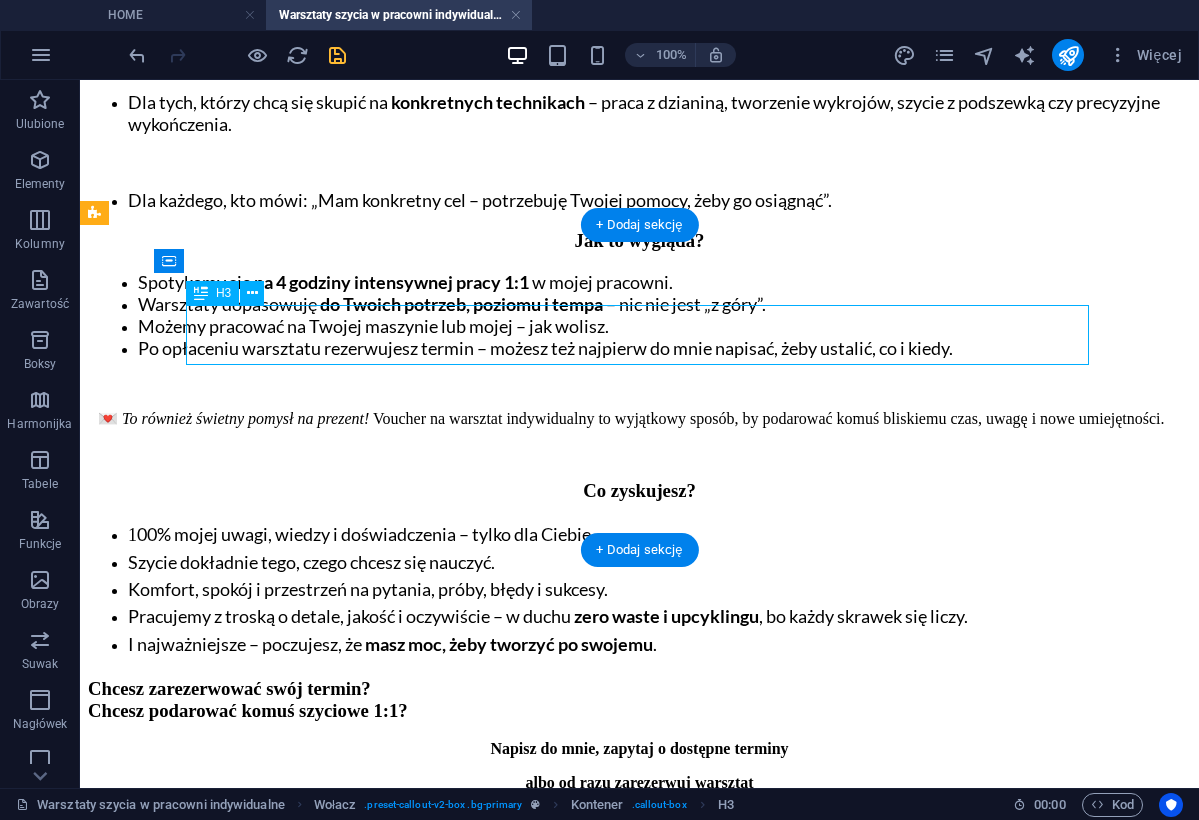 click on "Chcesz zarezerwować swój termin?  Chcesz podarować komuś szyciowe 1:1?" at bounding box center (639, 700) 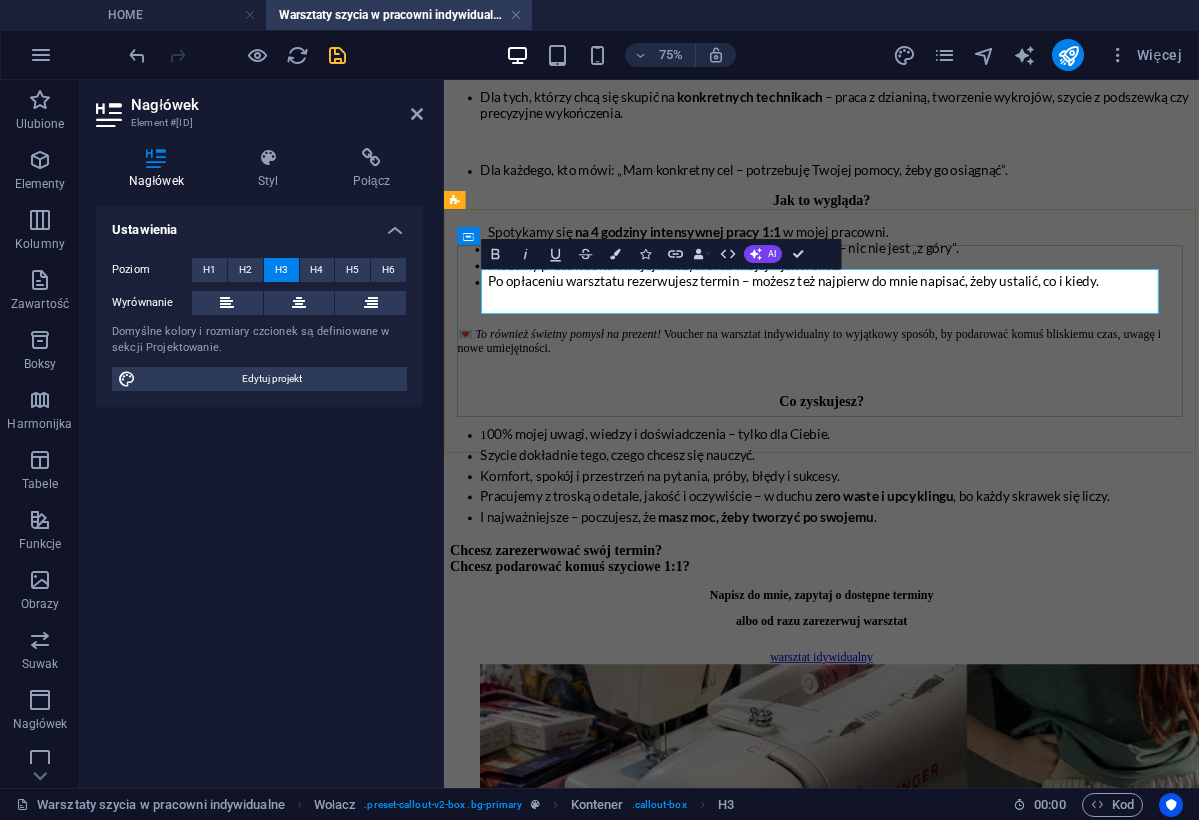 click on "Chcesz zarezerwować swój termin? Chcesz podarować komuś szyciowe 1:1?" at bounding box center [947, 718] 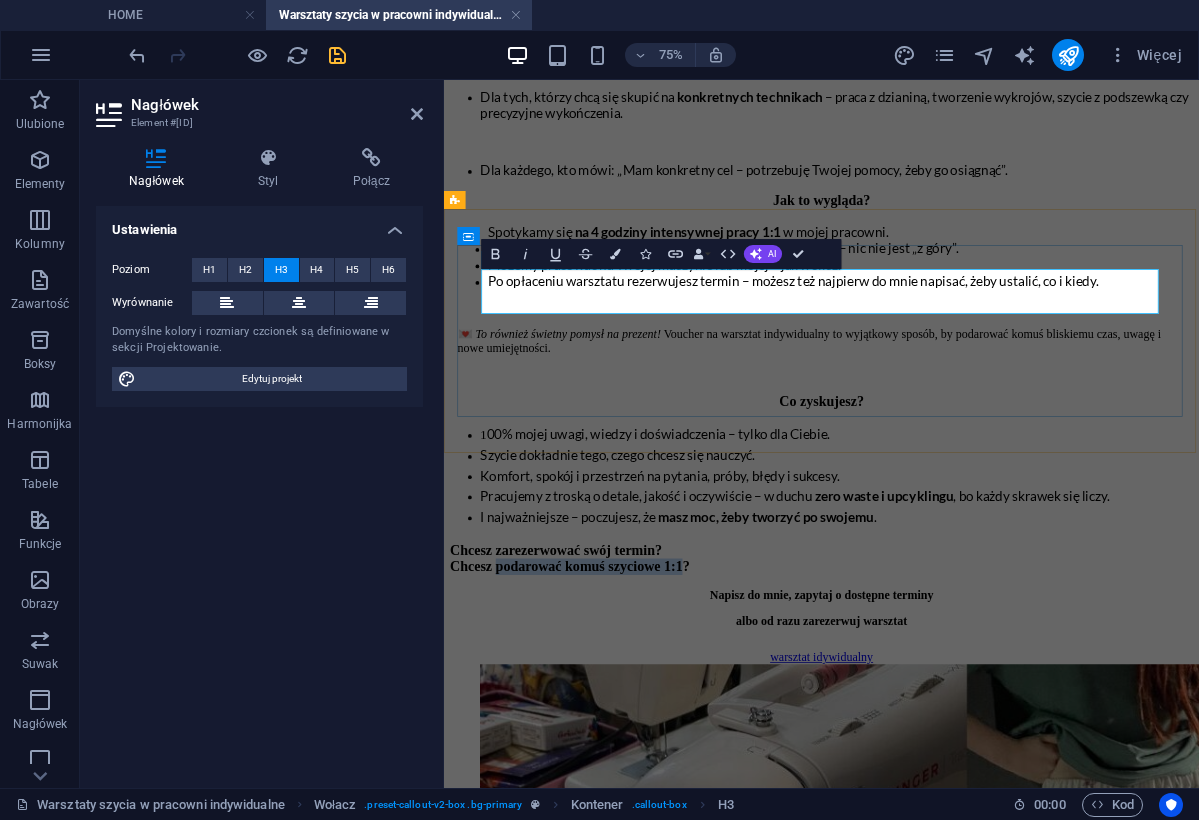 drag, startPoint x: 835, startPoint y: 376, endPoint x: 1121, endPoint y: 372, distance: 286.02798 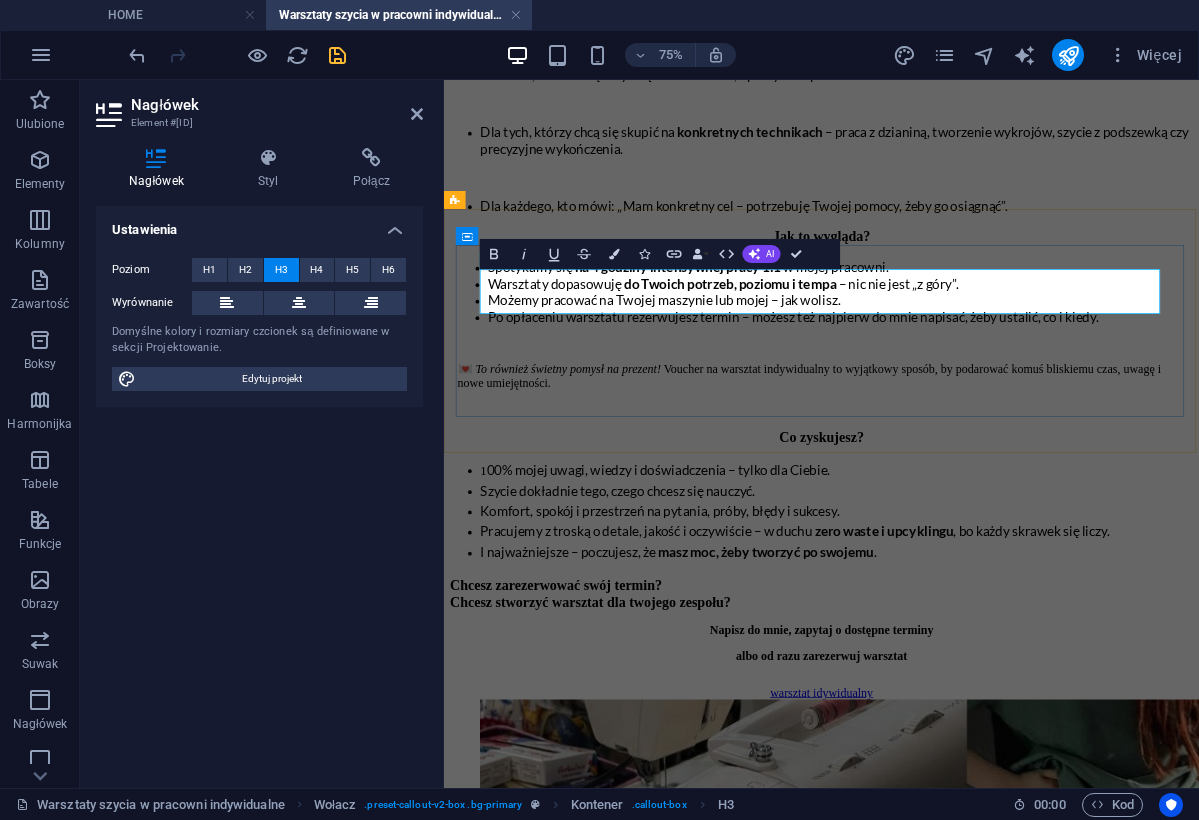 click on "Chcesz zarezerwować swój termin? Chcesz stworzyć warsztat dla twojego zespołu?" at bounding box center [947, 765] 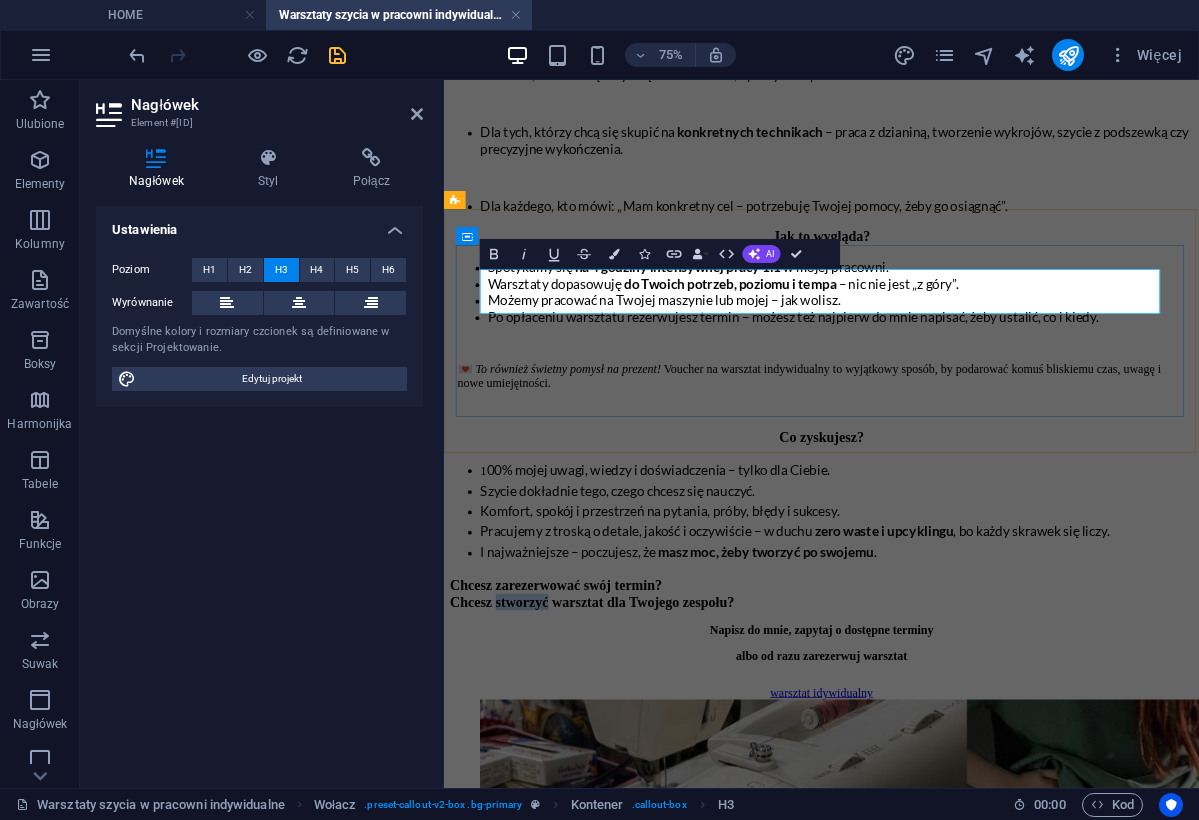 drag, startPoint x: 879, startPoint y: 380, endPoint x: 800, endPoint y: 375, distance: 79.15807 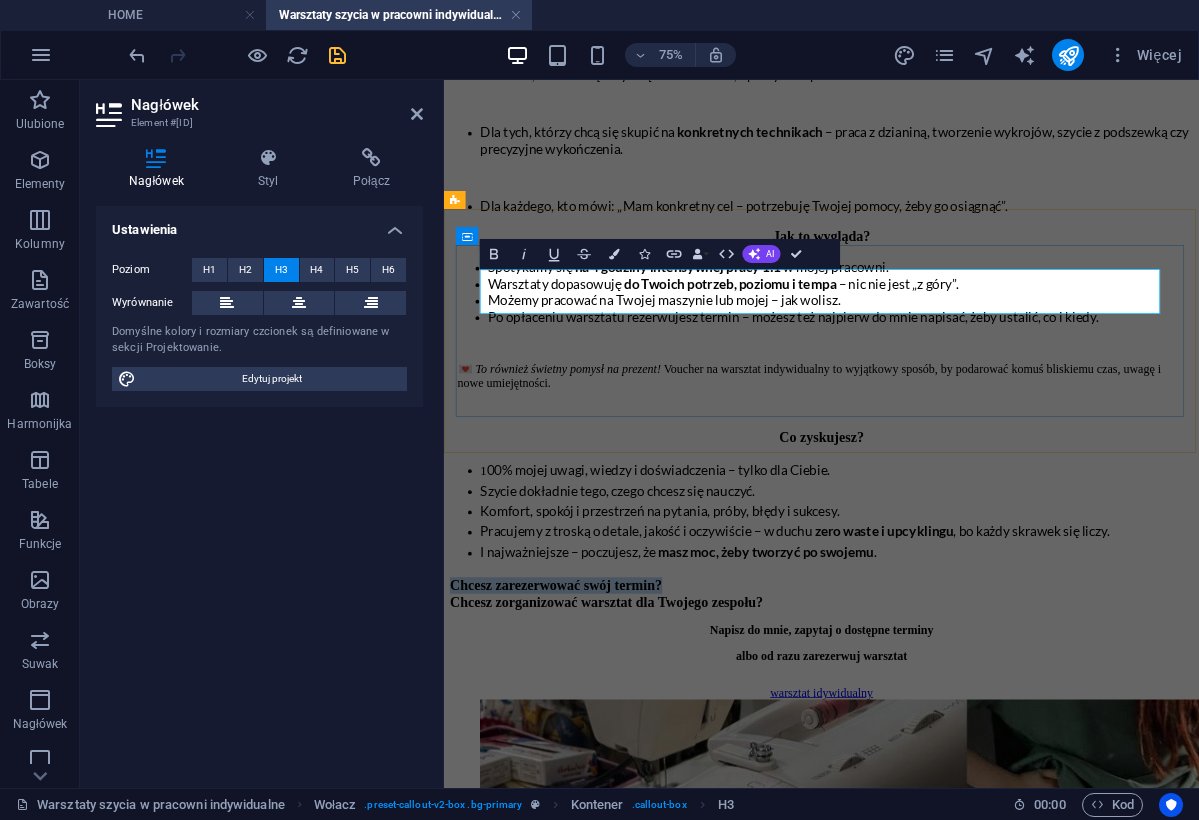 drag, startPoint x: 1123, startPoint y: 343, endPoint x: 736, endPoint y: 344, distance: 387.00128 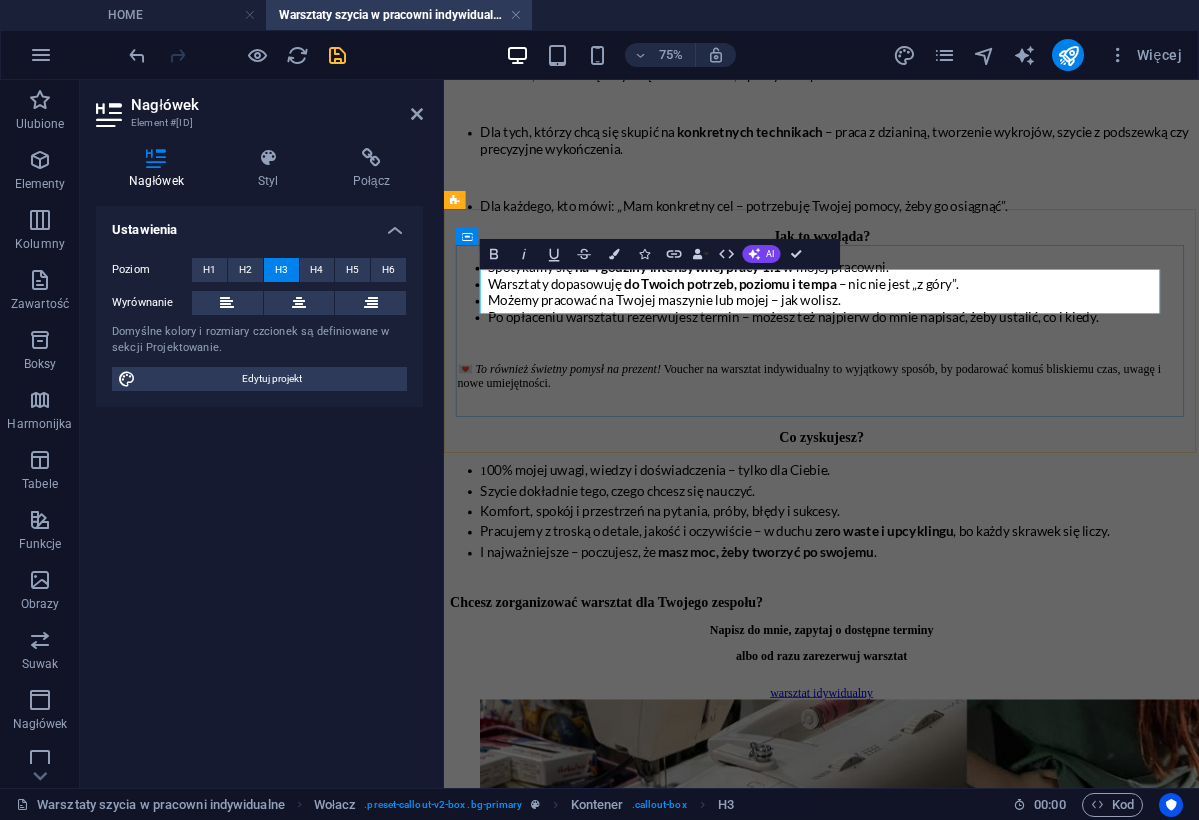 click on "Chcesz zorganizować warsztat dla Twojego zespołu?" at bounding box center (947, 765) 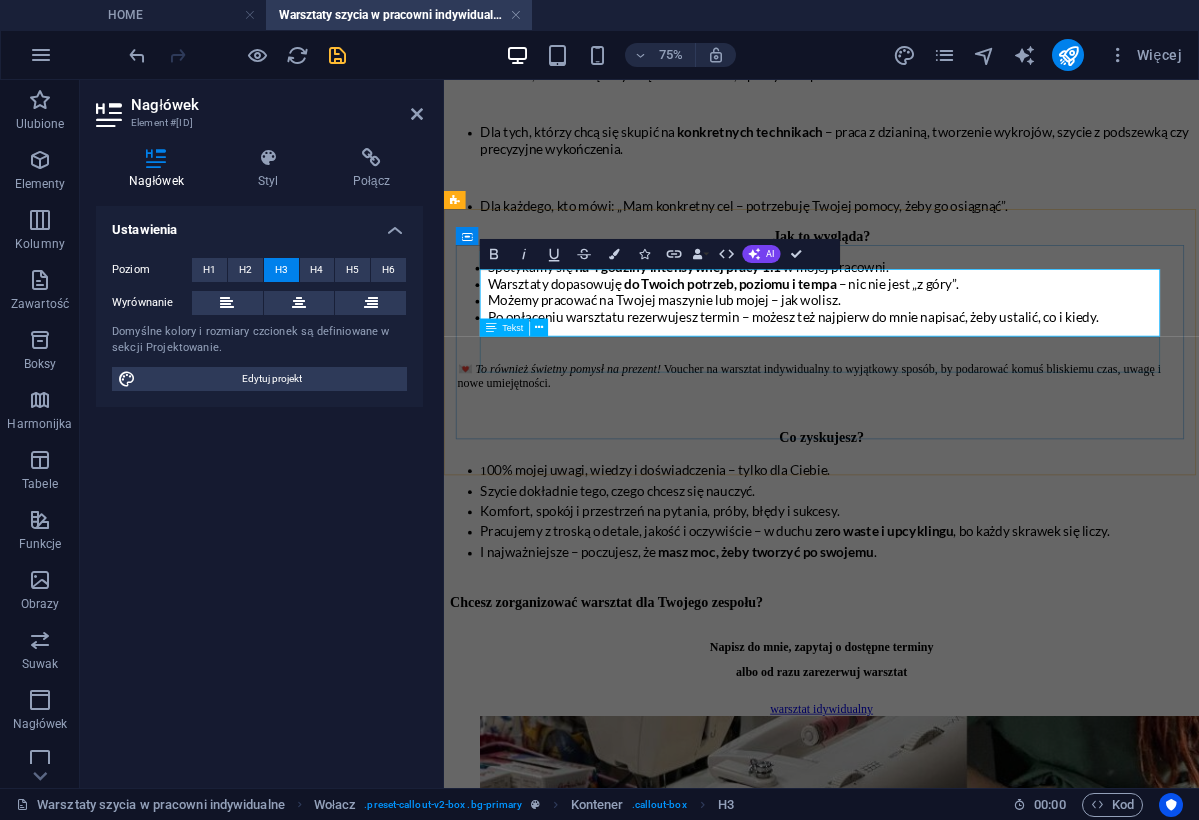 click on "Napisz do mnie, zapytaj o dostępne terminy albo od razu zarezerwuj warsztat" at bounding box center [947, 853] 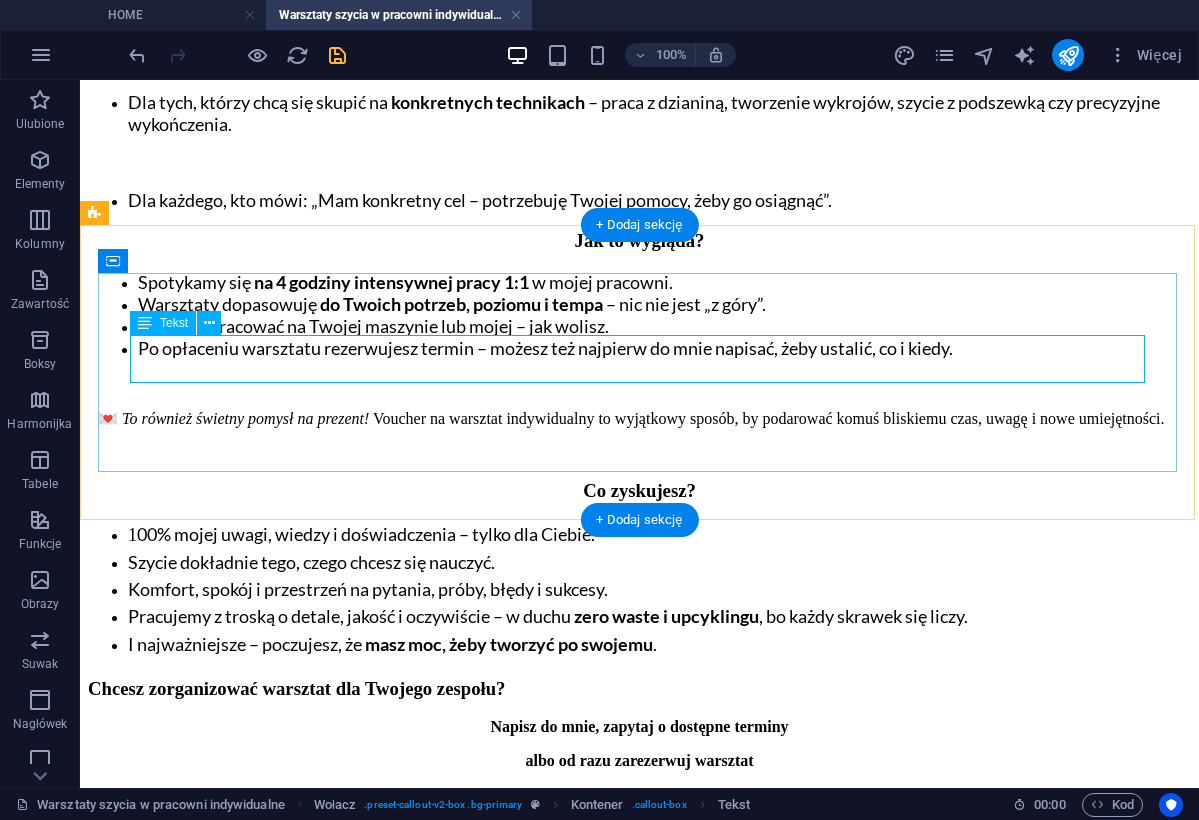 click on "Napisz do mnie, zapytaj o dostępne terminy albo od razu zarezerwuj warsztat" at bounding box center (639, 744) 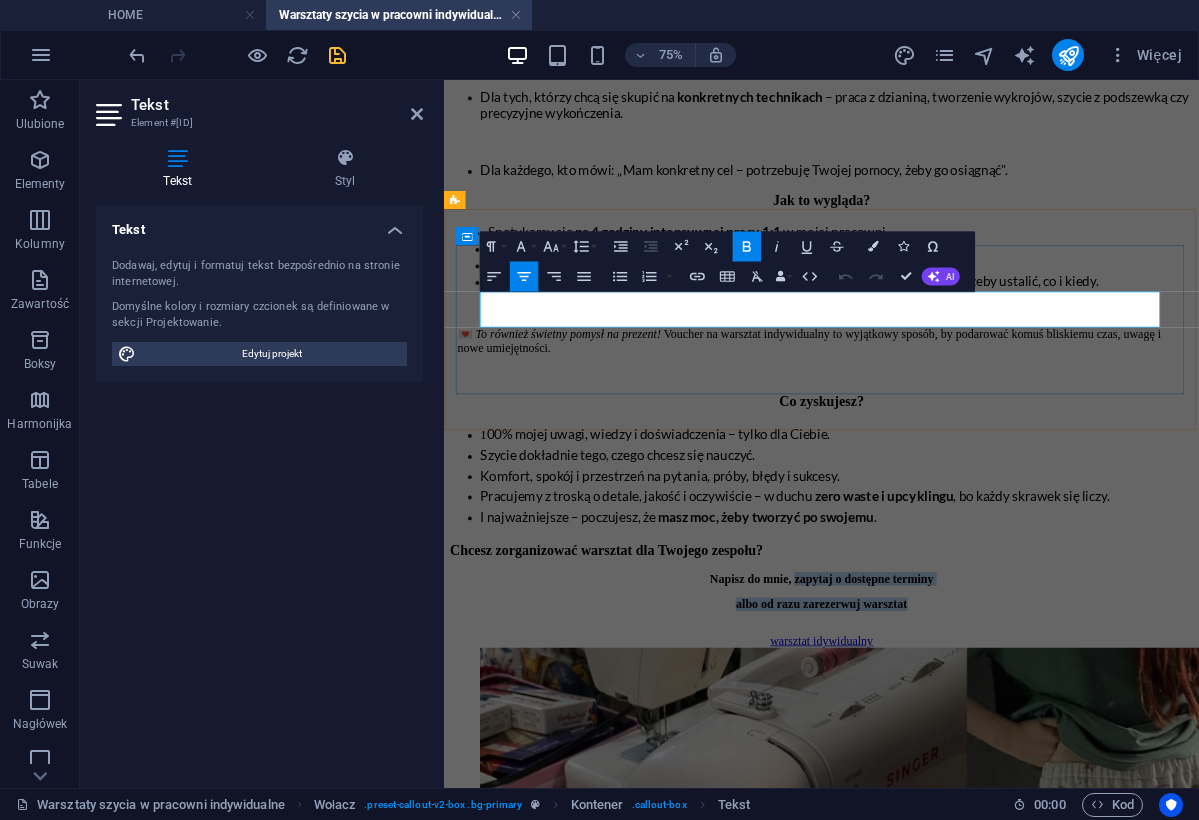 drag, startPoint x: 909, startPoint y: 375, endPoint x: 1084, endPoint y: 403, distance: 177.22585 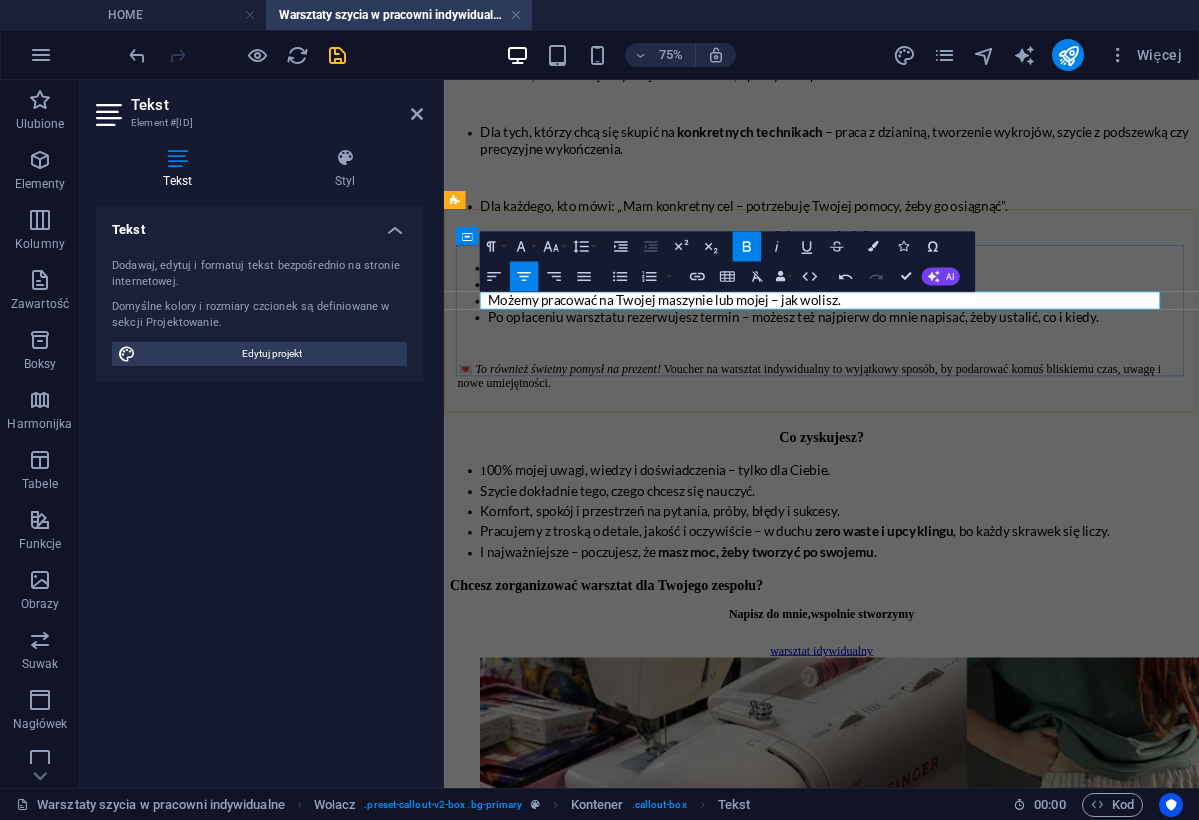 click on "Napisz do mnie,wspolnie stworzymy" at bounding box center [947, 791] 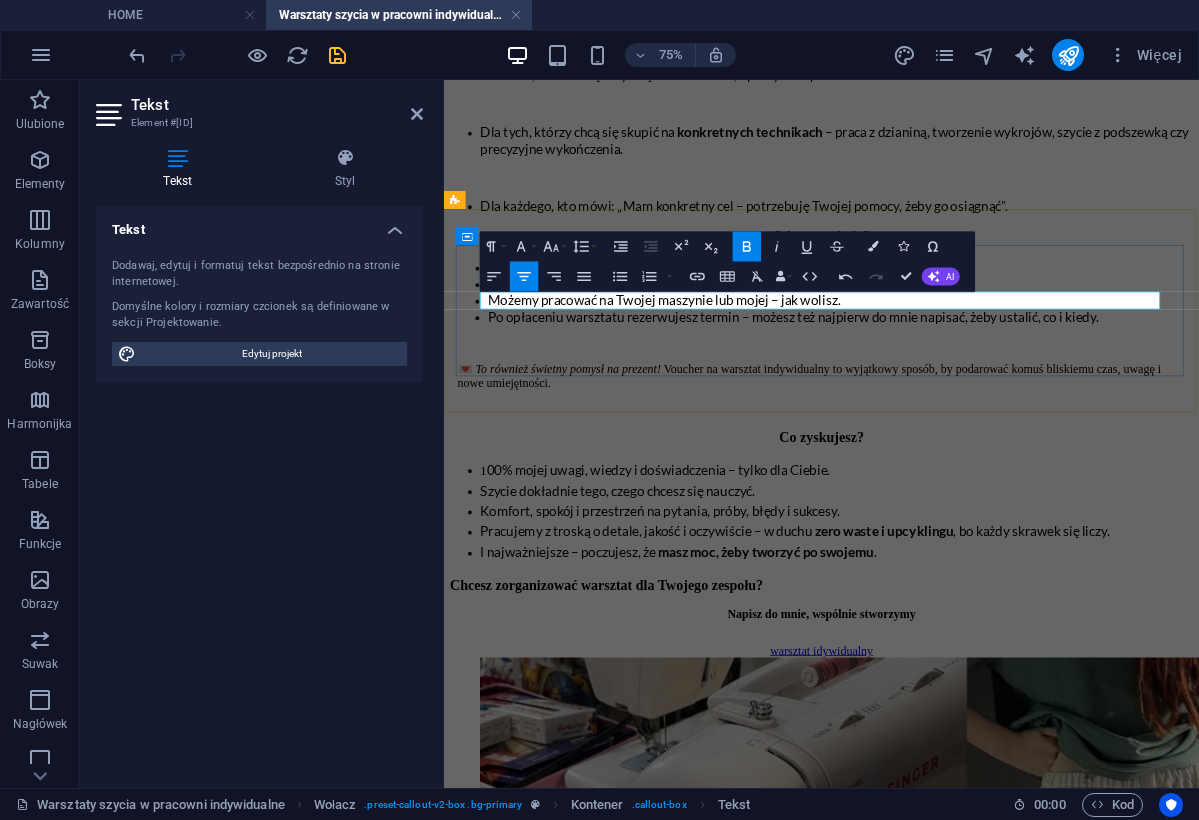 click on "Napisz do mnie, wspólnie stworzymy" at bounding box center [947, 792] 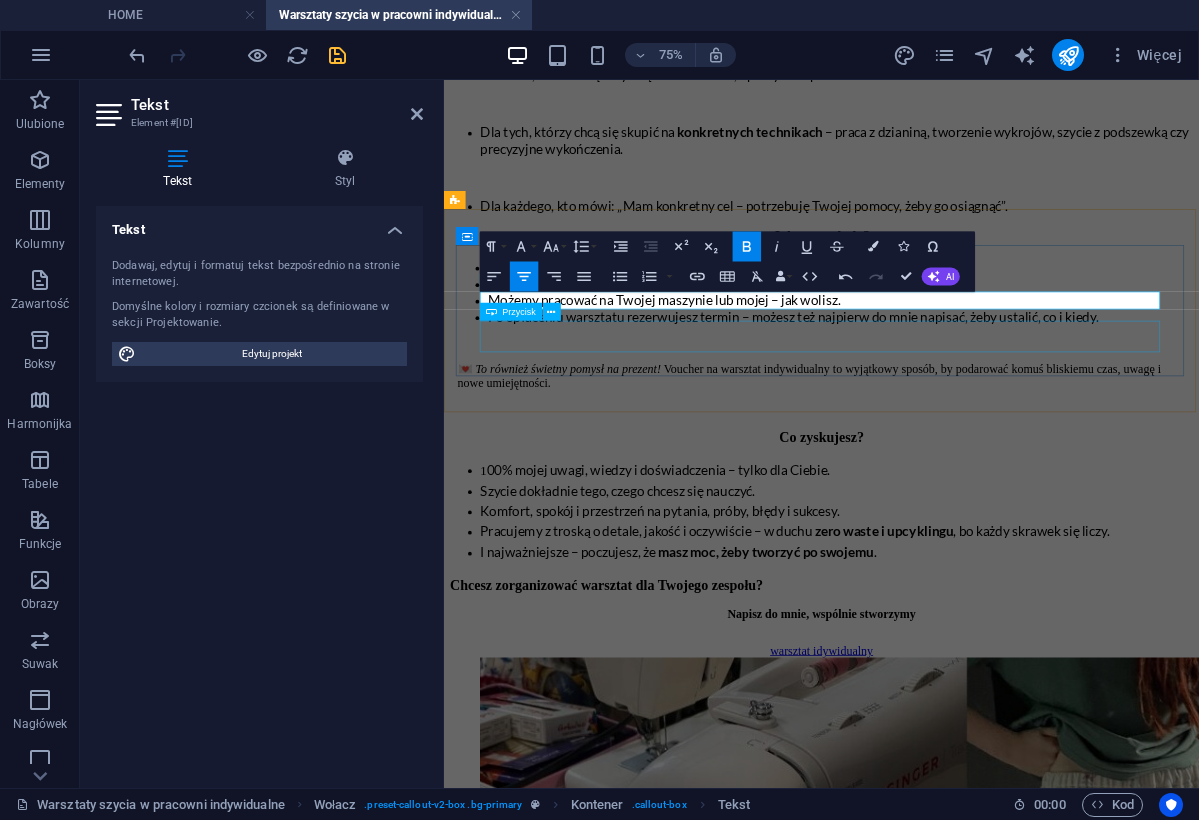 click on "warsztat idywidualny" at bounding box center [947, 841] 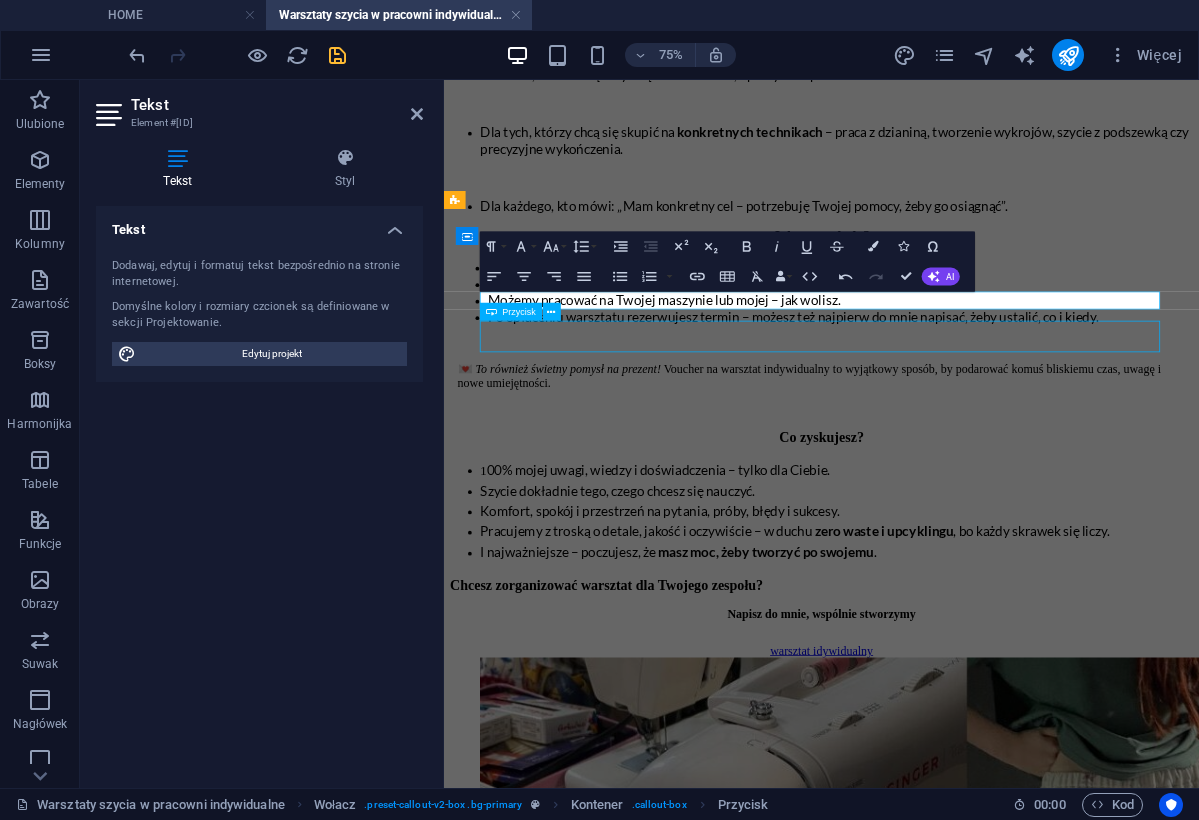click on "Chcesz zorganizować warsztat dla Twojego zespołu? Napisz do mnie, wspólnie stworzymy  warsztat idywidualny" at bounding box center [947, 797] 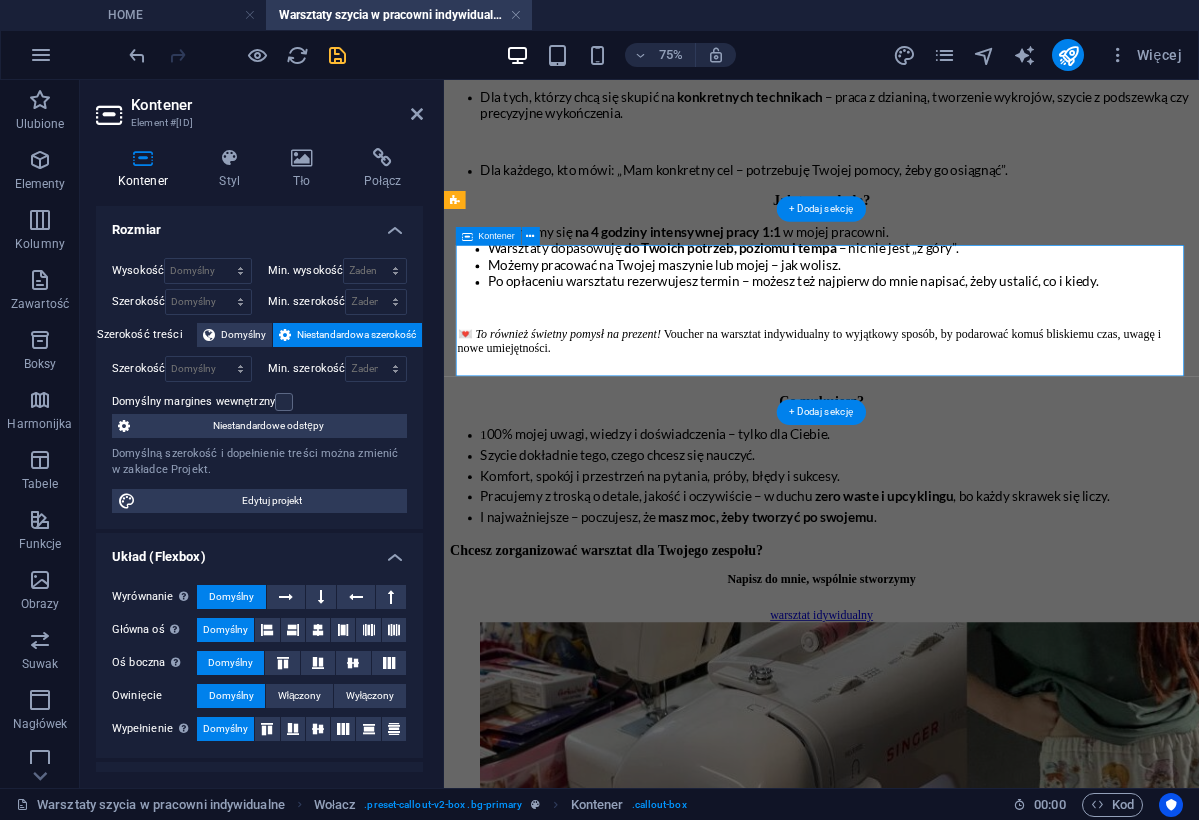 click on "warsztat idywidualny" at bounding box center [947, 794] 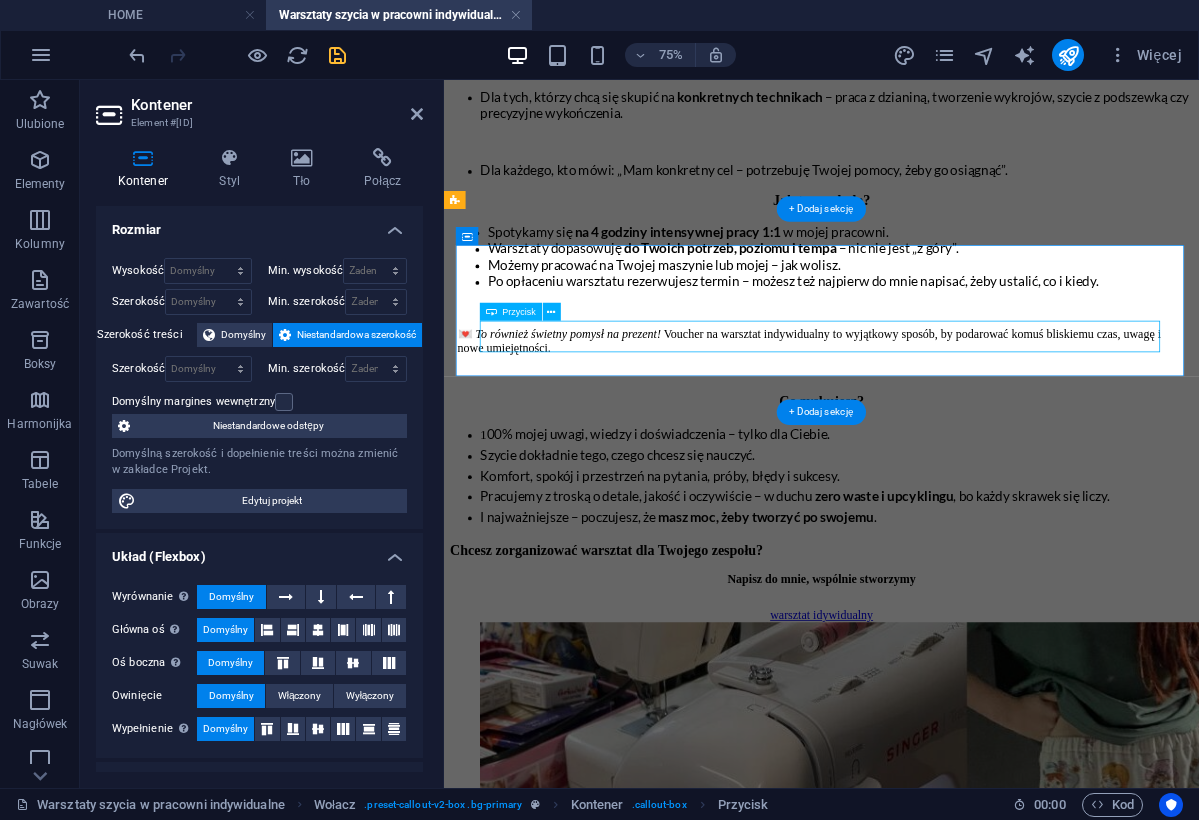 click on "warsztat idywidualny" at bounding box center [947, 794] 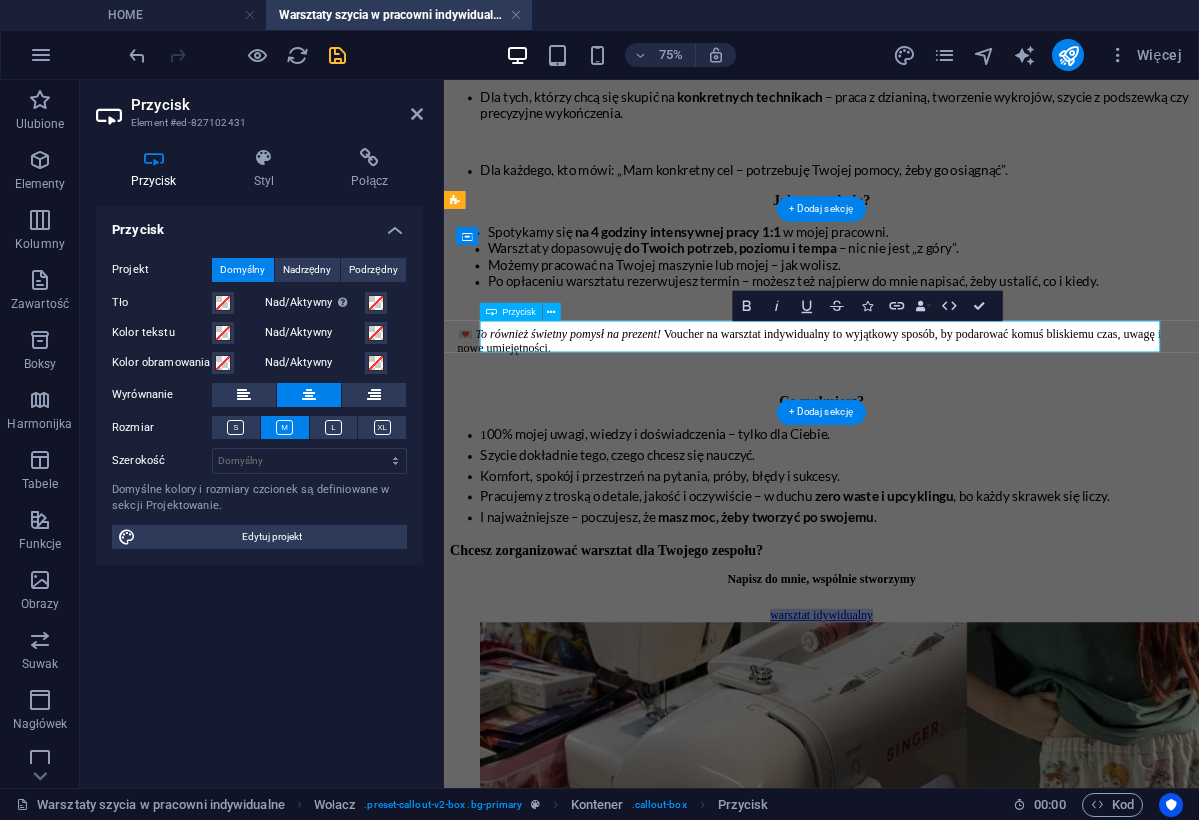 click on "warsztat idywidualny" at bounding box center [947, 793] 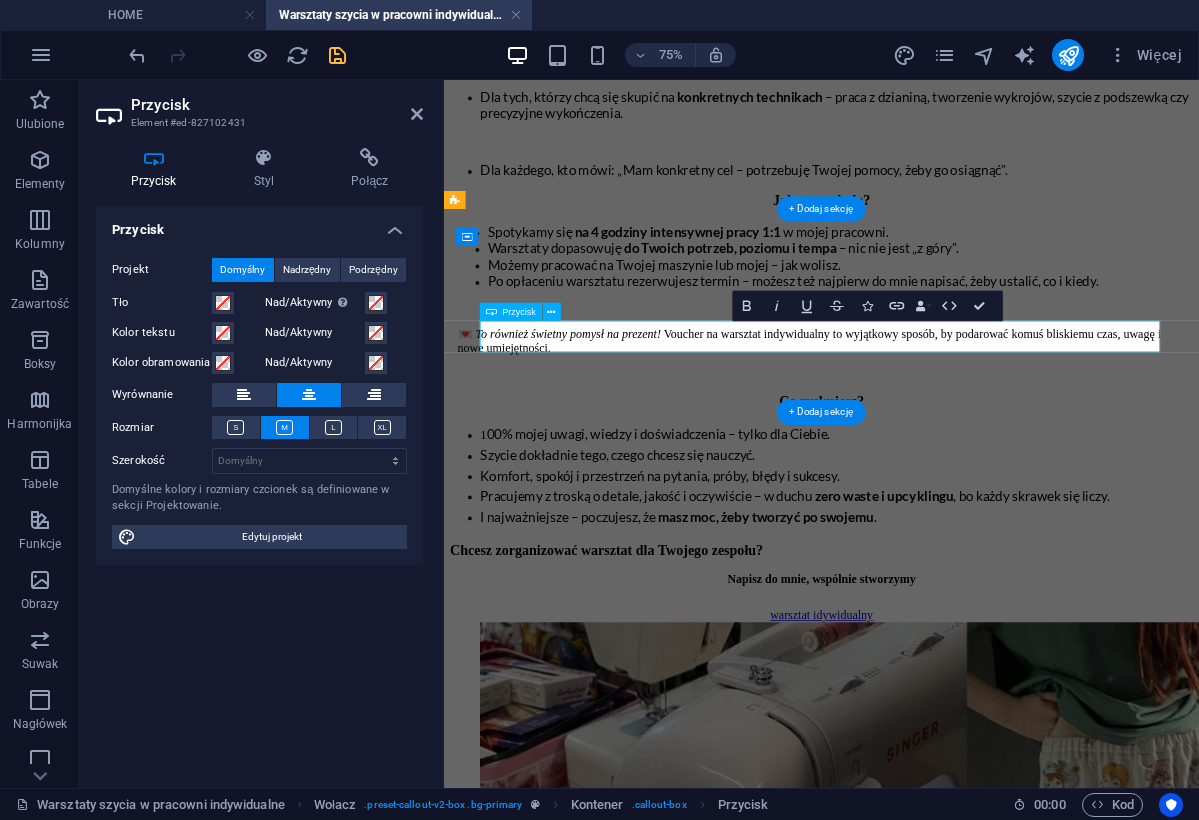 click on "warsztat idywidualny" at bounding box center (947, 793) 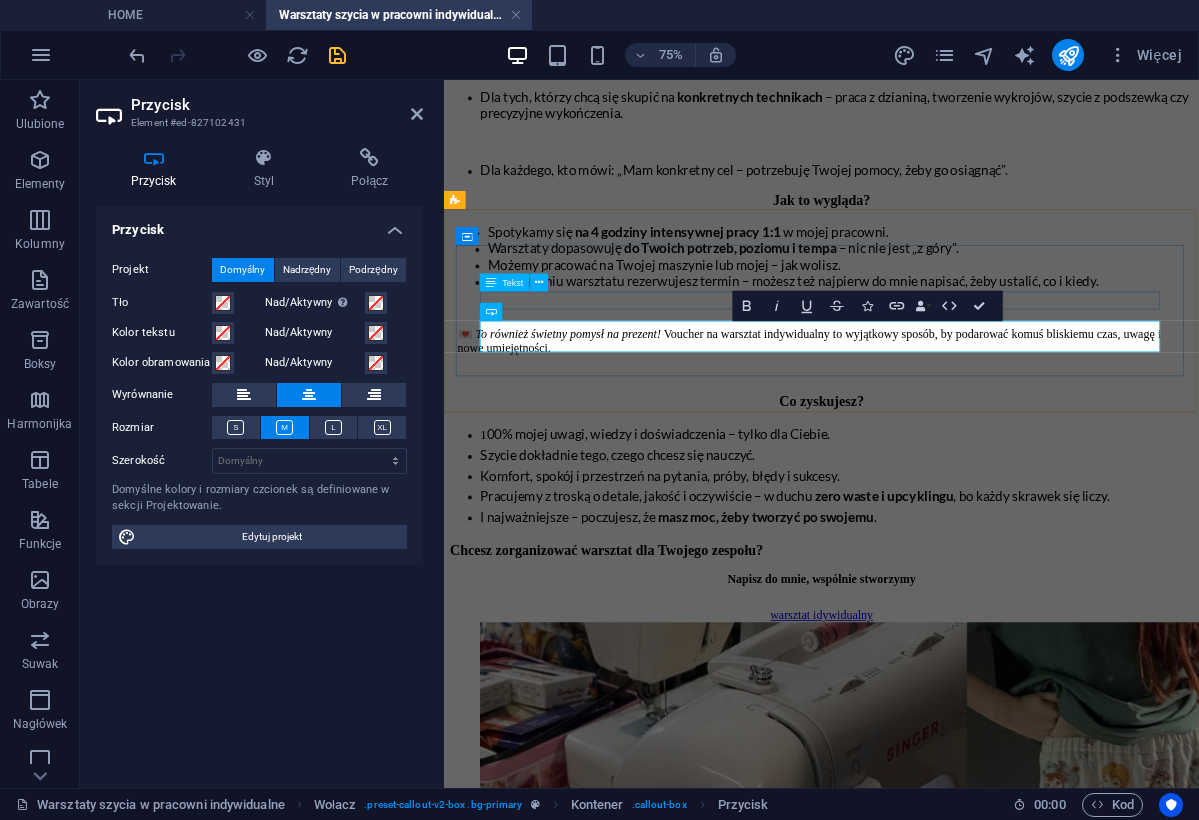 click on "Napisz do mnie, wspólnie stworzymy" at bounding box center (947, 745) 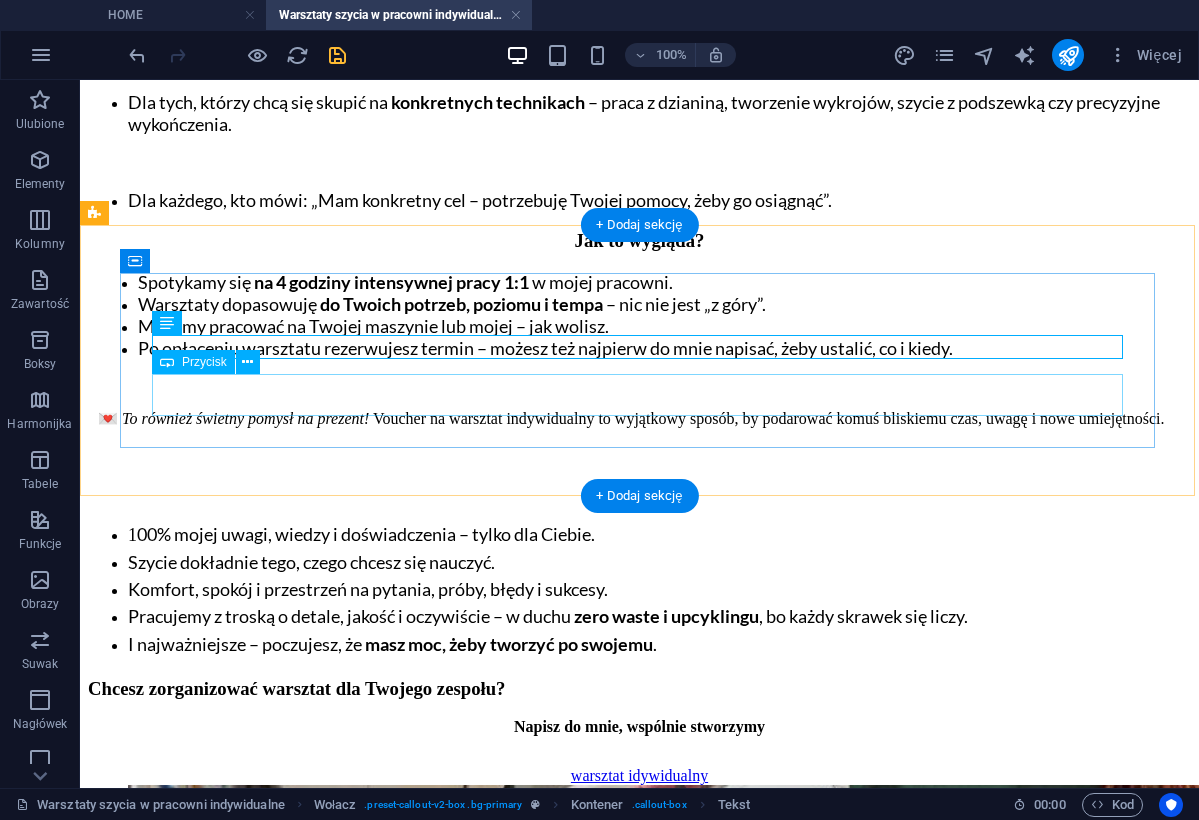 click on "warsztat idywidualny" at bounding box center (639, 776) 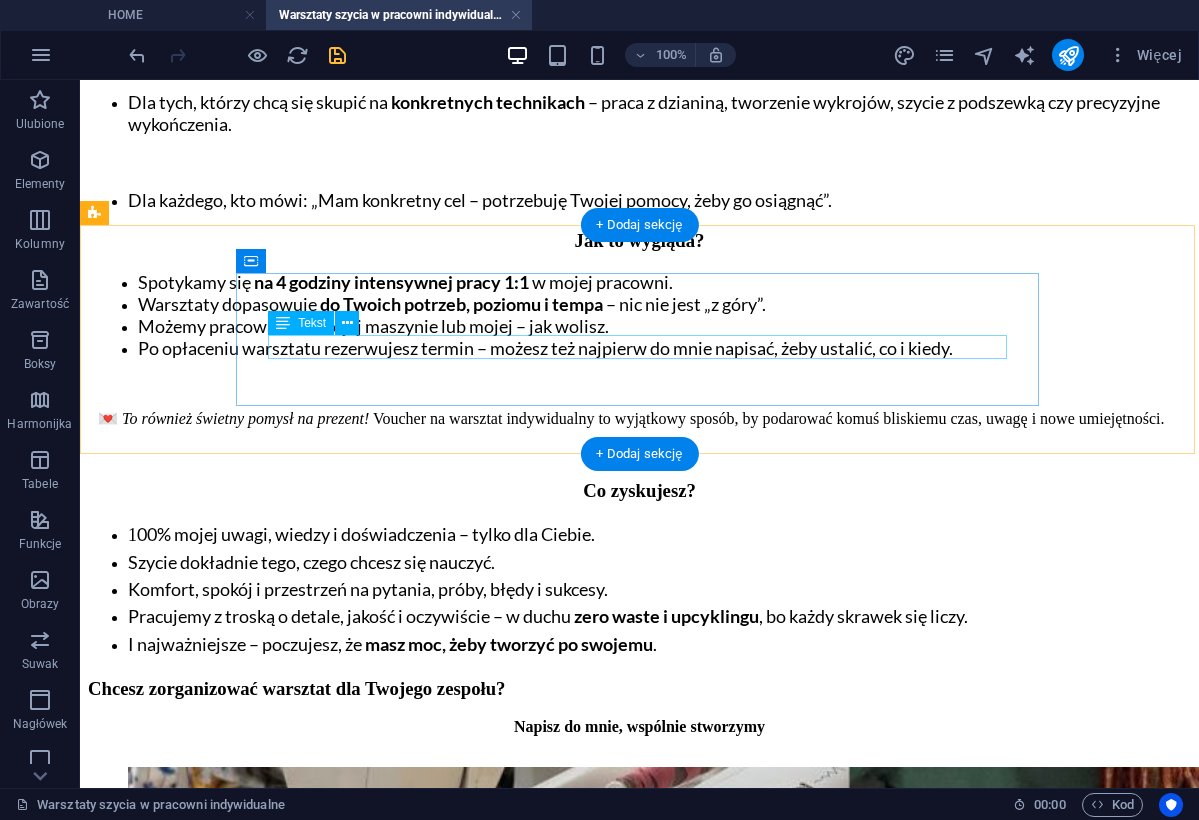 click on "Napisz do mnie, wspólnie stworzymy" at bounding box center (639, 727) 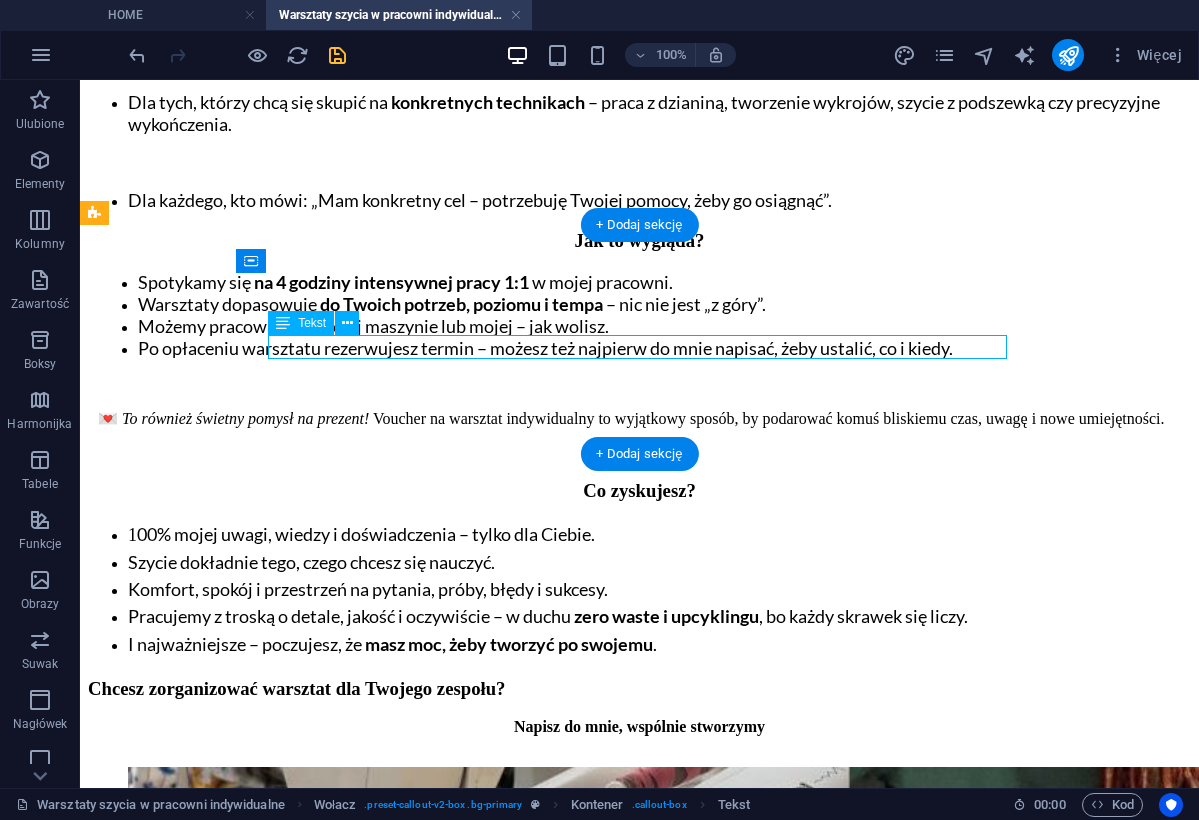 click on "Napisz do mnie, wspólnie stworzymy" at bounding box center (639, 727) 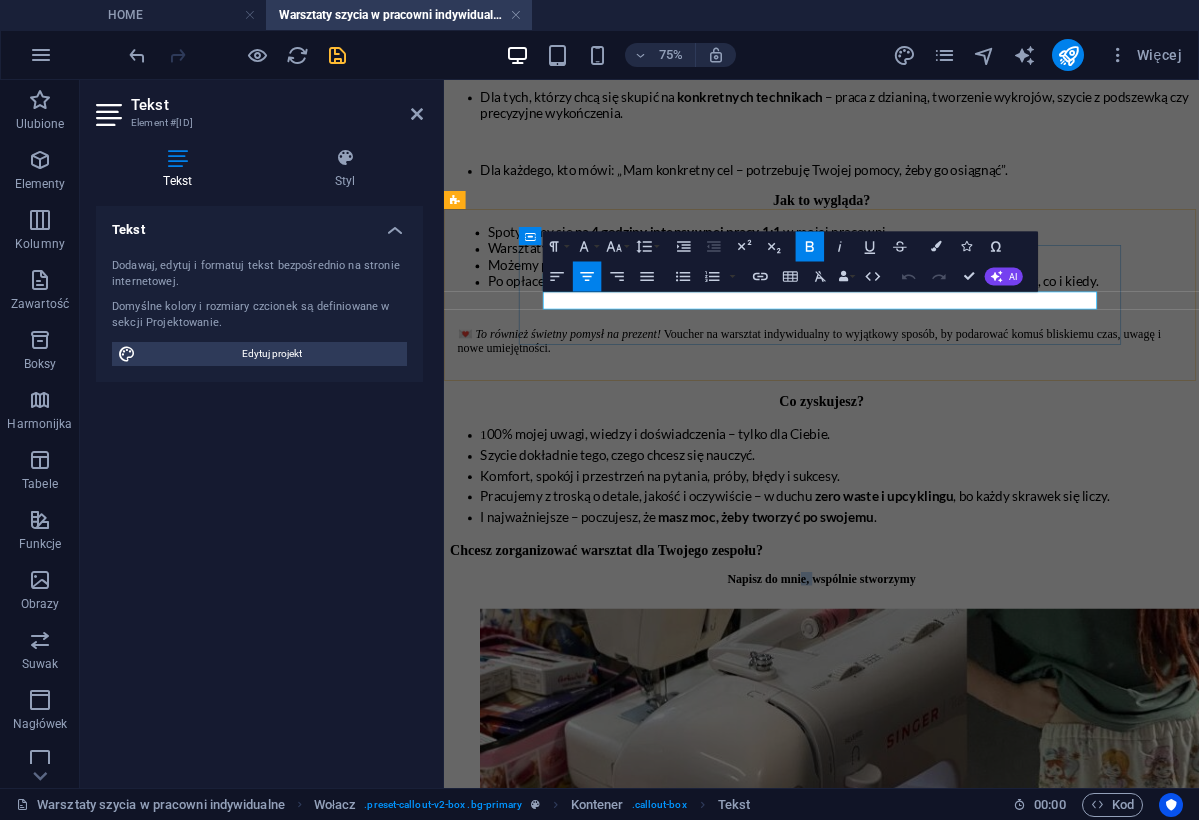 drag, startPoint x: 931, startPoint y: 373, endPoint x: 917, endPoint y: 373, distance: 14 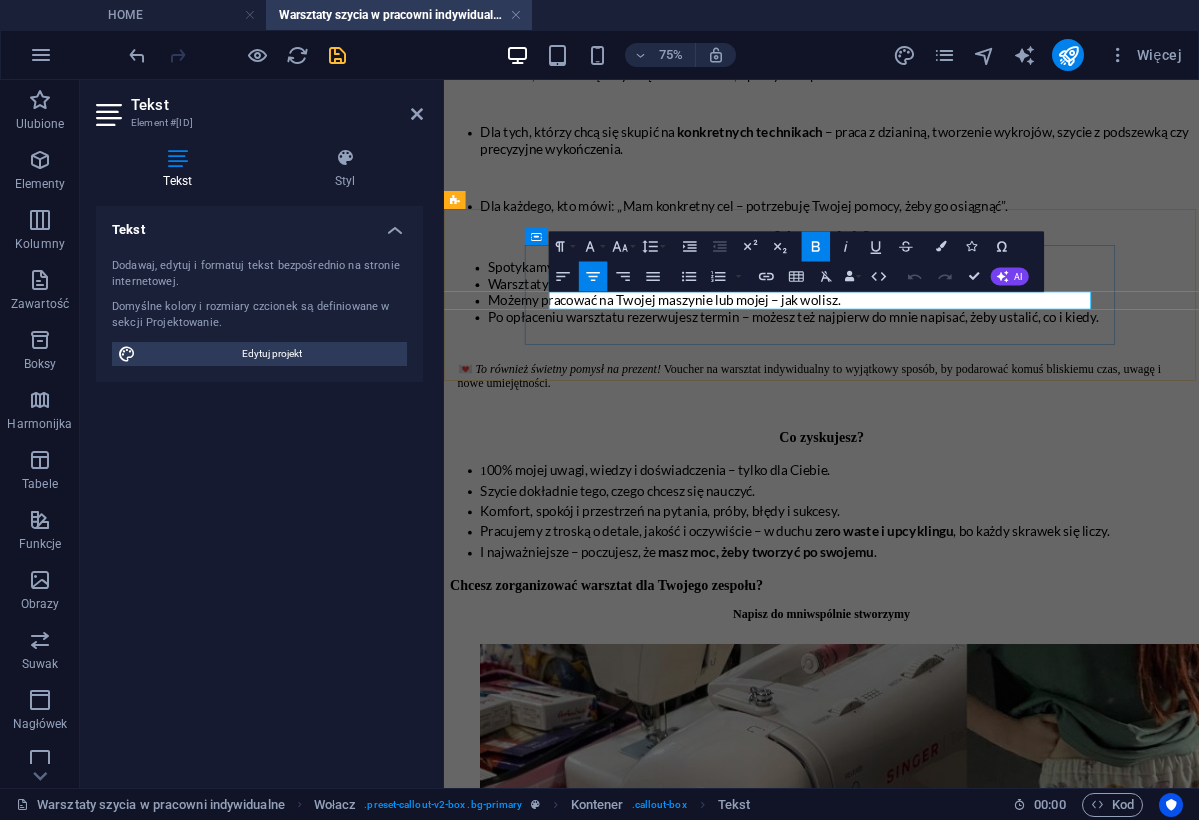 type 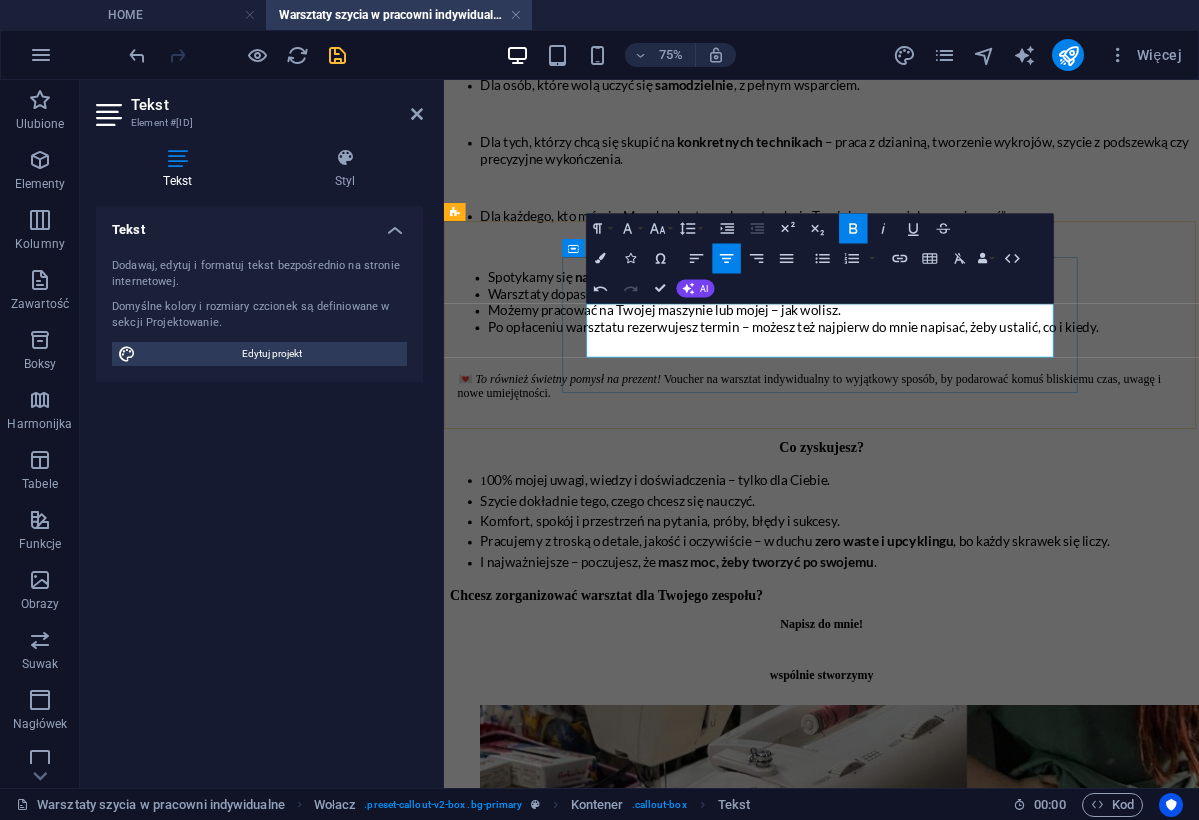 scroll, scrollTop: 1324, scrollLeft: 0, axis: vertical 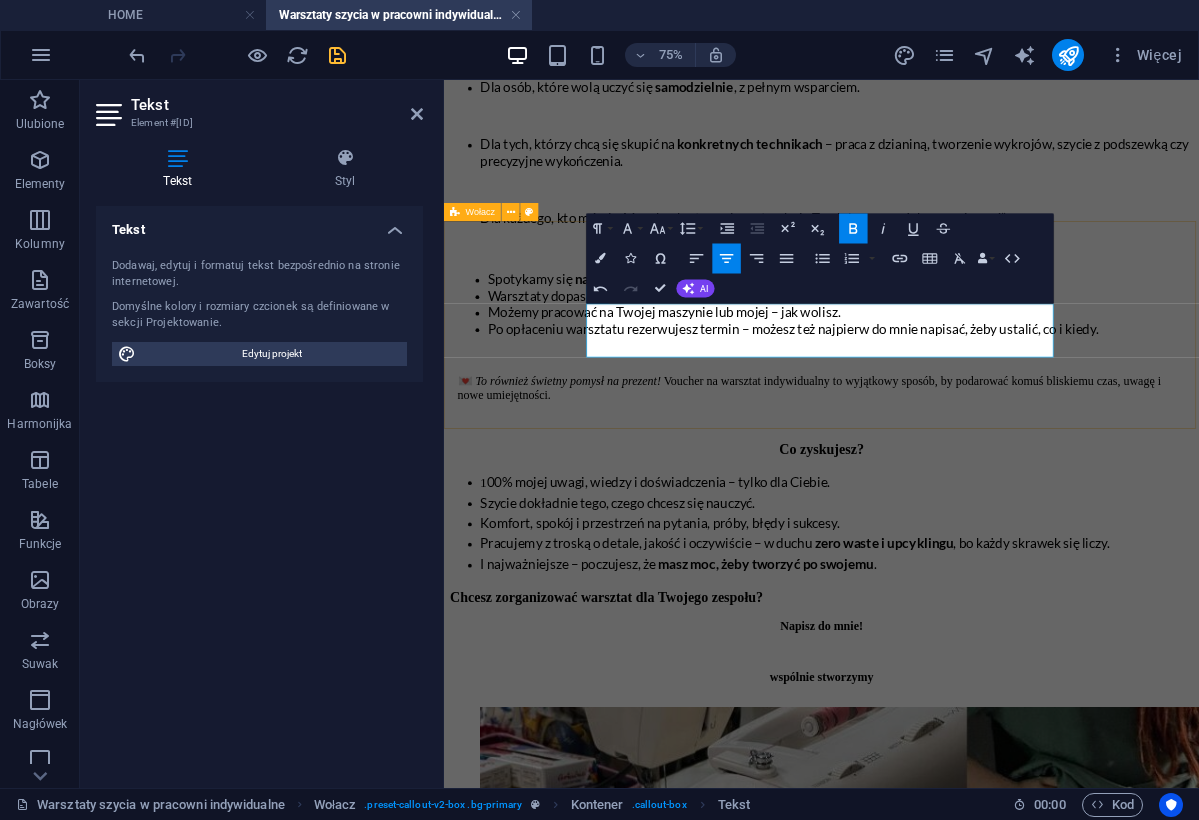 click on "Chcesz zorganizować warsztat dla Twojego zespołu? Napisz do mnie! wspólnie stworzymy" at bounding box center (947, 838) 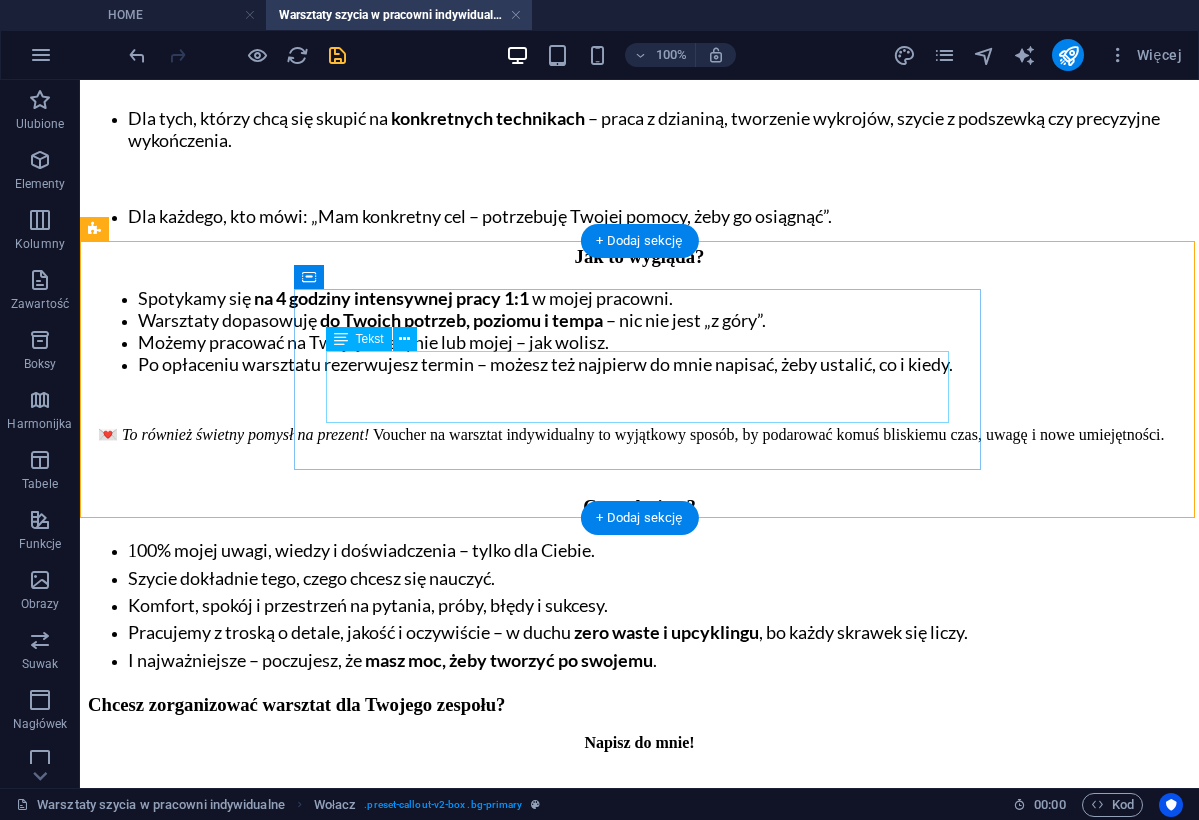 click on "Napisz do mnie! wspólnie stworzymy" at bounding box center (639, 777) 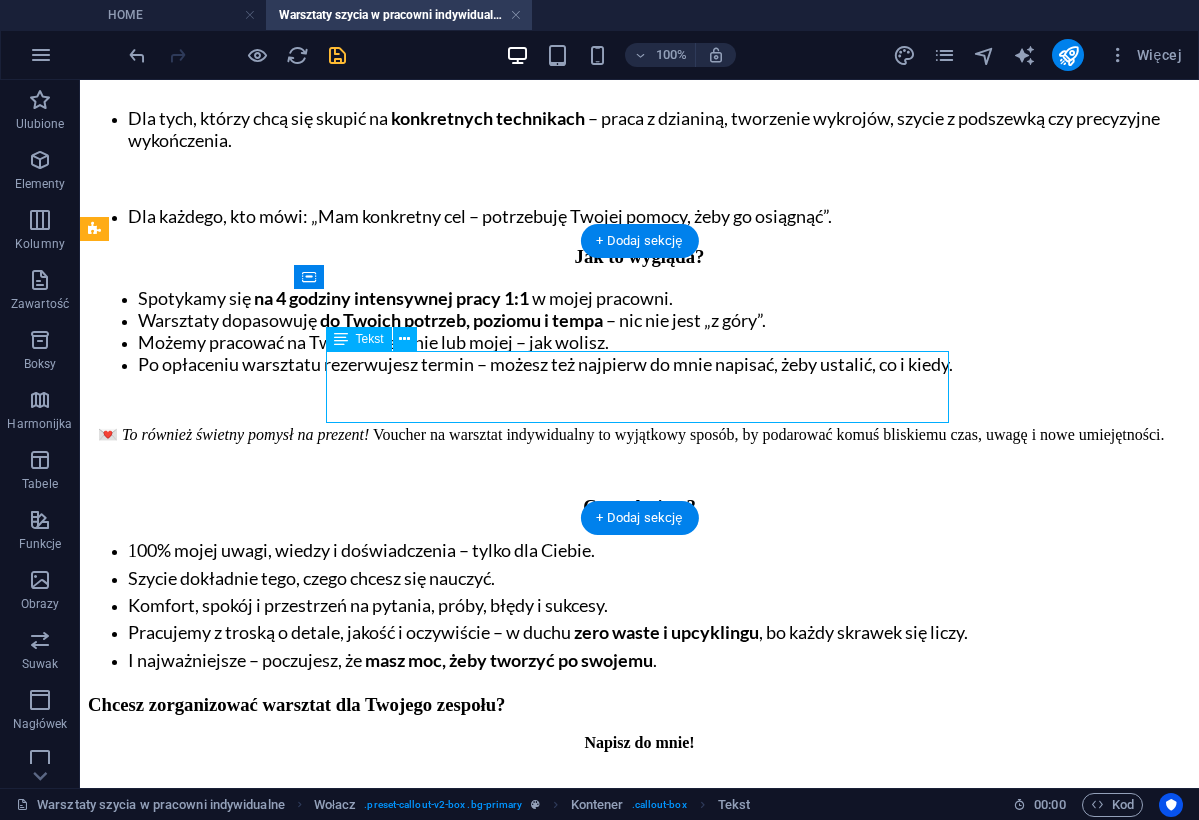 click on "Napisz do mnie! wspólnie stworzymy" at bounding box center (639, 777) 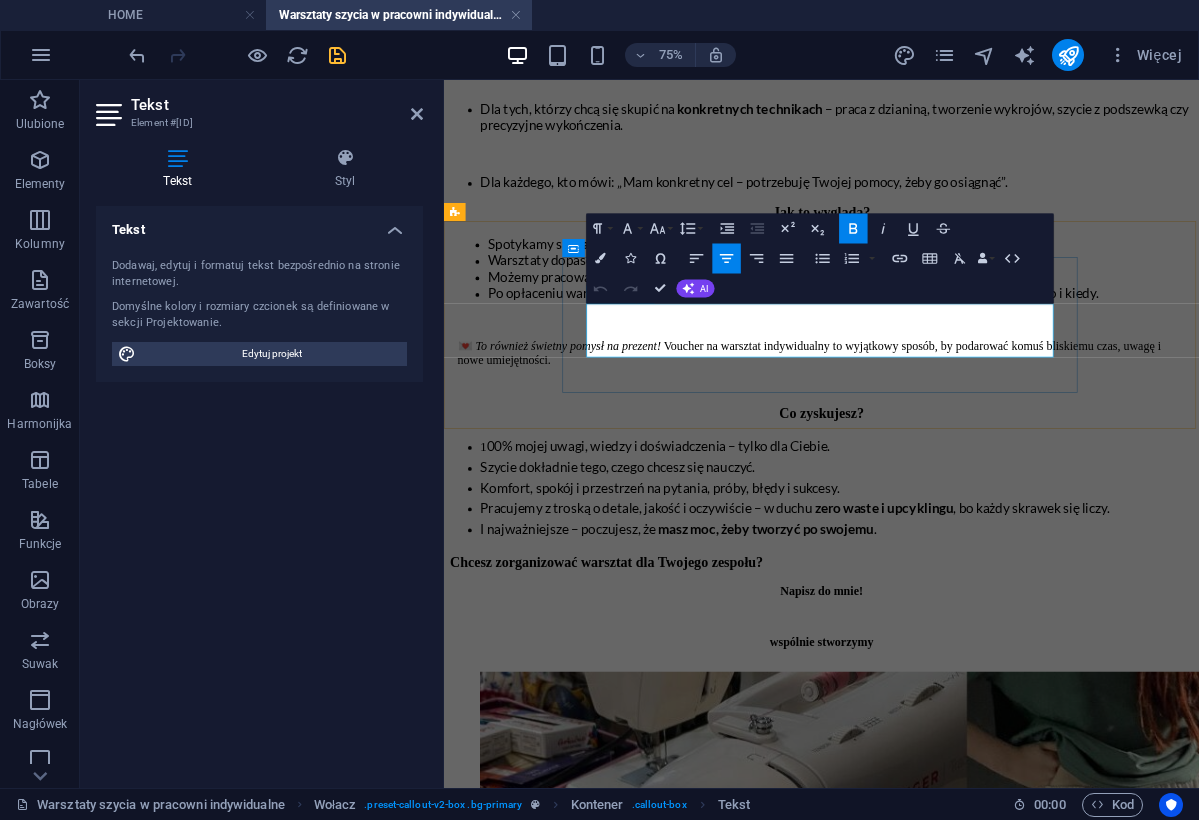 drag, startPoint x: 1027, startPoint y: 436, endPoint x: 828, endPoint y: 431, distance: 199.0628 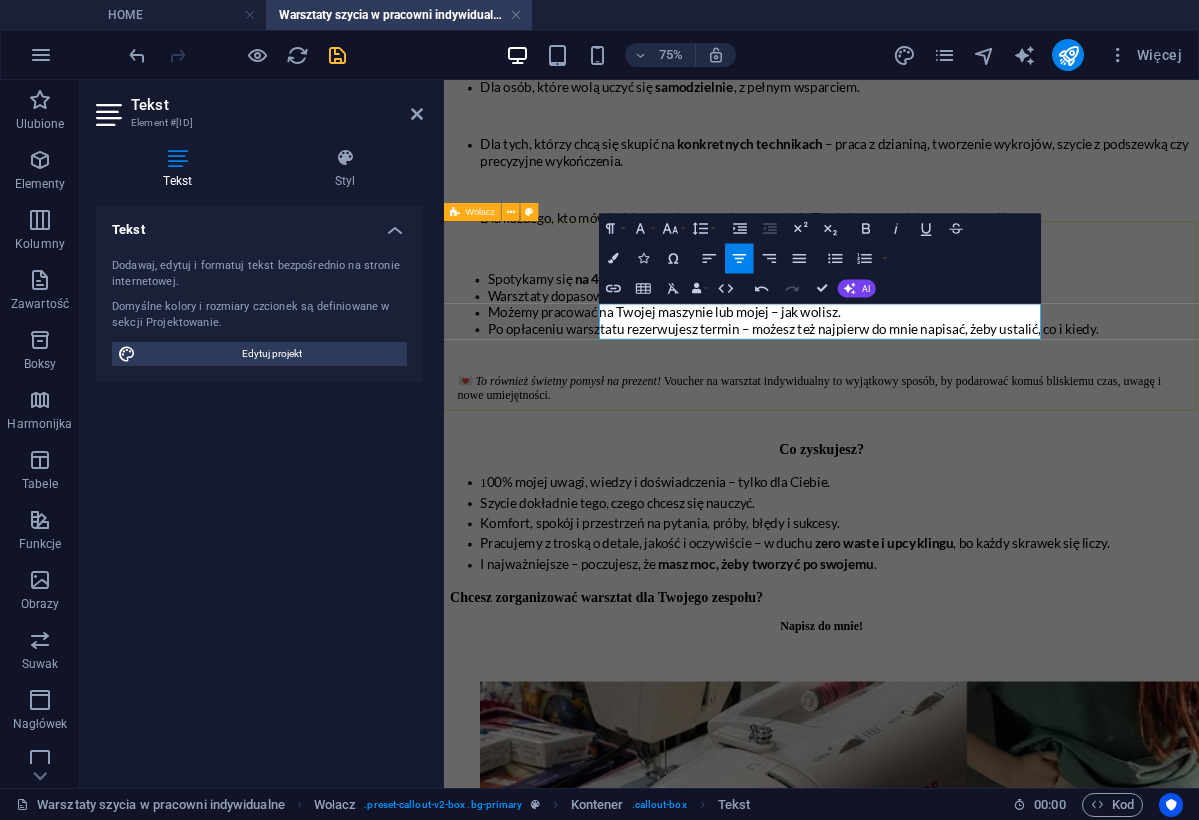click on "Chcesz zorganizować warsztat dla Twojego zespołu? Napisz do mnie!" at bounding box center [947, 821] 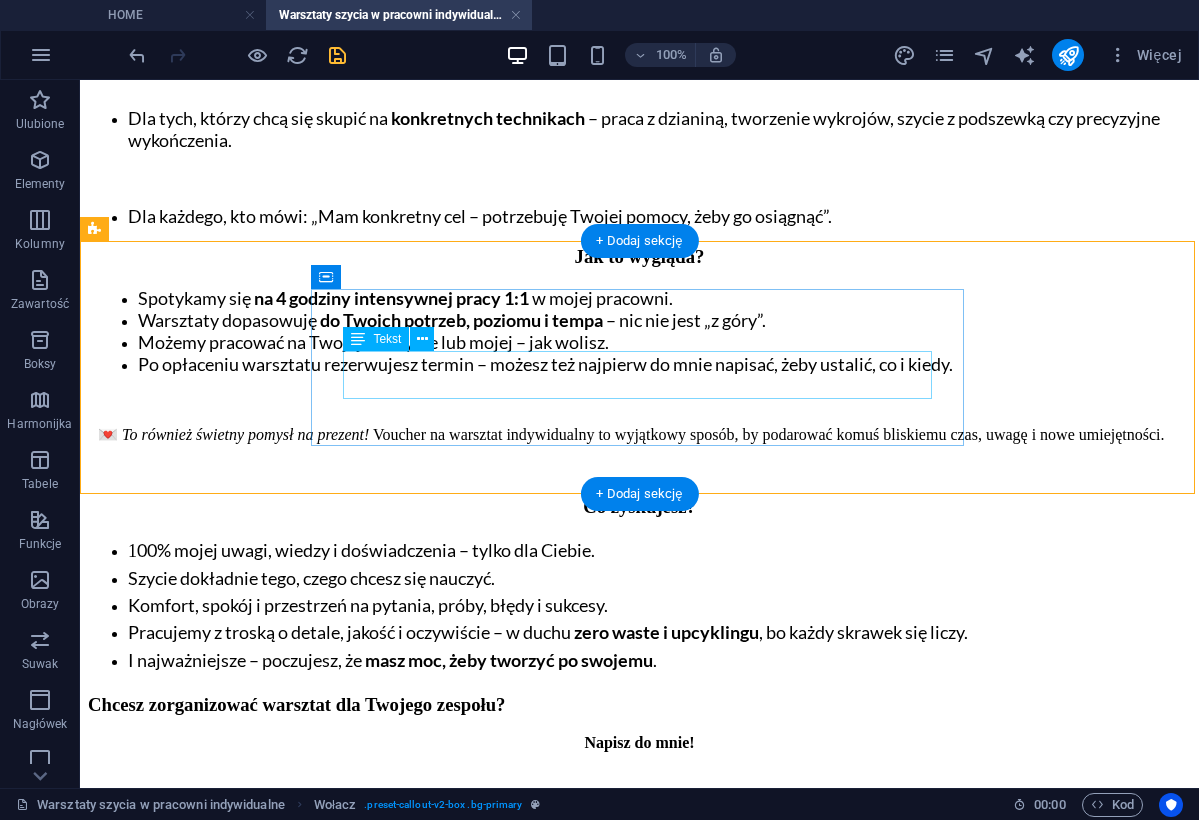 click on "Napisz do mnie!" at bounding box center (639, 760) 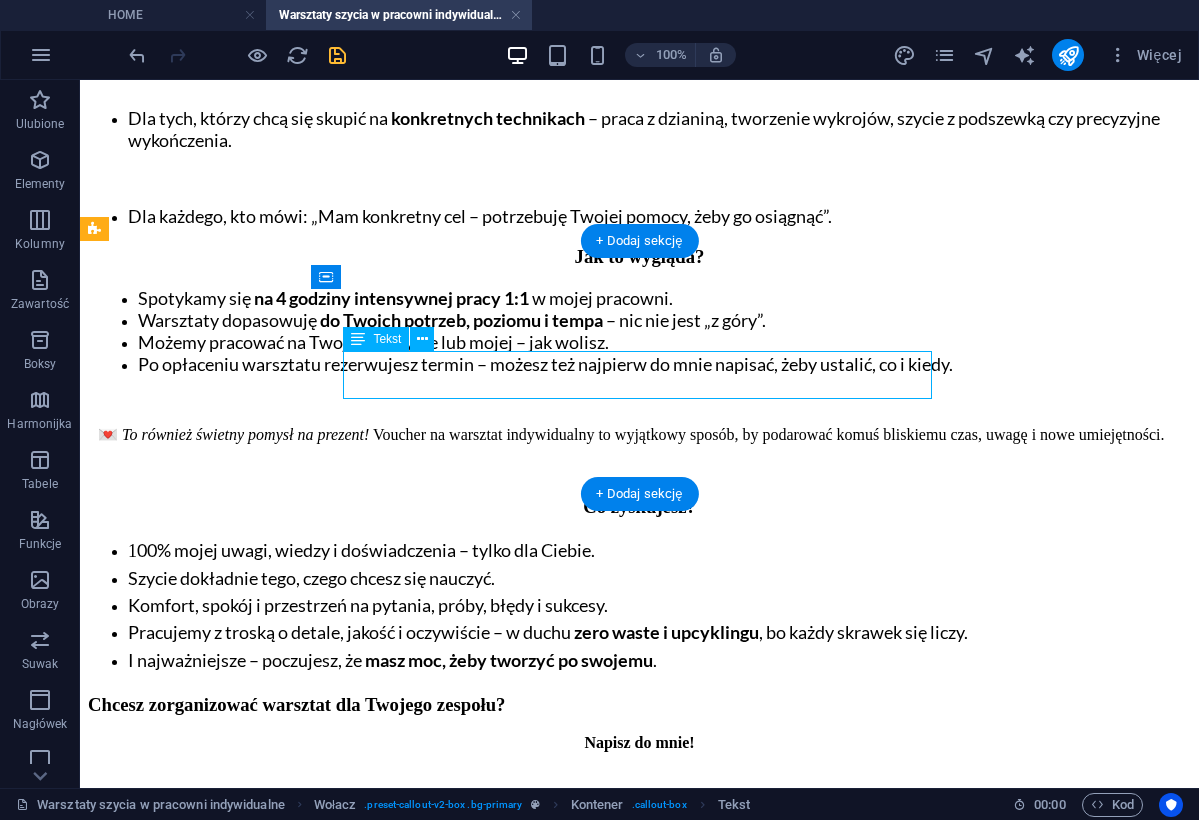 drag, startPoint x: 582, startPoint y: 363, endPoint x: 700, endPoint y: 369, distance: 118.15244 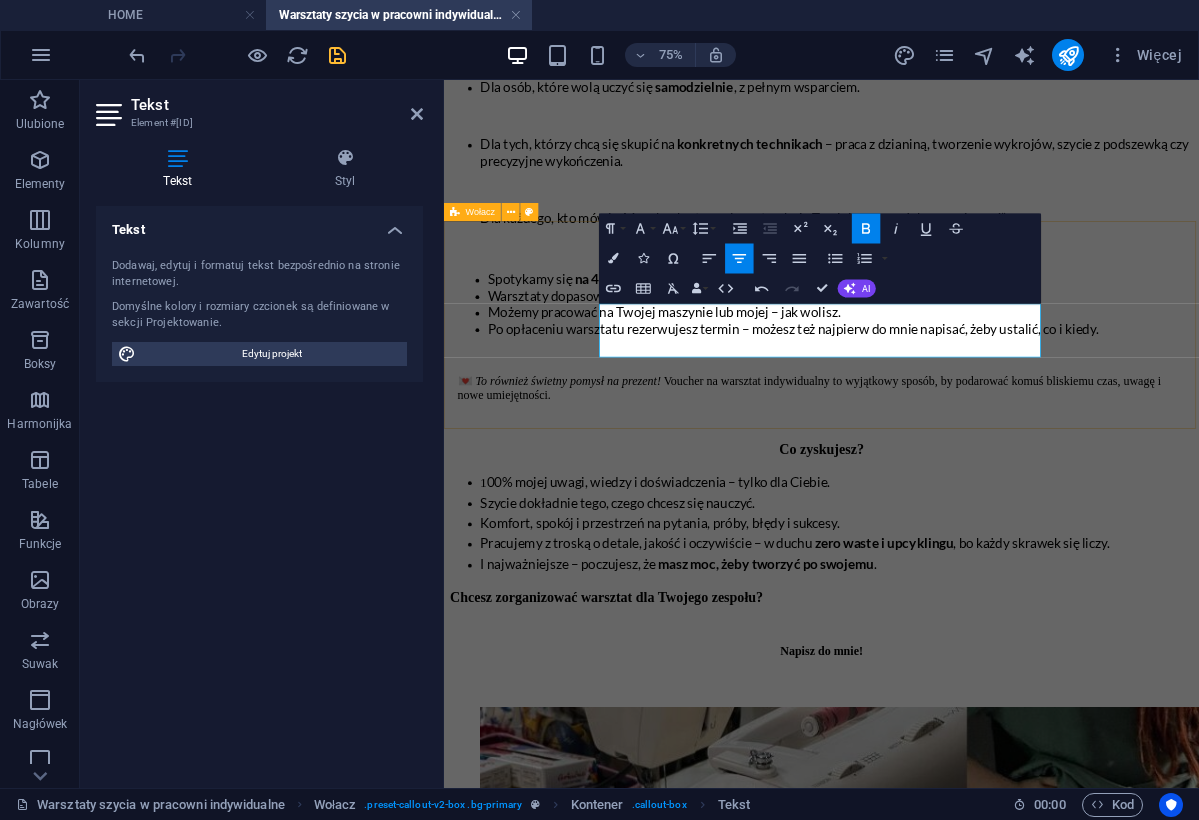 click on "Chcesz zorganizować warsztat dla Twojego zespołu? Napisz do mnie!" at bounding box center [947, 838] 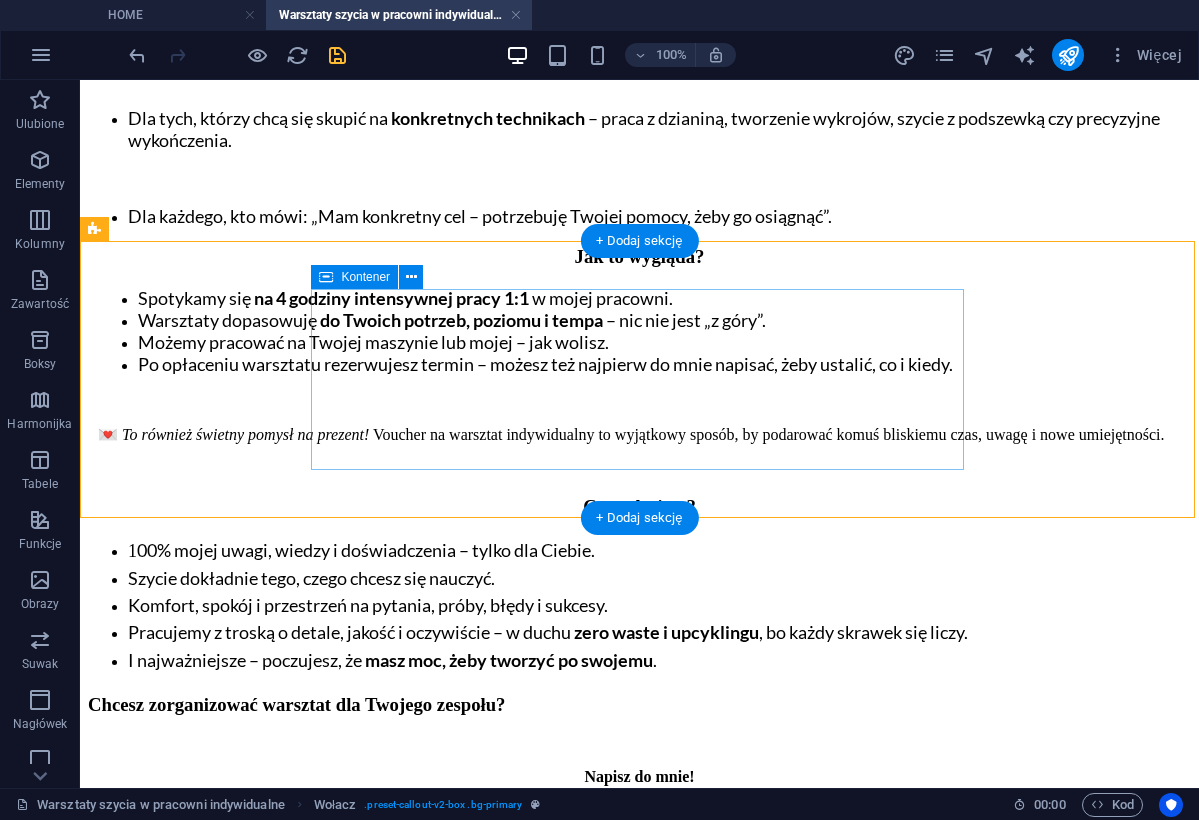 click on "Chcesz zorganizować warsztat dla Twojego zespołu? Napisz do mnie!" at bounding box center (639, 773) 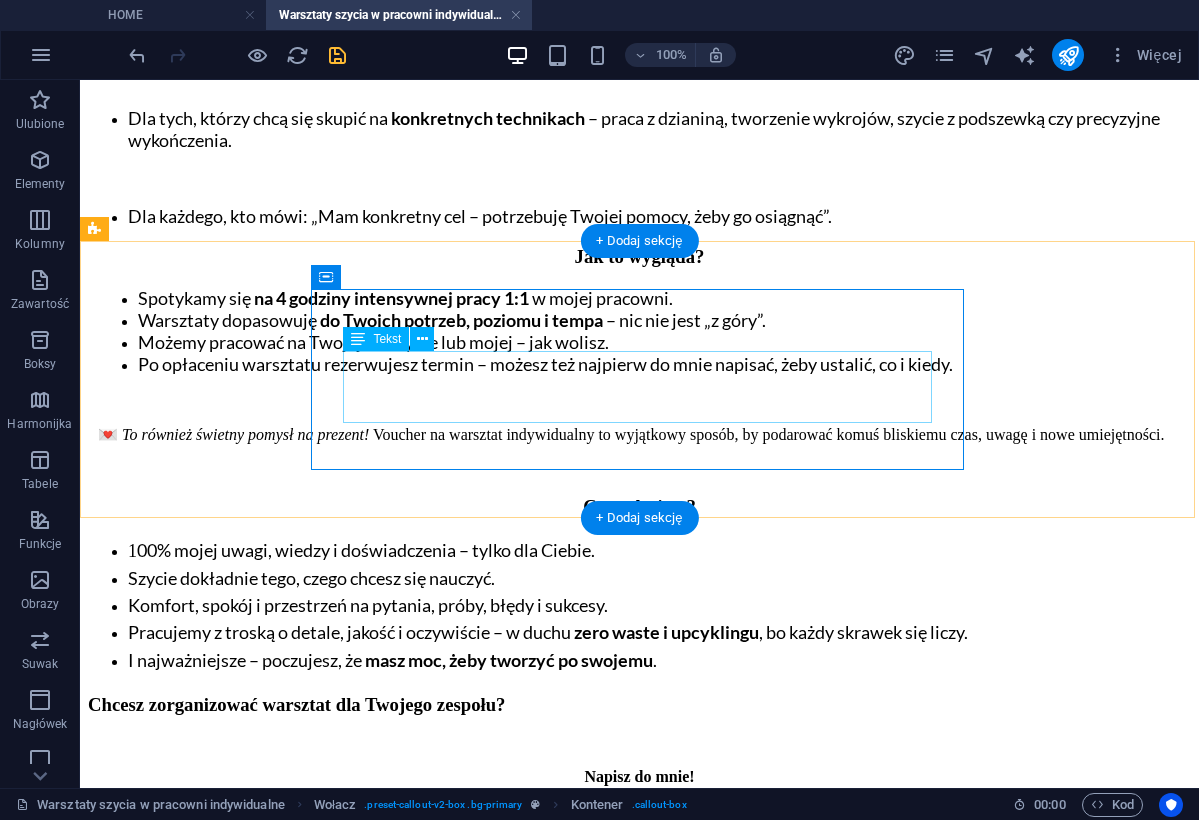click on "Napisz do mnie!" at bounding box center (639, 777) 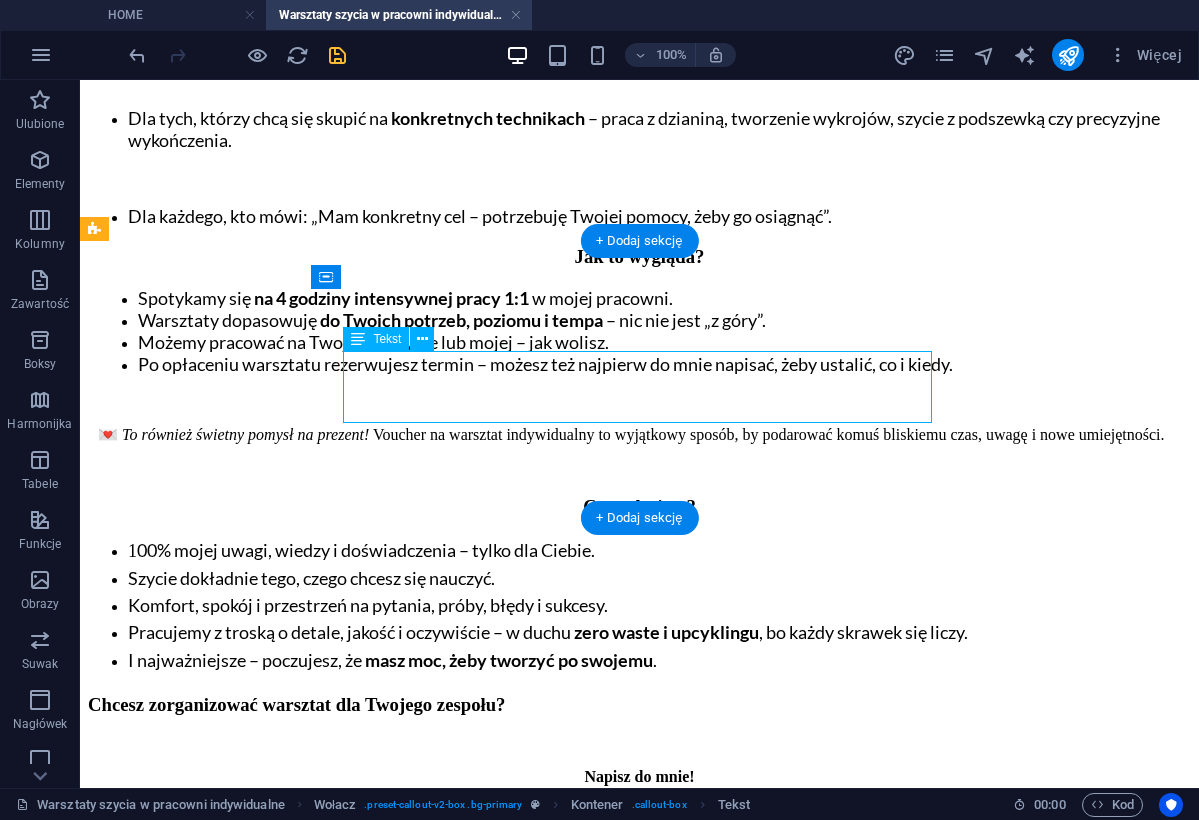 click on "Napisz do mnie!" at bounding box center [639, 777] 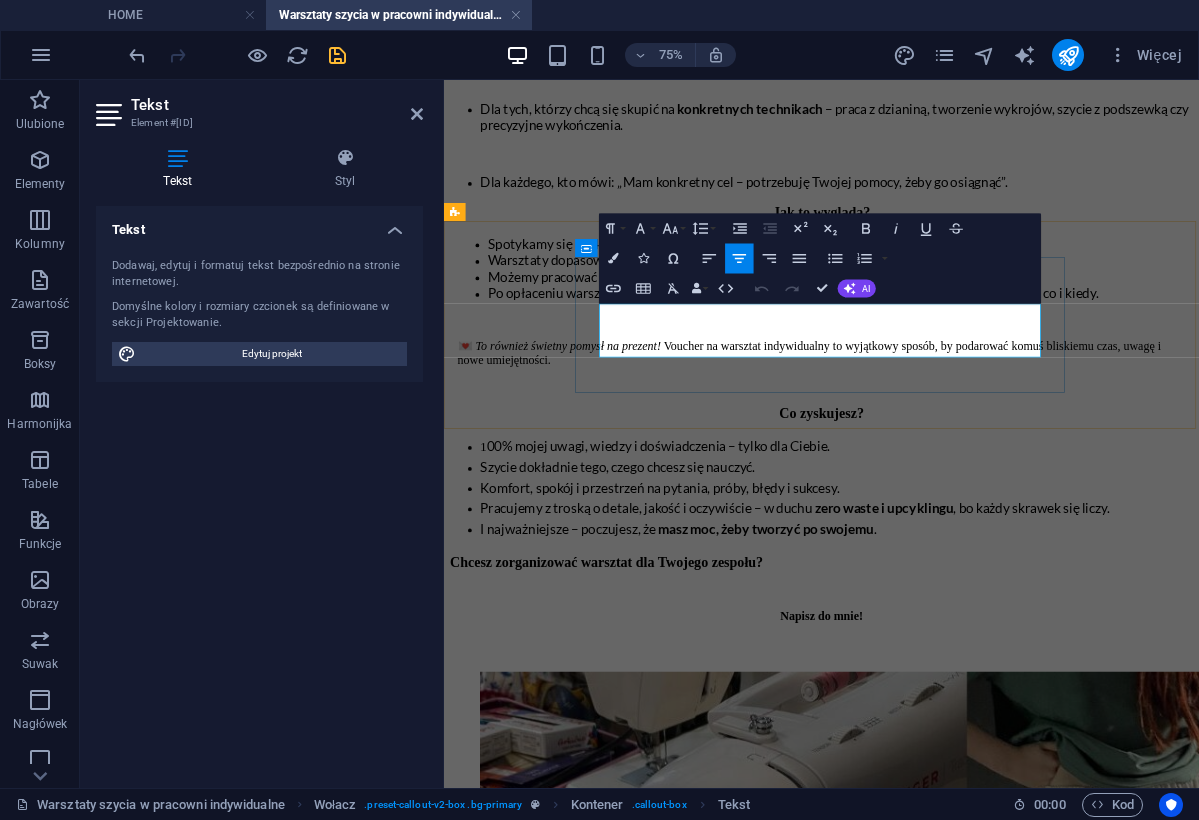 click at bounding box center [947, 829] 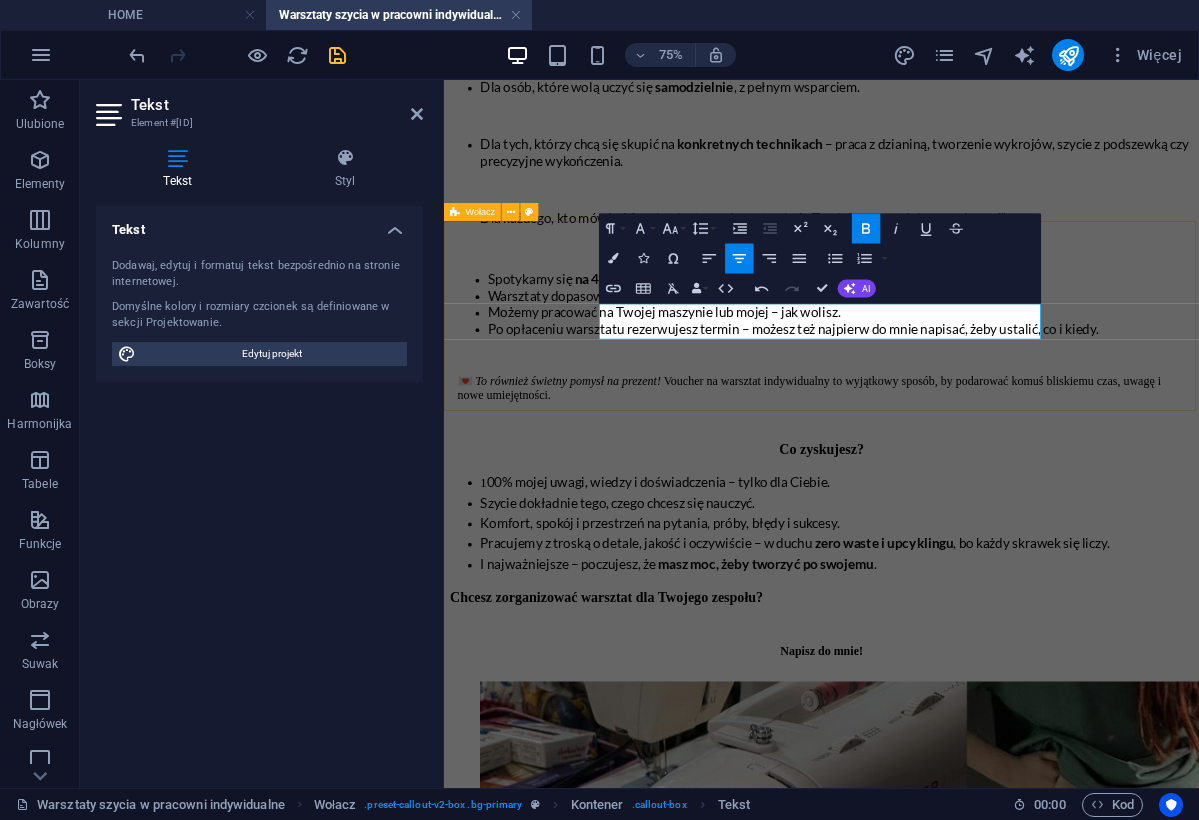 click on "Chcesz zorganizować warsztat dla Twojego zespołu? Napisz do mnie!" at bounding box center (947, 821) 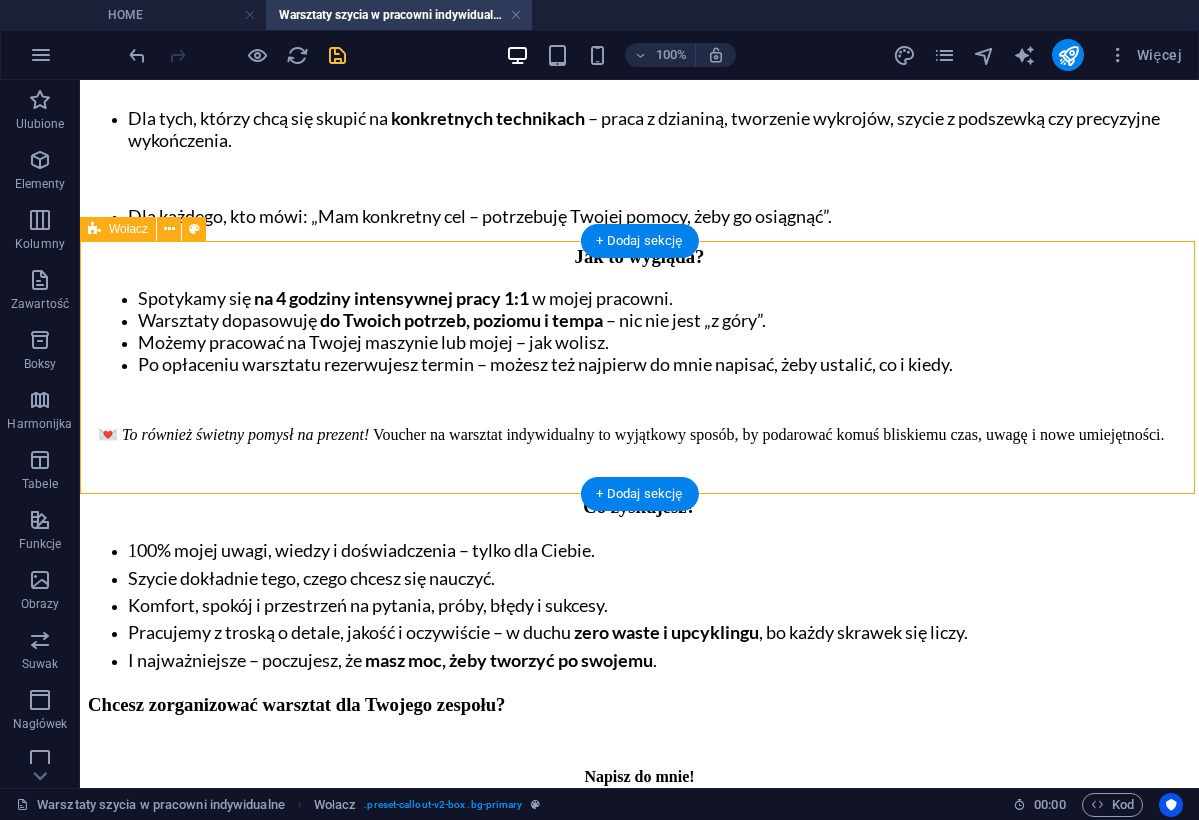 click on "Chcesz zorganizować warsztat dla Twojego zespołu? Napisz do mnie!" at bounding box center (639, 756) 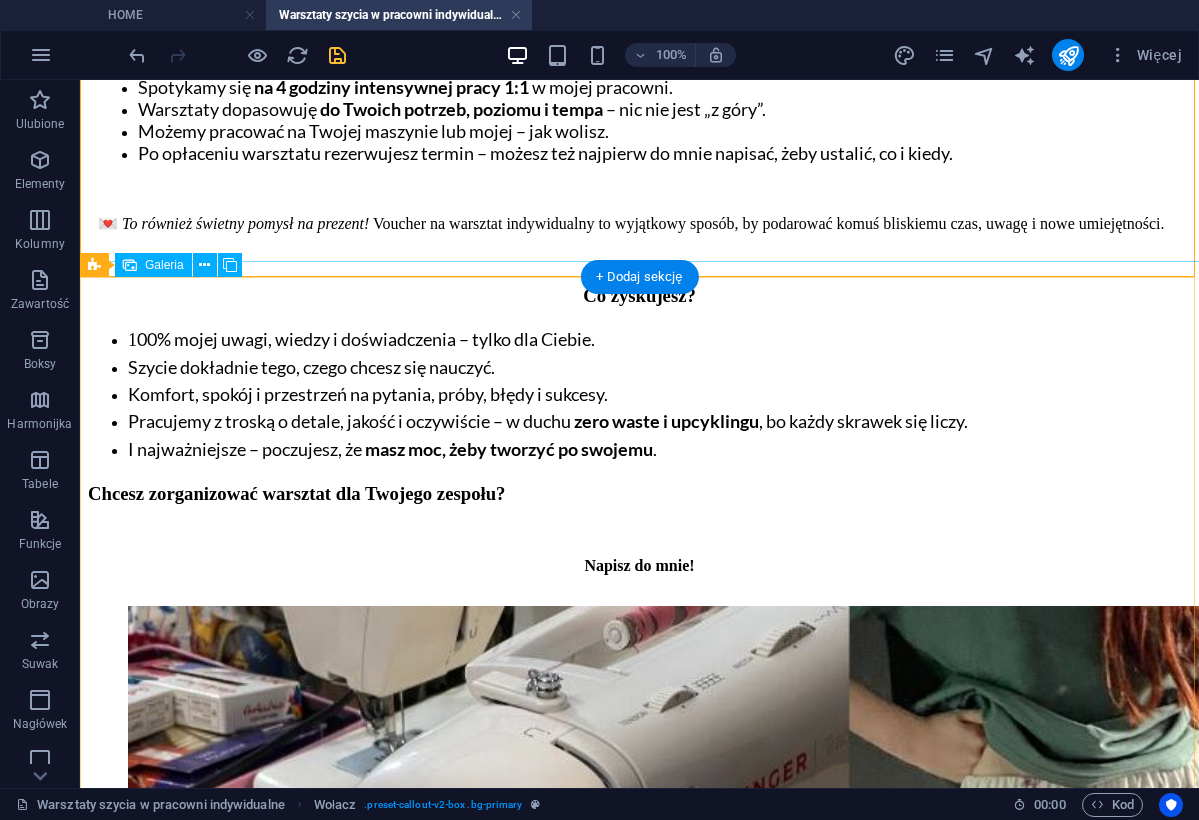 scroll, scrollTop: 1459, scrollLeft: 0, axis: vertical 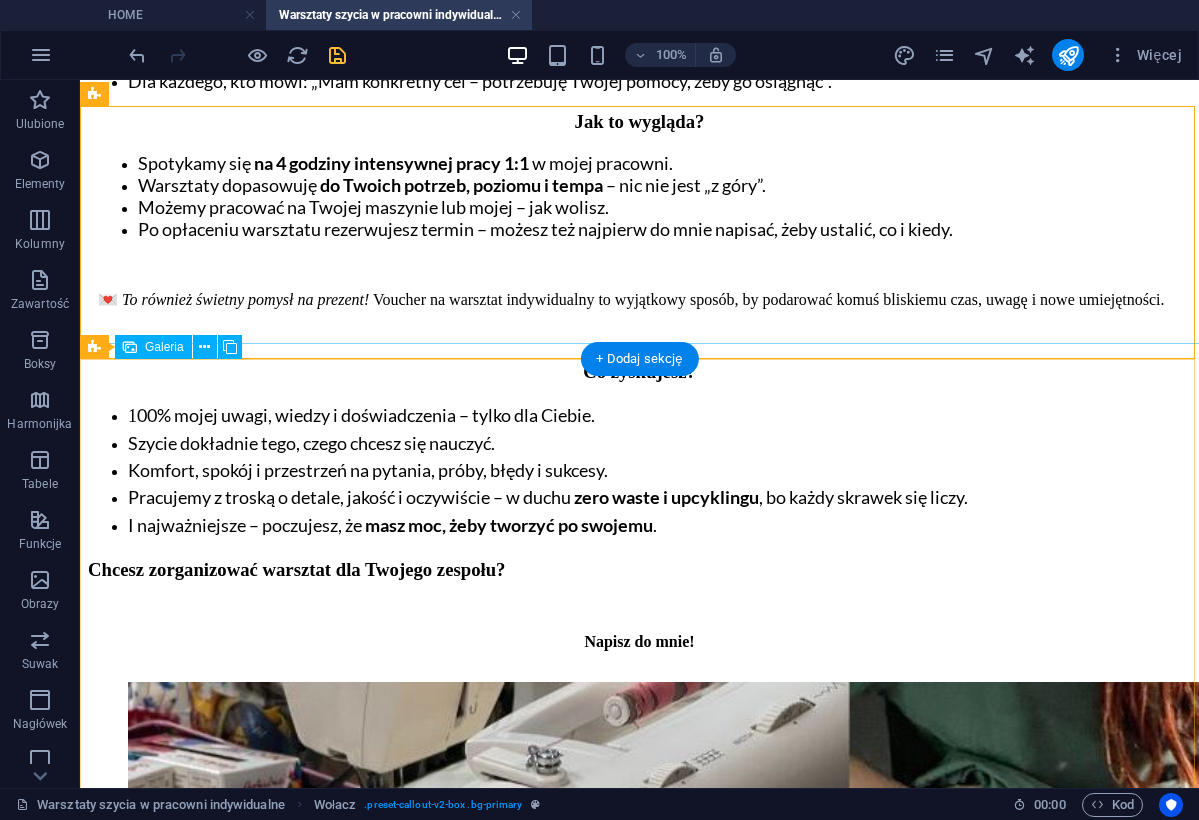 click at bounding box center [528, 2342] 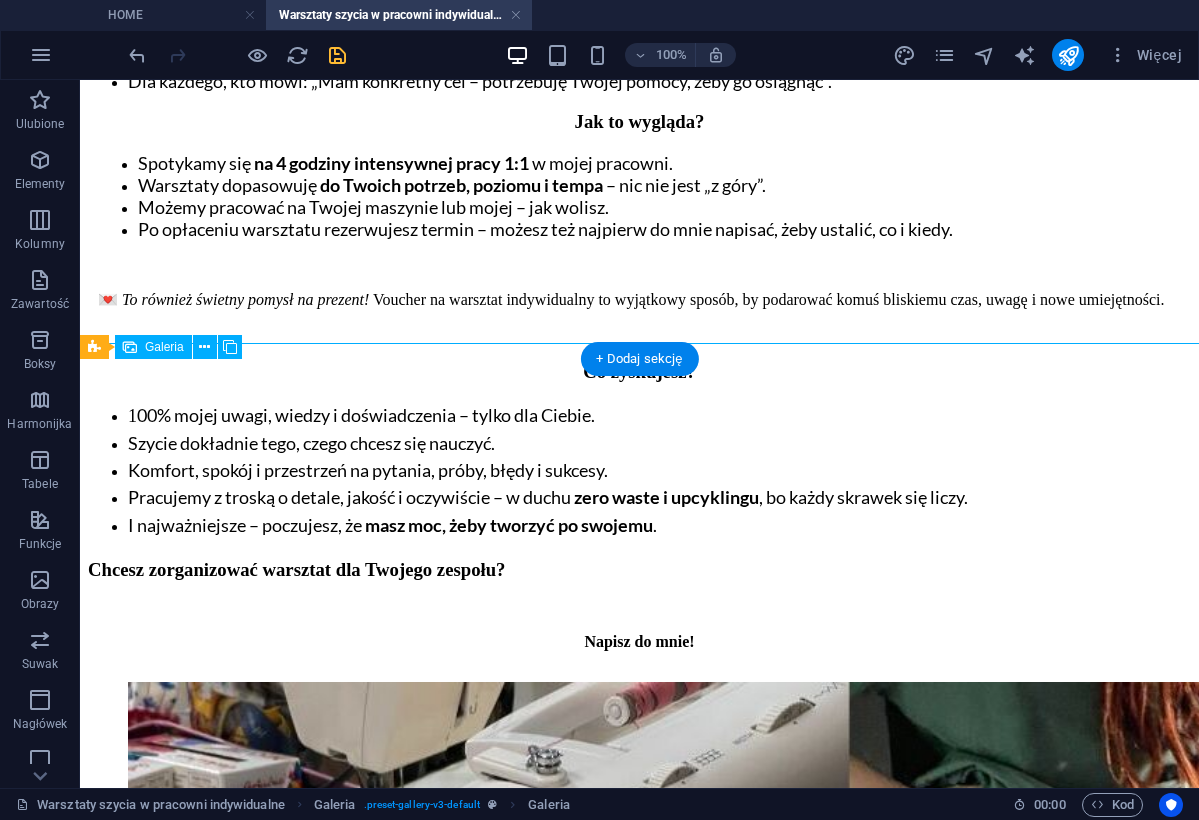 click at bounding box center [528, 2342] 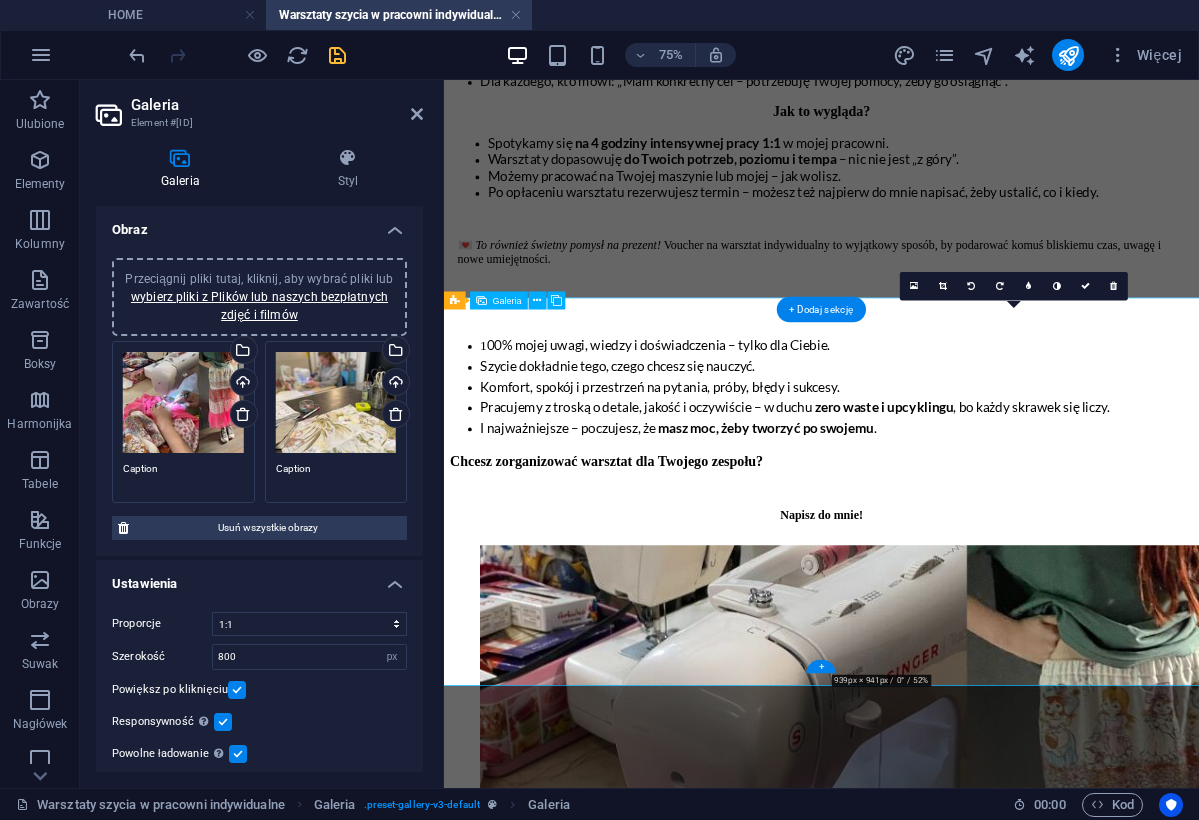 click at bounding box center [892, 2194] 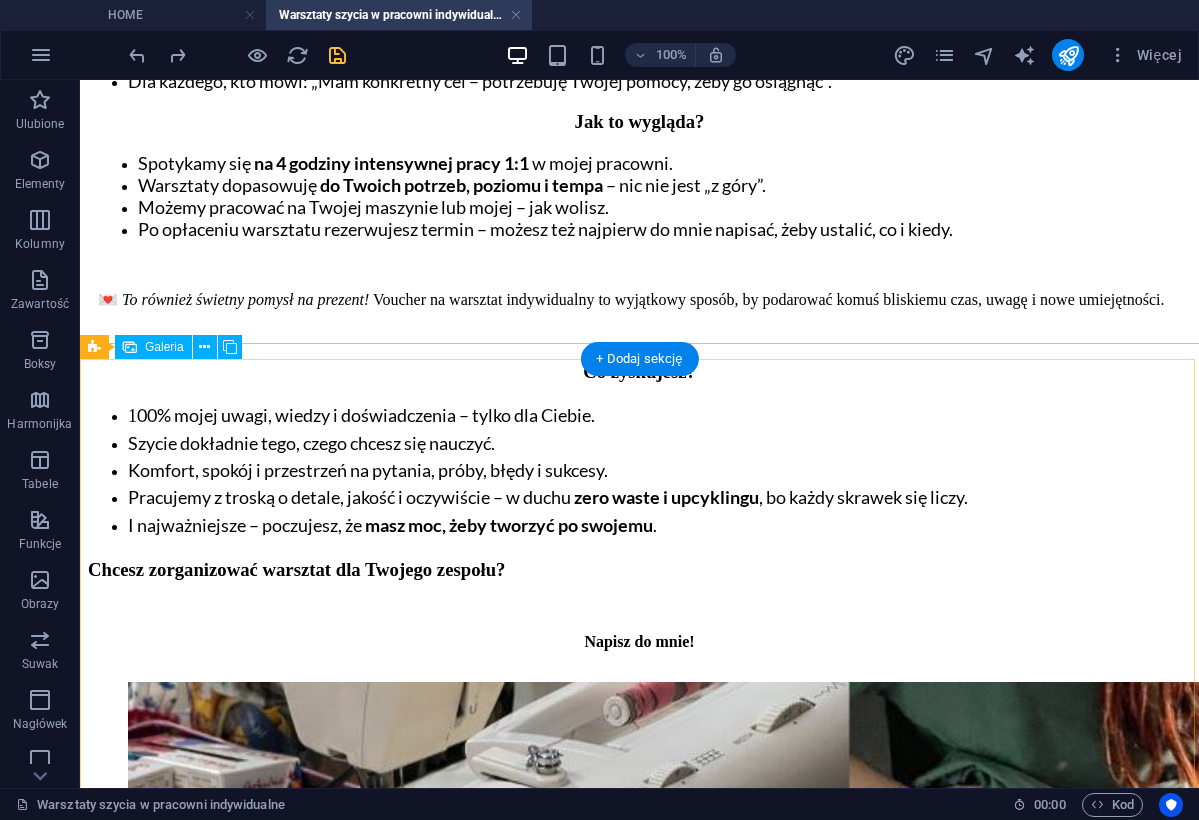 click at bounding box center [528, 2342] 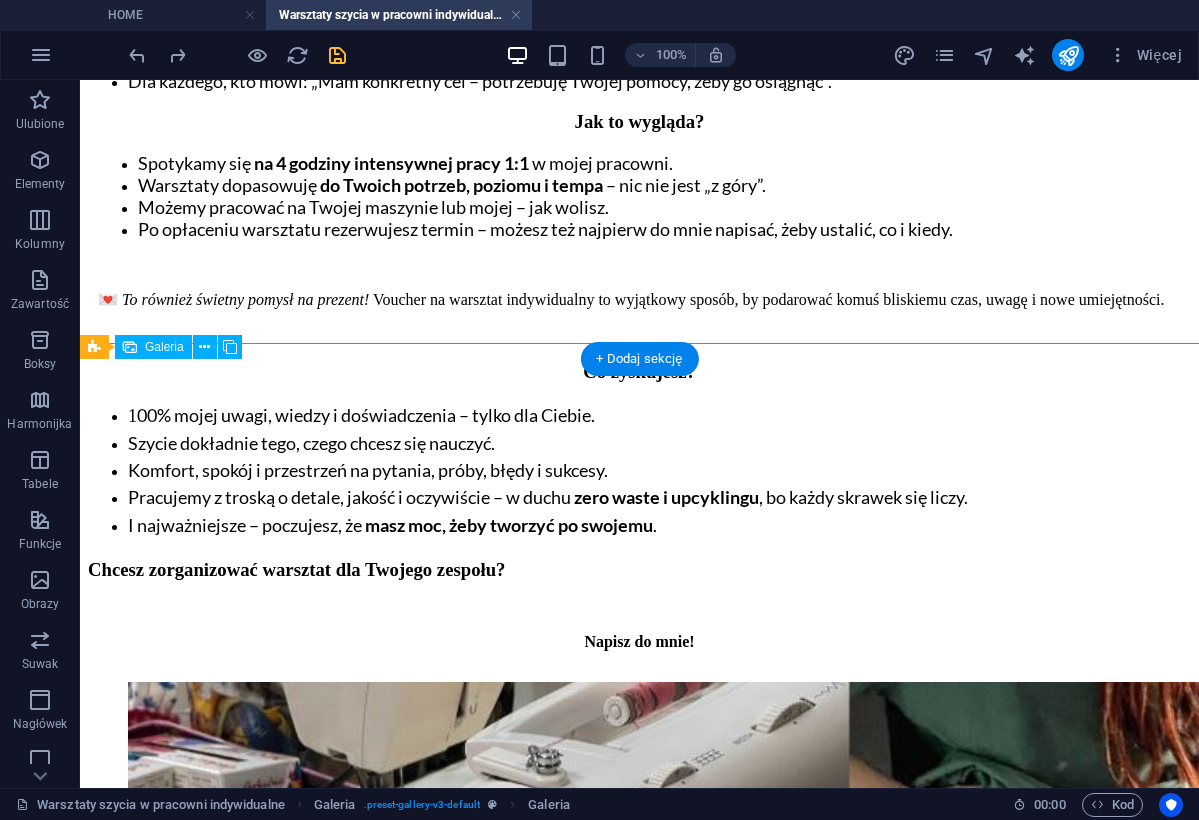 click at bounding box center [528, 2342] 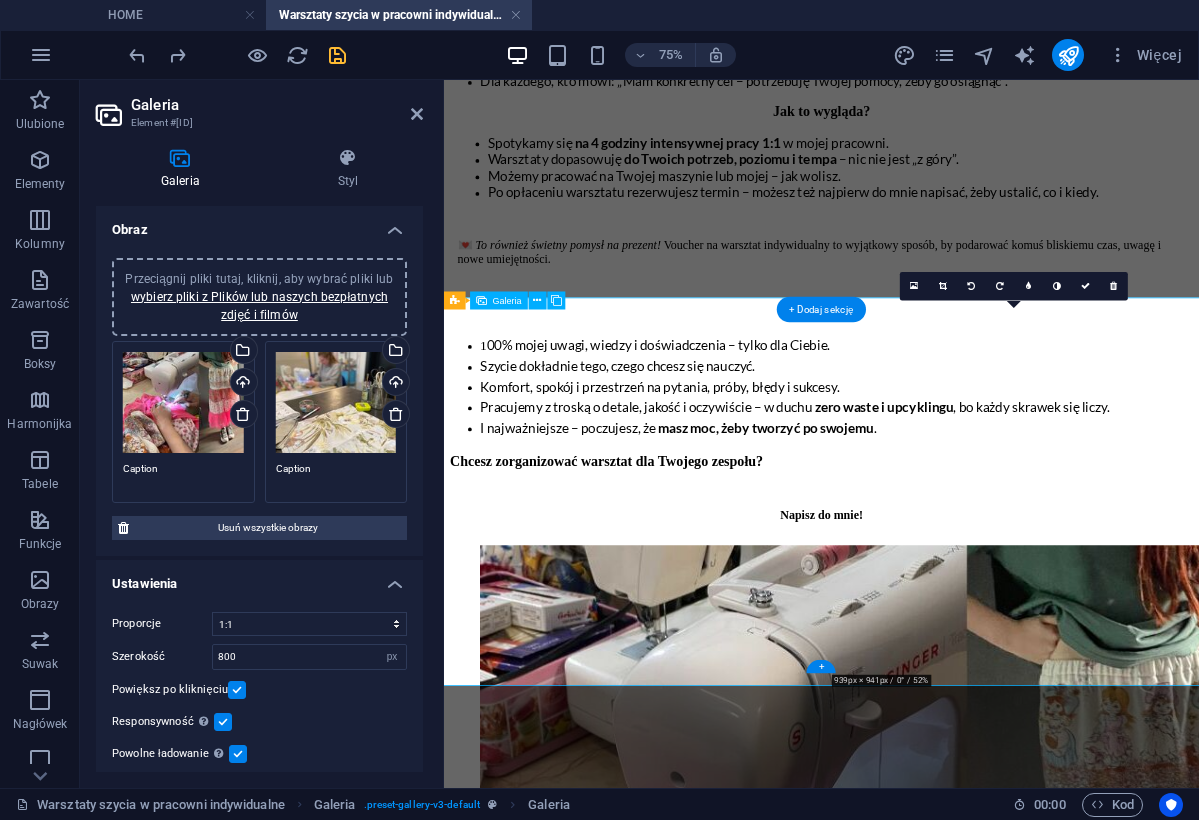 click at bounding box center (892, 2194) 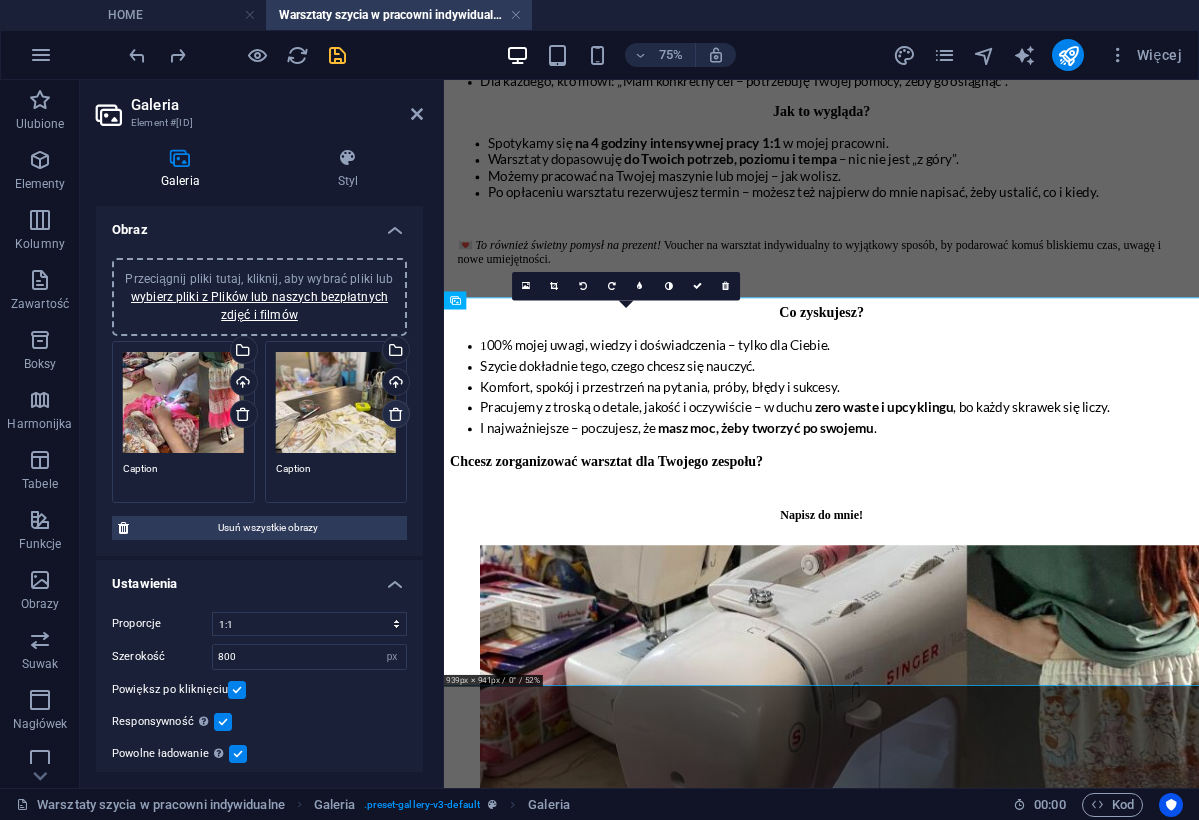 click at bounding box center [396, 414] 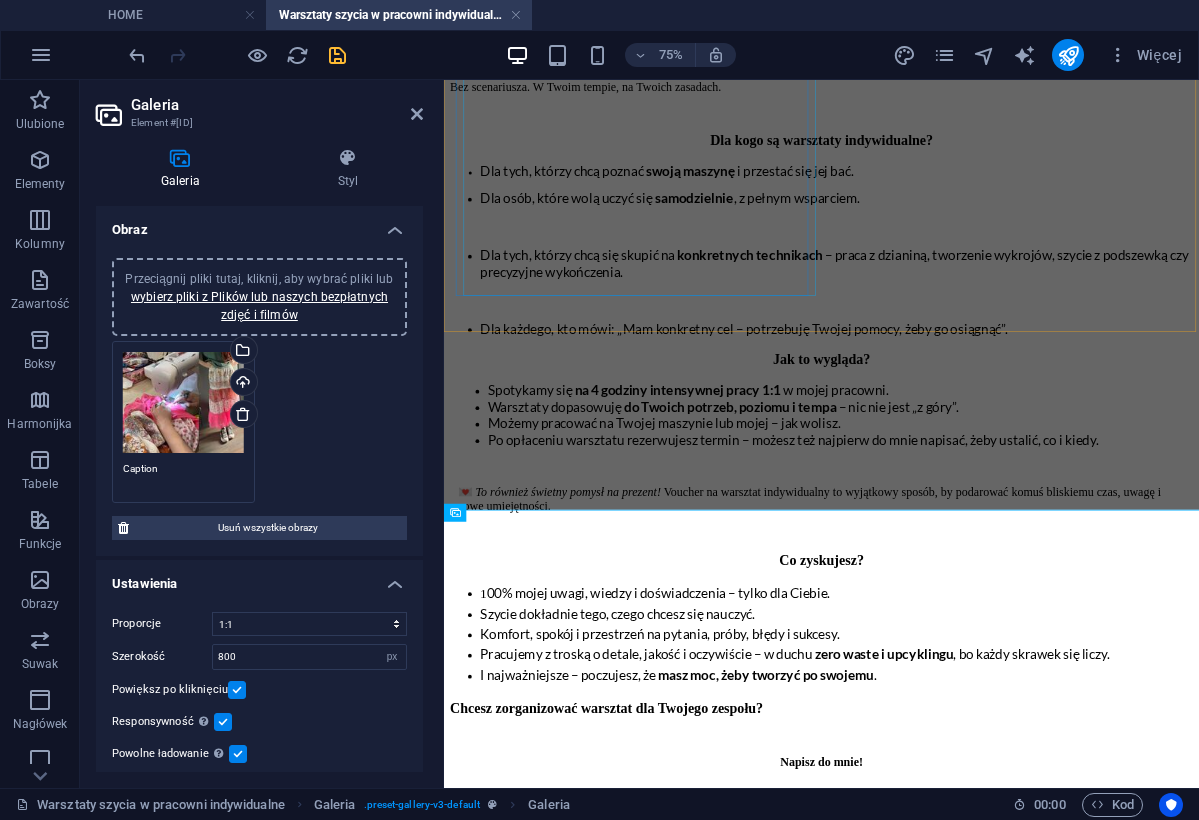 scroll, scrollTop: 1177, scrollLeft: 0, axis: vertical 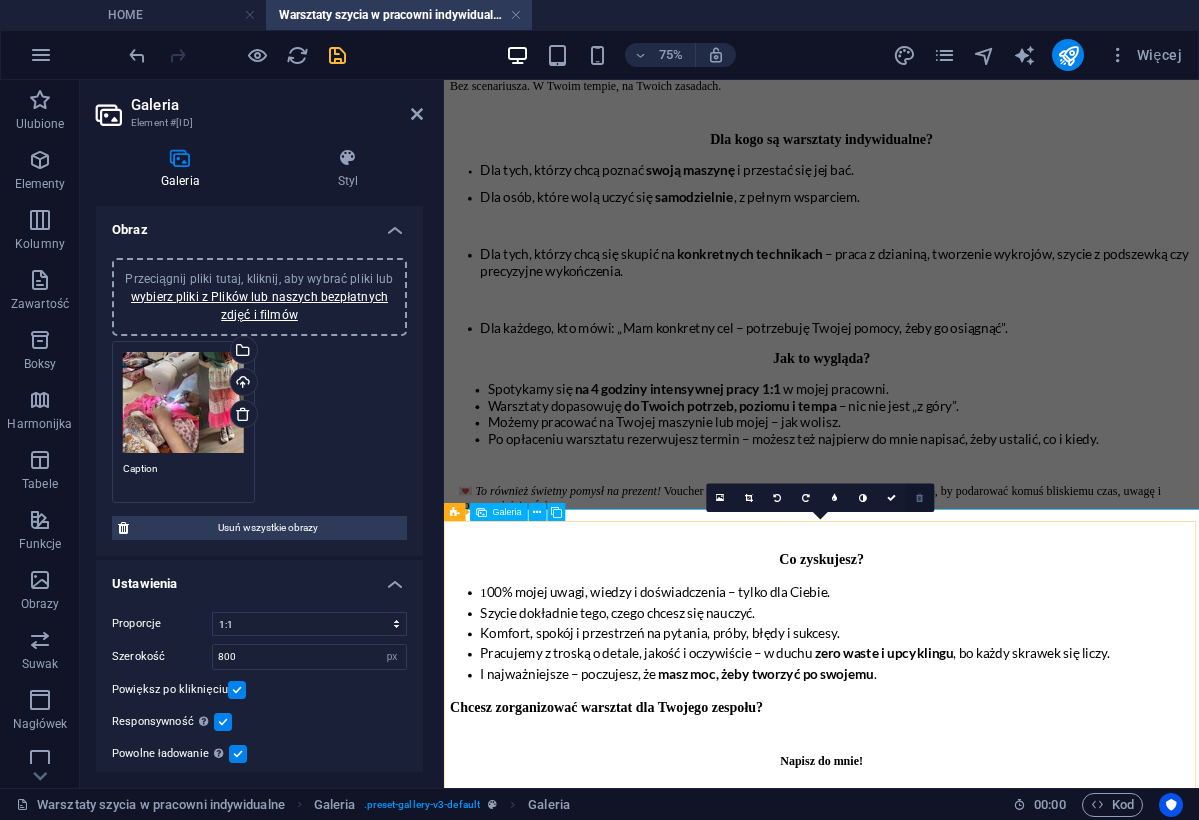 click at bounding box center [920, 498] 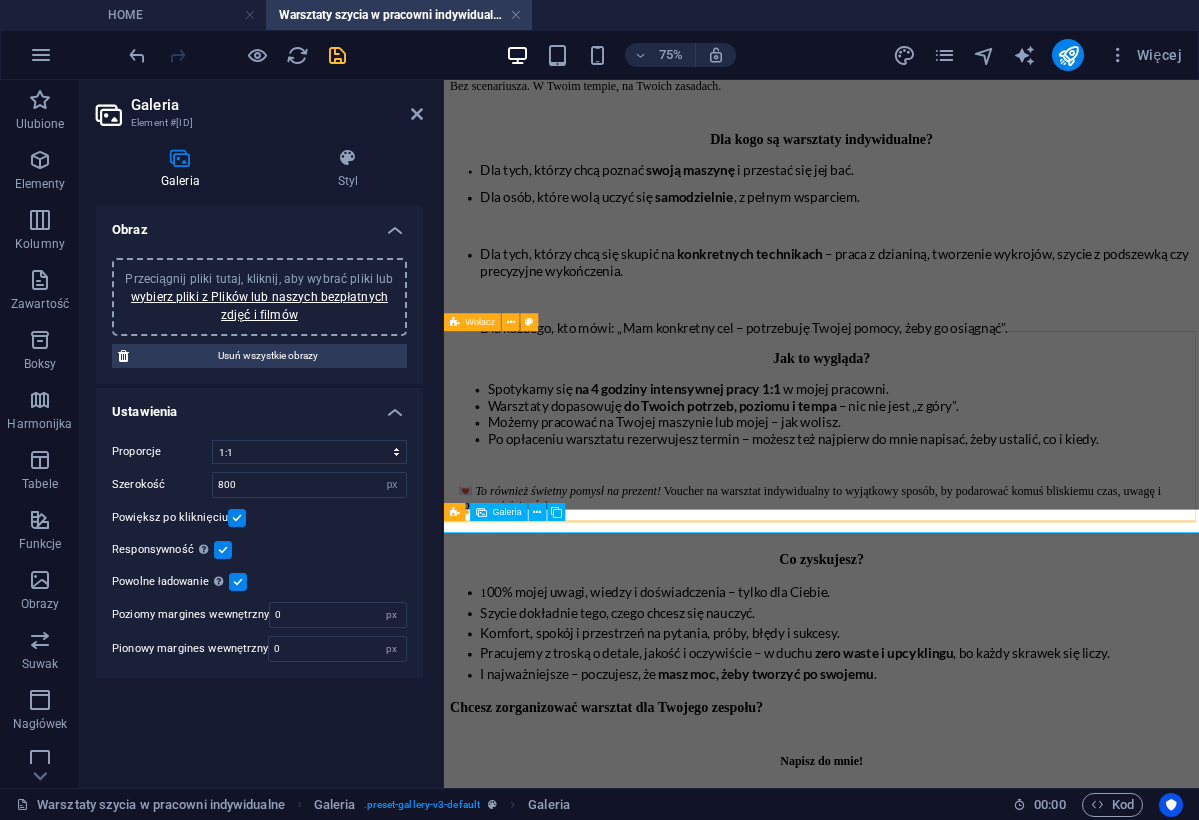 click on "Chcesz zorganizować warsztat dla Twojego zespołu? Napisz do mnie!" at bounding box center [947, 968] 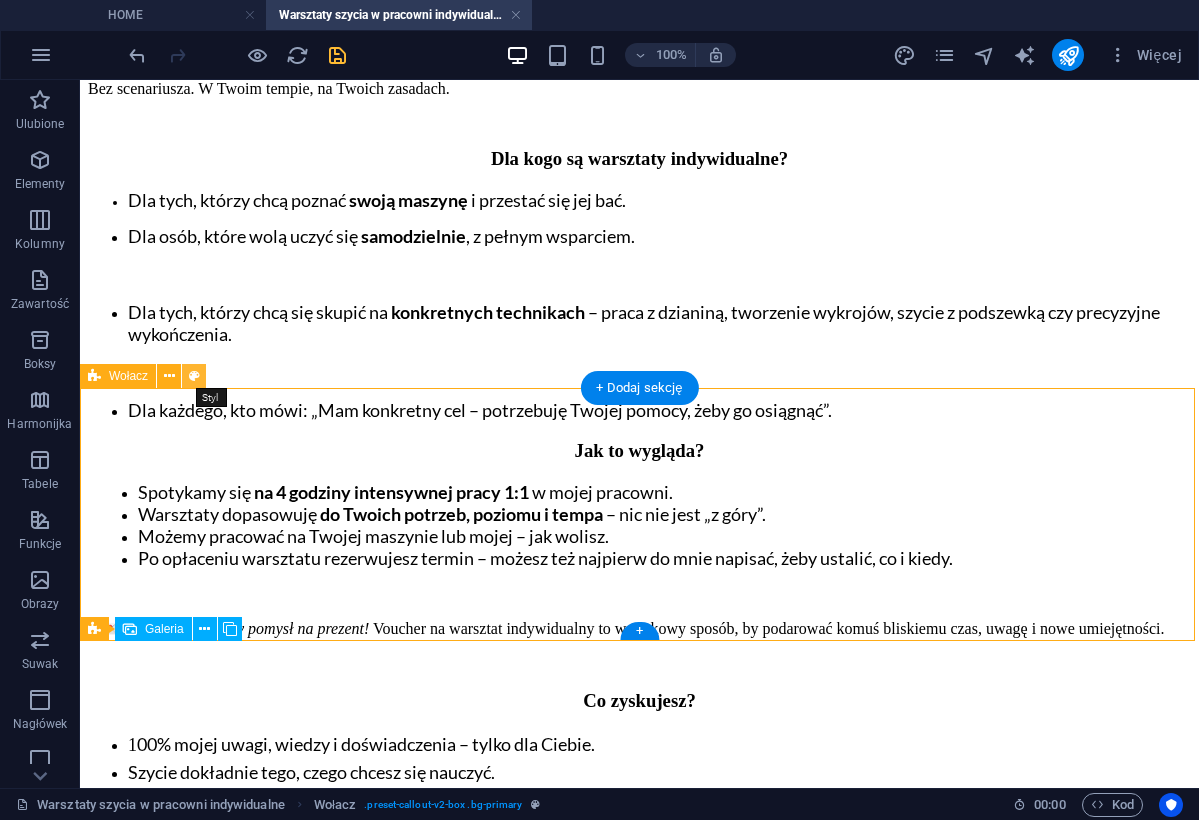 click at bounding box center [194, 376] 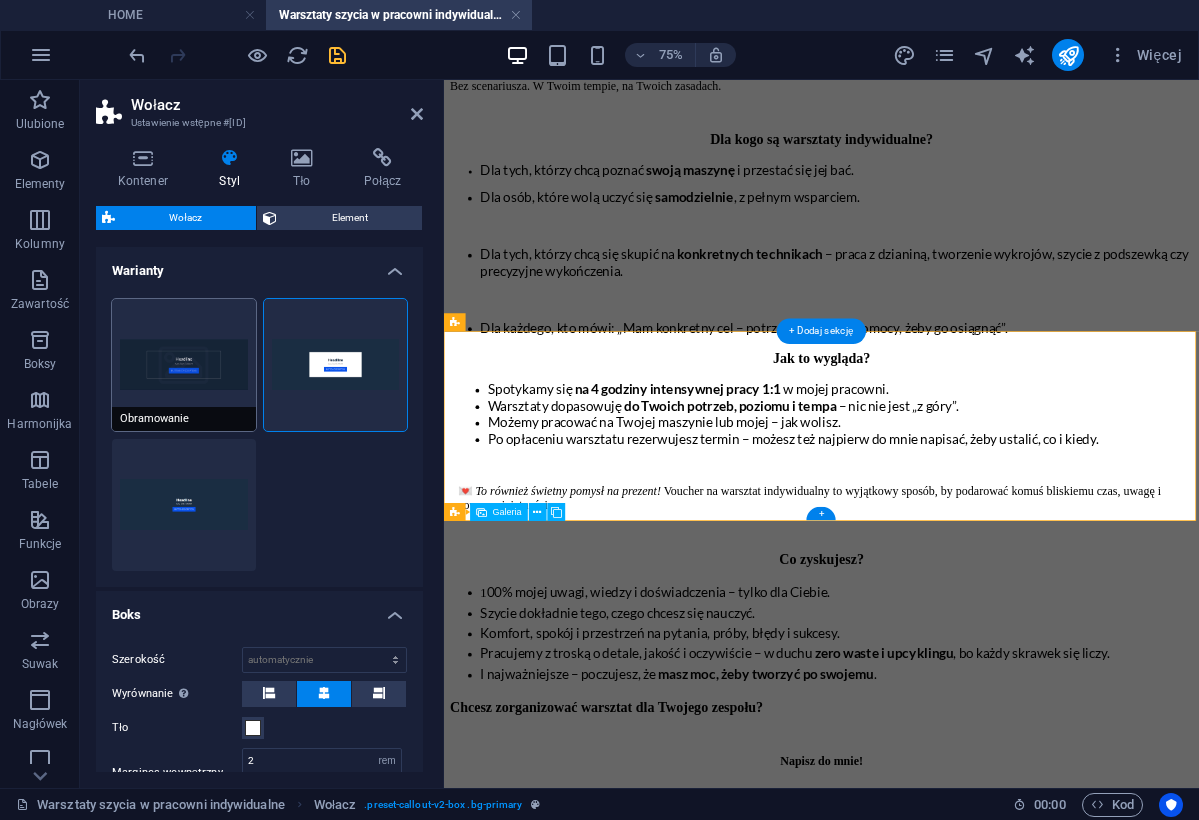 click on "Obramowanie" at bounding box center [184, 365] 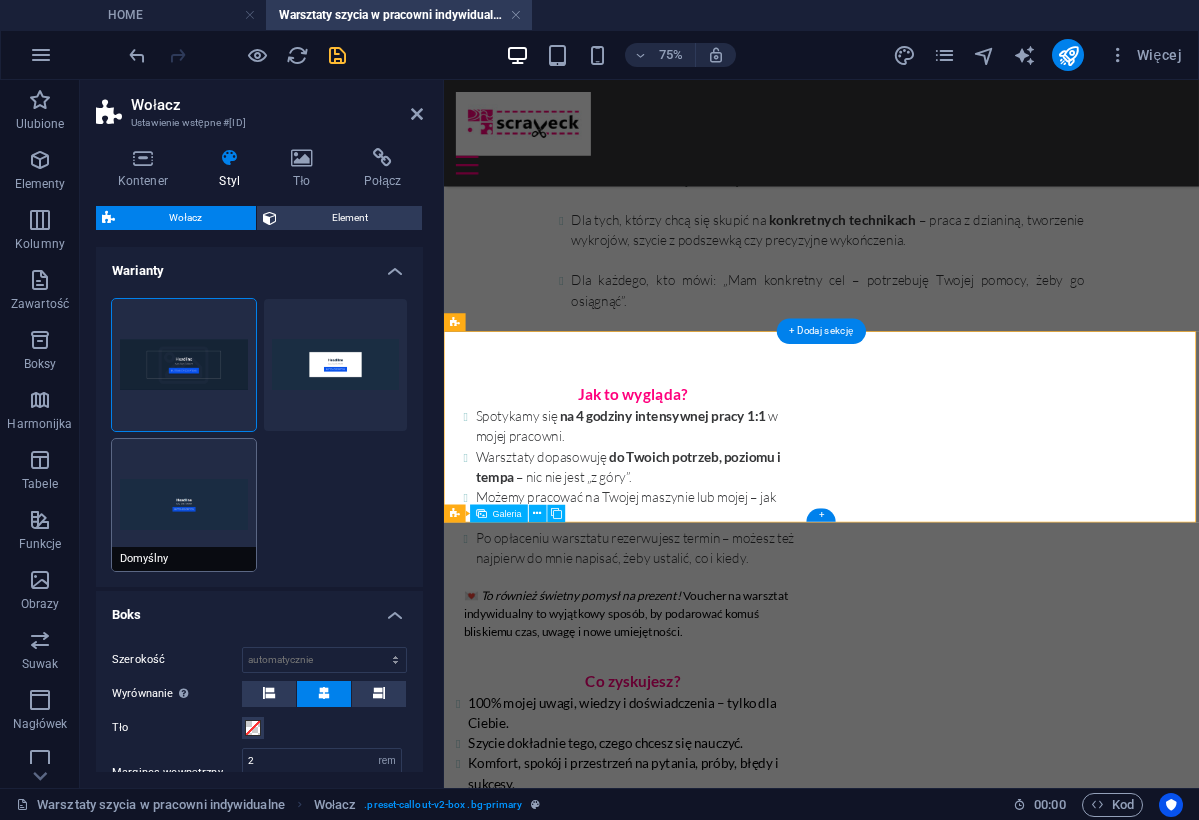 click on "Domyślny" at bounding box center [184, 505] 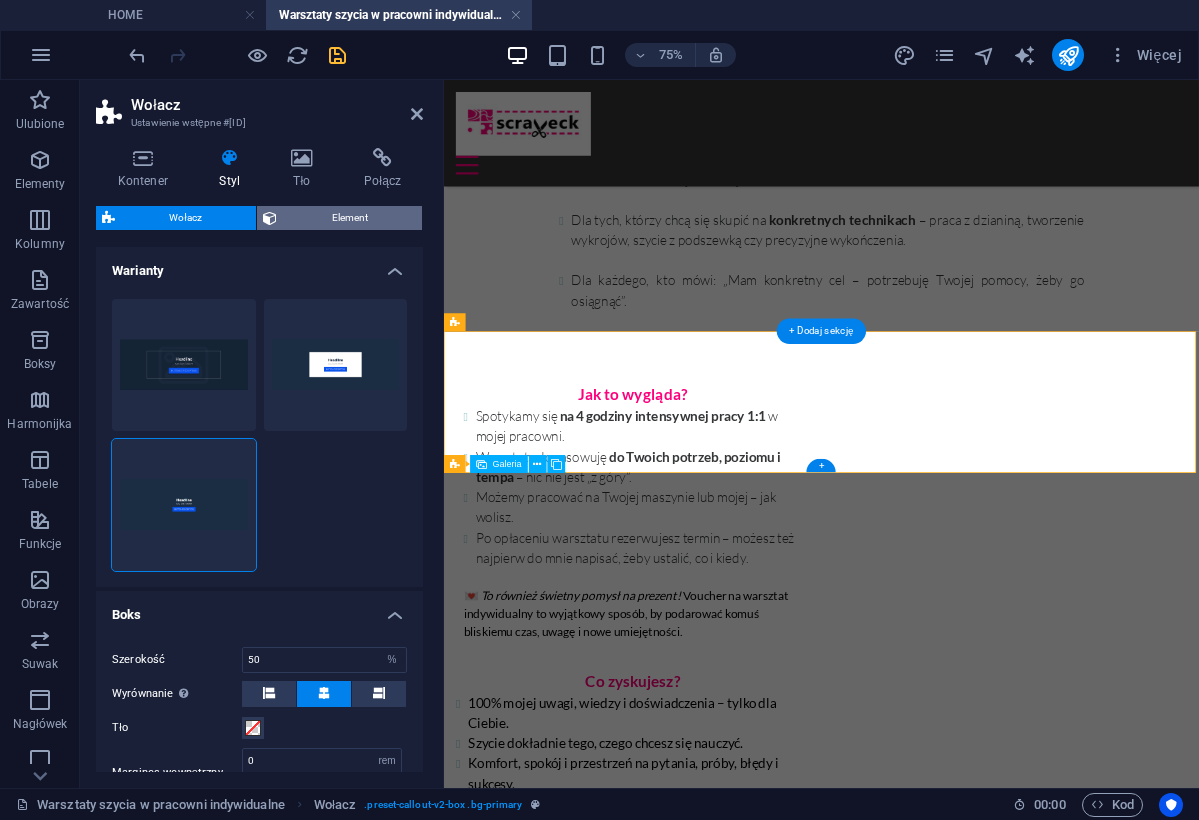 click on "Element" at bounding box center [349, 218] 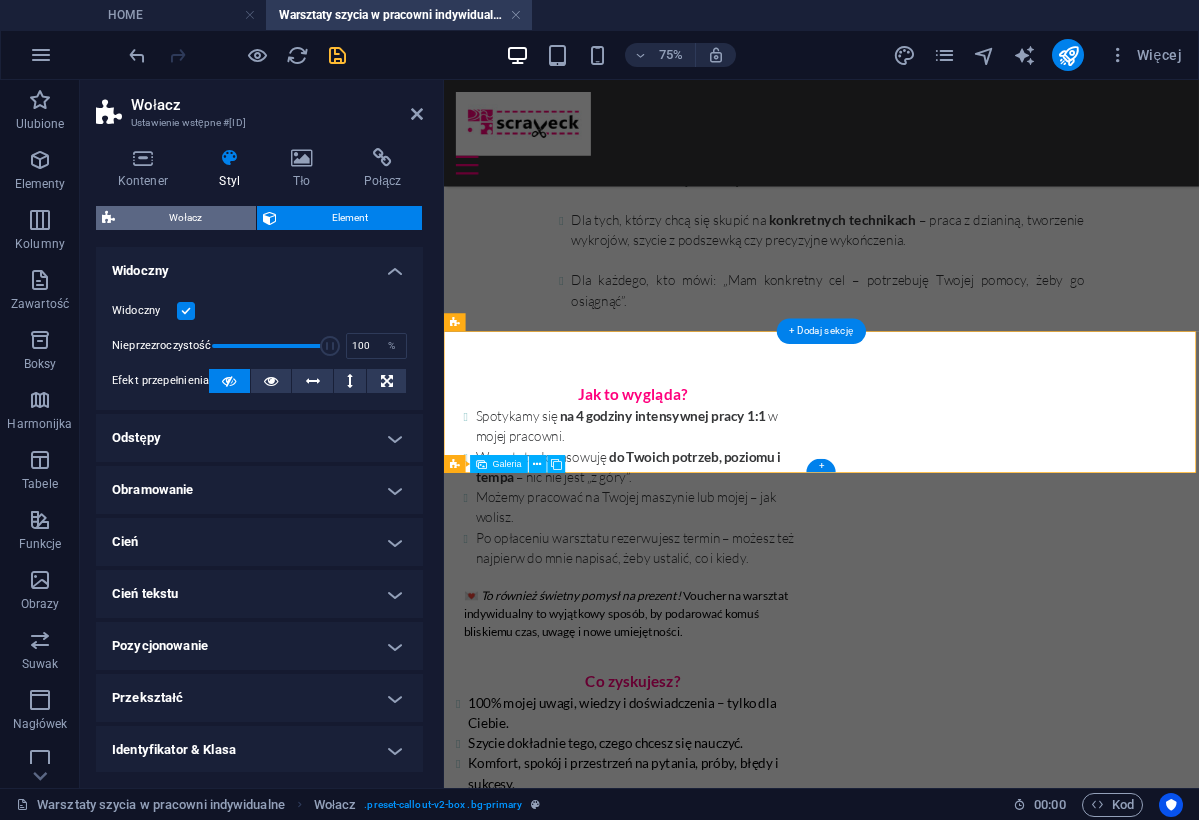 click on "Wołacz" at bounding box center (185, 218) 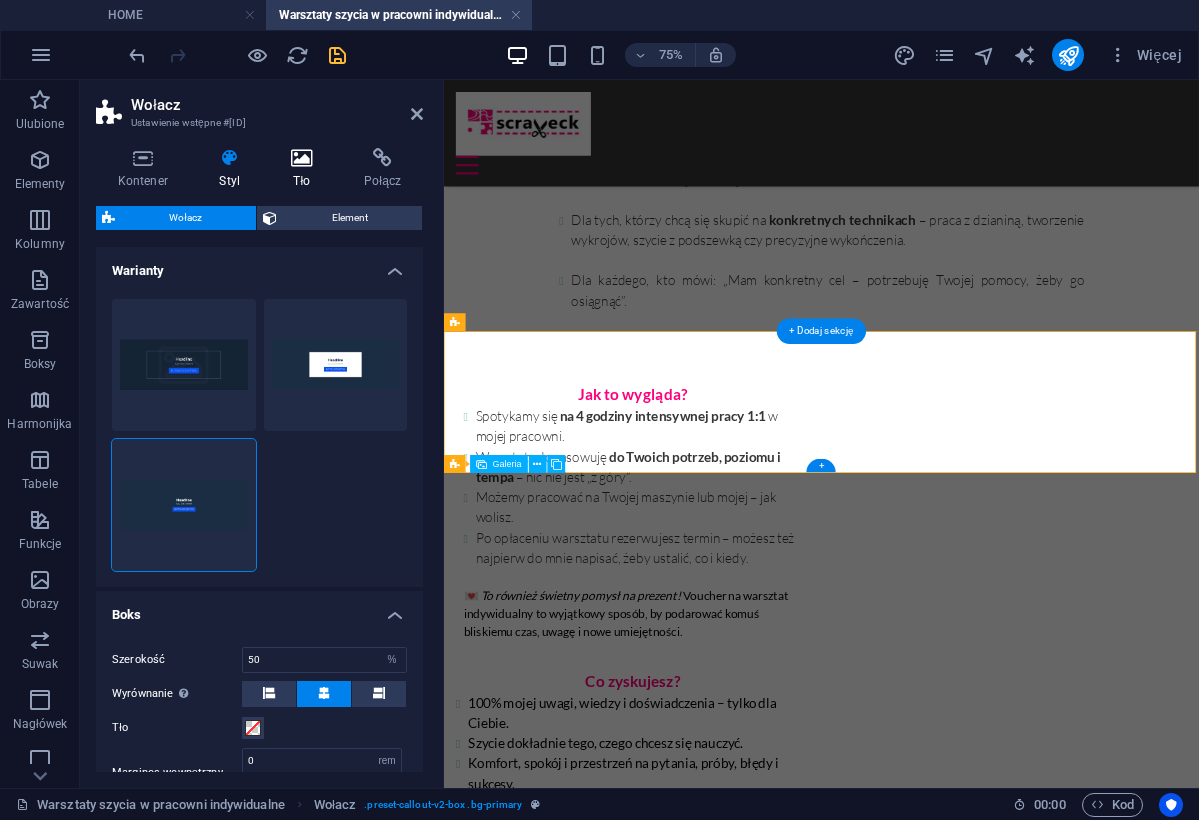 click on "Tło" at bounding box center [306, 169] 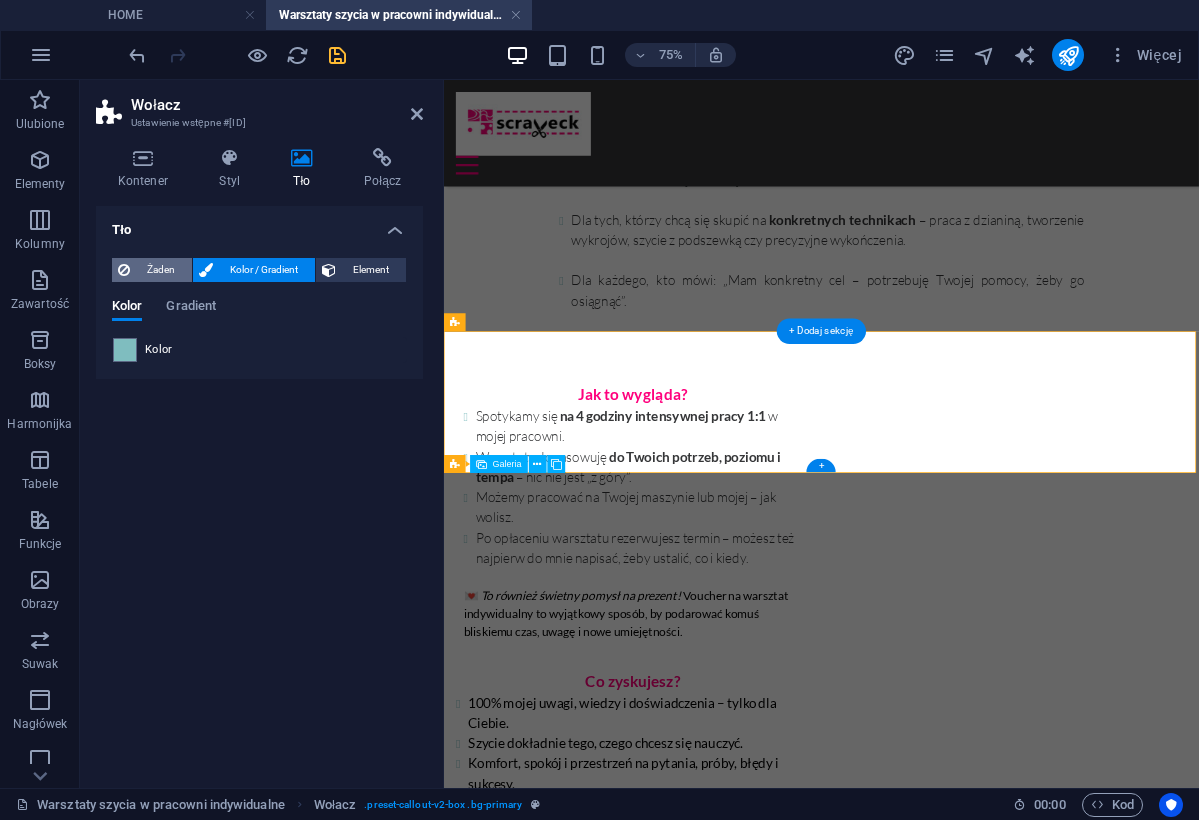 click on "Żaden" at bounding box center [161, 270] 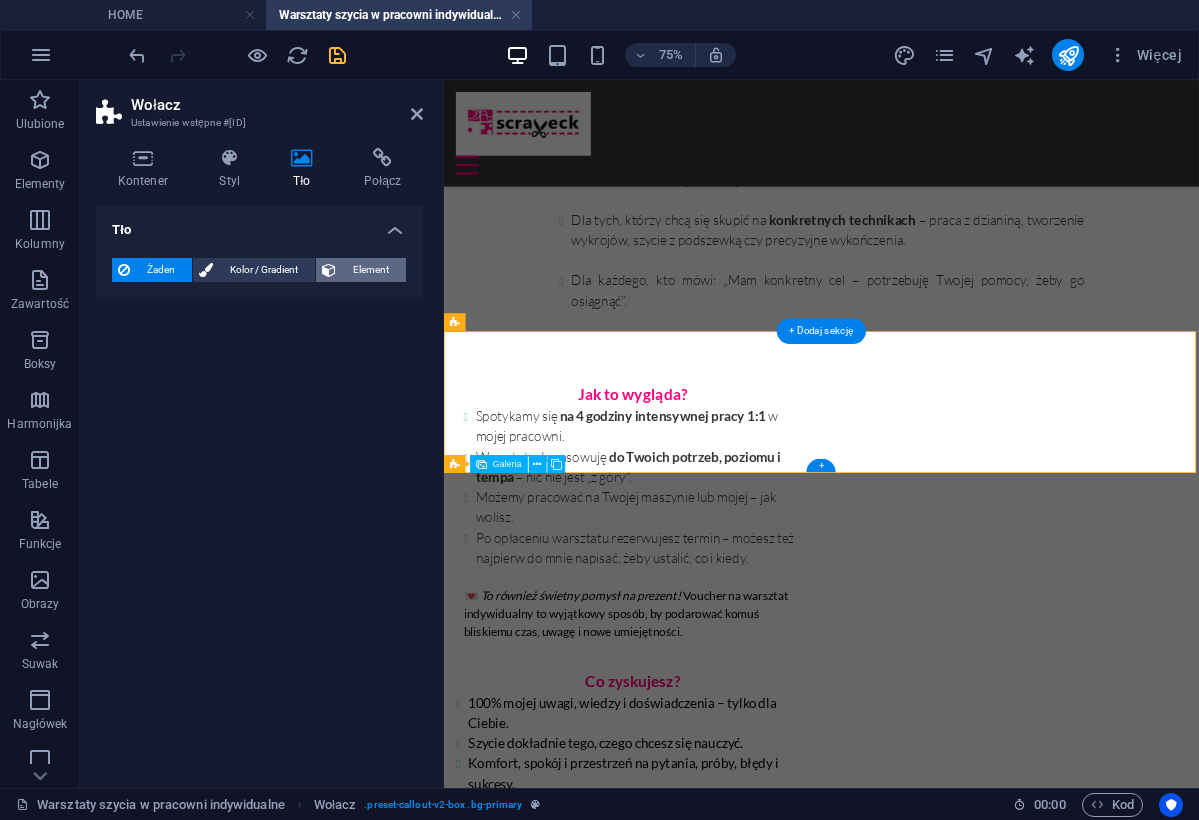 click on "Element" at bounding box center (371, 270) 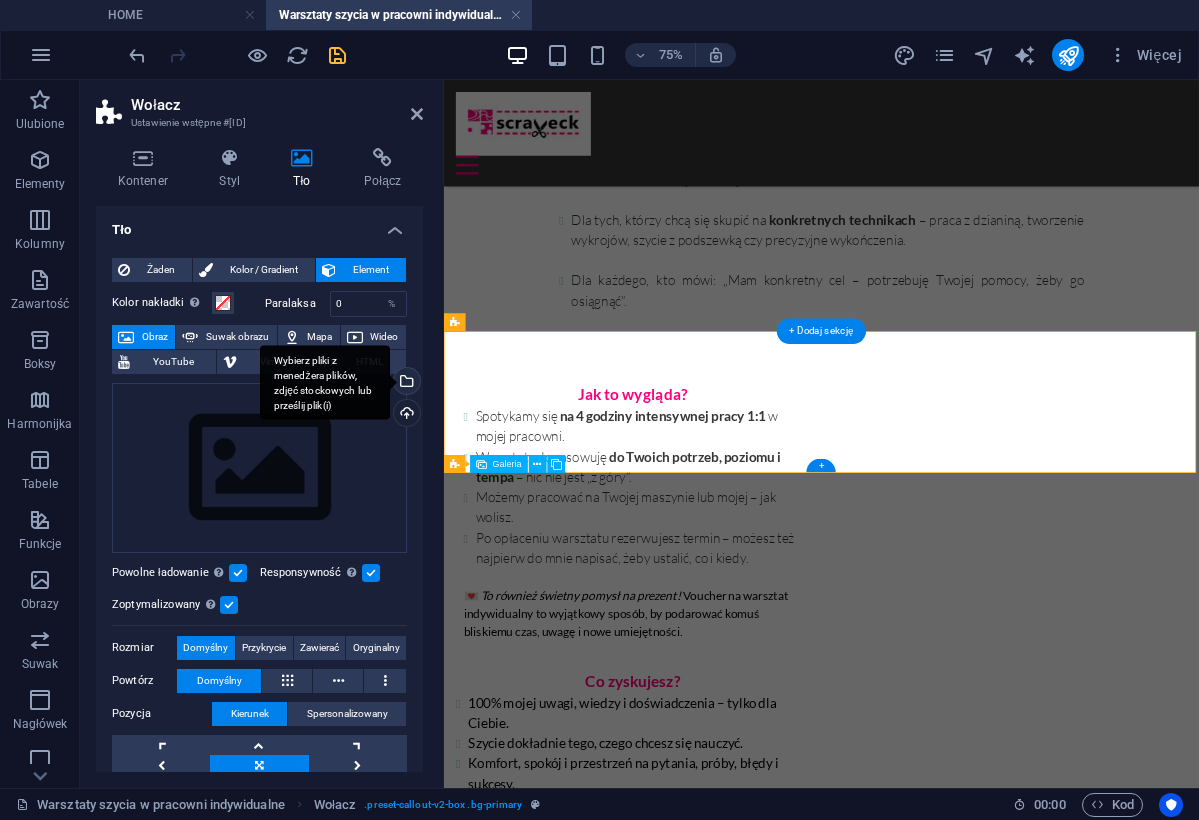 click on "Wybierz pliki z menedżera plików, zdjęć stockowych lub prześlij plik(i)" at bounding box center [405, 383] 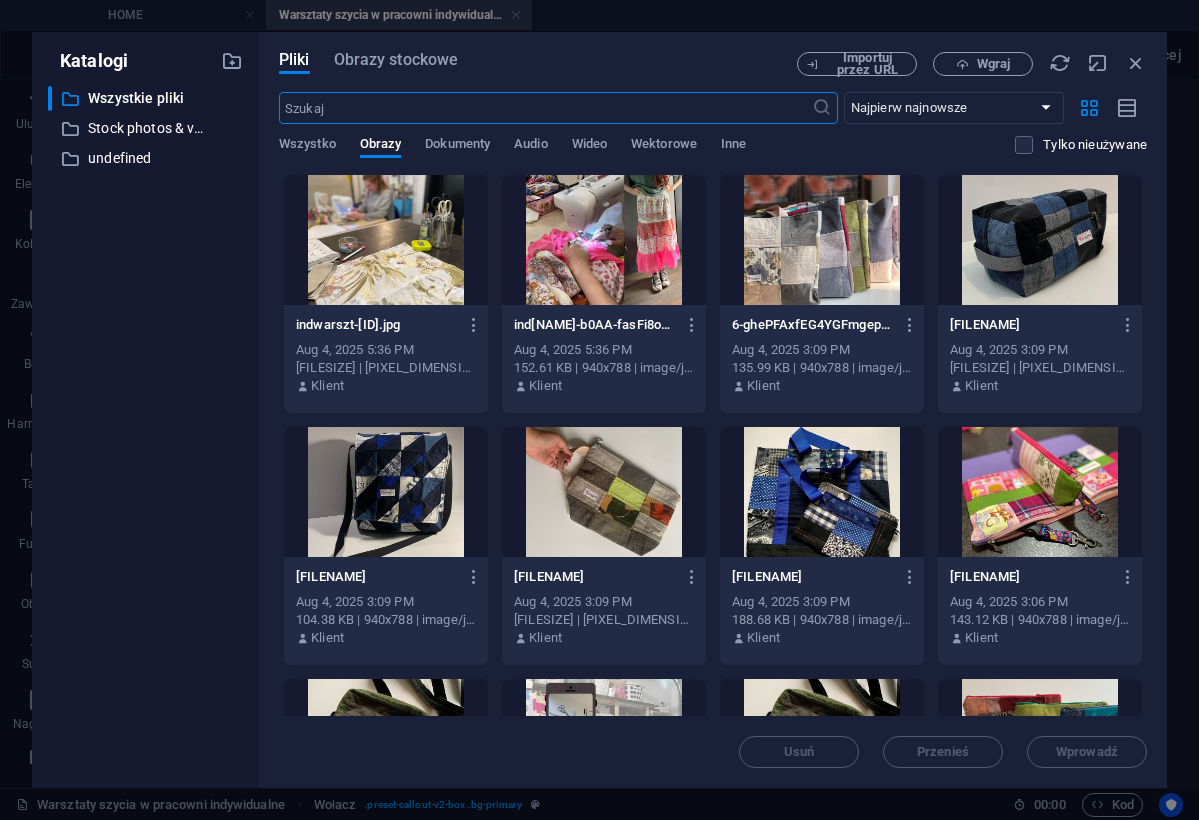 scroll, scrollTop: 0, scrollLeft: 0, axis: both 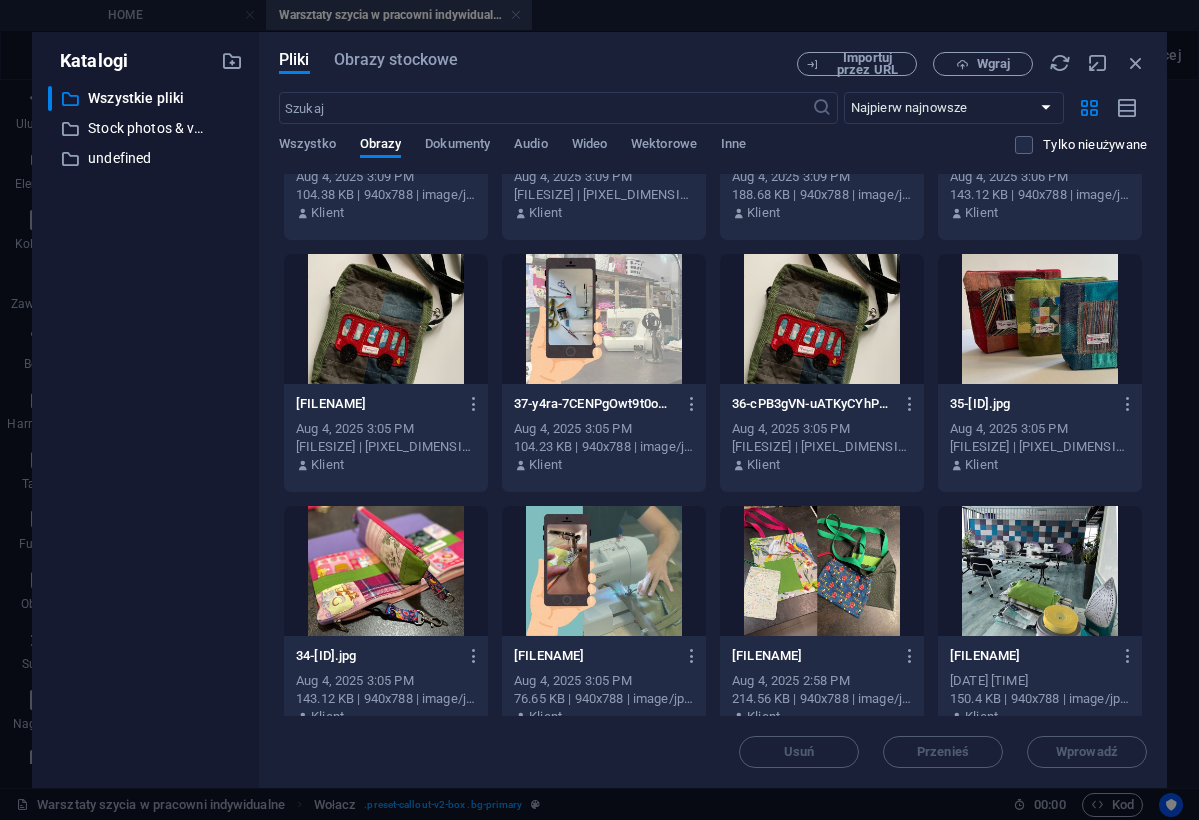 click at bounding box center (1040, 571) 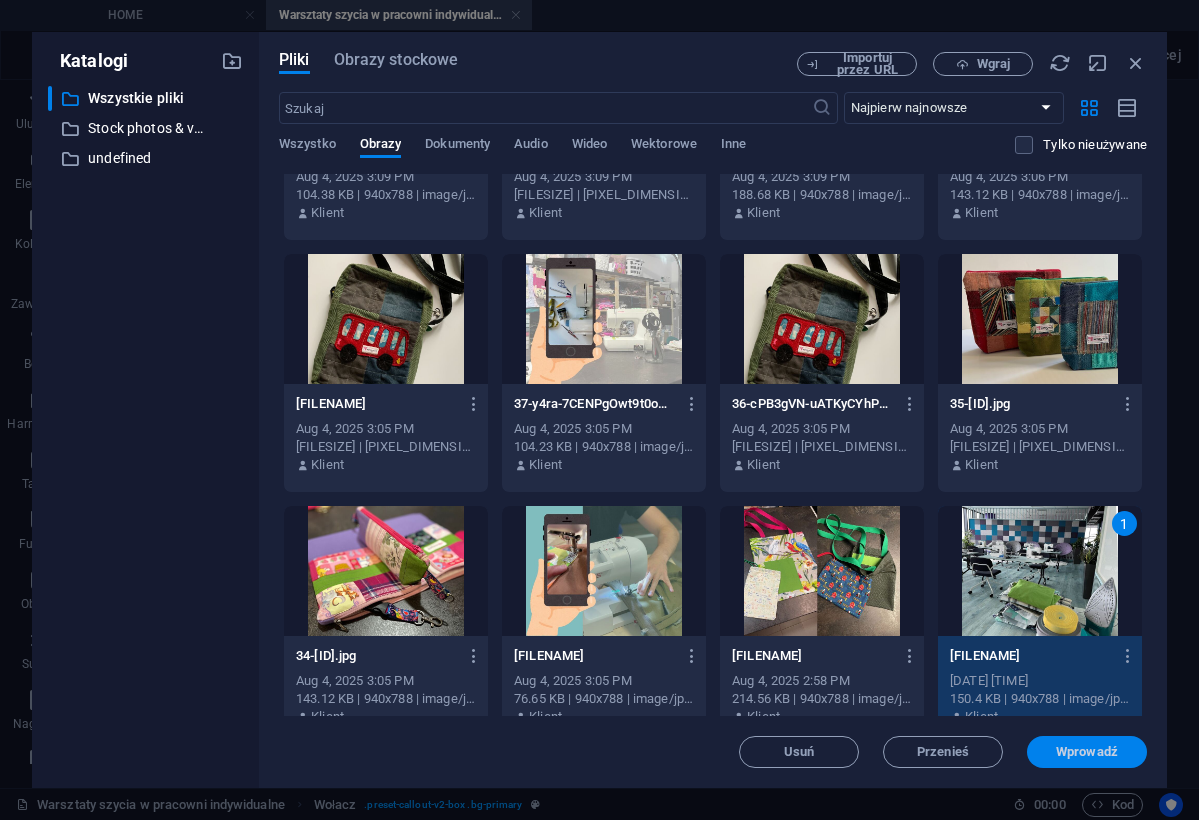 click on "Wprowadź" at bounding box center [1087, 752] 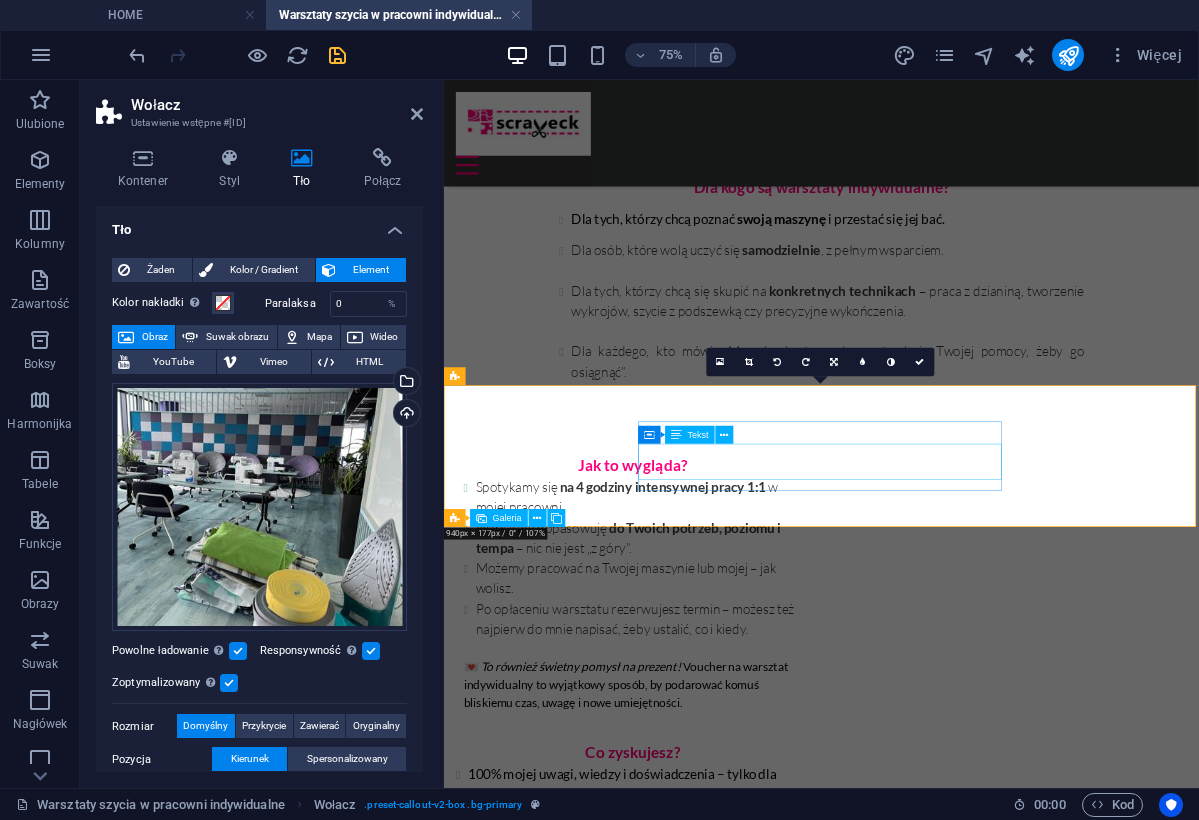 scroll, scrollTop: 1107, scrollLeft: 0, axis: vertical 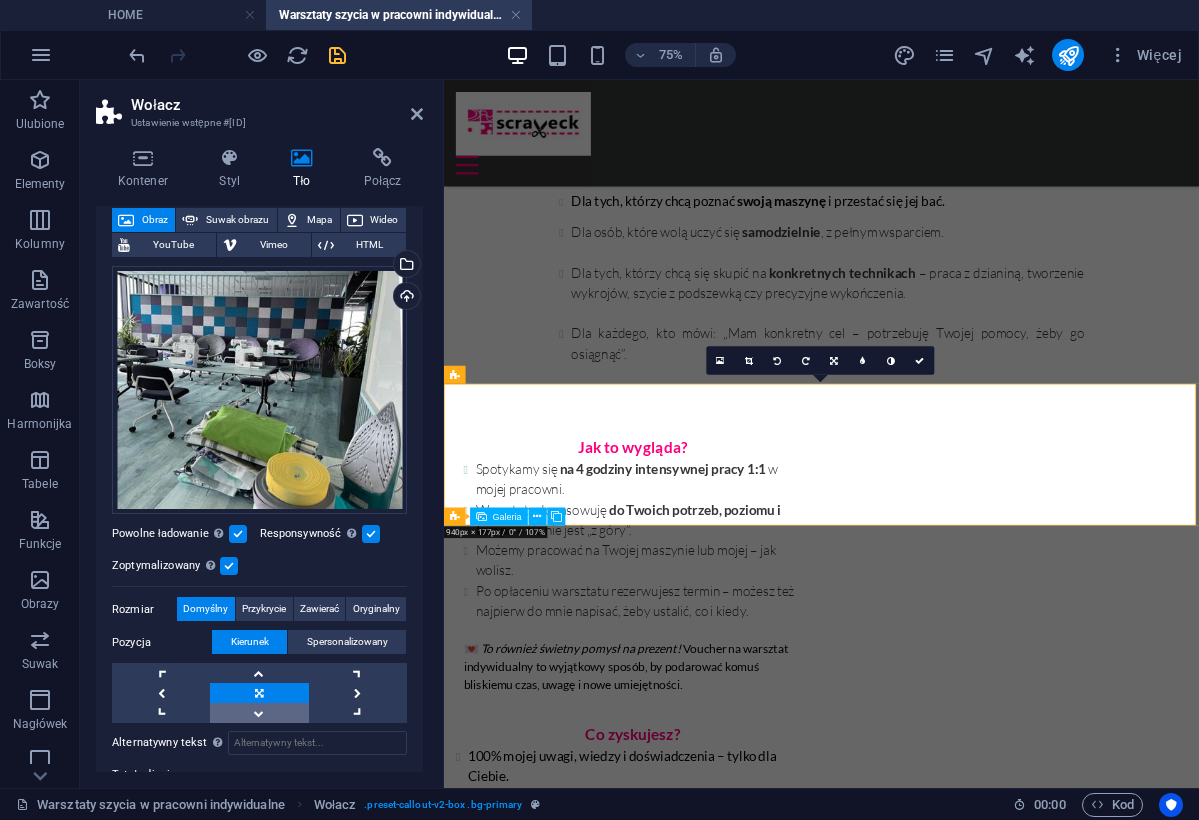 click at bounding box center (259, 713) 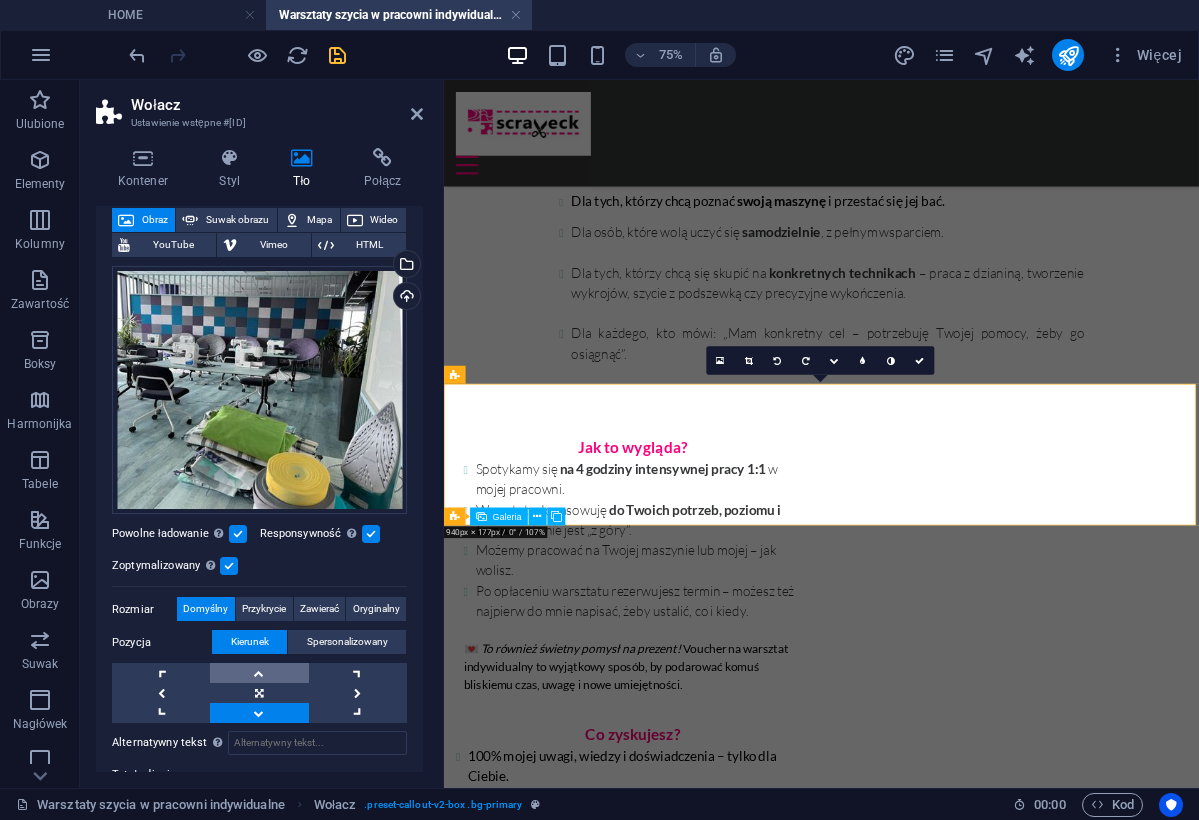 click at bounding box center (259, 673) 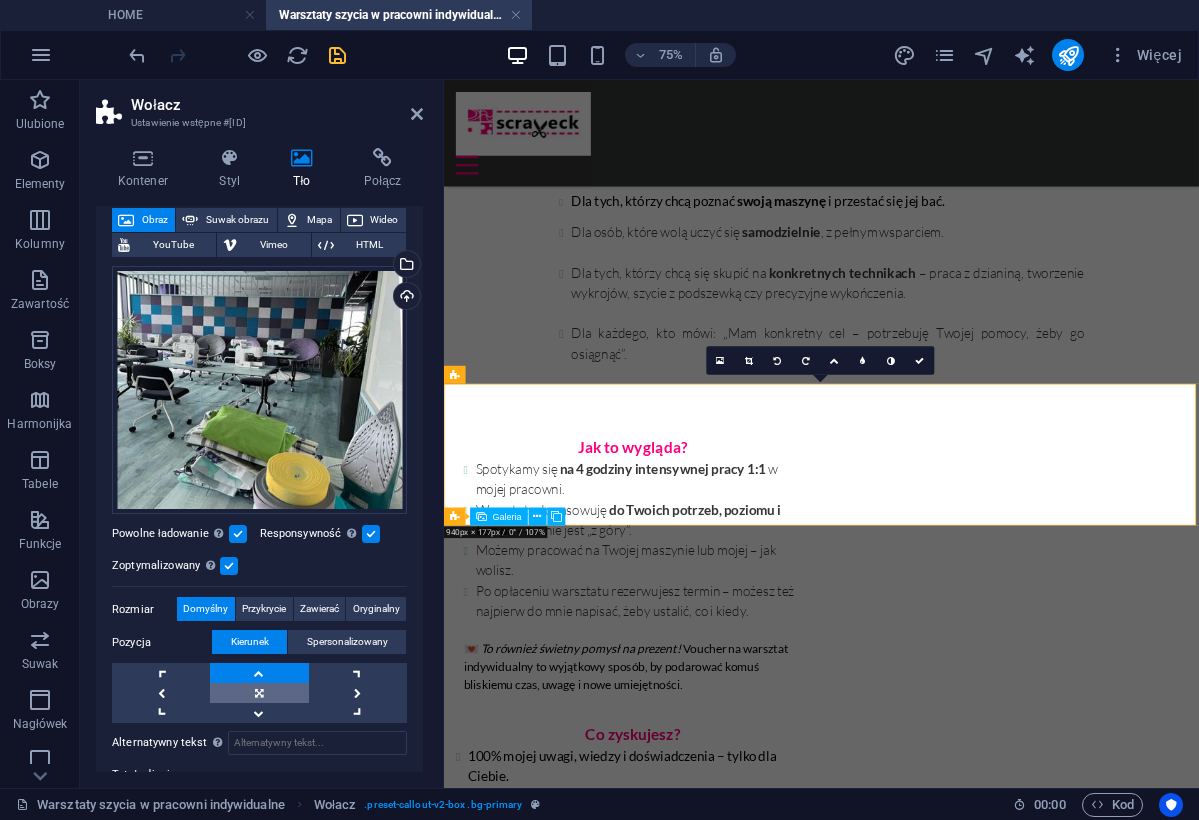 click at bounding box center (259, 693) 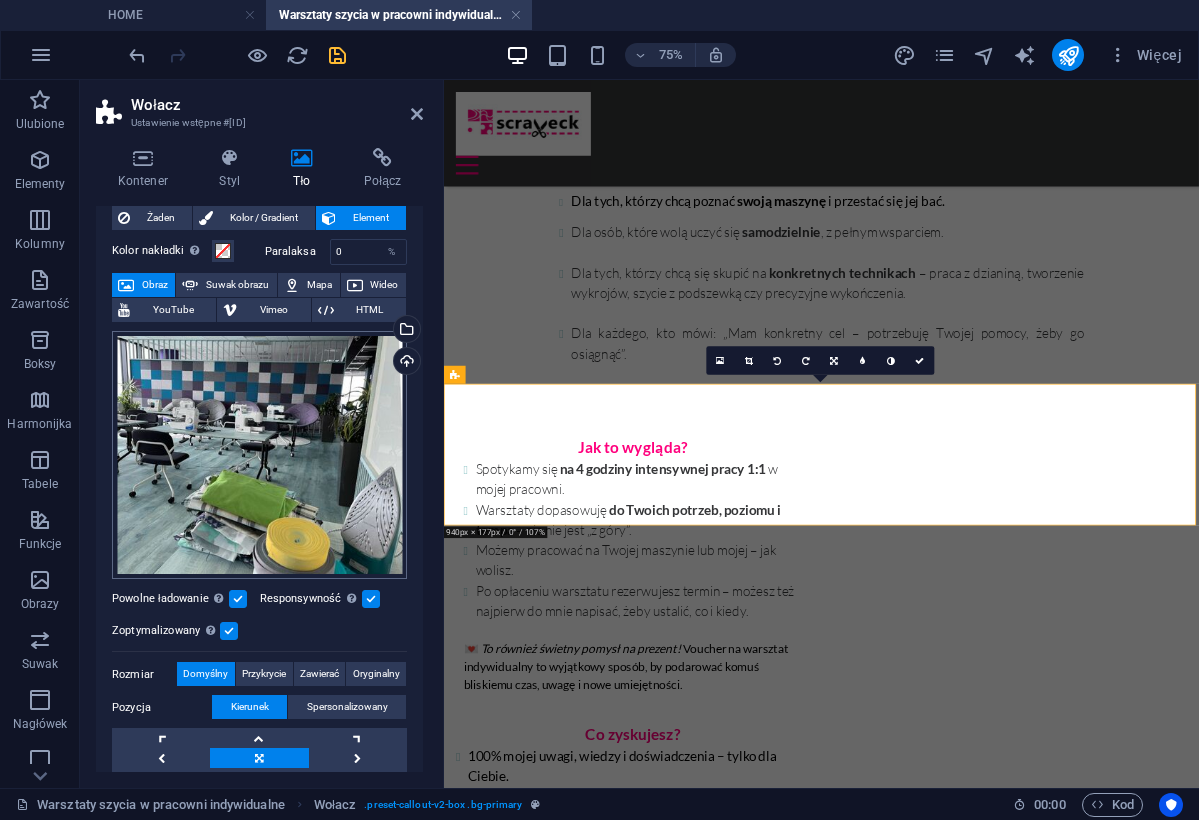 scroll, scrollTop: 47, scrollLeft: 0, axis: vertical 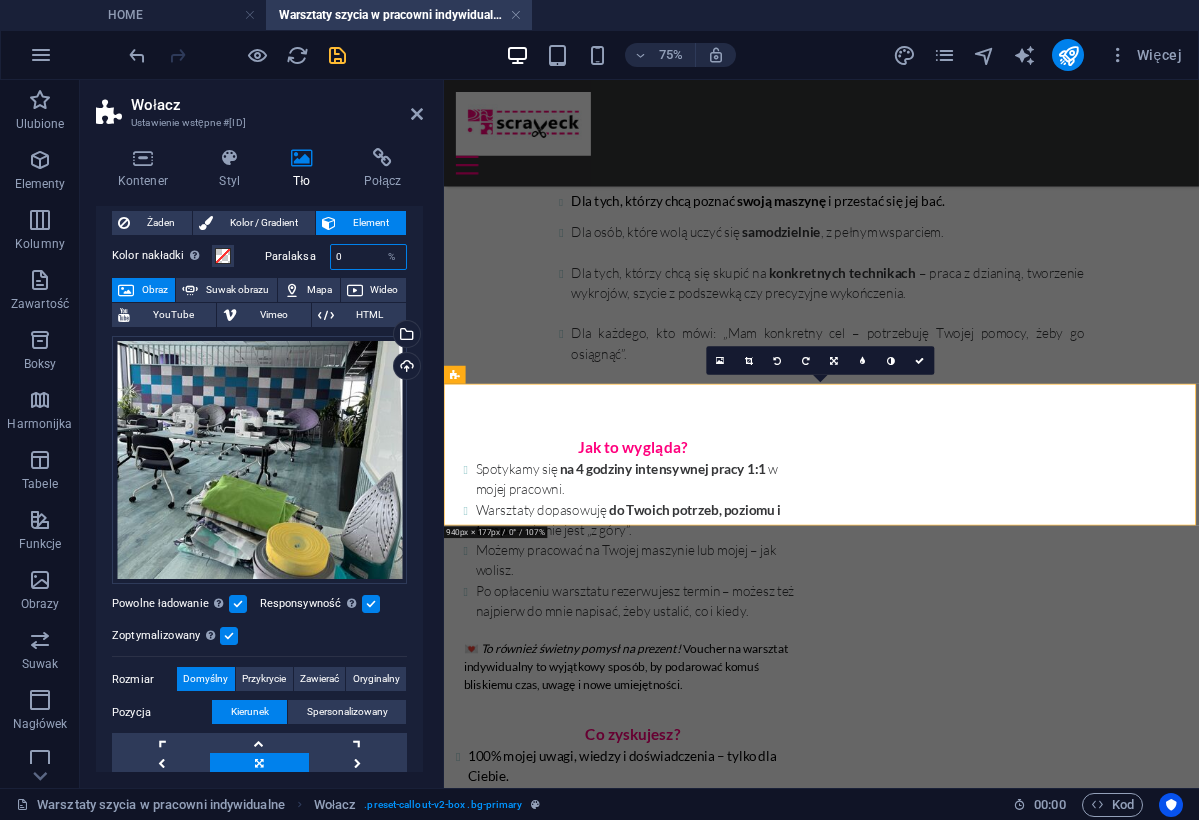 click on "0" at bounding box center (369, 257) 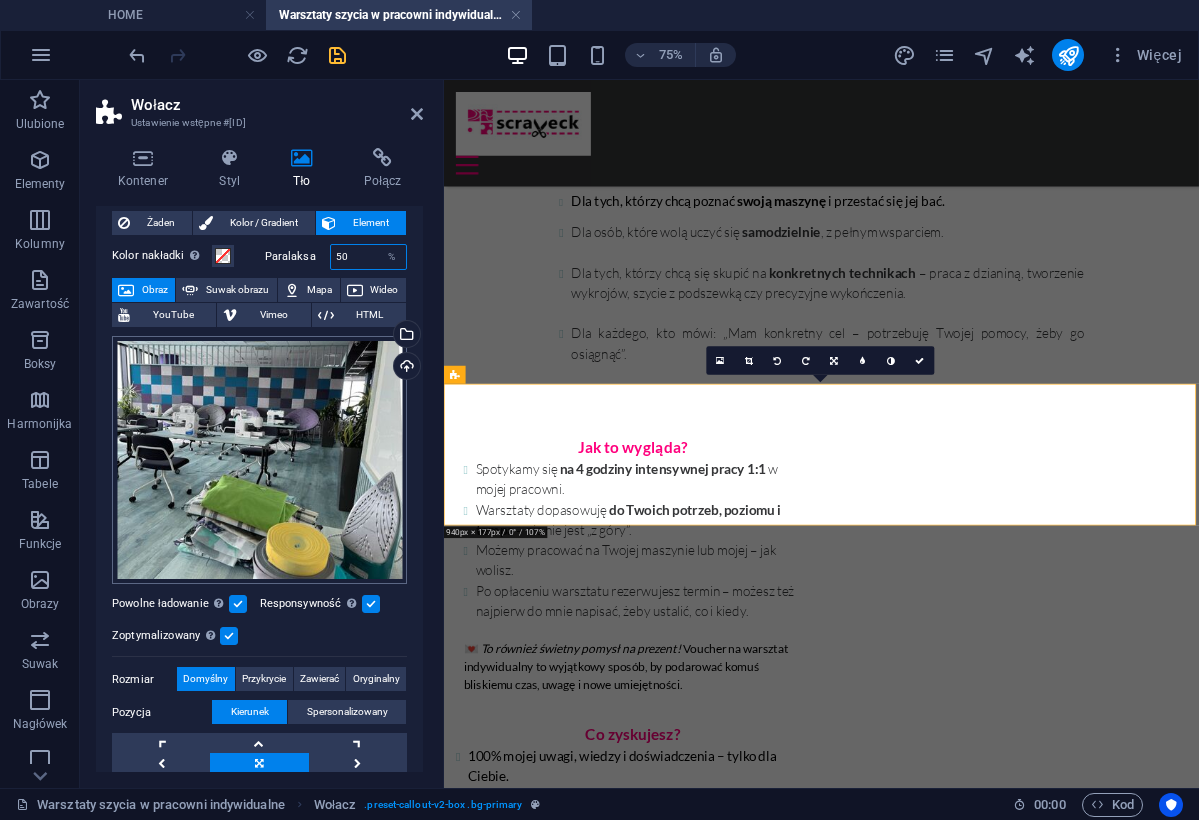 type on "50" 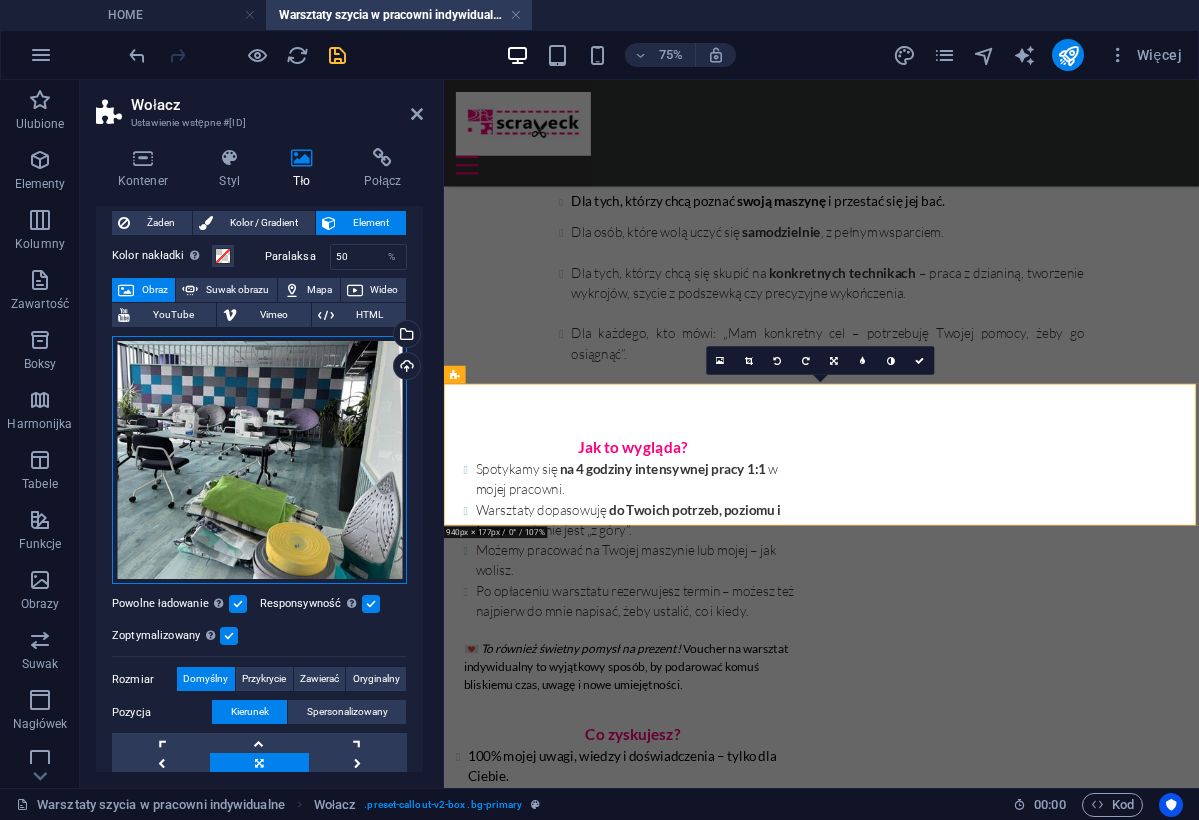 click on "Przeciągnij pliki tutaj, kliknij, aby wybrać pliki lub wybierz pliki z Plików lub naszych bezpłatnych zdjęć i filmów" at bounding box center [259, 460] 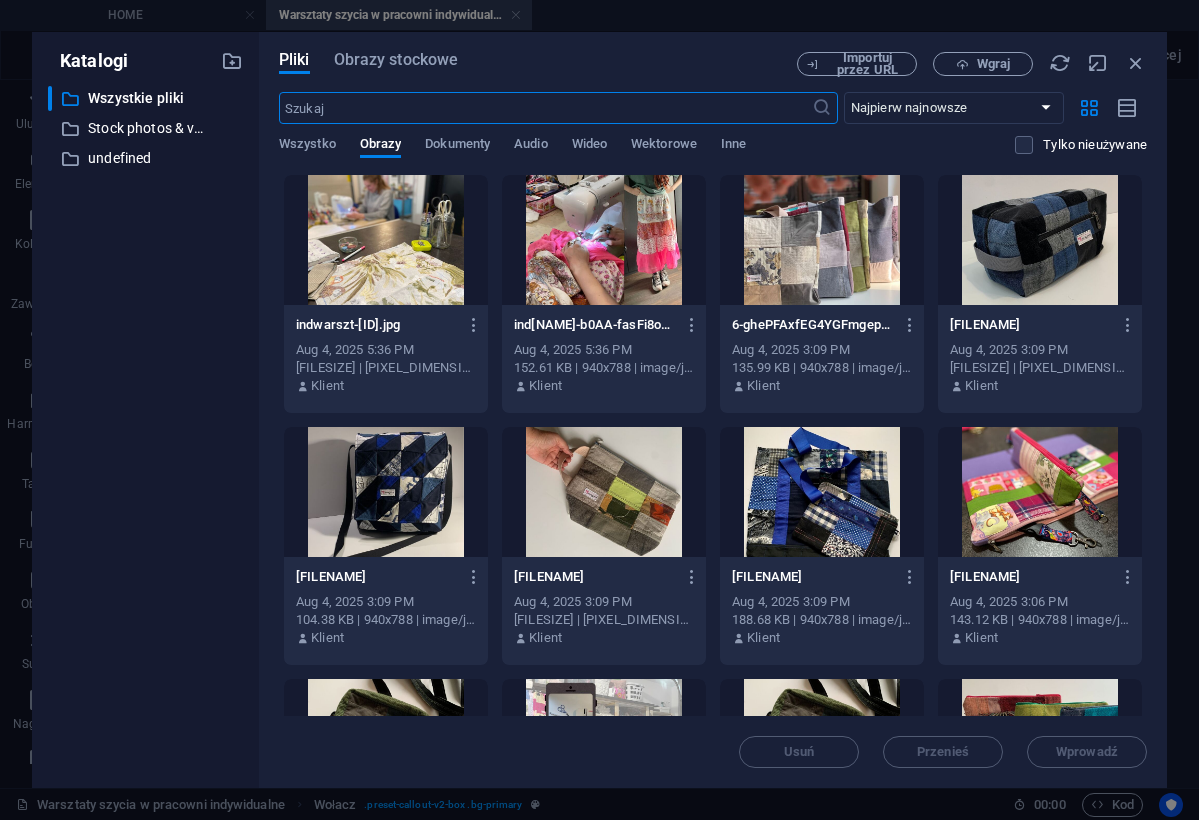 scroll, scrollTop: 0, scrollLeft: 0, axis: both 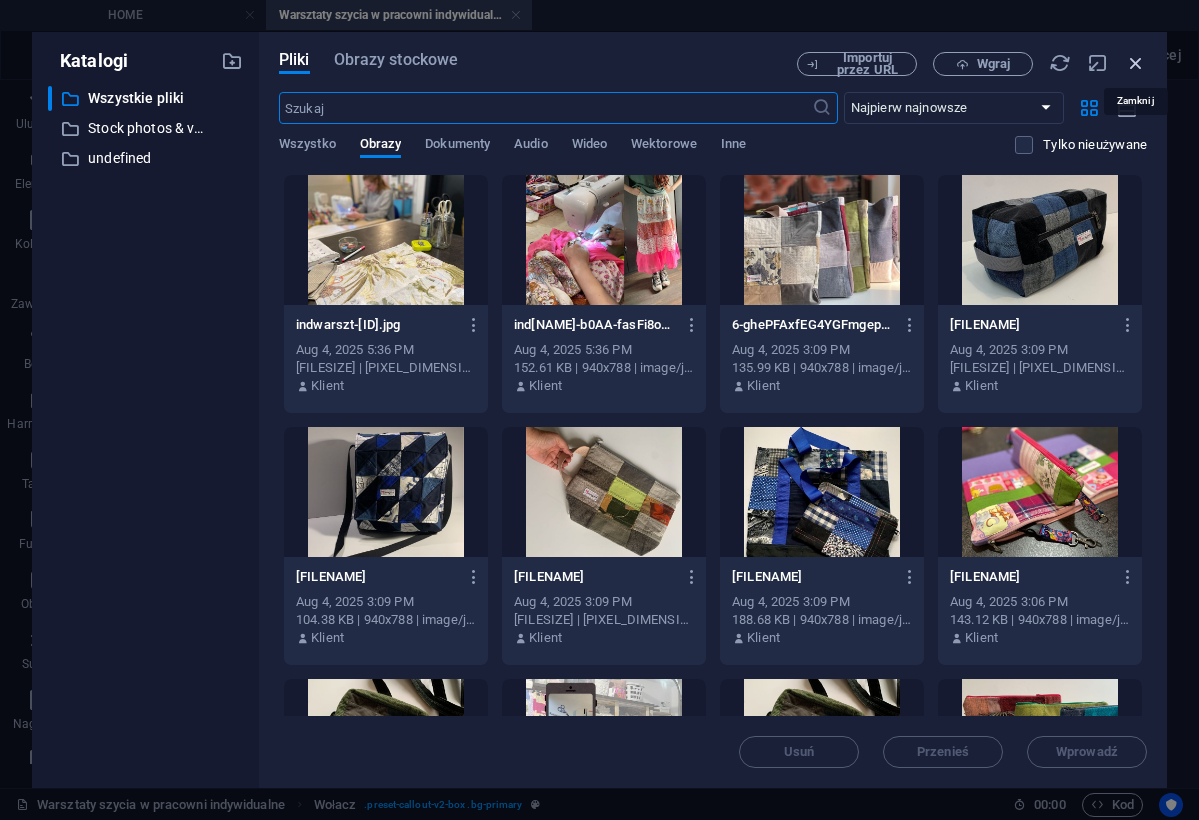 click at bounding box center (1136, 63) 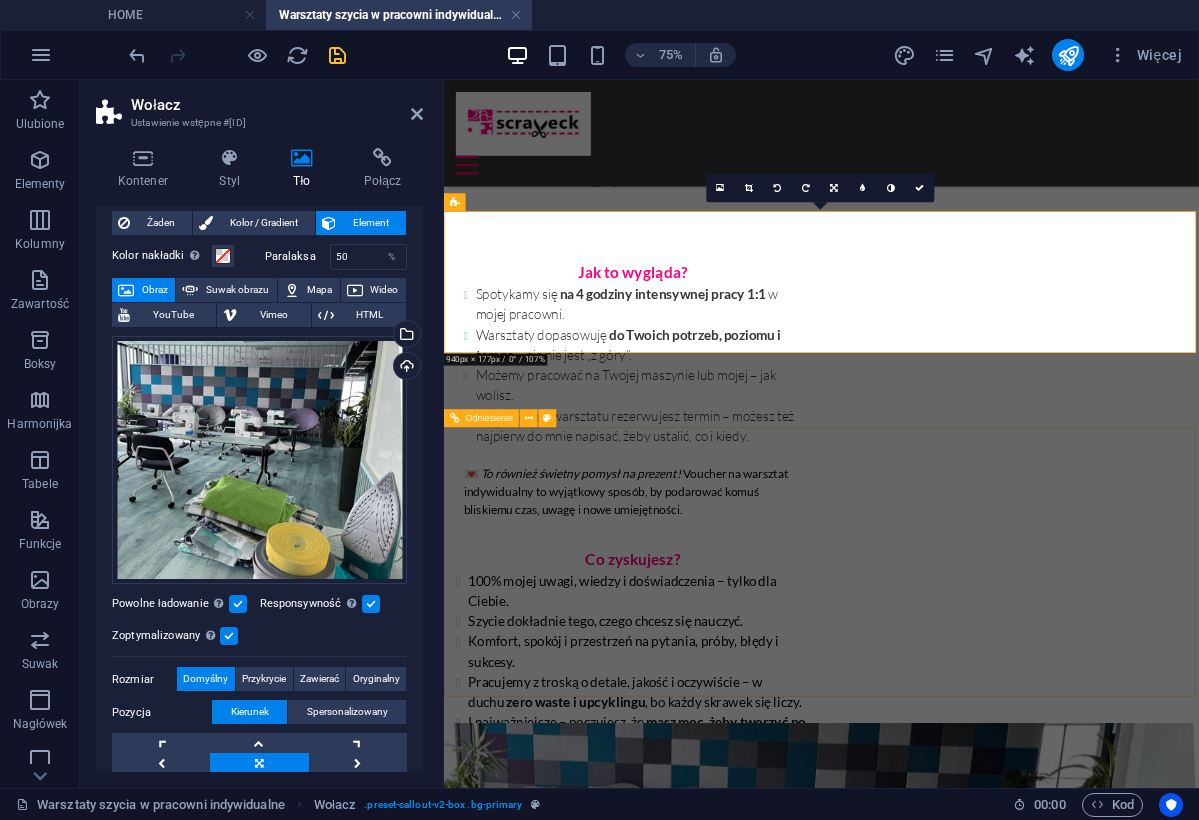 scroll, scrollTop: 1330, scrollLeft: 0, axis: vertical 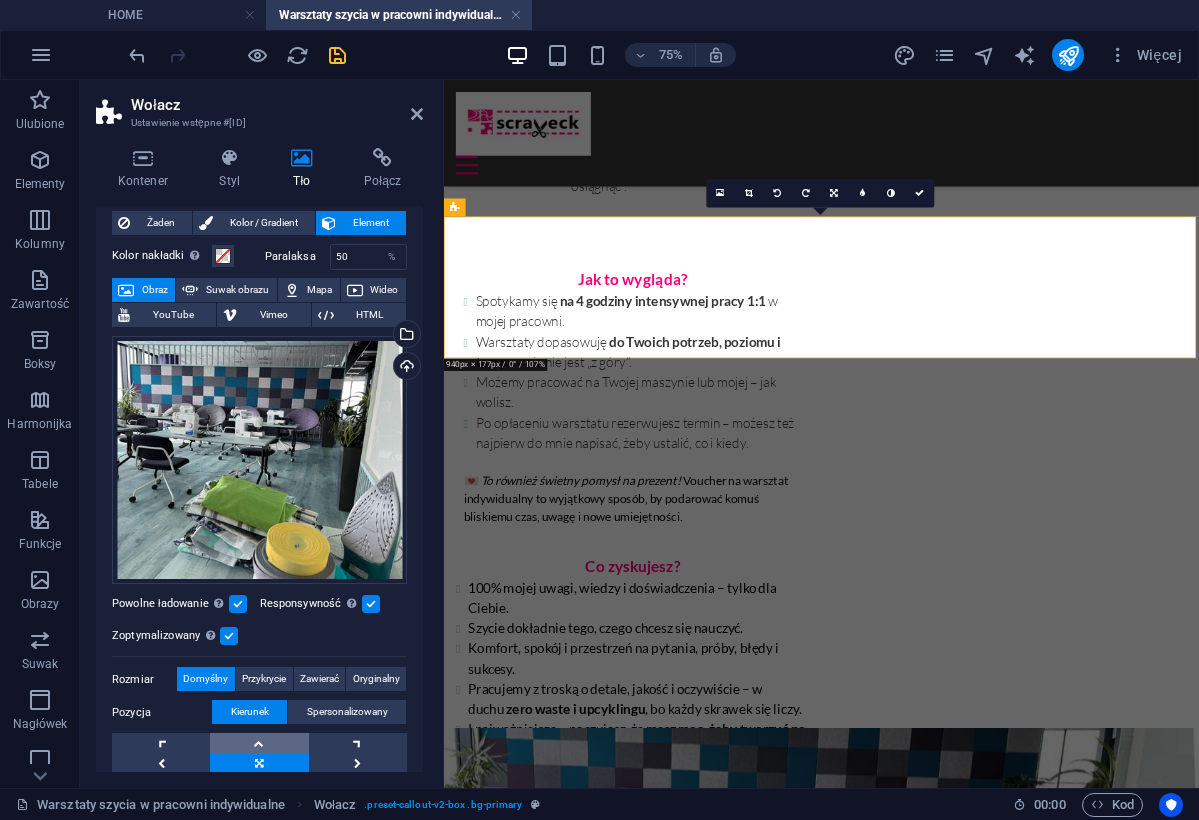 click at bounding box center (259, 743) 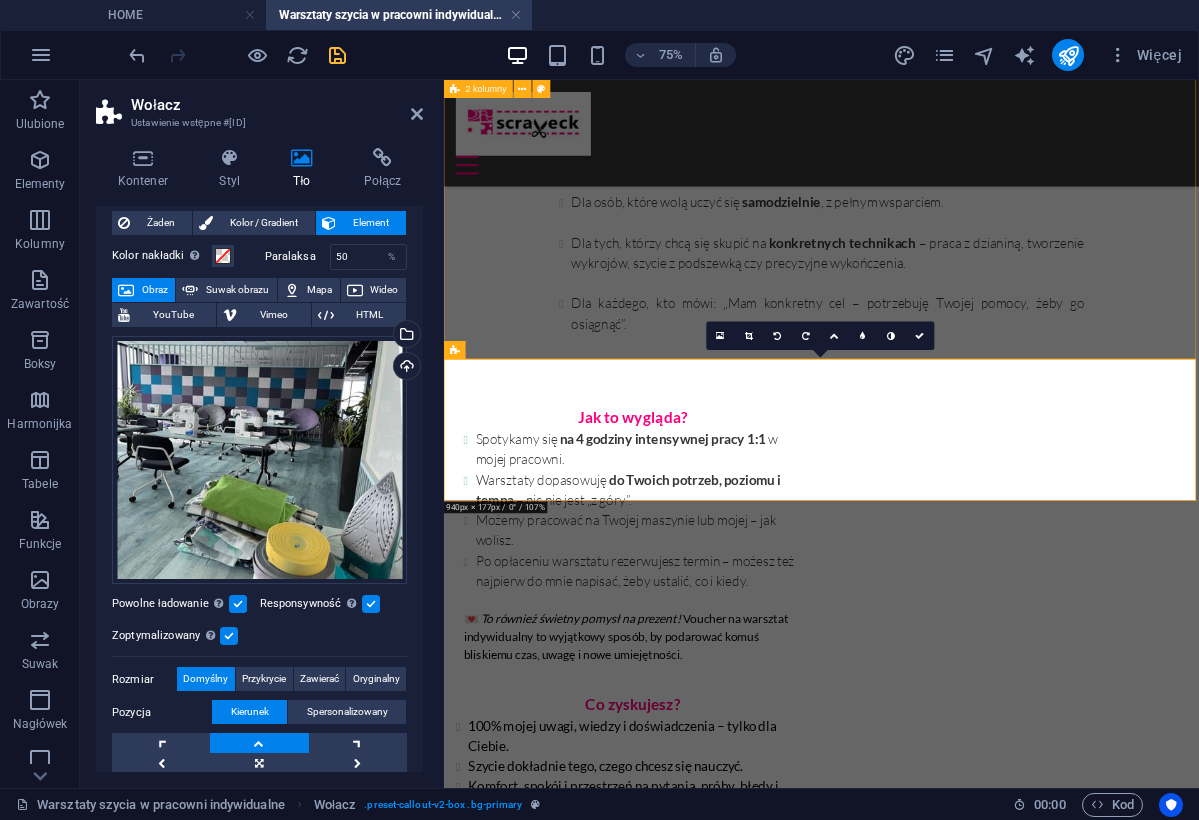 scroll, scrollTop: 1128, scrollLeft: 0, axis: vertical 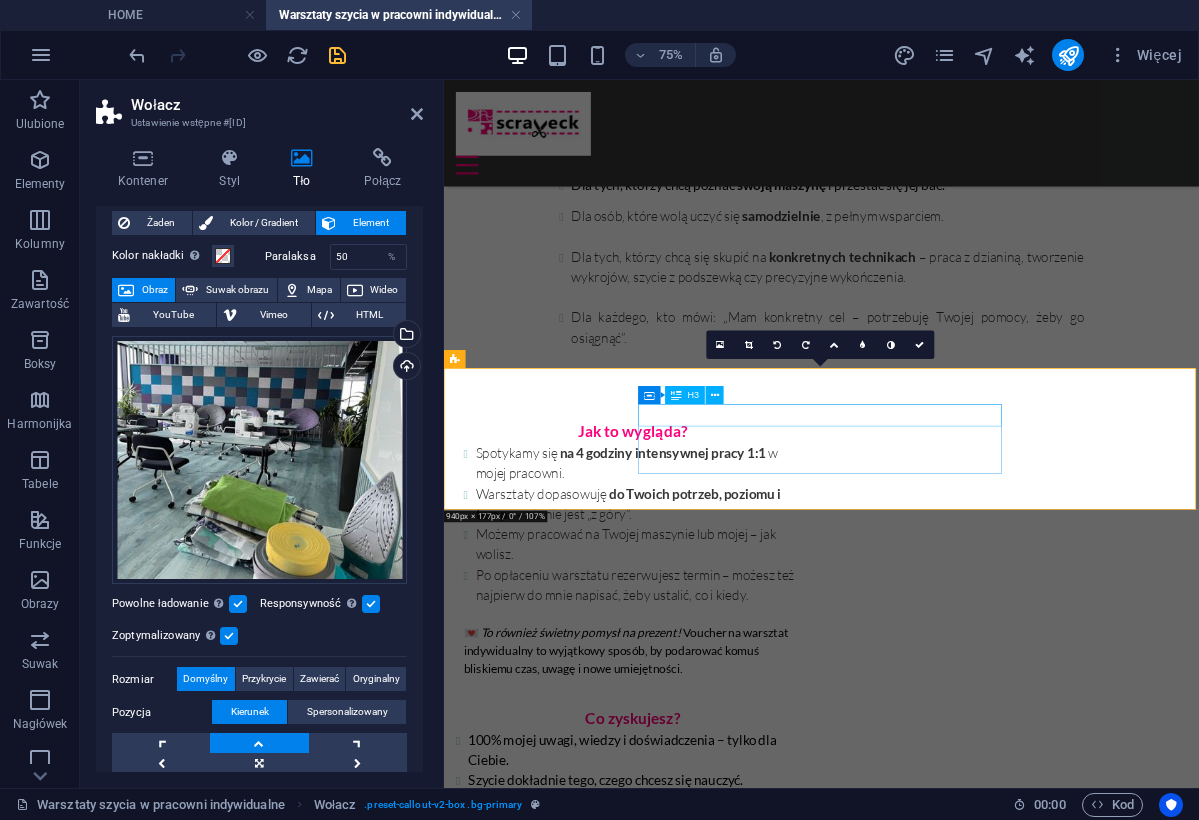 click on "Chcesz zorganizować warsztat dla Twojego zespołu?" at bounding box center (704, 1867) 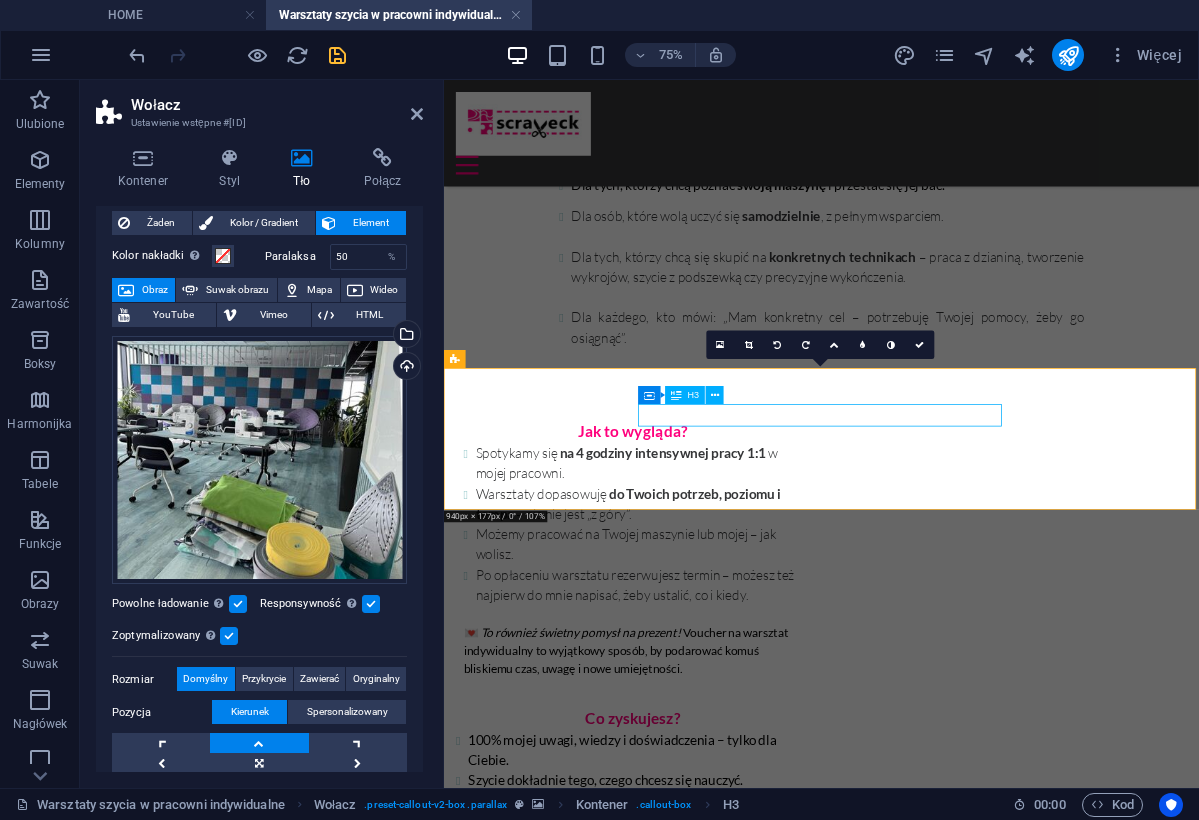 click on "Chcesz zorganizować warsztat dla Twojego zespołu?" at bounding box center (704, 1867) 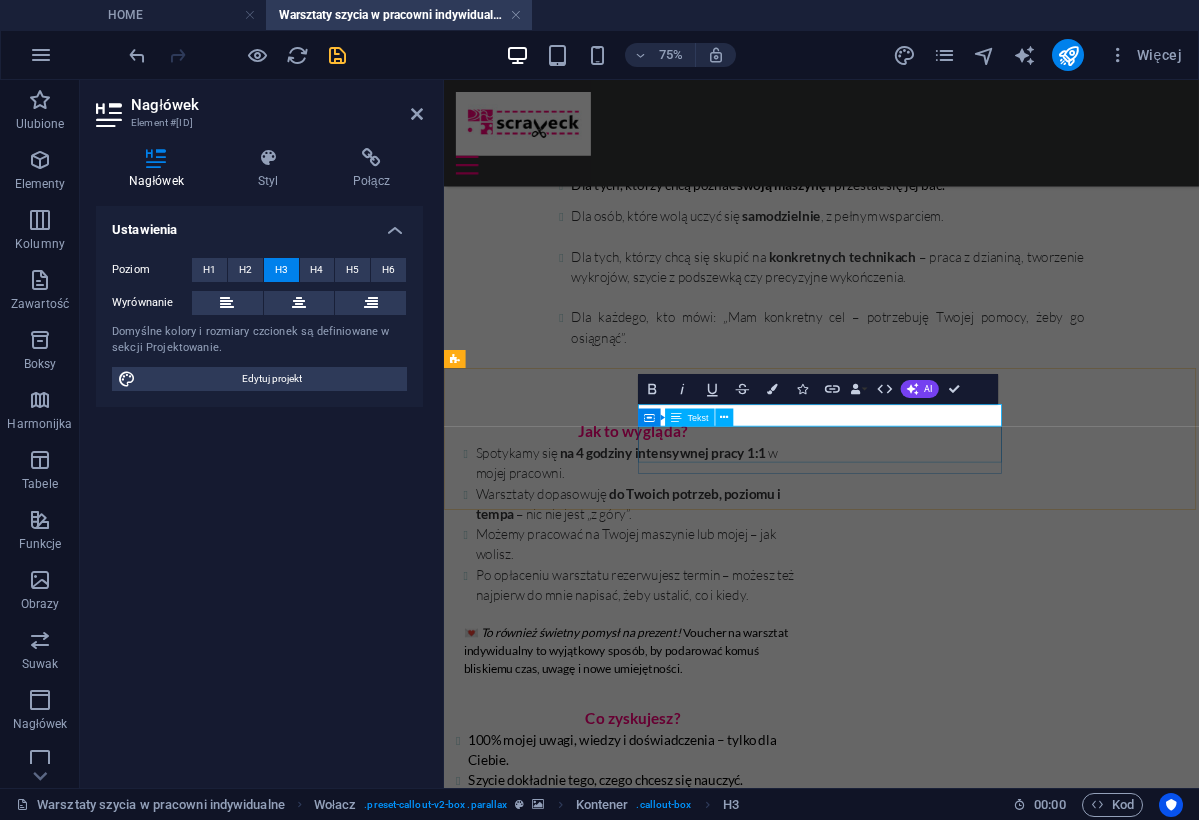 click on "Napisz do mnie!" at bounding box center [704, 1907] 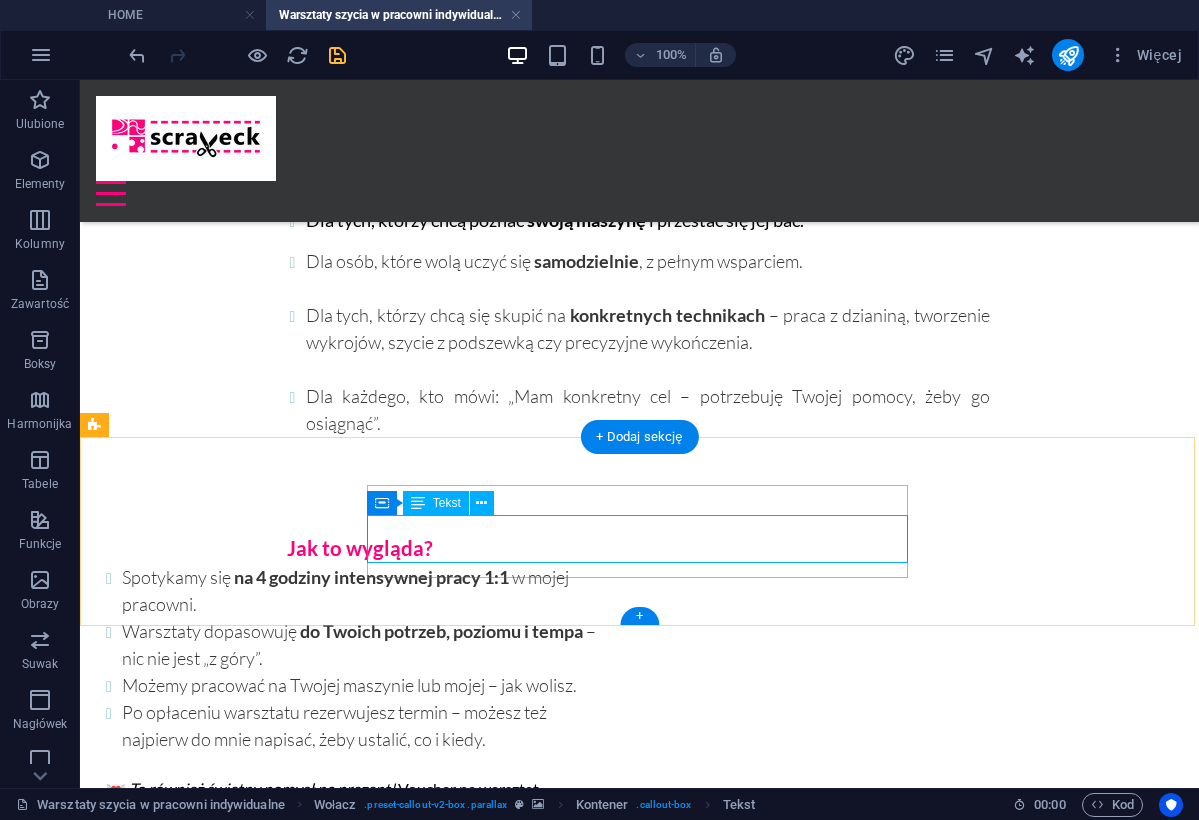 click on "Napisz do mnie!" at bounding box center [368, 1826] 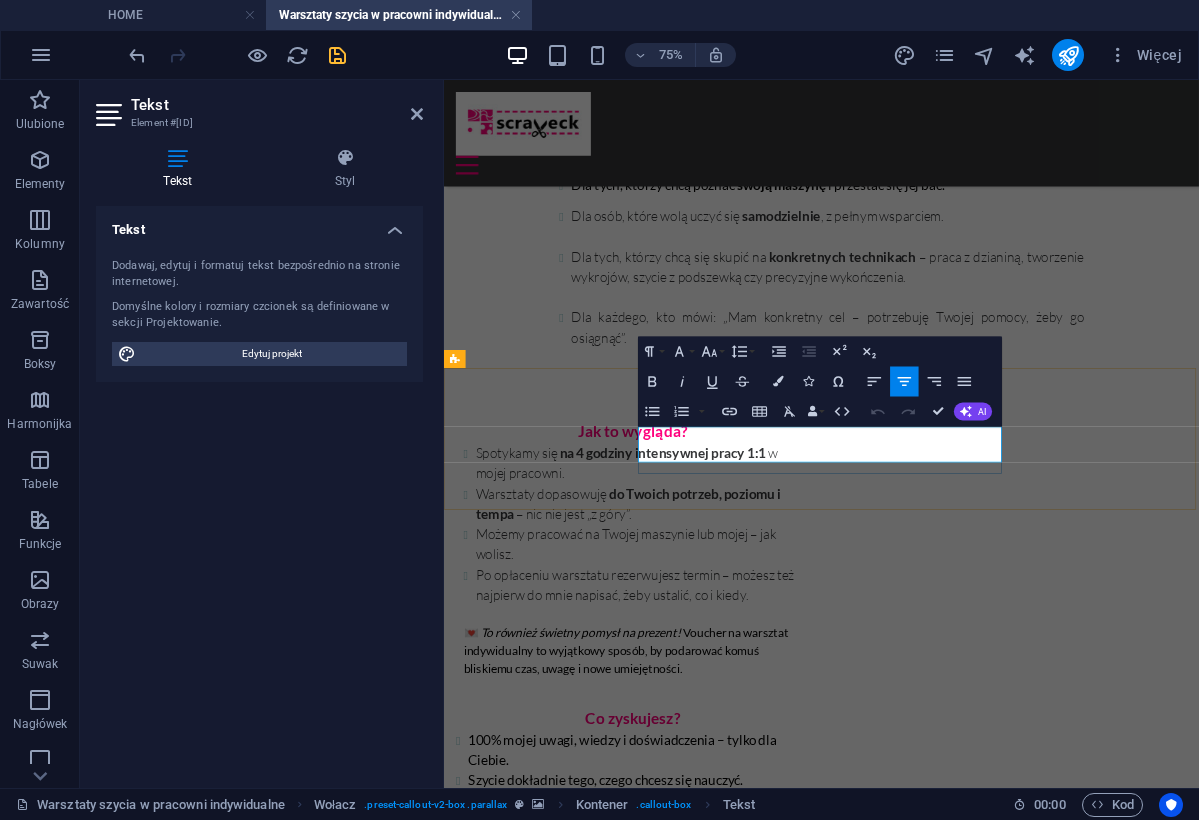 click on "Napisz do mnie!" at bounding box center (704, 1919) 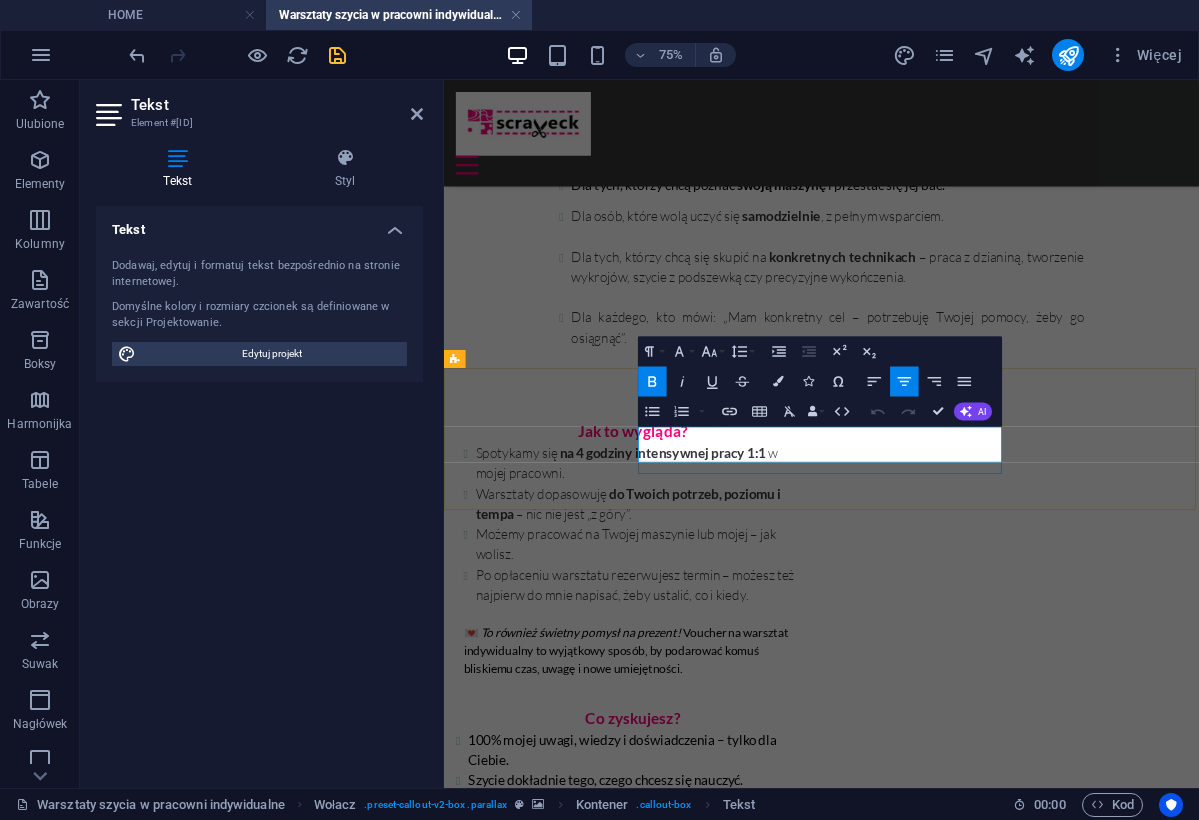 drag, startPoint x: 1027, startPoint y: 576, endPoint x: 859, endPoint y: 581, distance: 168.07439 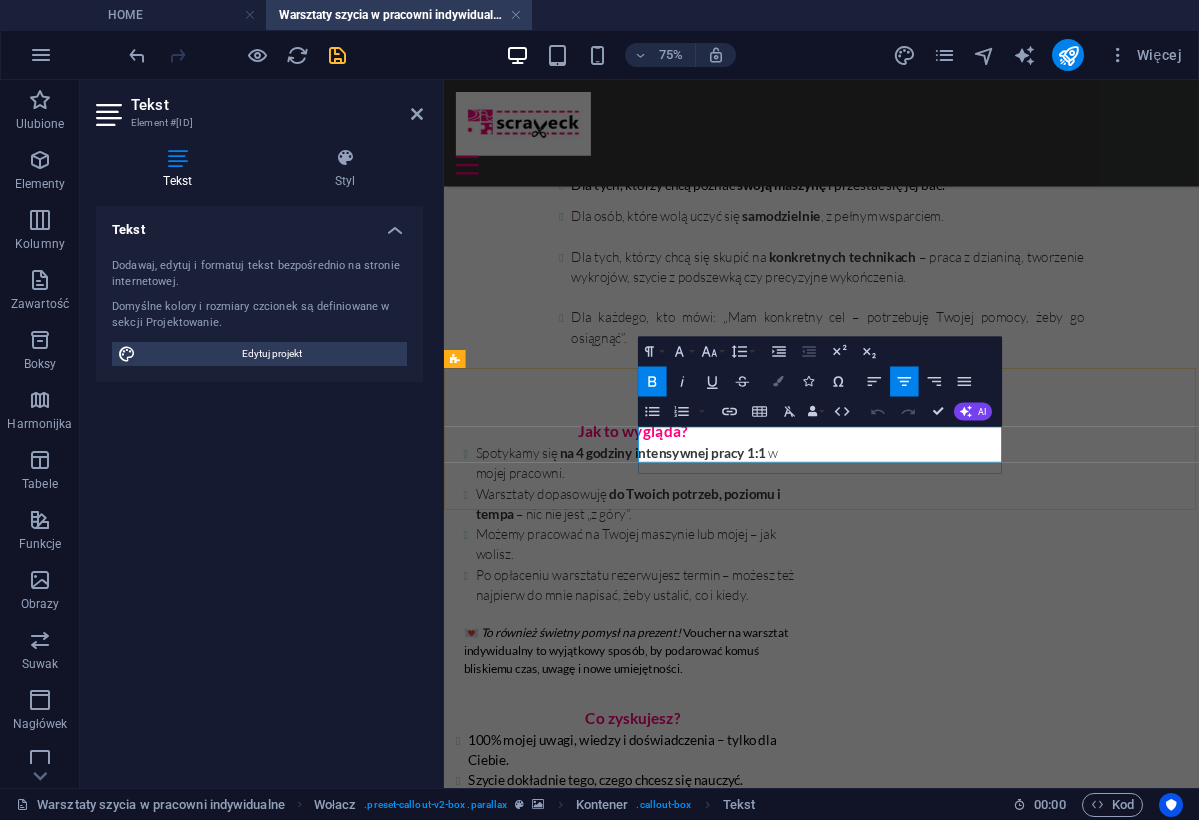 click at bounding box center [778, 381] 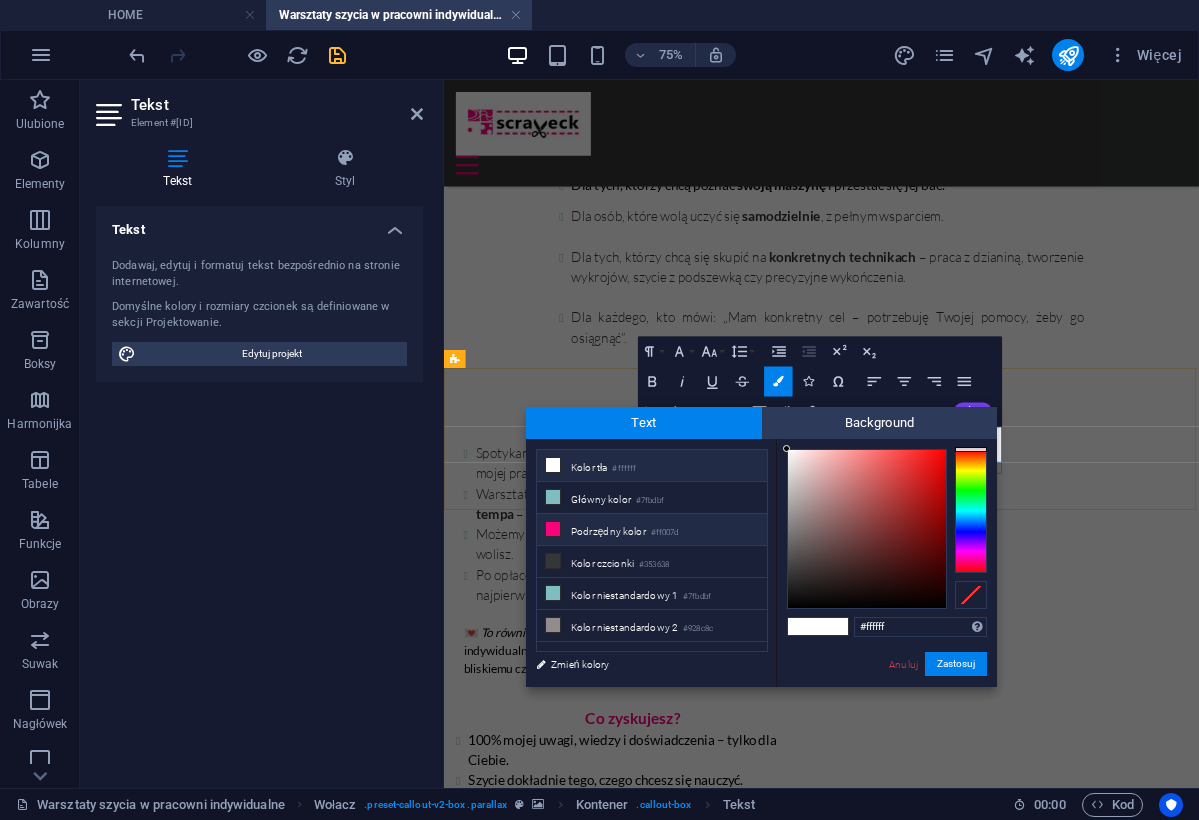 click at bounding box center [553, 529] 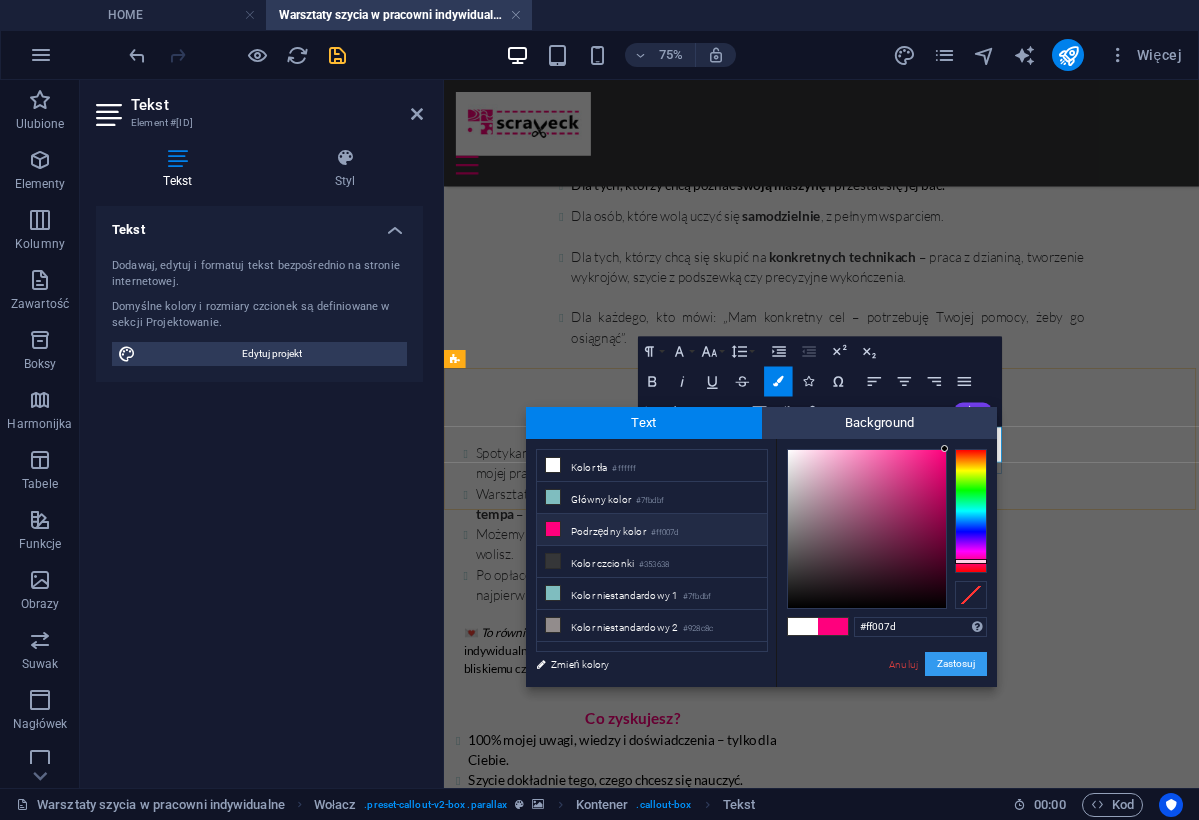 click on "Zastosuj" at bounding box center (956, 664) 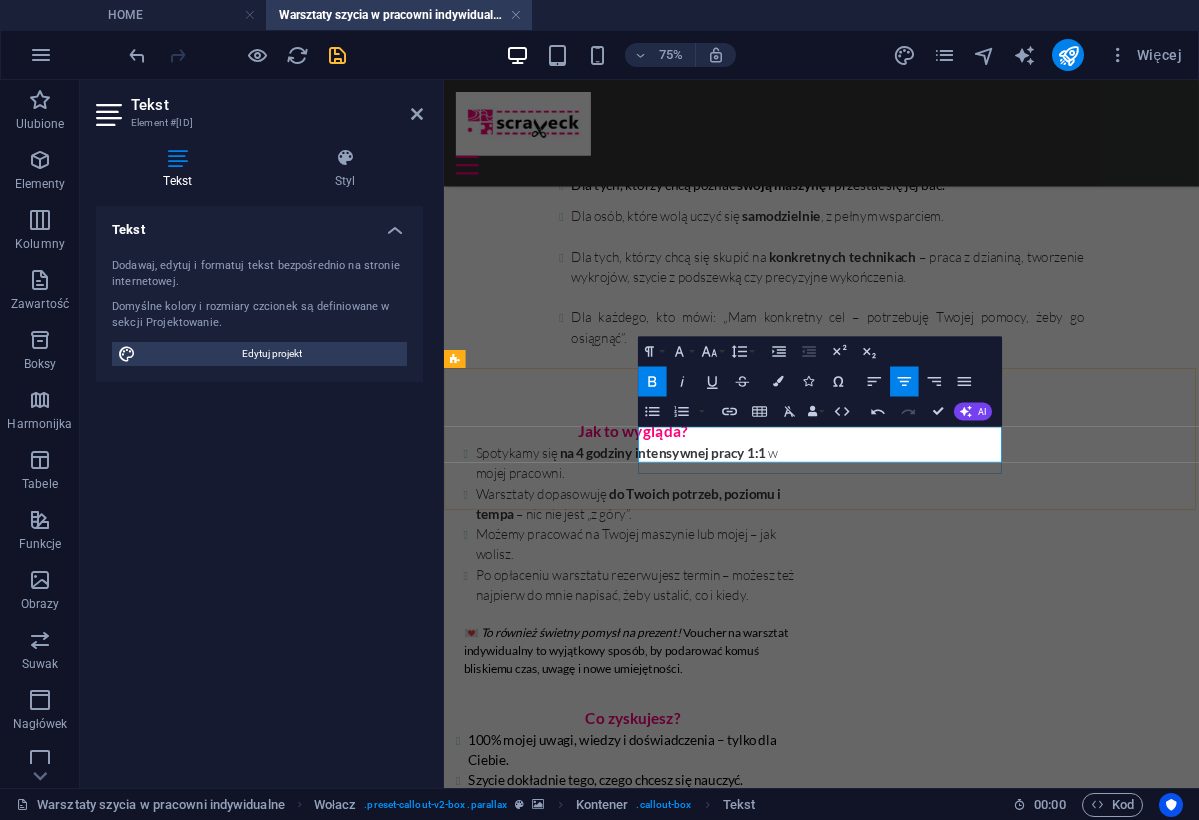 click on "Napisz do mnie!" at bounding box center [704, 1919] 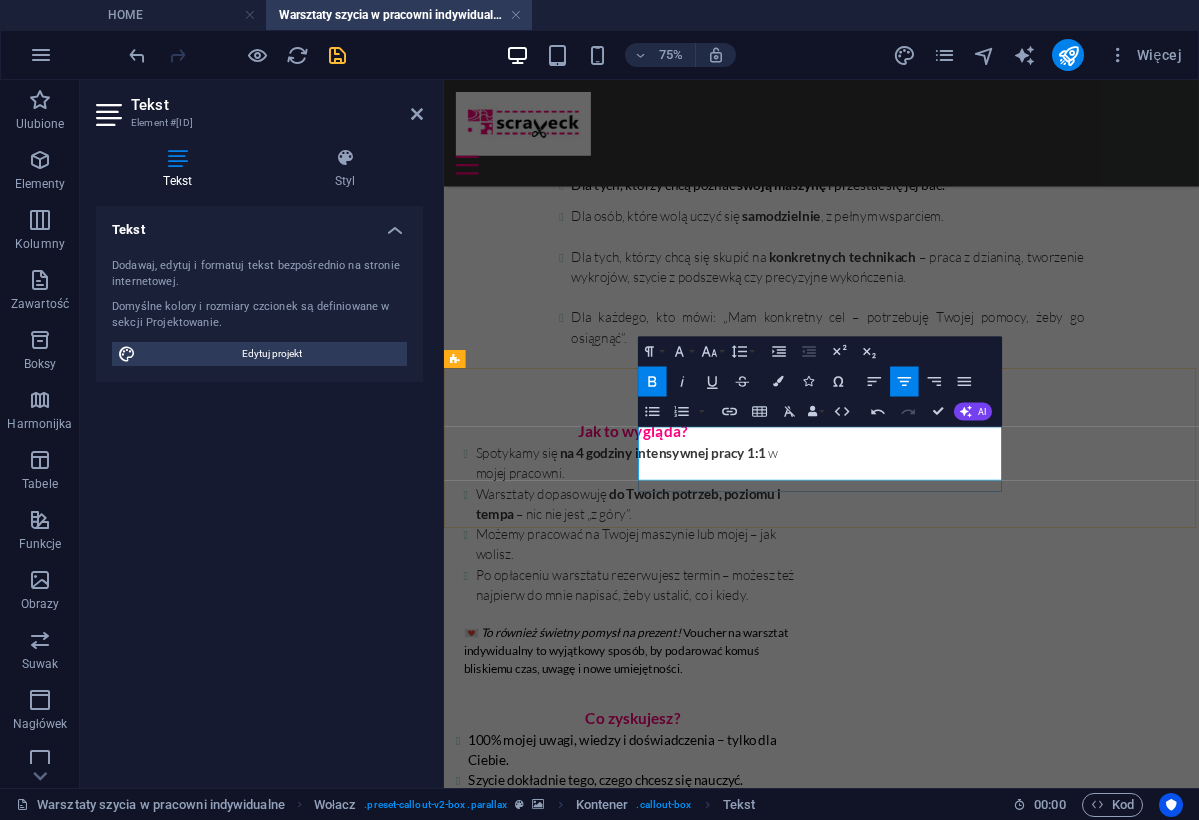 click on "Napisz do mnie!" at bounding box center [704, 1931] 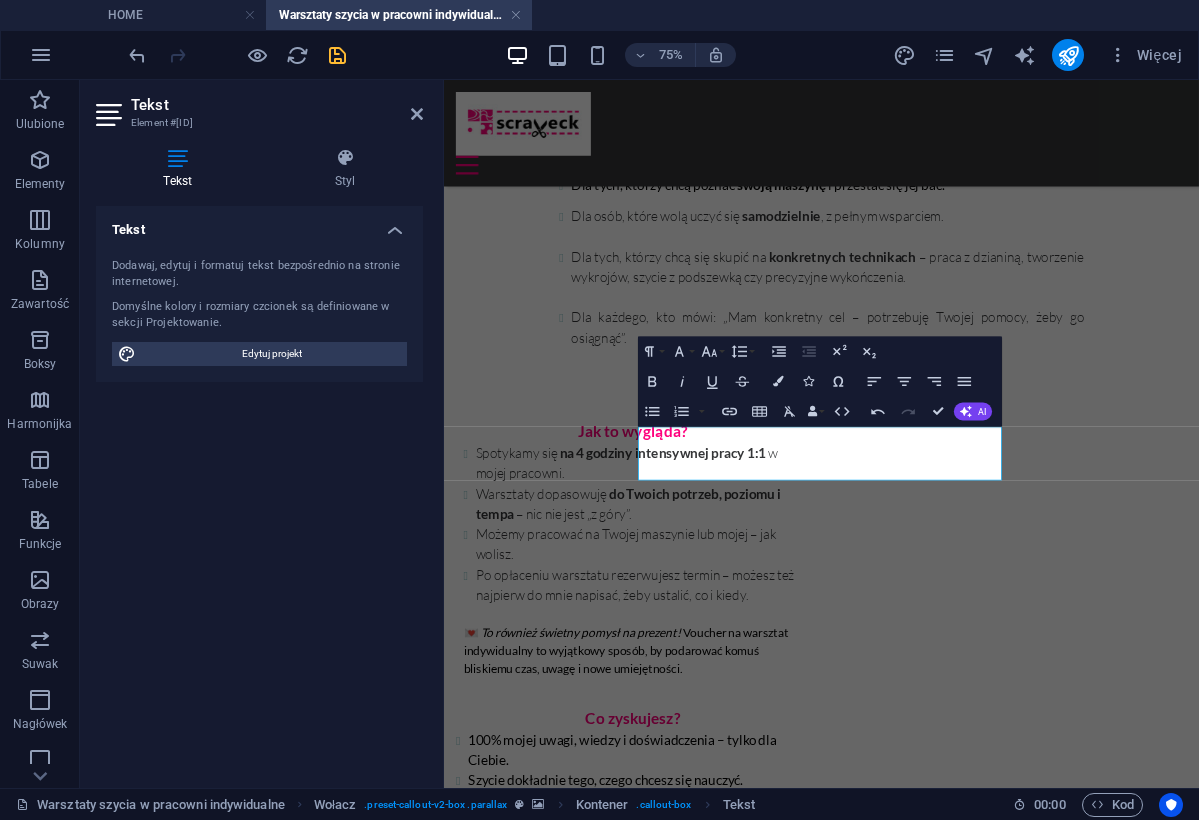 click at bounding box center [178, 158] 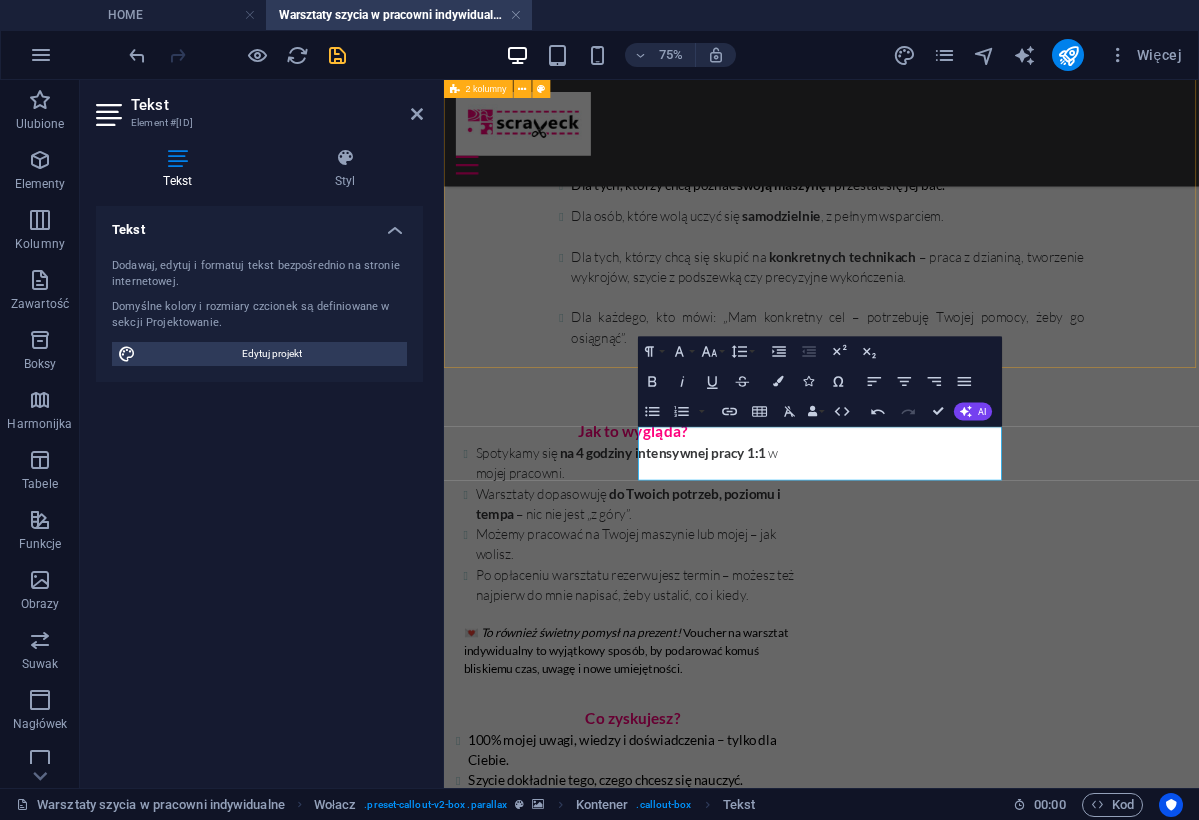click on "Jak to wygląda? Spotykamy się na 4 godziny intensywnej pracy 1:1 w mojej pracowni. Warsztaty dopasowuję do Twoich potrzeb, poziomu i tempa – nic nie jest „z góry”. Możemy pracować na Twojej maszynie lub mojej – jak wolisz. Po opłaceniu warsztatu rezerwujesz termin – możesz też najpierw do mnie napisać, żeby ustalić, co i kiedy. 💌 To również świetny pomysł na prezent! Voucher na warsztat indywidualny to wyjątkowy sposób, by podarować komuś bliskiemu czas, uwagę i nowe umiejętności. Co zyskujesz? 100% mojej uwagi, wiedzy i doświadczenia – tylko dla Ciebie. Szycie dokładnie tego, czego chcesz się nauczyć. Komfort, spokój i przestrzeń na pytania, próby, błędy i sukcesy. Pracujemy z troską o detale, jakość i oczywiście – w duchu zero waste i upcyklingu, bo każdy skrawek się liczy. I najważniejsze – poczujesz, że masz moc, żeby tworzyć po swojemu." at bounding box center (947, 861) 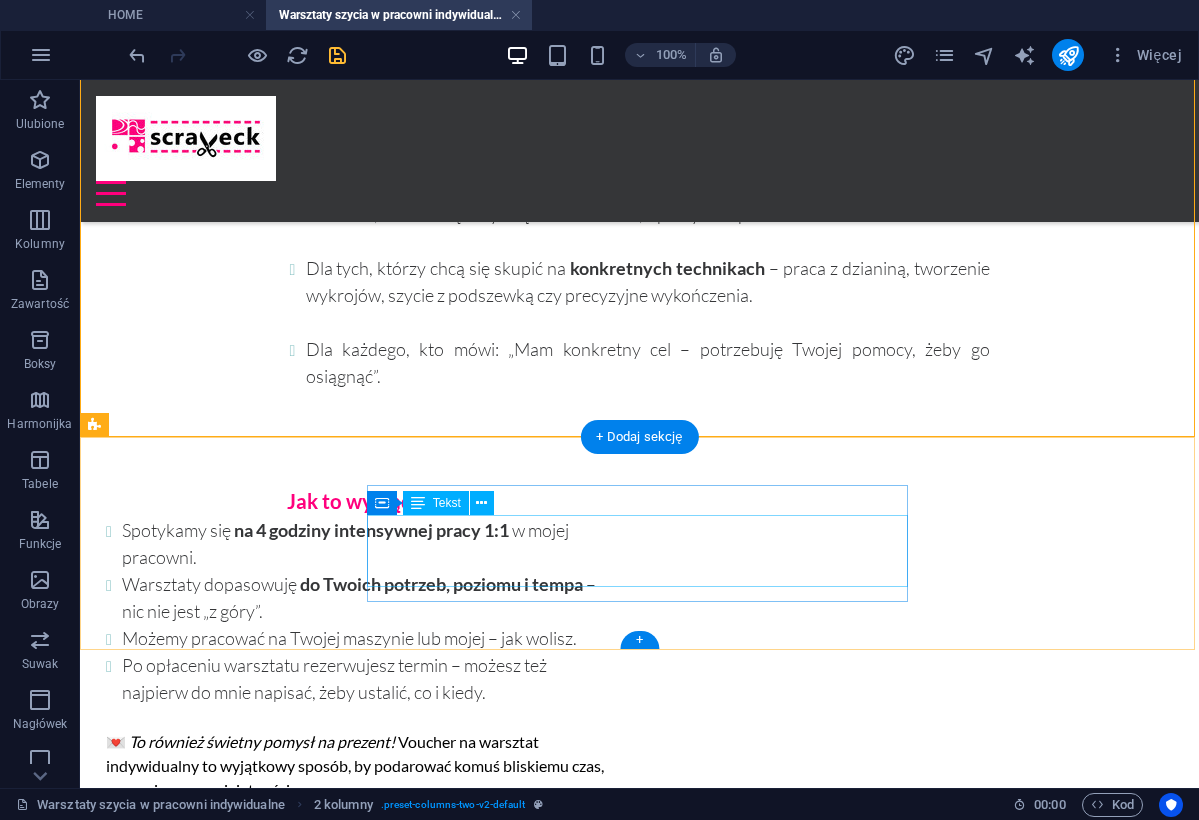 click on "Napisz do mnie!" at bounding box center [368, 1685] 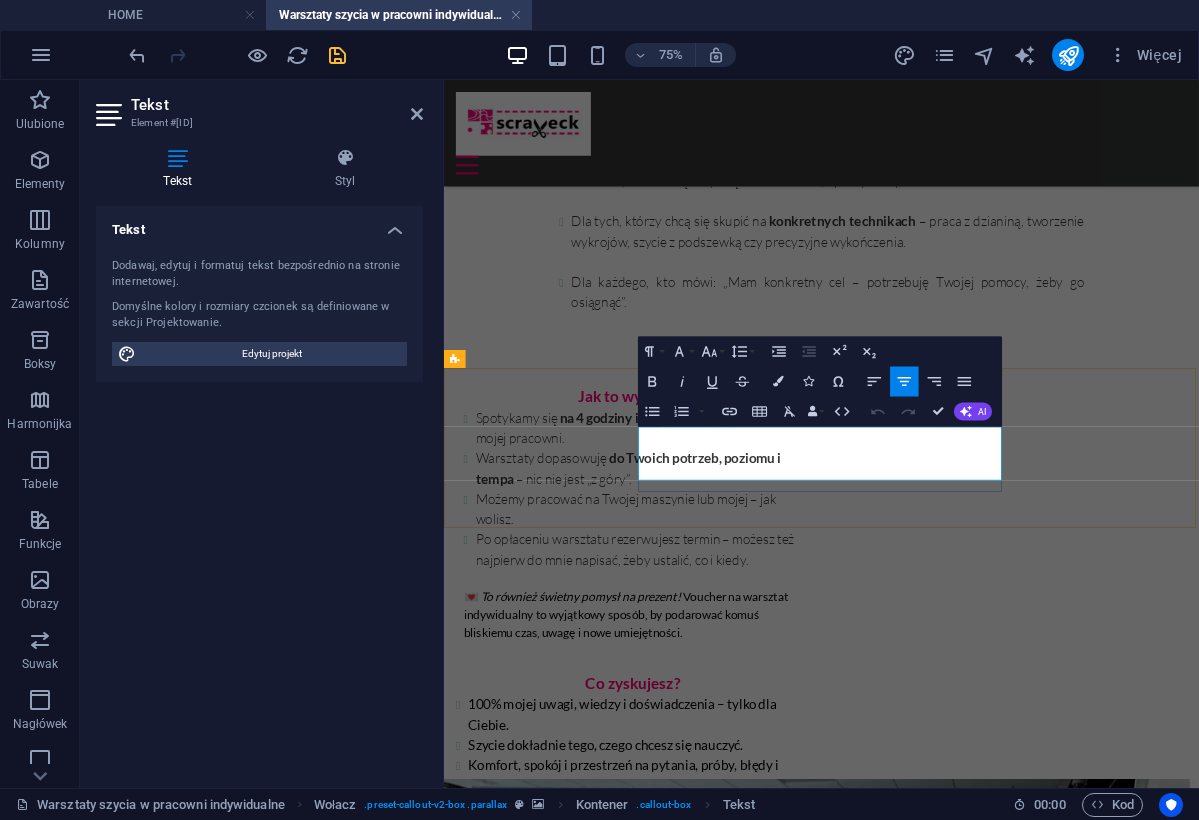 drag, startPoint x: 1025, startPoint y: 571, endPoint x: 865, endPoint y: 580, distance: 160.25293 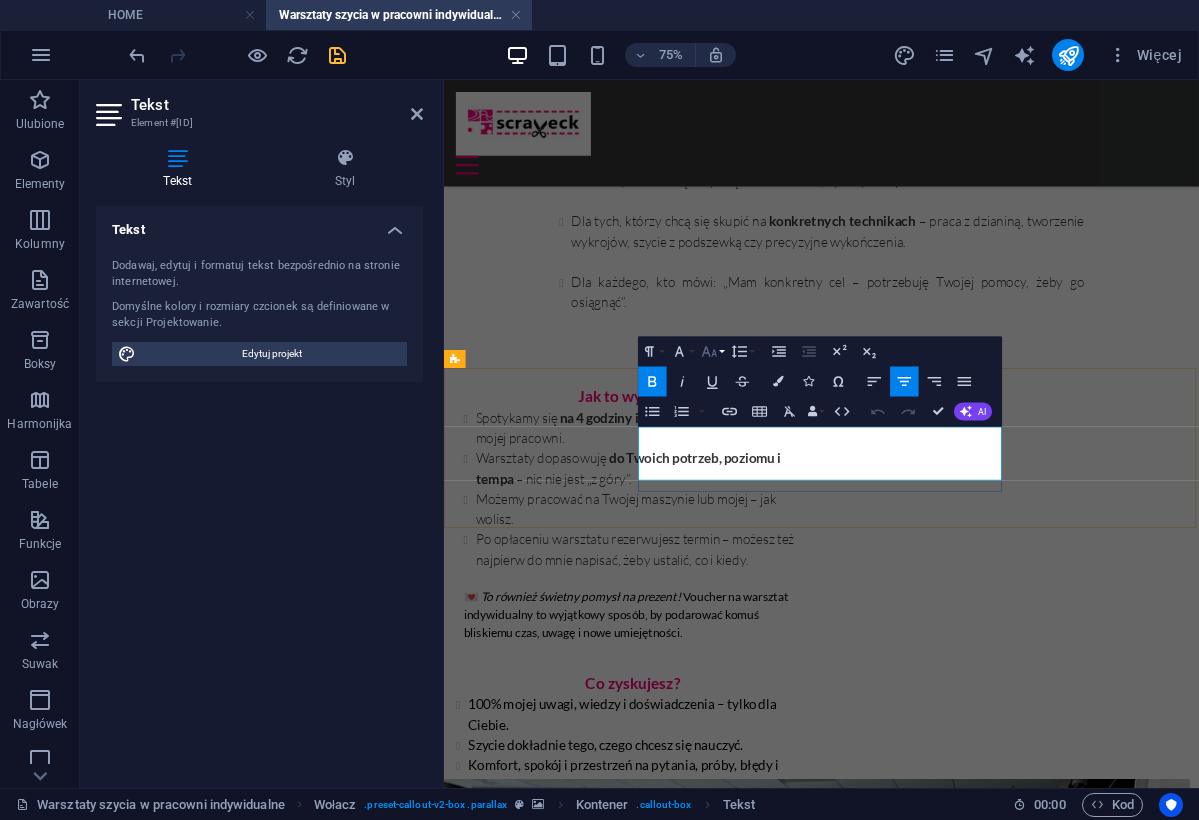 click 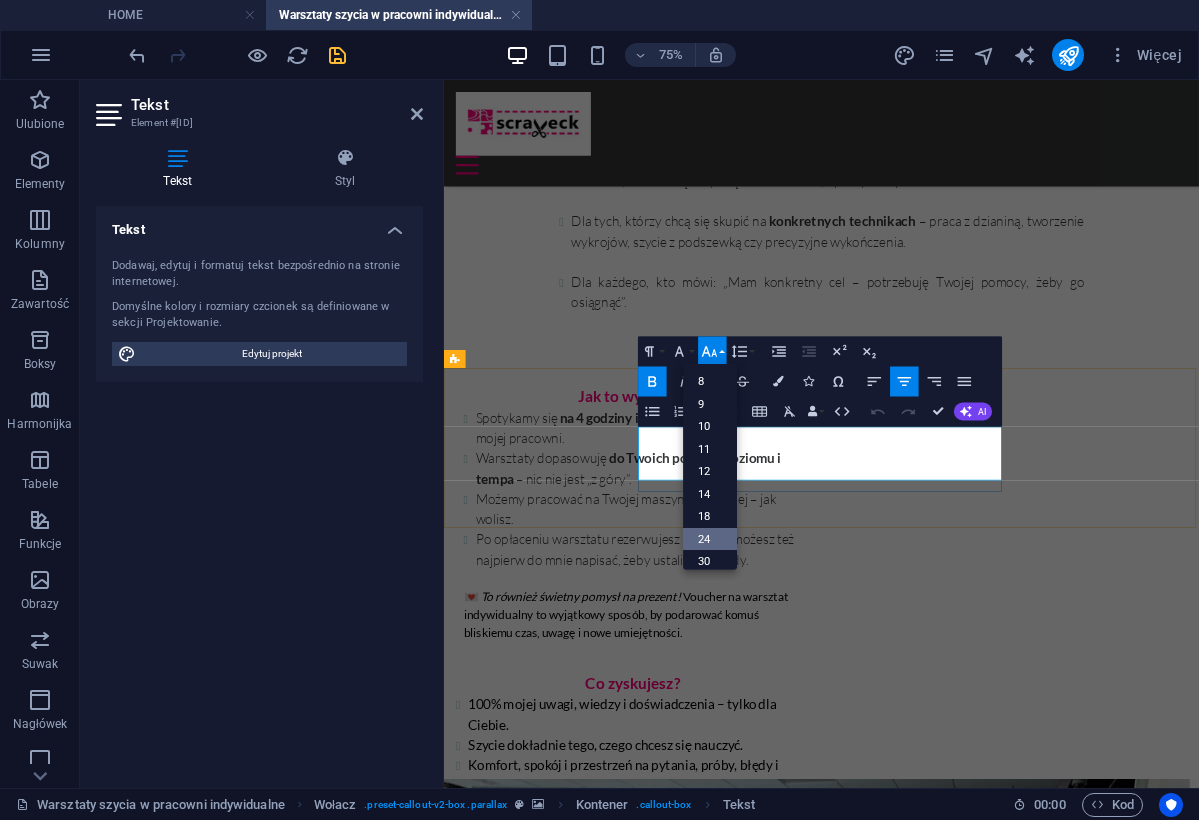 click on "24" at bounding box center [710, 538] 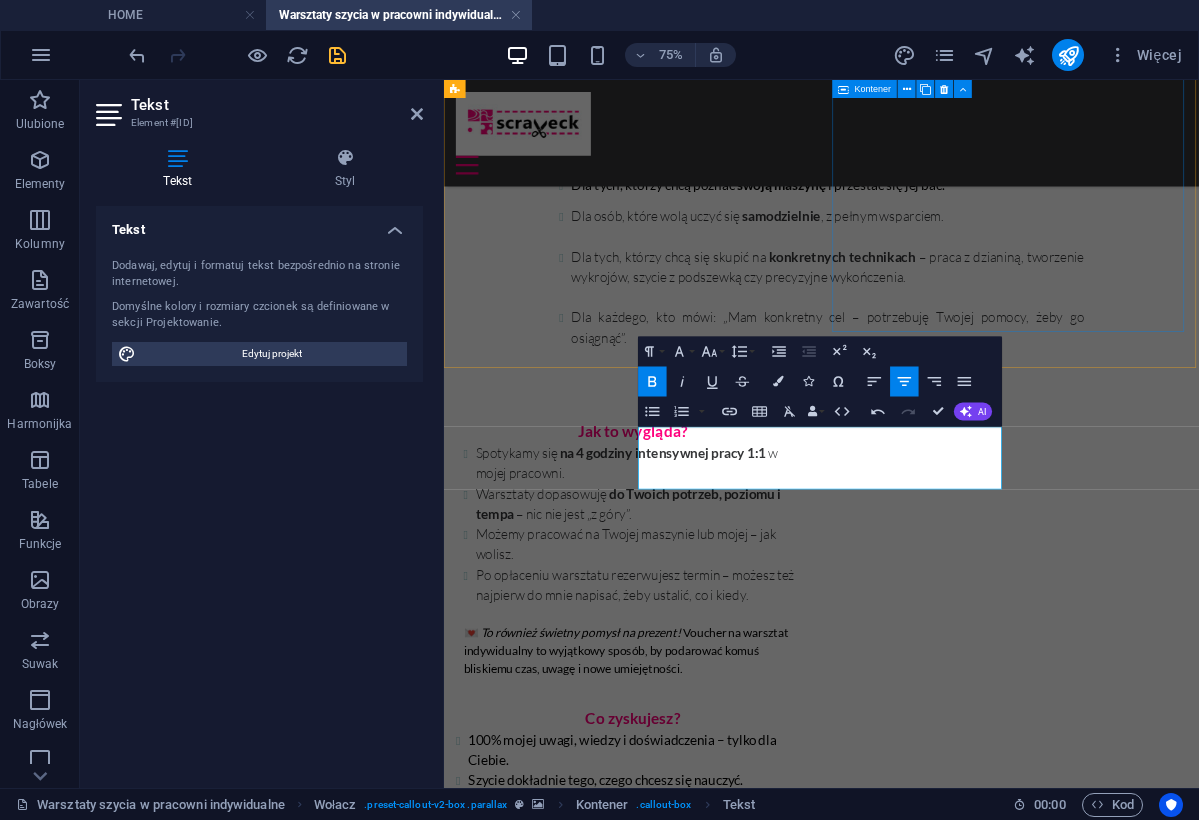 click on "Co zyskujesz? 1 00% mojej uwagi, wiedzy i doświadczenia – tylko dla Ciebie. Szycie dokładnie tego, czego chcesz się nauczyć. Komfort, spokój i przestrzeń na pytania, próby, błędy i sukcesy. Pracujemy z troską o detale, jakość i oczywiście – w duchu   zero waste i upcyklingu , bo każdy skrawek się liczy. I najważniejsze – poczujesz, że   masz moc, żeby tworzyć po swojemu ." at bounding box center (696, 1053) 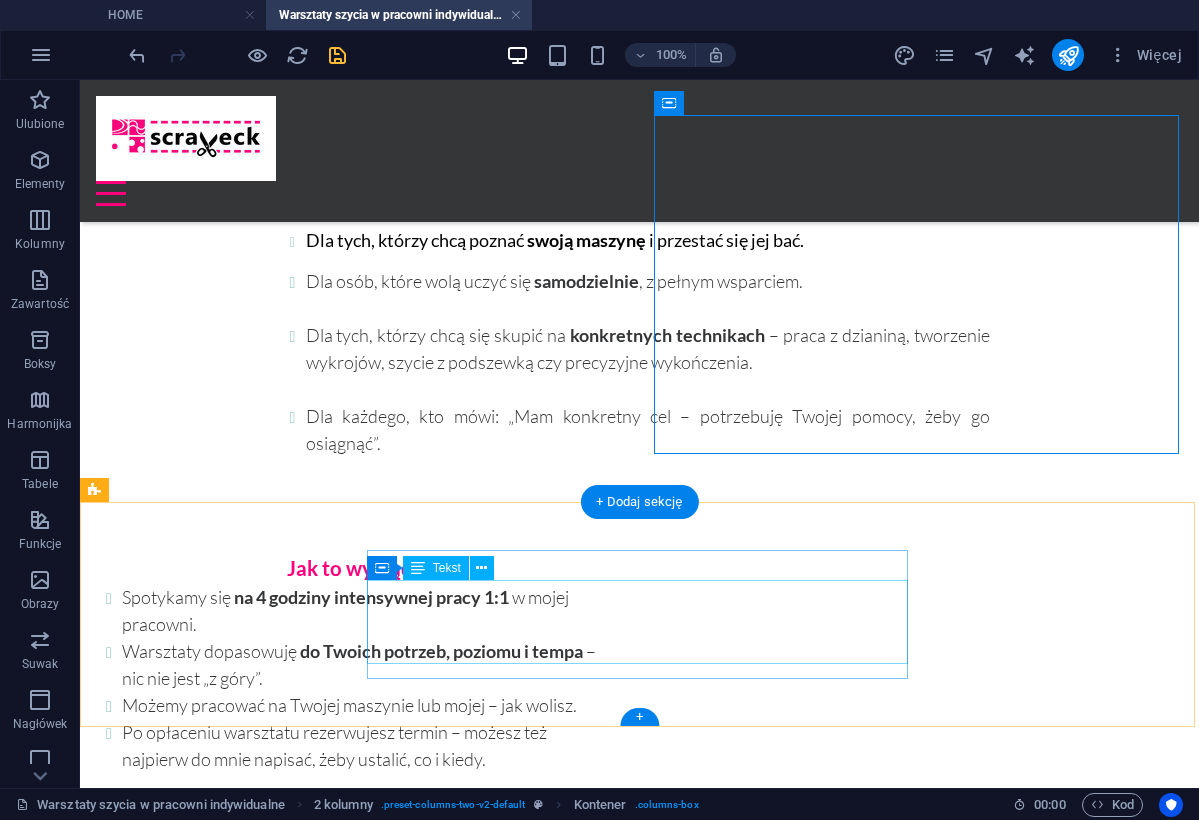 scroll, scrollTop: 1069, scrollLeft: 0, axis: vertical 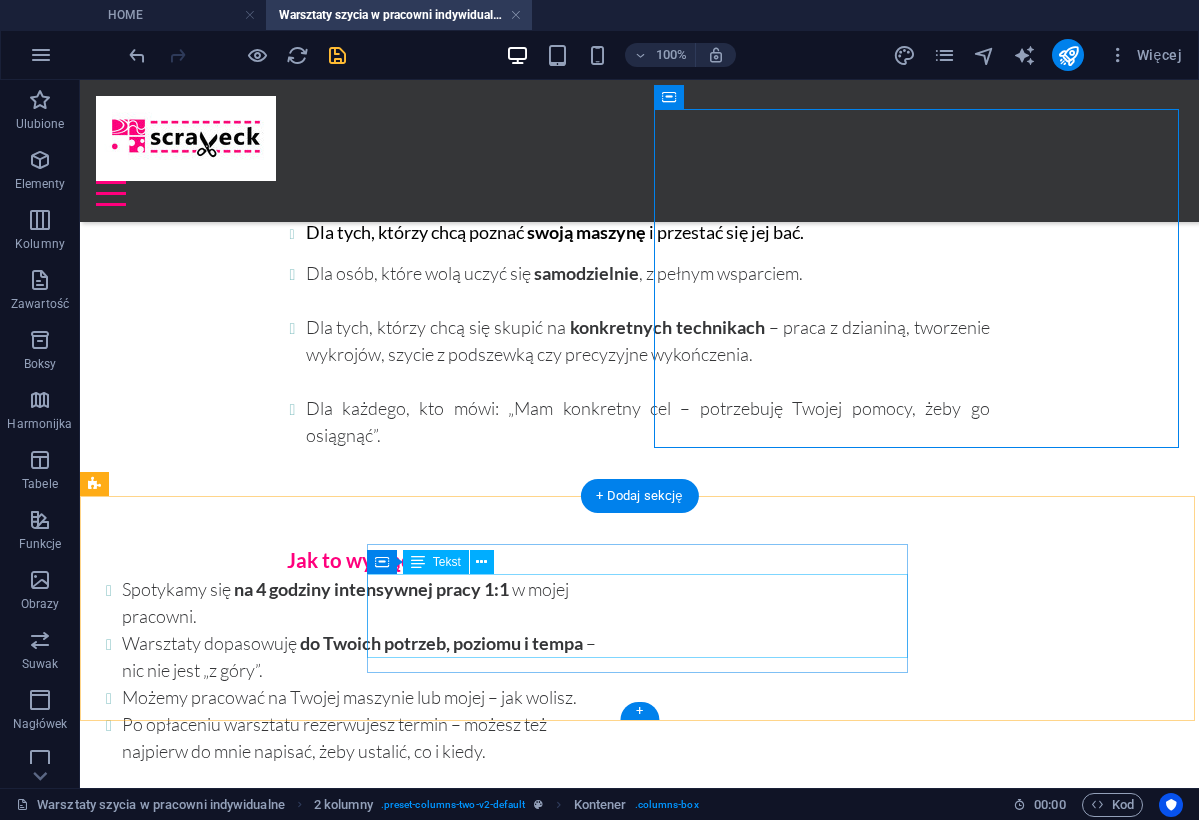 click on "Napisz do mnie!" at bounding box center (368, 1756) 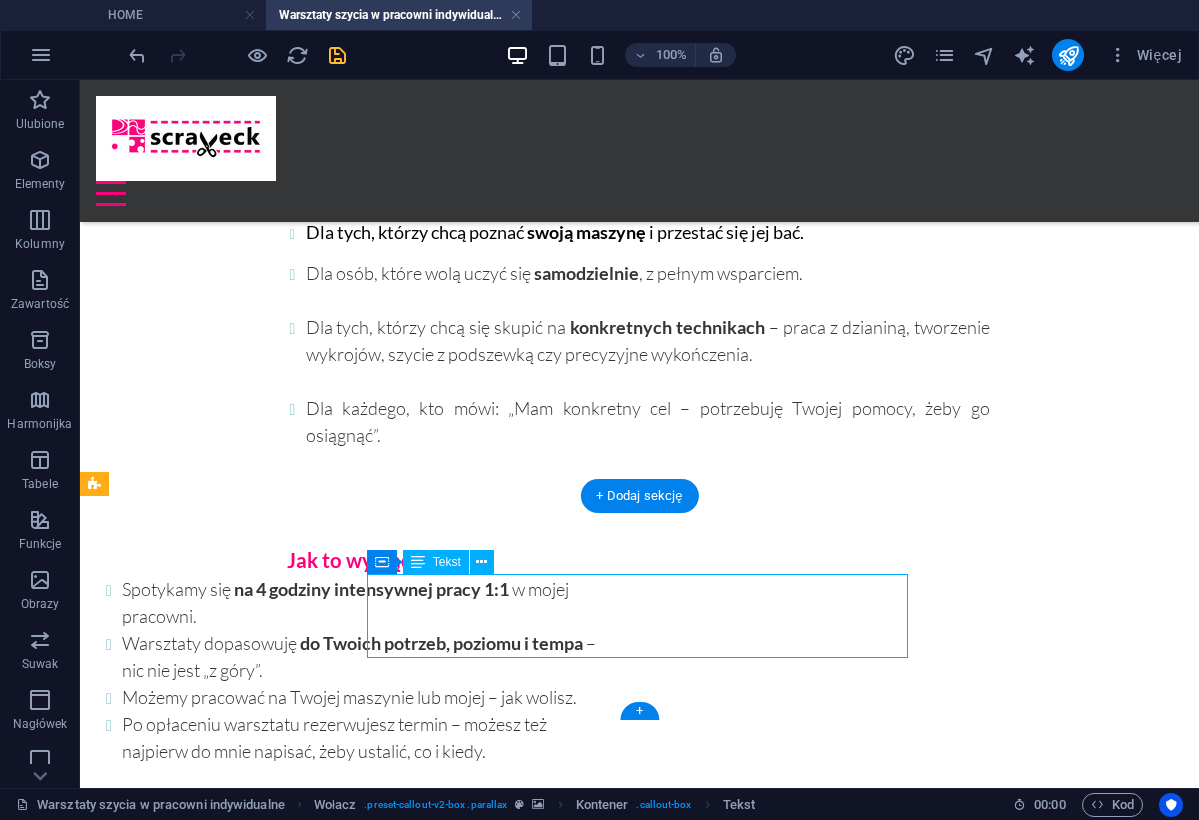 click on "Napisz do mnie!" at bounding box center (368, 1756) 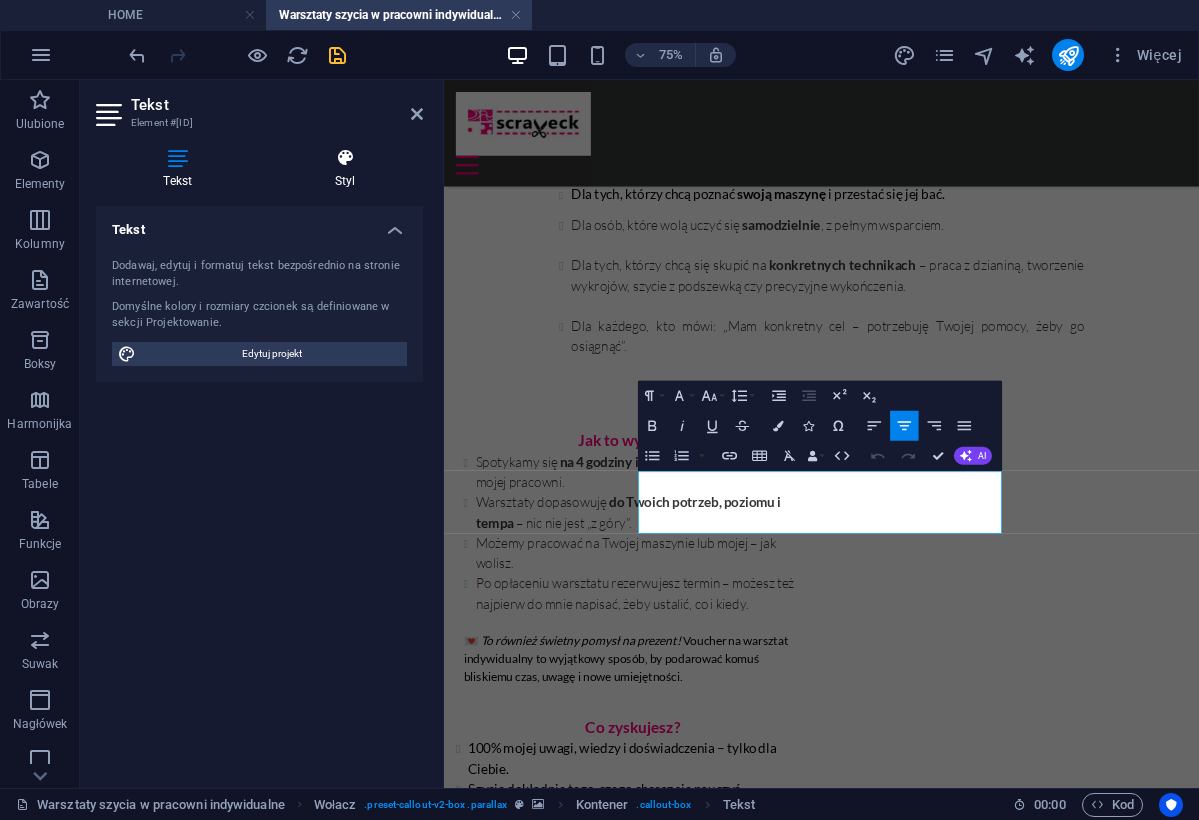 click on "Styl" at bounding box center (345, 169) 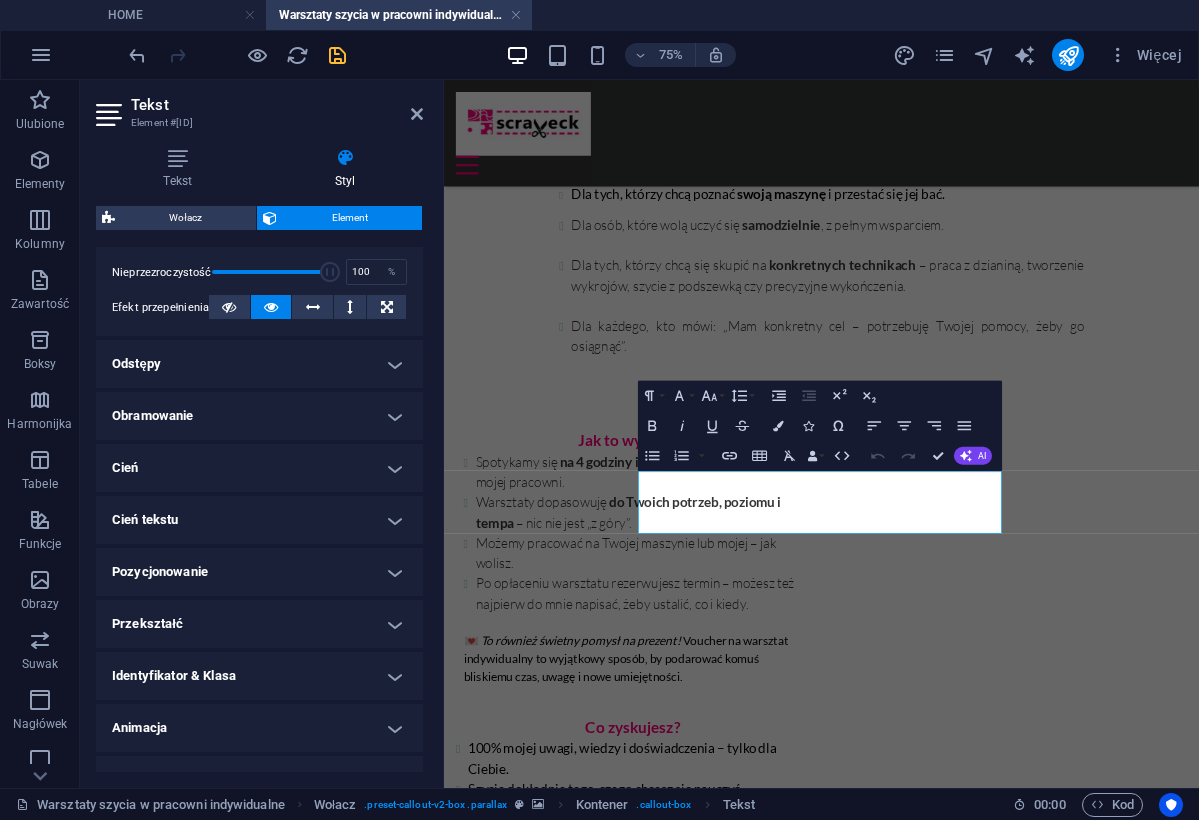 scroll, scrollTop: 293, scrollLeft: 0, axis: vertical 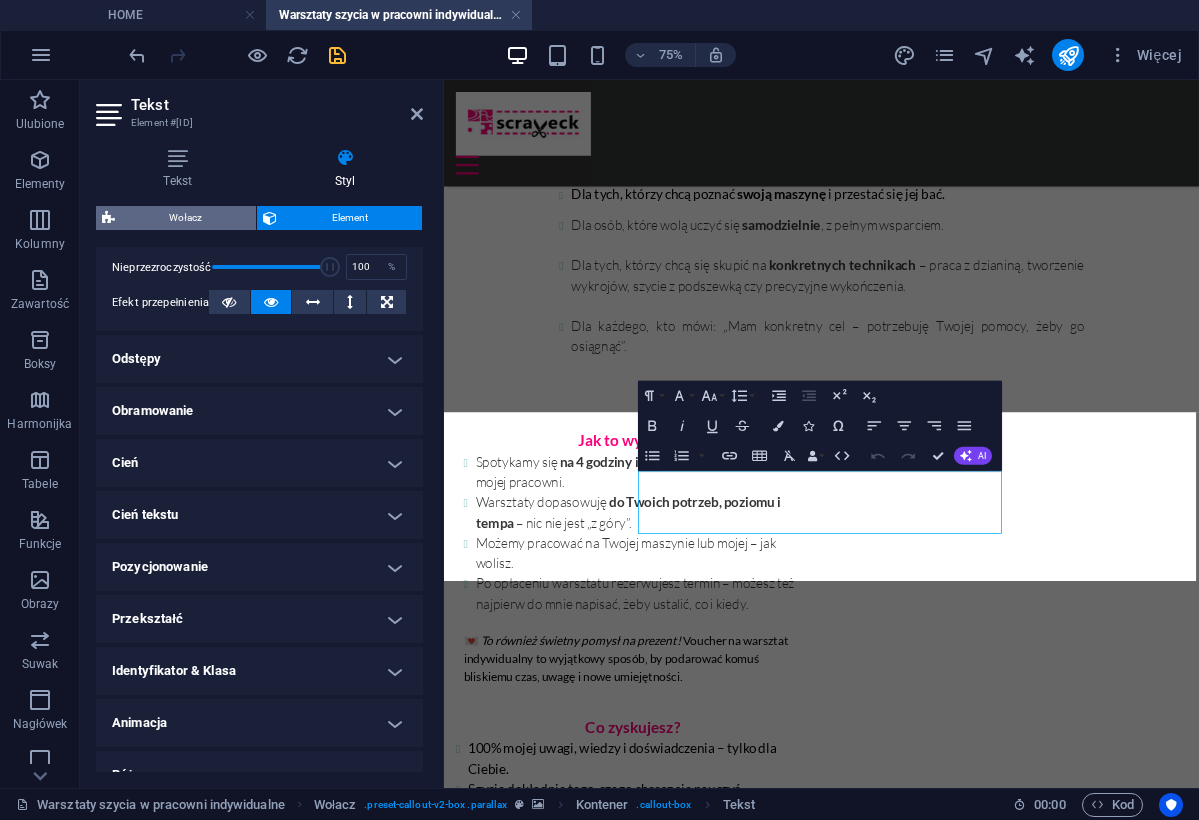click on "Wołacz" at bounding box center [185, 218] 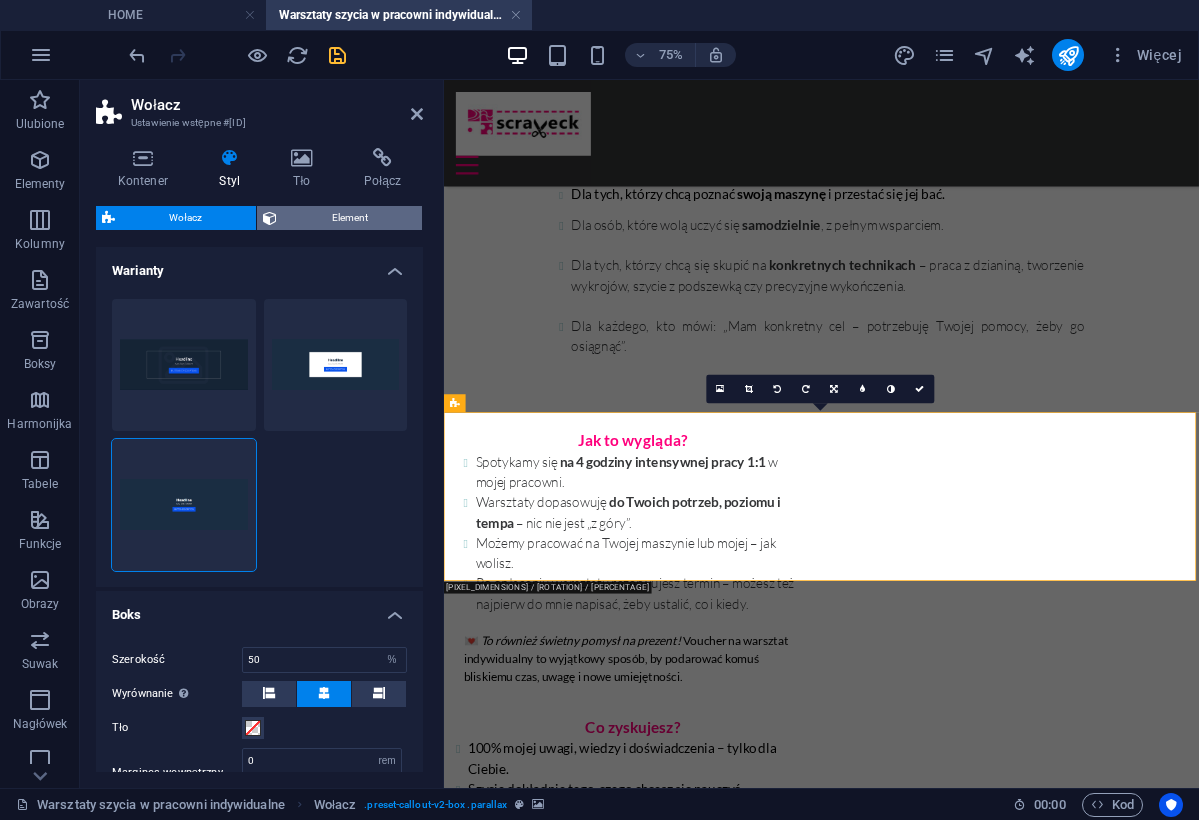 click on "Element" at bounding box center [349, 218] 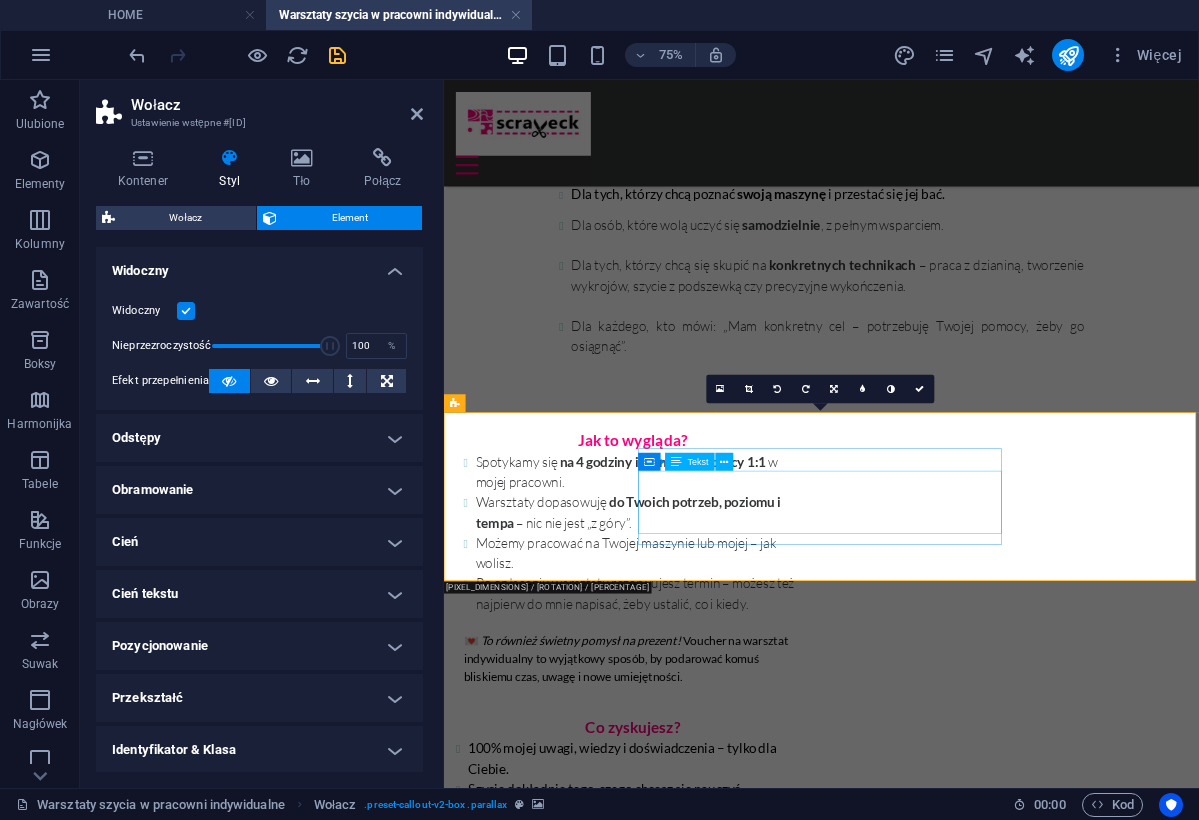 click on "Napisz do mnie!" at bounding box center (704, 1837) 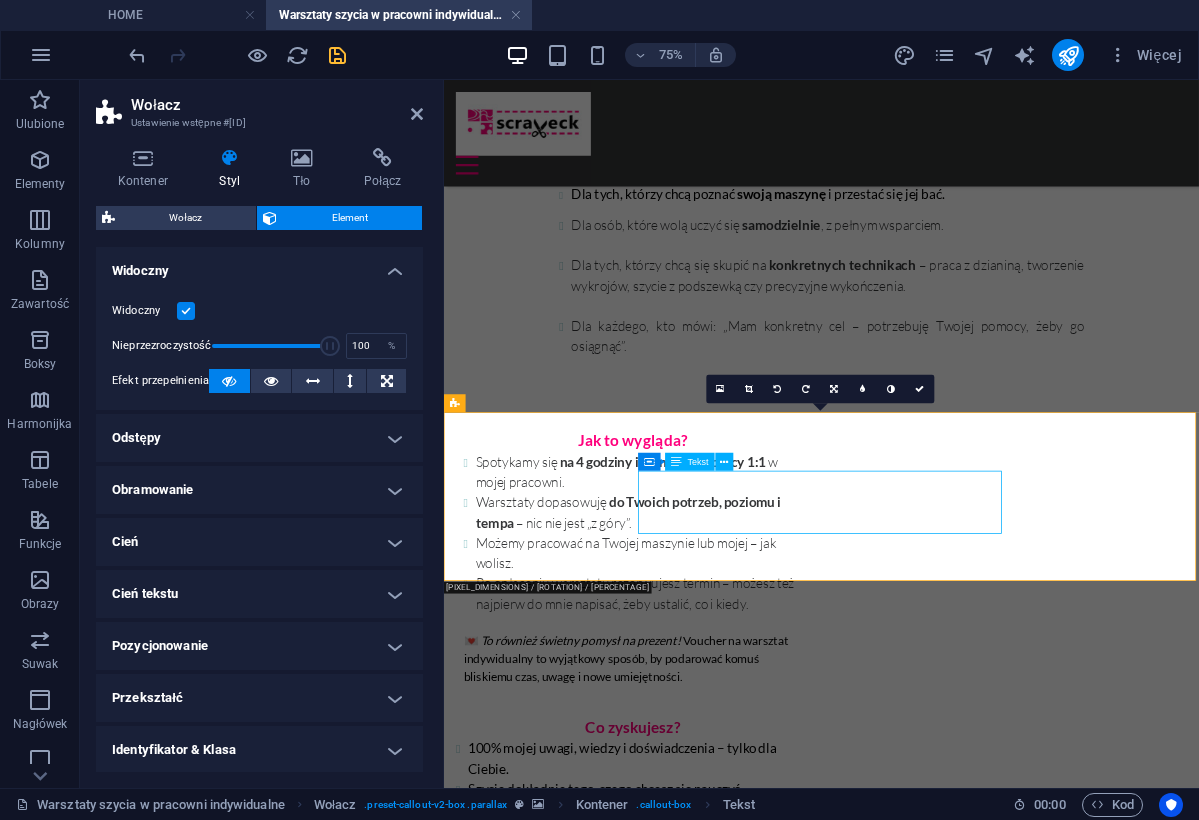 click on "Napisz do mnie!" at bounding box center (704, 1837) 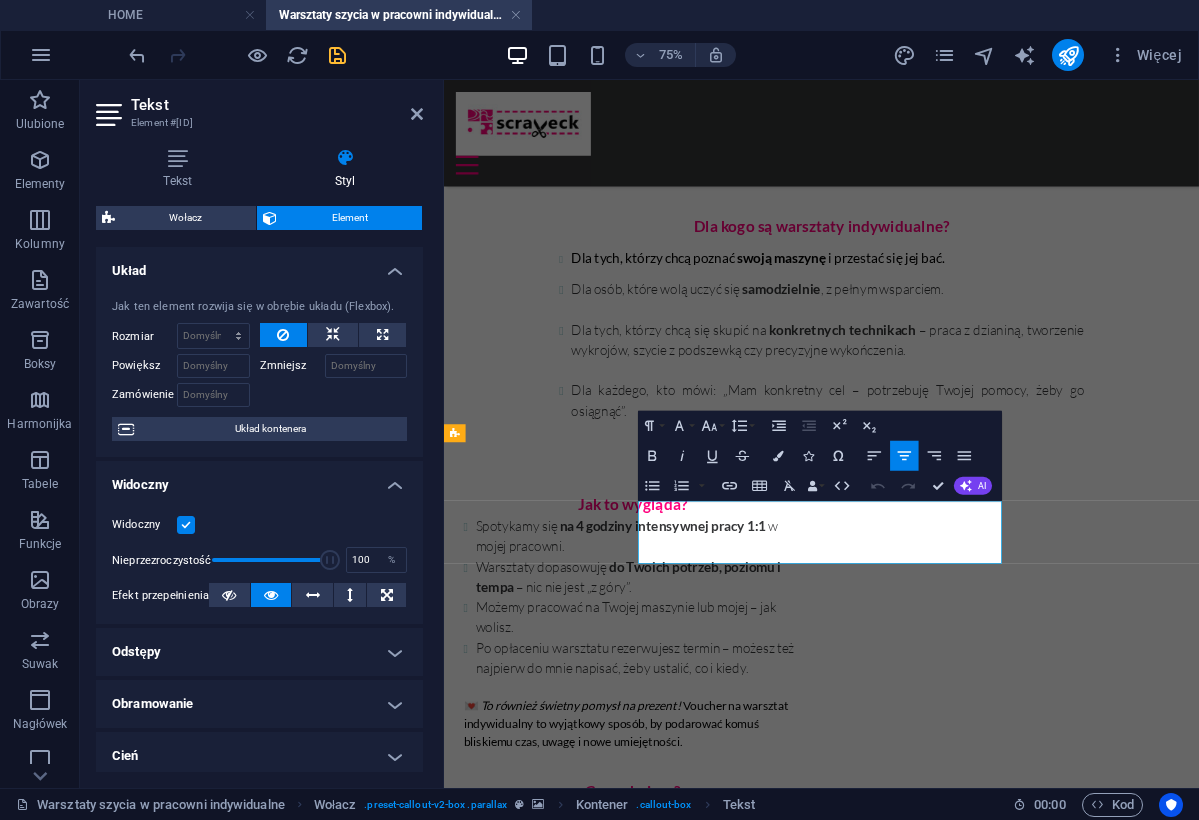 scroll, scrollTop: 1029, scrollLeft: 0, axis: vertical 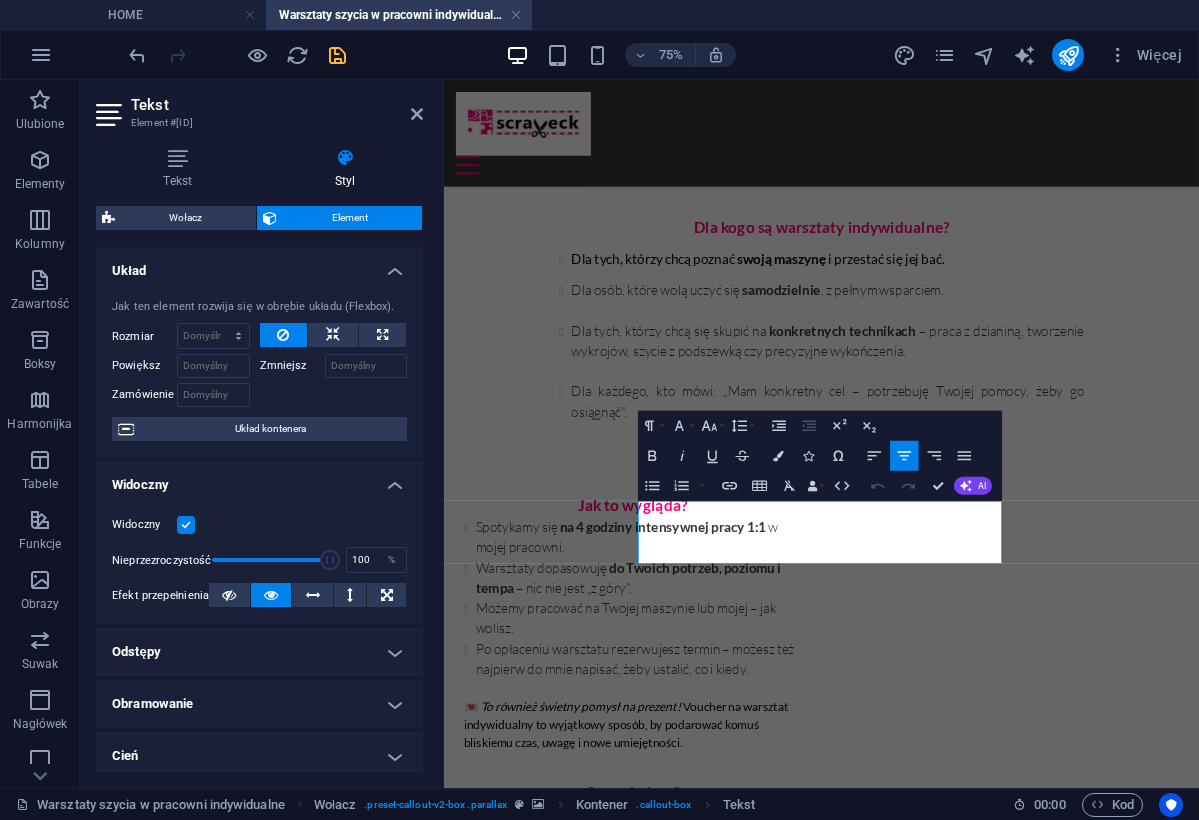 click at bounding box center [947, 1387] 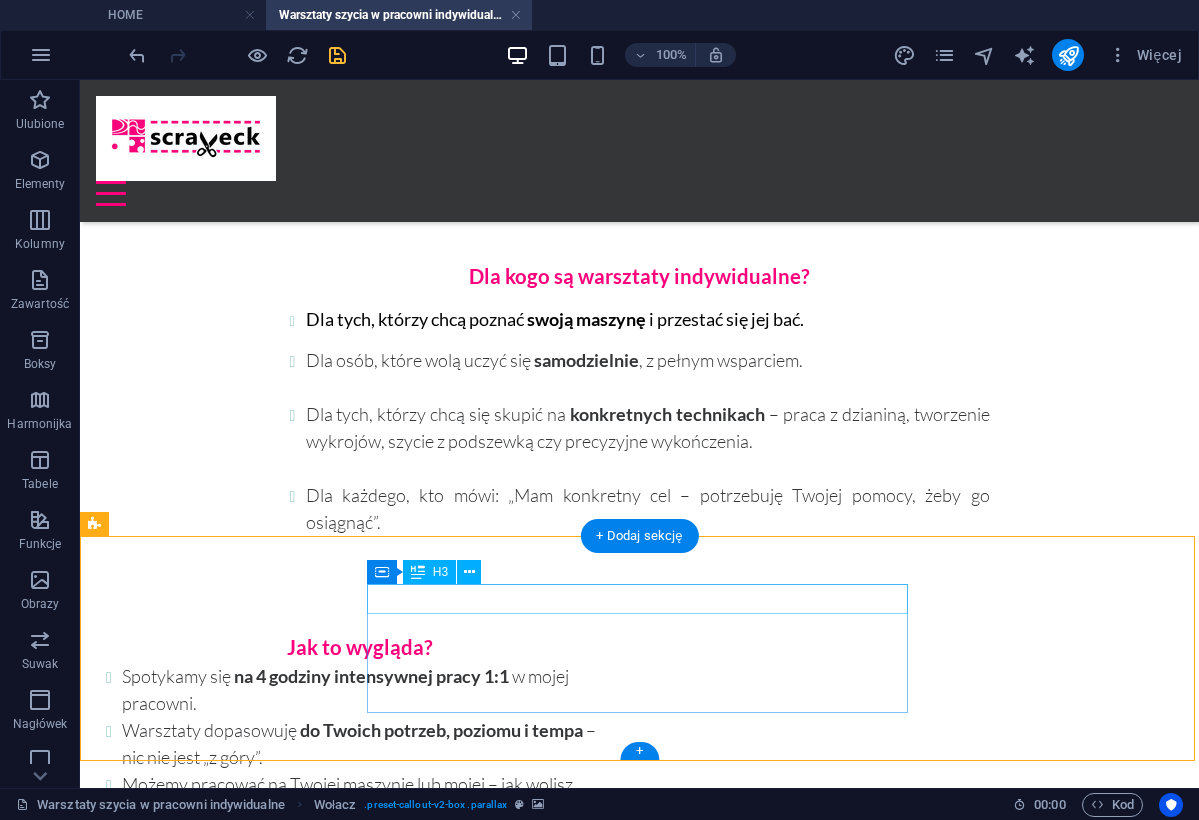 click on "Chcesz zorganizować warsztat dla Twojego zespołu?" at bounding box center (368, 1903) 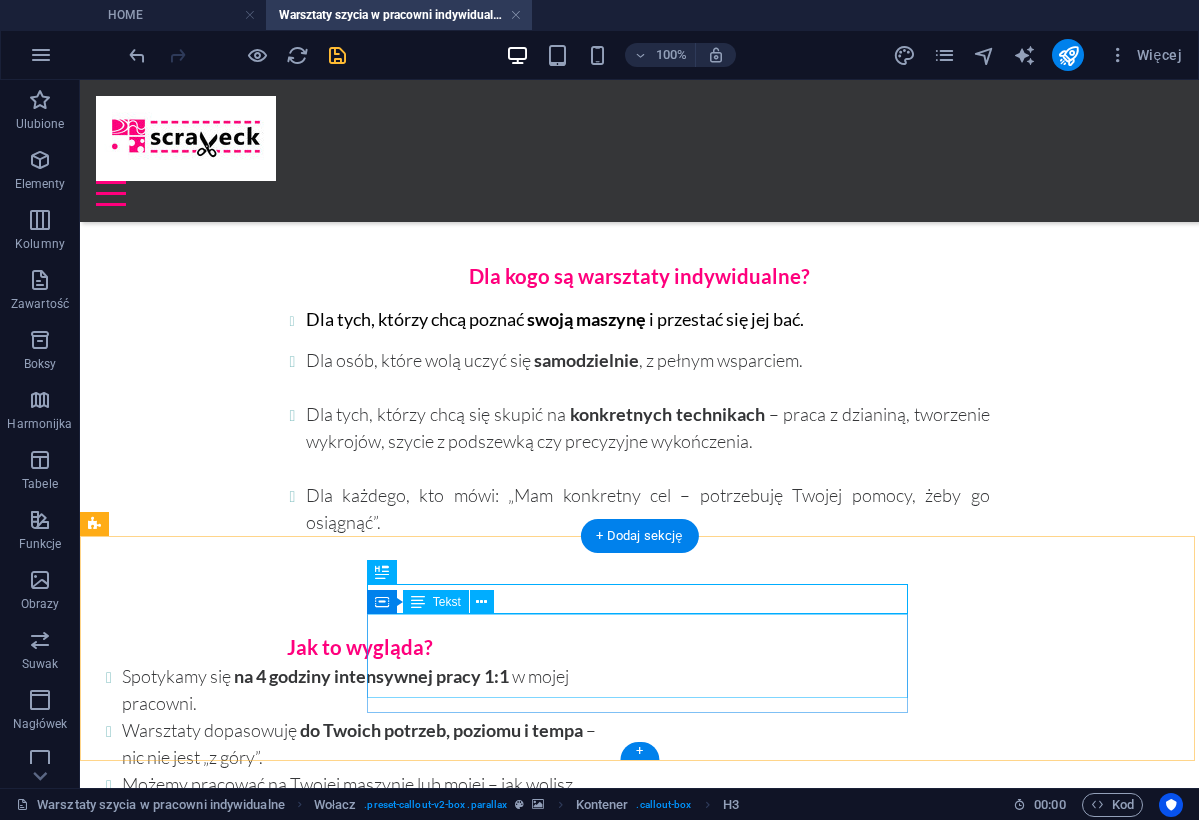 click on "Napisz do mnie!" at bounding box center [368, 1961] 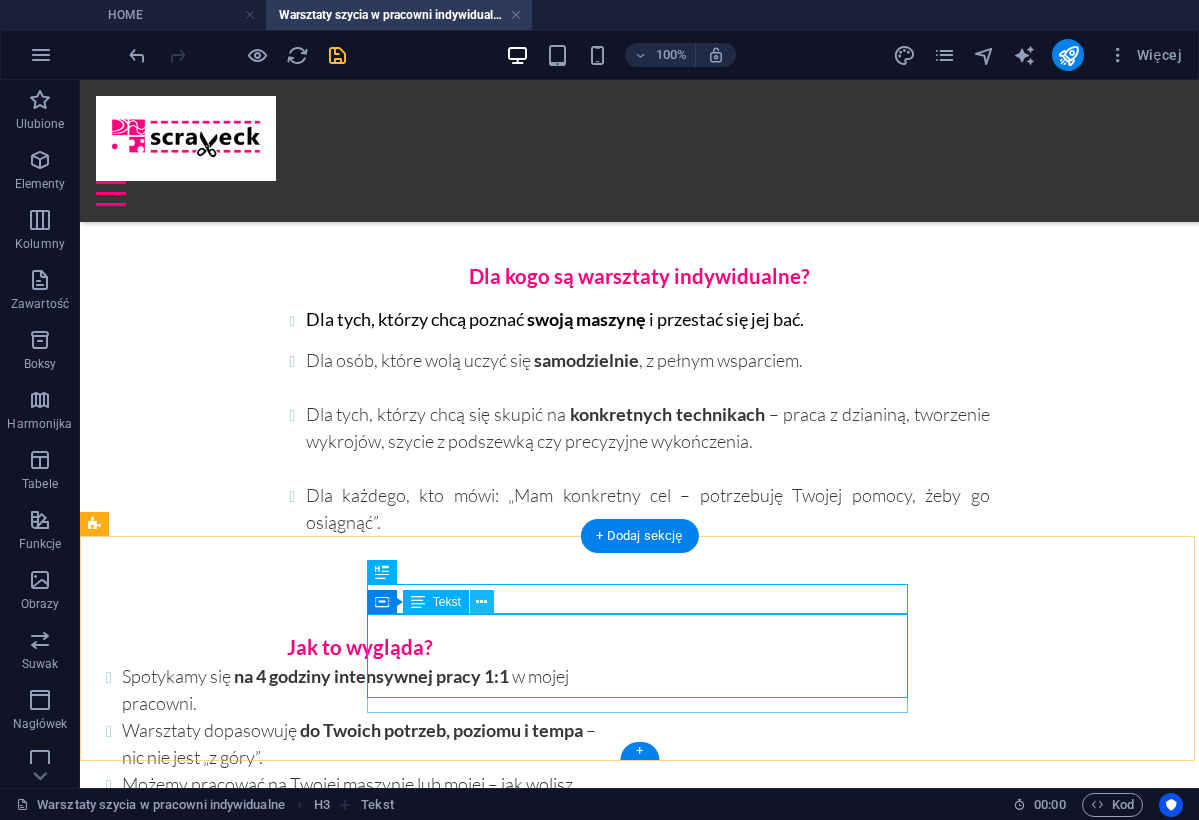 click at bounding box center (481, 602) 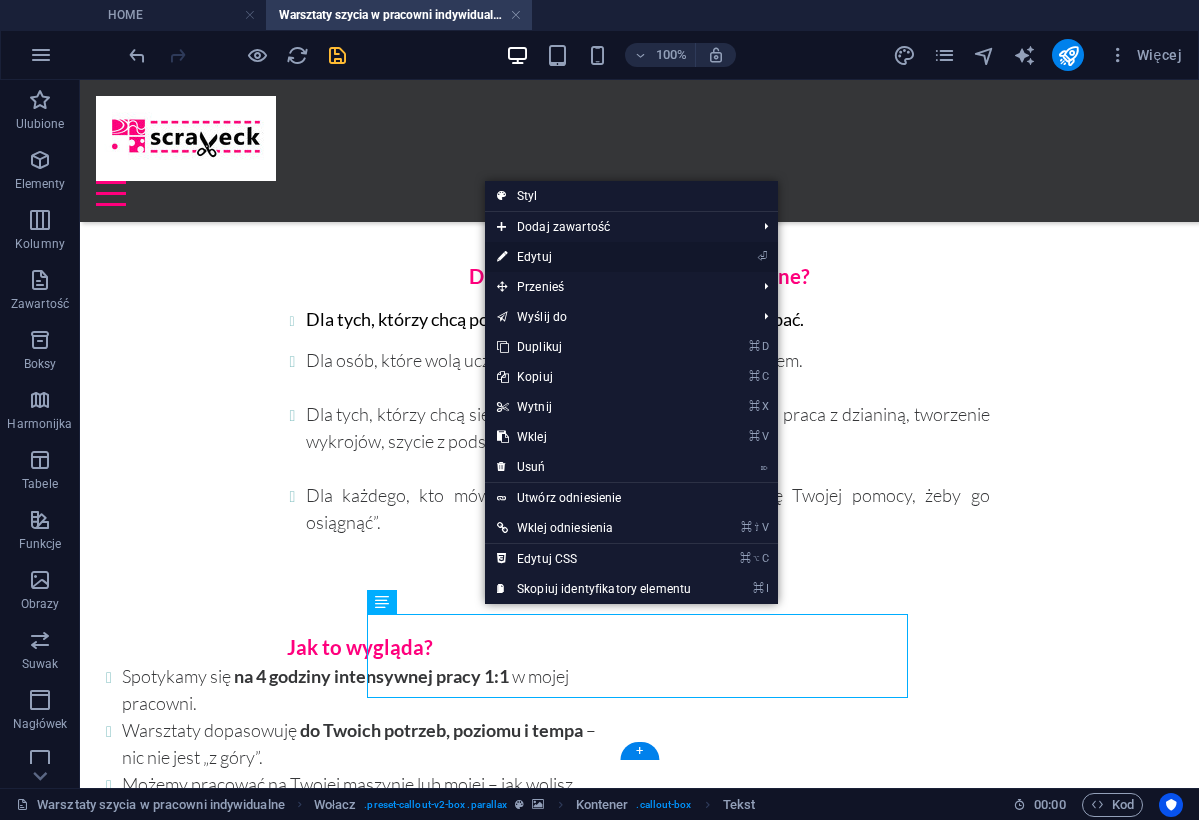 click on "⏎  Edytuj" at bounding box center [594, 257] 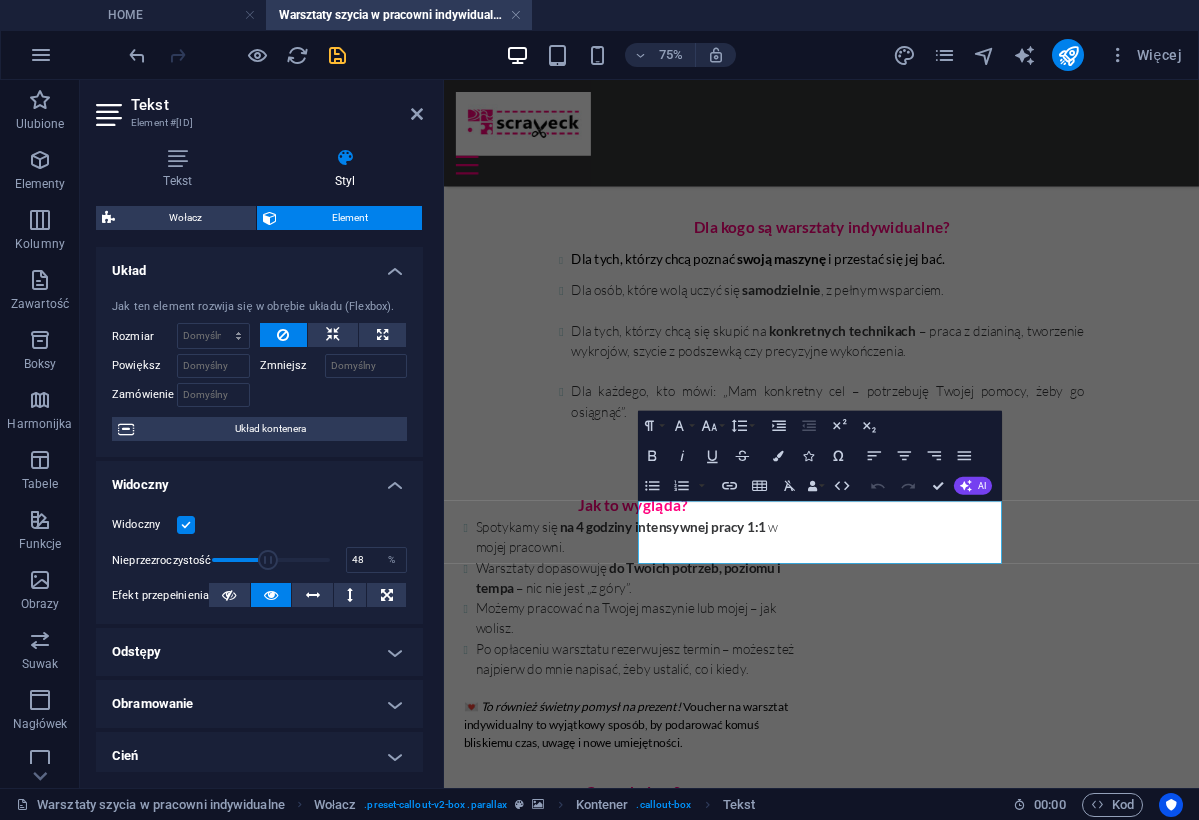 drag, startPoint x: 325, startPoint y: 563, endPoint x: 265, endPoint y: 564, distance: 60.00833 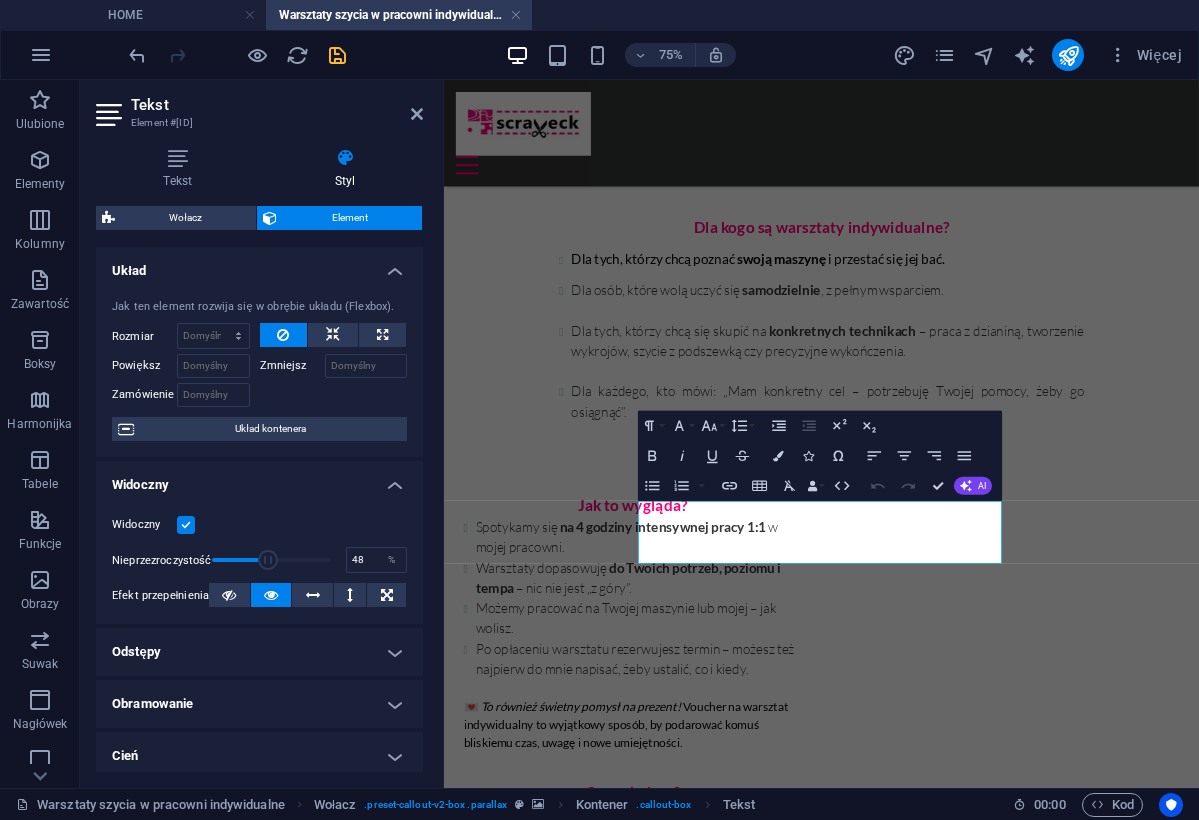 click at bounding box center [268, 560] 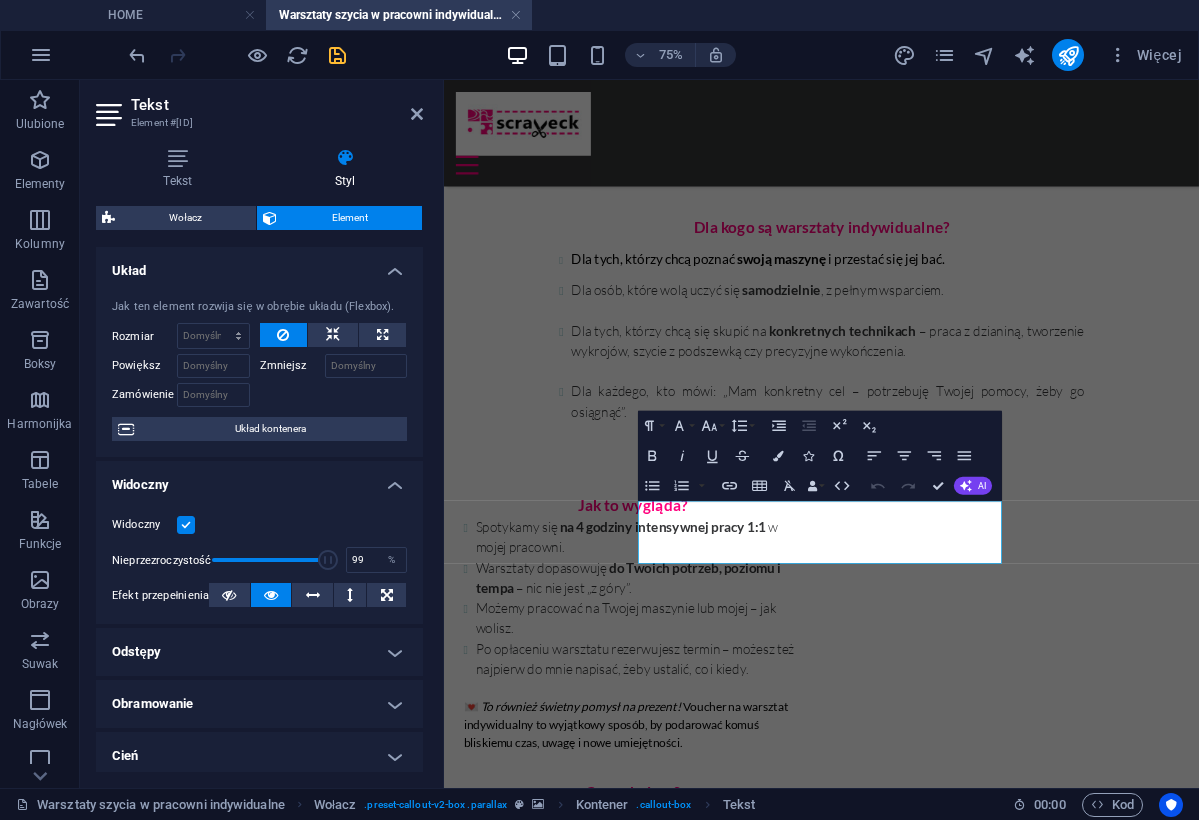 type on "100" 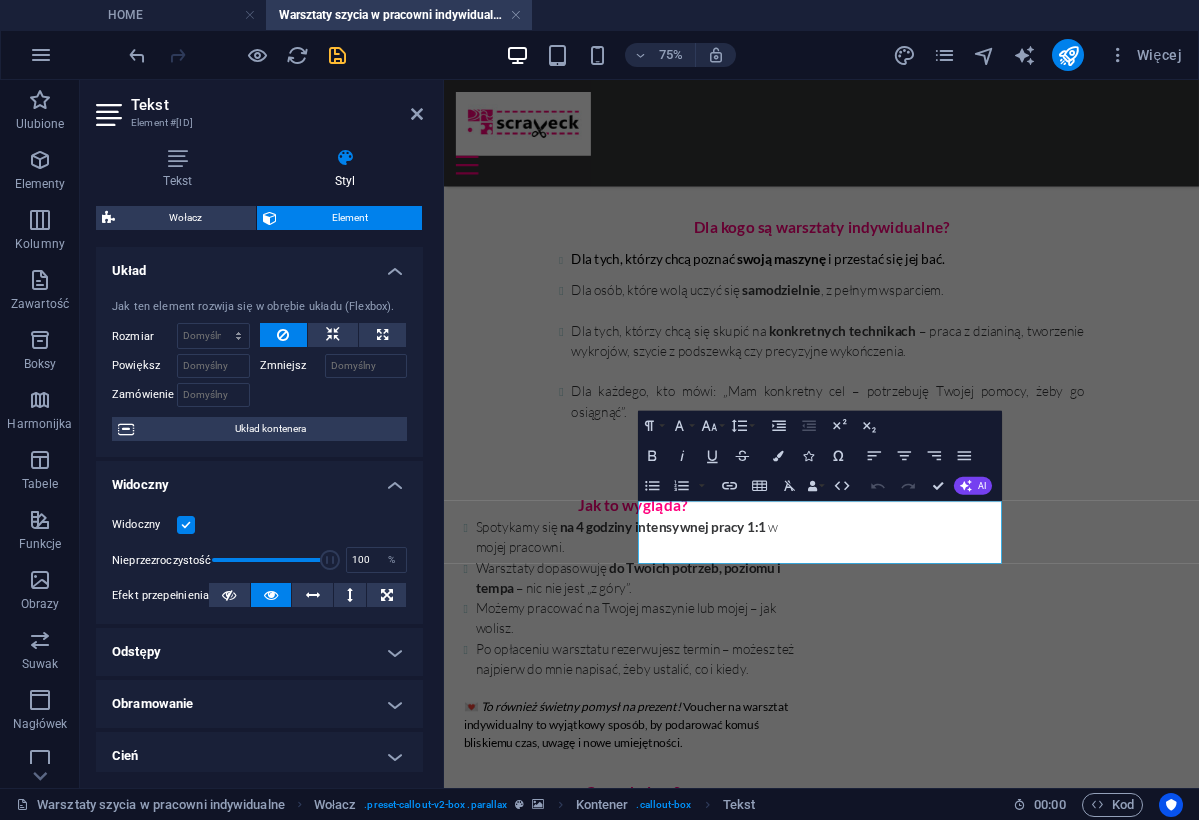 drag, startPoint x: 265, startPoint y: 564, endPoint x: 335, endPoint y: 563, distance: 70.00714 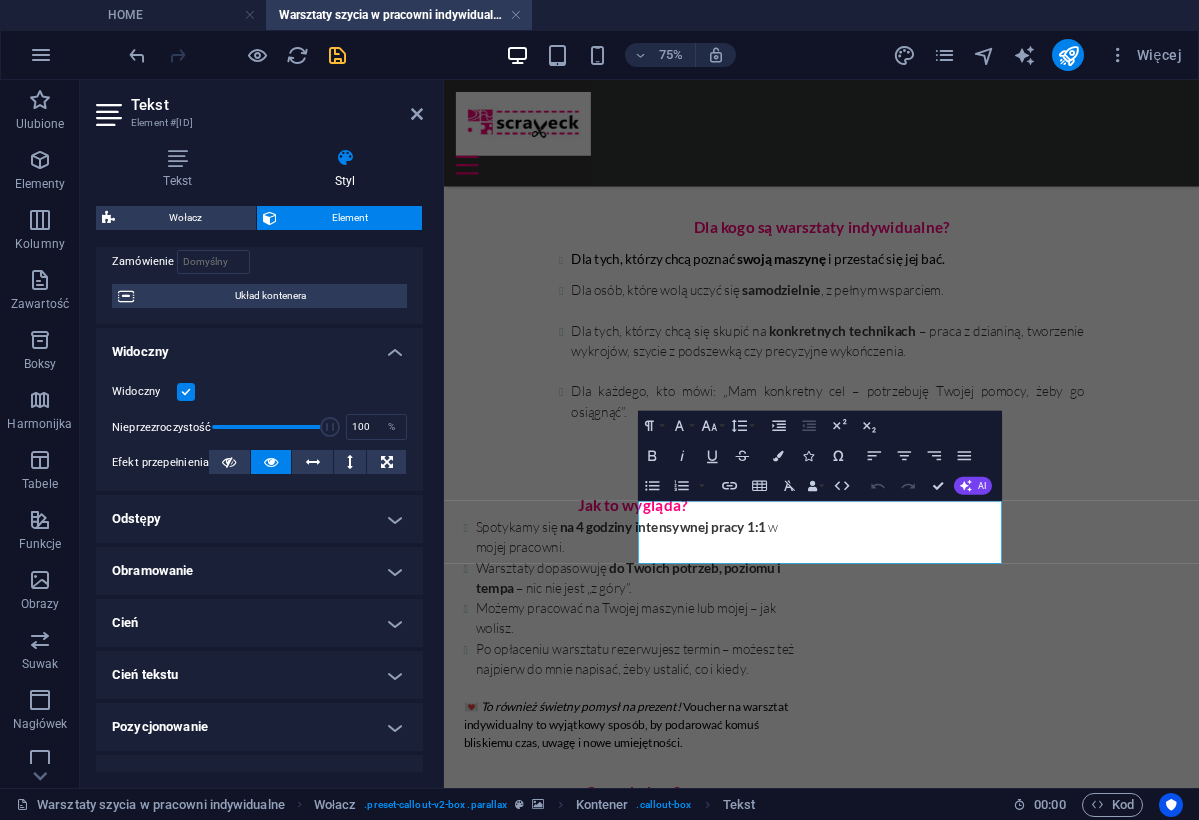 scroll, scrollTop: 178, scrollLeft: 0, axis: vertical 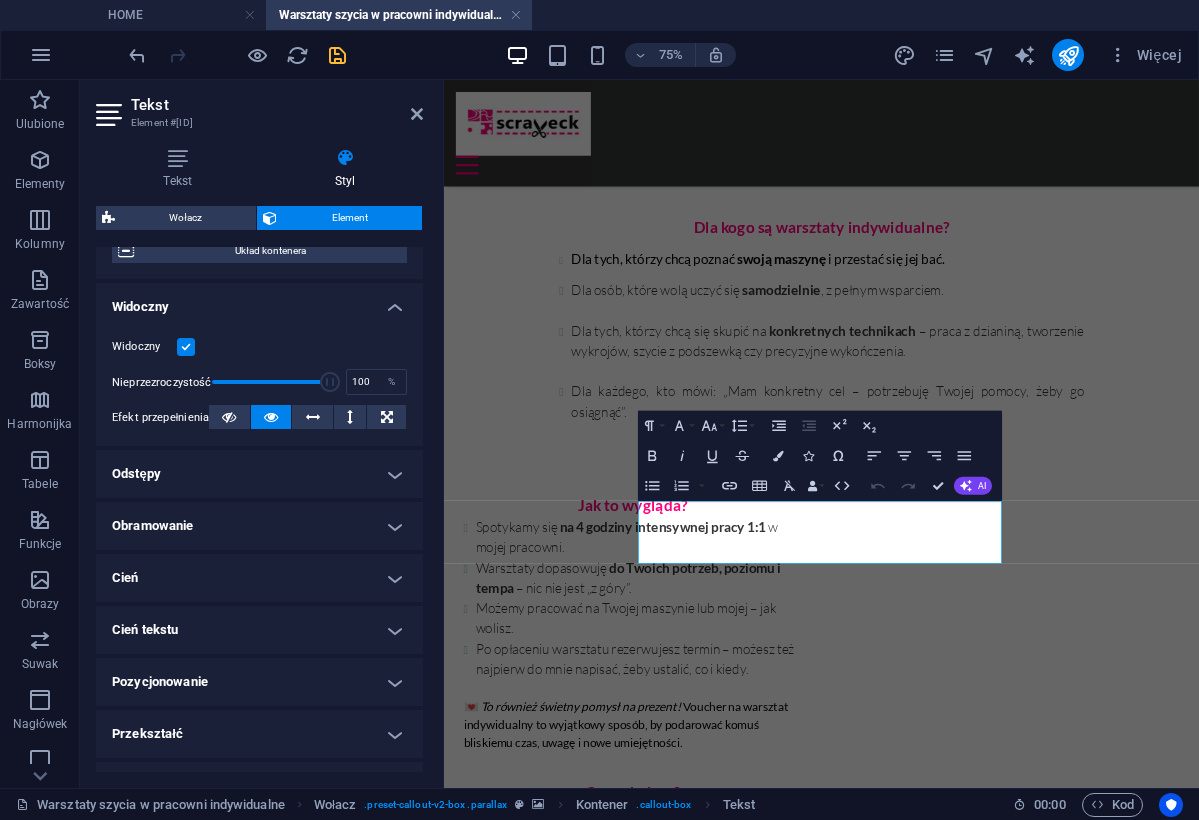 click on "Obramowanie" at bounding box center [259, 526] 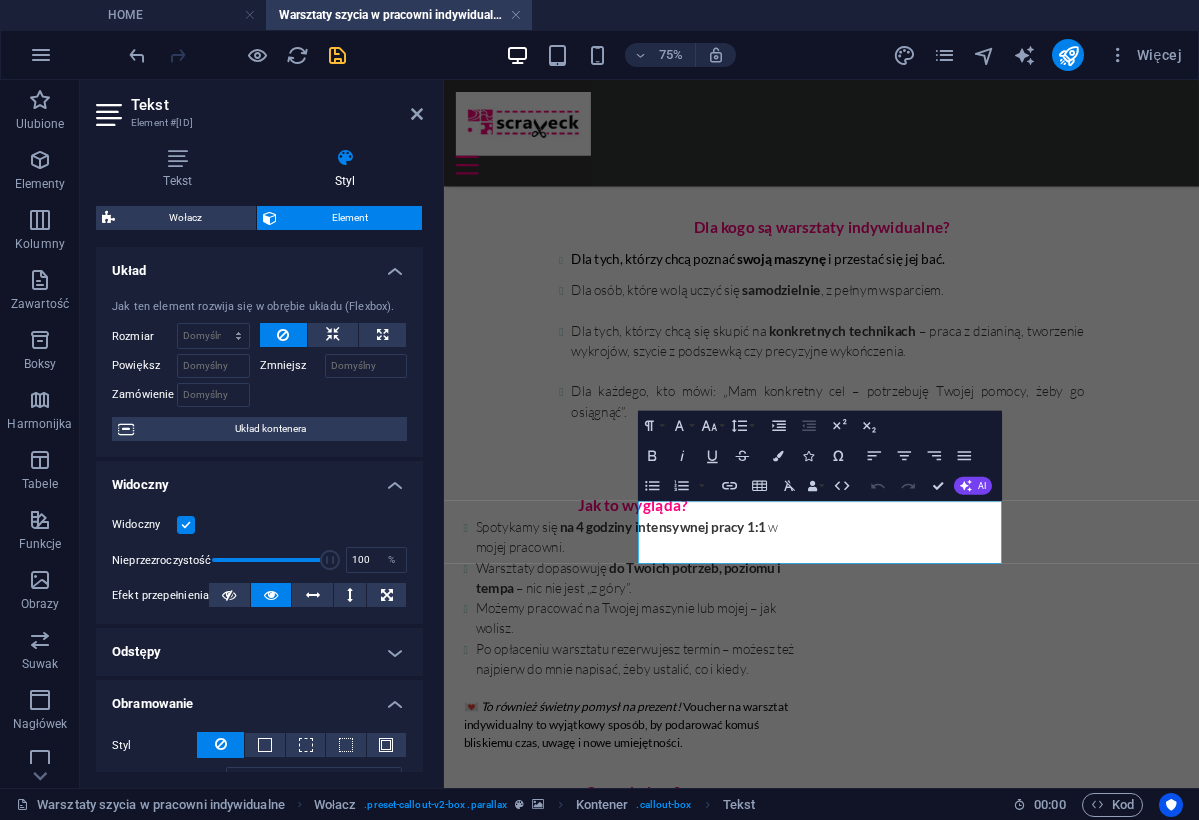 scroll, scrollTop: 0, scrollLeft: 0, axis: both 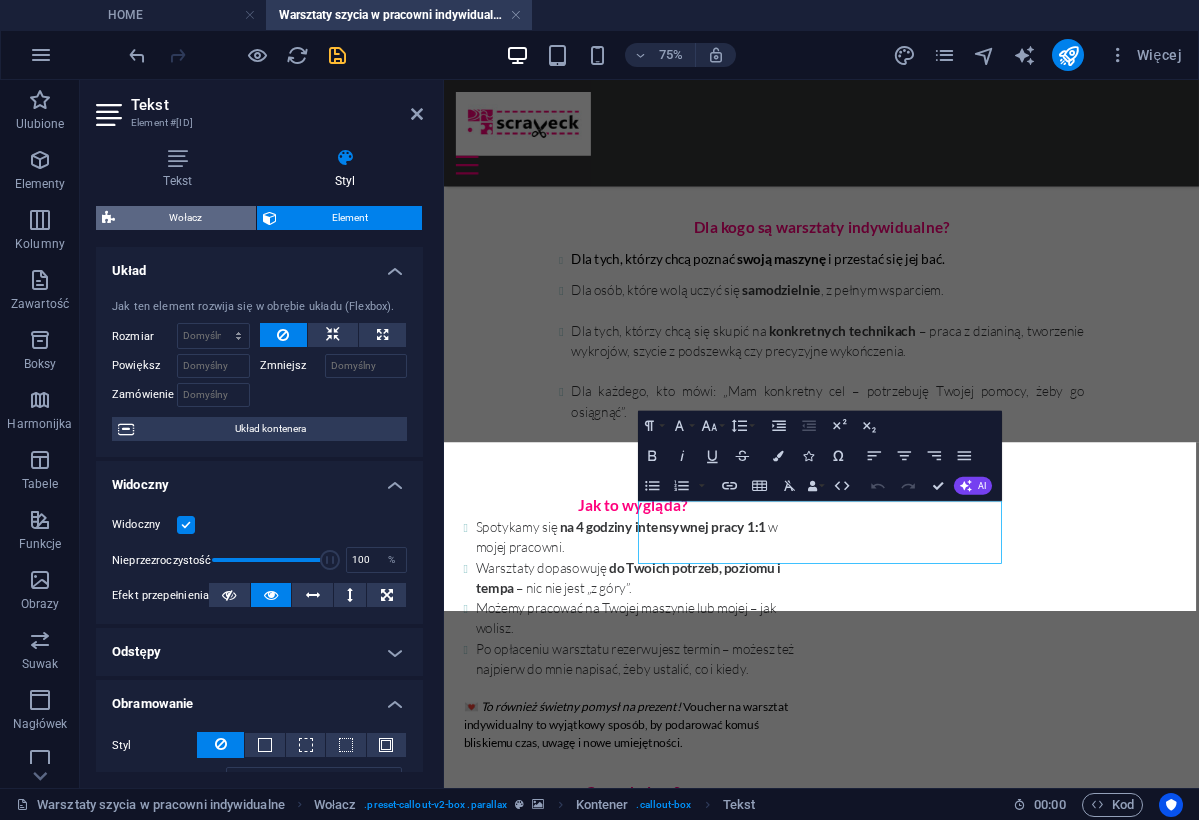 click on "Wołacz" at bounding box center [185, 218] 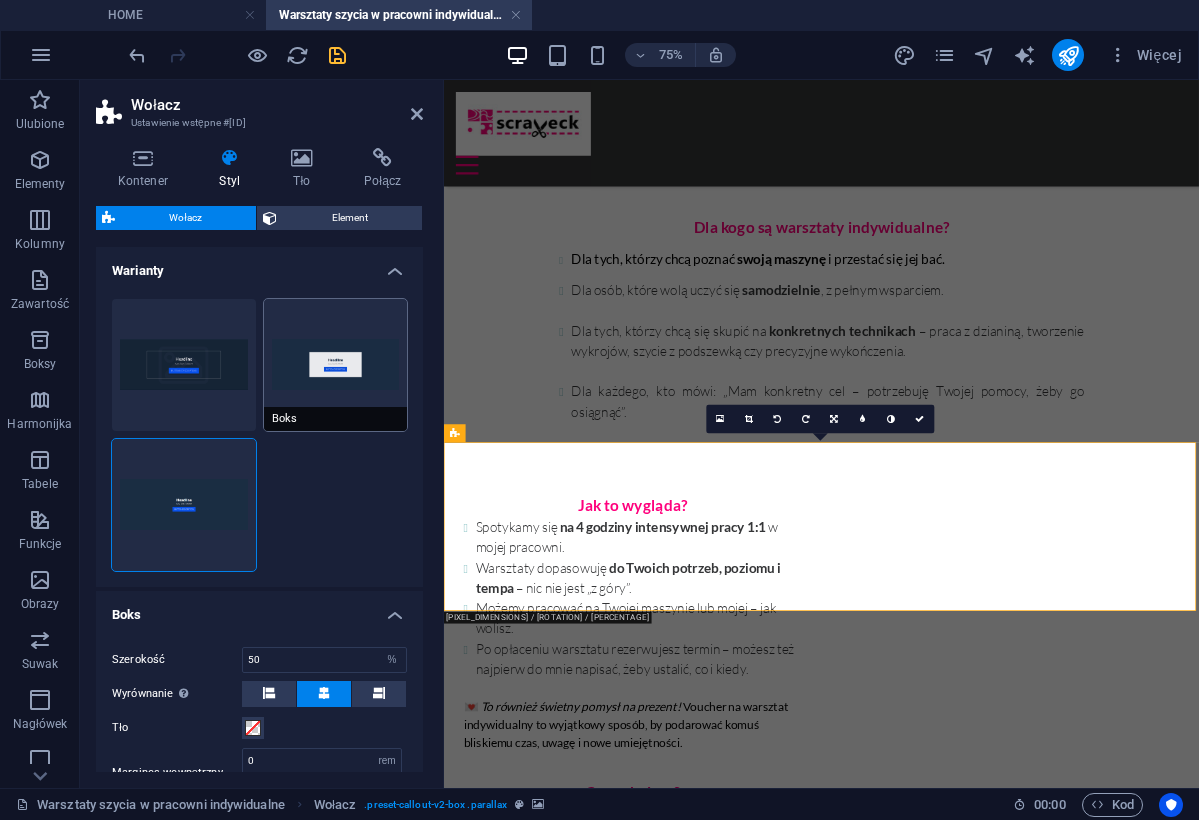 click on "Boks" at bounding box center (336, 365) 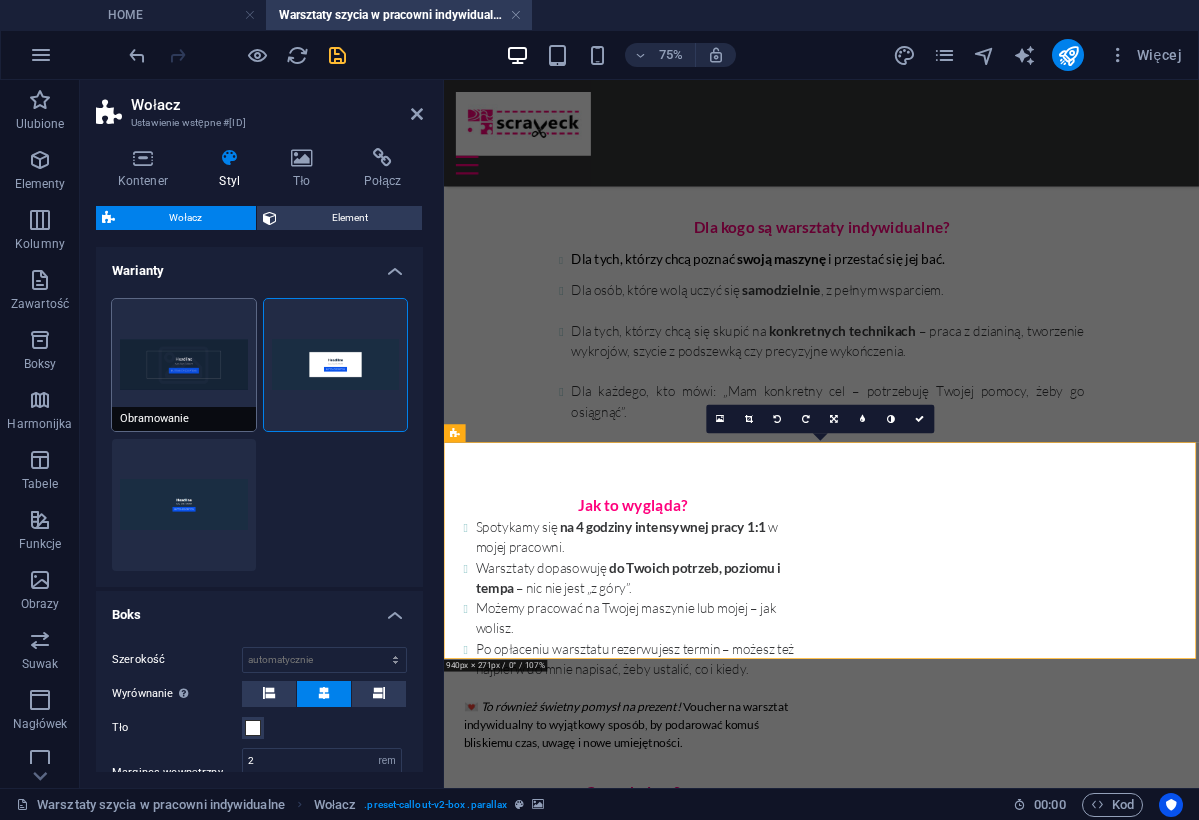 click on "Obramowanie" at bounding box center [184, 365] 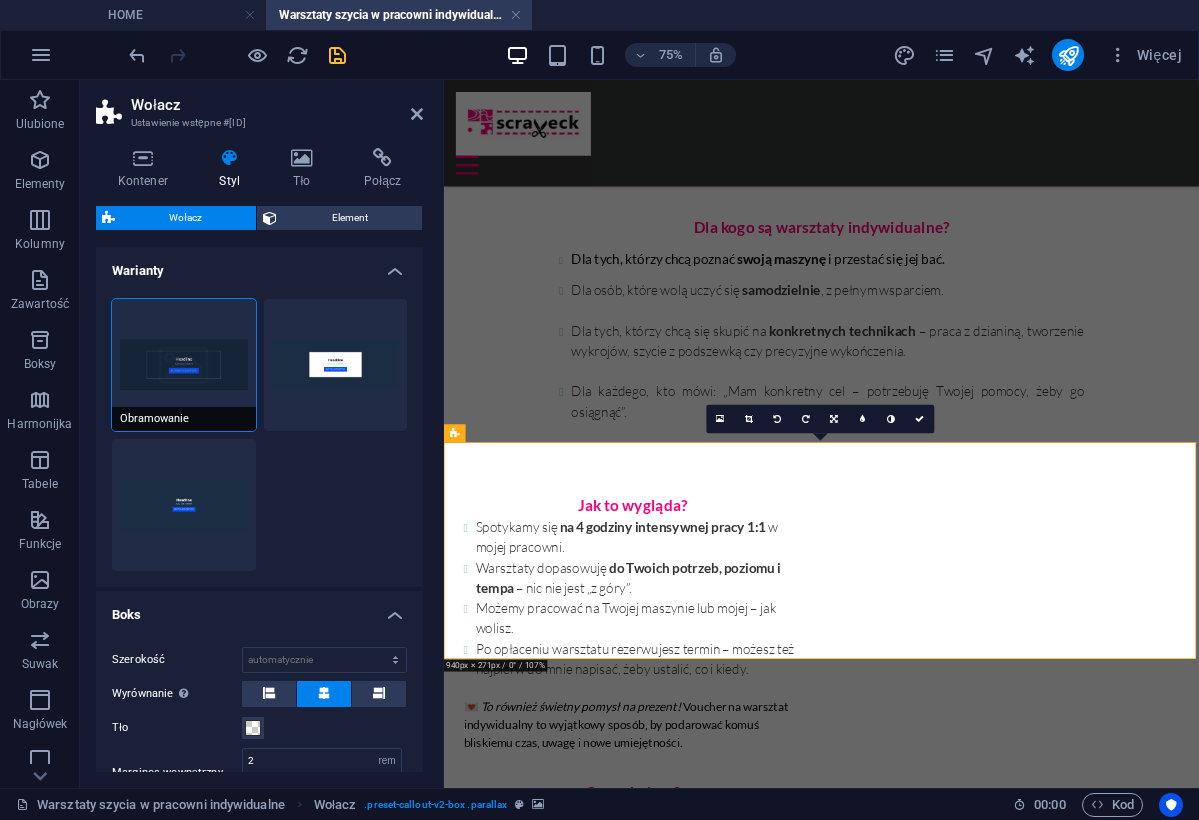type 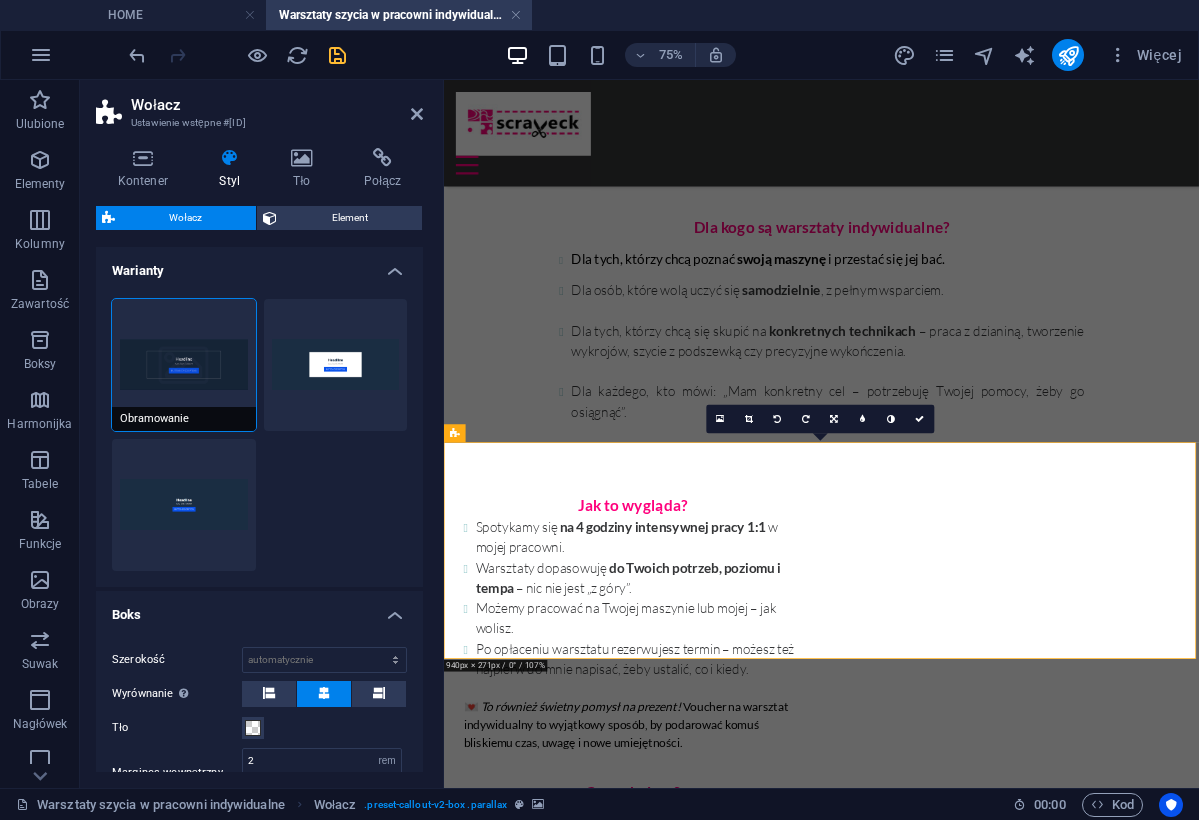 select on "DISABLED_OPTION_VALUE" 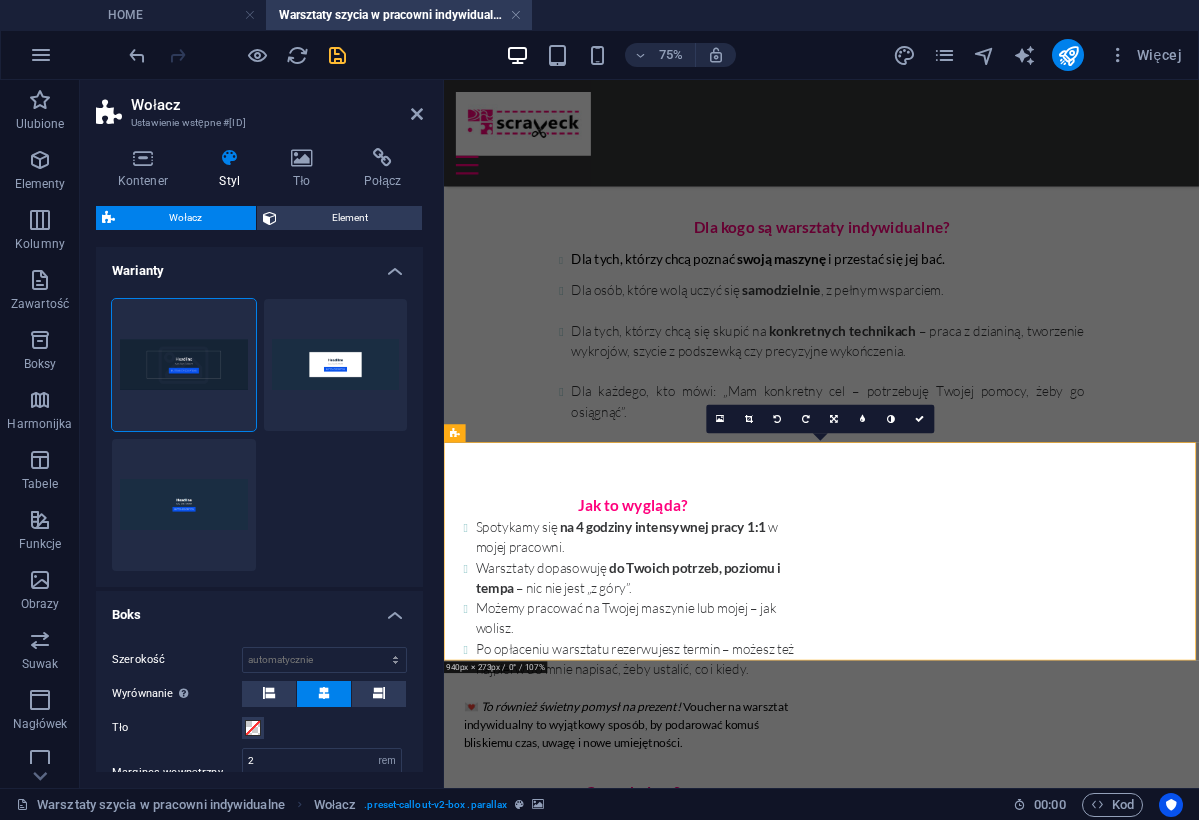 click on "Chcesz zorganizować warsztat dla Twojego zespołu? Napisz do mnie!" at bounding box center (947, 2100) 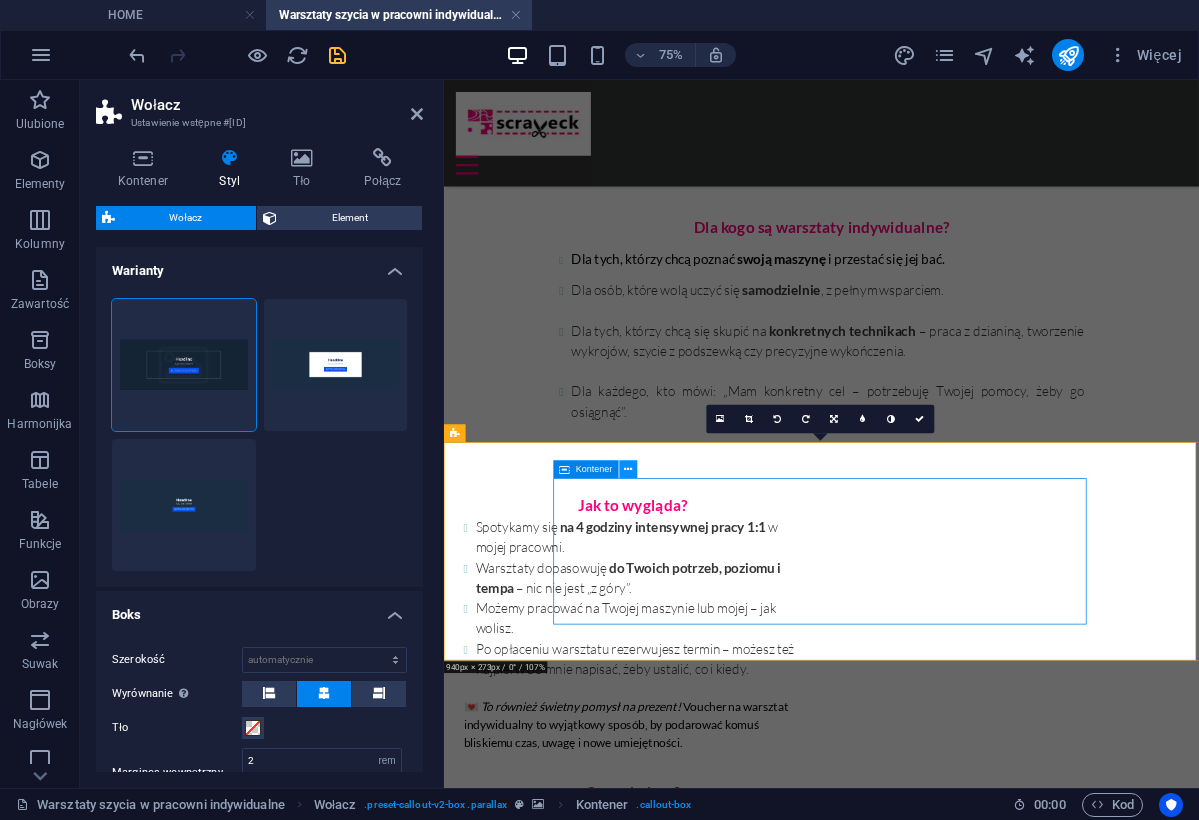 click at bounding box center (628, 469) 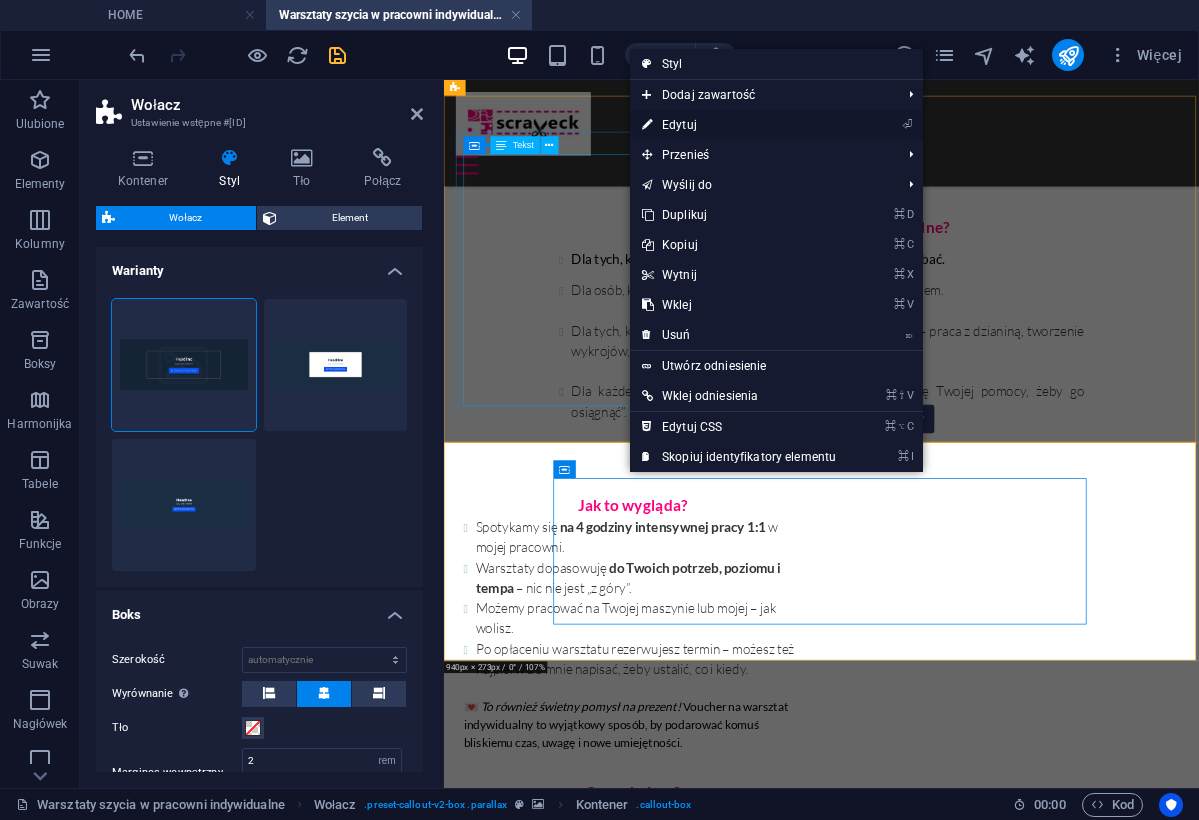 click on "⏎  Edytuj" at bounding box center (739, 125) 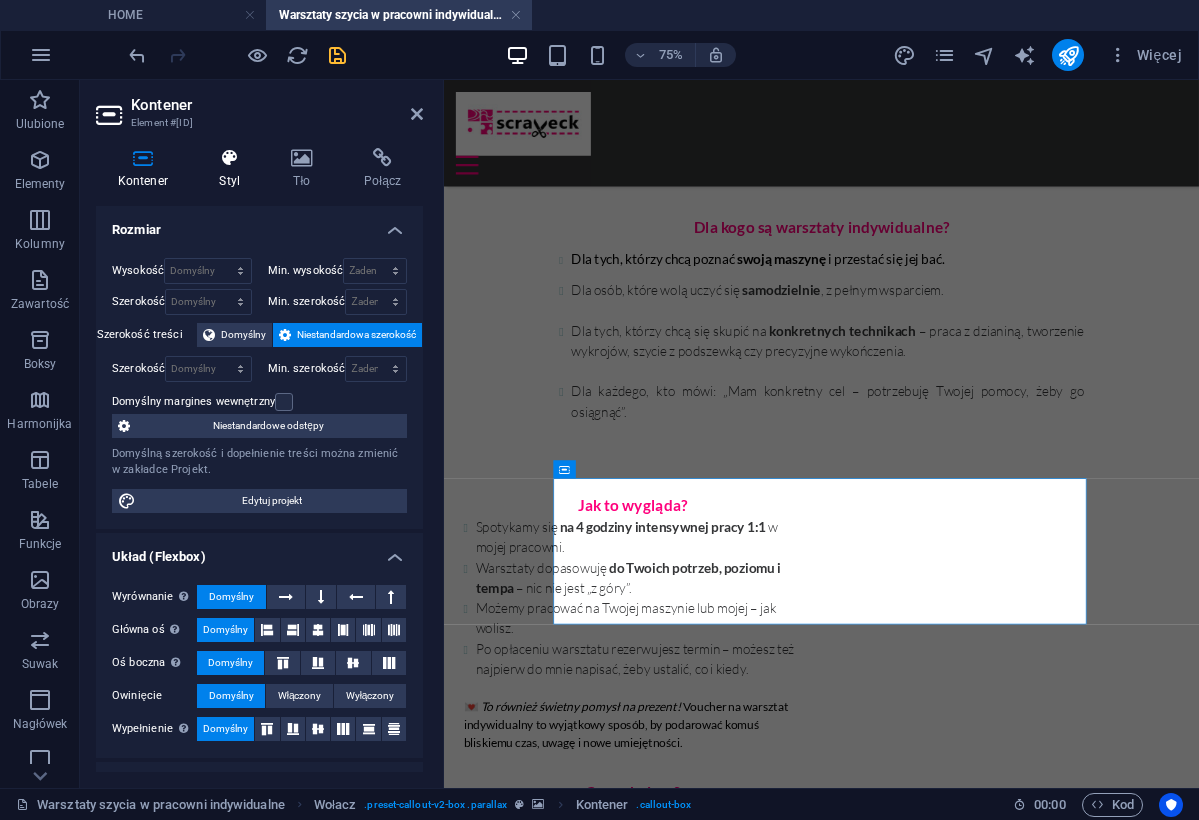 click on "Styl" at bounding box center [234, 169] 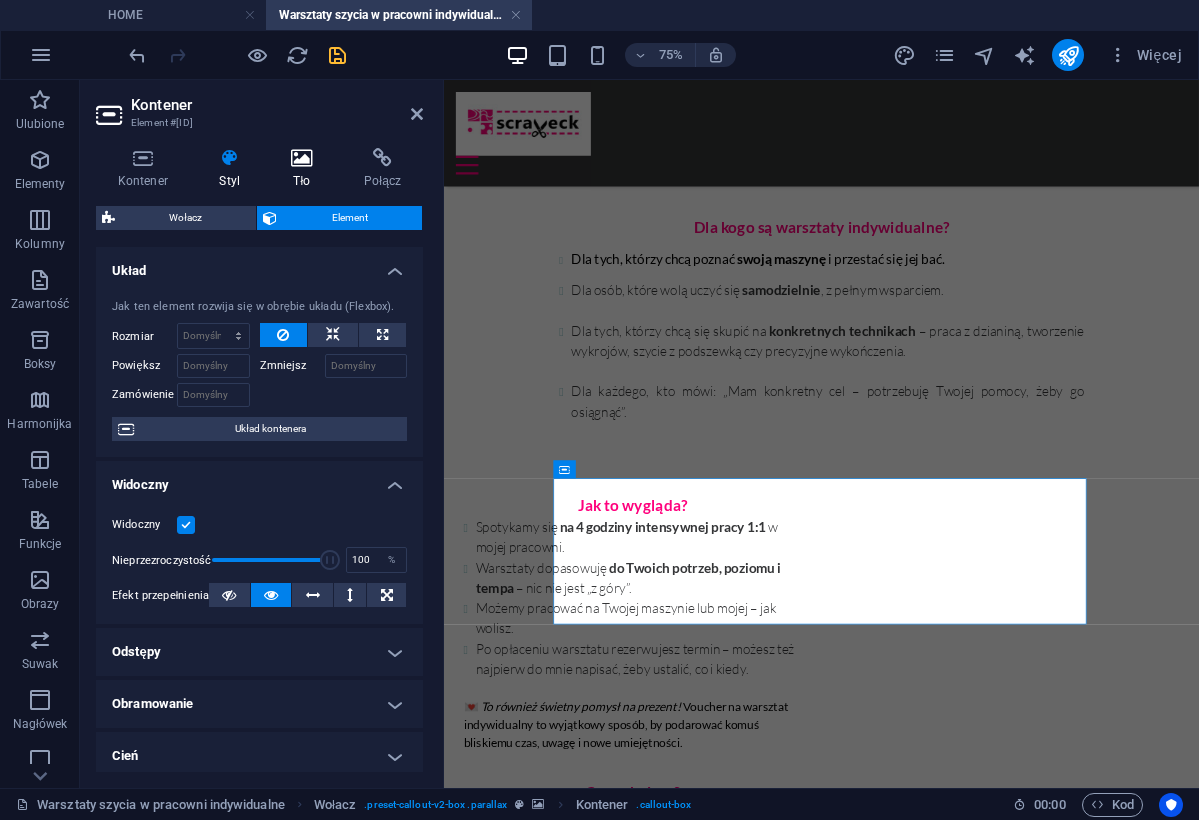 click on "Tło" at bounding box center (306, 169) 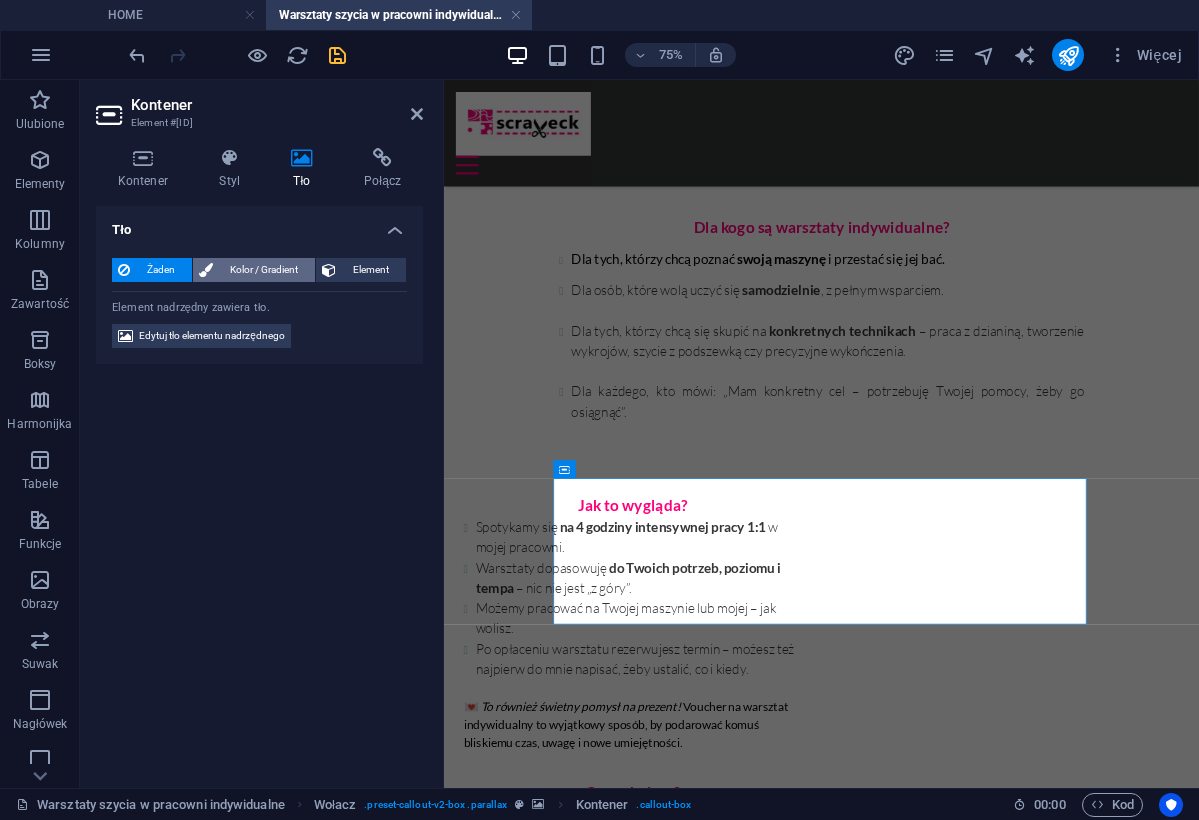 click on "Kolor / Gradient" at bounding box center (264, 270) 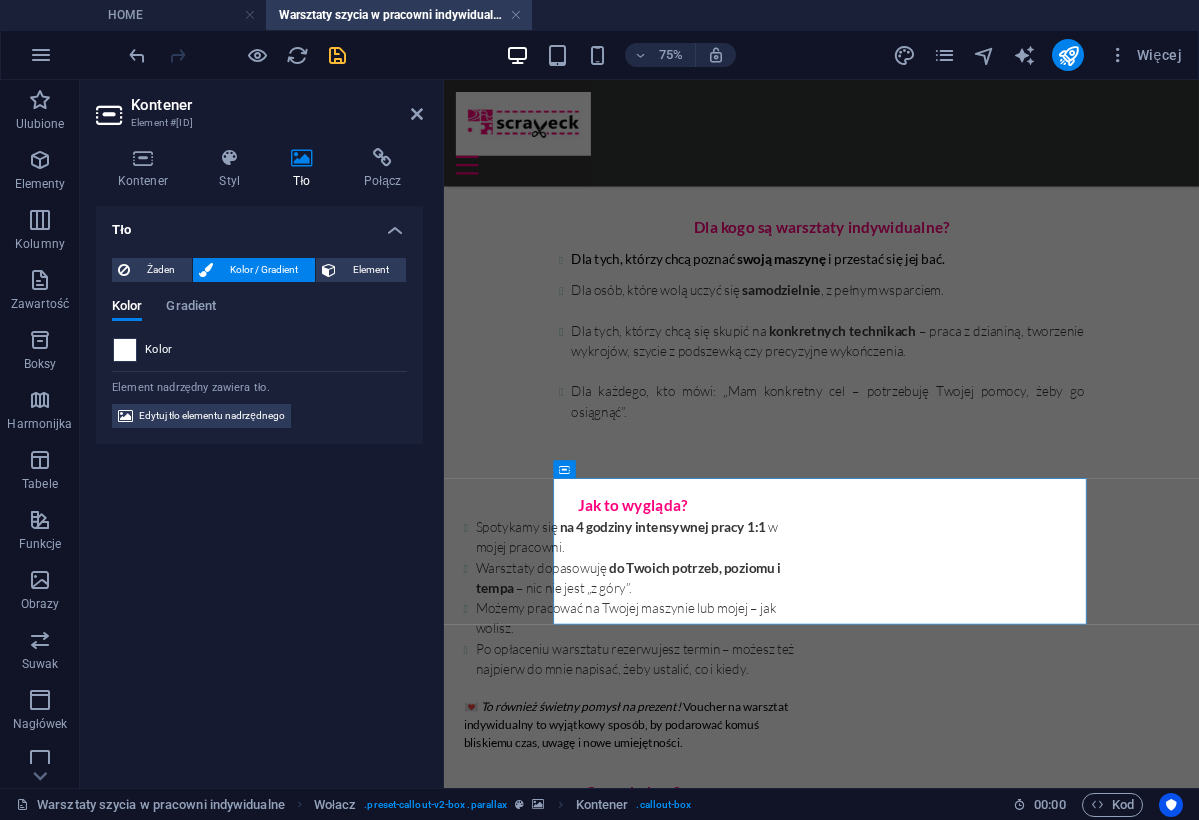 click at bounding box center [125, 350] 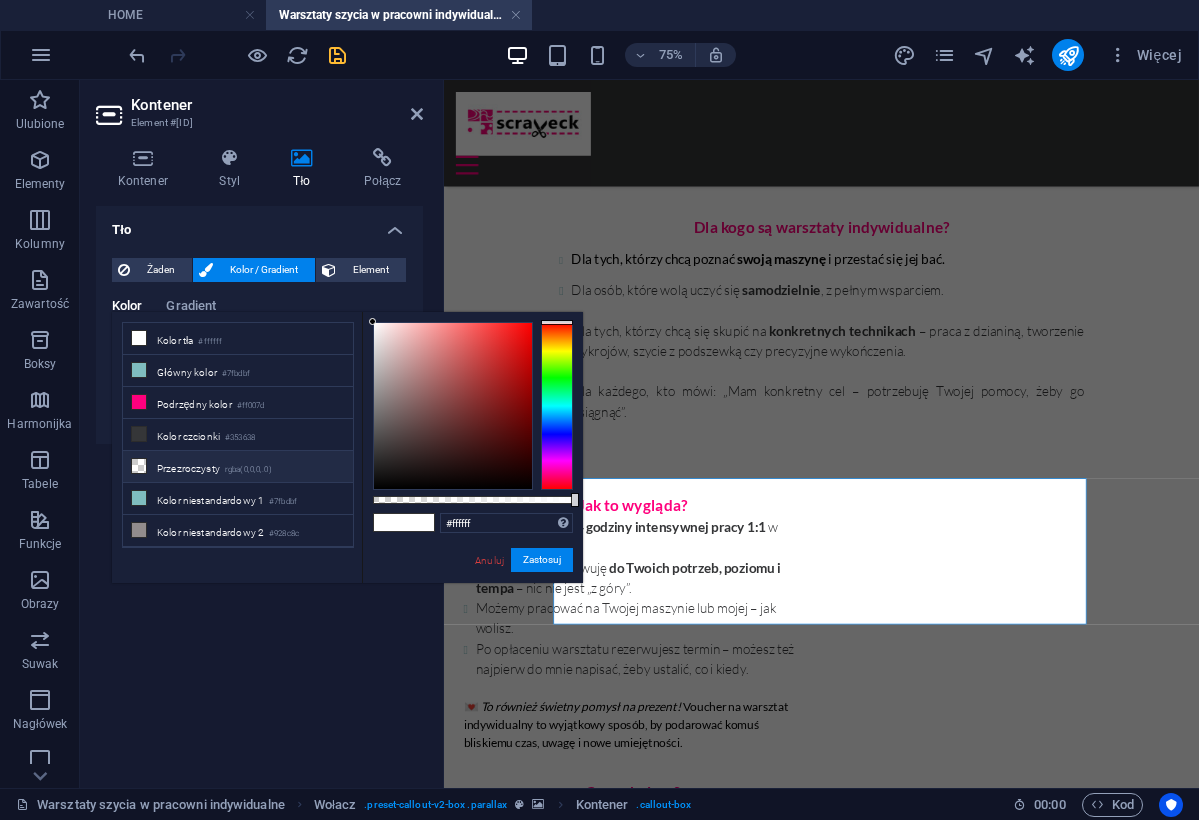 click at bounding box center [139, 466] 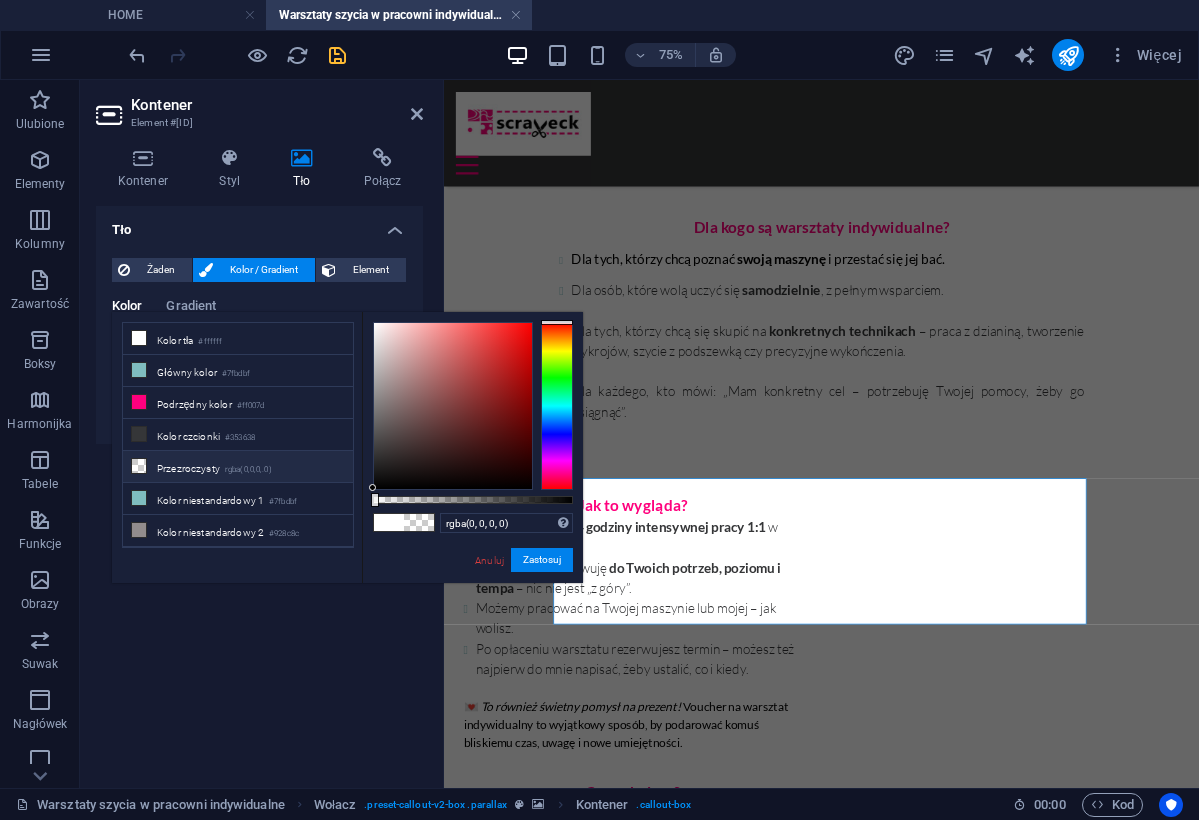 drag, startPoint x: 377, startPoint y: 507, endPoint x: 491, endPoint y: 501, distance: 114.15778 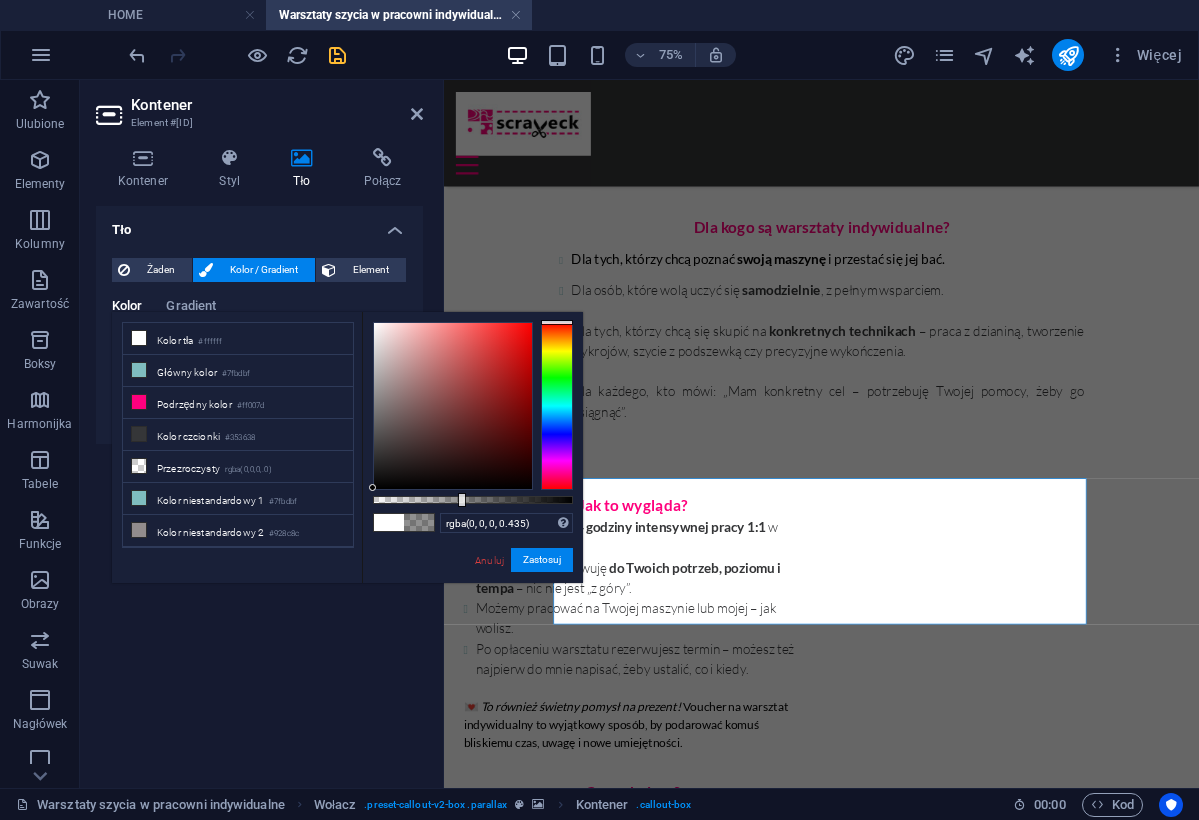 type on "rgba(0, 0, 0, 0.43)" 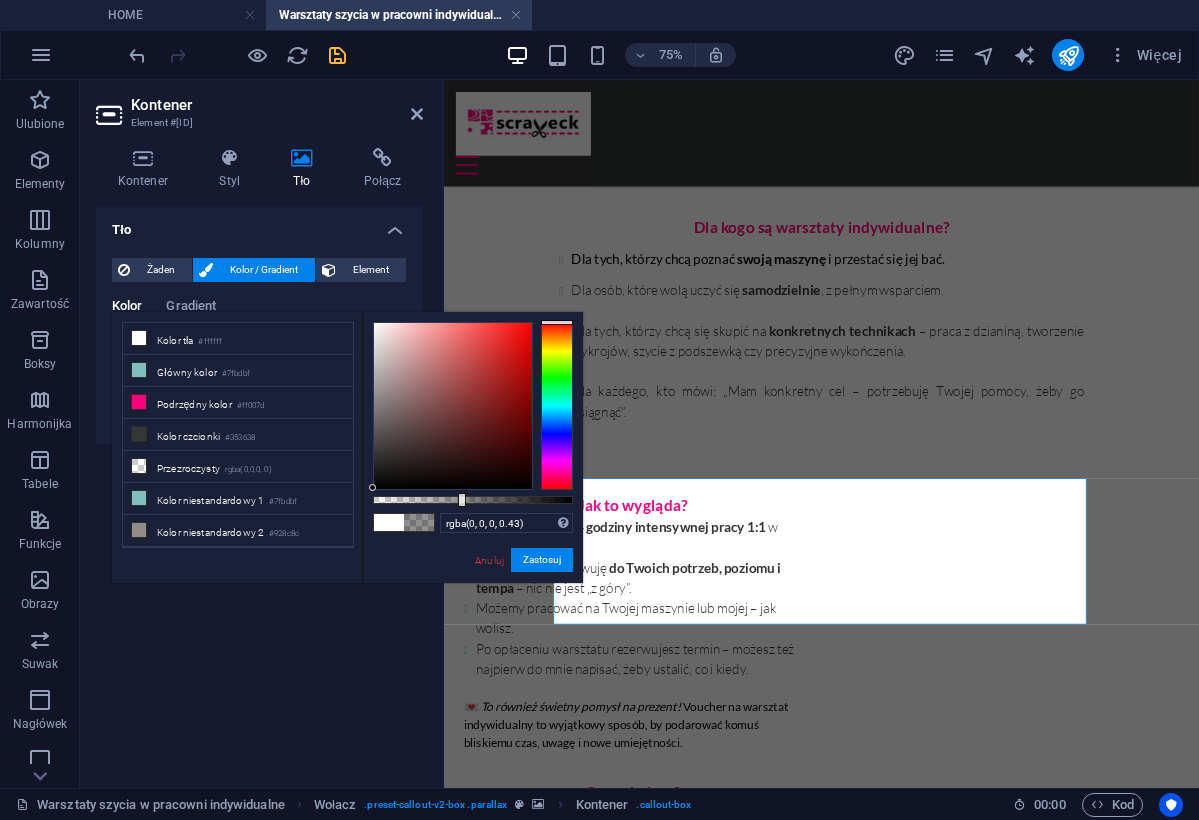 drag, startPoint x: 375, startPoint y: 504, endPoint x: 459, endPoint y: 511, distance: 84.29116 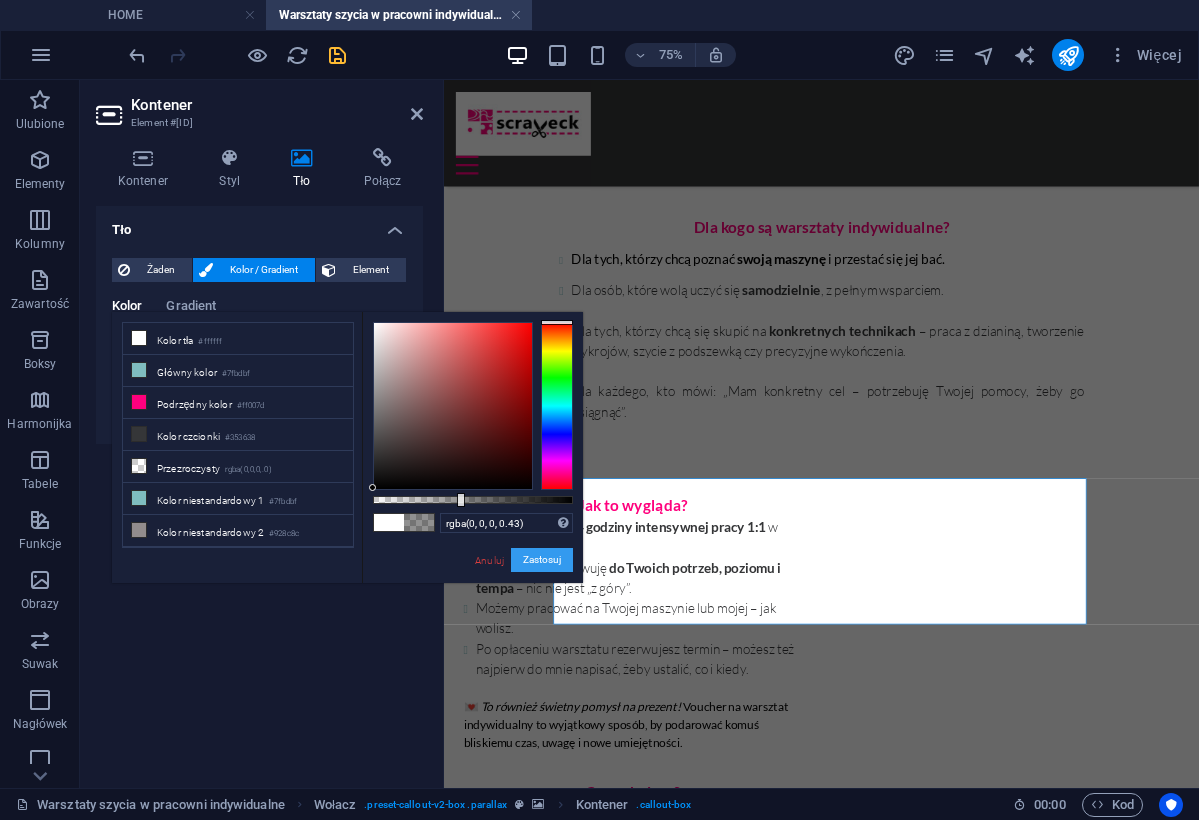 click on "Zastosuj" at bounding box center [542, 560] 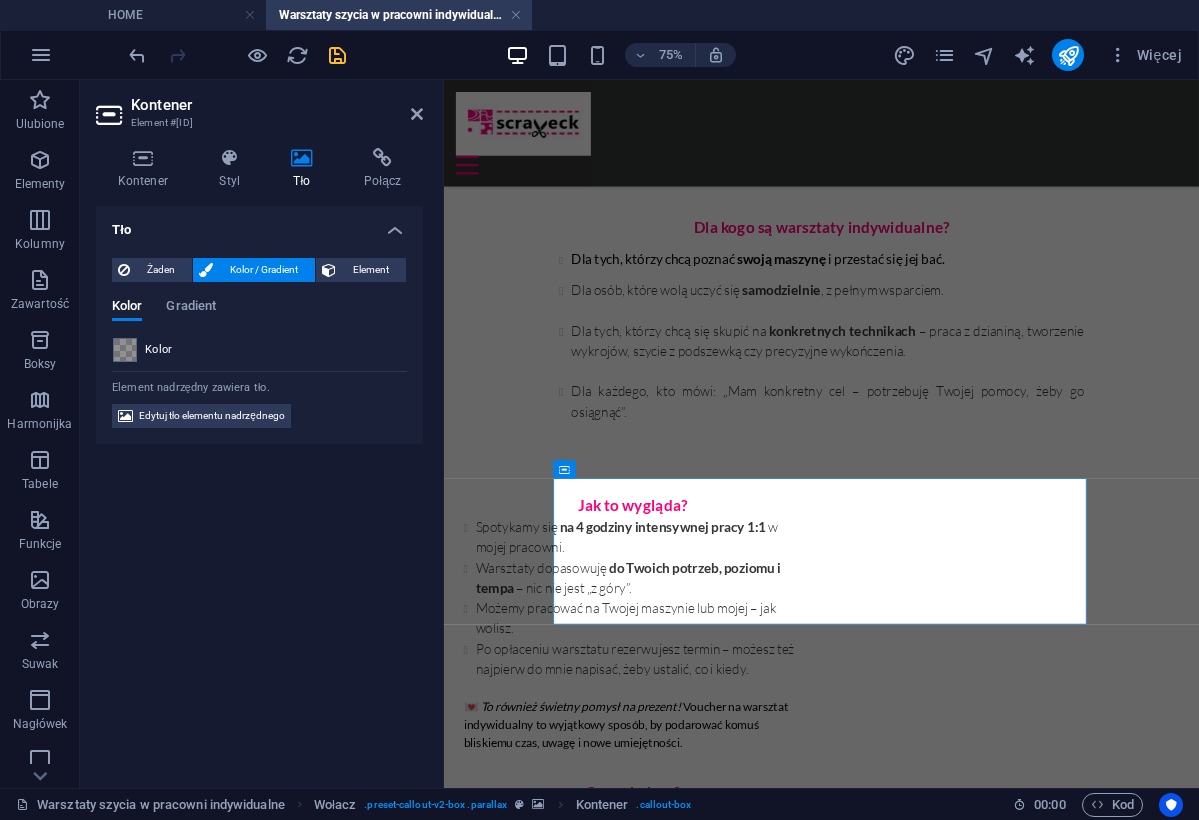 click on "Tło Żaden Kolor / Gradient Element Rozciągnij tło do pełnej szerokości Kolor nakładki Umieszcza nakładkę na tle w celu jego pokolorowania Paralaksa 0 % Obraz Suwak obrazu Mapa Wideo YouTube Vimeo HTML Kolor Gradient Kolor Element nadrzędny zawiera tło. Edytuj tło elementu nadrzędnego" at bounding box center [259, 489] 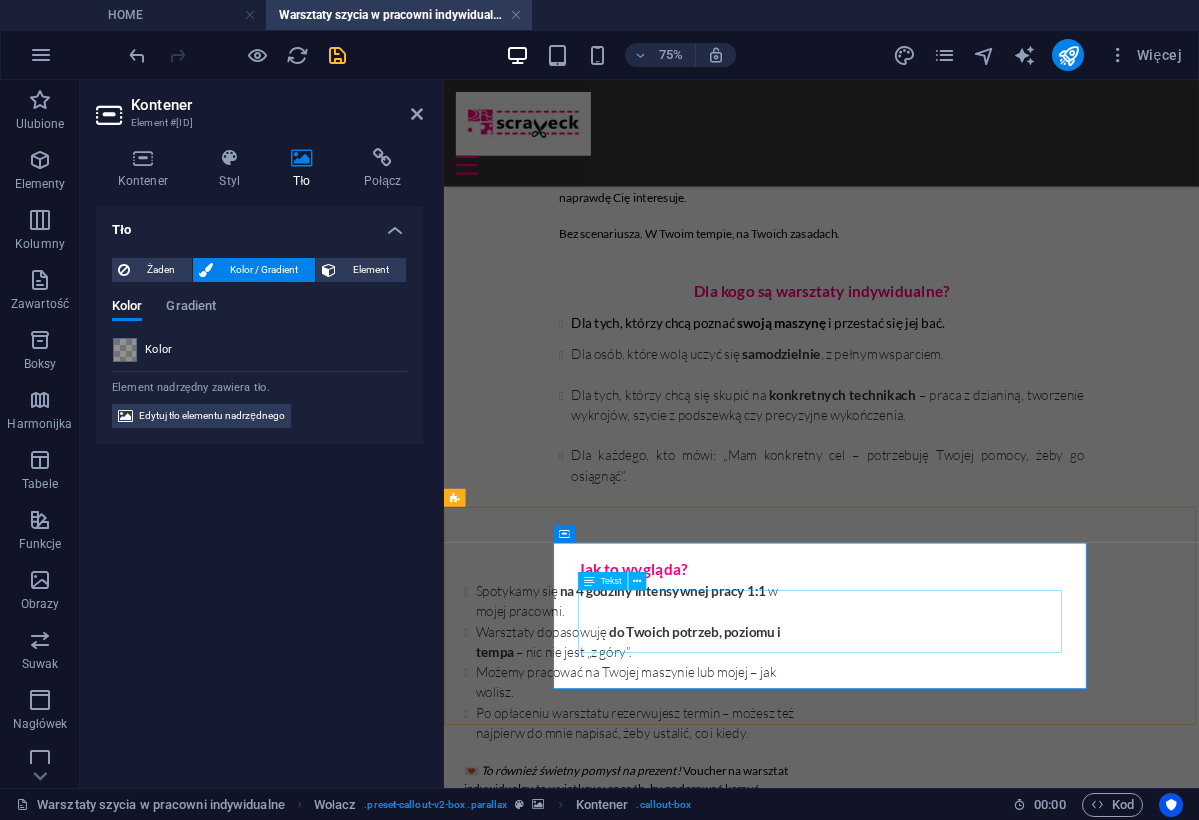 scroll, scrollTop: 924, scrollLeft: 0, axis: vertical 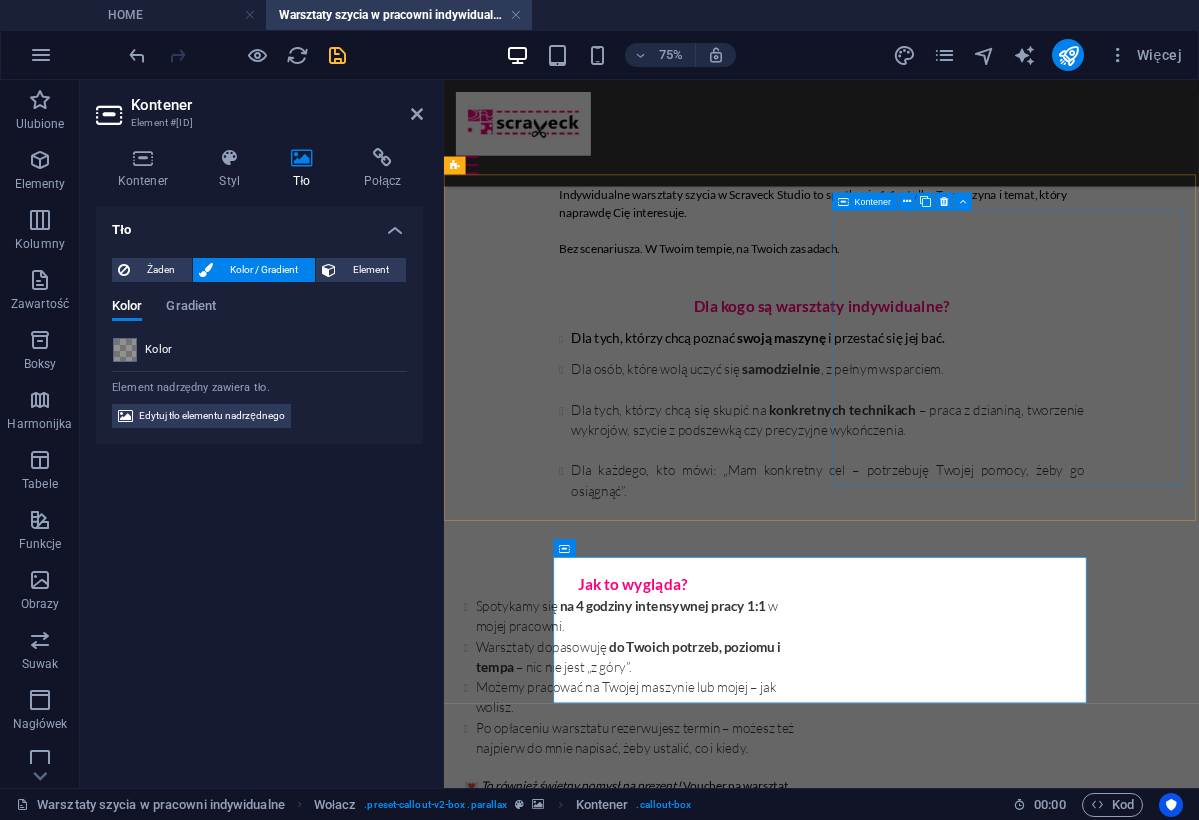click on "Co zyskujesz? 1 00% mojej uwagi, wiedzy i doświadczenia – tylko dla Ciebie. Szycie dokładnie tego, czego chcesz się nauczyć. Komfort, spokój i przestrzeń na pytania, próby, błędy i sukcesy. Pracujemy z troską o detale, jakość i oczywiście – w duchu   zero waste i upcyklingu , bo każdy skrawek się liczy. I najważniejsze – poczujesz, że   masz moc, żeby tworzyć po swojemu ." at bounding box center [696, 1257] 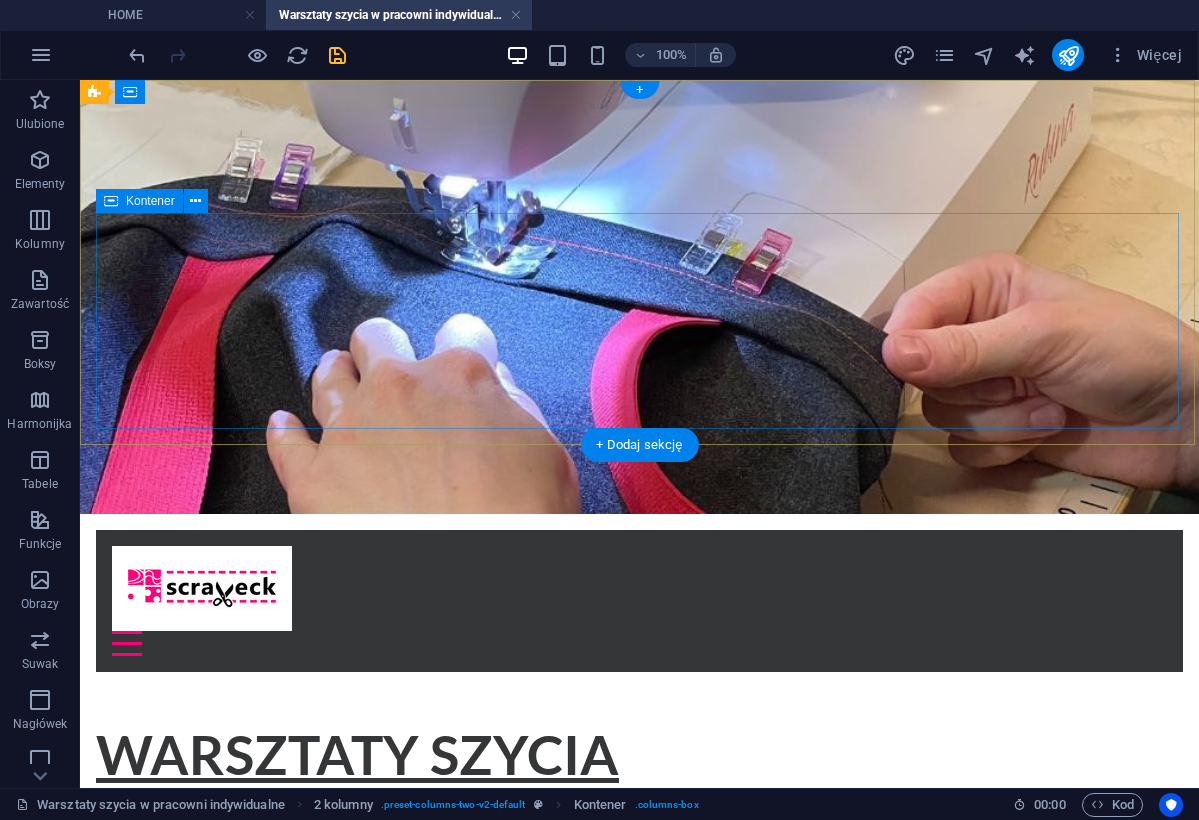 scroll, scrollTop: 0, scrollLeft: 0, axis: both 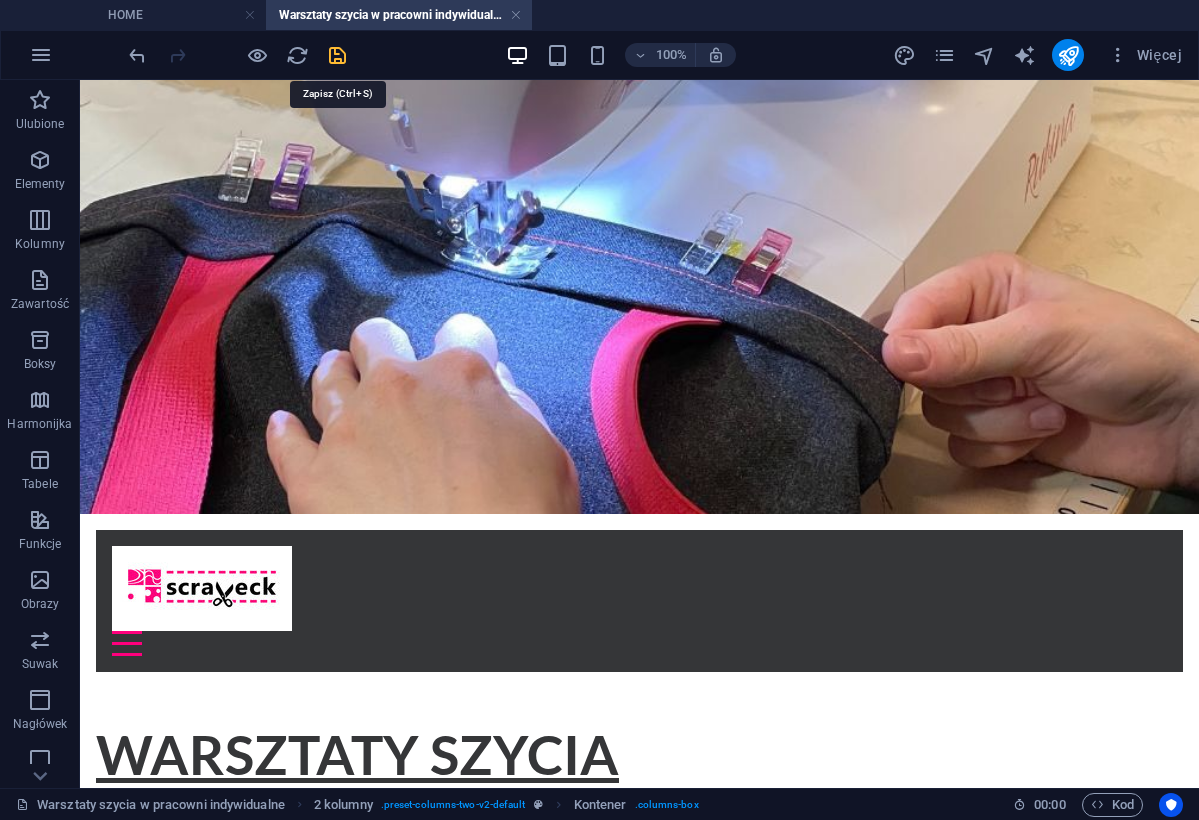 click at bounding box center [337, 55] 